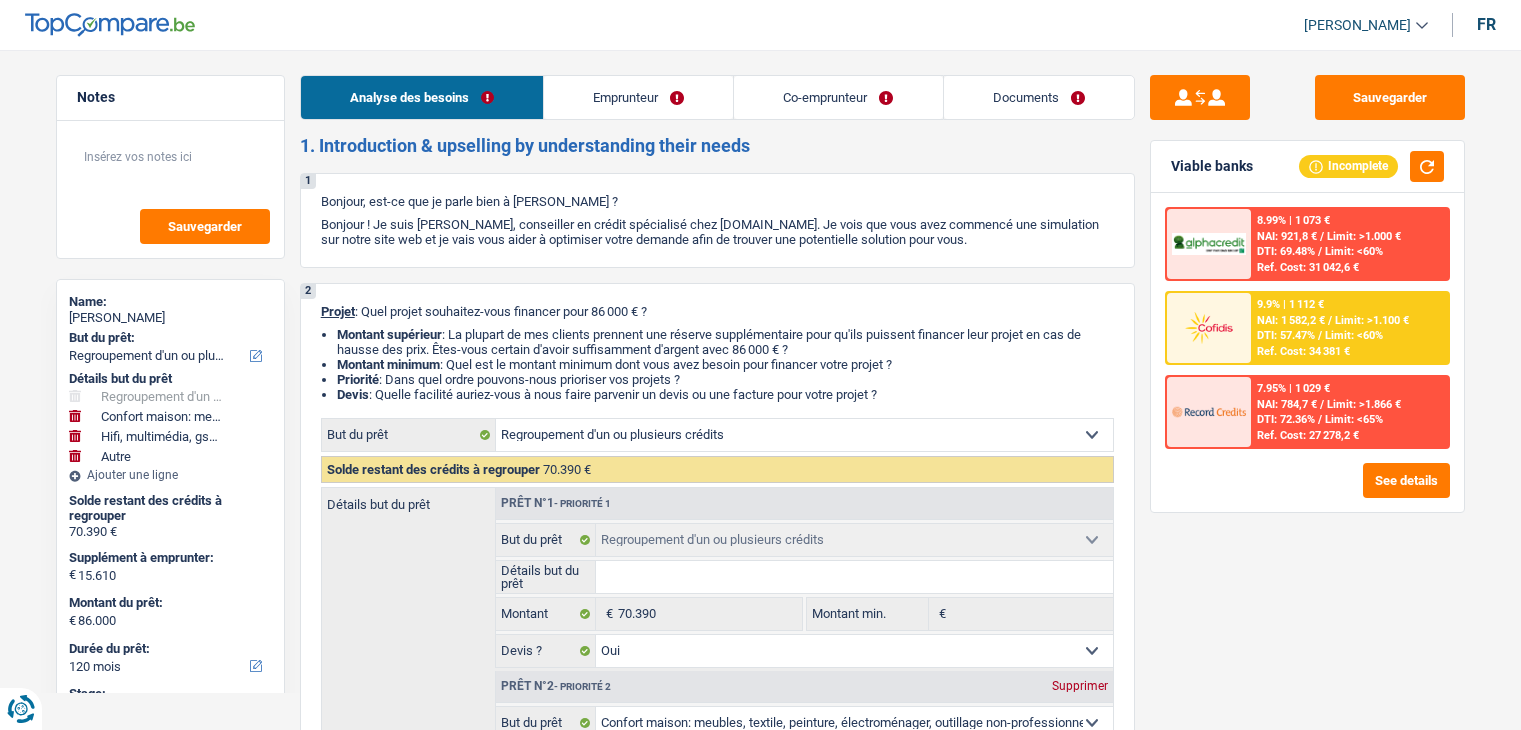 select on "refinancing" 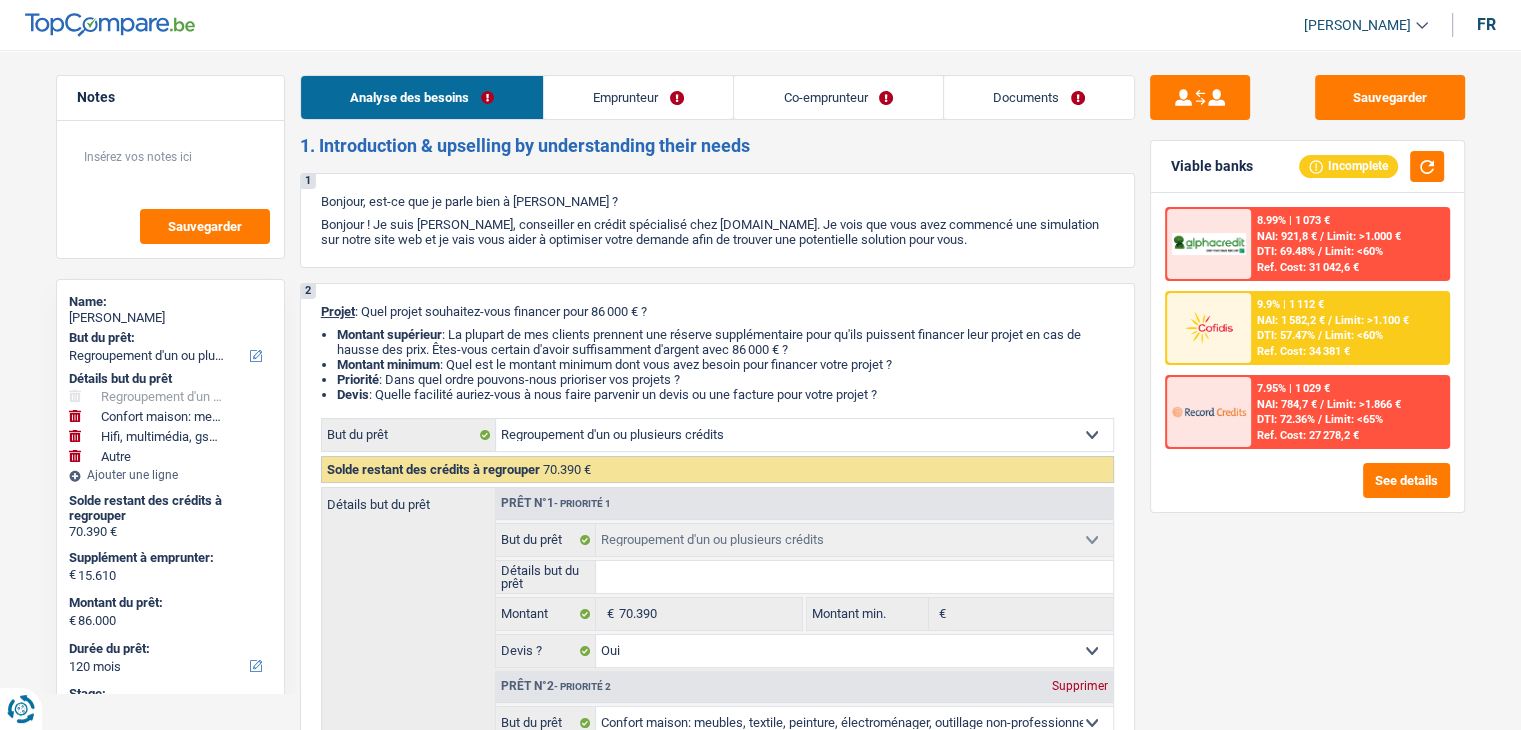 scroll, scrollTop: 0, scrollLeft: 0, axis: both 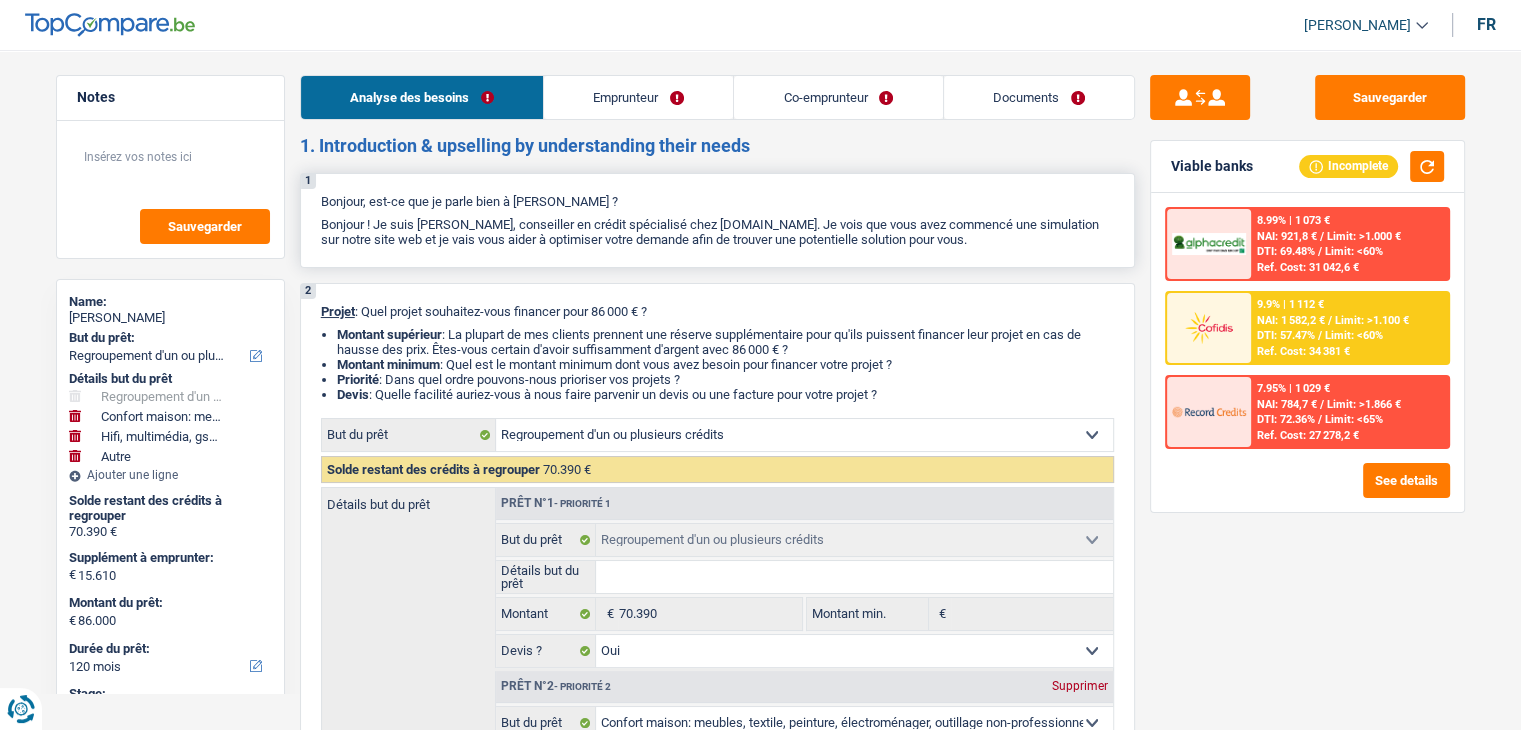 click on "Bonjour ! Je suis [PERSON_NAME], conseiller en crédit spécialisé chez [DOMAIN_NAME]. Je vois que vous avez commencé une simulation sur notre site web et je vais vous aider à optimiser votre demande afin de trouver une potentielle solution pour vous." at bounding box center [717, 232] 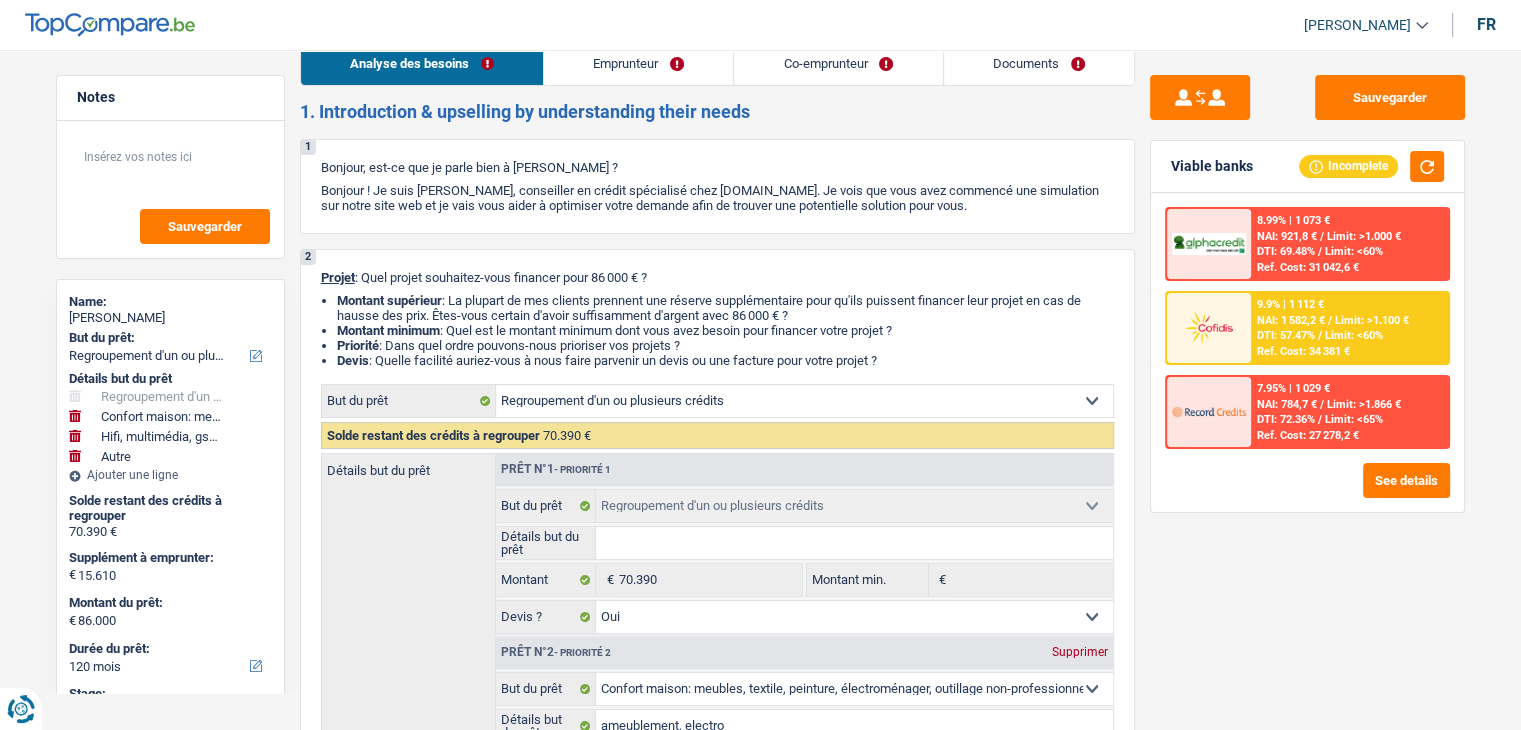 scroll, scrollTop: 0, scrollLeft: 0, axis: both 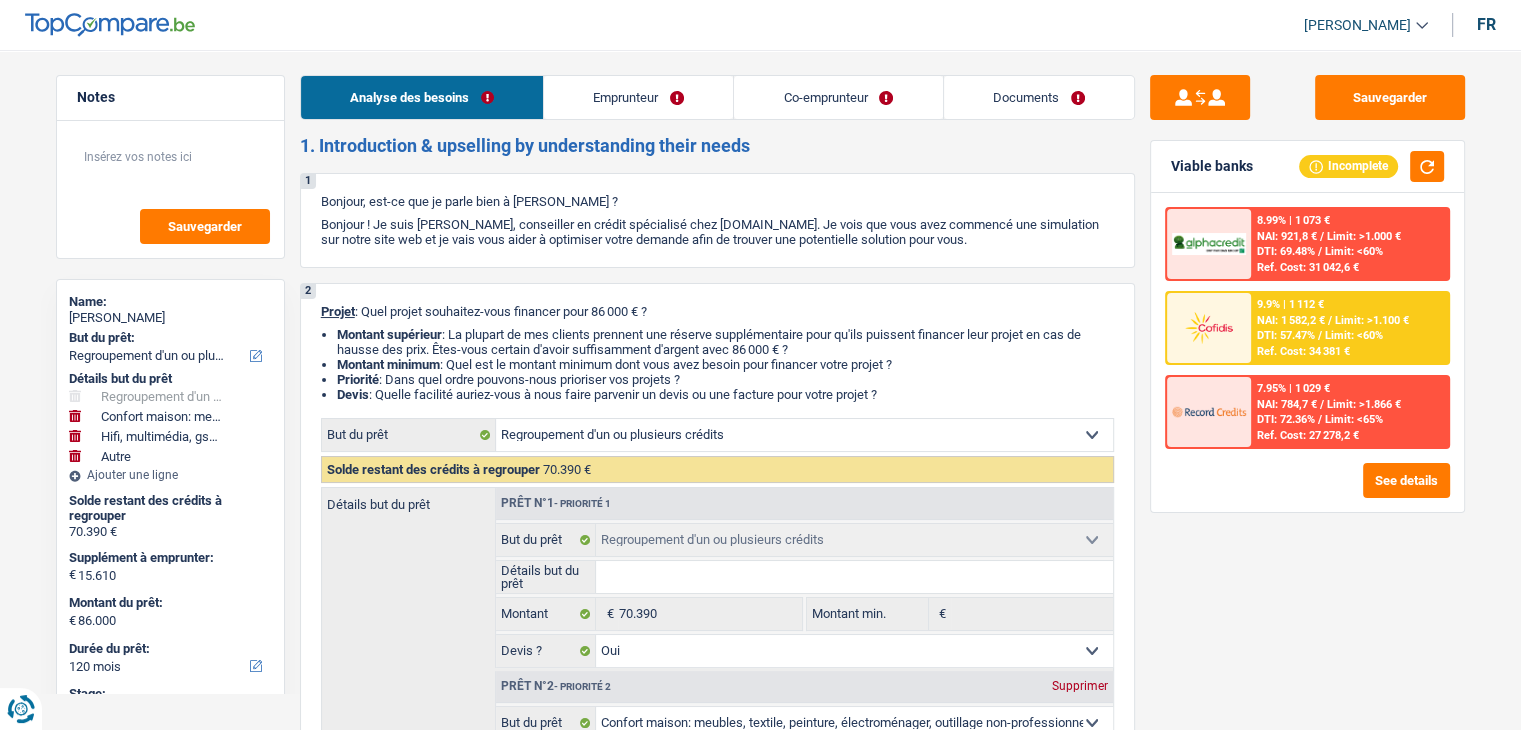 click on "Emprunteur" at bounding box center [638, 97] 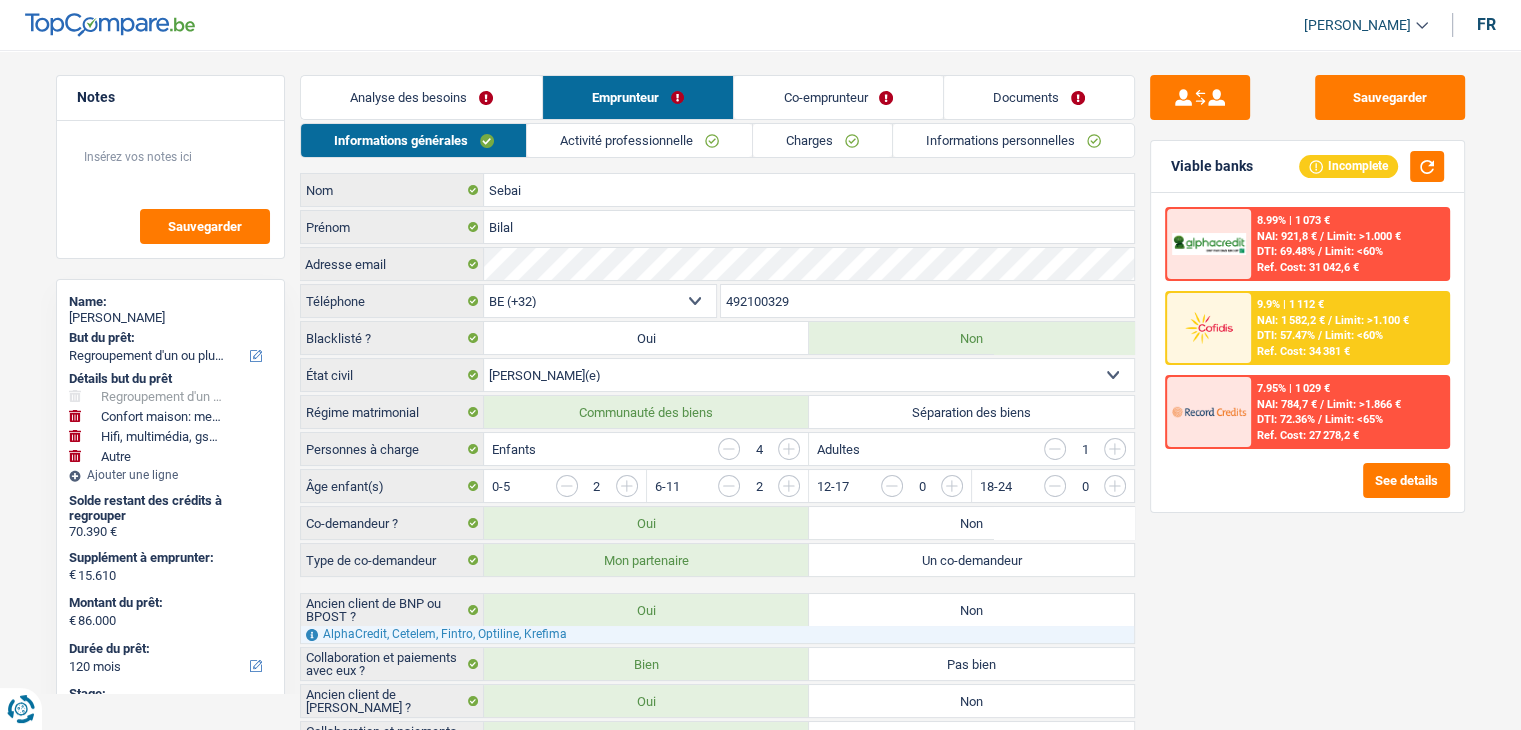click on "Co-emprunteur" at bounding box center [838, 97] 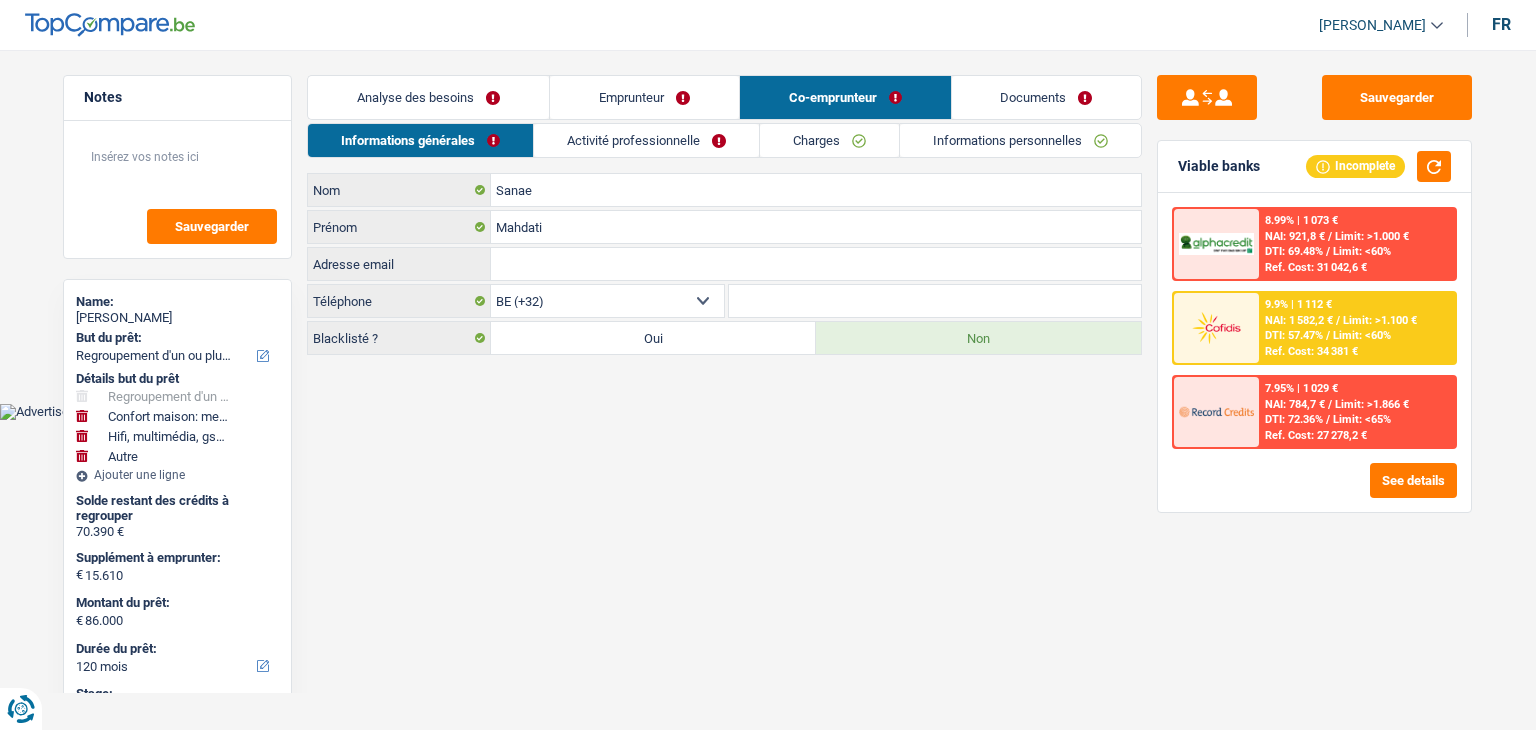 click on "Activité professionnelle" at bounding box center [646, 140] 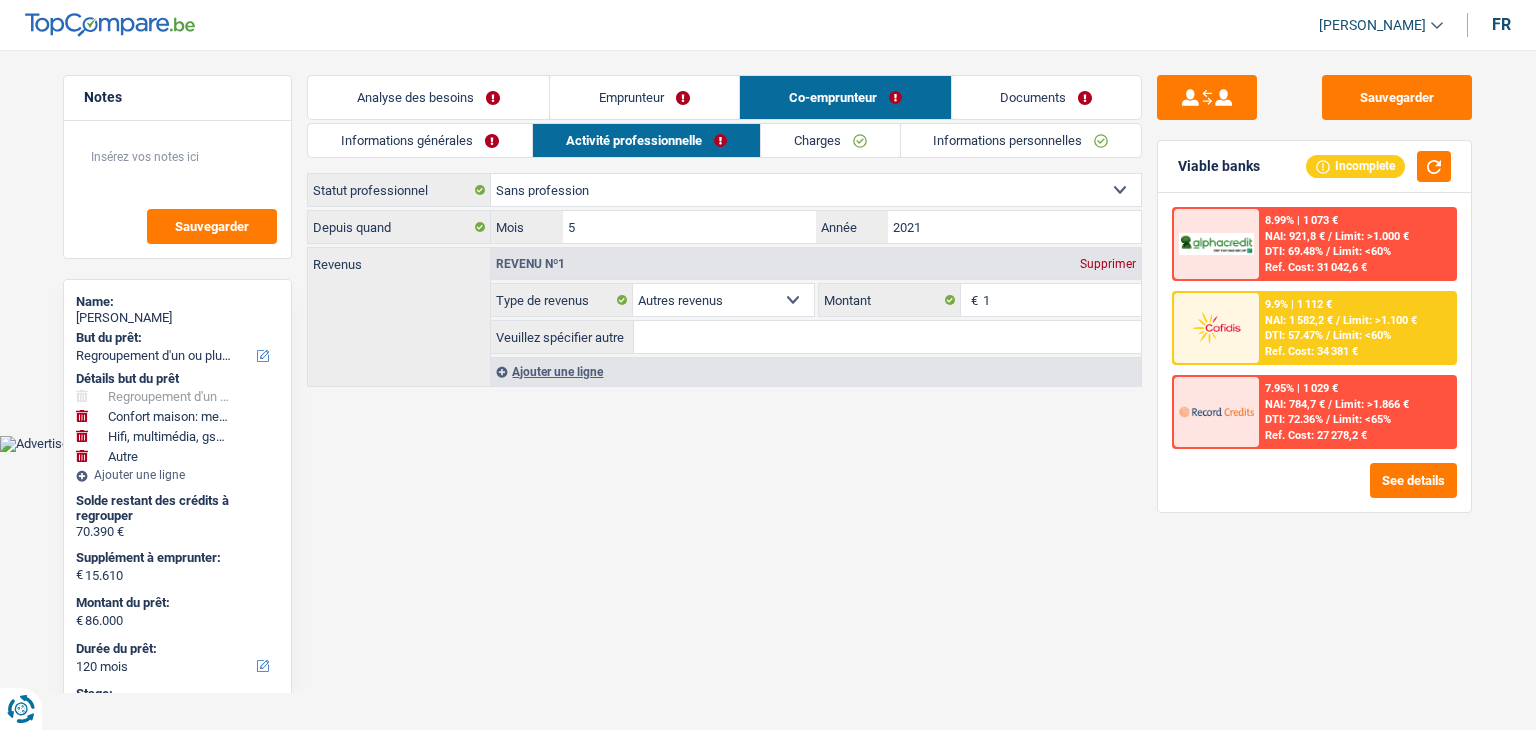 click on "Emprunteur" at bounding box center [644, 97] 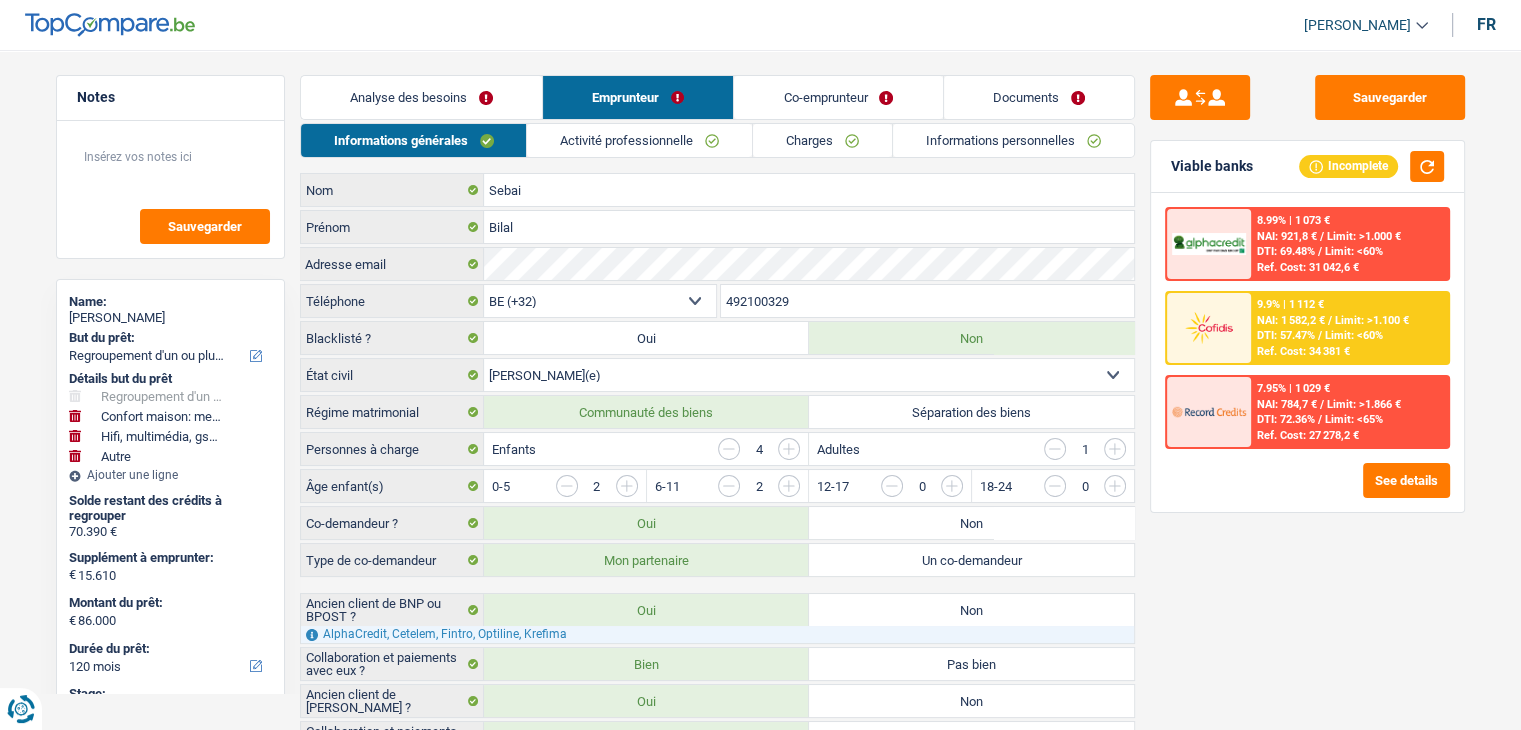 click on "9.9% | 1 112 €" at bounding box center [1290, 304] 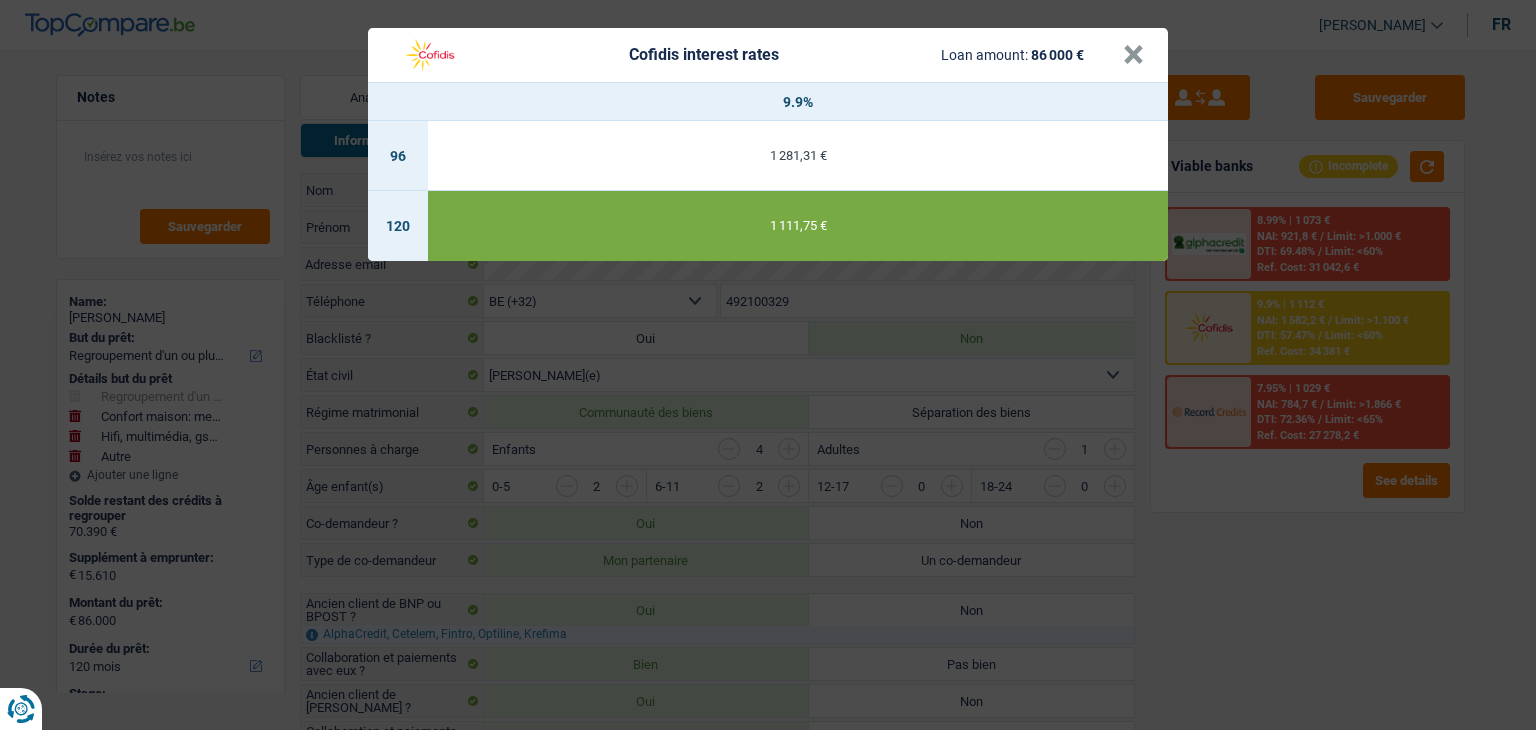 click on "Cofidis interest rates
Loan amount:
86 000 €
×
9.9%
96
1 281,31 €
120
1 111,75 €" at bounding box center [768, 365] 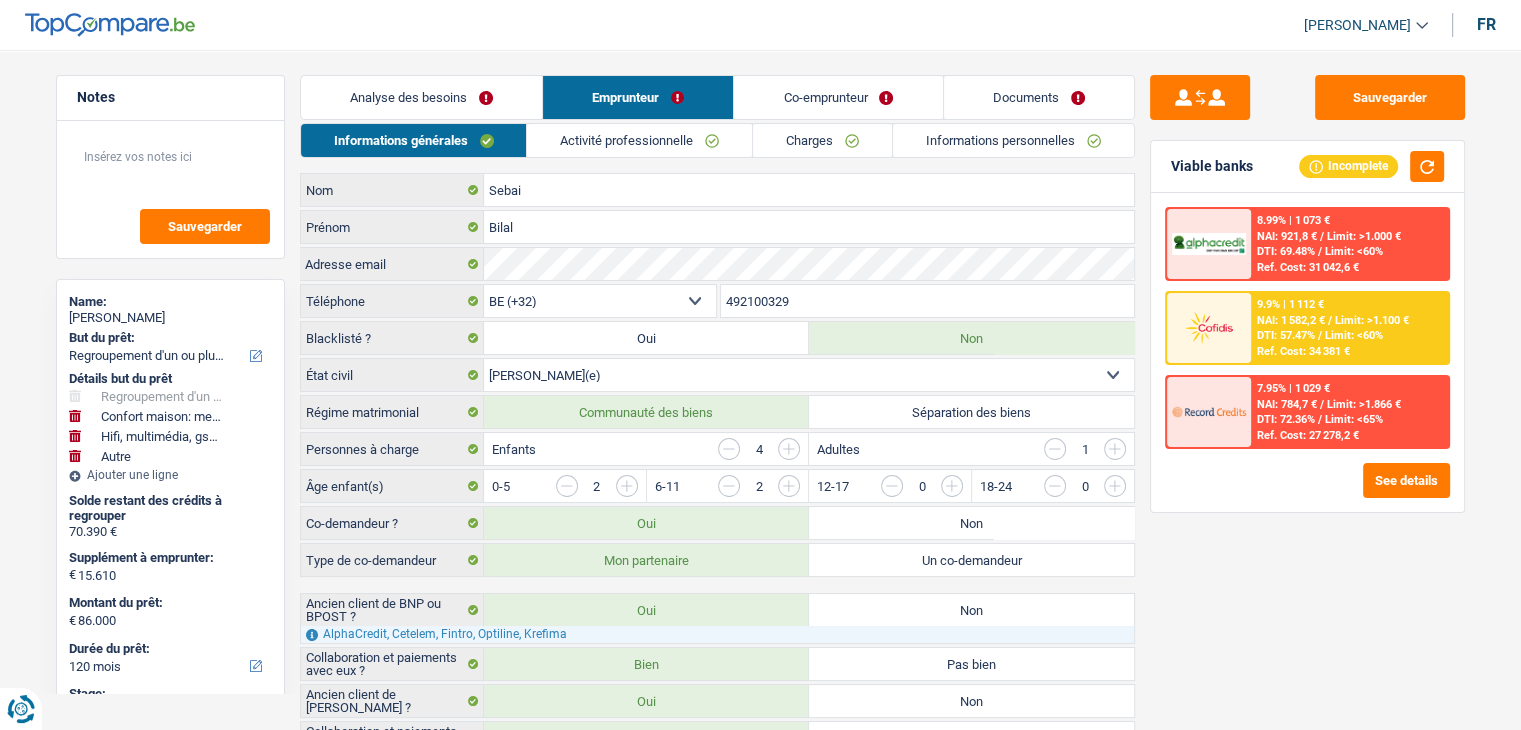 click on "Yanis Duboc
Se déconnecter
fr" at bounding box center (760, 25) 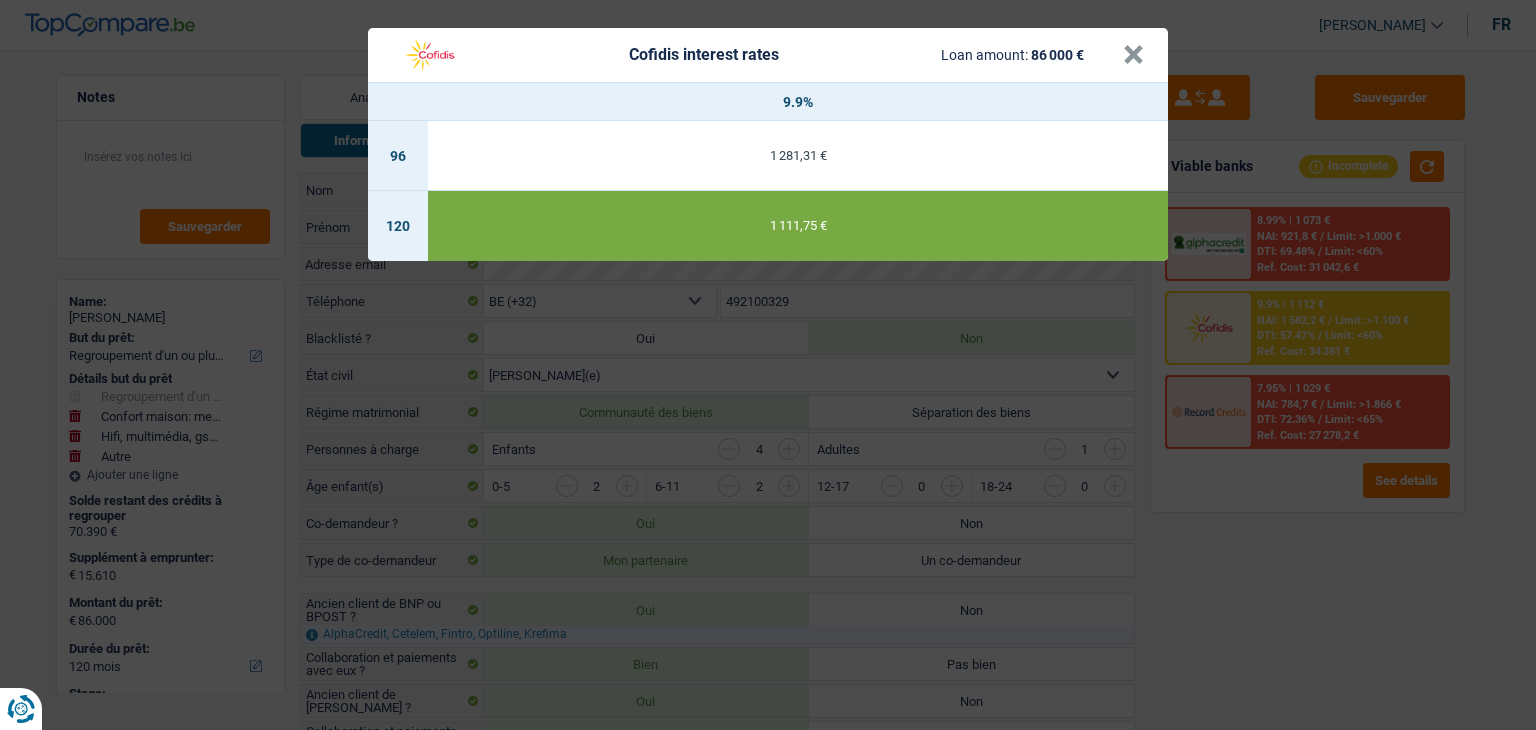 click on "Cofidis interest rates
Loan amount:
86 000 €
×
9.9%
96
1 281,31 €
120
1 111,75 €" at bounding box center [768, 365] 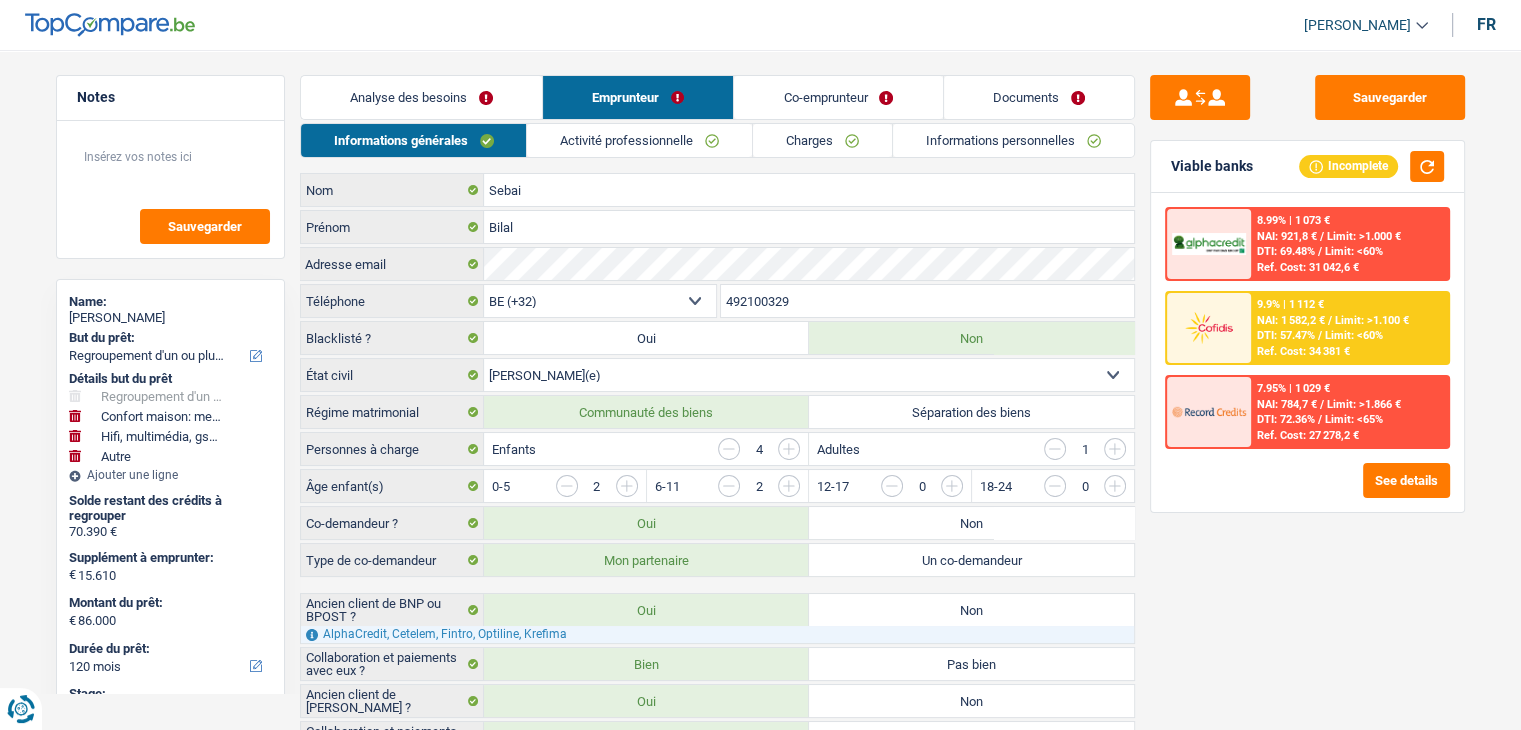 click on "Co-emprunteur" at bounding box center (838, 97) 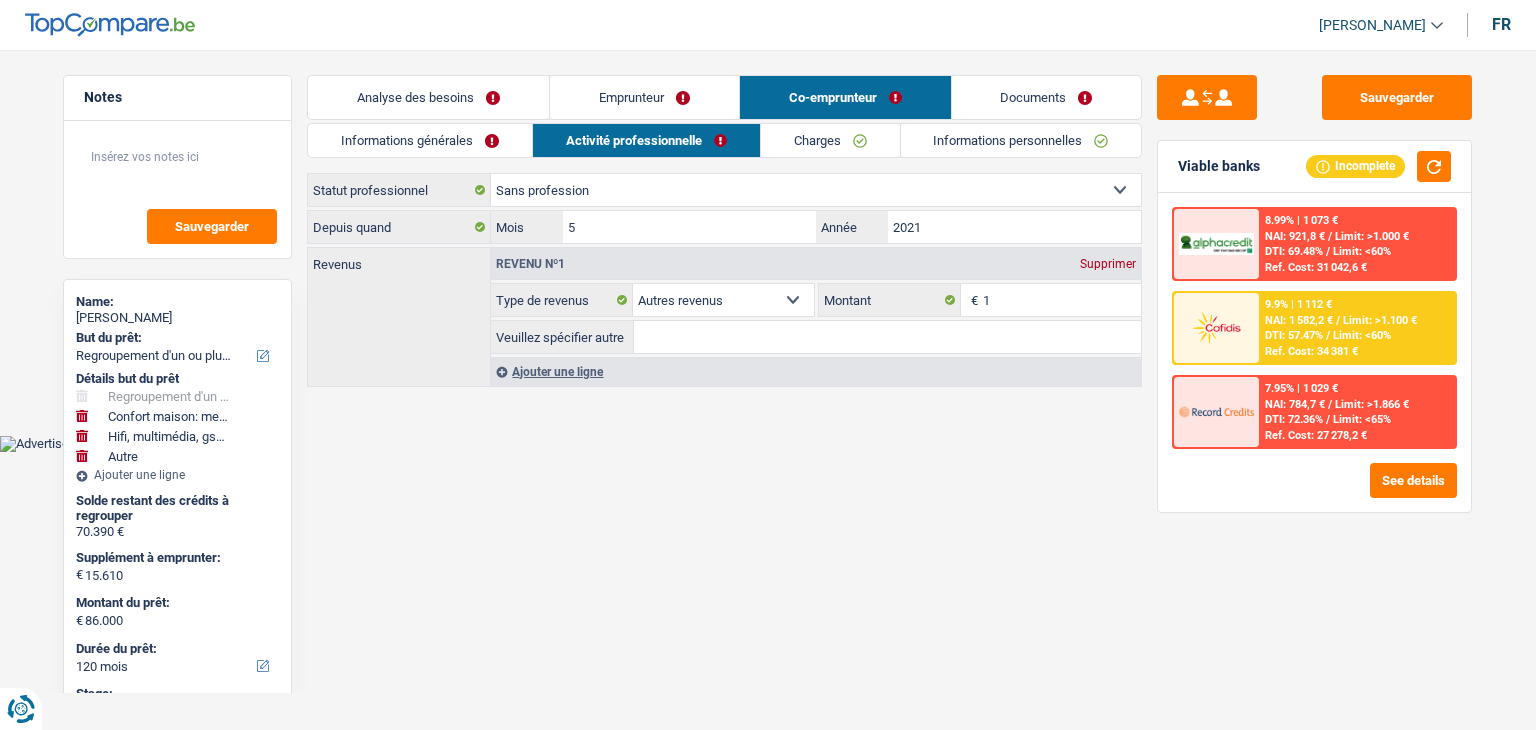 click on "Emprunteur" at bounding box center (644, 97) 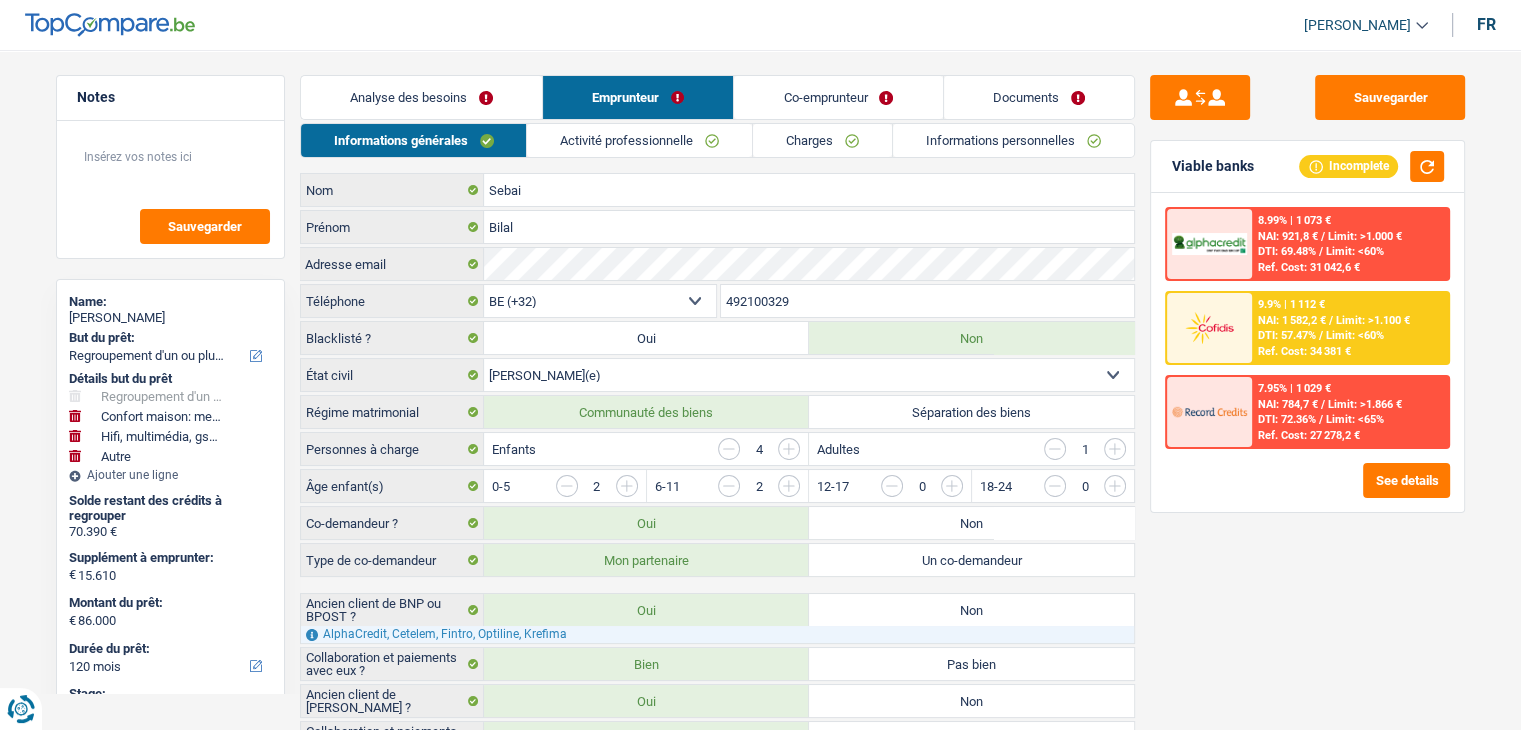 click on "Analyse des besoins" at bounding box center (421, 97) 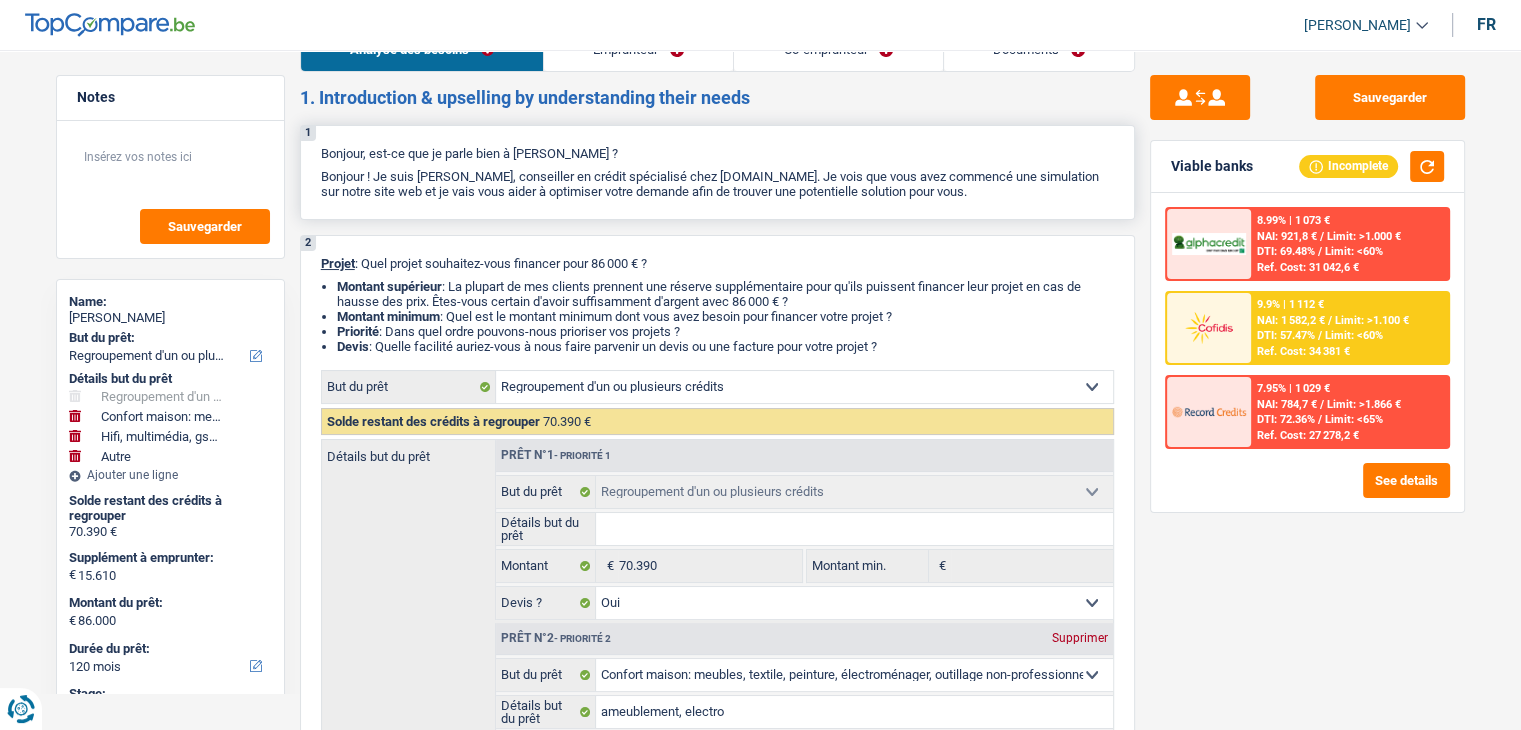 scroll, scrollTop: 0, scrollLeft: 0, axis: both 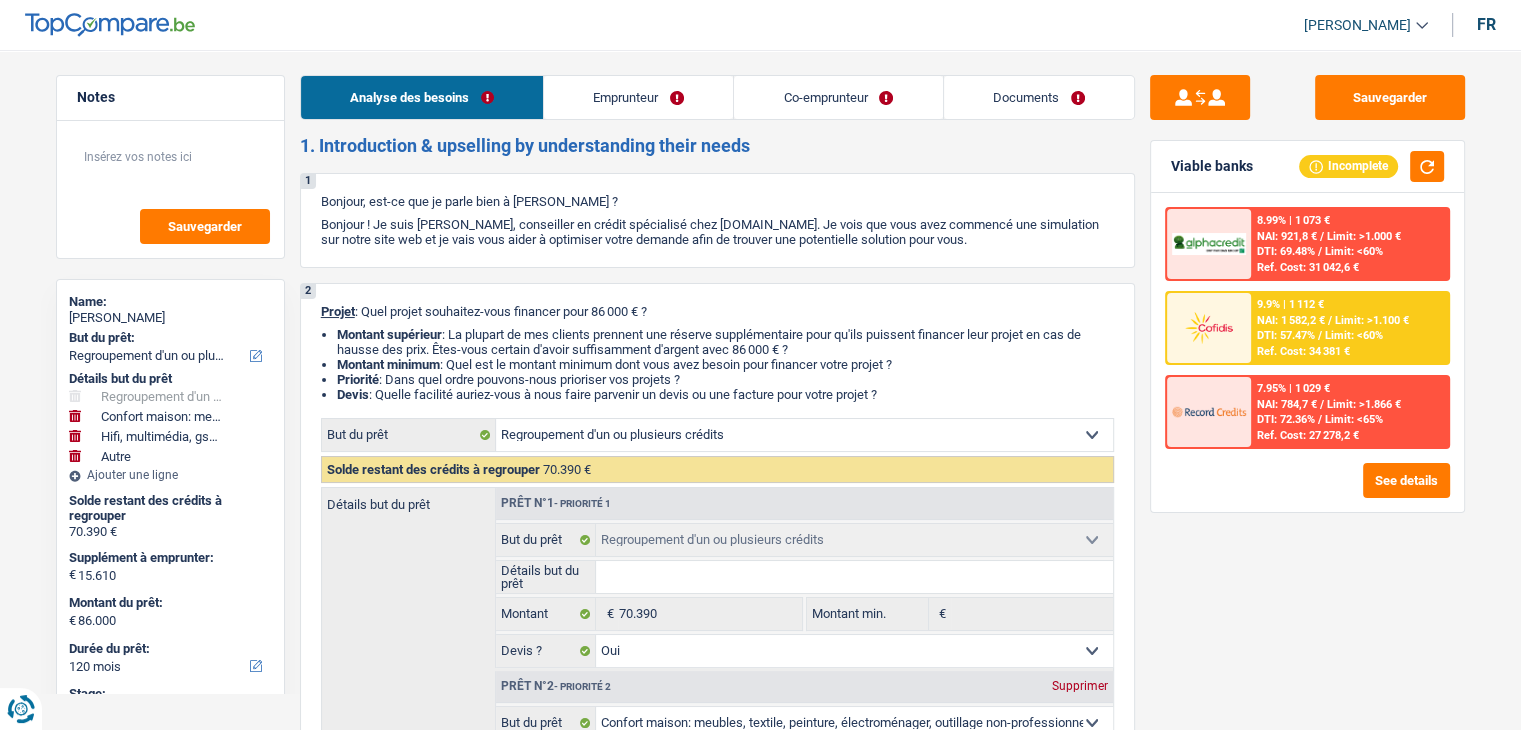 click on "Emprunteur" at bounding box center (638, 97) 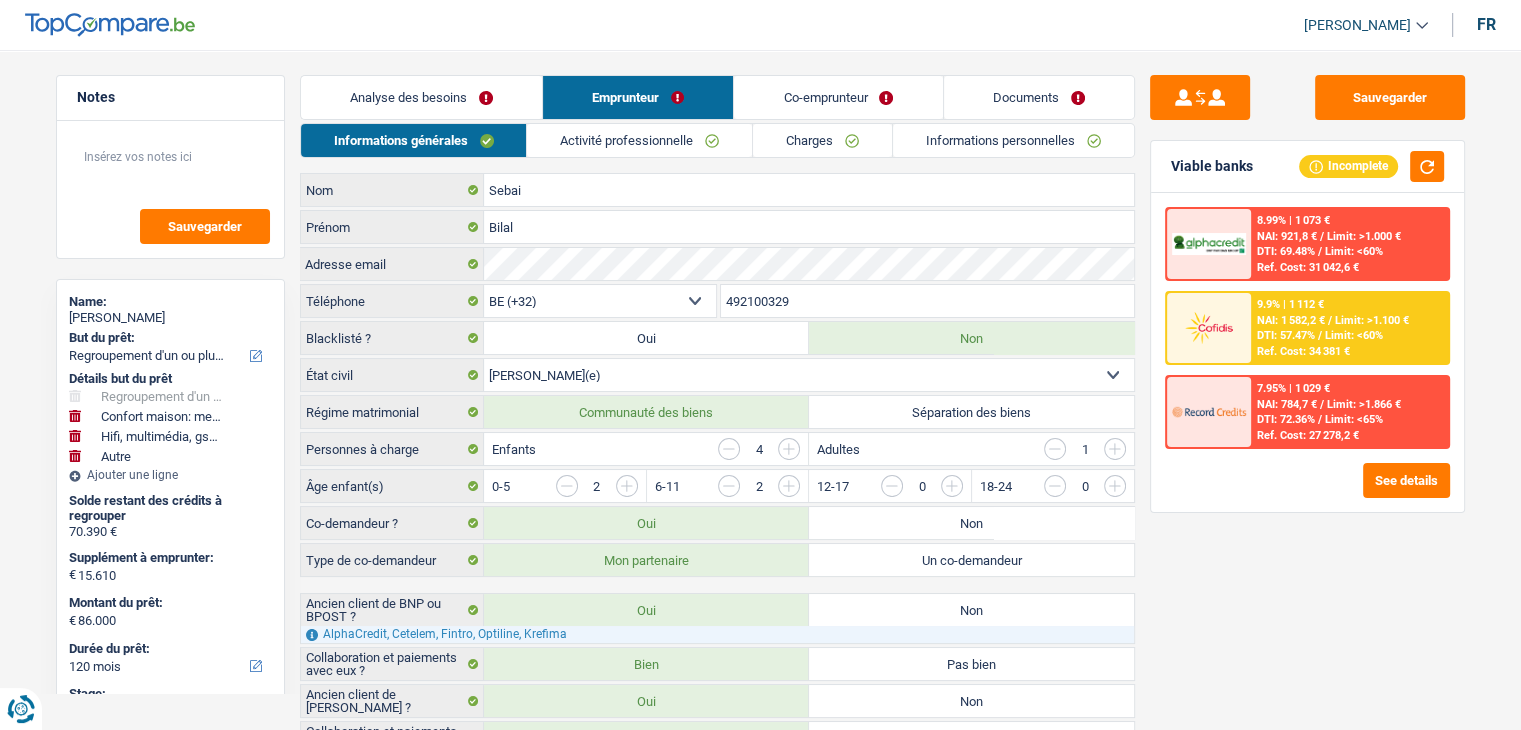 click on "Charges" at bounding box center (822, 140) 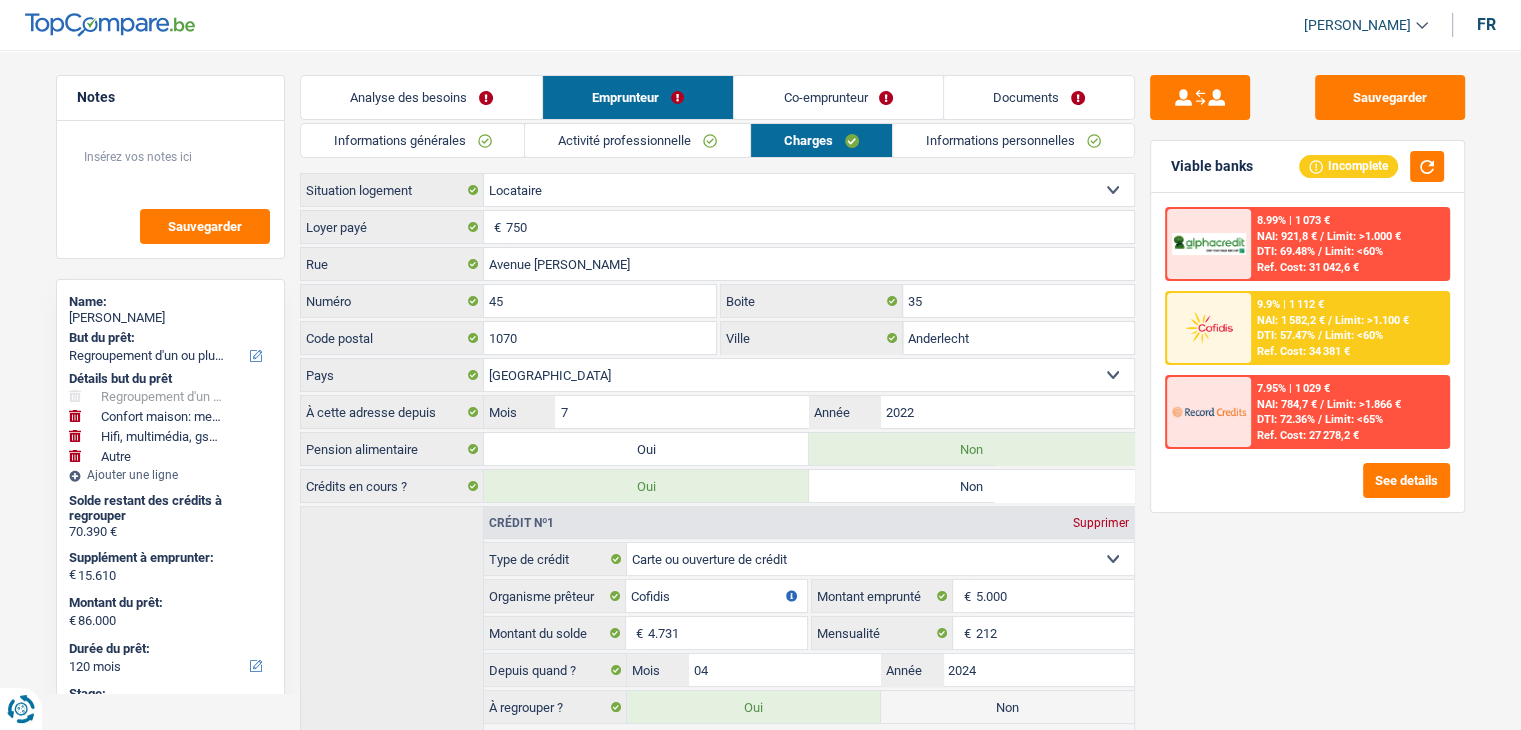 click on "Emprunteur" at bounding box center (638, 97) 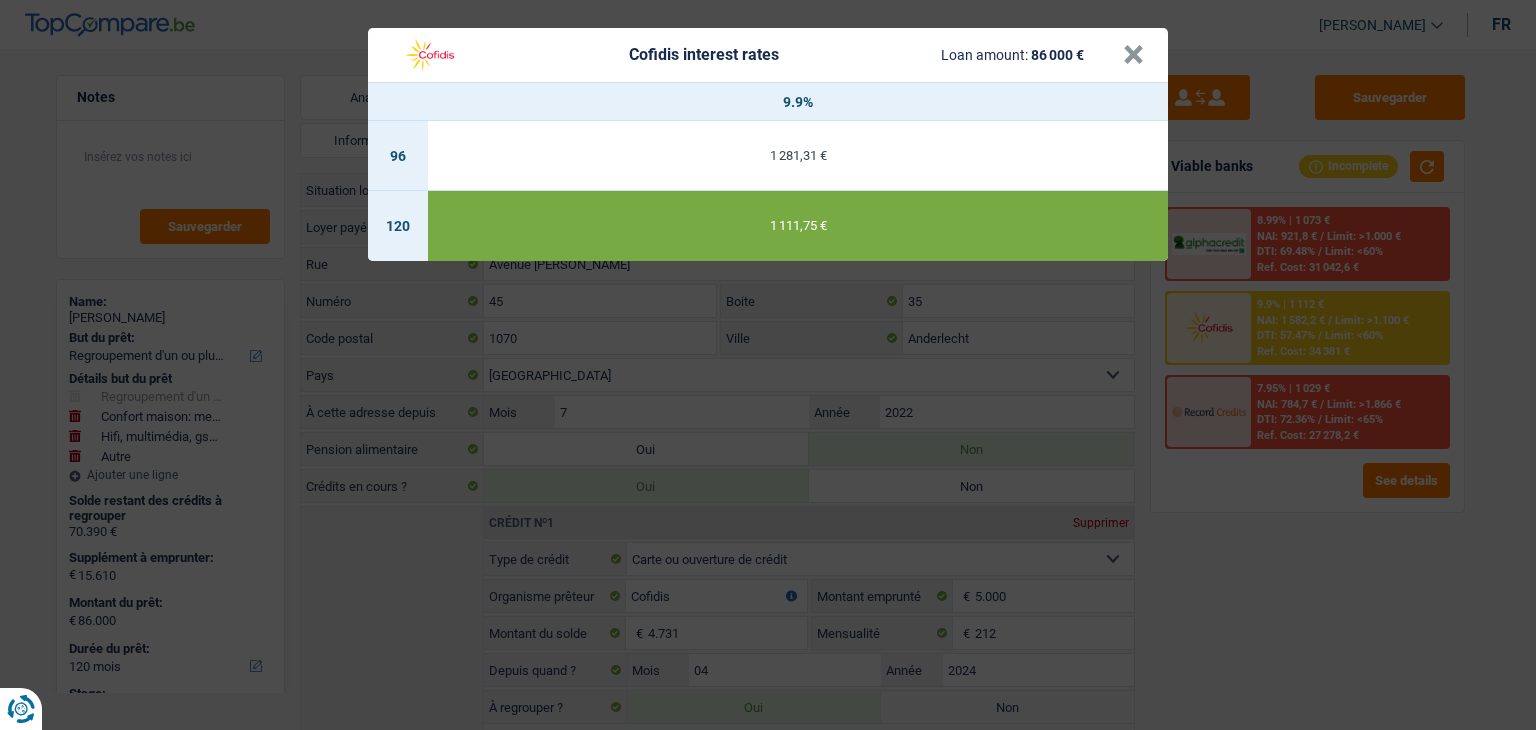 click on "Cofidis interest rates
Loan amount:
86 000 €
×
9.9%
96
1 281,31 €
120
1 111,75 €" at bounding box center [768, 365] 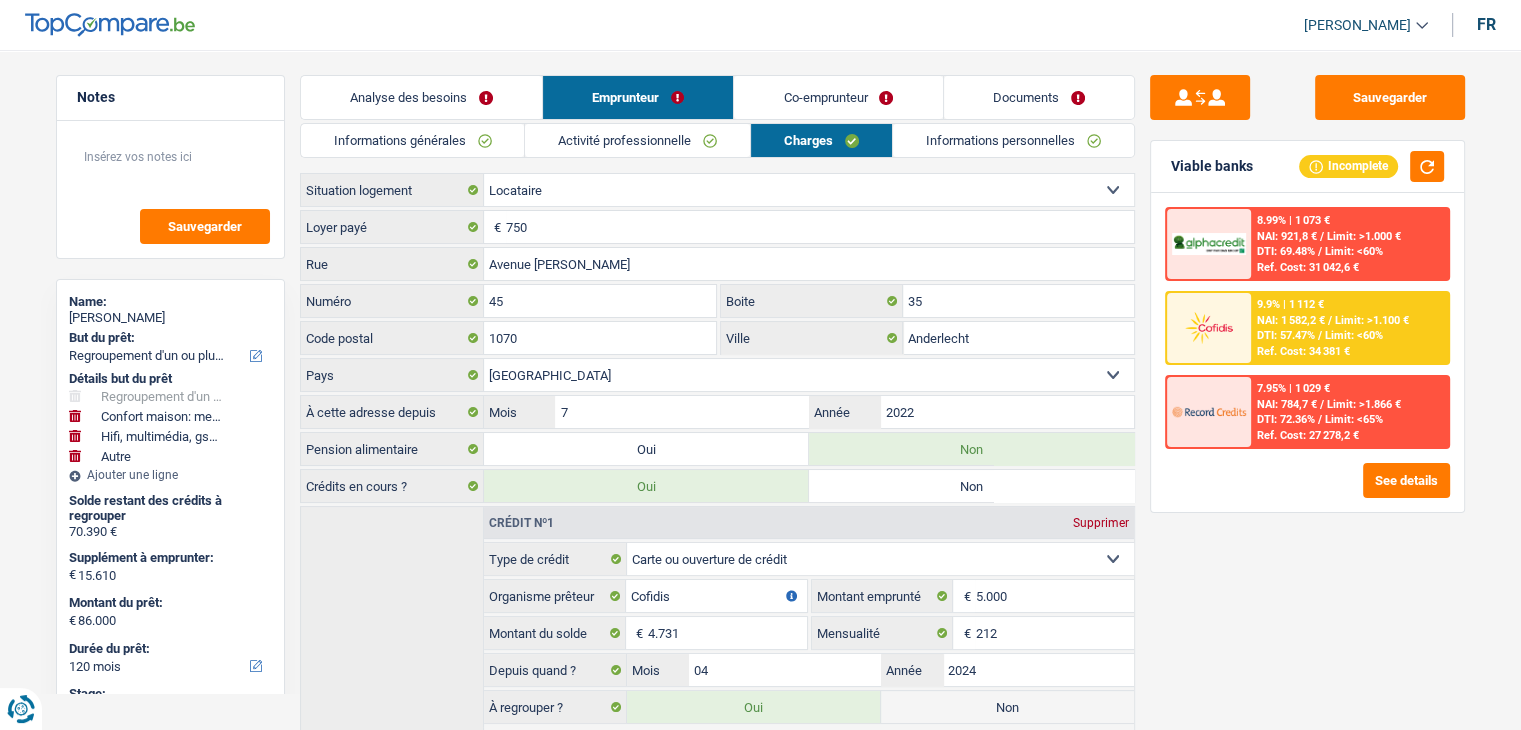 click on "See details" at bounding box center [1307, 480] 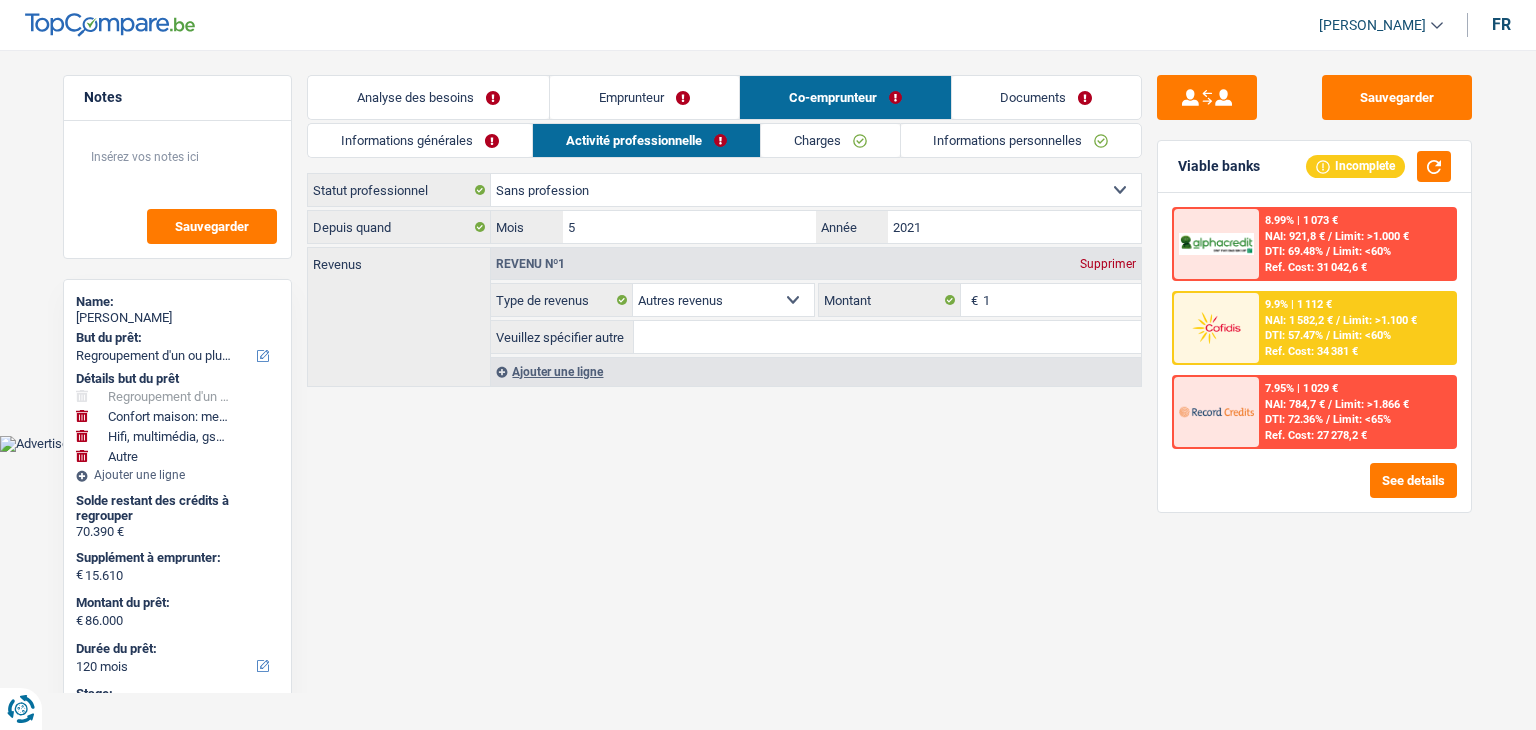 click on "Analyse des besoins" at bounding box center (428, 97) 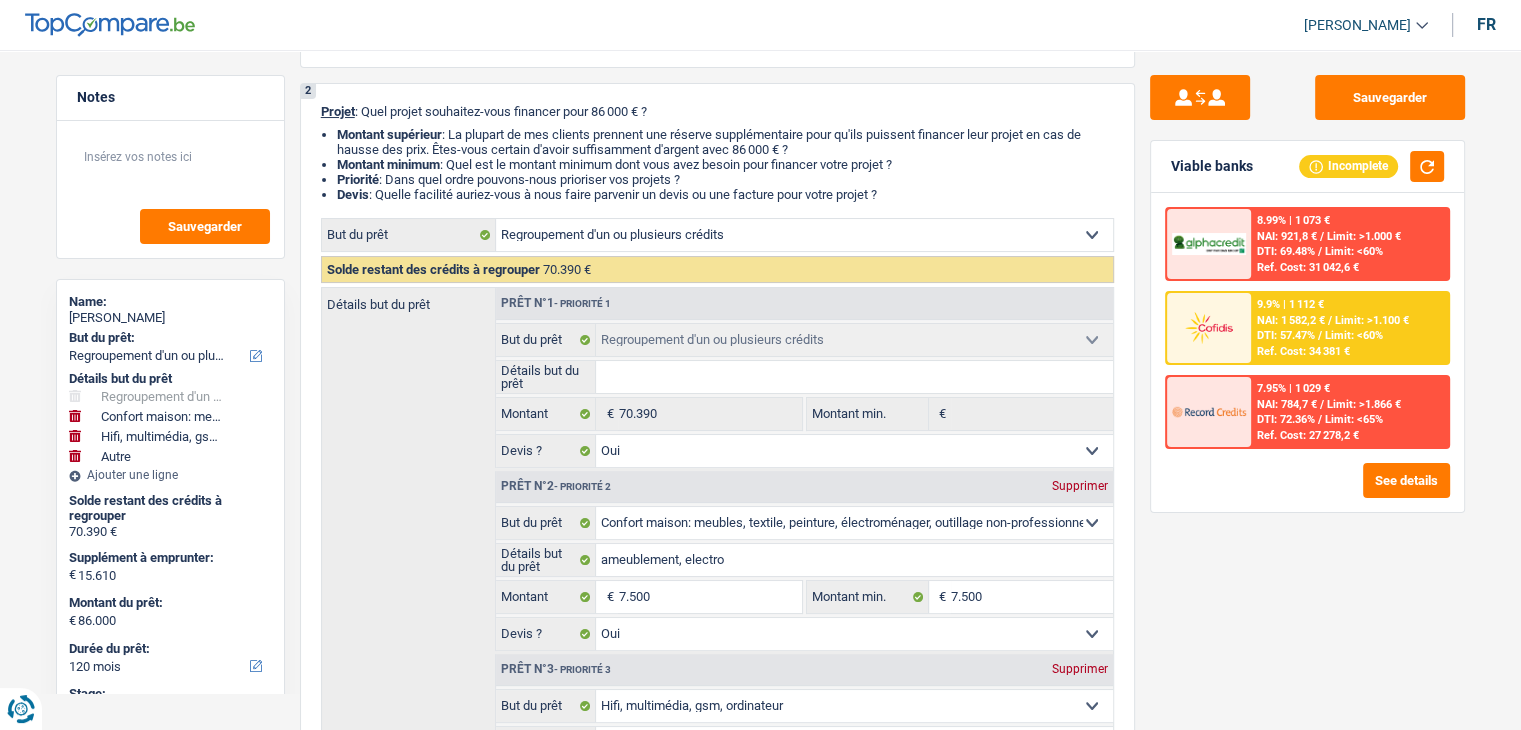 scroll, scrollTop: 0, scrollLeft: 0, axis: both 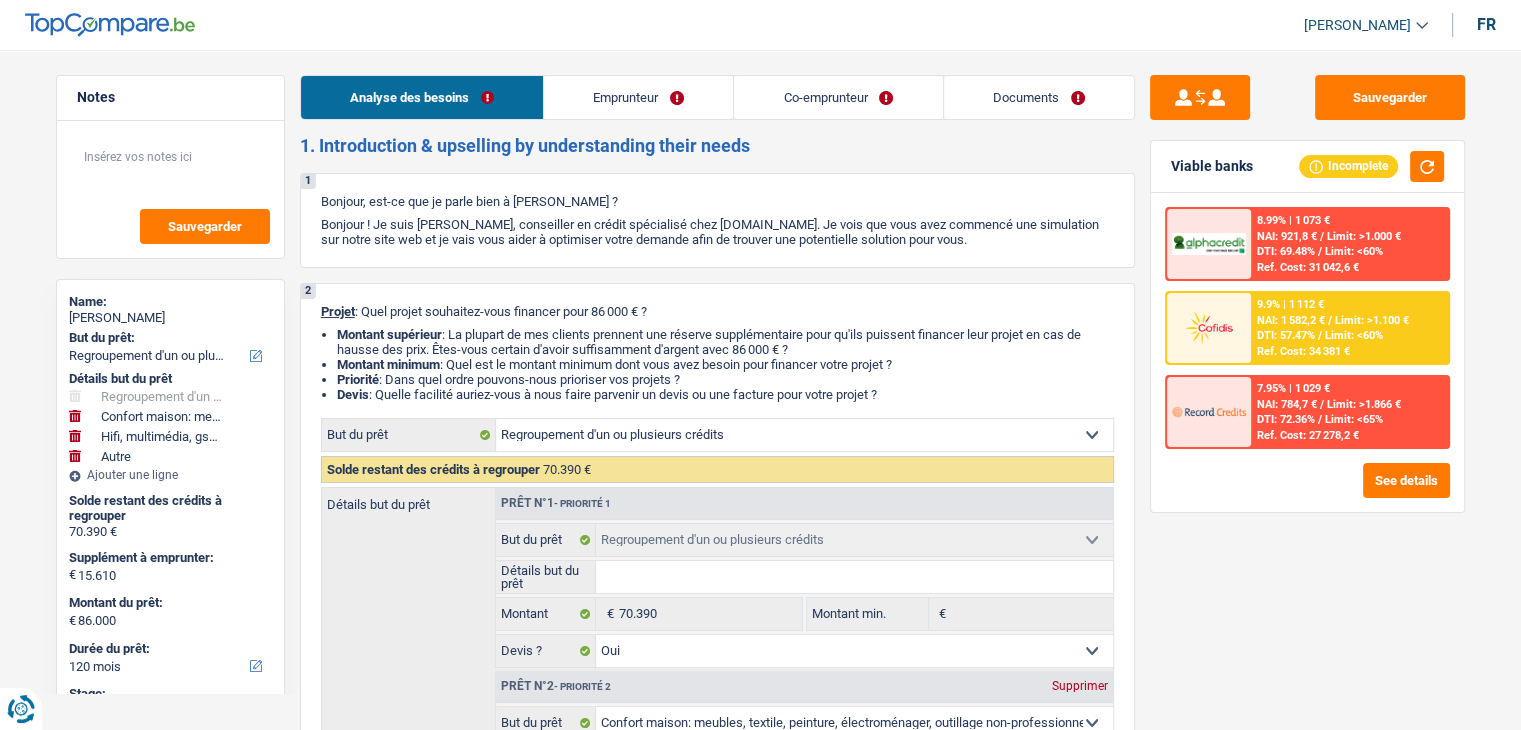 click on "Co-emprunteur" at bounding box center [838, 97] 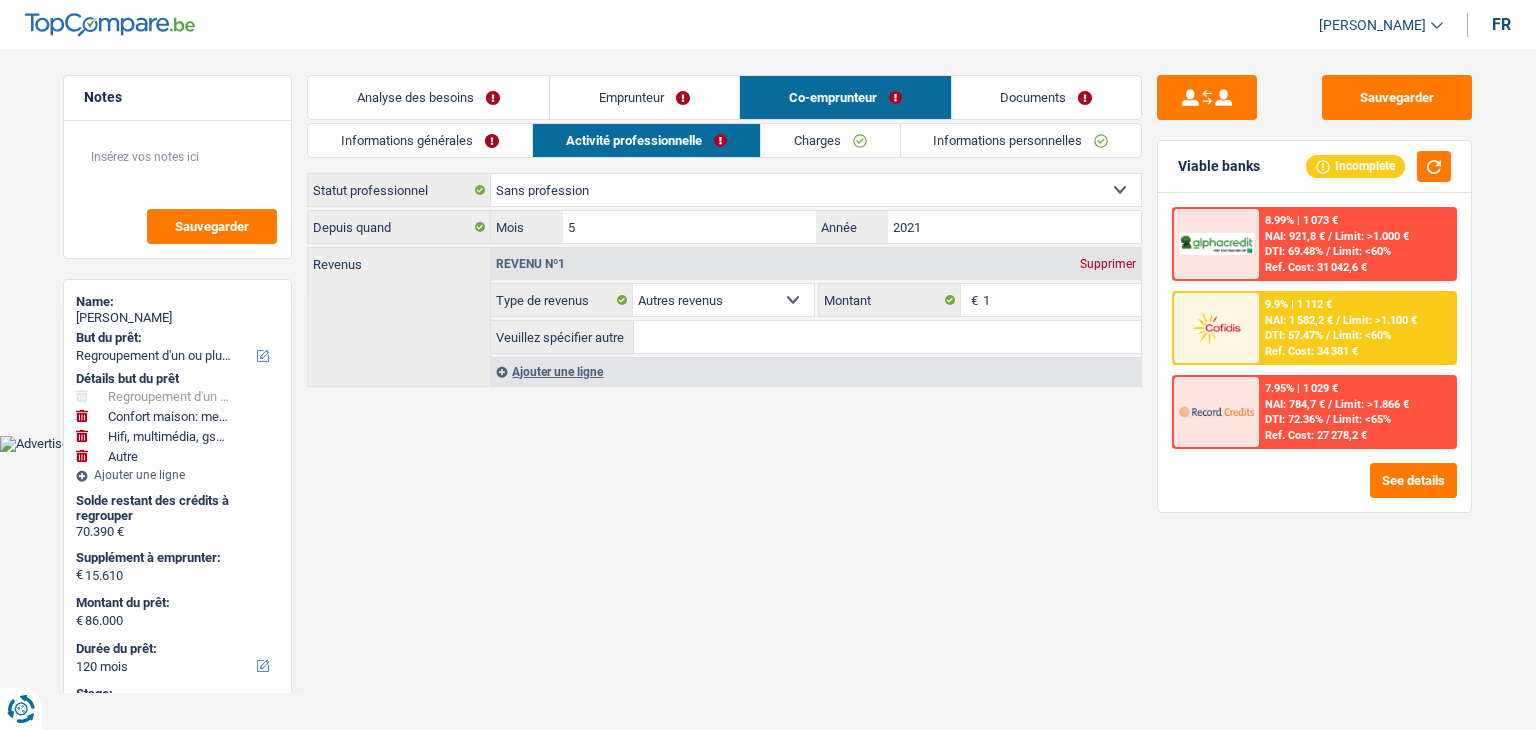 click on "Analyse des besoins" at bounding box center [428, 97] 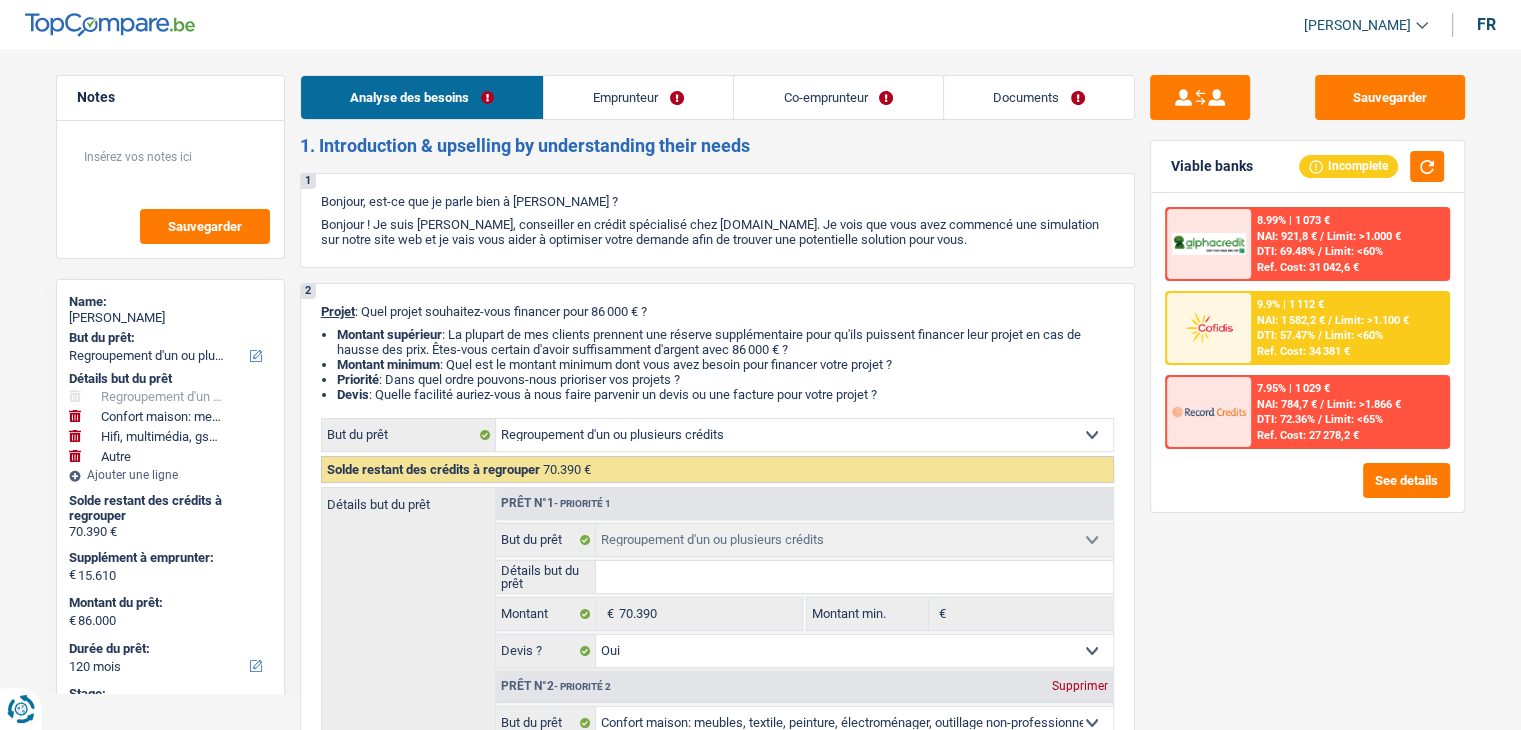 click on "Emprunteur" at bounding box center [638, 97] 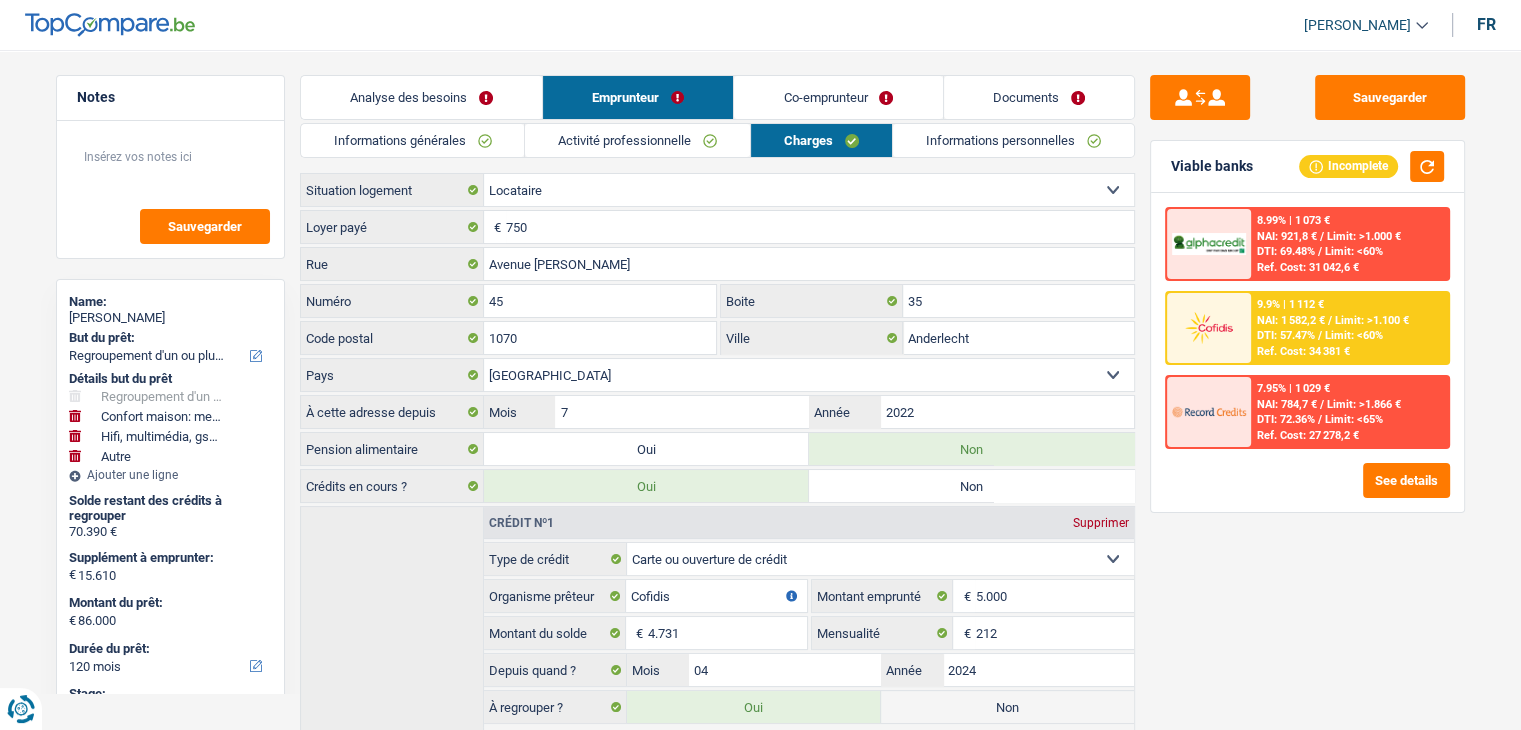 click on "Informations générales" at bounding box center [413, 140] 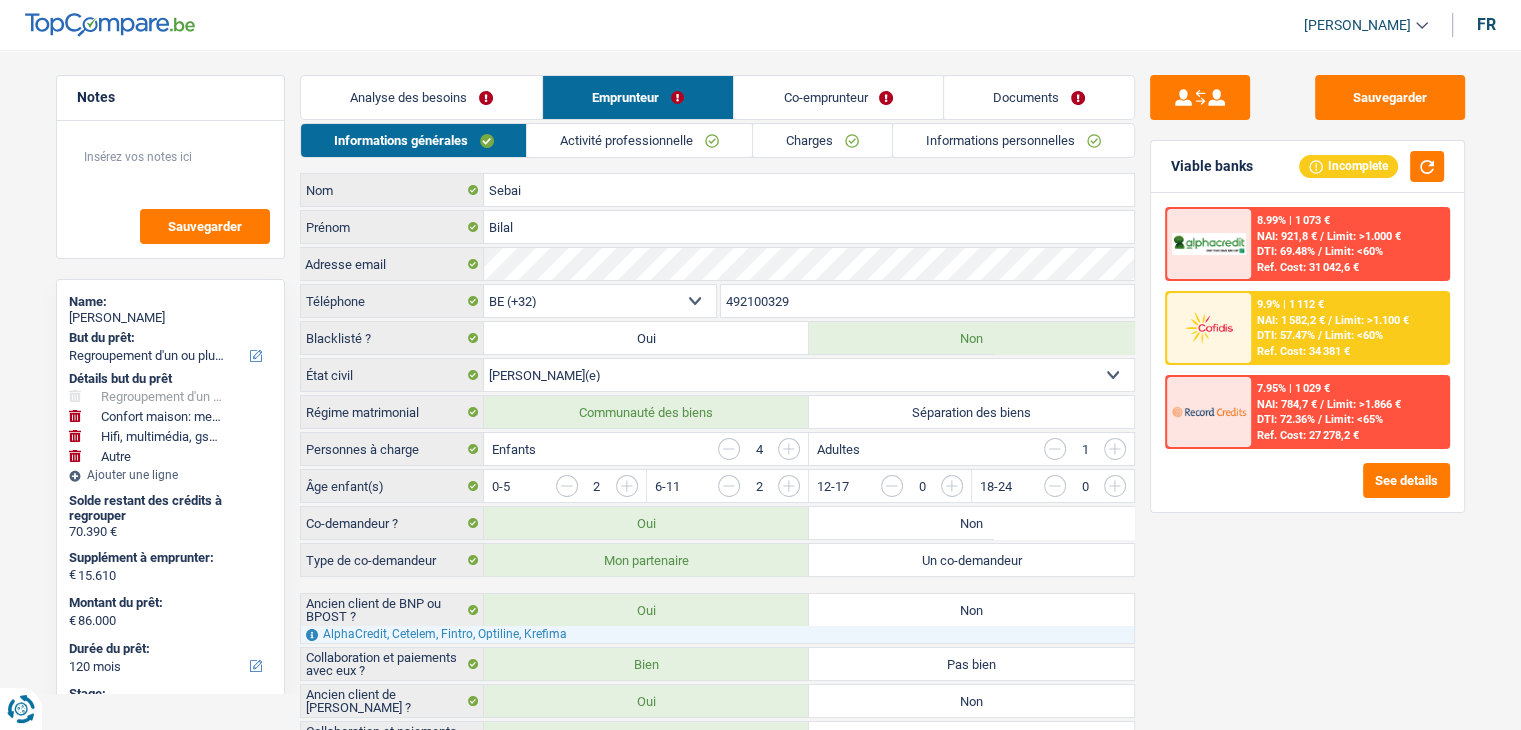 click on "Activité professionnelle" at bounding box center (639, 140) 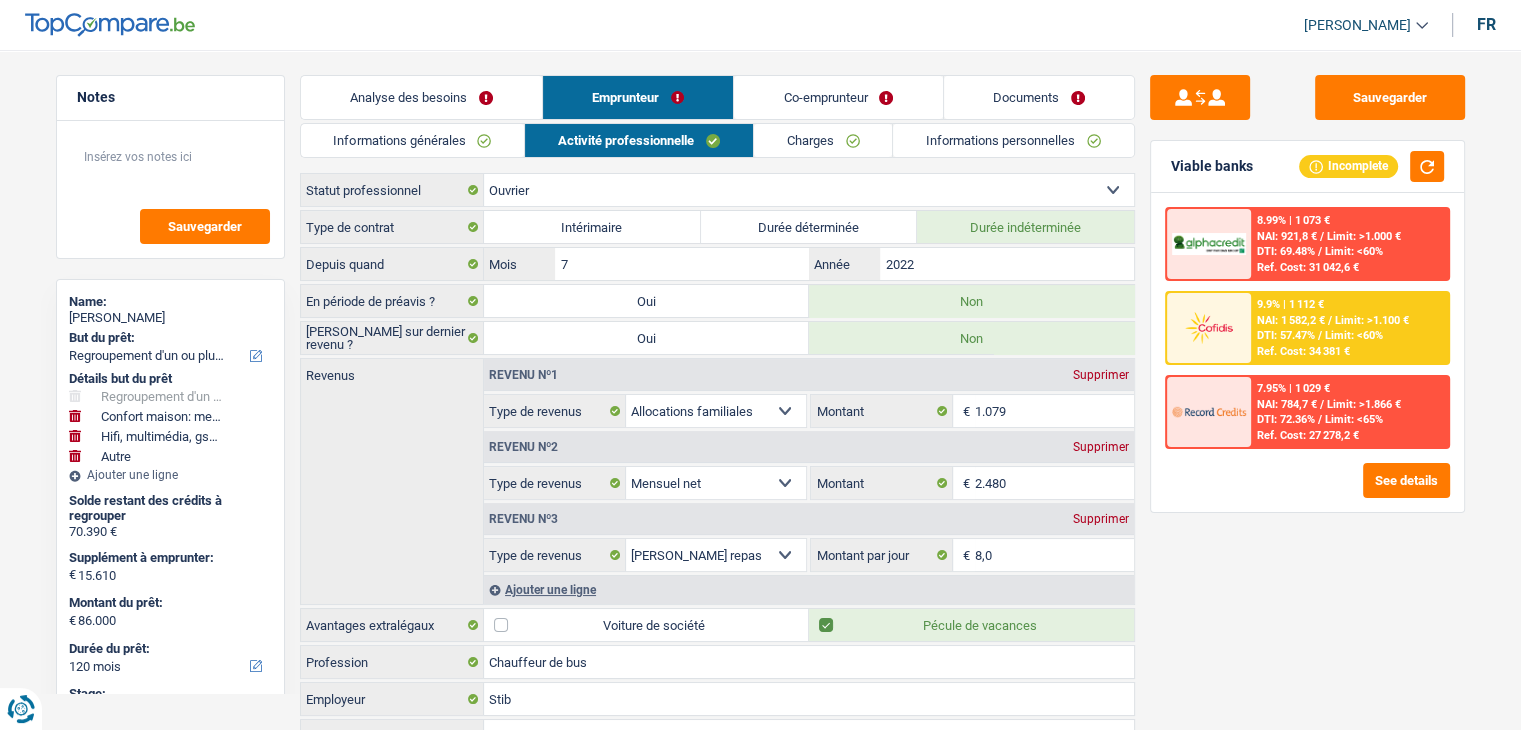 click on "Informations générales" at bounding box center (413, 140) 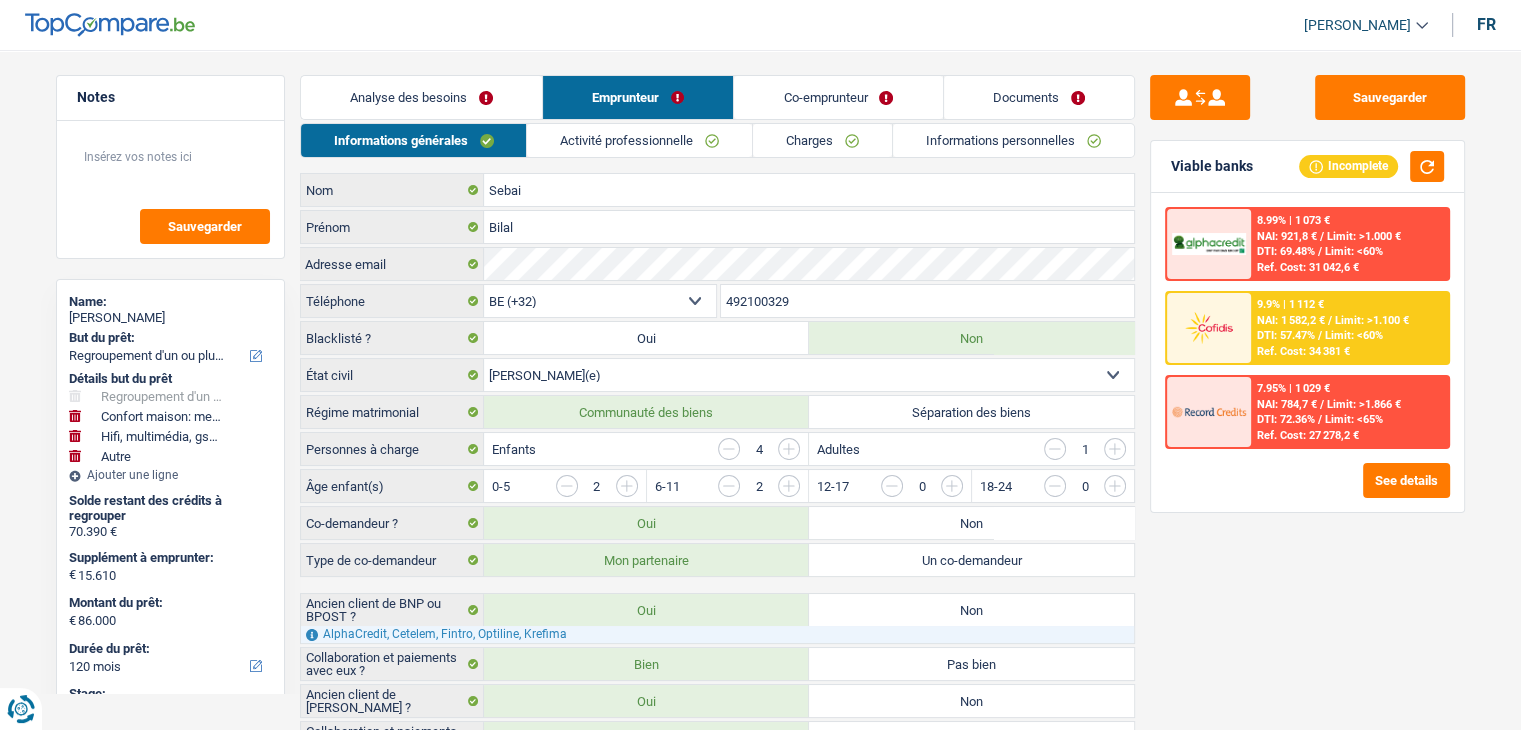click on "Analyse des besoins" at bounding box center [421, 97] 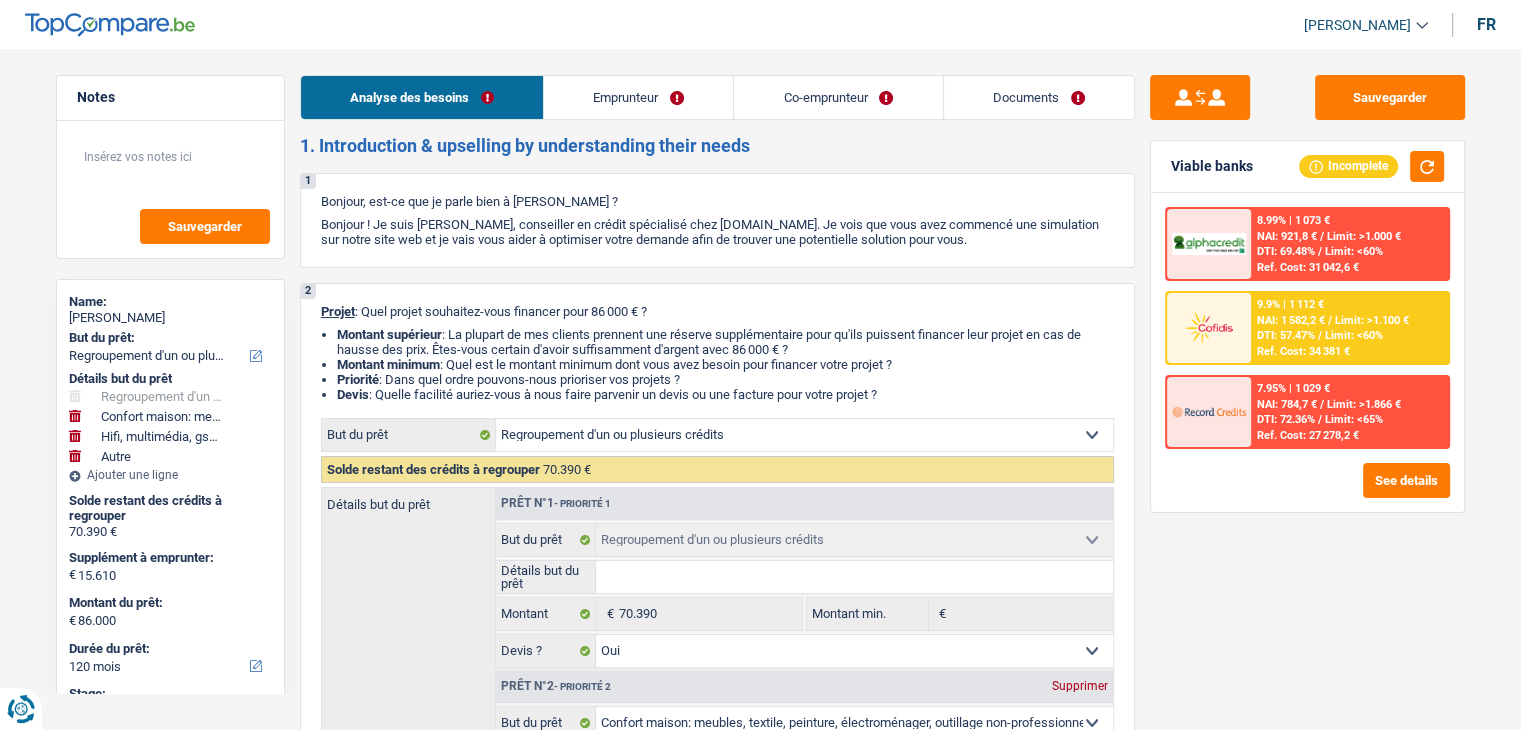drag, startPoint x: 760, startPoint y: 153, endPoint x: 317, endPoint y: 141, distance: 443.1625 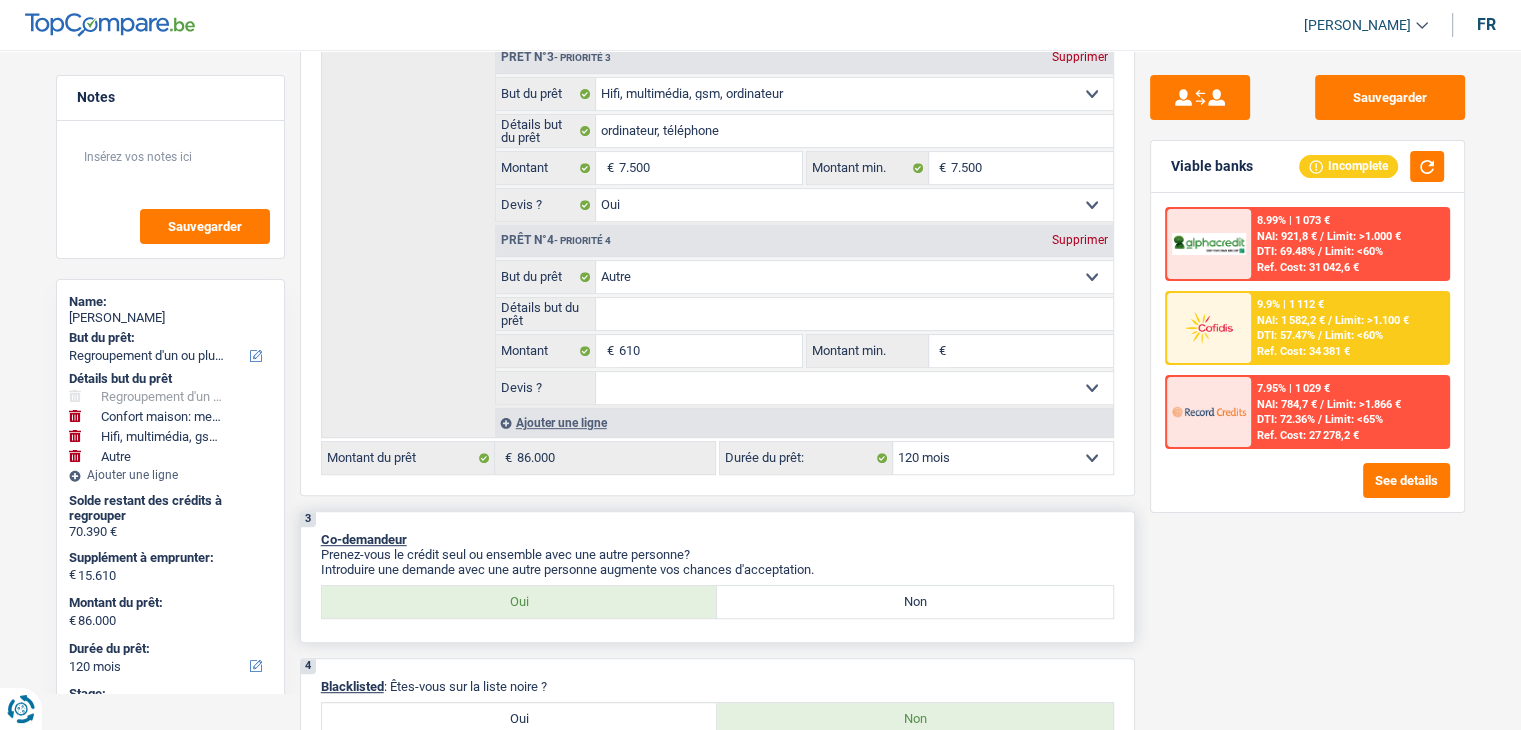 scroll, scrollTop: 1100, scrollLeft: 0, axis: vertical 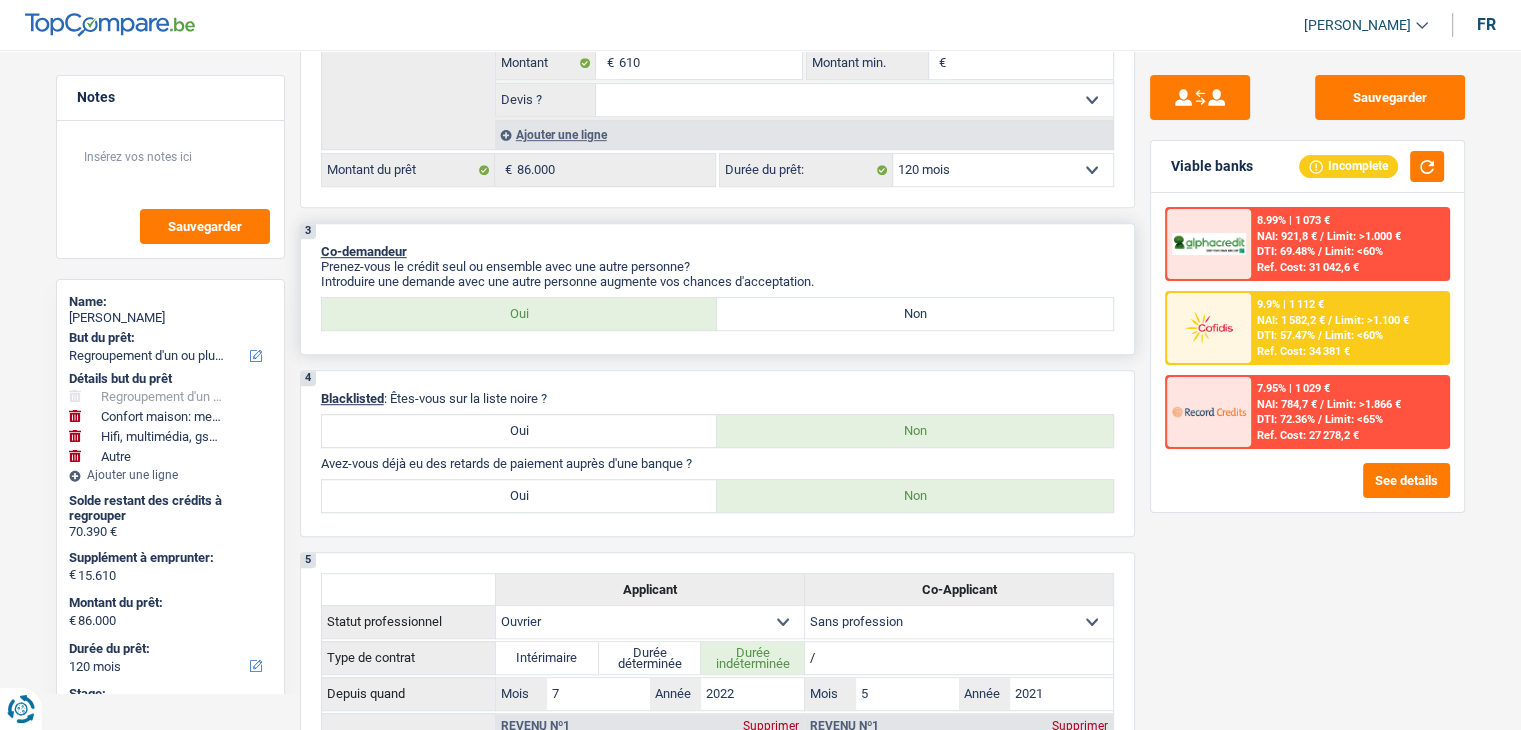click on "Non" at bounding box center (915, 314) 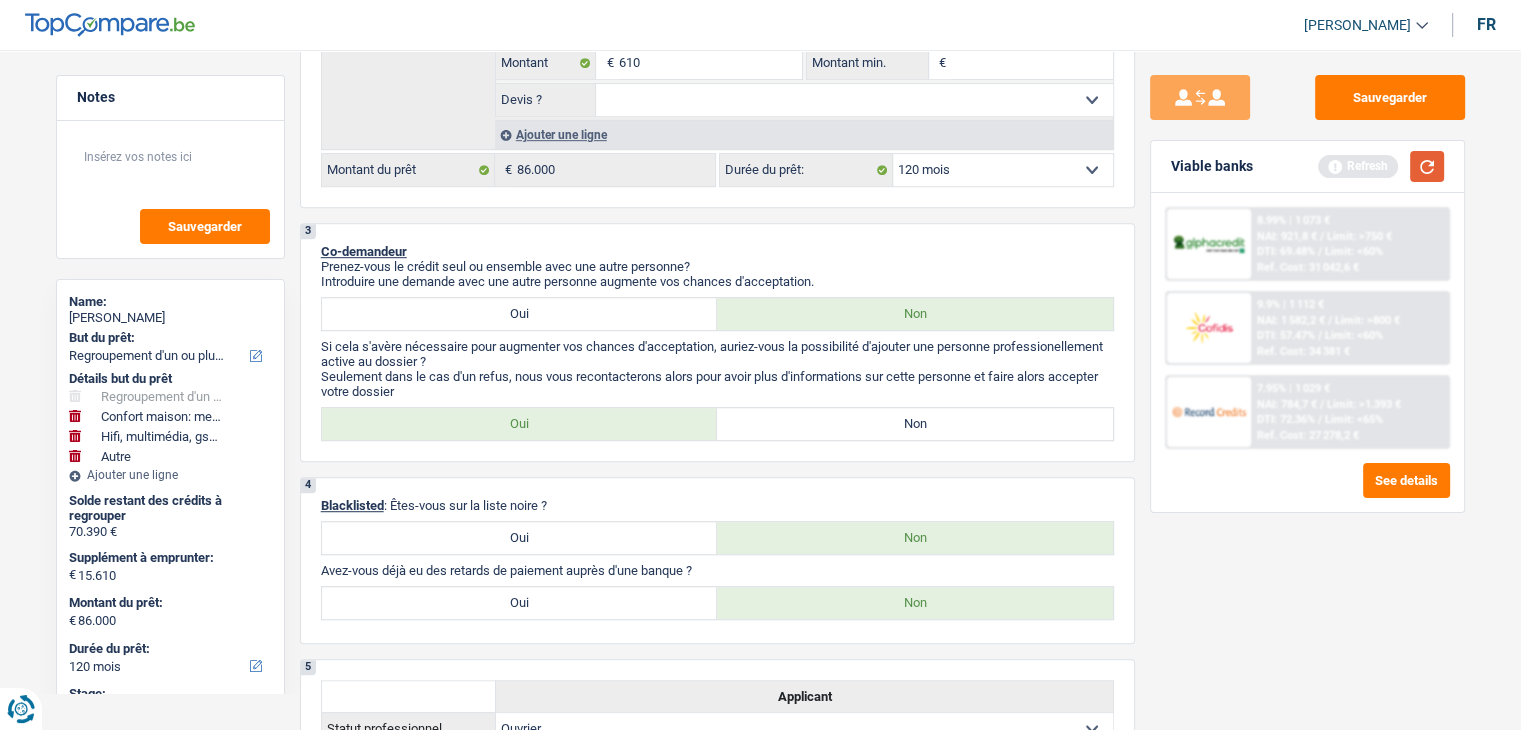 click at bounding box center (1427, 166) 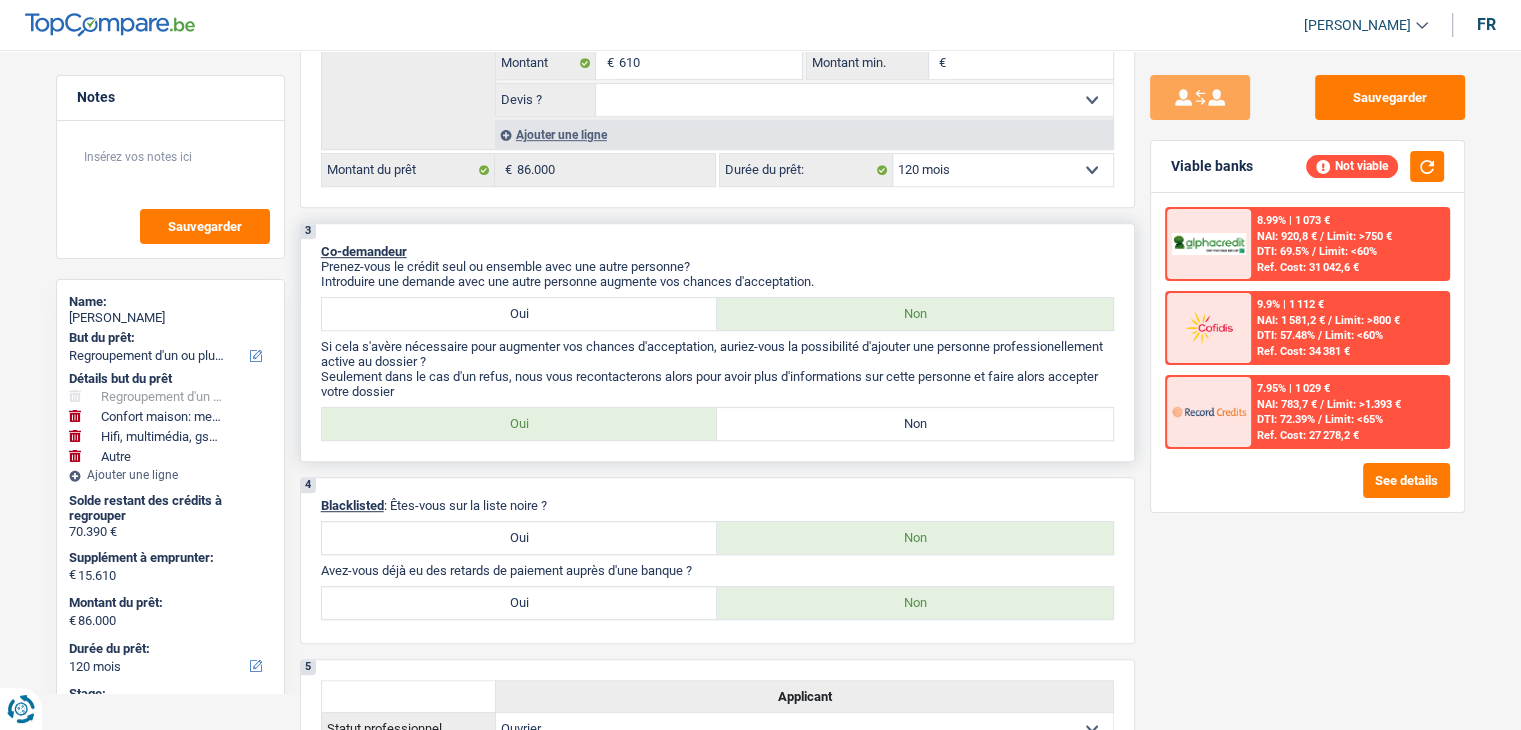 click on "Non" at bounding box center [915, 424] 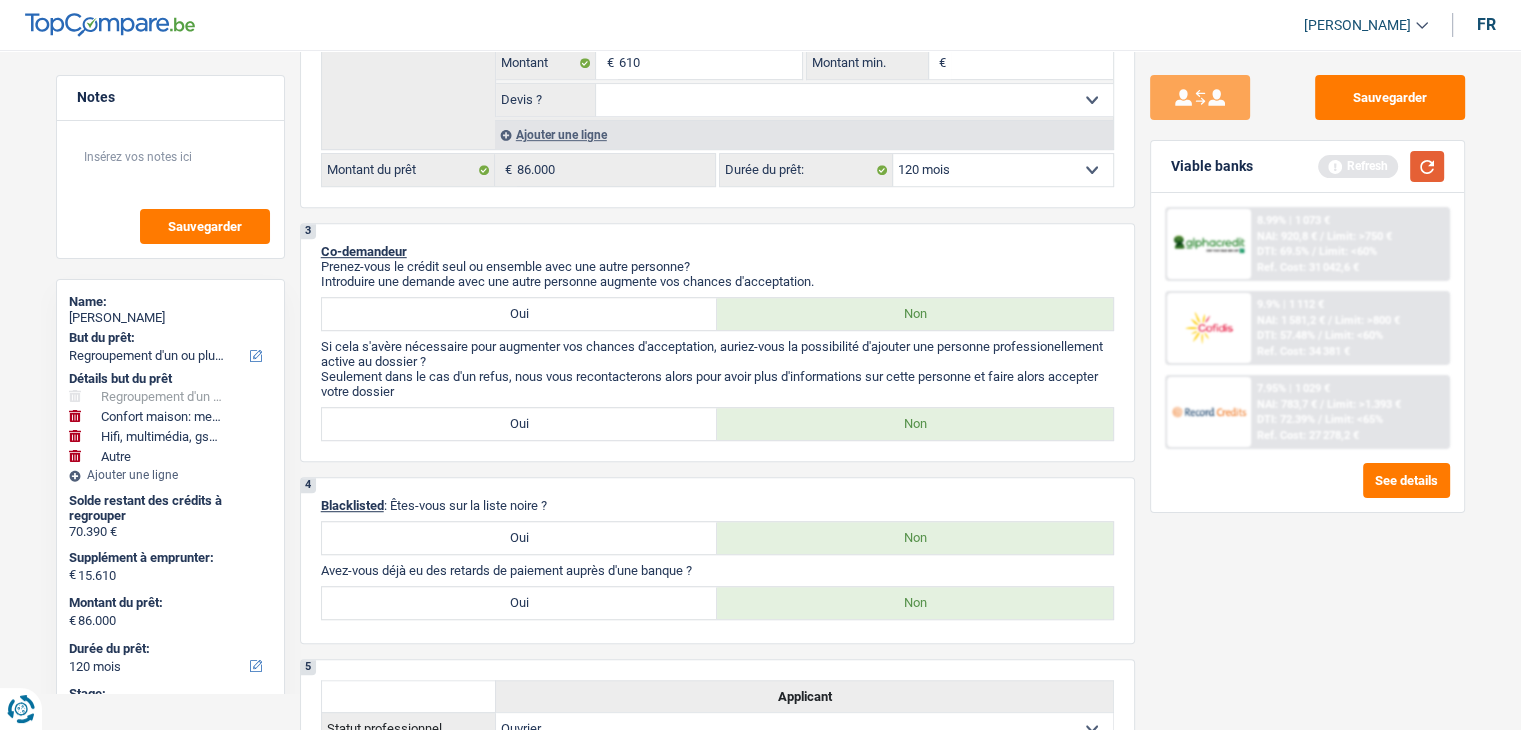 click at bounding box center (1427, 166) 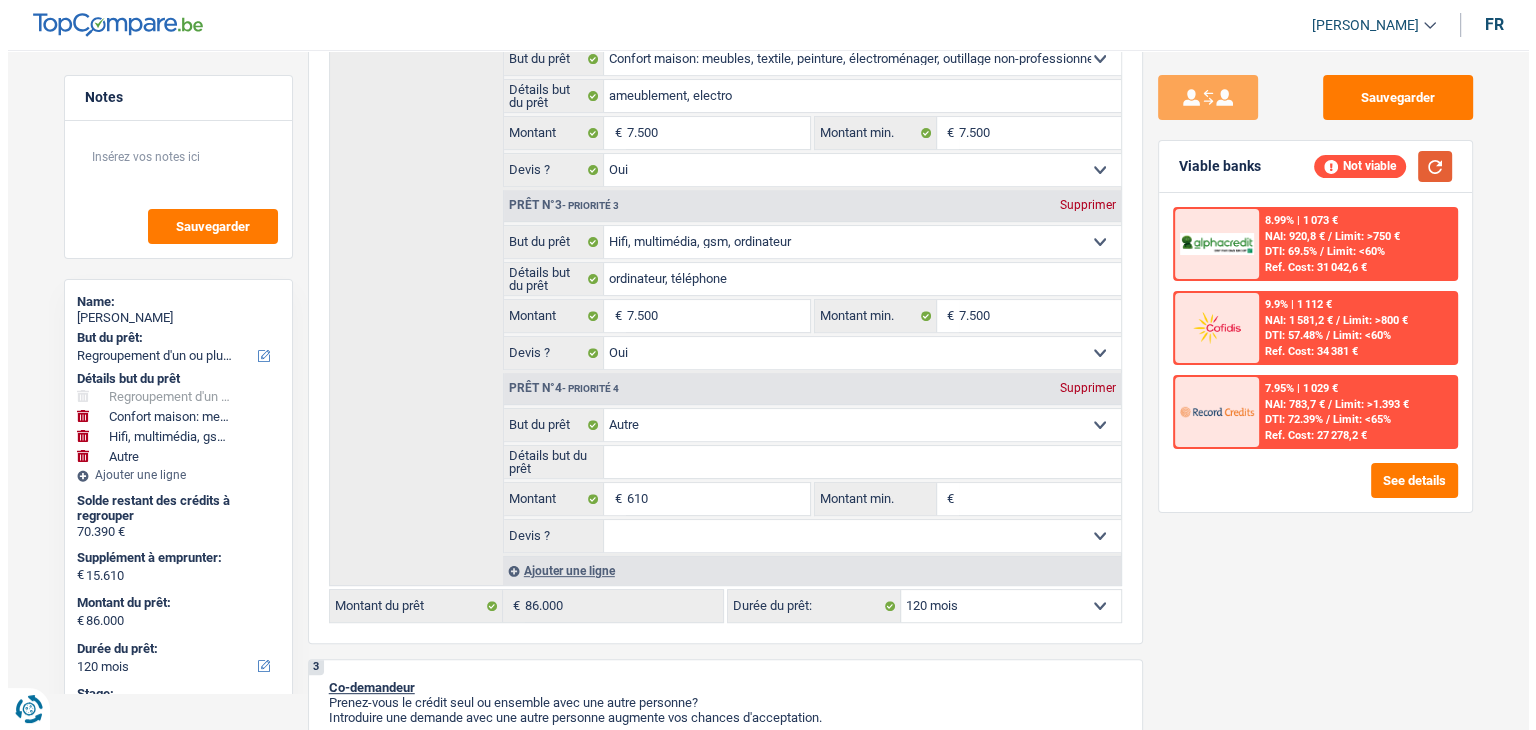 scroll, scrollTop: 400, scrollLeft: 0, axis: vertical 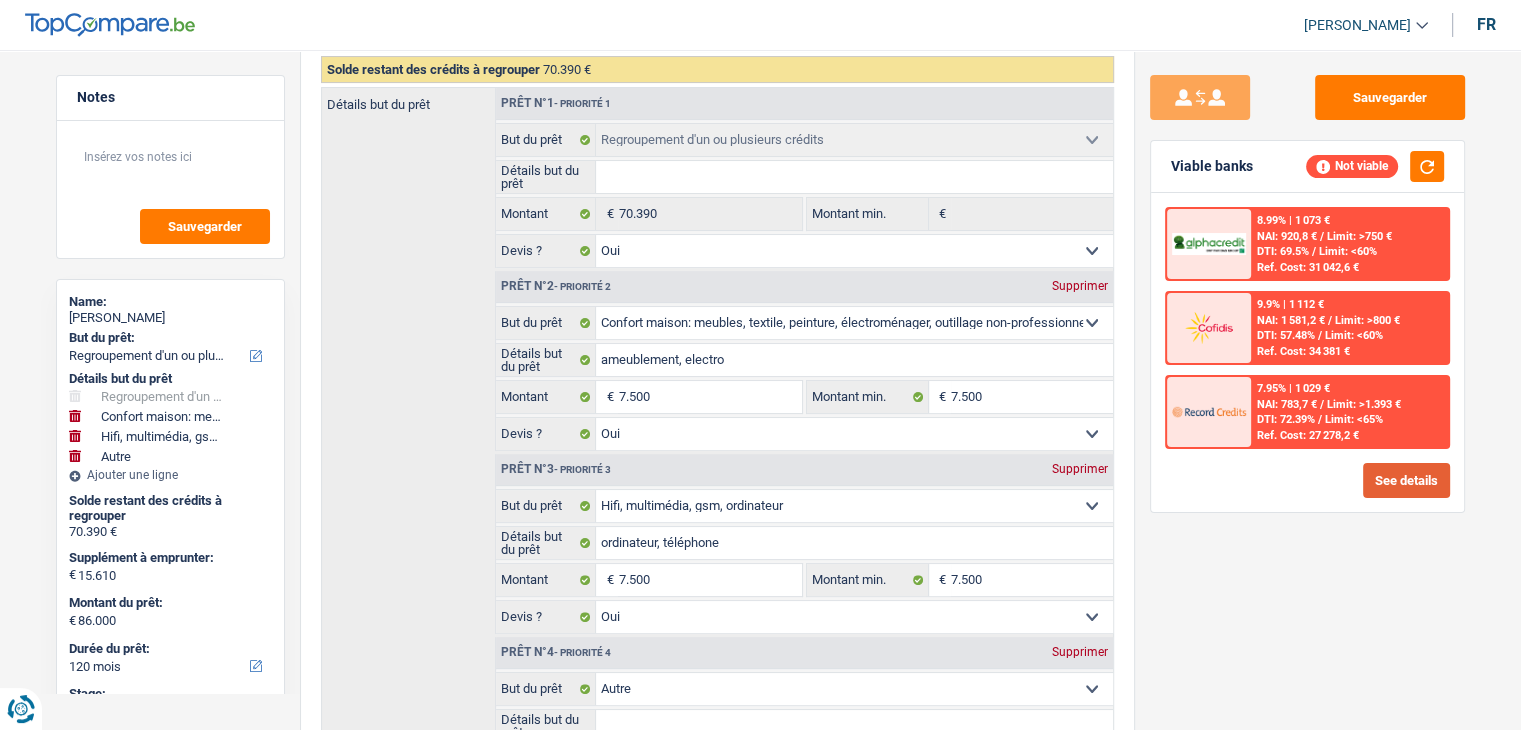 click on "See details" at bounding box center [1406, 480] 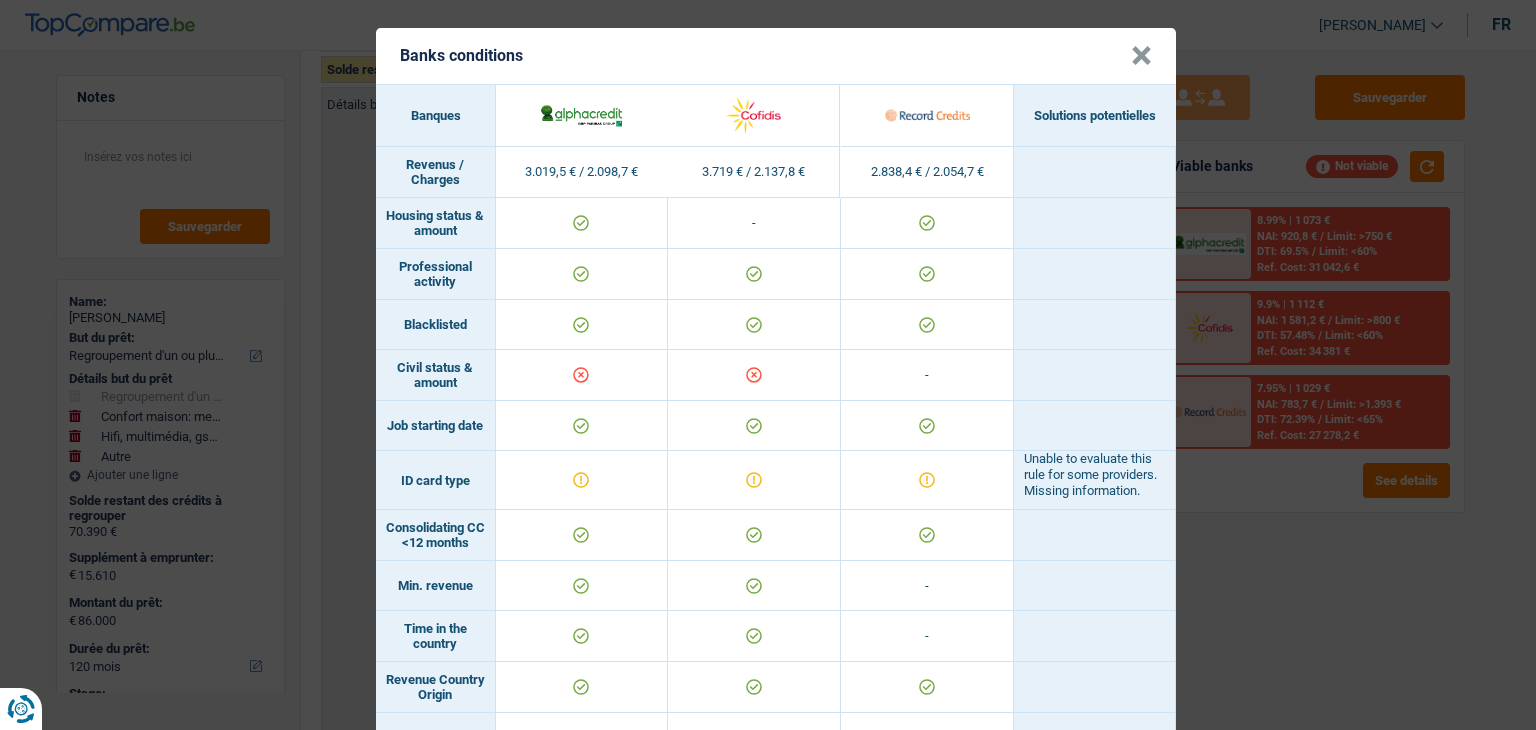 scroll, scrollTop: 0, scrollLeft: 0, axis: both 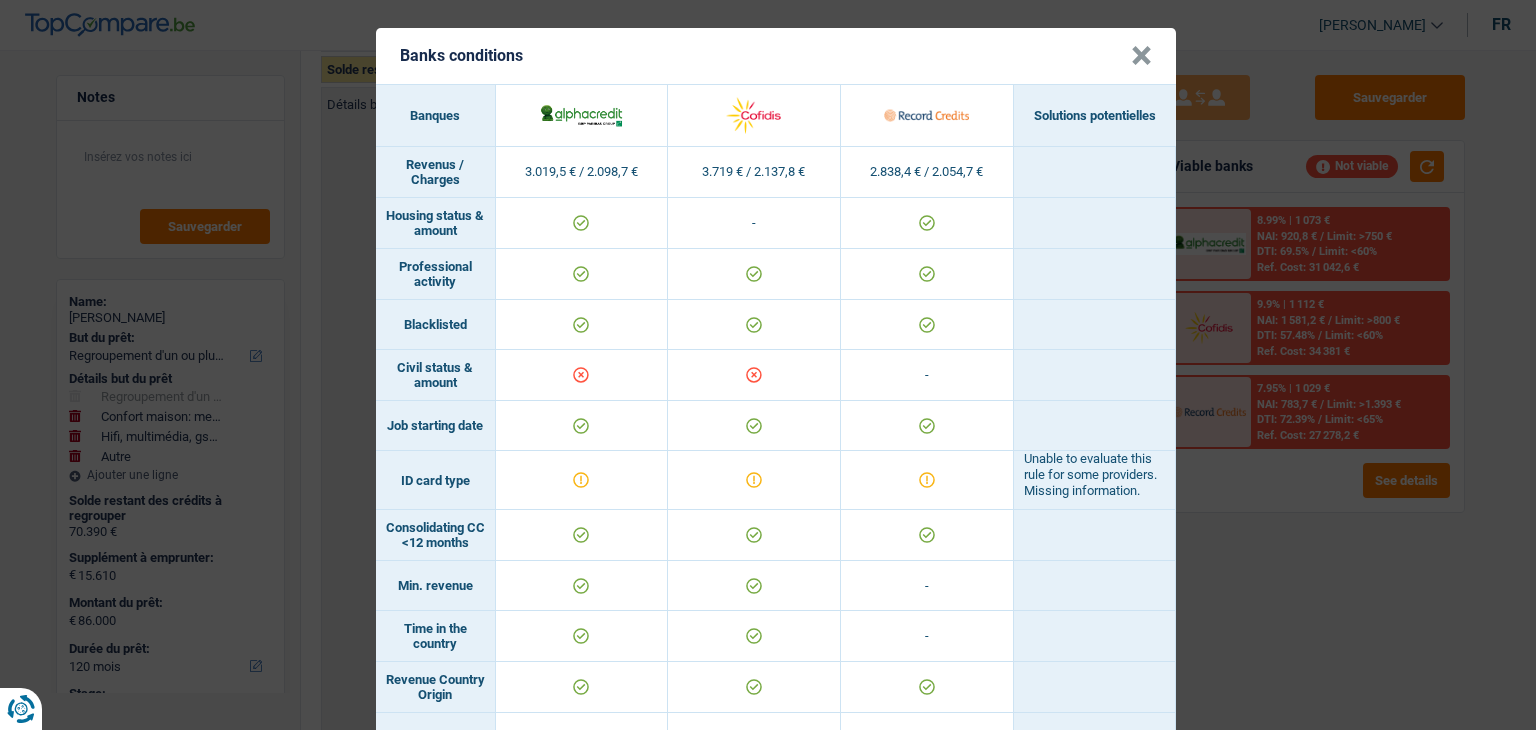 drag, startPoint x: 392, startPoint y: 364, endPoint x: 512, endPoint y: 374, distance: 120.41595 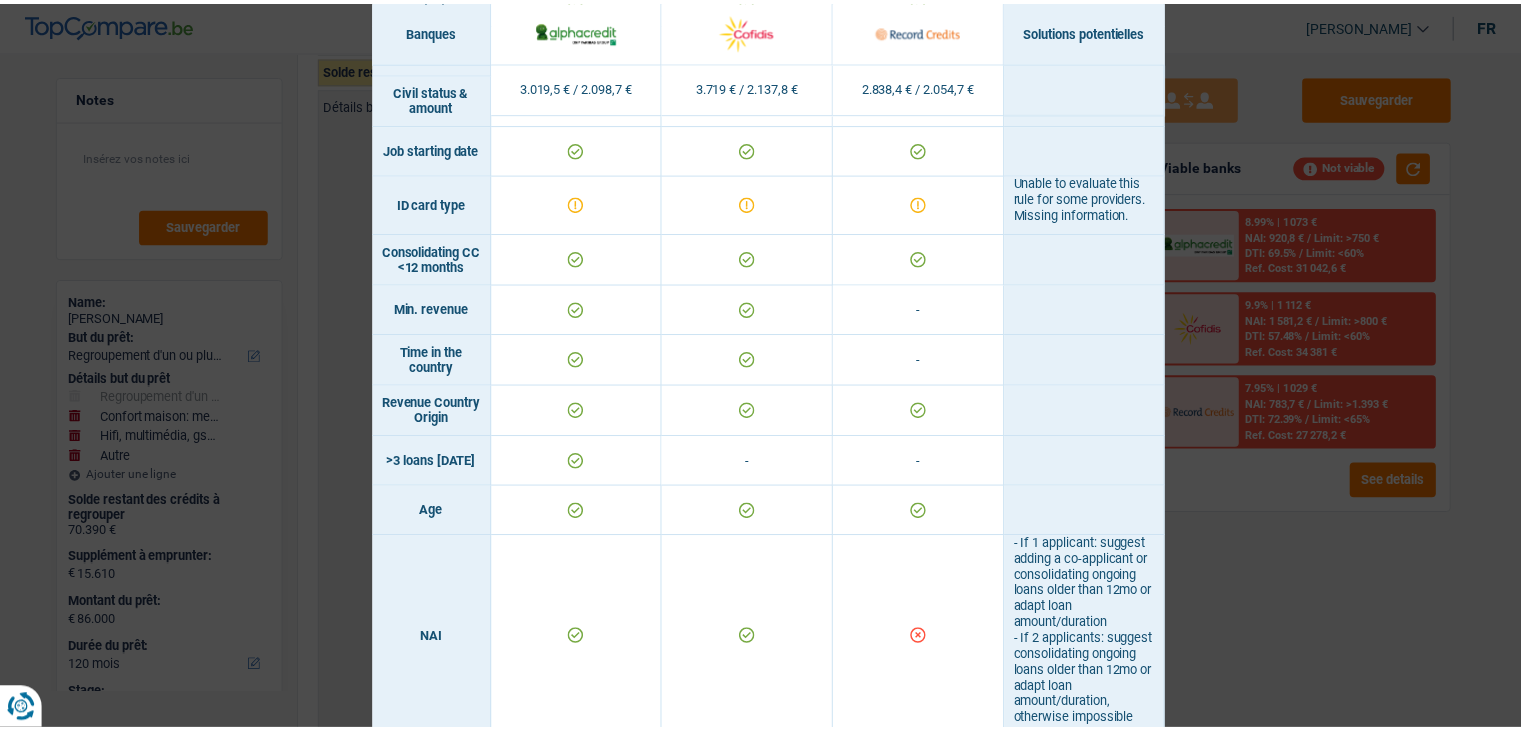 scroll, scrollTop: 0, scrollLeft: 0, axis: both 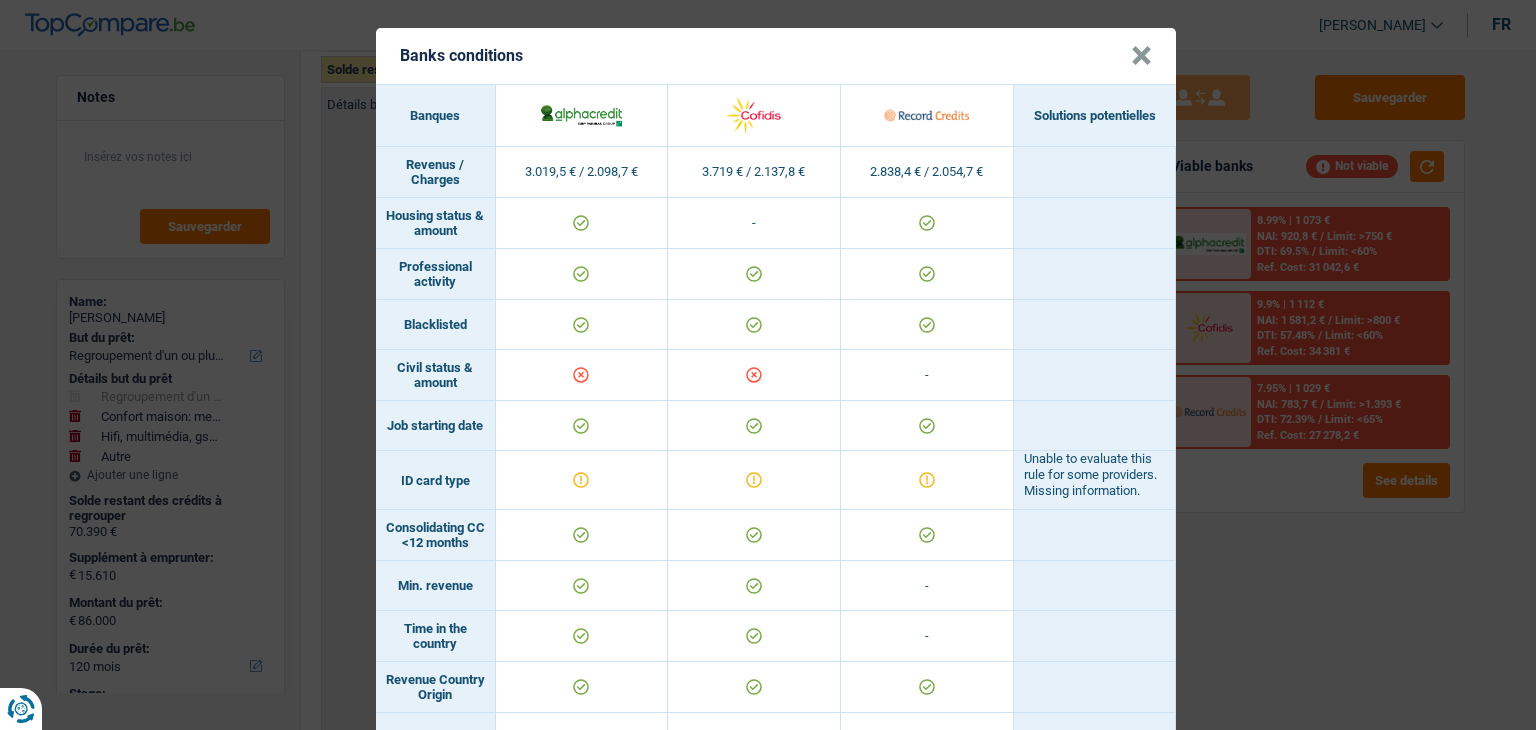click on "×" at bounding box center [1141, 56] 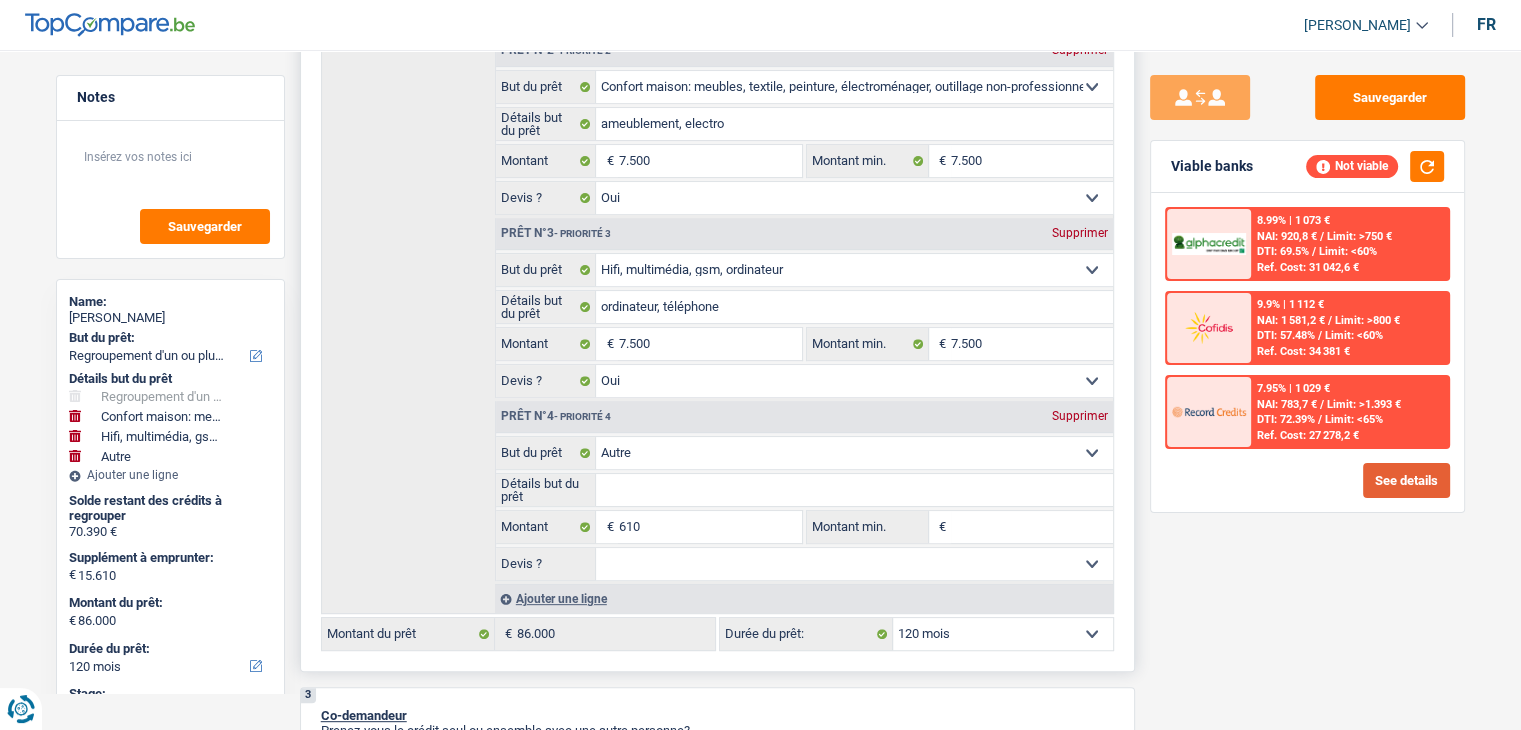scroll, scrollTop: 1000, scrollLeft: 0, axis: vertical 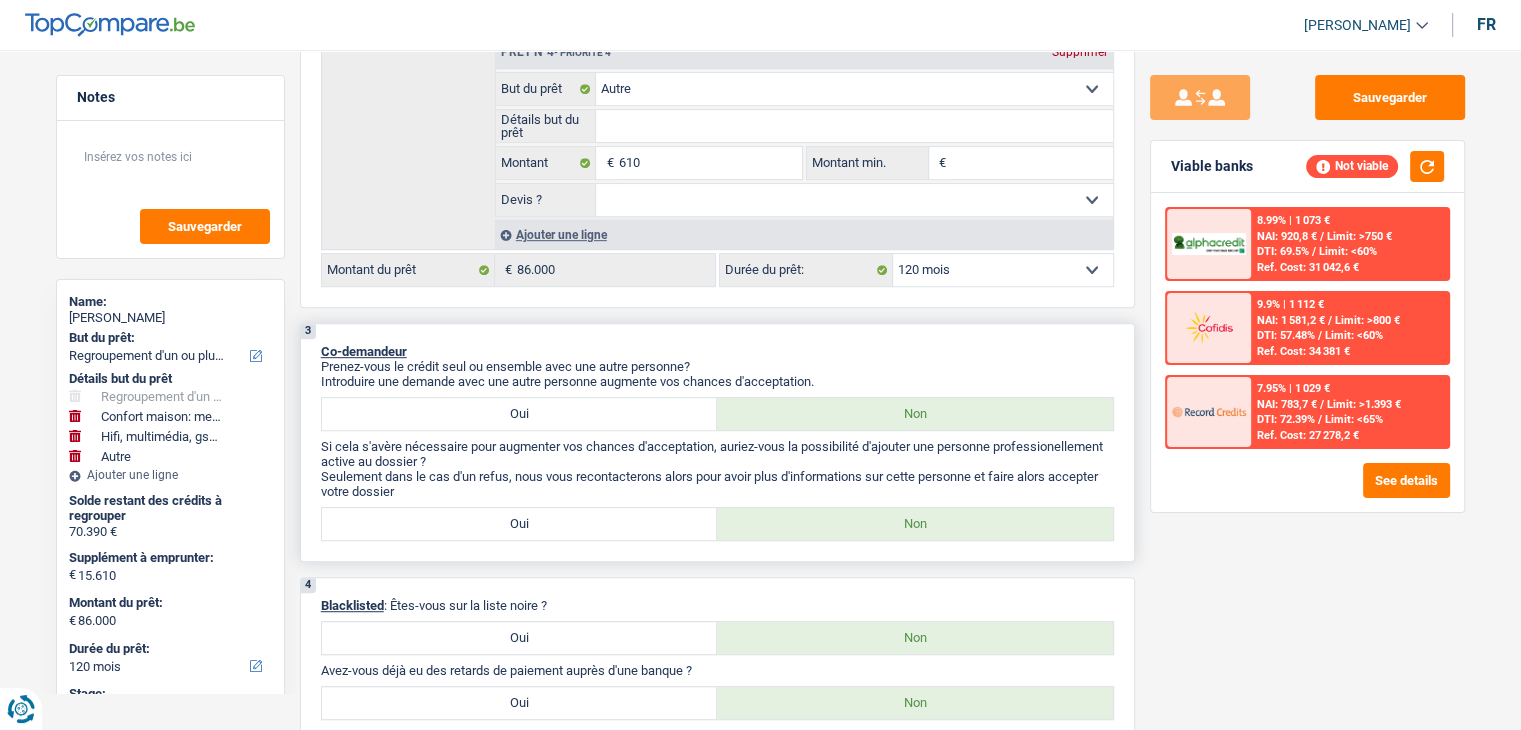 click on "3   Co-demandeur   Prenez-vous le crédit seul ou ensemble avec une autre personne?  Introduire une demande avec une autre personne augmente vos chances d'acceptation.
Oui
Non
Si cela s'avère nécessaire pour augmenter vos chances d'acceptation, auriez-vous la possibilité d'ajouter une personne professionellement active au dossier ? Seulement dans le cas d'un refus, nous vous recontacterons alors pour avoir plus d'informations sur cette personne et faire alors accepter votre dossier
Oui
Non" at bounding box center (717, 442) 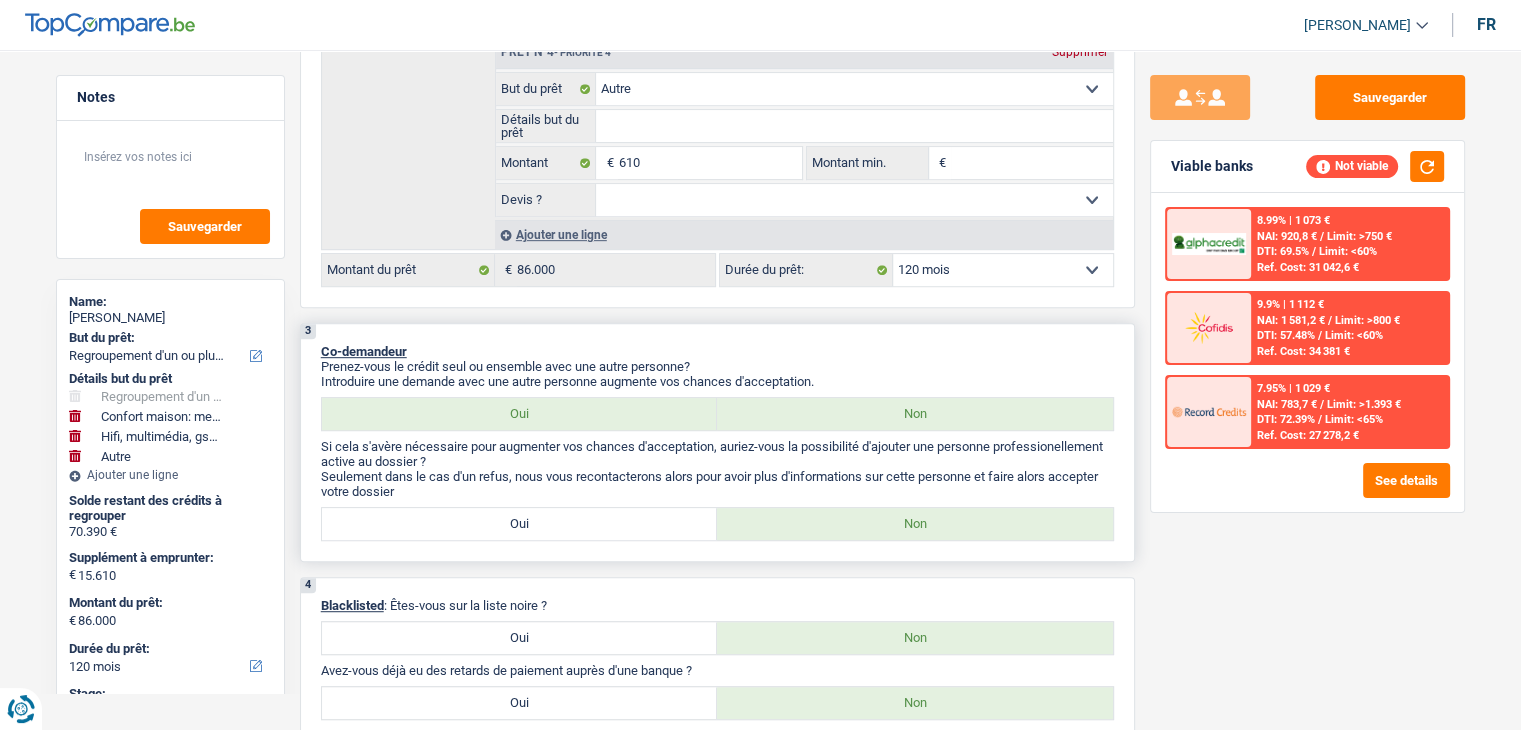 click on "Oui" at bounding box center (520, 414) 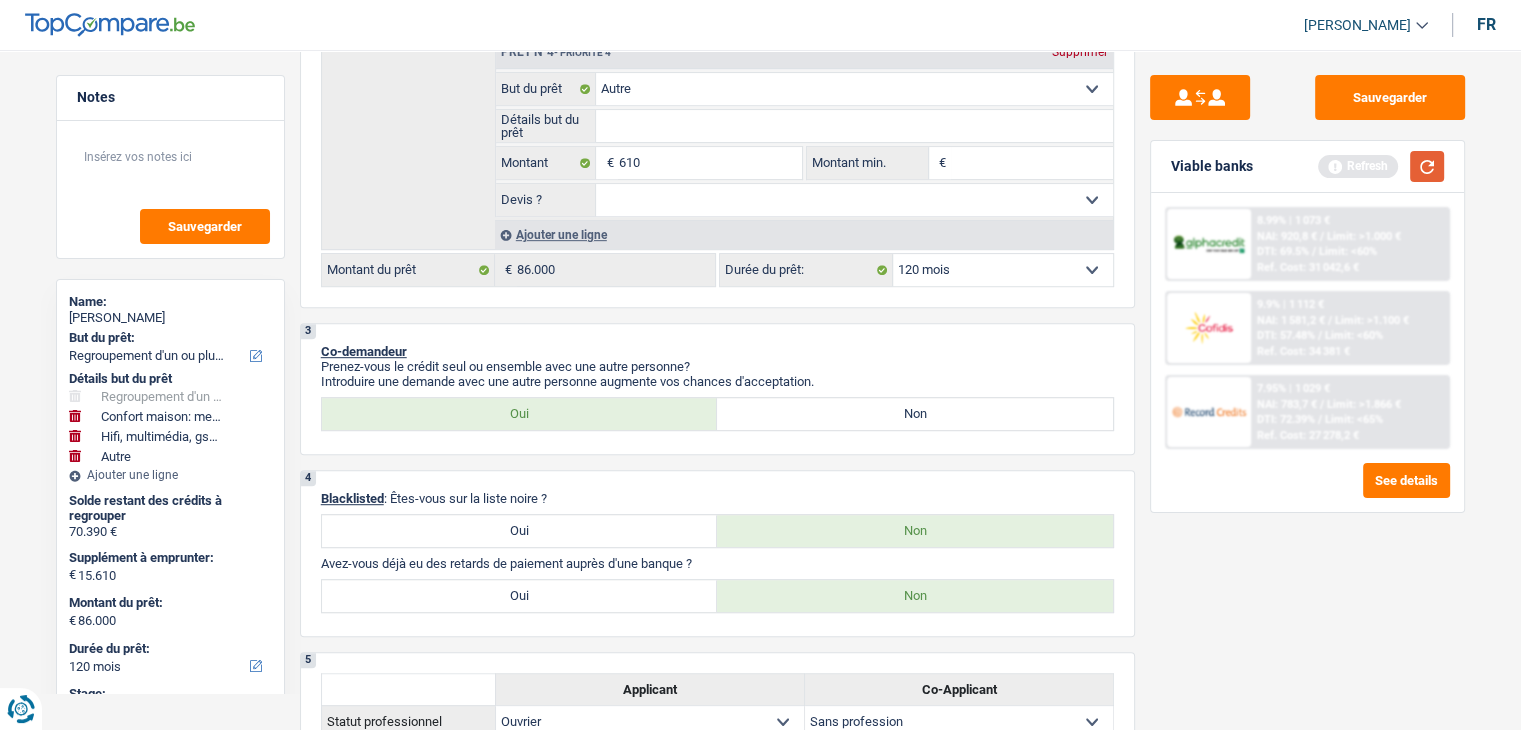click at bounding box center [1427, 166] 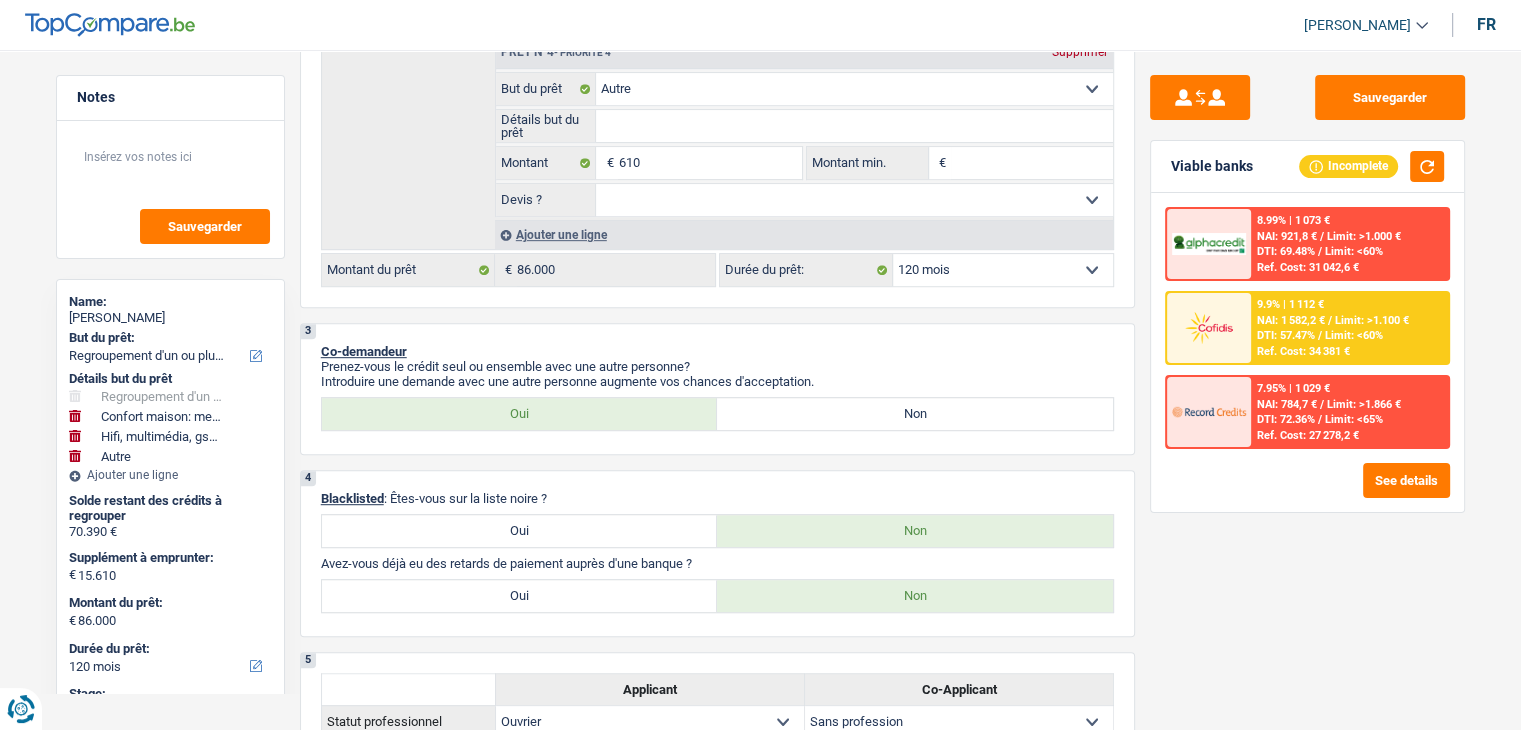 drag, startPoint x: 1247, startPoint y: 169, endPoint x: 1163, endPoint y: 171, distance: 84.0238 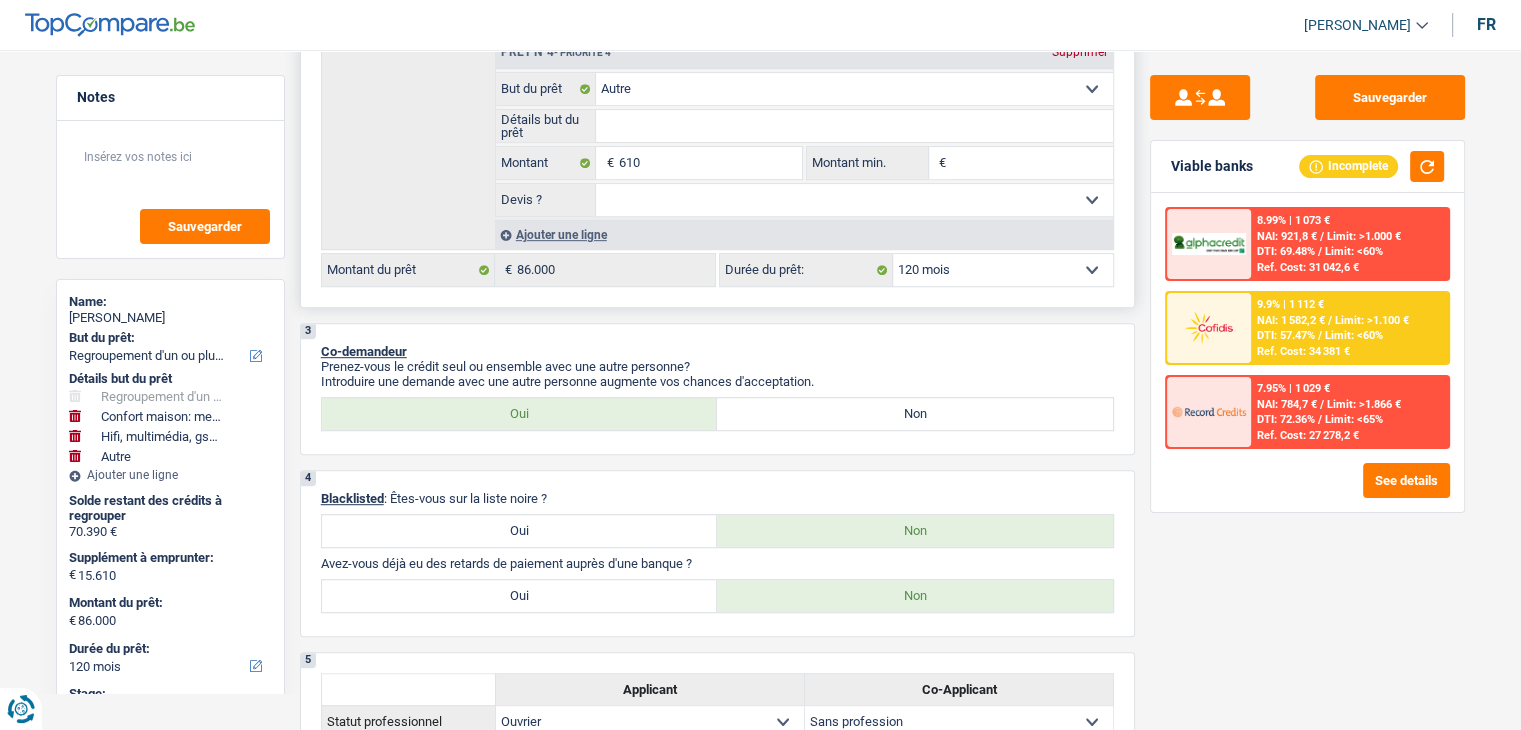 drag, startPoint x: 1248, startPoint y: 166, endPoint x: 1112, endPoint y: 177, distance: 136.44412 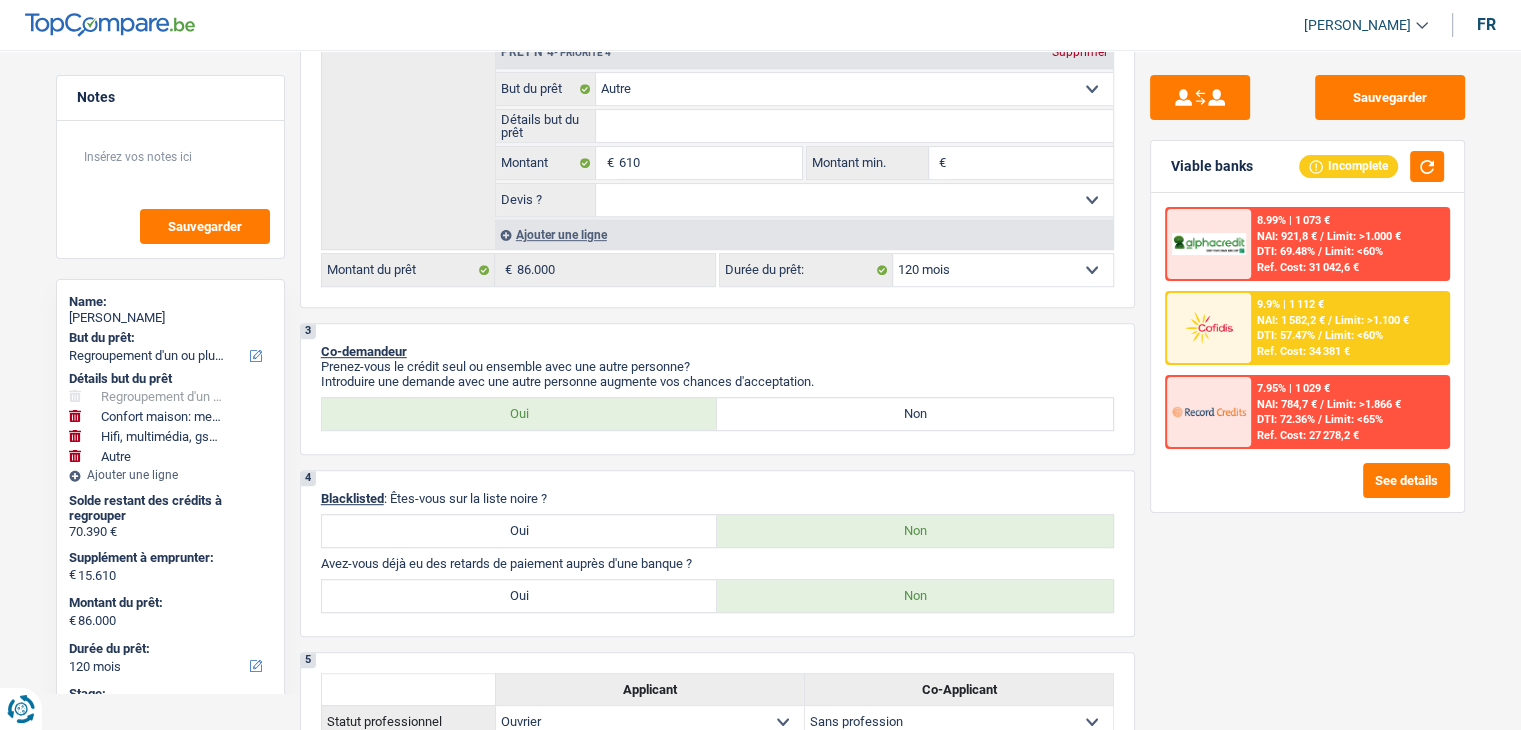 click on "Viable banks
Incomplete" at bounding box center [1307, 167] 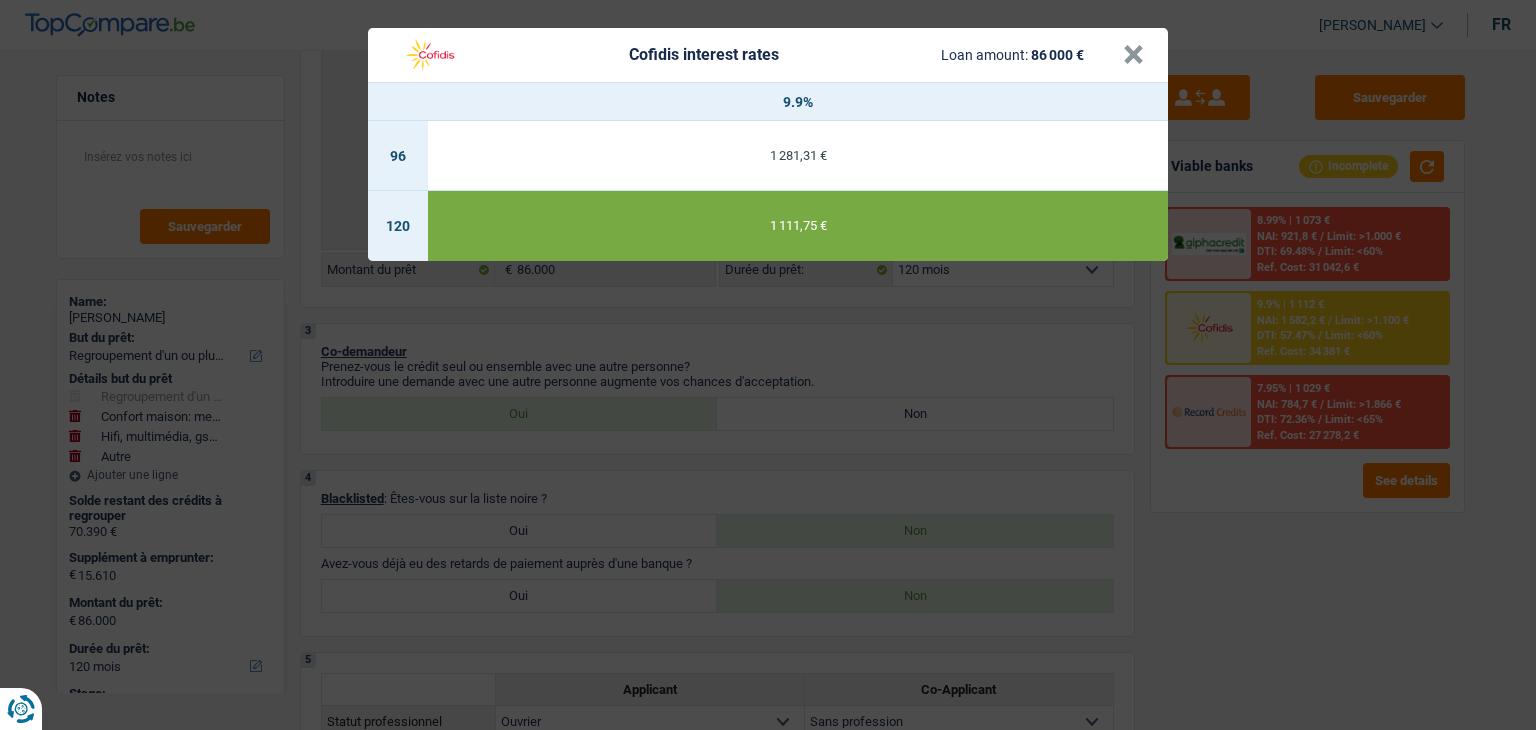 click on "Cofidis interest rates
Loan amount:
86 000 €
×
9.9%
96
1 281,31 €
120
1 111,75 €" at bounding box center [768, 365] 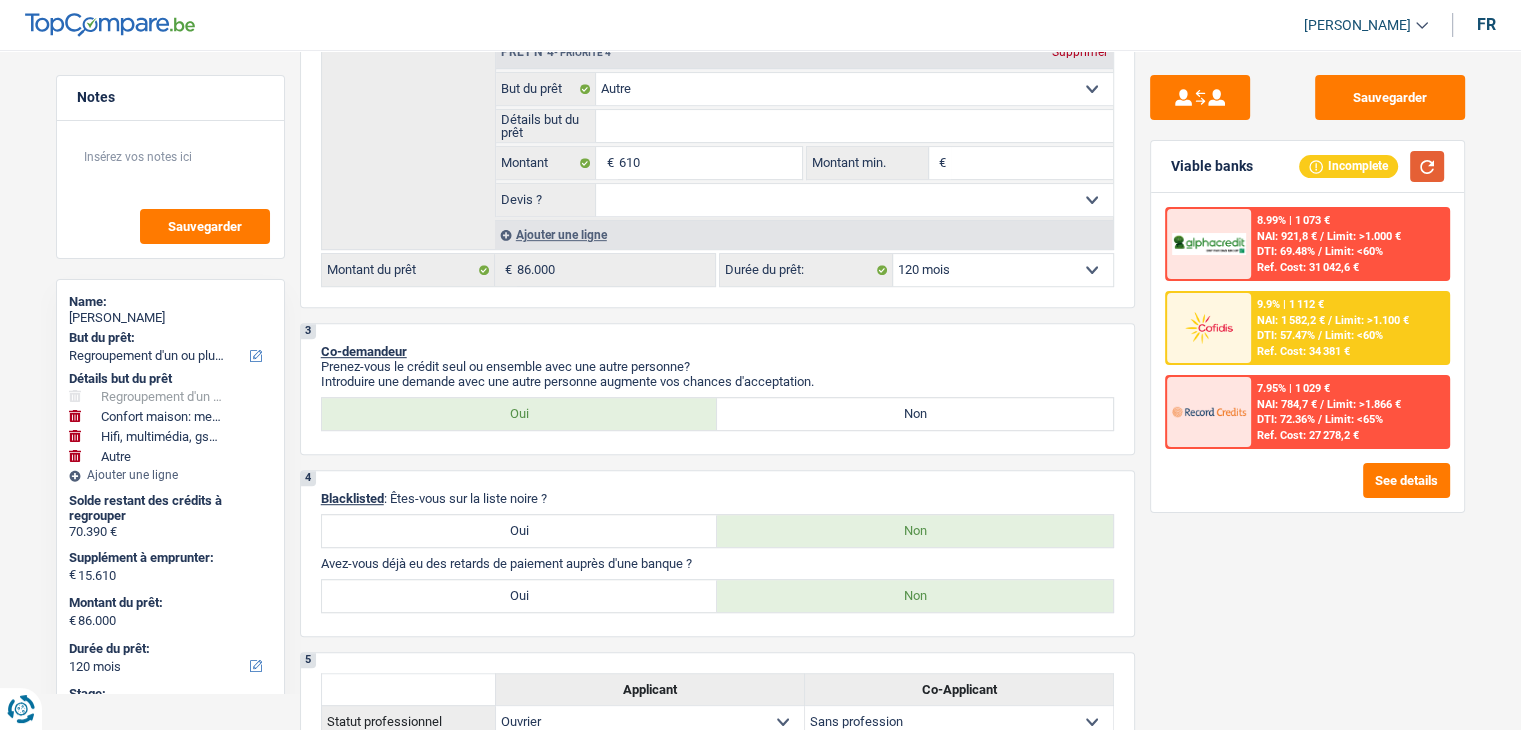 click at bounding box center [1427, 166] 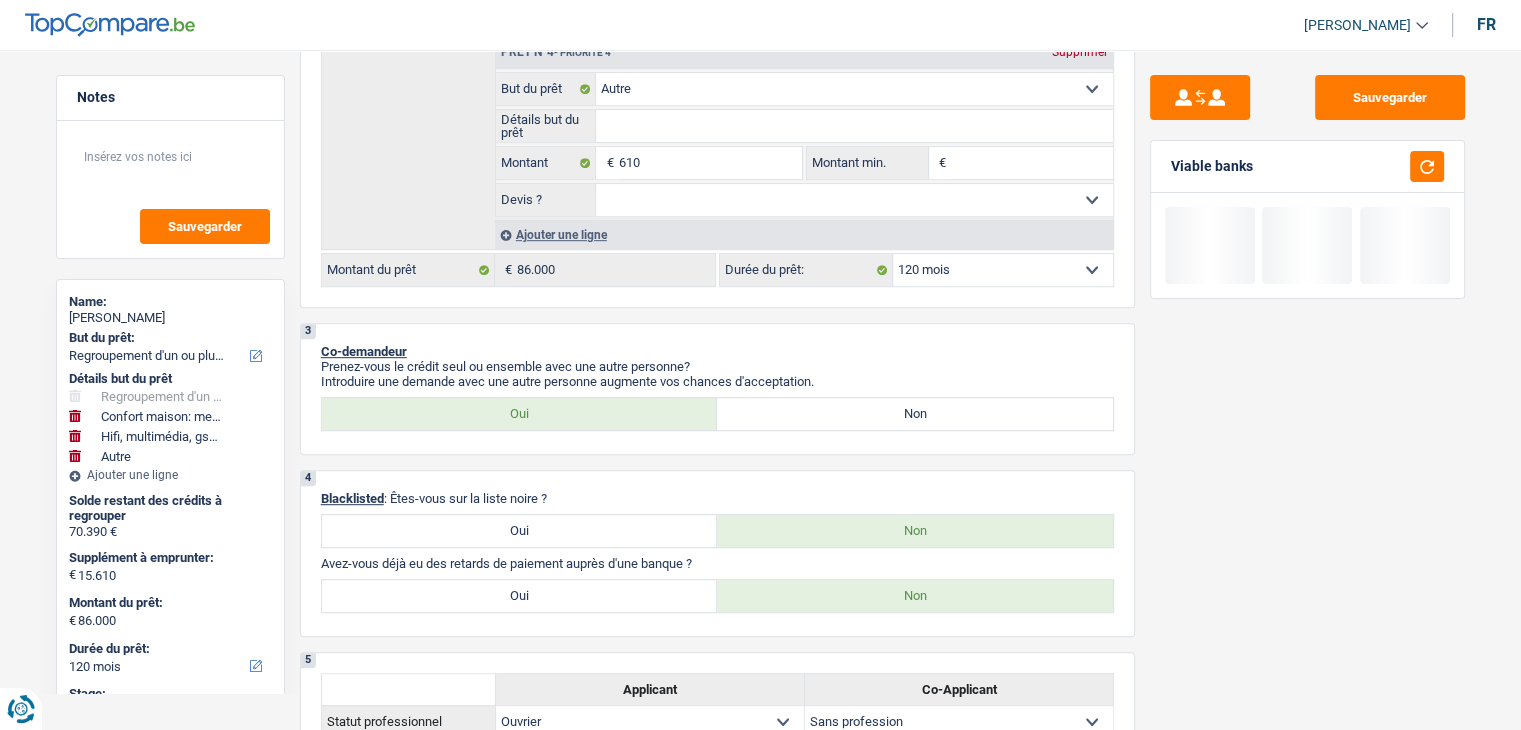 drag, startPoint x: 1253, startPoint y: 171, endPoint x: 1136, endPoint y: 174, distance: 117.03845 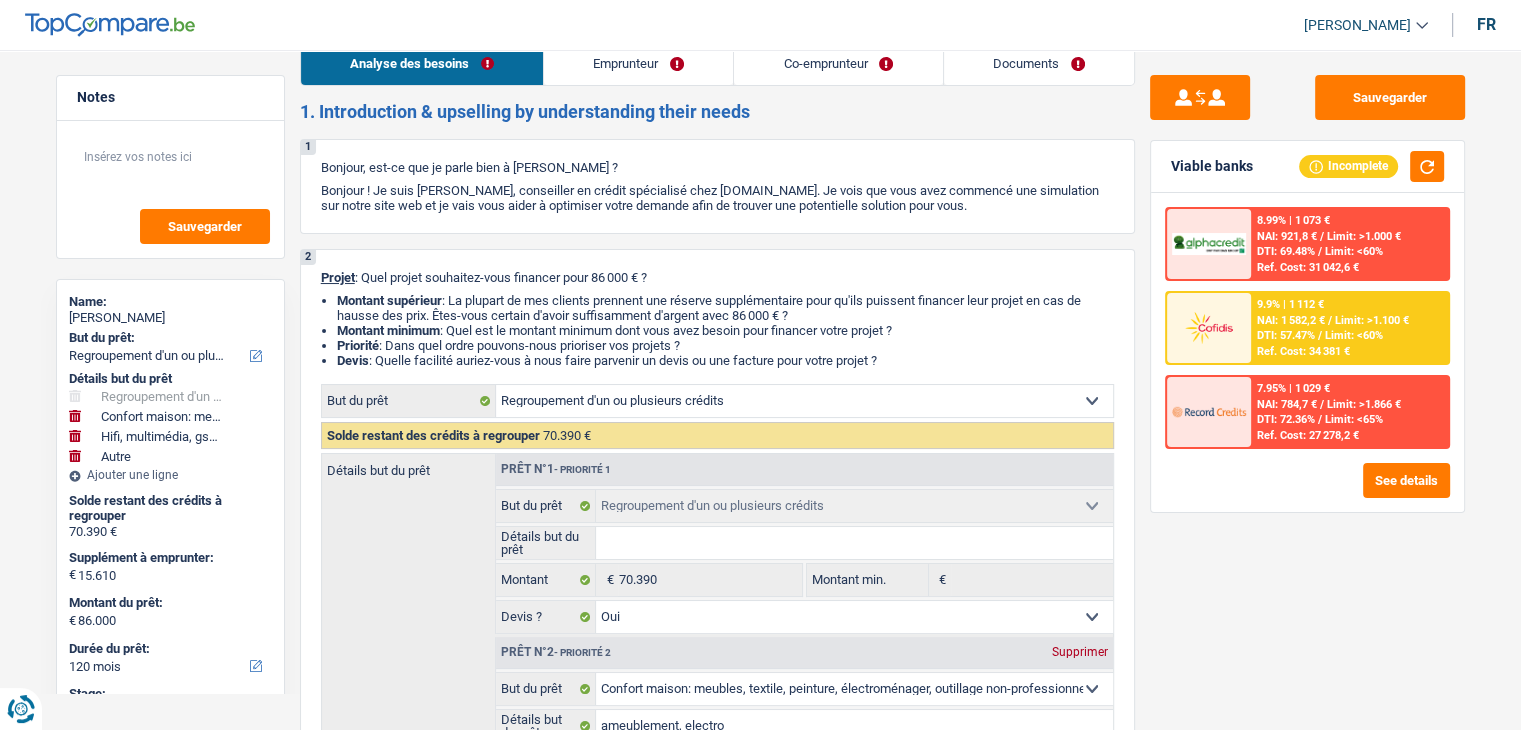 scroll, scrollTop: 0, scrollLeft: 0, axis: both 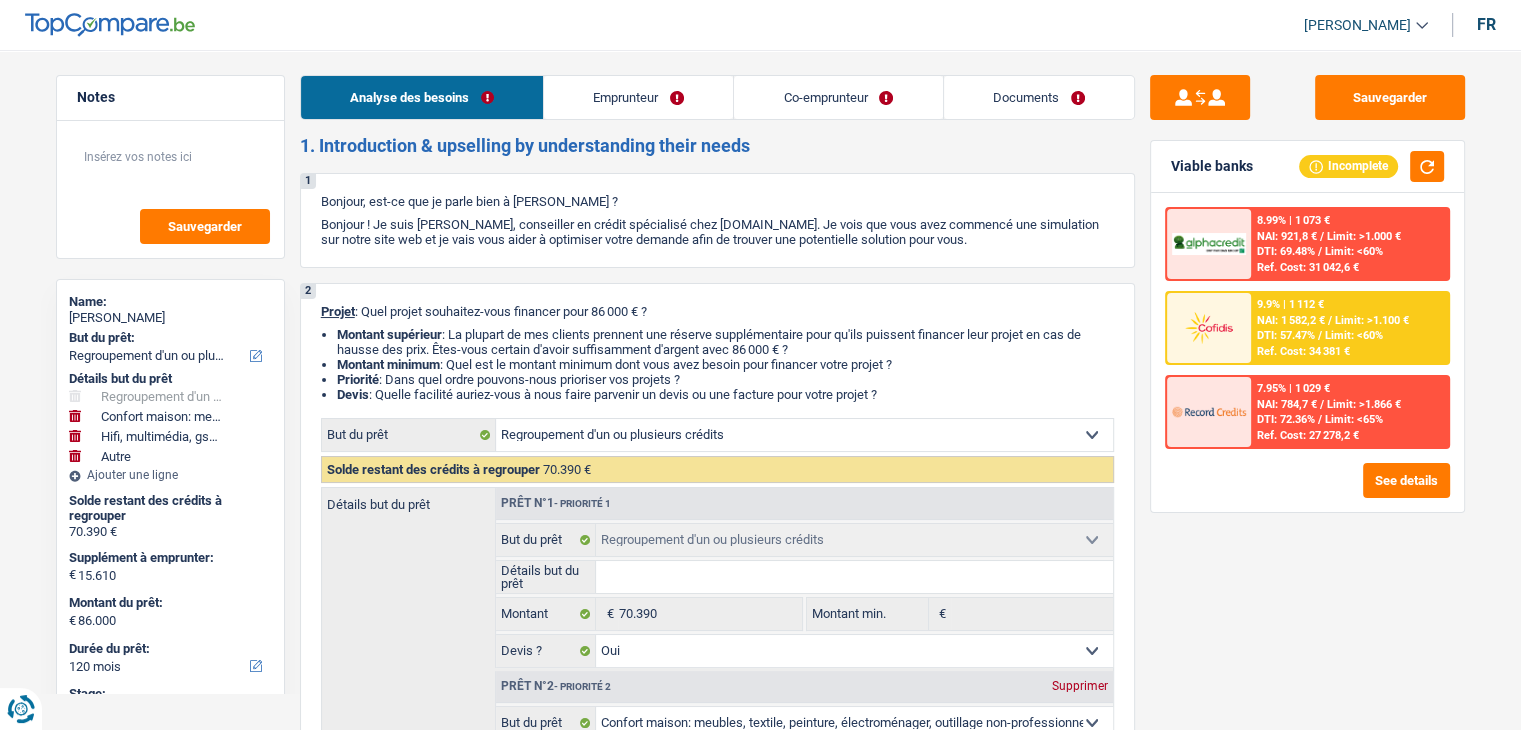 click on "Co-emprunteur" at bounding box center (838, 97) 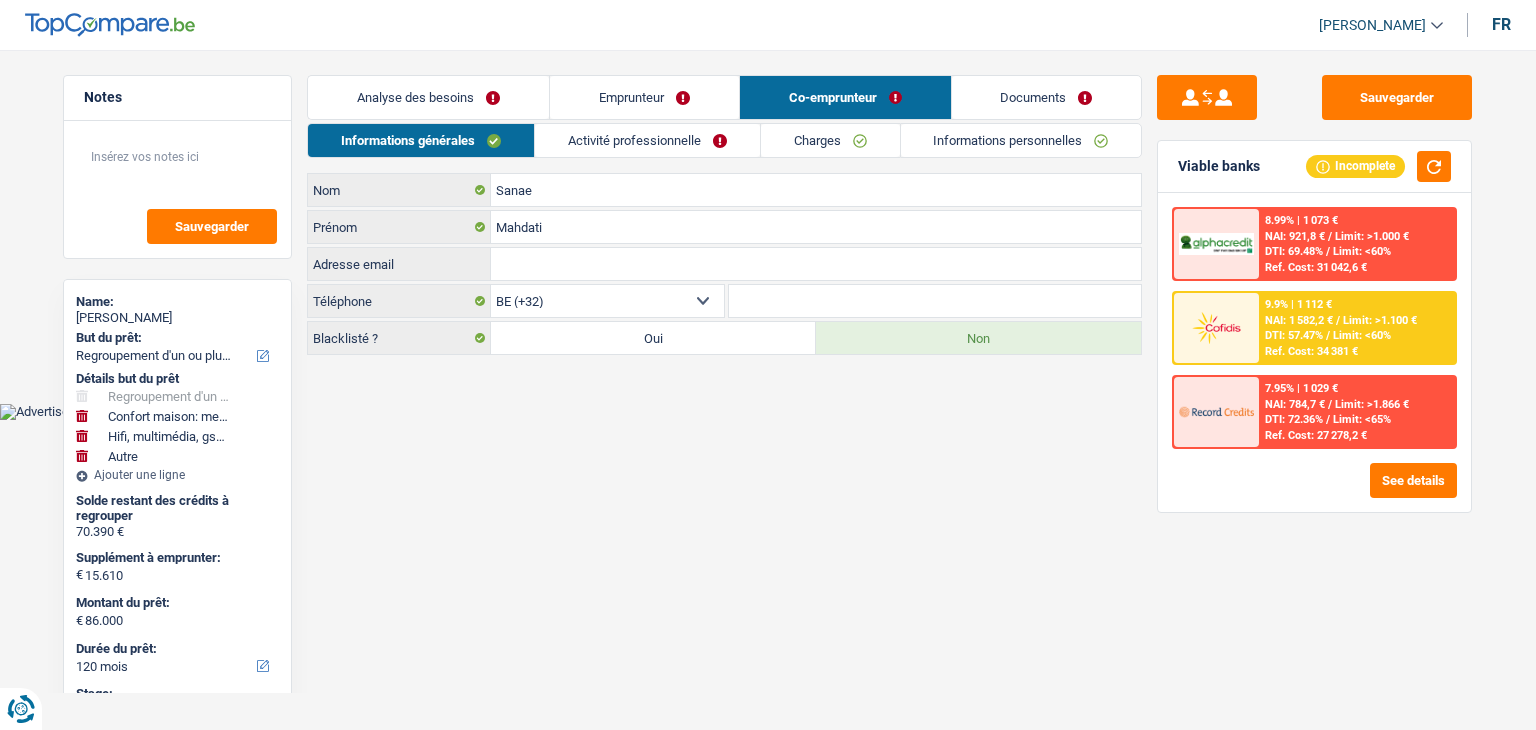 click on "Analyse des besoins" at bounding box center (428, 97) 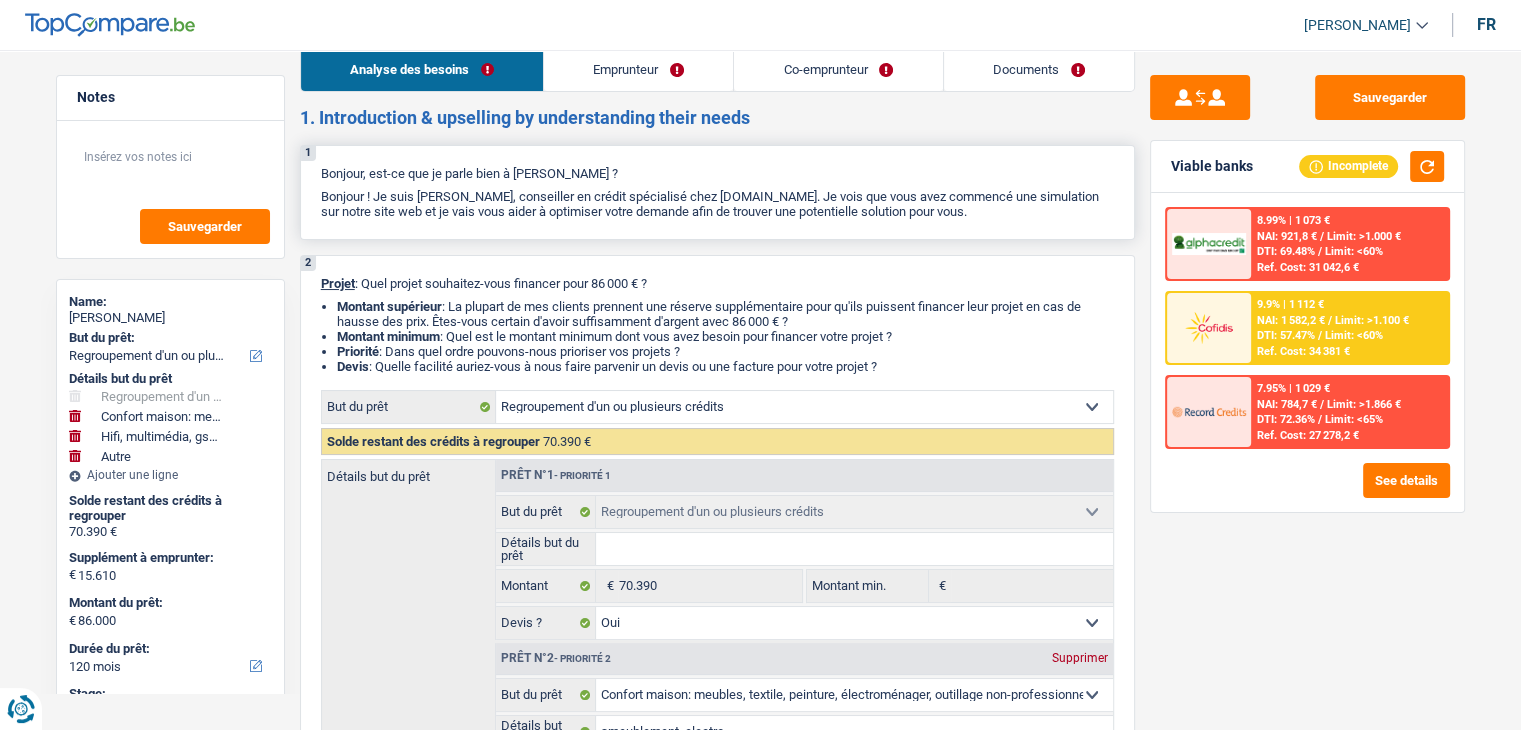 scroll, scrollTop: 0, scrollLeft: 0, axis: both 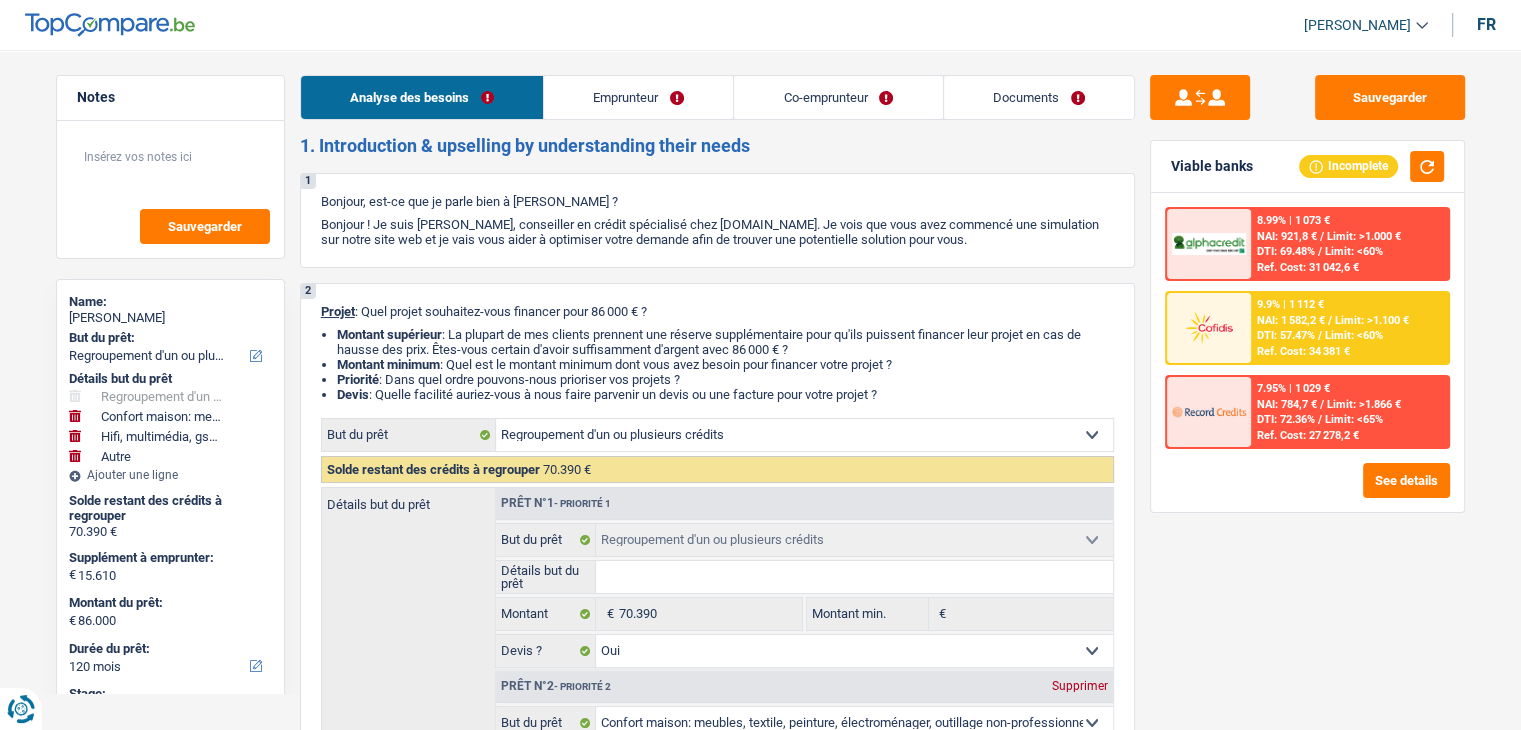 click on "Co-emprunteur" at bounding box center (838, 97) 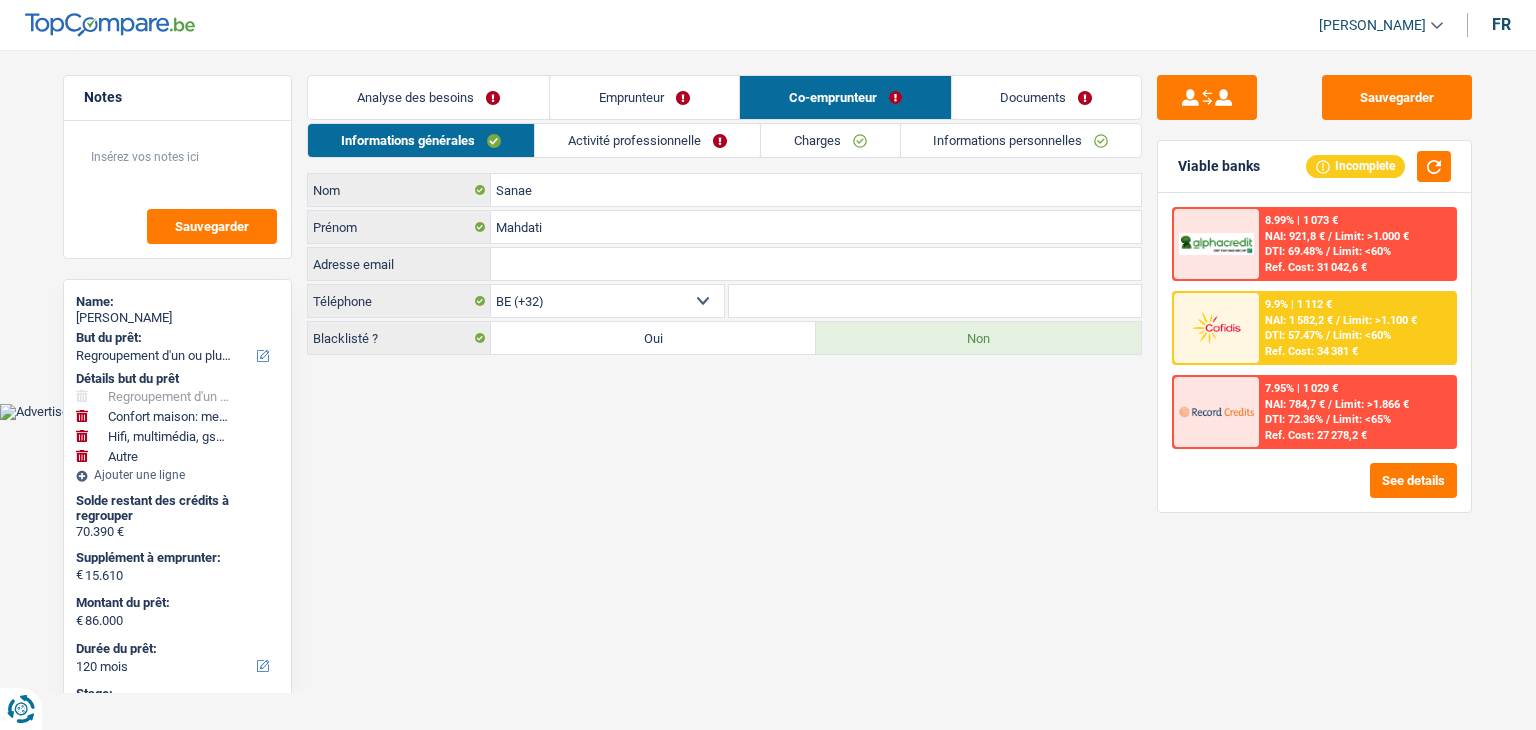 click on "Analyse des besoins" at bounding box center (428, 97) 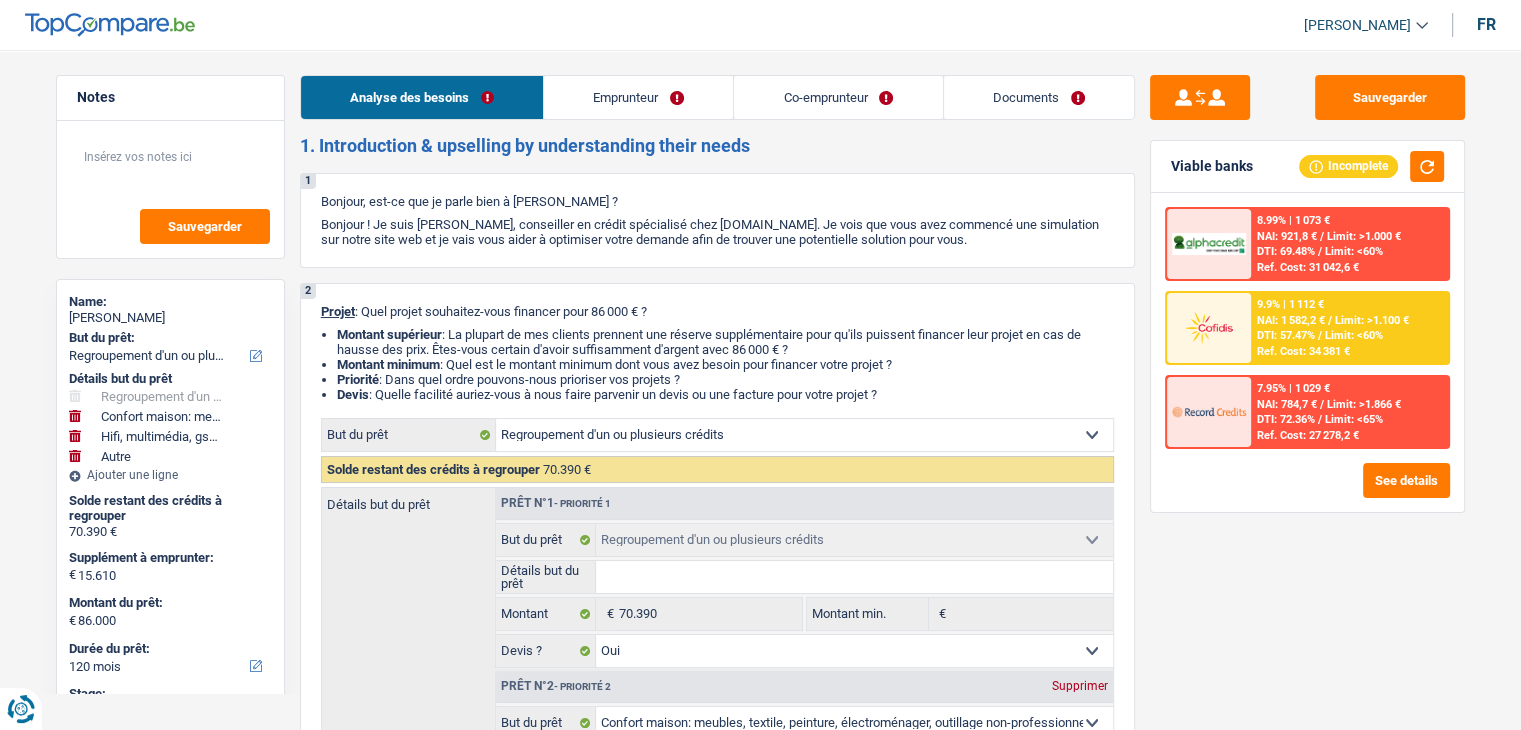 click on "Sauvegarder
Viable banks
Incomplete
8.99% | 1 073 €
NAI: 921,8 €
/
Limit: >1.000 €
DTI: 69.48%
/
Limit: <60%
Ref. Cost: 31 042,6 €
9.9% | 1 112 €
NAI: 1 582,2 €
/
Limit: >1.100 €
DTI: 57.47%
/               /" at bounding box center [1307, 384] 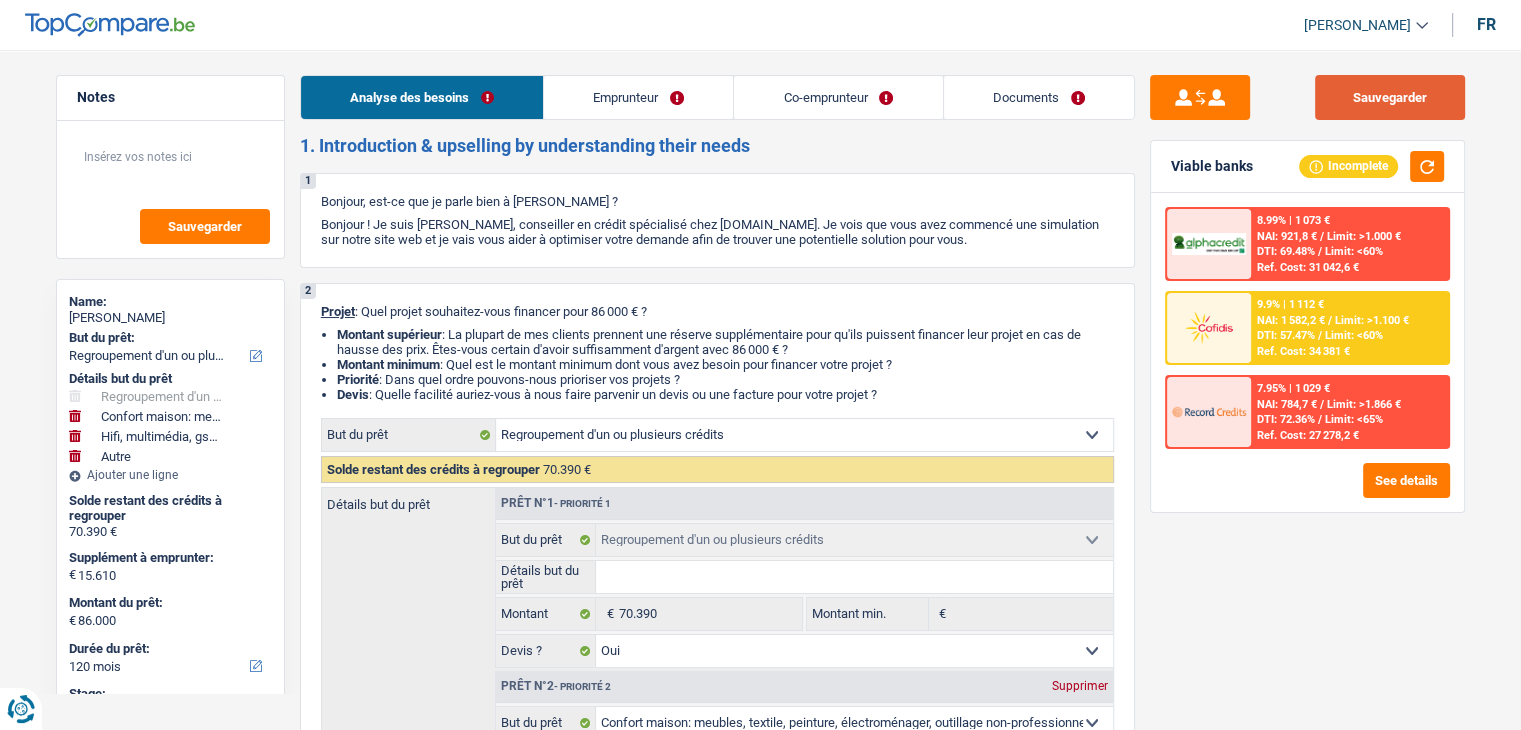click on "Sauvegarder" at bounding box center [1390, 97] 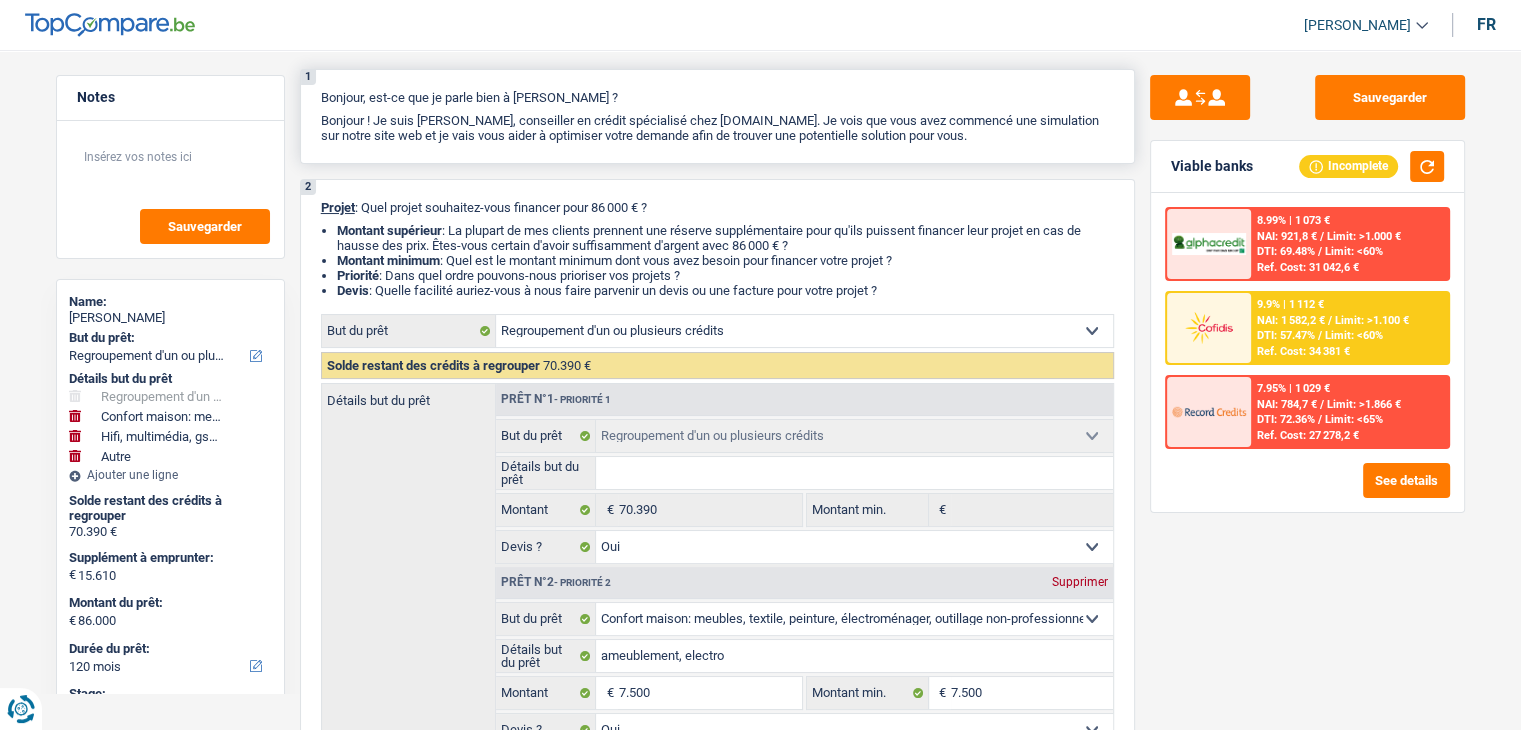 scroll, scrollTop: 0, scrollLeft: 0, axis: both 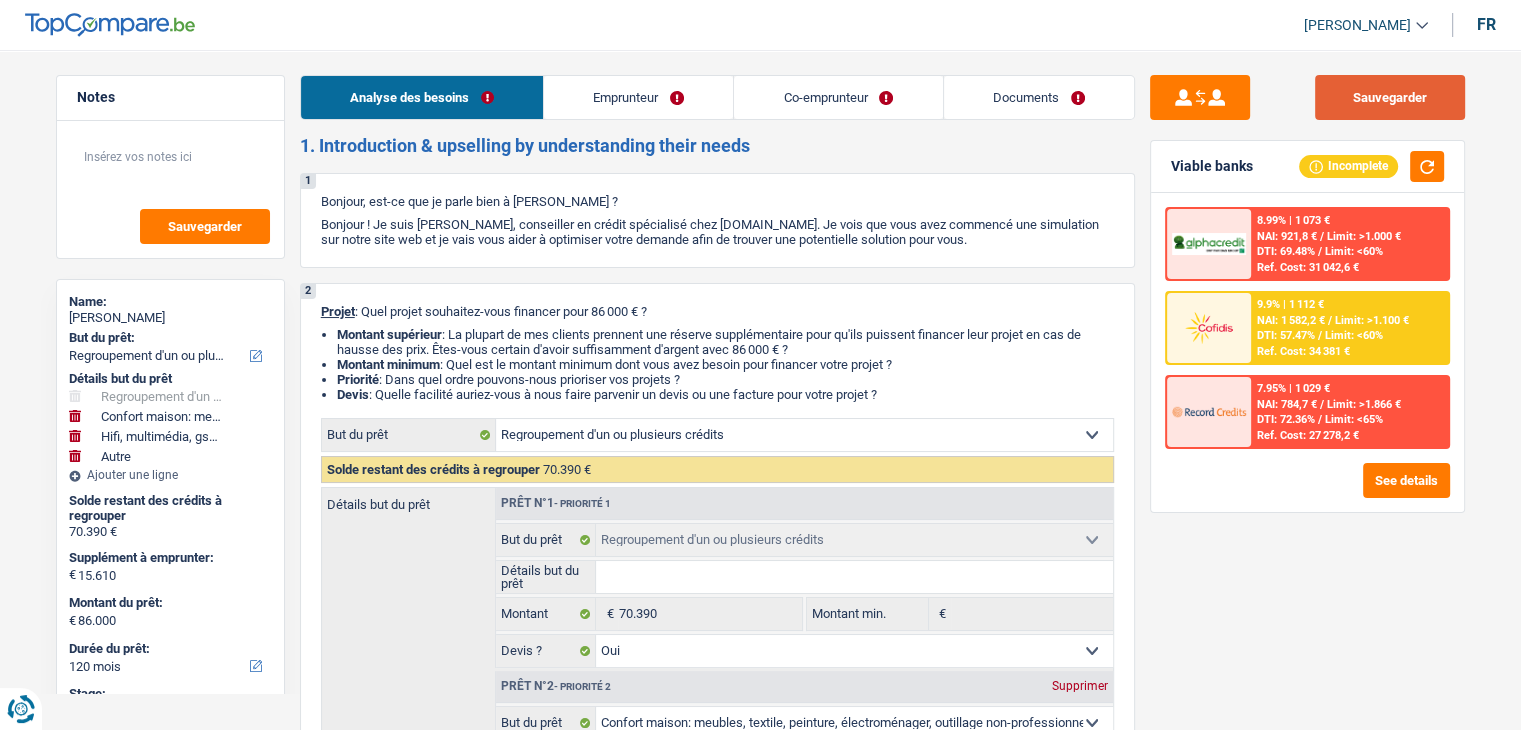 click on "Sauvegarder" at bounding box center (1390, 97) 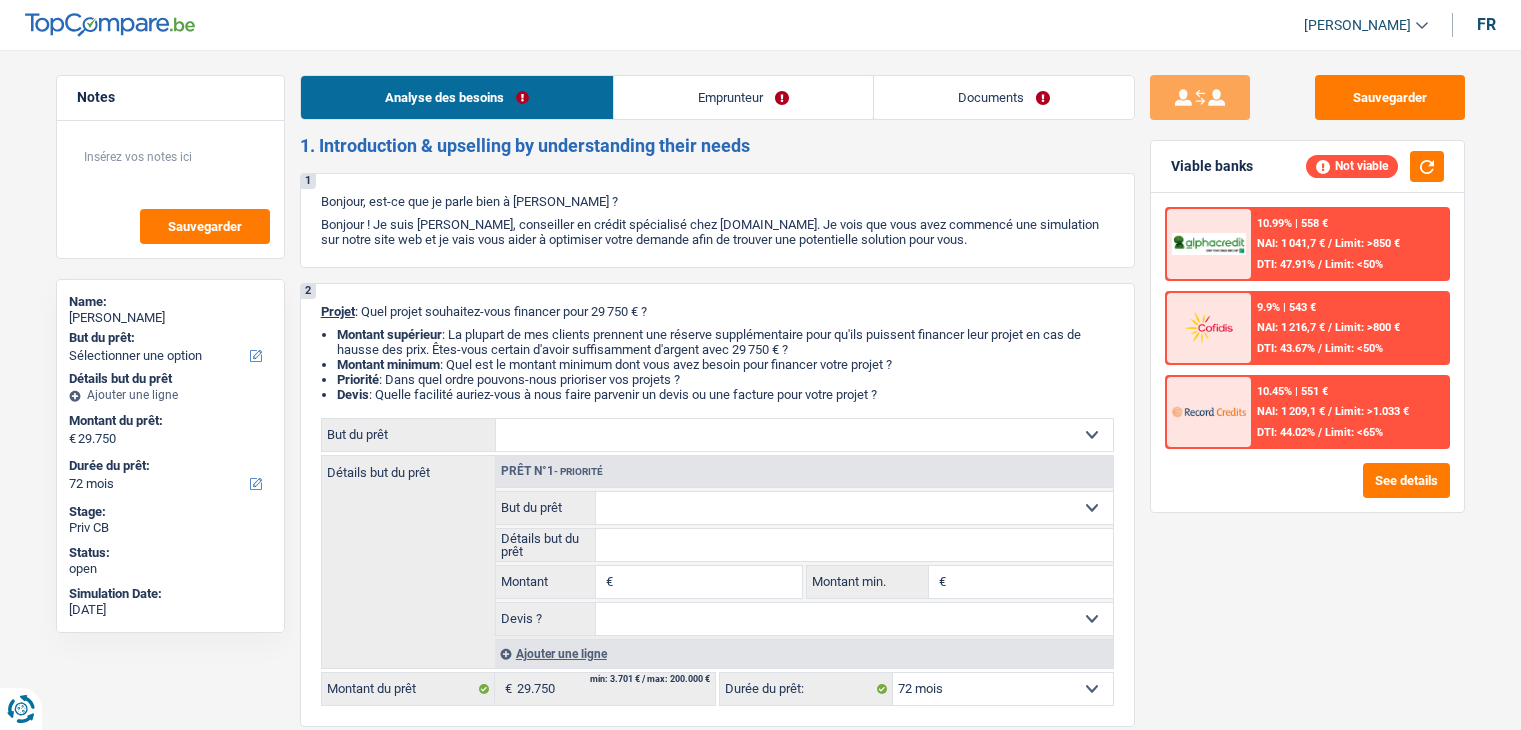 select on "72" 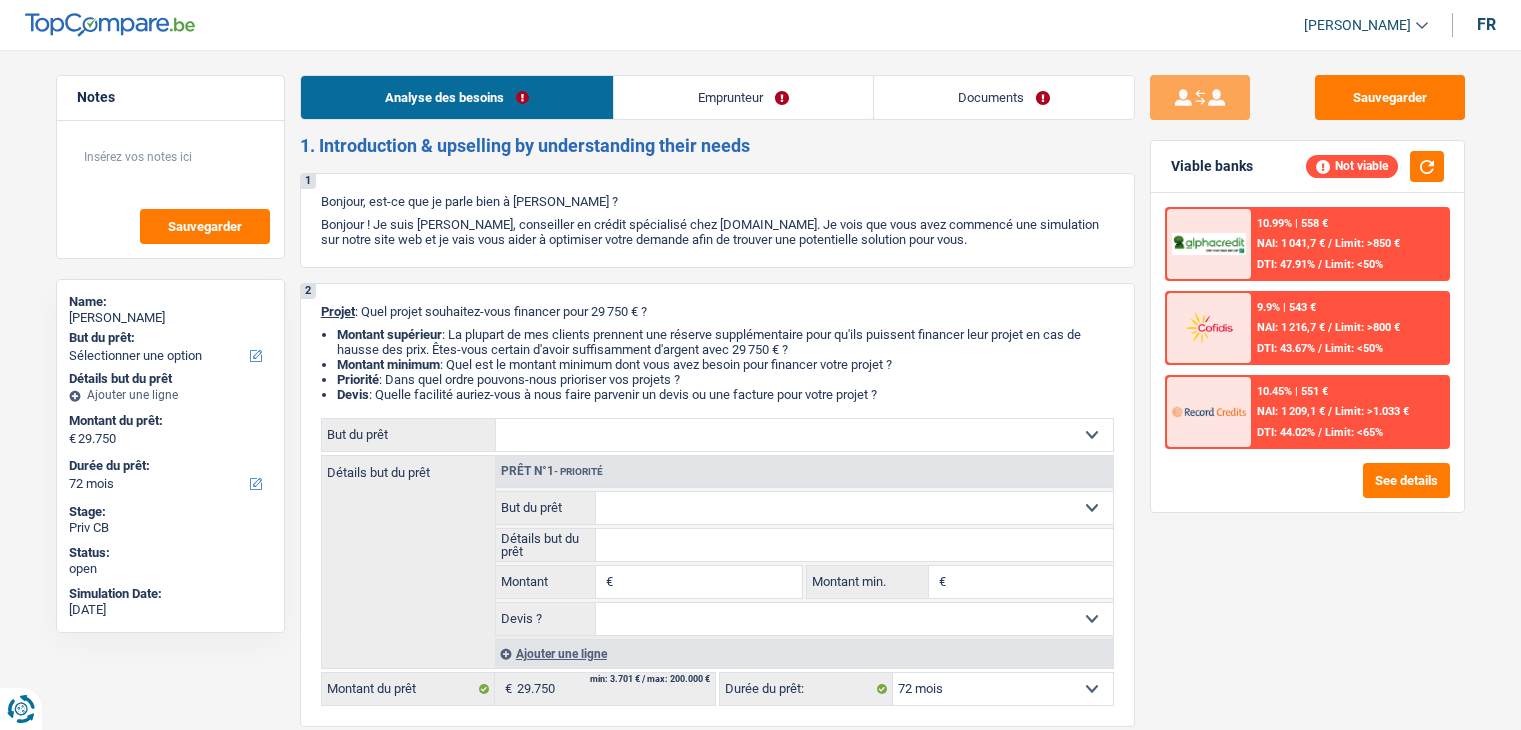 scroll, scrollTop: 0, scrollLeft: 0, axis: both 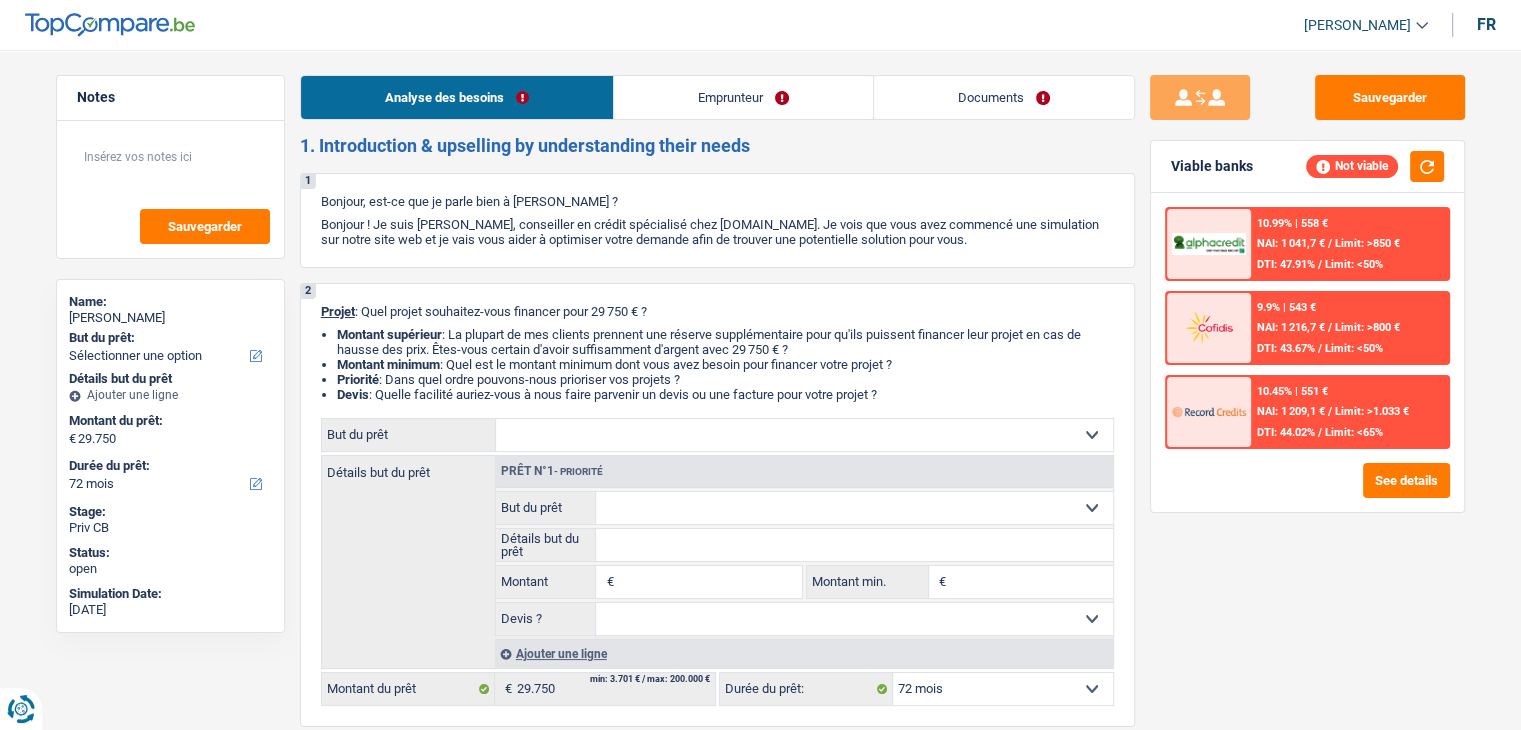 click on "Emprunteur" at bounding box center [743, 97] 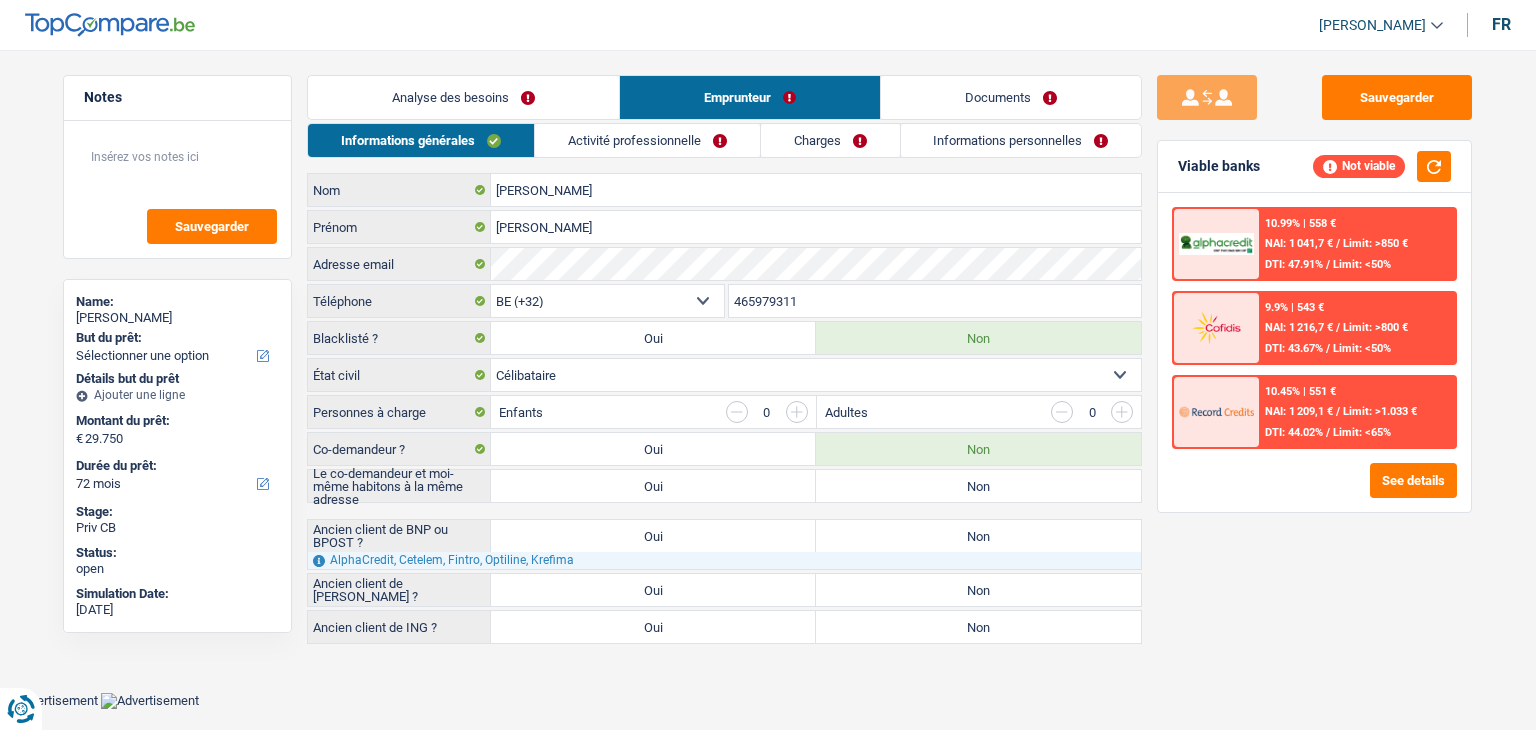 click on "Activité professionnelle" at bounding box center (647, 140) 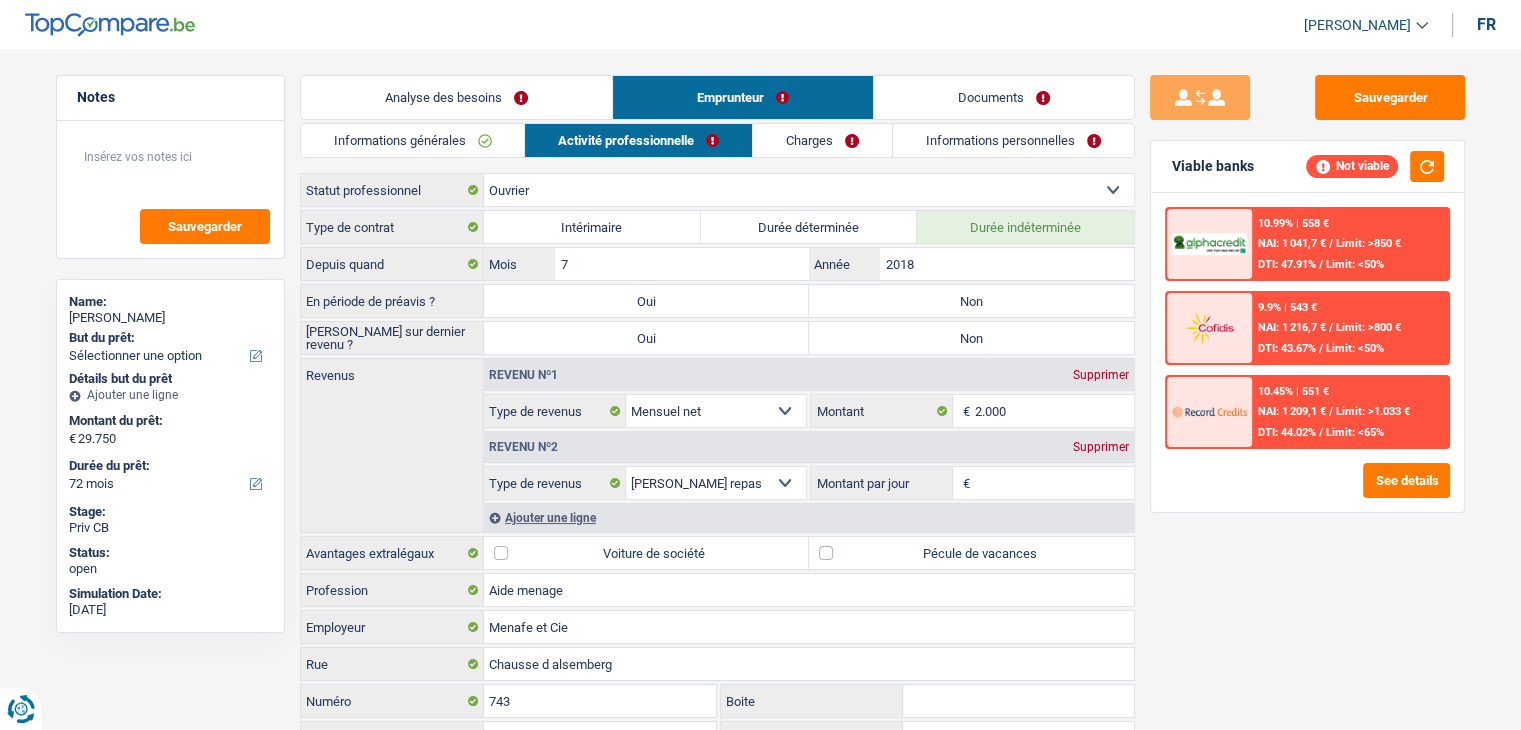click on "Analyse des besoins" at bounding box center [456, 97] 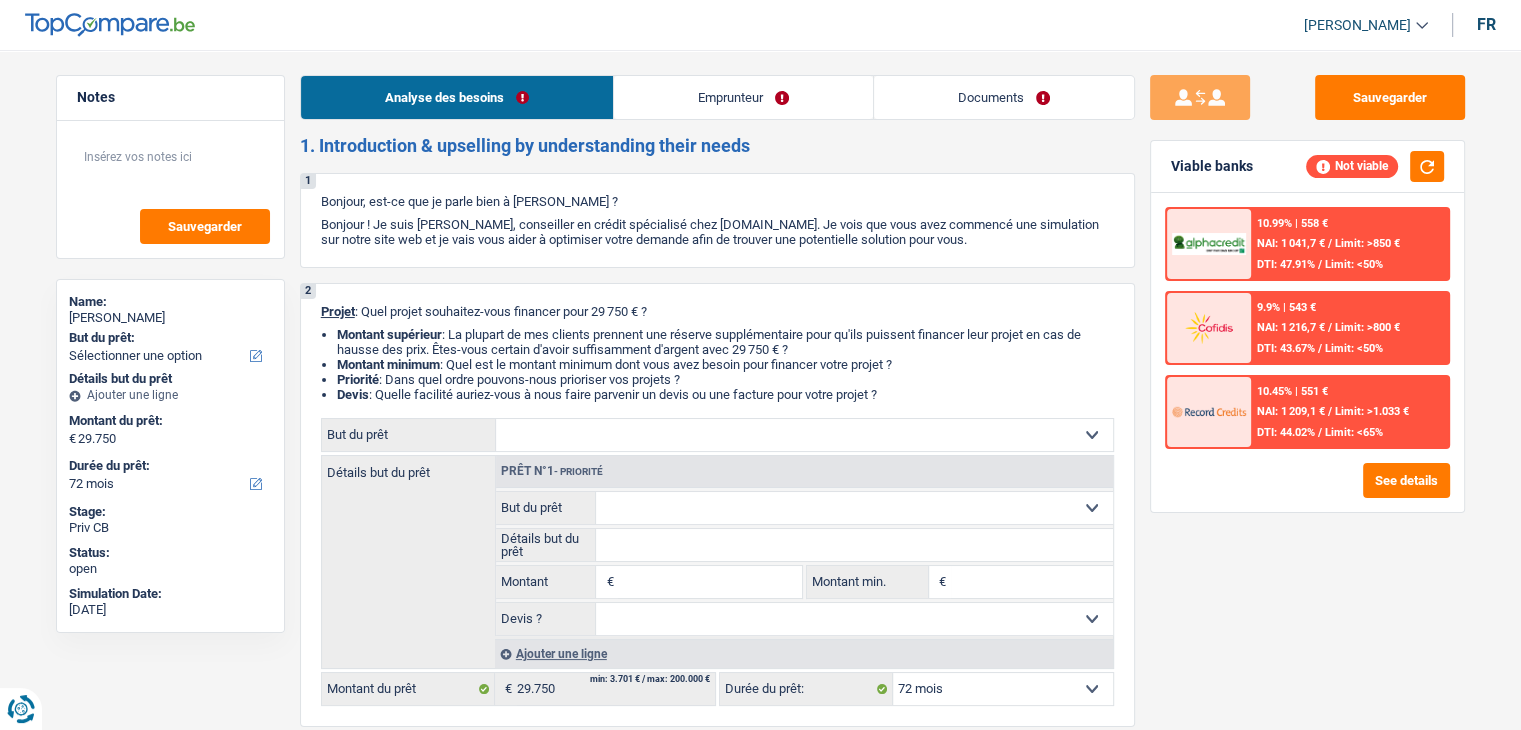 click on "Emprunteur" at bounding box center [743, 97] 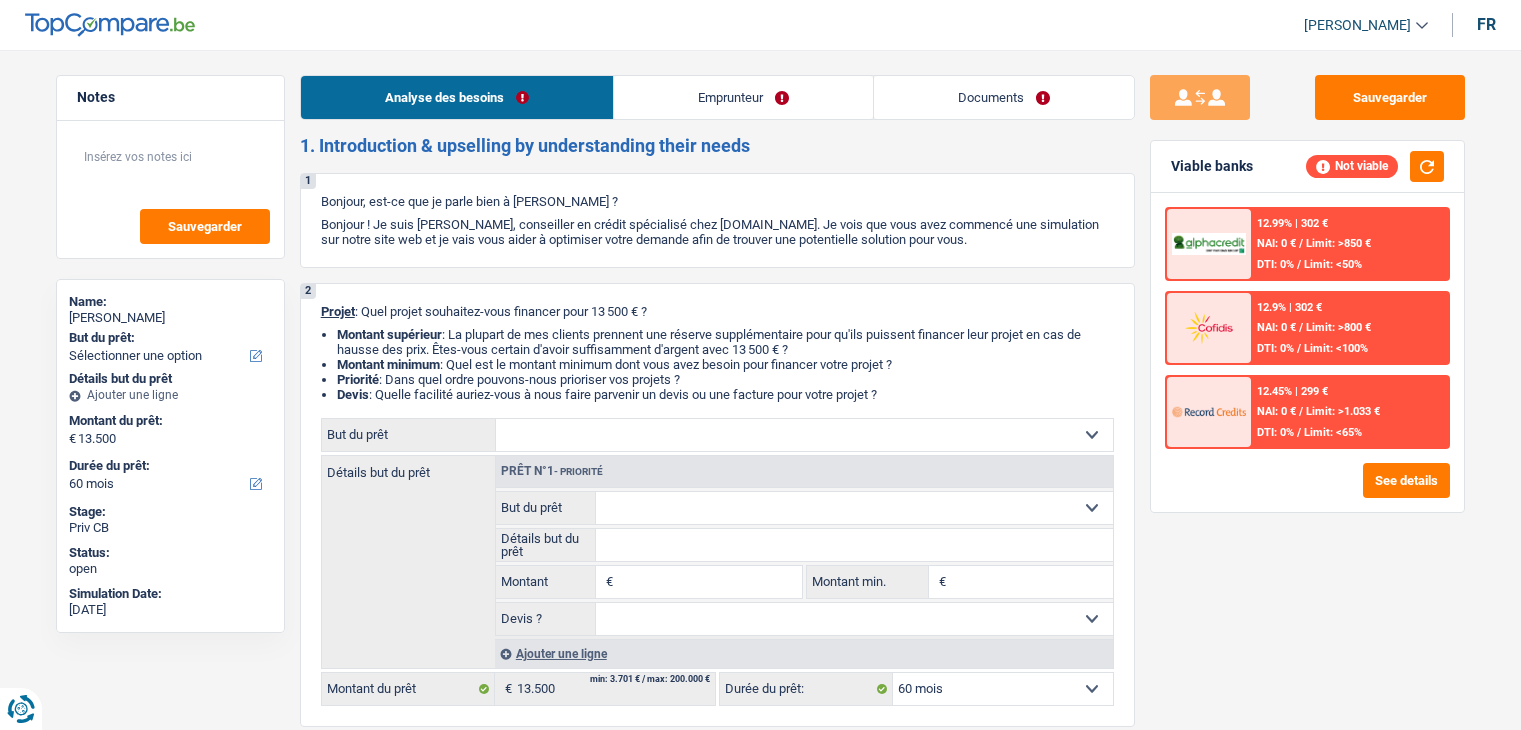select on "60" 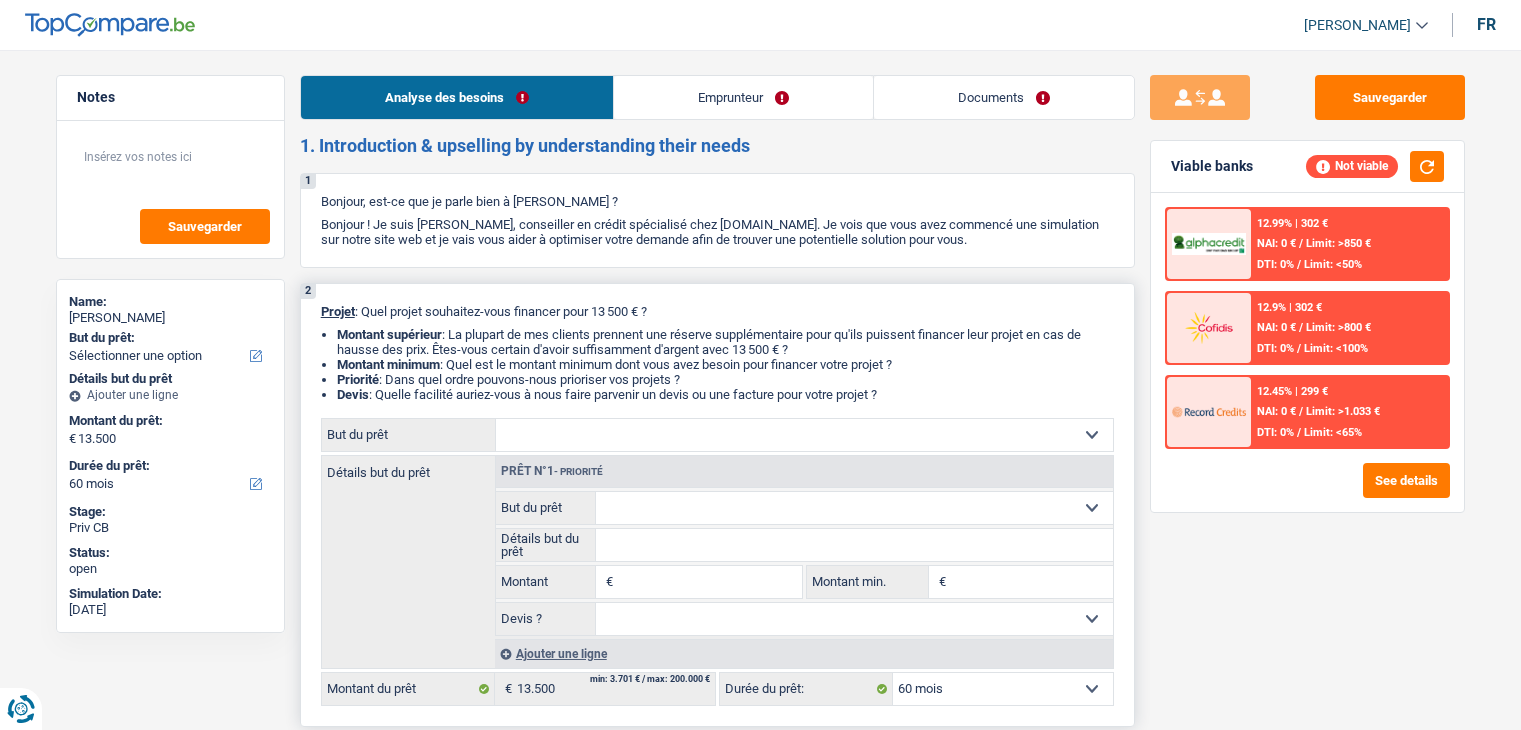 scroll, scrollTop: 0, scrollLeft: 0, axis: both 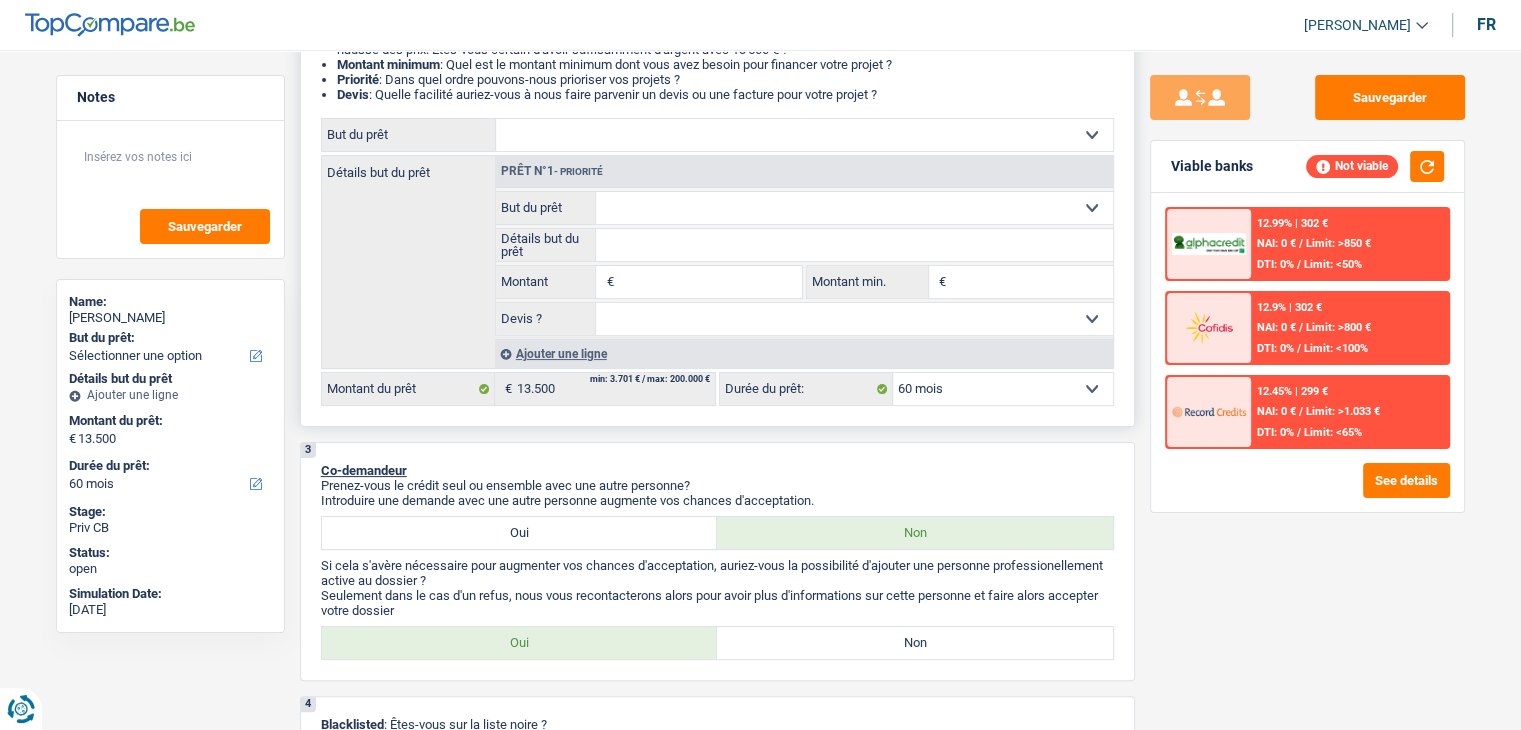 click on "Montant" at bounding box center [709, 282] 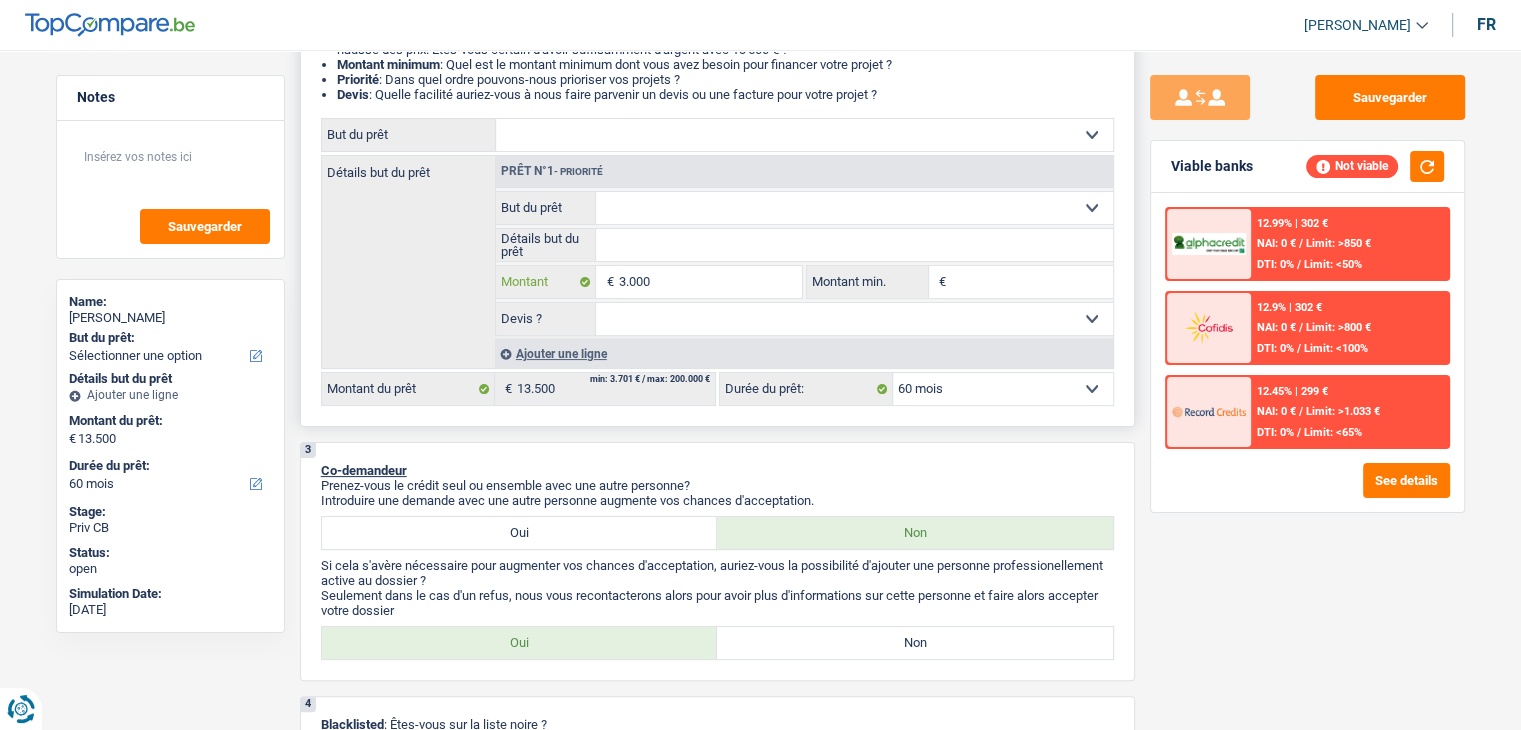 type on "3.000" 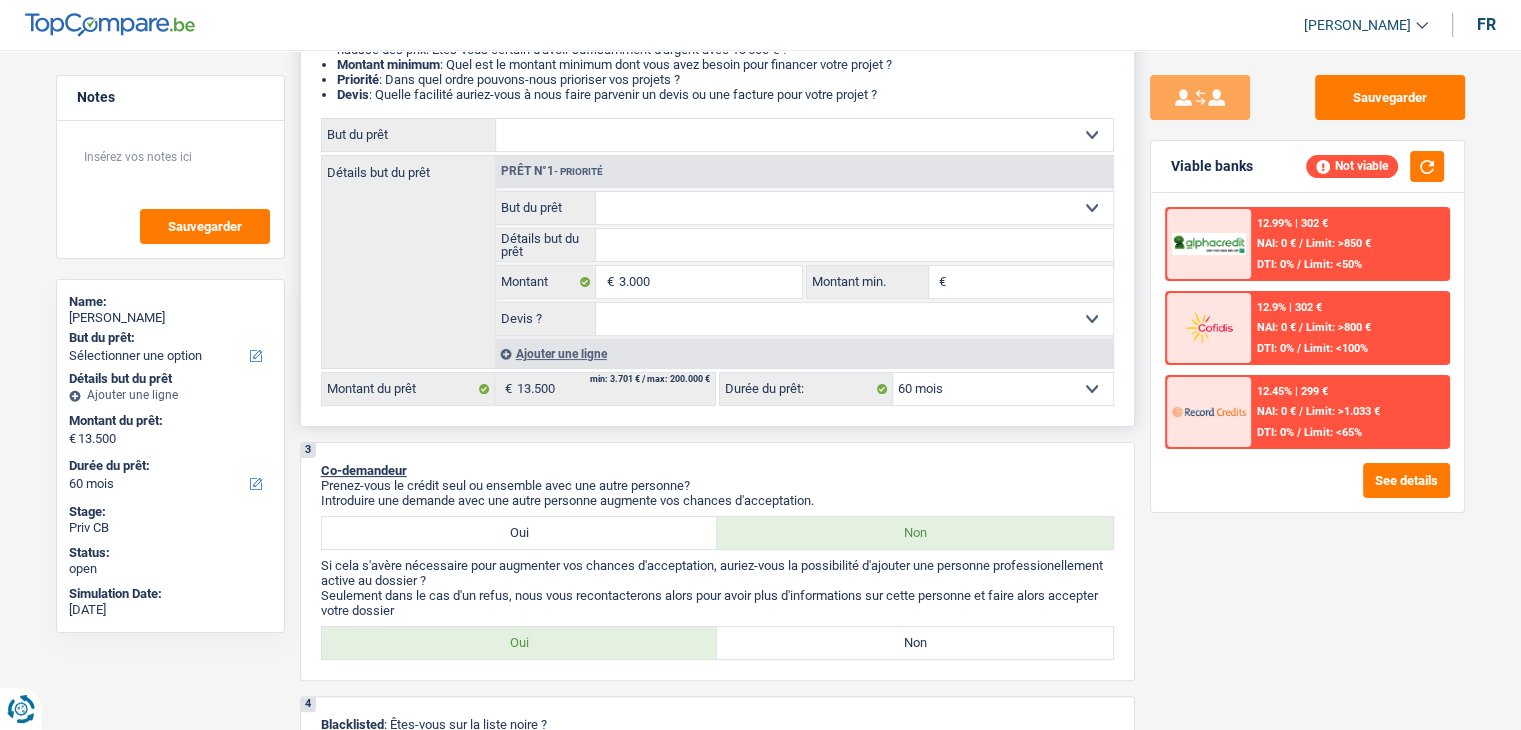 click on "Confort maison: meubles, textile, peinture, électroménager, outillage non-professionnel Hifi, multimédia, gsm, ordinateur Aménagement: frais d'installation, déménagement Evénement familial: naissance, mariage, divorce, communion, décès Frais médicaux Frais d'études Frais permis de conduire Loisirs: voyage, sport, musique Rafraîchissement: petits travaux maison et jardin Frais judiciaires Réparation voiture Prêt rénovation (non disponible pour les non-propriétaires) Prêt énergie (non disponible pour les non-propriétaires) Prêt voiture Taxes, impôts non professionnels Rénovation bien à l'étranger Dettes familiales Assurance Autre
Sélectionner une option
But du prêt
Tous les champs sont obligatoires. Veuillez fournir une réponse plus longue         3.000   €         €       Oui Non Non répondu" at bounding box center (804, 263) 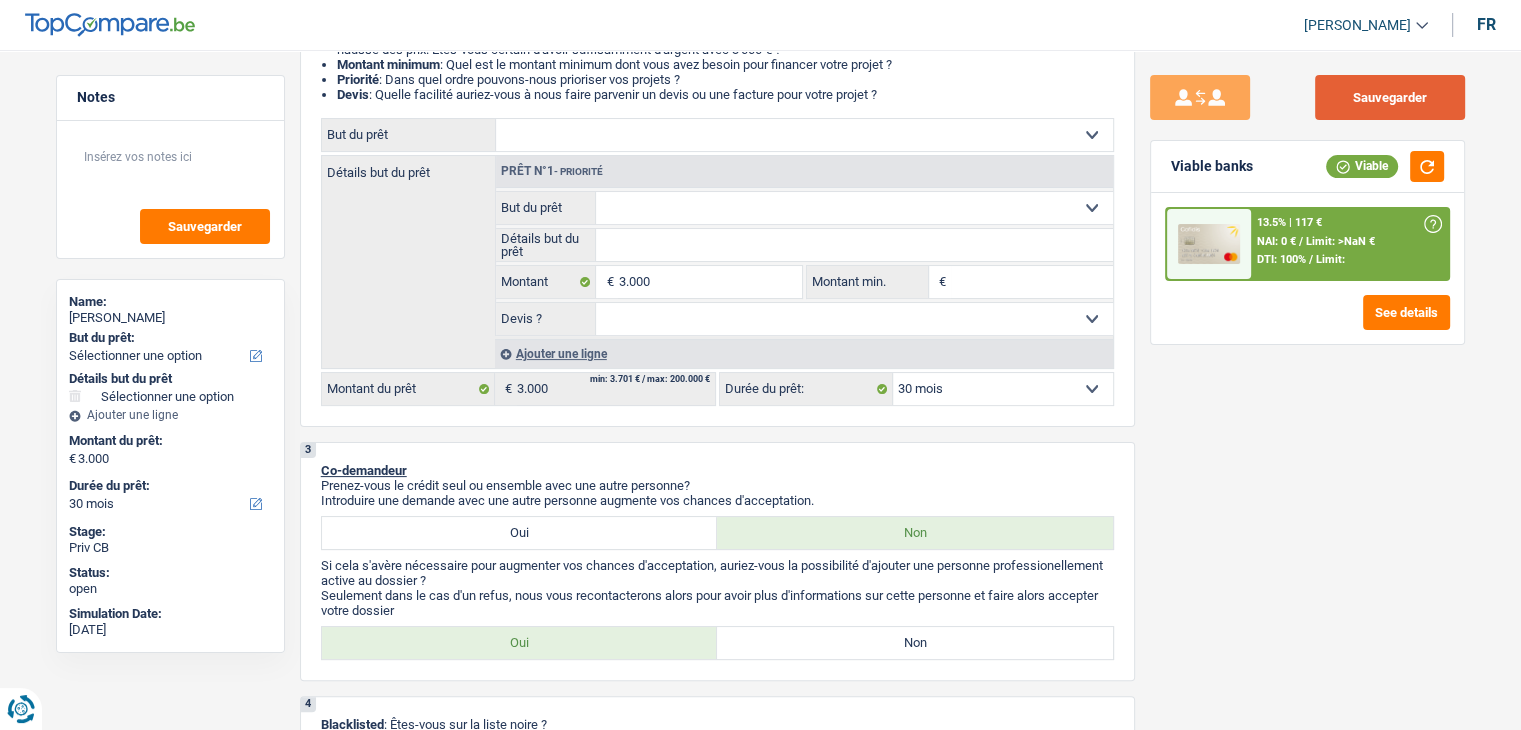click on "Sauvegarder" at bounding box center (1390, 97) 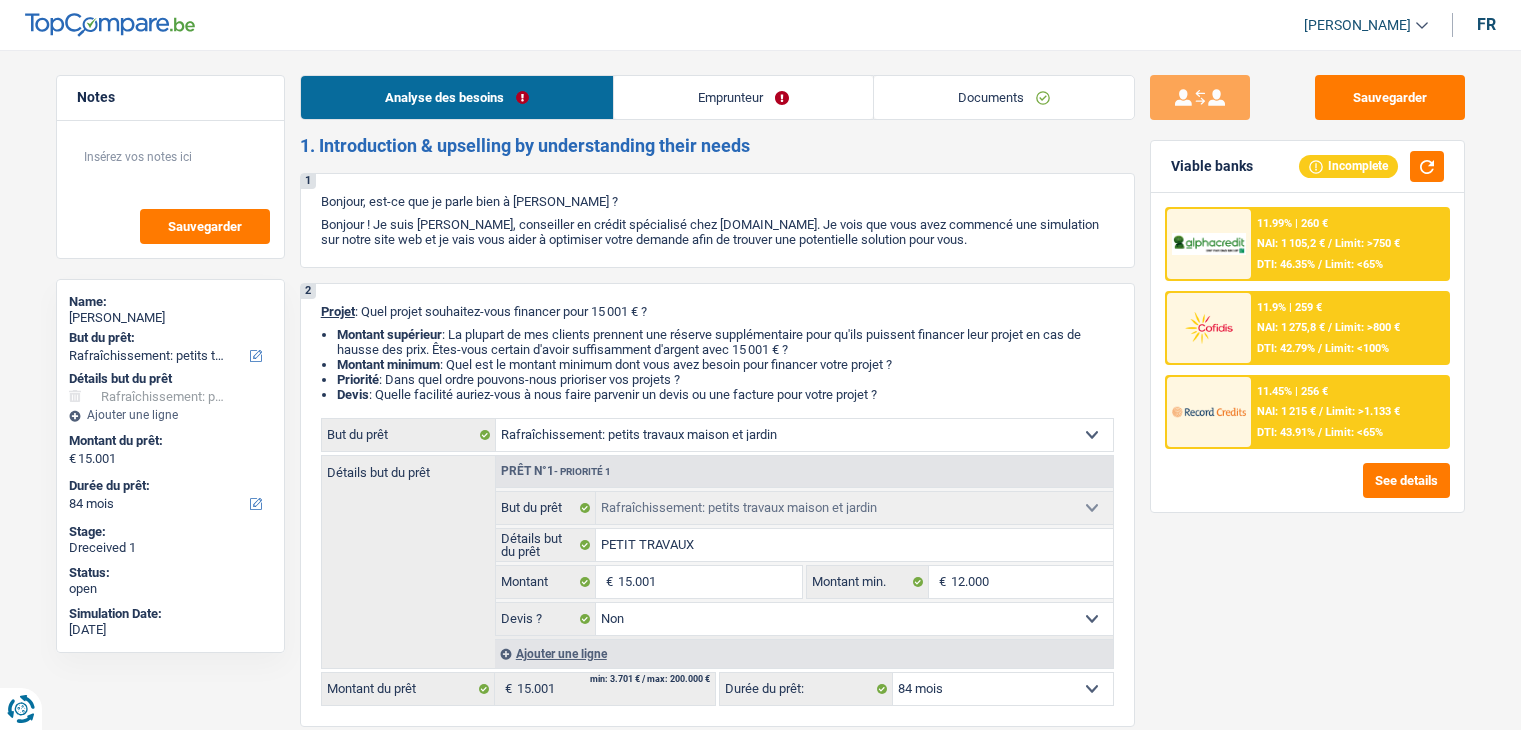 select on "houseOrGarden" 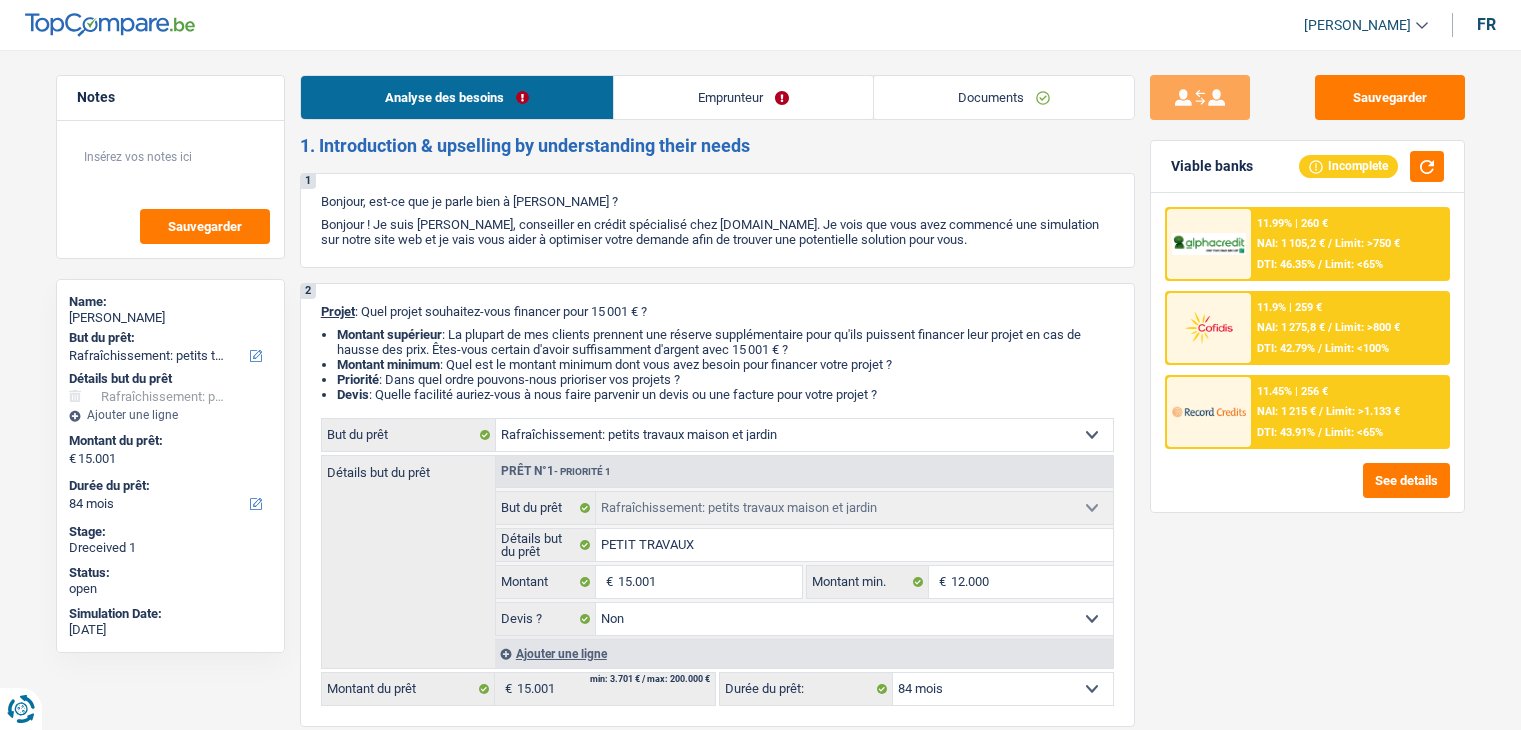 scroll, scrollTop: 0, scrollLeft: 0, axis: both 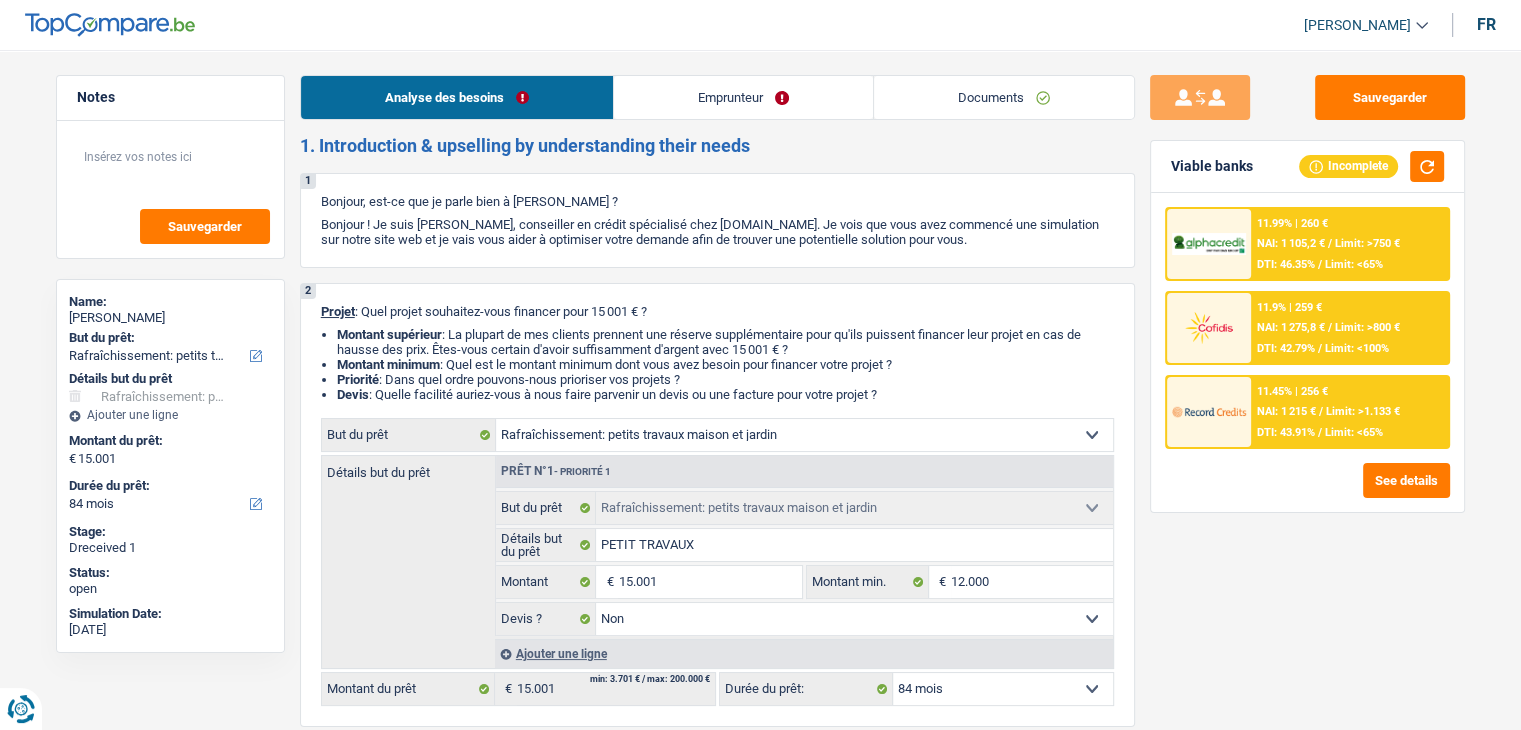 click on "Documents" at bounding box center [1004, 97] 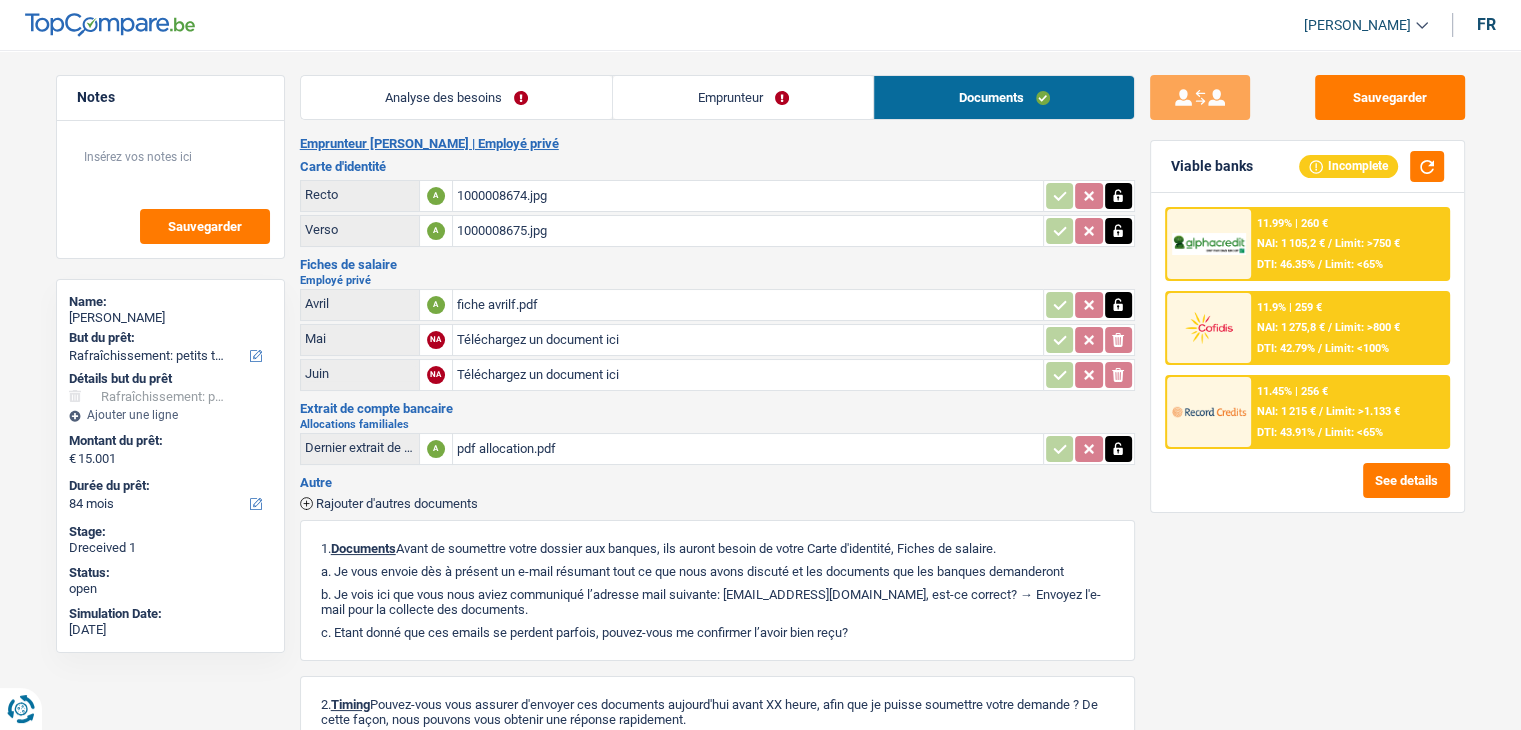 click on "Téléchargez un document ici" at bounding box center [748, 375] 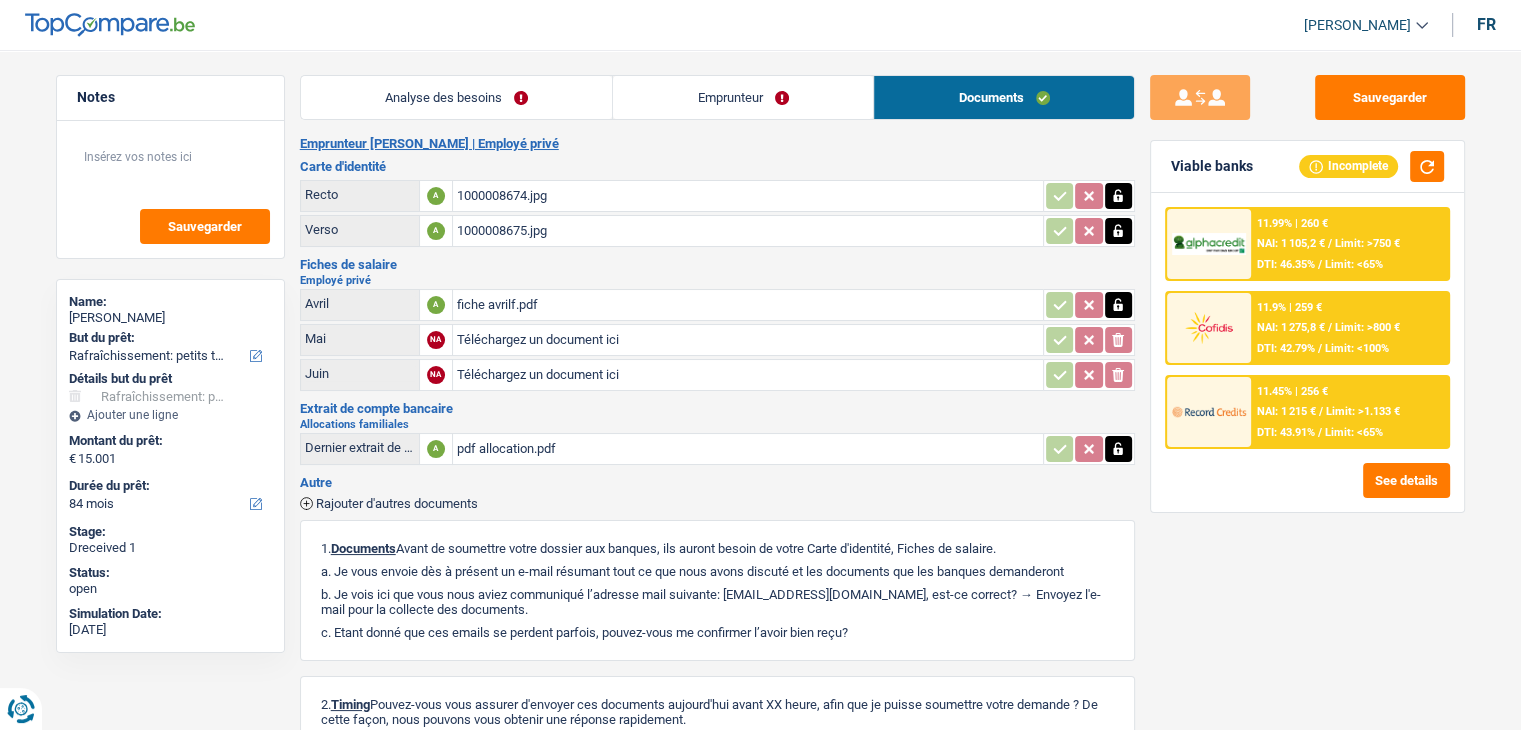 click on "fiche avrilf.pdf" at bounding box center (748, 305) 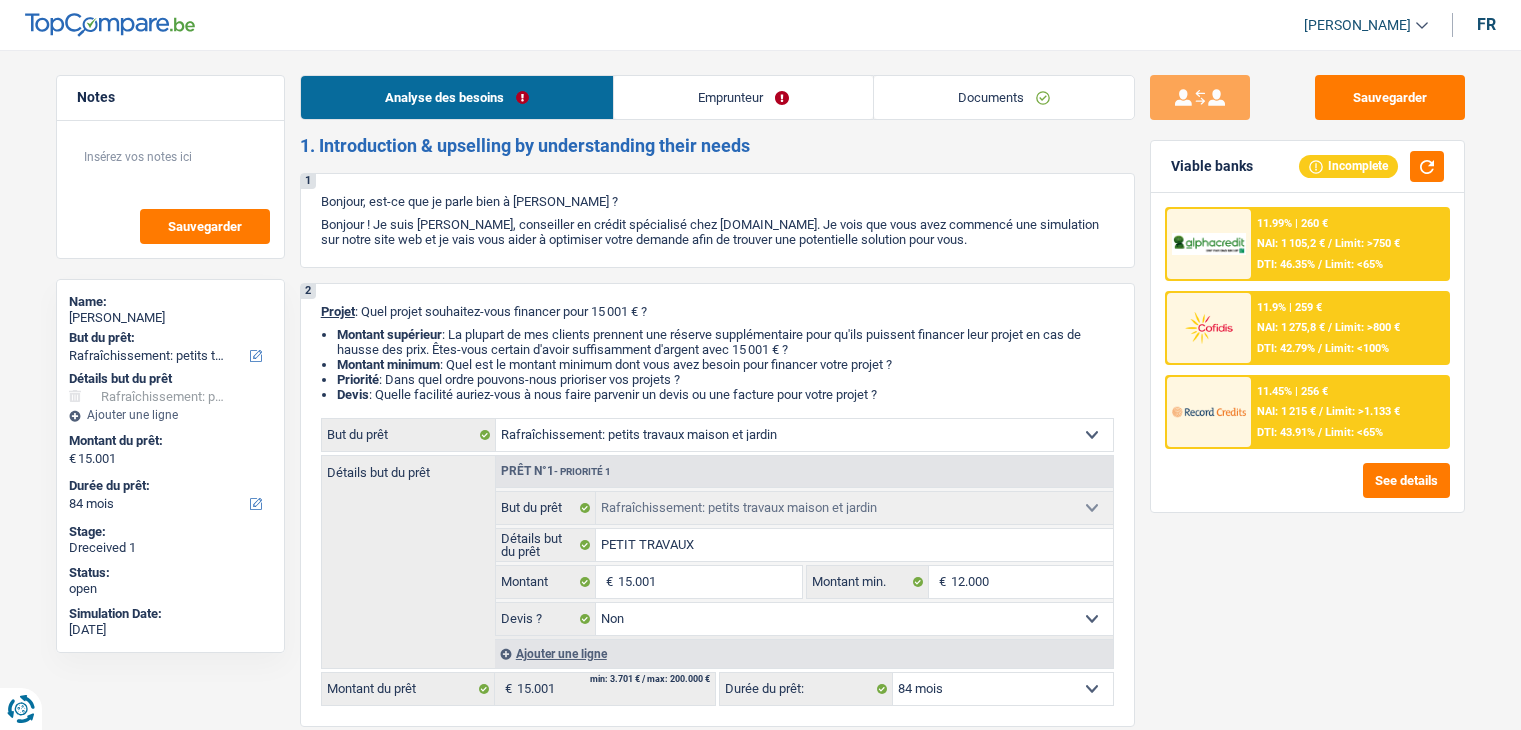 select on "houseOrGarden" 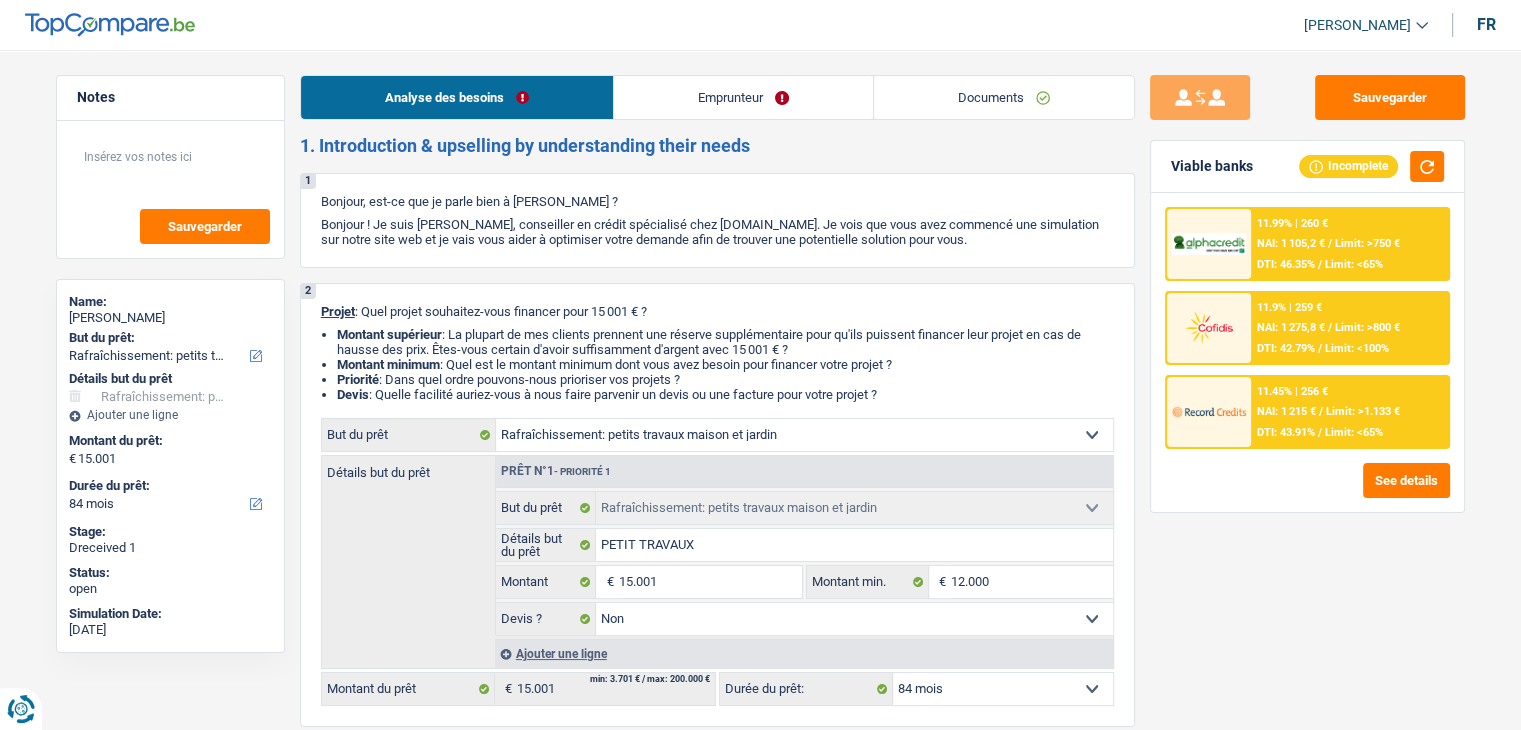scroll, scrollTop: 0, scrollLeft: 0, axis: both 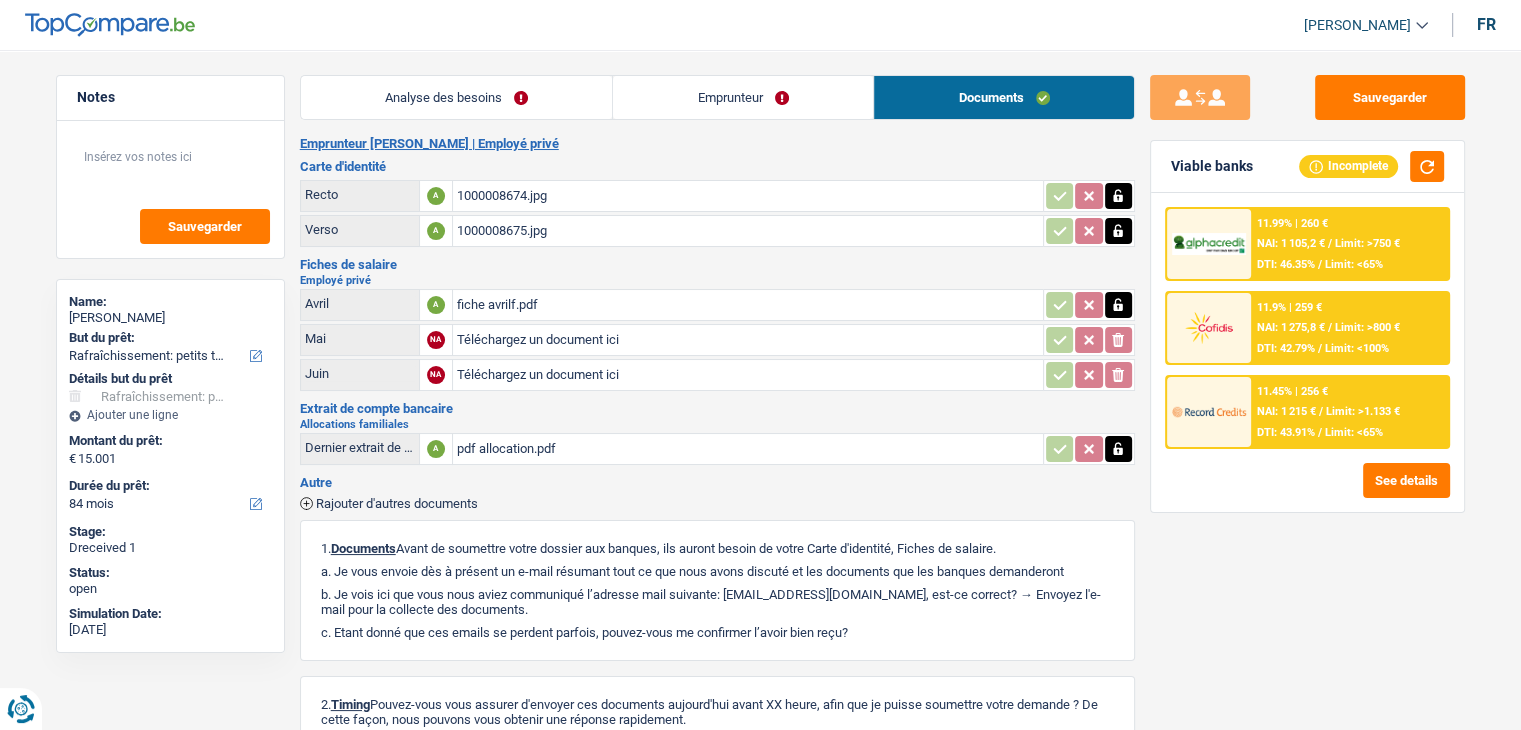 click on "Téléchargez un document ici" at bounding box center [748, 340] 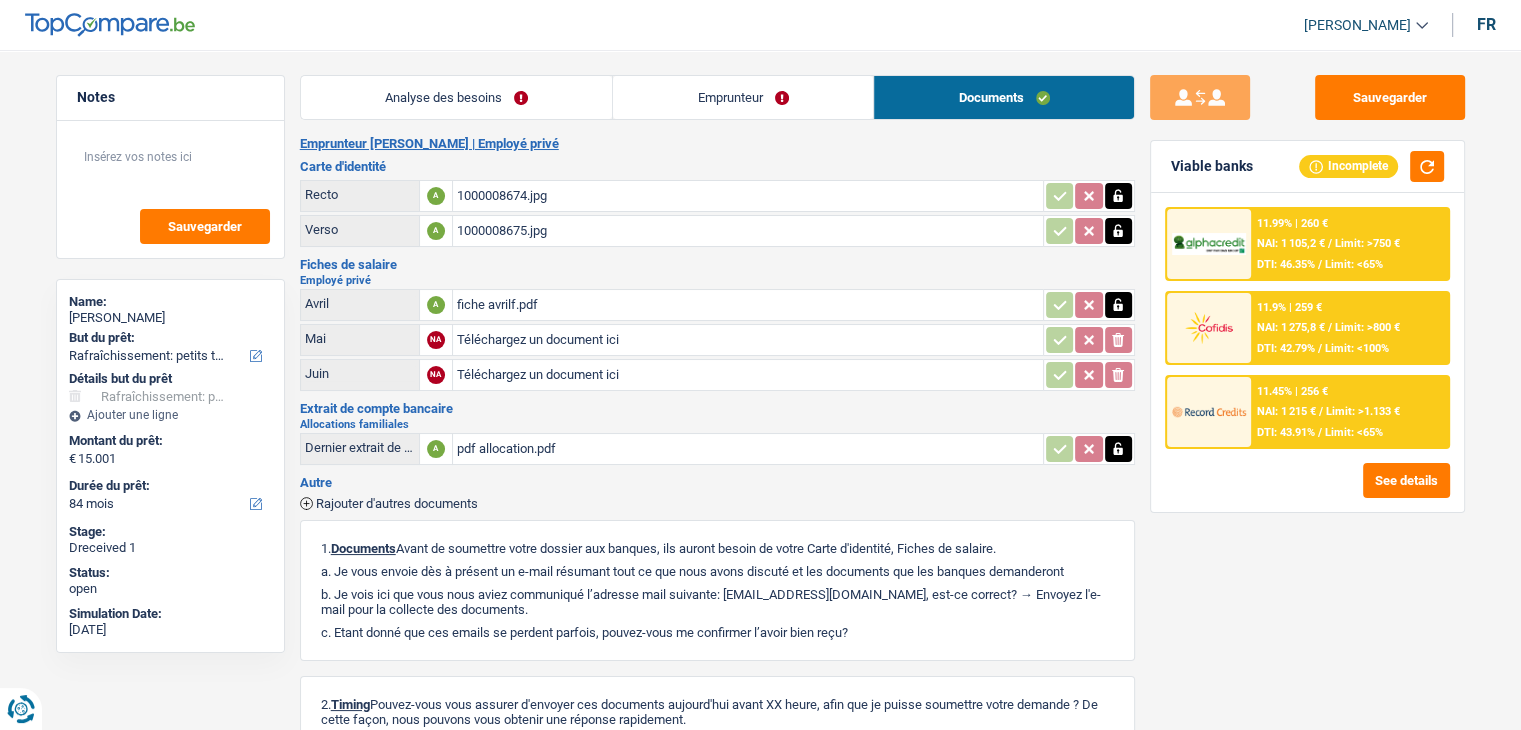 type on "C:\fakepath\Fiche de paie 05_2025.pdf" 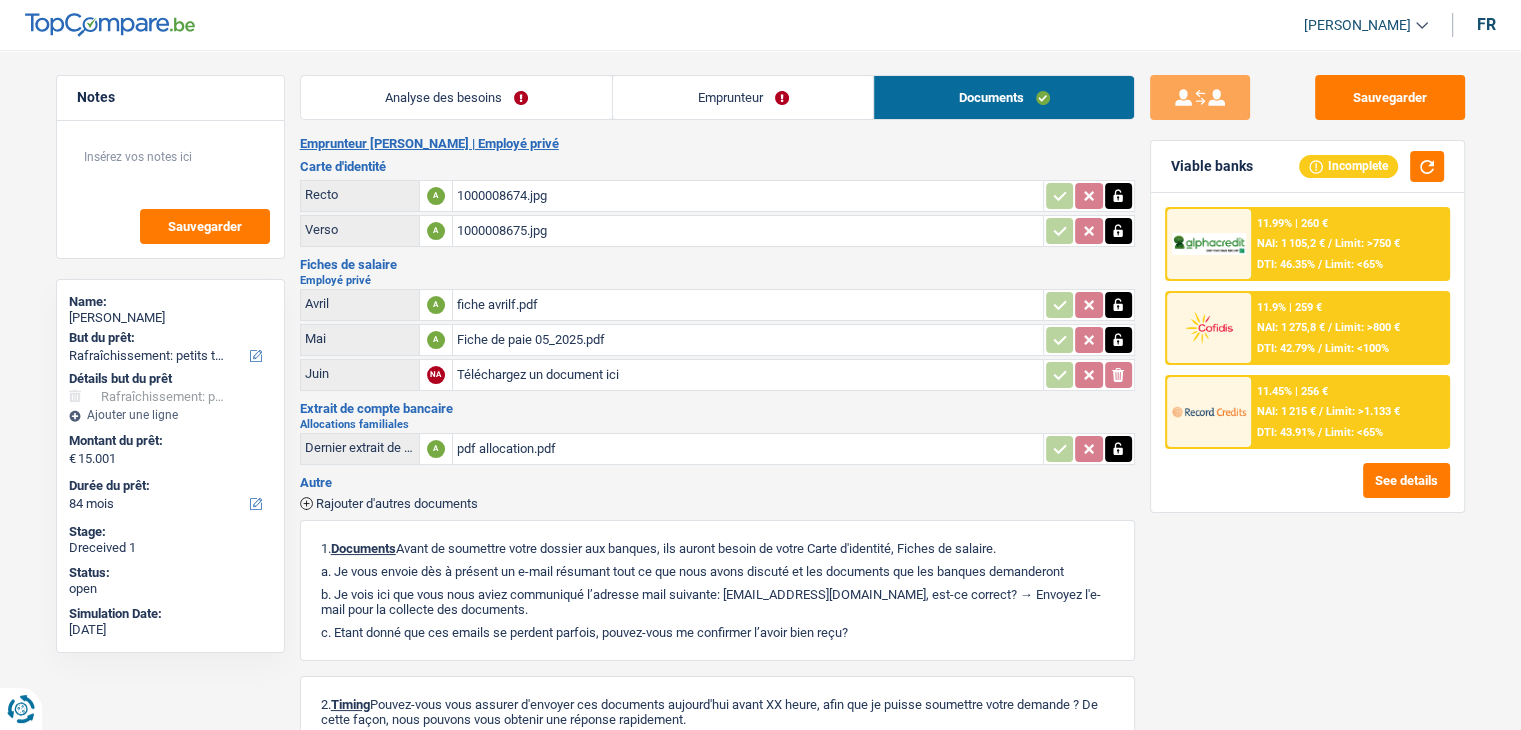 click on "Fiche de paie 05_2025.pdf" at bounding box center [748, 340] 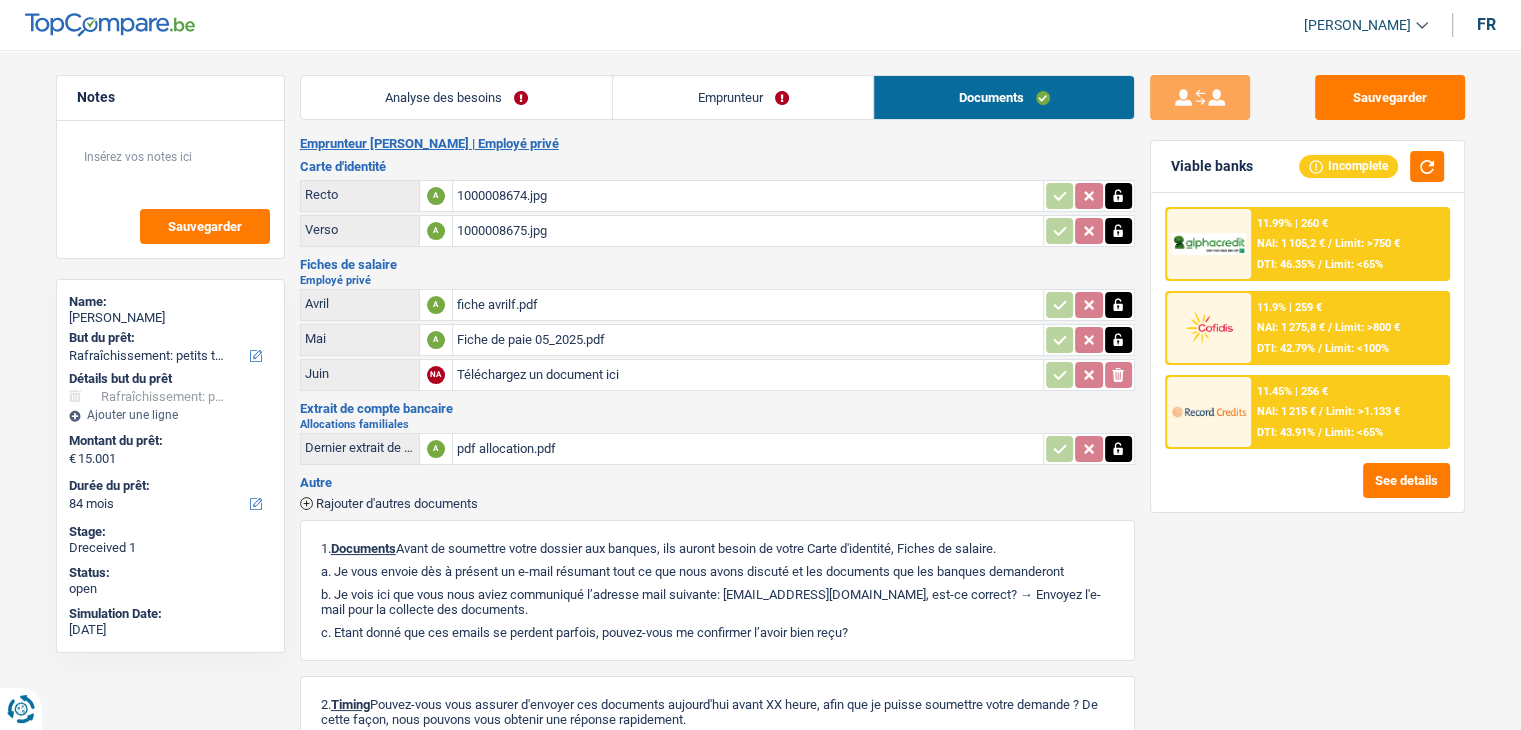 click on "Téléchargez un document ici" at bounding box center [748, 375] 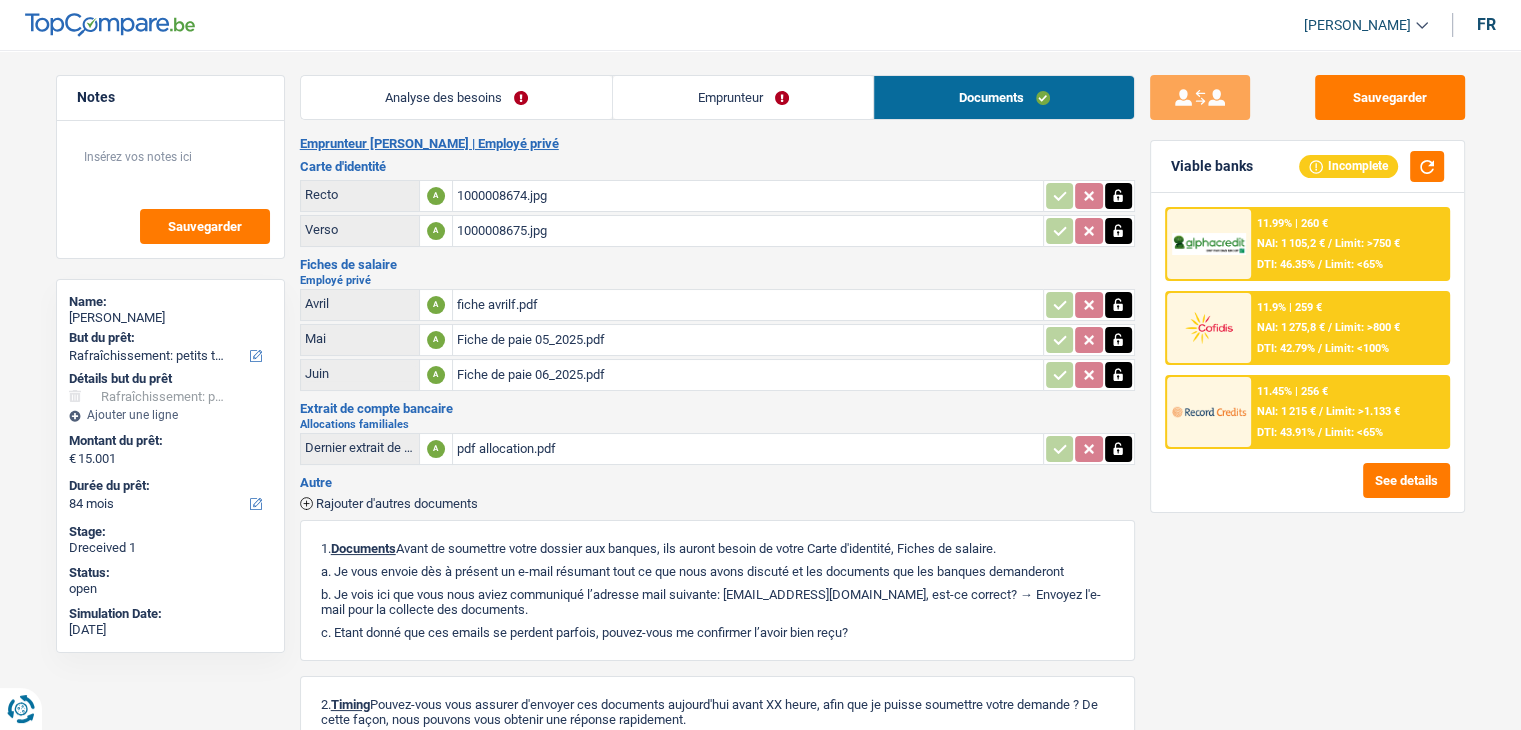 click on "Extrait de compte bancaire" at bounding box center [717, 408] 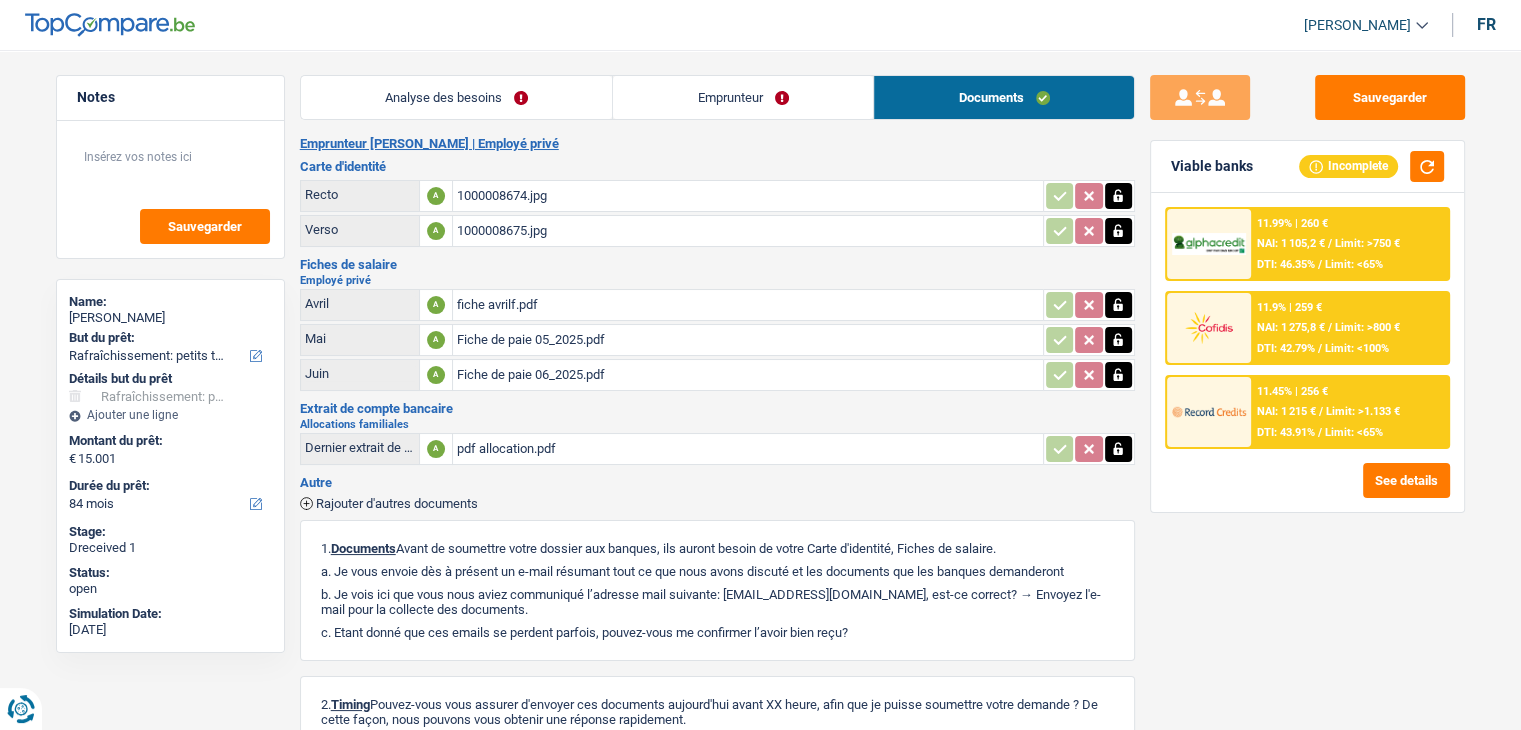 click on "Carte d'identité" at bounding box center [717, 166] 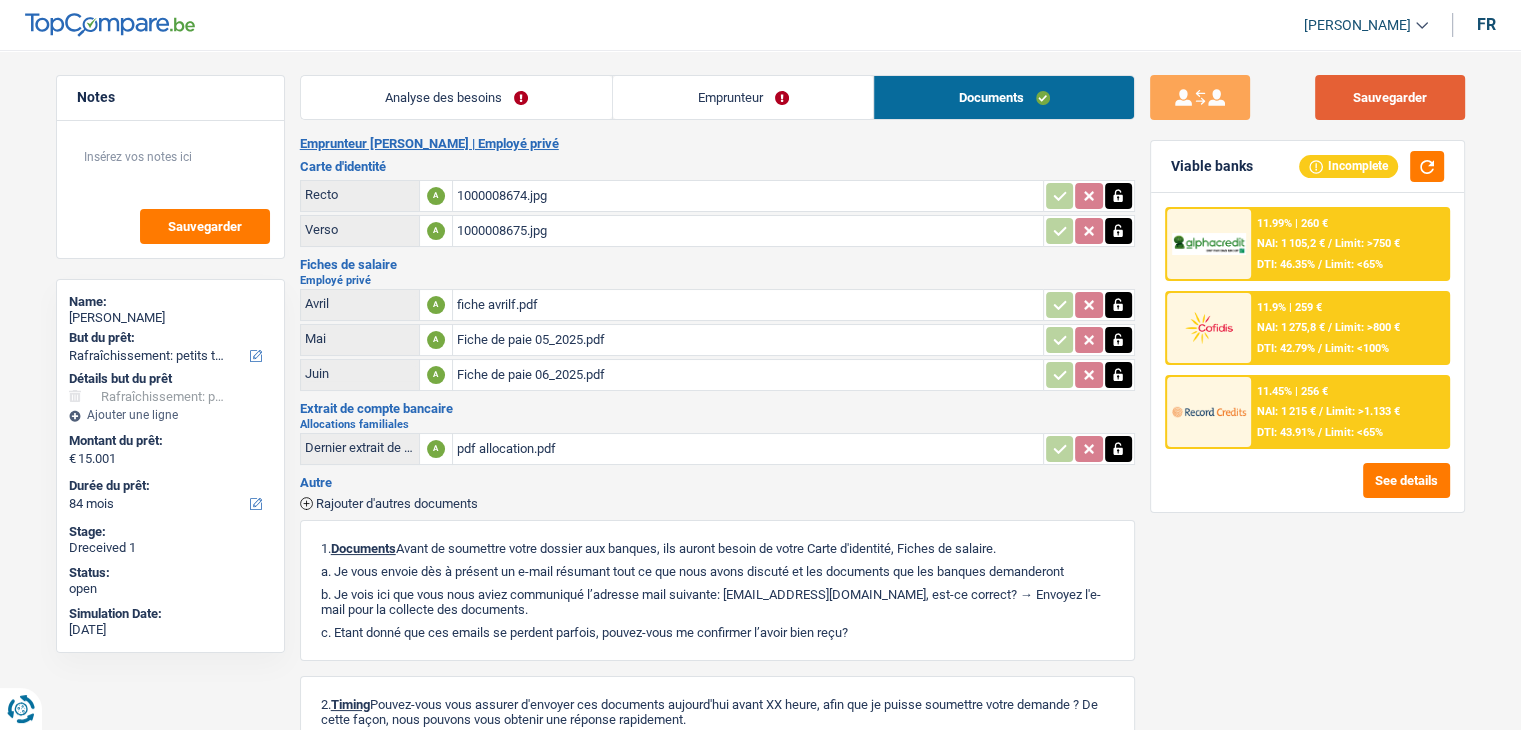 click on "Sauvegarder" at bounding box center [1390, 97] 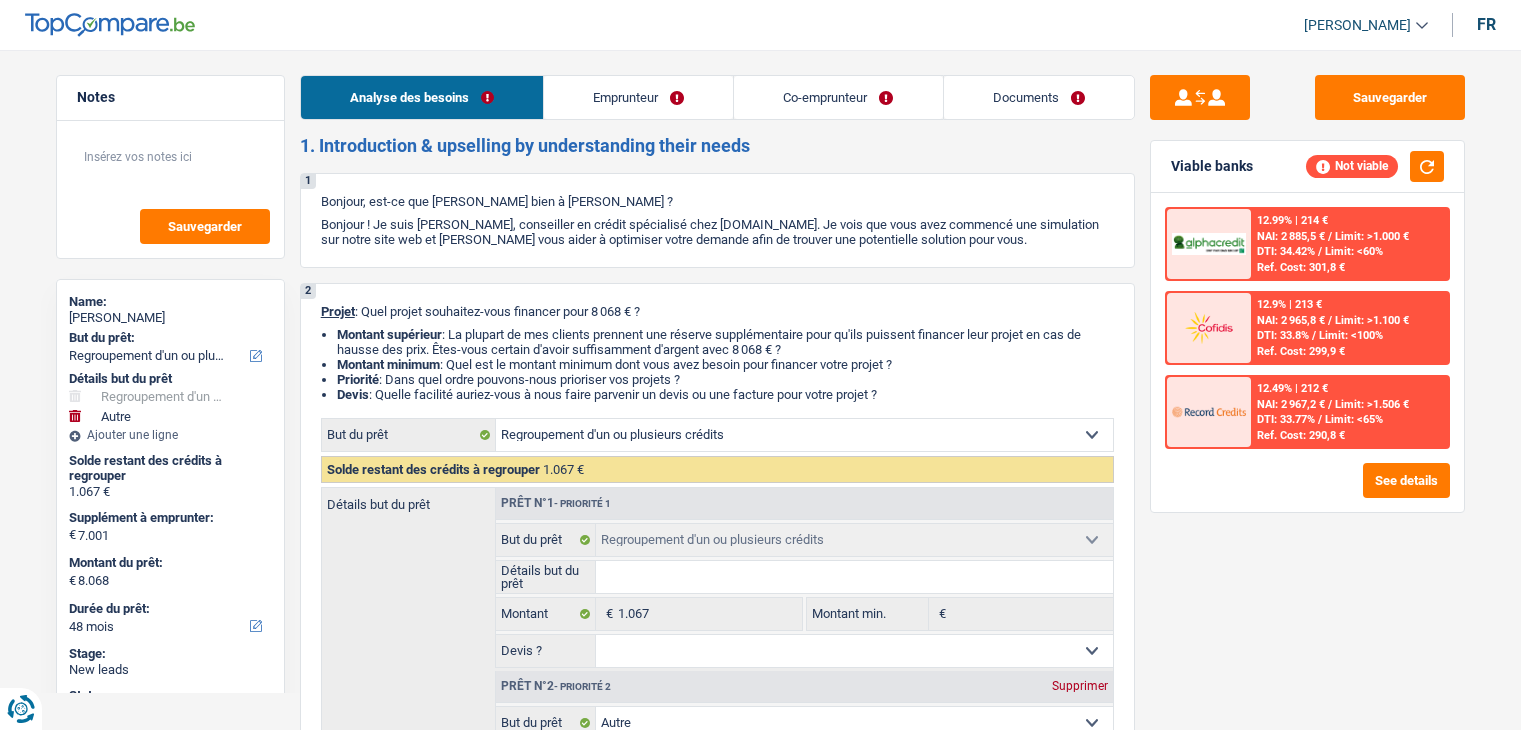 select on "refinancing" 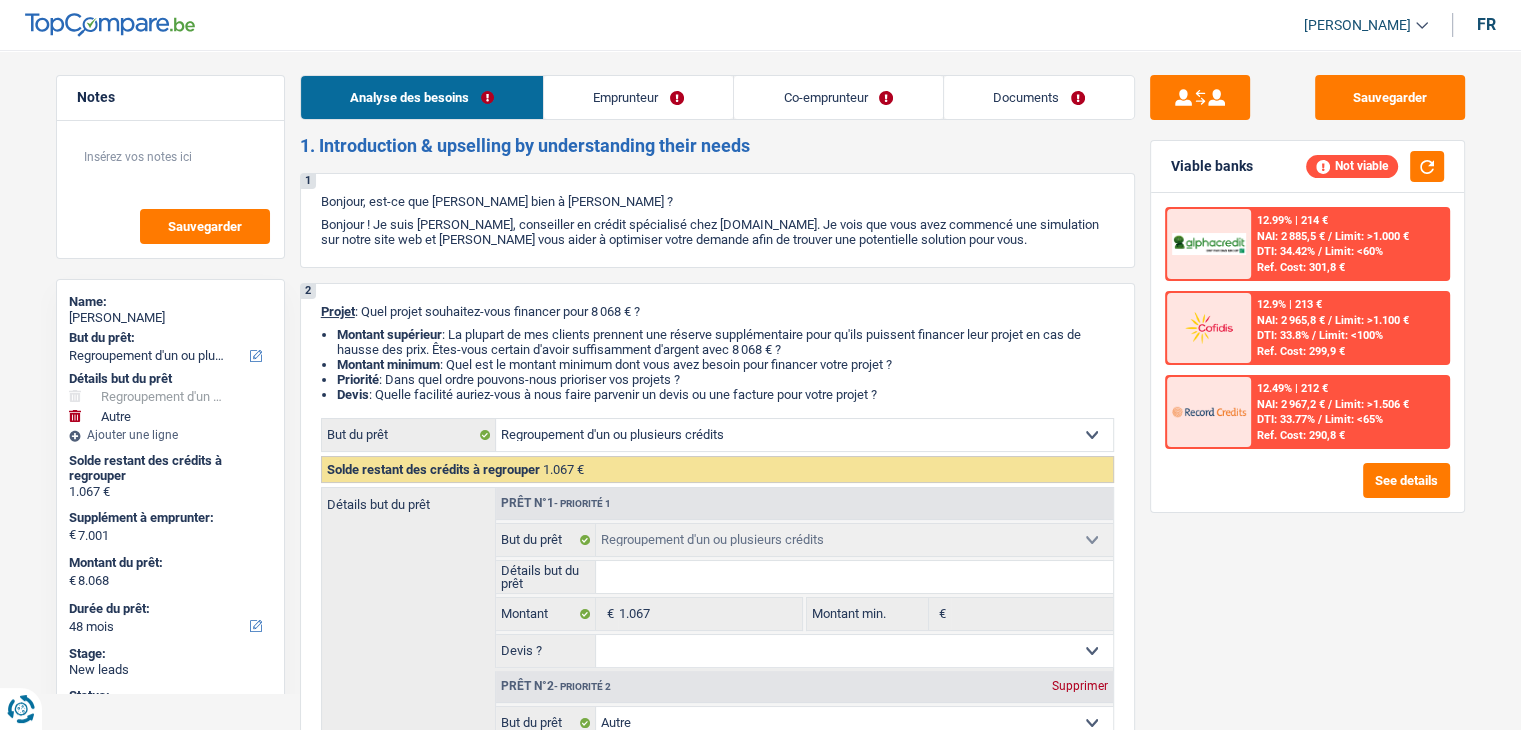 scroll, scrollTop: 0, scrollLeft: 0, axis: both 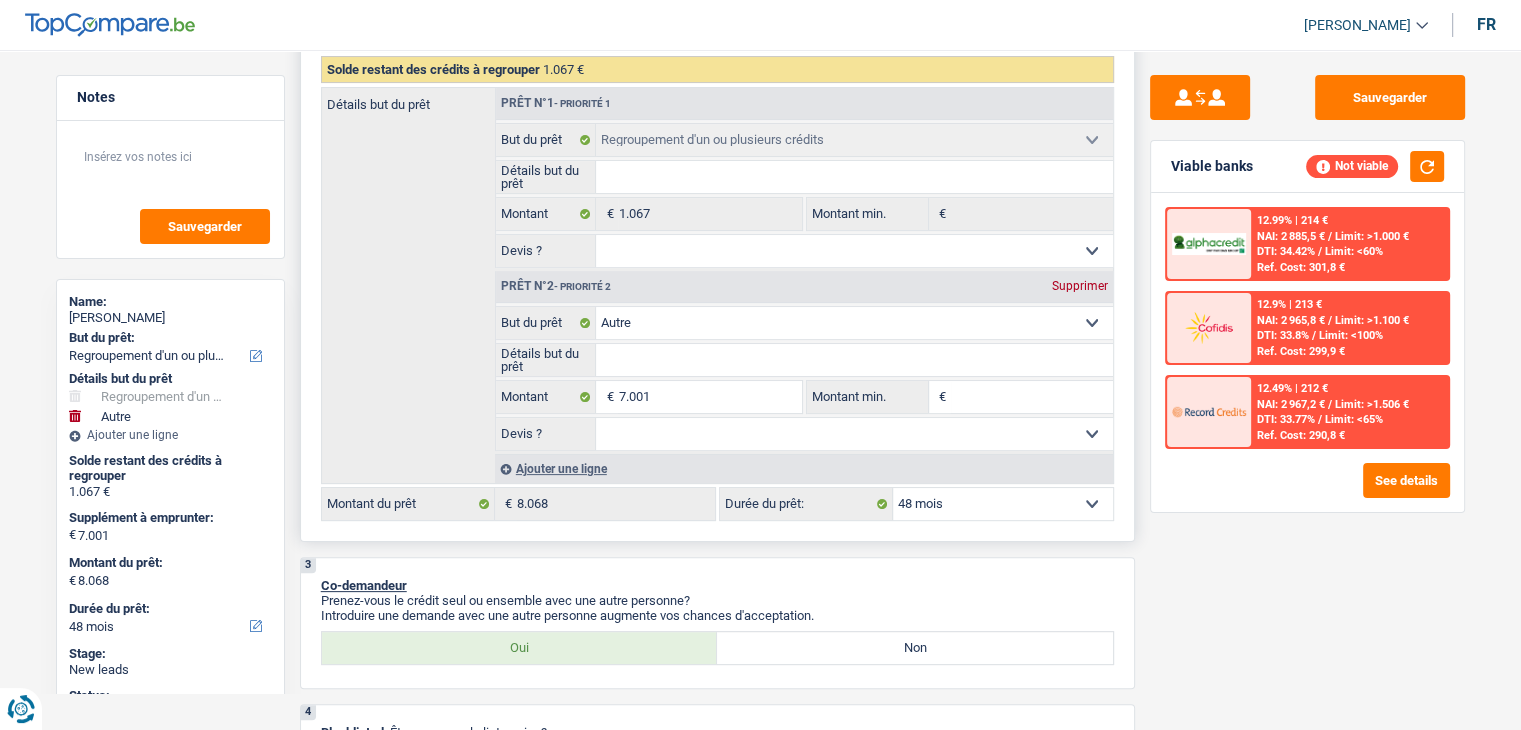 click on "Confort maison: meubles, textile, peinture, électroménager, outillage non-professionnel Hifi, multimédia, gsm, ordinateur Aménagement: frais d'installation, déménagement Evénement familial: naissance, mariage, divorce, communion, décès Frais médicaux Frais d'études Frais permis de conduire Regroupement d'un ou plusieurs crédits Loisirs: voyage, sport, musique Rafraîchissement: petits travaux maison et jardin Frais judiciaires Réparation voiture Prêt rénovation Prêt énergie Prêt voiture Taxes, impôts non professionnels Rénovation bien à l'étranger Dettes familiales Assurance Autre
Sélectionner une option" at bounding box center (854, 323) 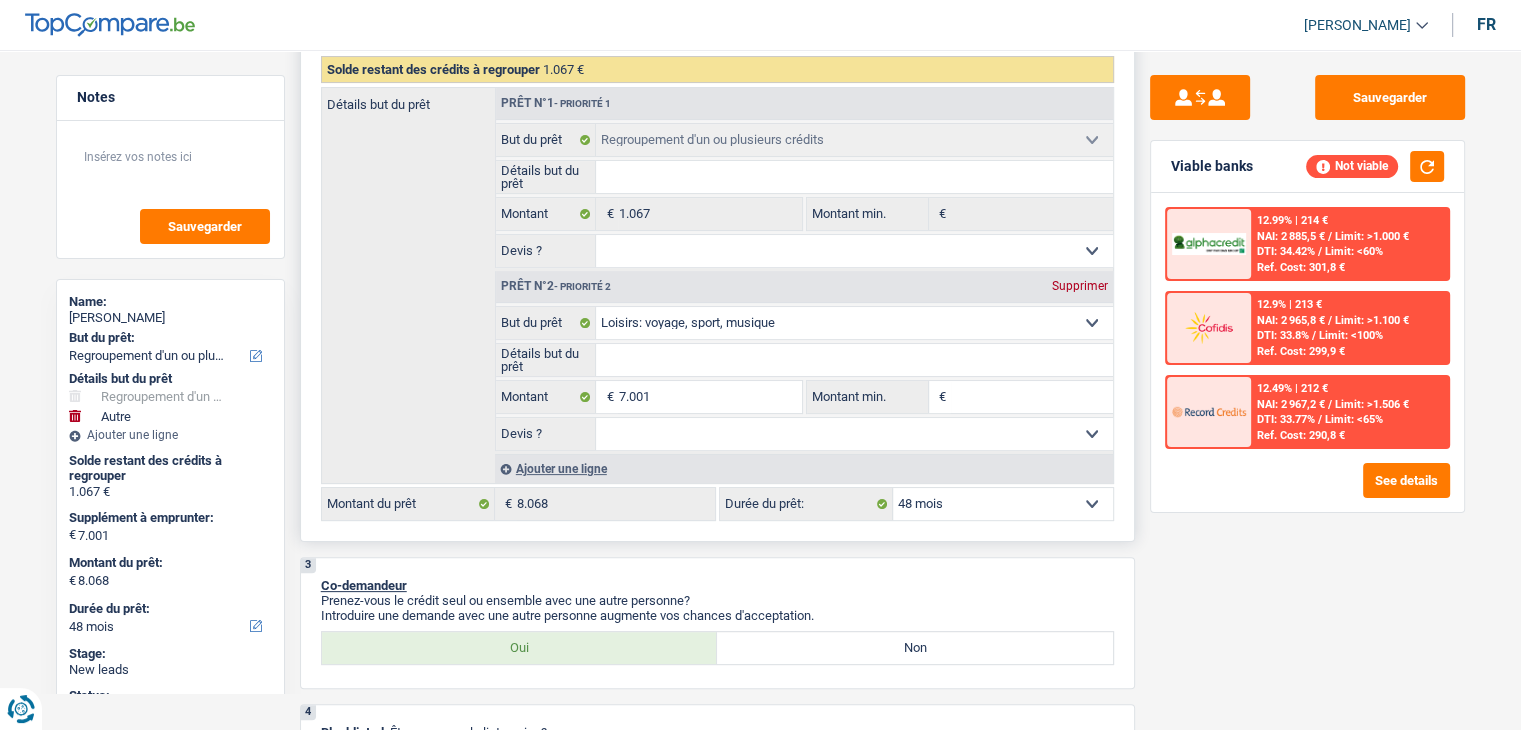 click on "Confort maison: meubles, textile, peinture, électroménager, outillage non-professionnel Hifi, multimédia, gsm, ordinateur Aménagement: frais d'installation, déménagement Evénement familial: naissance, mariage, divorce, communion, décès Frais médicaux Frais d'études Frais permis de conduire Regroupement d'un ou plusieurs crédits Loisirs: voyage, sport, musique Rafraîchissement: petits travaux maison et jardin Frais judiciaires Réparation voiture Prêt rénovation Prêt énergie Prêt voiture Taxes, impôts non professionnels Rénovation bien à l'étranger Dettes familiales Assurance Autre
Sélectionner une option" at bounding box center [854, 323] 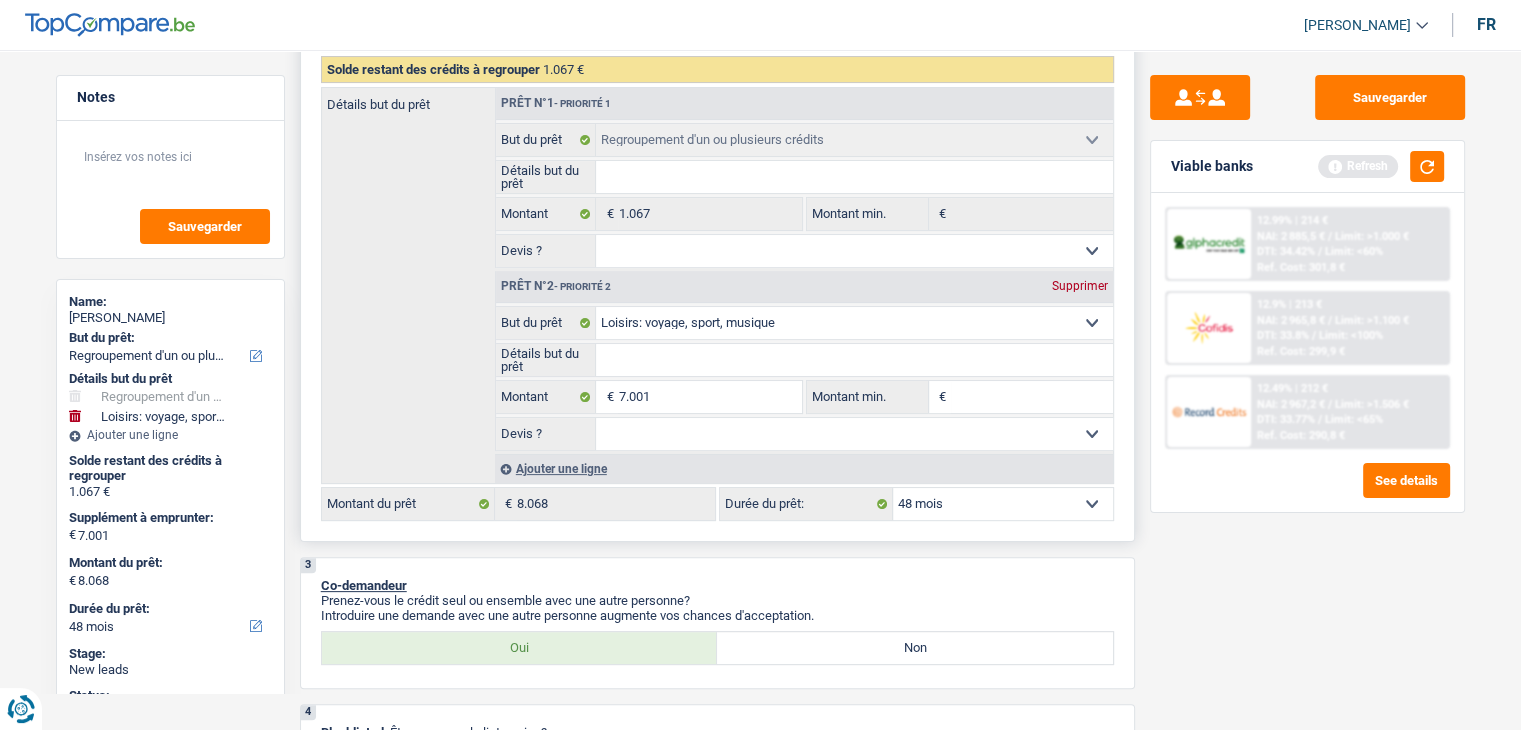 click on "Détails but du prêt" at bounding box center (854, 360) 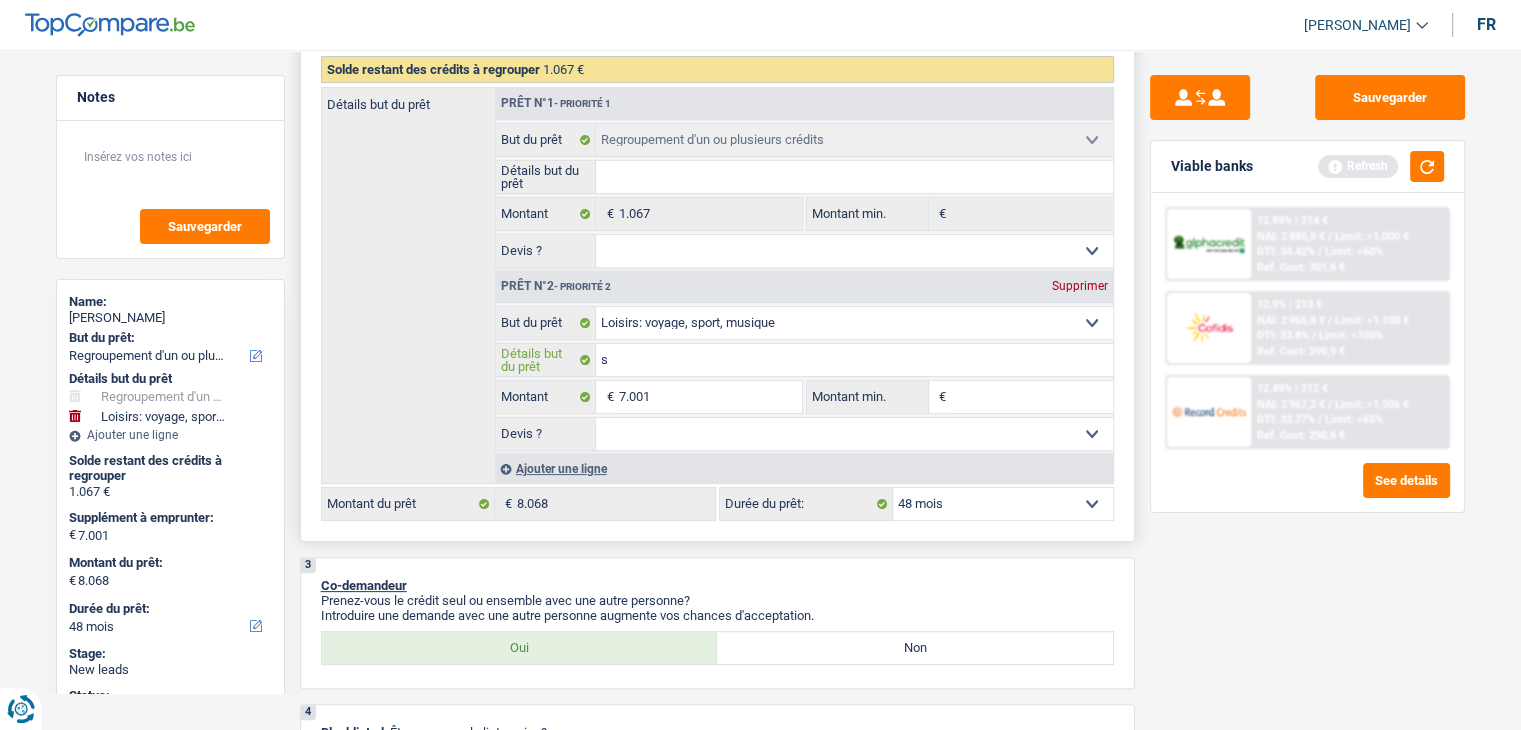 type on "s'" 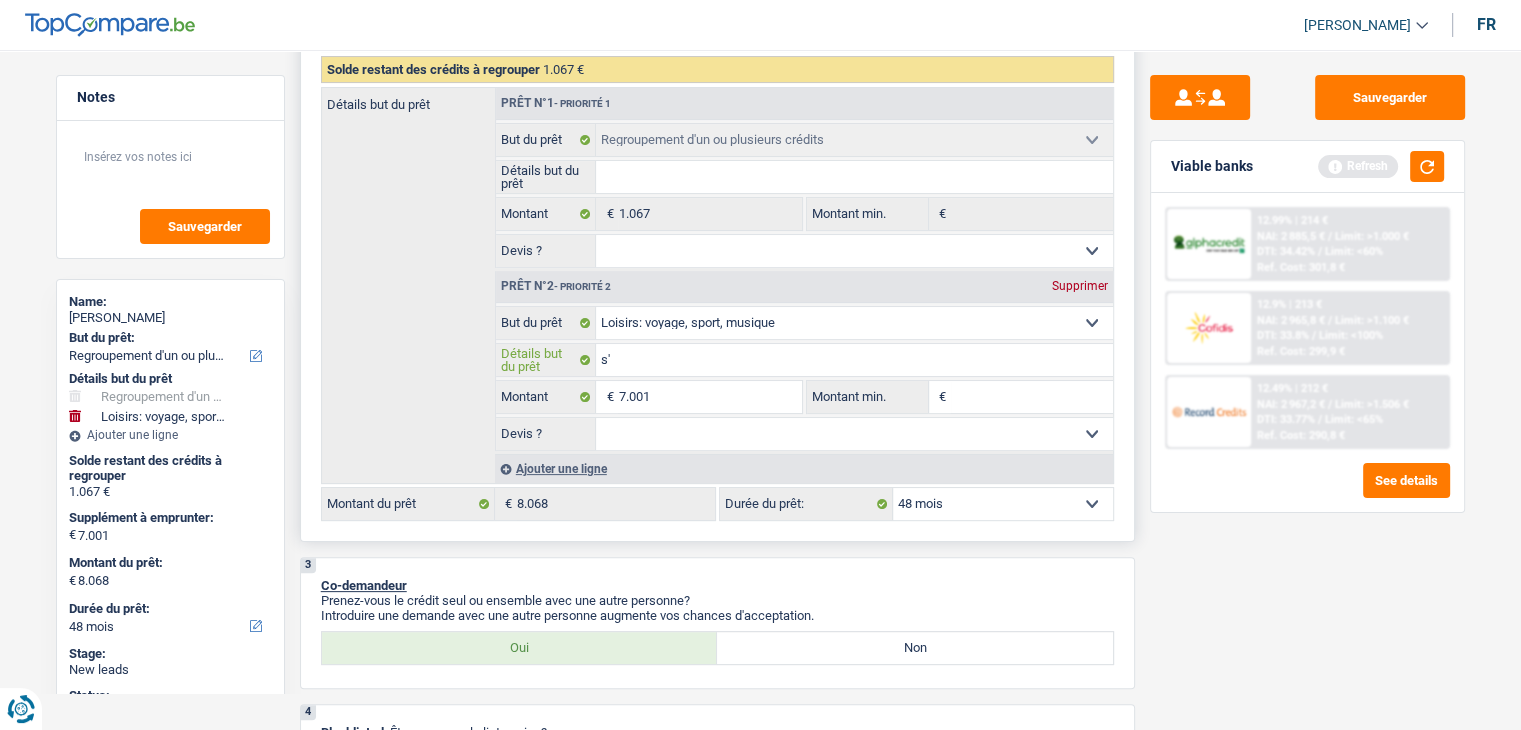 type on "s'" 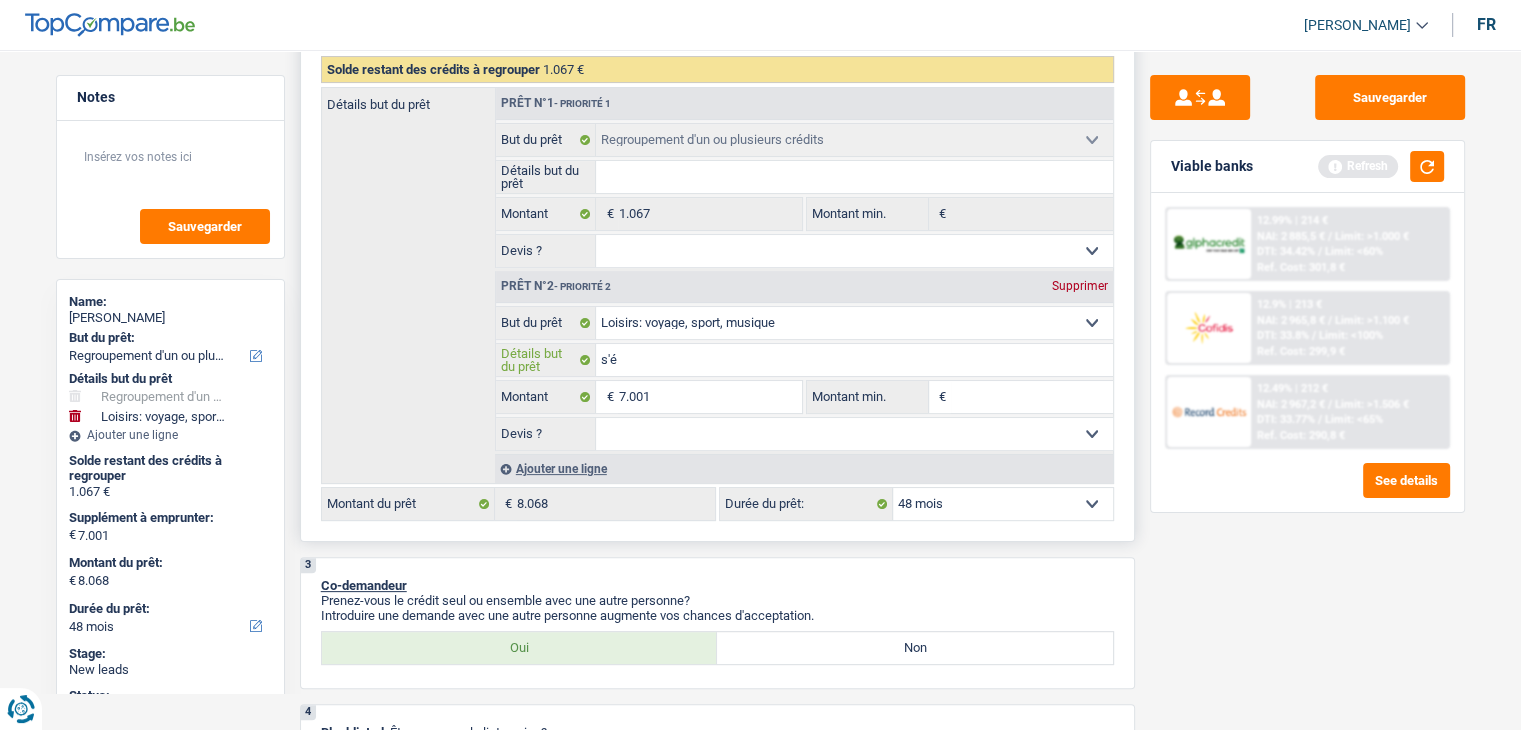 type on "s'é" 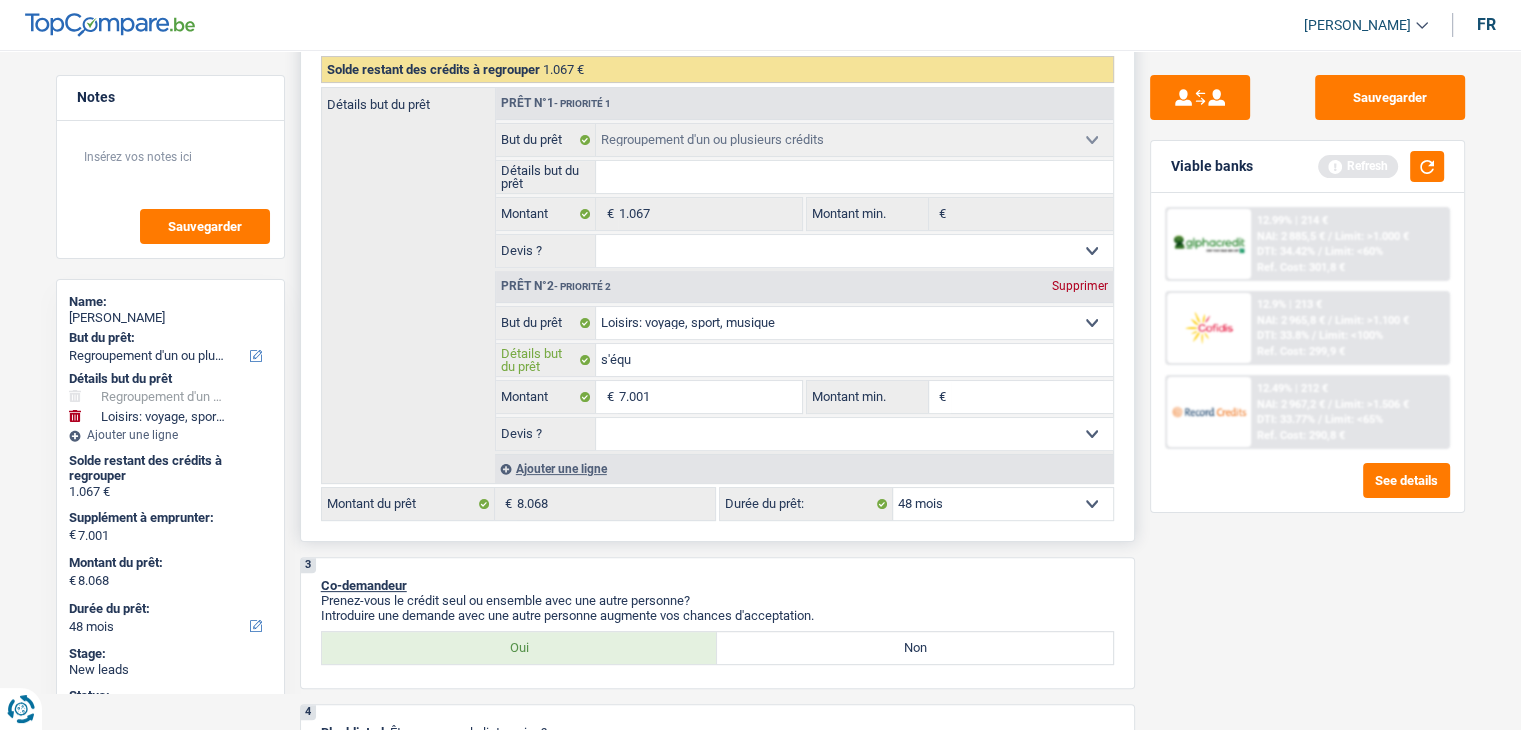 type on "s'équi" 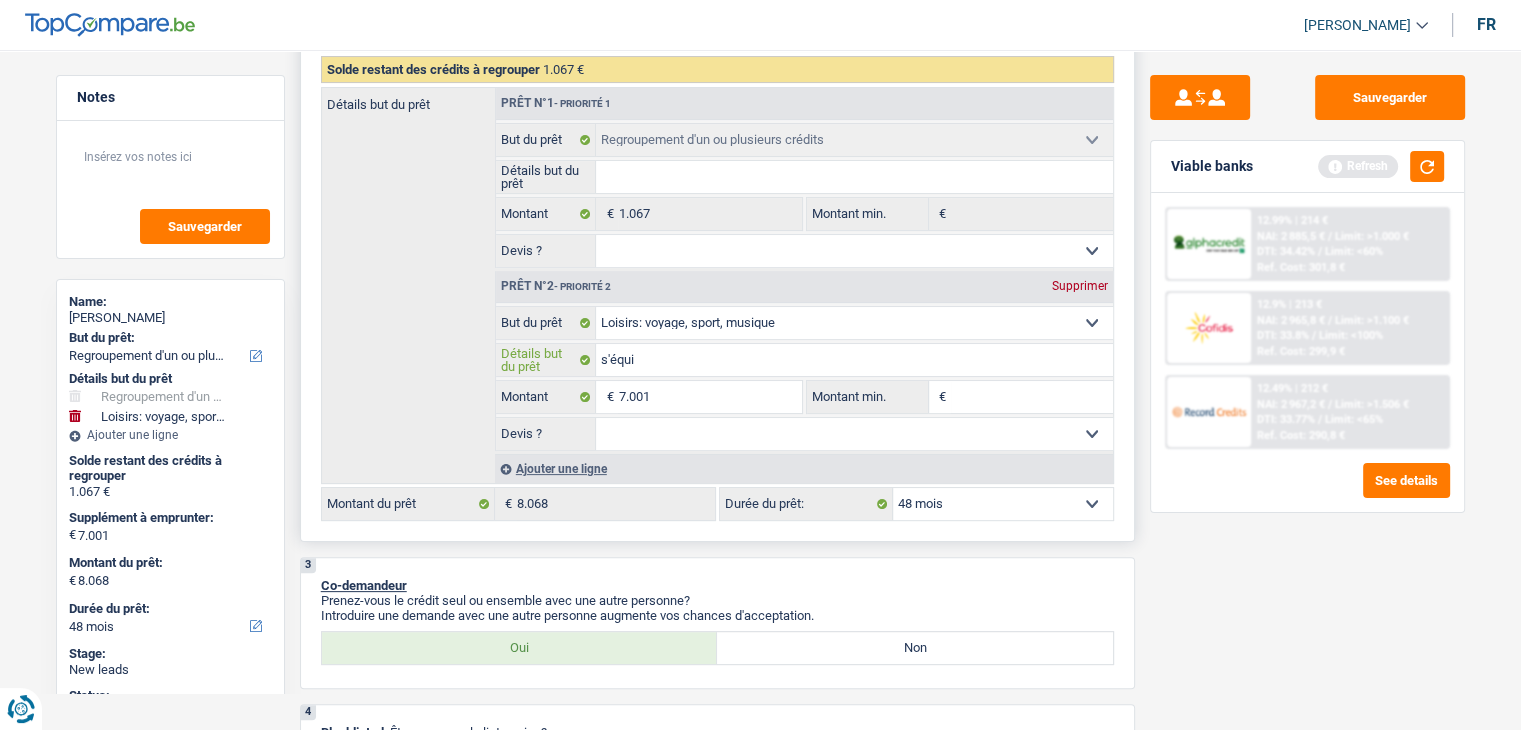 type on "s'équip" 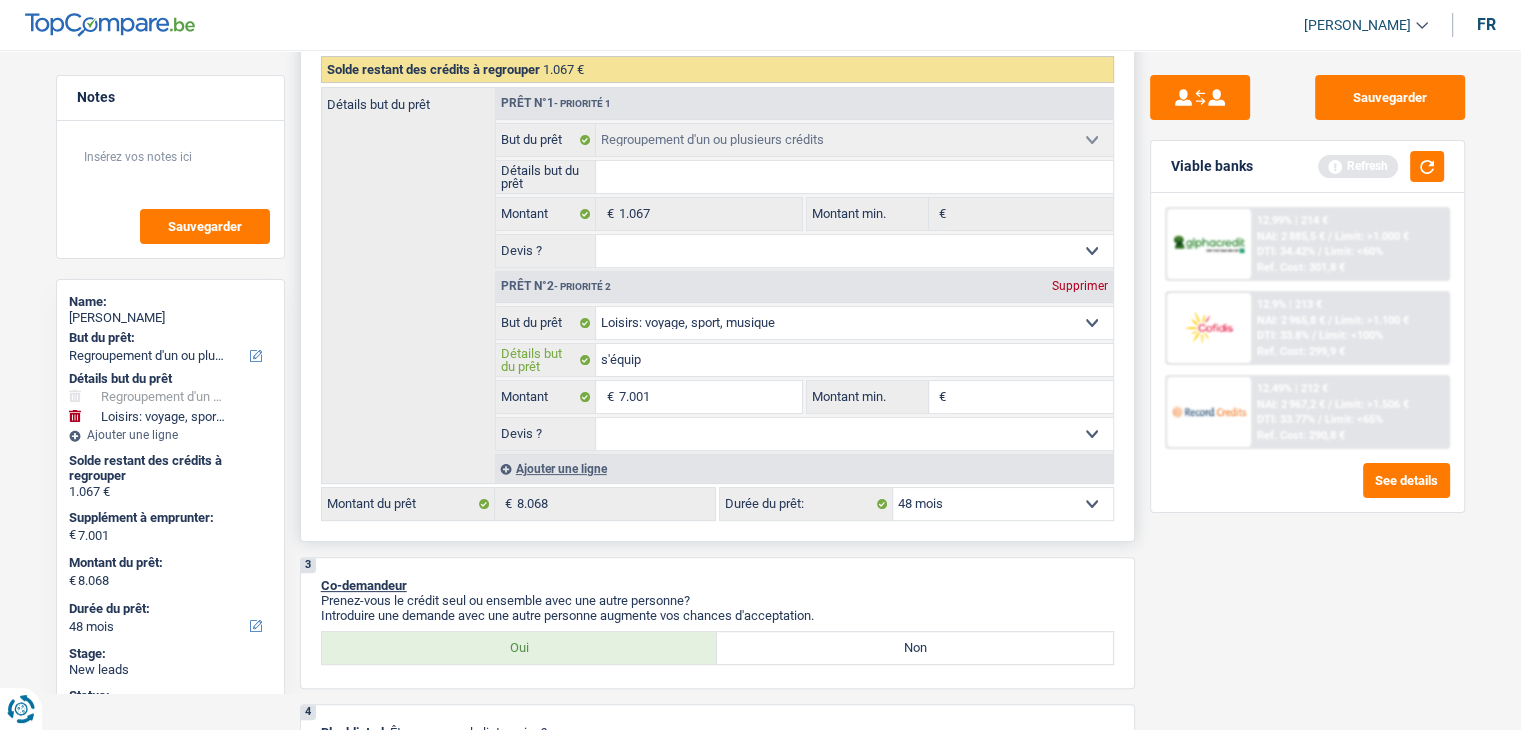 type on "s'équipe" 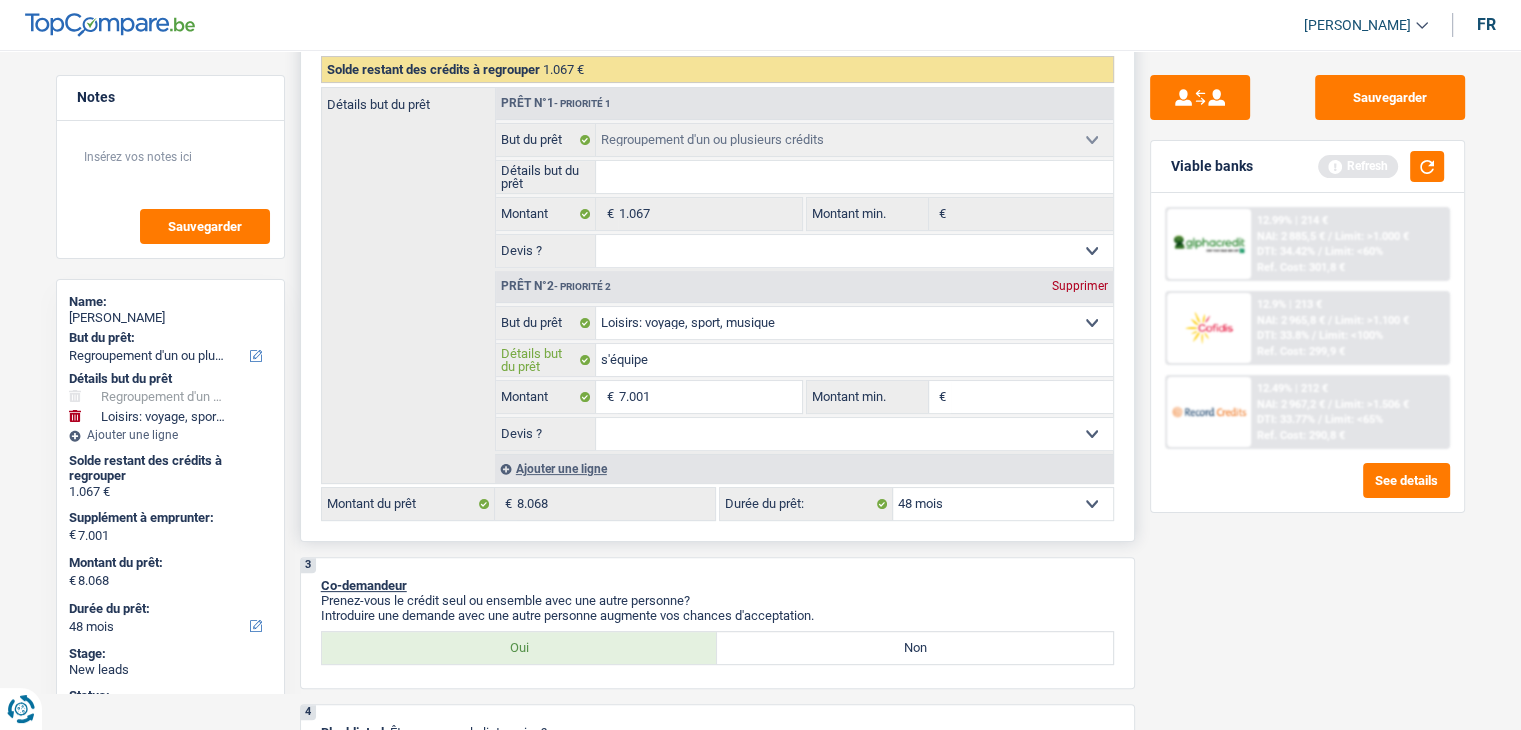 type on "s'équiper" 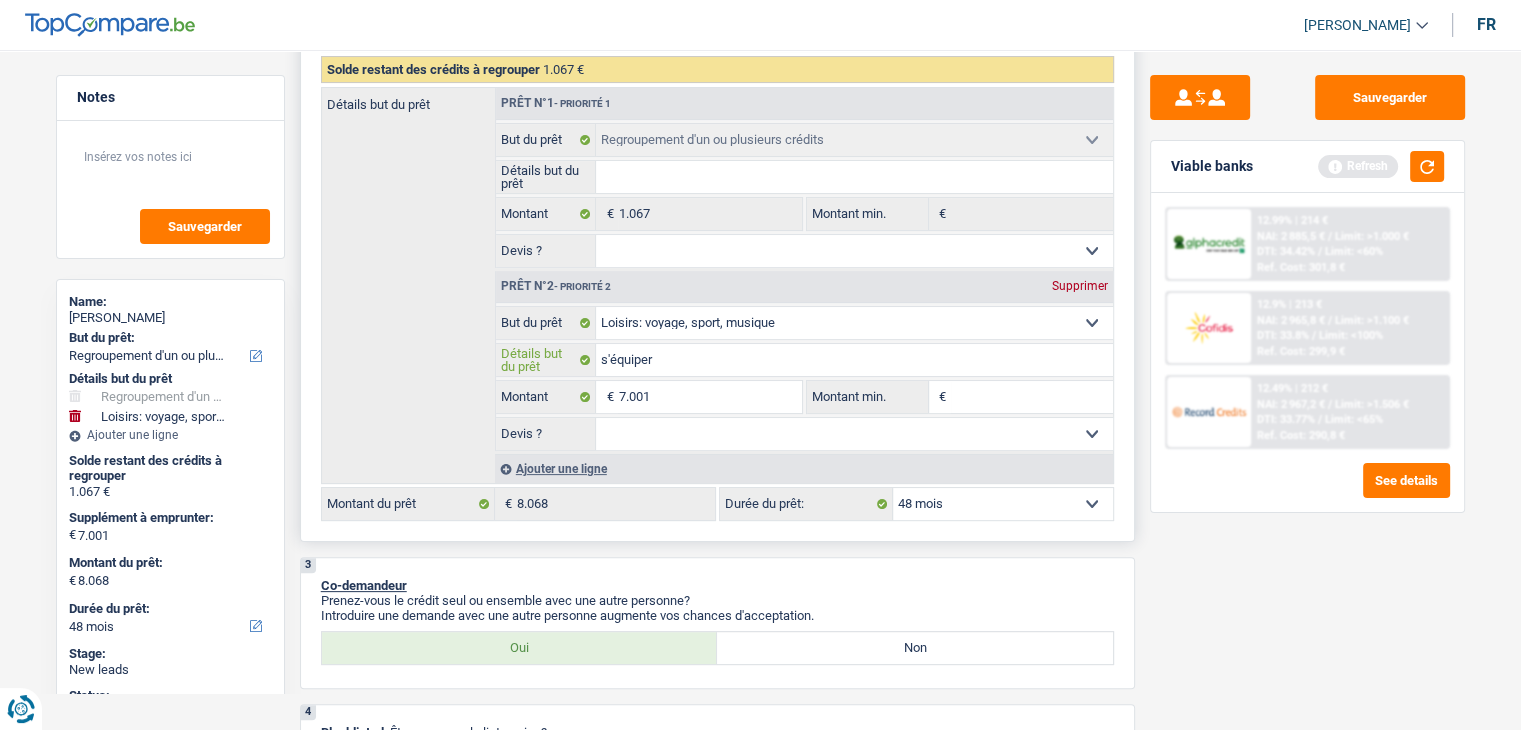 type on "s'équiper" 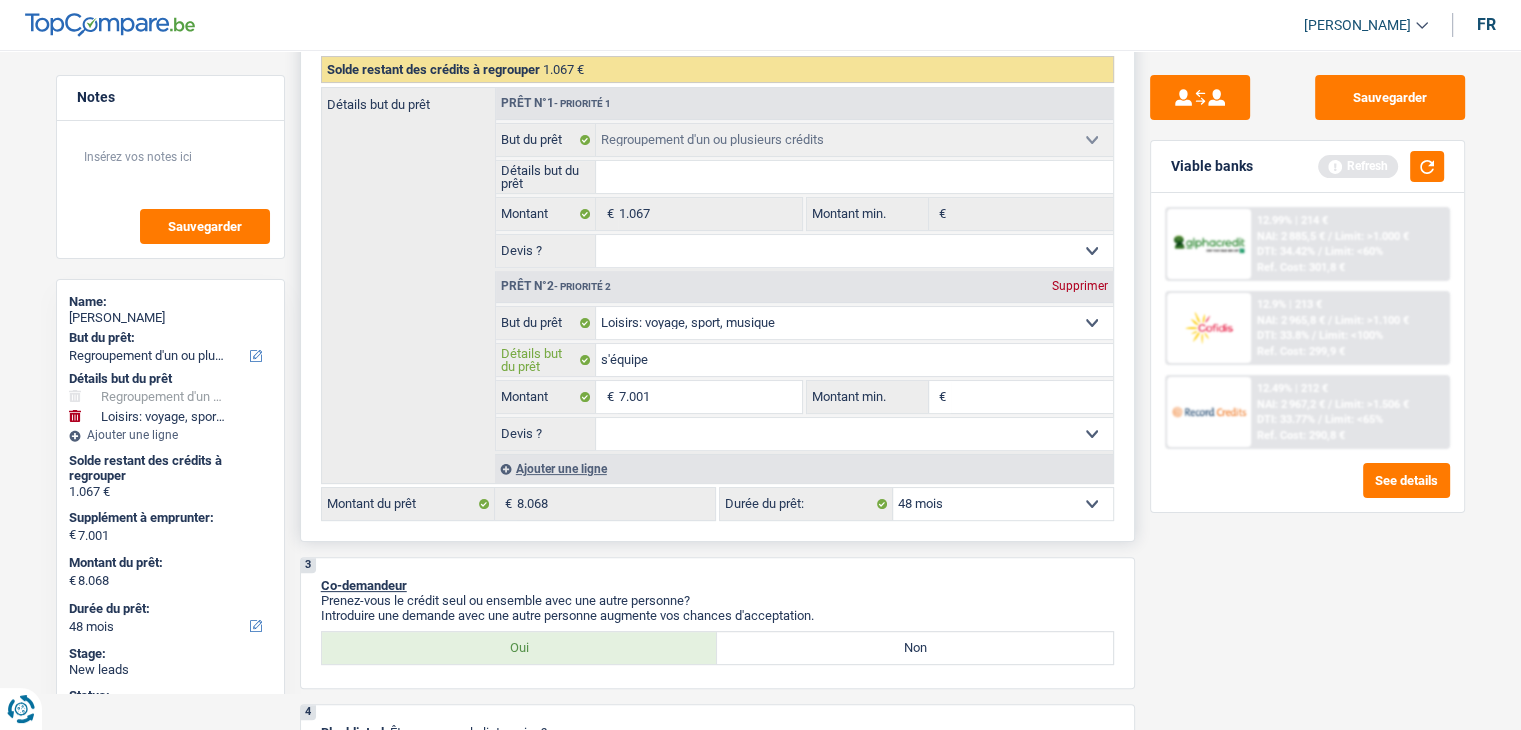 type on "s'équipe" 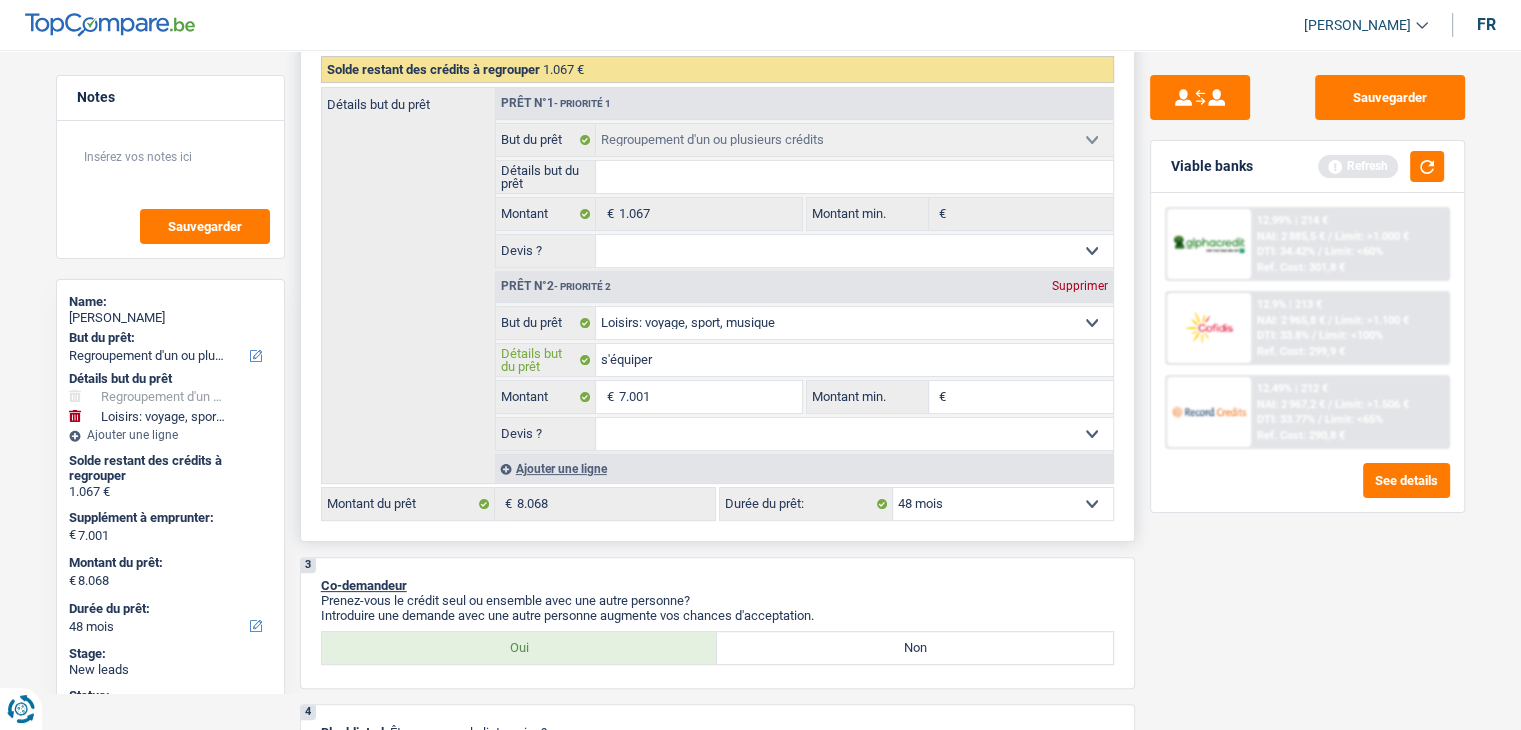 type on "s'équiper" 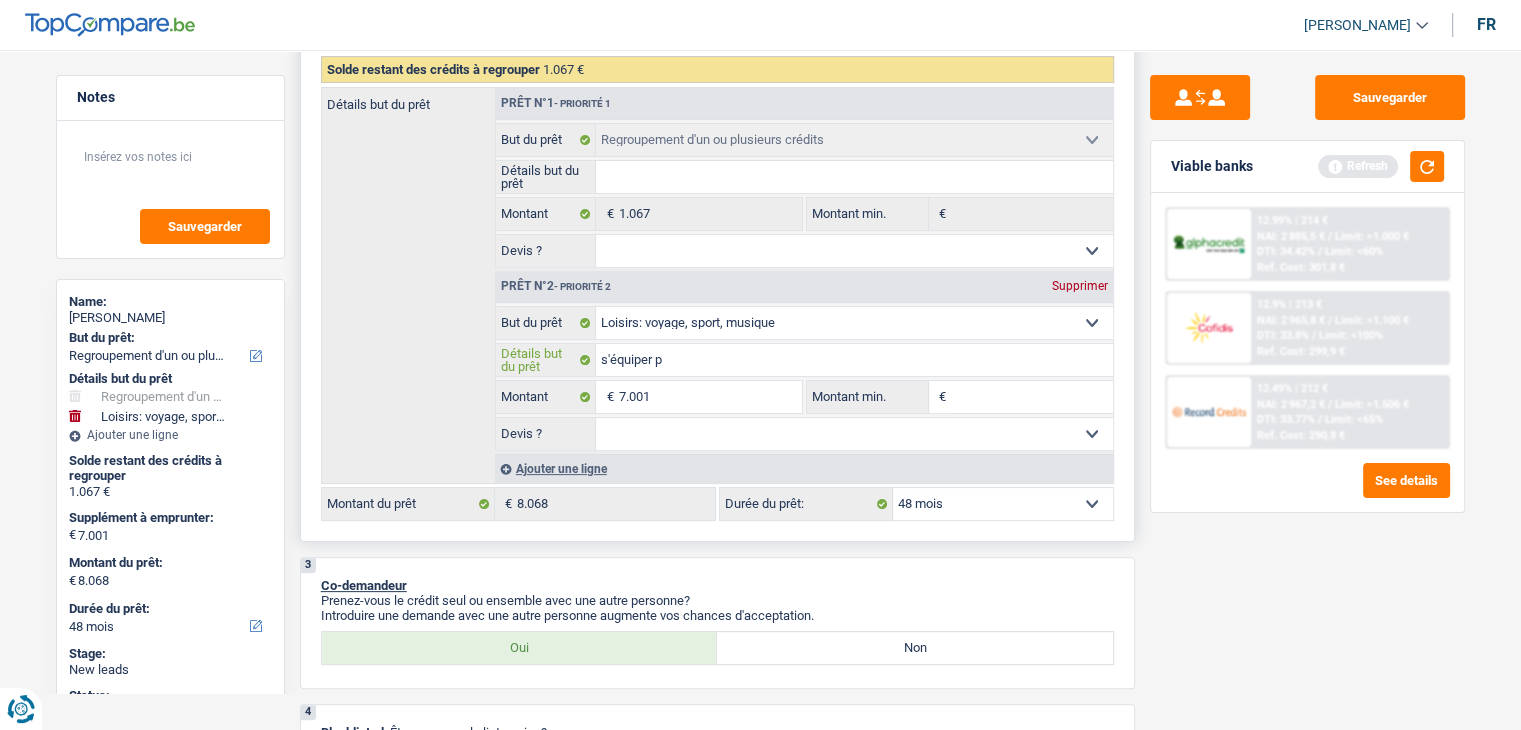 type on "s'équiper po" 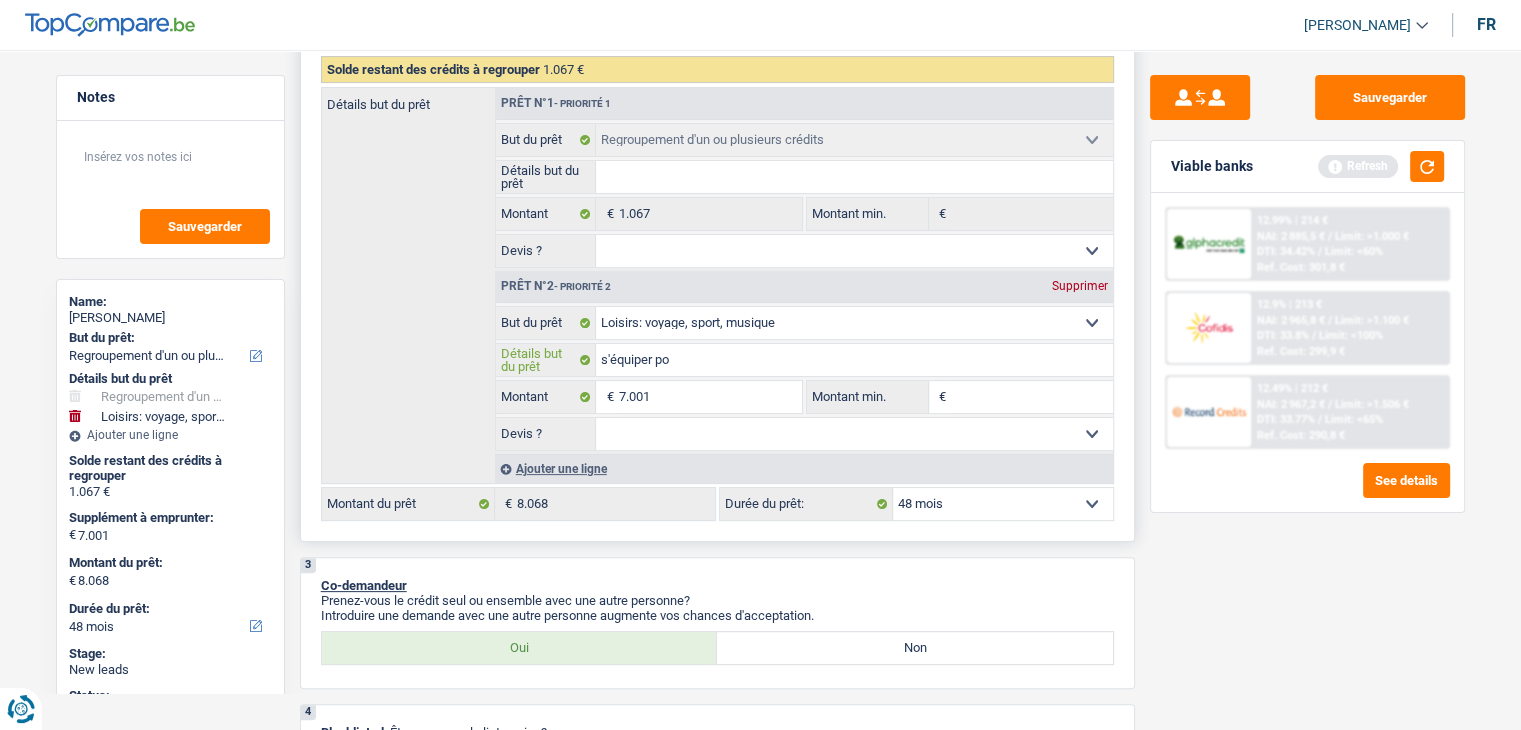 type on "s'équiper po" 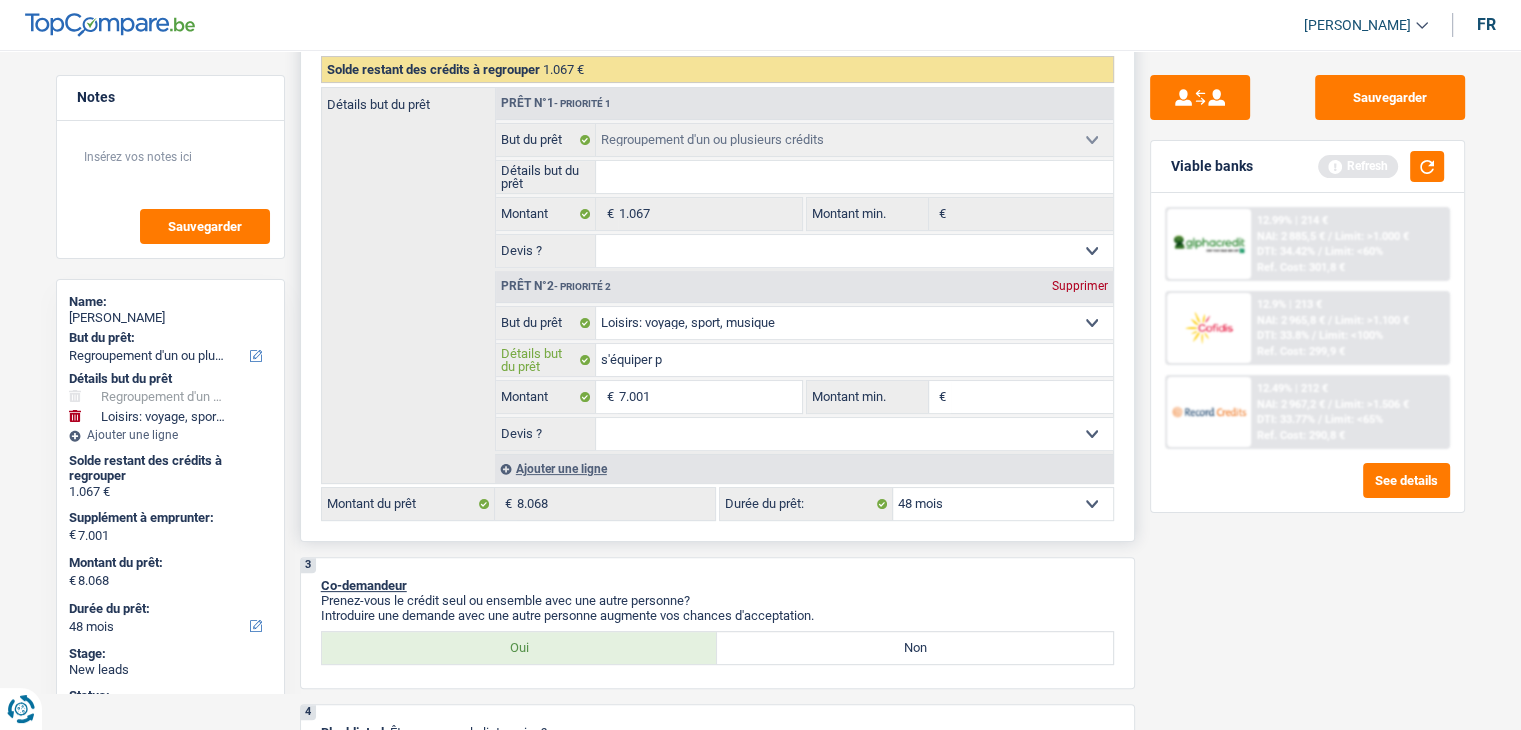type on "s'équiper p" 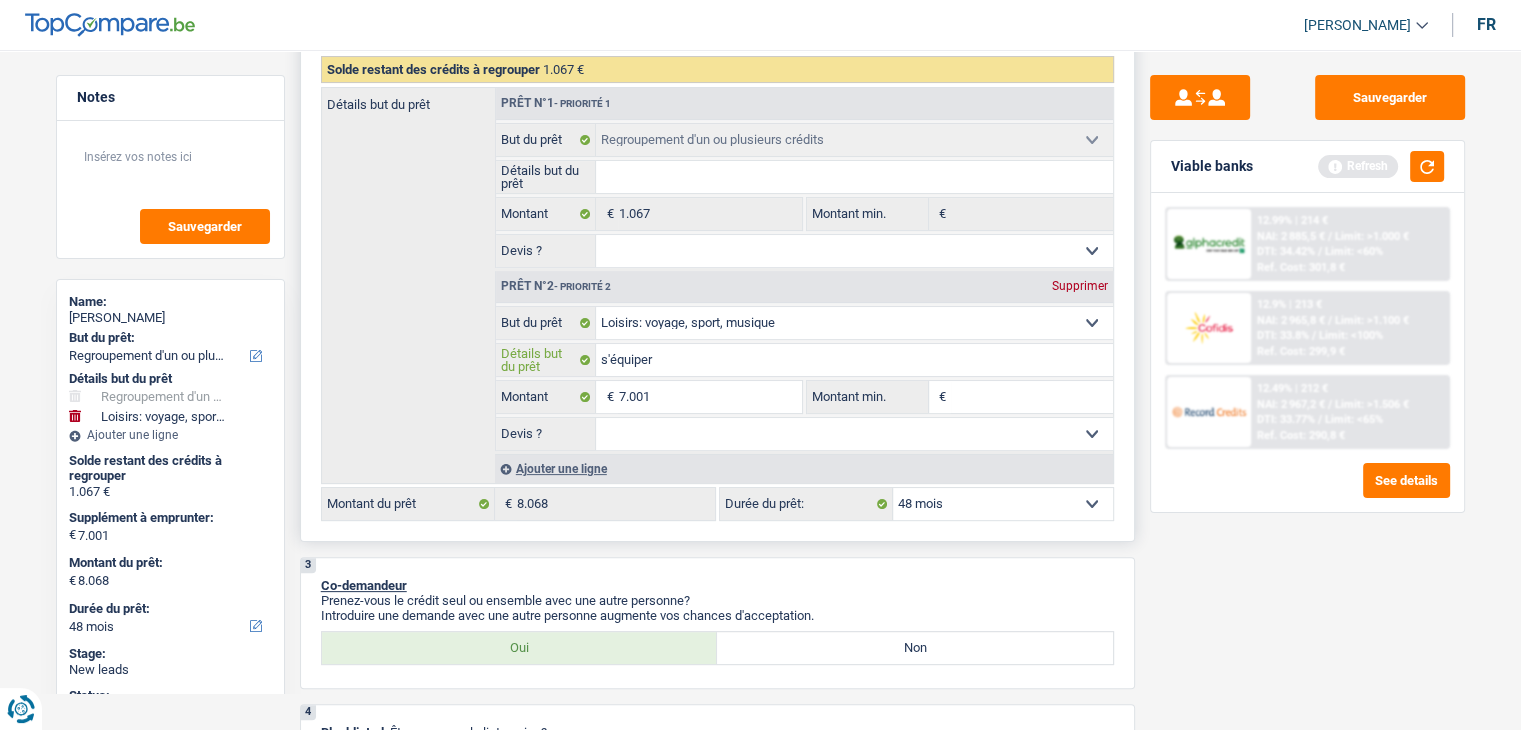 type on "s'équiper s" 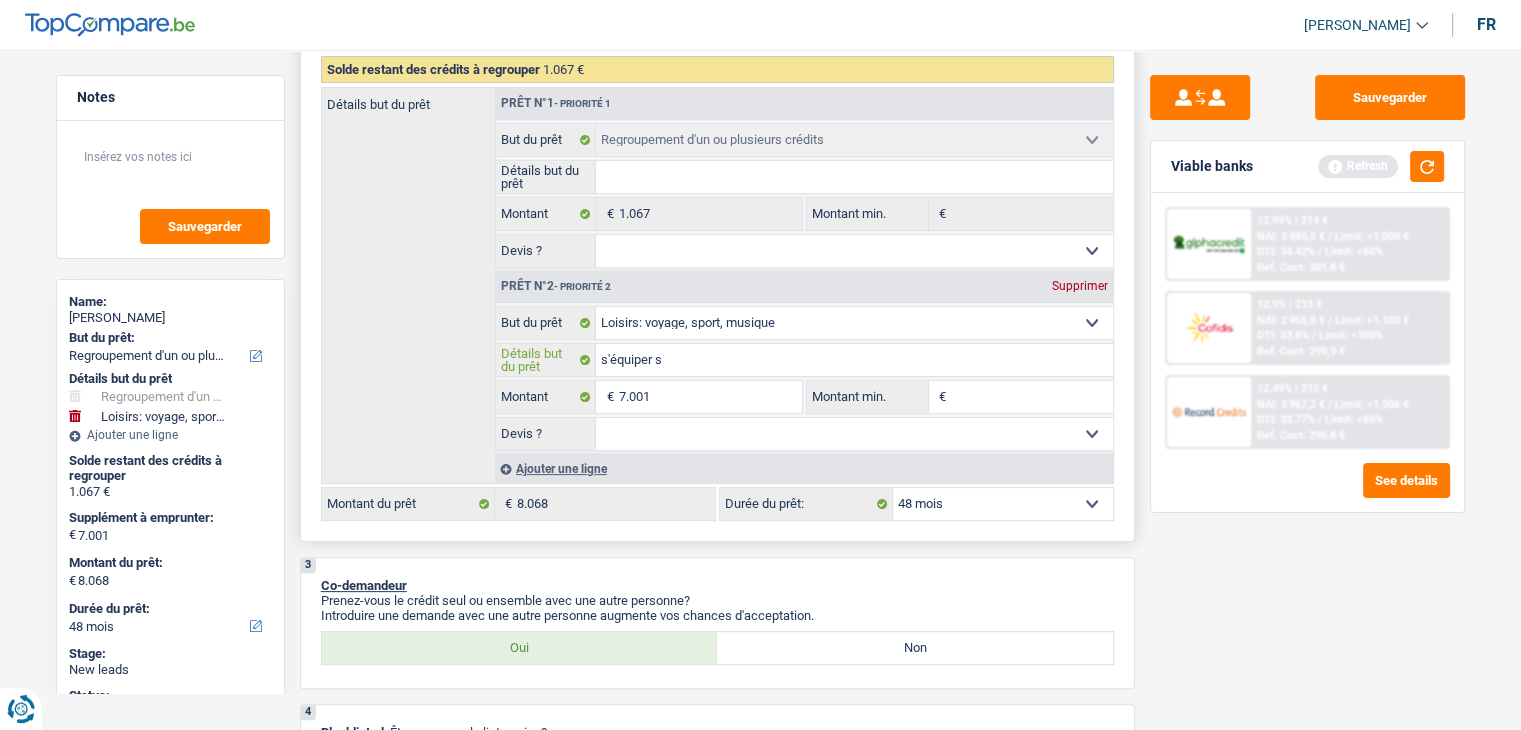 type on "s'équiper su" 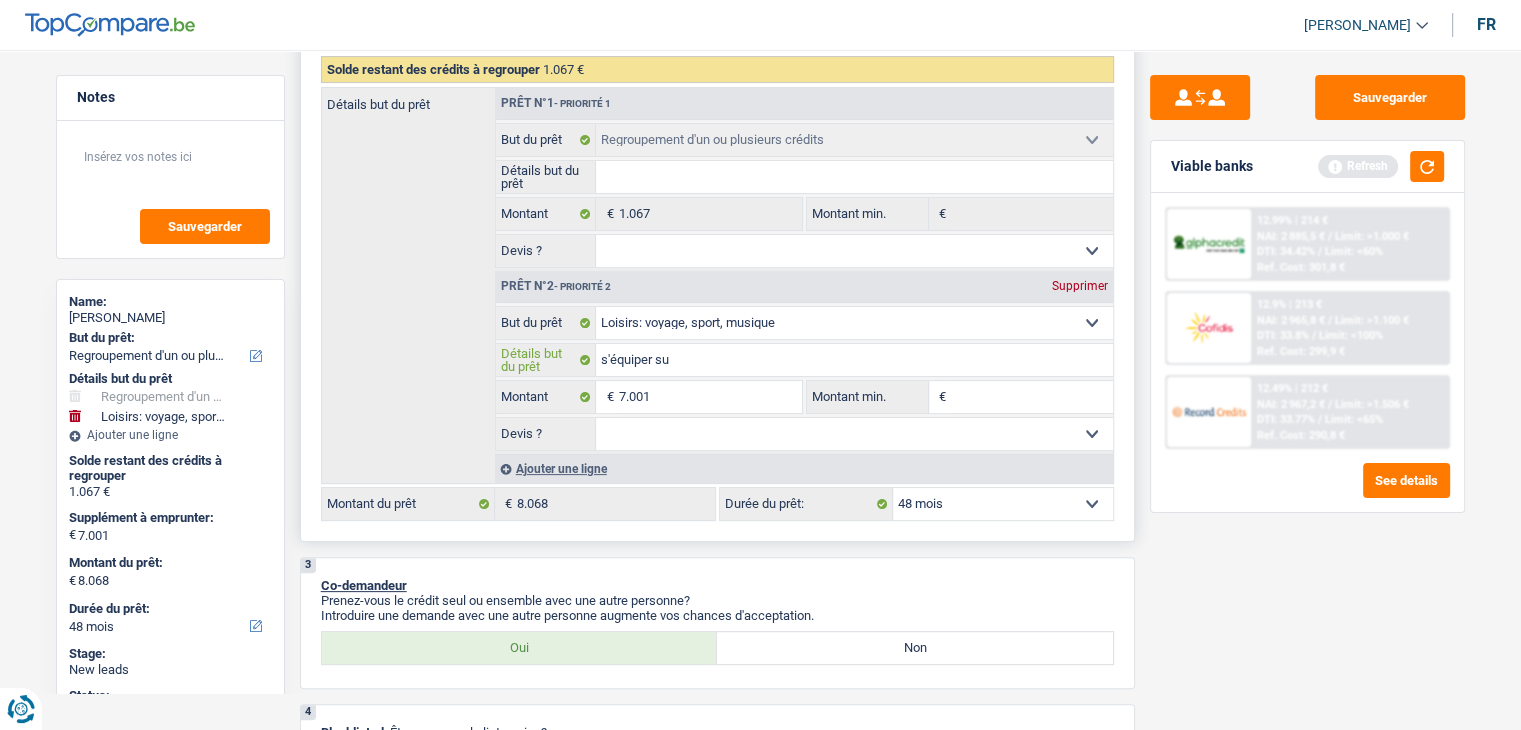 type on "s'équiper sui" 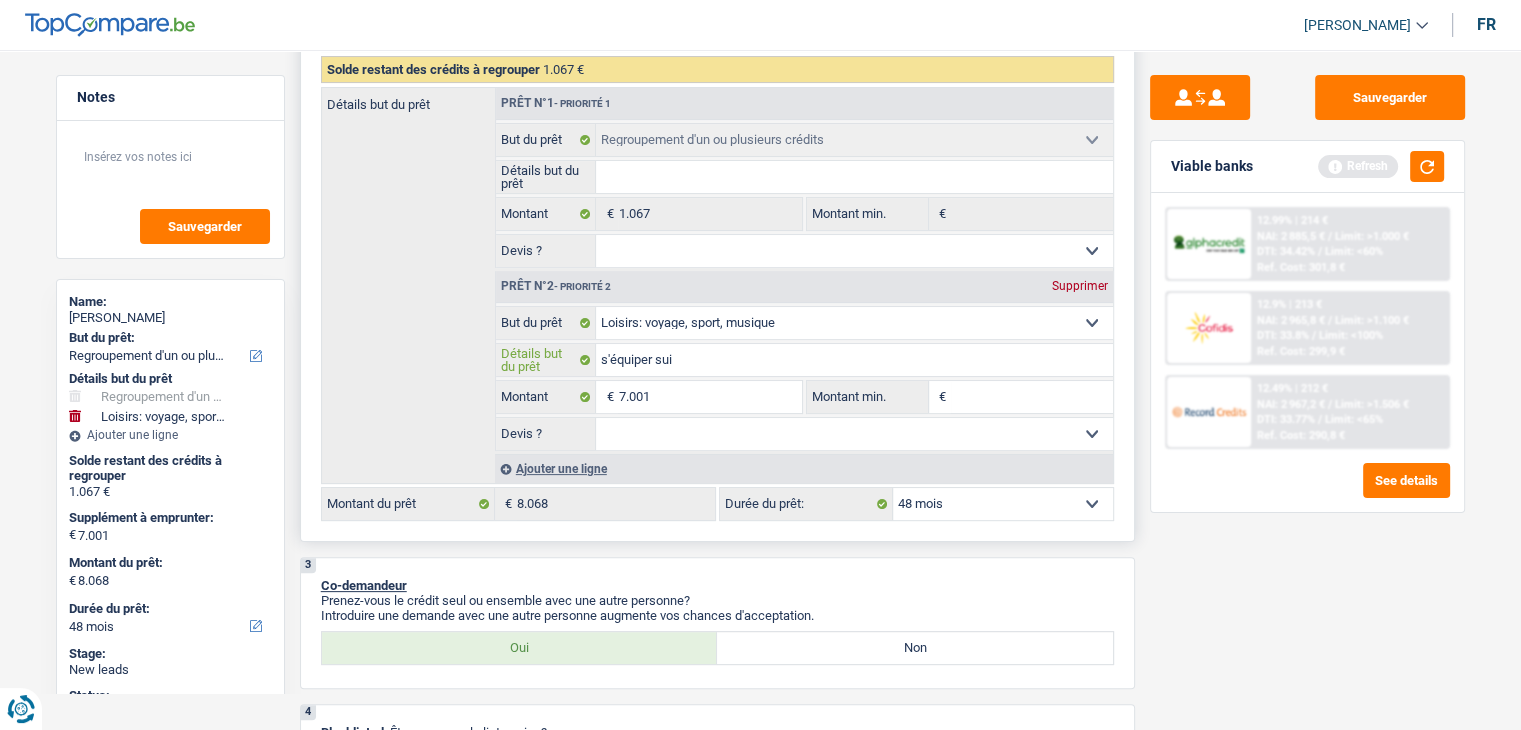 type on "s'équiper suit" 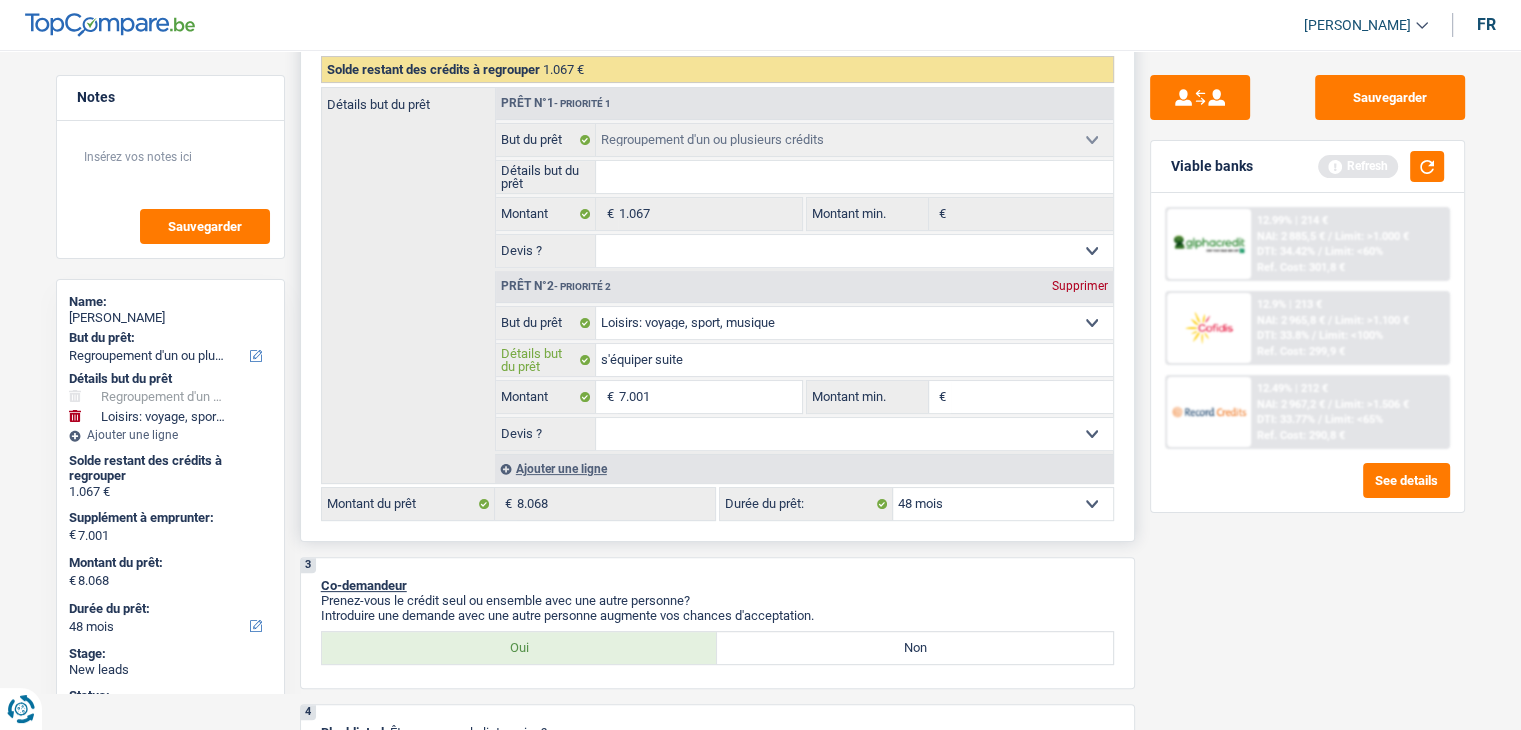 type on "s'équiper suite" 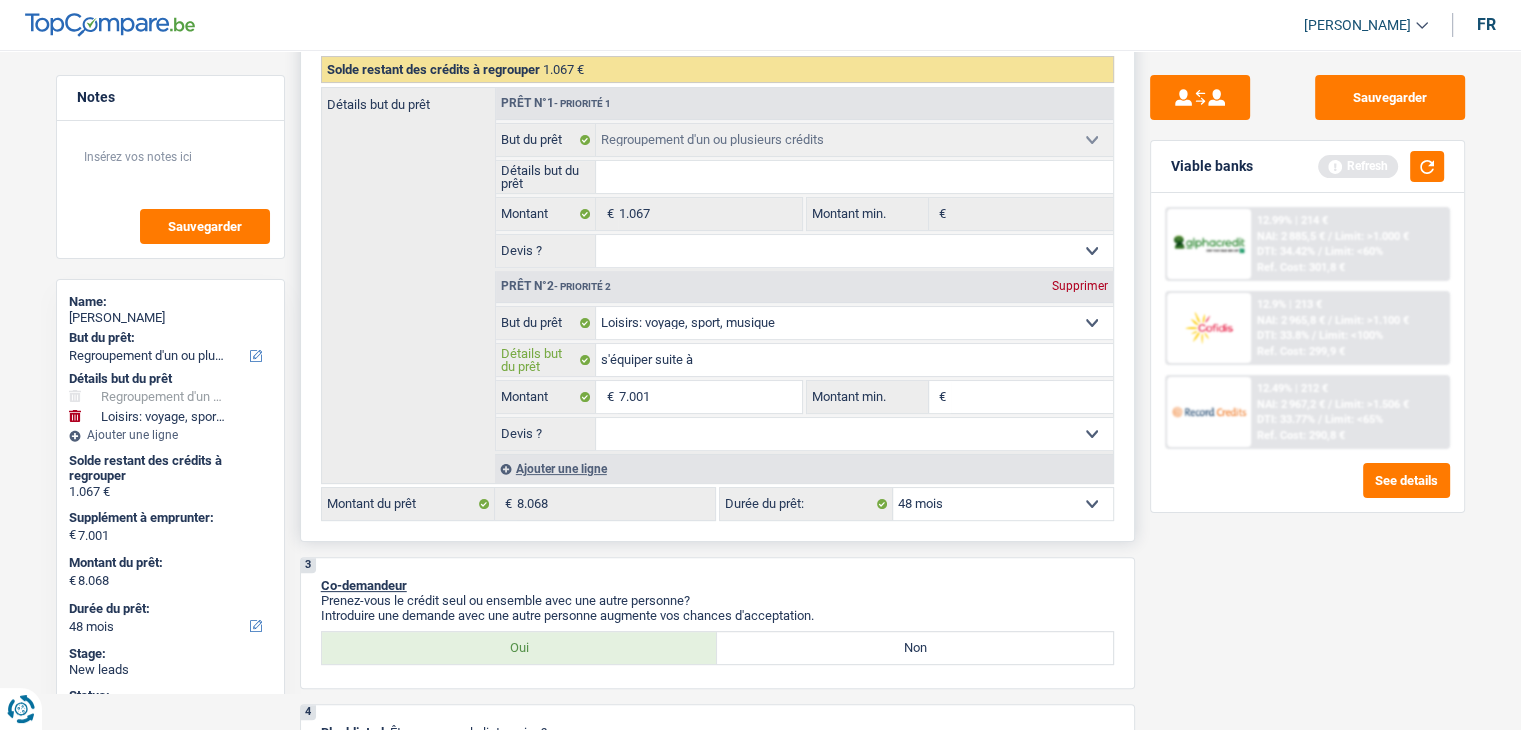 type on "s'équiper suite à" 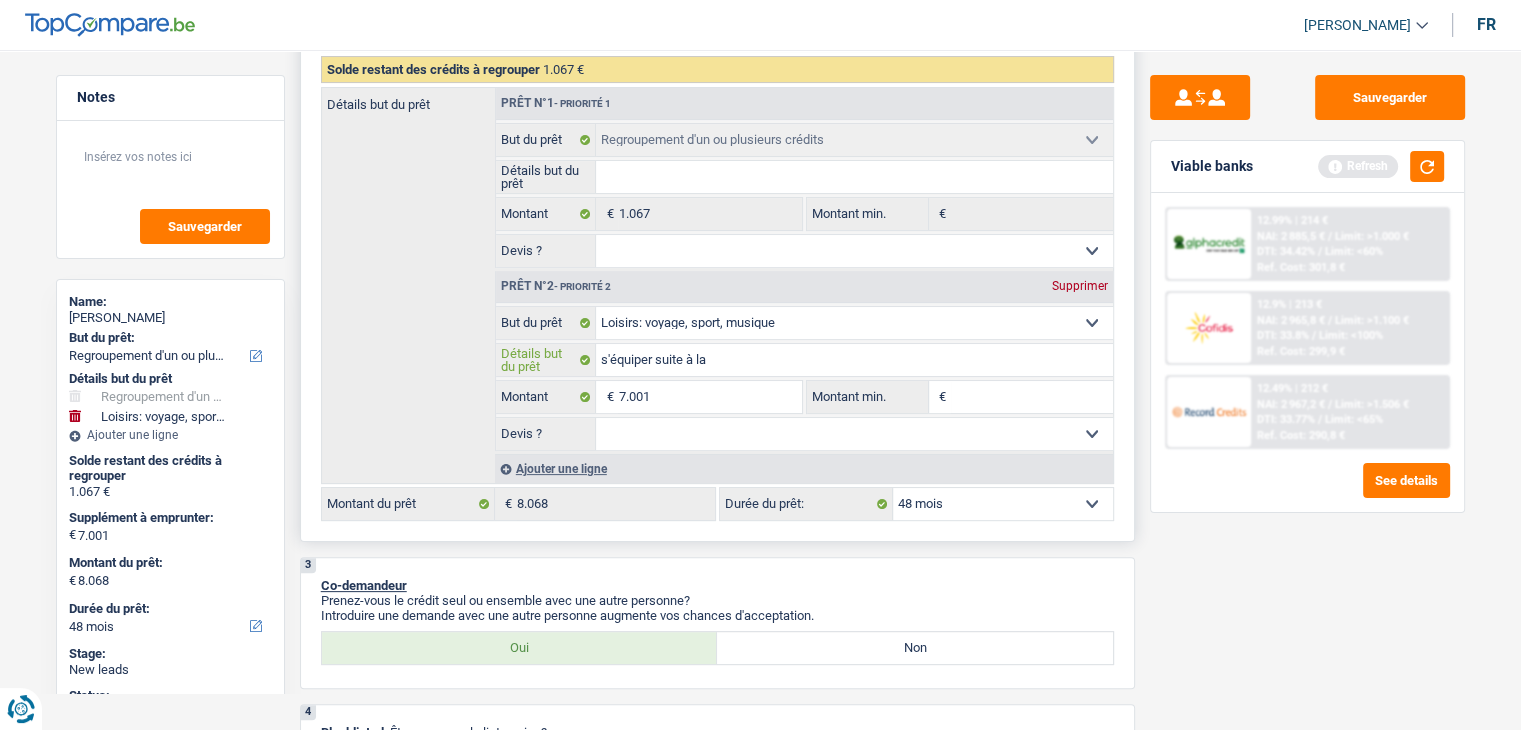 type on "s'équiper suite à la" 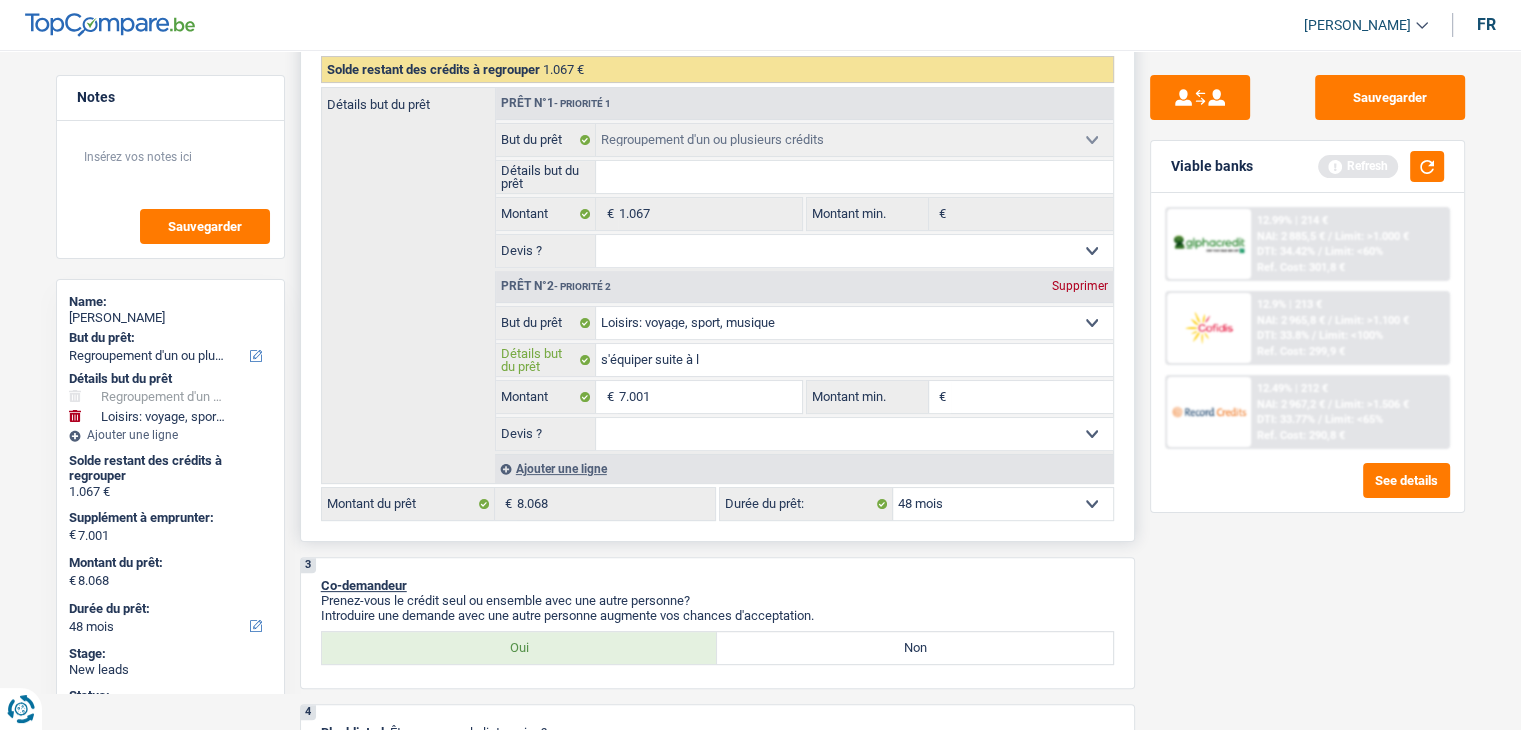 type on "s'équiper suite à l'" 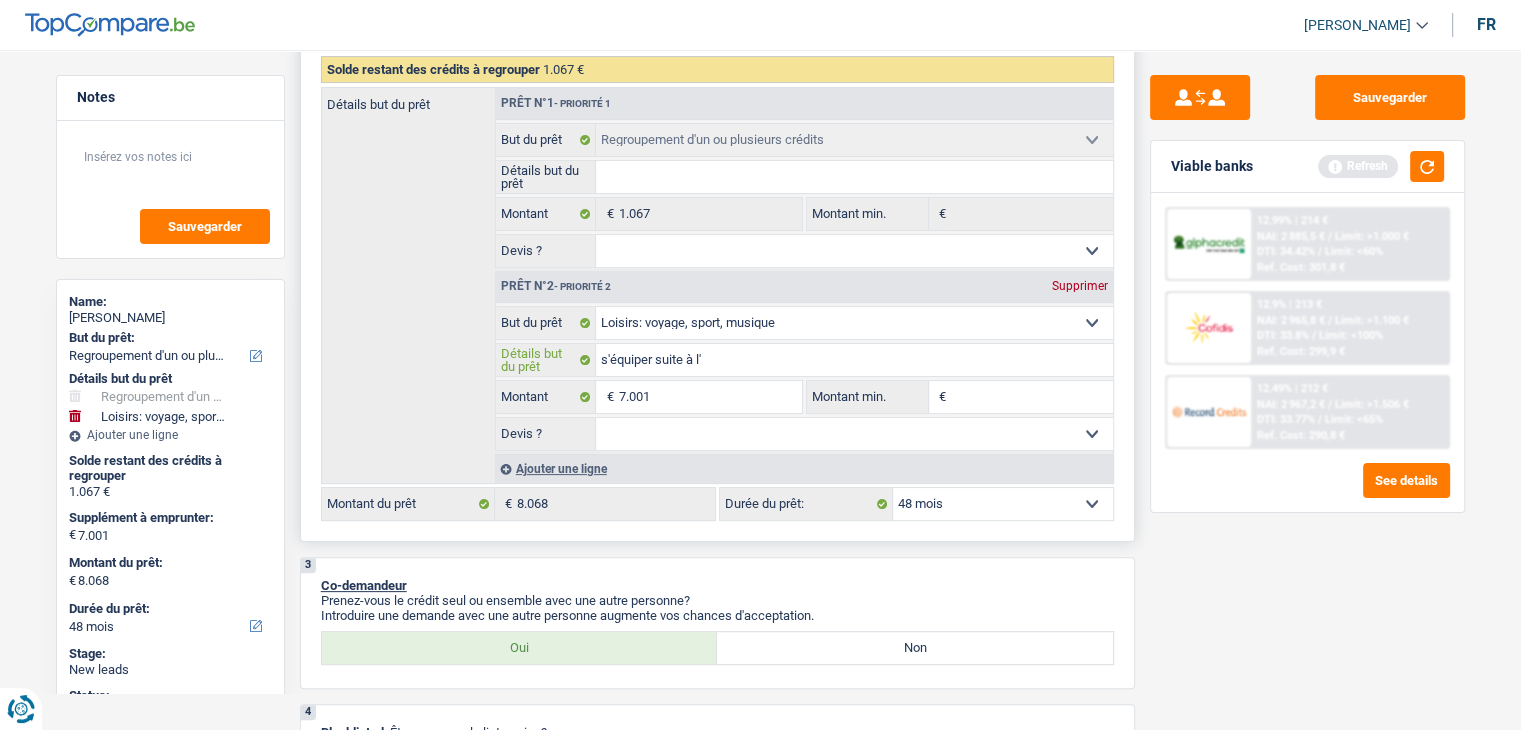type on "s'équiper suite à l'" 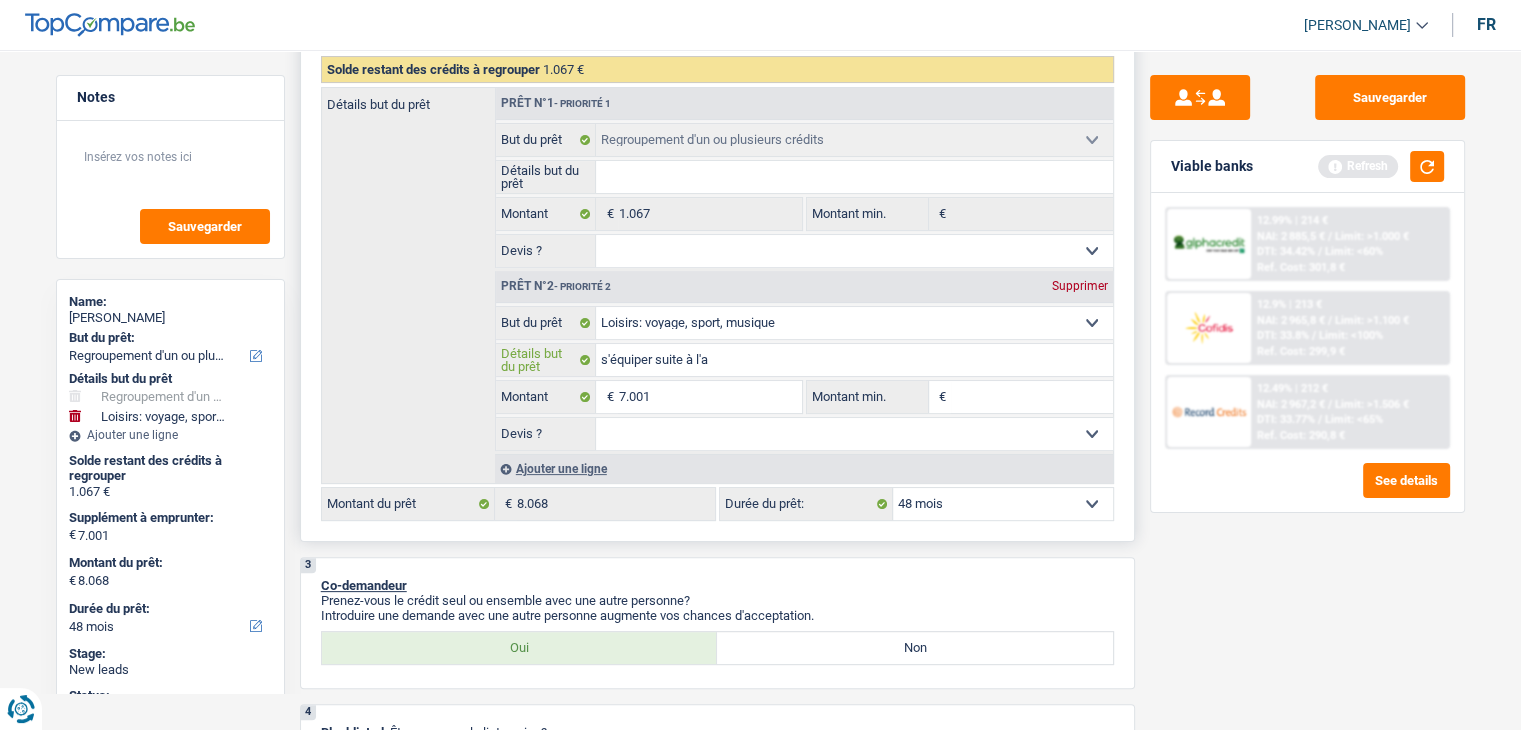 type on "s'équiper suite à l'a" 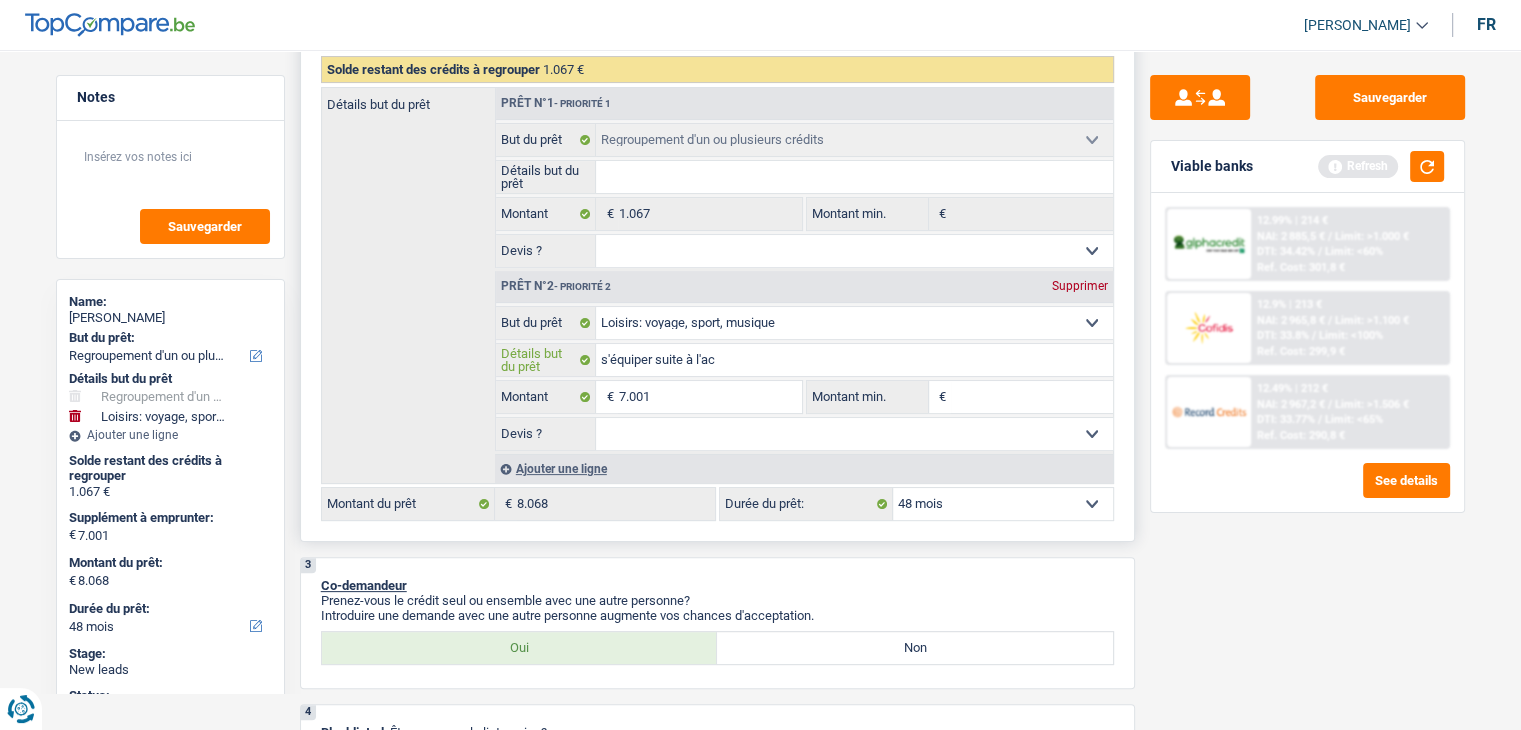 type on "s'équiper suite à l'ac" 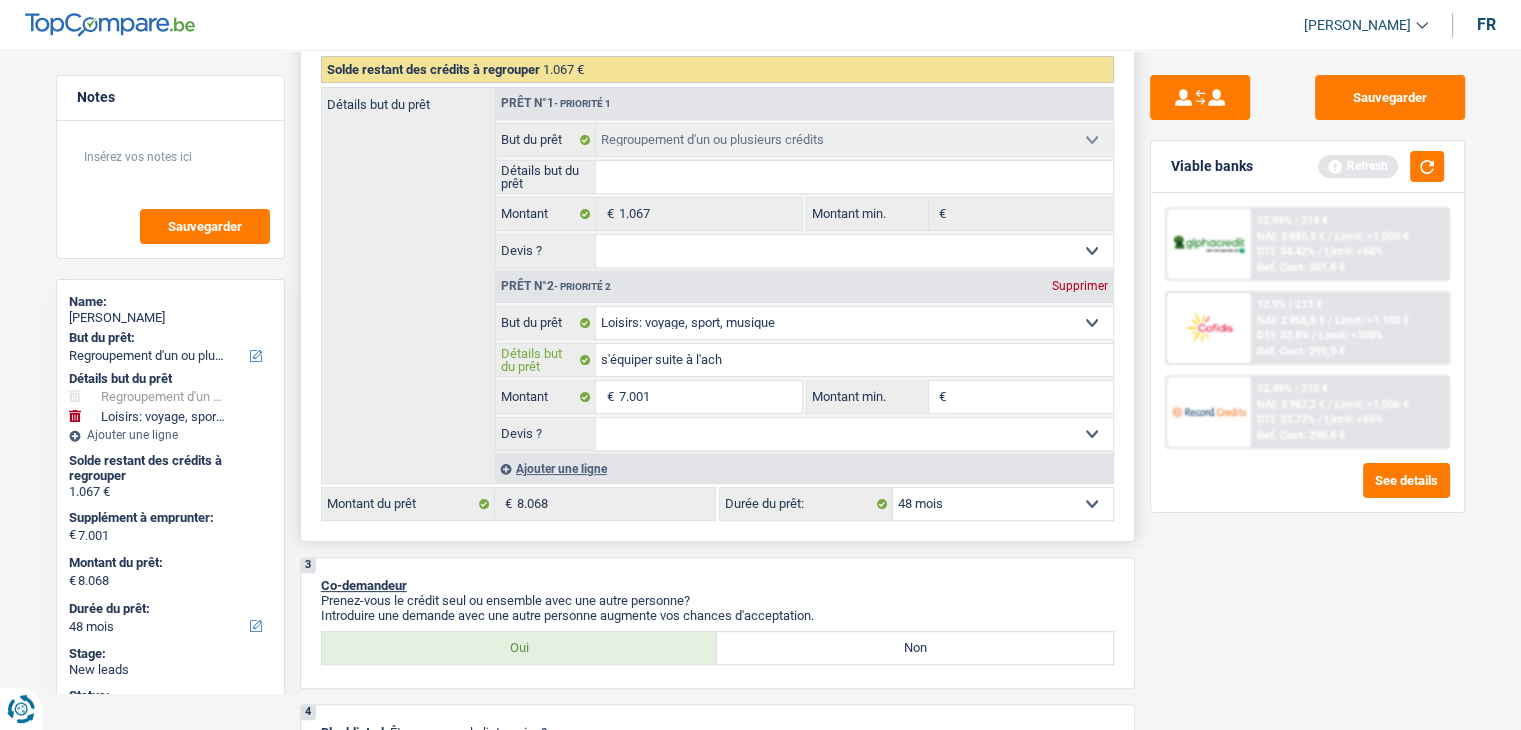 type on "s'équiper suite à l'acha" 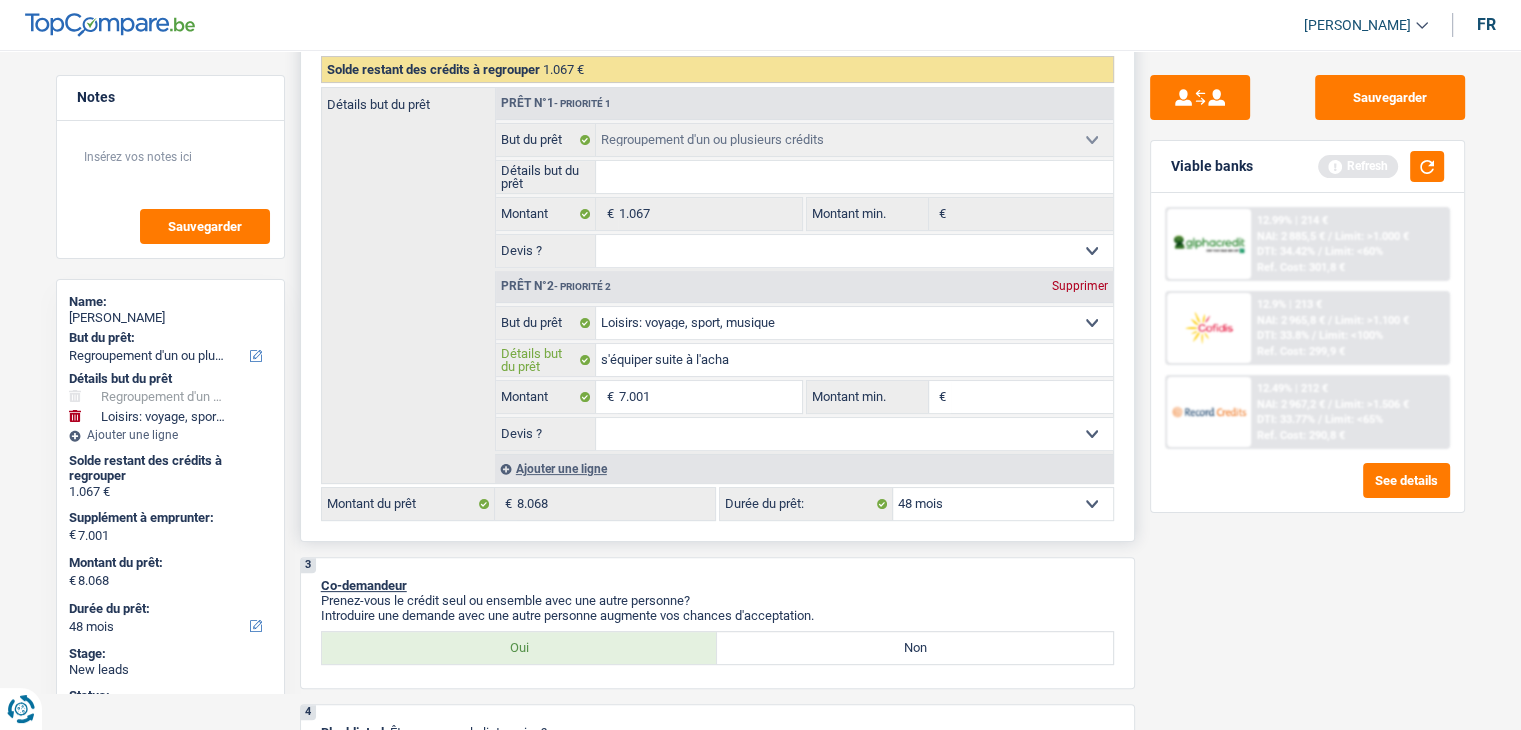 type on "s'équiper suite à l'acha" 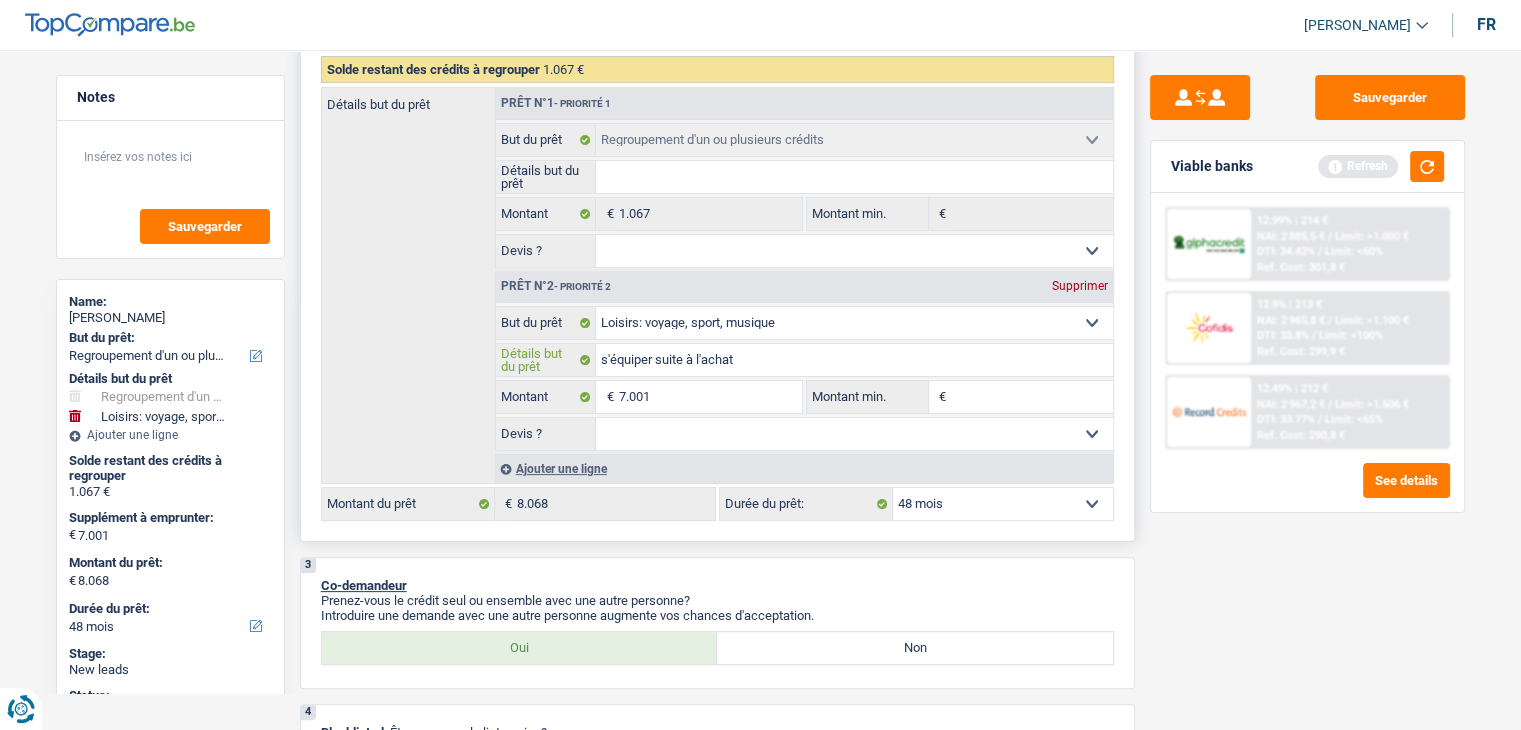 type on "s'équiper suite à l'achat" 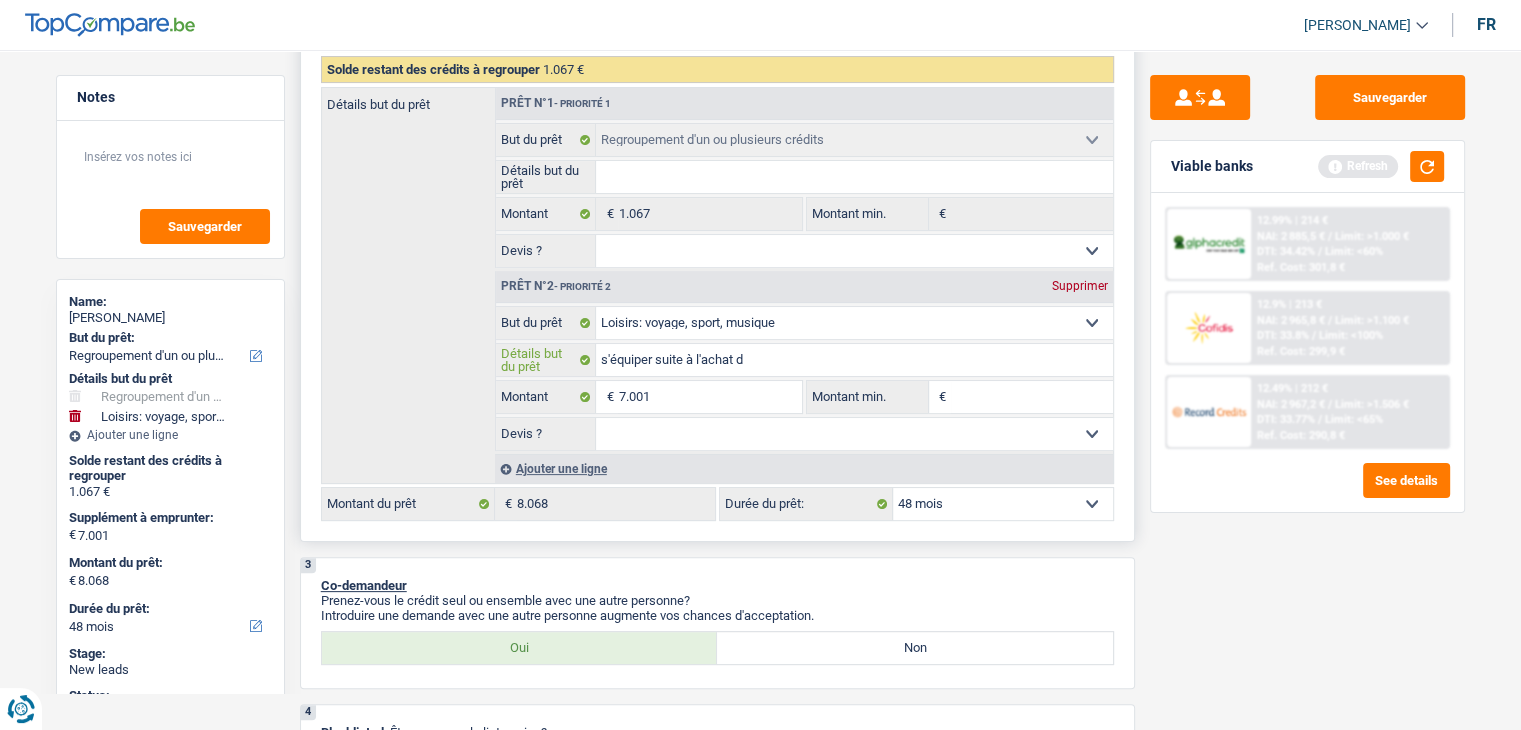 type on "s'équiper suite à l'achat d" 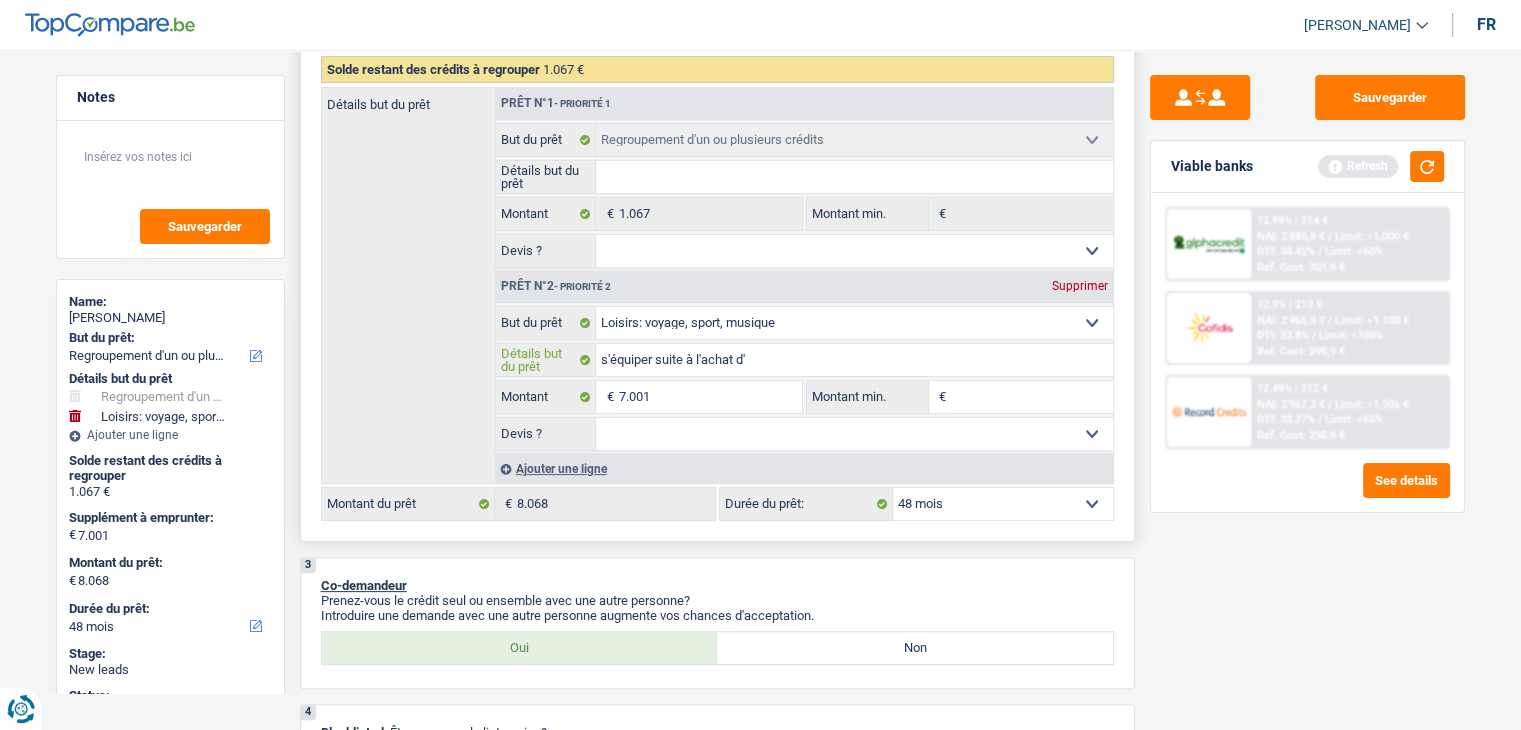 type on "s'équiper suite à l'achat d'" 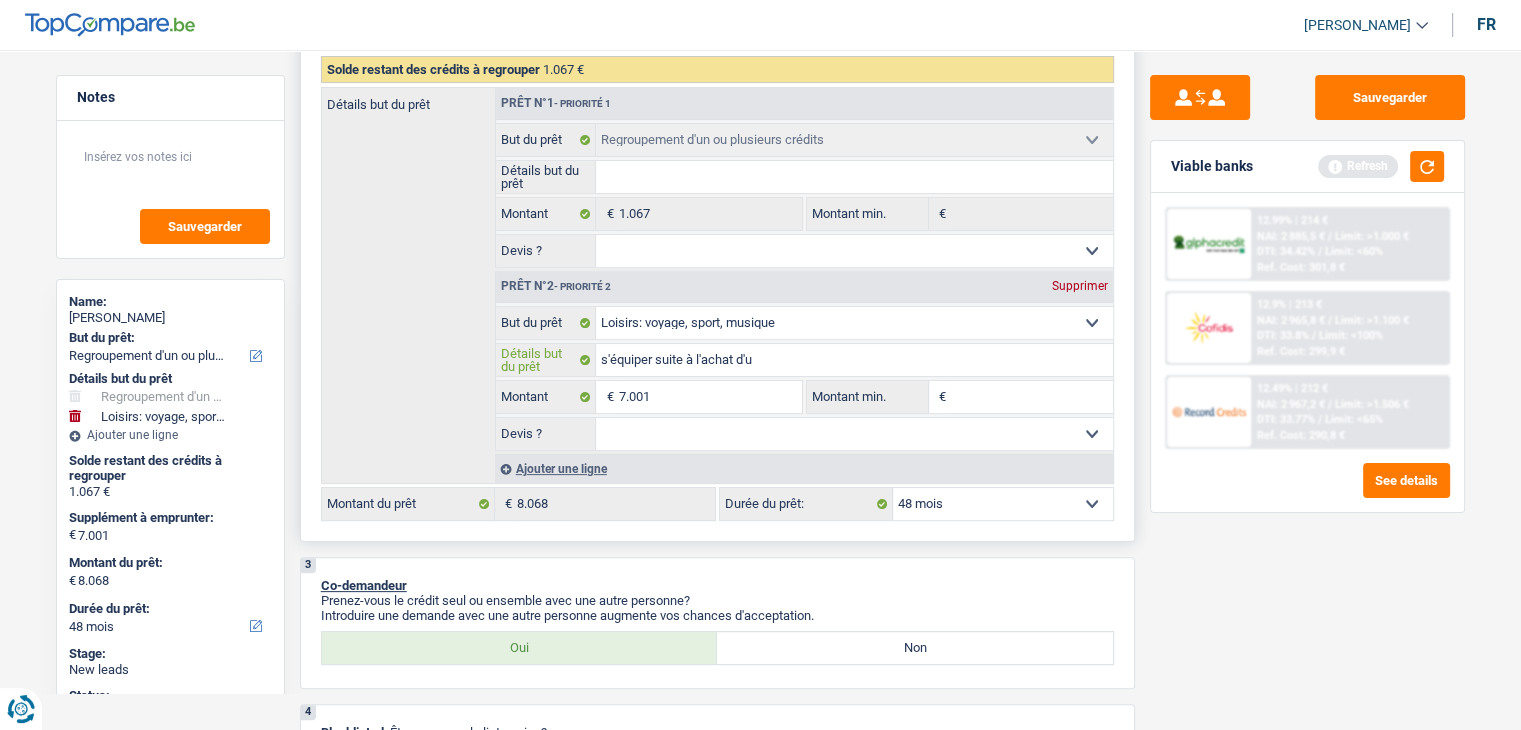 type on "s'équiper suite à l'achat d'un" 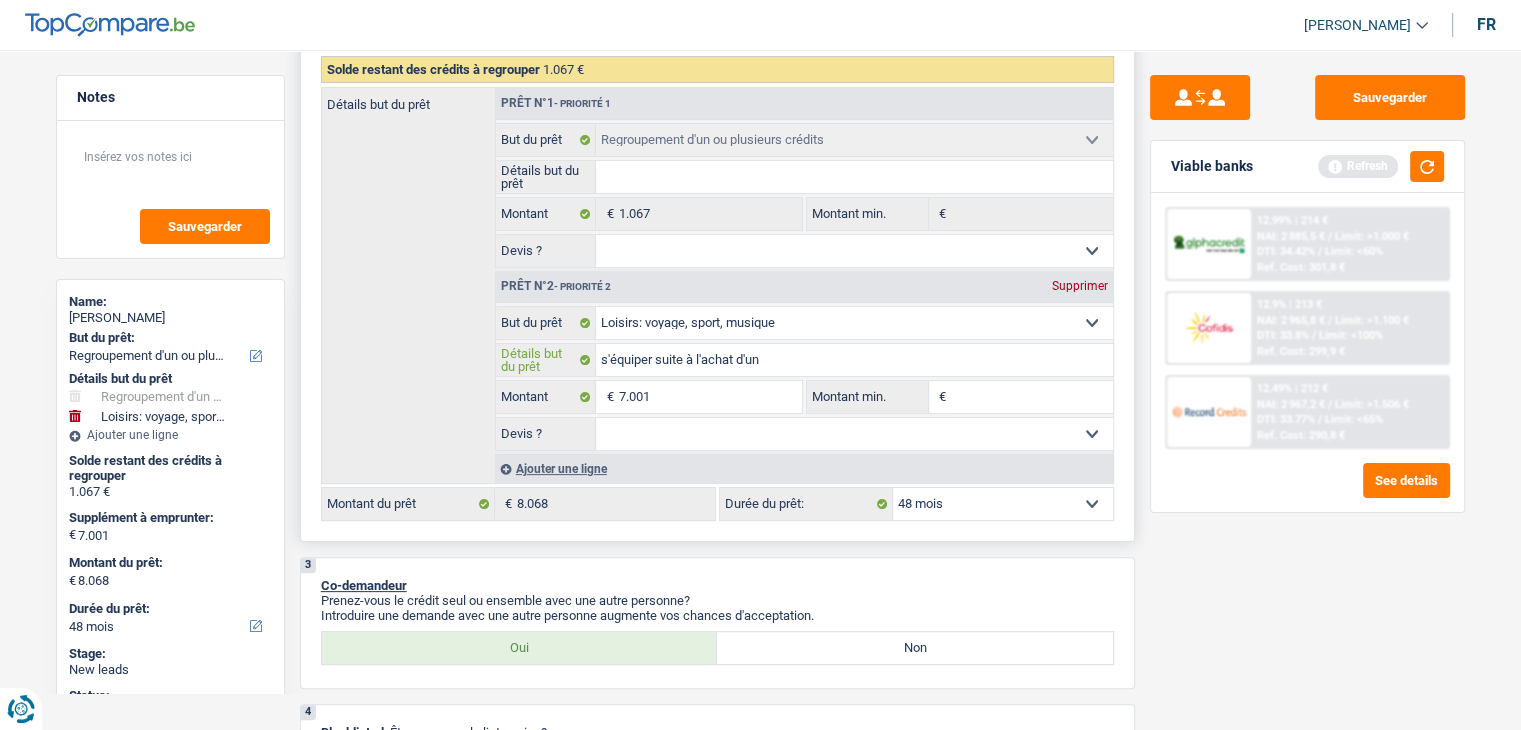 type on "s'équiper suite à l'achat d'un" 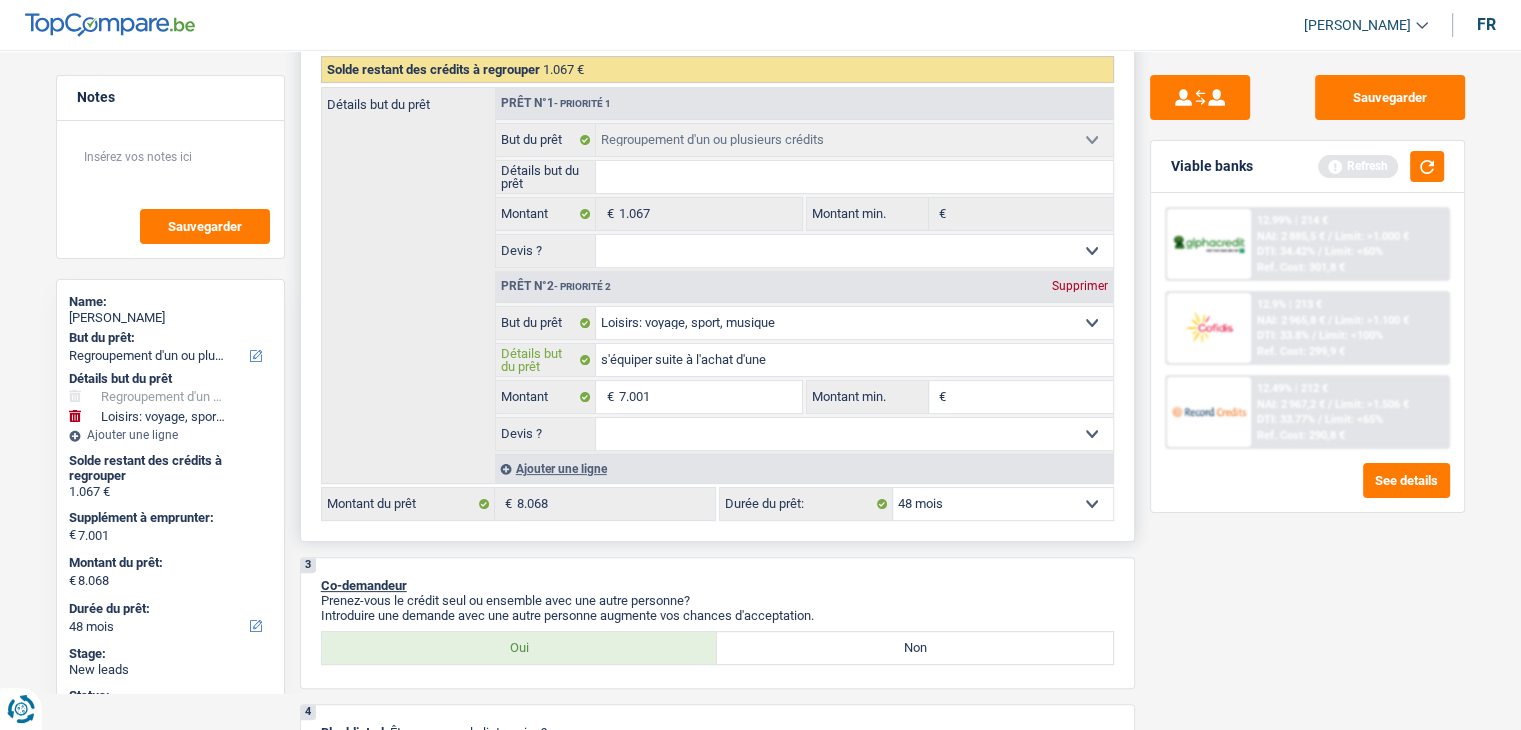type on "s'équiper suite à l'achat d'une" 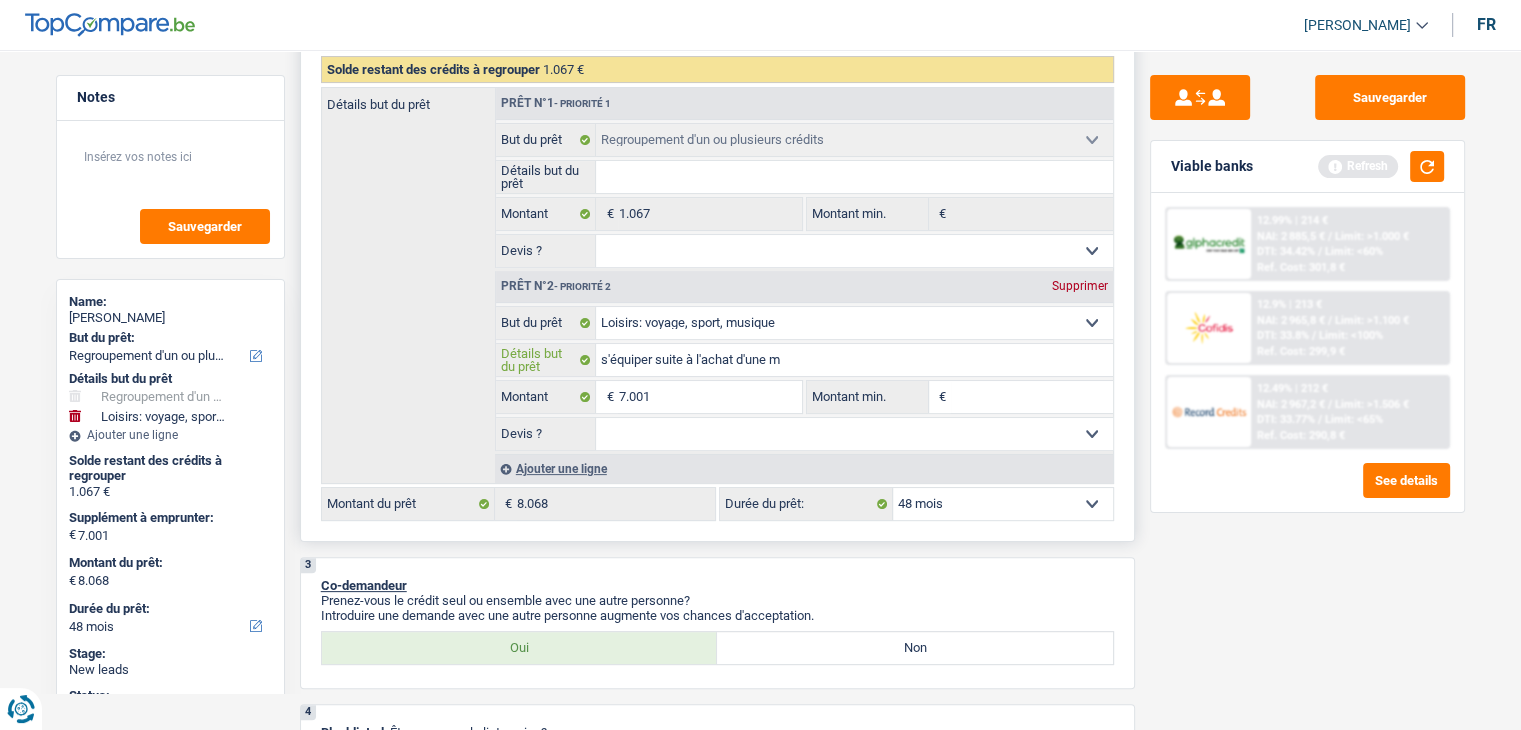 type on "s'équiper suite à l'achat d'une mo" 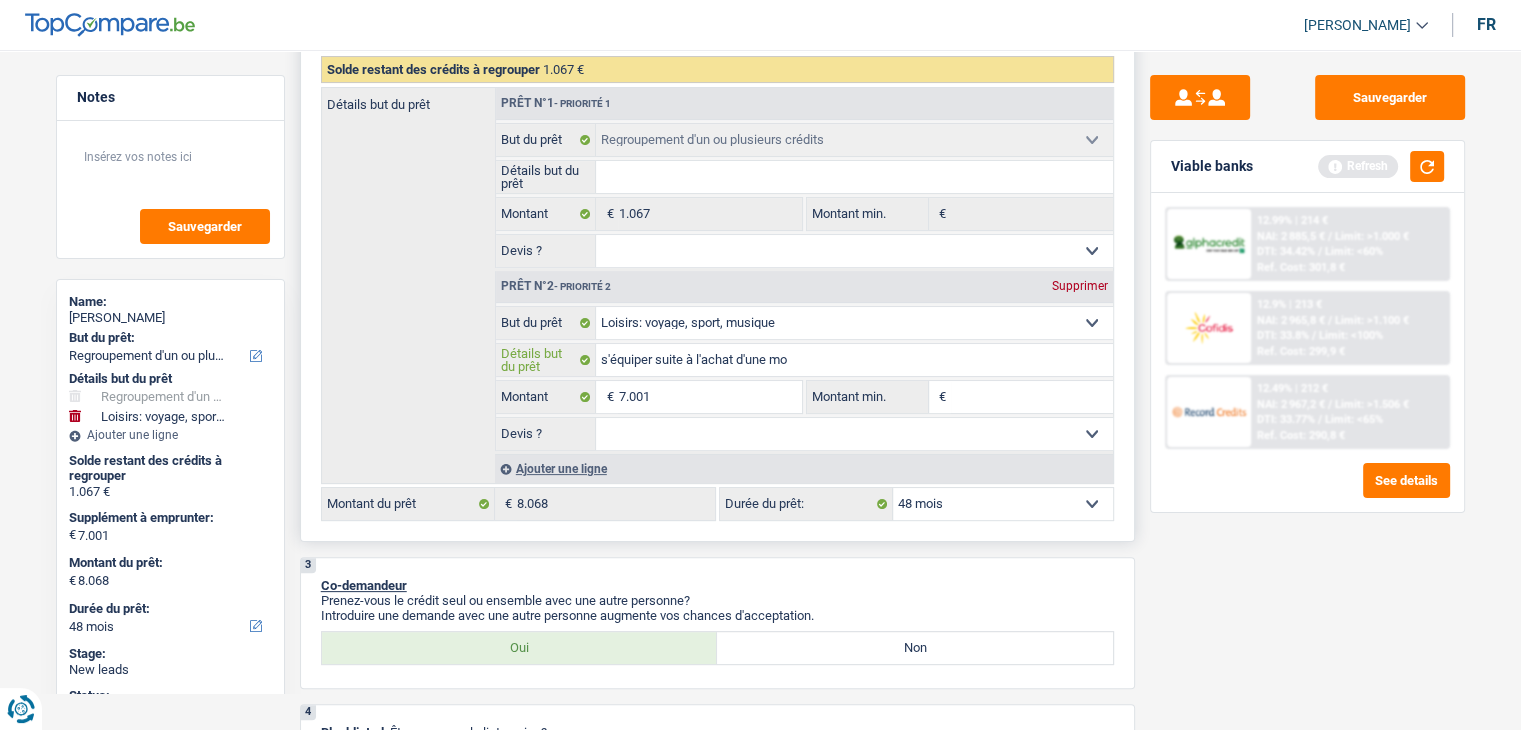 type on "s'équiper suite à l'achat d'une mot" 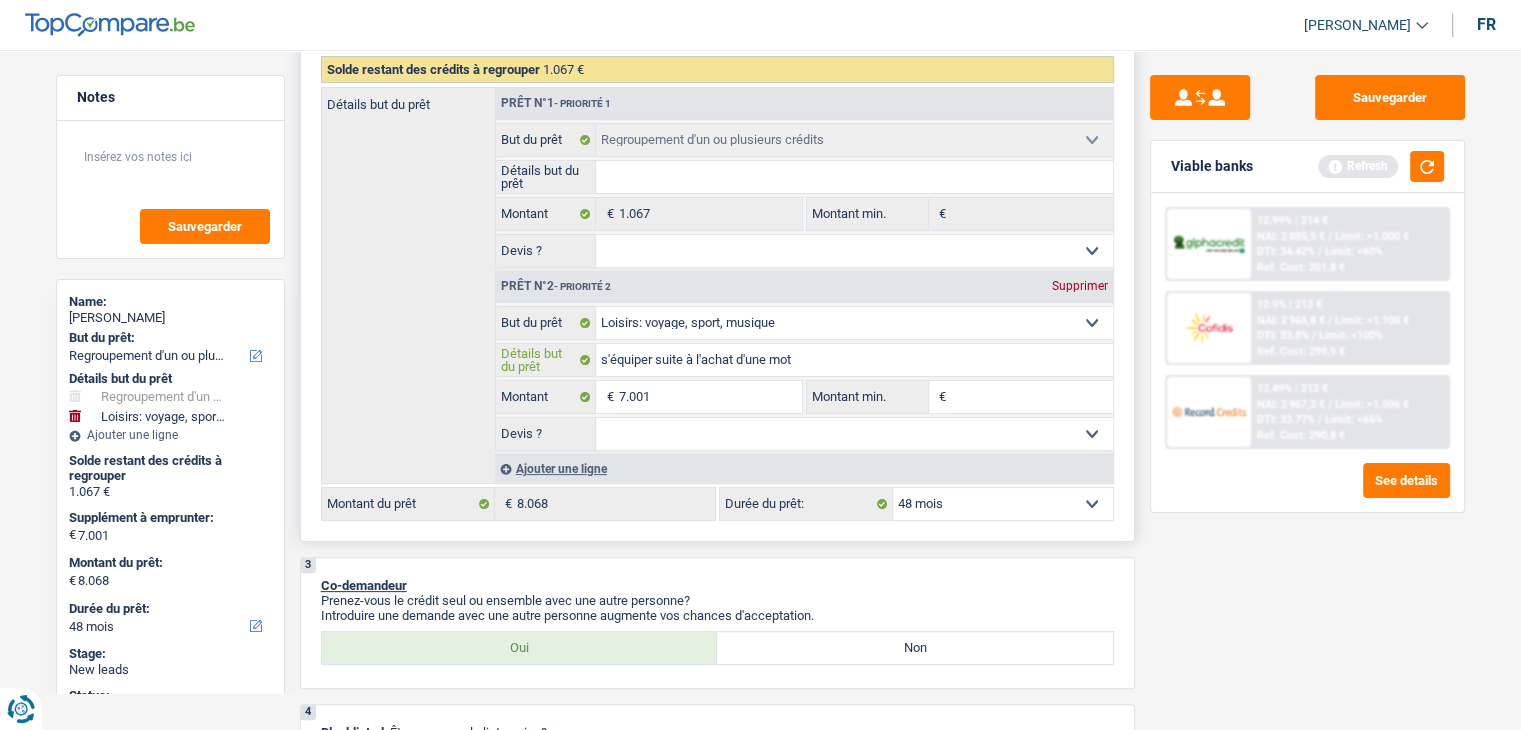 type on "s'équiper suite à l'achat d'une mot" 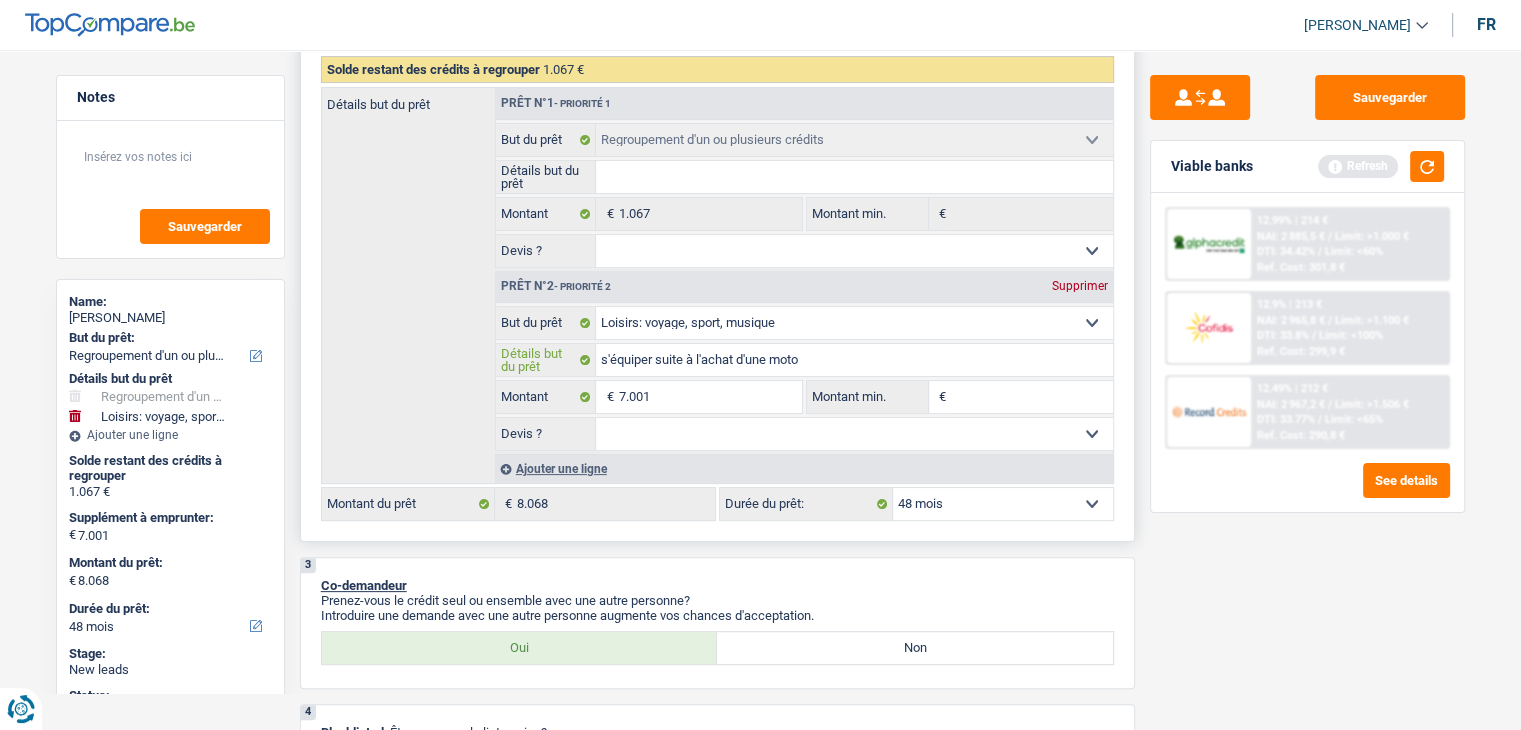 type on "s'équiper suite à l'achat d'une moto" 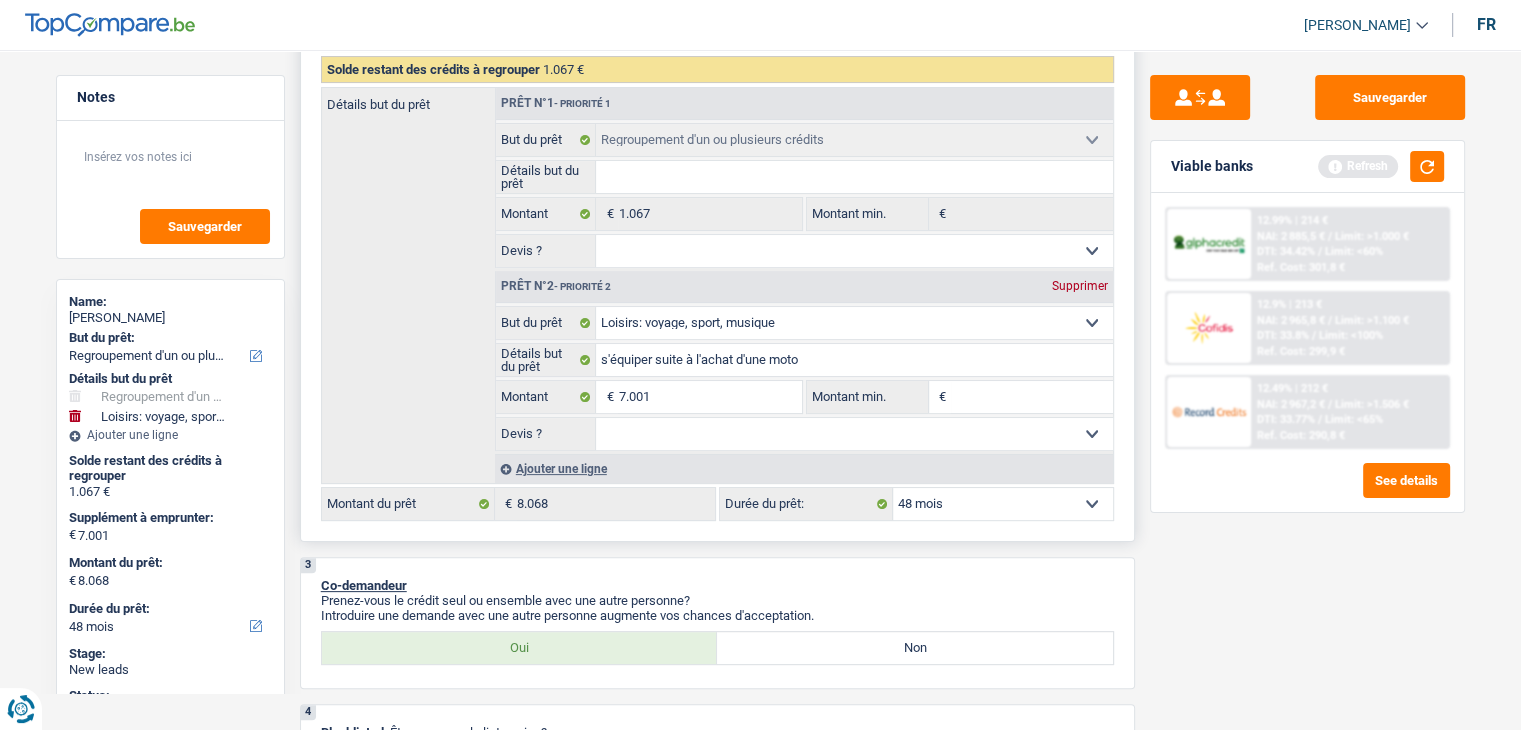 click on "Montant min." at bounding box center (1032, 397) 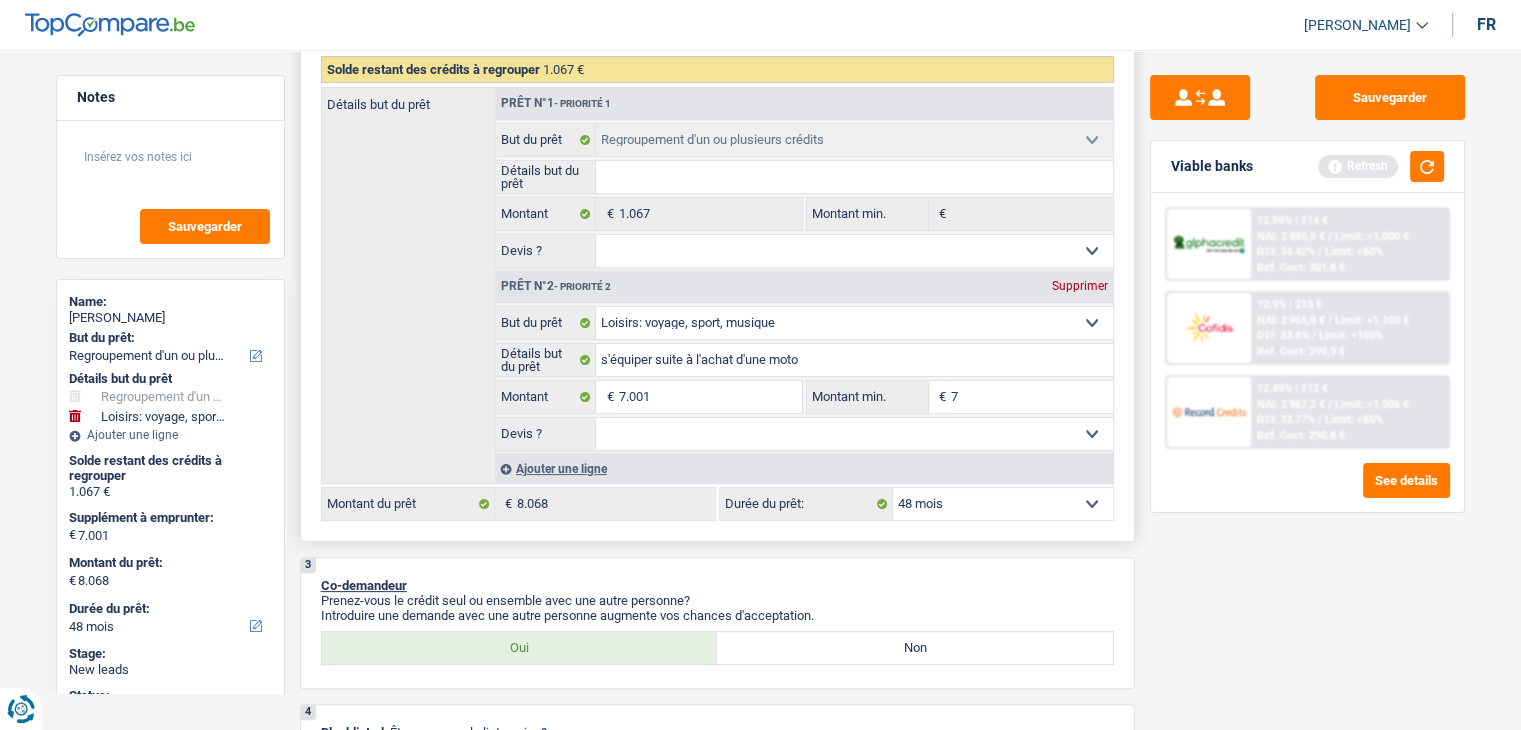 type on "7" 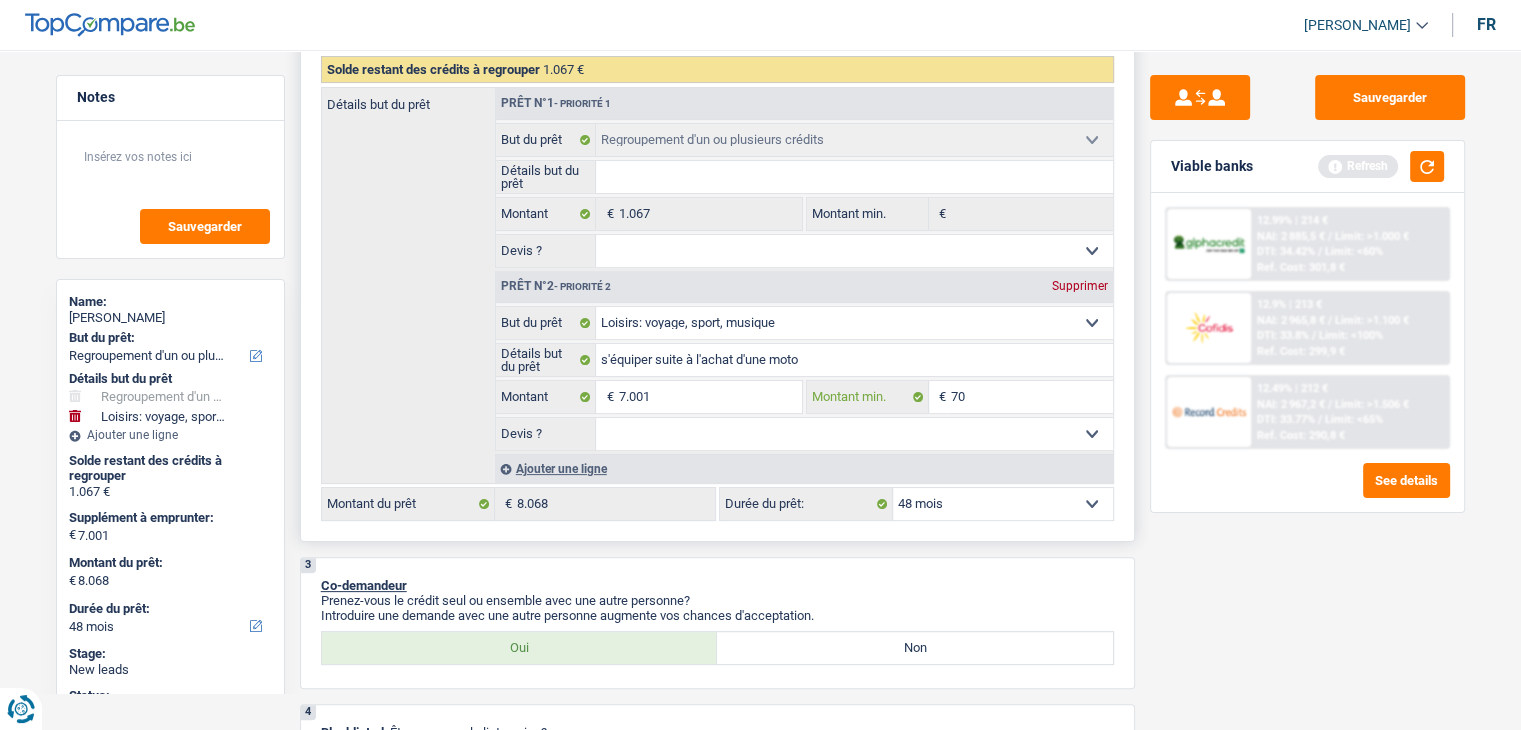 type on "700" 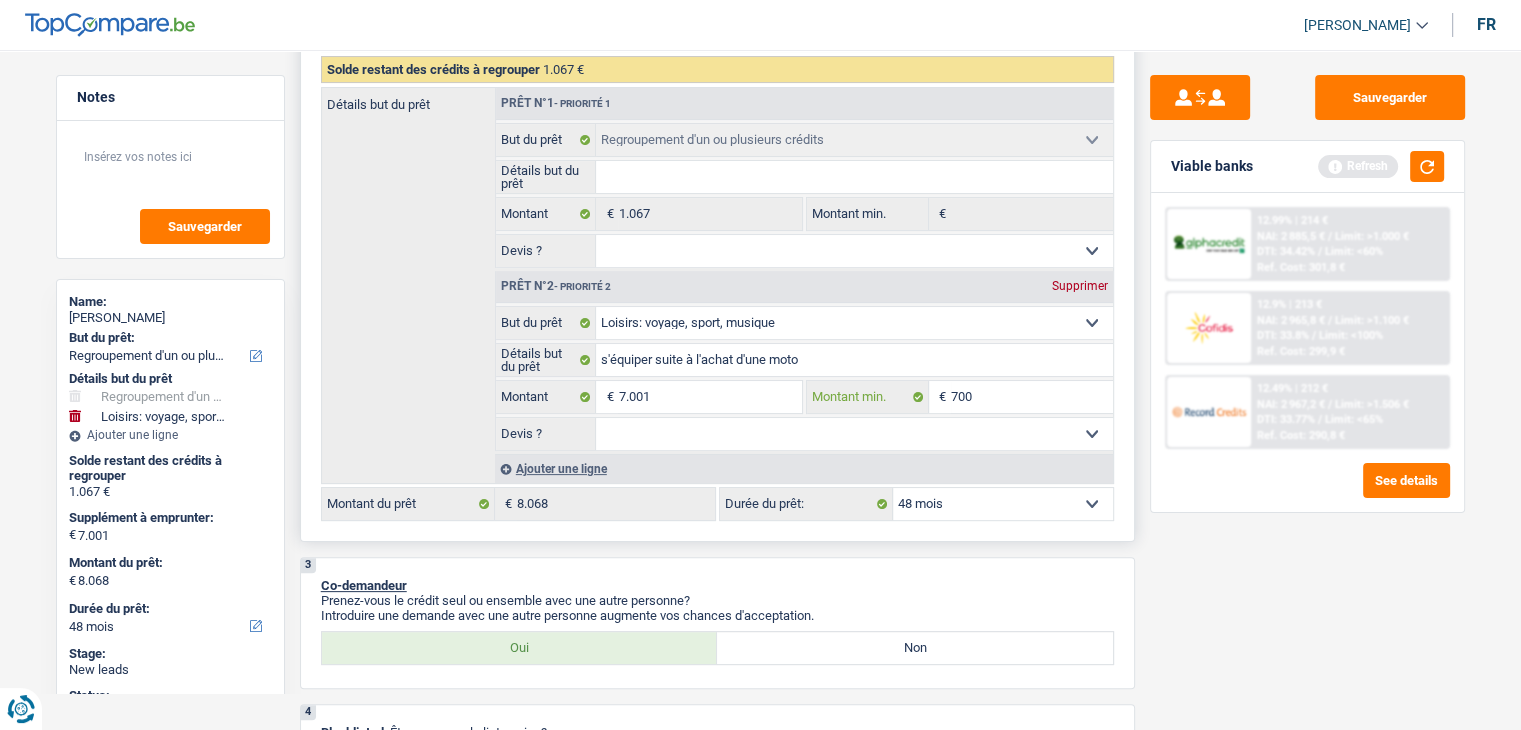 type on "700" 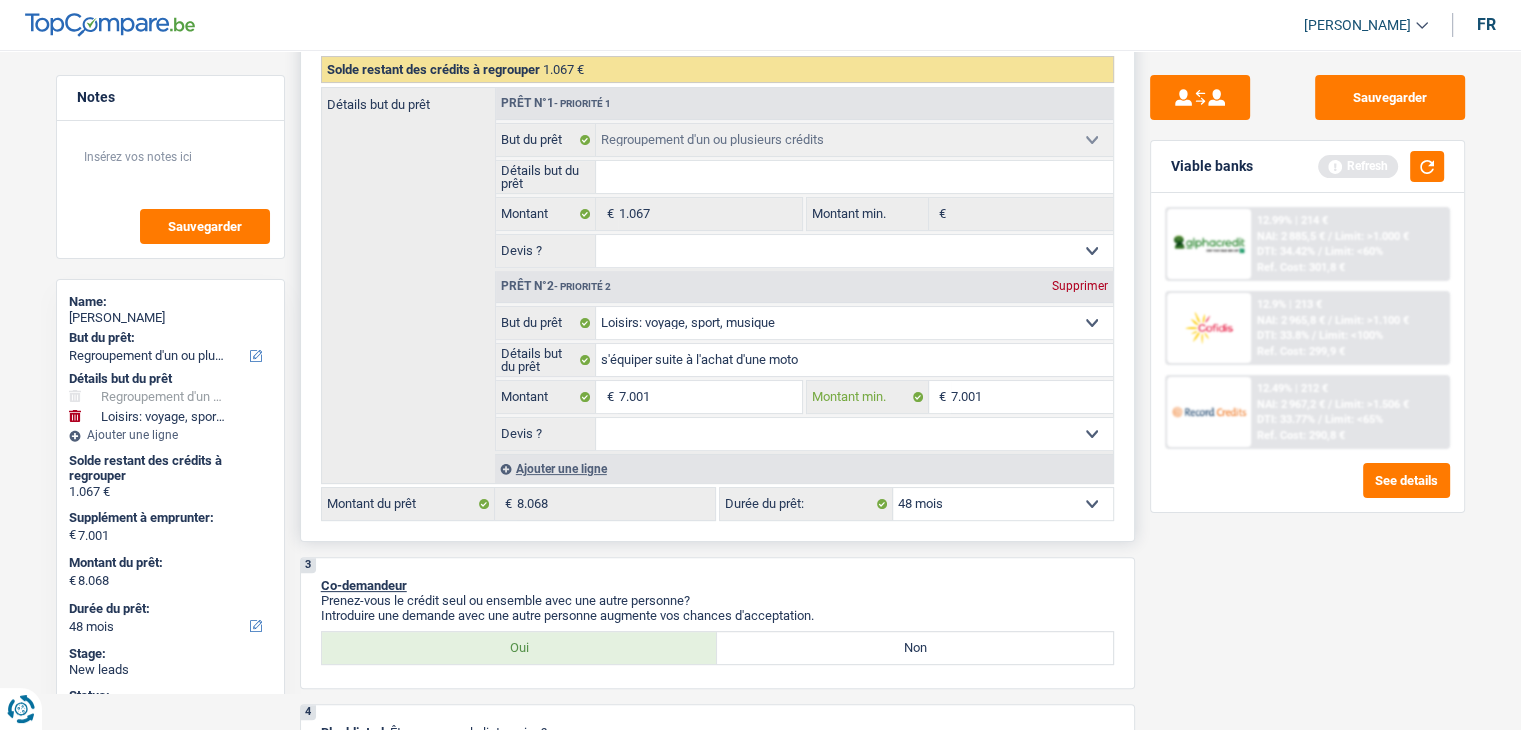 type on "7.001" 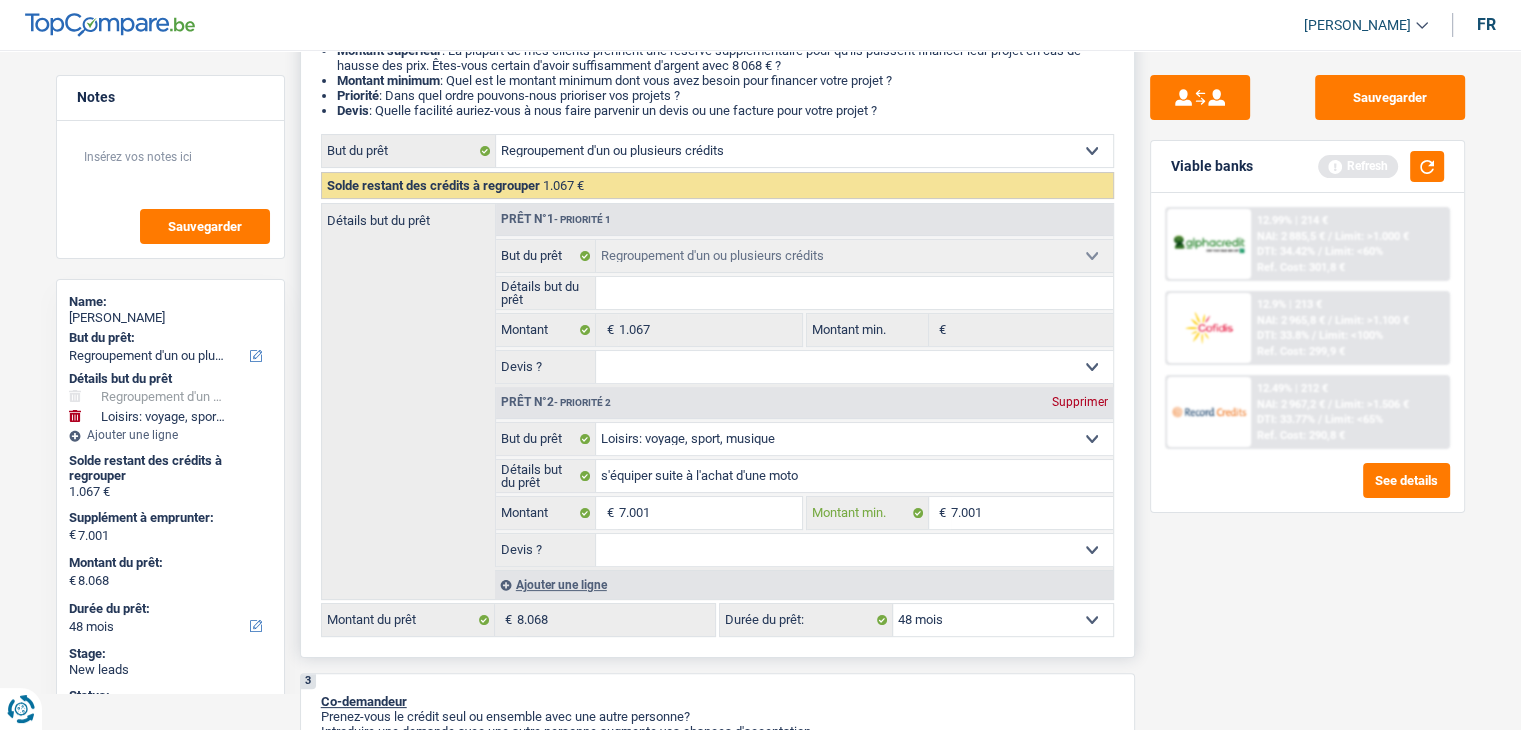 scroll, scrollTop: 0, scrollLeft: 0, axis: both 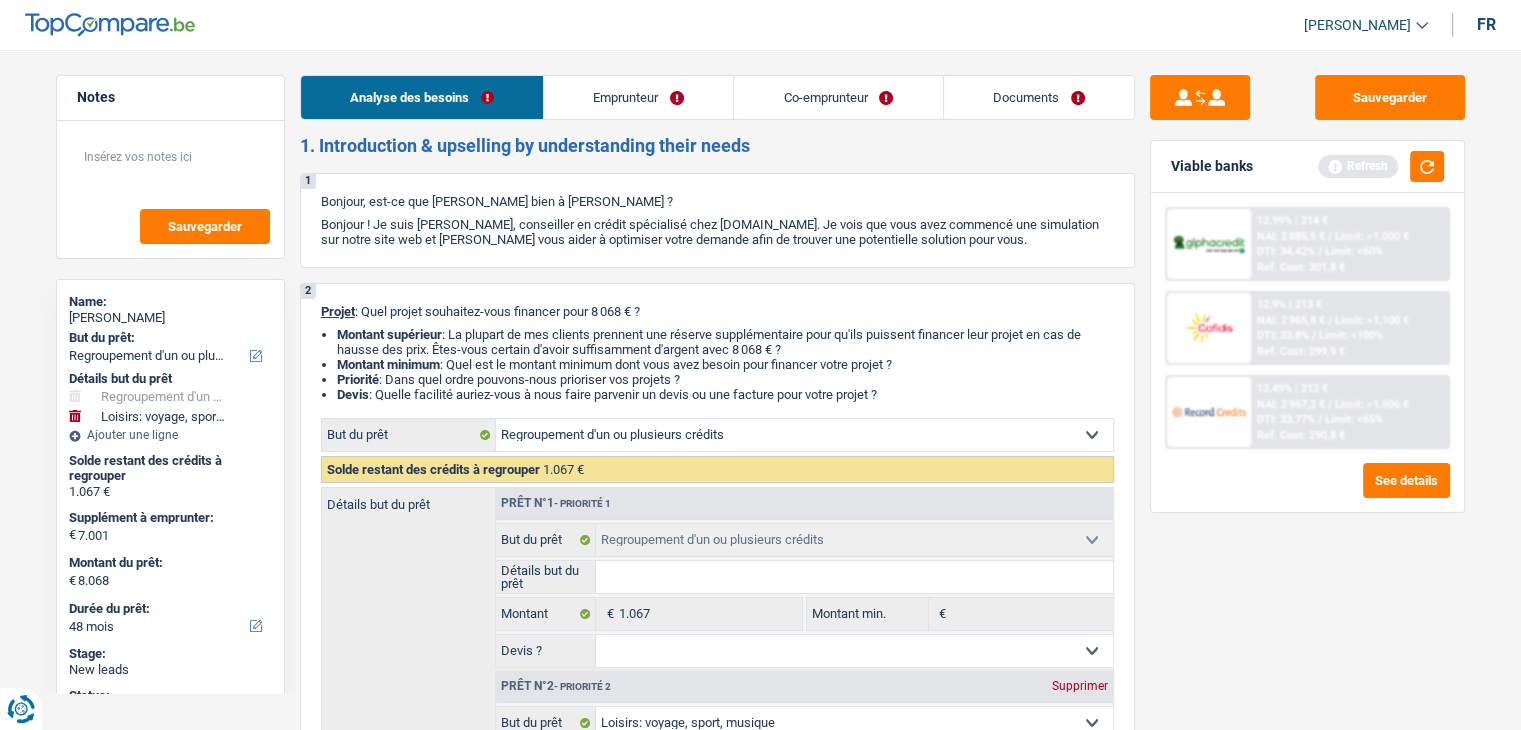 type on "7.001" 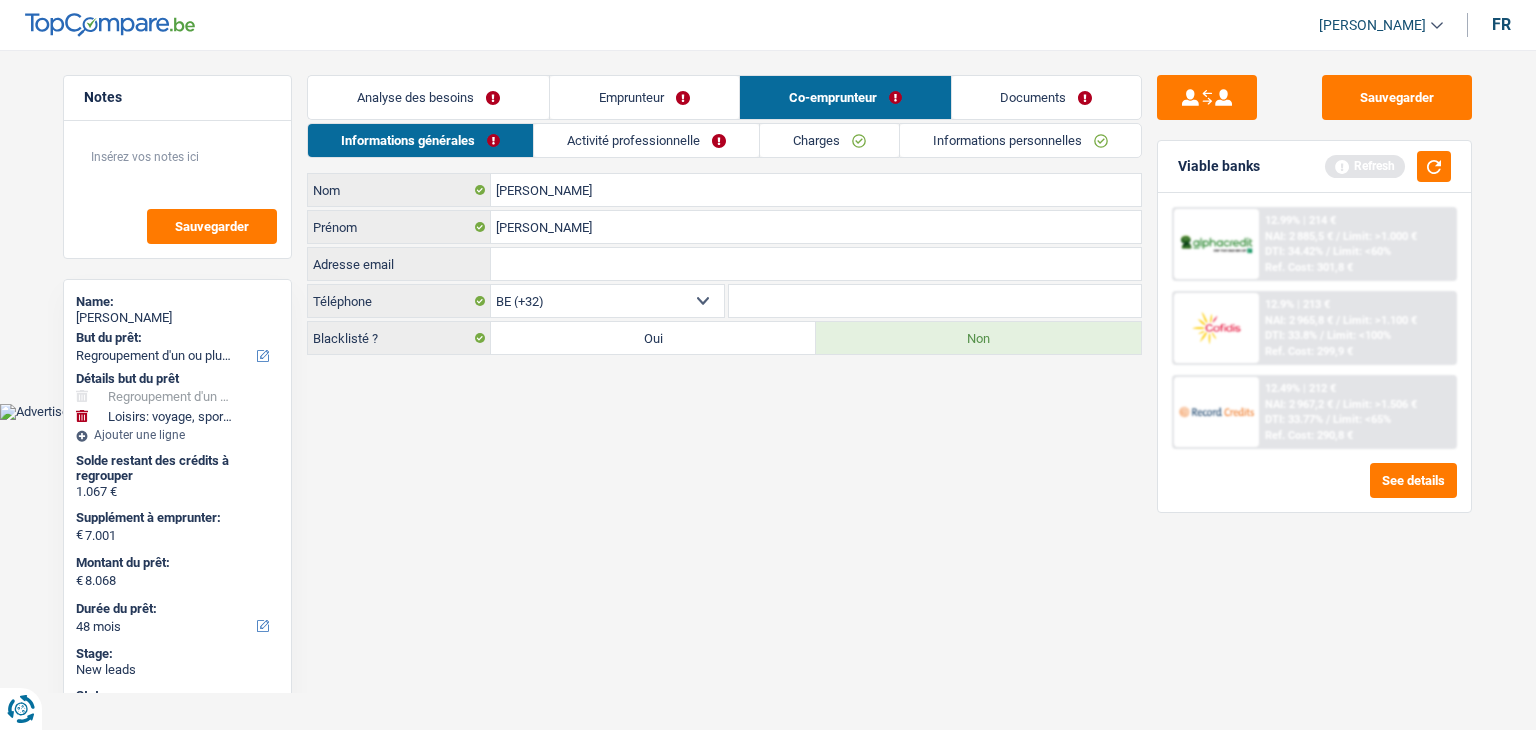 click on "Analyse des besoins" at bounding box center (428, 97) 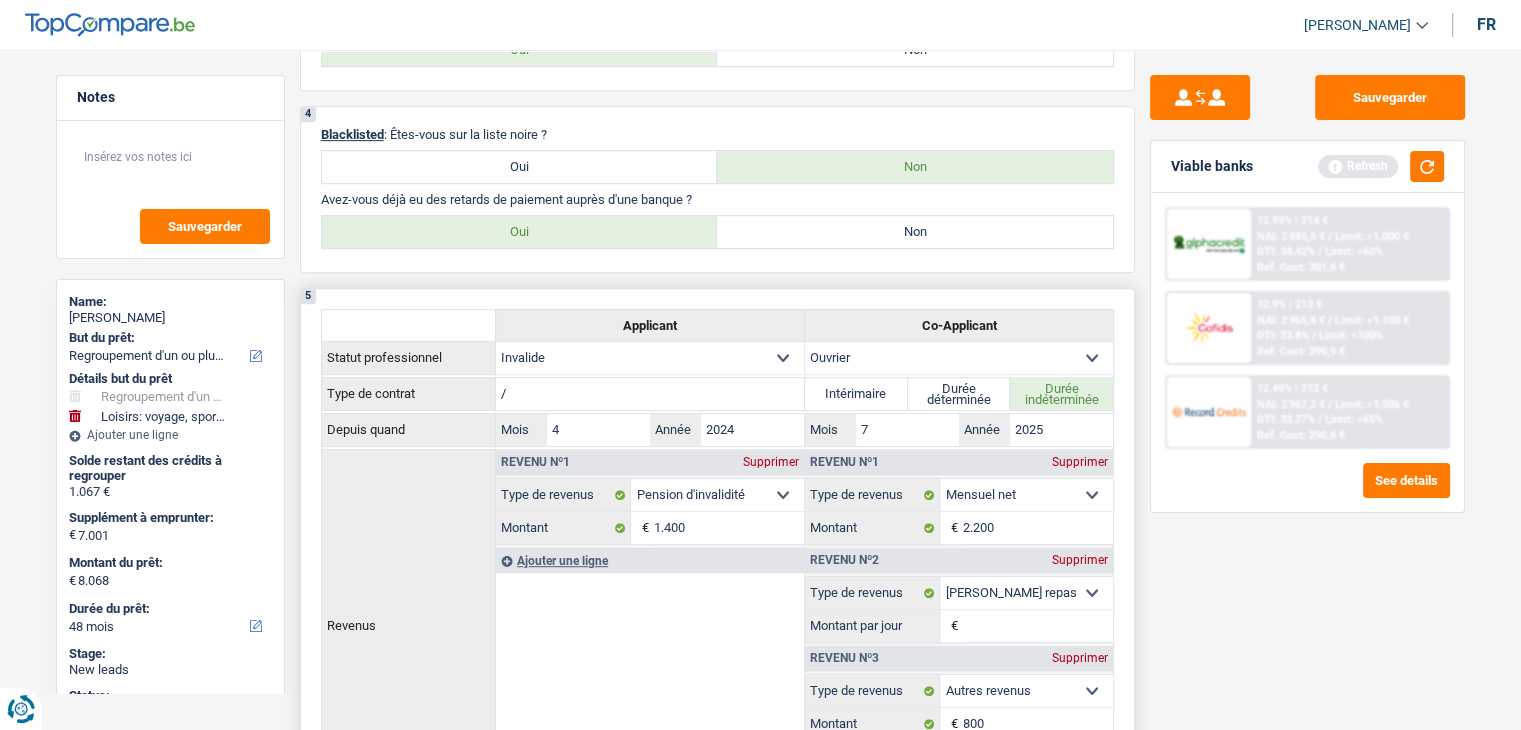 scroll, scrollTop: 1000, scrollLeft: 0, axis: vertical 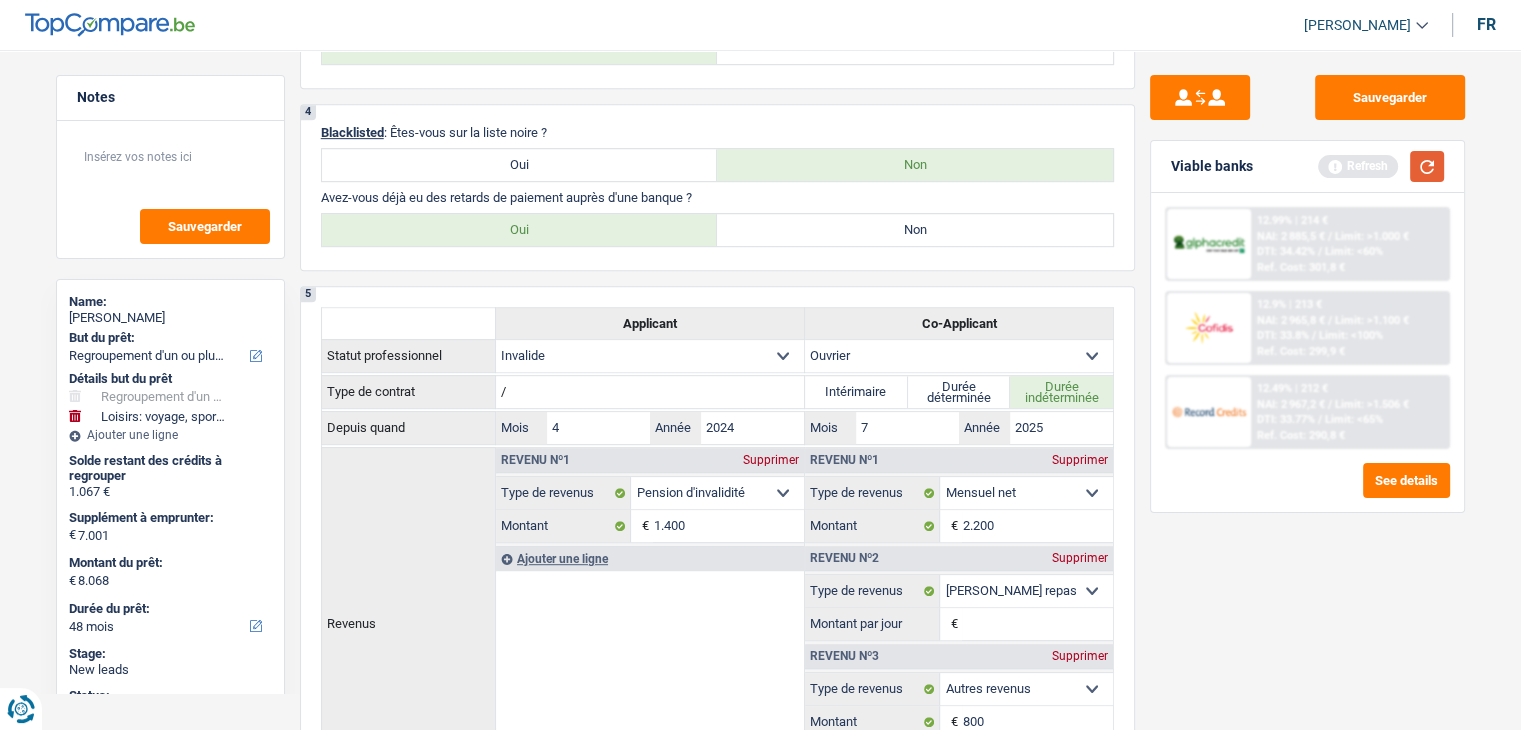 click at bounding box center (1427, 166) 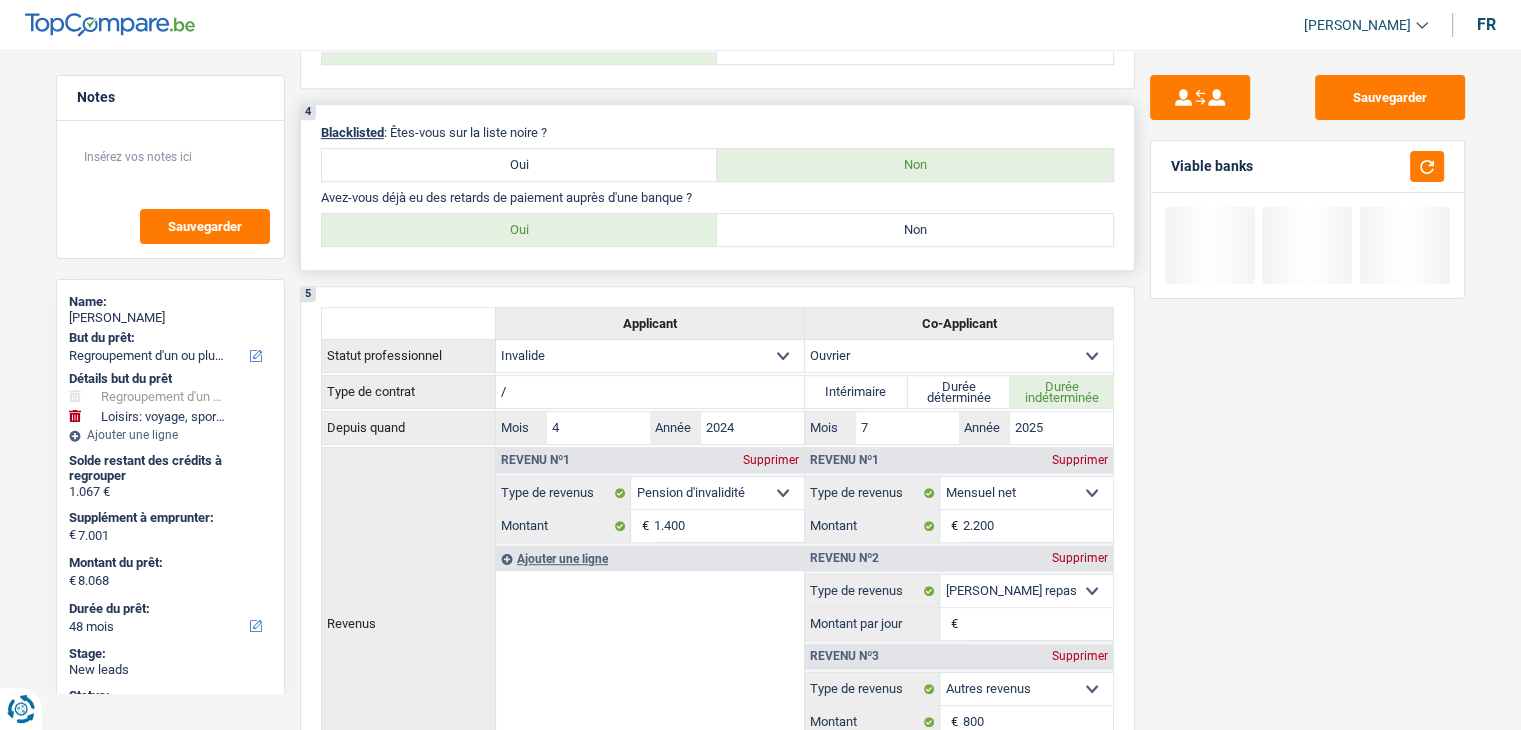 click on "Non" at bounding box center (915, 230) 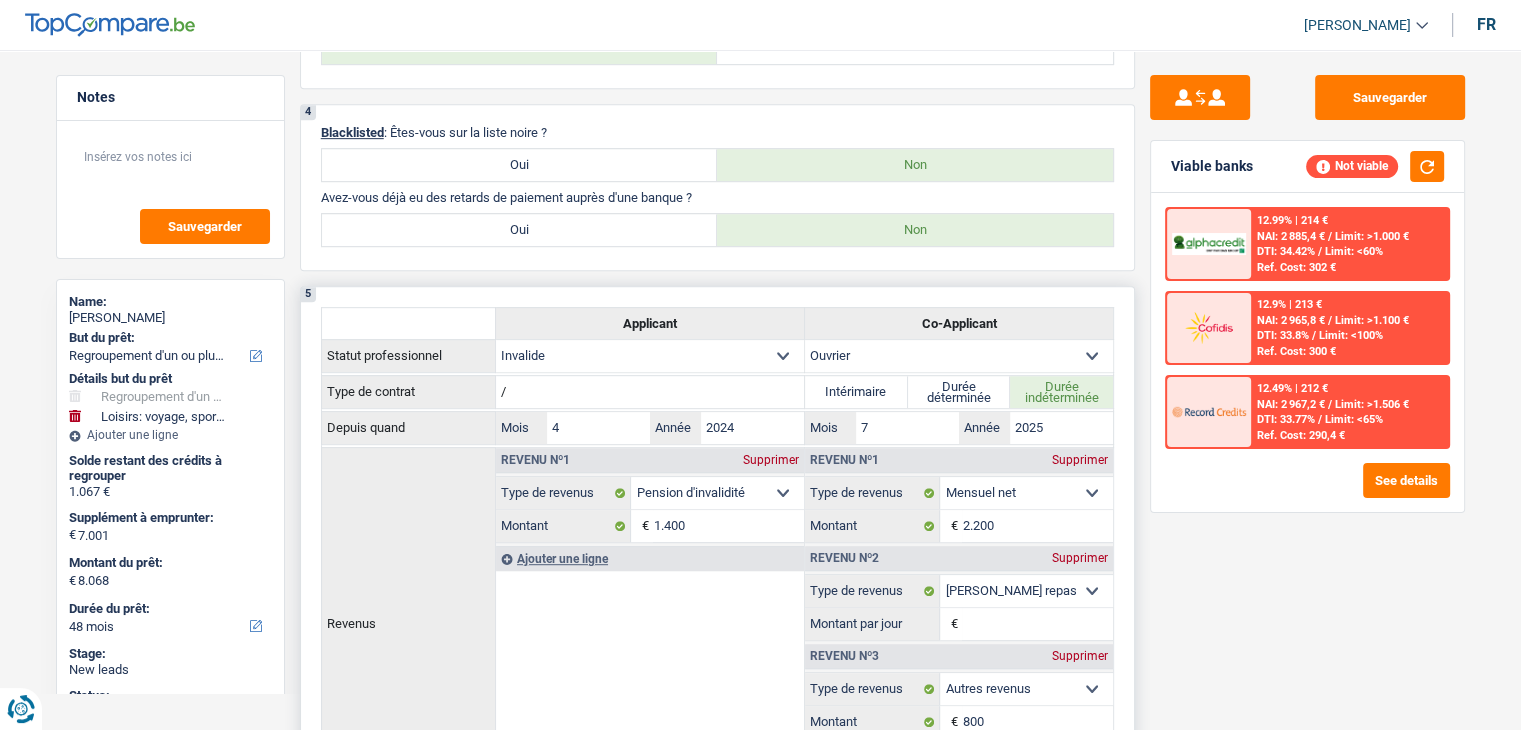 scroll, scrollTop: 1600, scrollLeft: 0, axis: vertical 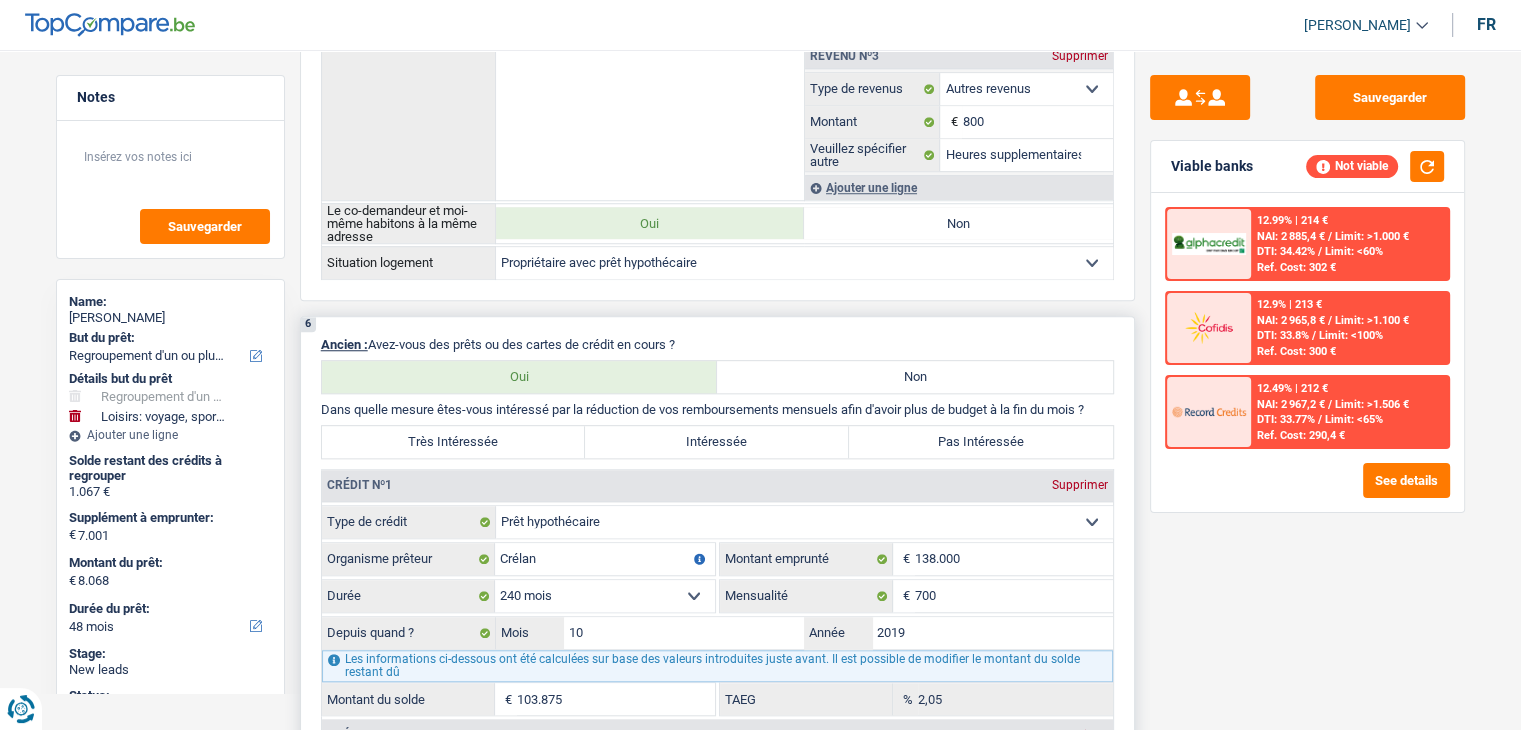 drag, startPoint x: 685, startPoint y: 330, endPoint x: 378, endPoint y: 322, distance: 307.10422 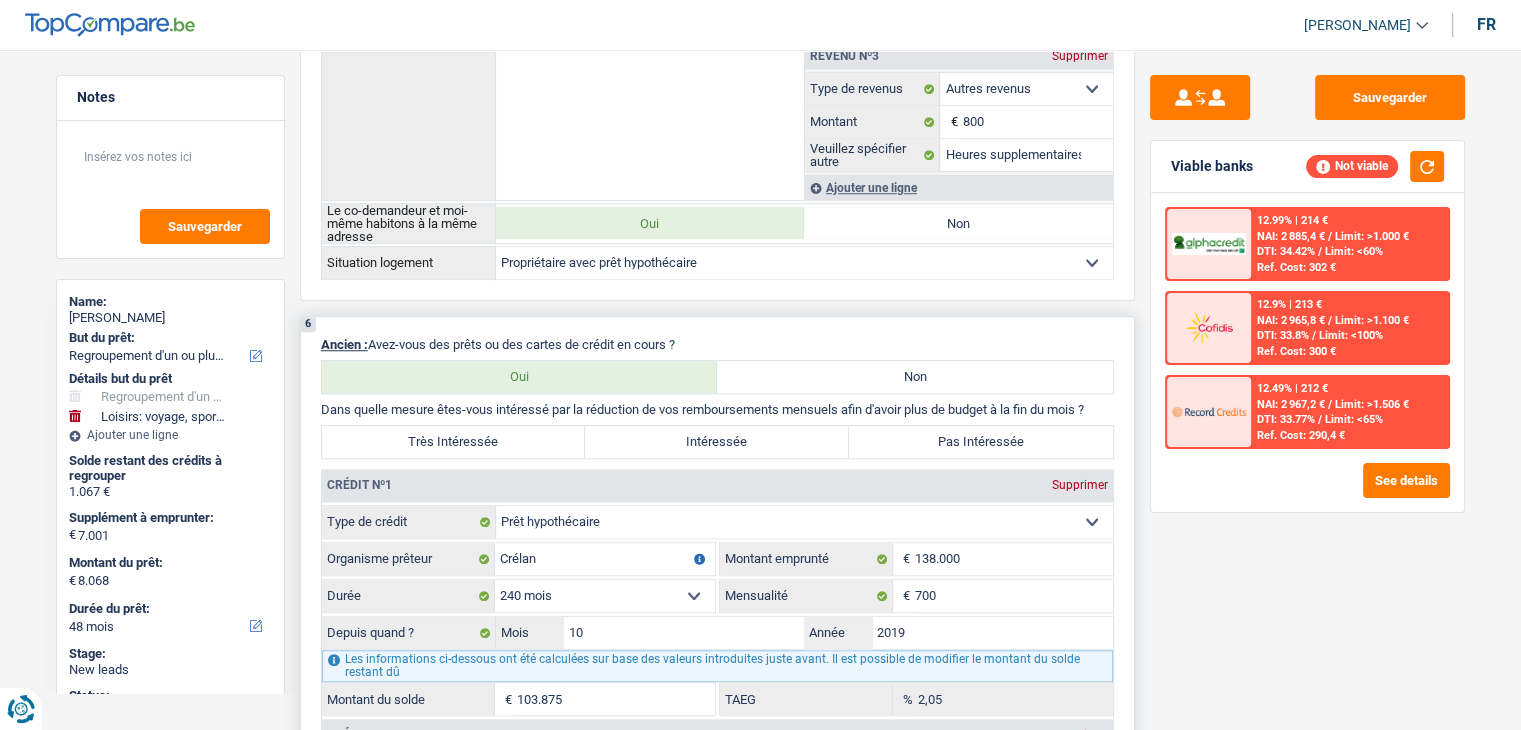 click on "6   Ancien :  Avez-vous des prêts ou des cartes de crédit en cours ?
Oui
Non
Dans quelle mesure êtes-vous intéressé par la réduction de vos remboursements mensuels afin d'avoir plus de budget à la fin du mois ?
Très Intéressée
Intéressée
Pas Intéressée
Crédit nº1
Supprimer
Carte ou ouverture de crédit Prêt hypothécaire Vente à tempérament Prêt à tempérament Prêt rénovation Prêt voiture Regroupement d'un ou plusieurs crédits
Sélectionner une option
Type de crédit
Crélan           138.000" at bounding box center [717, 1123] 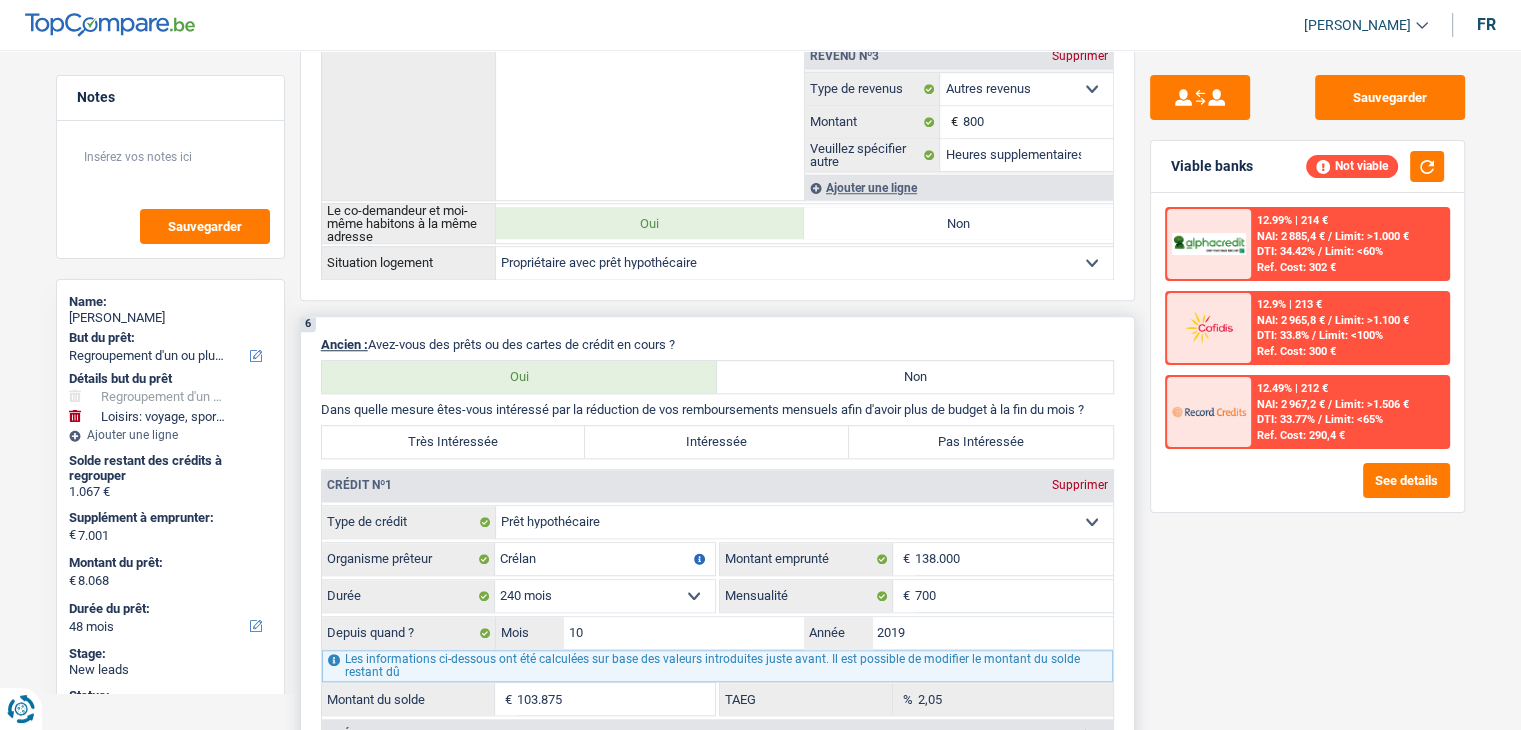drag, startPoint x: 689, startPoint y: 334, endPoint x: 300, endPoint y: 323, distance: 389.1555 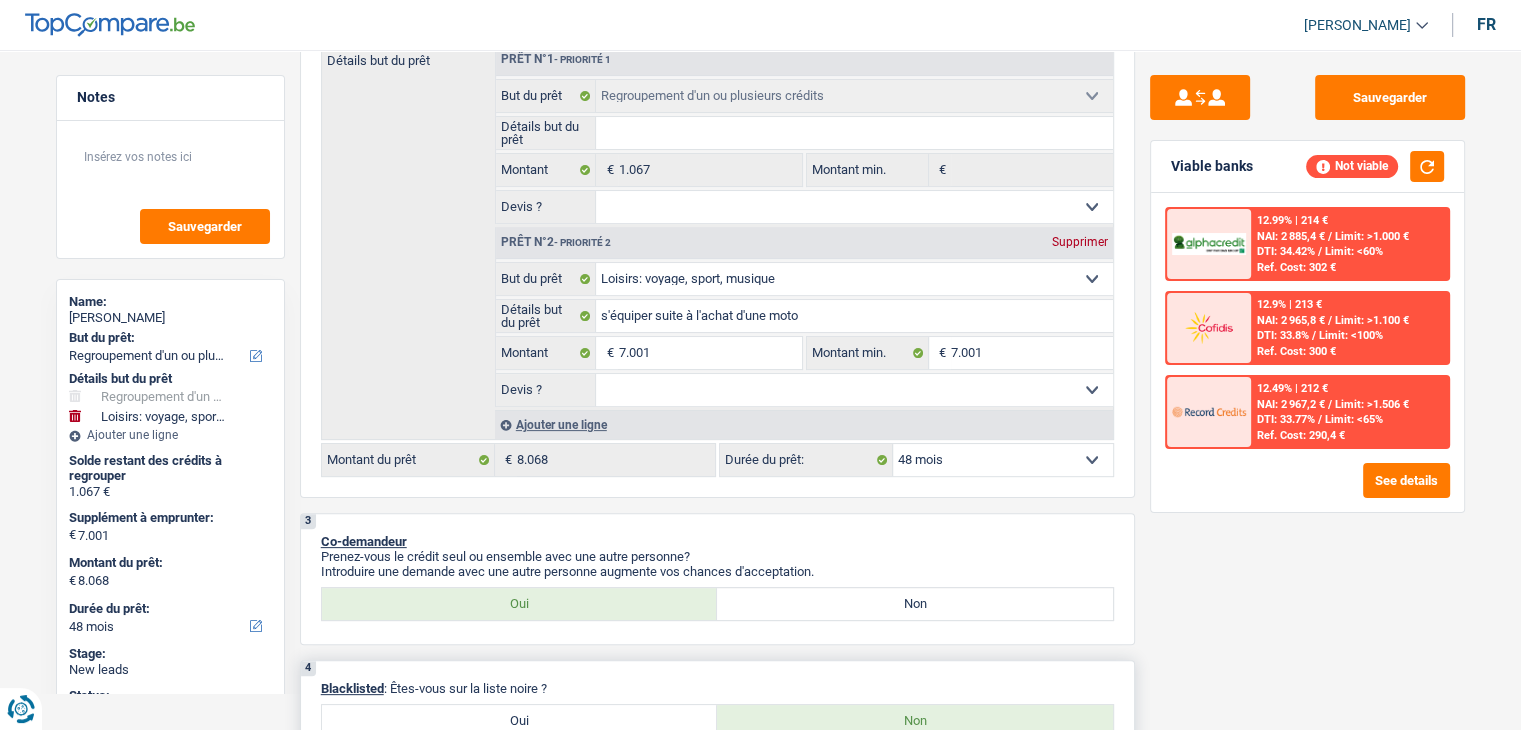 scroll, scrollTop: 700, scrollLeft: 0, axis: vertical 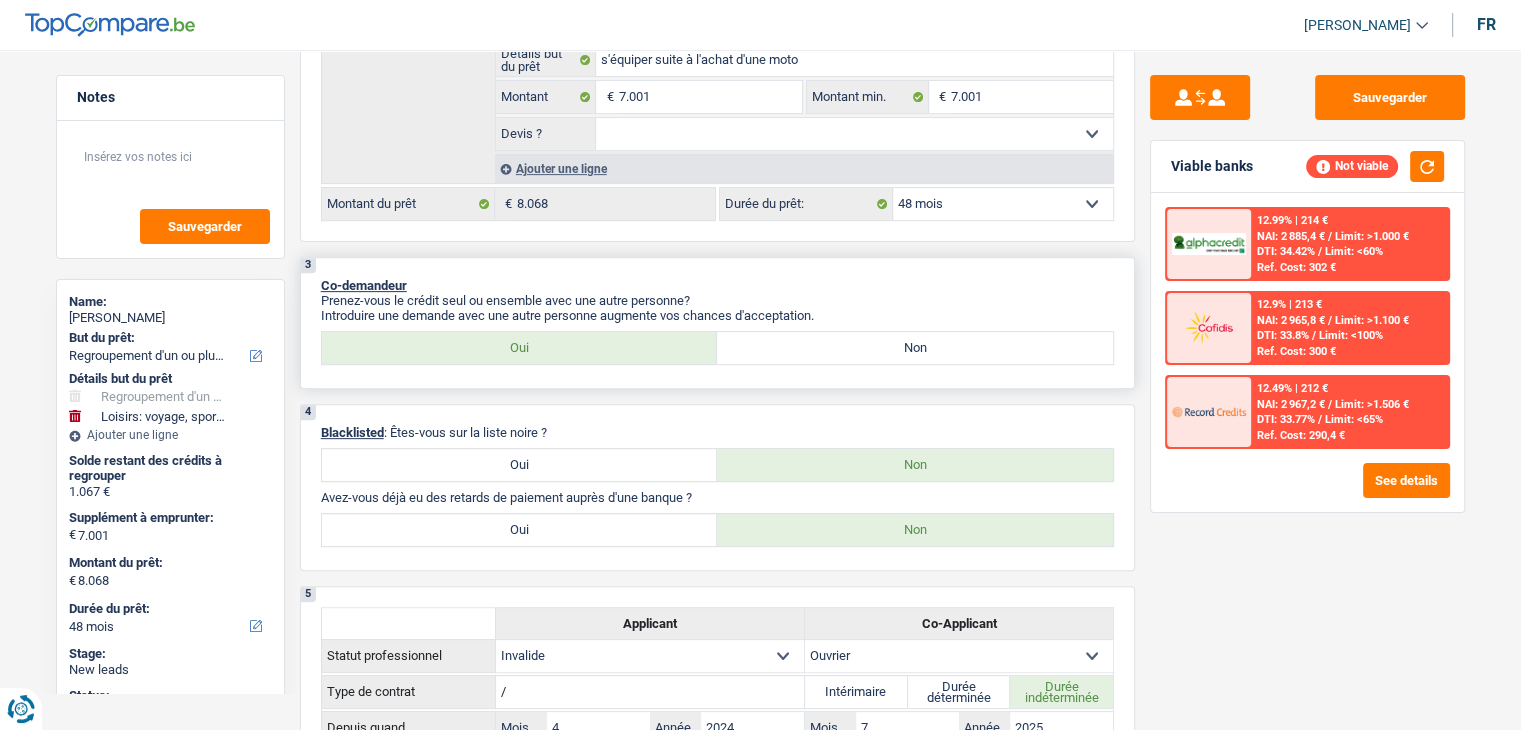 click on "Prenez-vous le crédit seul ou ensemble avec une autre personne?" at bounding box center (717, 300) 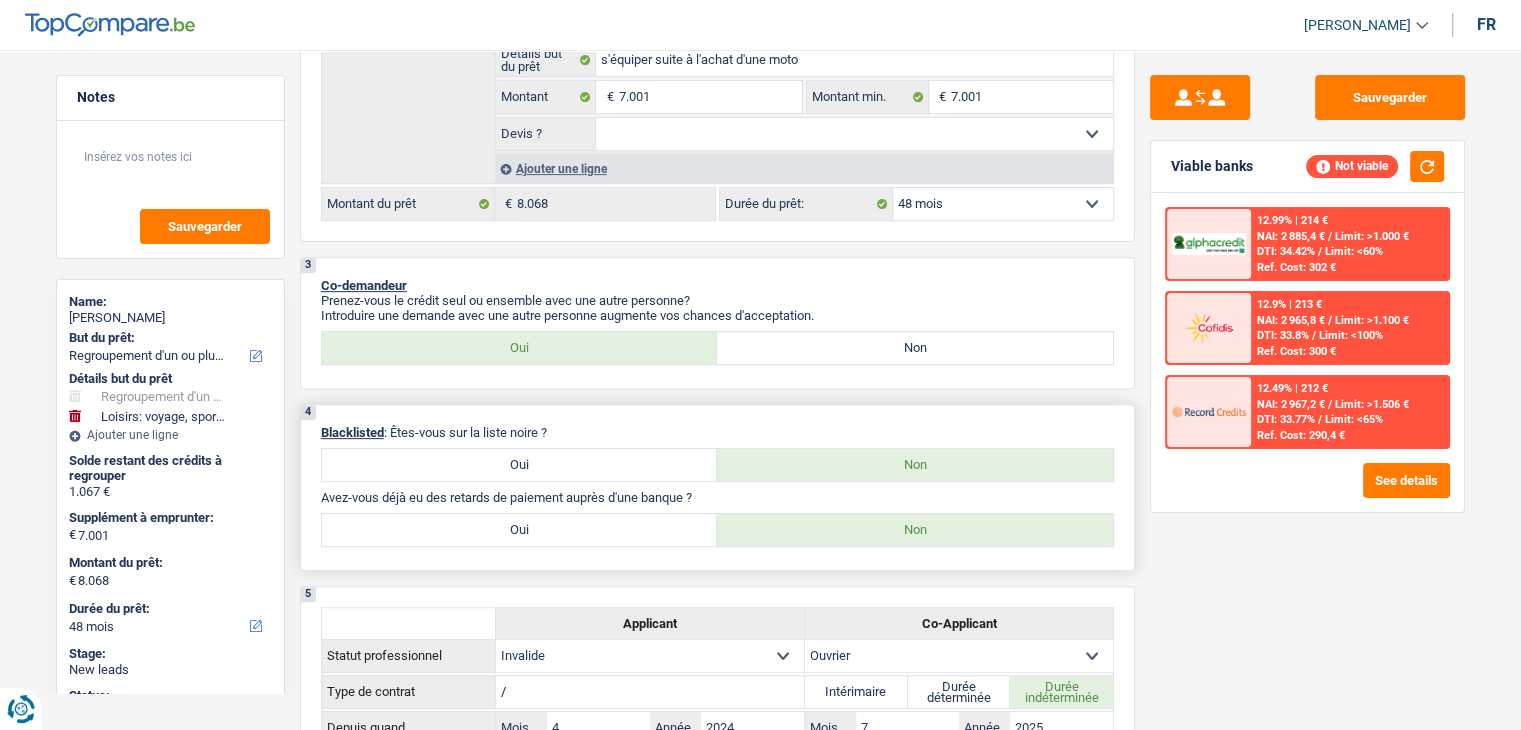 drag, startPoint x: 555, startPoint y: 427, endPoint x: 393, endPoint y: 421, distance: 162.11107 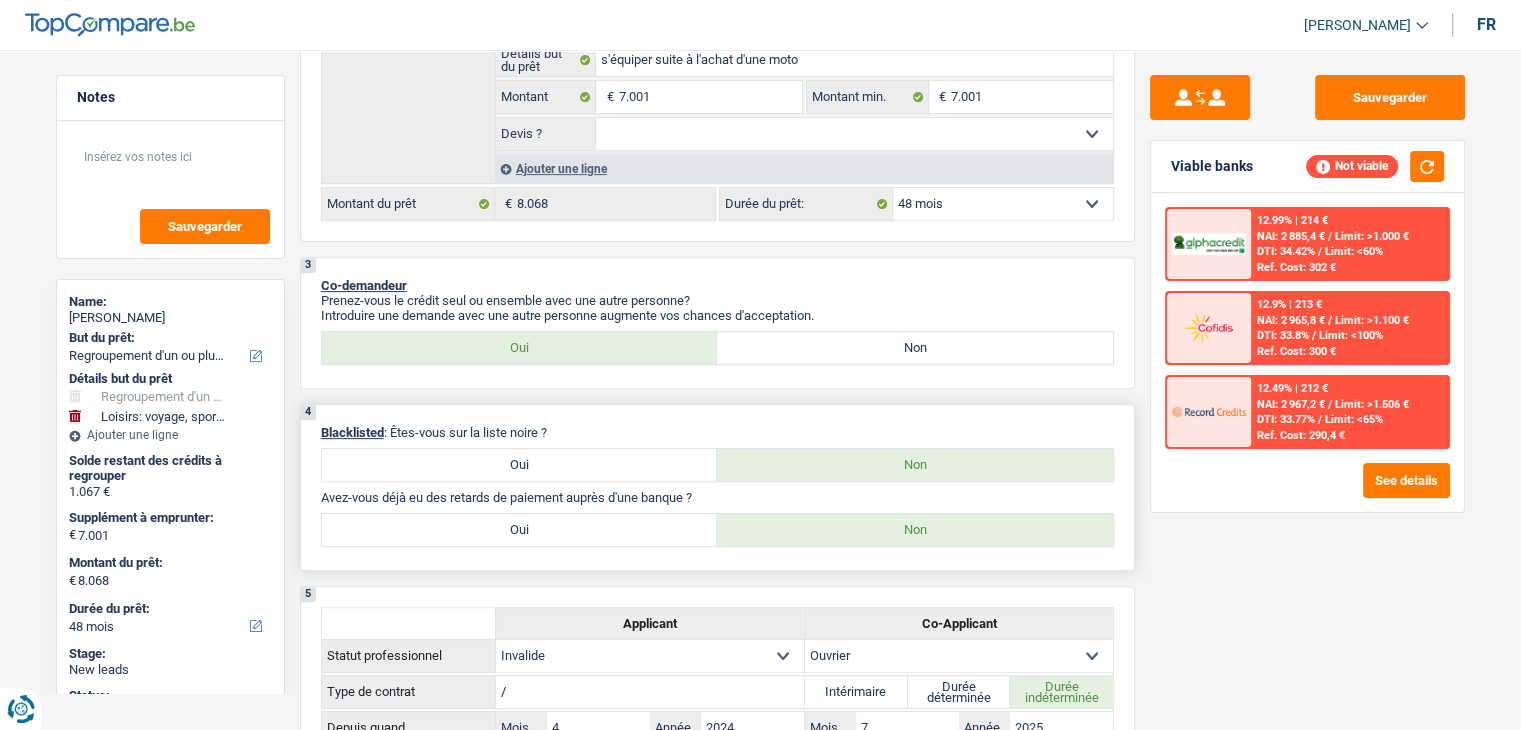 click on "Oui" at bounding box center [520, 530] 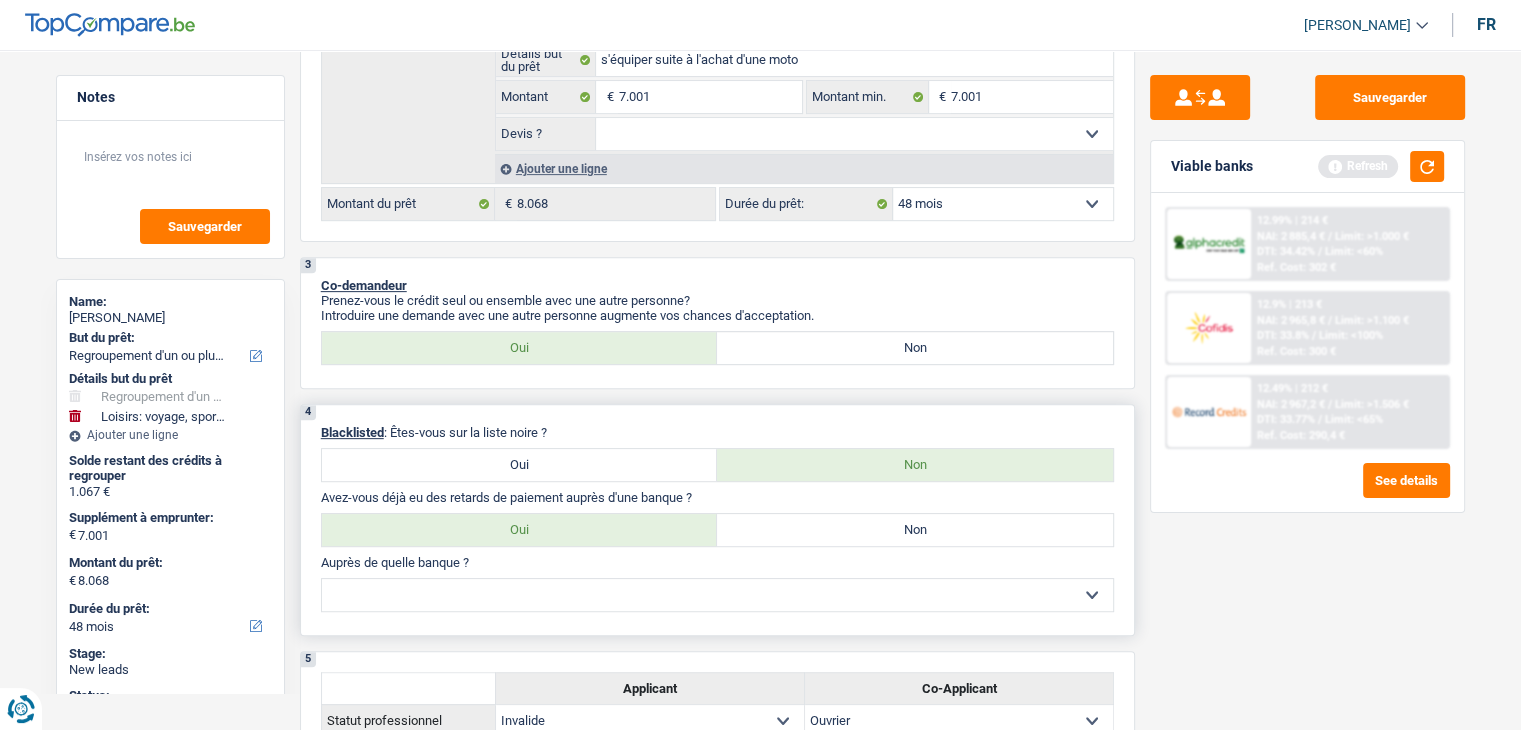 click on "BNP group Cofidis ING Autre
Sélectionner une option" at bounding box center [717, 595] 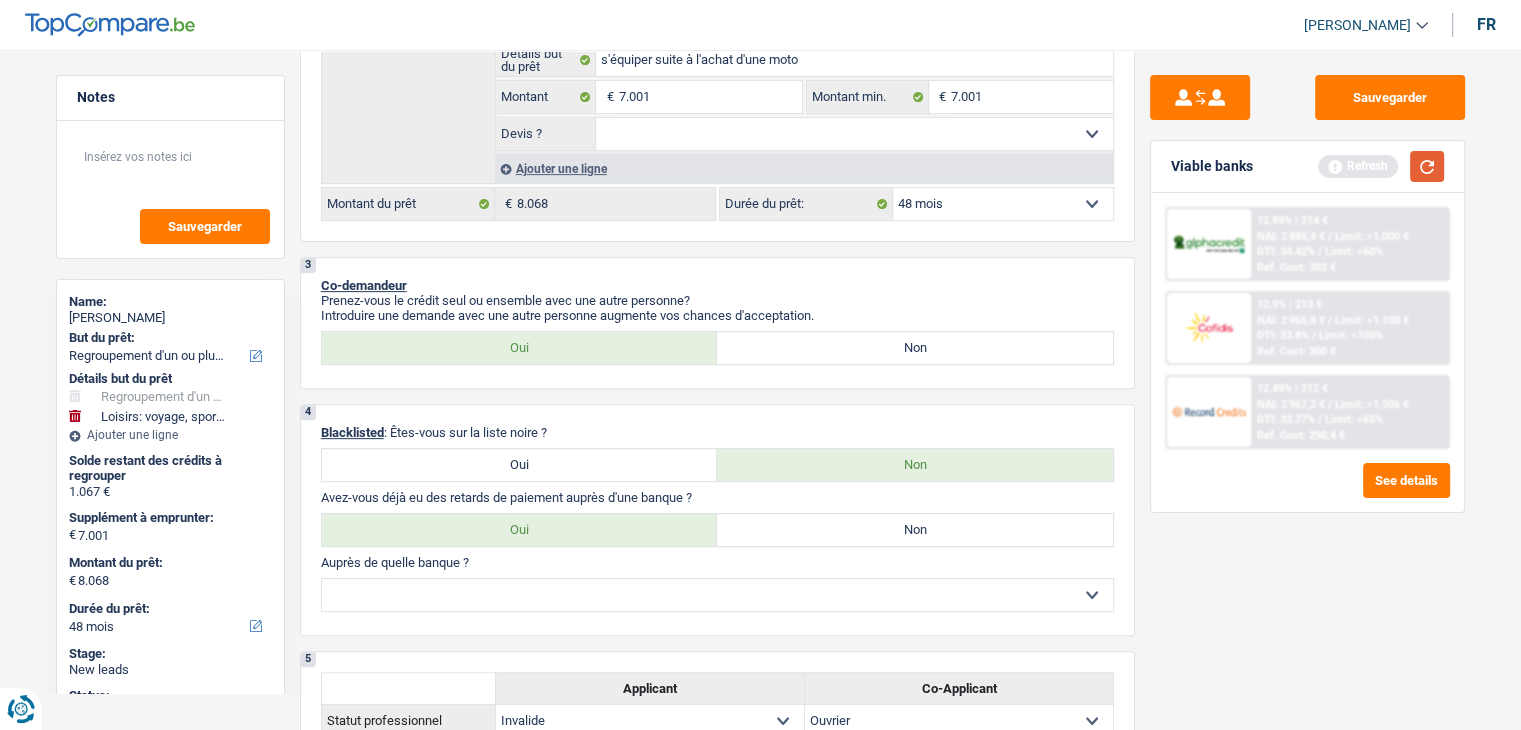click at bounding box center [1427, 166] 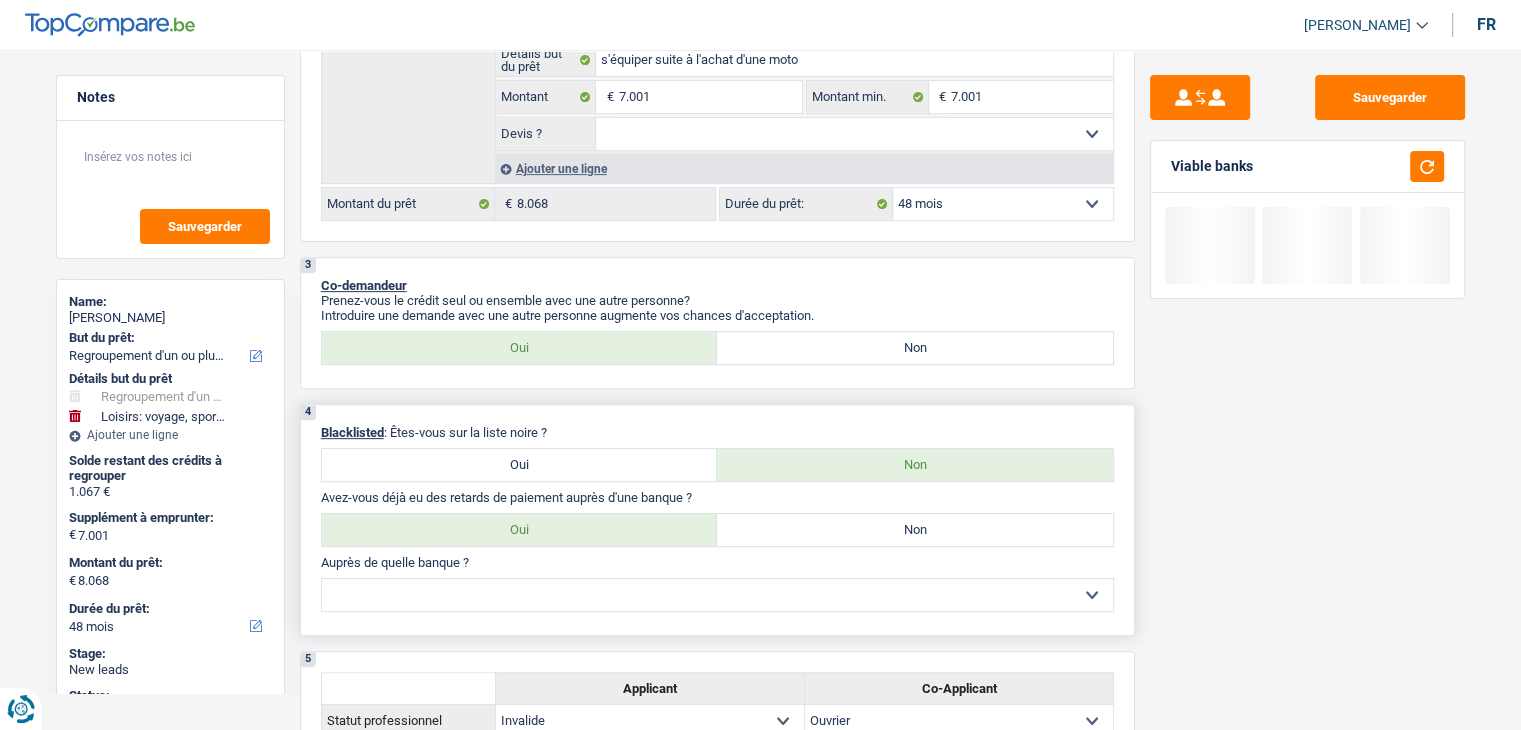 click on "BNP group Cofidis ING Autre
Sélectionner une option" at bounding box center (717, 595) 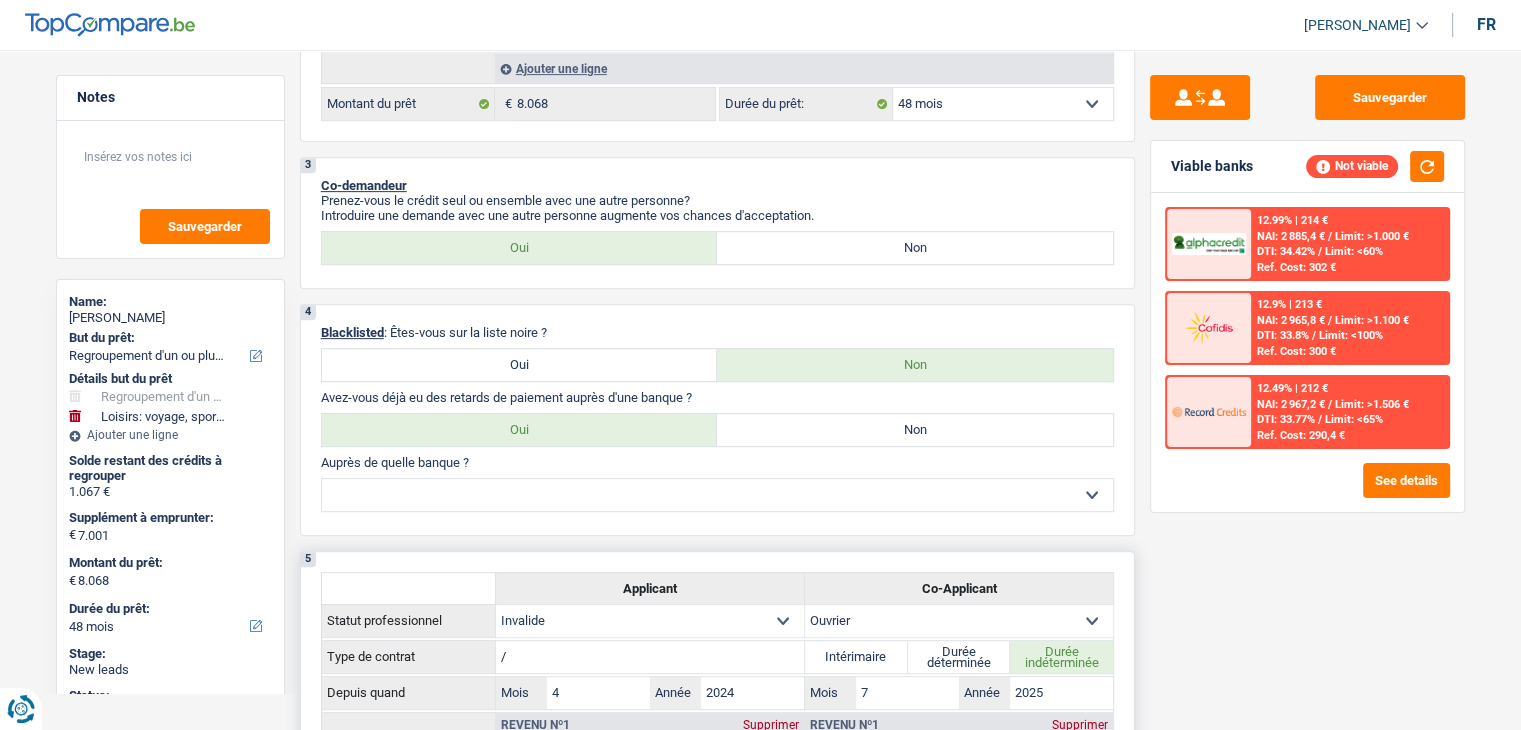 scroll, scrollTop: 900, scrollLeft: 0, axis: vertical 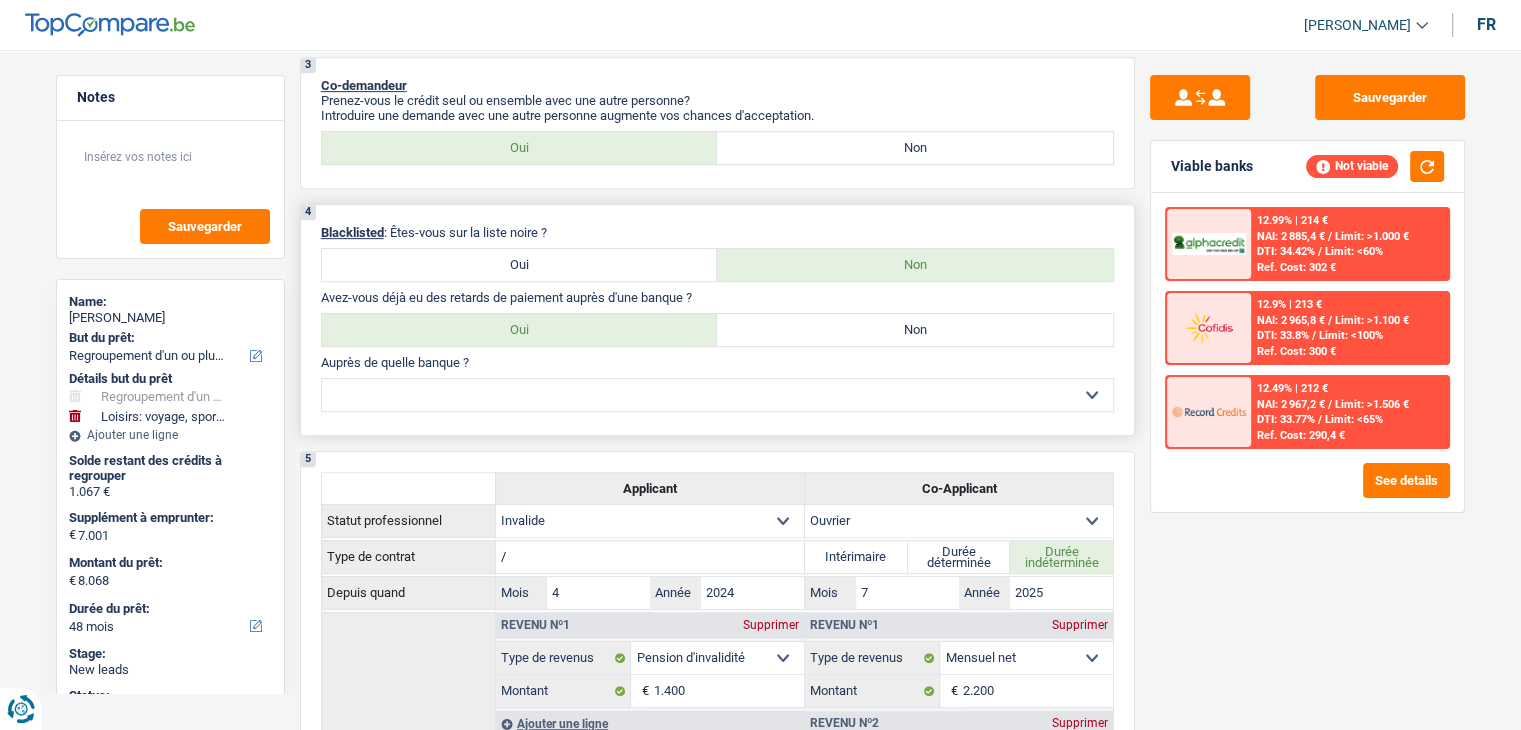 click on "BNP group Cofidis ING Autre
Sélectionner une option" at bounding box center (717, 395) 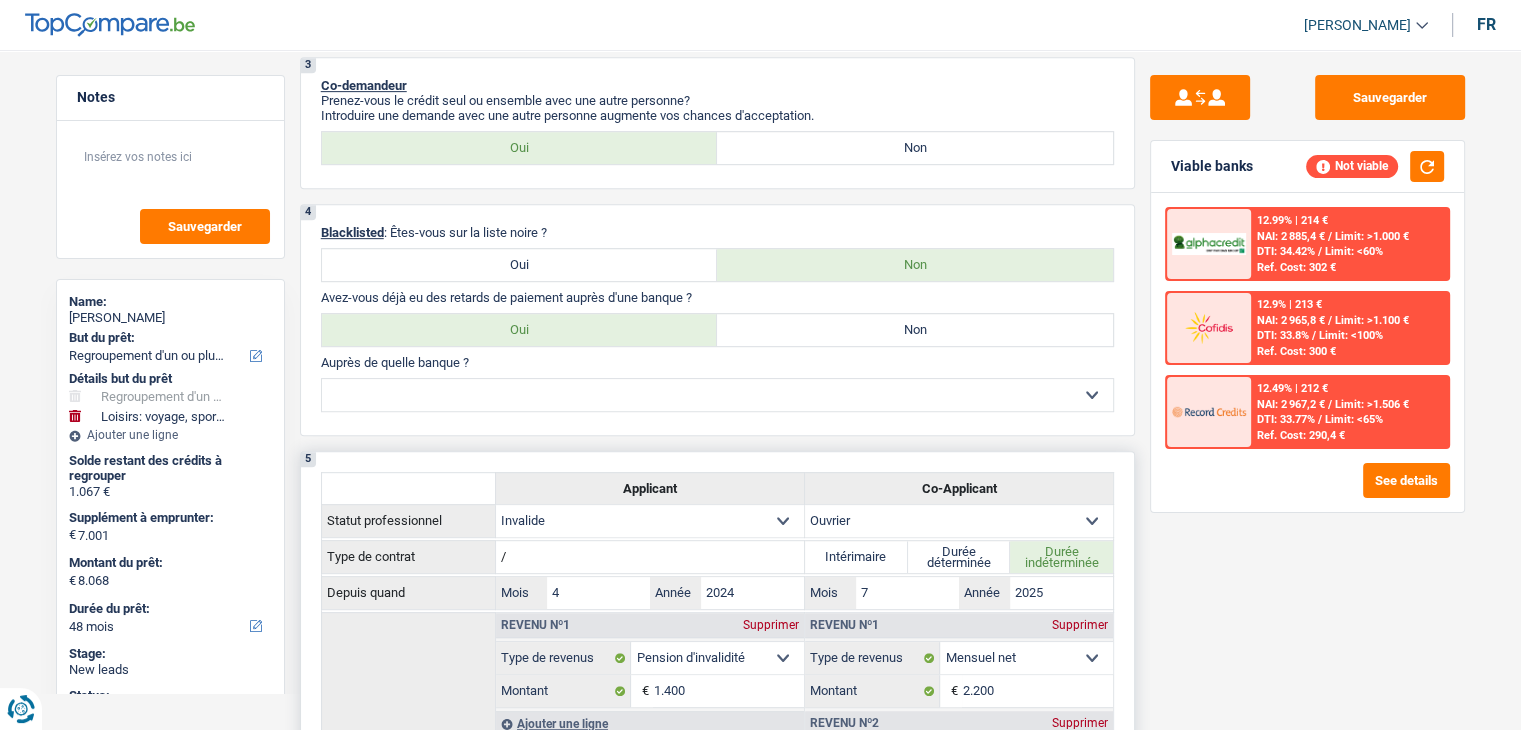 select on "other" 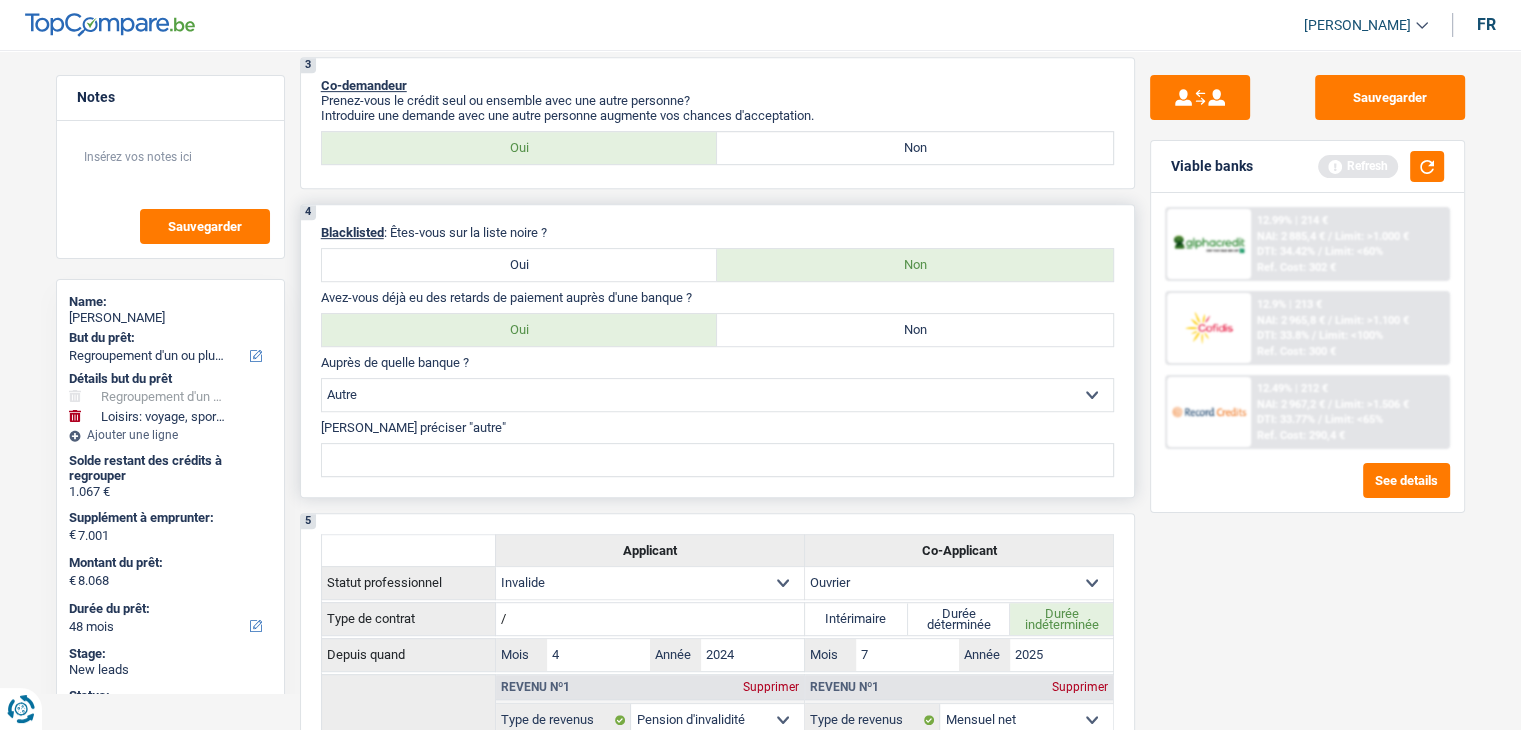 click at bounding box center [717, 460] 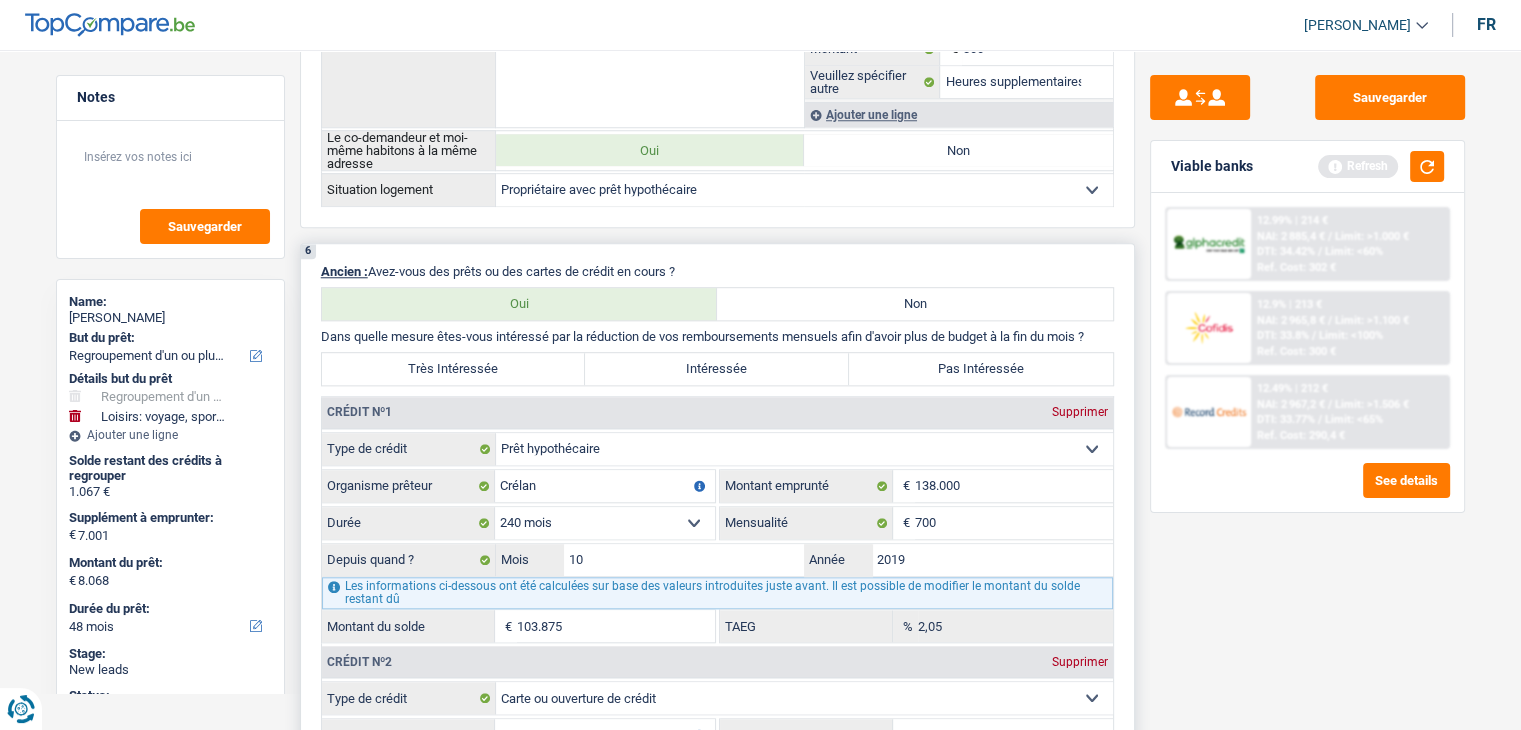scroll, scrollTop: 2000, scrollLeft: 0, axis: vertical 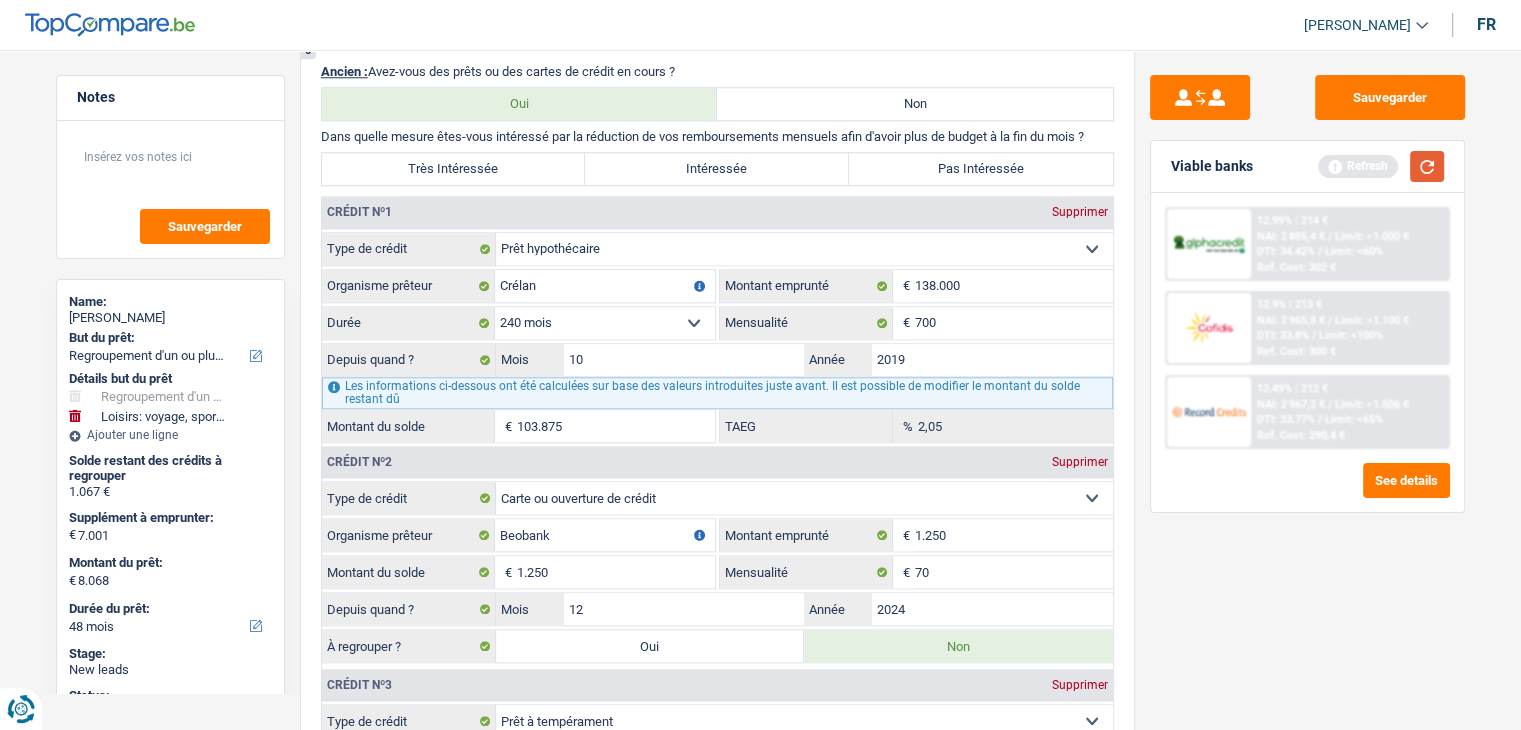 type on "KRELAN" 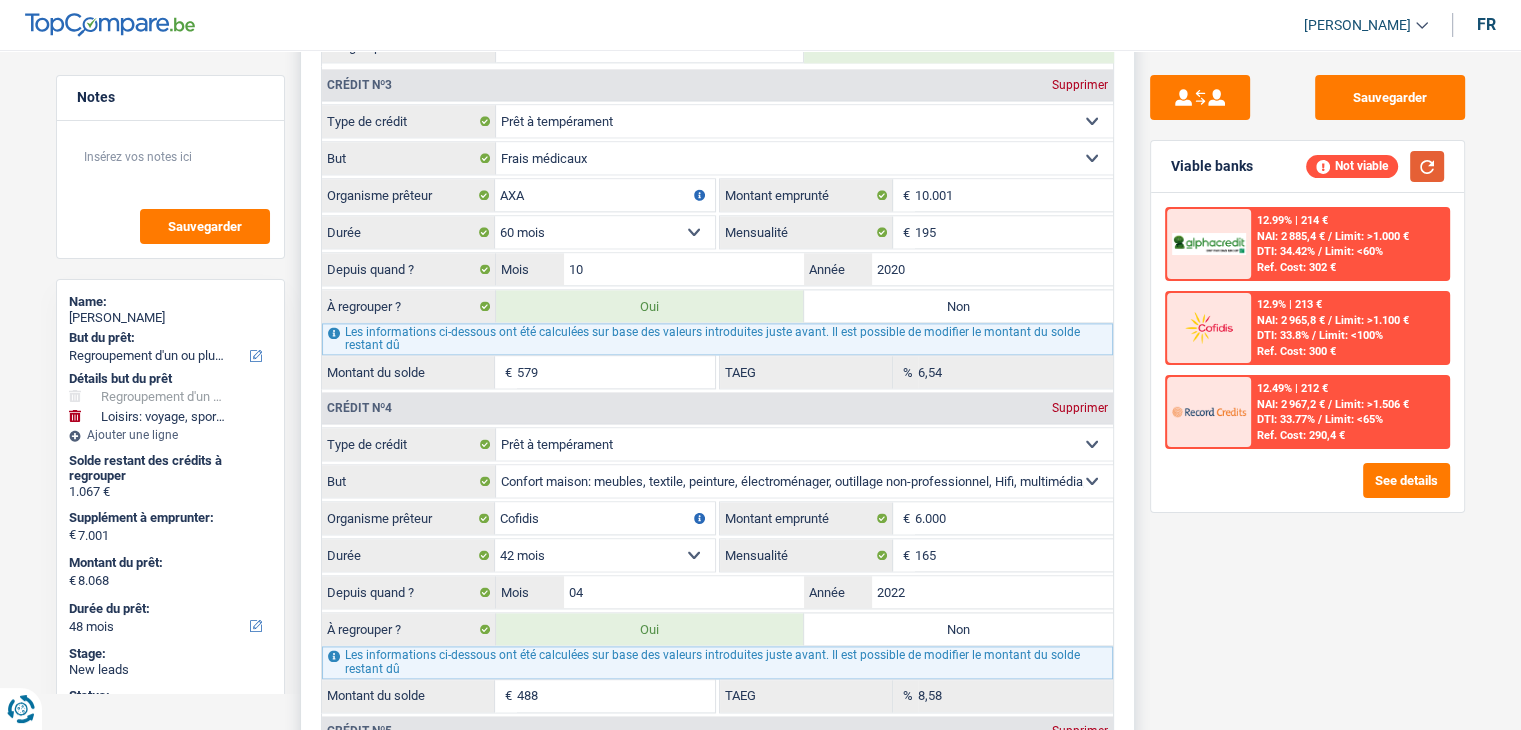 scroll, scrollTop: 2100, scrollLeft: 0, axis: vertical 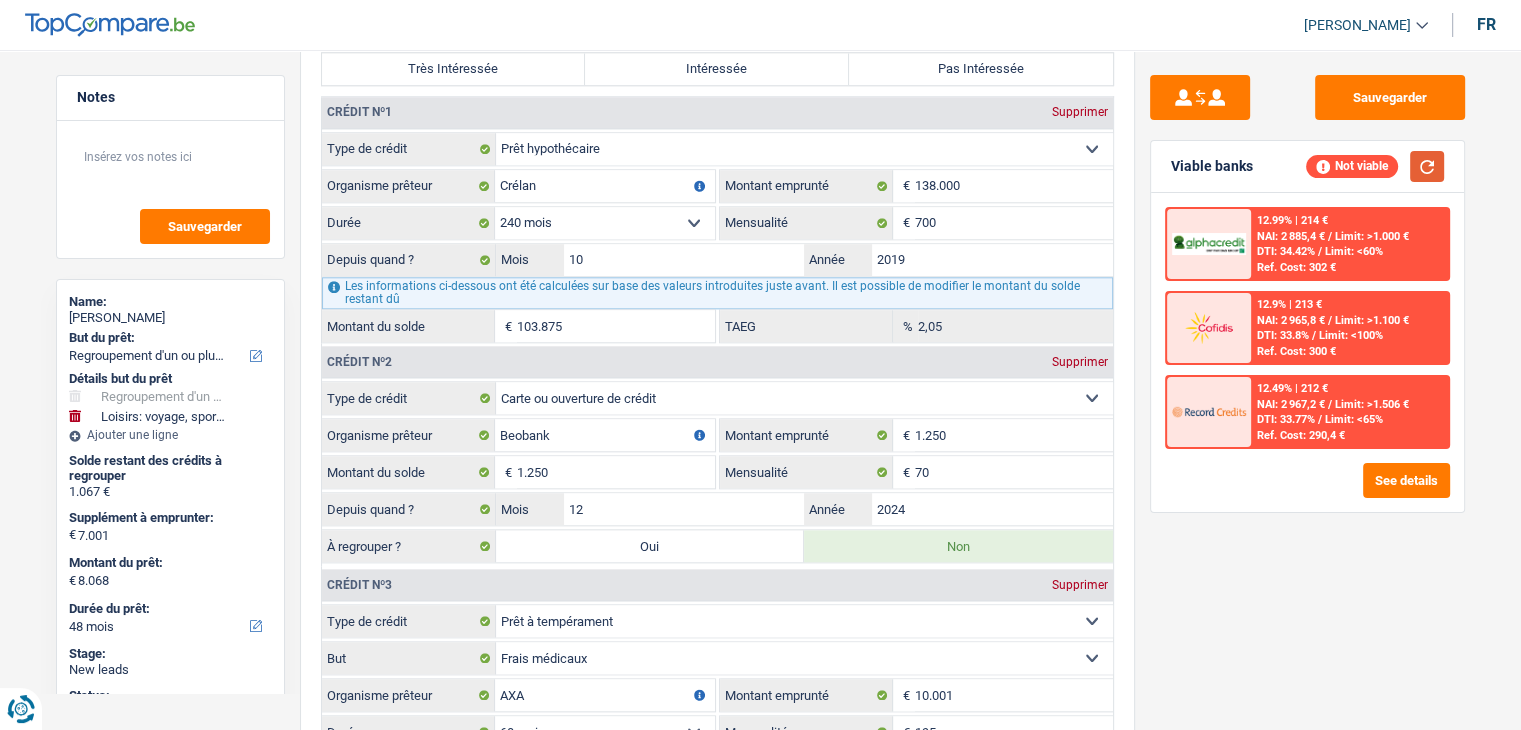 click at bounding box center [1427, 166] 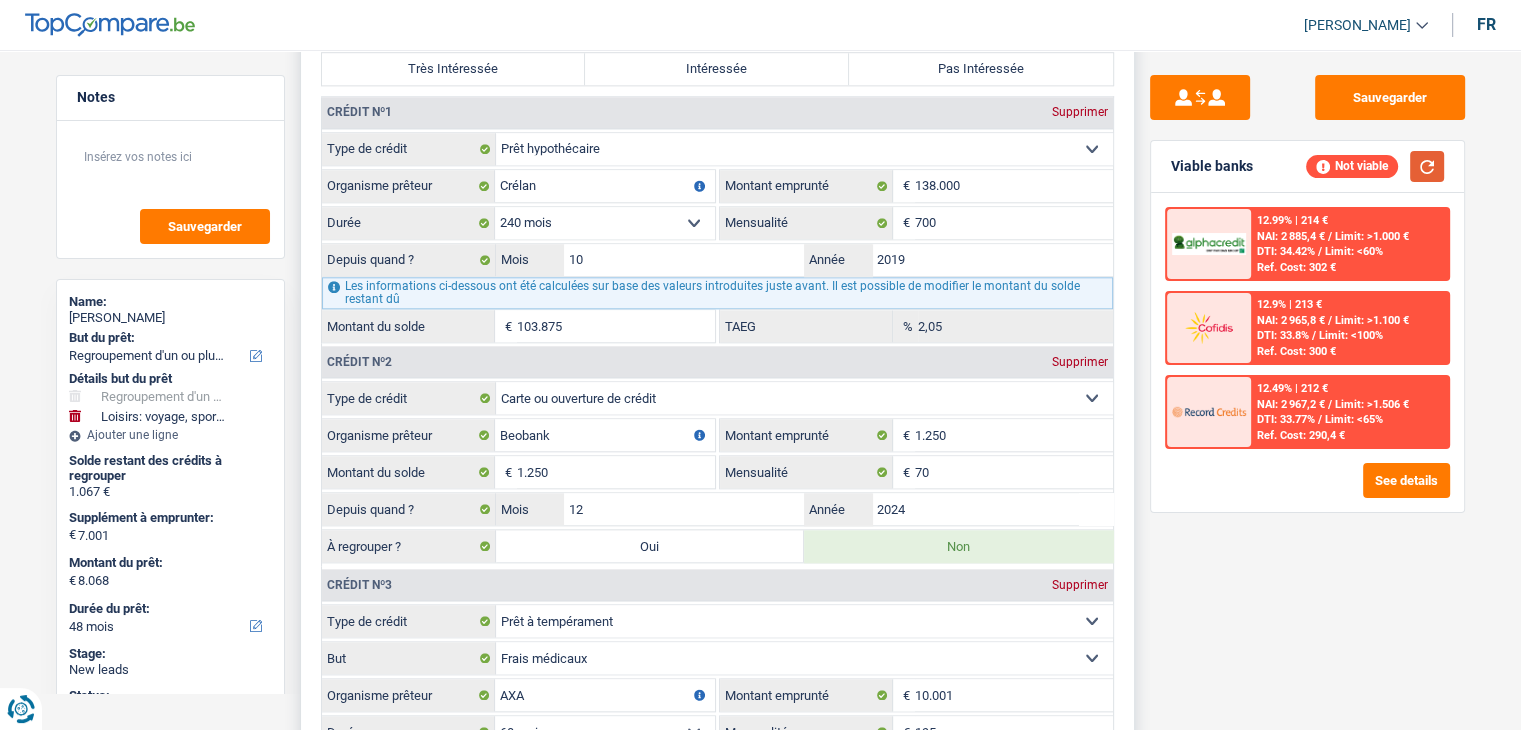 scroll, scrollTop: 2500, scrollLeft: 0, axis: vertical 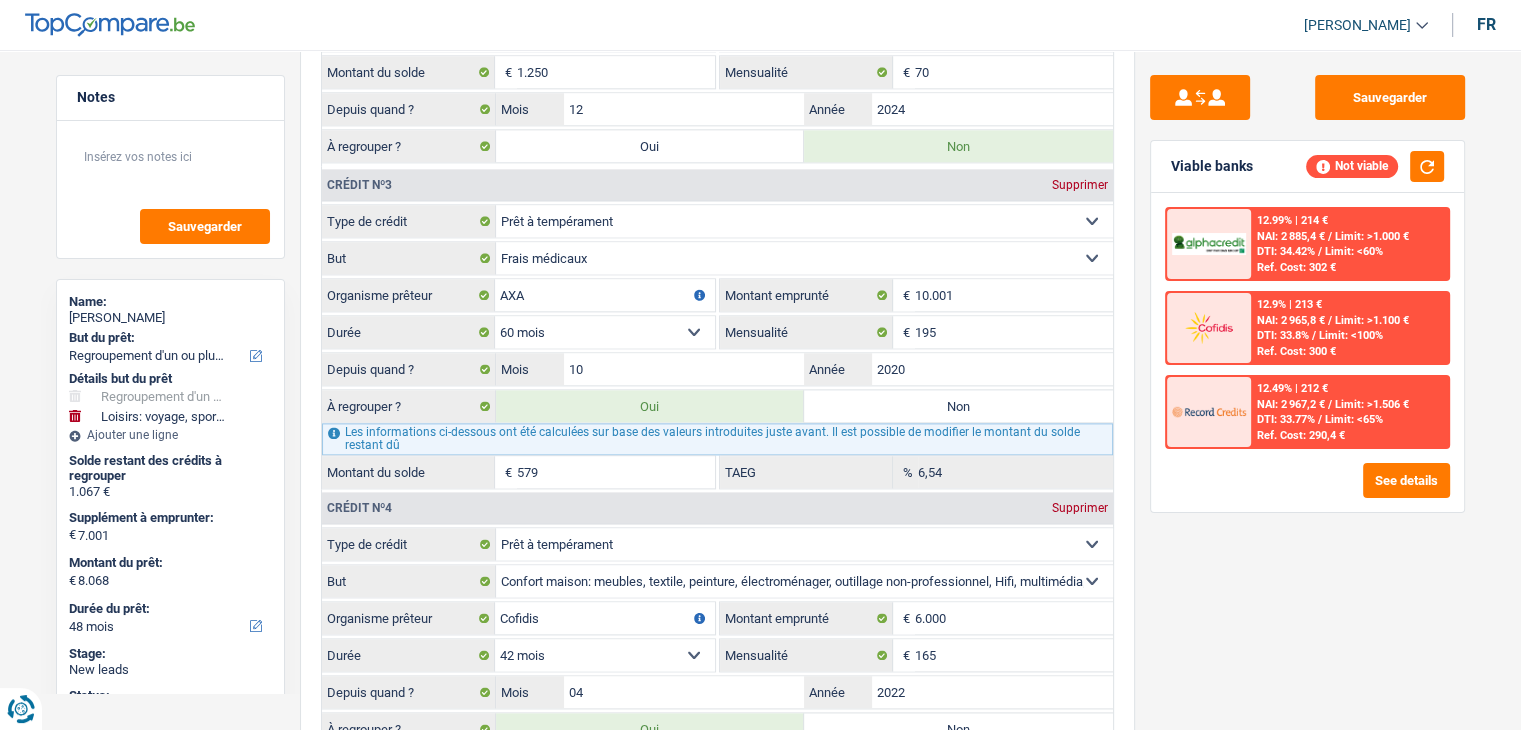 click on "Sauvegarder
Viable banks
Not viable
12.99% | 214 €
NAI: 2 885,4 €
/
Limit: >1.000 €
DTI: 34.42%
/
Limit: <60%
Ref. Cost: 302 €
12.9% | 213 €
NAI: 2 965,8 €
/
Limit: >1.100 €
DTI: 33.8%
/               /       /" at bounding box center [1307, 384] 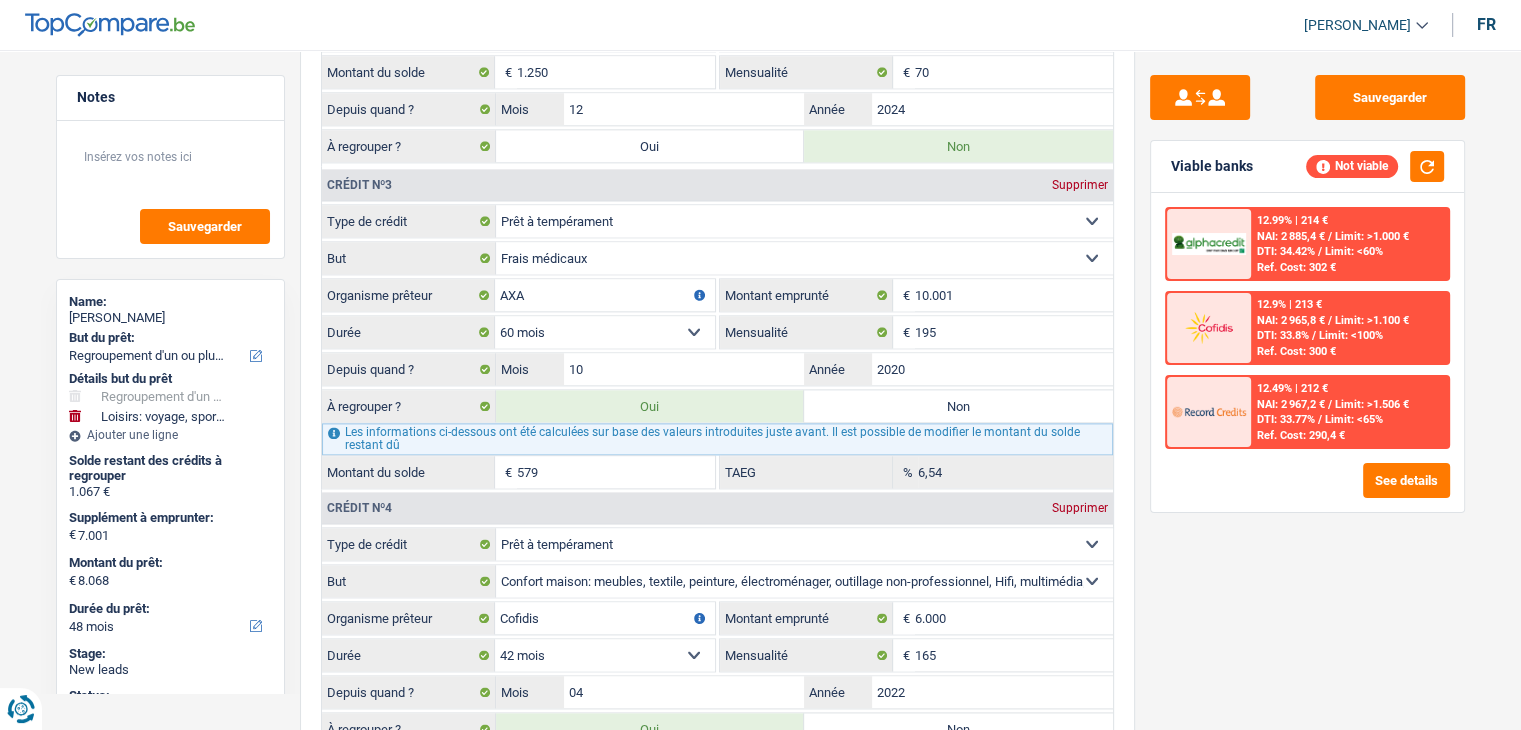click on "Sauvegarder
Viable banks
Not viable
12.99% | 214 €
NAI: 2 885,4 €
/
Limit: >1.000 €
DTI: 34.42%
/
Limit: <60%
Ref. Cost: 302 €
12.9% | 213 €
NAI: 2 965,8 €
/
Limit: >1.100 €
DTI: 33.8%
/               /       /" at bounding box center [1307, 384] 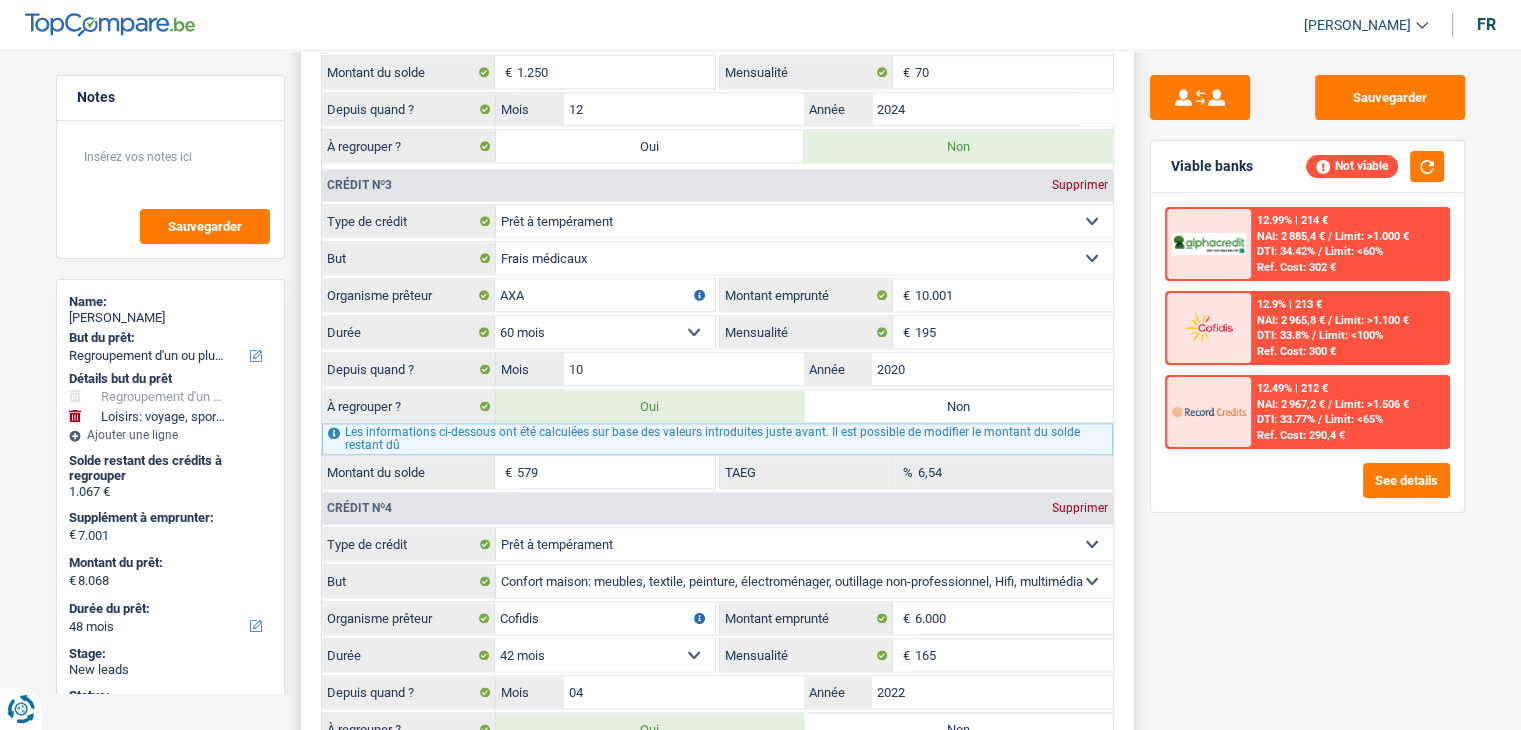 click on "579" at bounding box center (616, 472) 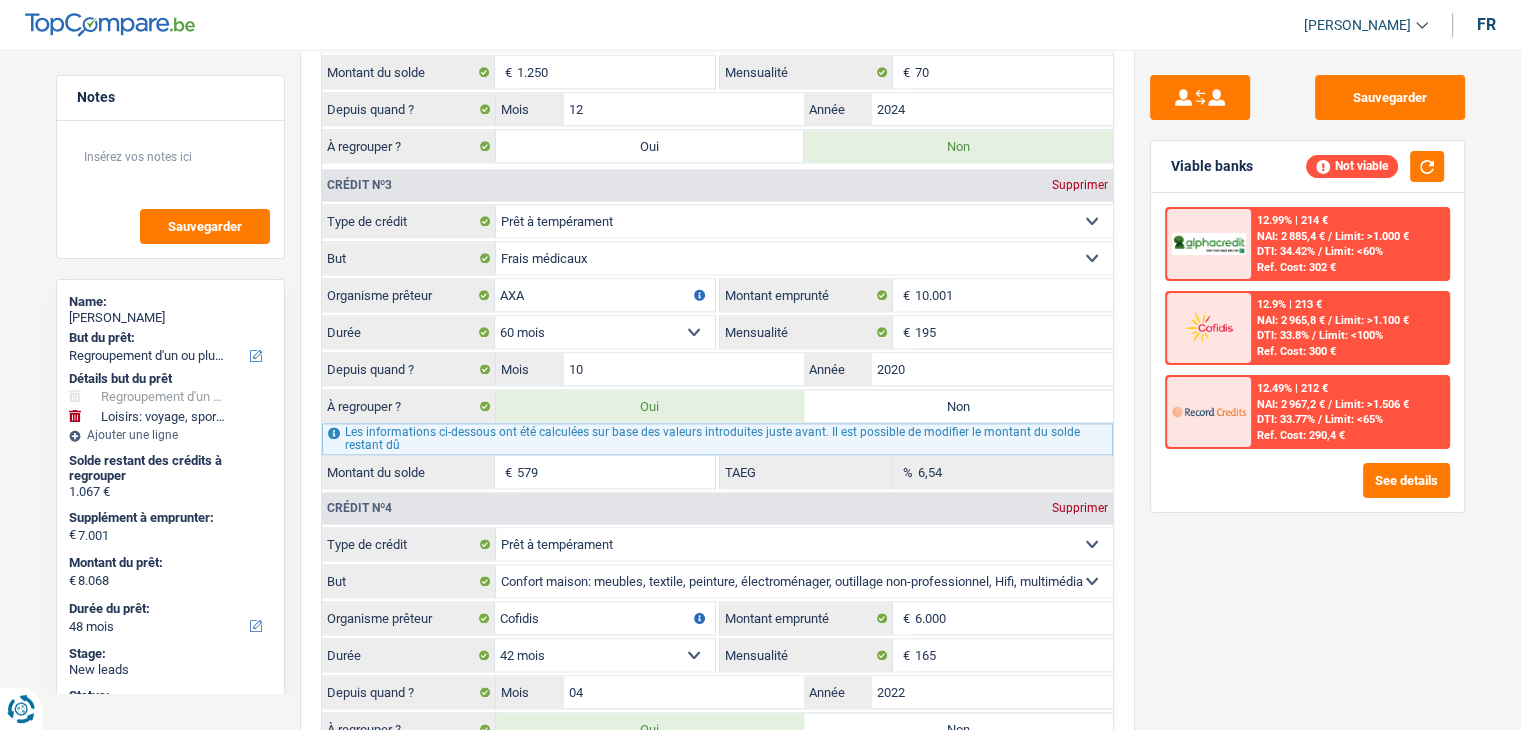 click on "Sauvegarder
Viable banks
Not viable
12.99% | 214 €
NAI: 2 885,4 €
/
Limit: >1.000 €
DTI: 34.42%
/
Limit: <60%
Ref. Cost: 302 €
12.9% | 213 €
NAI: 2 965,8 €
/
Limit: >1.100 €
DTI: 33.8%
/               /       /" at bounding box center [1307, 384] 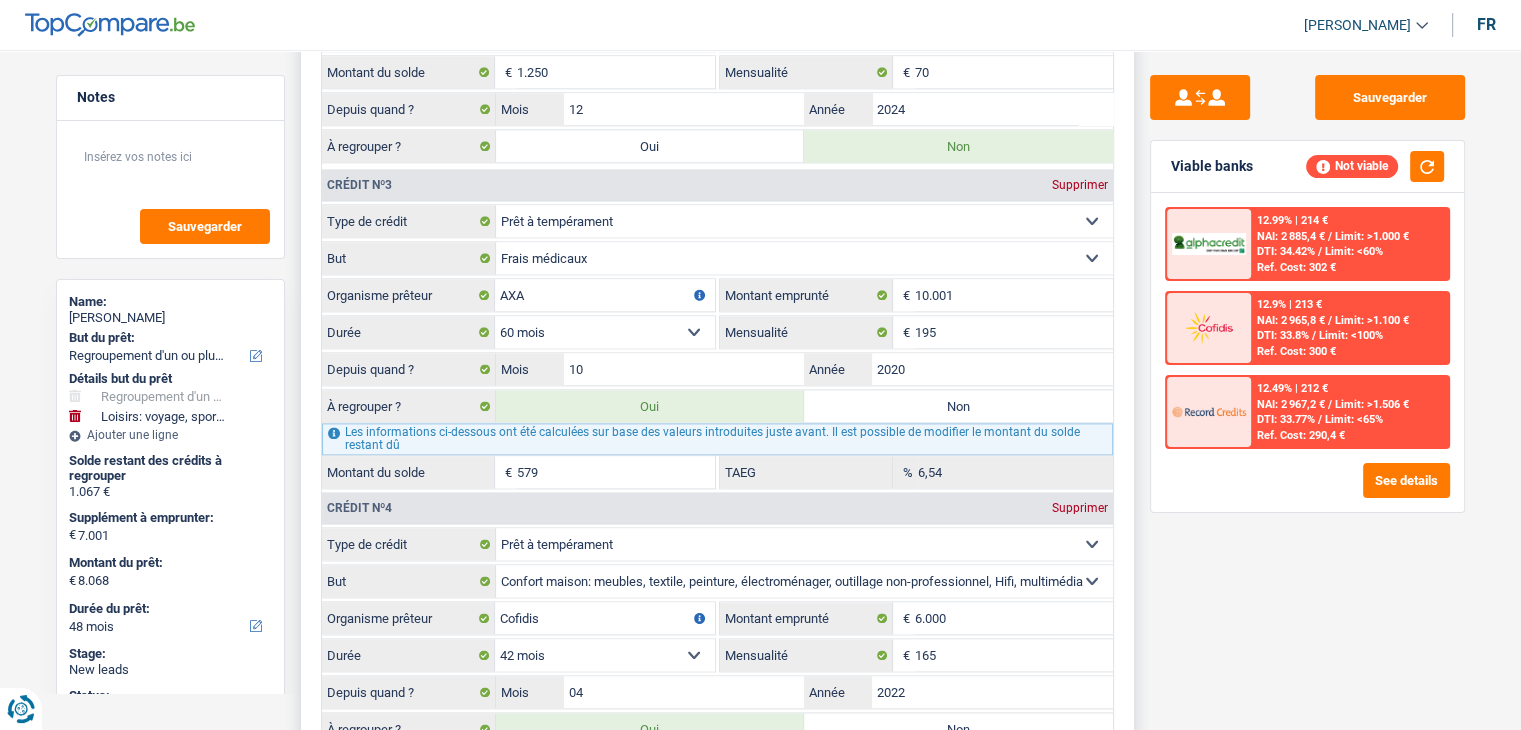 click on "579" at bounding box center [616, 472] 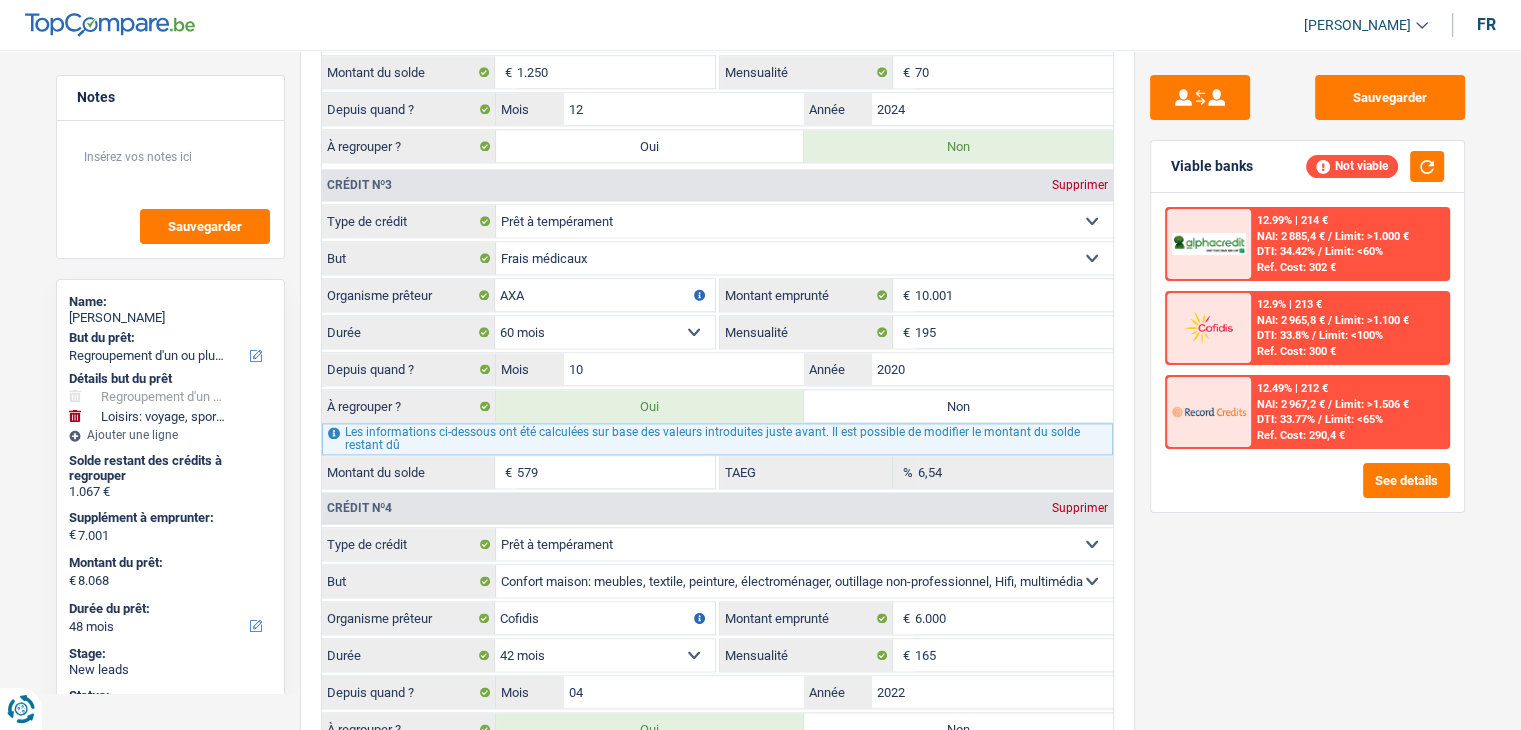 click on "Sauvegarder
Viable banks
Not viable
12.99% | 214 €
NAI: 2 885,4 €
/
Limit: >1.000 €
DTI: 34.42%
/
Limit: <60%
Ref. Cost: 302 €
12.9% | 213 €
NAI: 2 965,8 €
/
Limit: >1.100 €
DTI: 33.8%
/               /       /" at bounding box center (1307, 384) 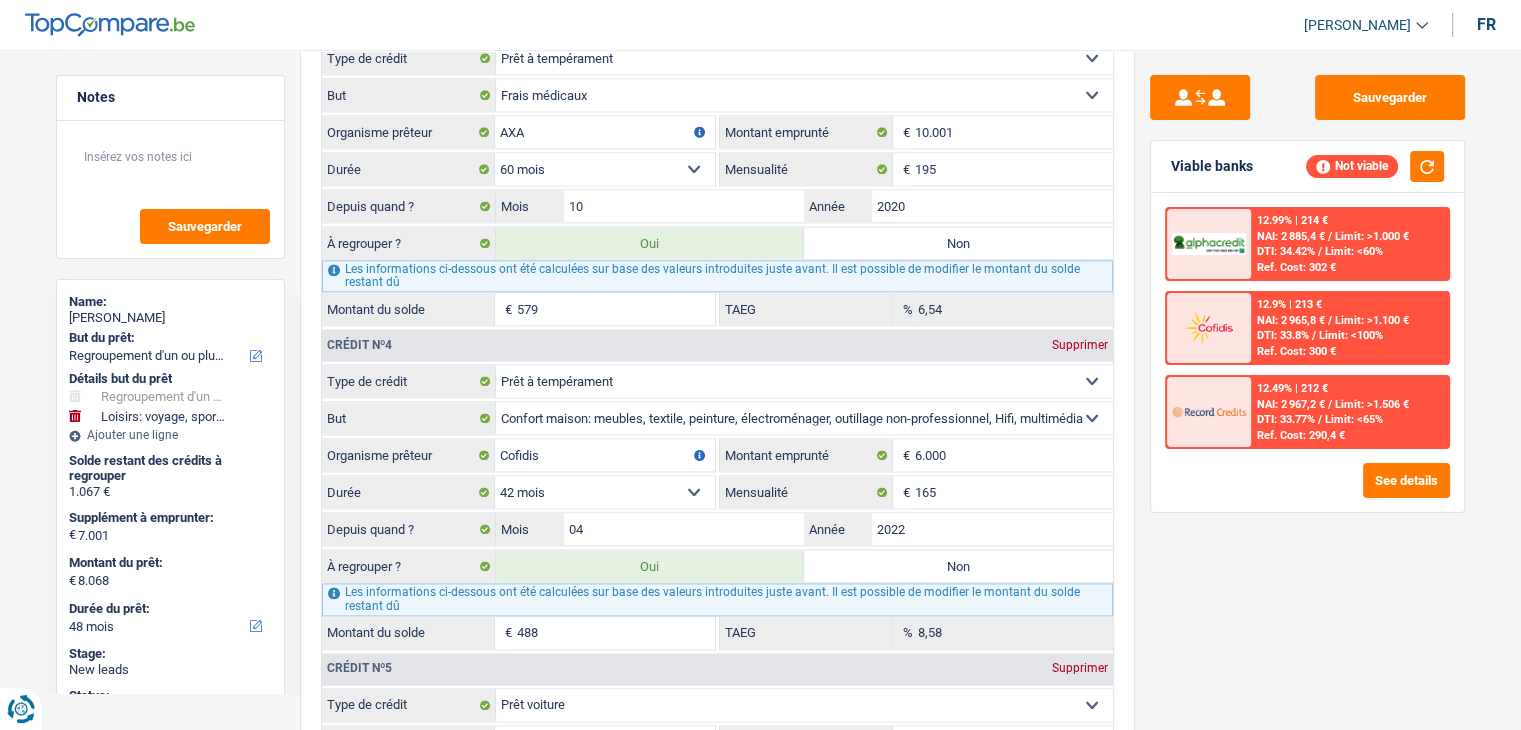 scroll, scrollTop: 2800, scrollLeft: 0, axis: vertical 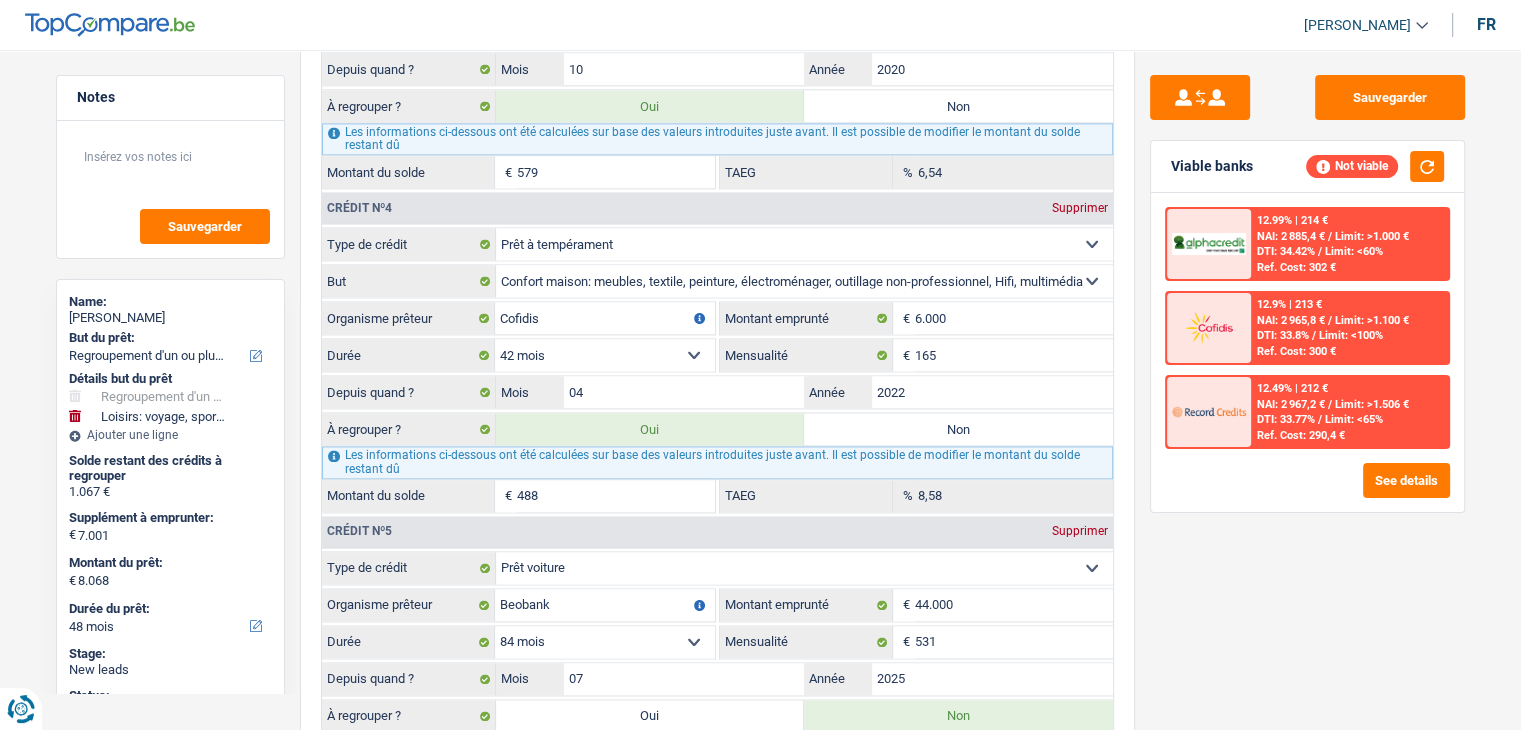 click on "Sauvegarder
Viable banks
Not viable
12.99% | 214 €
NAI: 2 885,4 €
/
Limit: >1.000 €
DTI: 34.42%
/
Limit: <60%
Ref. Cost: 302 €
12.9% | 213 €
NAI: 2 965,8 €
/
Limit: >1.100 €
DTI: 33.8%
/               /       /" at bounding box center [1307, 384] 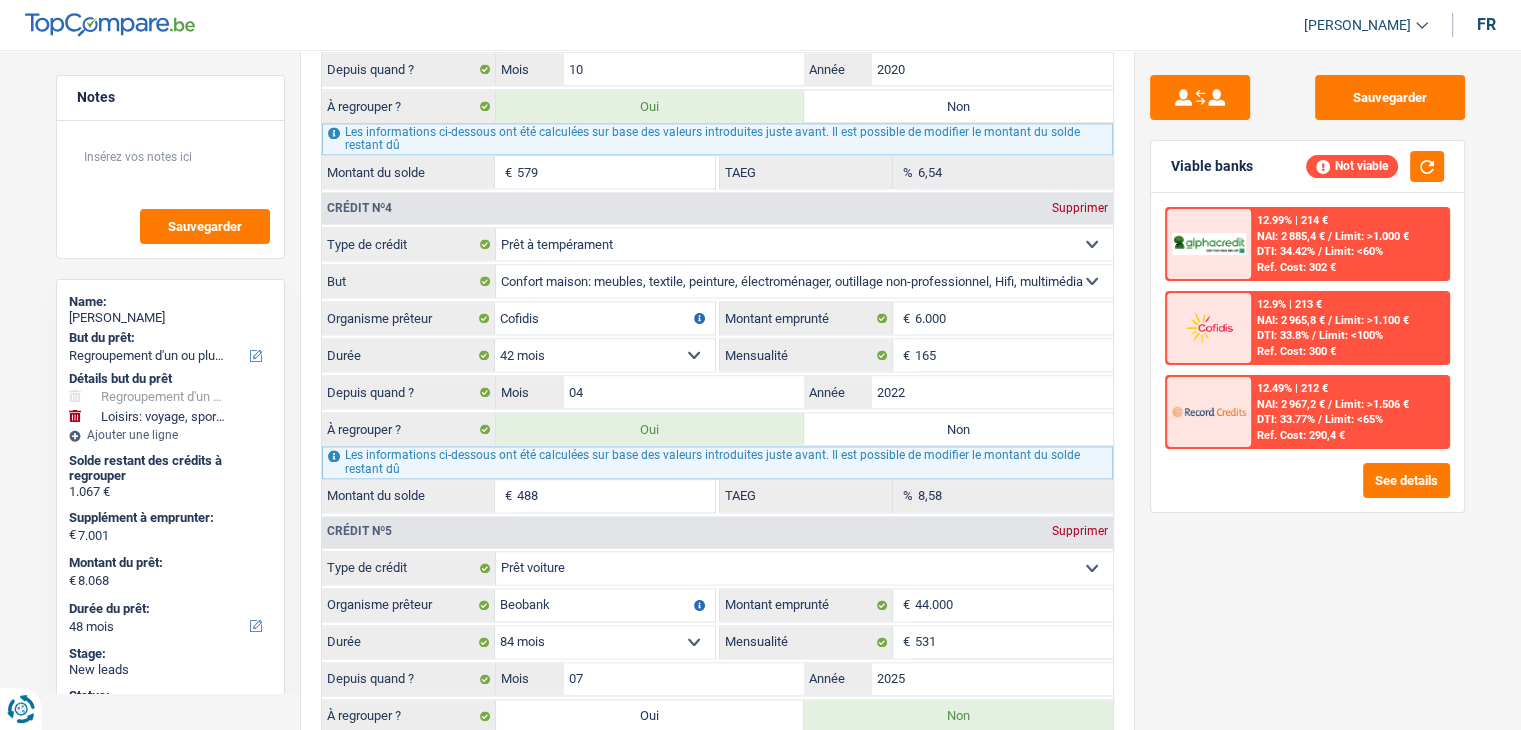 click on "Sauvegarder
Viable banks
Not viable
12.99% | 214 €
NAI: 2 885,4 €
/
Limit: >1.000 €
DTI: 34.42%
/
Limit: <60%
Ref. Cost: 302 €
12.9% | 213 €
NAI: 2 965,8 €
/
Limit: >1.100 €
DTI: 33.8%
/               /       /" at bounding box center [1307, 384] 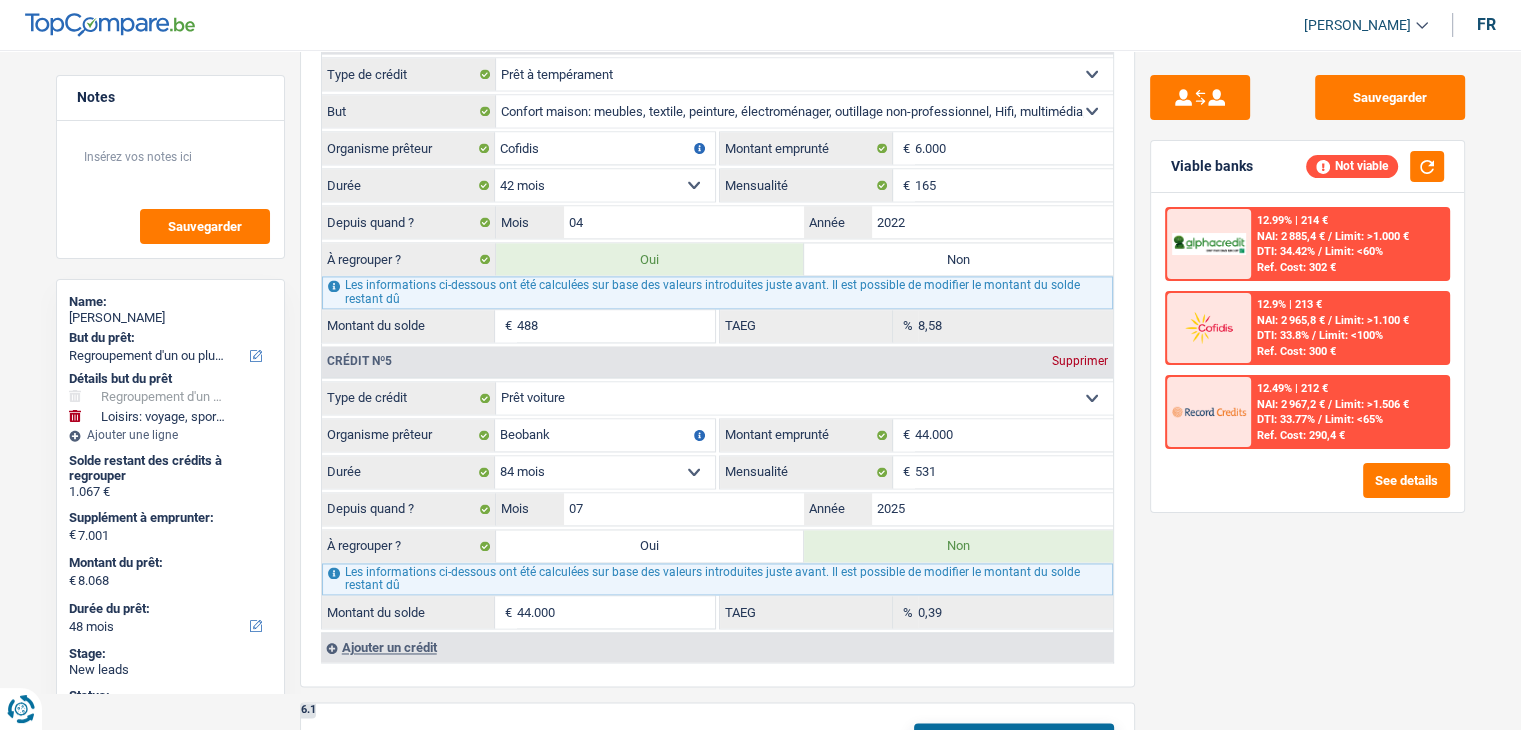 scroll, scrollTop: 3100, scrollLeft: 0, axis: vertical 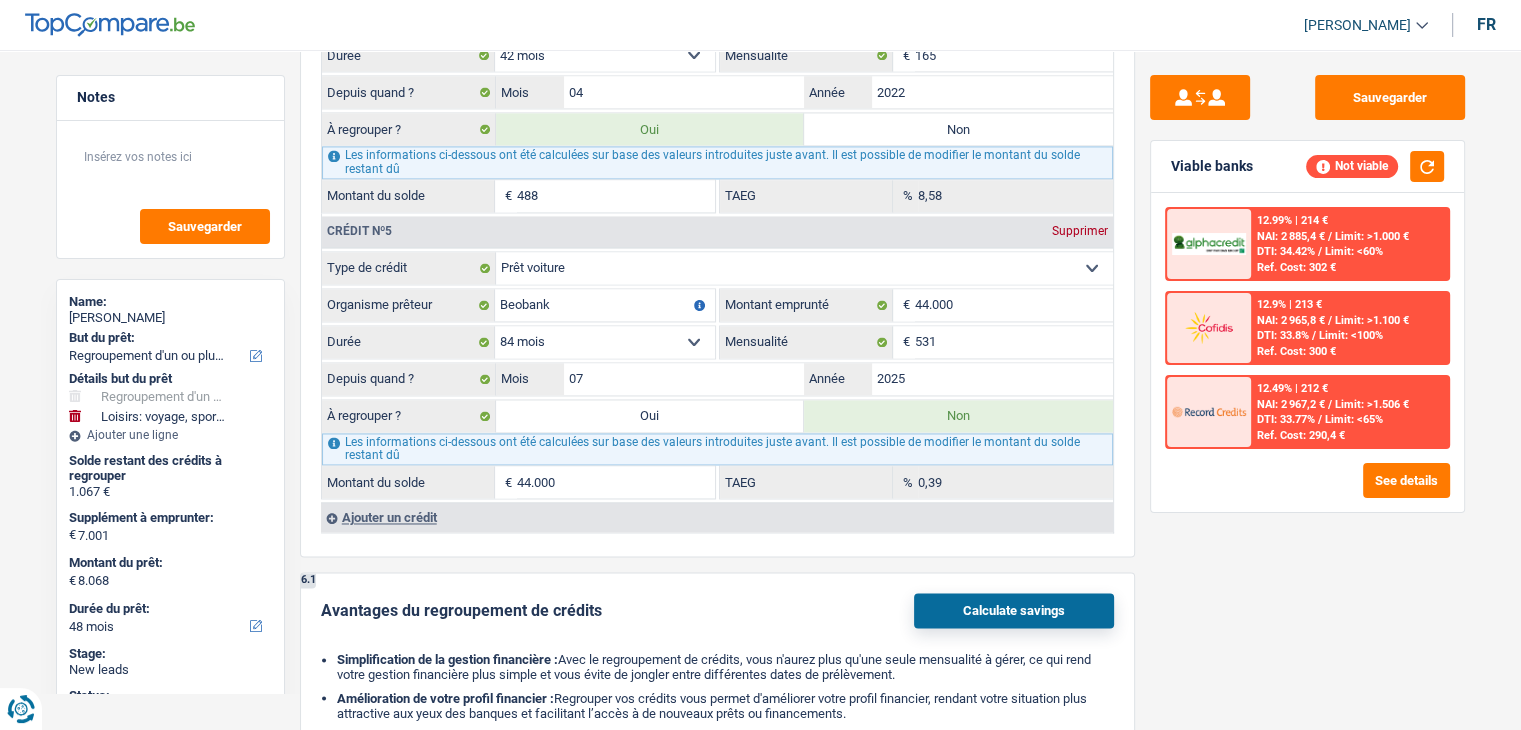 click on "Sauvegarder
Viable banks
Not viable
12.99% | 214 €
NAI: 2 885,4 €
/
Limit: >1.000 €
DTI: 34.42%
/
Limit: <60%
Ref. Cost: 302 €
12.9% | 213 €
NAI: 2 965,8 €
/
Limit: >1.100 €
DTI: 33.8%
/               /       /" at bounding box center (1307, 384) 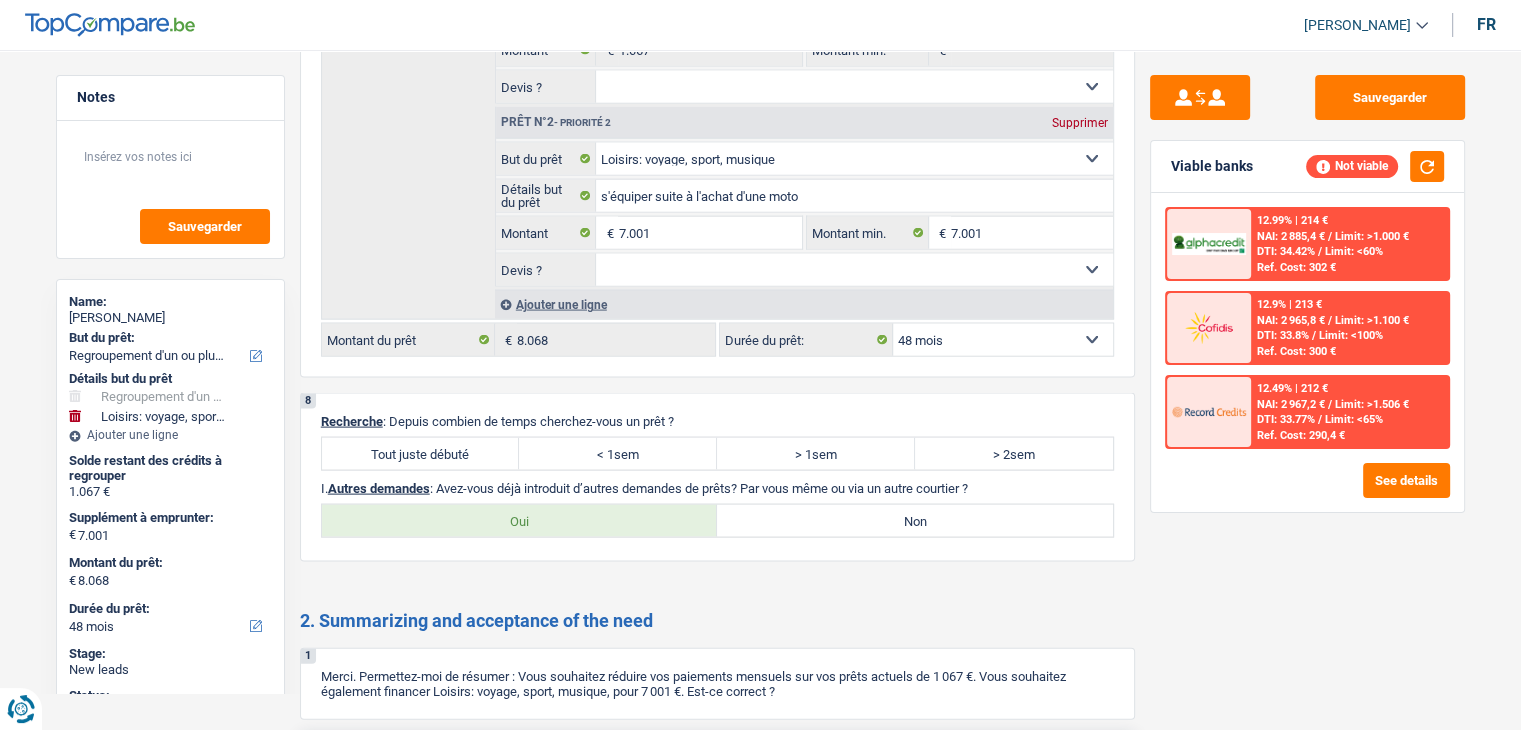 scroll, scrollTop: 4400, scrollLeft: 0, axis: vertical 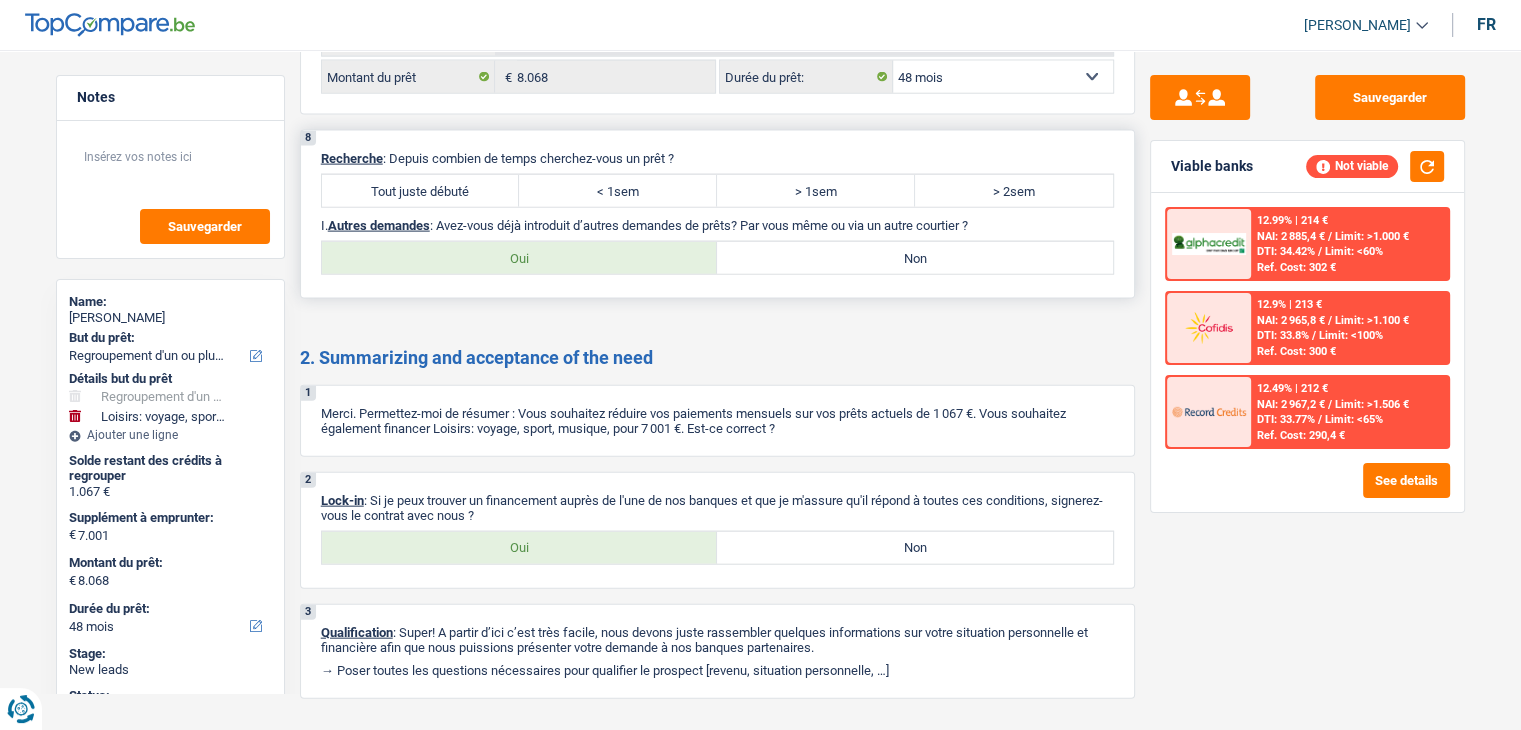 click on "Tout juste débuté" at bounding box center (421, 191) 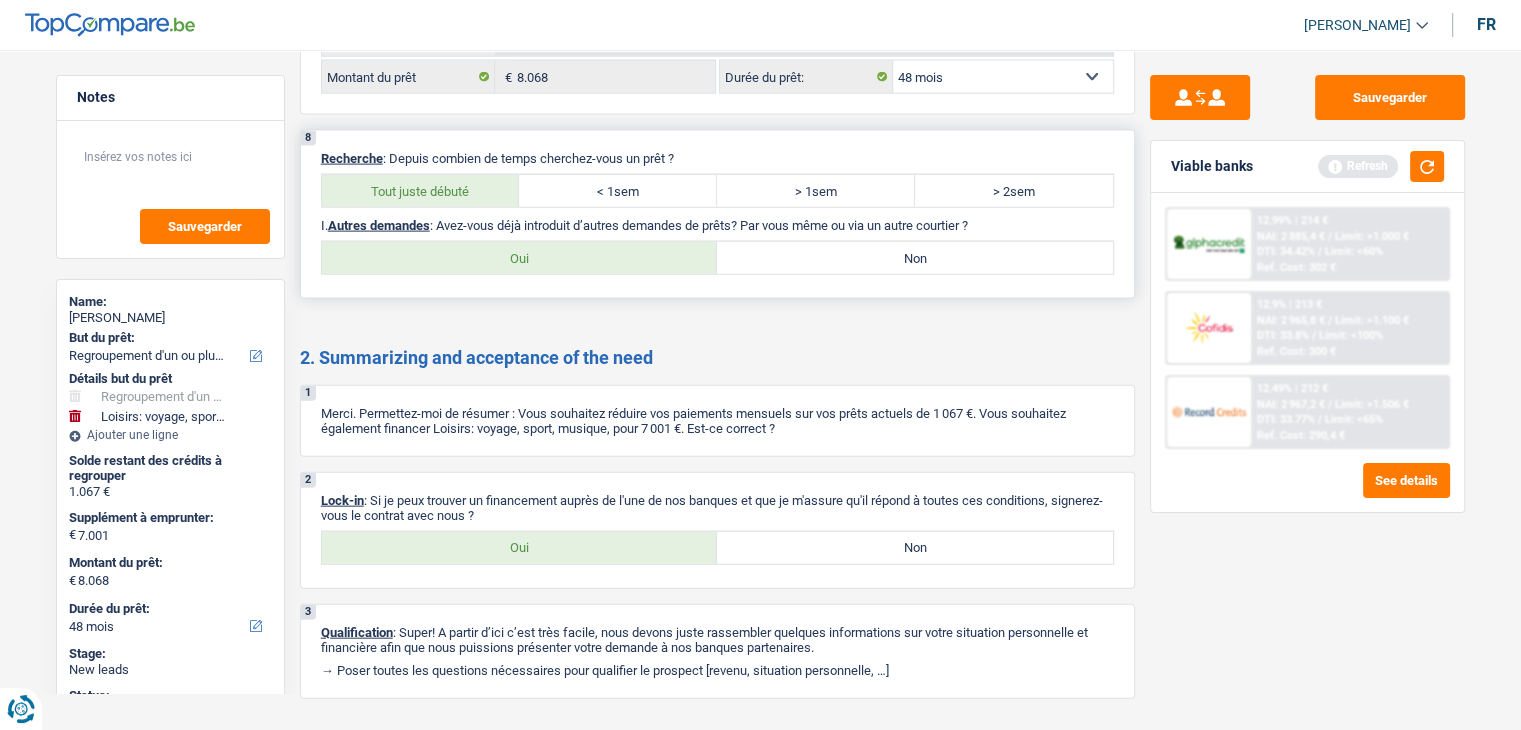 click on "Non" at bounding box center (915, 258) 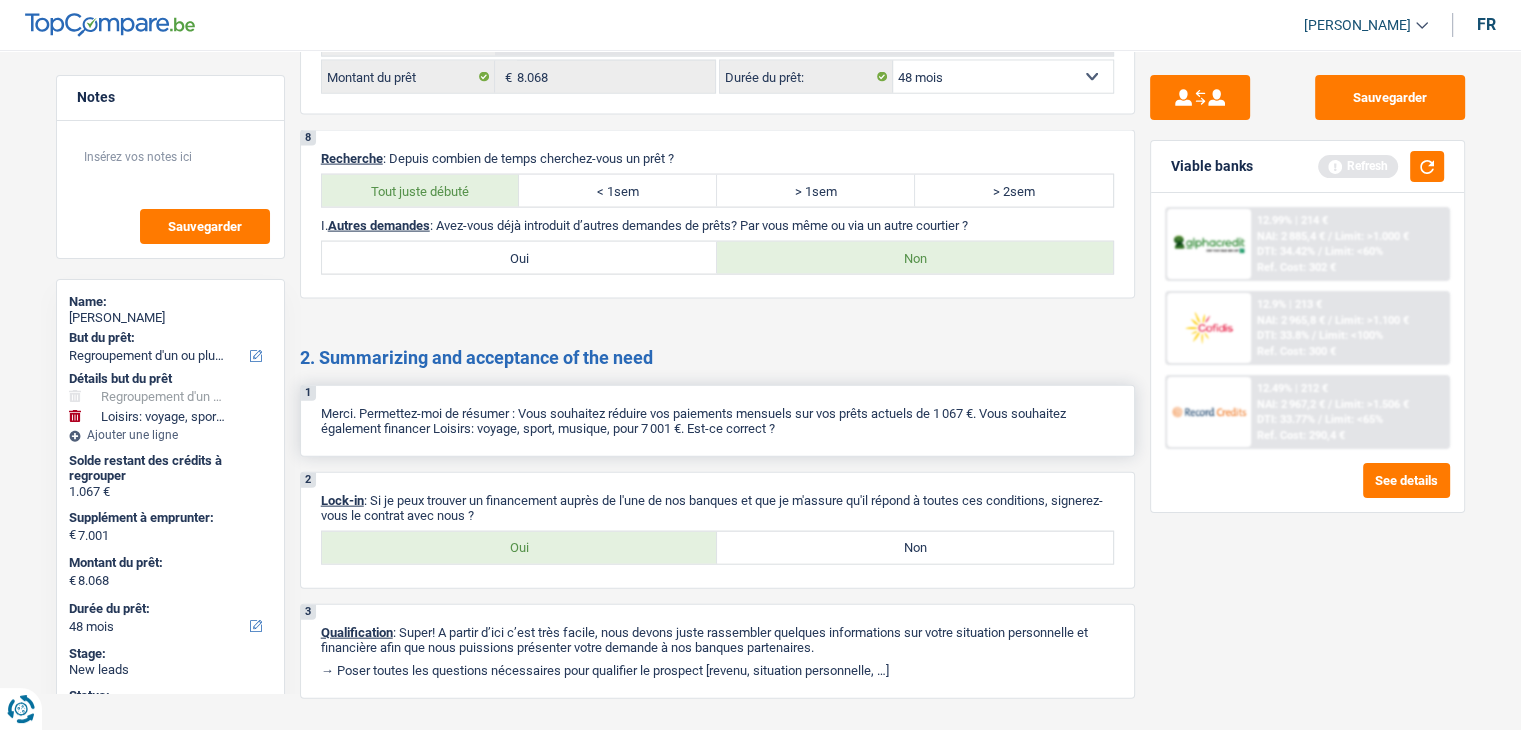 click on "1   Merci. Permettez-moi de résumer : Vous souhaitez réduire vos paiements mensuels sur vos prêts actuels de 1 067 €. Vous souhaitez également financer Loisirs: voyage, sport, musique, pour 7 001 €. Est-ce correct ?" at bounding box center [717, 421] 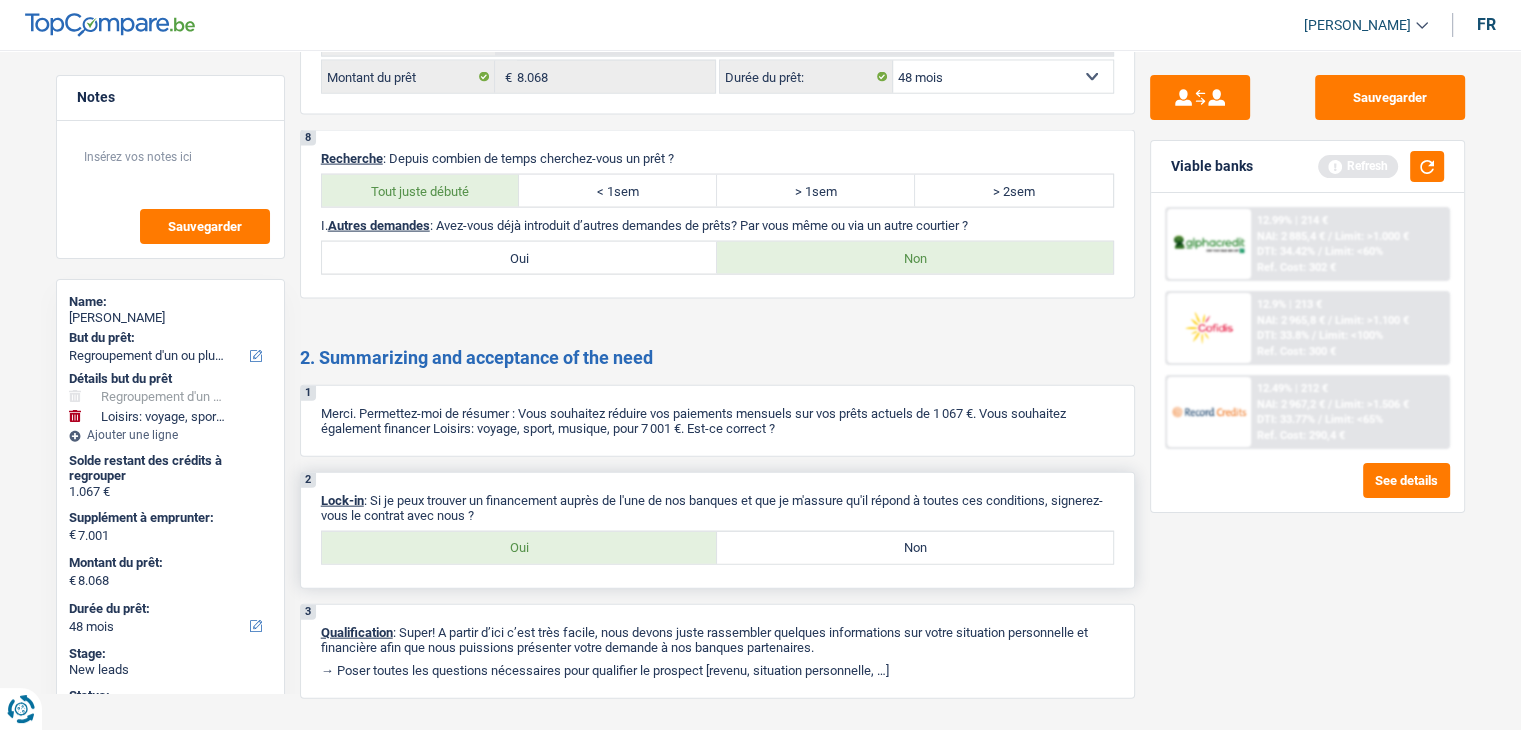 click on "Non" at bounding box center (915, 548) 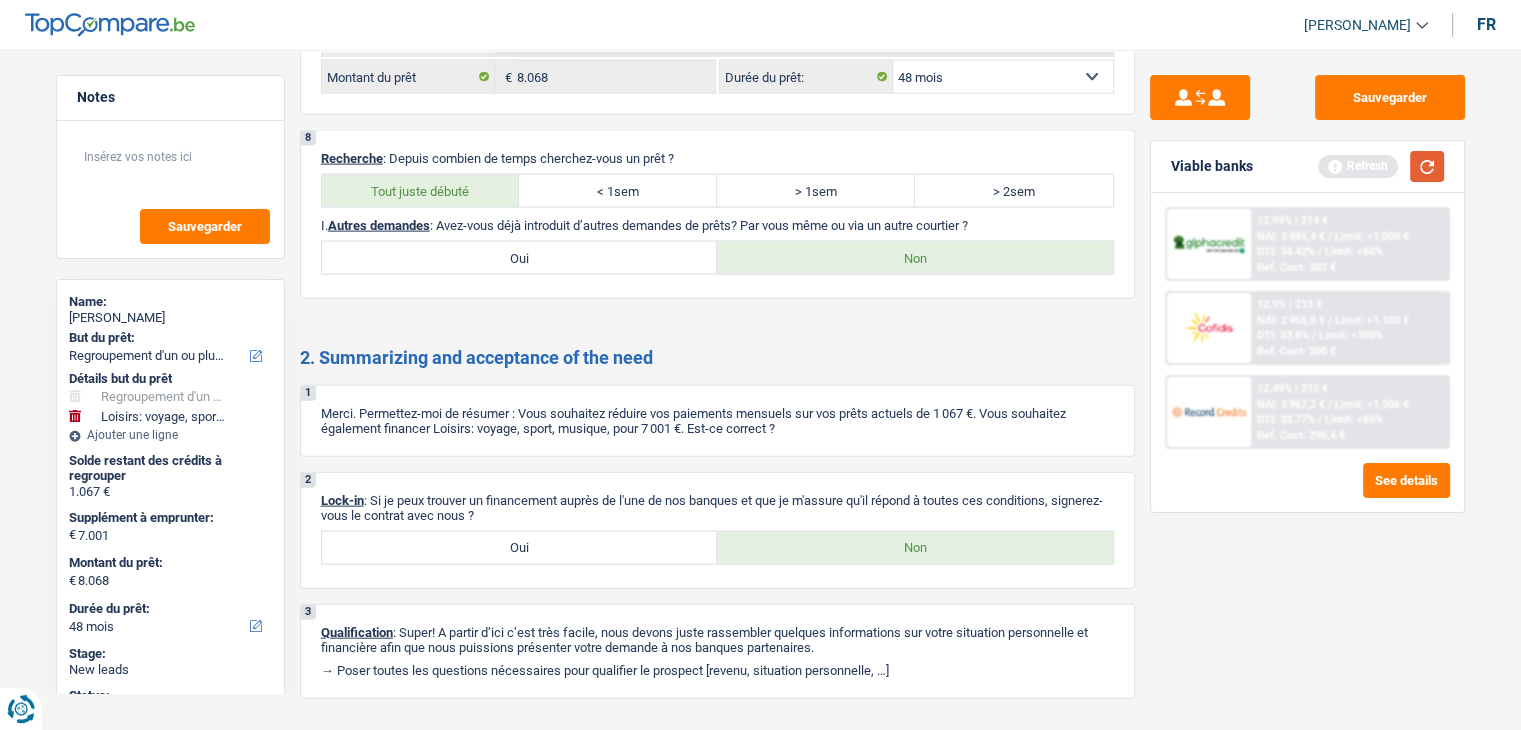 click at bounding box center (1427, 166) 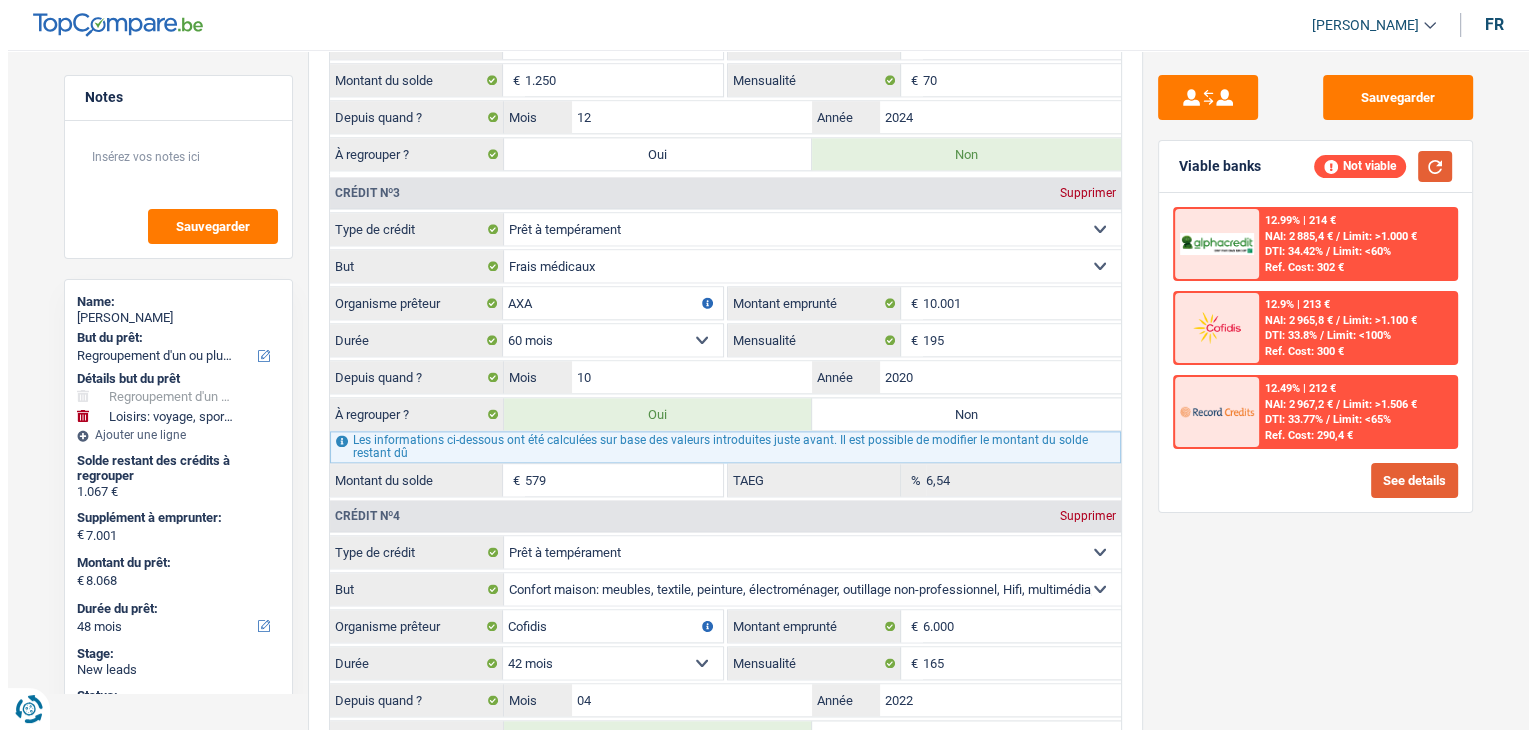 scroll, scrollTop: 2300, scrollLeft: 0, axis: vertical 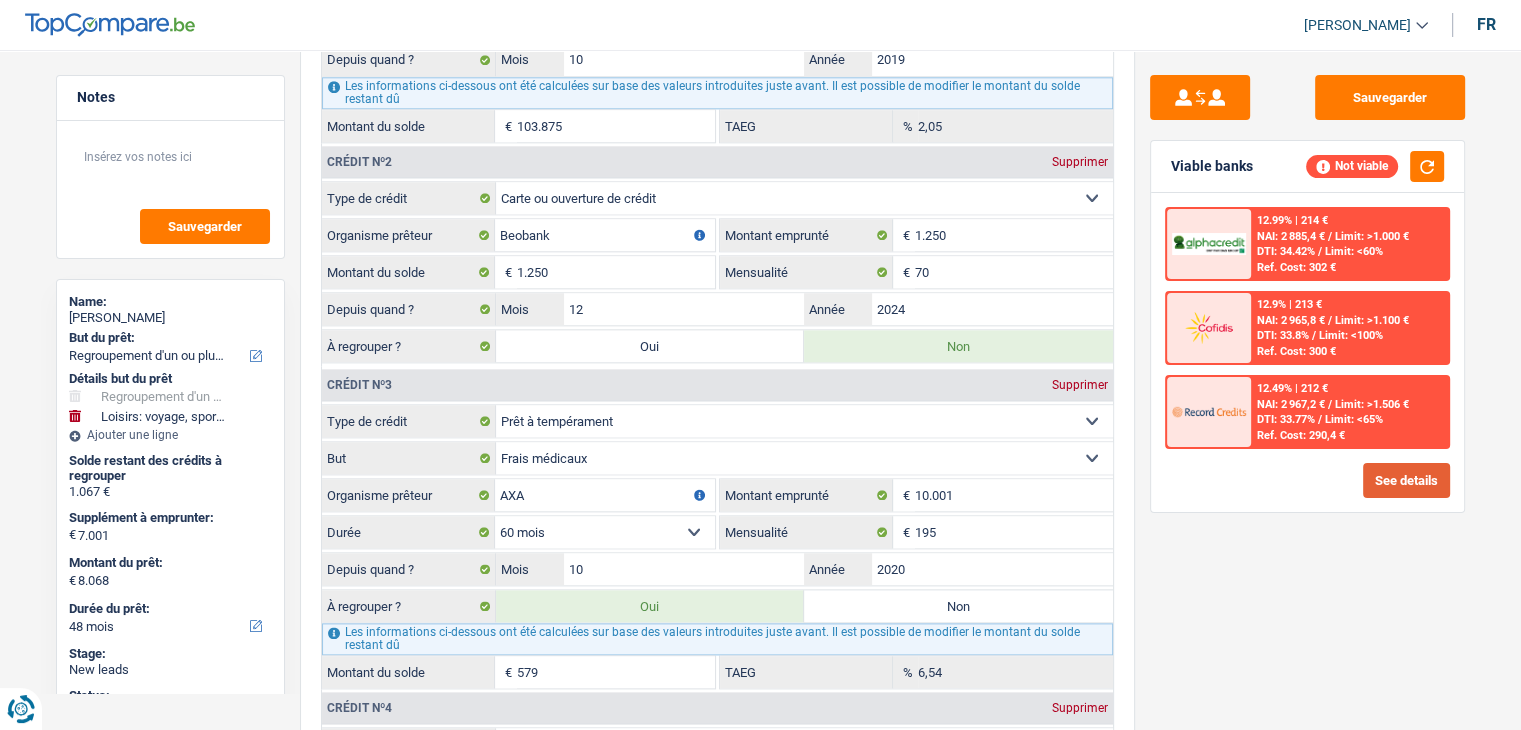 click on "See details" at bounding box center [1406, 480] 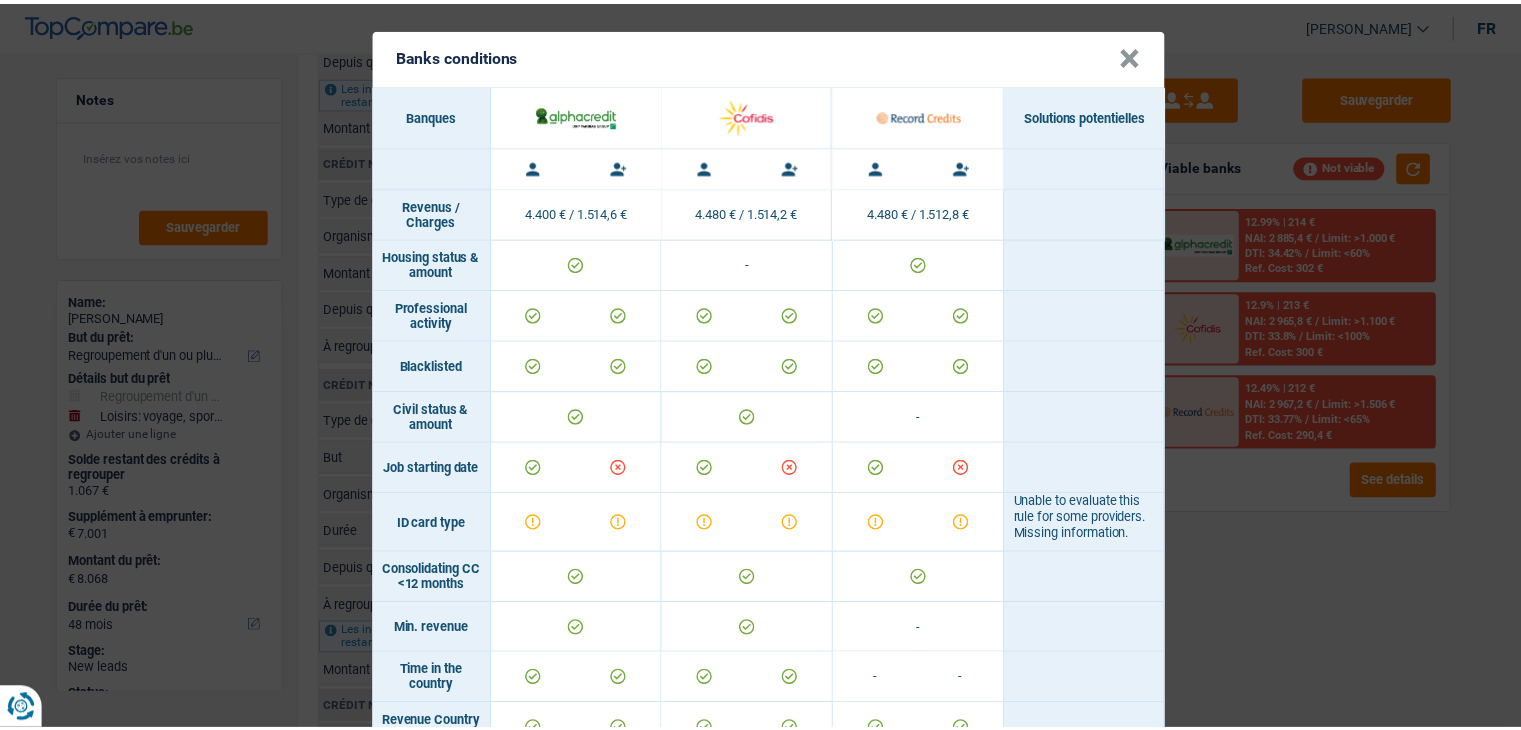 scroll, scrollTop: 300, scrollLeft: 0, axis: vertical 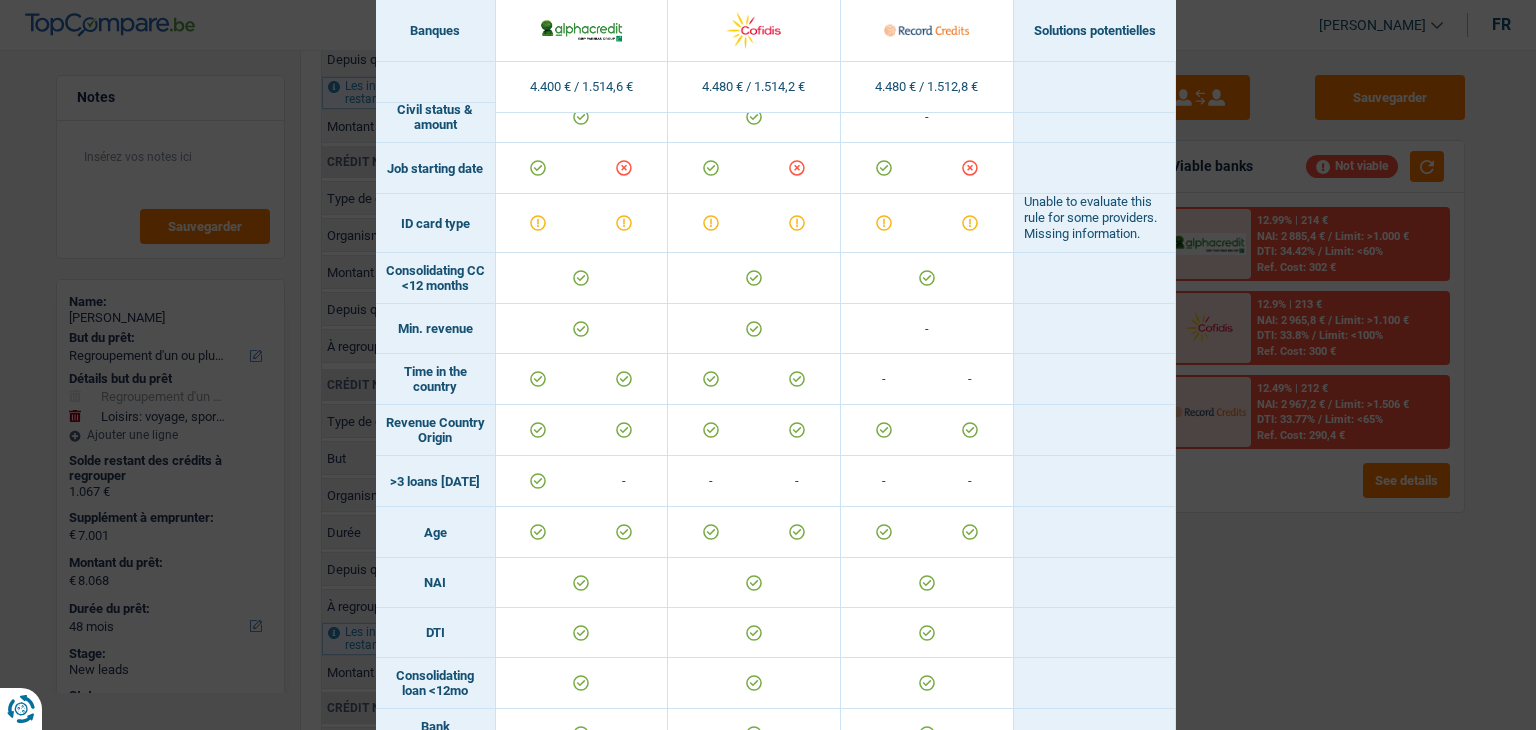 click on "Banks conditions ×
Banques
Solutions potentielles
Revenus / Charges
4.400 € / 1.514,6 €
4.480 € / 1.514,2 €
4.480 € / 1.512,8 €
Housing status & amount
-
Professional activity" at bounding box center [768, 365] 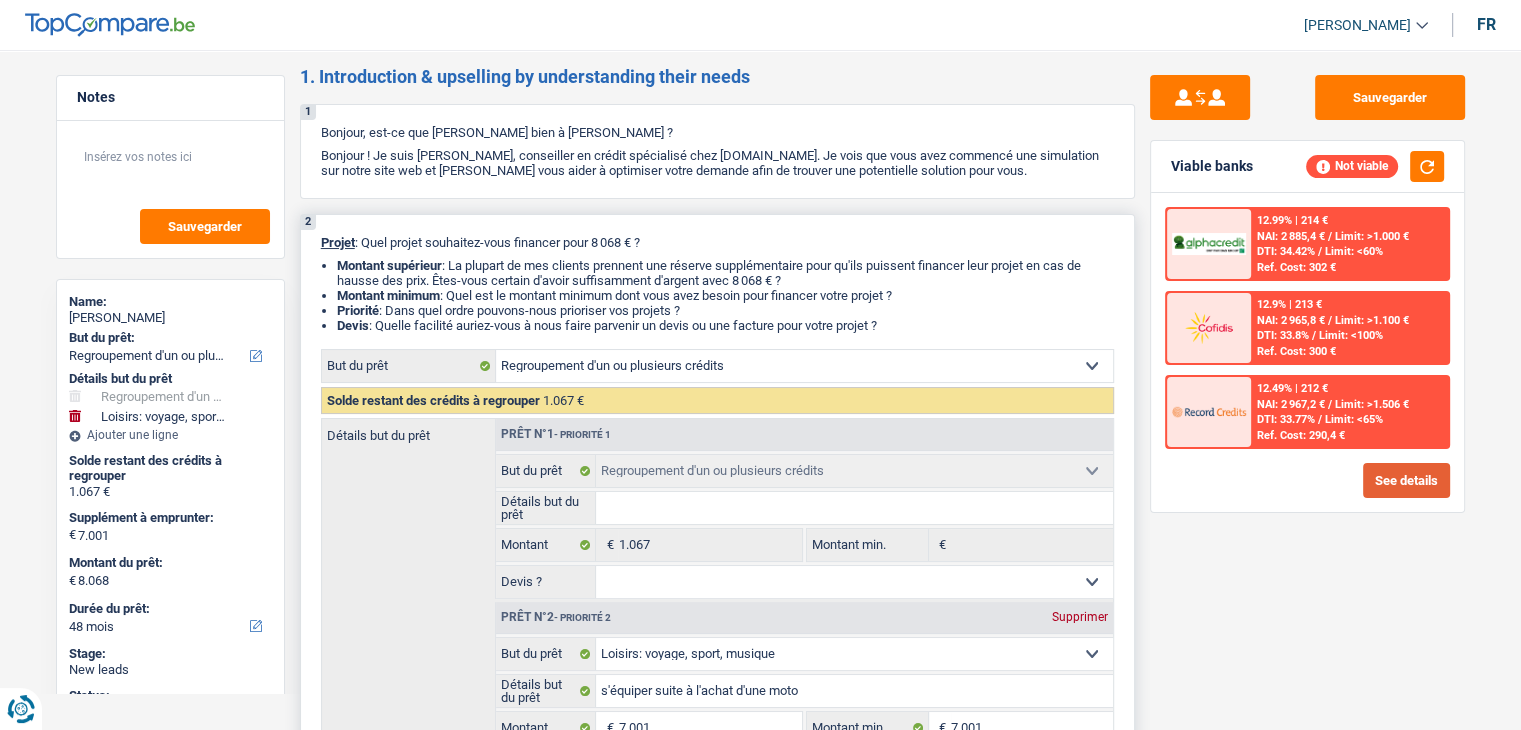 scroll, scrollTop: 0, scrollLeft: 0, axis: both 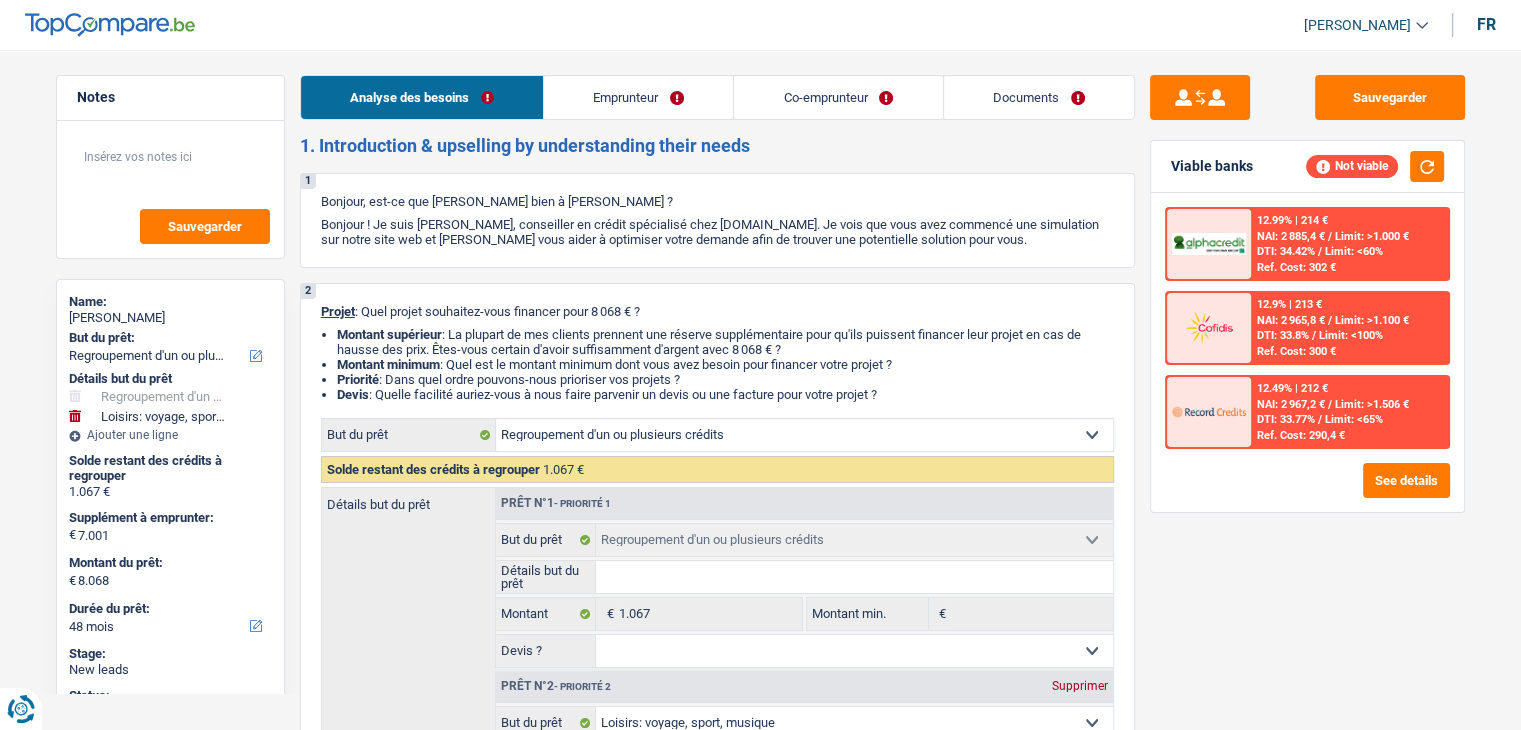 click on "Emprunteur" at bounding box center (638, 97) 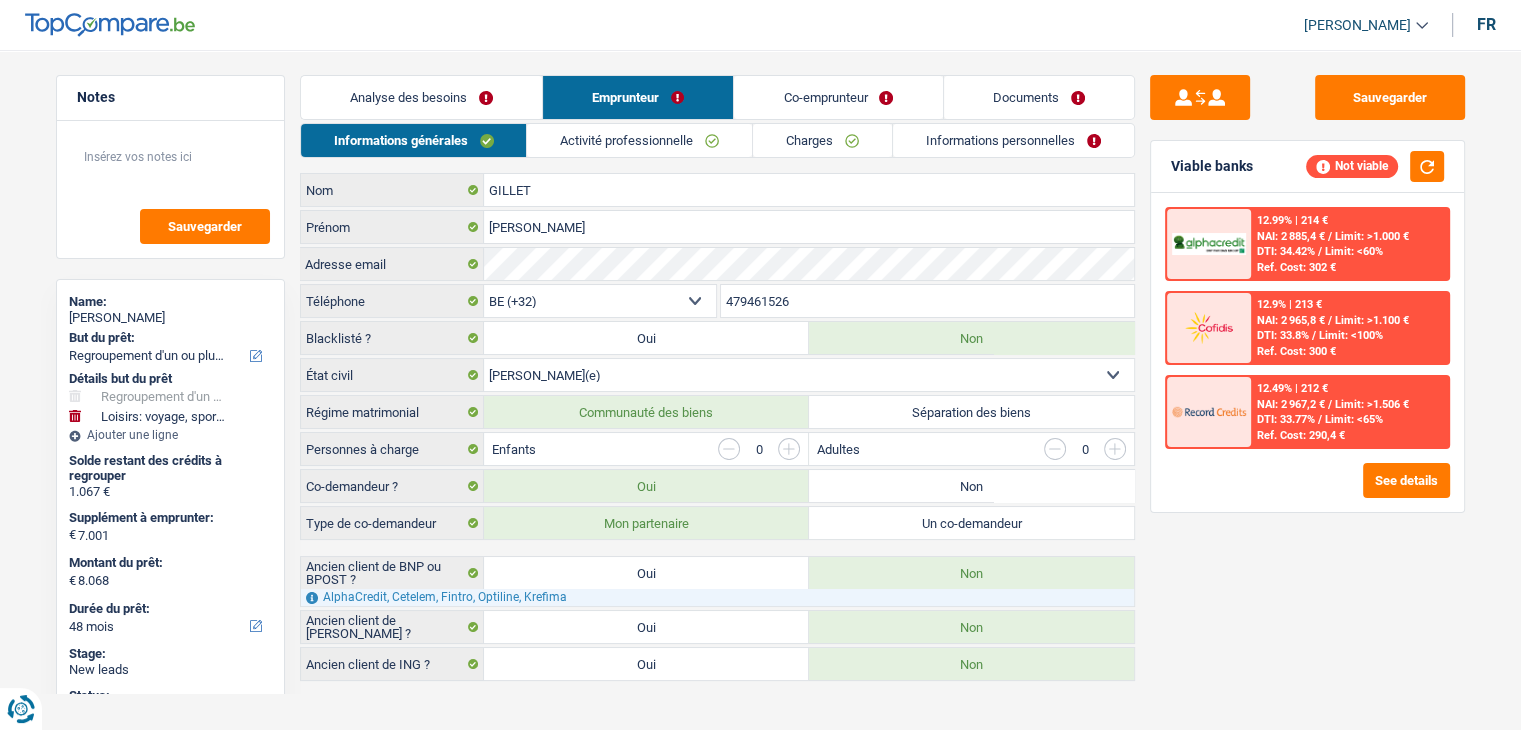 click on "Sauvegarder
Viable banks
Not viable
12.99% | 214 €
NAI: 2 885,4 €
/
Limit: >1.000 €
DTI: 34.42%
/
Limit: <60%
Ref. Cost: 302 €
12.9% | 213 €
NAI: 2 965,8 €
/
Limit: >1.100 €
DTI: 33.8%
/               /       /" at bounding box center (1307, 384) 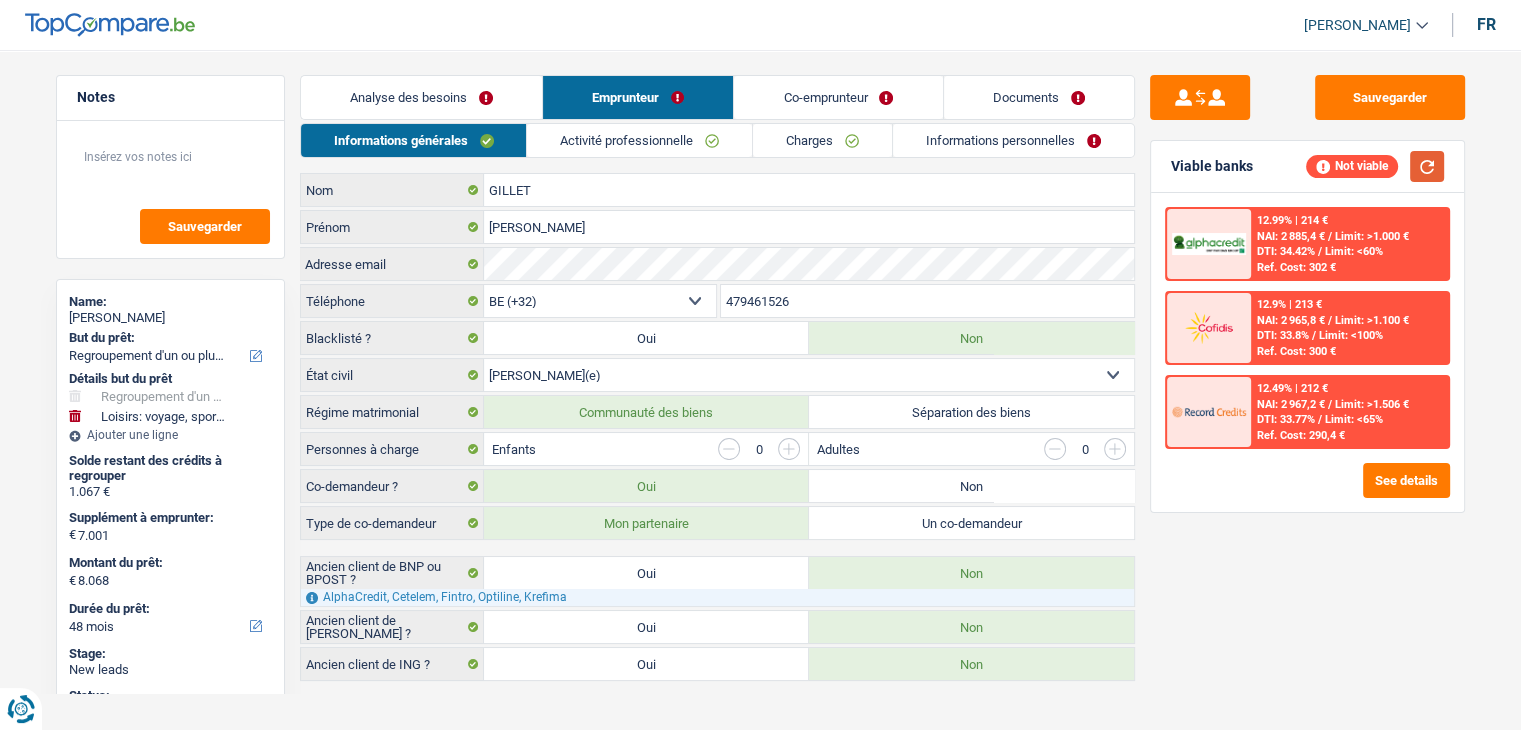 click at bounding box center (1427, 166) 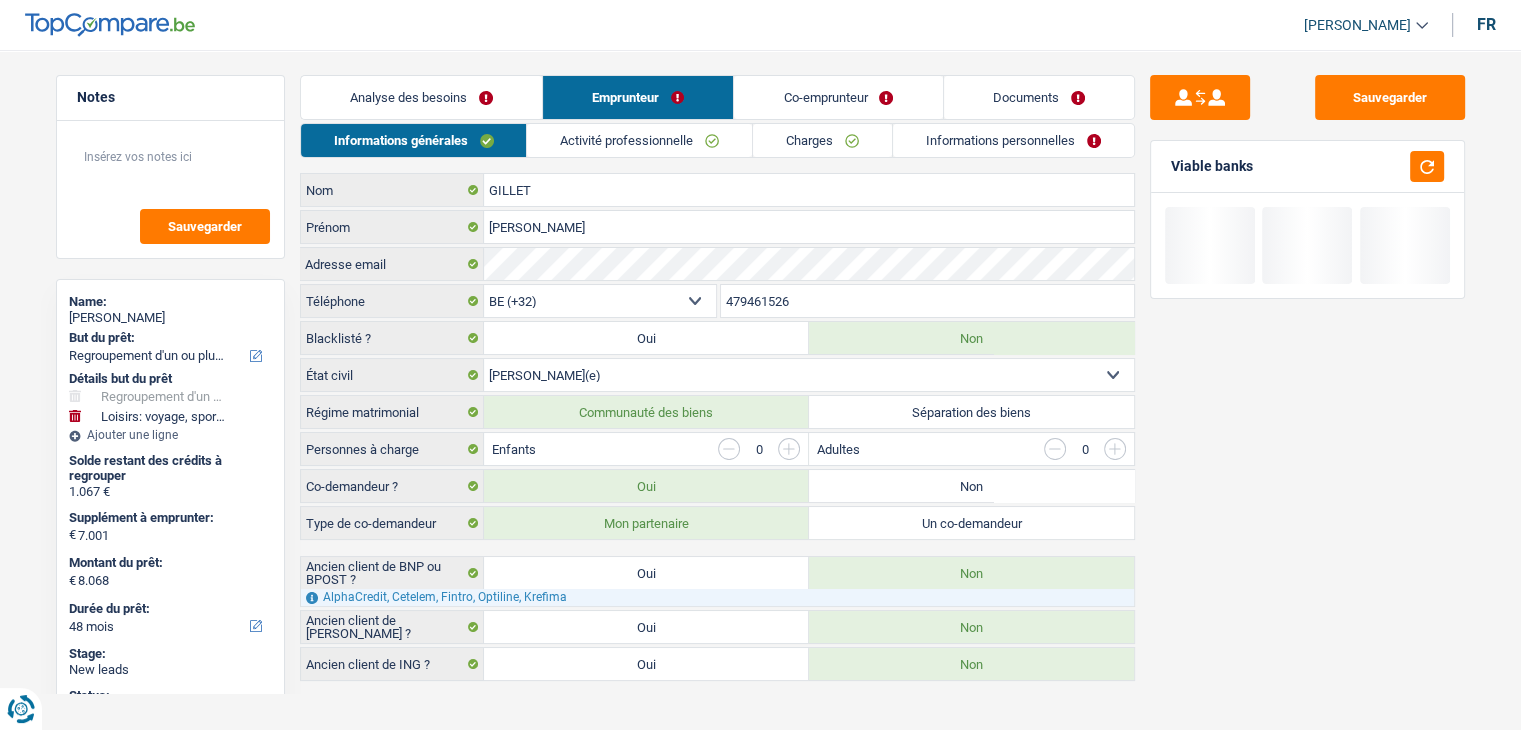 click on "Informations générales" at bounding box center [414, 140] 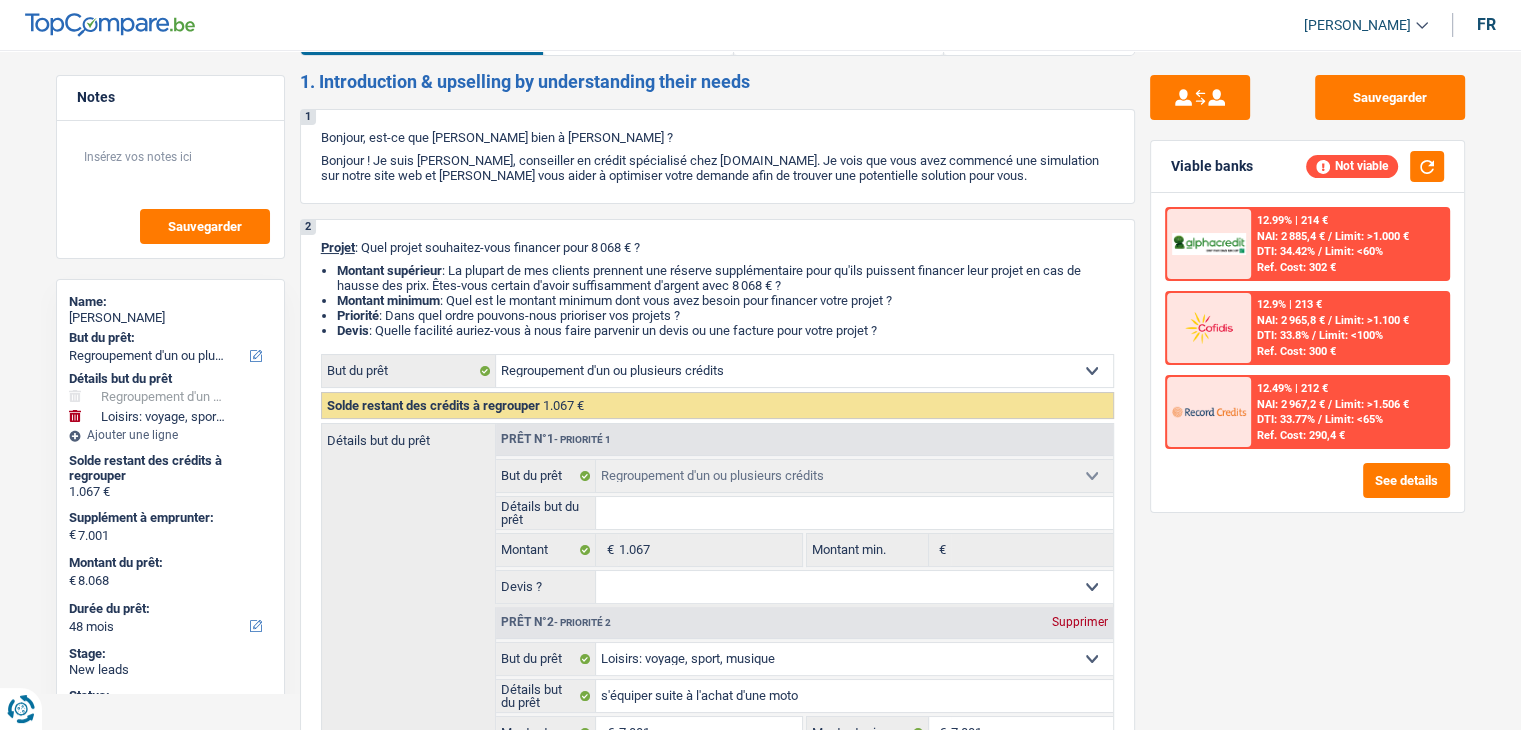 scroll, scrollTop: 0, scrollLeft: 0, axis: both 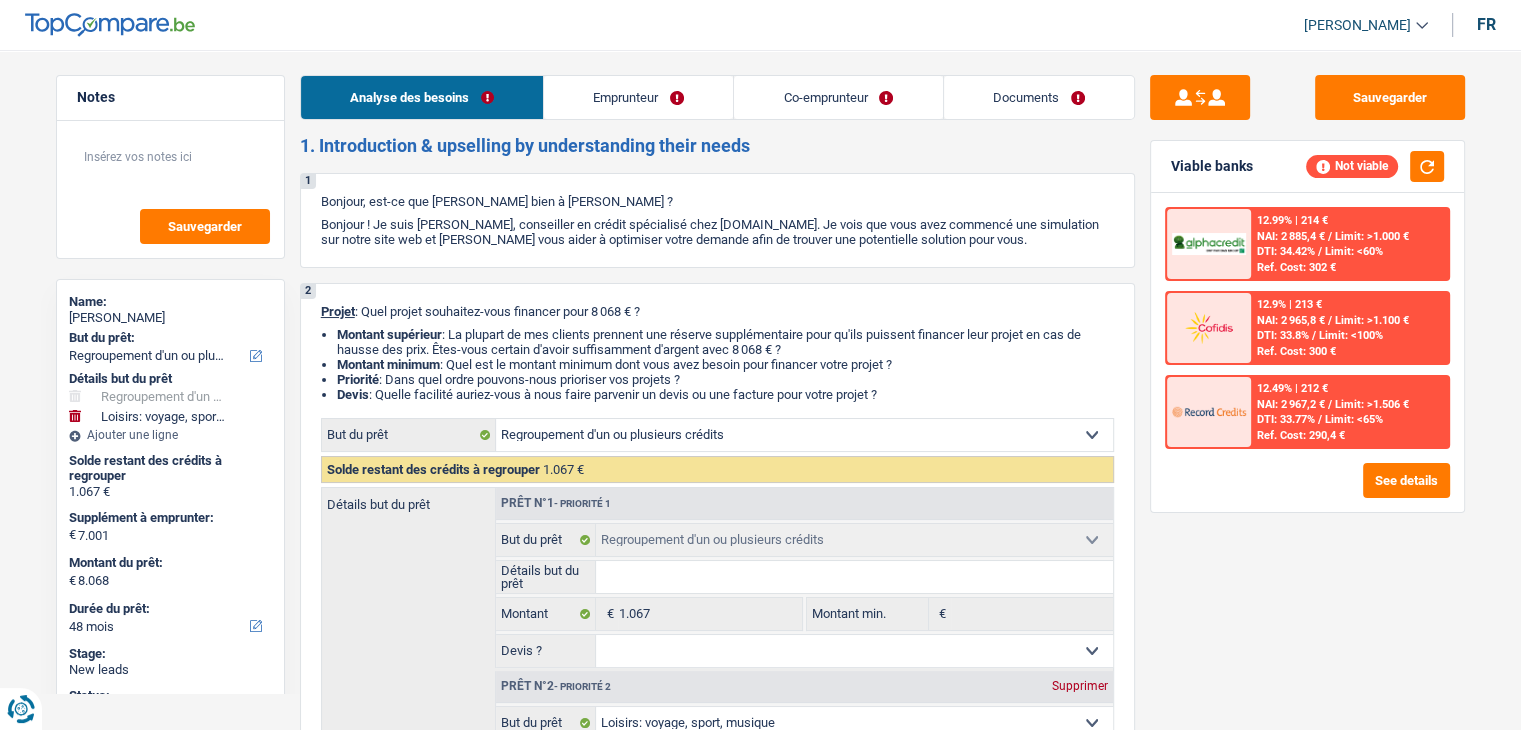 click on "Emprunteur" at bounding box center (638, 97) 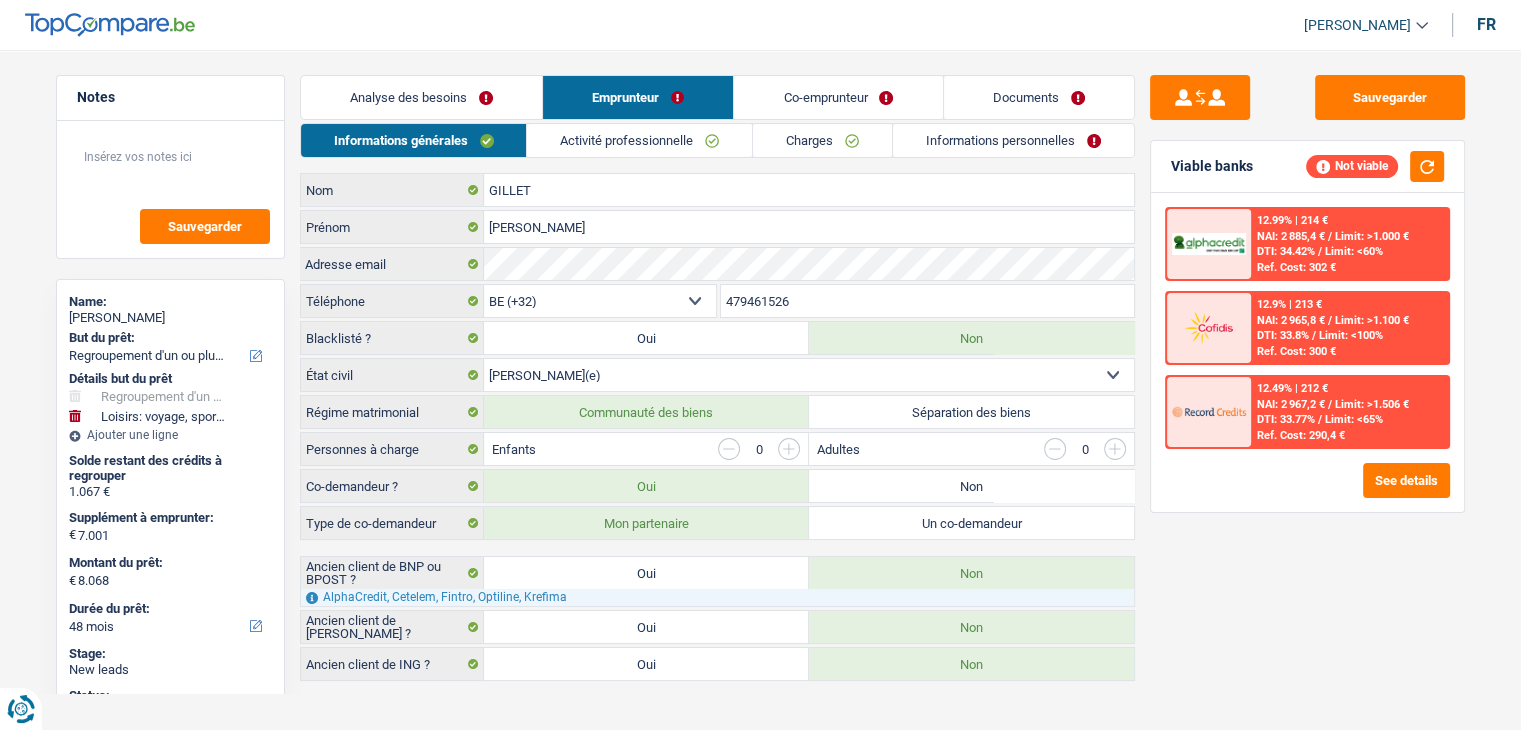click on "Activité professionnelle" at bounding box center [639, 140] 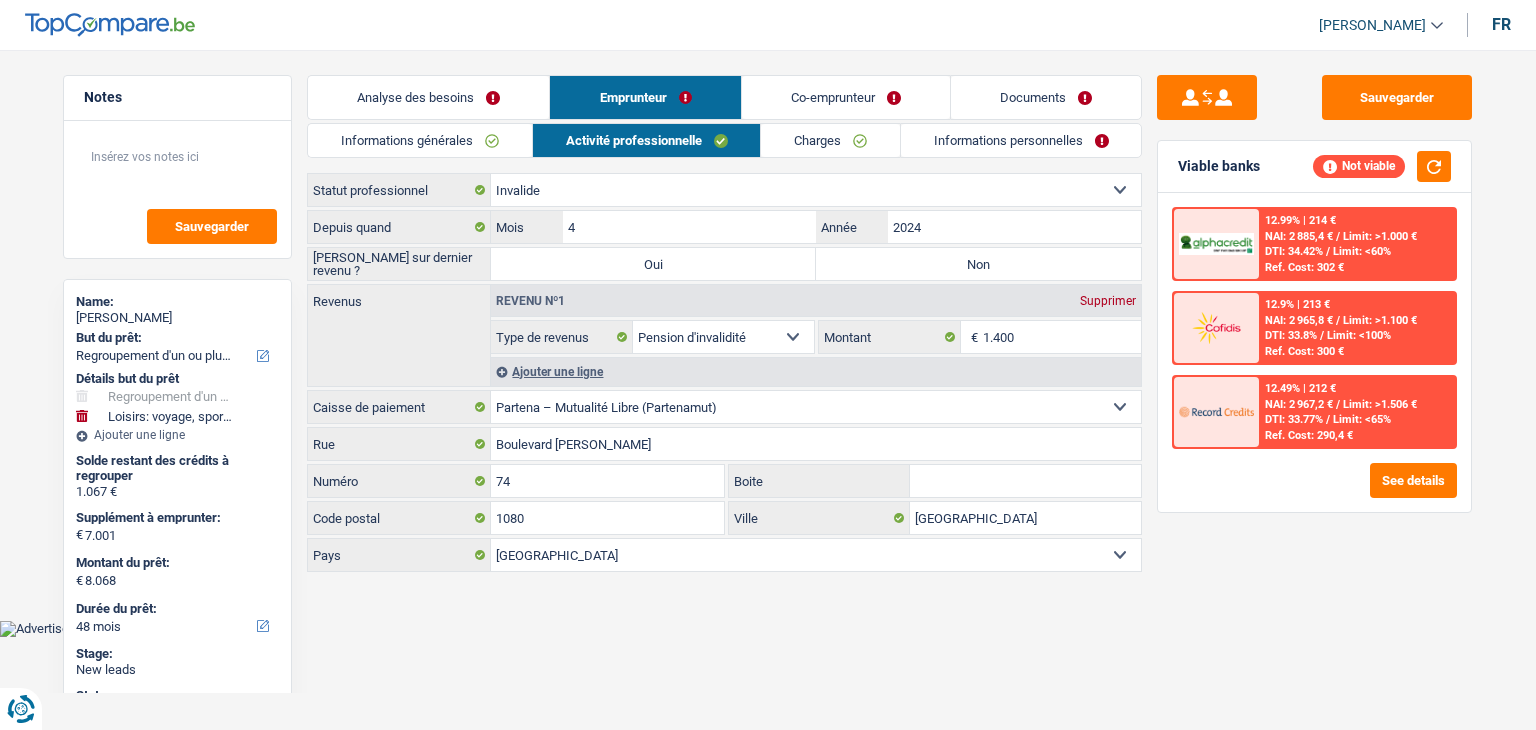 click on "Informations générales" at bounding box center (420, 140) 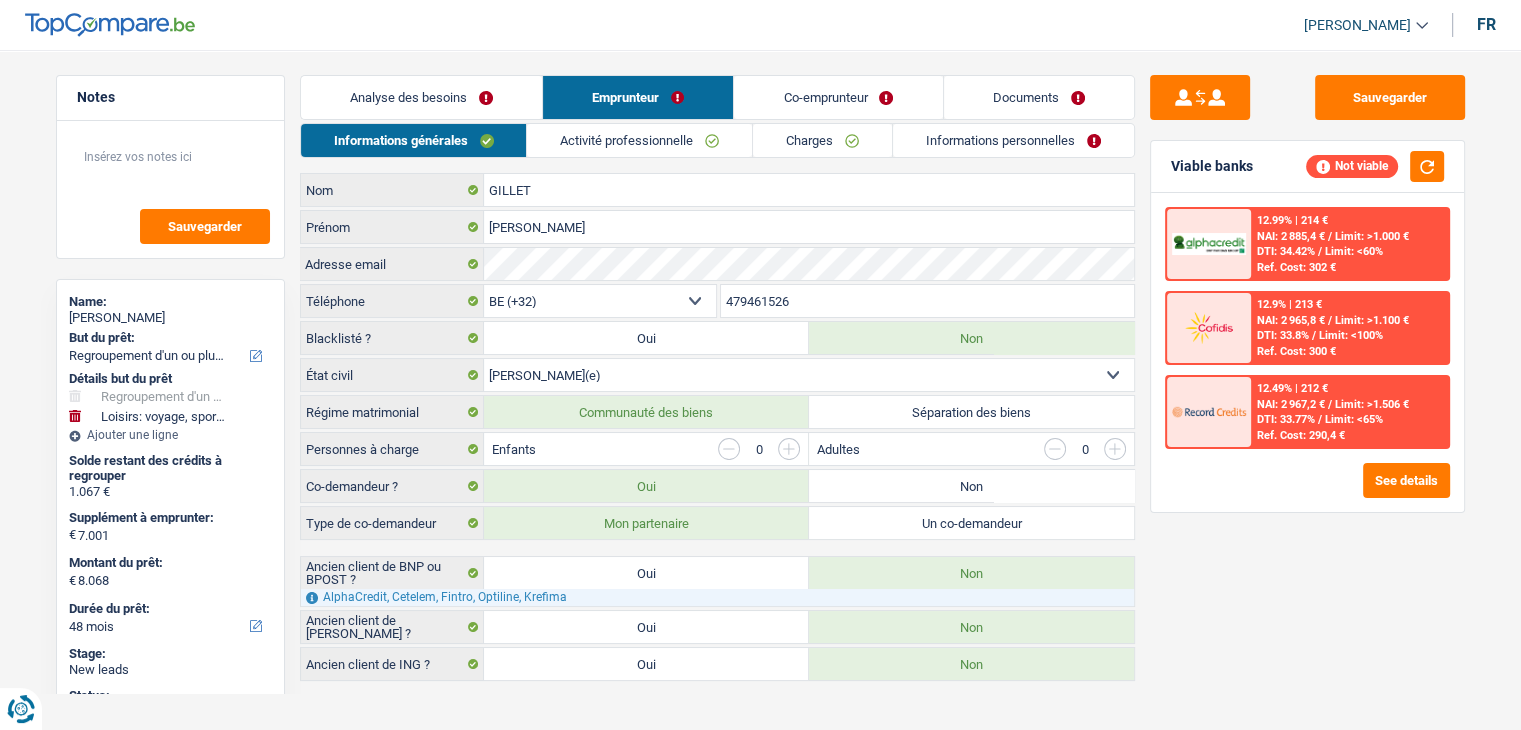 click on "Oui" at bounding box center [646, 627] 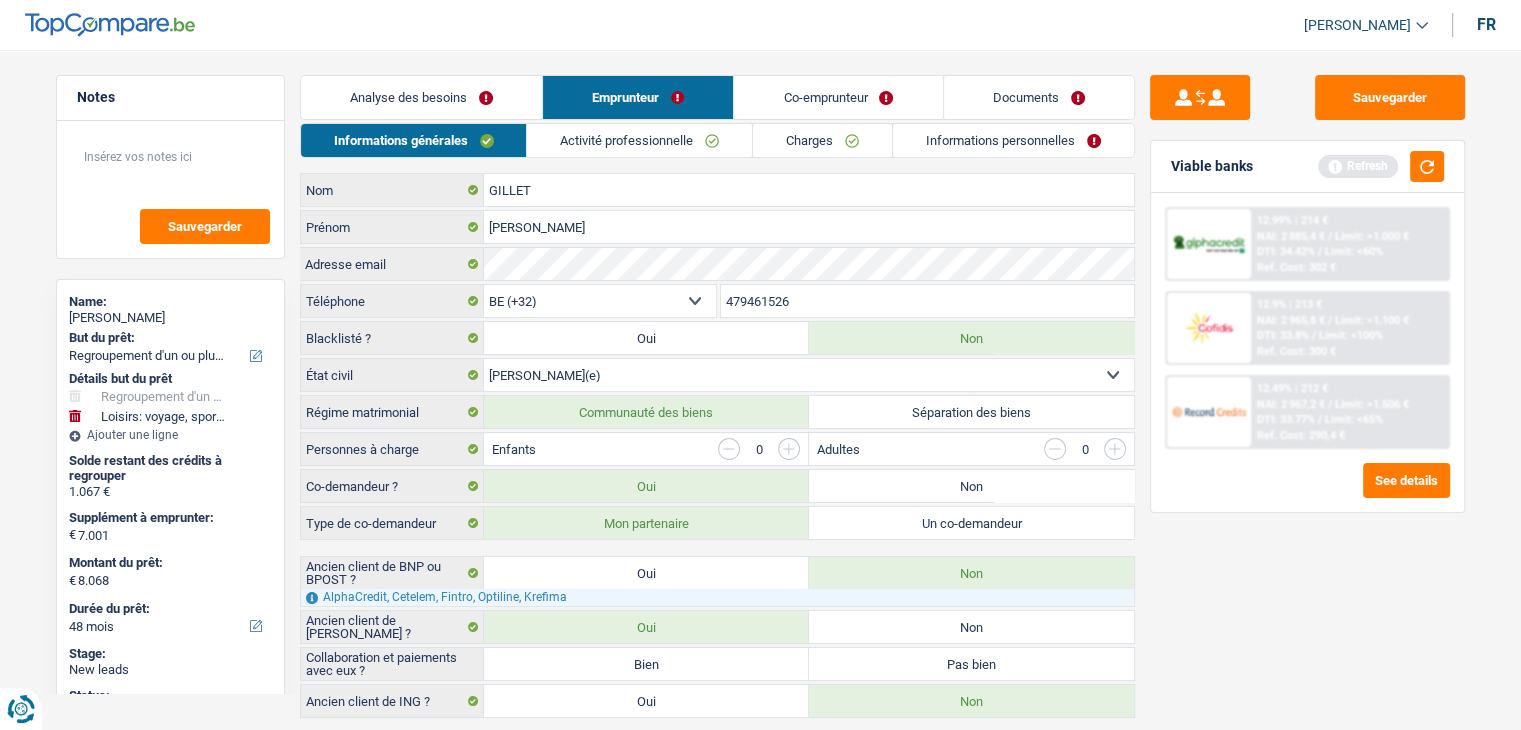 click on "Bien" at bounding box center (646, 664) 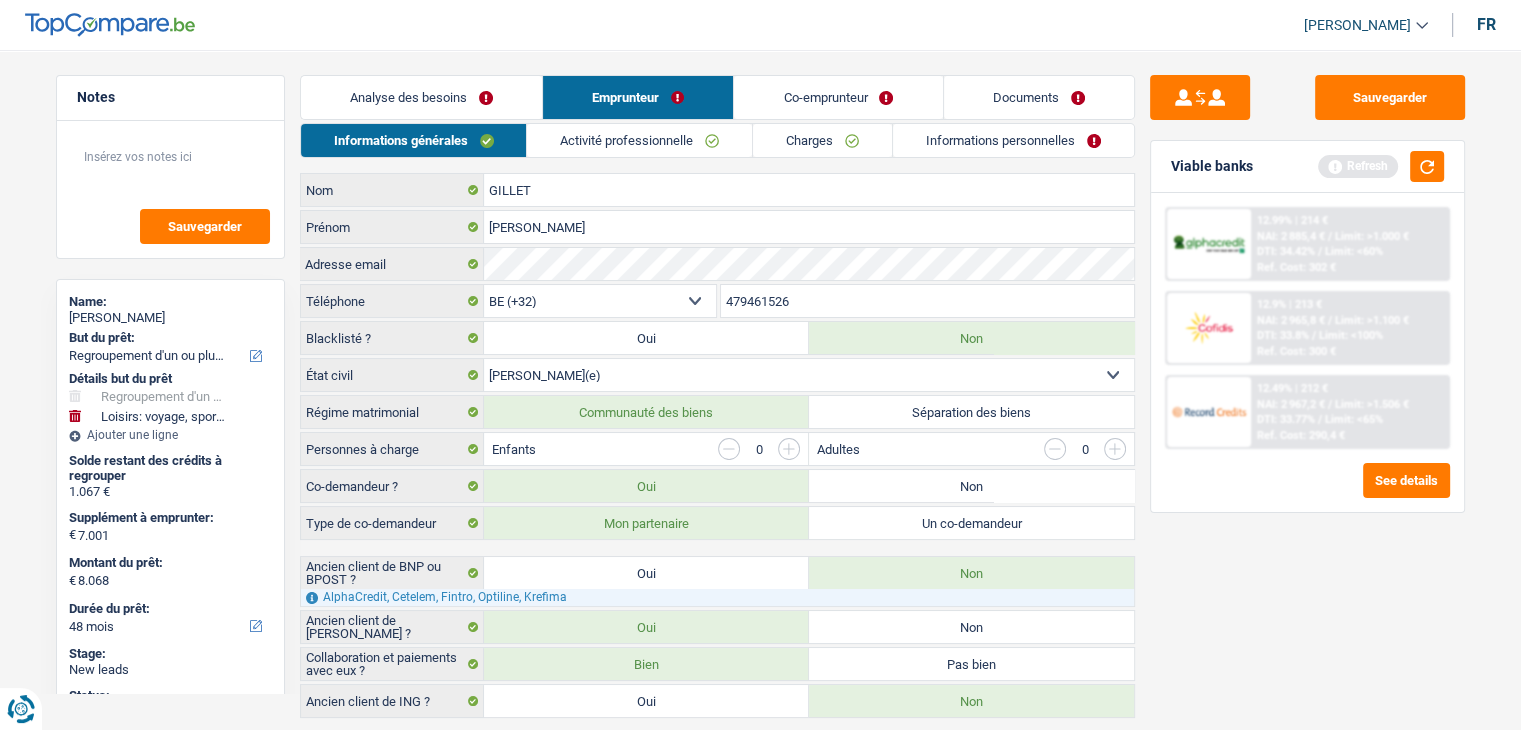 click on "Analyse des besoins" at bounding box center [421, 97] 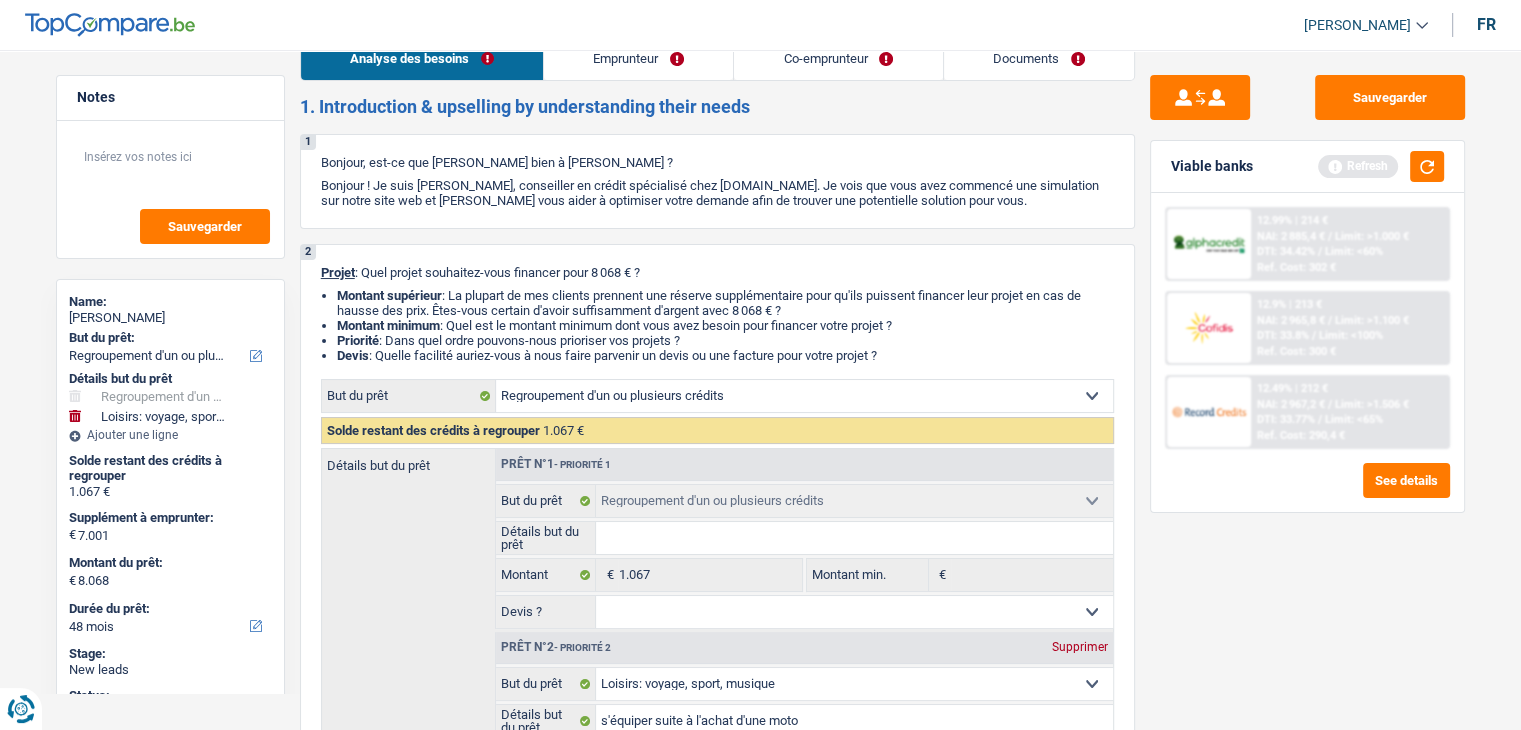 scroll, scrollTop: 0, scrollLeft: 0, axis: both 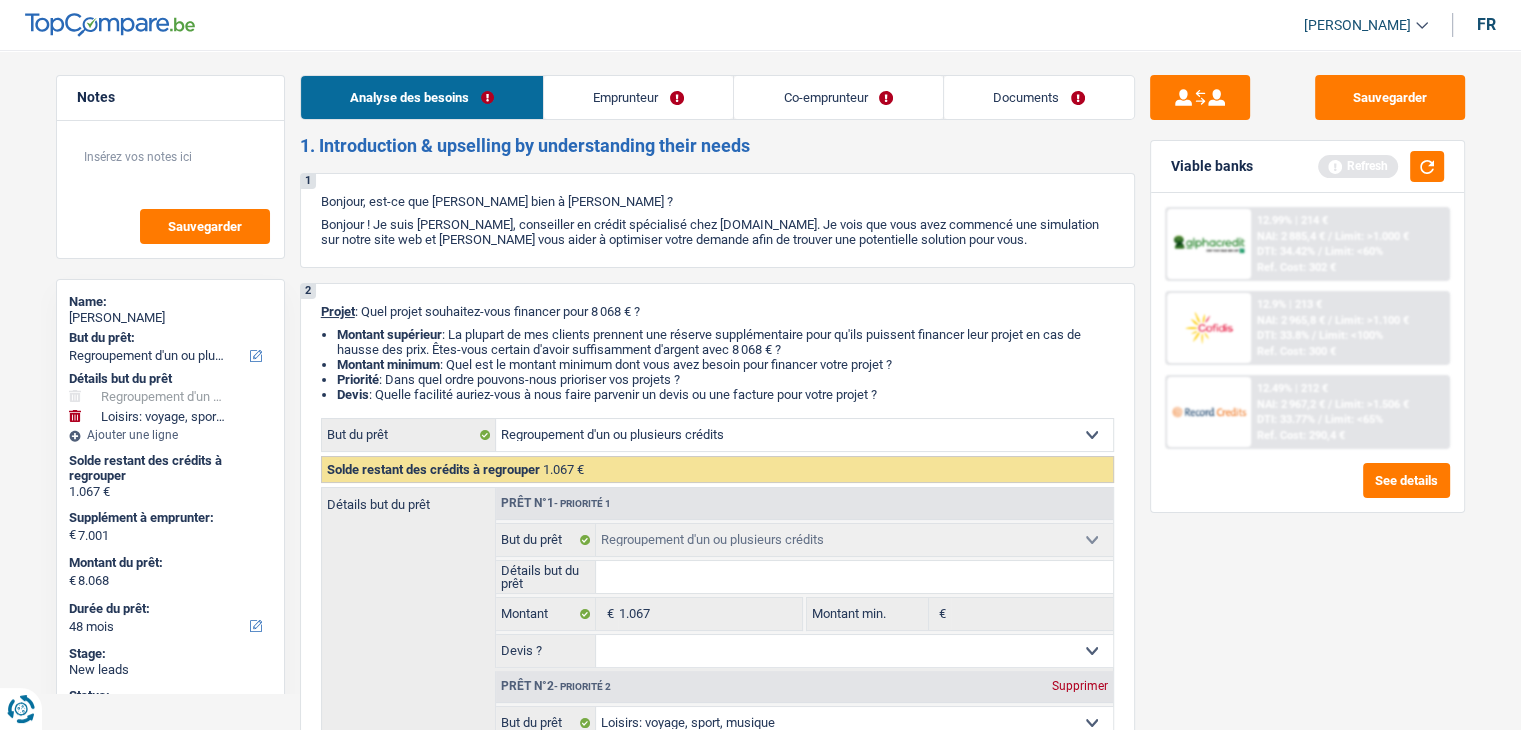 click on "Emprunteur" at bounding box center [638, 97] 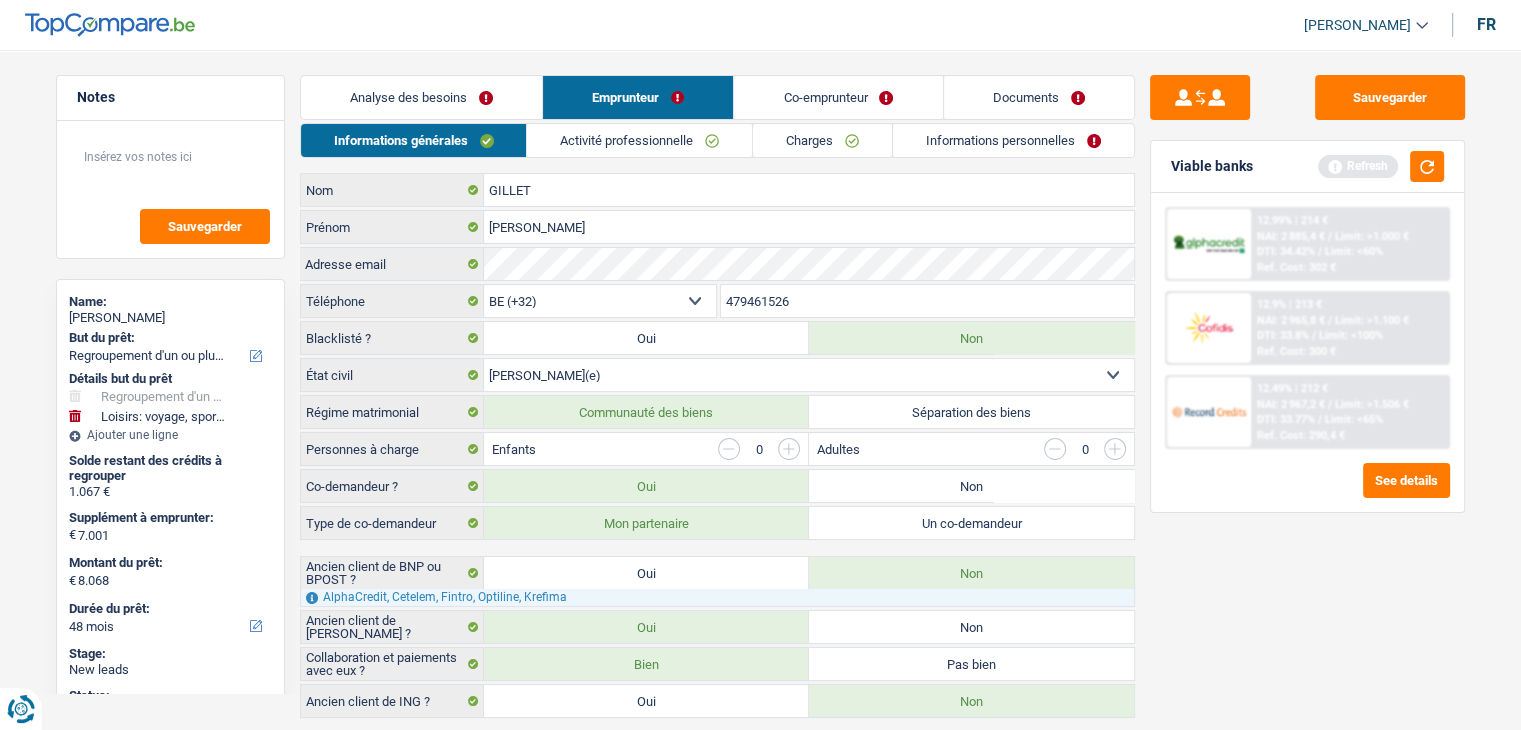 click on "Activité professionnelle" at bounding box center (639, 140) 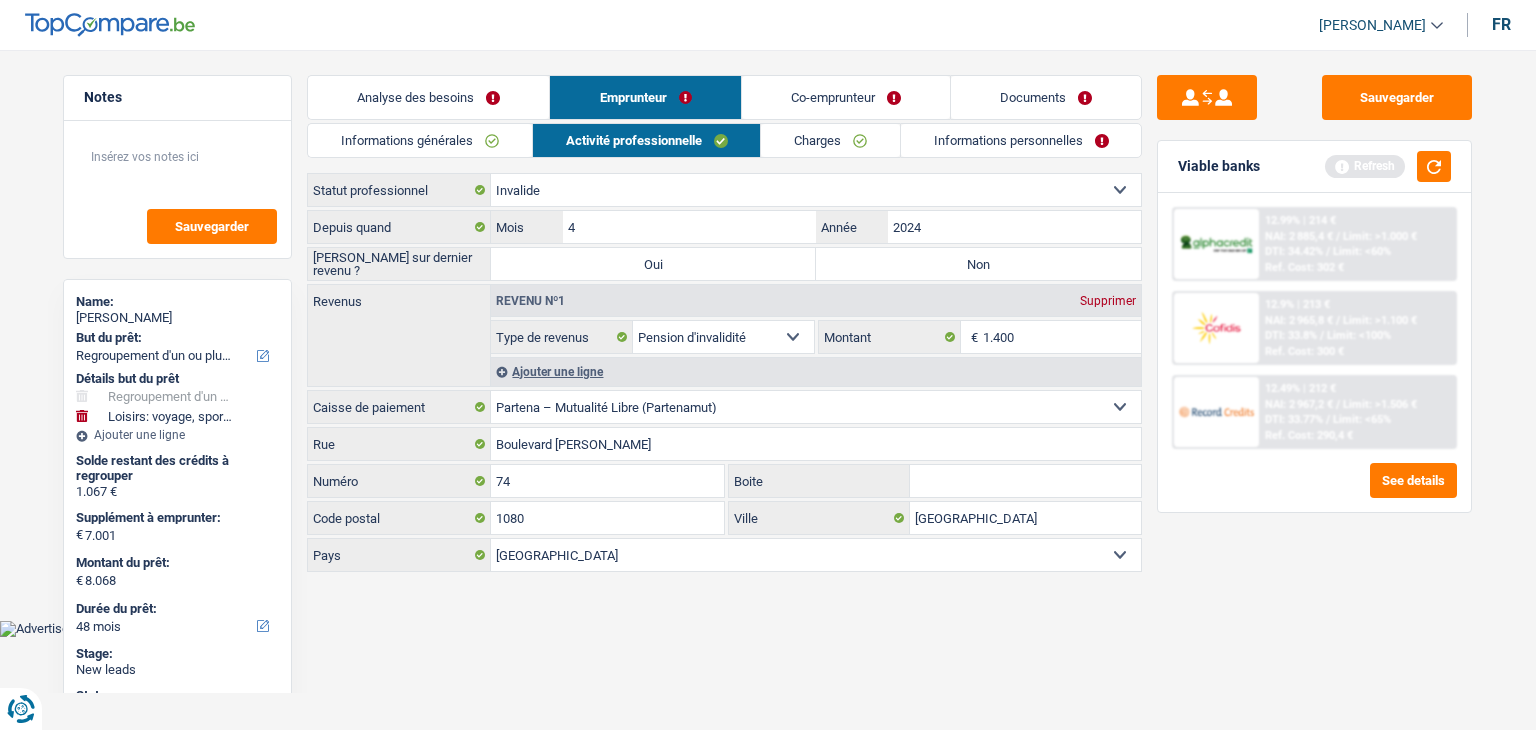 click on "Informations générales" at bounding box center [420, 140] 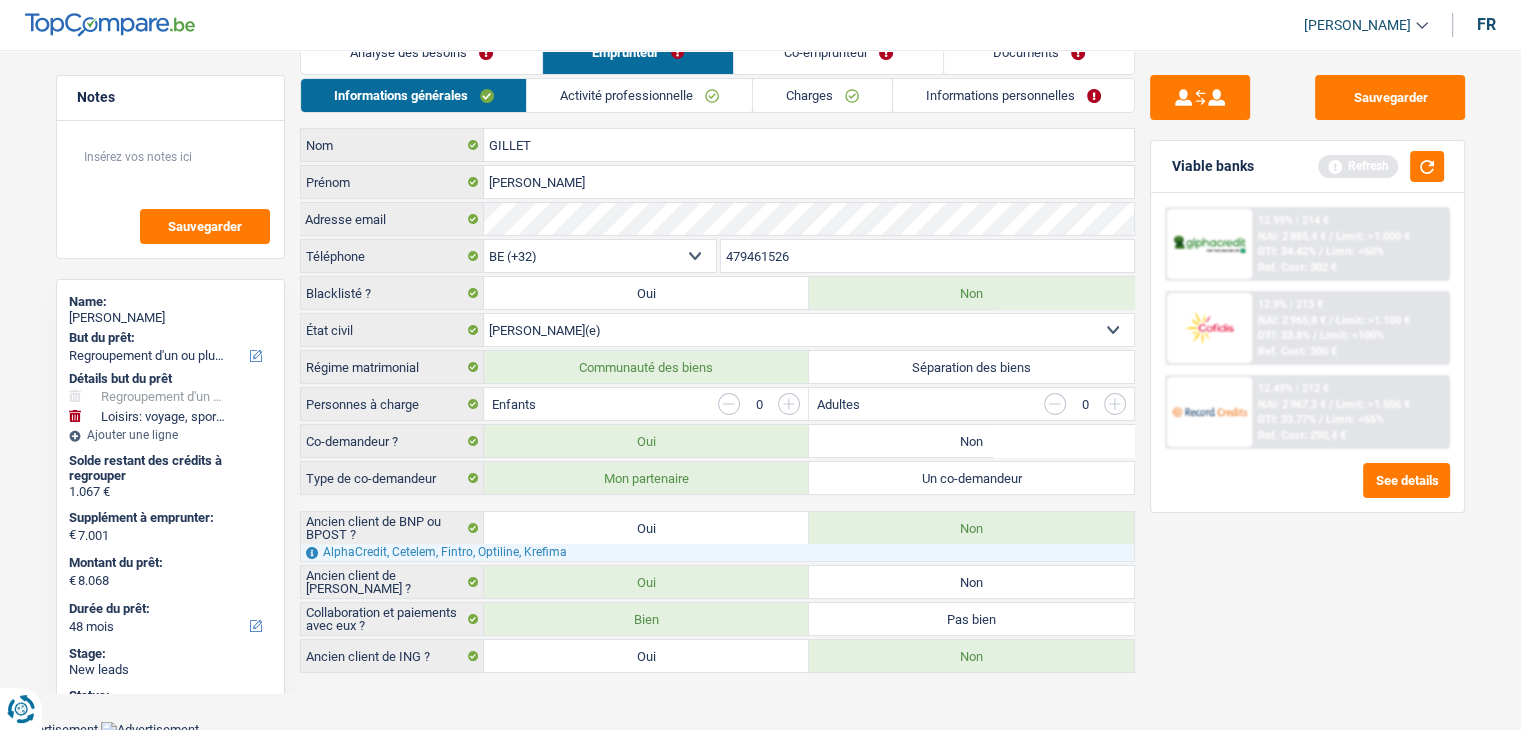 scroll, scrollTop: 46, scrollLeft: 0, axis: vertical 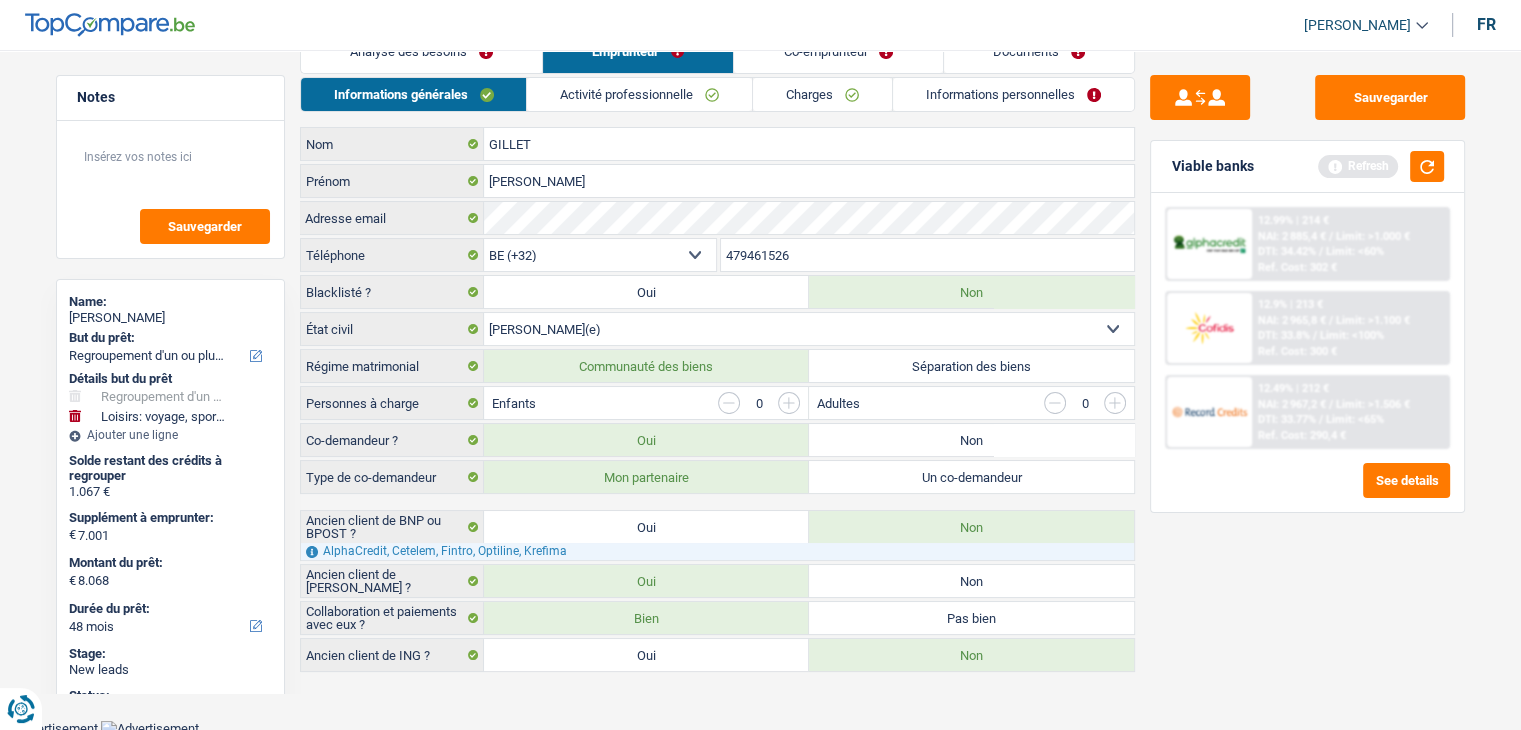 click on "Oui" at bounding box center (646, 527) 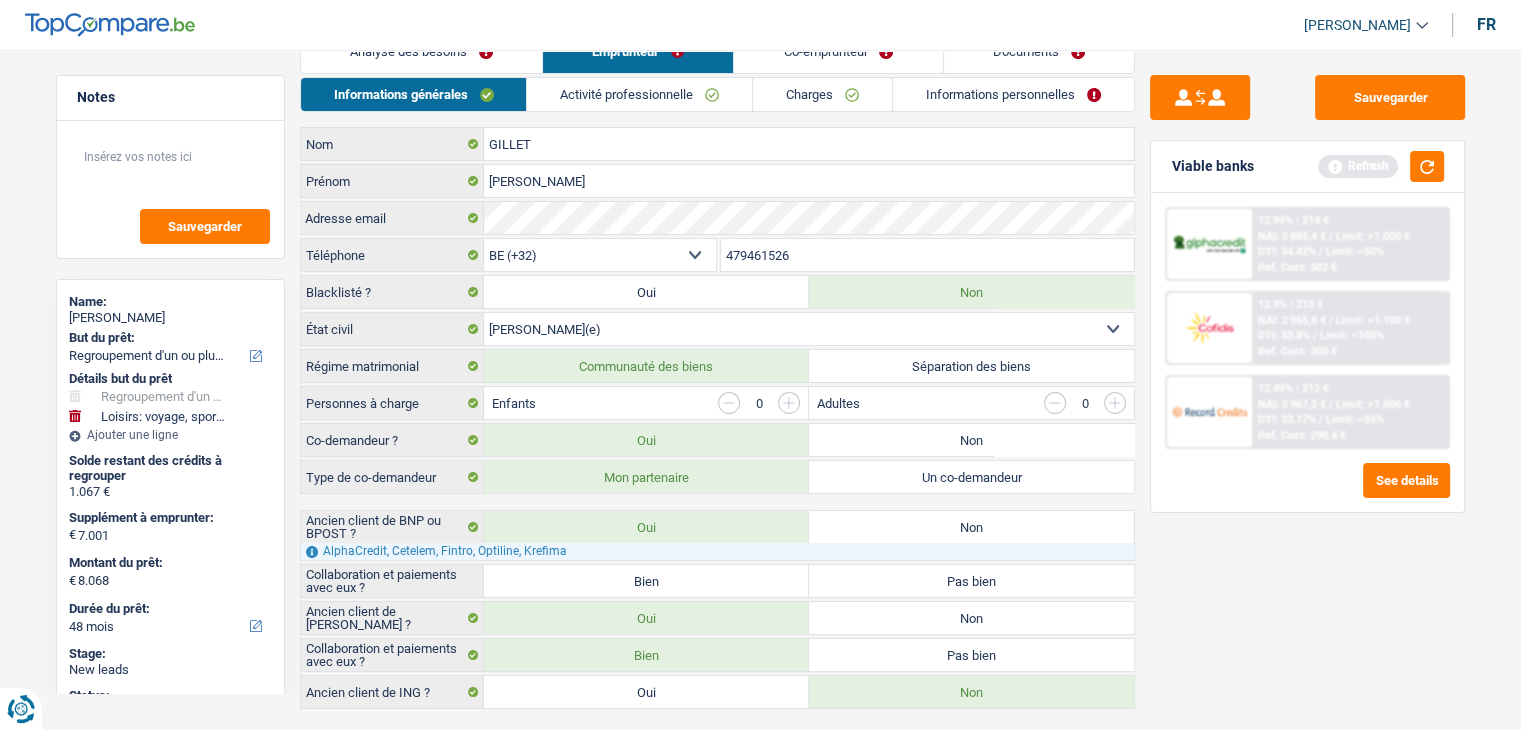 click on "Bien" at bounding box center [646, 581] 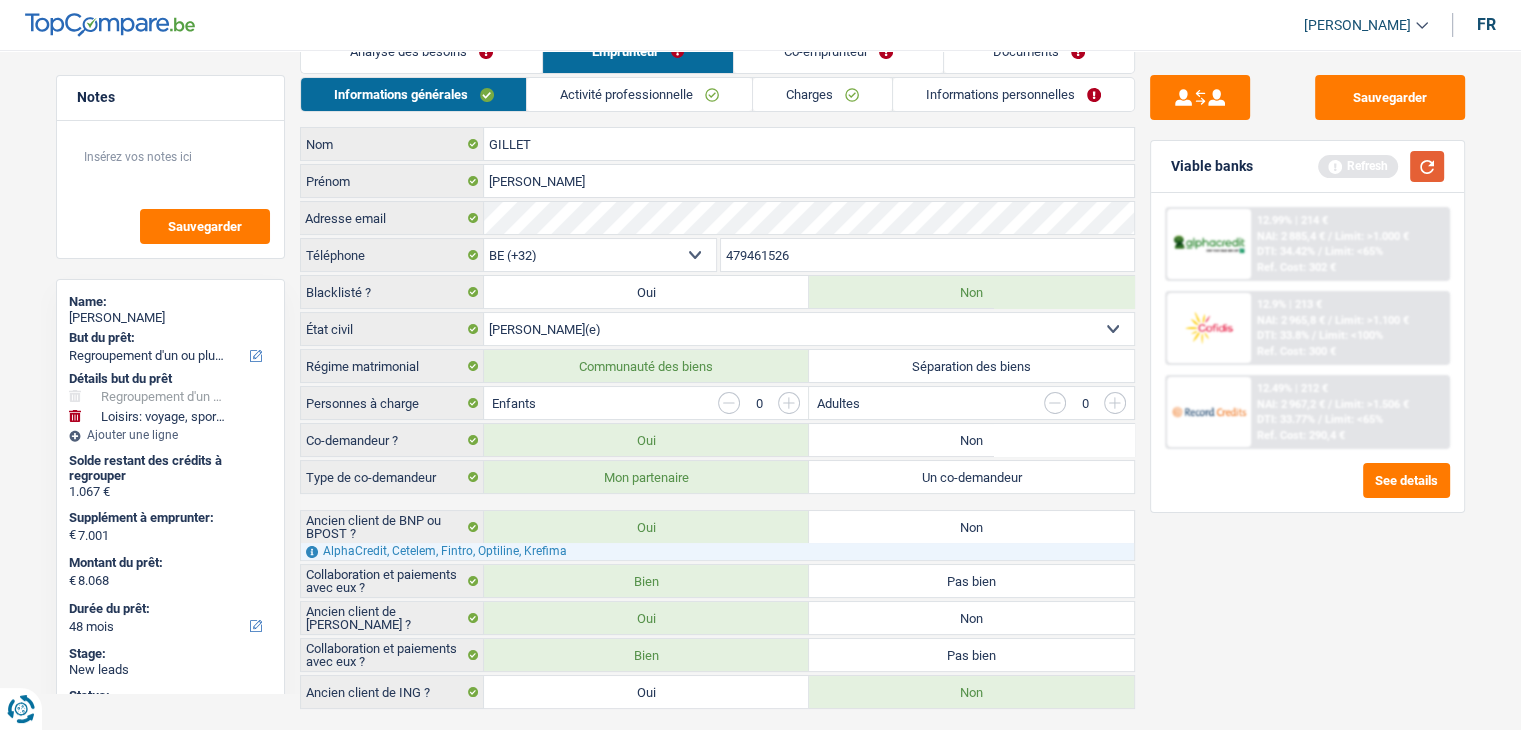 click at bounding box center [1427, 166] 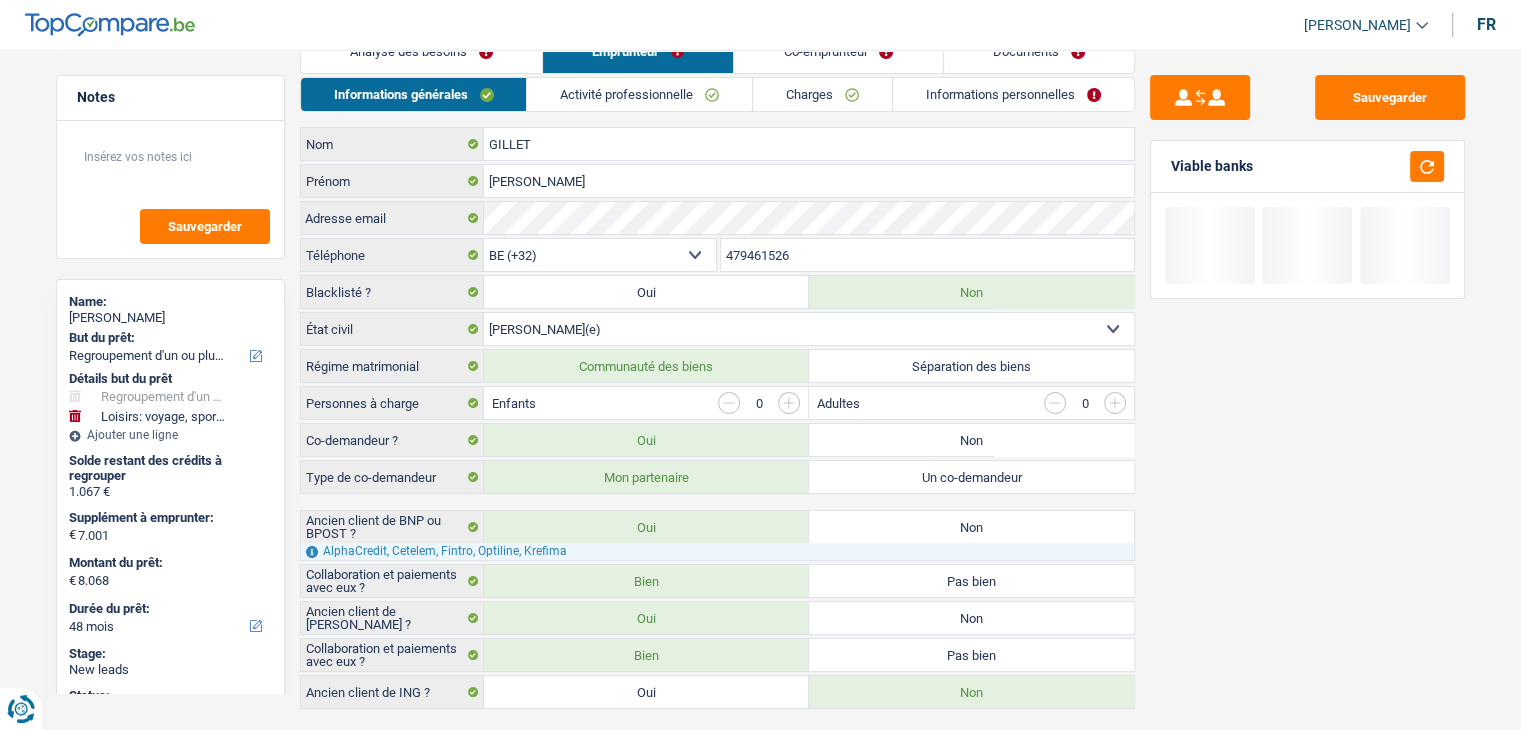 click on "Activité professionnelle" at bounding box center [639, 94] 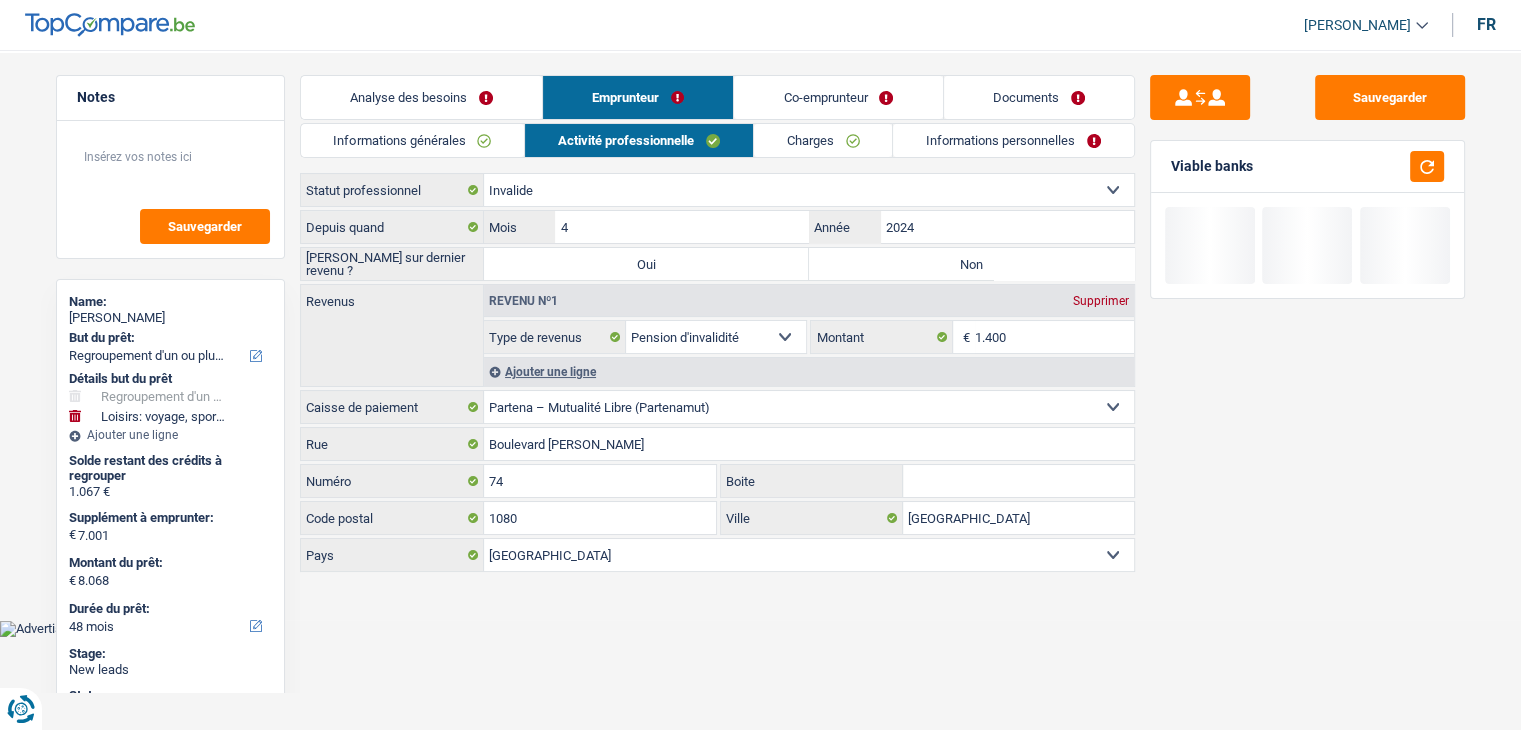 scroll, scrollTop: 0, scrollLeft: 0, axis: both 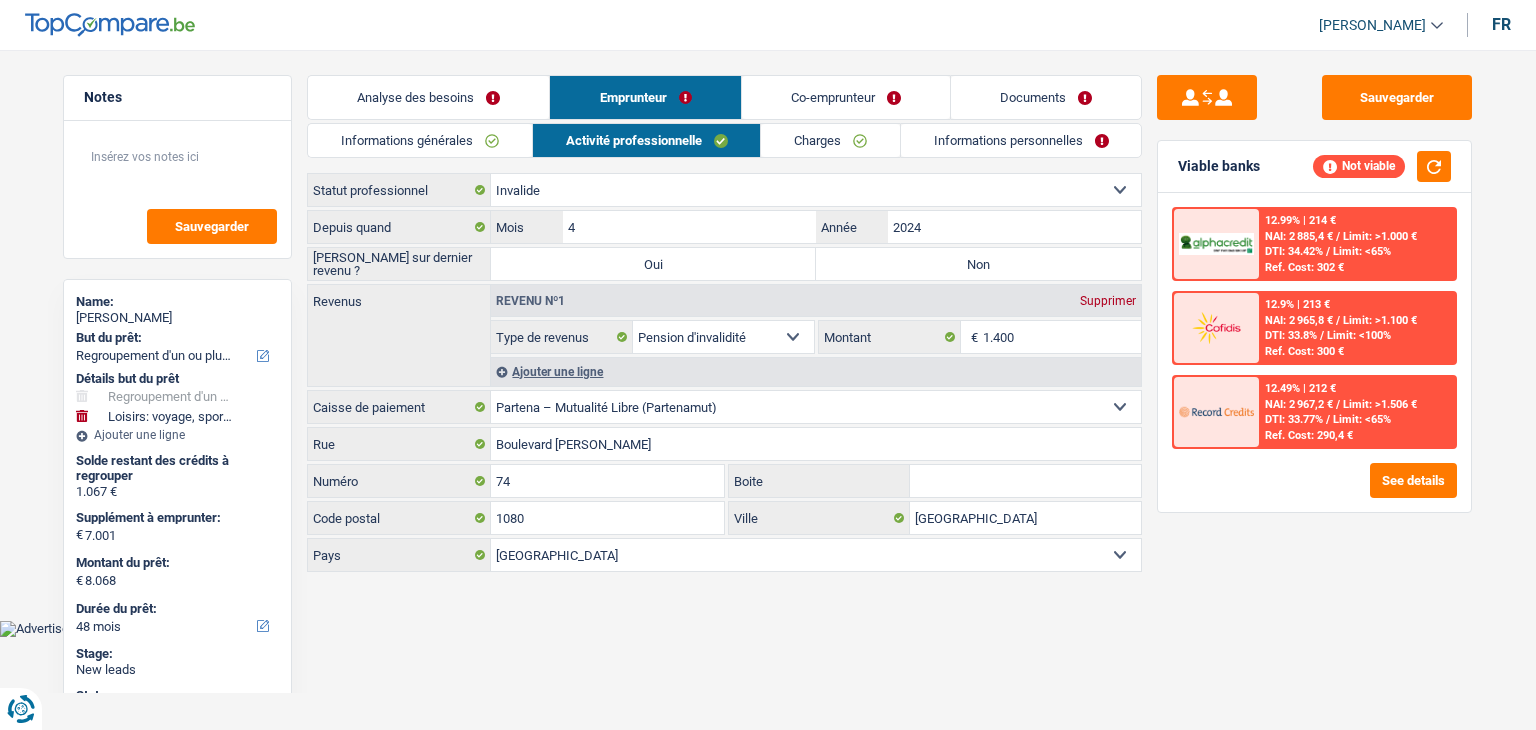 drag, startPoint x: 1268, startPoint y: 165, endPoint x: 1183, endPoint y: 161, distance: 85.09406 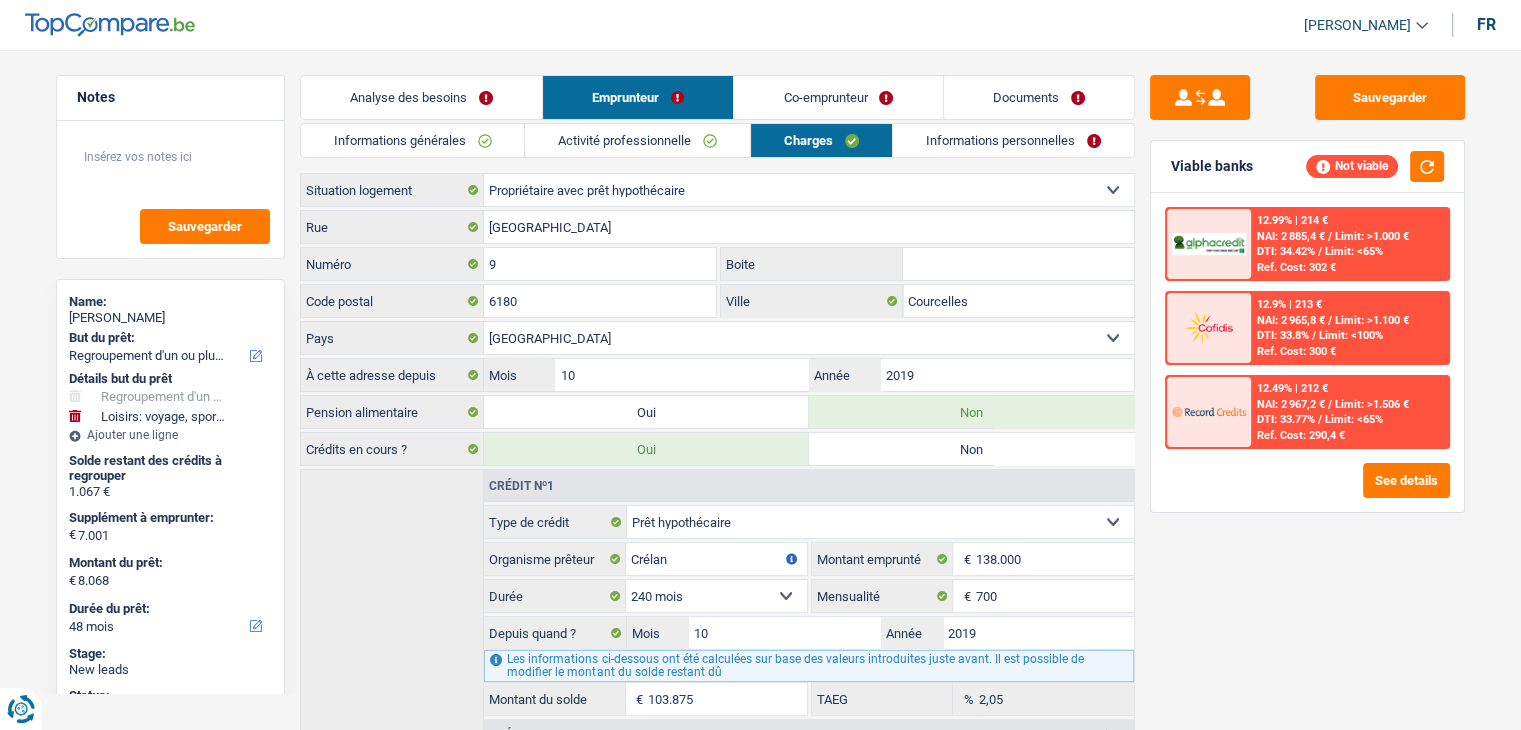 click on "Sauvegarder
Viable banks
Not viable
12.99% | 214 €
NAI: 2 885,4 €
/
Limit: >1.000 €
DTI: 34.42%
/
Limit: <65%
Ref. Cost: 302 €
12.9% | 213 €
NAI: 2 965,8 €
/
Limit: >1.100 €
DTI: 33.8%
/               /       /" at bounding box center (1307, 384) 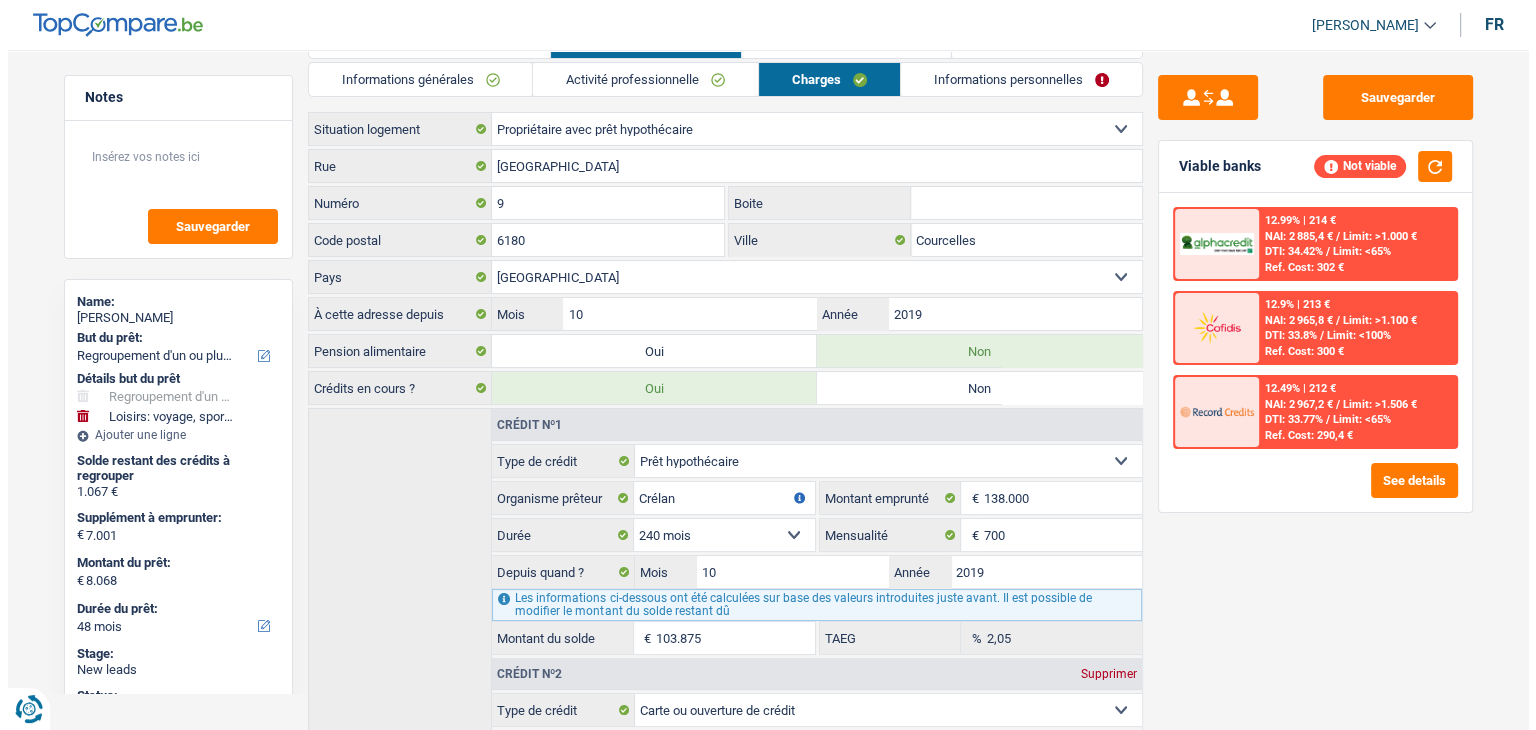 scroll, scrollTop: 0, scrollLeft: 0, axis: both 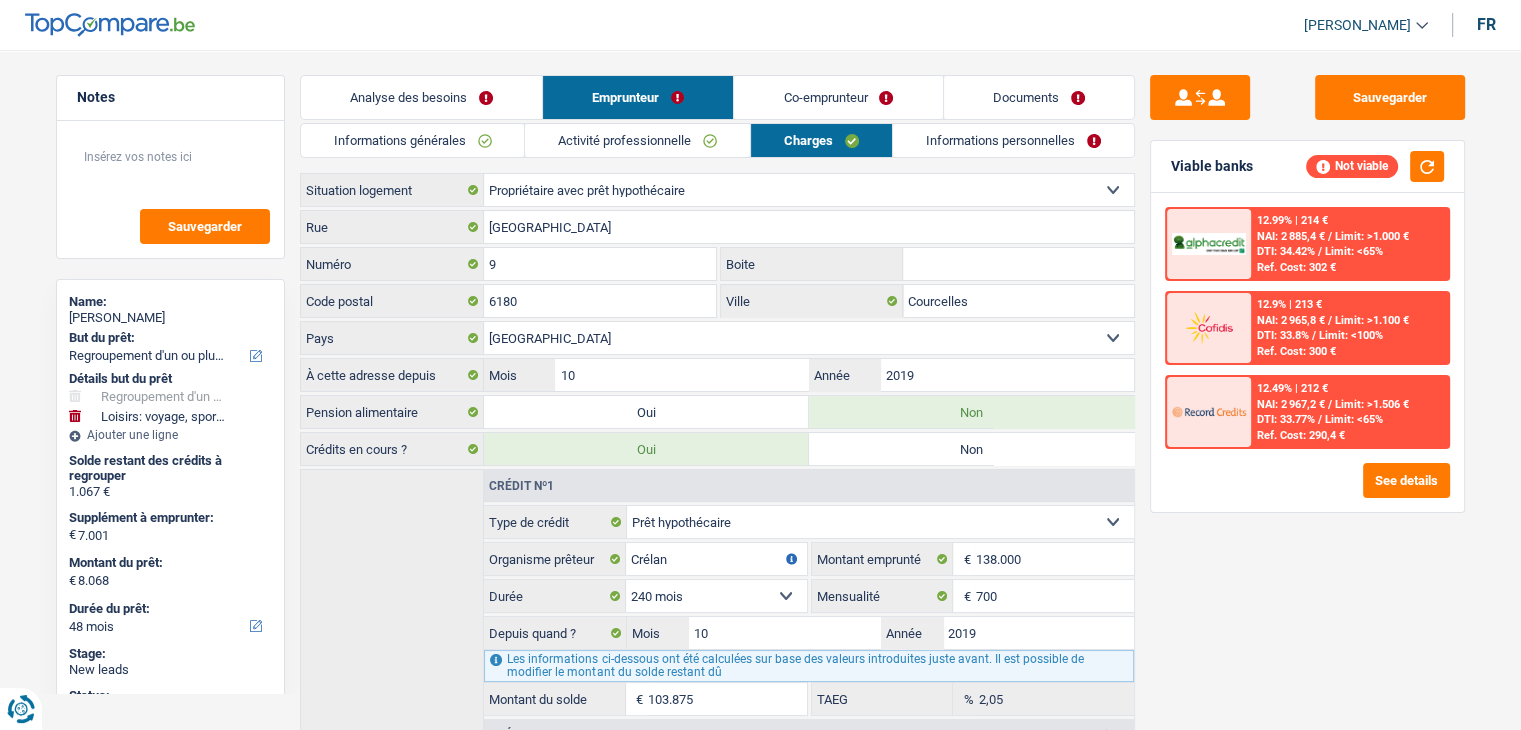 click on "Informations générales Activité professionnelle Charges Informations personnelles GILLET
Nom
Erin
Prénom
Adresse email
BE (+32) LU (+352)
Sélectionner une option
Téléphone
479461526
Téléphone
Blacklisté ?
Oui
Non
Célibataire Marié(e) Cohabitant(e) légal(e) Divorcé(e) Veuf(ve) Séparé (de fait)
Sélectionner une option
État civil
Régime matrimonial
Communauté des biens
Séparation des biens
Personnes à charge
Enfants" at bounding box center (717, 1015) 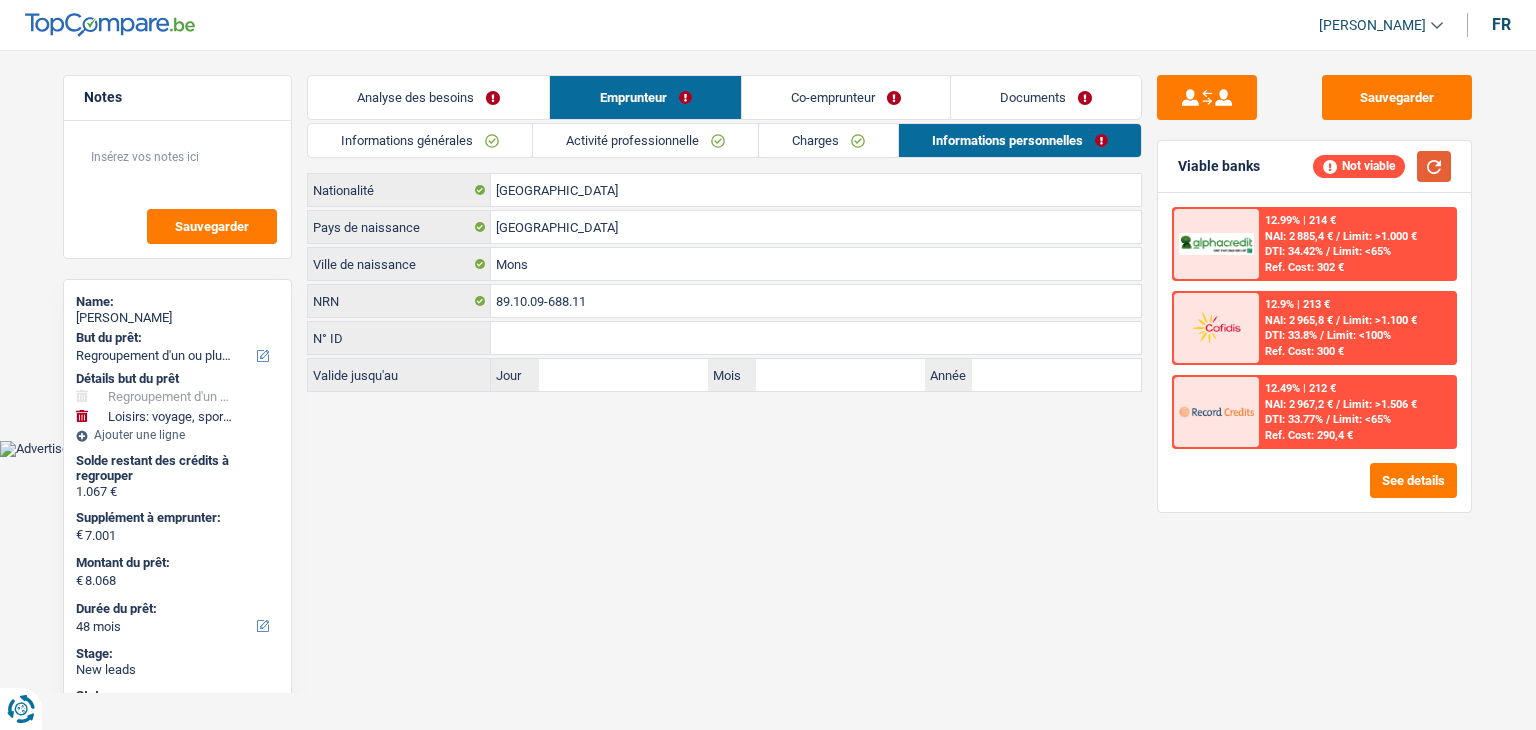 click at bounding box center [1434, 166] 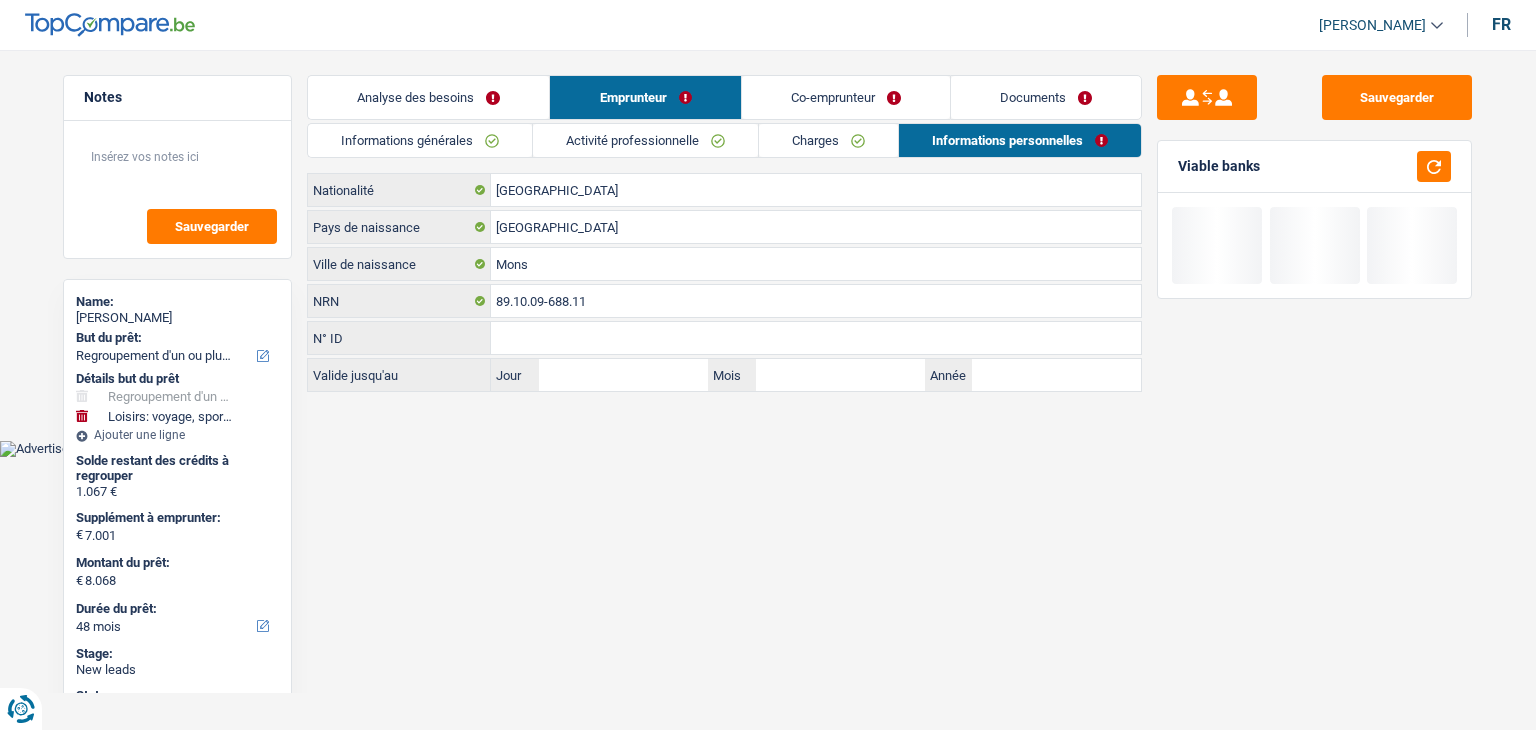 click on "Co-emprunteur" at bounding box center (846, 97) 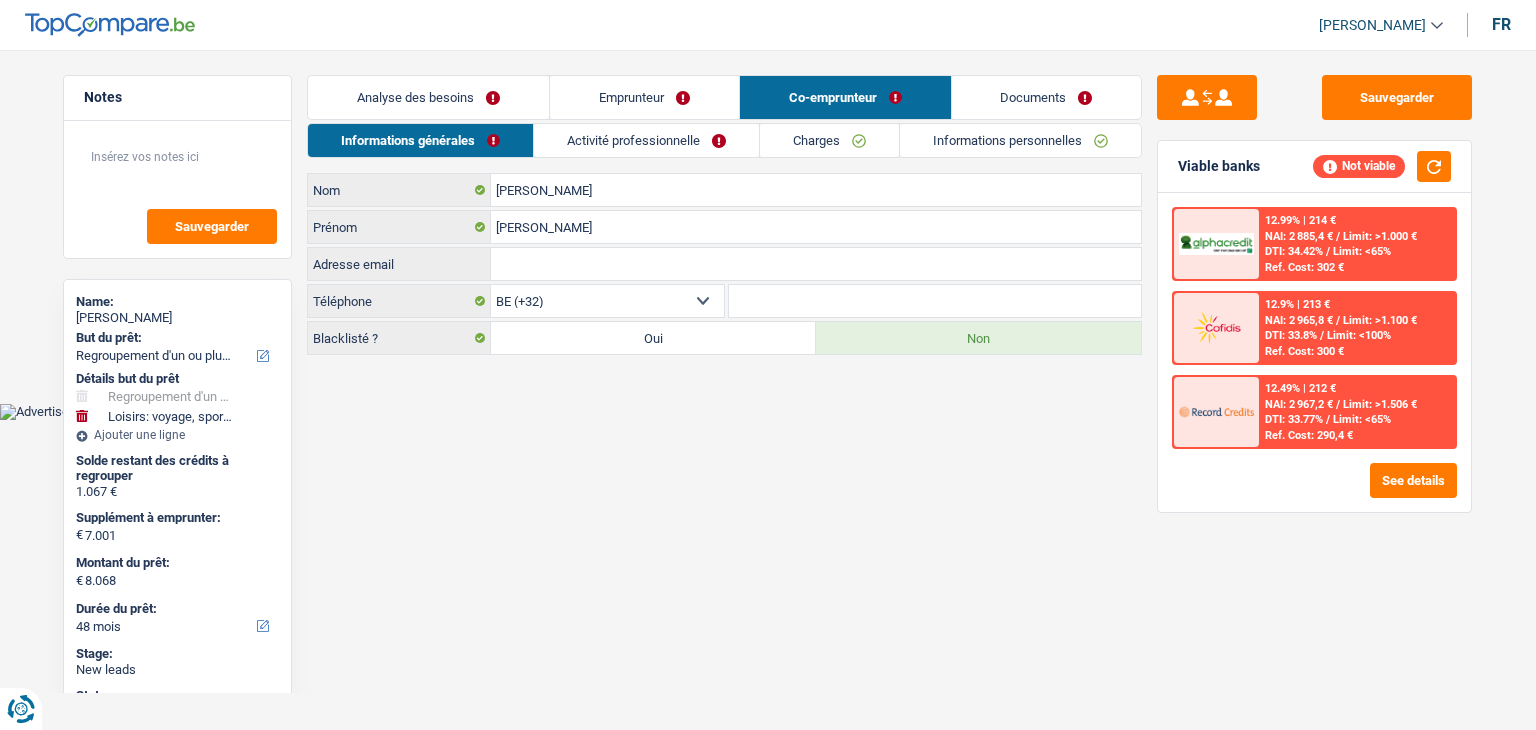 click on "Vous avez le contrôle de vos données
Nous utilisons des cookies, tout comme nos partenaires commerciaux, afin de collecter des informations sur vous à des fins diverses, notamment :
En cliquant sur « Accepter », vous donnez votre consentement à toutes les fins énoncées. Vous pouvez également choisir de spécifier les finalités auxquelles vous souhaitez donner votre consentement. Pour ce faire, il vous suffit de cocher la case située à côté de la finalité et d’appuyer sur « Enregistrer les paramètres ».
Vous pouvez à tout moment révoquer votre consentement en cliquant sur la petite icône située dans le coin inférieur gauche du site Internet. En savoir plus sur les cookies
Politique de confidentialité de Google
un an c" at bounding box center [768, 210] 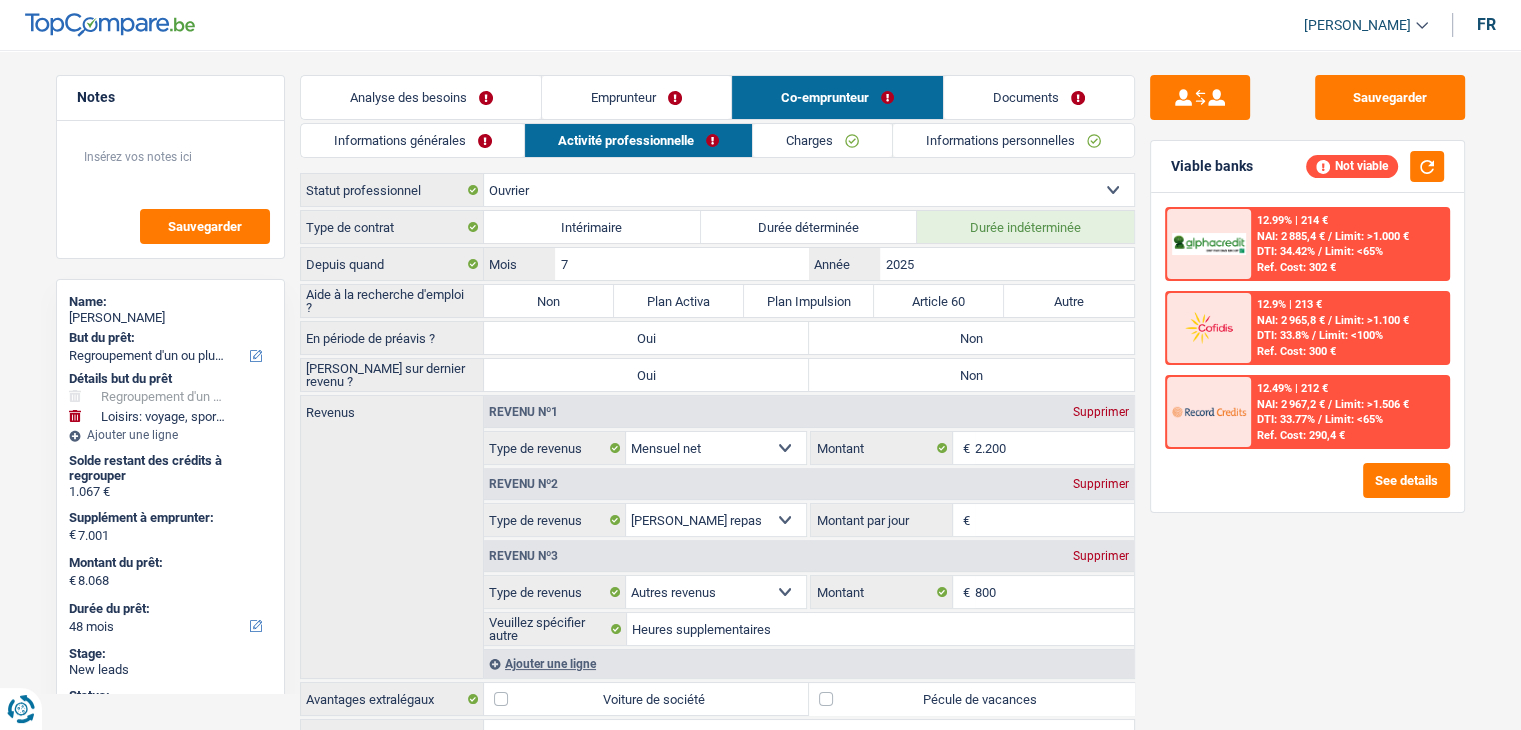 drag, startPoint x: 304, startPoint y: 189, endPoint x: 454, endPoint y: 201, distance: 150.47923 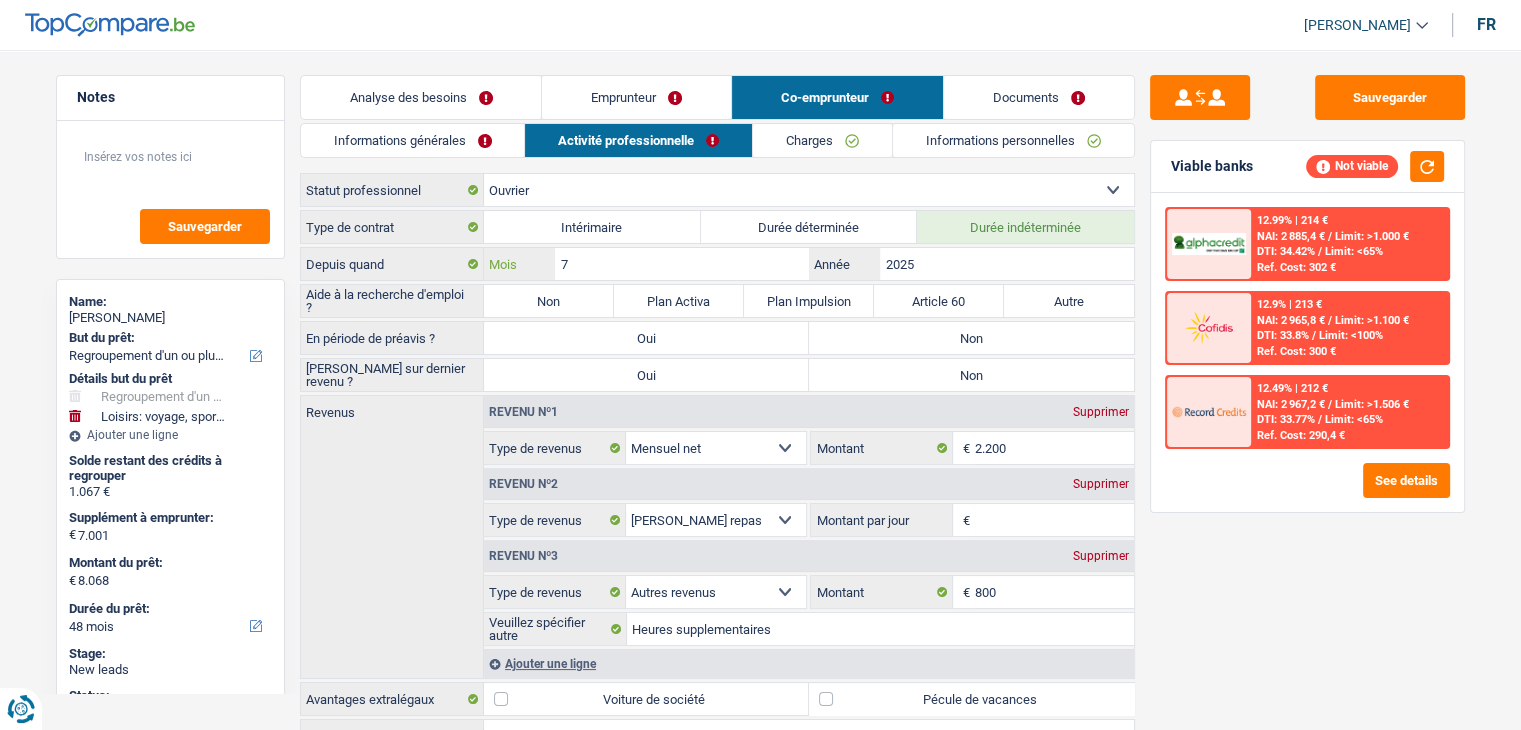 click on "7" at bounding box center (681, 264) 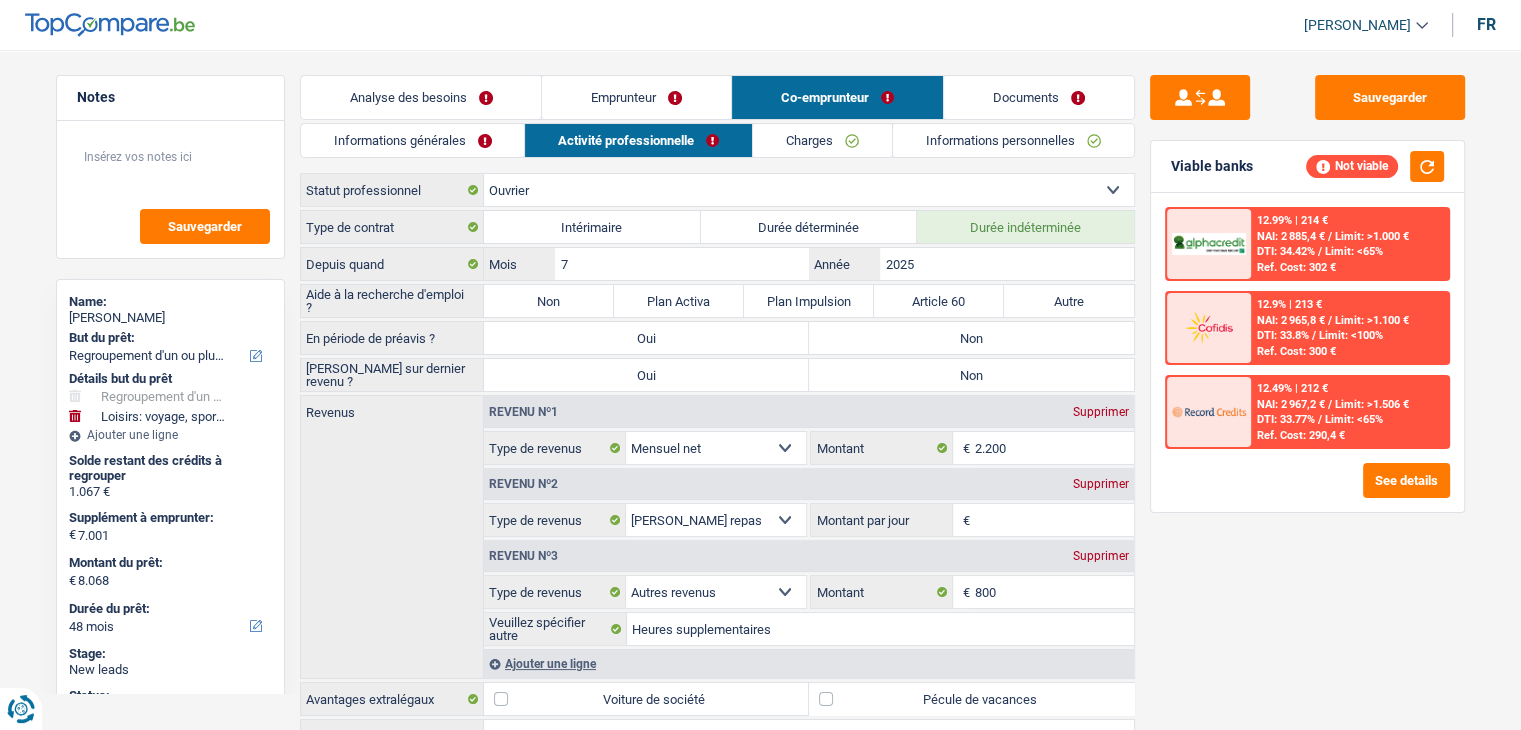 click on "12.99% | 214 €
NAI: 2 885,4 €
/
Limit: >1.000 €
DTI: 34.42%
/
Limit: <65%
Ref. Cost: 302 €
12.9% | 213 €
NAI: 2 965,8 €
/
Limit: >1.100 €
DTI: 33.8%
/
Limit: <100%
/       /" at bounding box center [1307, 352] 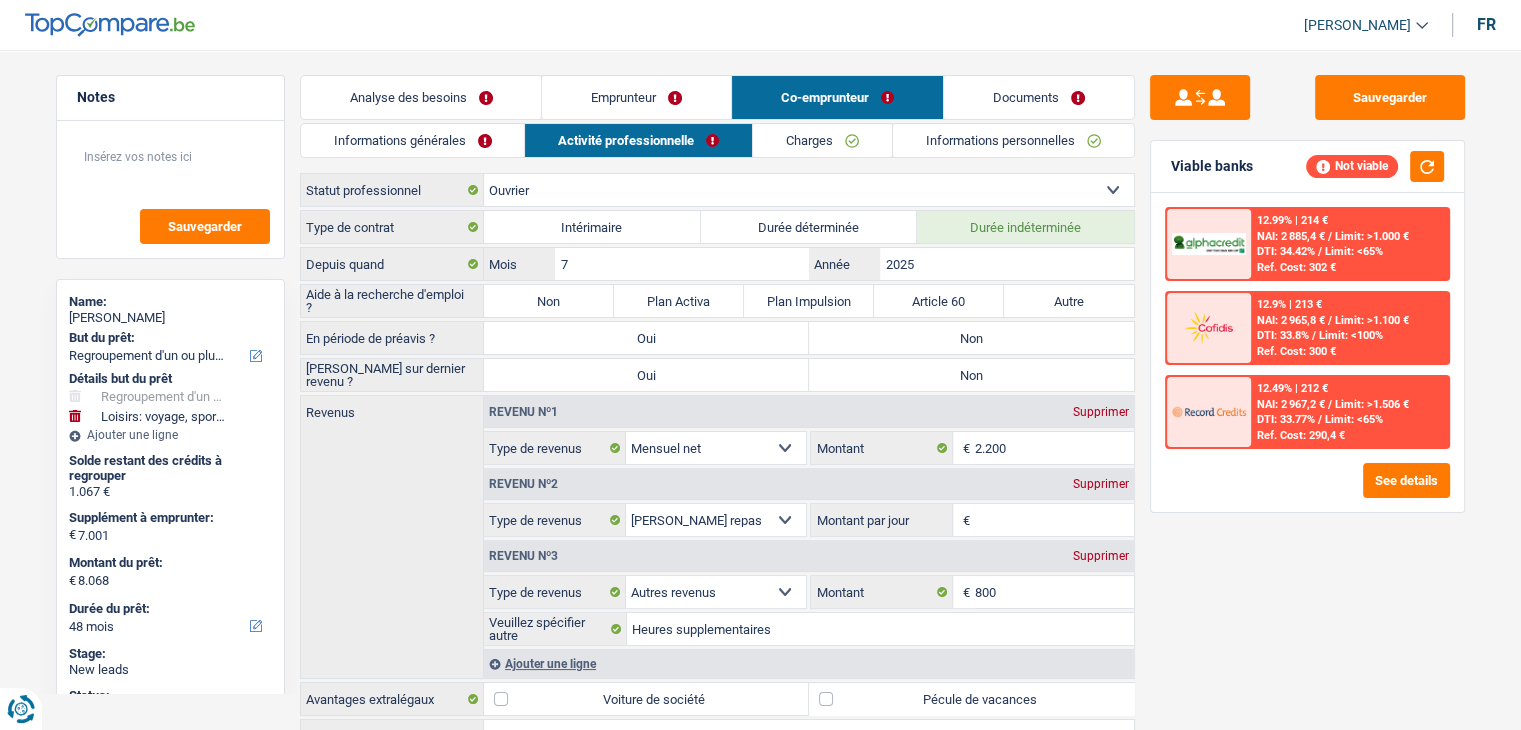 click on "Sauvegarder
Viable banks
Not viable
12.99% | 214 €
NAI: 2 885,4 €
/
Limit: >1.000 €
DTI: 34.42%
/
Limit: <65%
Ref. Cost: 302 €
12.9% | 213 €
NAI: 2 965,8 €
/
Limit: >1.100 €
DTI: 33.8%
/               /       /" at bounding box center [1307, 384] 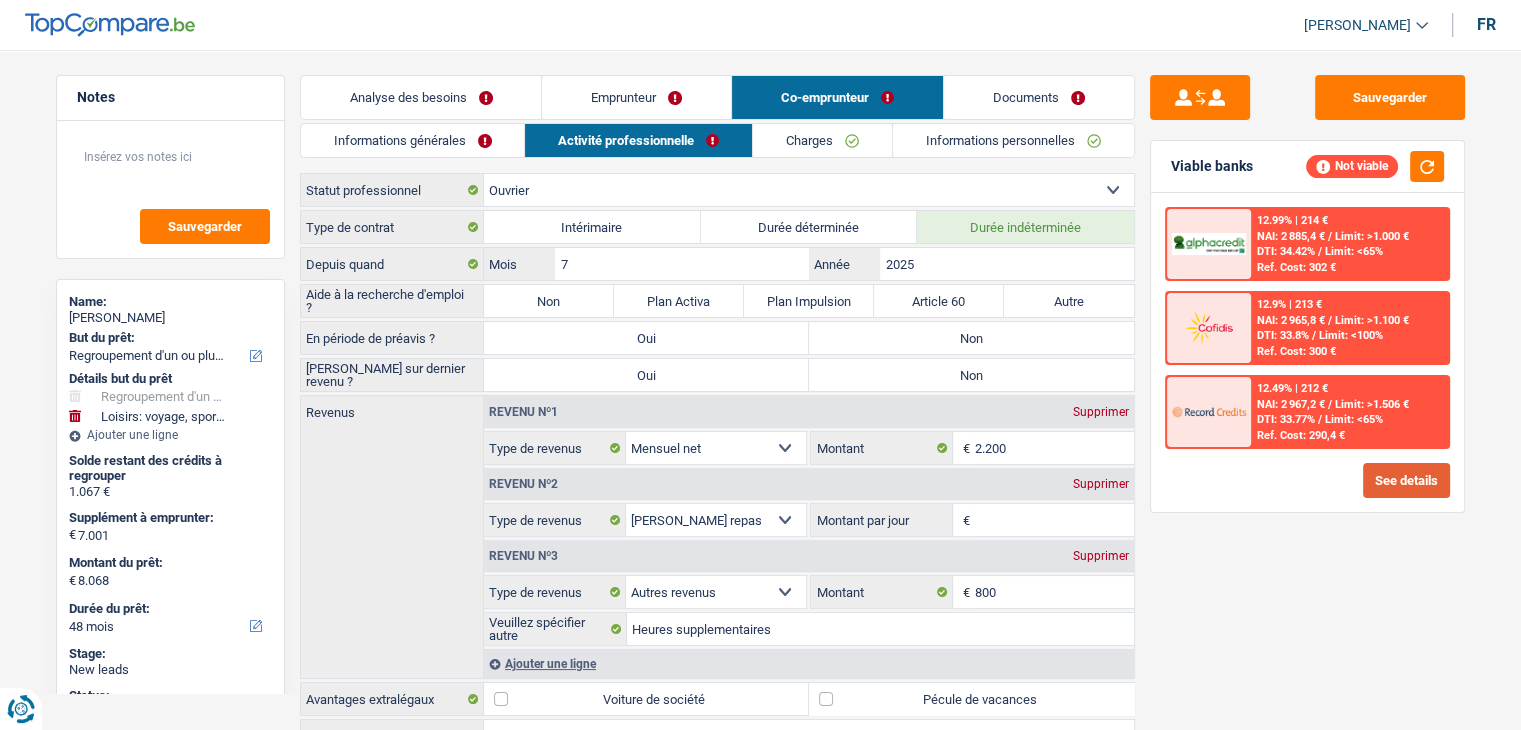 click on "See details" at bounding box center [1406, 480] 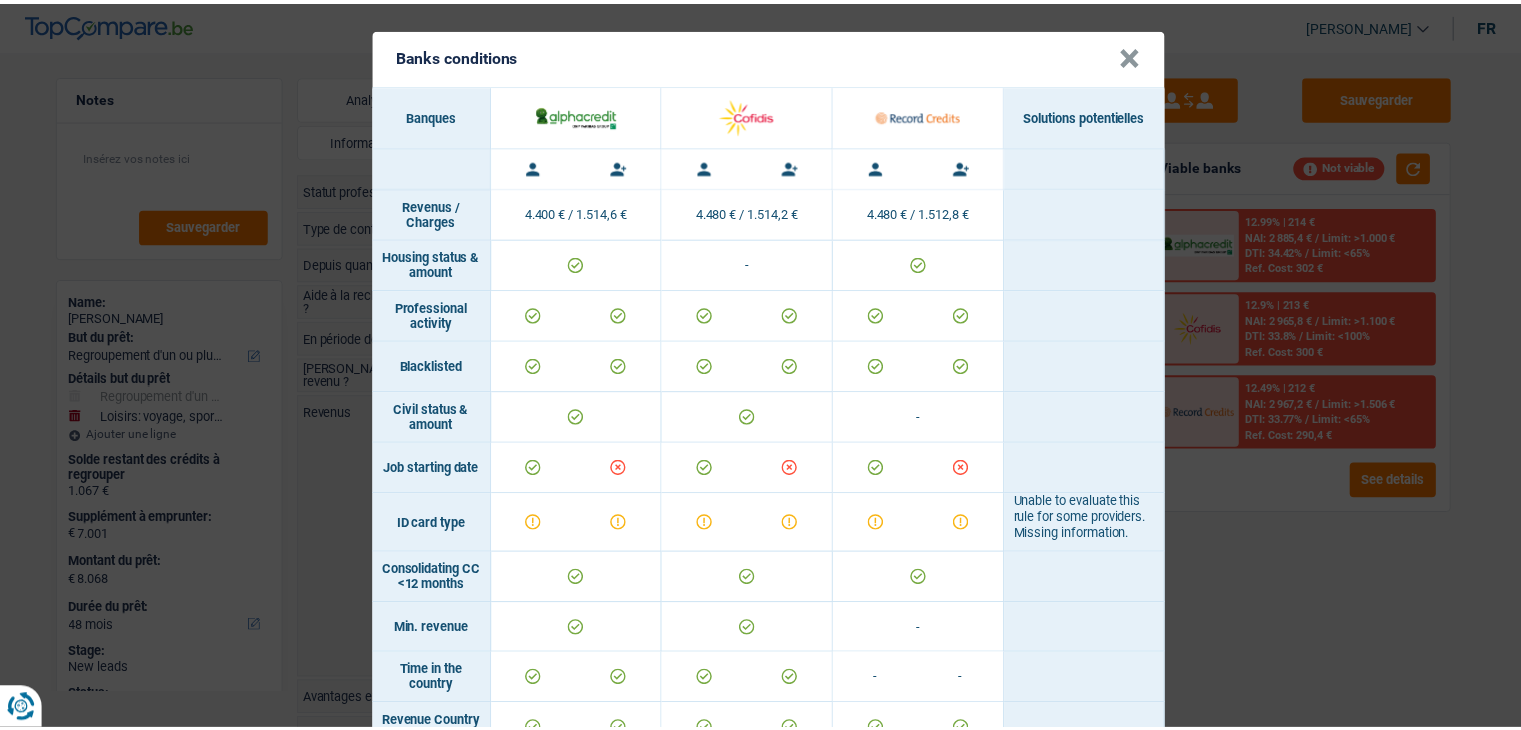 scroll, scrollTop: 0, scrollLeft: 0, axis: both 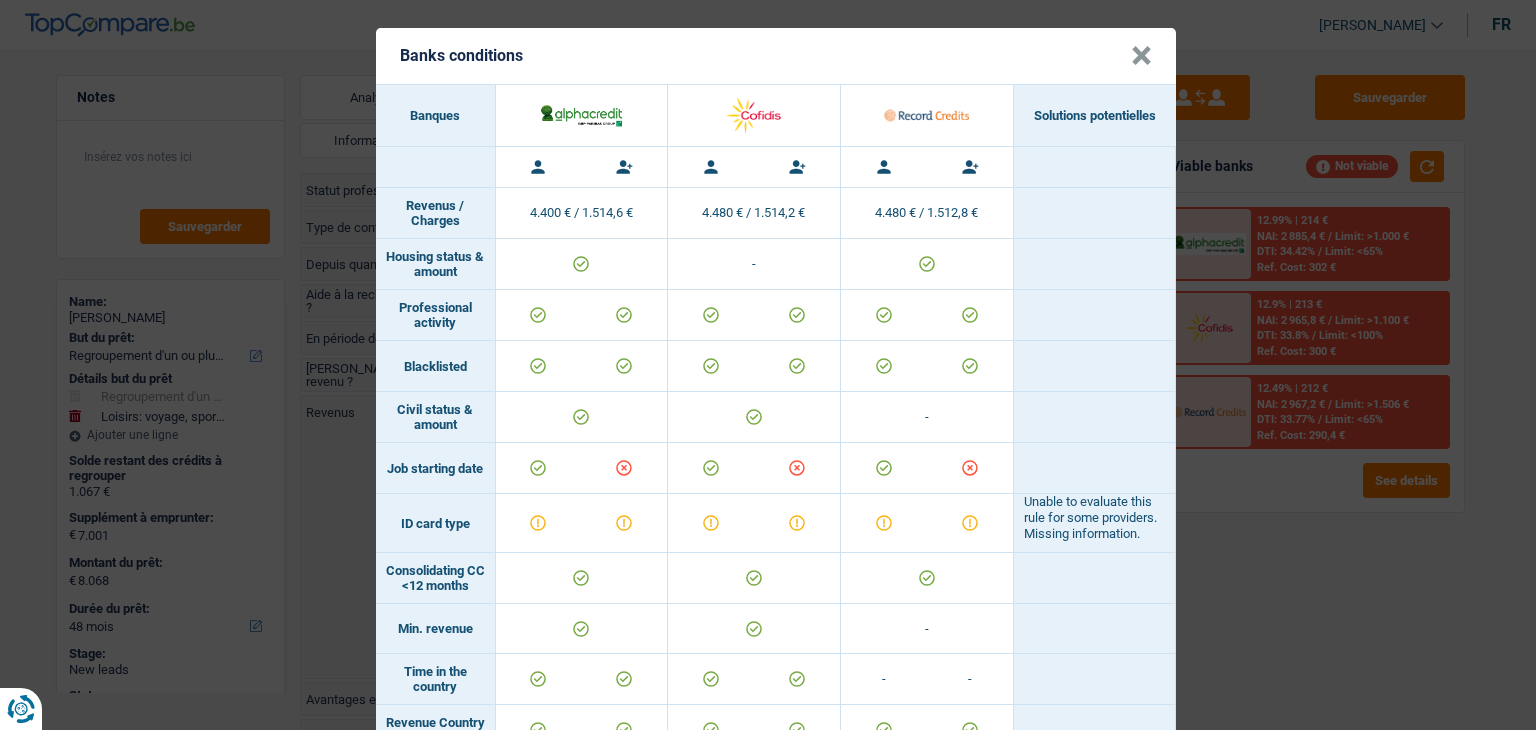 click on "×" at bounding box center (1141, 56) 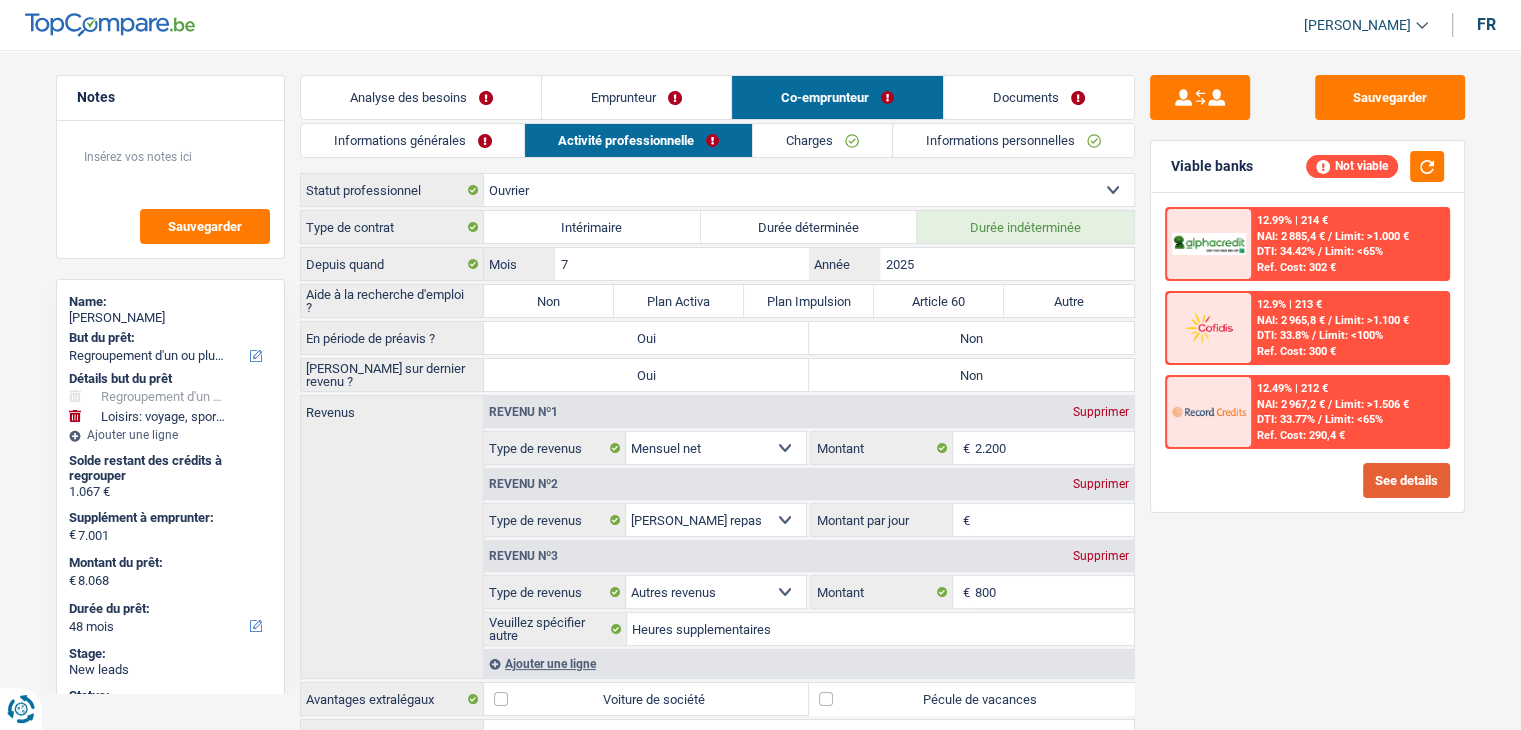 scroll, scrollTop: 300, scrollLeft: 0, axis: vertical 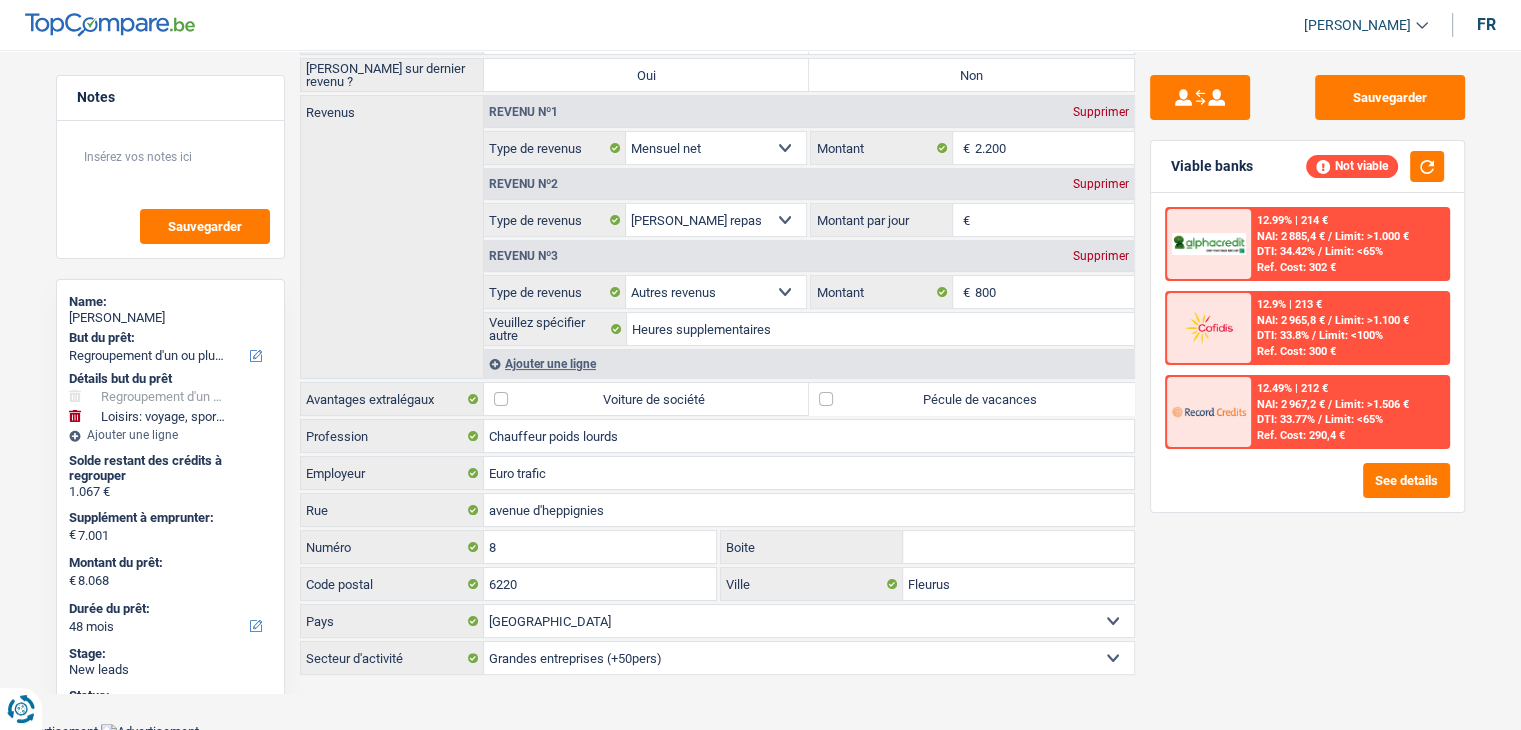 click on "Ref. Cost: 290,4 €" at bounding box center [1301, 435] 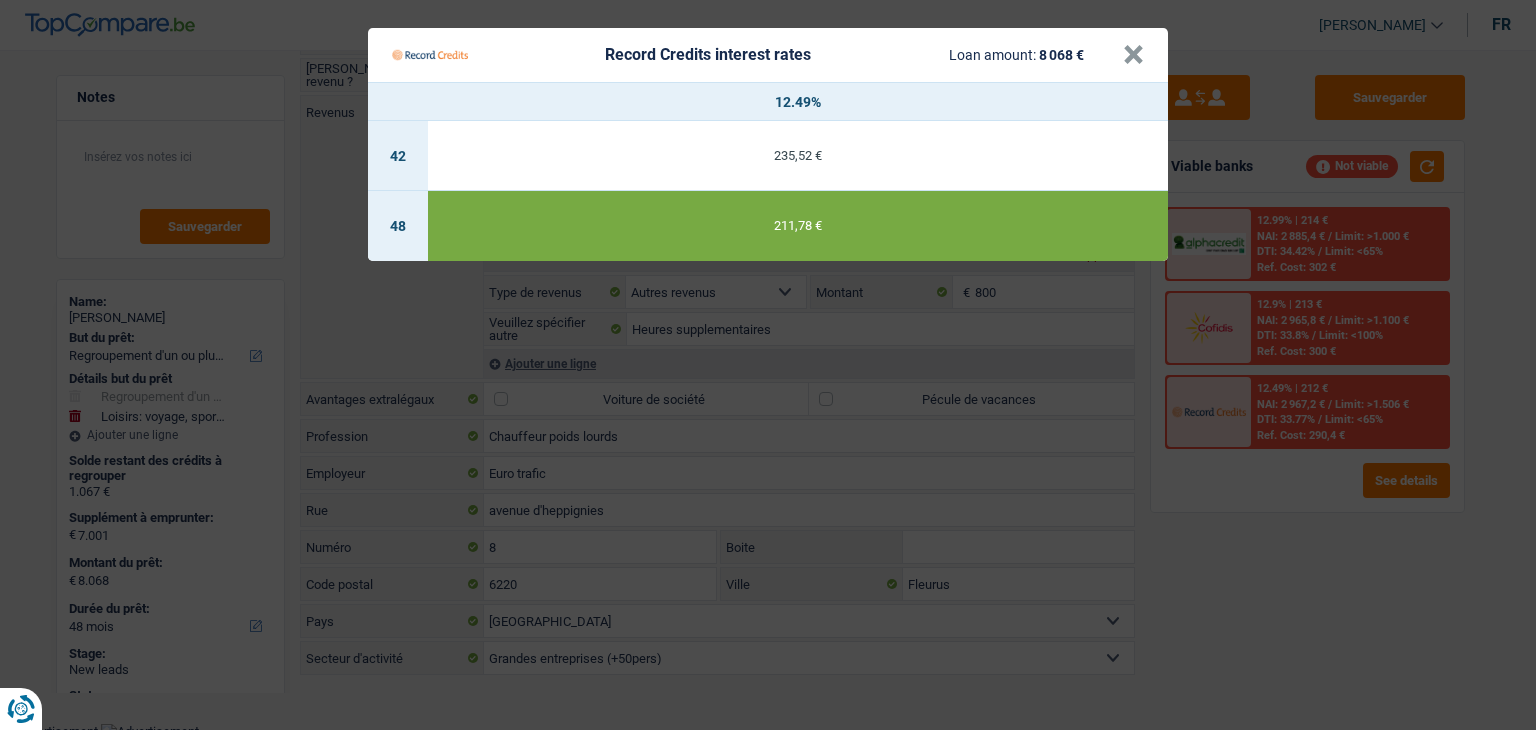 click on "Record Credits interest rates
Loan amount:
8 068 €
×
12.49%
42
235,52 €
48
211,78 €" at bounding box center (768, 365) 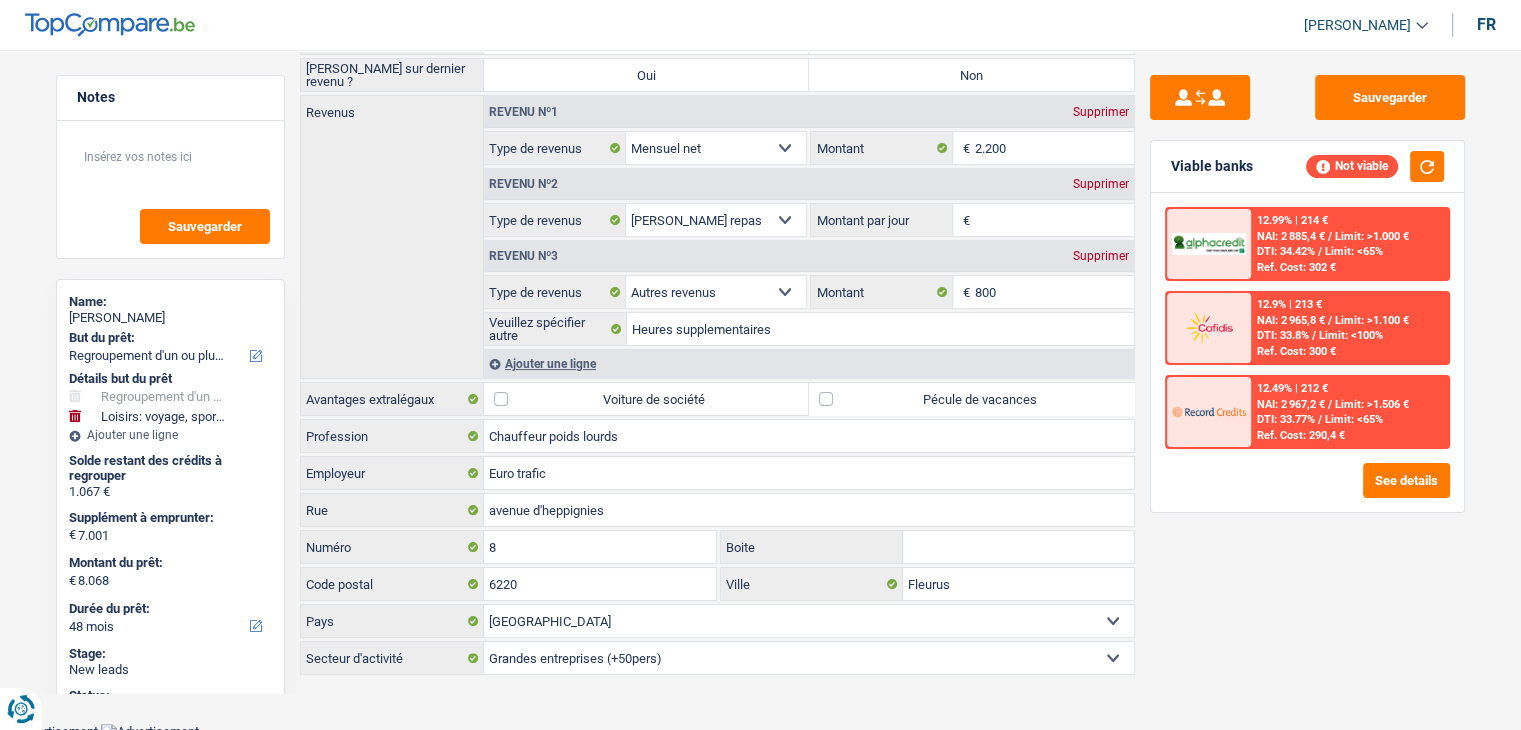 click on "NAI: 2 965,8 €" at bounding box center (1291, 320) 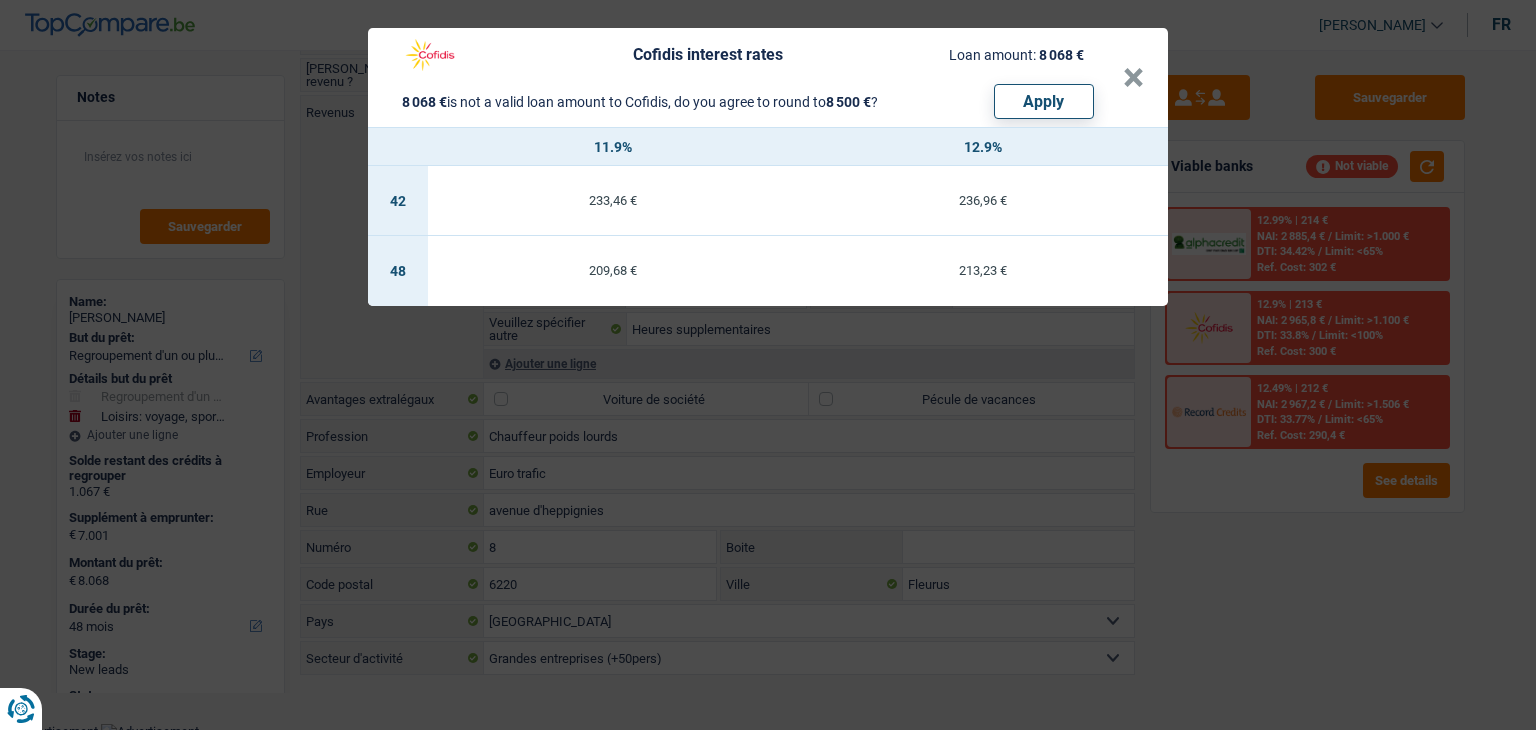 click on "Cofidis interest rates
Loan amount:
8 068 €
8 068 €  is not a valid loan amount to Cofidis, do you agree to round to  8 500 € ?
Apply
×
11.9%
12.9%
42
233,46 €
236,96 €
48
209,68 €
213,23 €" at bounding box center [768, 365] 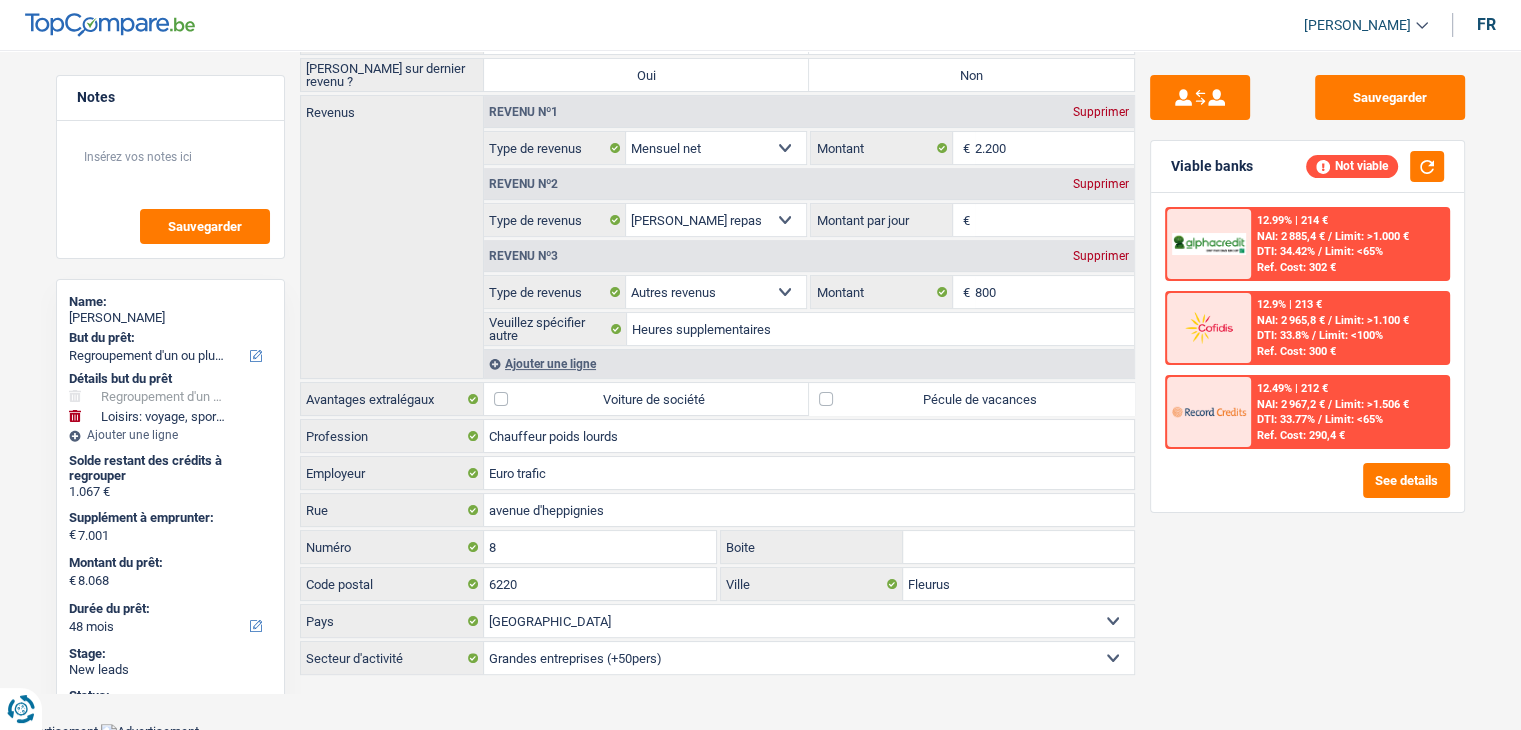 click on "Ref. Cost: 302 €" at bounding box center (1296, 267) 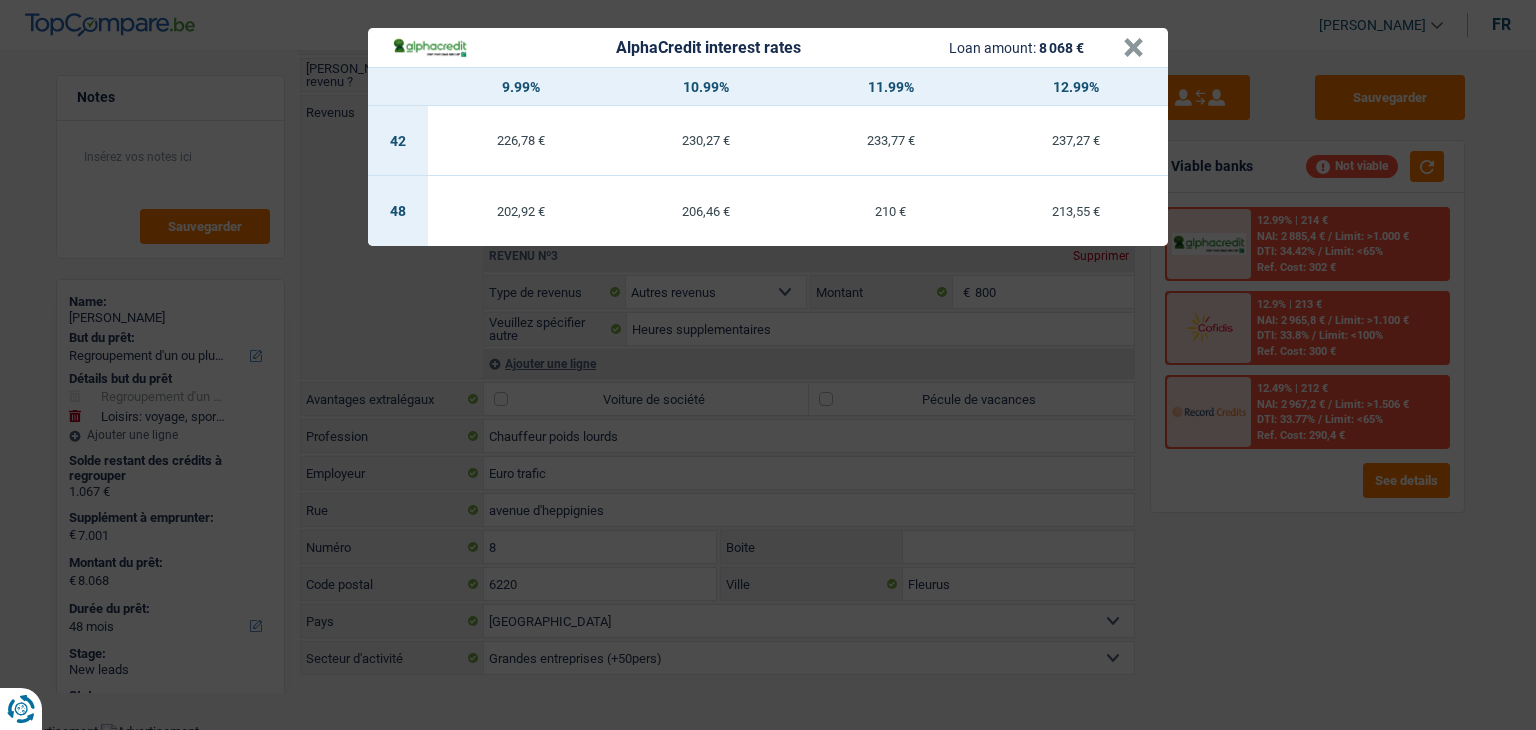 click on "AlphaCredit interest rates
Loan amount:
8 068 €
×
9.99%
10.99%
11.99%
12.99%
42
226,78 €
230,27 €
233,77 €
237,27 €
48
202,92 €
206,46 €
210 €
213,55 €" at bounding box center (768, 365) 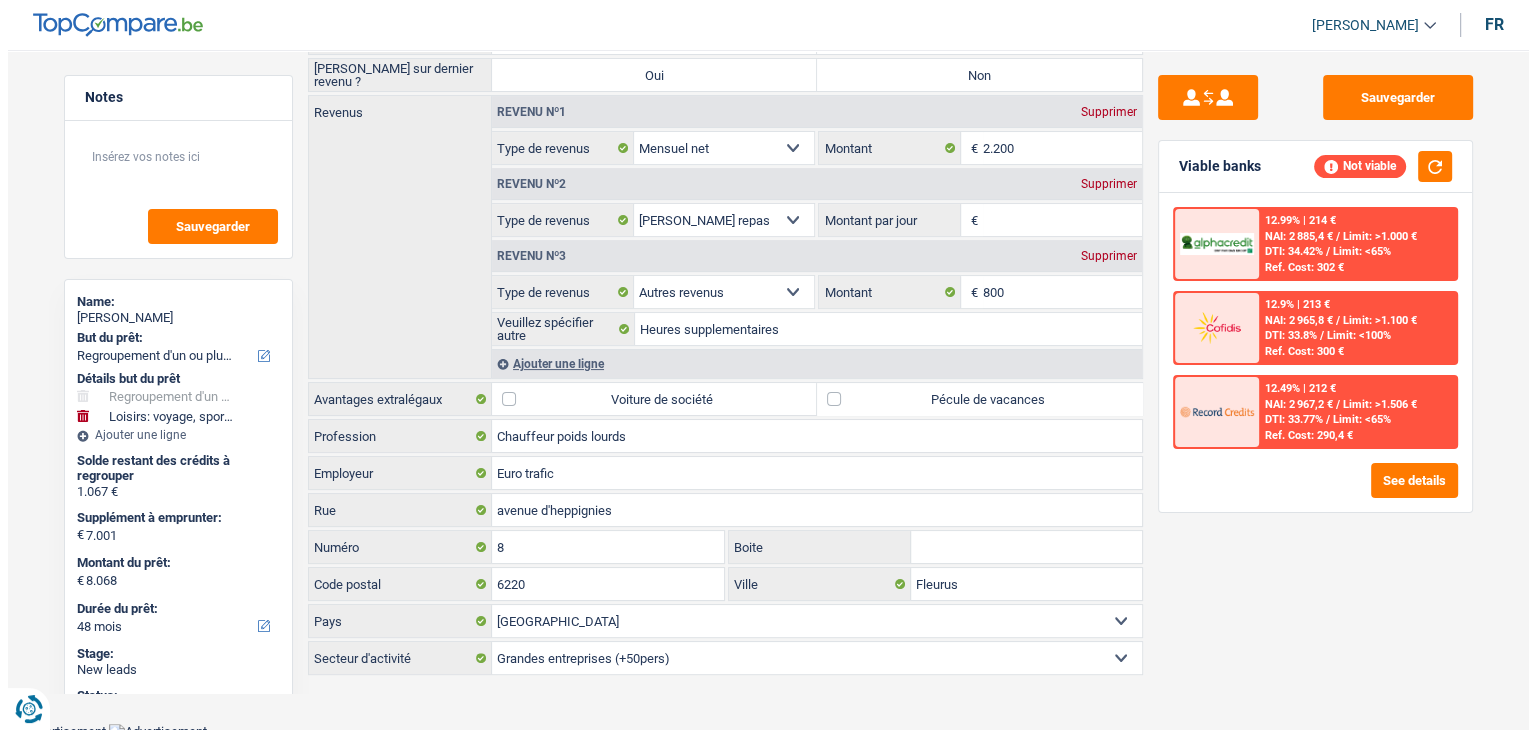 scroll, scrollTop: 0, scrollLeft: 0, axis: both 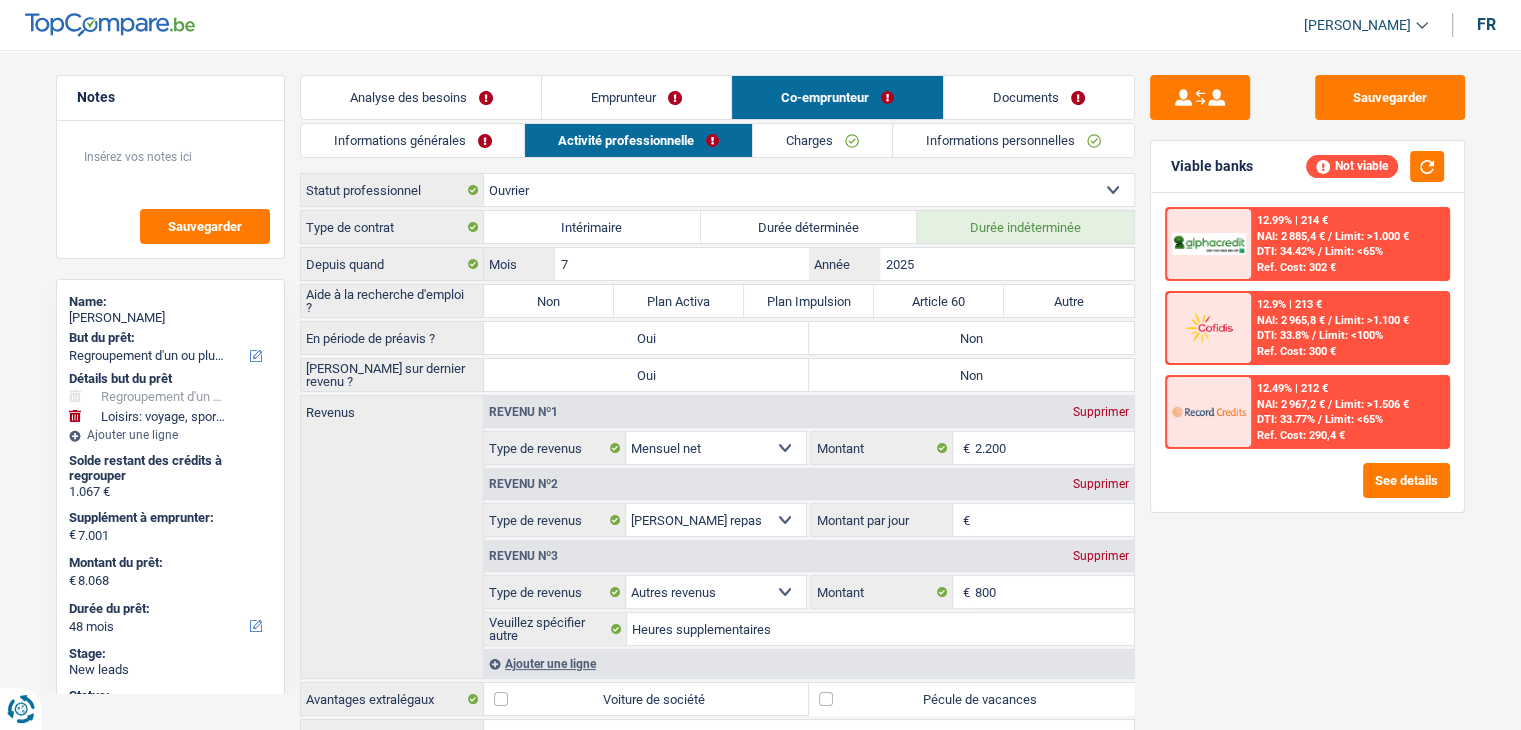 click on "Sauvegarder
Viable banks
Not viable
12.99% | 214 €
NAI: 2 885,4 €
/
Limit: >1.000 €
DTI: 34.42%
/
Limit: <65%
Ref. Cost: 302 €
12.9% | 213 €
NAI: 2 965,8 €
/
Limit: >1.100 €
DTI: 33.8%
/               /       /" at bounding box center (1307, 384) 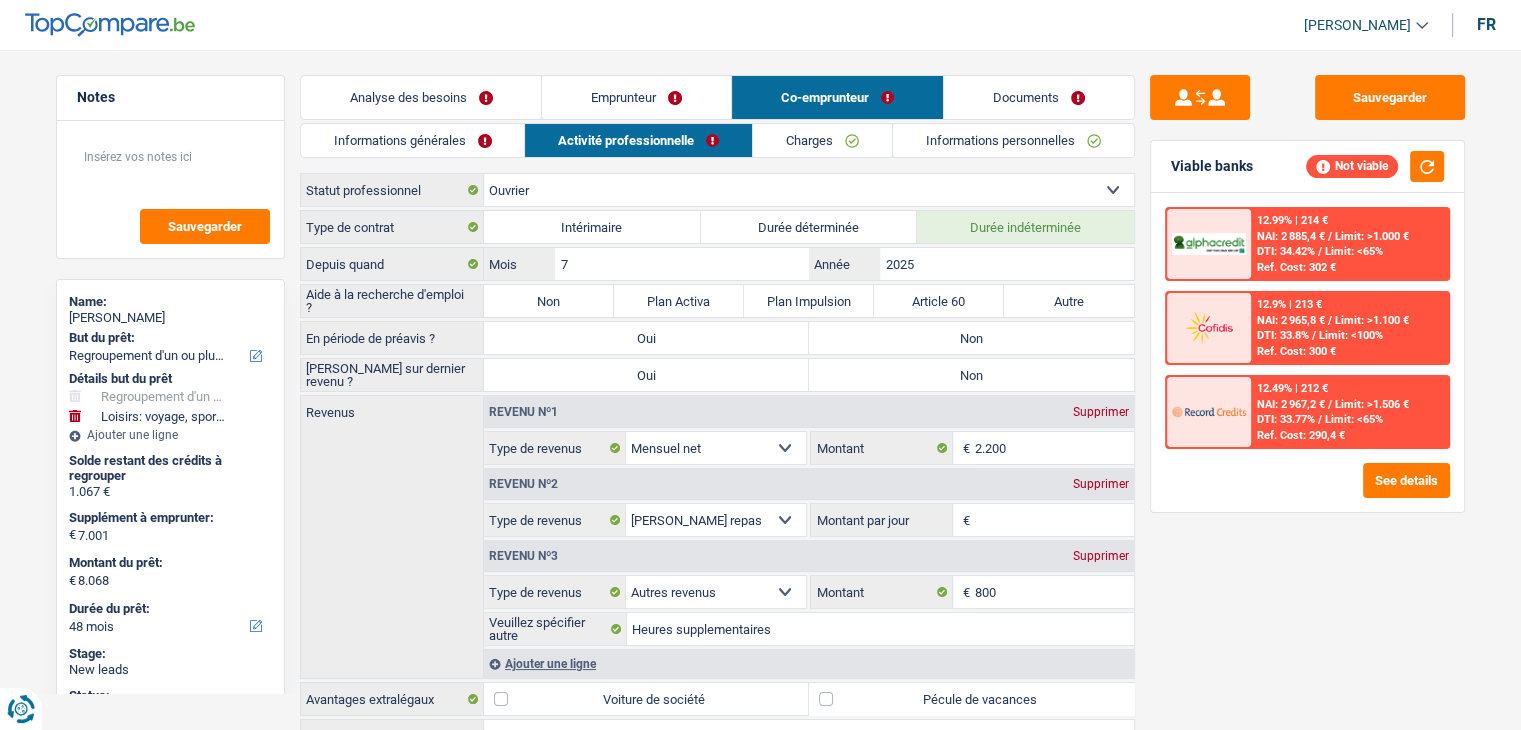 click on "Viable banks
Not viable
12.99% | 214 €
NAI: 2 885,4 €
/
Limit: >1.000 €
DTI: 34.42%
/
Limit: <65%
Ref. Cost: 302 €
12.9% | 213 €
NAI: 2 965,8 €
/
Limit: >1.100 €
DTI: 33.8%
/               /       /" at bounding box center (1307, 326) 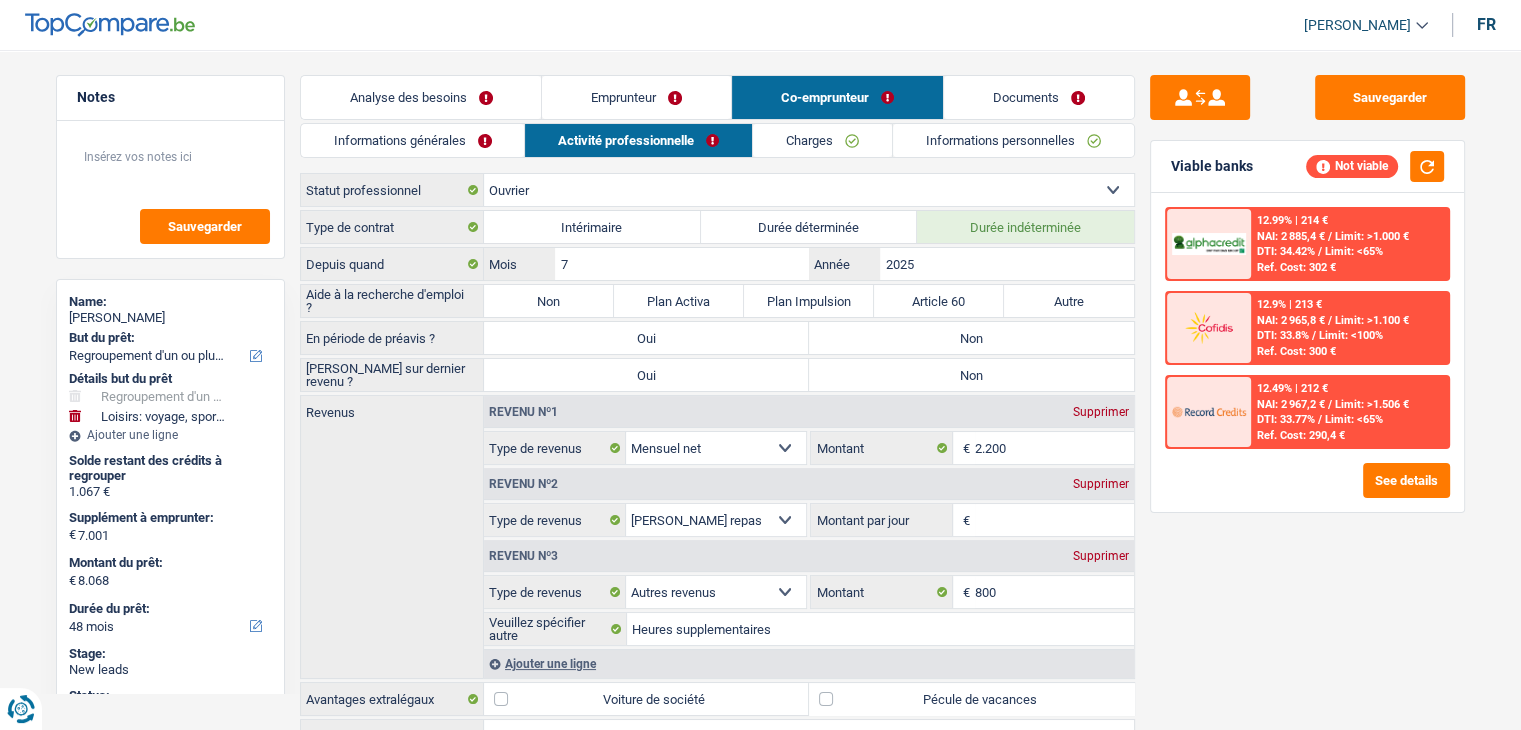click on "Charges" at bounding box center [822, 140] 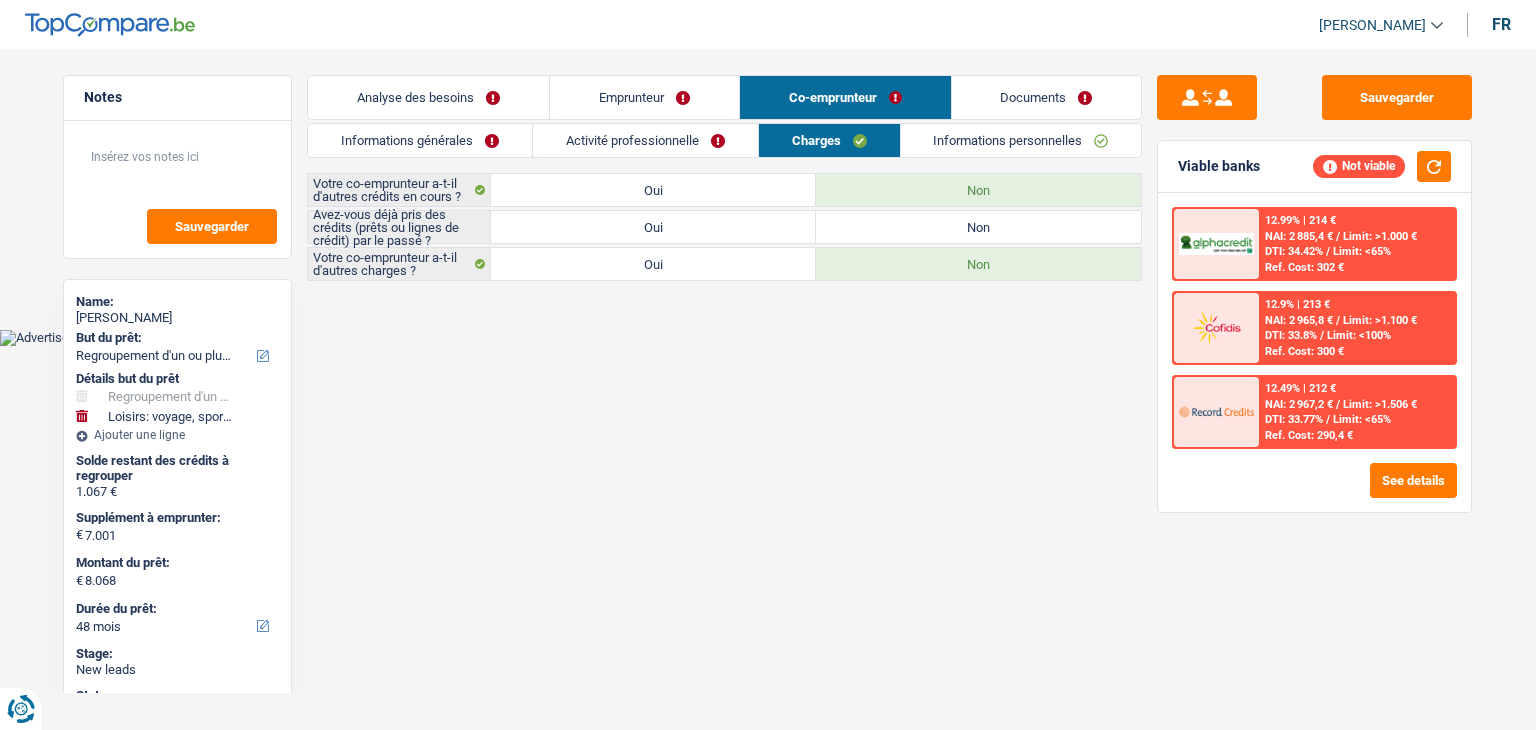 click on "Activité professionnelle" at bounding box center [645, 140] 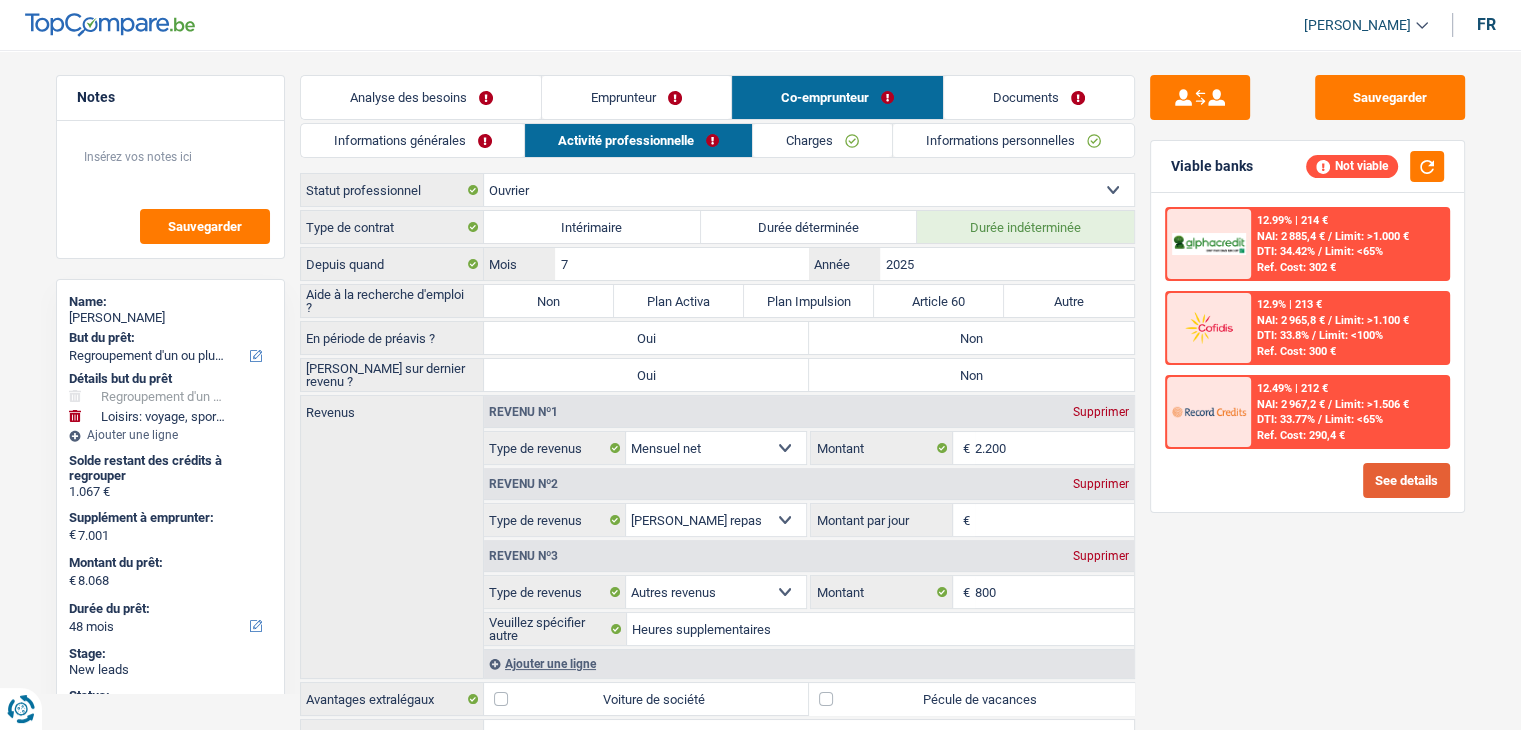 click on "See details" at bounding box center (1406, 480) 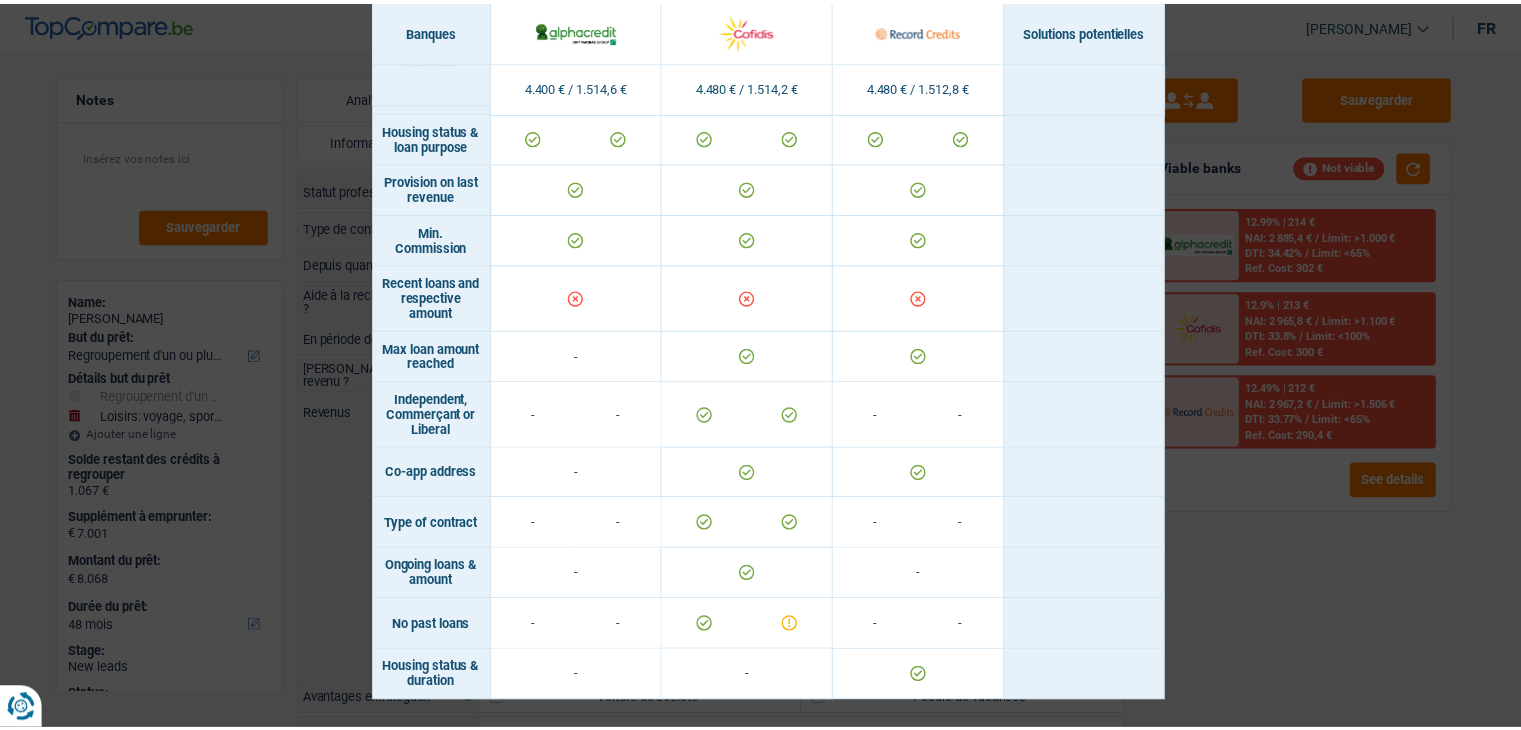 scroll, scrollTop: 1159, scrollLeft: 0, axis: vertical 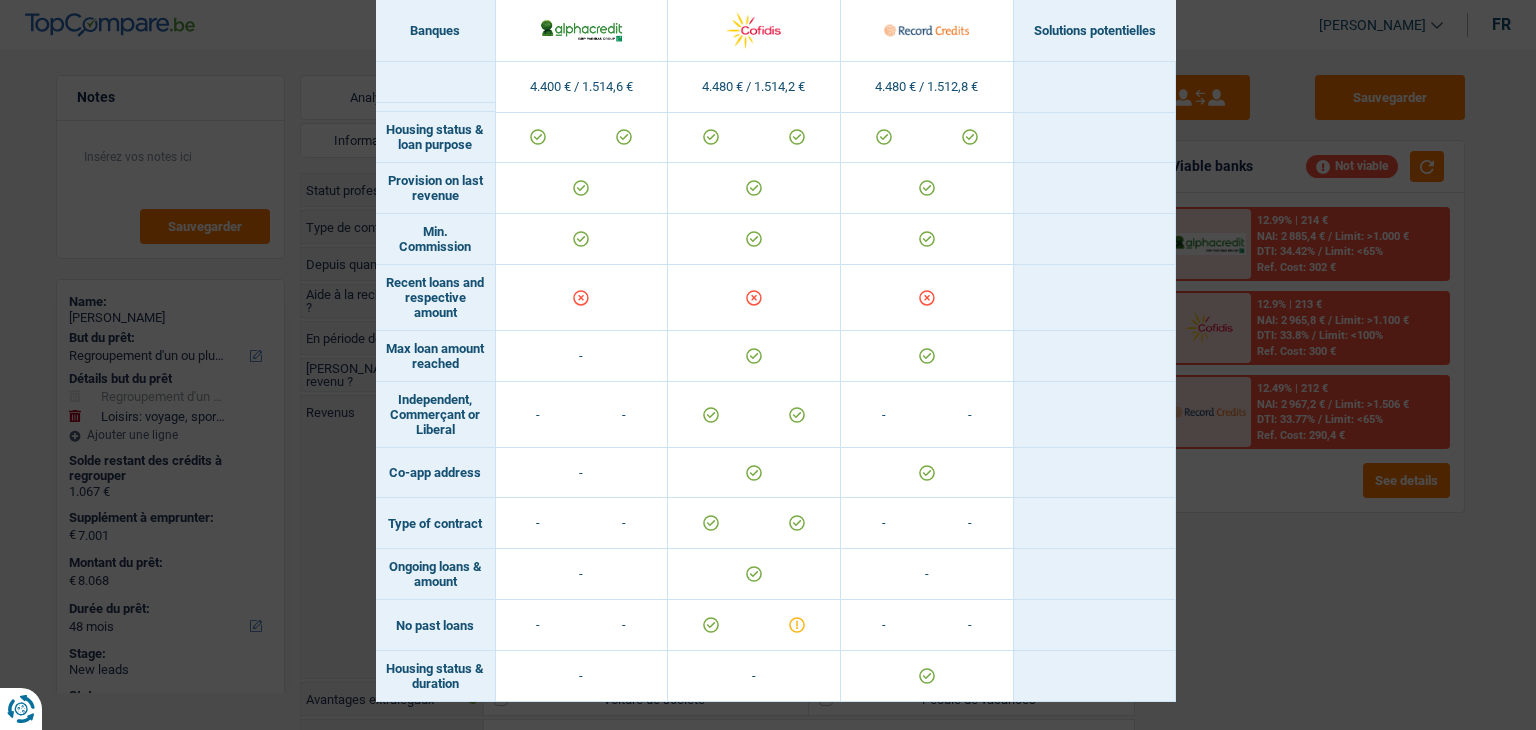 click on "Banks conditions ×
Banques
Solutions potentielles
Revenus / Charges
4.400 € / 1.514,6 €
4.480 € / 1.514,2 €
4.480 € / 1.512,8 €
Housing status & amount
-
Professional activity" at bounding box center (768, 365) 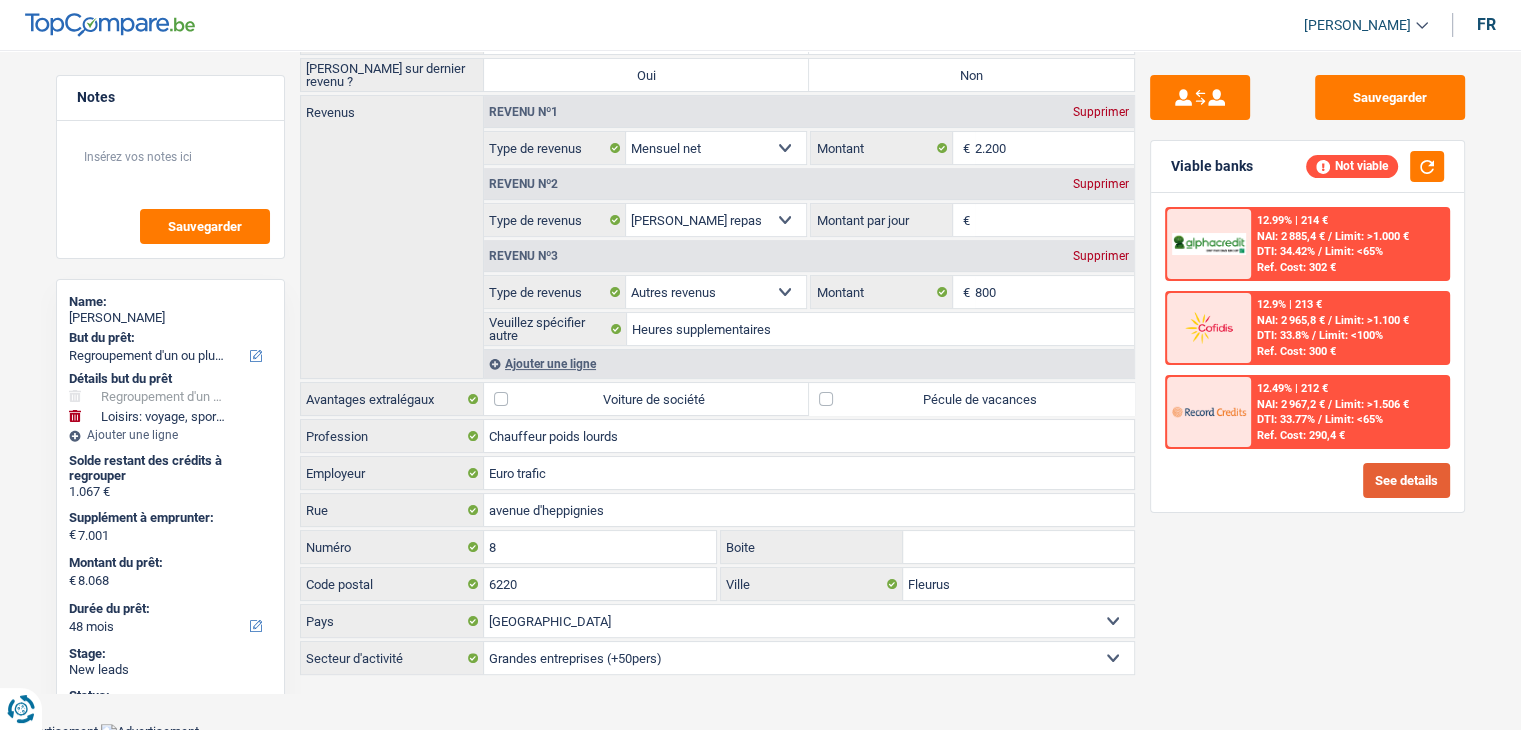 scroll, scrollTop: 0, scrollLeft: 0, axis: both 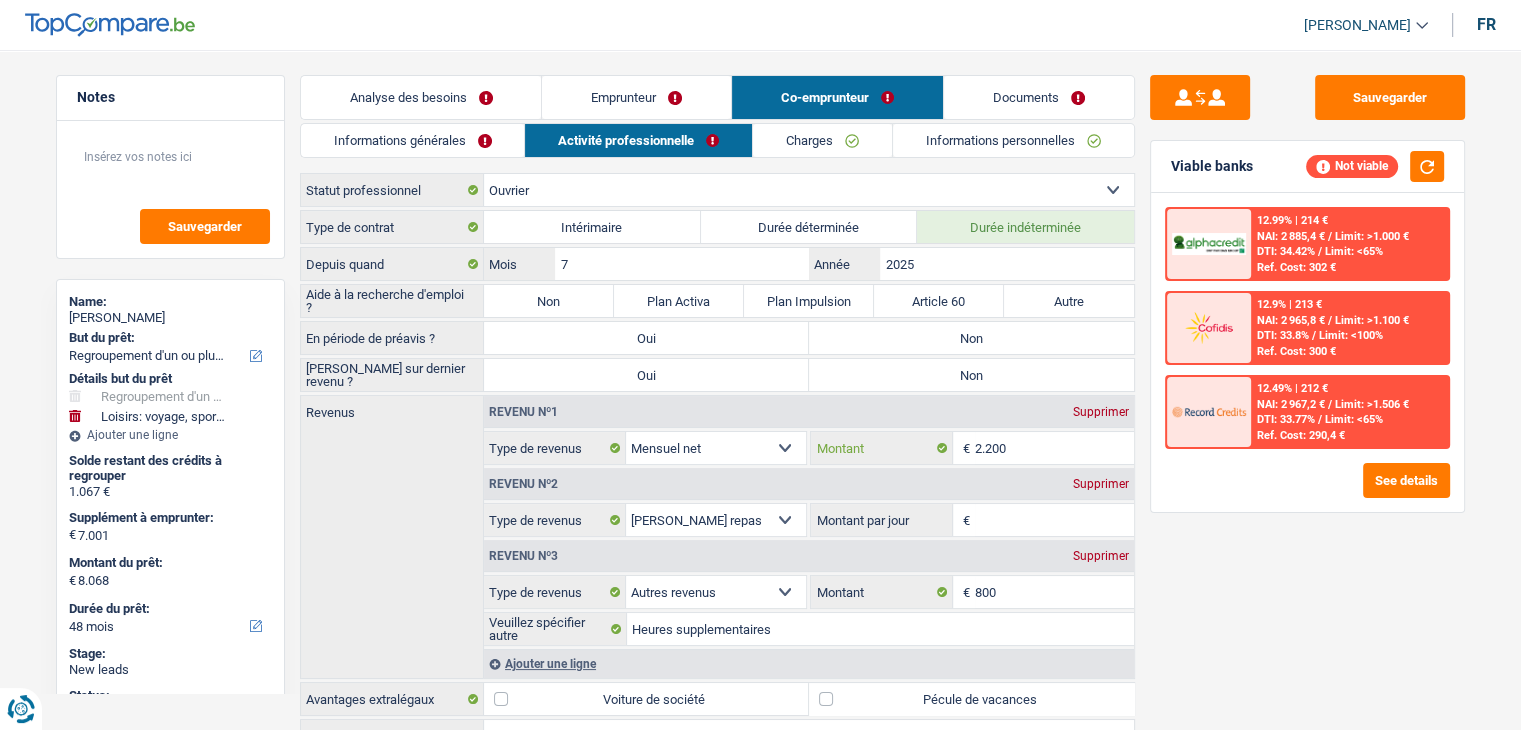 click on "2.200" at bounding box center [1054, 448] 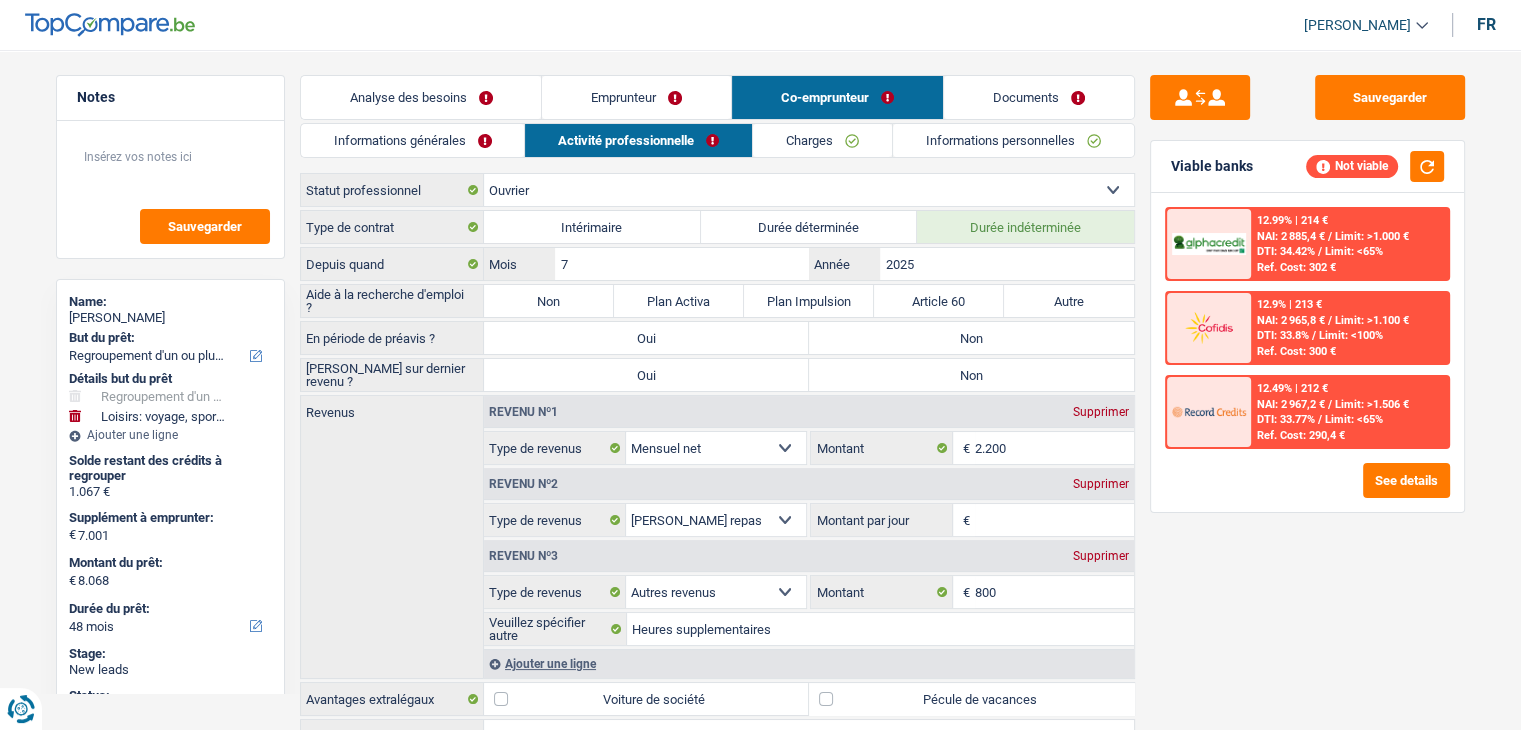 click on "Non" at bounding box center [971, 338] 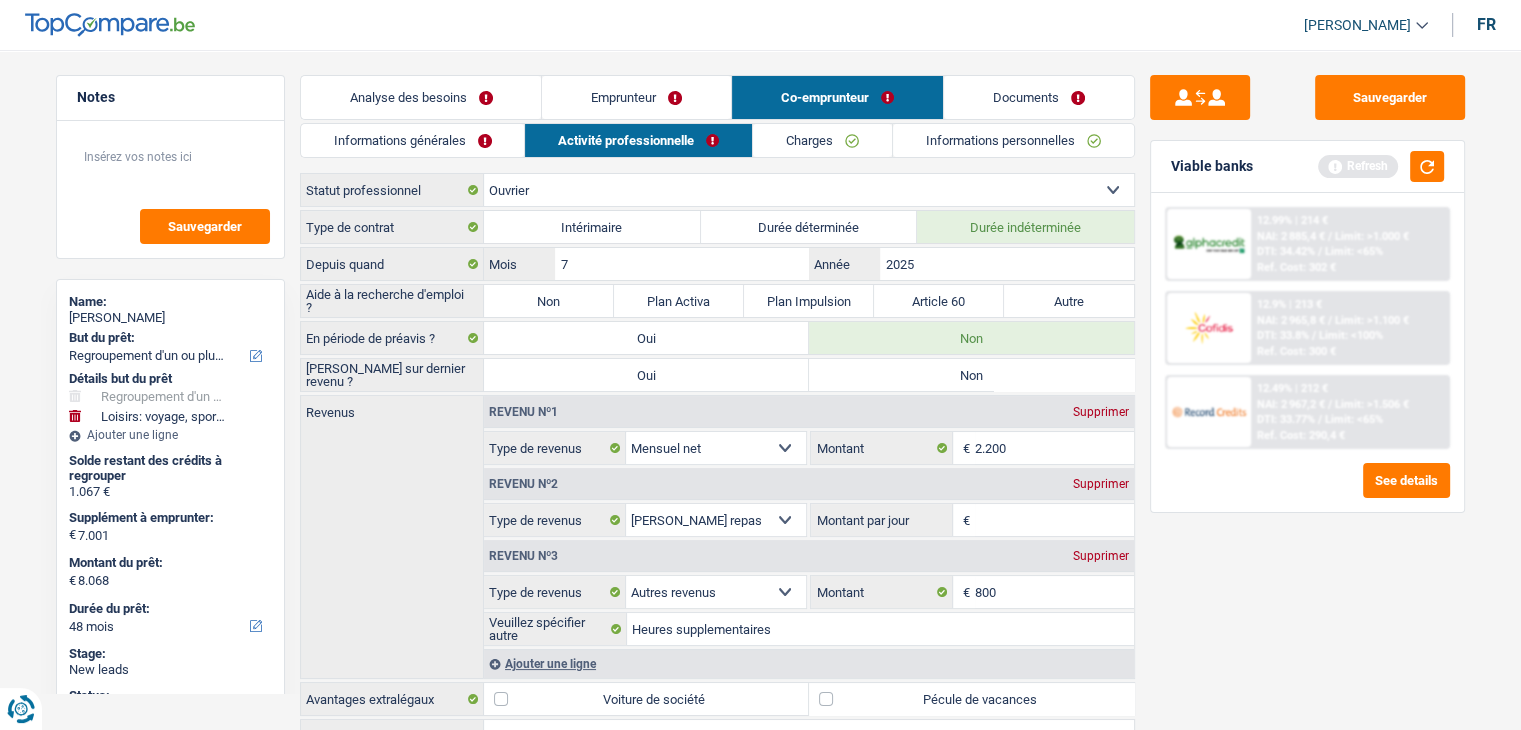 click on "Non" at bounding box center (971, 375) 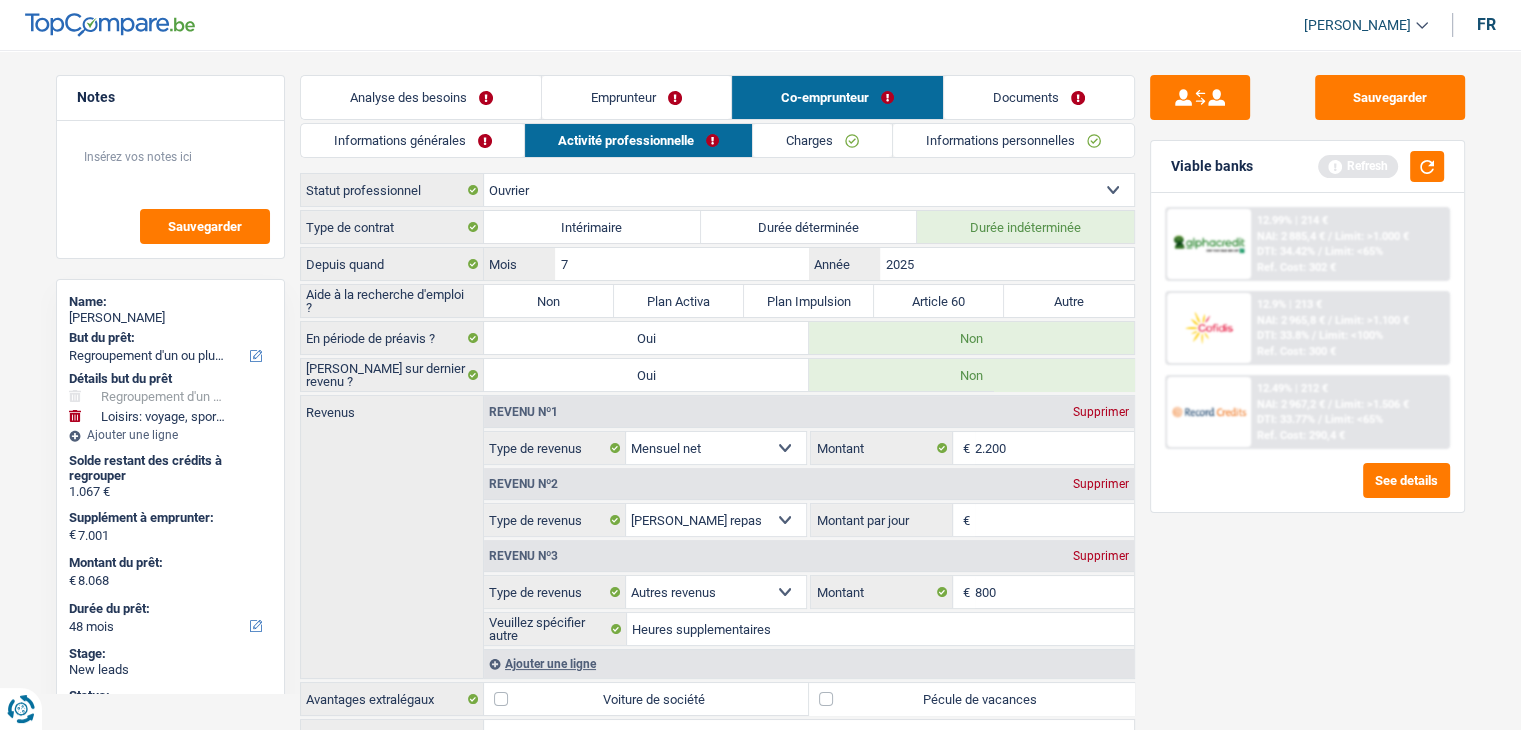 click on "Non" at bounding box center [549, 301] 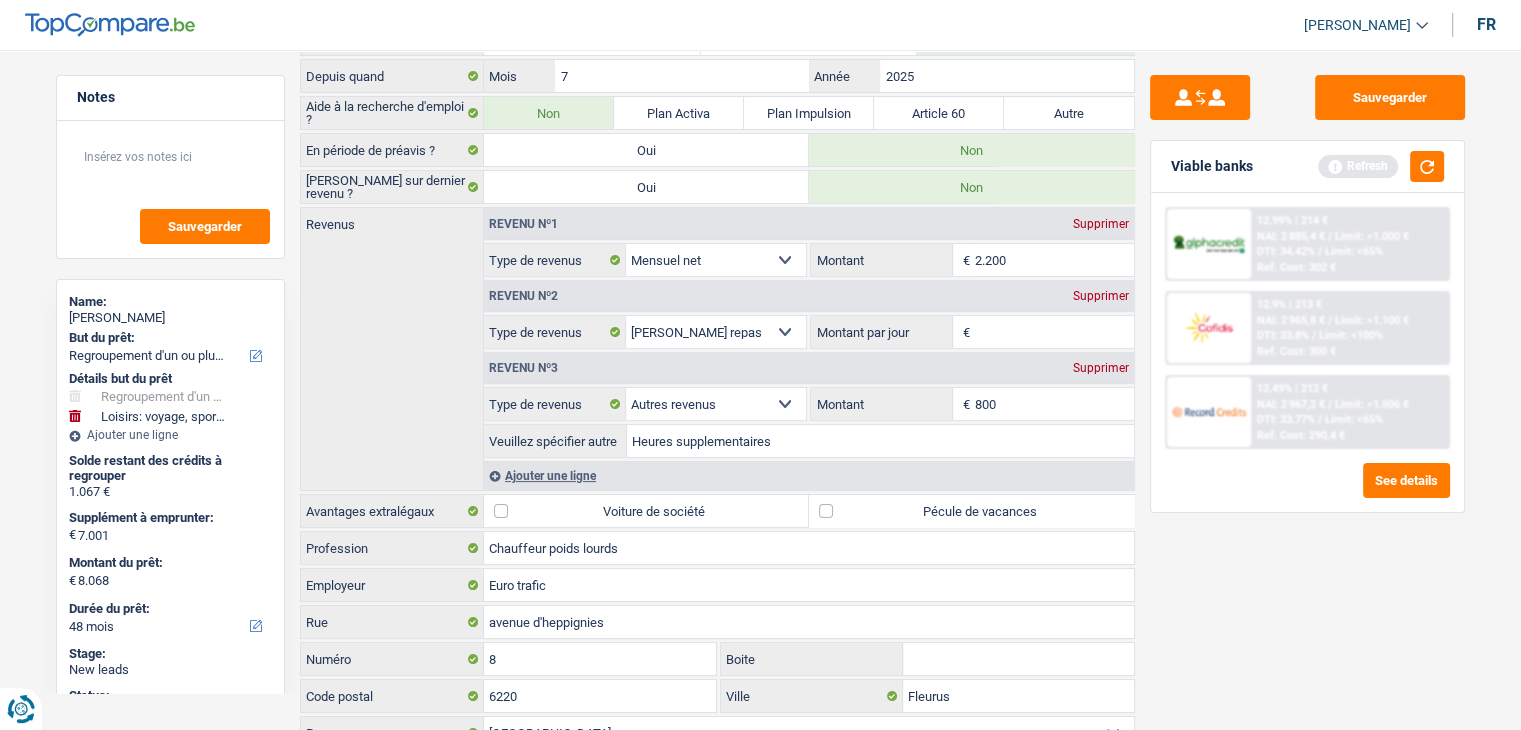 scroll, scrollTop: 300, scrollLeft: 0, axis: vertical 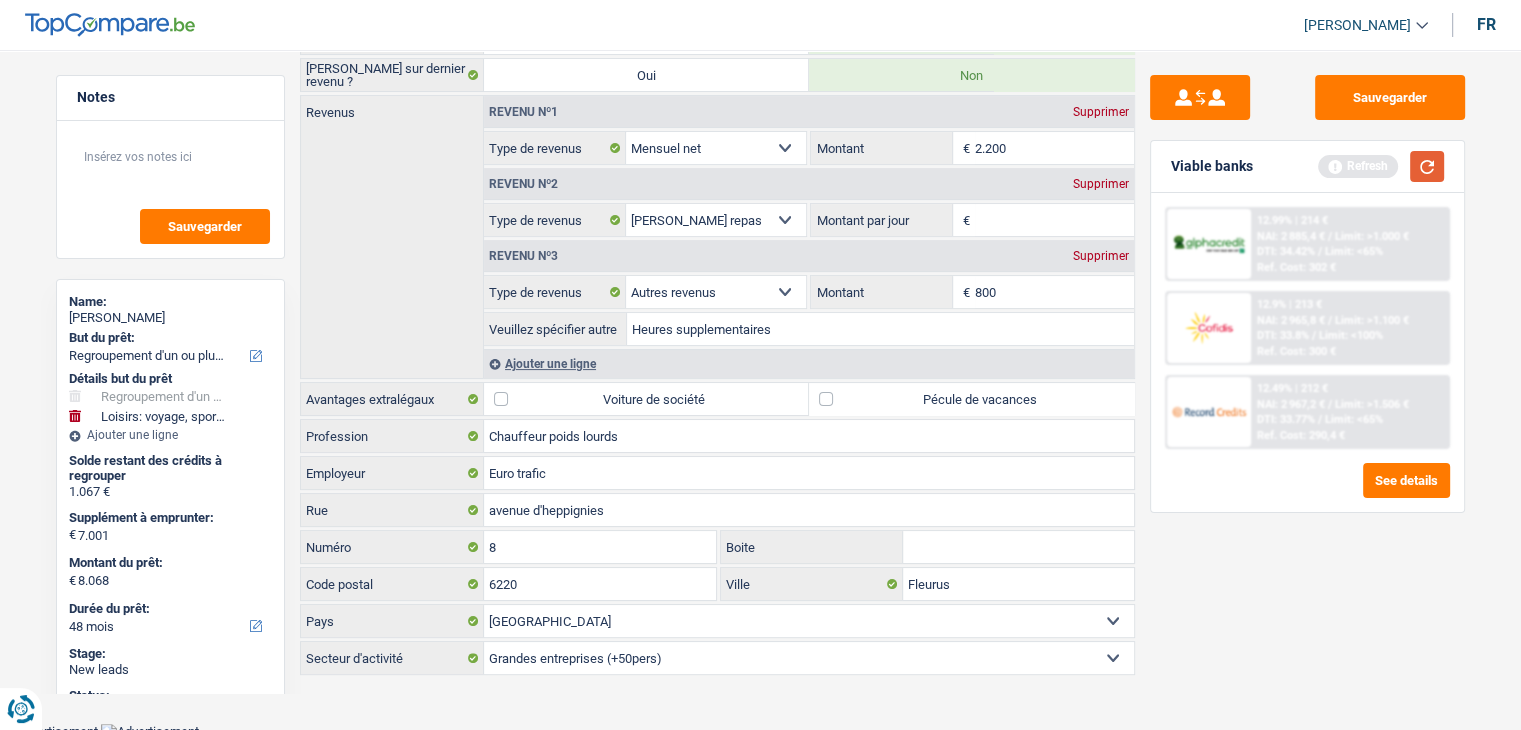 click at bounding box center (1427, 166) 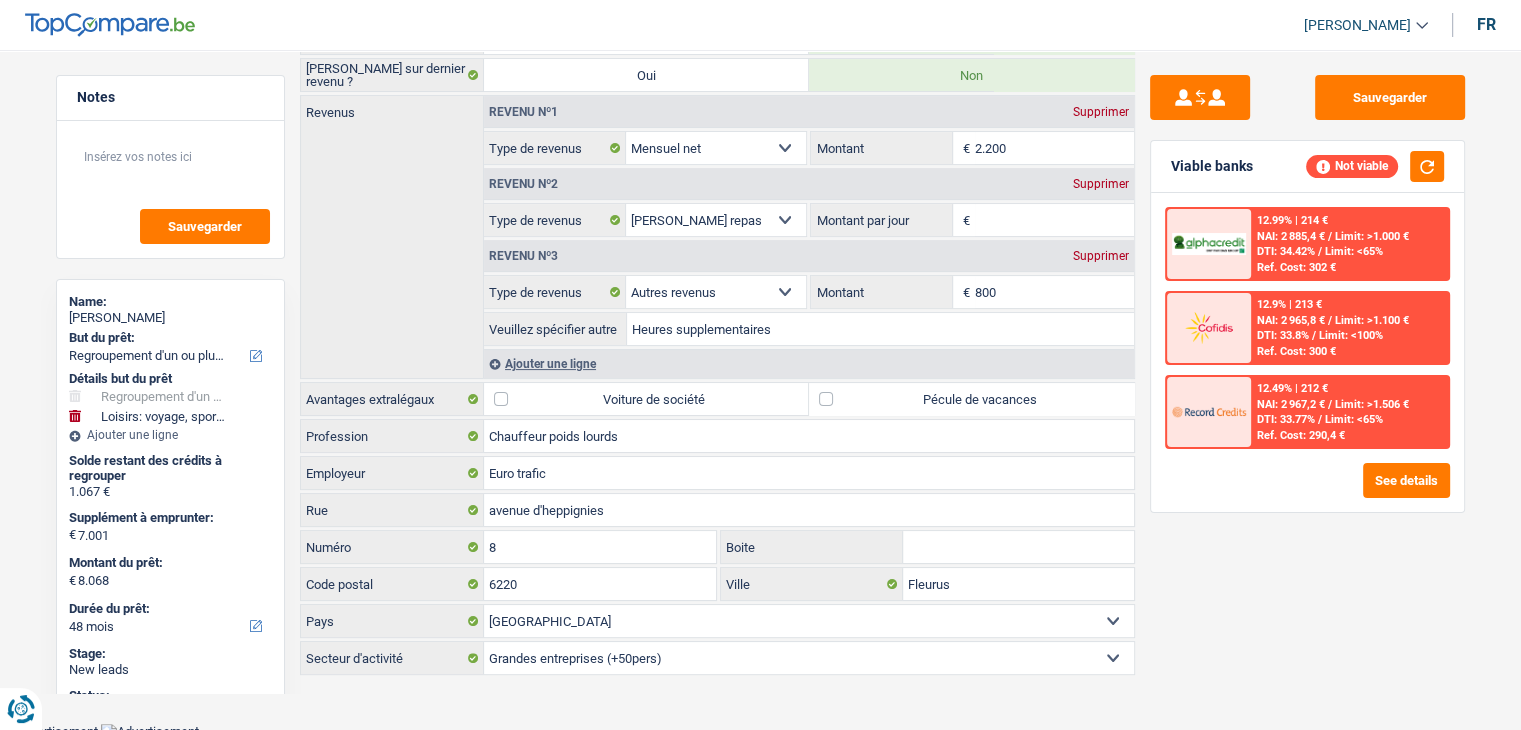 drag, startPoint x: 1252, startPoint y: 166, endPoint x: 1174, endPoint y: 164, distance: 78.025635 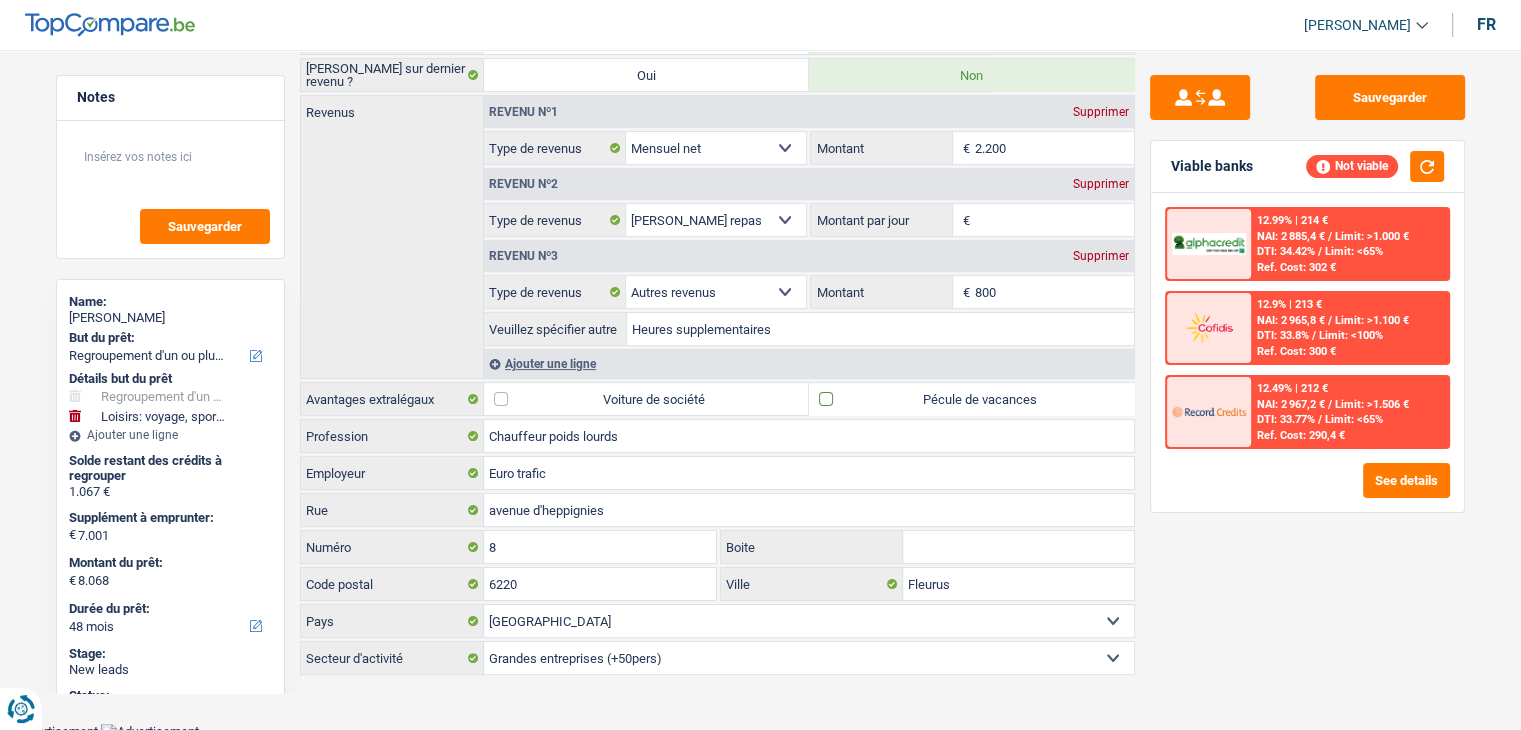 click on "Pécule de vacances" at bounding box center [971, 399] 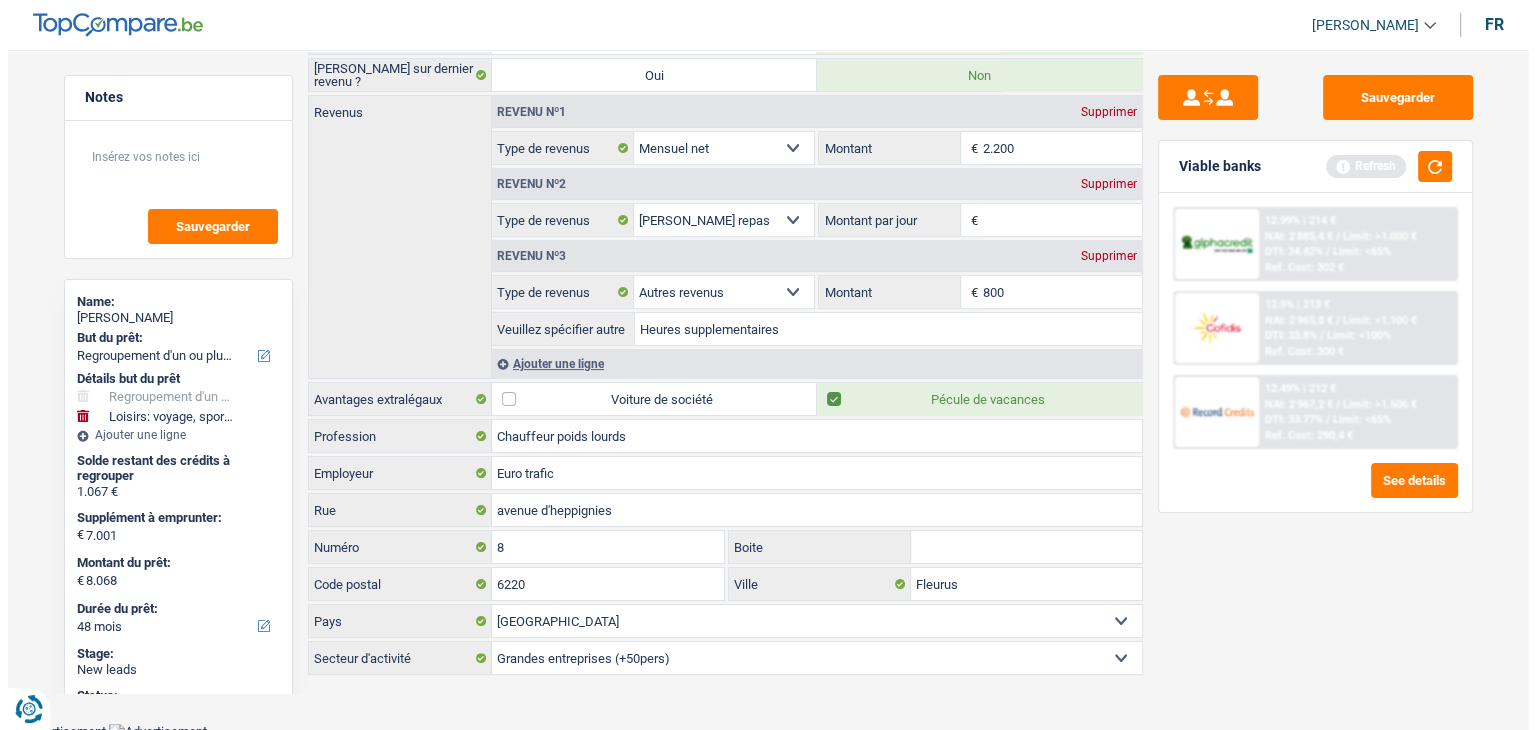 scroll, scrollTop: 0, scrollLeft: 0, axis: both 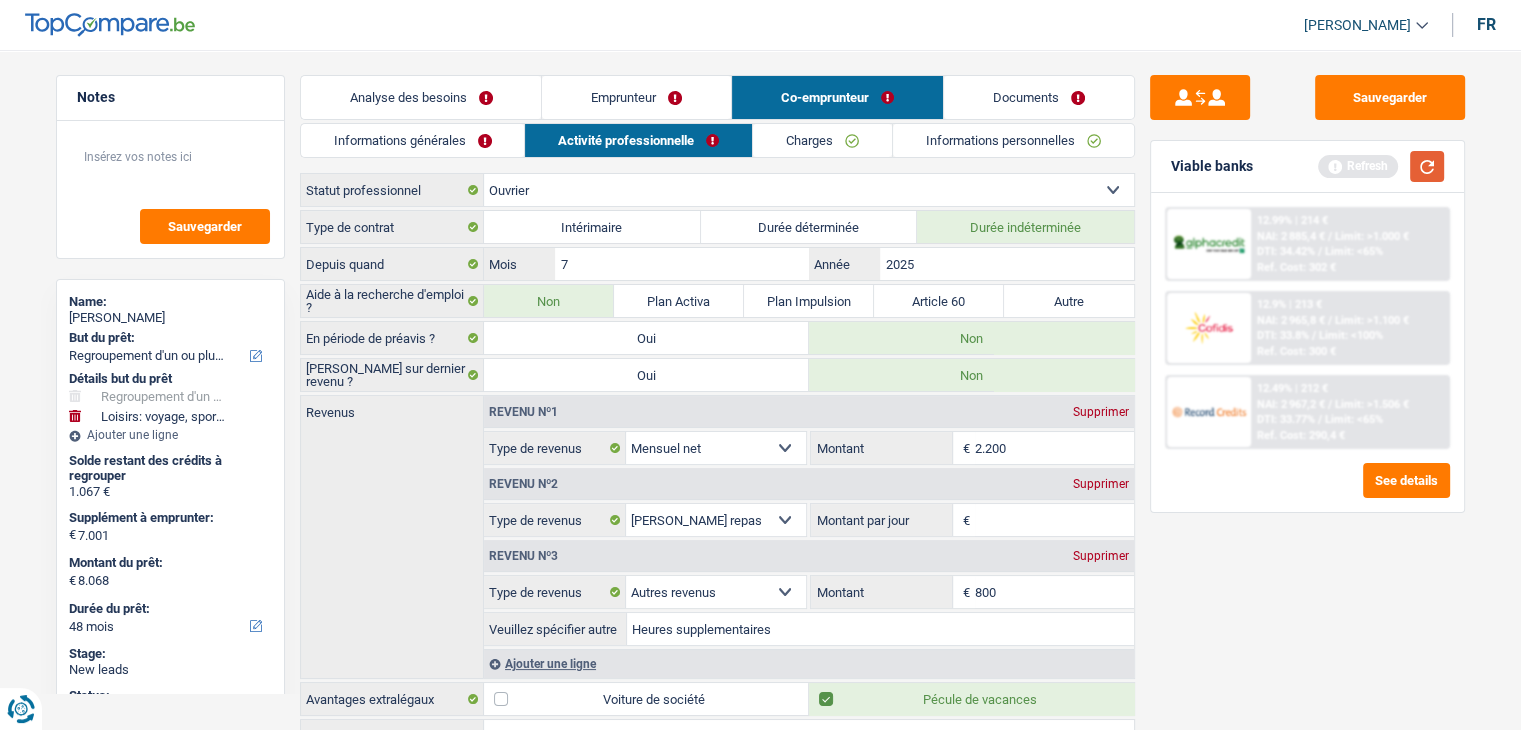click at bounding box center (1427, 166) 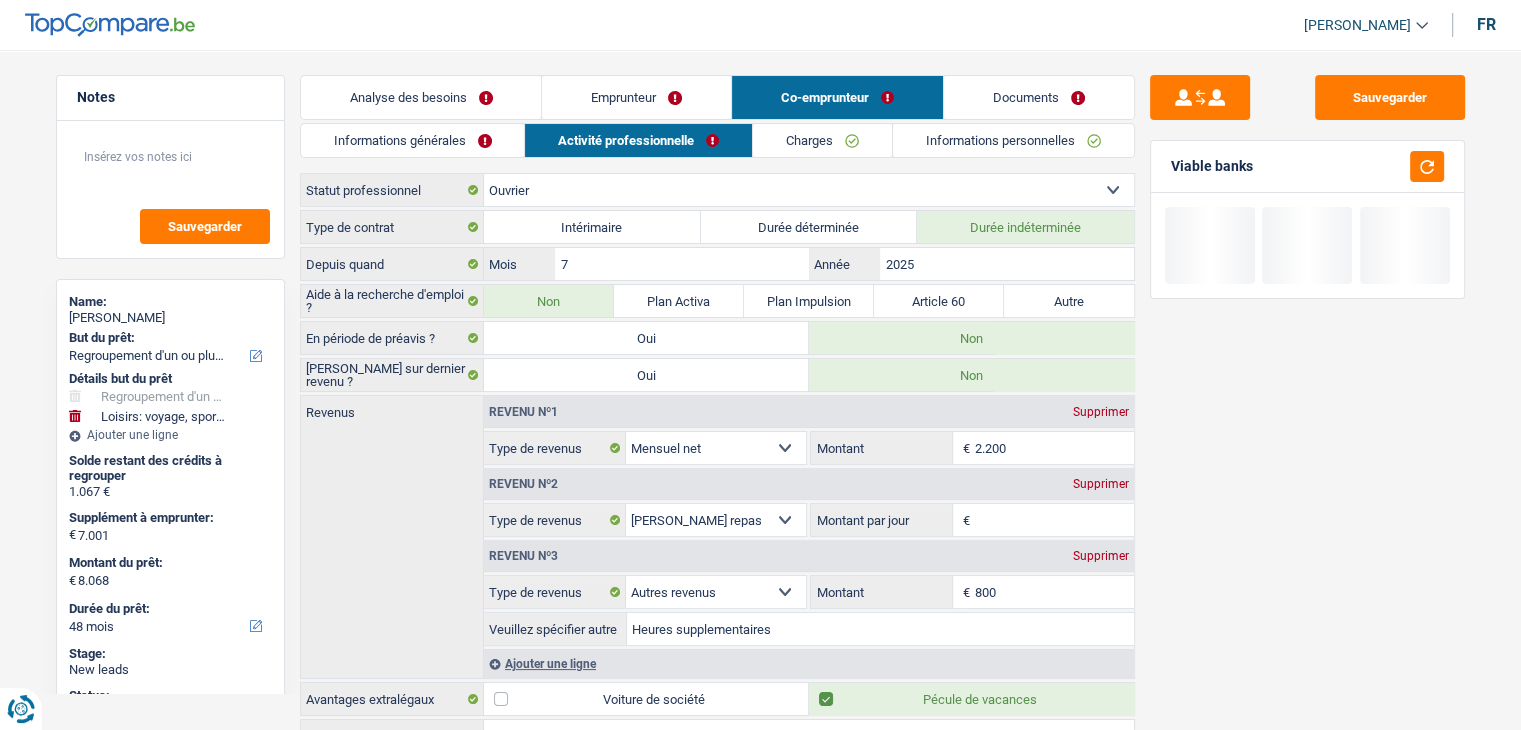 click on "Montant par jour" at bounding box center [1054, 520] 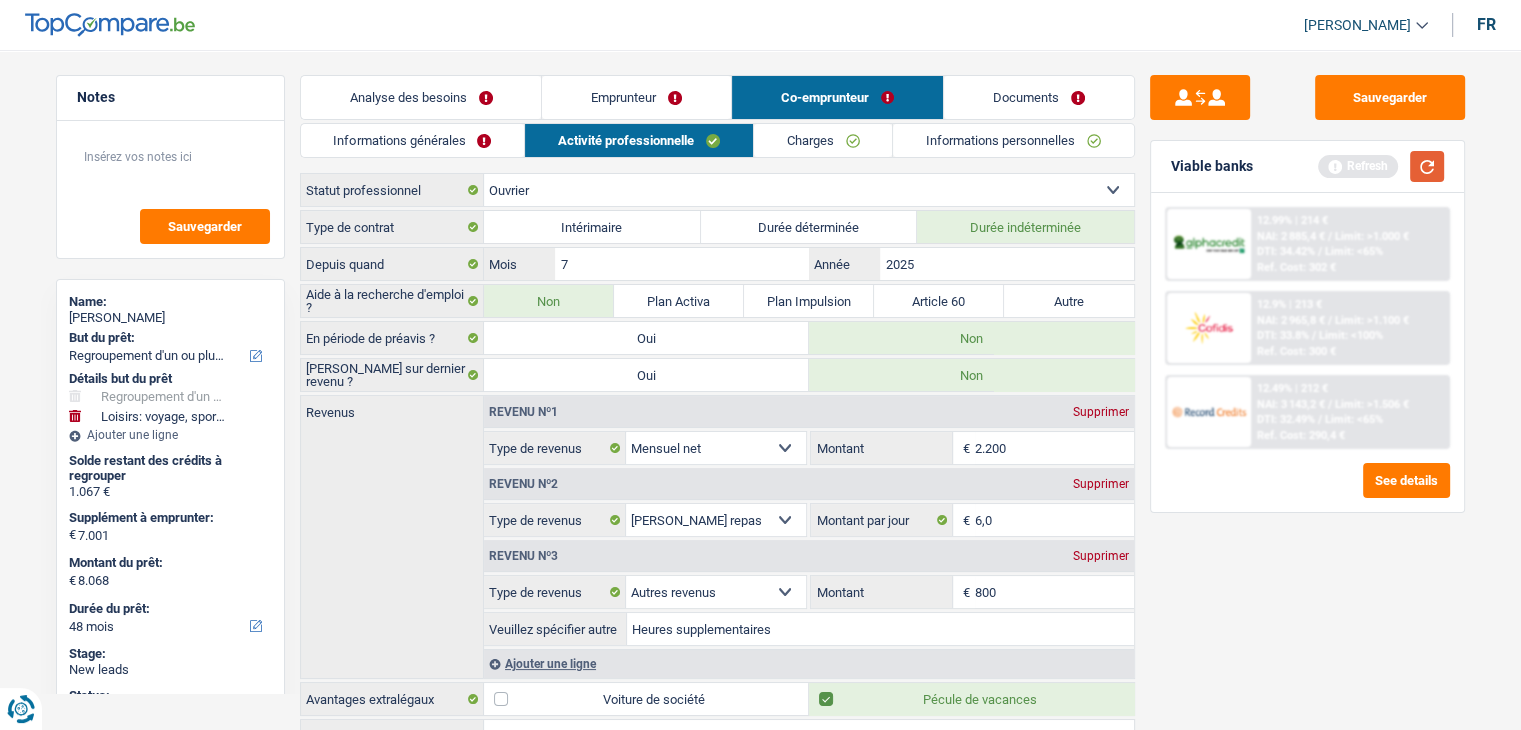 click at bounding box center (1427, 166) 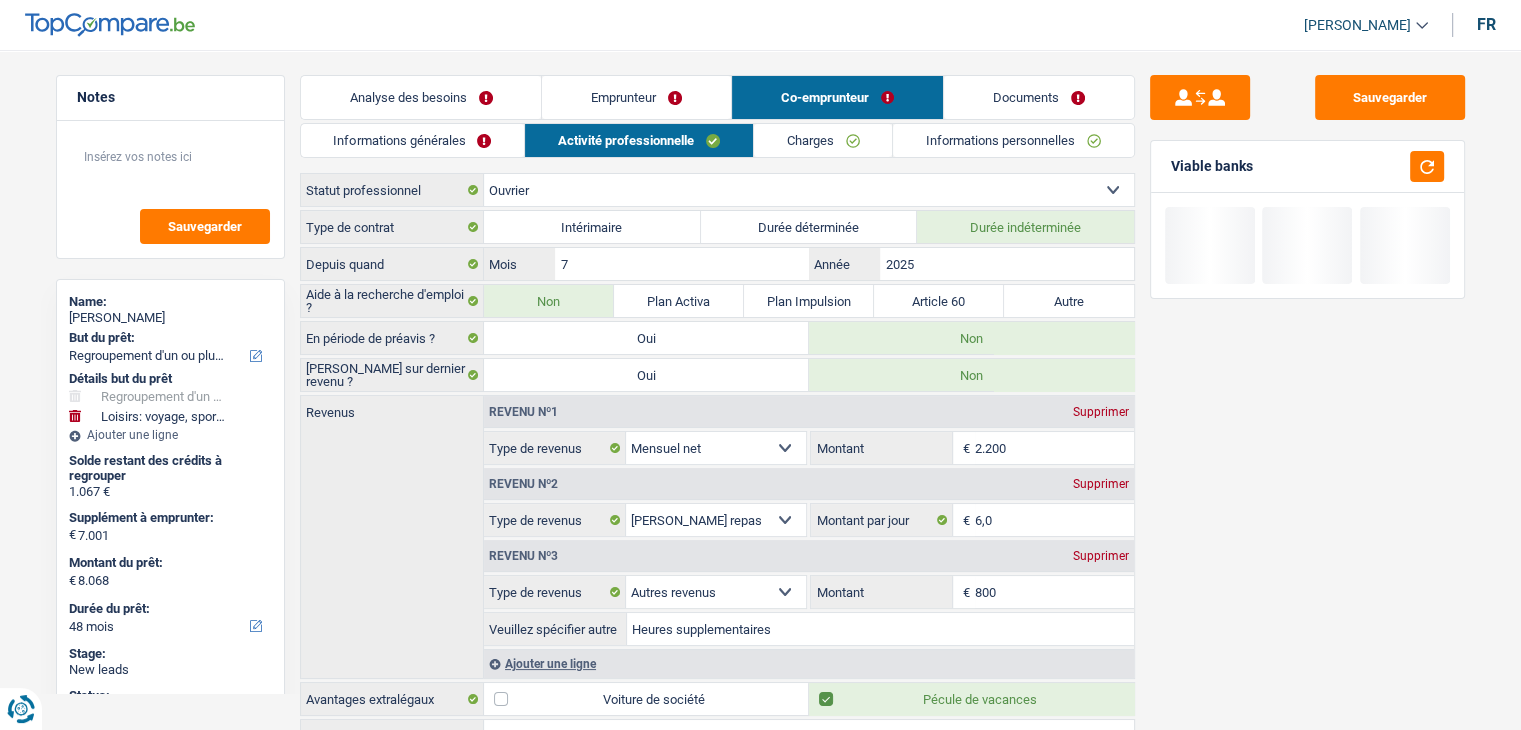 drag, startPoint x: 1255, startPoint y: 165, endPoint x: 1169, endPoint y: 155, distance: 86.579445 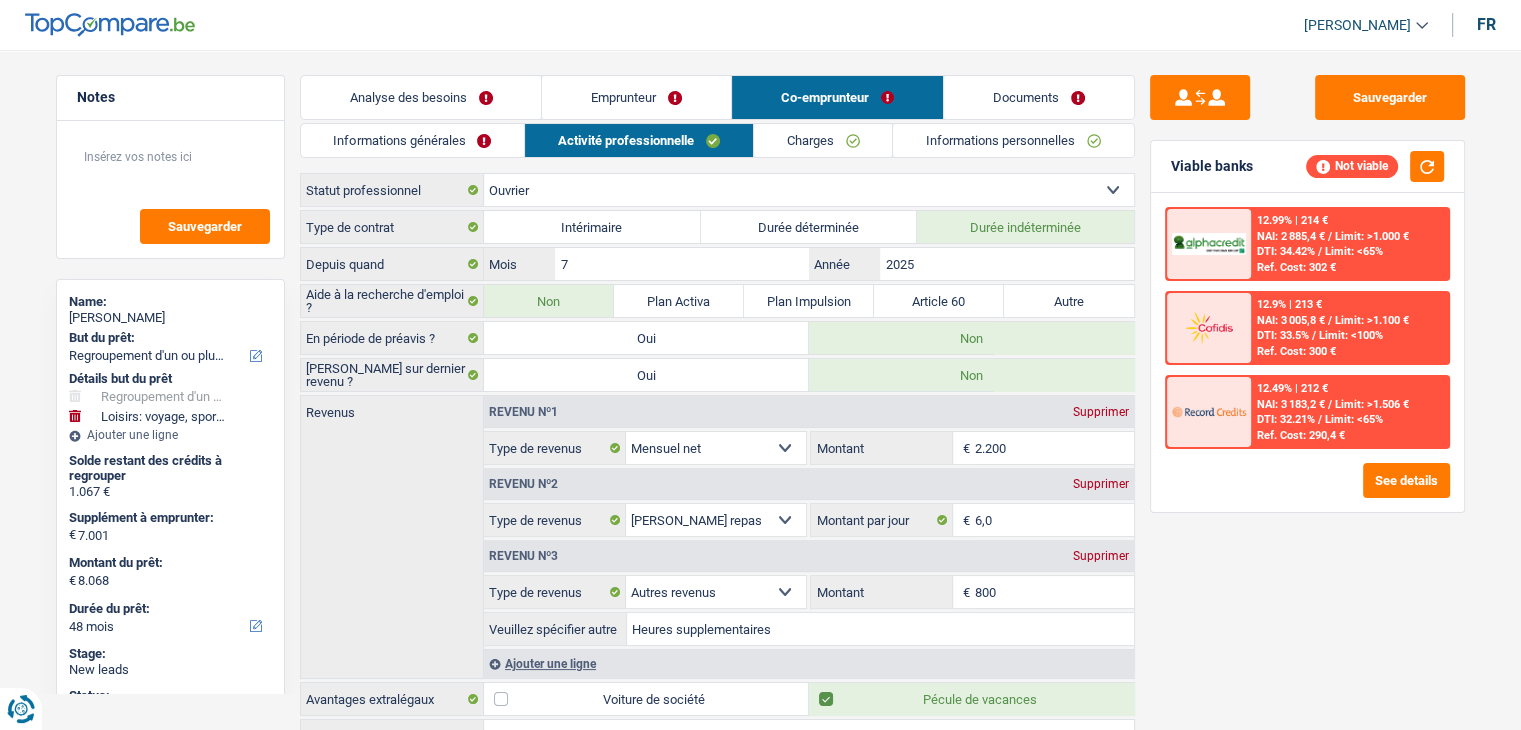 drag, startPoint x: 1168, startPoint y: 161, endPoint x: 1232, endPoint y: 173, distance: 65.11528 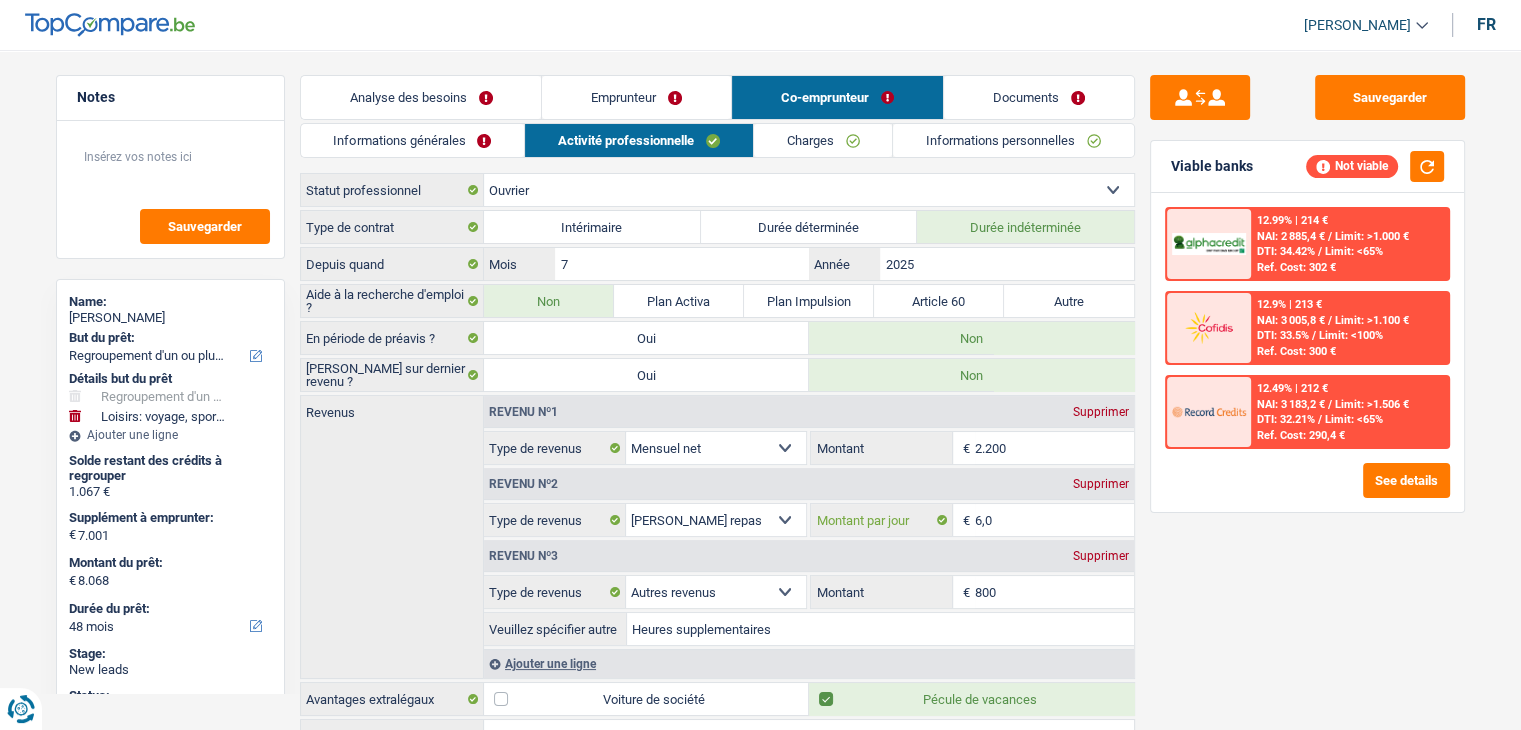 click on "6,0" at bounding box center [1054, 520] 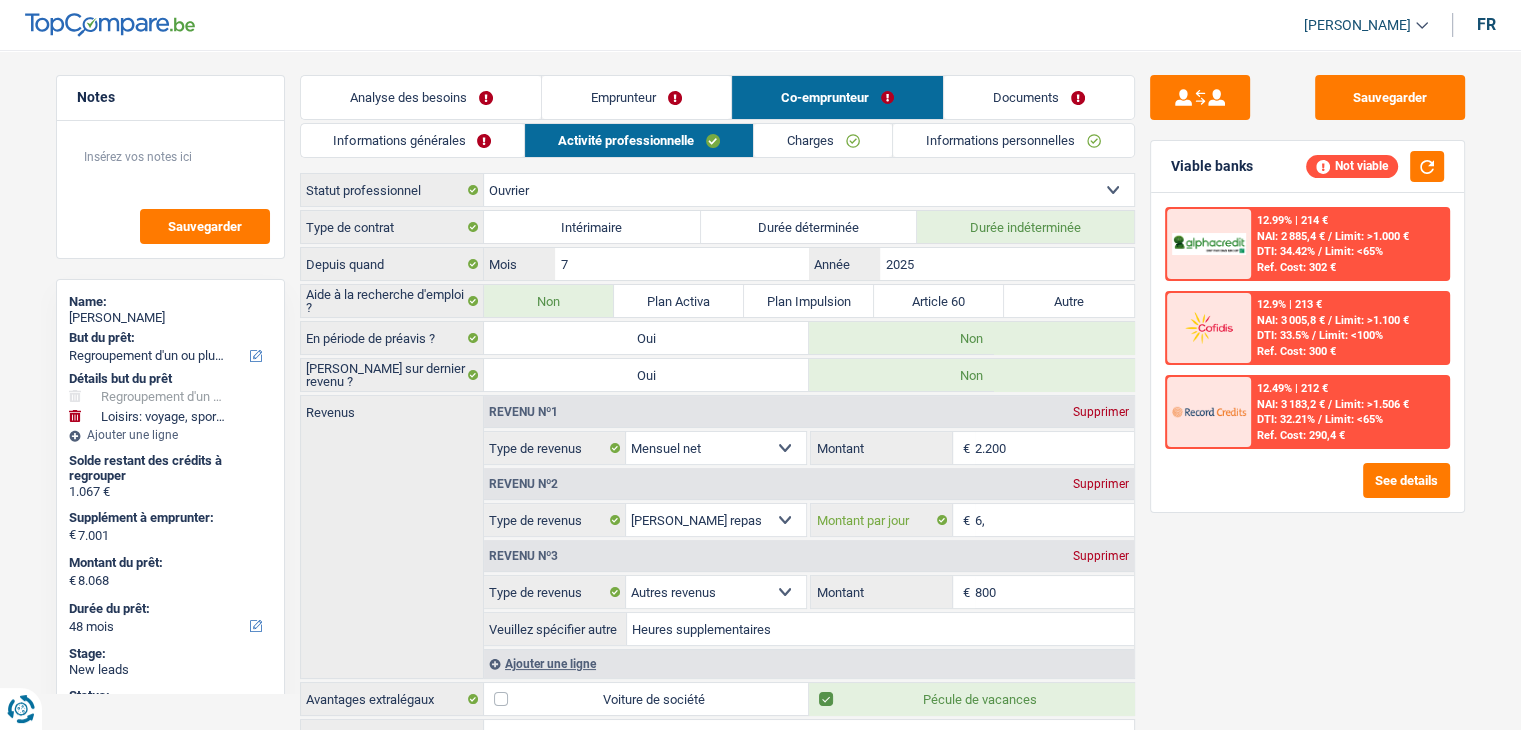 type on "6" 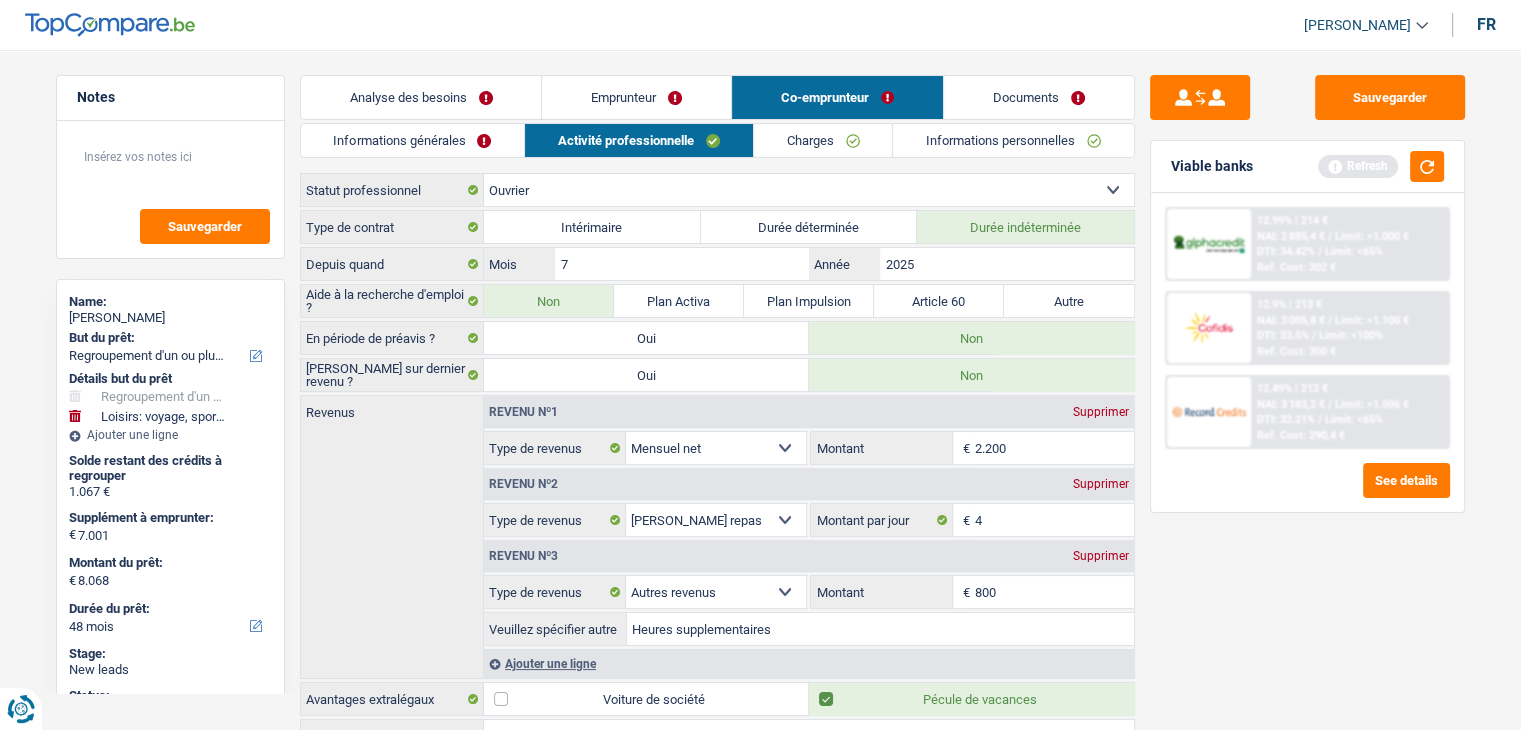 type on "4,0" 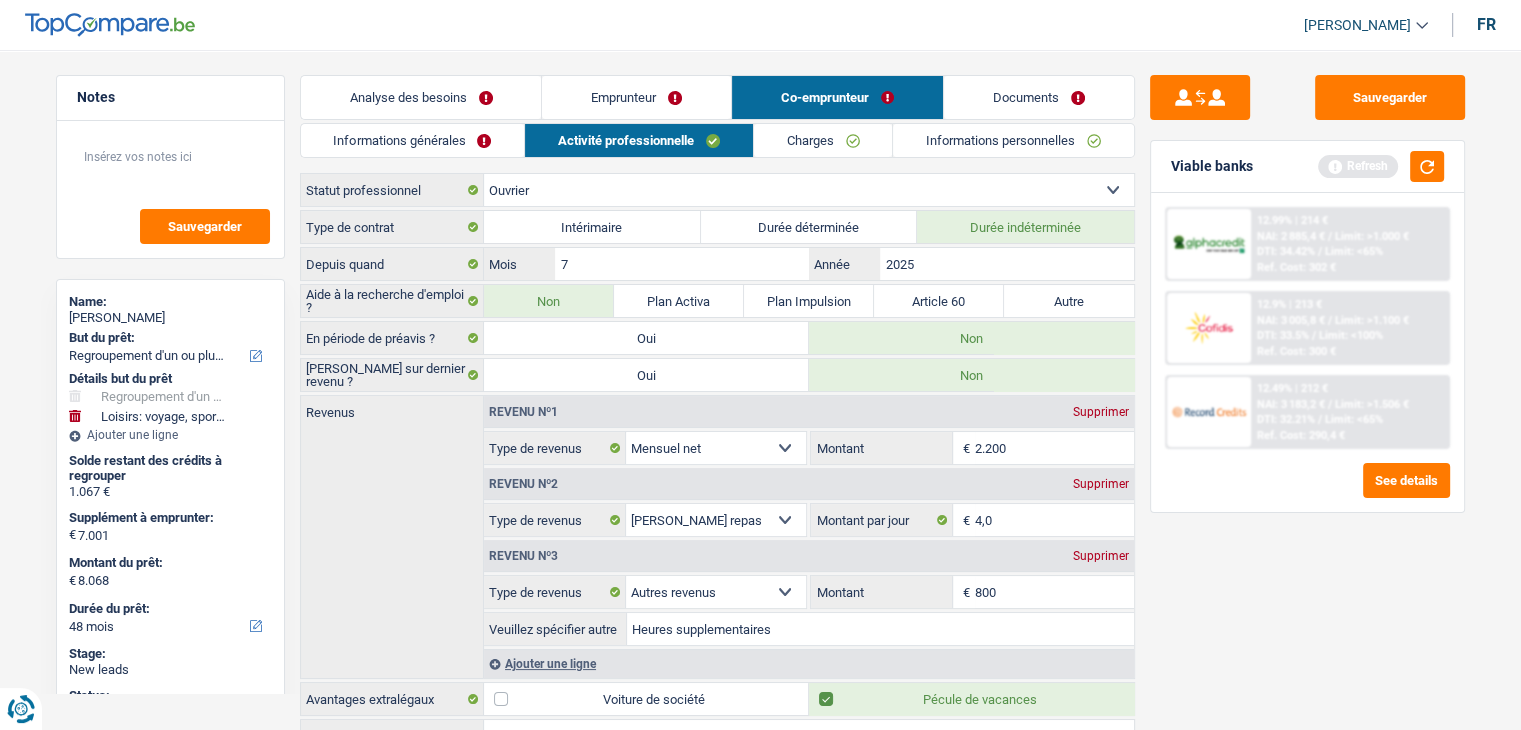 click on "Viable banks
Refresh" at bounding box center [1307, 167] 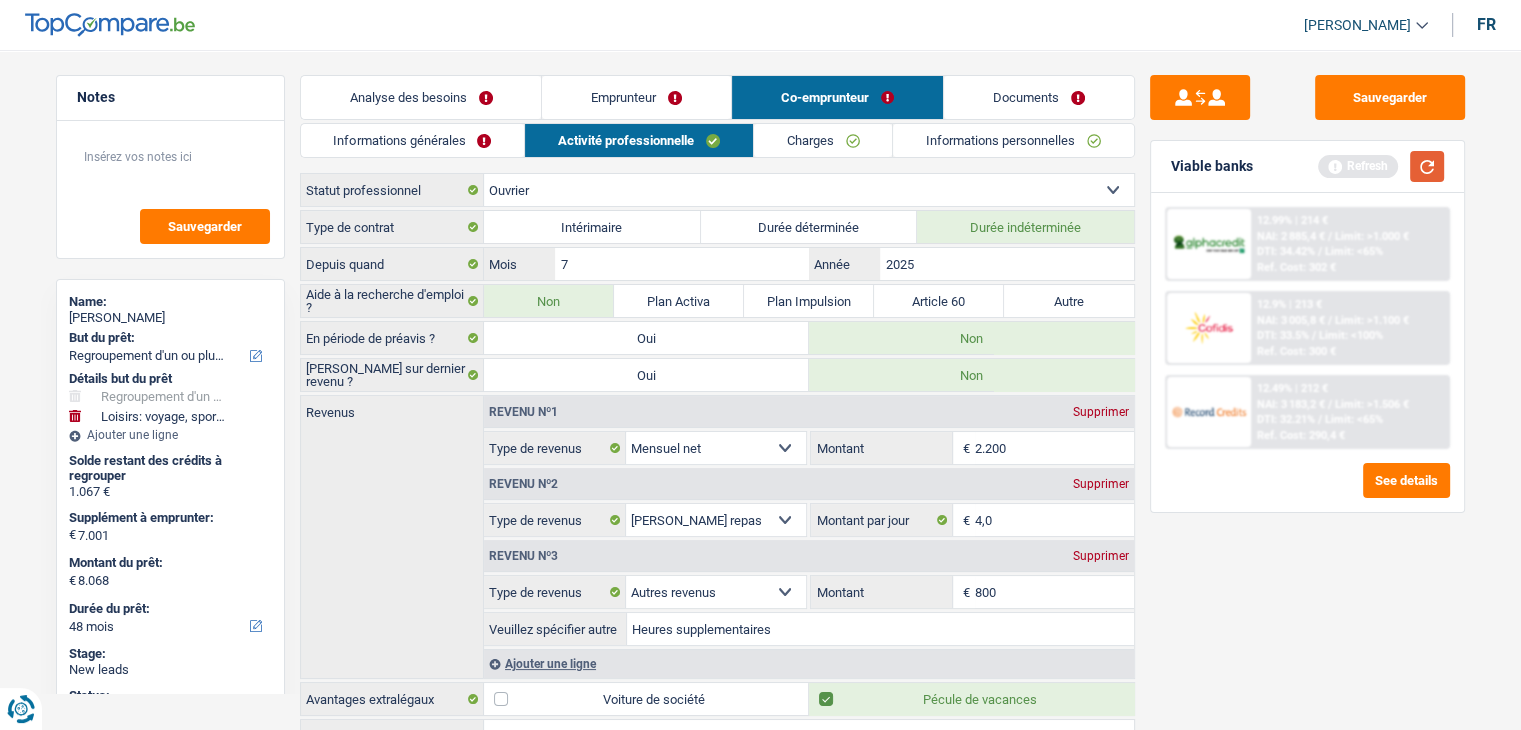 click at bounding box center (1427, 166) 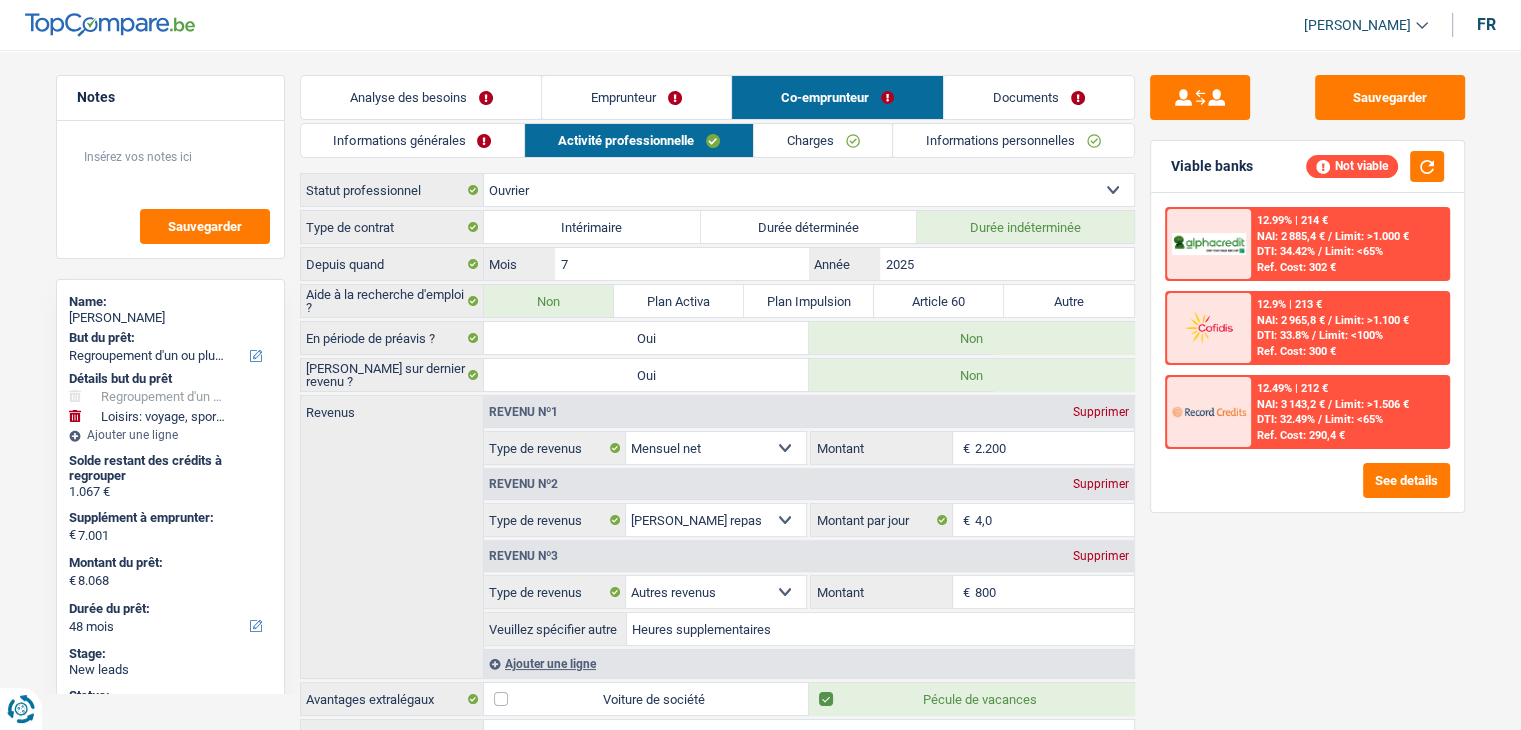 click on "Informations générales Activité professionnelle Charges Informations personnelles Josse
Nom
Gary
Prénom
Adresse email
Tous les champs sont obligatoires. Veuillez fournir une réponse plus longue     BE (+32) LU (+352)
Sélectionner une option
Téléphone
Téléphone
Tous les champs sont obligatoires. Veuillez fournir une réponse plus longue     Blacklisté ?
Oui
Non
Ouvrier Employé privé Employé public Invalide Indépendant Pensionné Chômeur Mutuelle Femme au foyer Sans profession Allocataire sécurité/Intégration social (SPF Sécurité Sociale, CPAS) Etudiant Profession libérale Commerçant Rentier Pré-pensionné           Type de contrat           7" at bounding box center (717, 550) 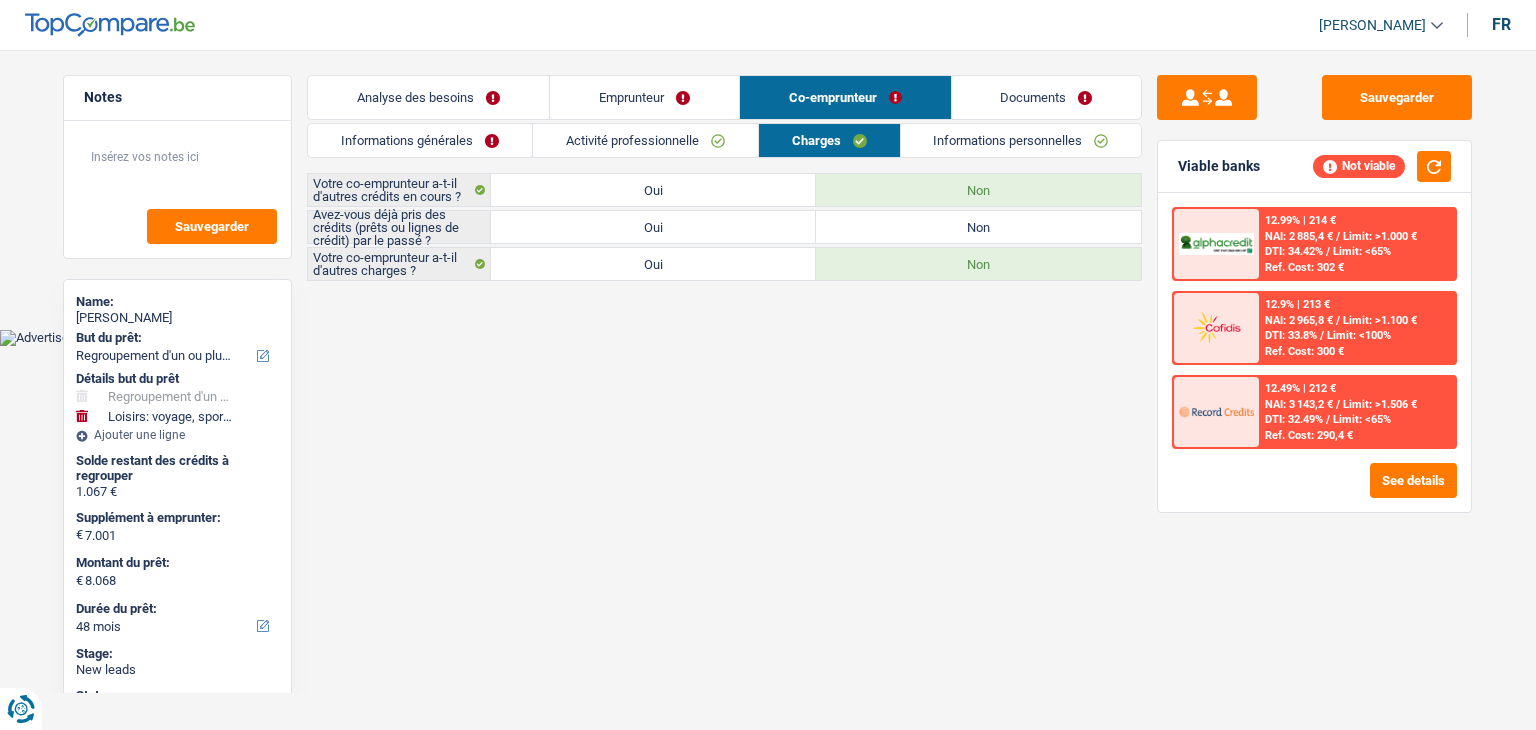 click on "Oui" at bounding box center [653, 227] 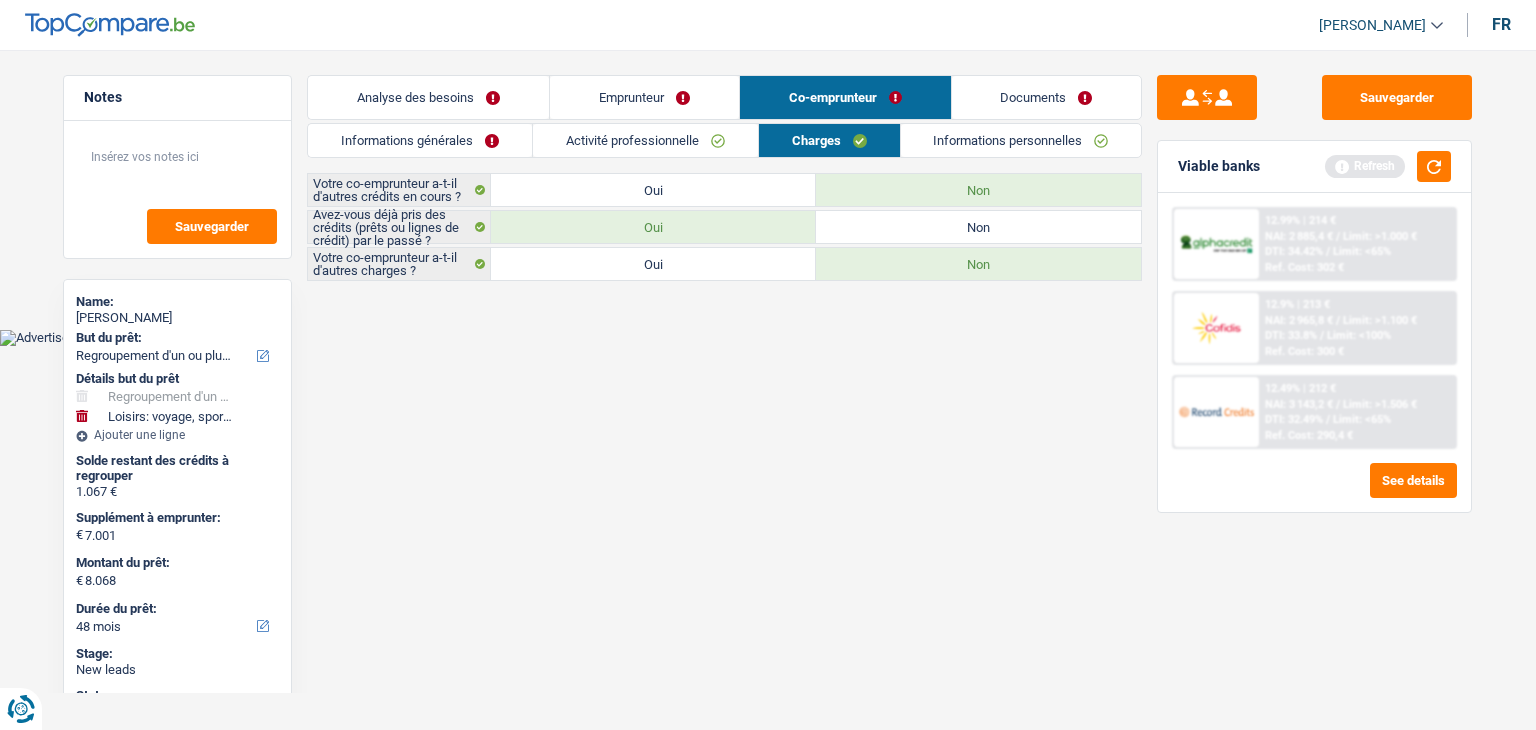 click on "Informations personnelles" at bounding box center (1021, 140) 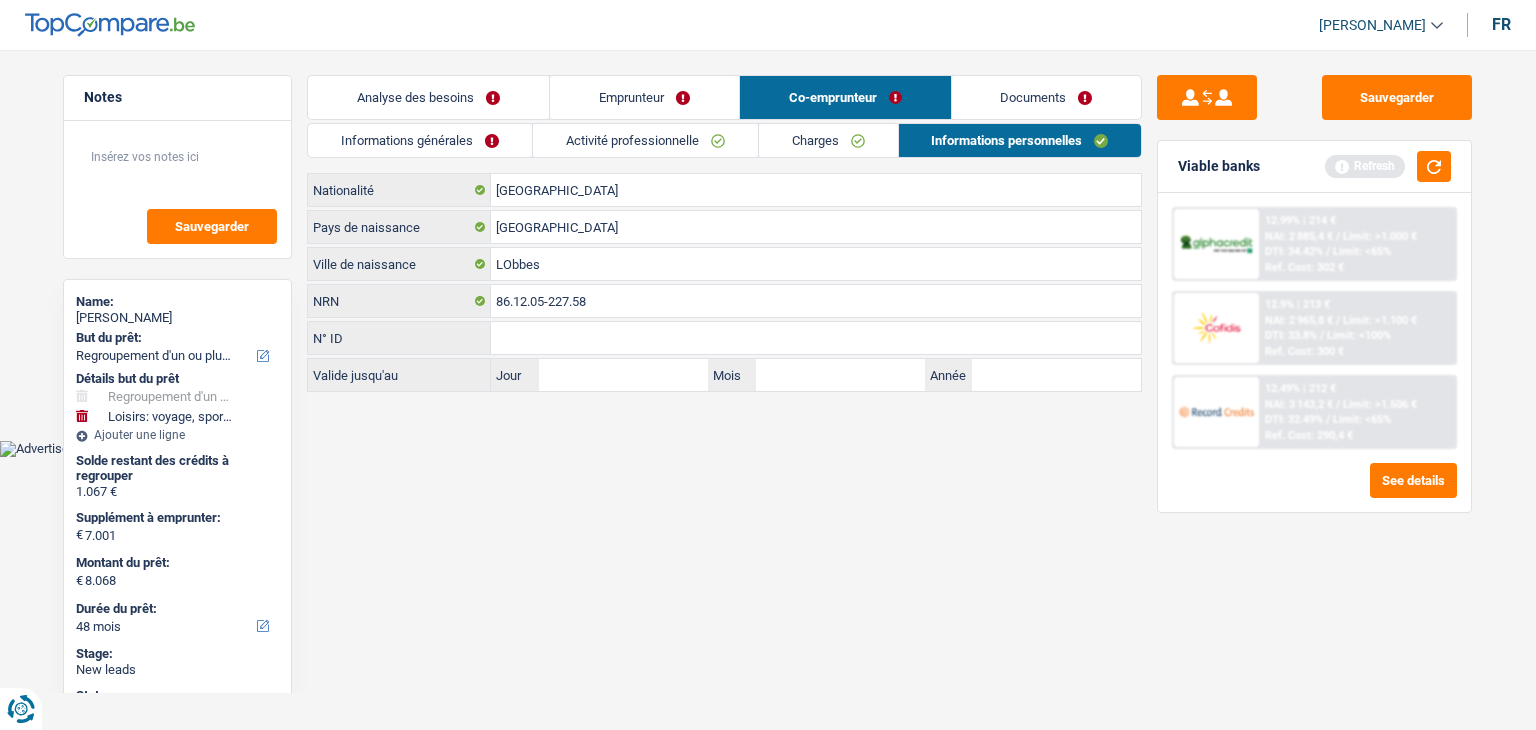 click on "Documents" at bounding box center (1047, 97) 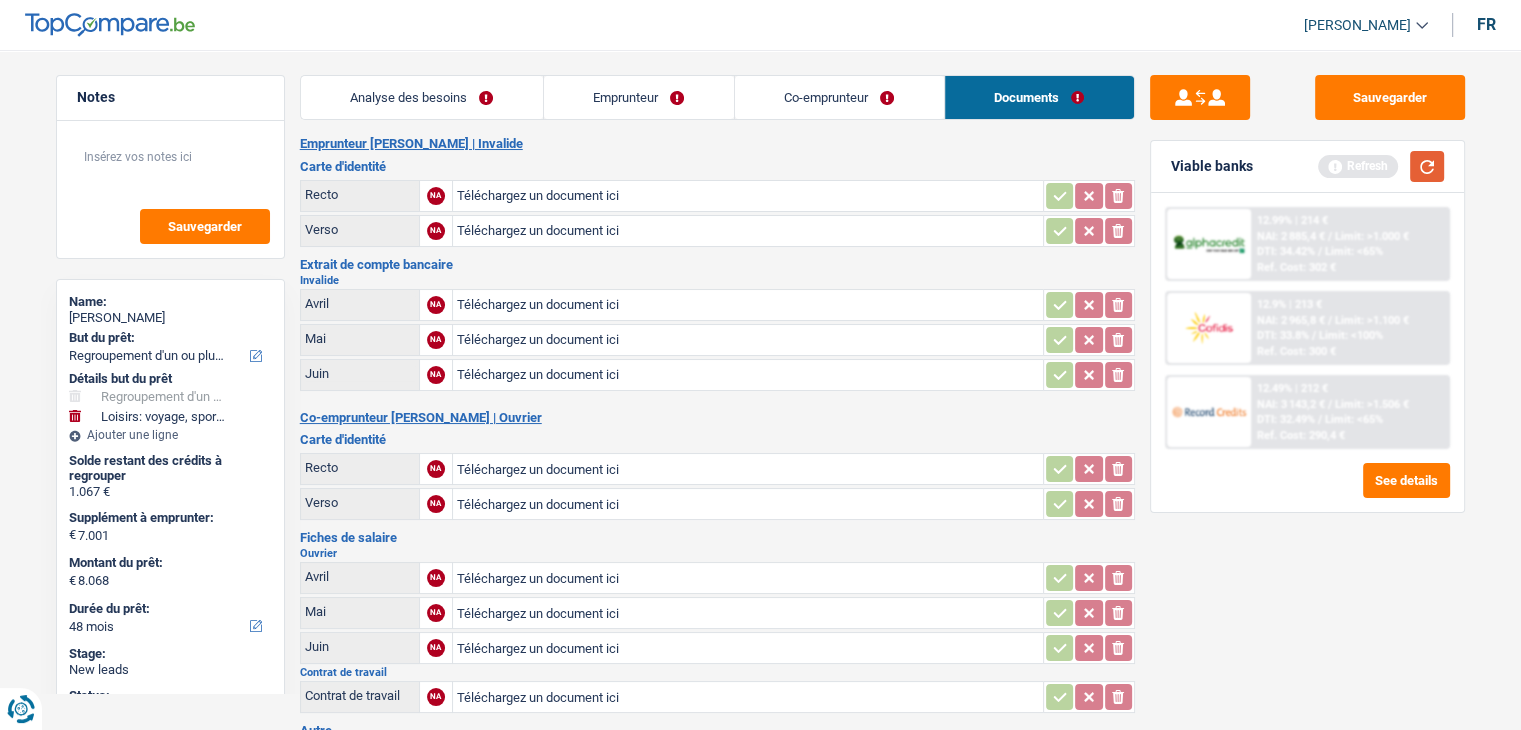 click on "Refresh" at bounding box center [1381, 166] 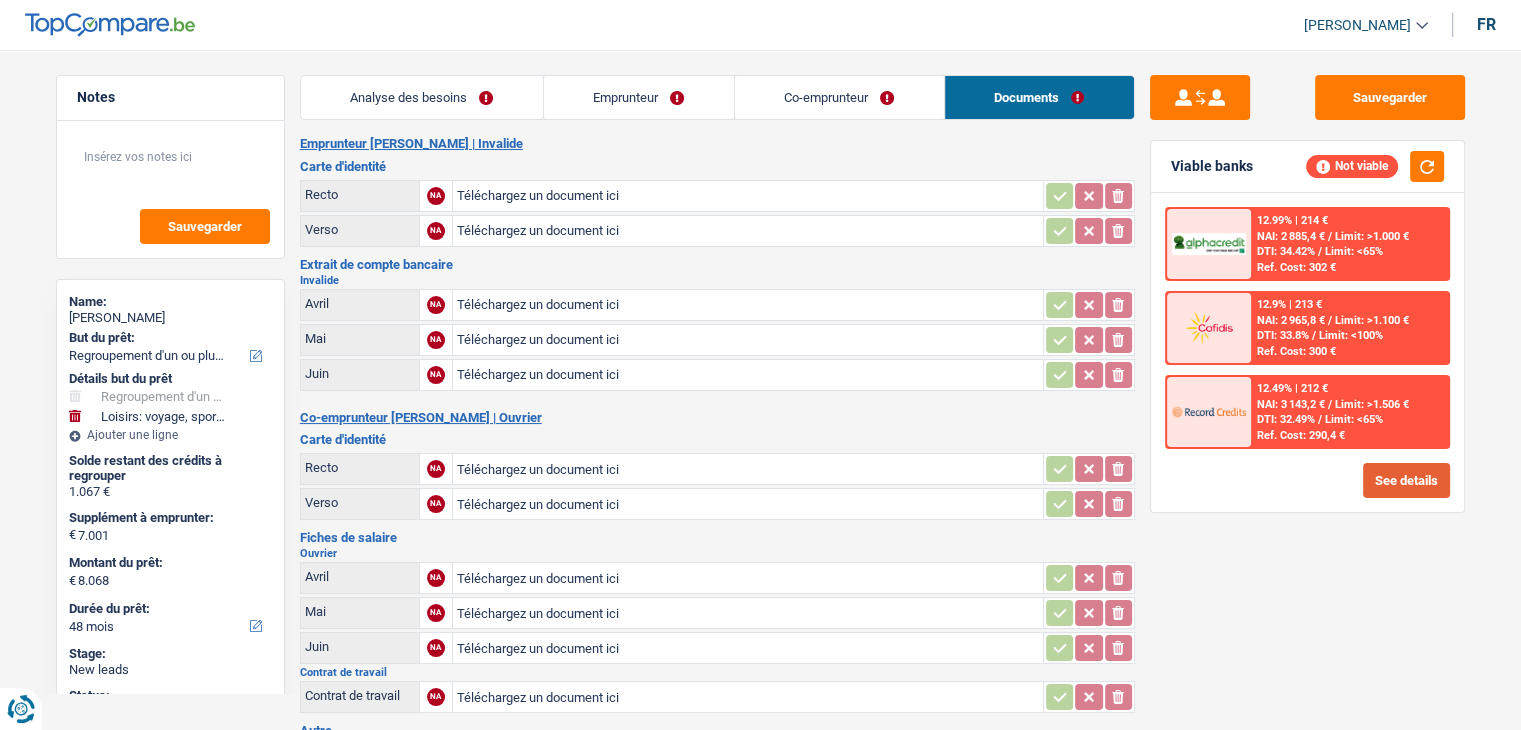click on "See details" at bounding box center [1406, 480] 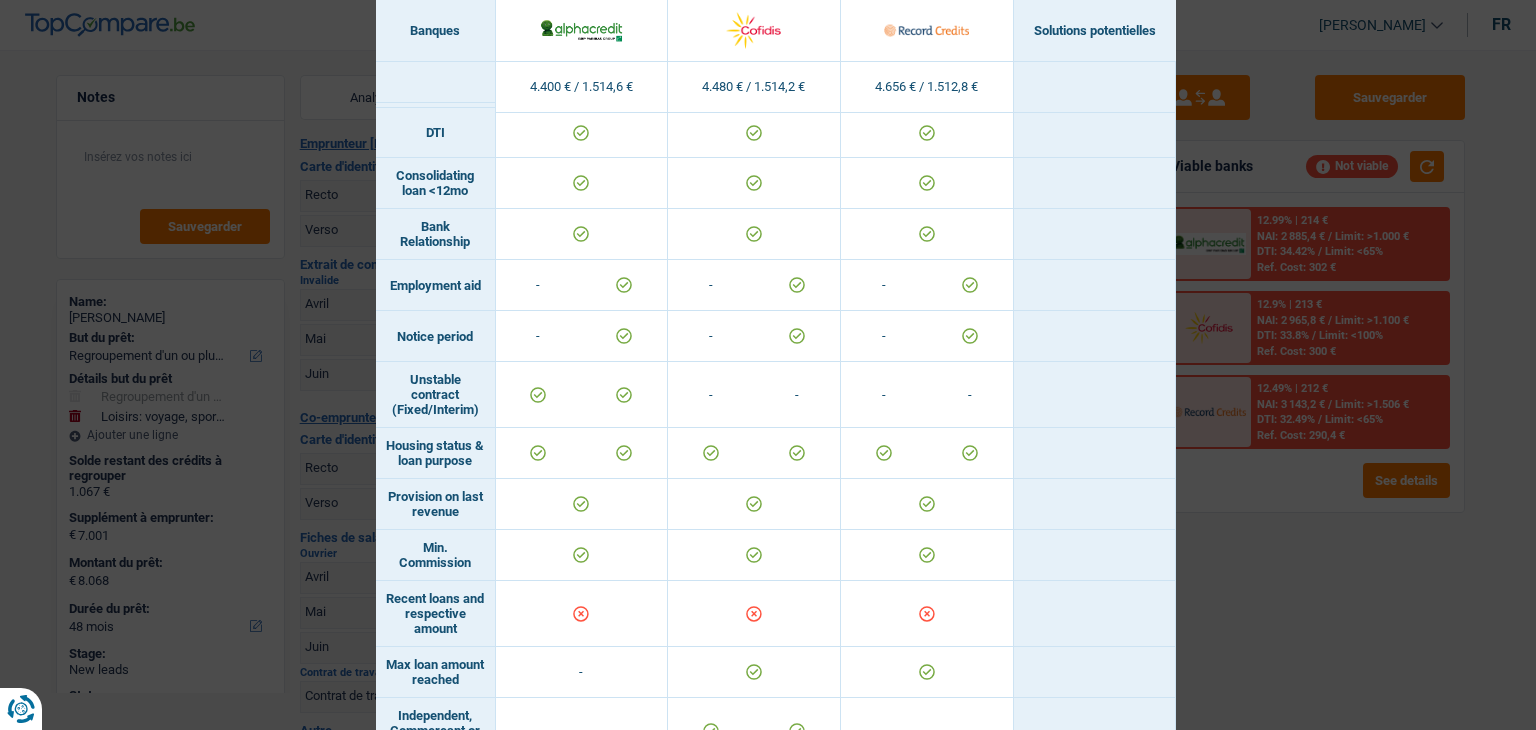 scroll, scrollTop: 1100, scrollLeft: 0, axis: vertical 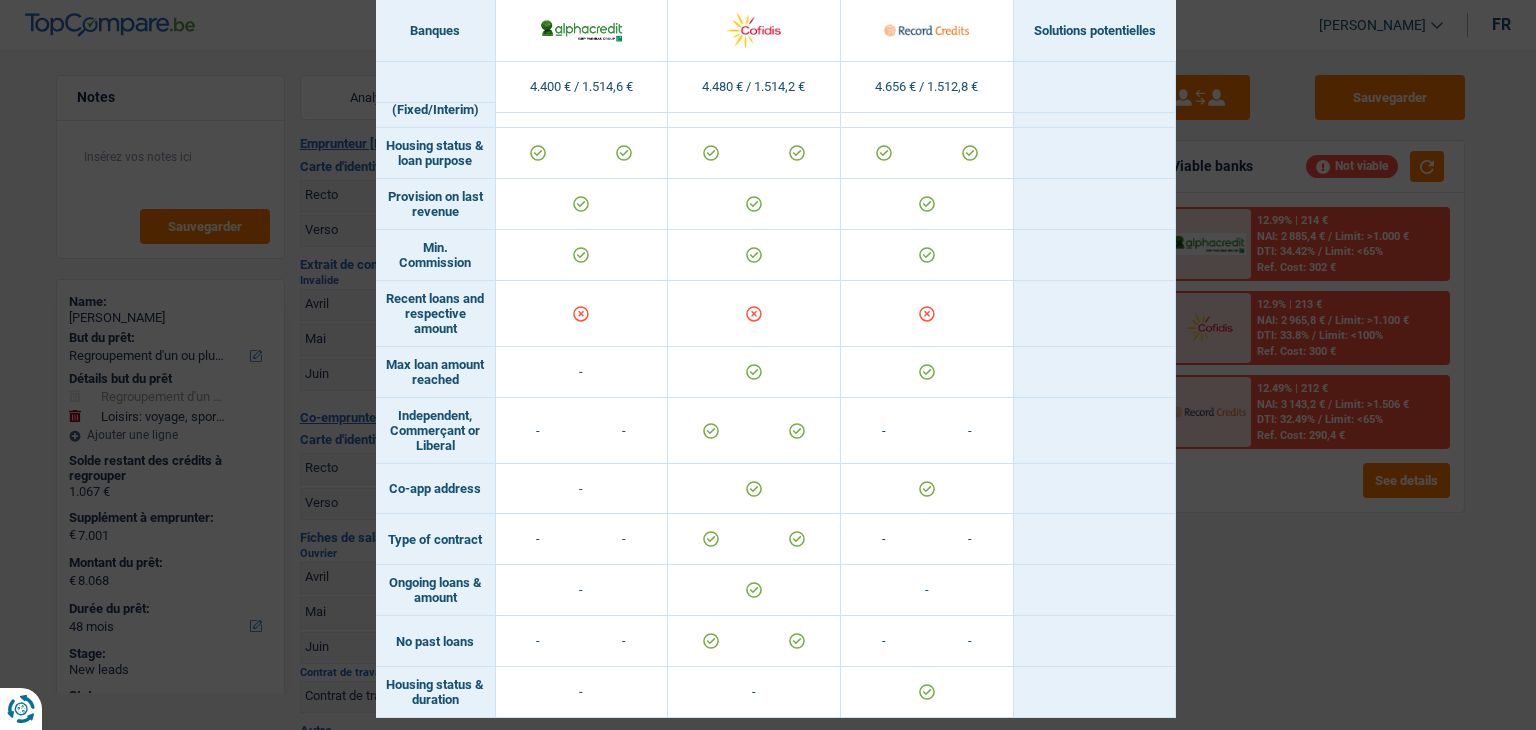 drag, startPoint x: 396, startPoint y: 313, endPoint x: 452, endPoint y: 351, distance: 67.6757 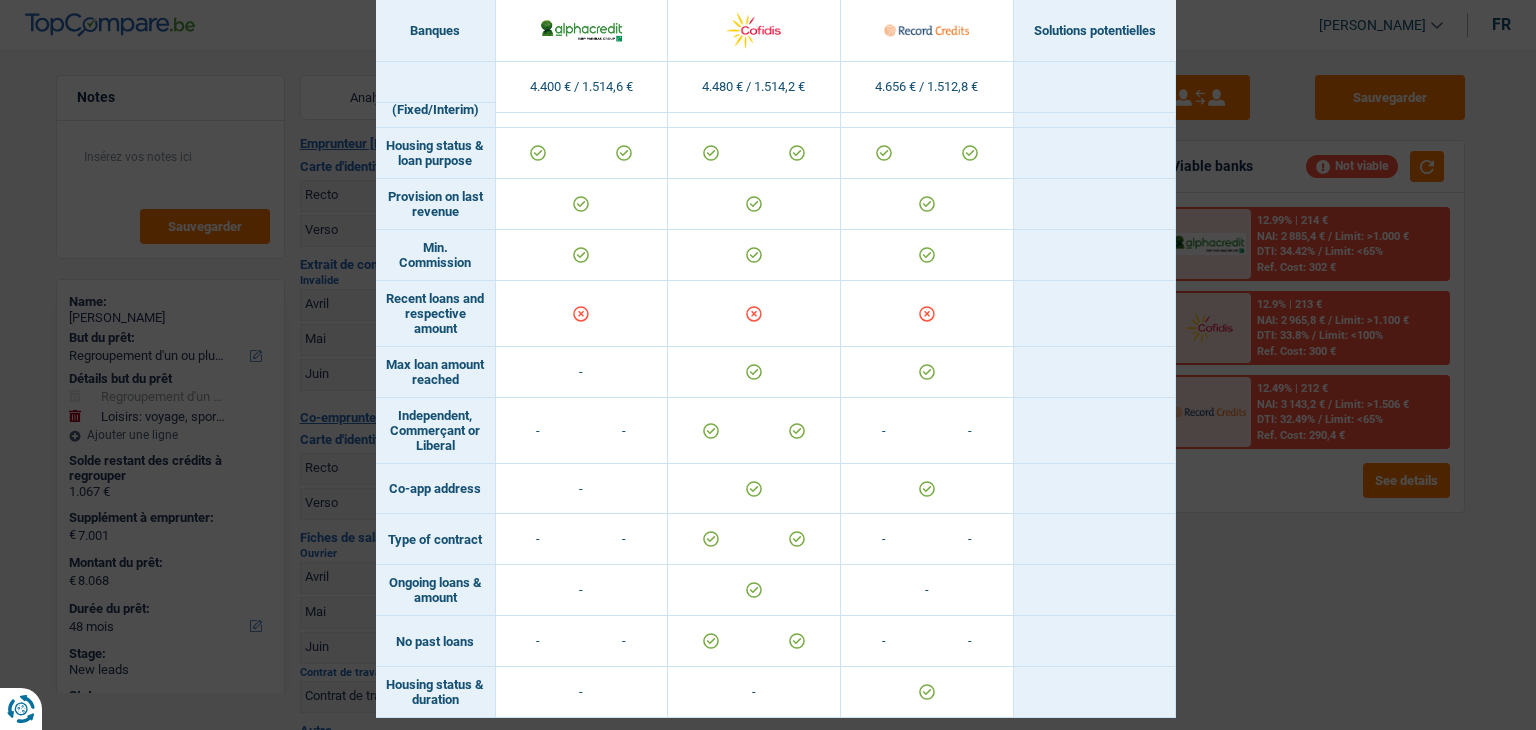 drag, startPoint x: 452, startPoint y: 351, endPoint x: 377, endPoint y: 310, distance: 85.47514 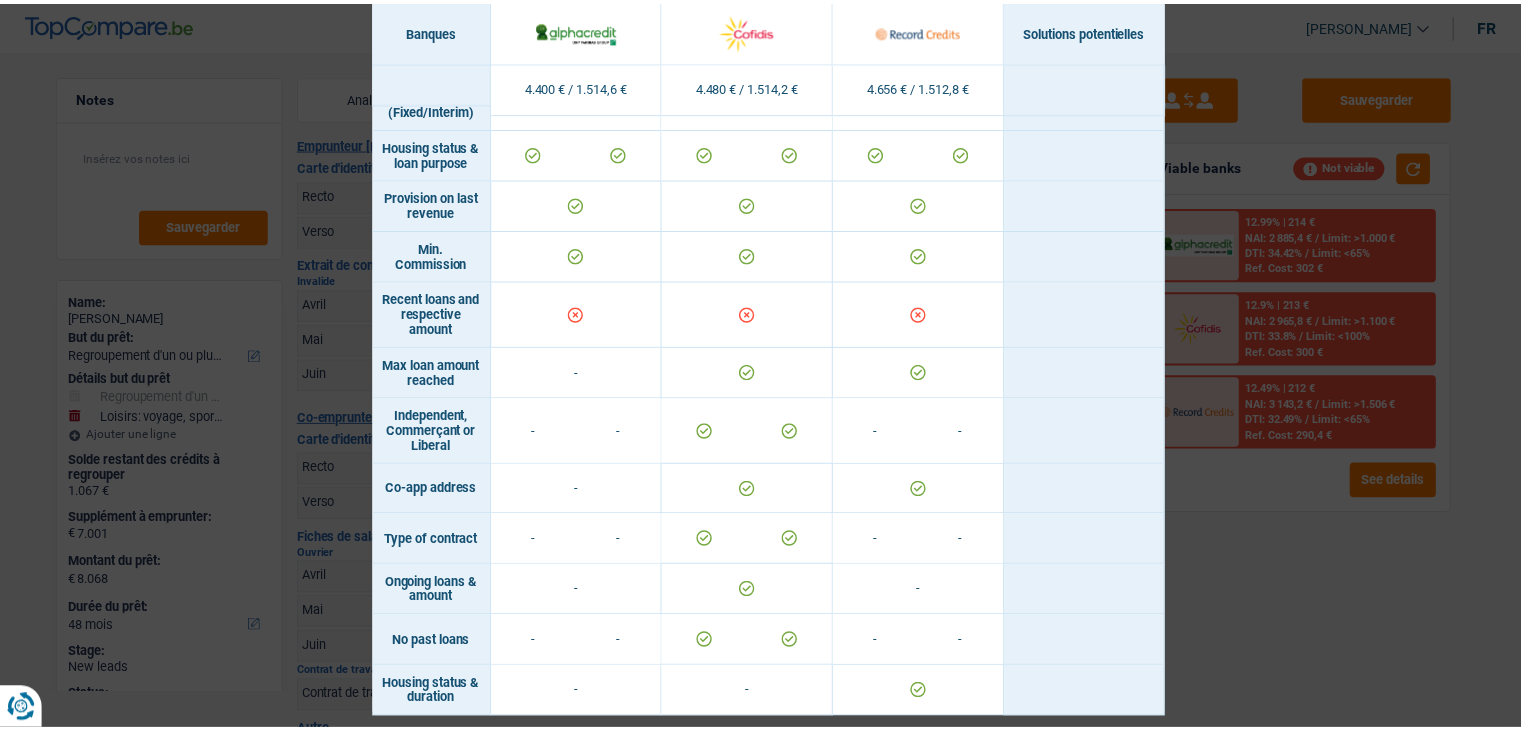 scroll, scrollTop: 1135, scrollLeft: 0, axis: vertical 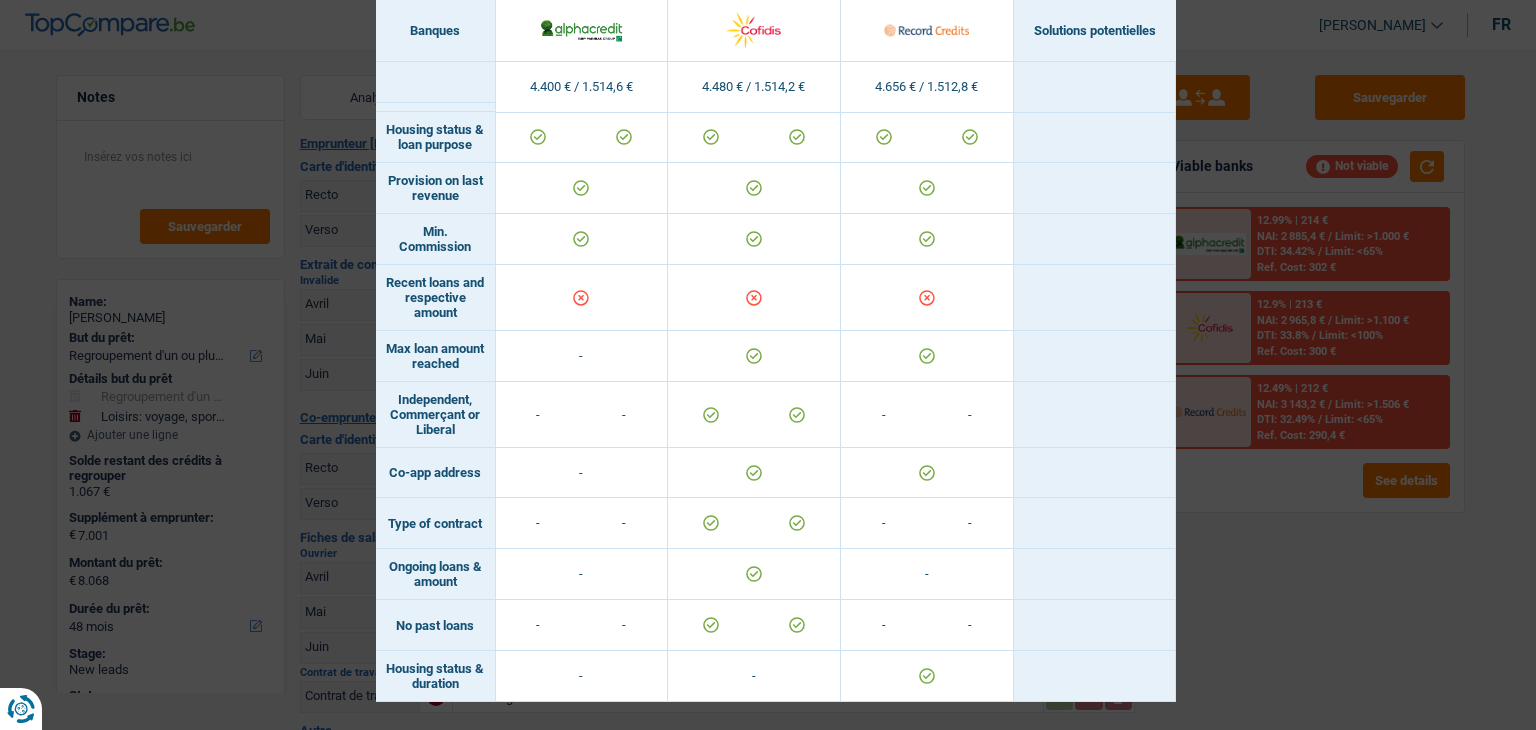 click on "Banks conditions ×
Banques
Solutions potentielles
Revenus / Charges
4.400 € / 1.514,6 €
4.480 € / 1.514,2 €
4.656 € / 1.512,8 €
Housing status & amount
-
Professional activity" at bounding box center [768, 365] 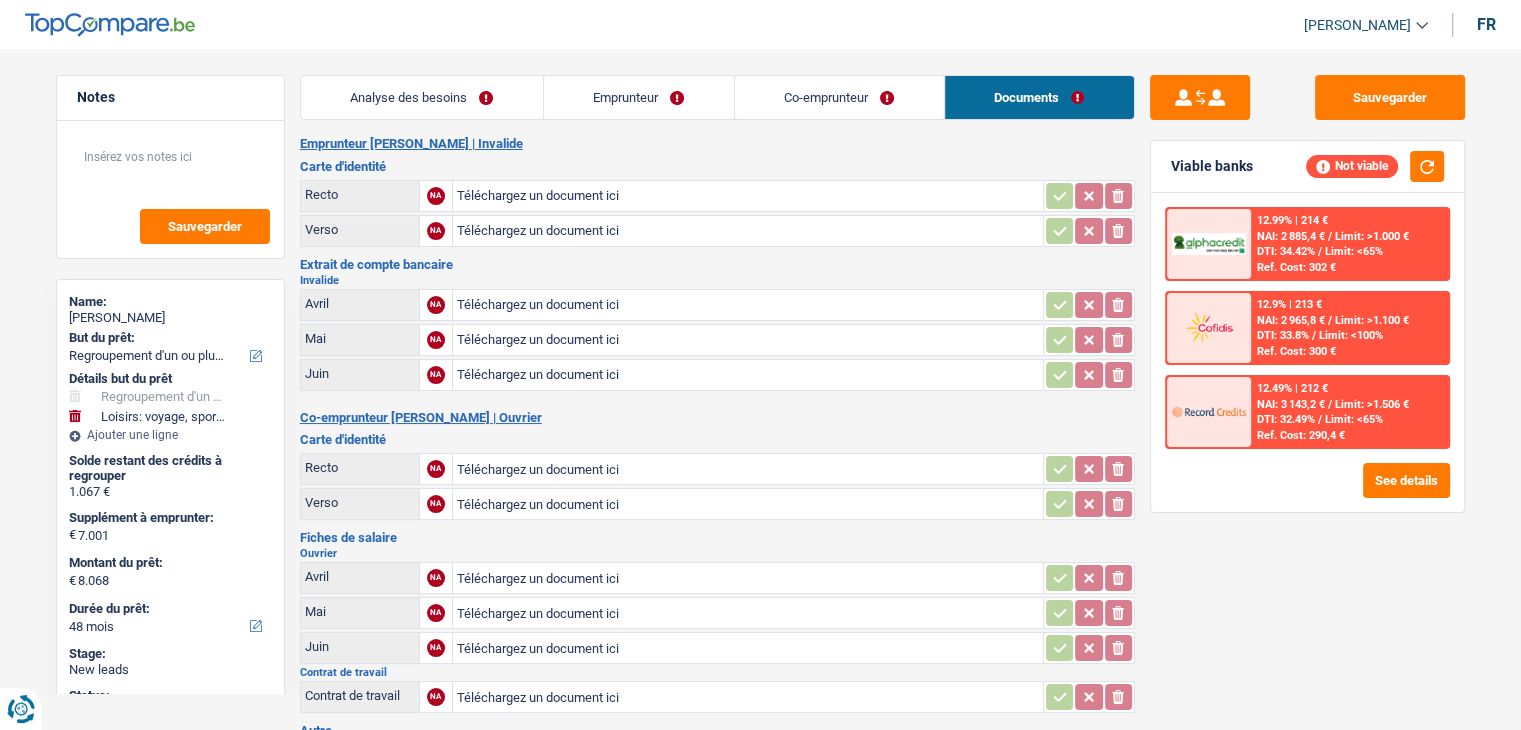 click on "Carte d'identité" at bounding box center [717, 439] 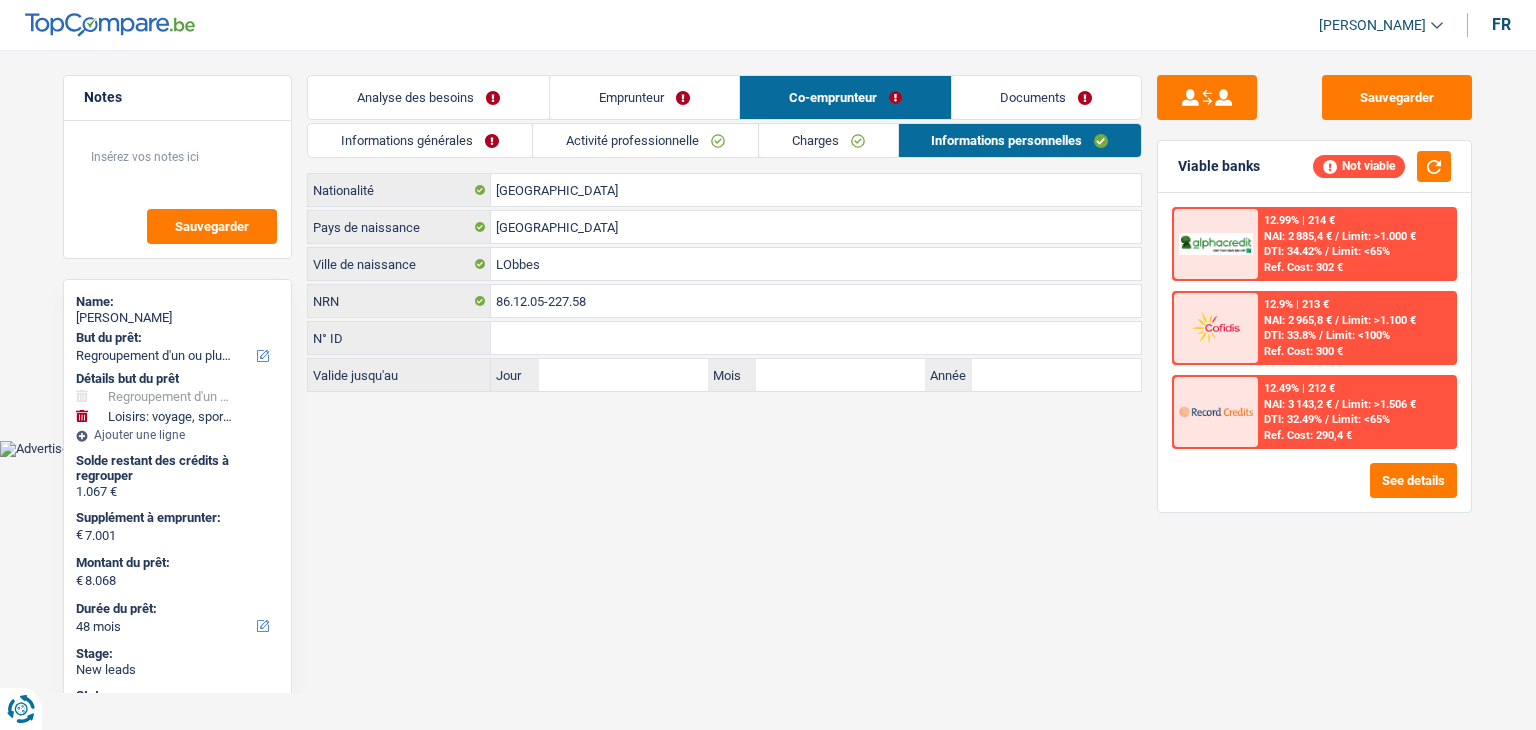 click on "Emprunteur" at bounding box center [644, 97] 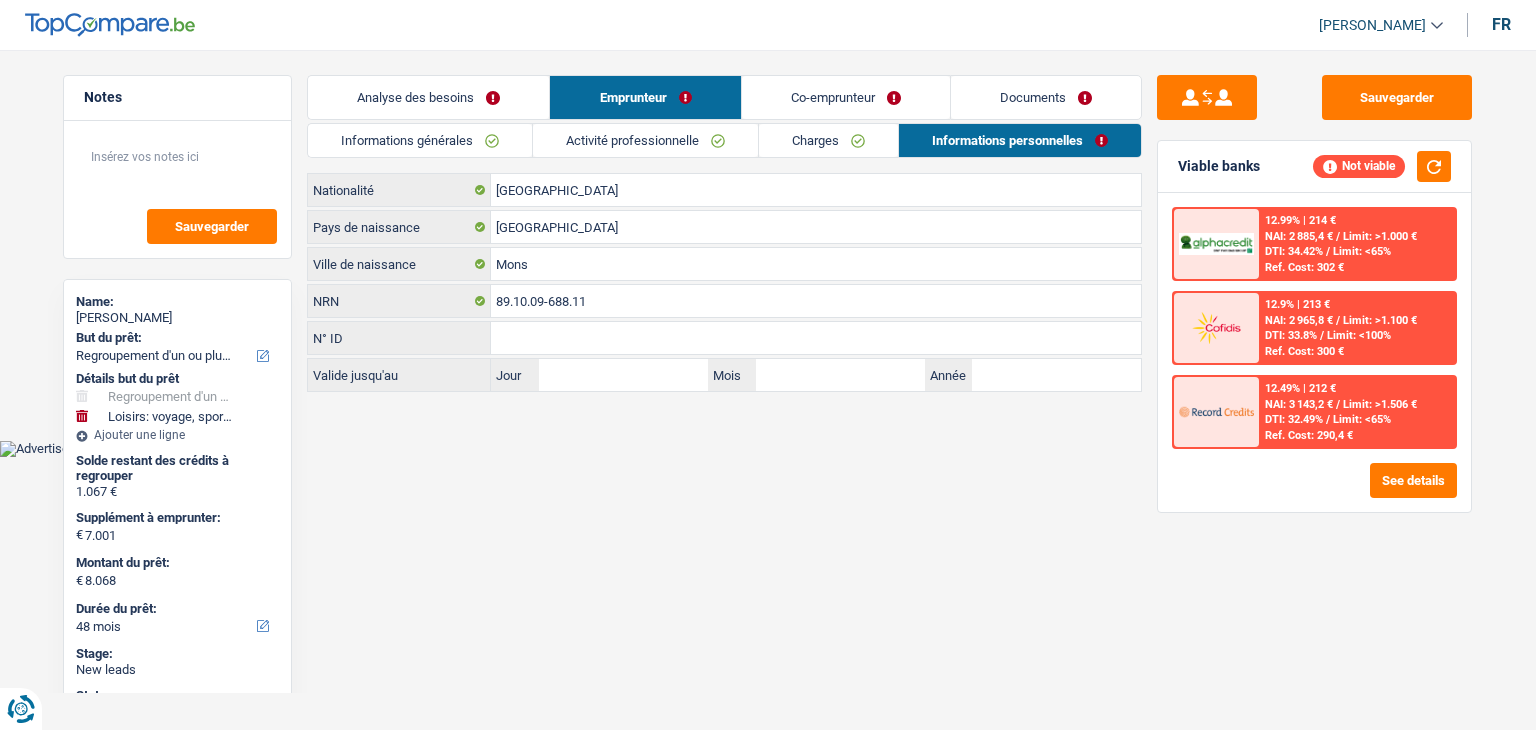 click on "Informations générales" at bounding box center (420, 140) 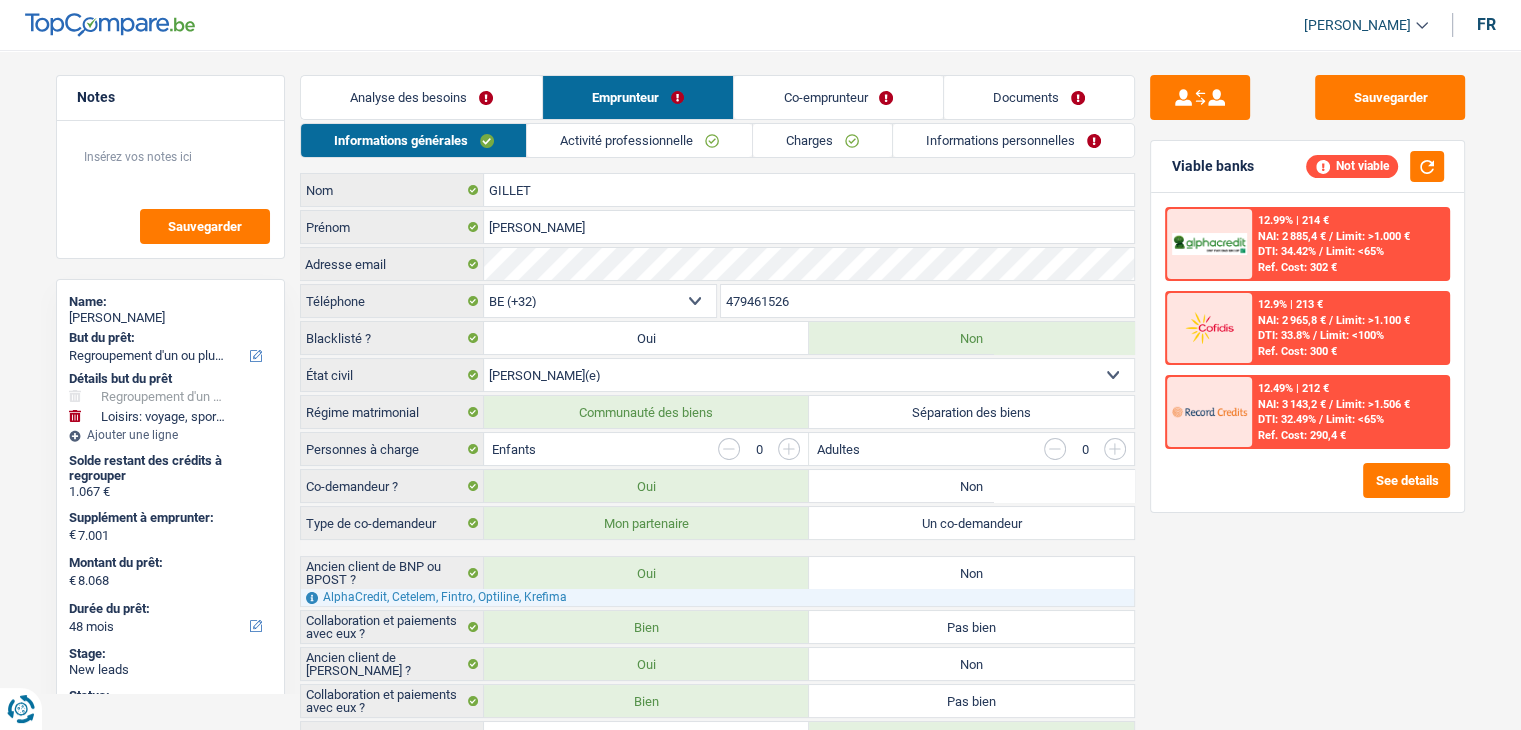 click on "Analyse des besoins" at bounding box center (421, 97) 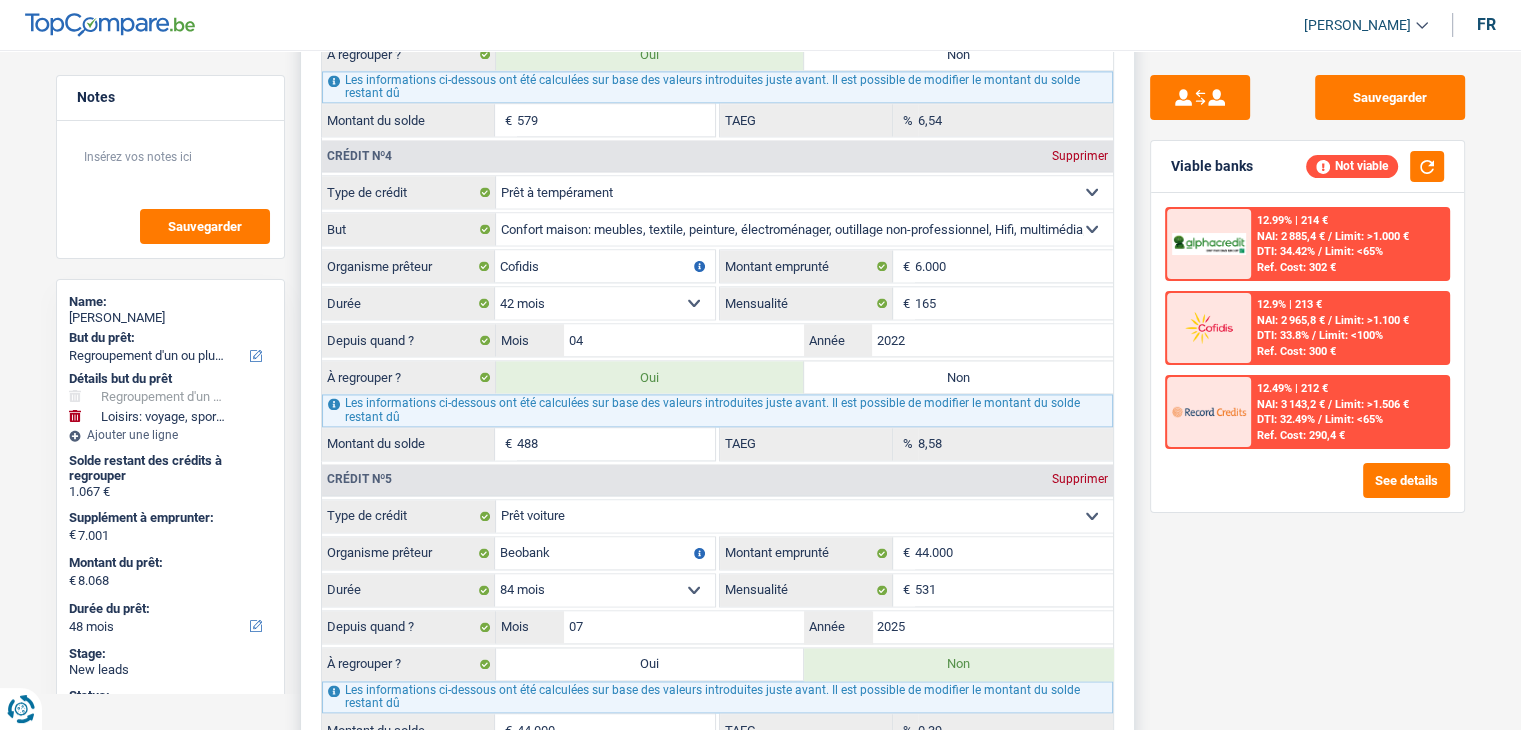 scroll, scrollTop: 3000, scrollLeft: 0, axis: vertical 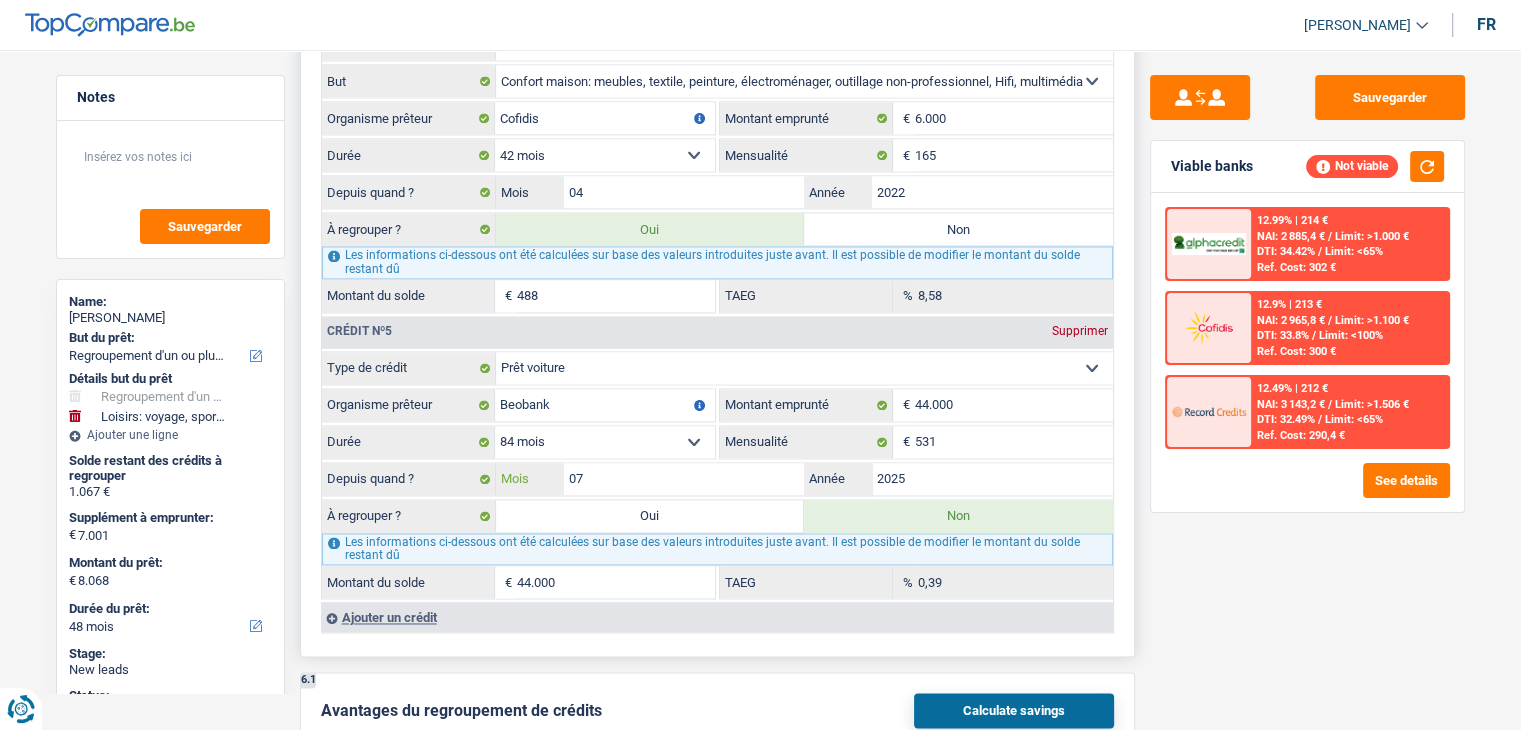 click on "07" at bounding box center [684, 479] 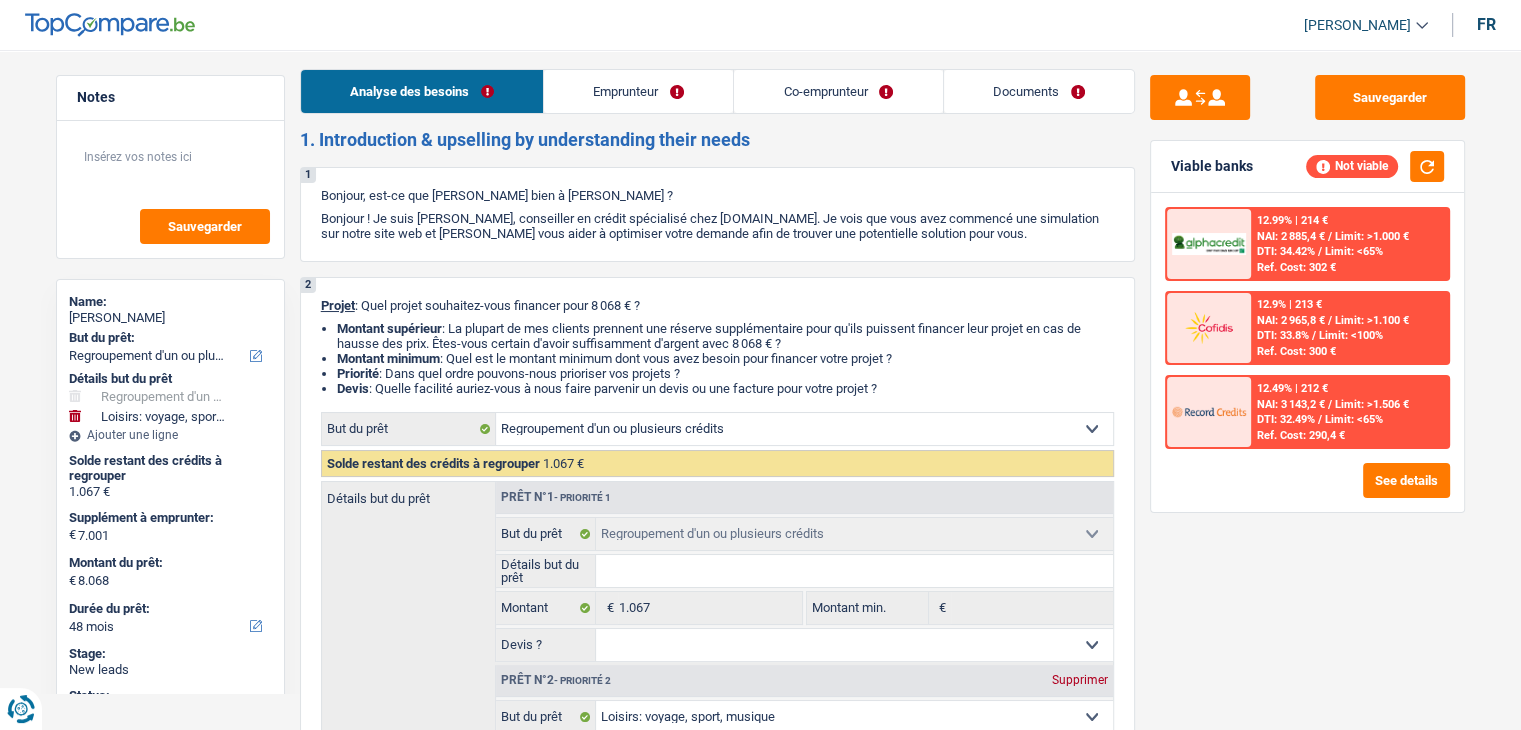 scroll, scrollTop: 0, scrollLeft: 0, axis: both 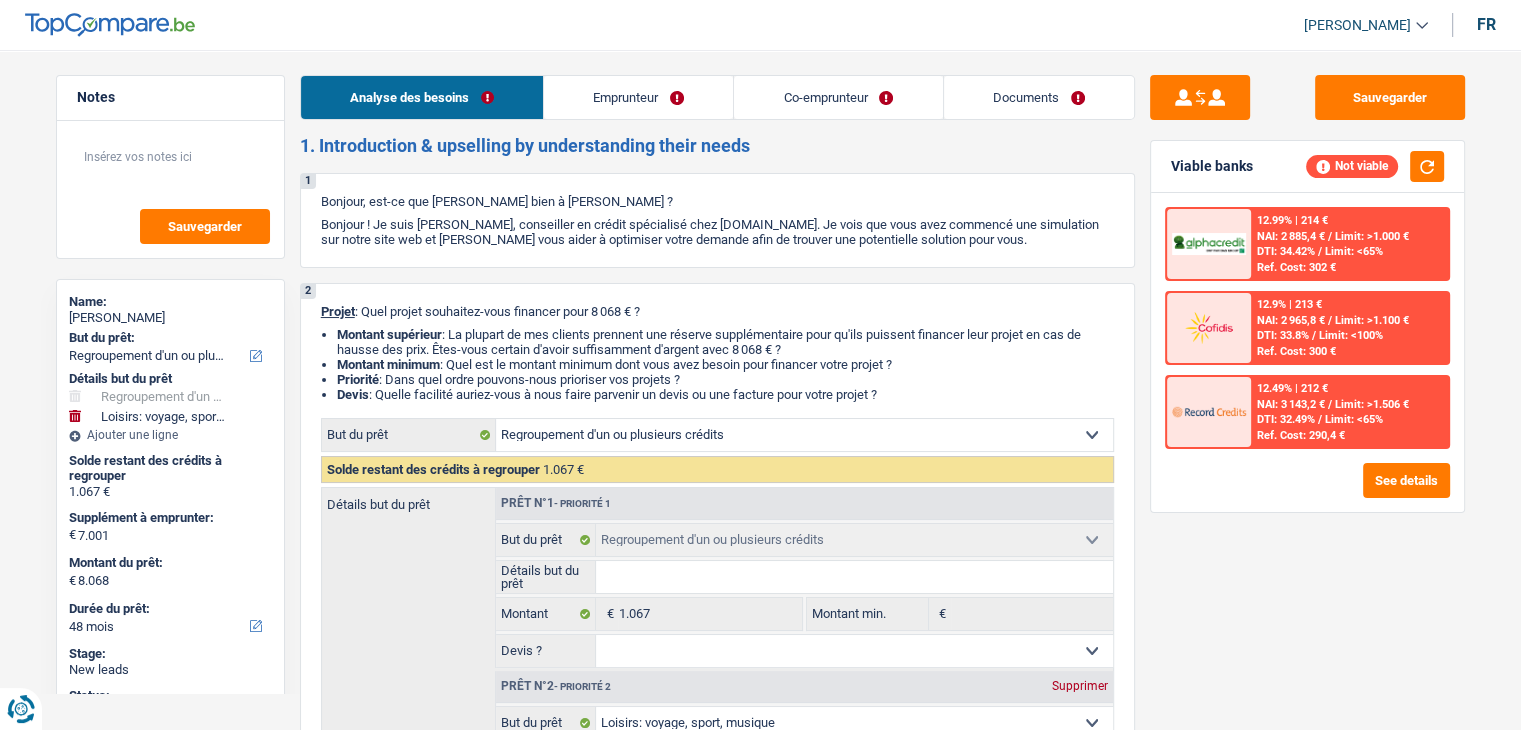 click on "Emprunteur" at bounding box center [638, 97] 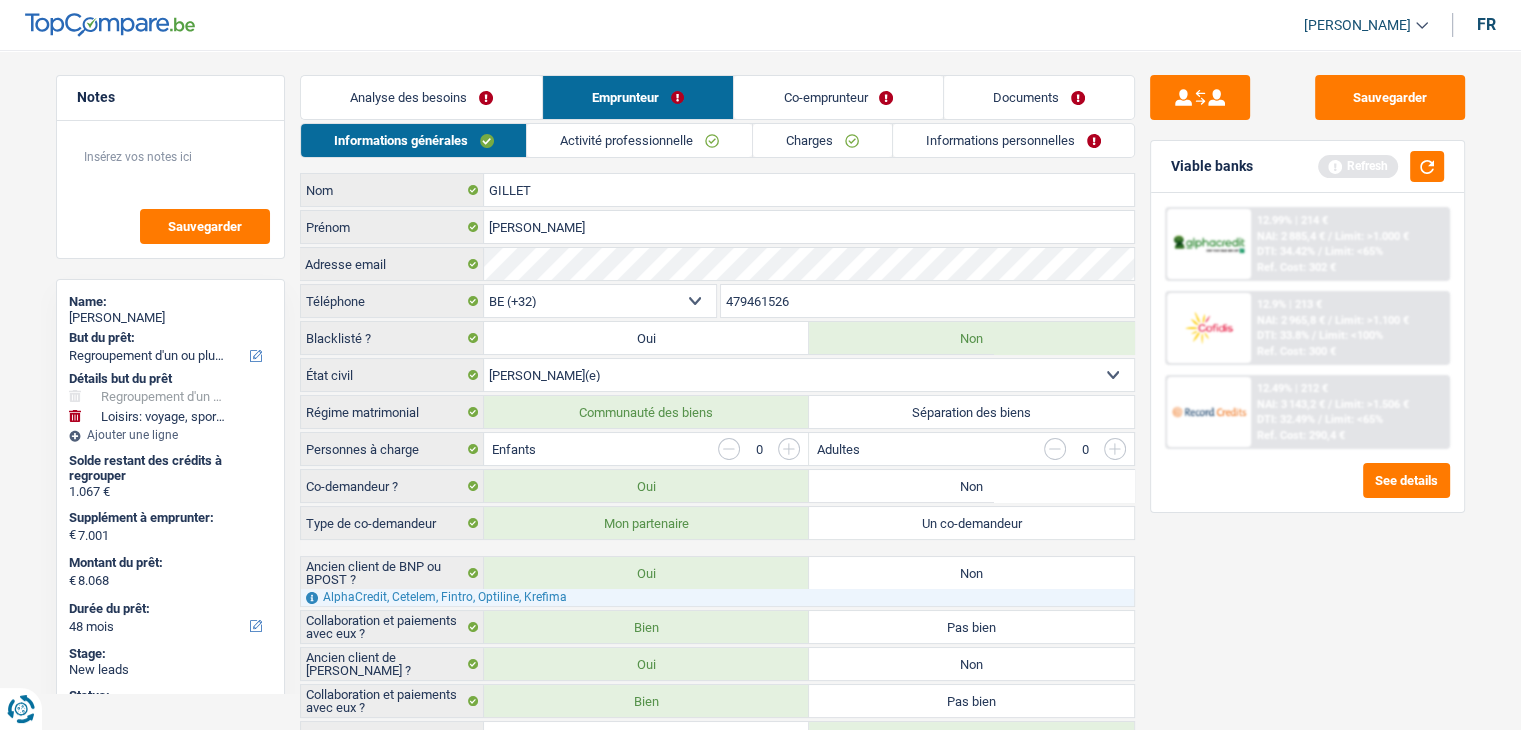 click on "Co-emprunteur" at bounding box center (838, 97) 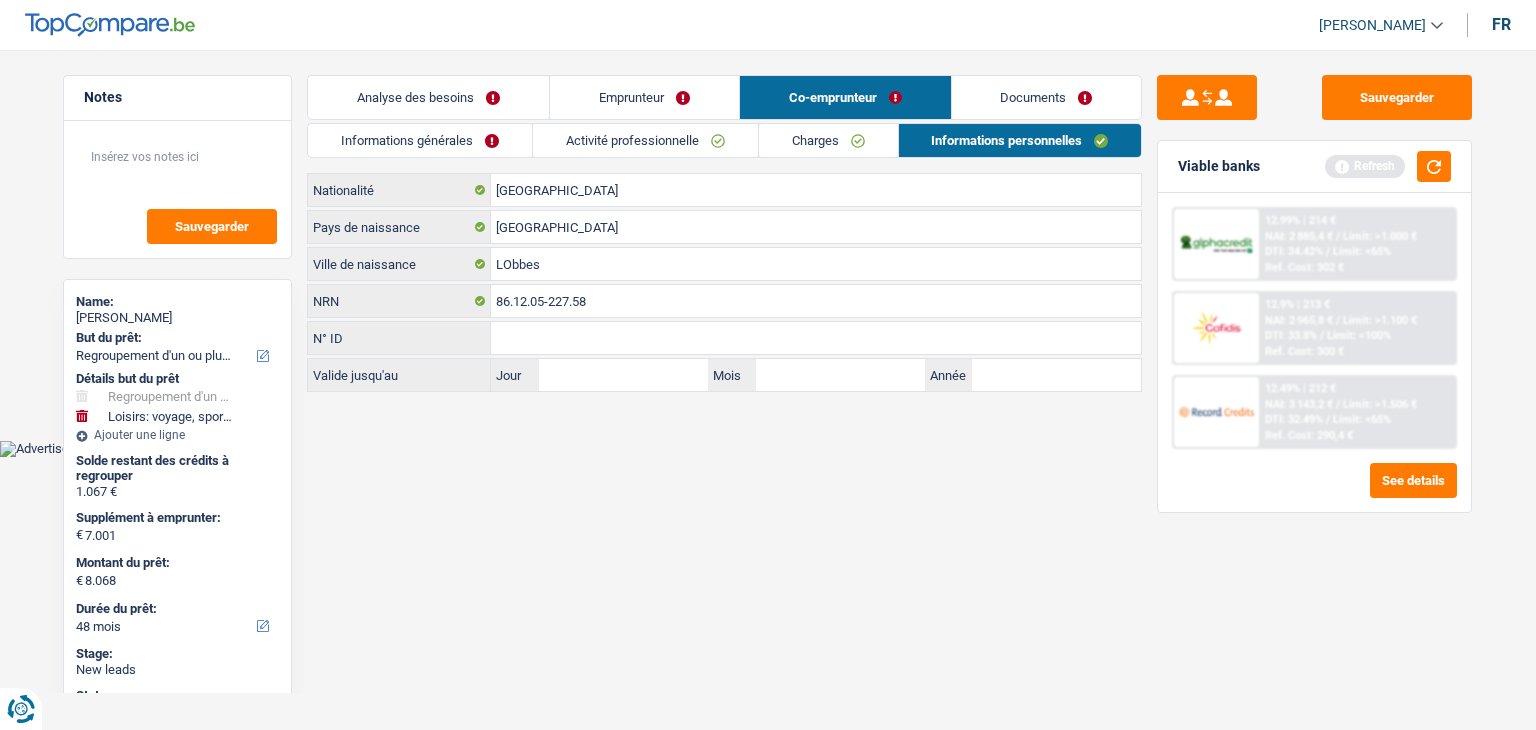 click on "Emprunteur" at bounding box center (644, 97) 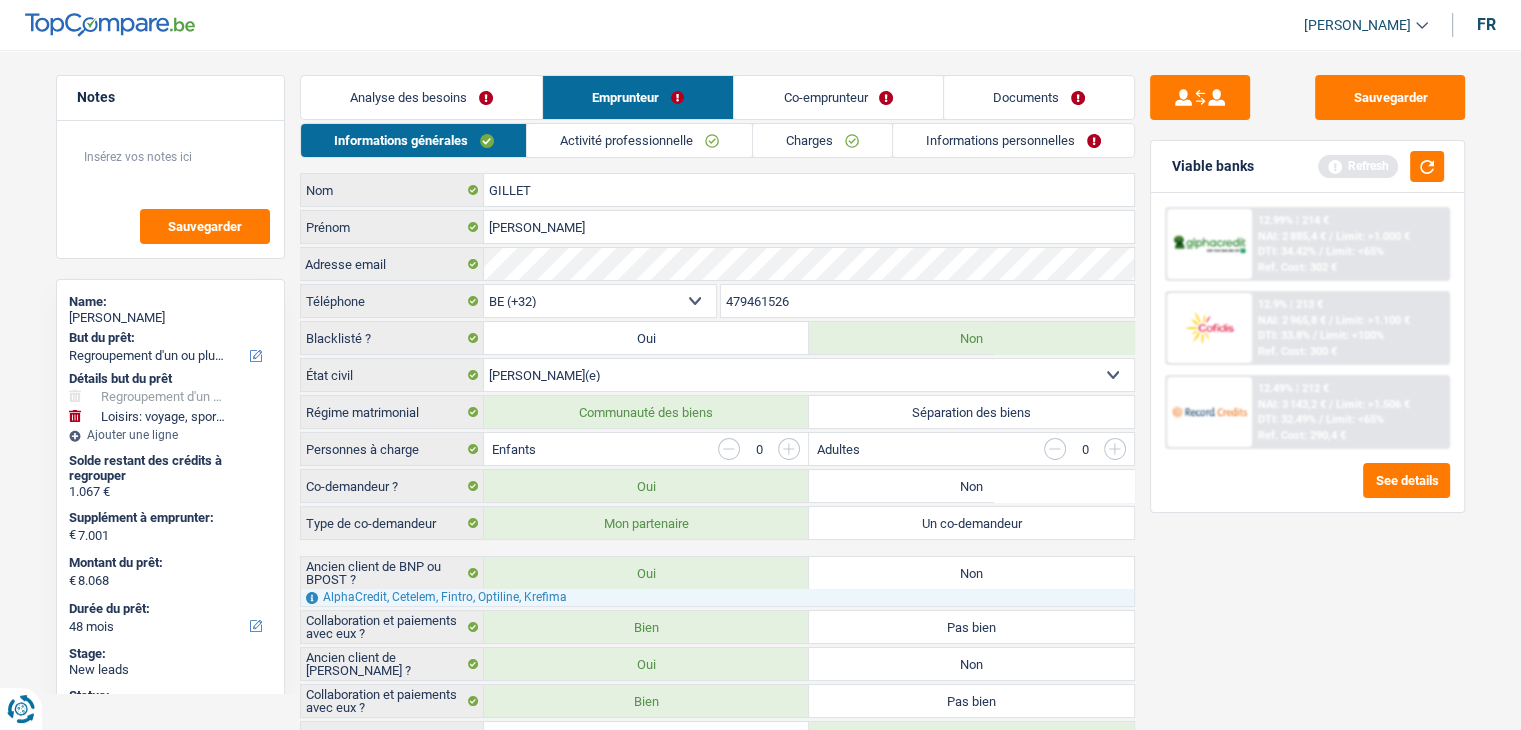 click on "Activité professionnelle" at bounding box center (639, 140) 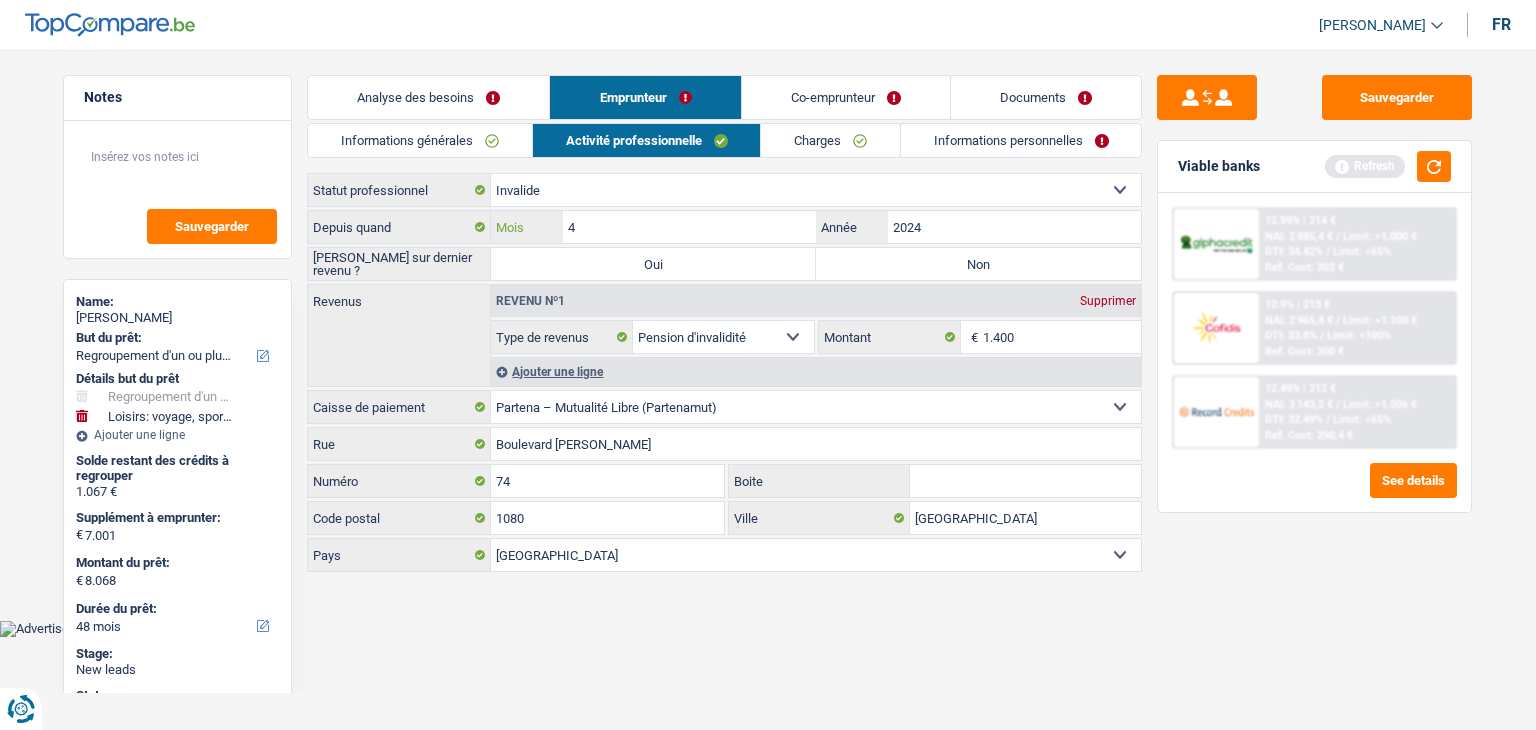 click on "4" at bounding box center [689, 227] 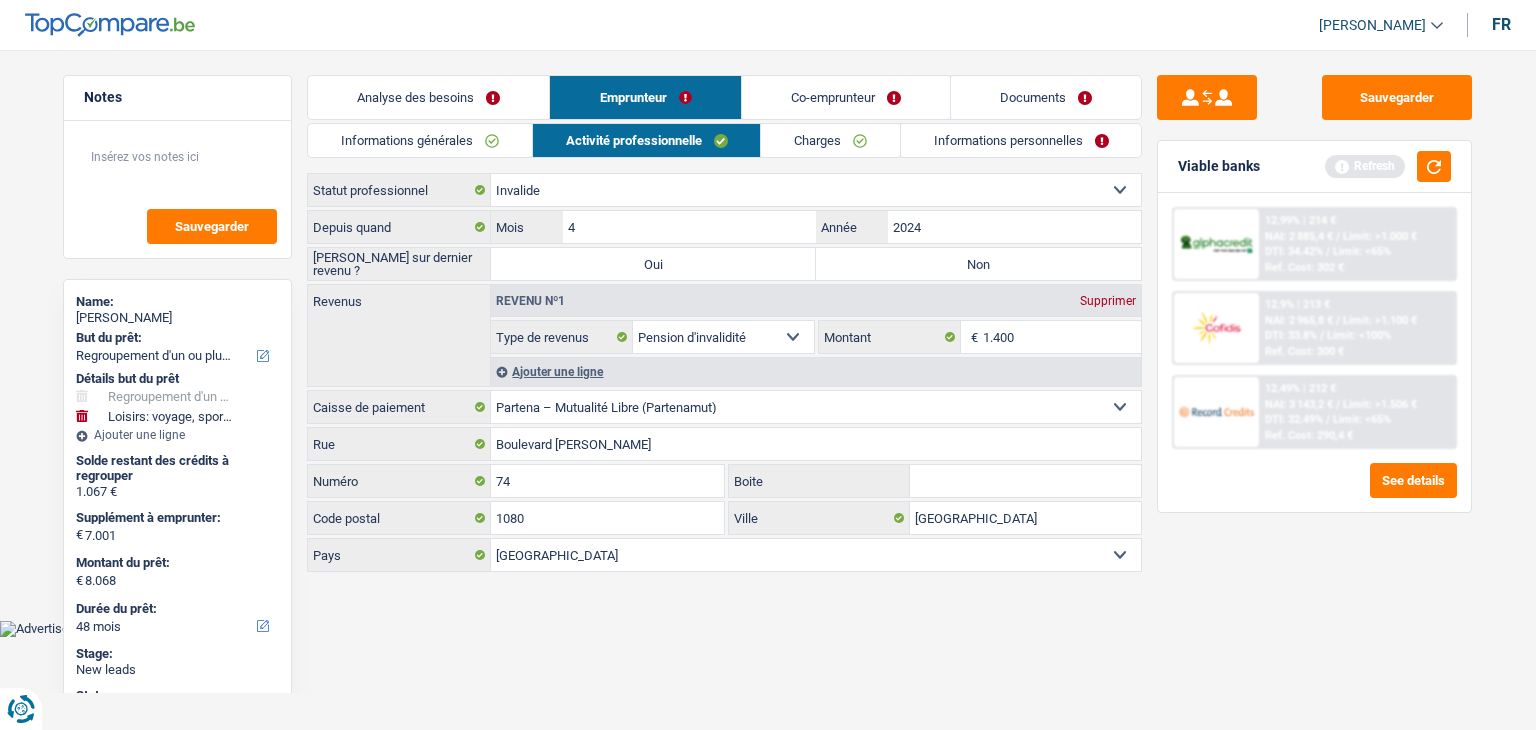 click on "Co-emprunteur" at bounding box center [846, 97] 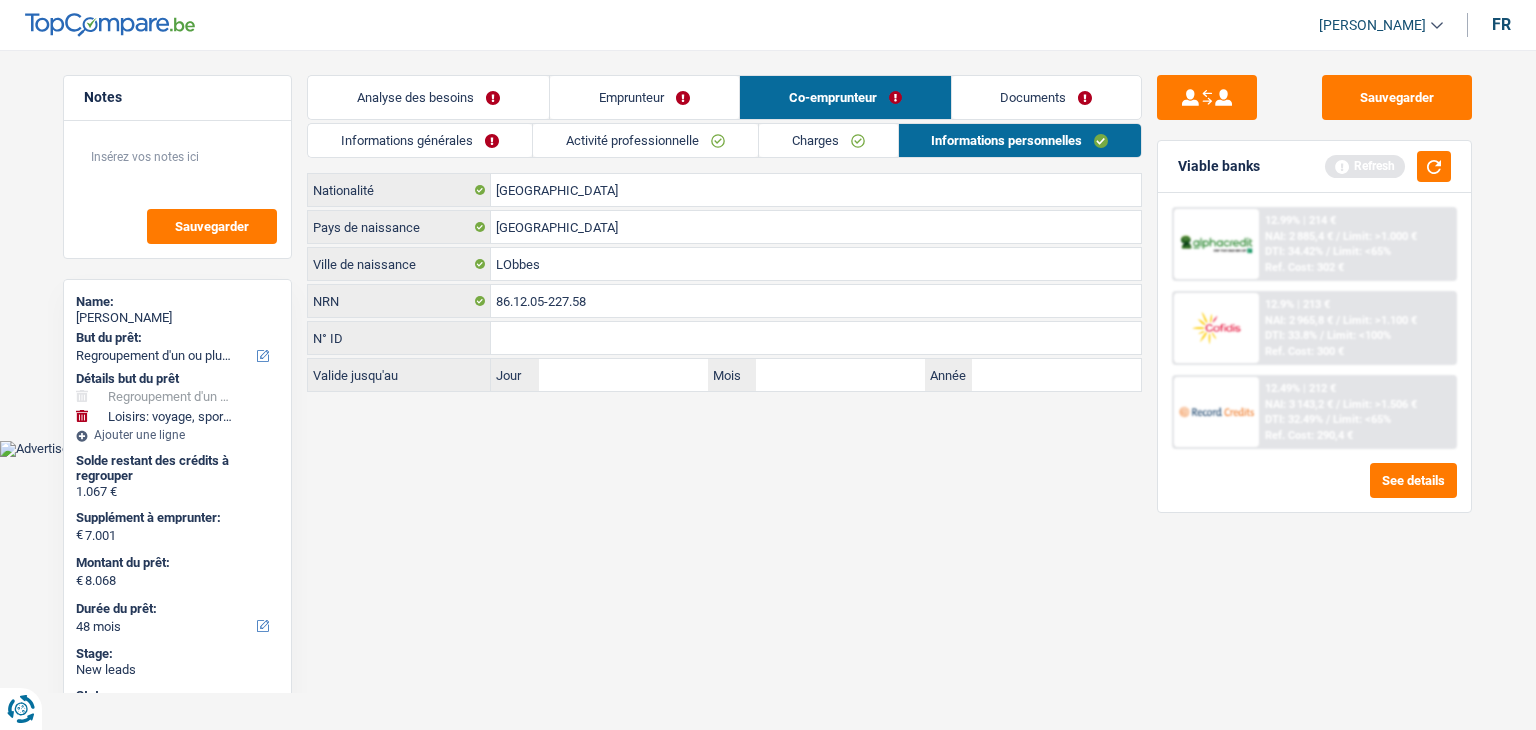 click on "Activité professionnelle" at bounding box center (645, 140) 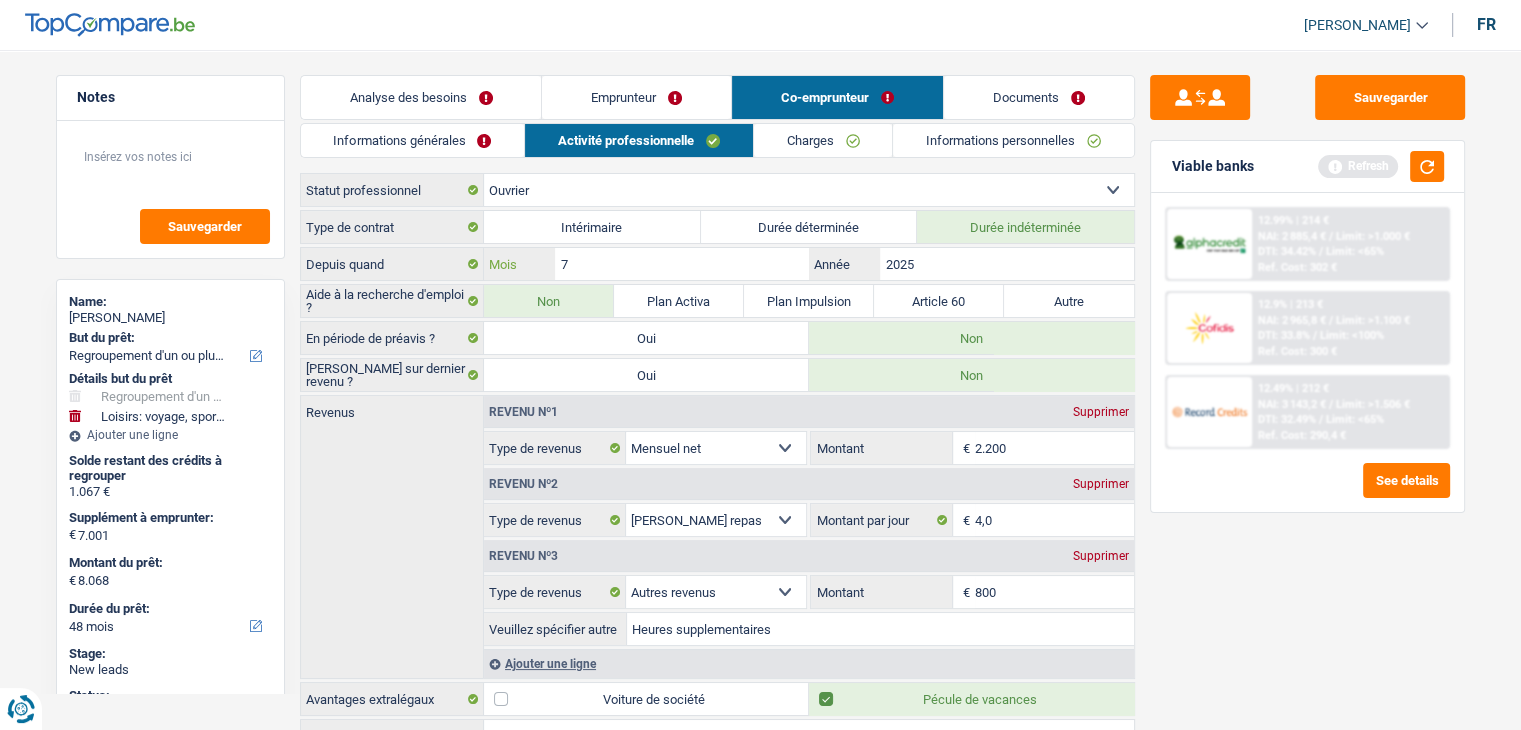 click on "7" at bounding box center [681, 264] 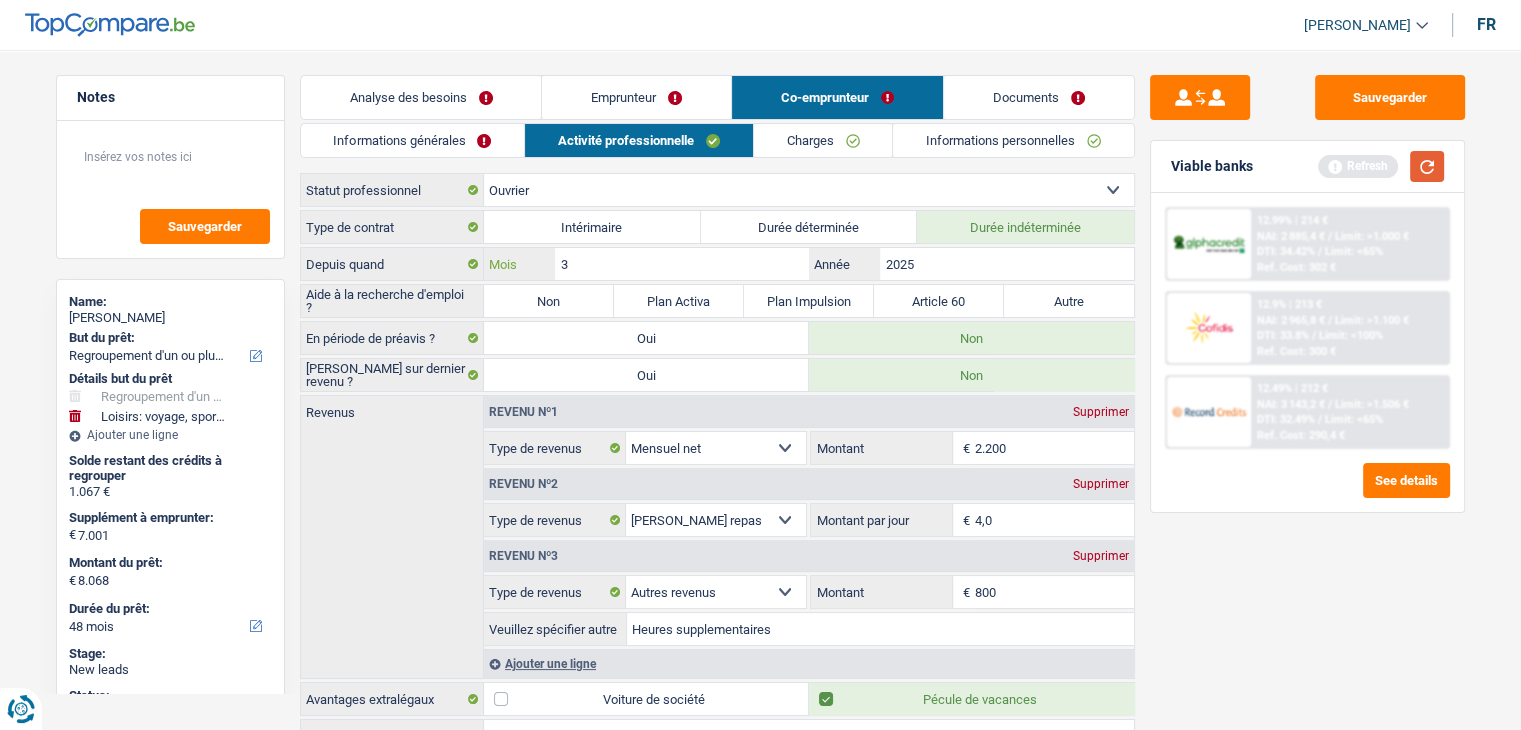 type on "3" 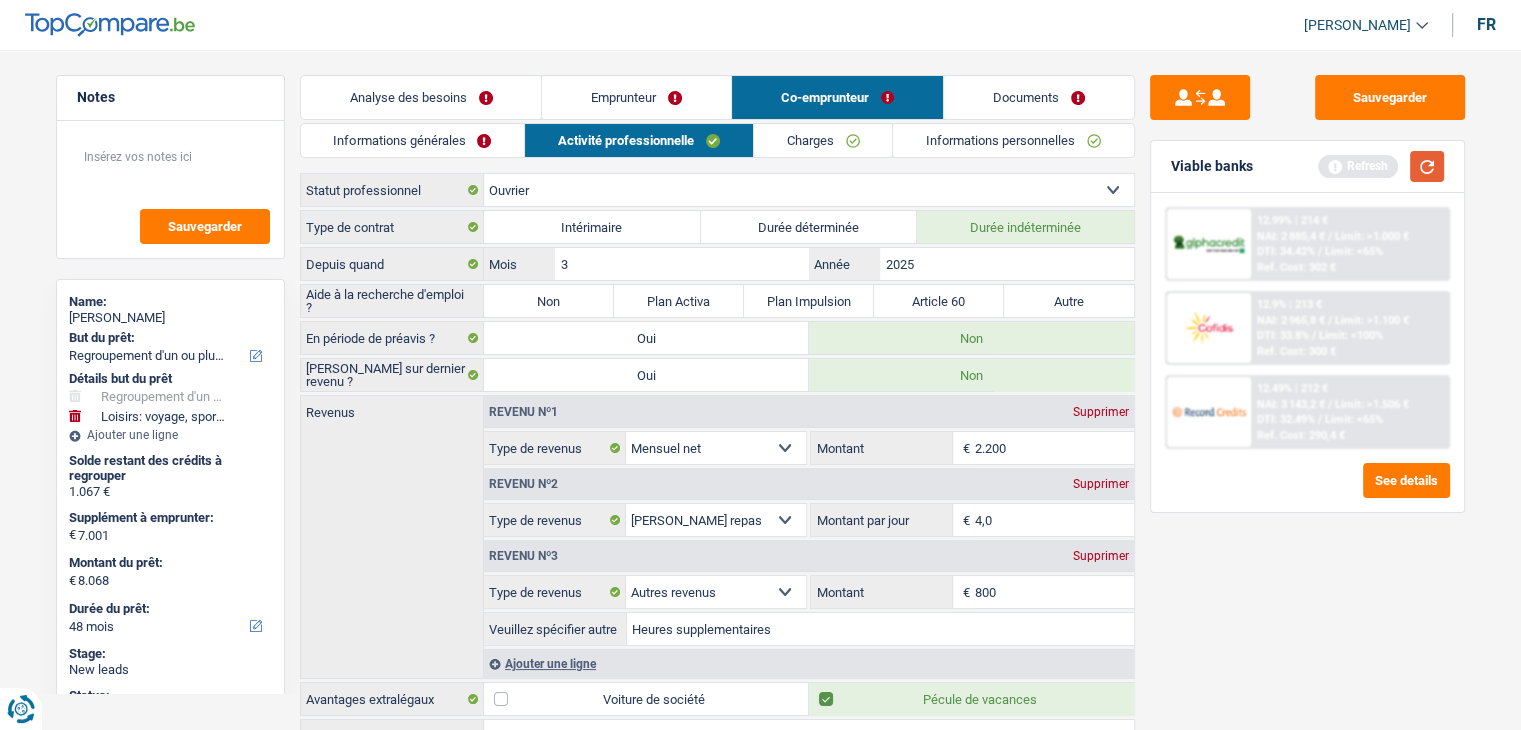 click at bounding box center (1427, 166) 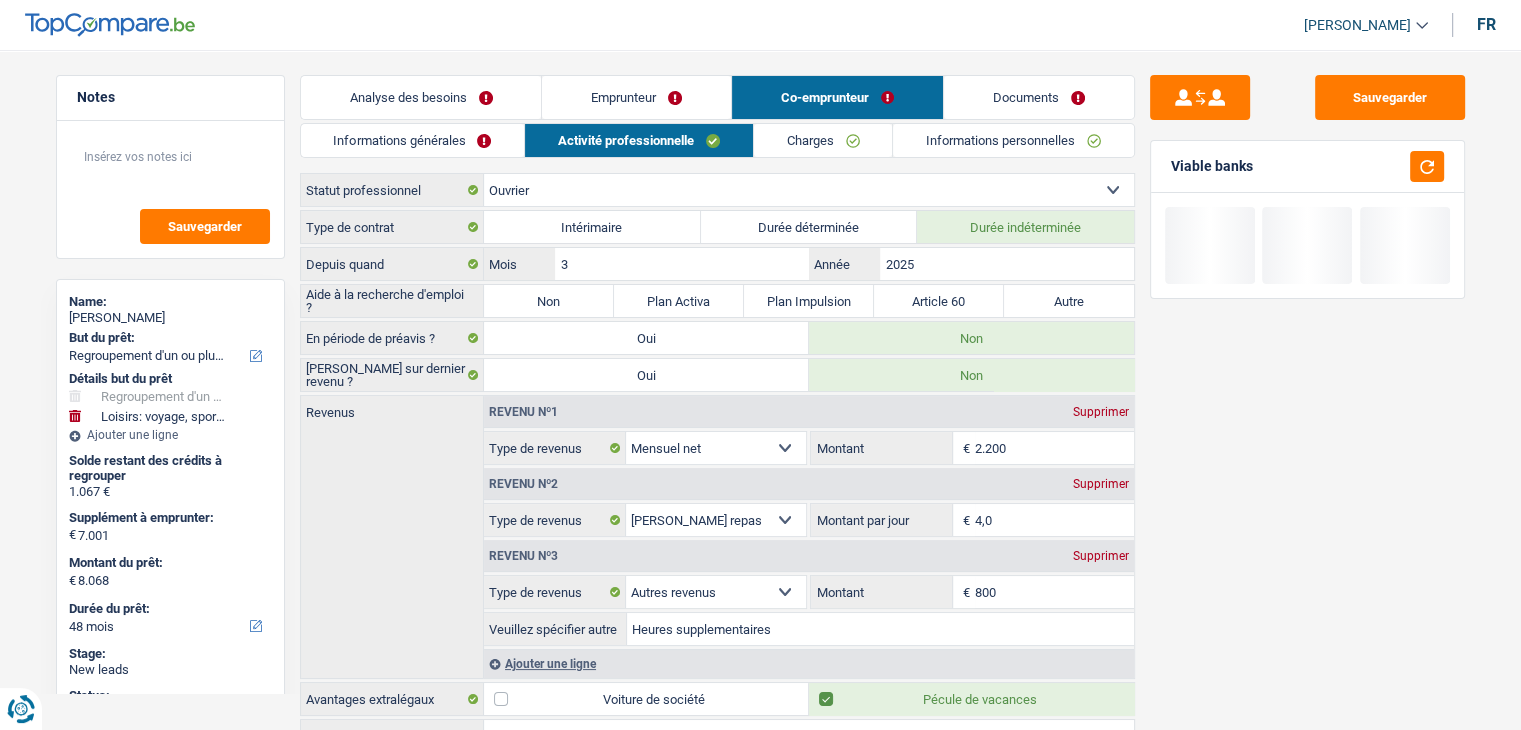 click on "Emprunteur" at bounding box center (636, 97) 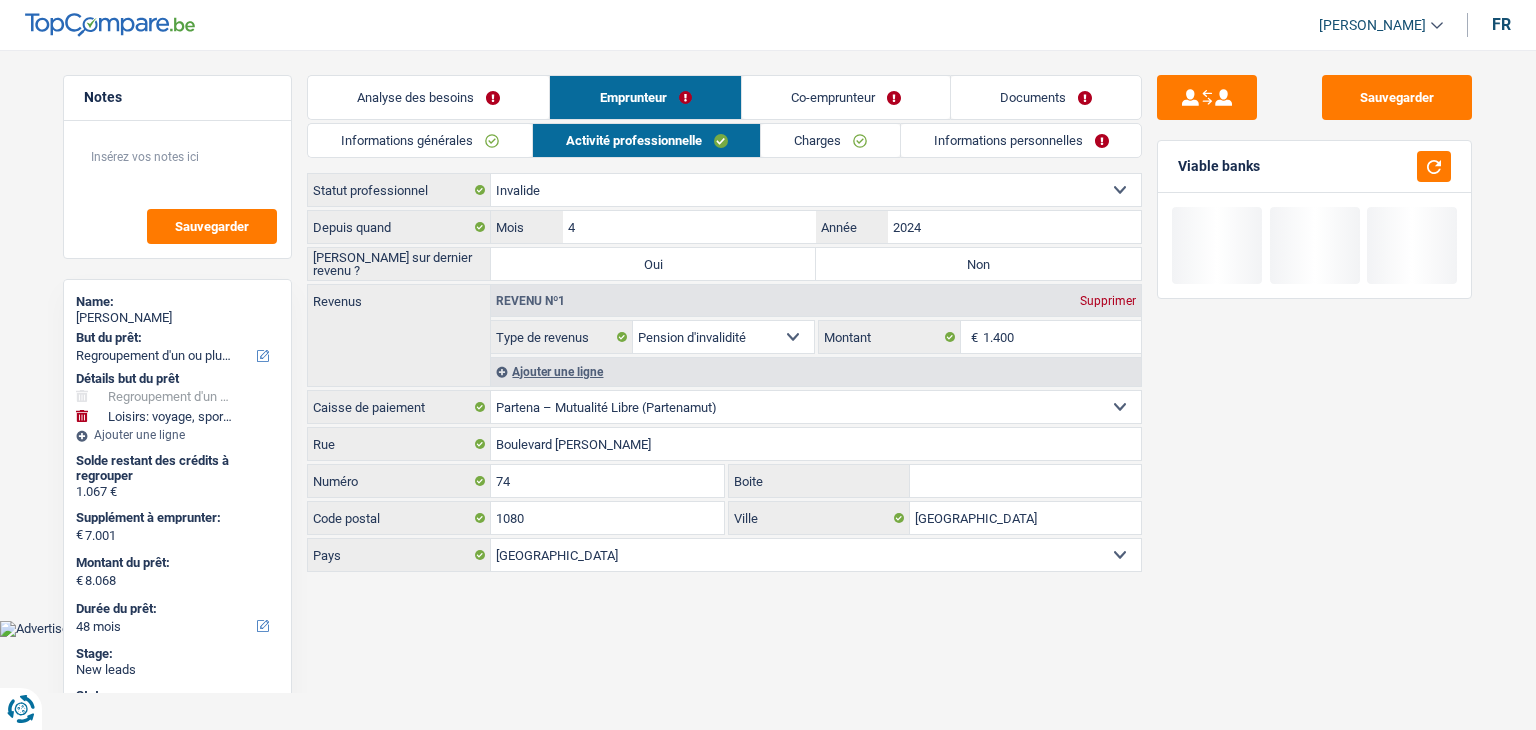 click on "Informations générales" at bounding box center [420, 140] 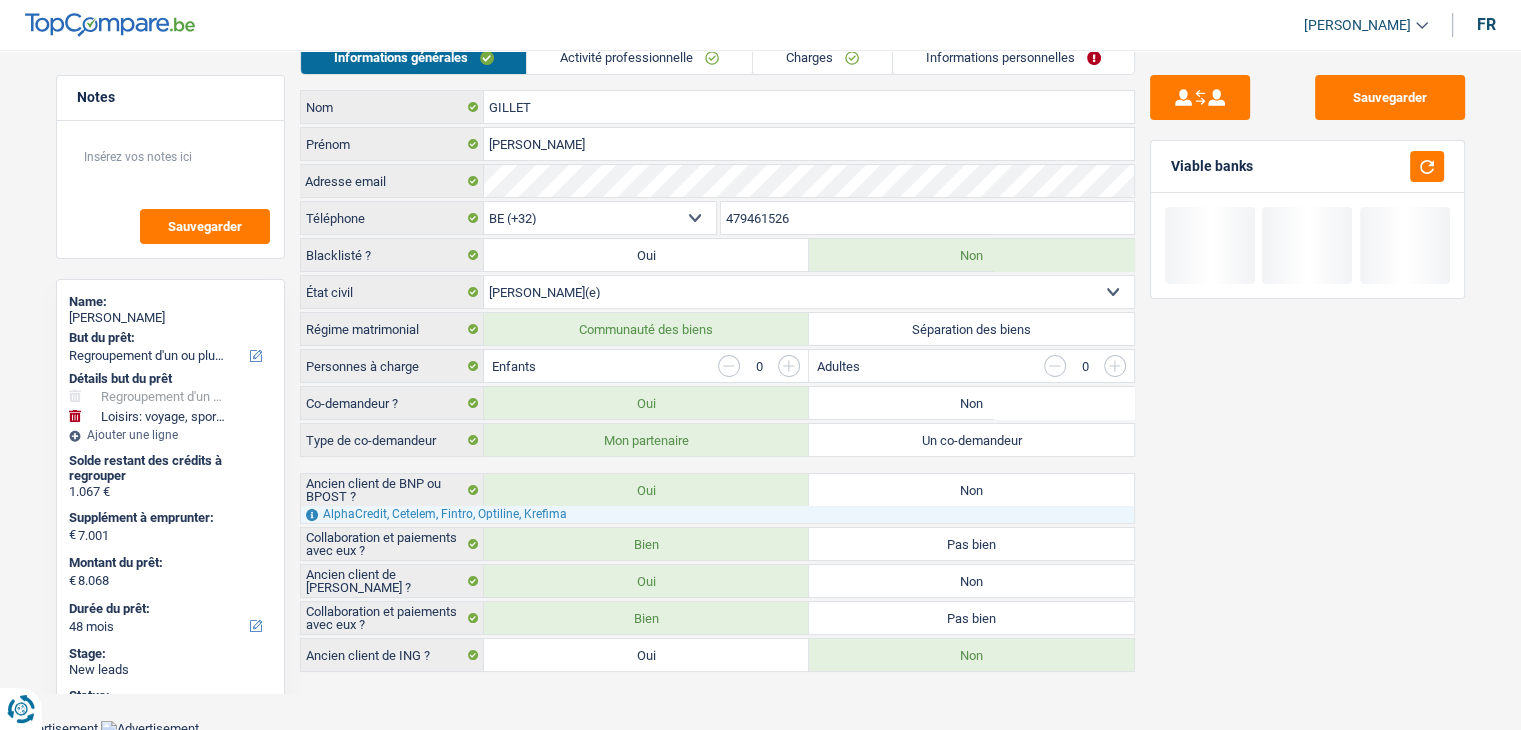 scroll, scrollTop: 0, scrollLeft: 0, axis: both 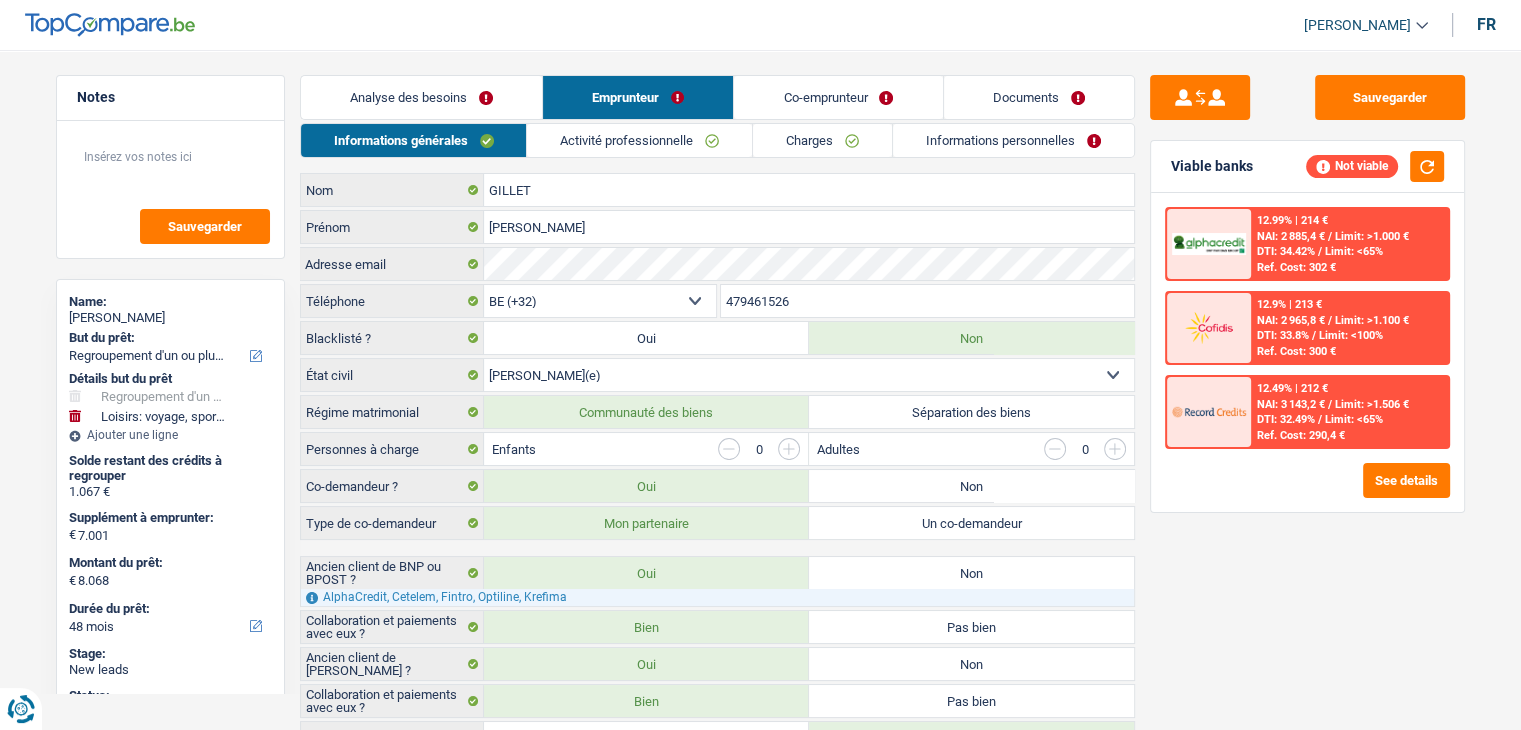click on "Activité professionnelle" at bounding box center [639, 140] 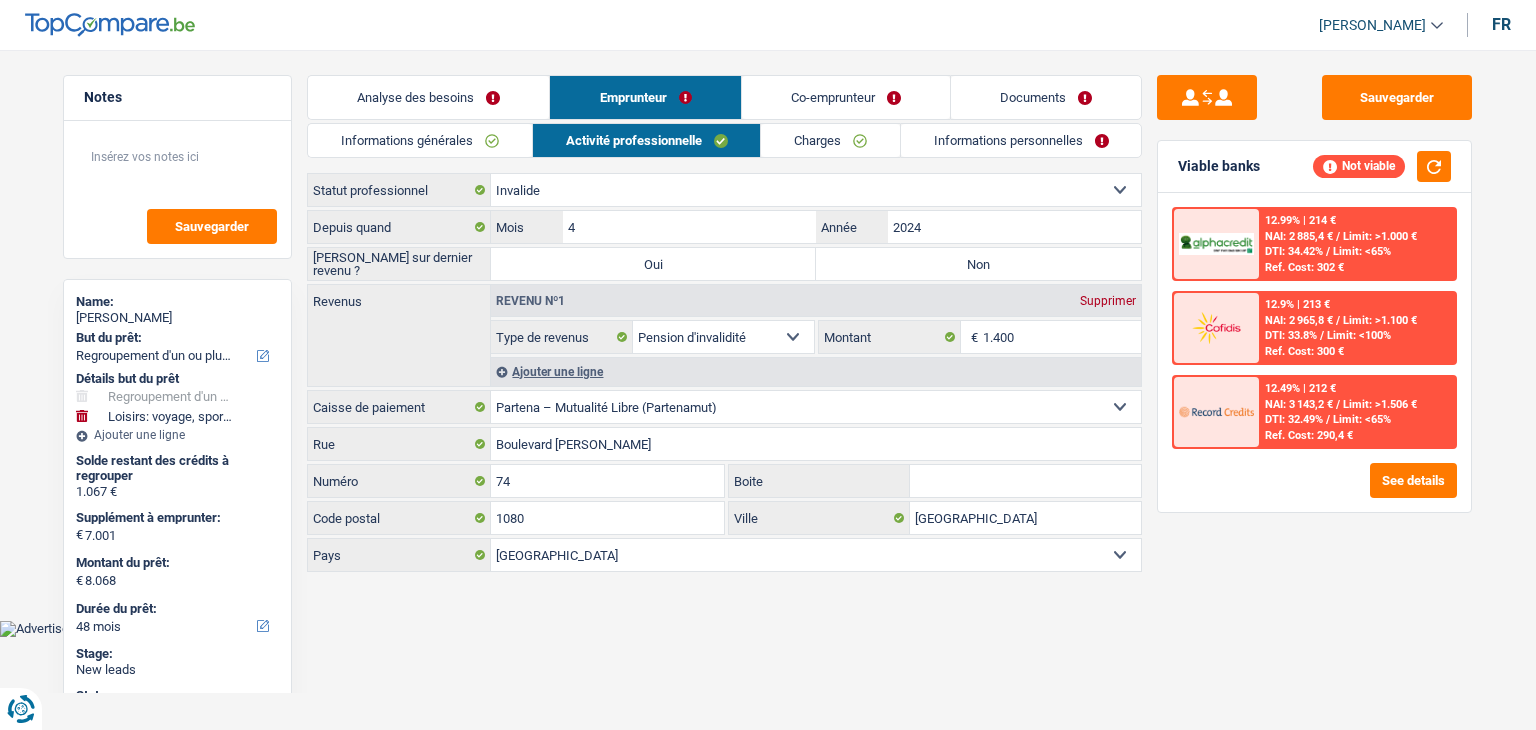 click on "Notes
Sauvegarder
Name:   Erin GILLET   But du prêt: Confort maison: meubles, textile, peinture, électroménager, outillage non-professionnel Hifi, multimédia, gsm, ordinateur Aménagement: frais d'installation, déménagement Evénement familial: naissance, mariage, divorce, communion, décès Frais médicaux Frais d'études Frais permis de conduire Regroupement d'un ou plusieurs crédits Loisirs: voyage, sport, musique Rafraîchissement: petits travaux maison et jardin Frais judiciaires Réparation voiture Prêt rénovation Prêt énergie Prêt voiture Taxes, impôts non professionnels Rénovation bien à l'étranger Dettes familiales Assurance Autre
Sélectionner une option
Détails but du prêt
Confort maison: meubles, textile, peinture, électroménager, outillage non-professionnel Hifi, multimédia, gsm, ordinateur Aménagement: frais d'installation, déménagement" at bounding box center [768, 325] 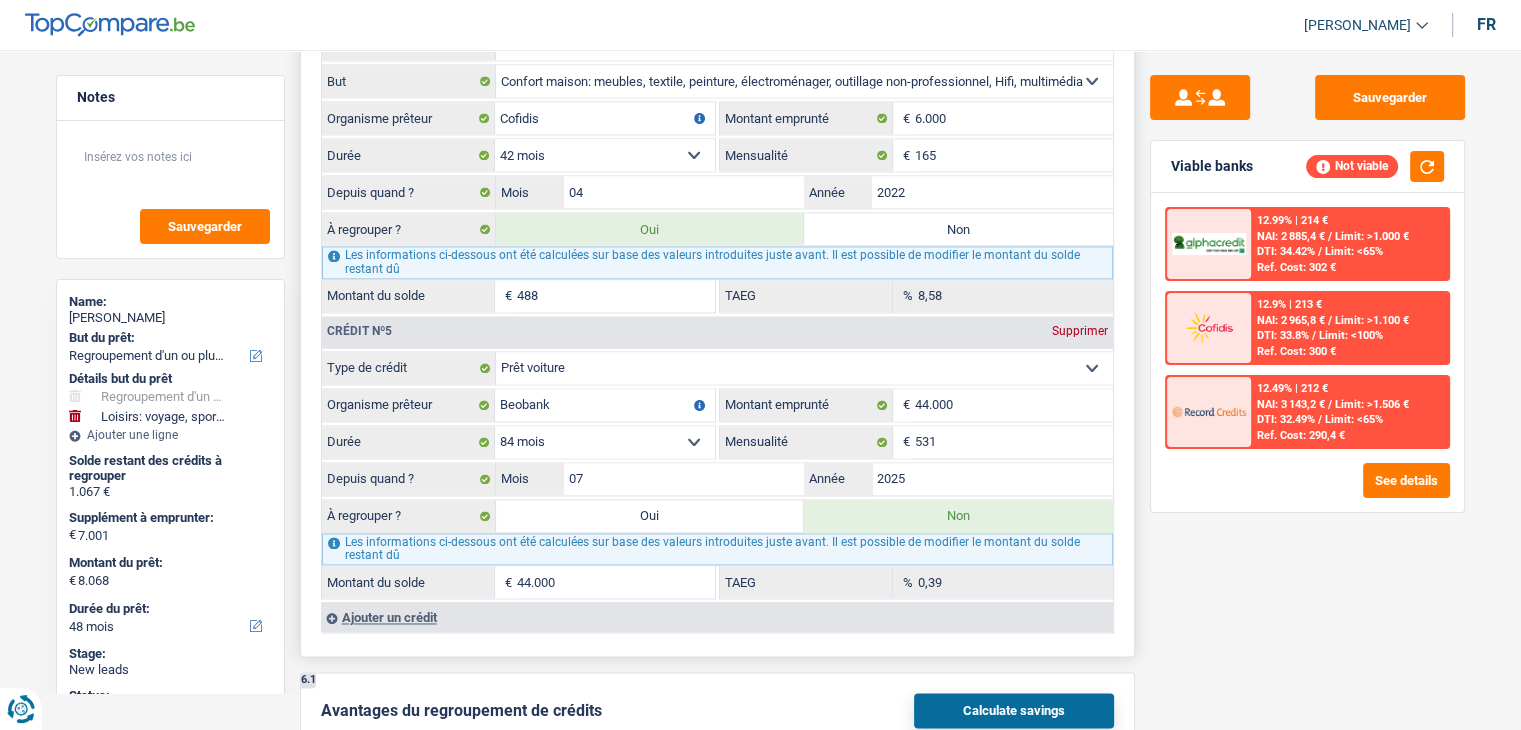 scroll, scrollTop: 3300, scrollLeft: 0, axis: vertical 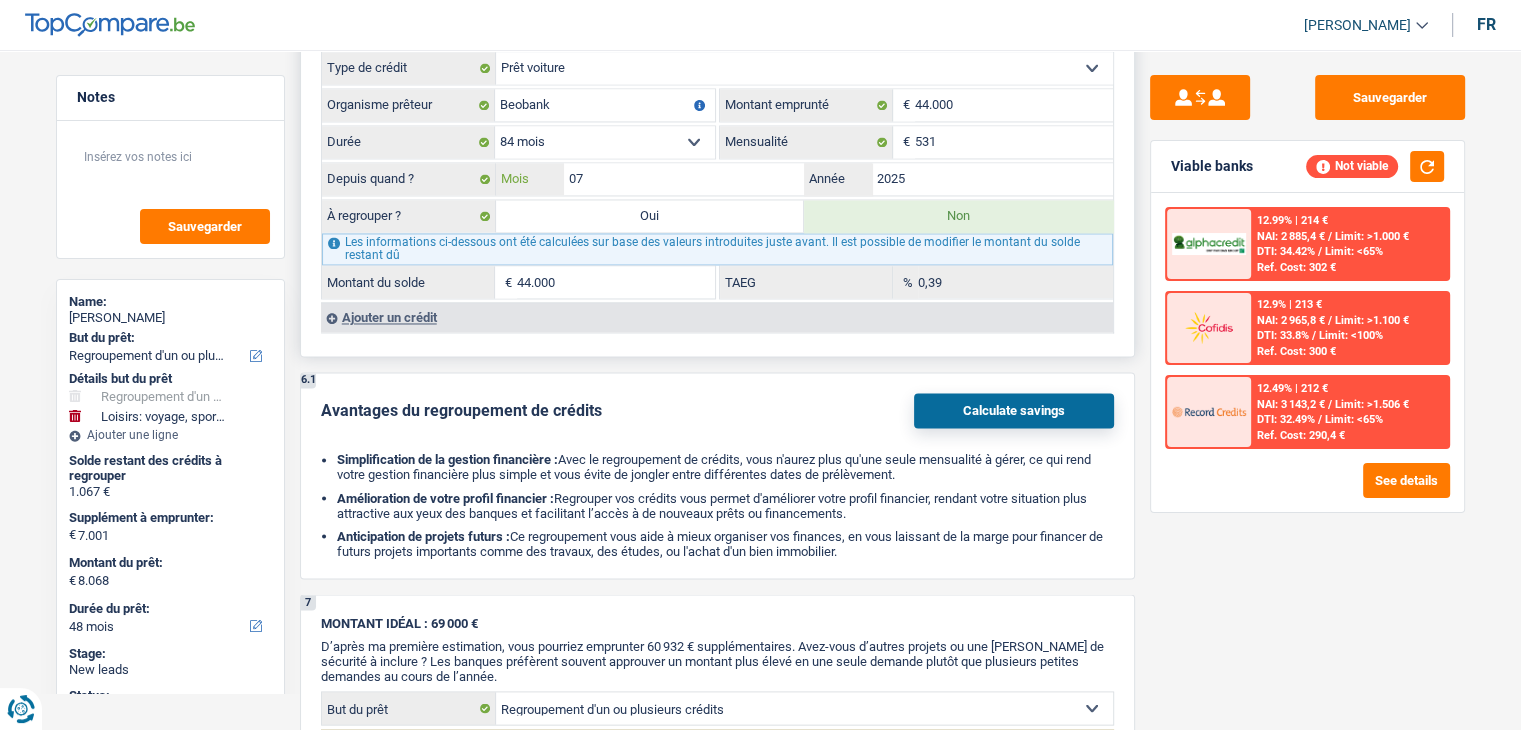 click on "07" at bounding box center (684, 179) 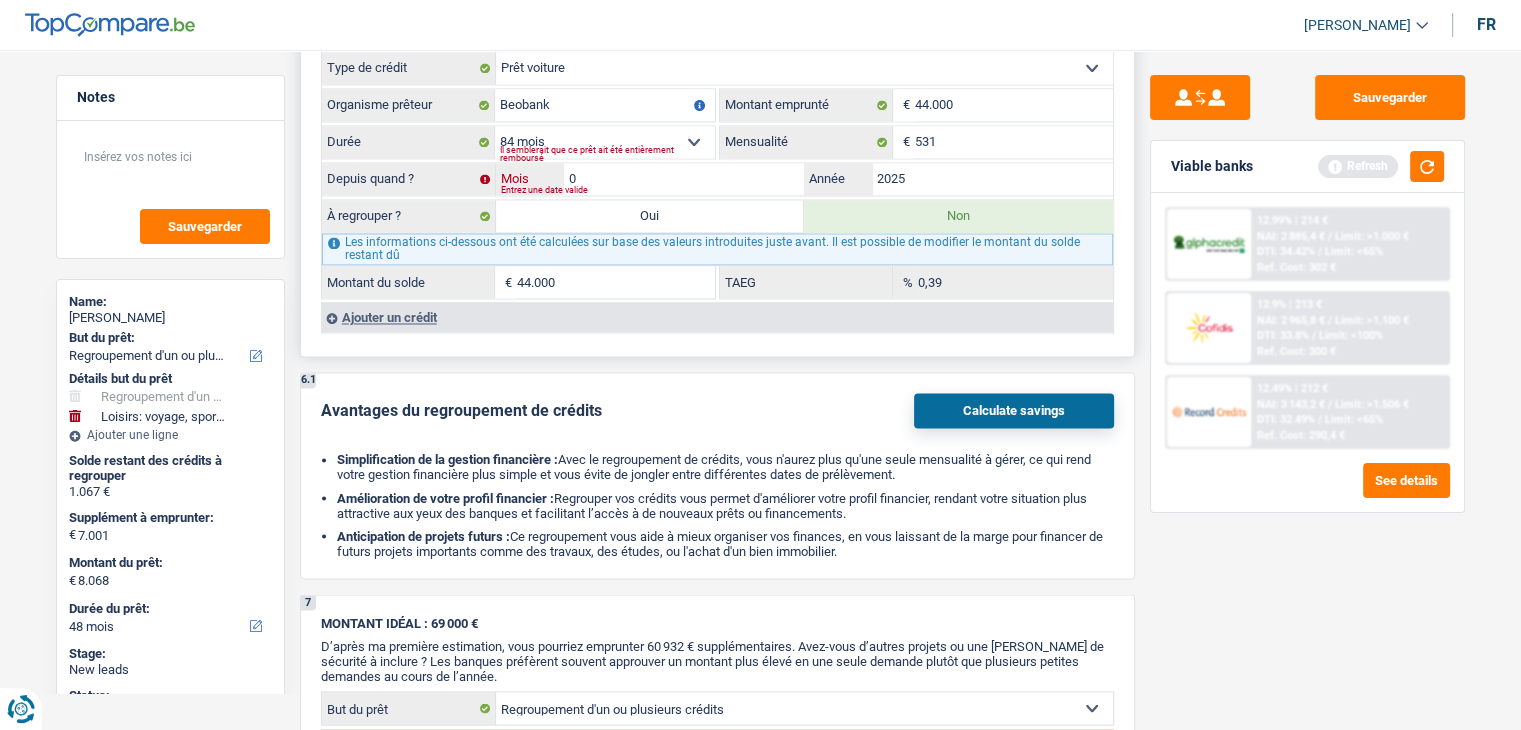 type on "05" 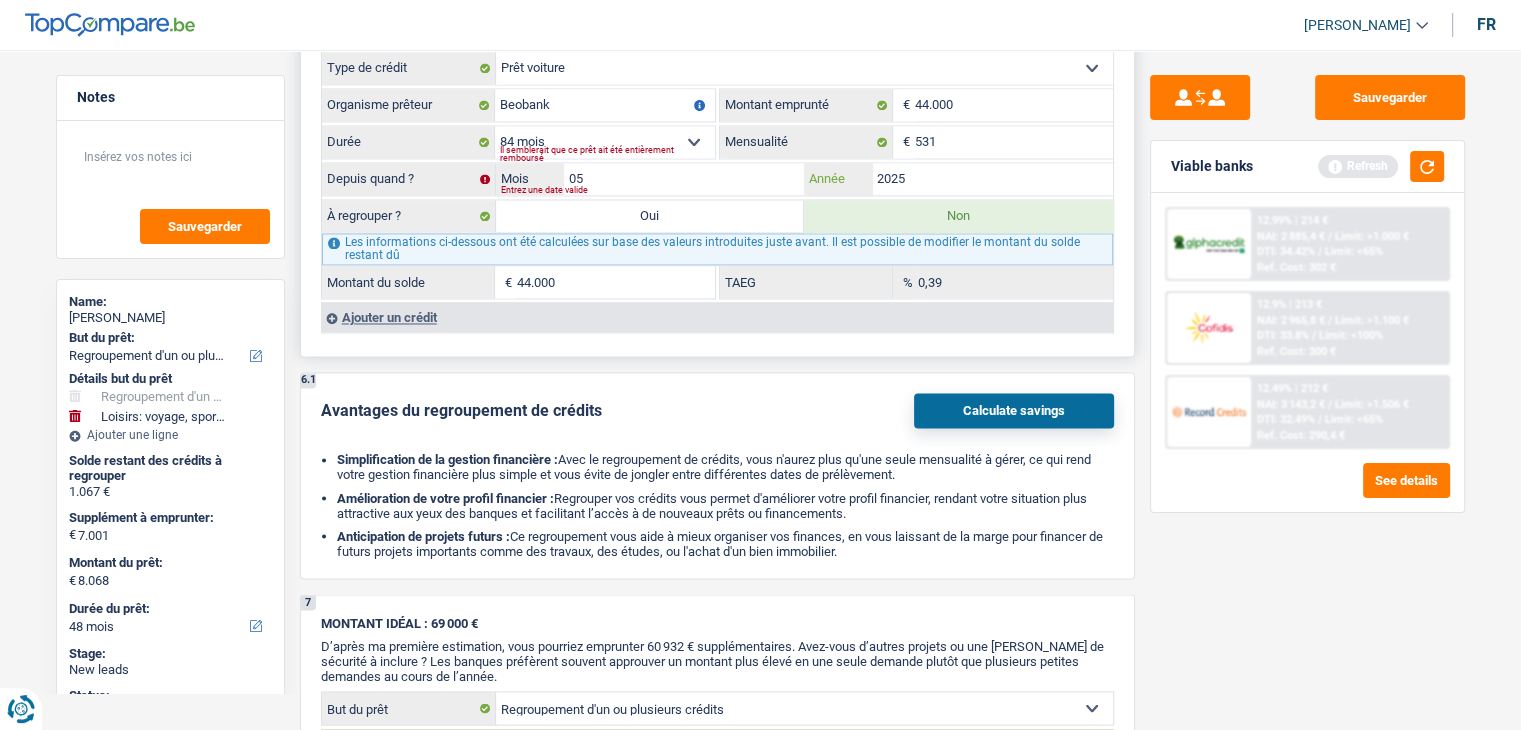 type on "42.966" 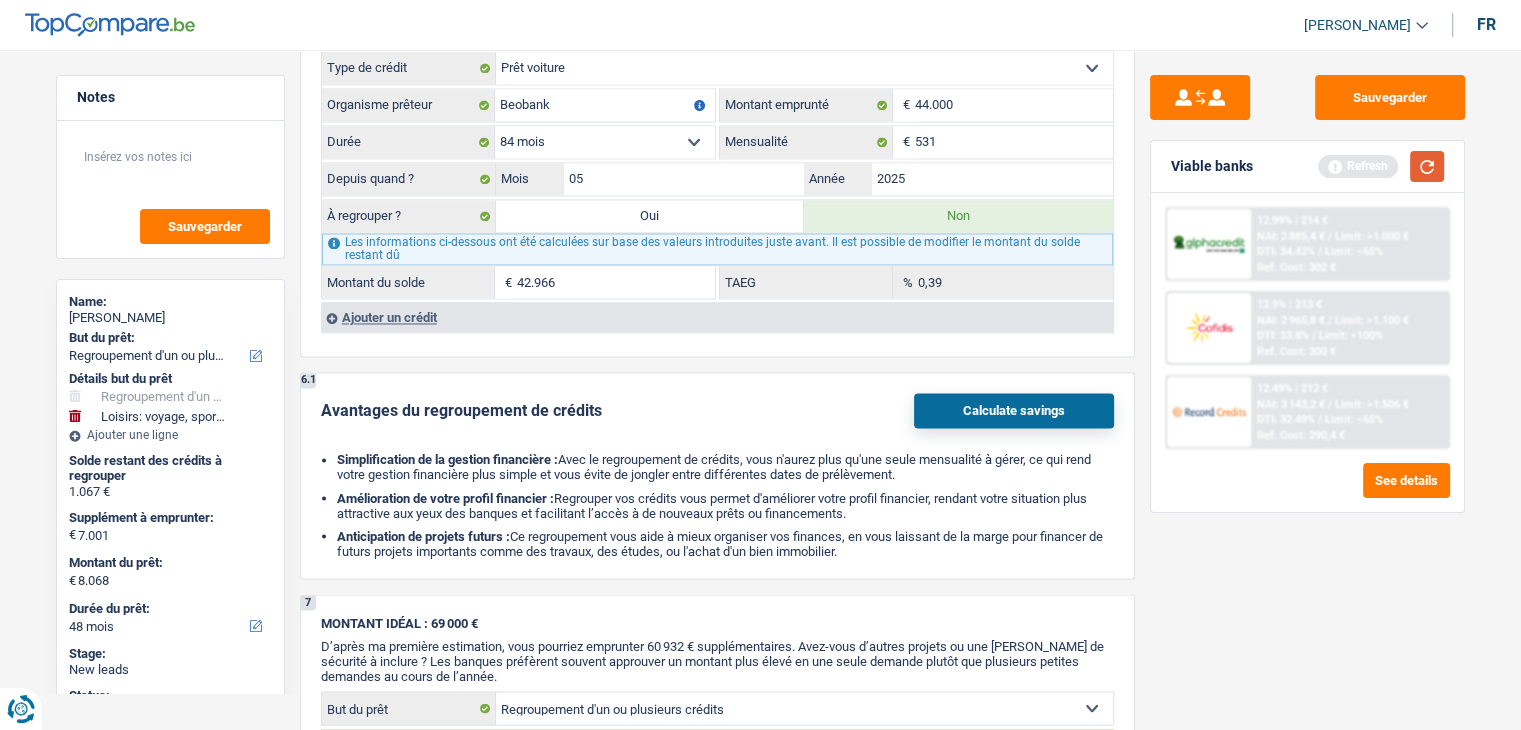 click at bounding box center (1427, 166) 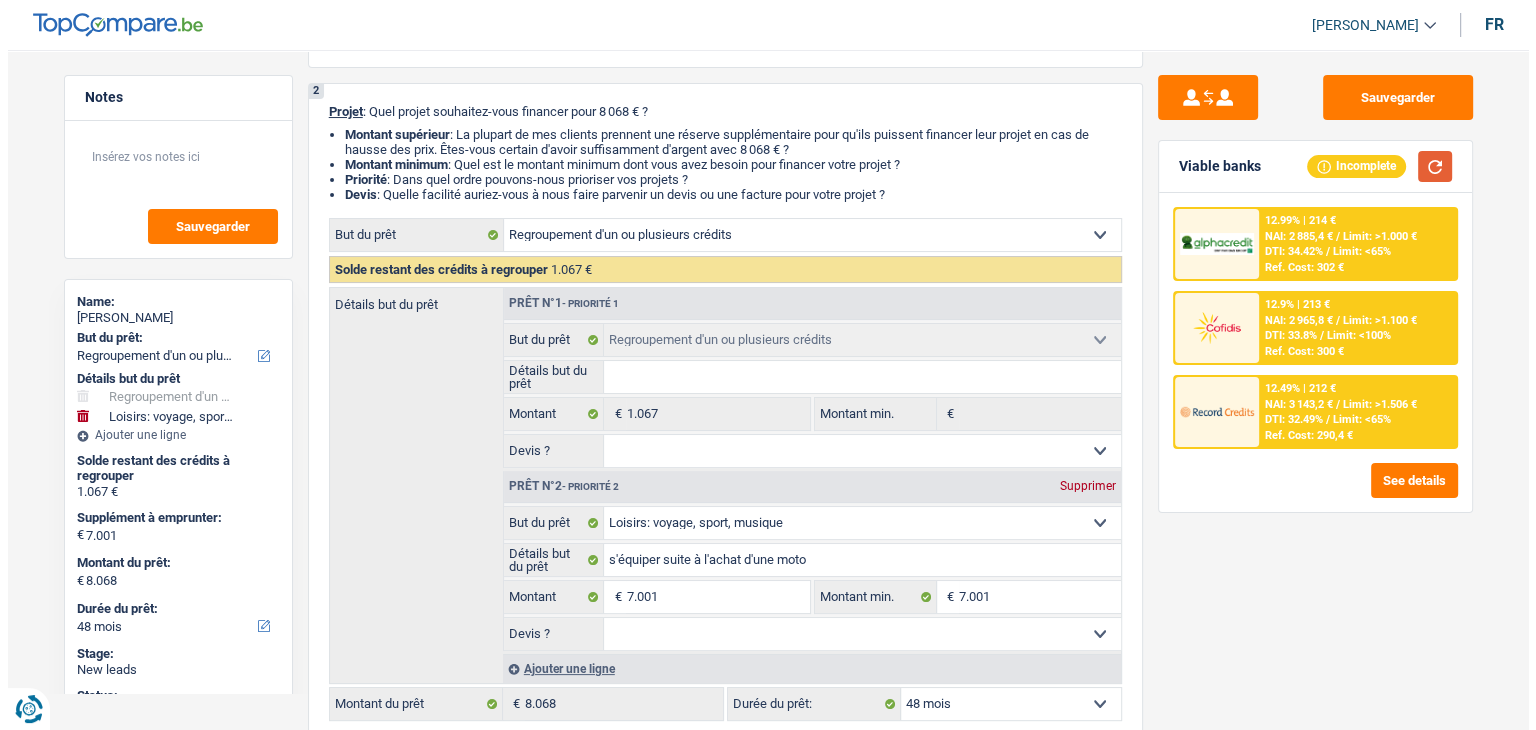 scroll, scrollTop: 0, scrollLeft: 0, axis: both 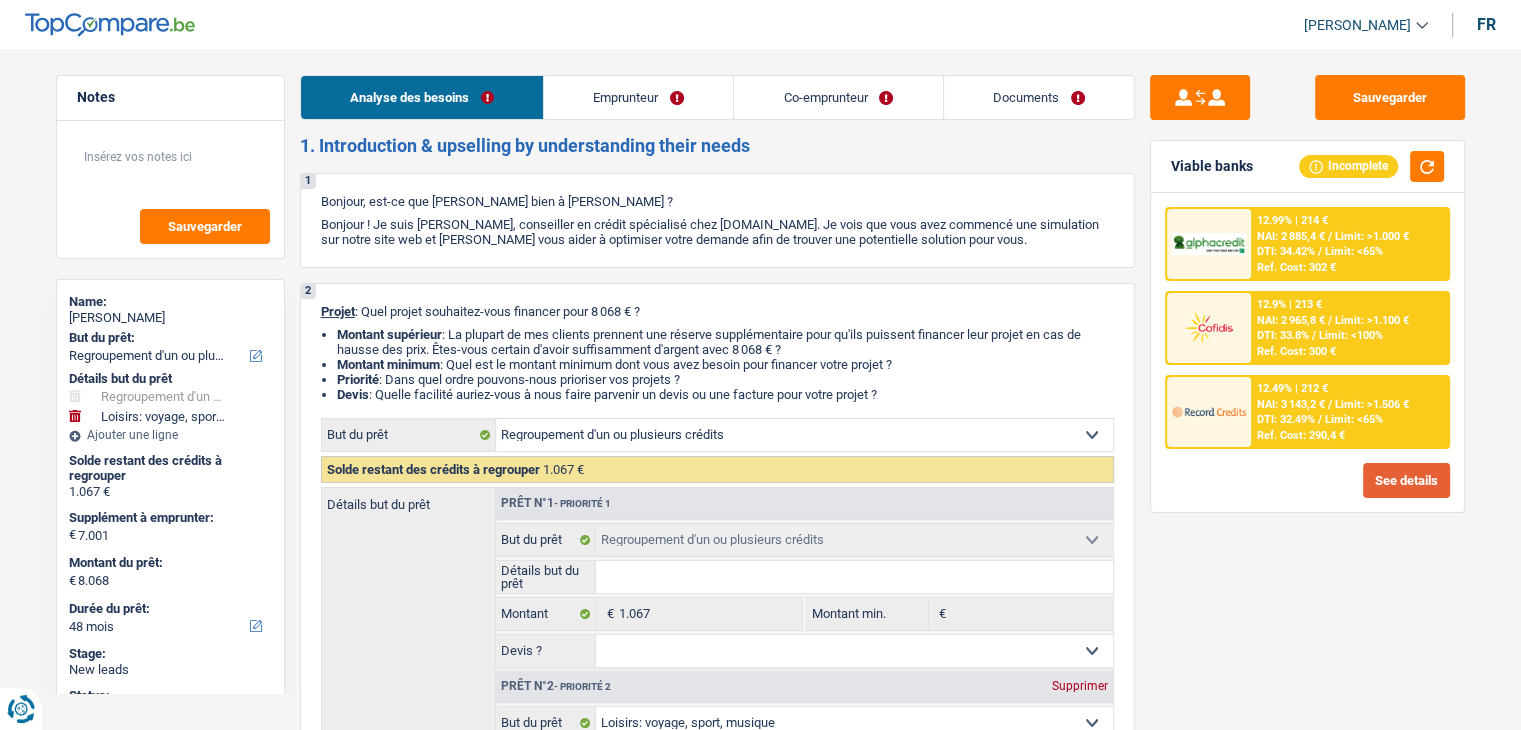 click on "See details" at bounding box center (1406, 480) 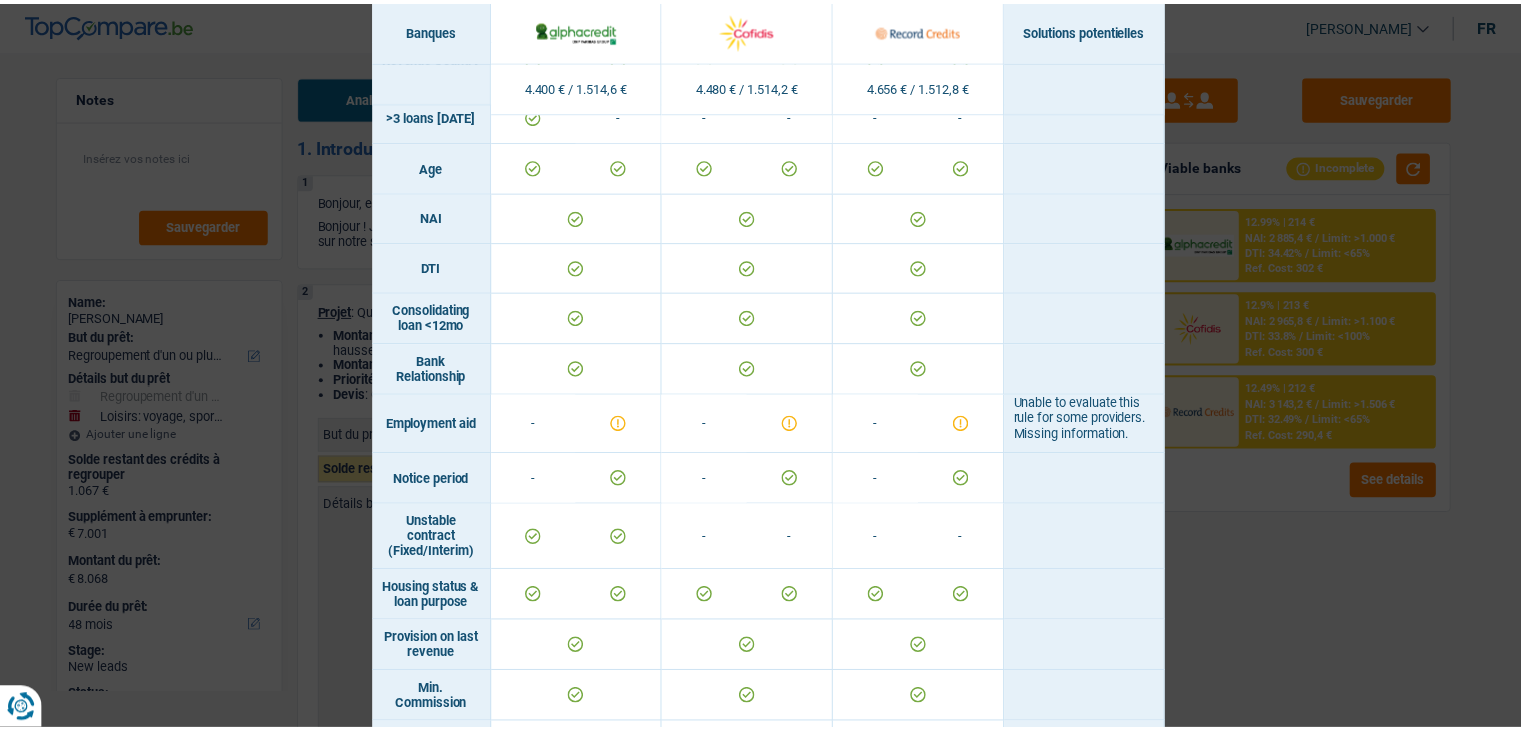 scroll, scrollTop: 359, scrollLeft: 0, axis: vertical 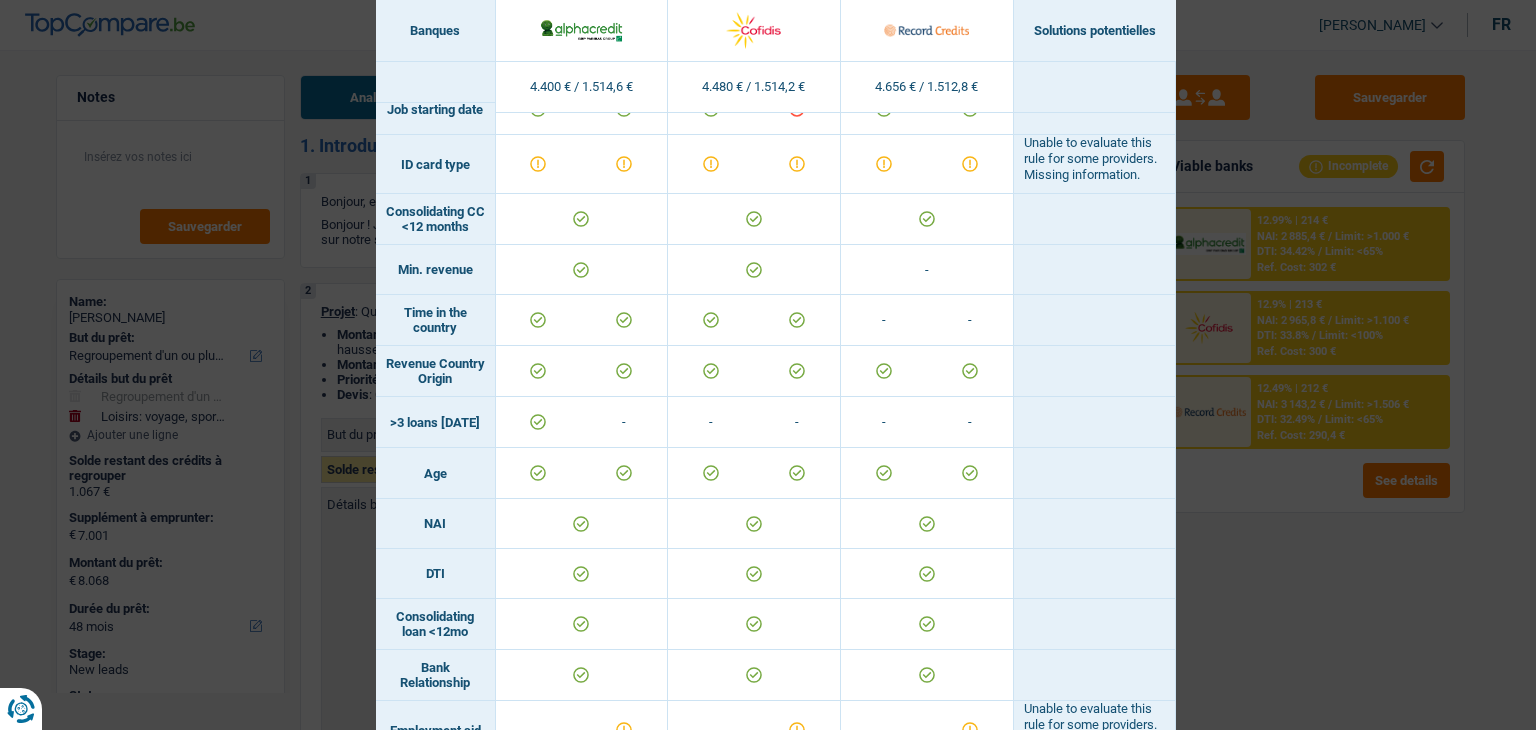 click on "Banks conditions ×
Banques
Solutions potentielles
Revenus / Charges
4.400 € / 1.514,6 €
4.480 € / 1.514,2 €
4.656 € / 1.512,8 €
Housing status & amount
-
Professional activity" at bounding box center (768, 365) 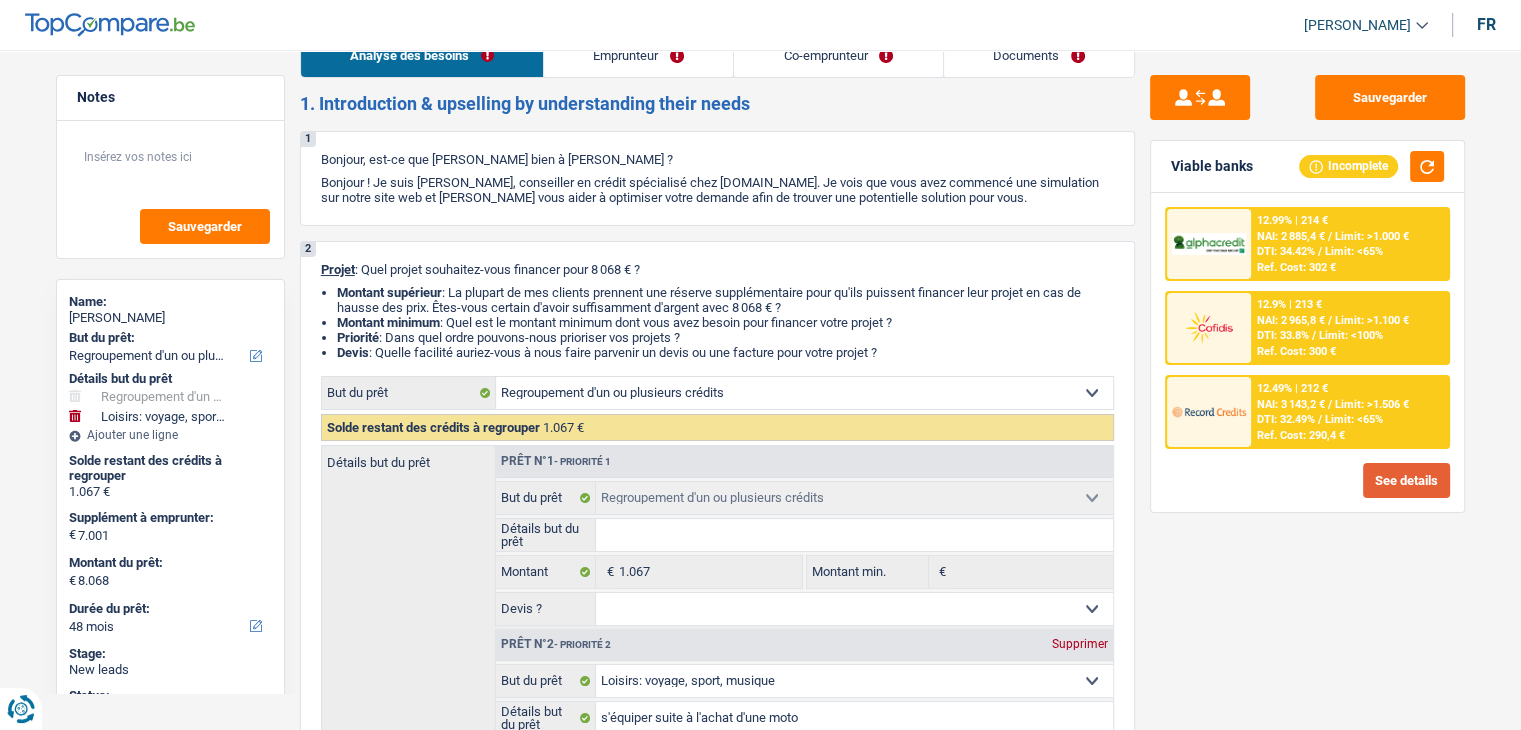 scroll, scrollTop: 0, scrollLeft: 0, axis: both 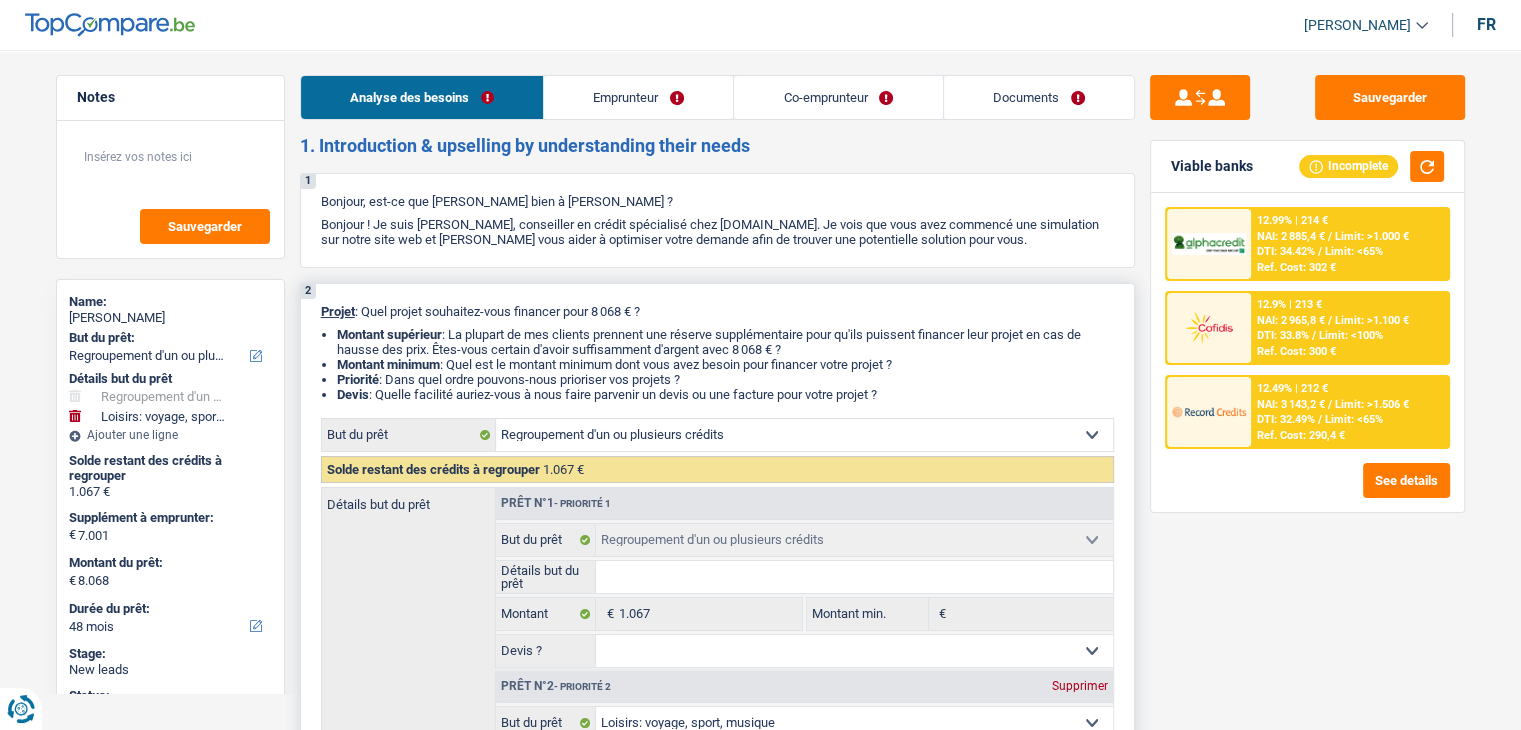 drag, startPoint x: 899, startPoint y: 392, endPoint x: 327, endPoint y: 292, distance: 580.6755 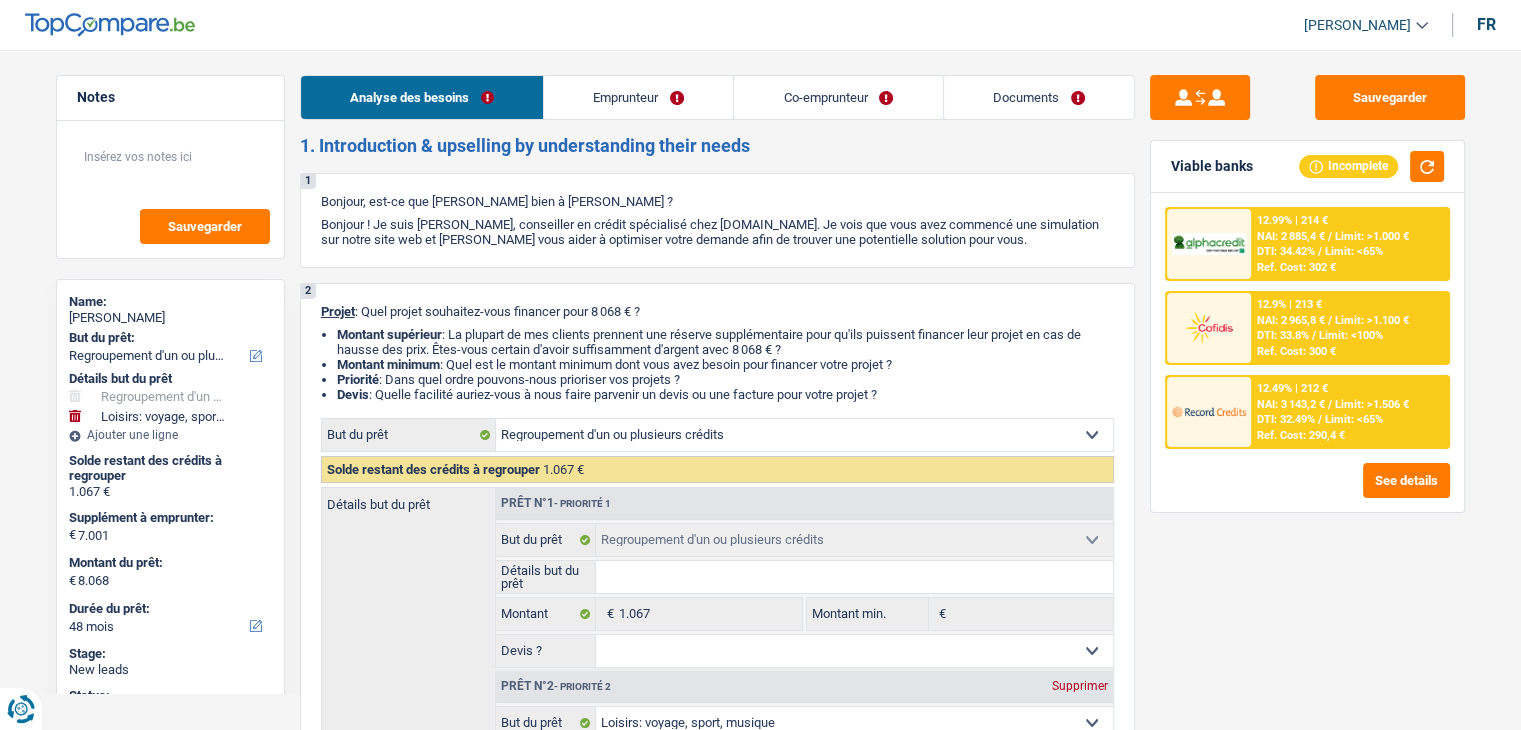 click on "1. Introduction & upselling by understanding their needs
1
Bonjour, est-ce que je parle bien à Erin GILLET ?
Bonjour ! Je suis Yanis Duboc, conseiller en crédit spécialisé chez TopCompare.be. Je vois que vous avez commencé une simulation sur notre site web et je vais vous aider à optimiser votre demande afin de trouver une potentielle solution pour vous.
2   Projet  : Quel projet souhaitez-vous financer pour 8 068 € ?
Montant supérieur : La plupart de mes clients prennent une réserve supplémentaire pour qu'ils puissent financer leur projet en cas de hausse des prix. Êtes-vous certain d'avoir suffisamment d'argent avec 8 068 € ?   Montant minimum : Quel est le montant minimum dont vous avez besoin pour financer votre projet ?   Priorité : Dans quel ordre pouvons-nous prioriser vos projets ?   Devis   : Quelle facilité auriez-vous à nous faire parvenir un devis ou une facture pour votre projet ?" at bounding box center (717, 2417) 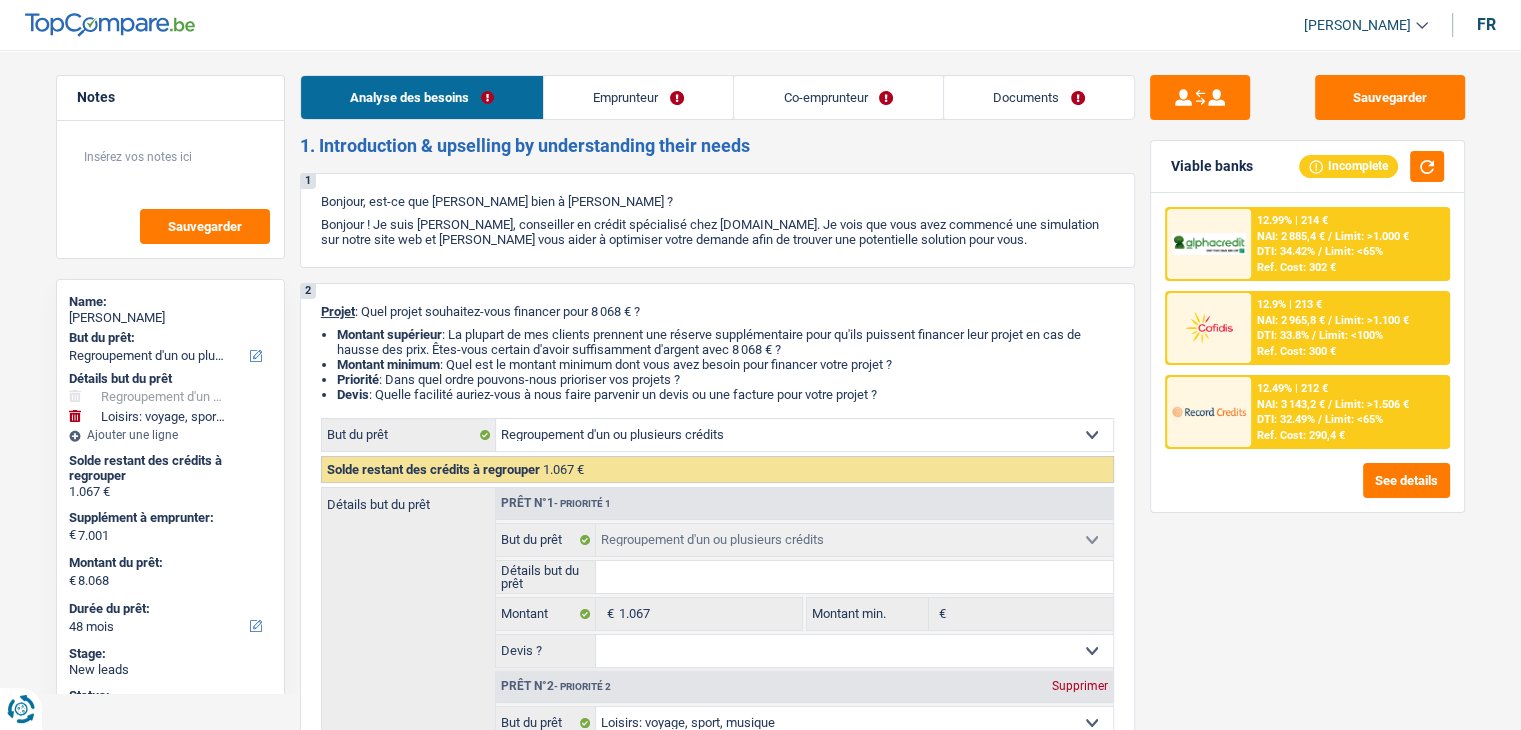 click on "Emprunteur" at bounding box center (638, 97) 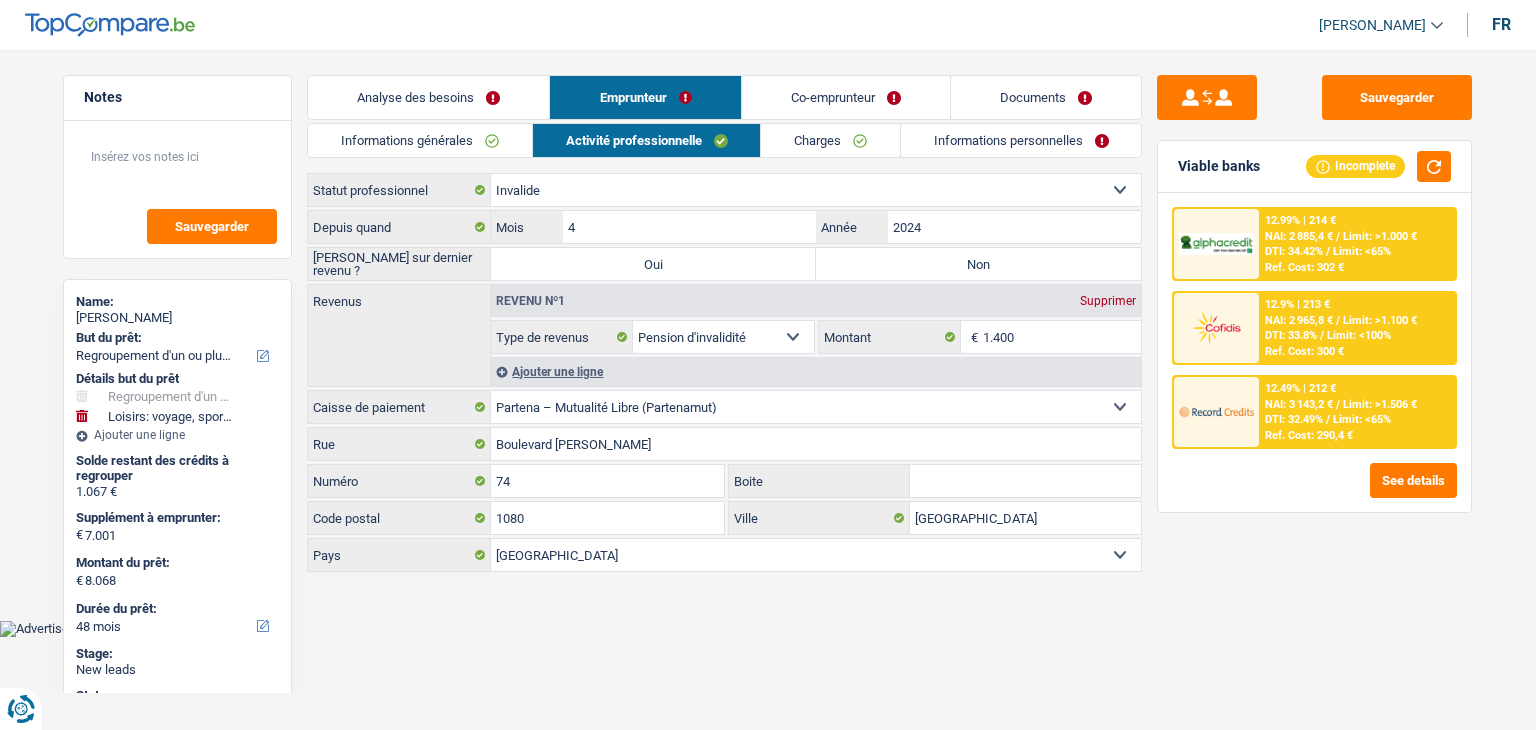 click on "Analyse des besoins" at bounding box center (428, 97) 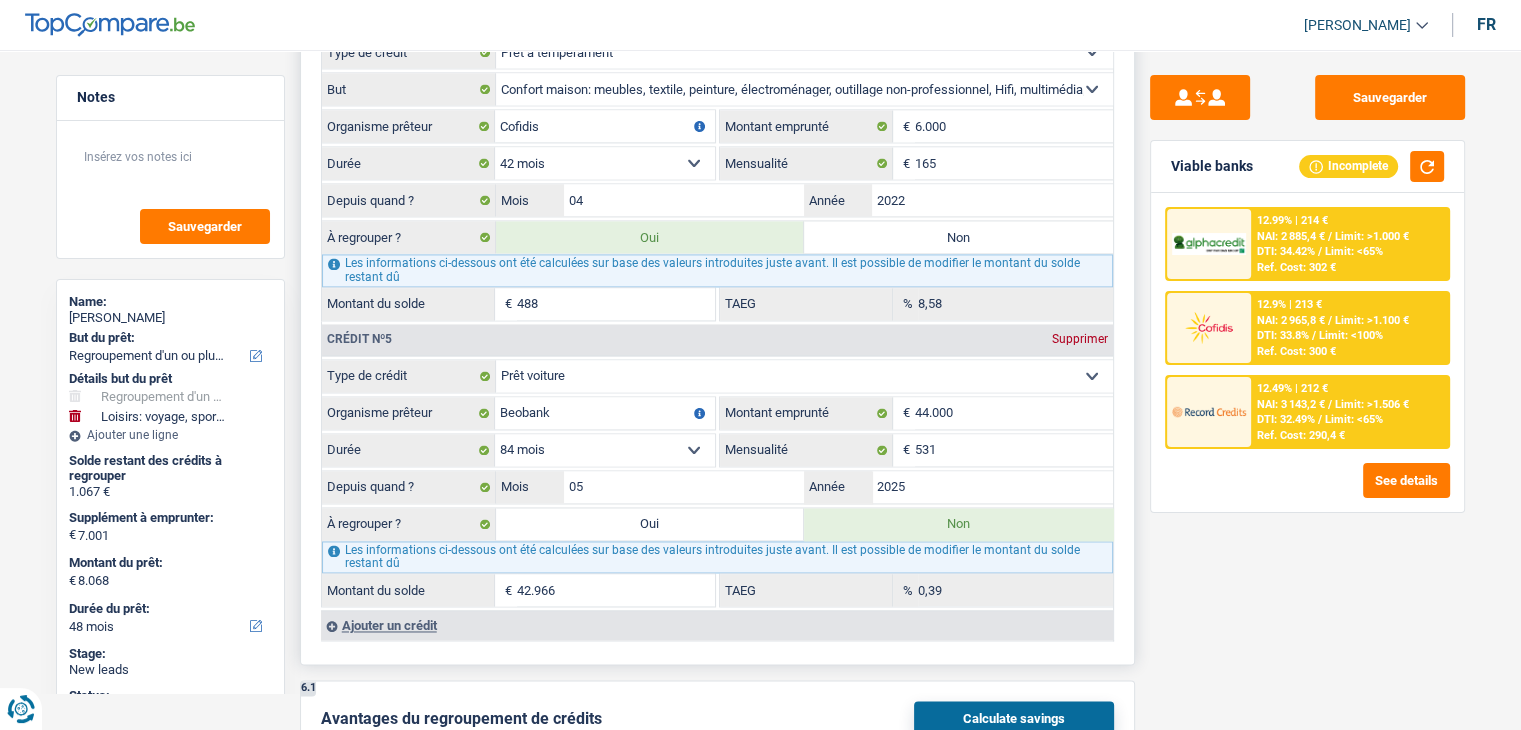 scroll, scrollTop: 3400, scrollLeft: 0, axis: vertical 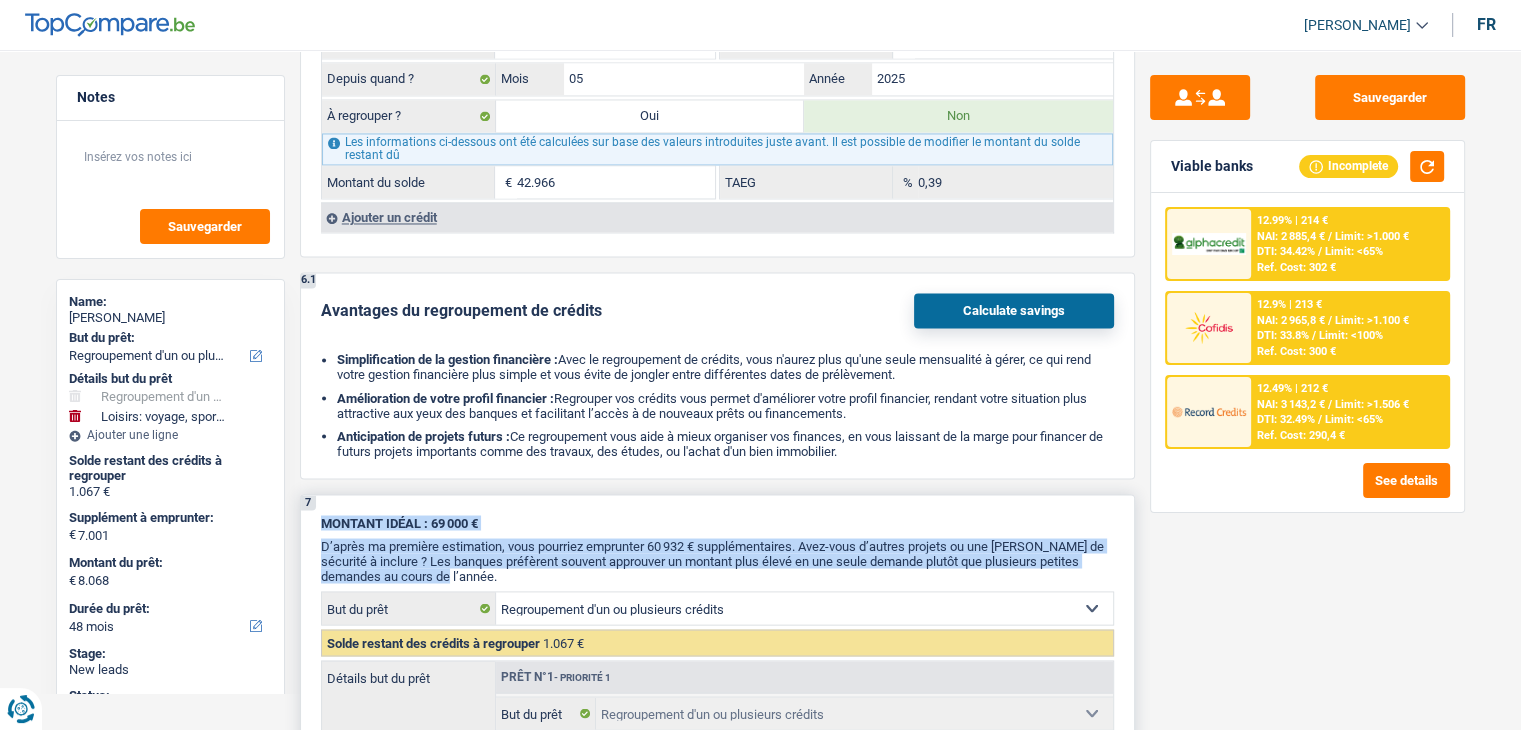 drag, startPoint x: 431, startPoint y: 552, endPoint x: 324, endPoint y: 497, distance: 120.30794 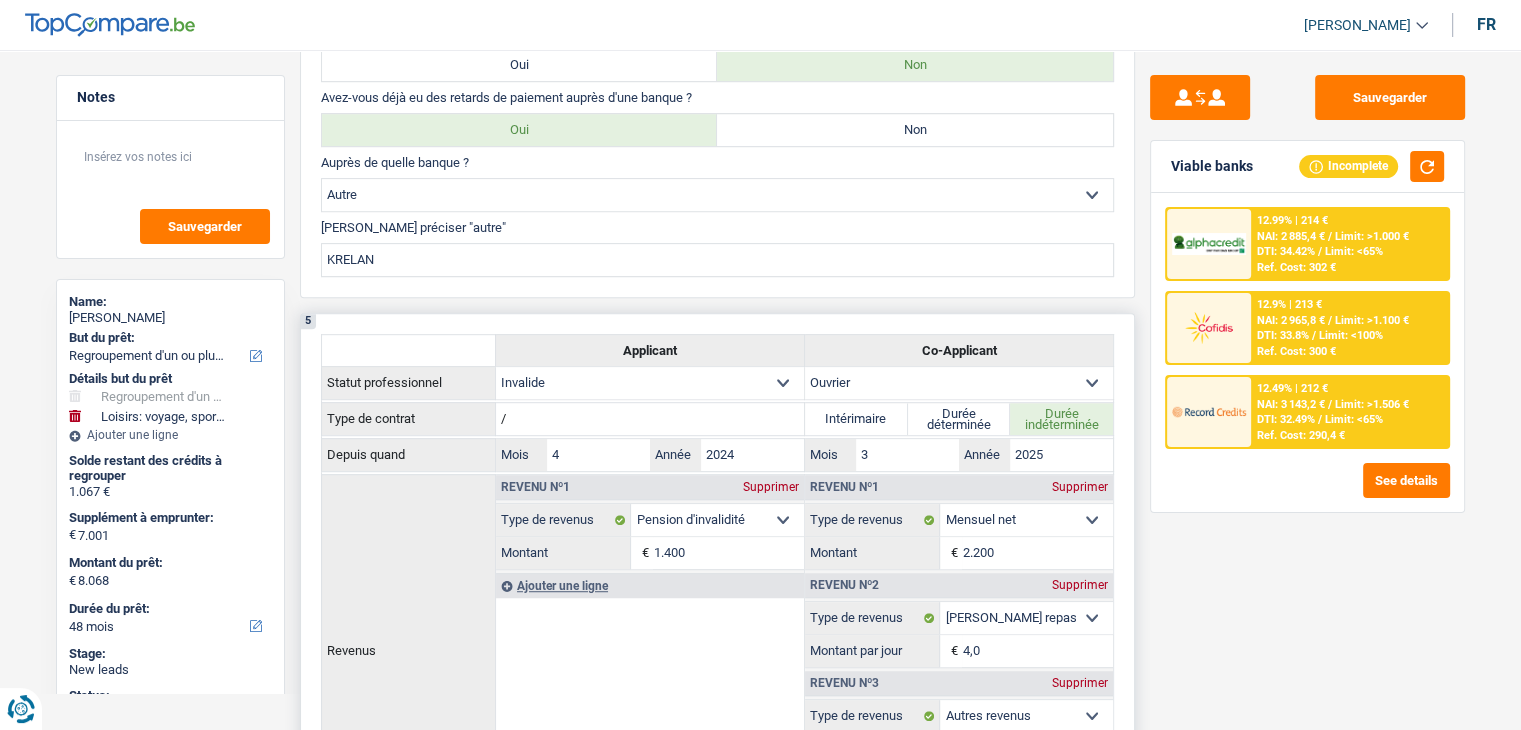 scroll, scrollTop: 400, scrollLeft: 0, axis: vertical 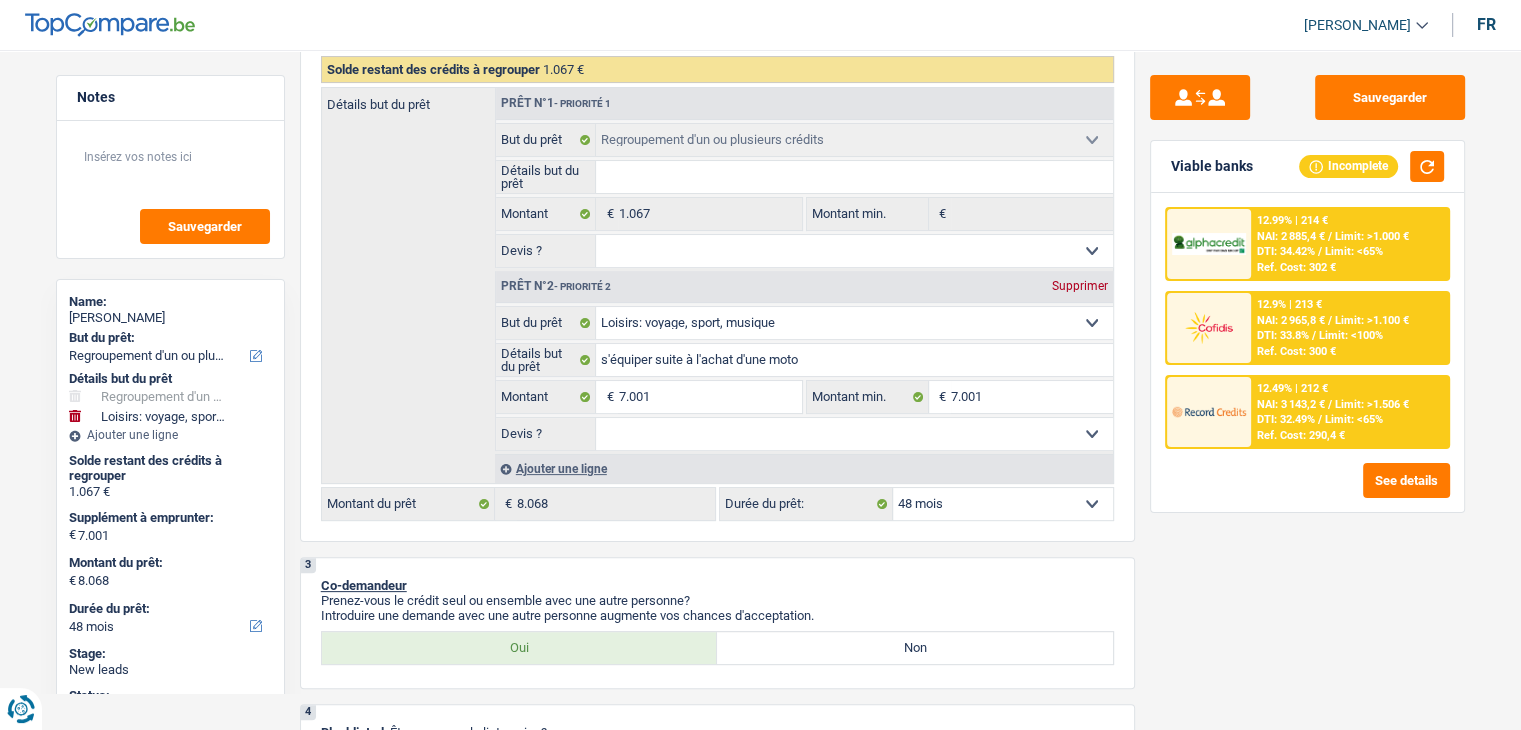 click on "Sauvegarder
Viable banks
Incomplete
12.99% | 214 €
NAI: 2 885,4 €
/
Limit: >1.000 €
DTI: 34.42%
/
Limit: <65%
Ref. Cost: 302 €
12.9% | 213 €
NAI: 2 965,8 €
/
Limit: >1.100 €
DTI: 33.8%
/               /       /" at bounding box center [1307, 384] 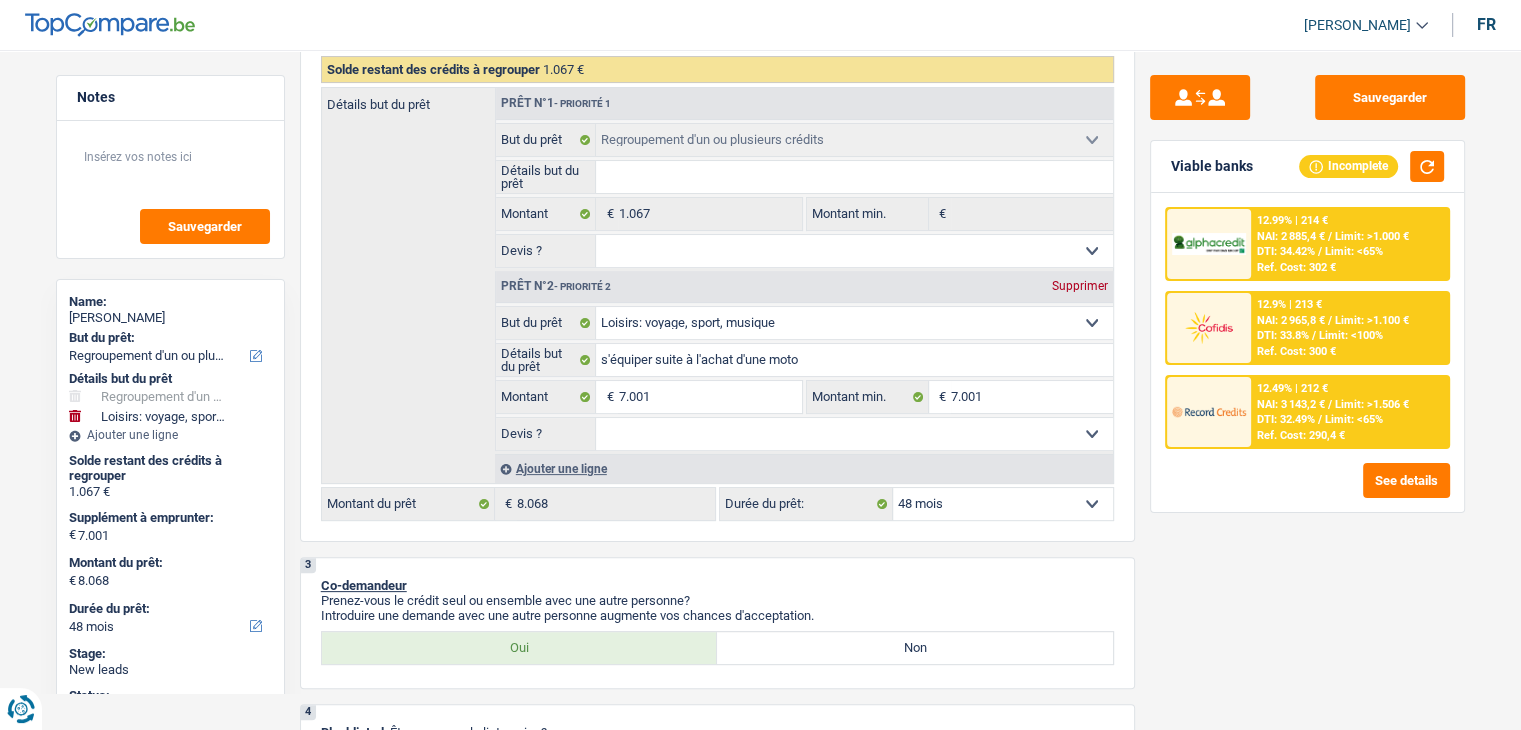 click at bounding box center (1209, 411) 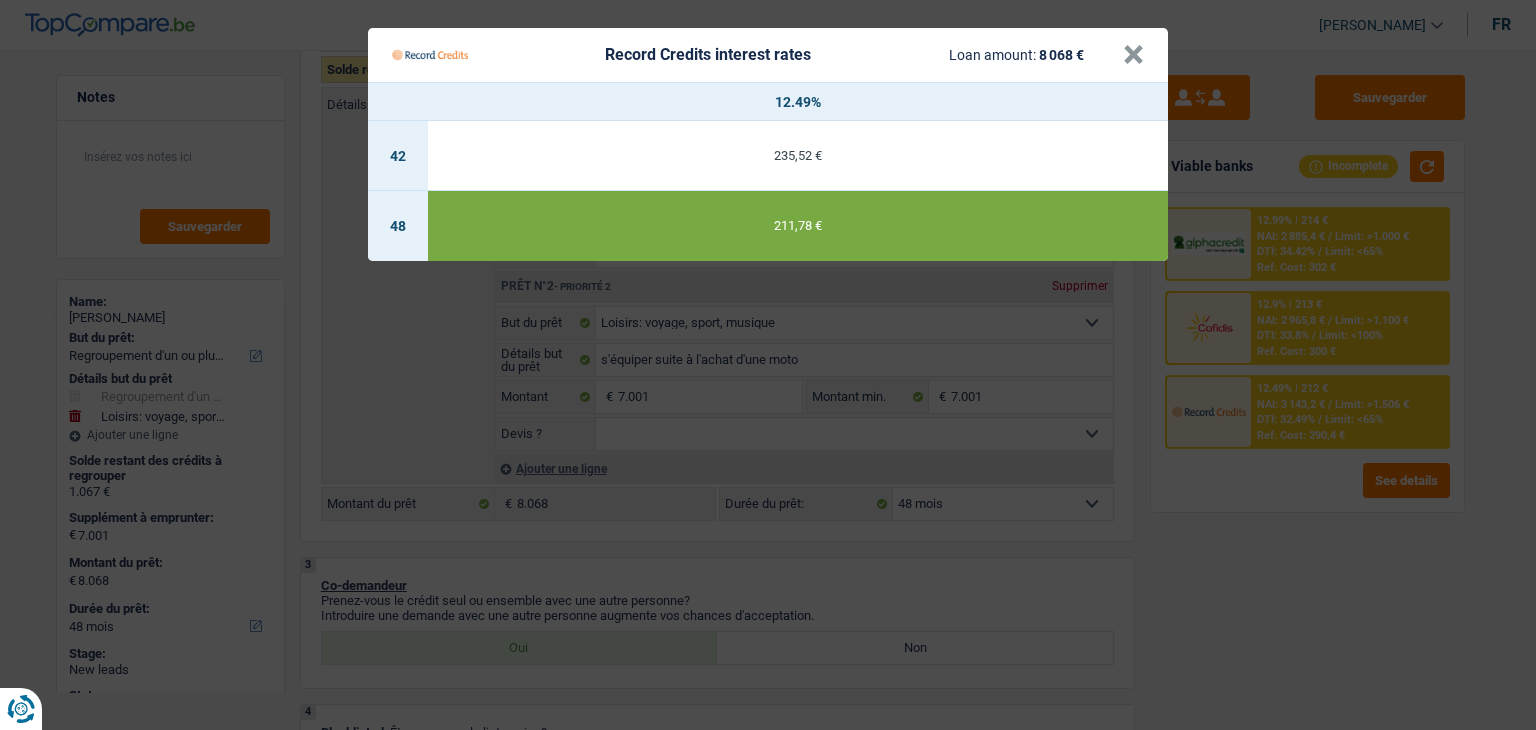 click on "Record Credits interest rates
Loan amount:
8 068 €
×
12.49%
42
235,52 €
48
211,78 €" at bounding box center [768, 365] 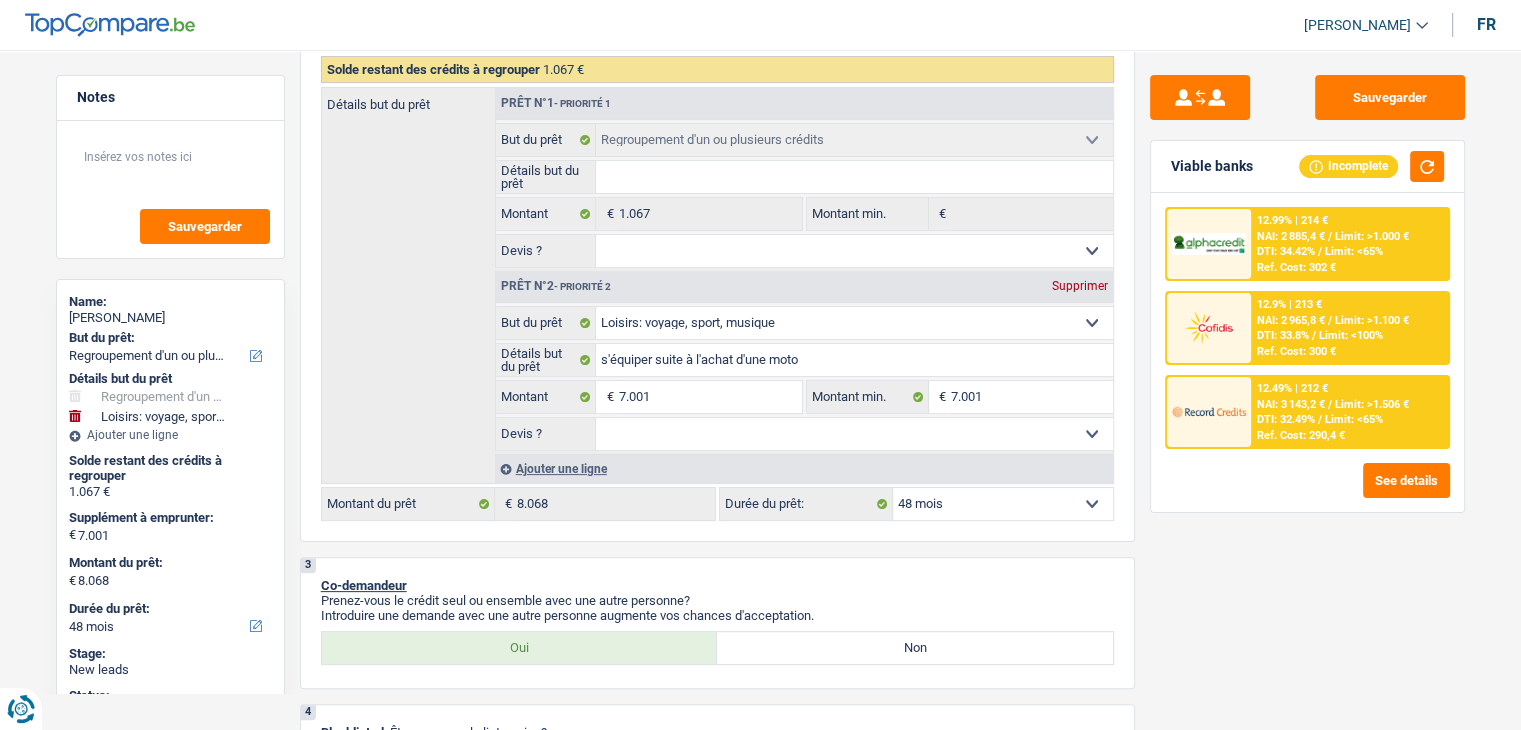 click at bounding box center [1209, 328] 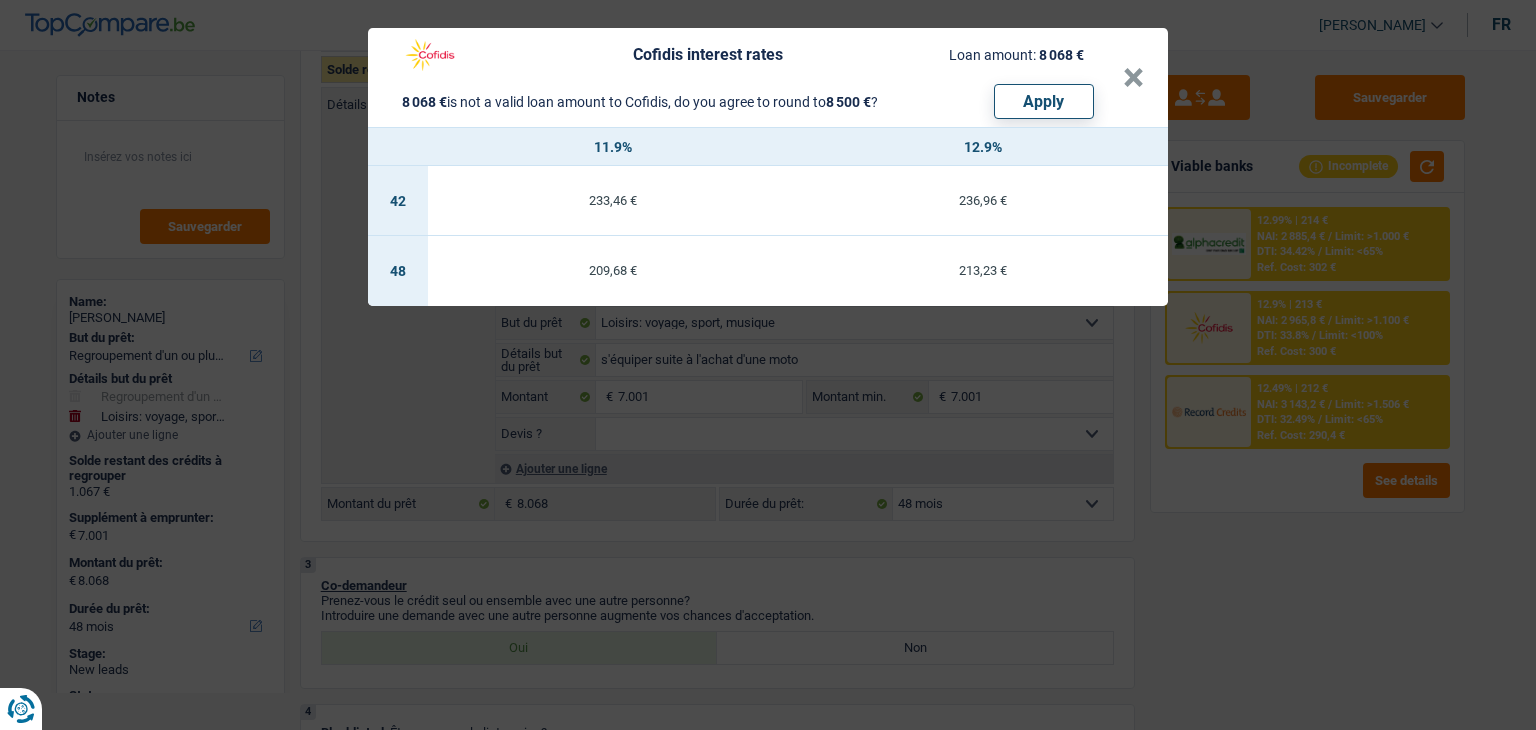 click on "Cofidis interest rates
Loan amount:
8 068 €
8 068 €  is not a valid loan amount to Cofidis, do you agree to round to  8 500 € ?
Apply
×
11.9%
12.9%
42
233,46 €
236,96 €
48
209,68 €
213,23 €" at bounding box center (768, 365) 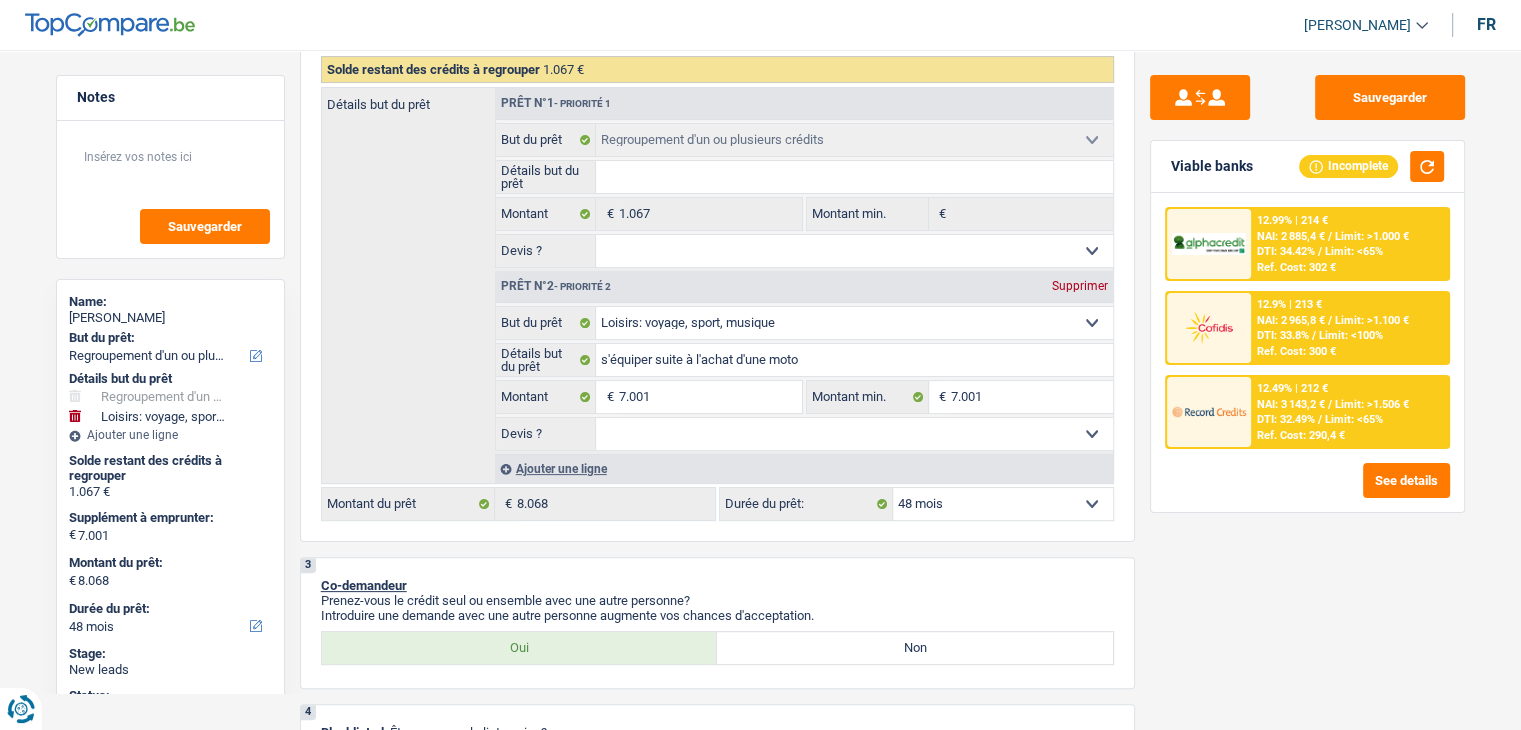 click at bounding box center [1209, 411] 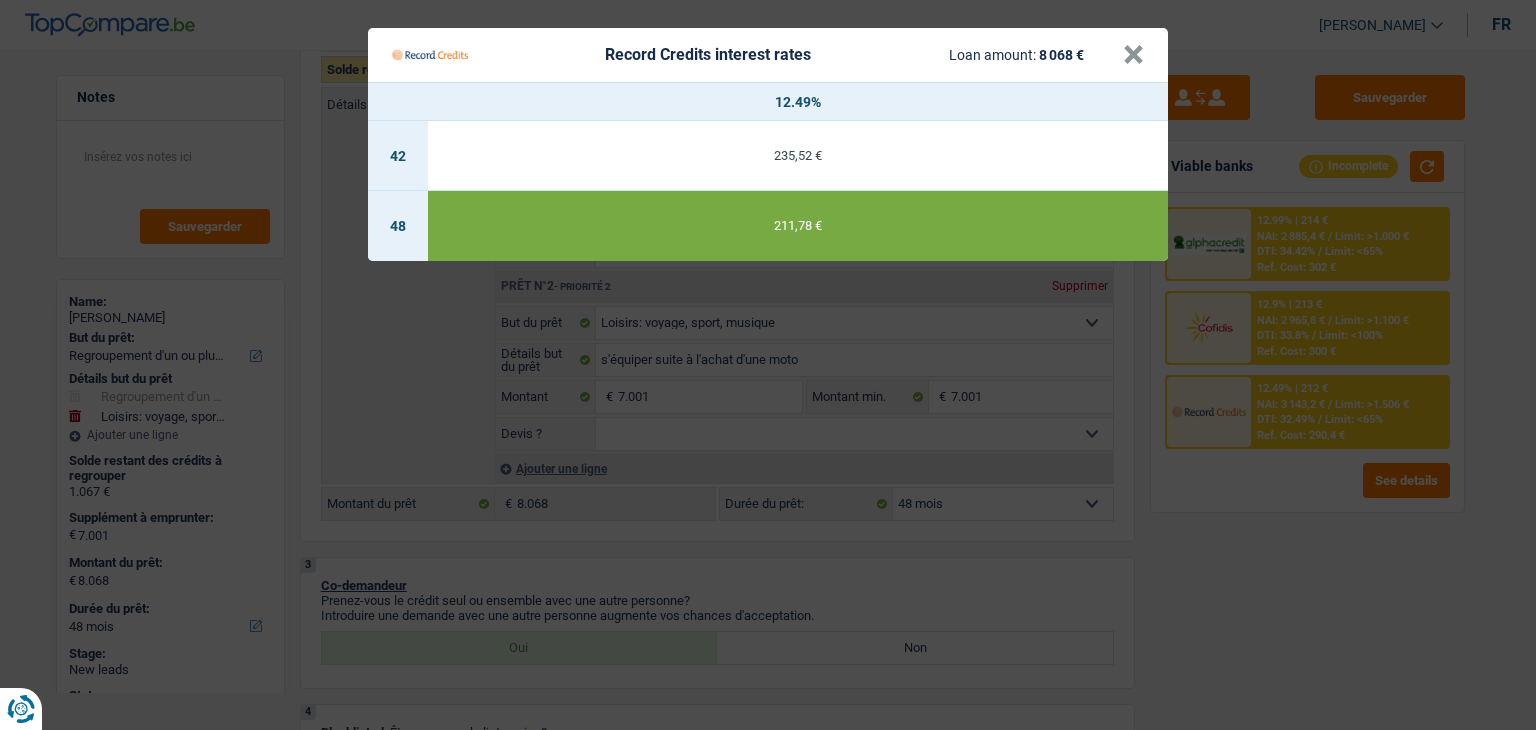 click on "Record Credits interest rates
Loan amount:
8 068 €
×
12.49%
42
235,52 €
48
211,78 €" at bounding box center (768, 365) 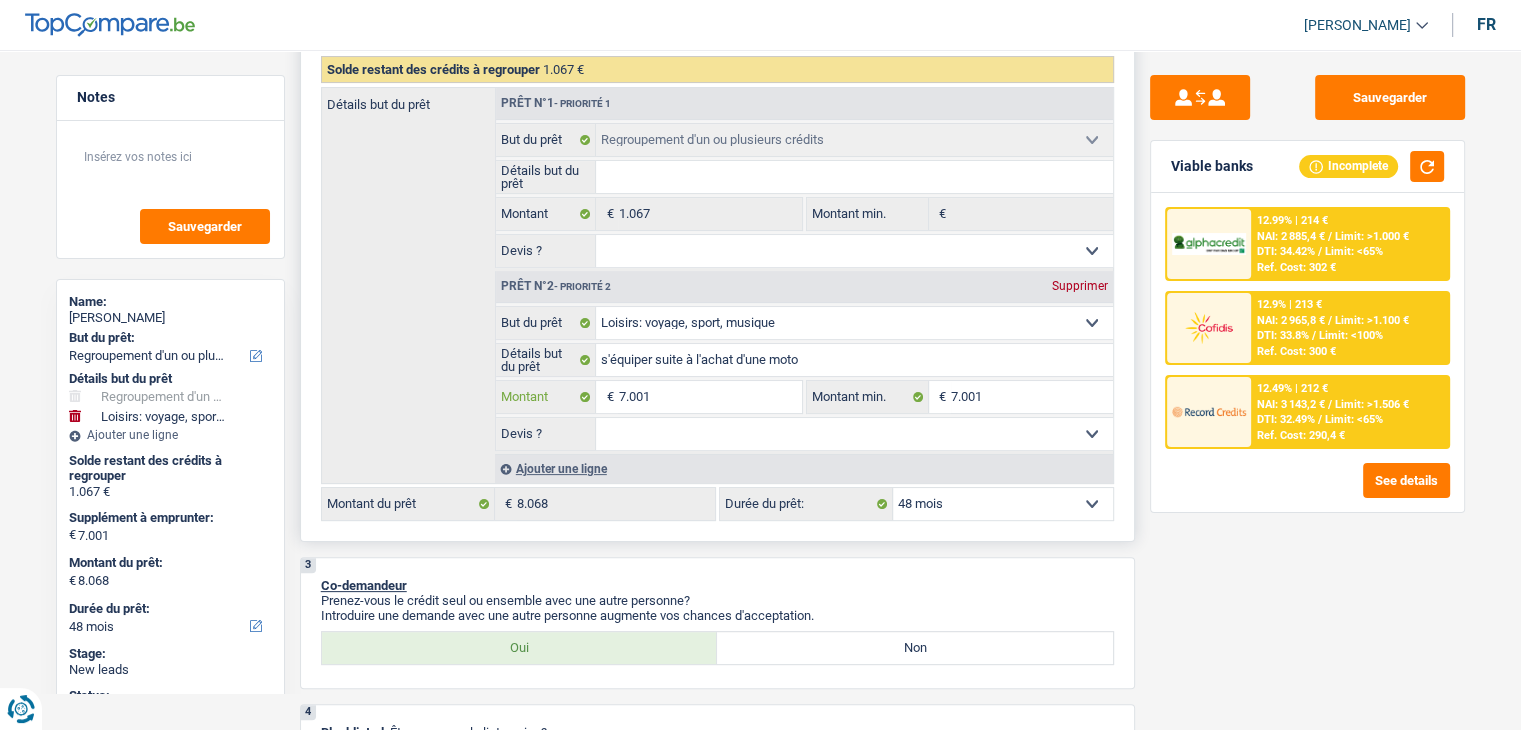 click on "7.001" at bounding box center [709, 397] 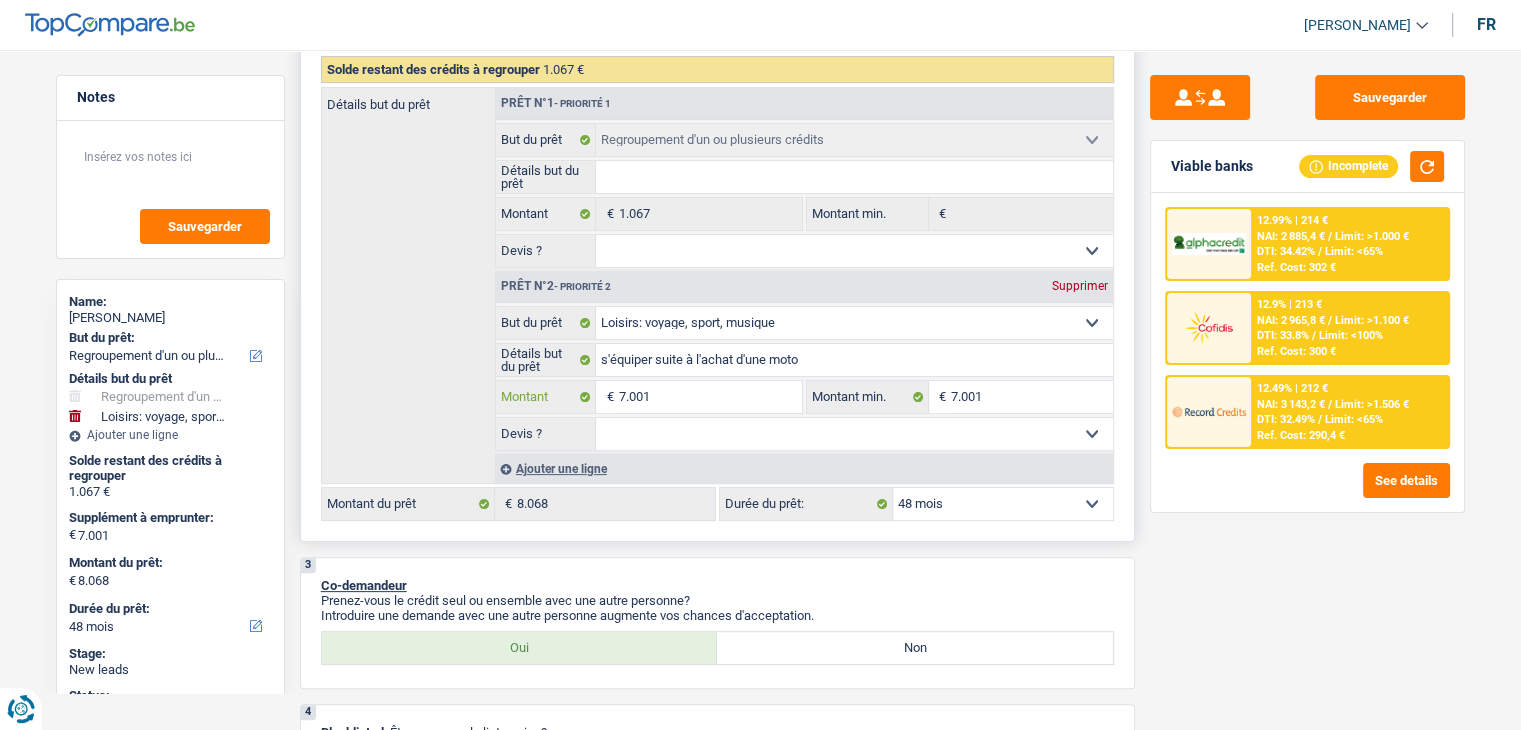 type on "700" 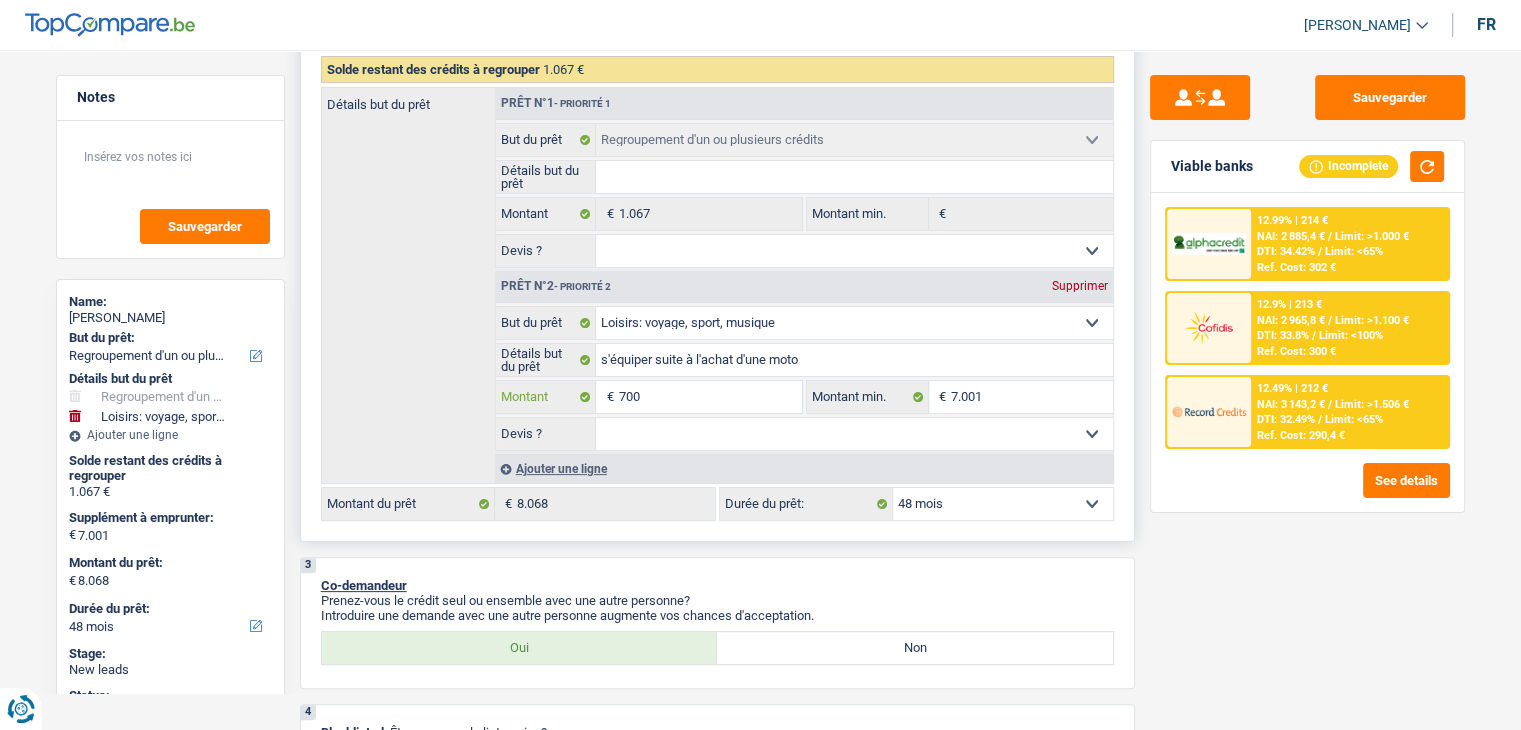 type on "700" 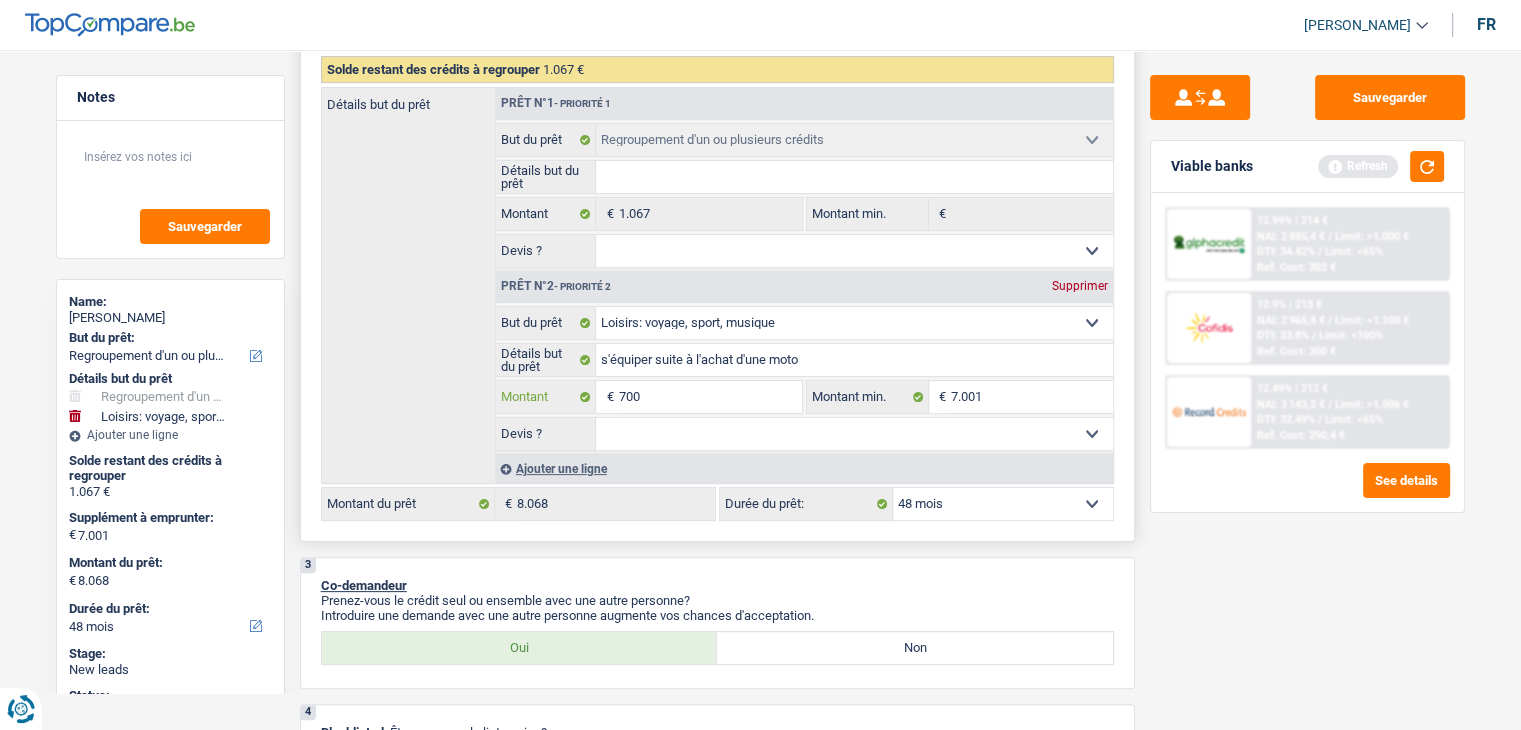 type on "70" 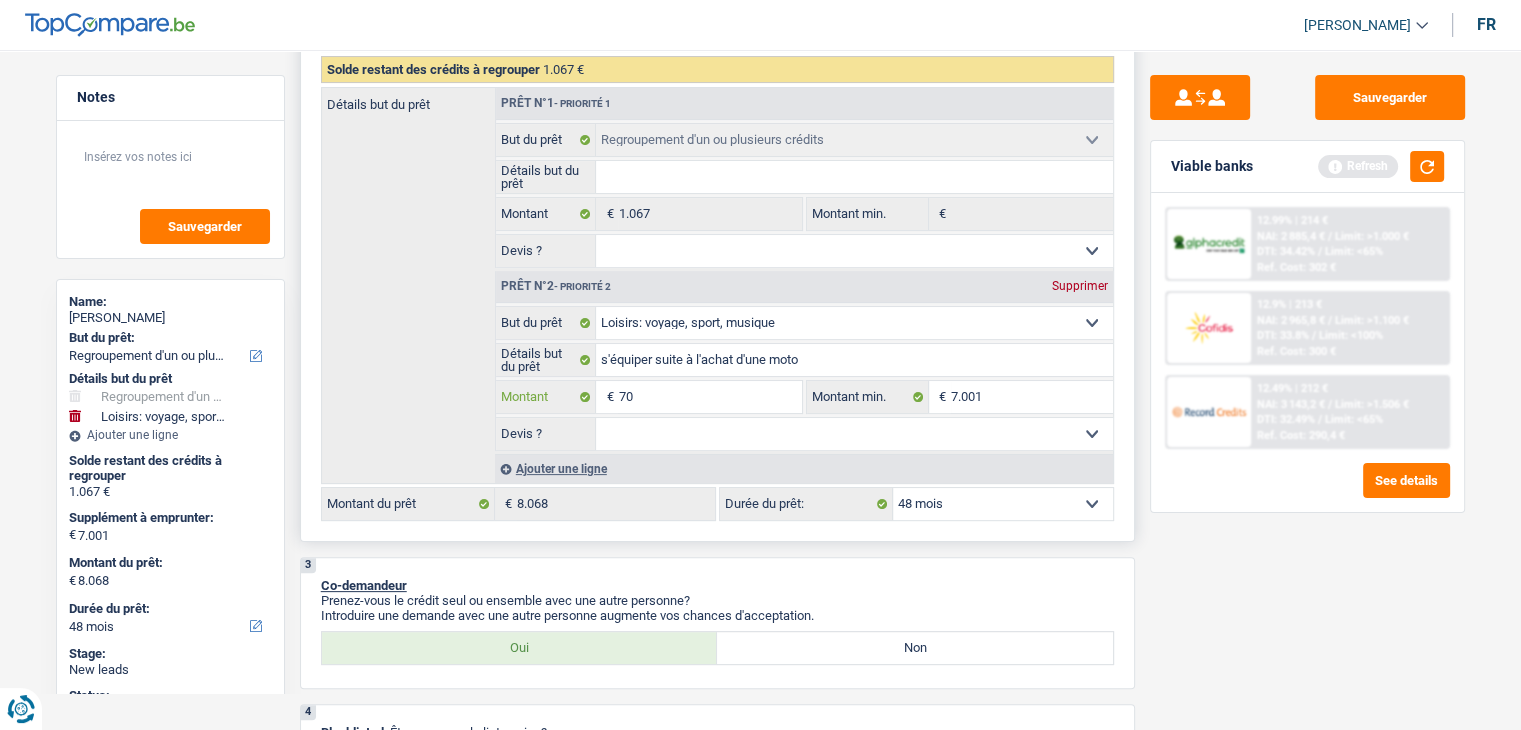 type on "70" 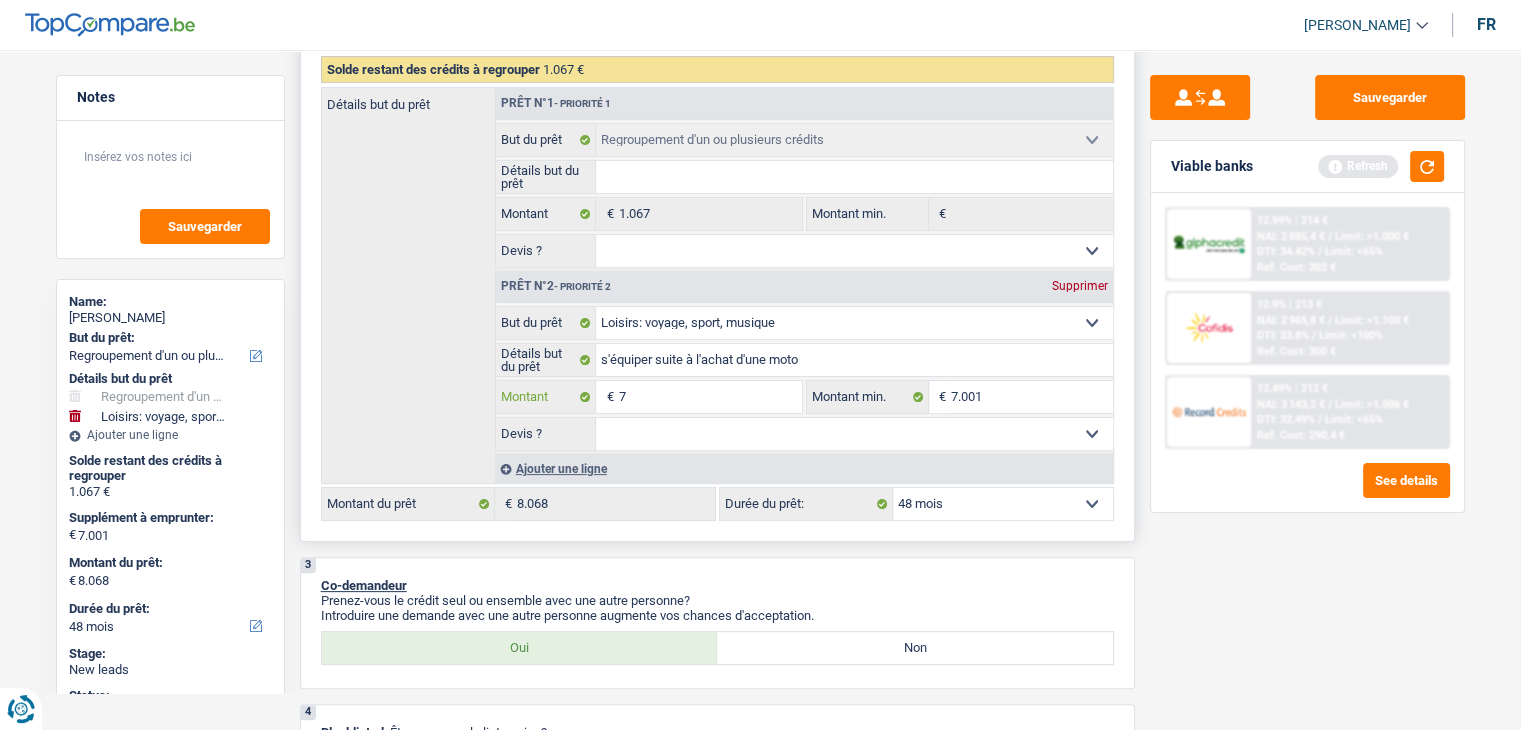 type on "7" 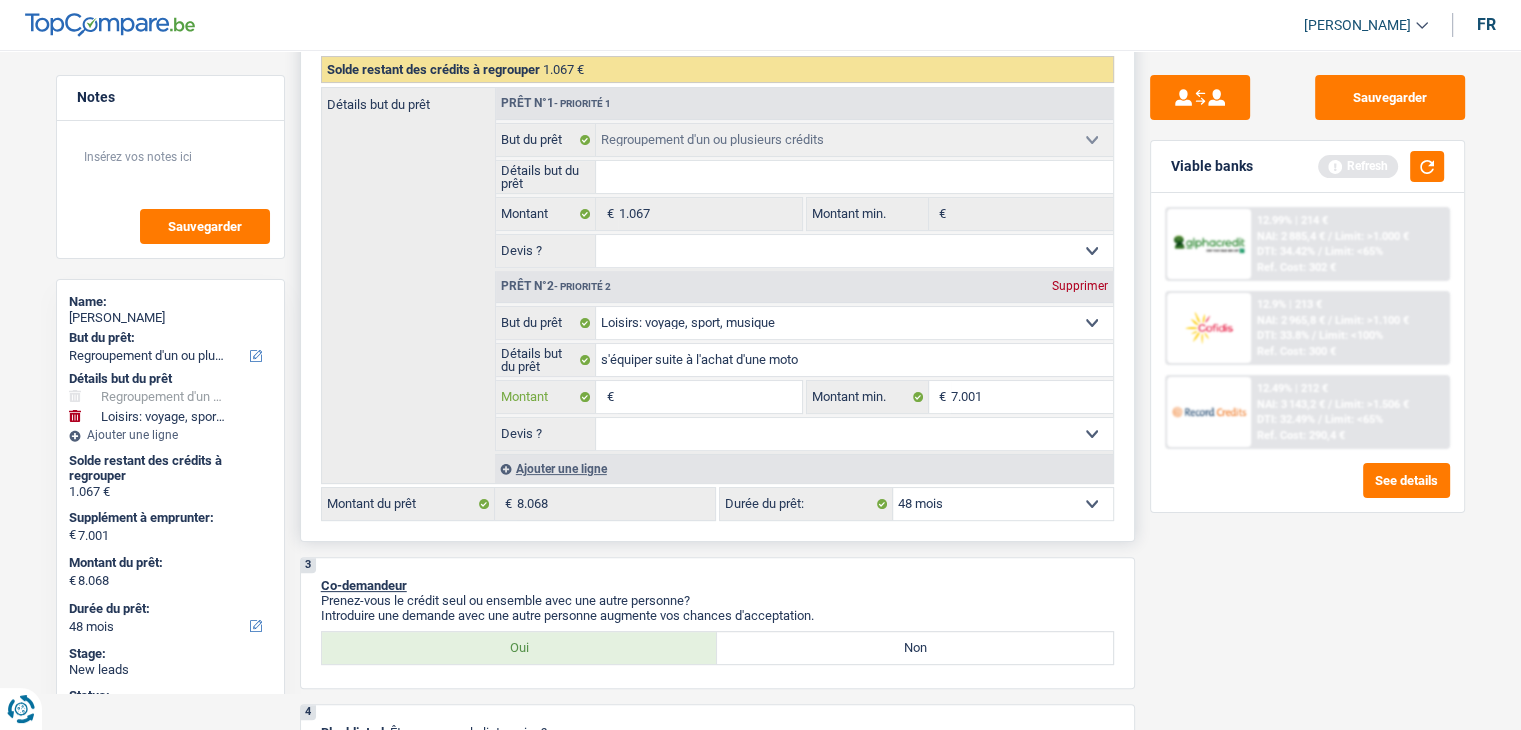 type 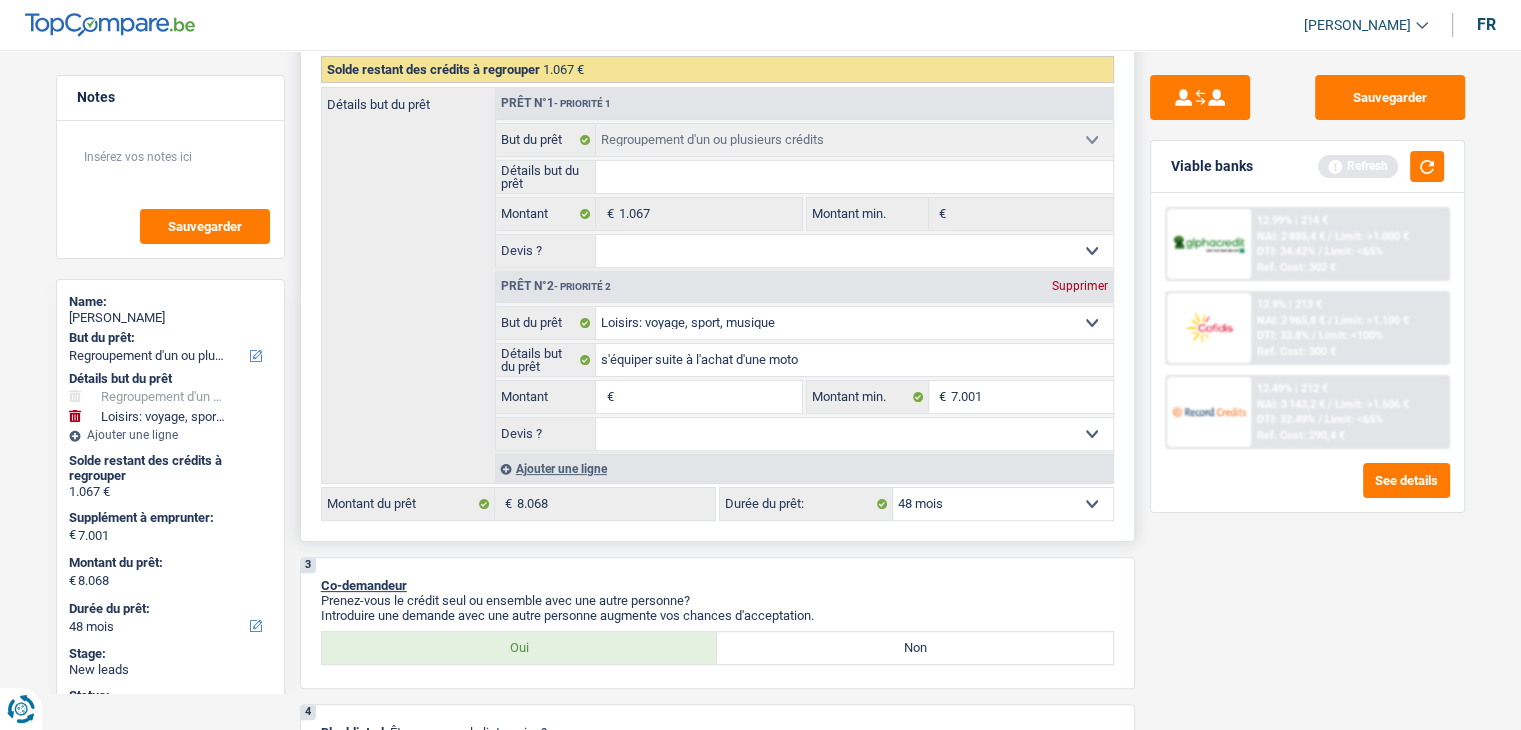 type on "9" 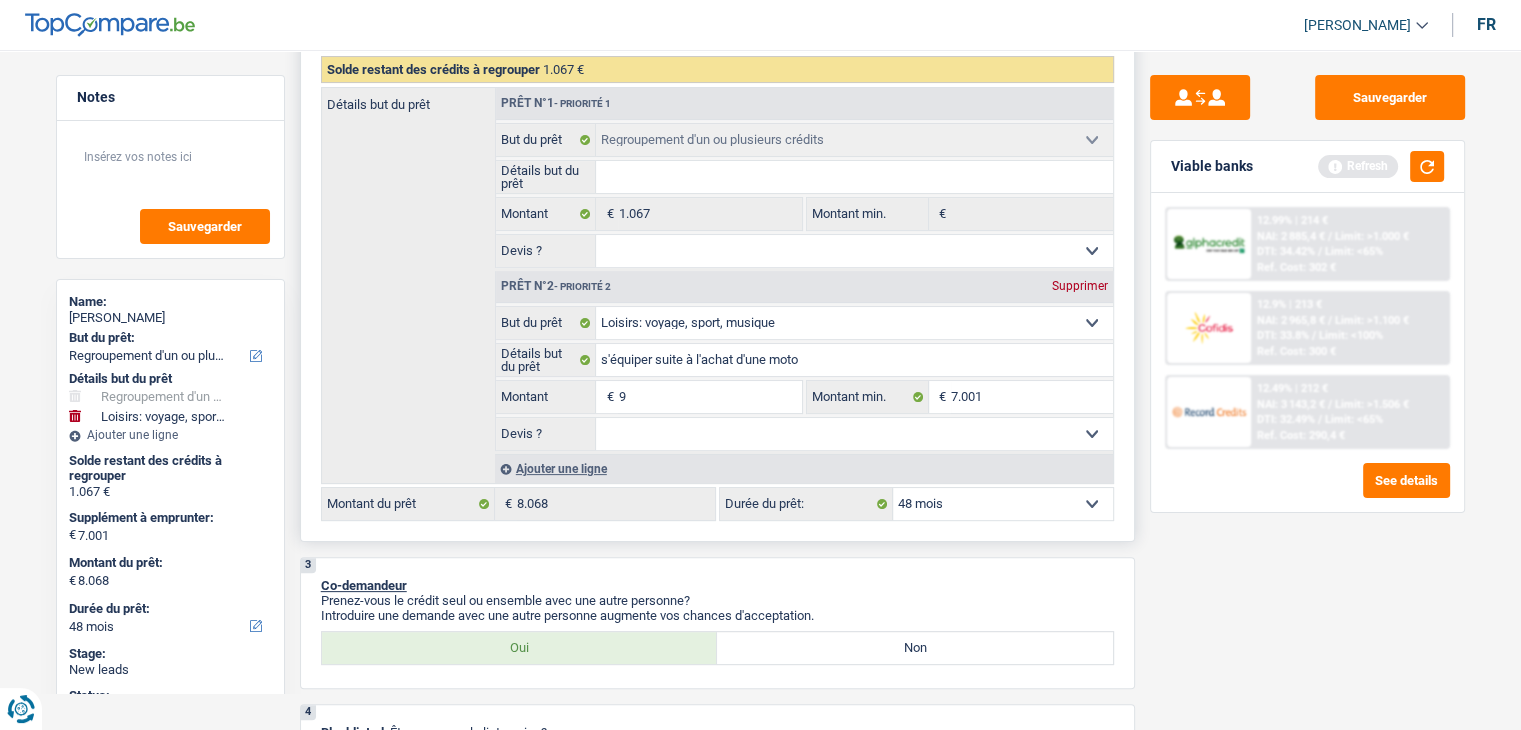 type on "9" 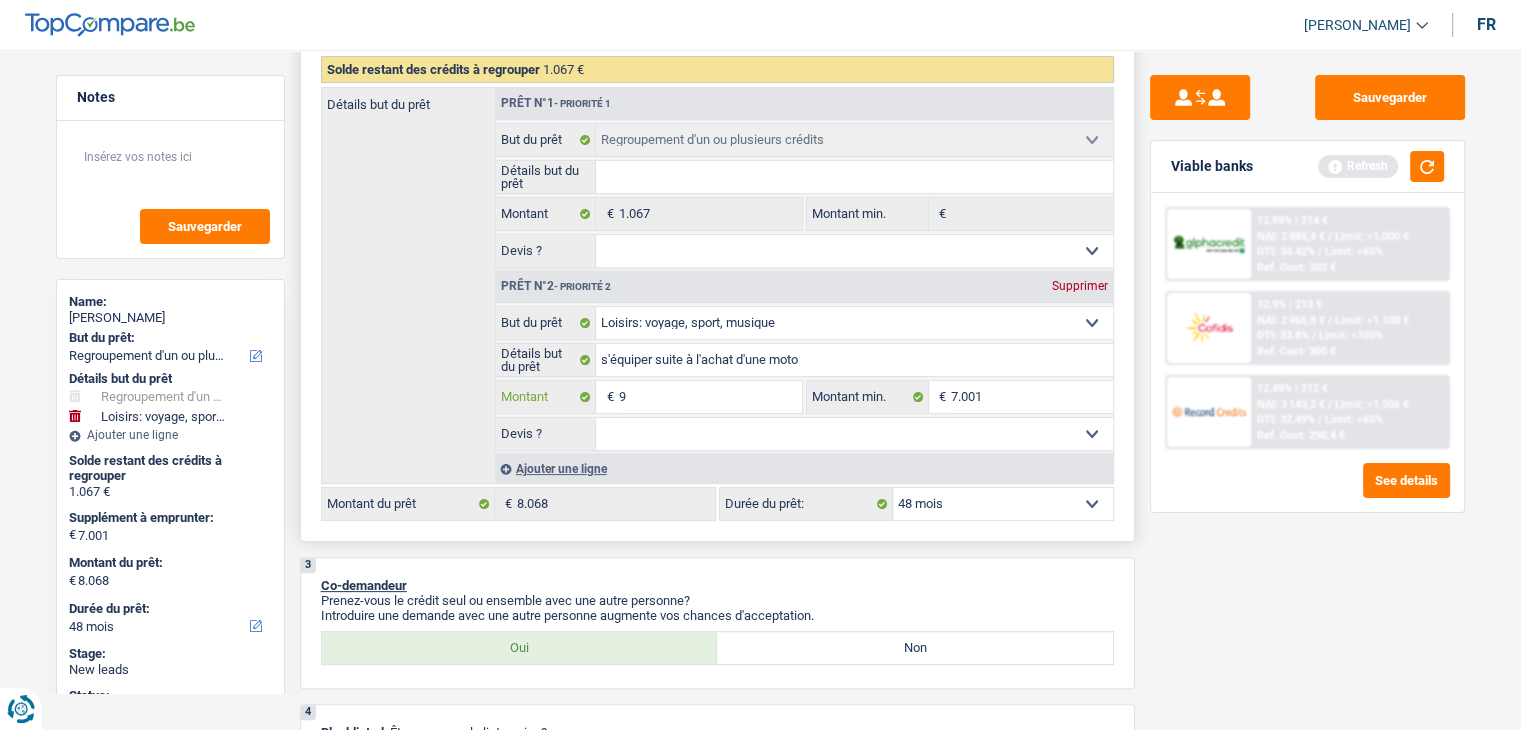type on "90" 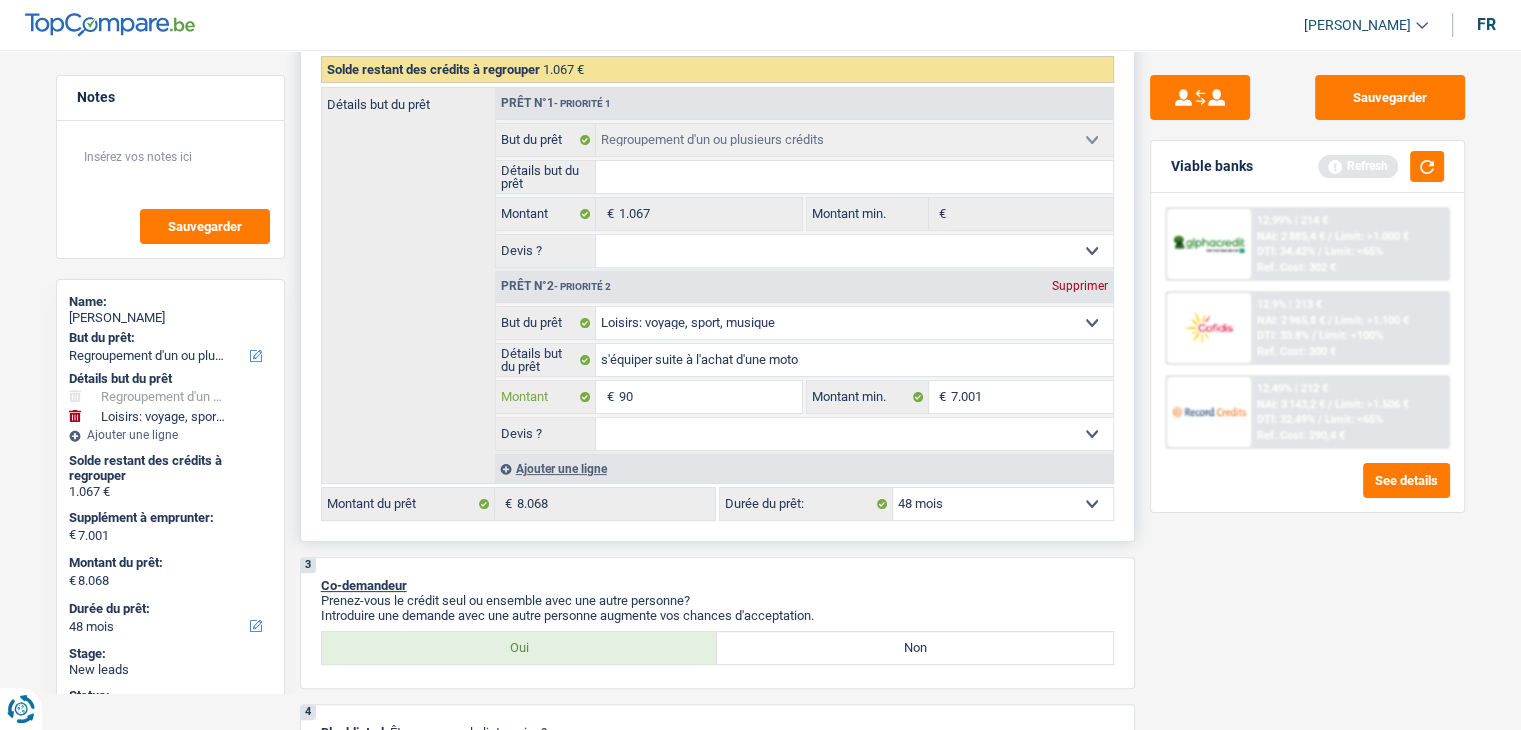 type on "900" 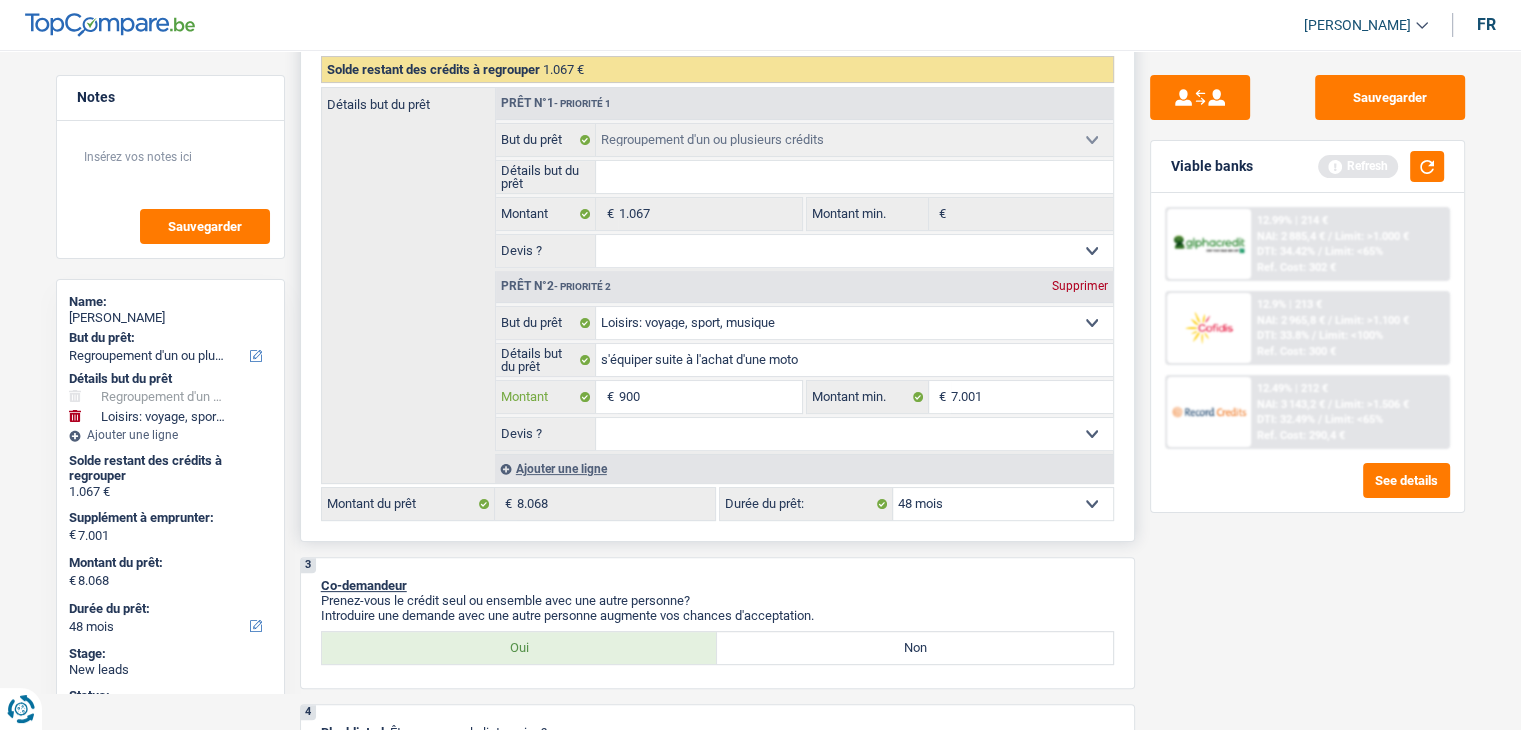type on "900" 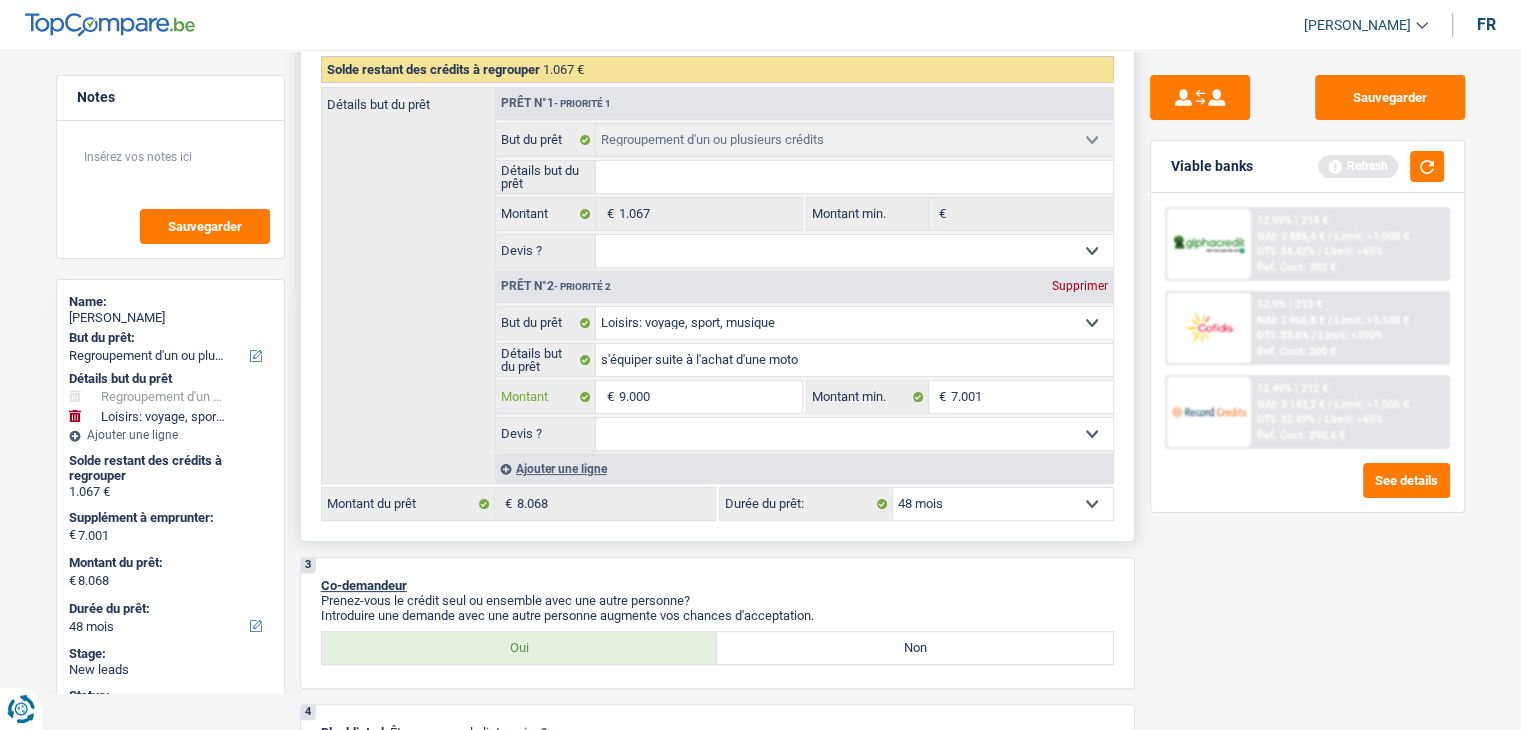 type on "9.000" 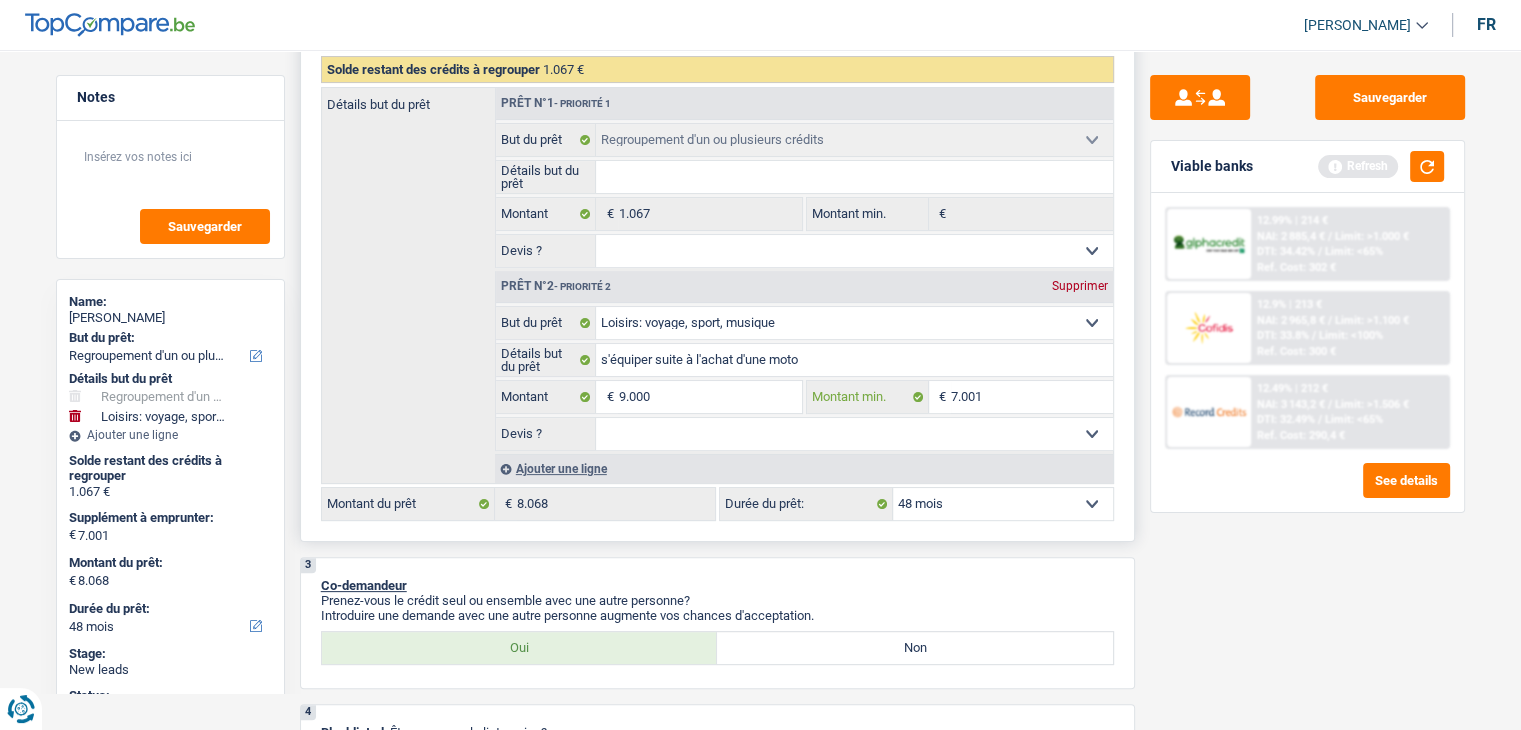 type on "9.000" 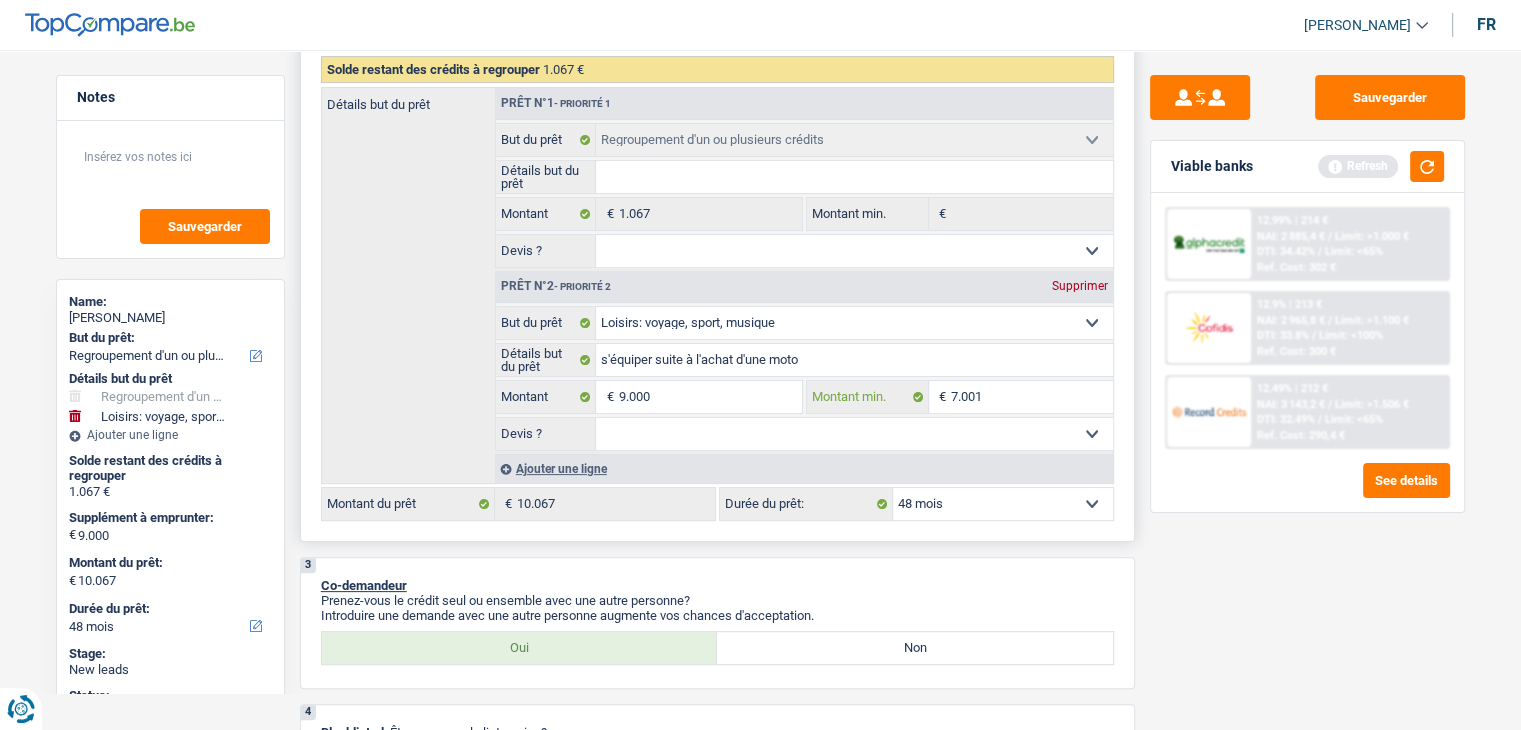 click on "7.001" at bounding box center (1032, 397) 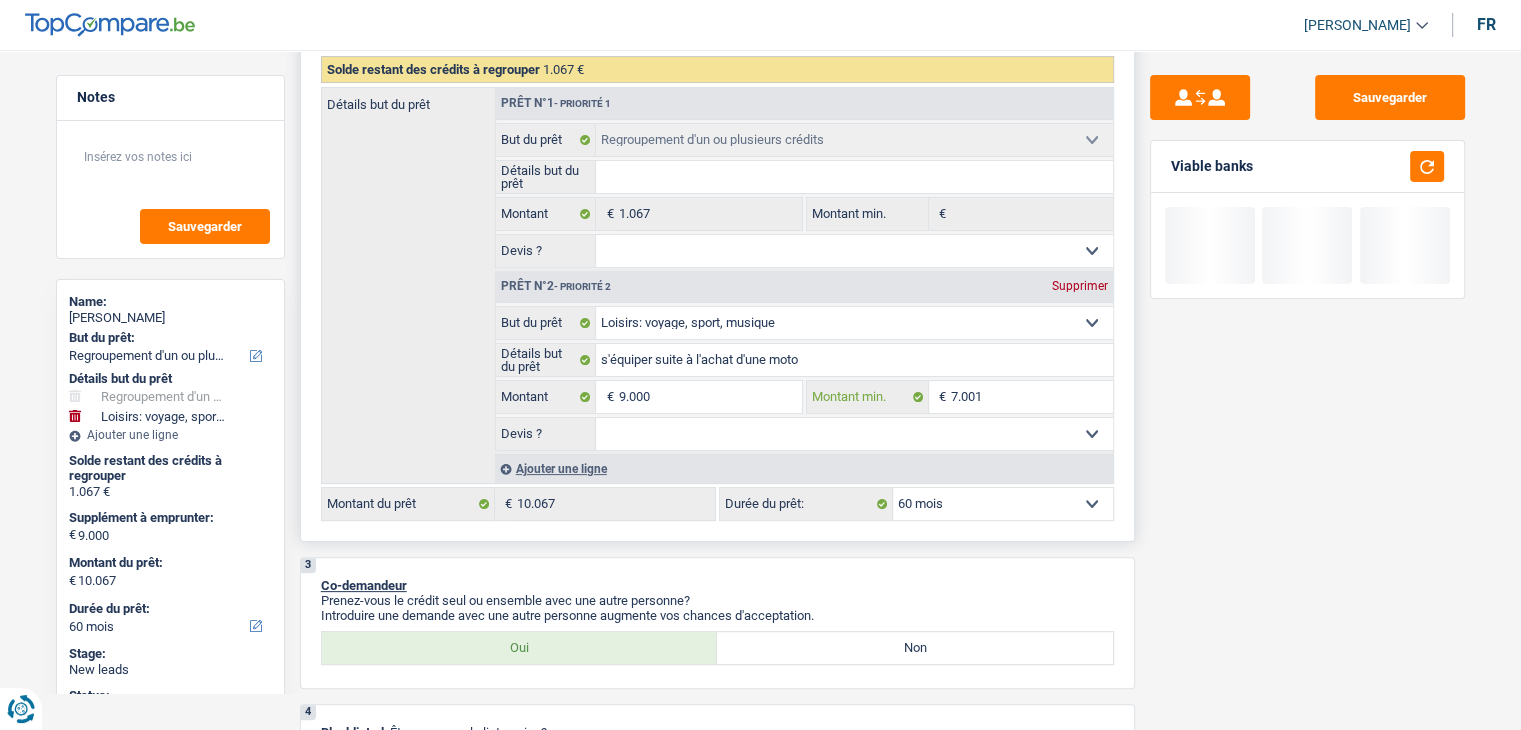 type on "700" 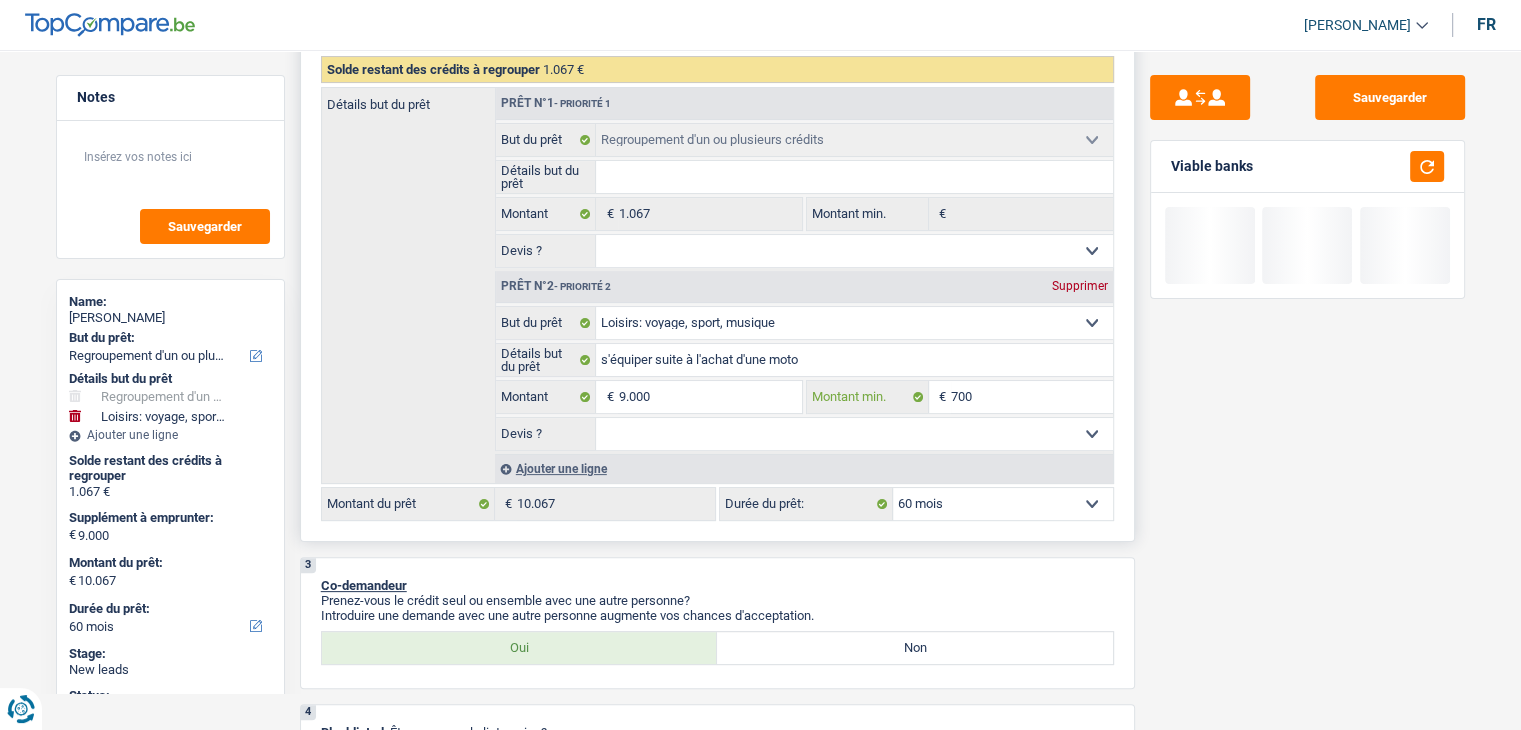 type on "700" 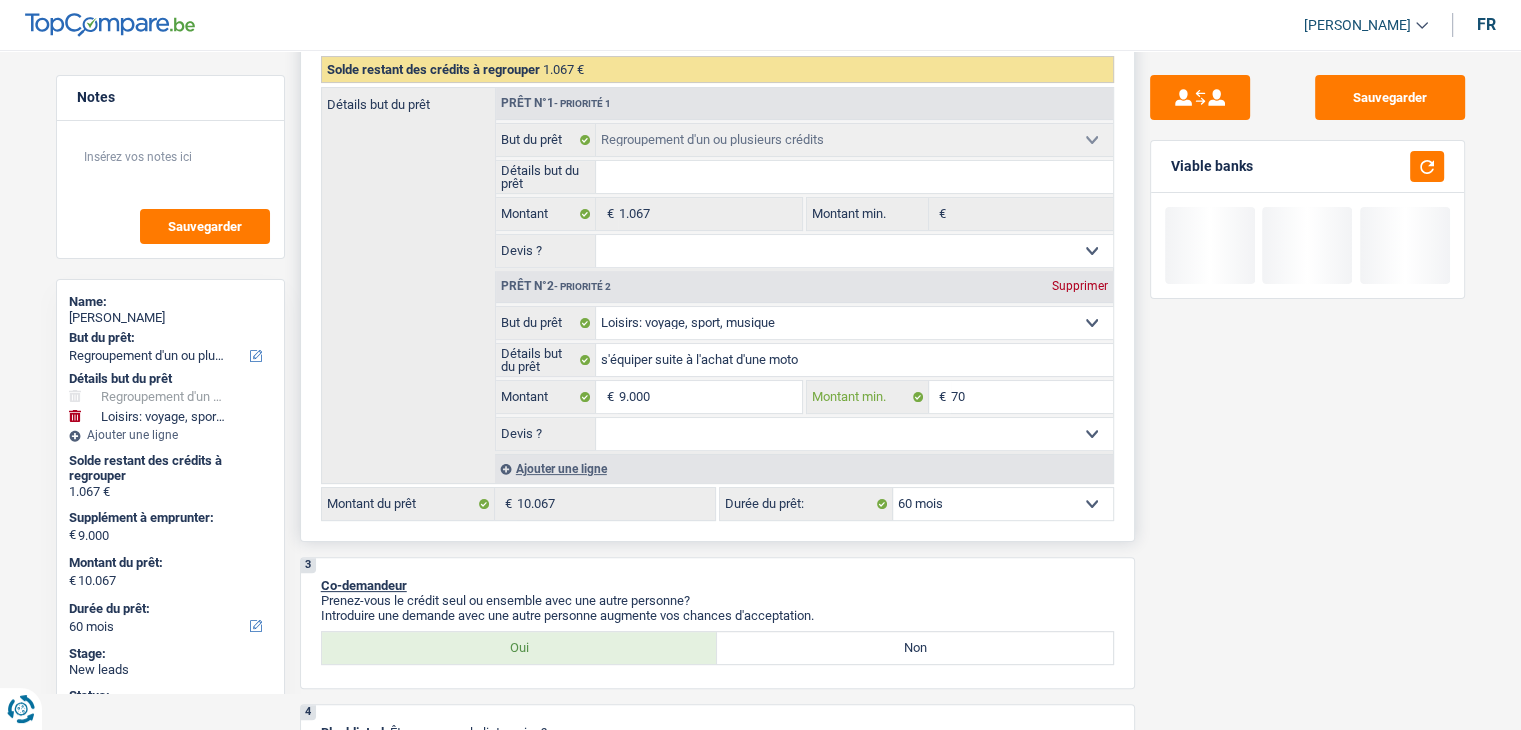 type on "7" 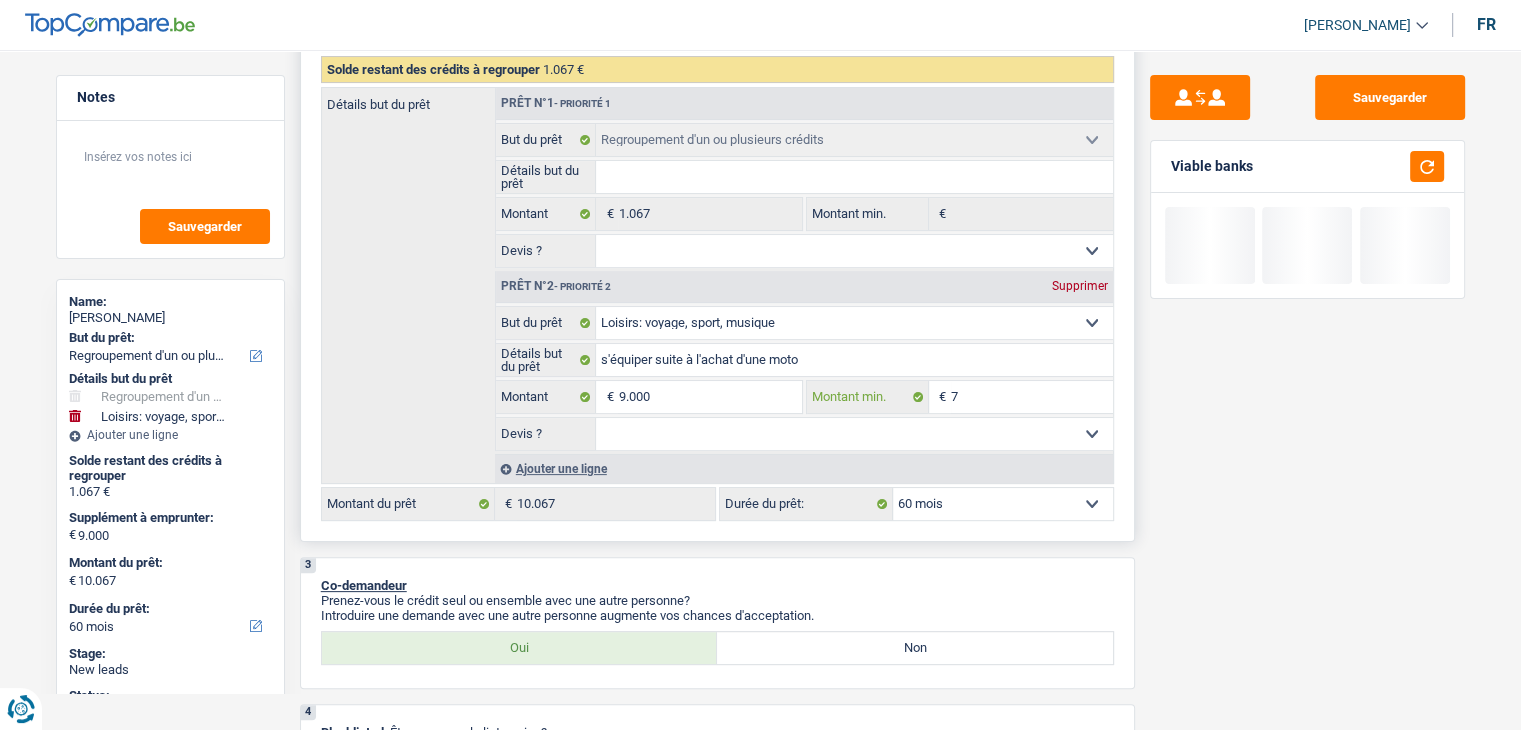 type 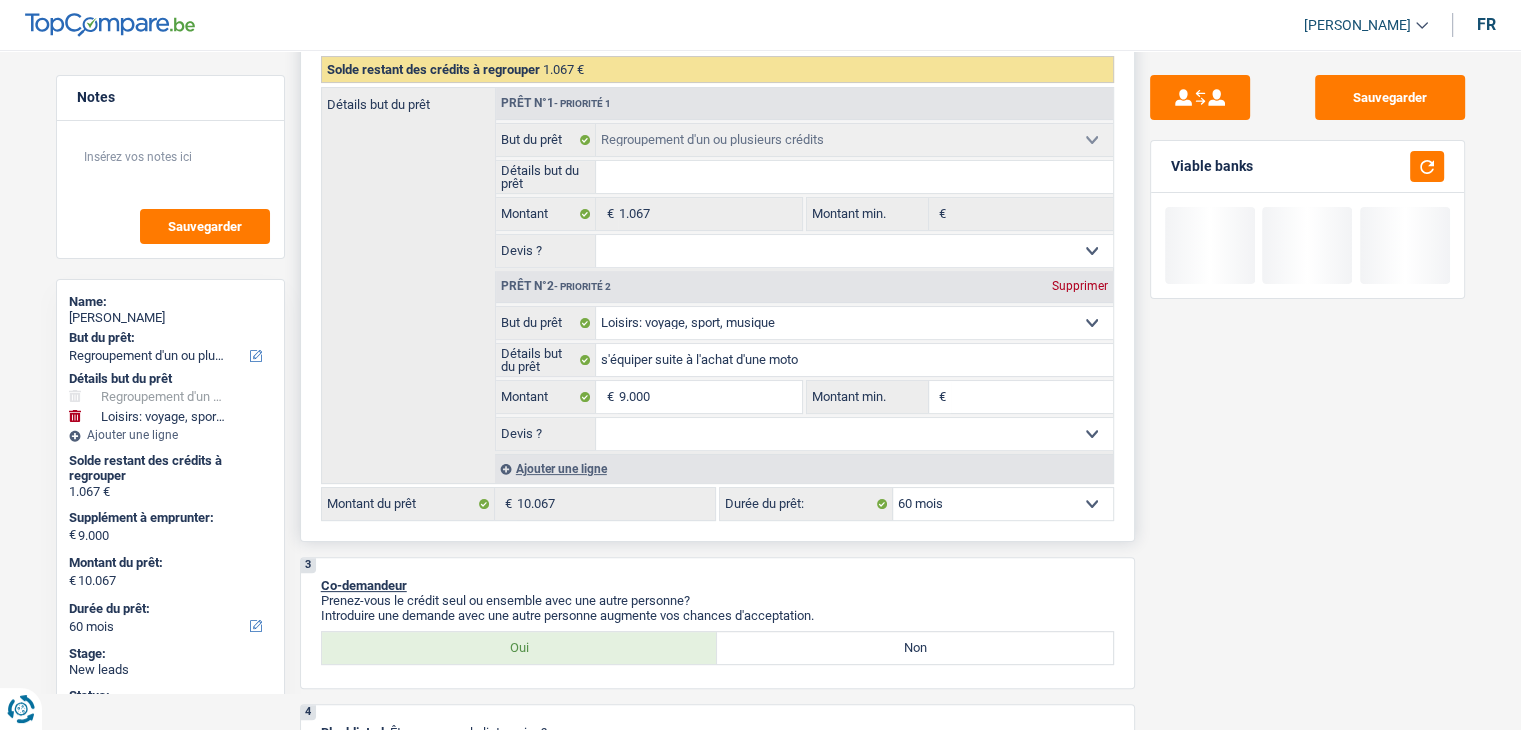 type on "9" 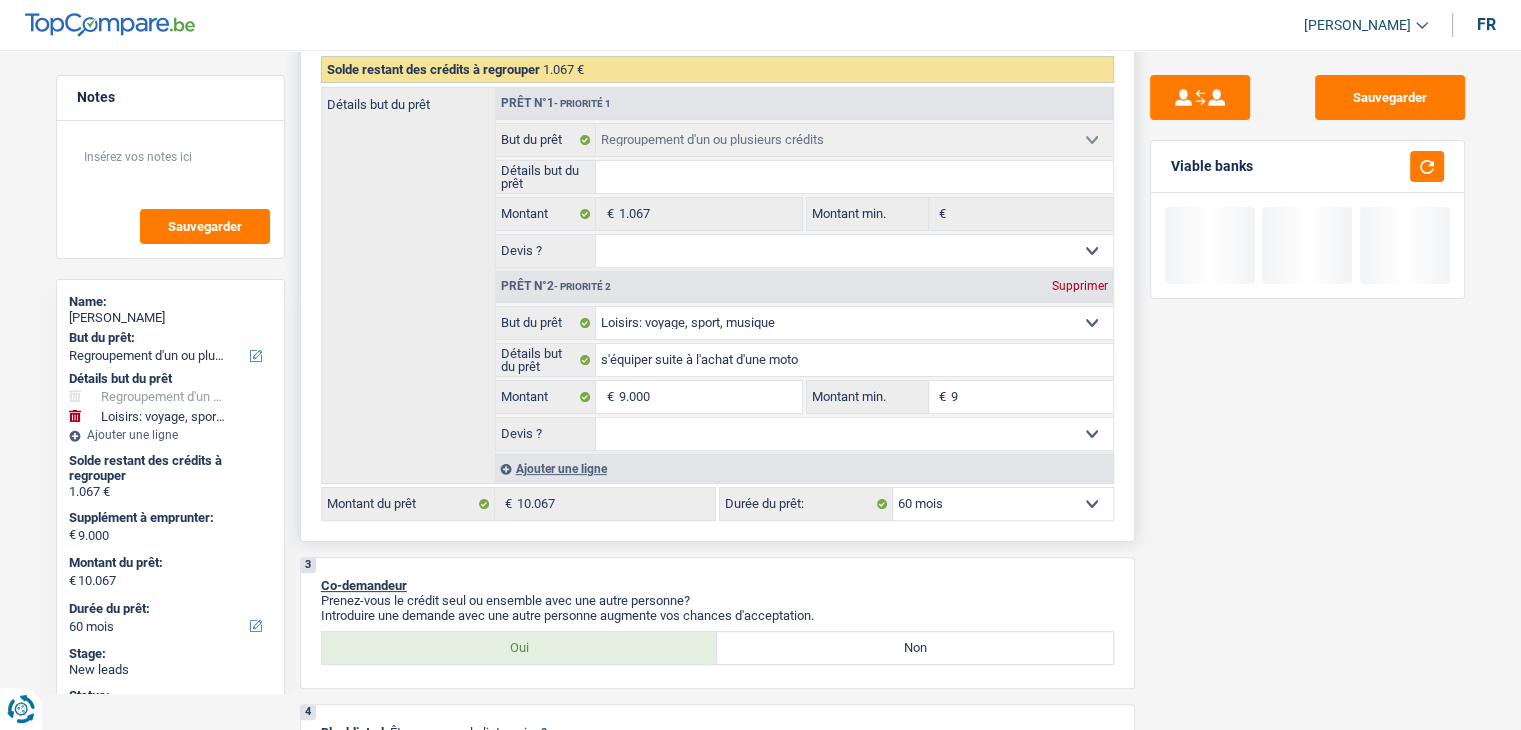 type on "90" 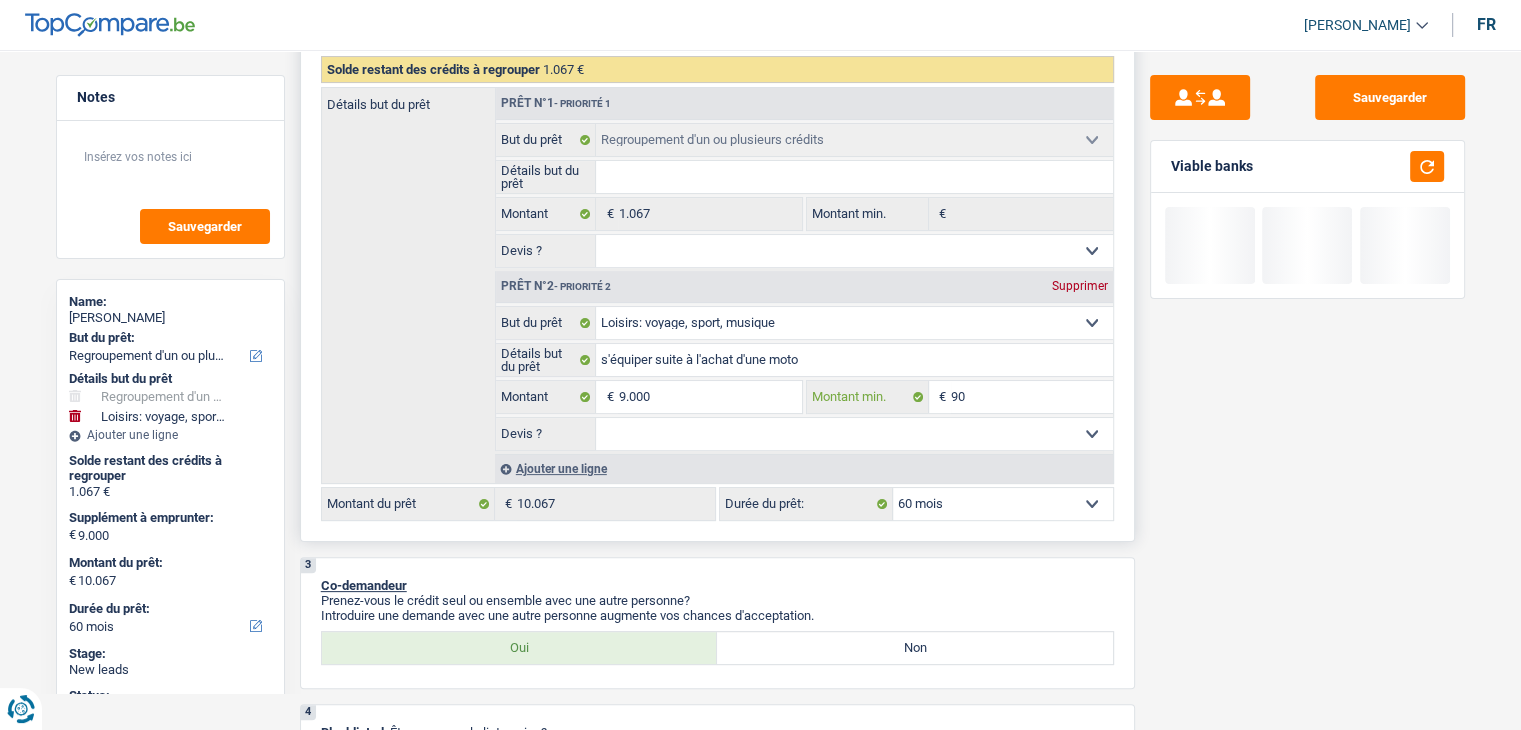 type on "900" 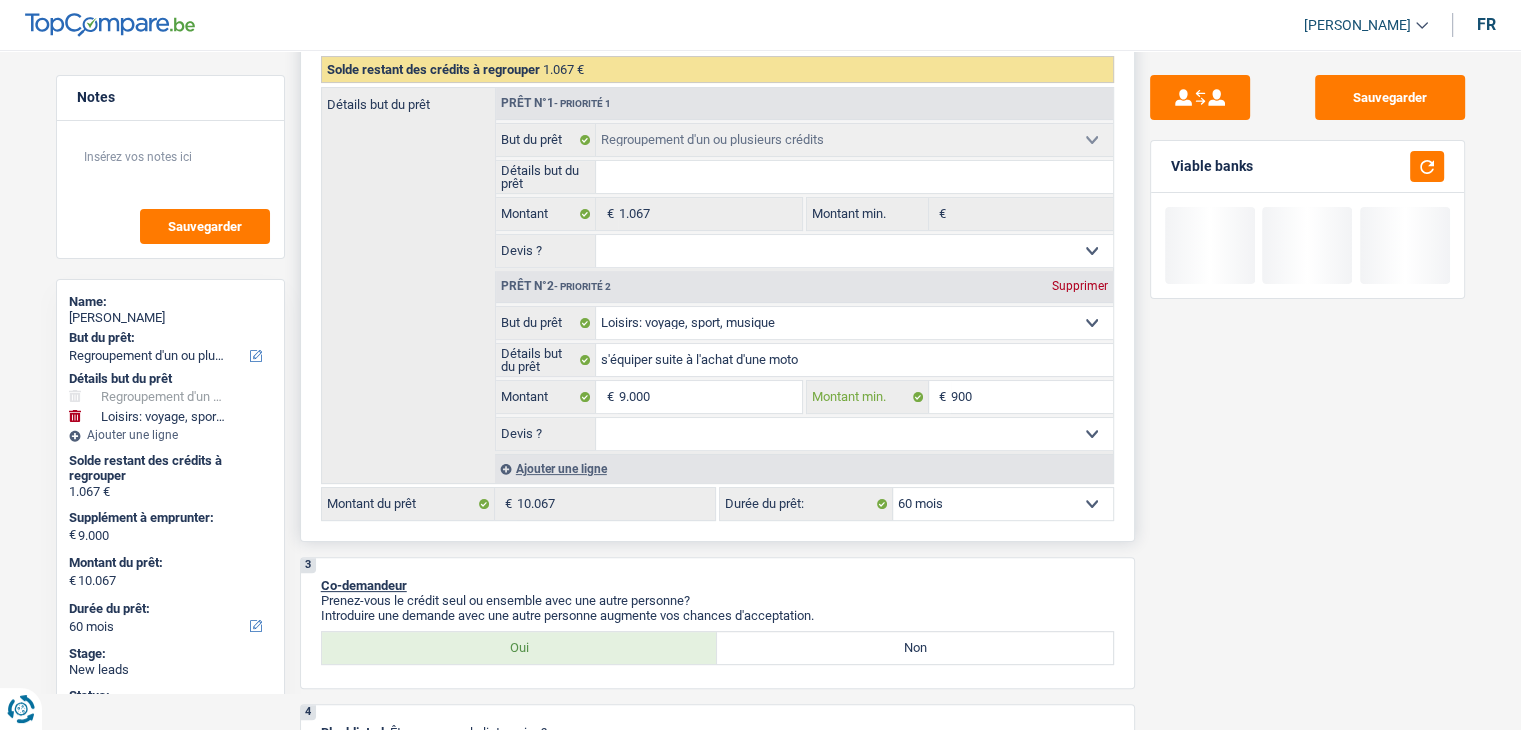type on "9.000" 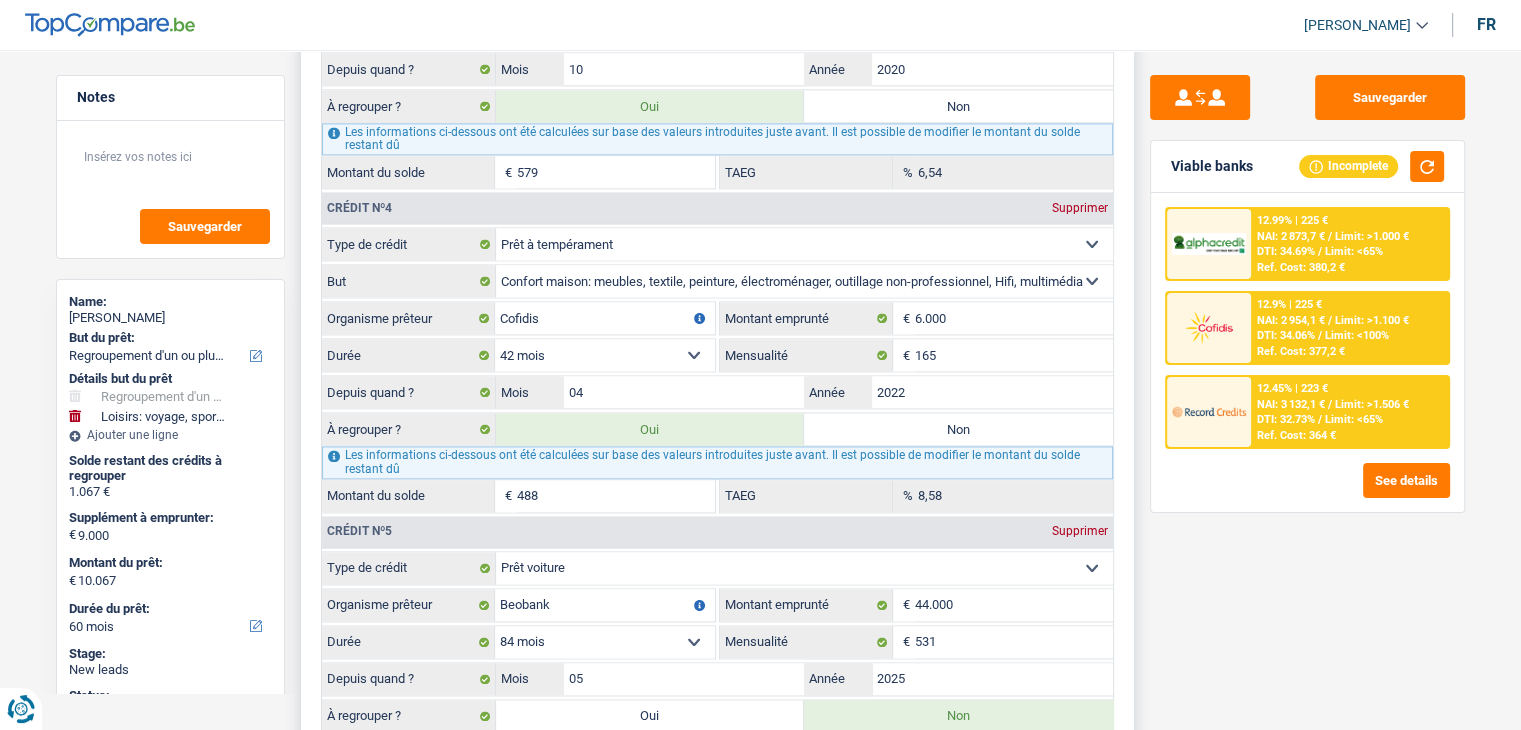 scroll, scrollTop: 2700, scrollLeft: 0, axis: vertical 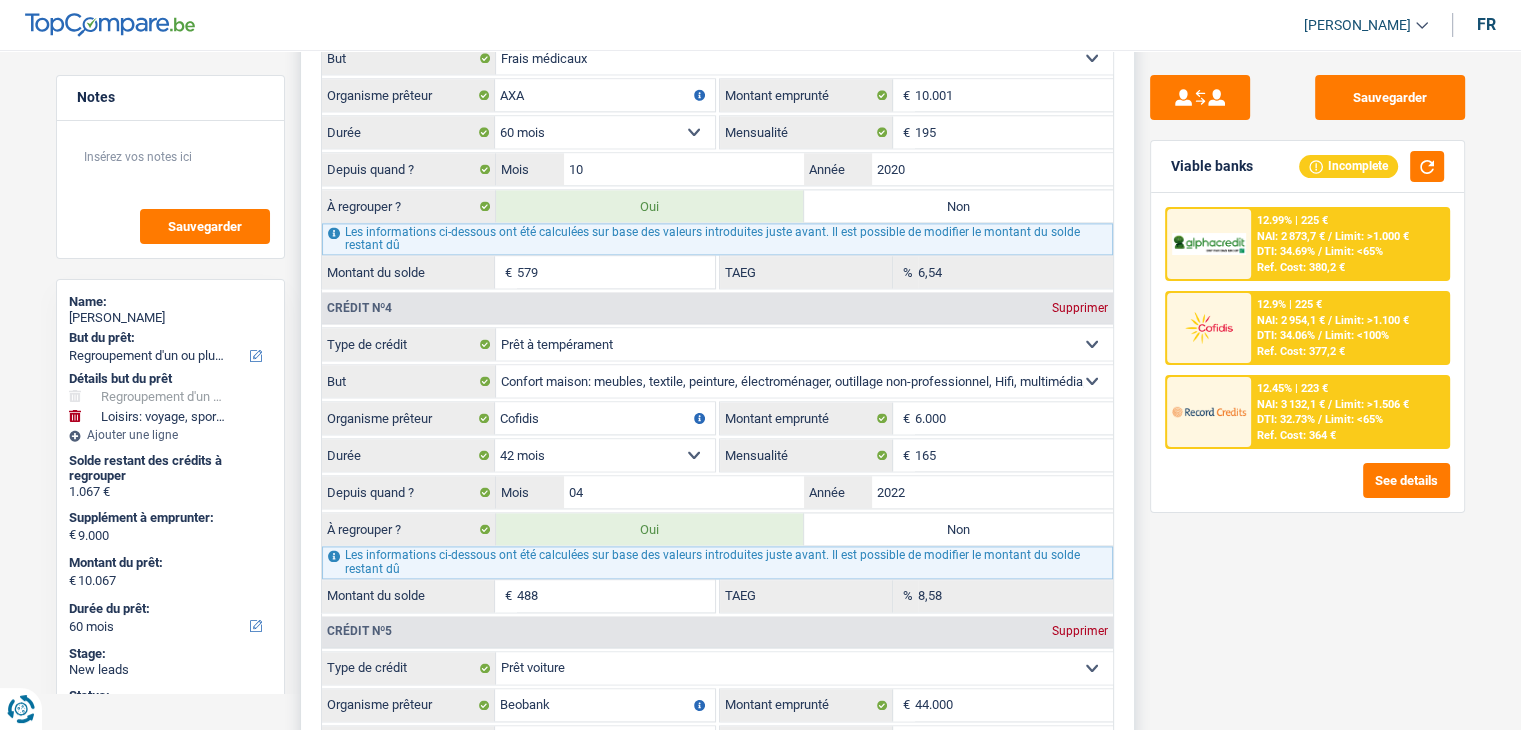 type on "9.000" 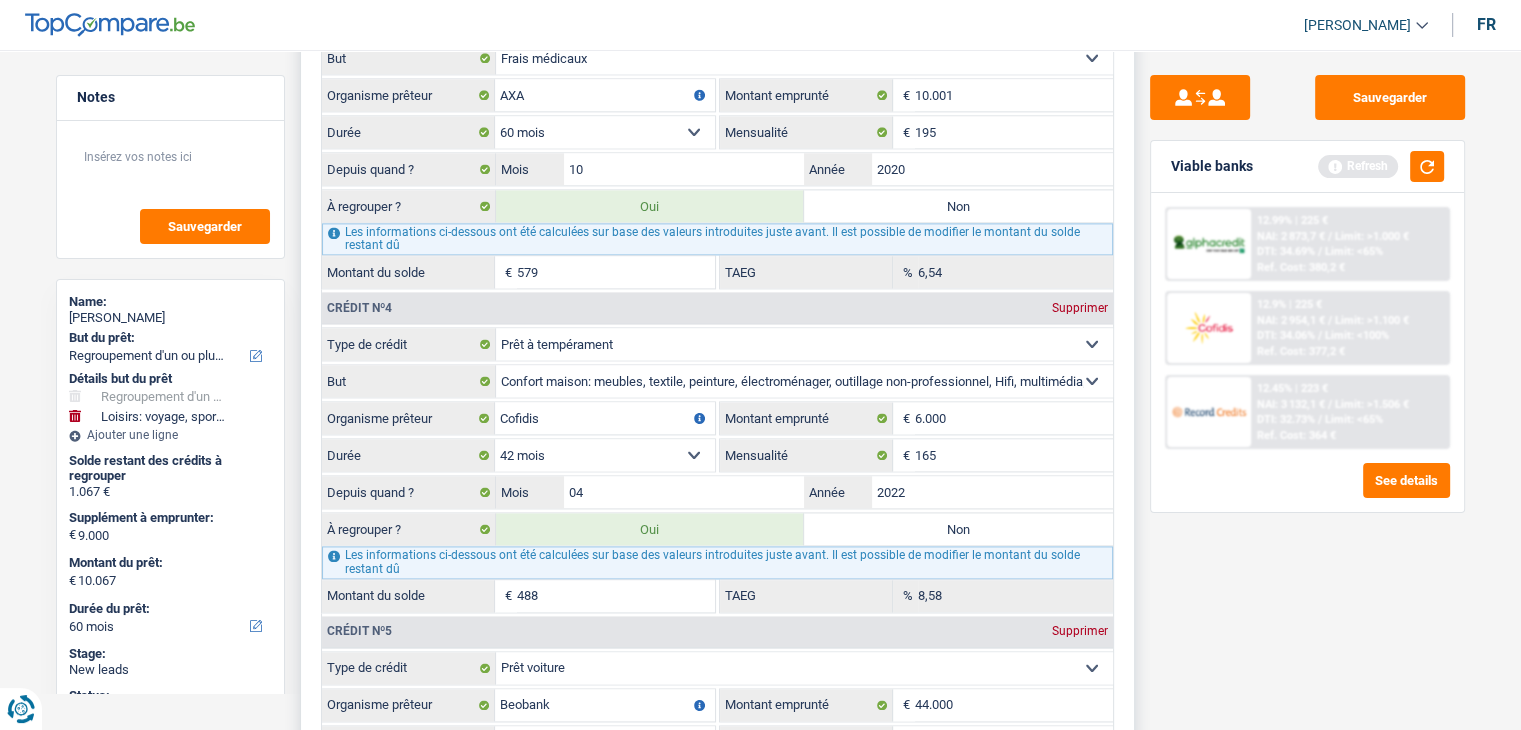 click on "Non" at bounding box center (958, 206) 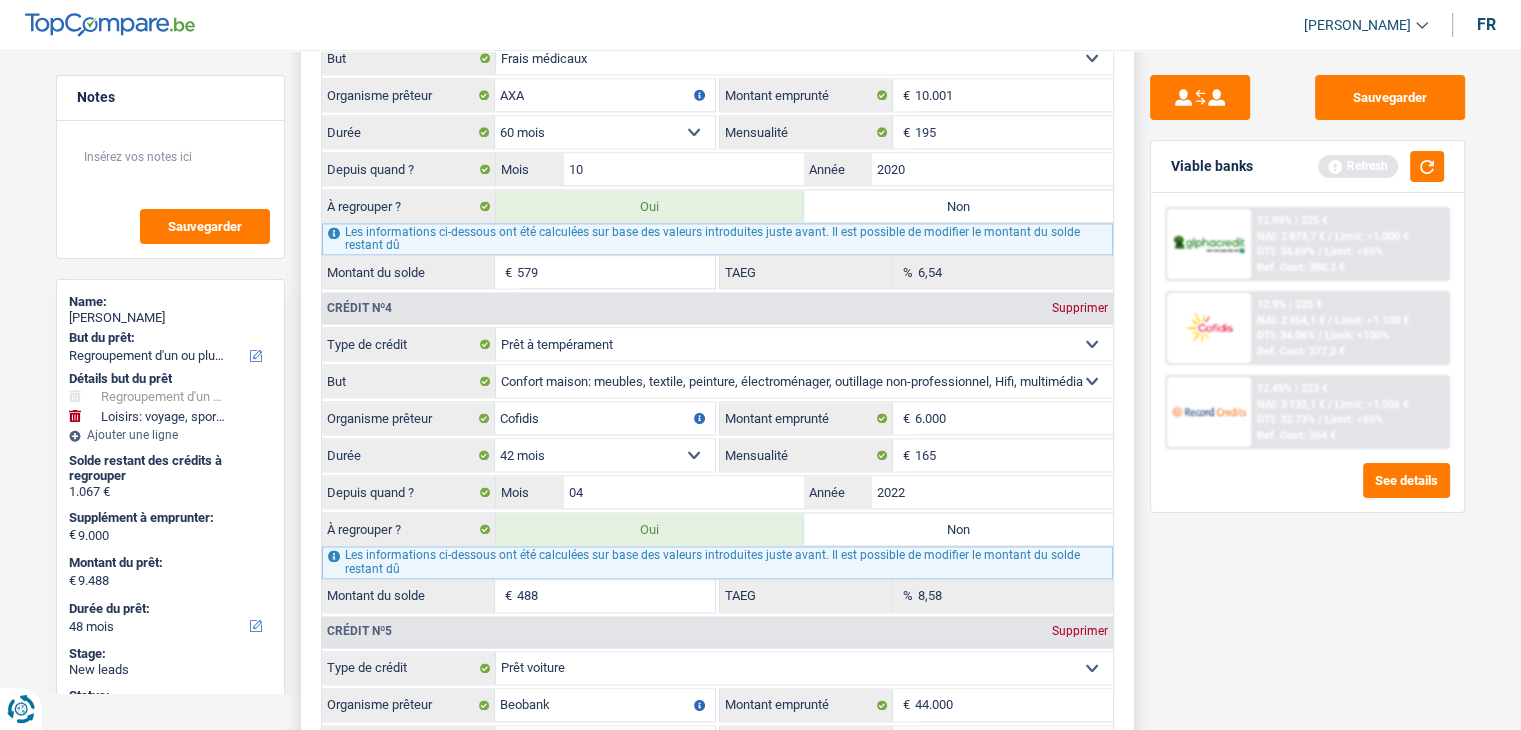 select on "48" 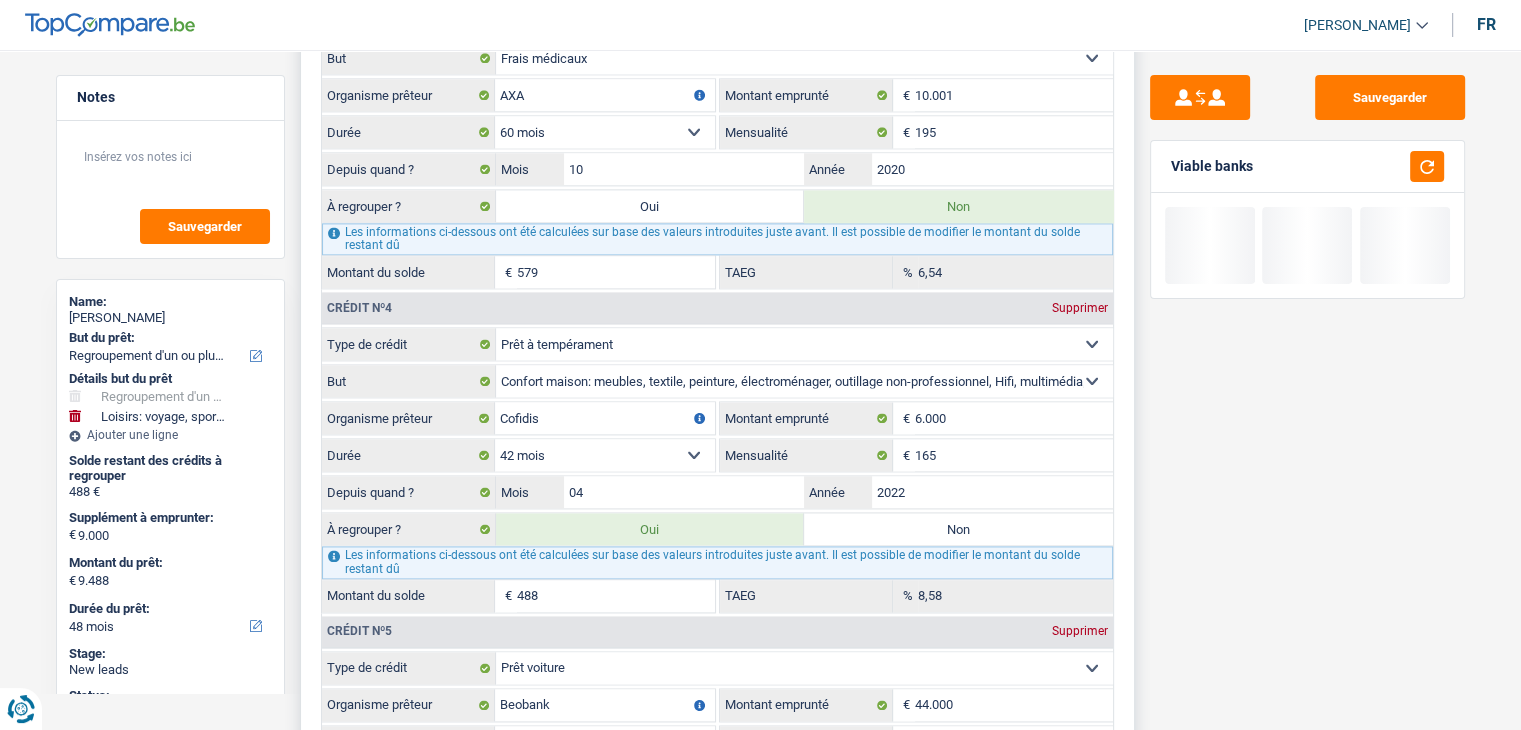 click on "Non" at bounding box center (958, 529) 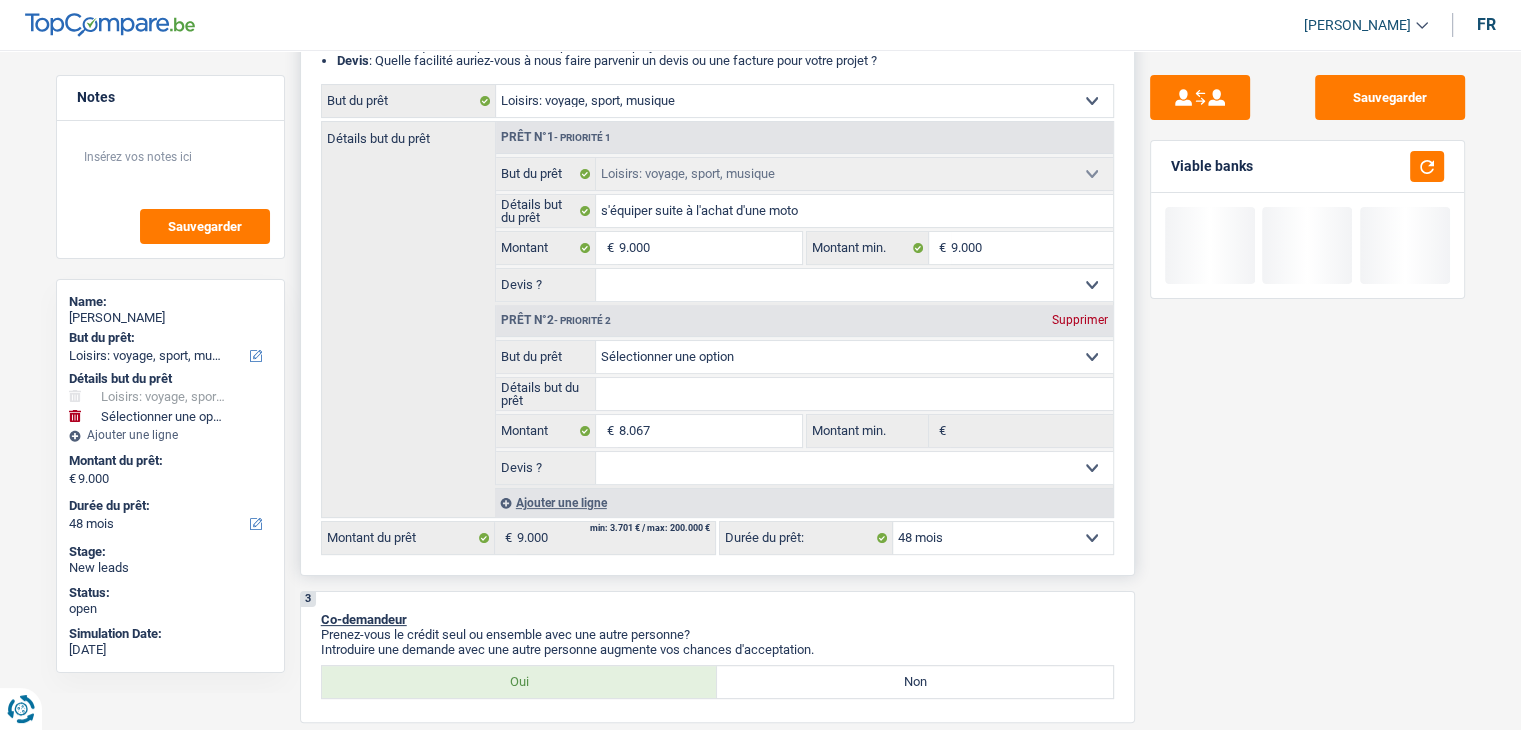scroll, scrollTop: 300, scrollLeft: 0, axis: vertical 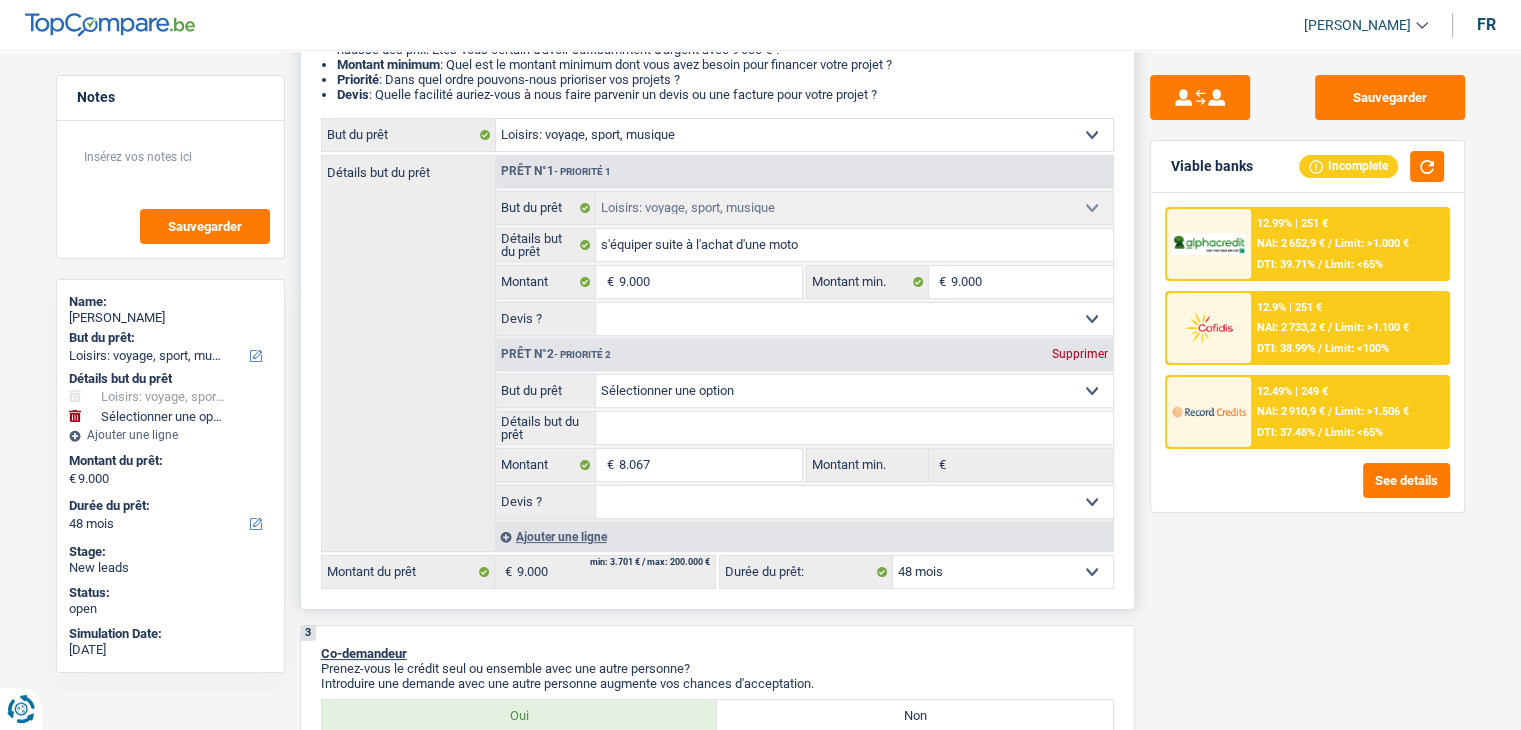 click on "Supprimer" at bounding box center [1080, 354] 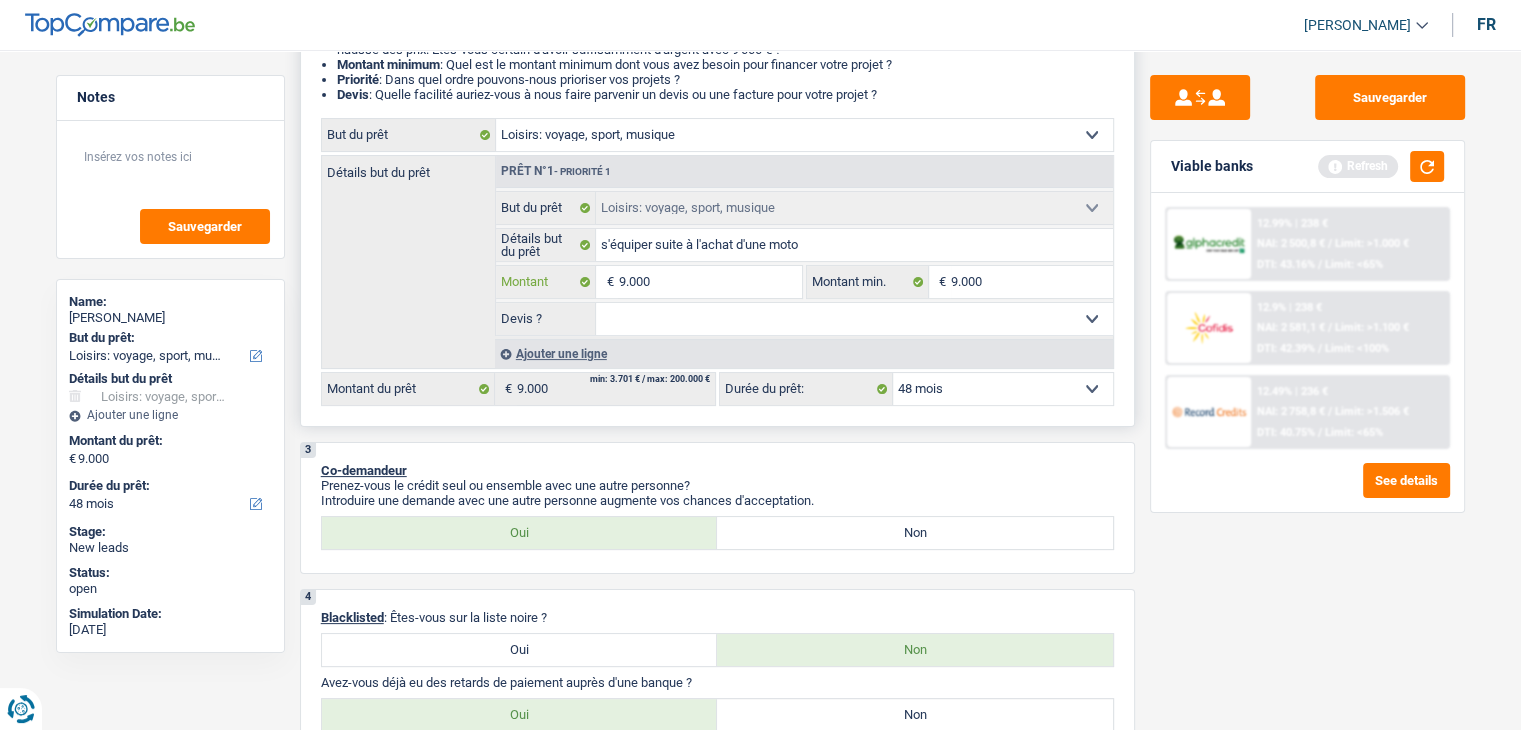 click on "9.000" at bounding box center (709, 282) 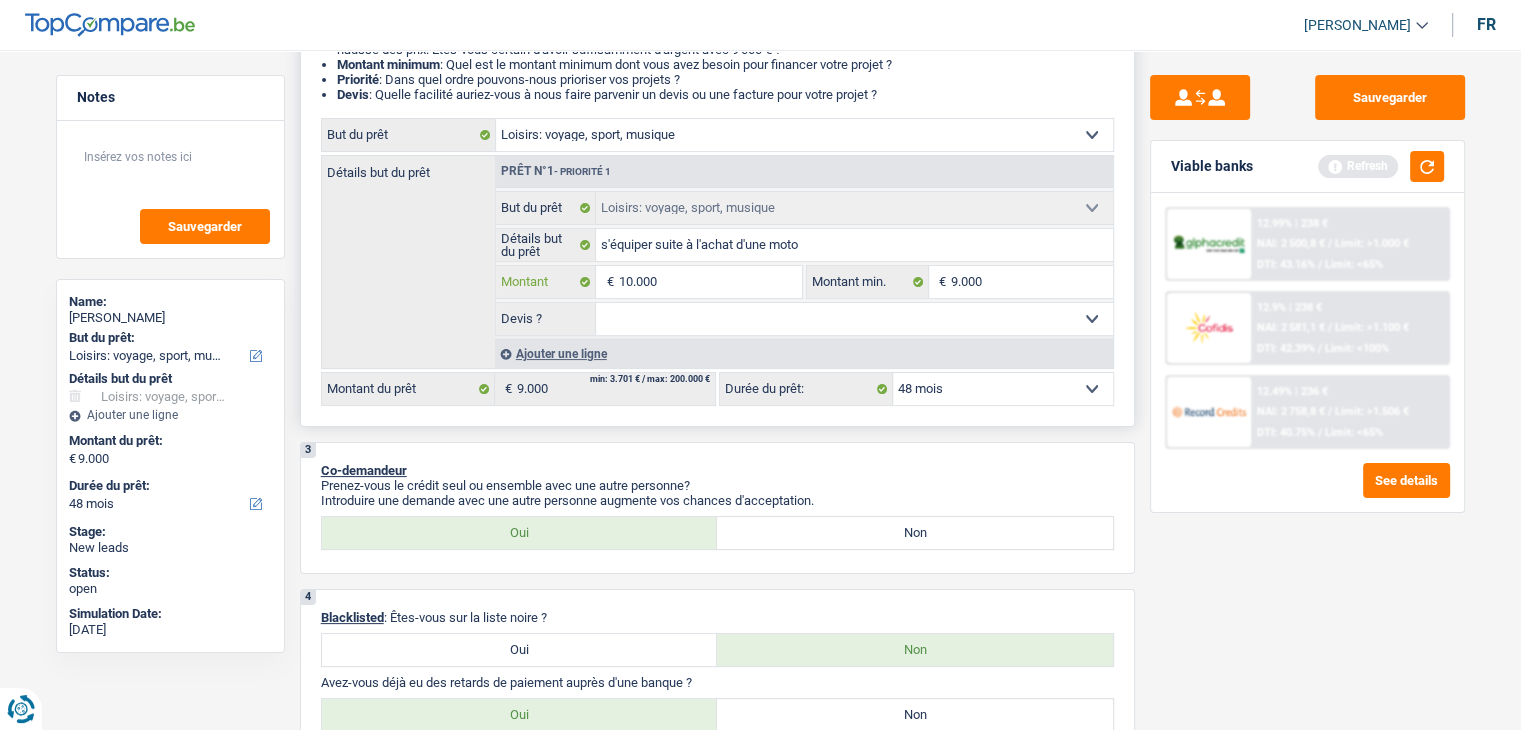 click on "10.000" at bounding box center (709, 282) 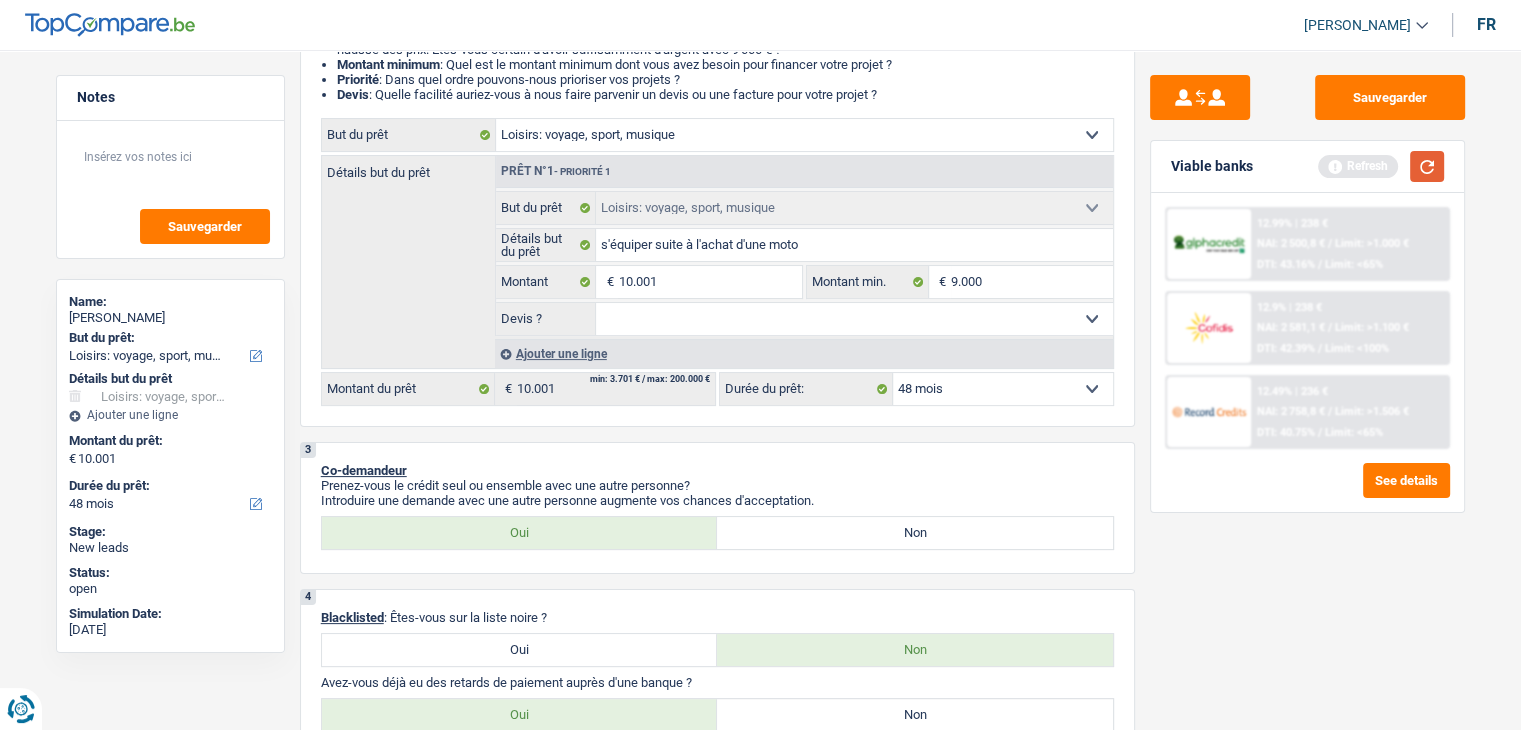 click at bounding box center [1427, 166] 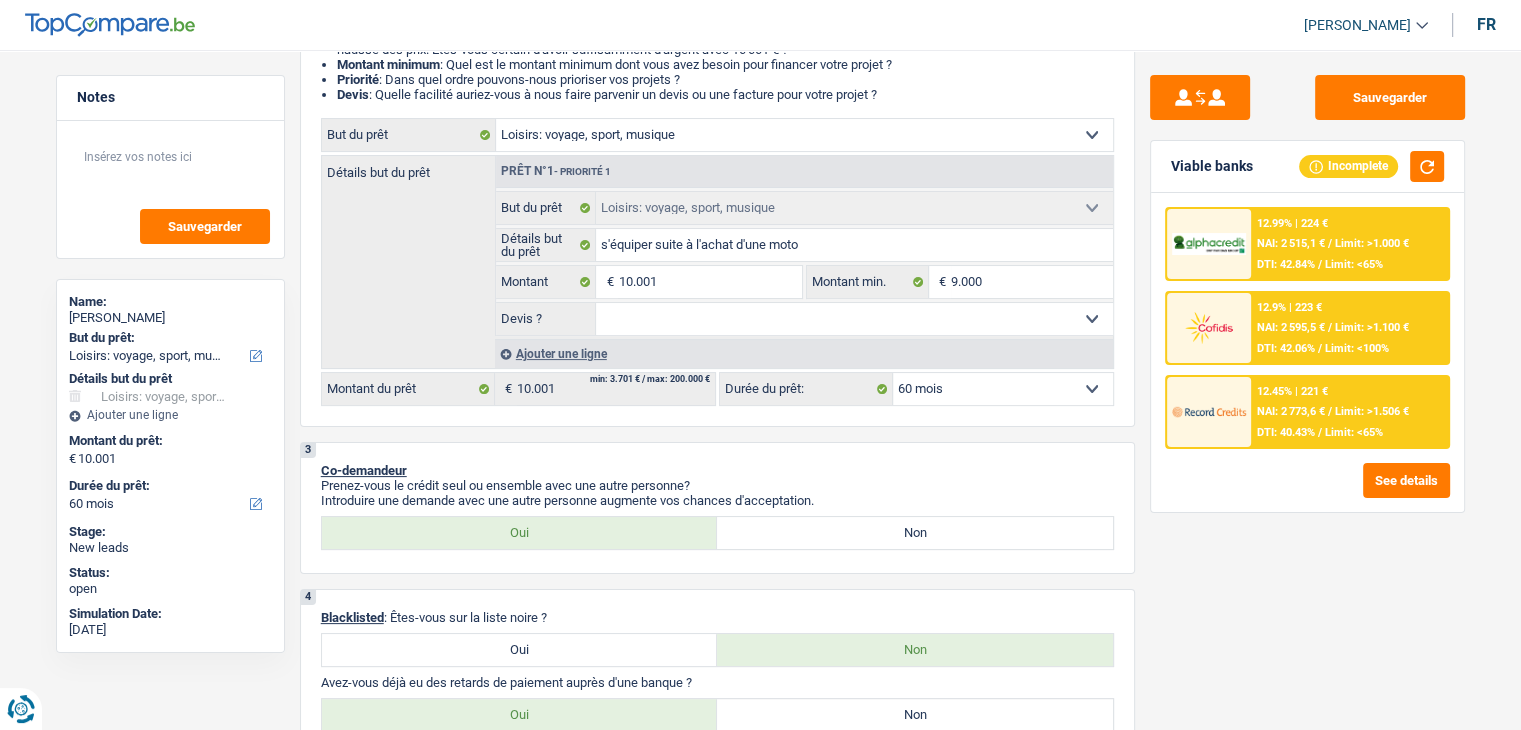 click on "DTI: 40.43%" at bounding box center (1286, 432) 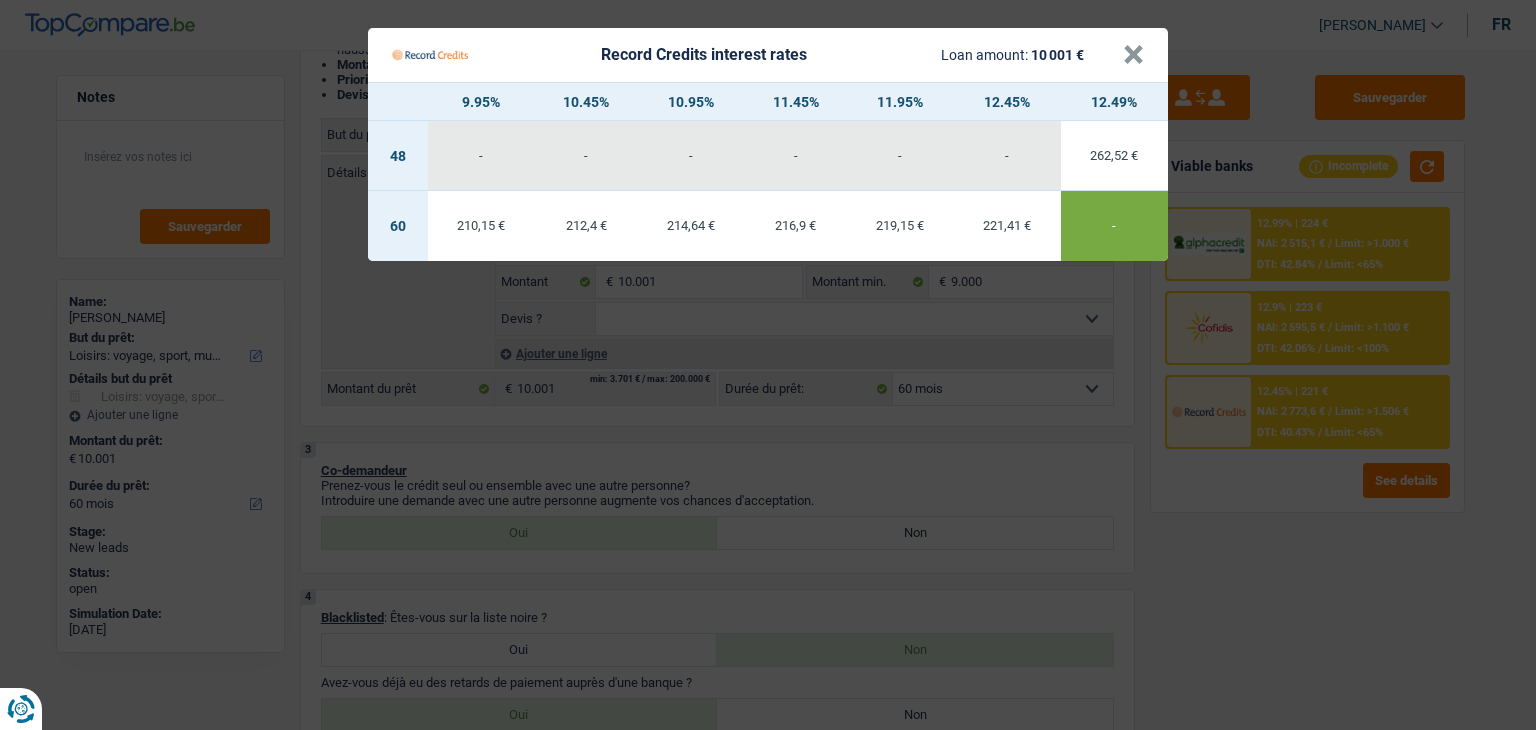 drag, startPoint x: 1239, startPoint y: 547, endPoint x: 1265, endPoint y: 508, distance: 46.872166 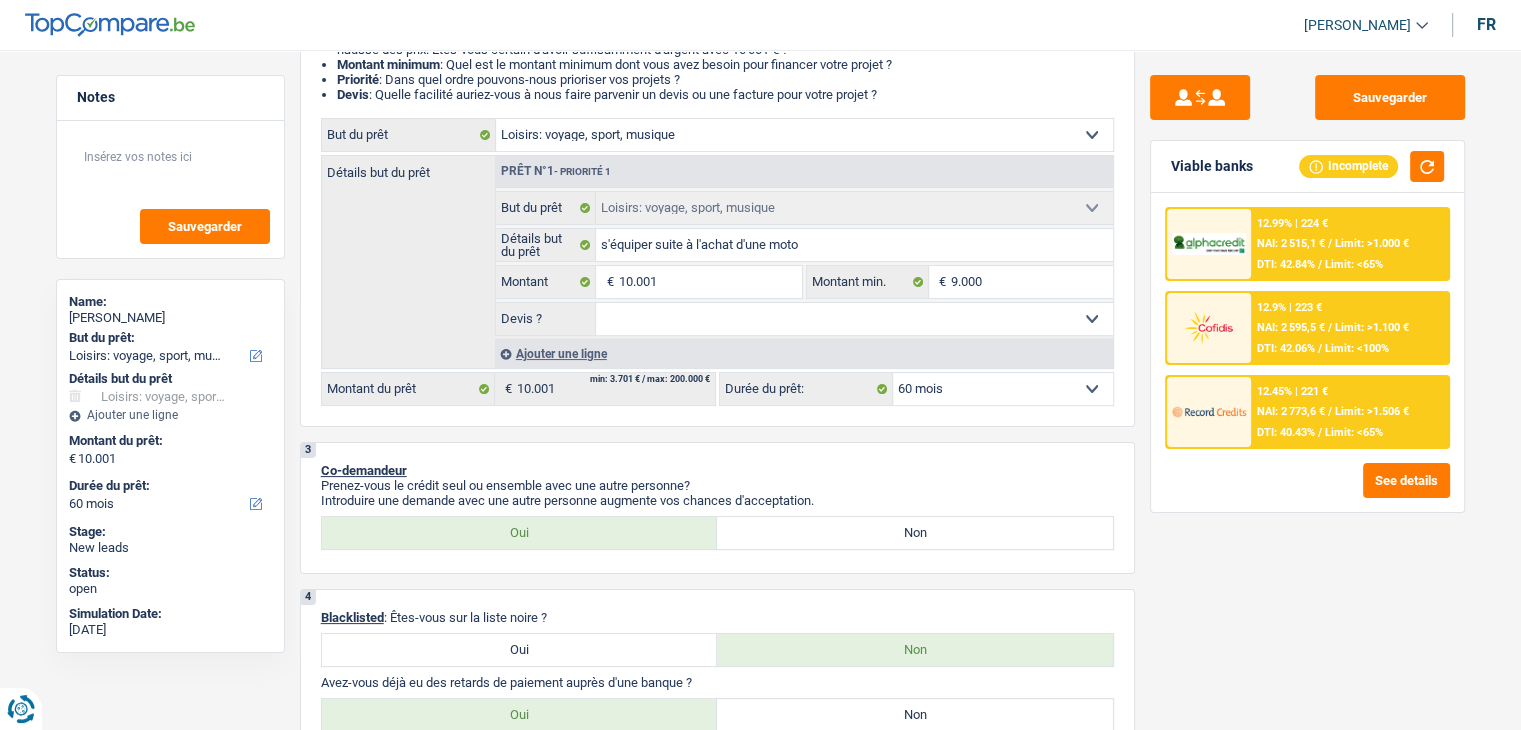 click on "12.9% | 223 €" at bounding box center (1289, 307) 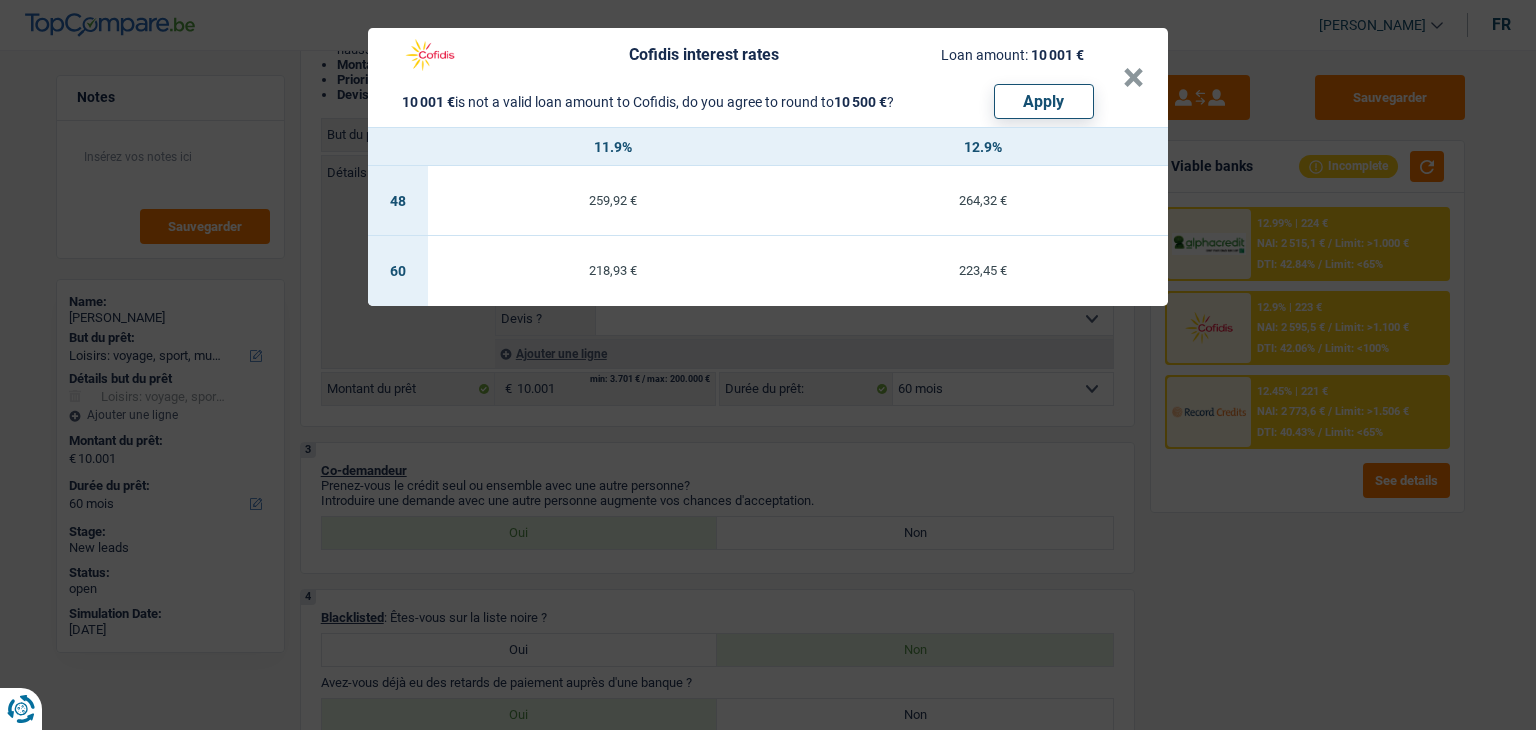 click on "Cofidis interest rates
Loan amount:
10 001 €
10 001 €  is not a valid loan amount to Cofidis, do you agree to round to  10 500 € ?
Apply
×
11.9%
12.9%
48
259,92 €
264,32 €
60
218,93 €
223,45 €" at bounding box center [768, 365] 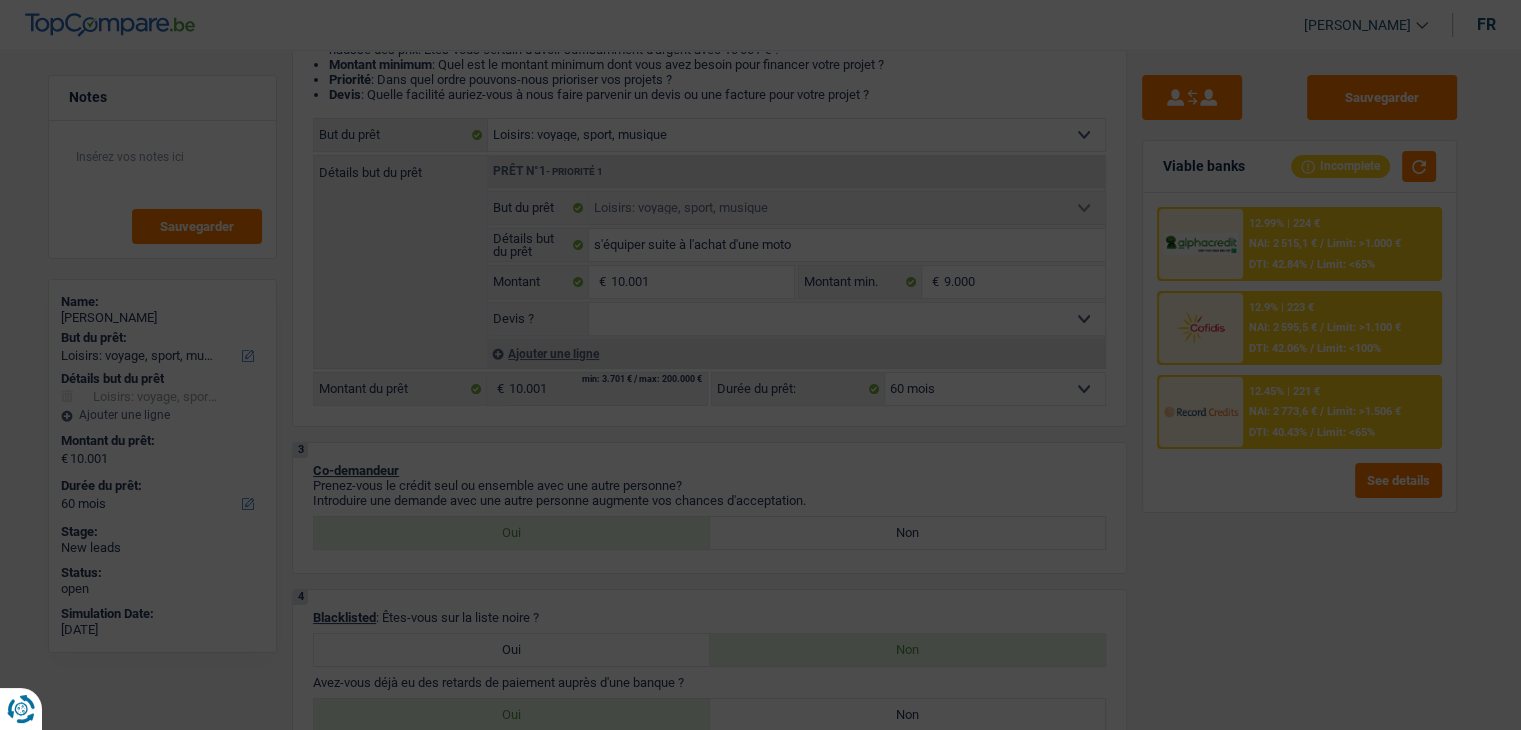 click on "DTI: 42.84%" at bounding box center (1279, 264) 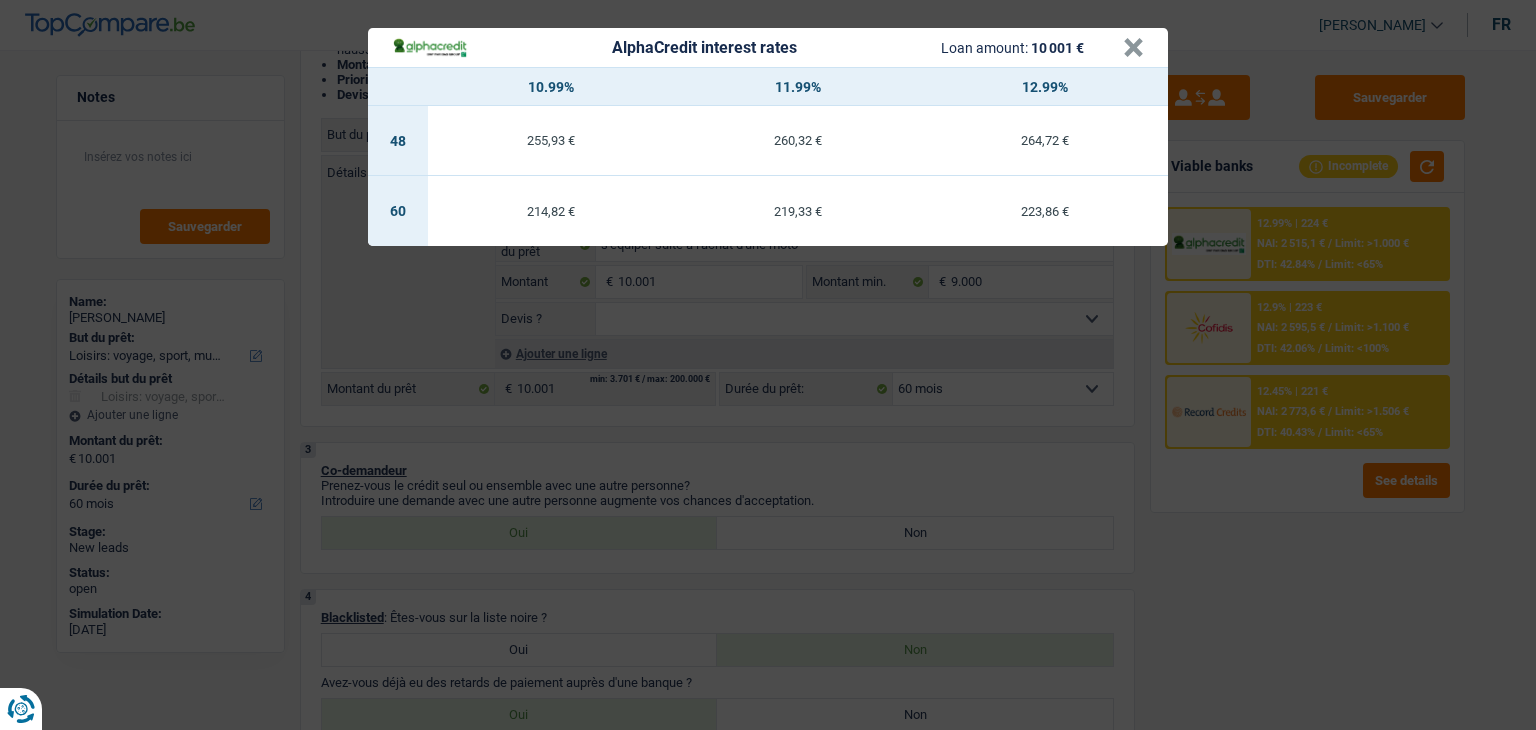 click on "AlphaCredit interest rates
Loan amount:
10 001 €
×
10.99%
11.99%
12.99%
48
255,93 €
260,32 €
264,72 €
60
214,82 €
219,33 €
223,86 €" at bounding box center [768, 365] 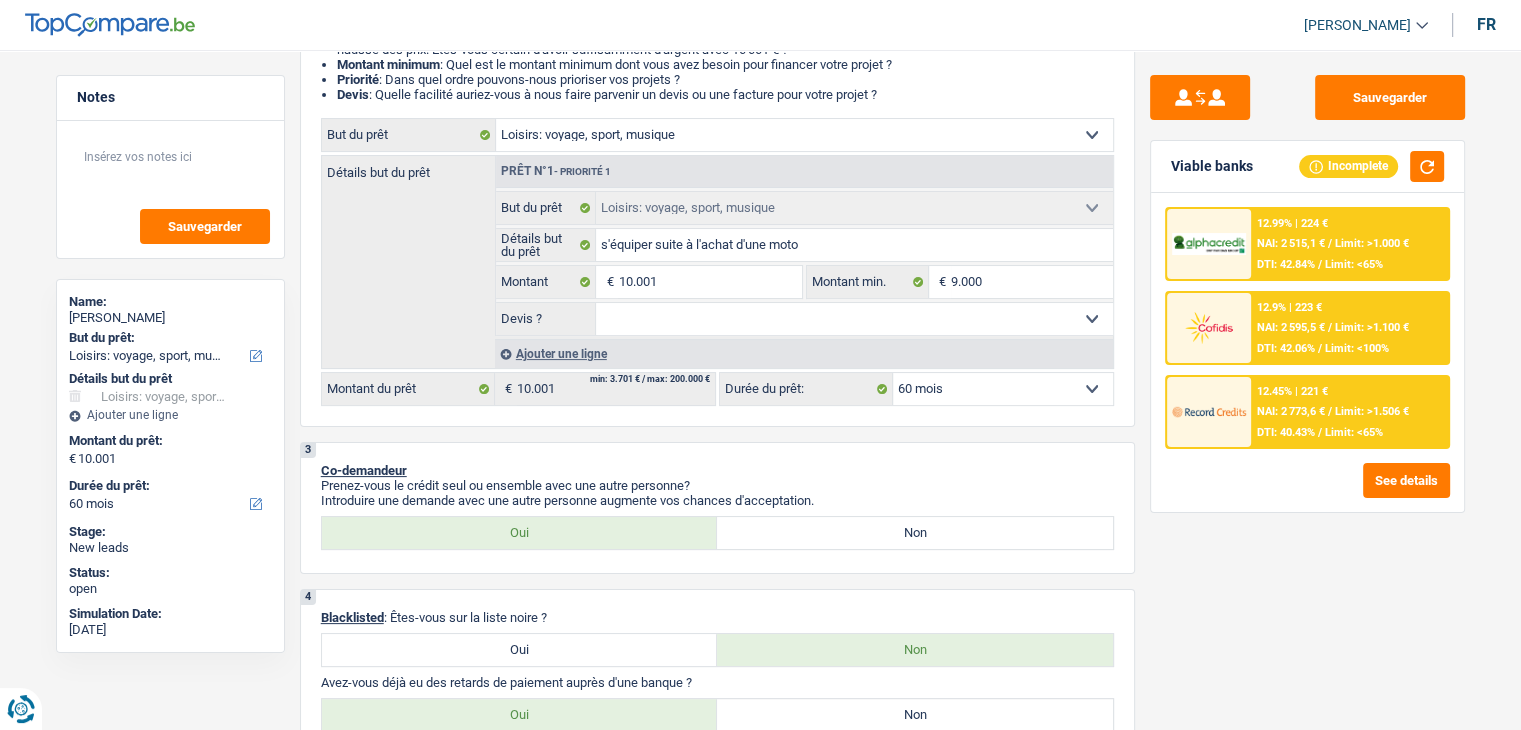 click on "NAI: 2 773,6 €" at bounding box center [1291, 411] 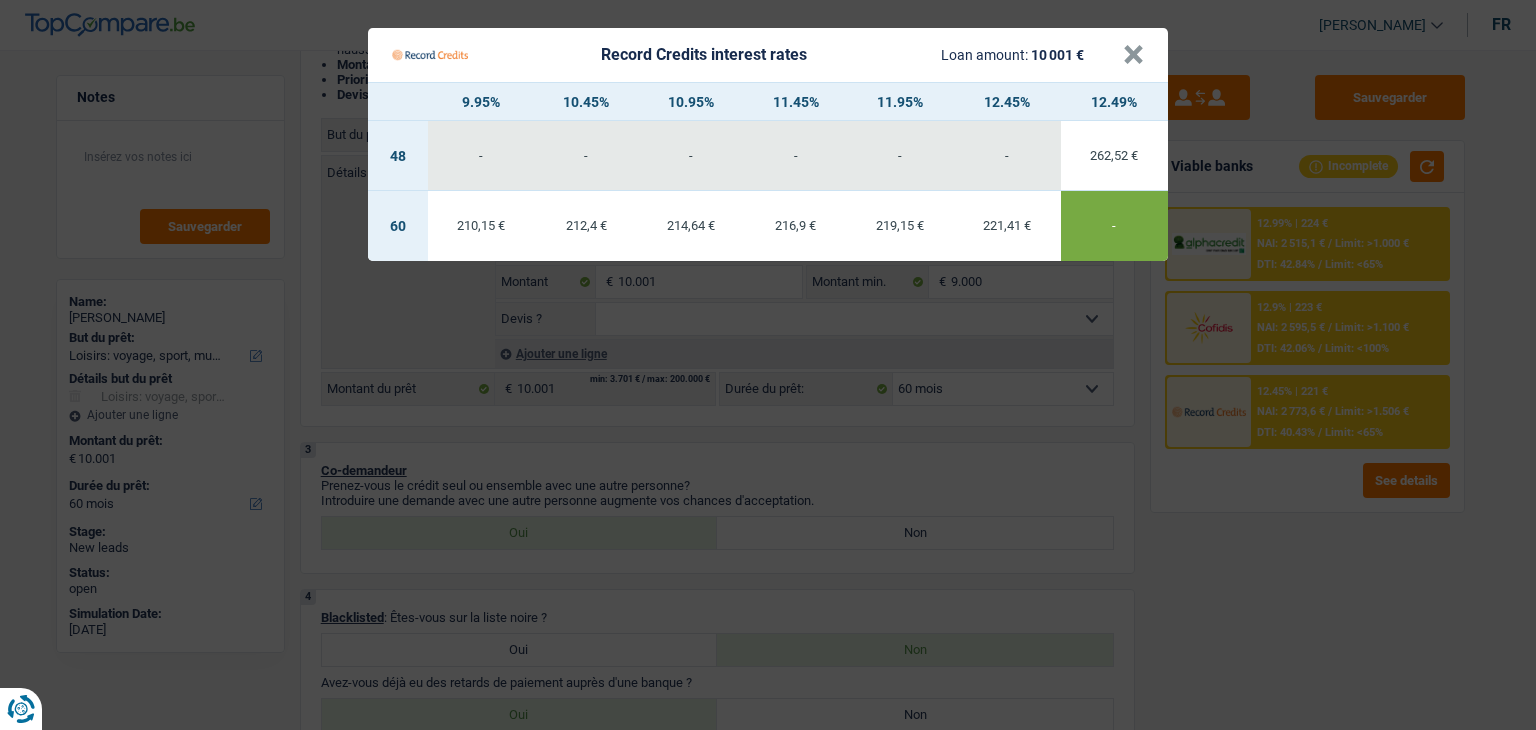 click on "Record Credits interest rates
Loan amount:
10 001 €
×
9.95%
10.45%
10.95%
11.45%
11.95%
12.45%
12.49%
48
-
-
-
-
-
-
262,52 €
60
210,15 €
212,4 €
-" at bounding box center [768, 365] 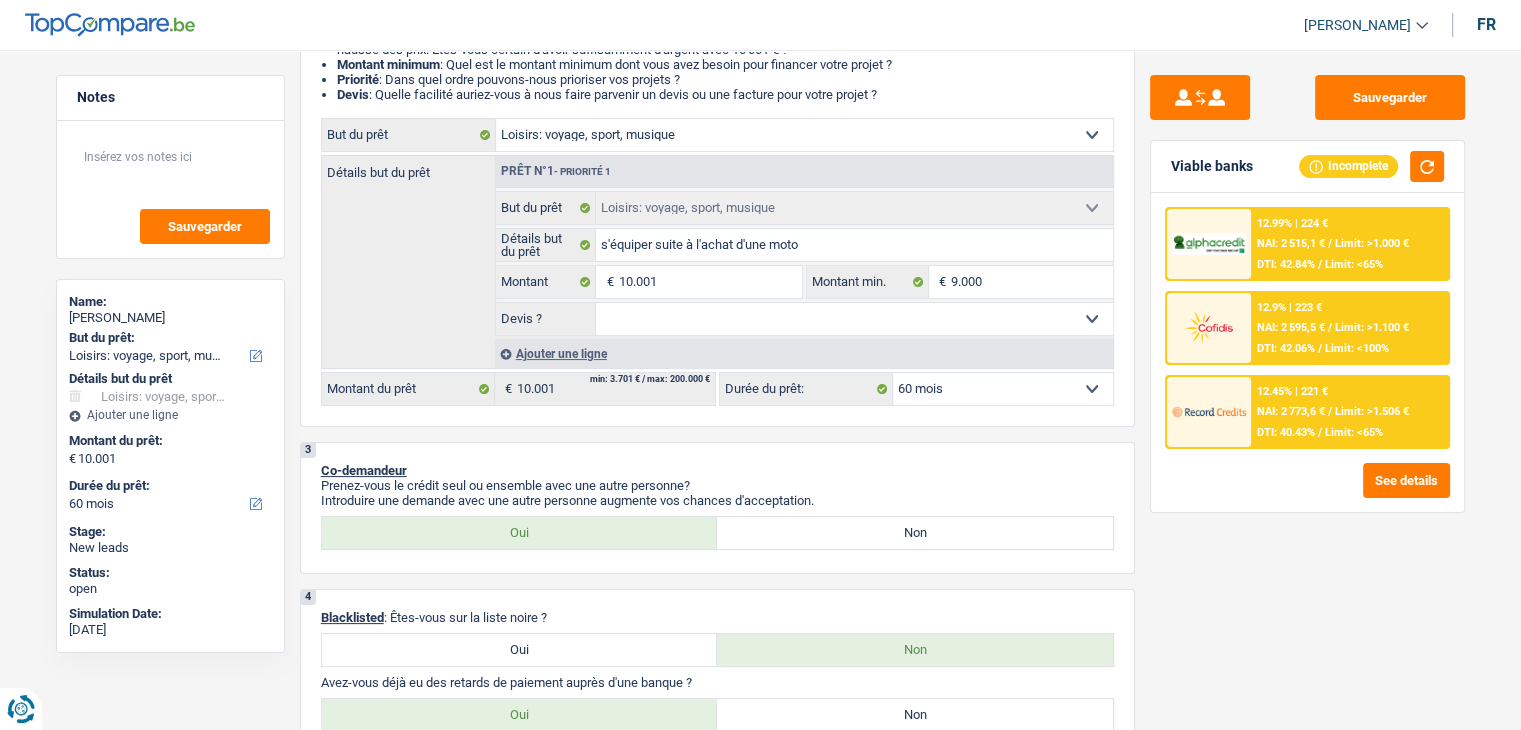 click on "DTI: 42.06%" at bounding box center (1286, 348) 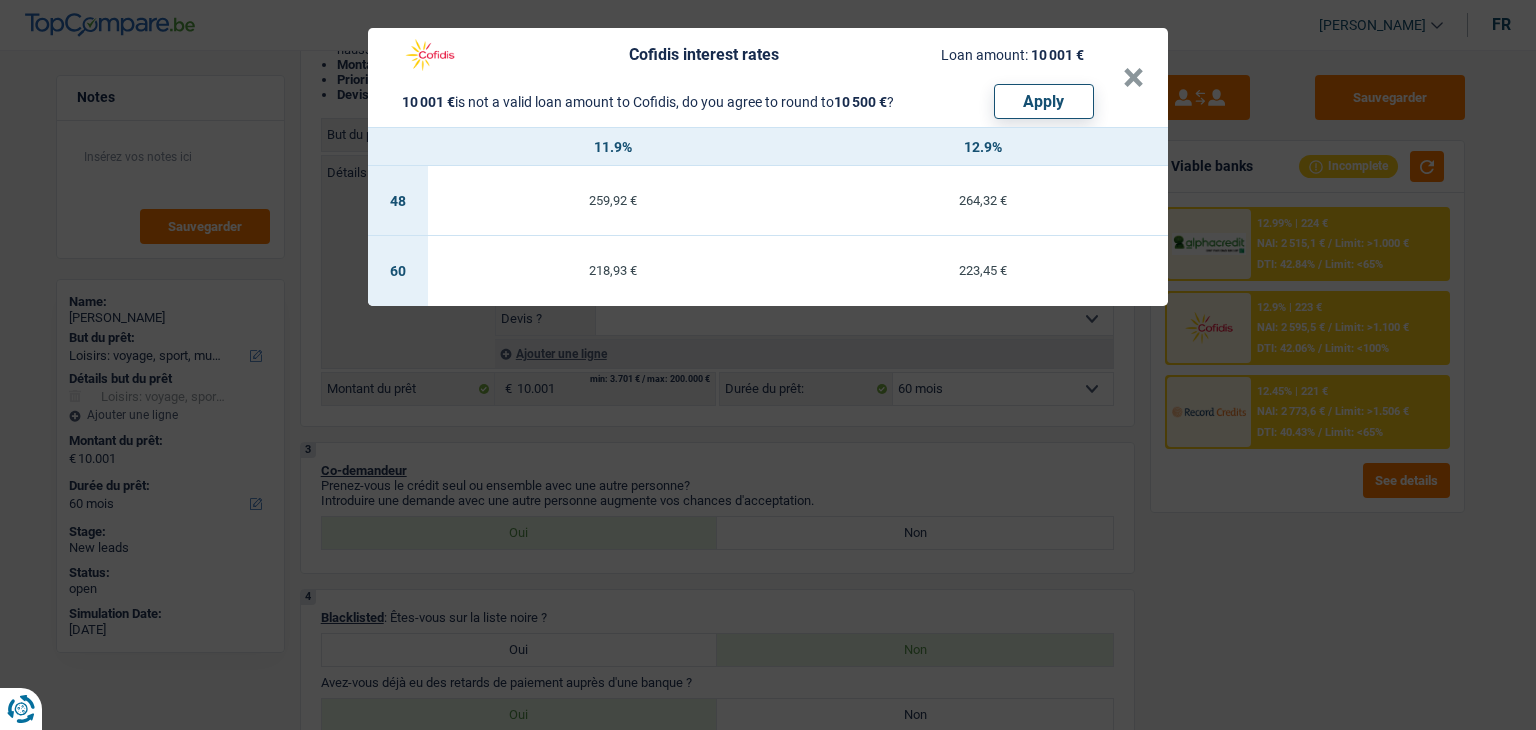 click on "Cofidis interest rates
Loan amount:
10 001 €
10 001 €  is not a valid loan amount to Cofidis, do you agree to round to  10 500 € ?
Apply
×
11.9%
12.9%
48
259,92 €
264,32 €
60
218,93 €
223,45 €" at bounding box center (768, 365) 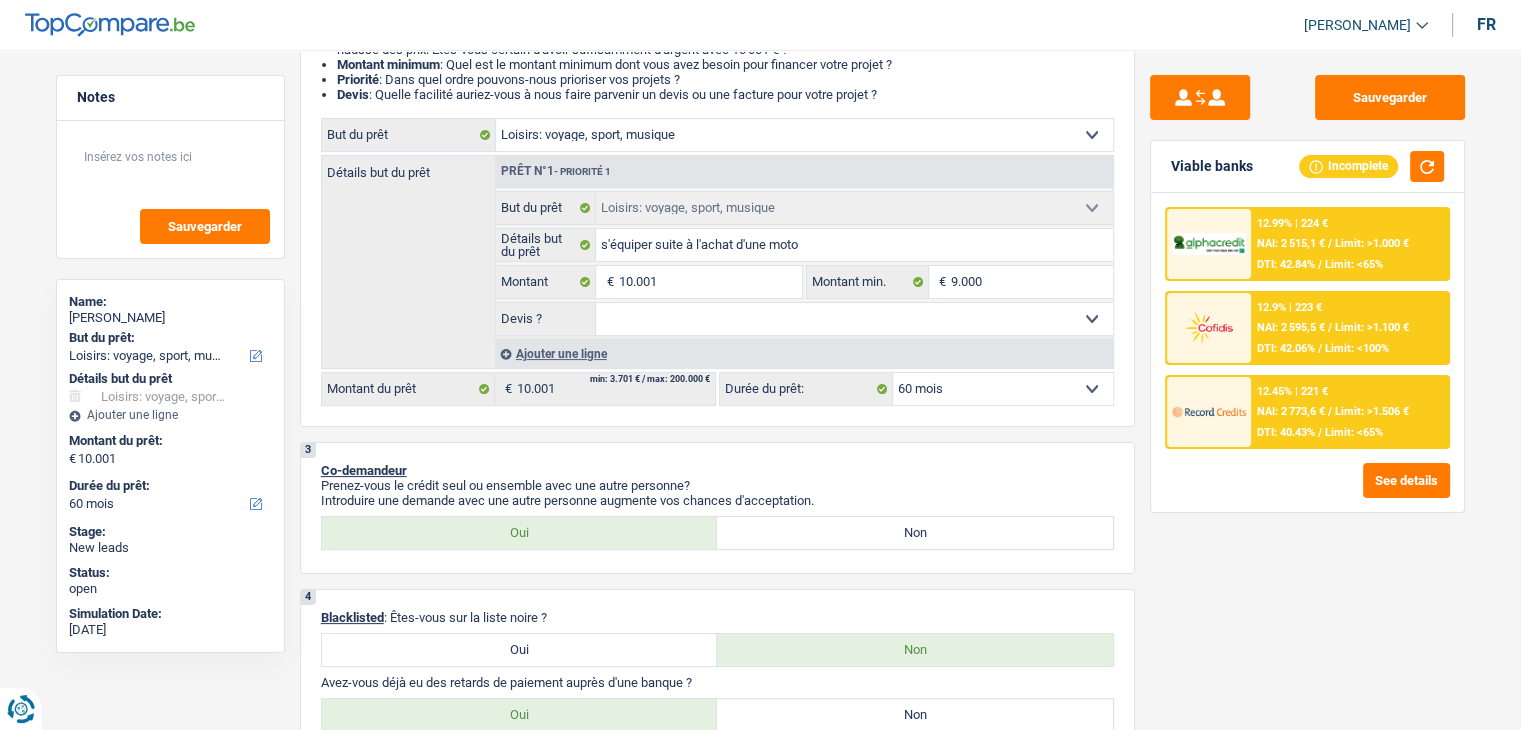 click on "12.99% | 224 €" at bounding box center [1292, 223] 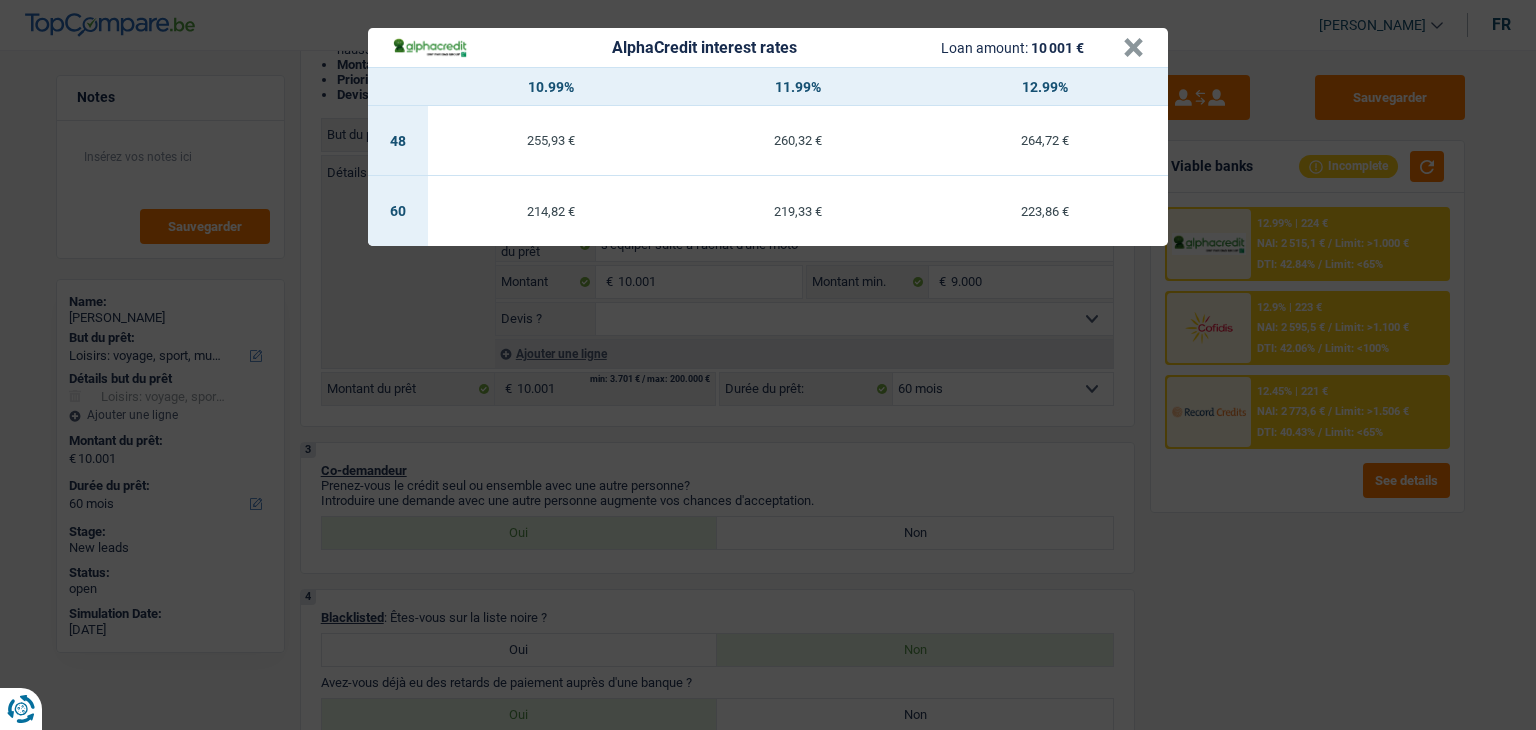 click on "AlphaCredit interest rates
Loan amount:
10 001 €
×
10.99%
11.99%
12.99%
48
255,93 €
260,32 €
264,72 €
60
214,82 €
219,33 €
223,86 €" at bounding box center (768, 365) 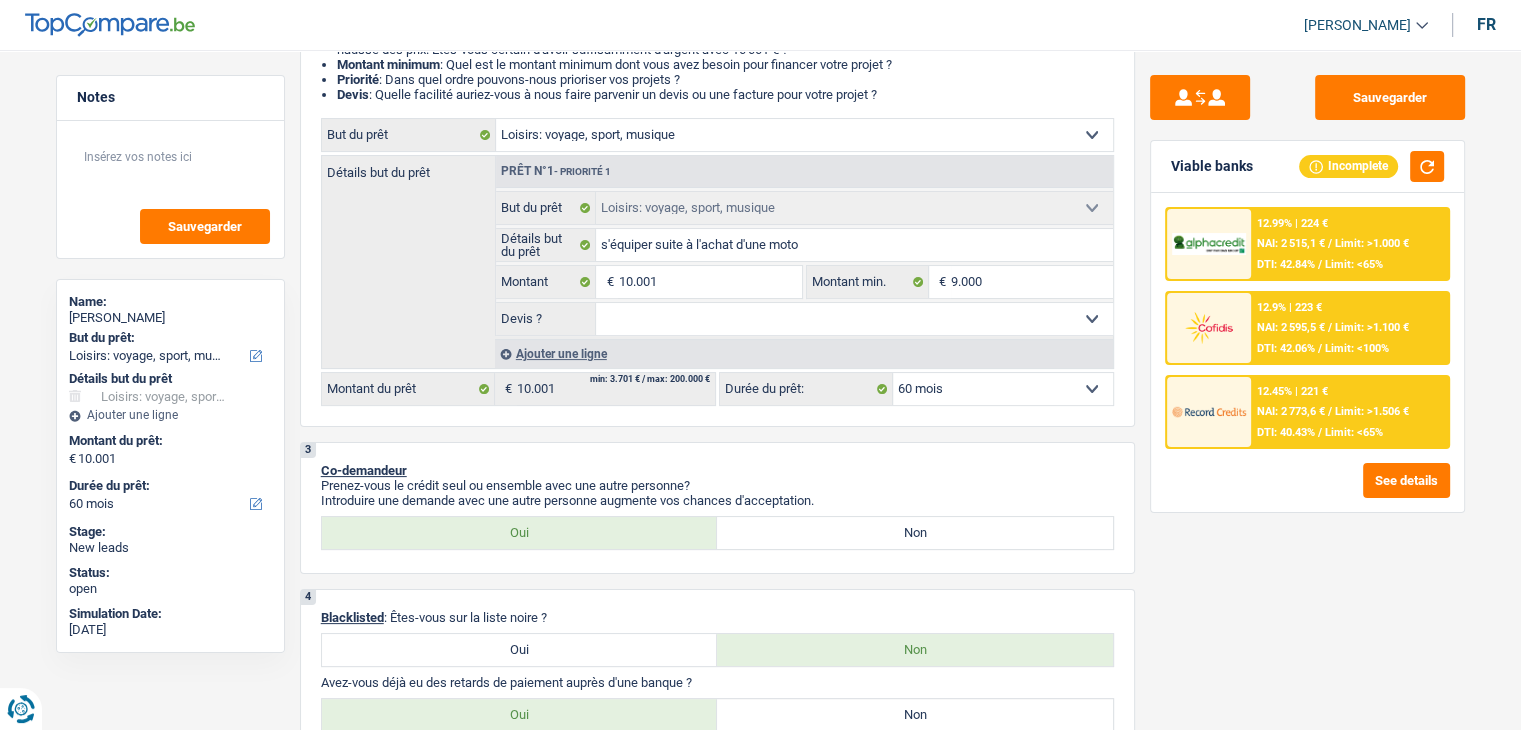 click on "12.9% | 223 €
NAI: 2 595,5 €
/
Limit: >1.100 €
DTI: 42.06%
/
Limit: <100%" at bounding box center [1349, 328] 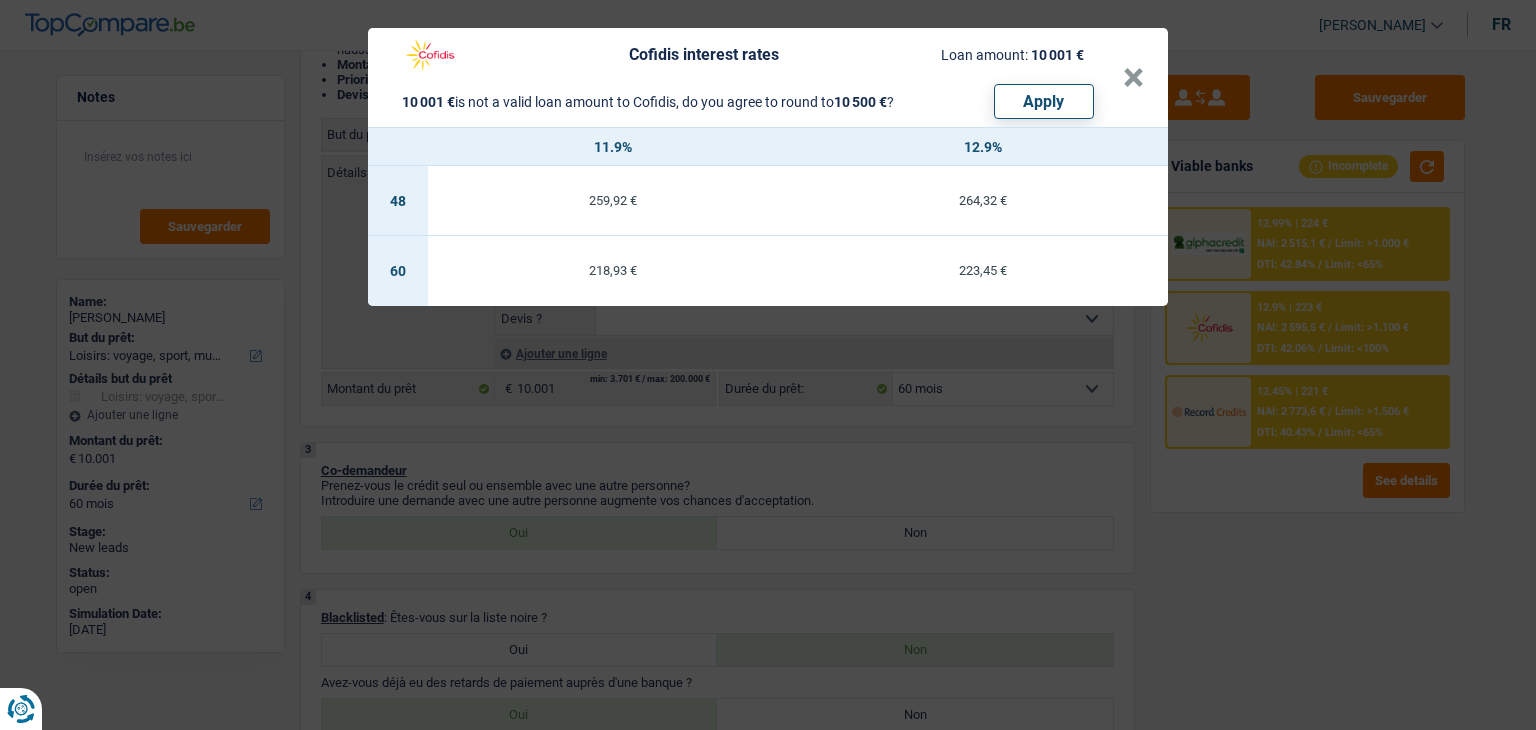 click on "Cofidis interest rates
Loan amount:
10 001 €
10 001 €  is not a valid loan amount to Cofidis, do you agree to round to  10 500 € ?
Apply
×
11.9%
12.9%
48
259,92 €
264,32 €
60
218,93 €
223,45 €" at bounding box center (768, 365) 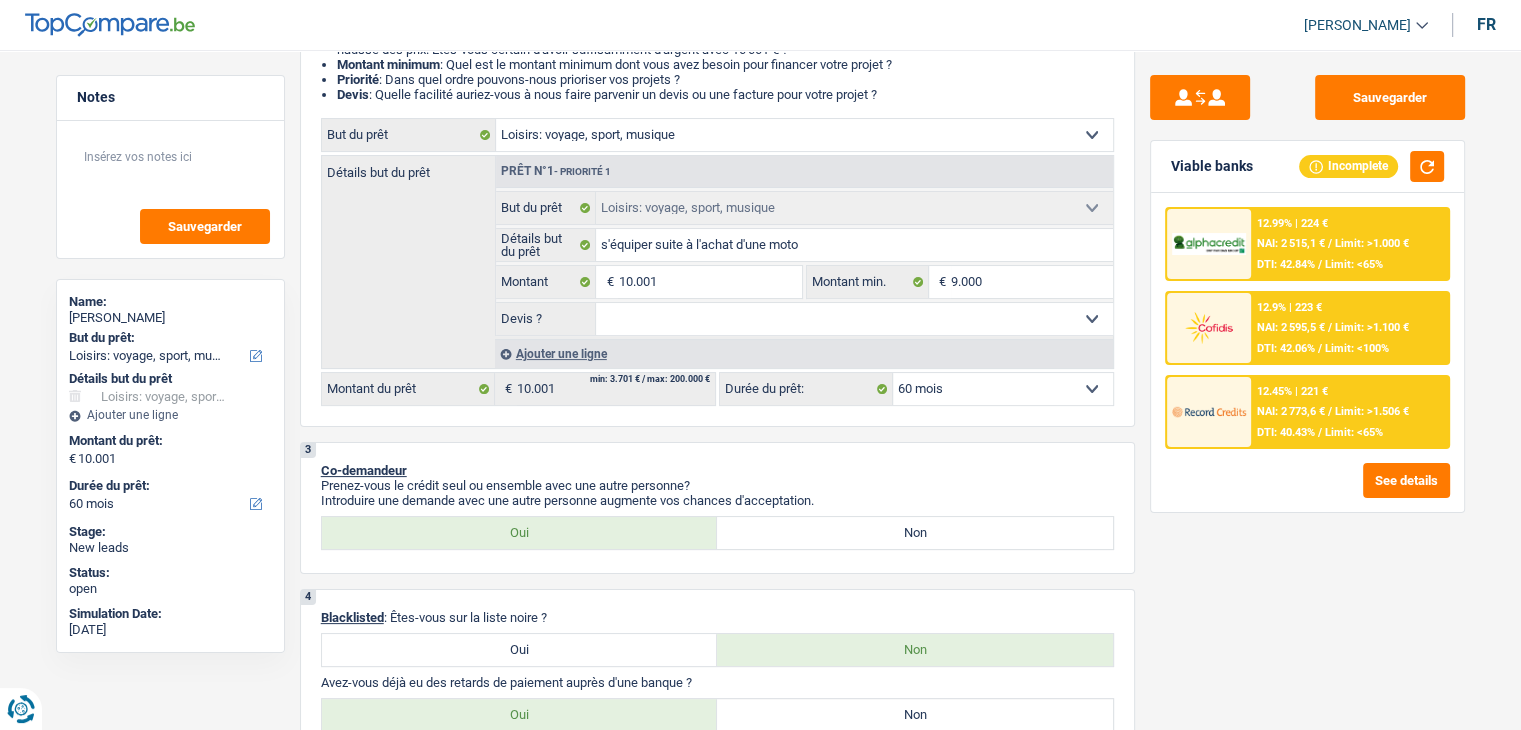 click on "Sauvegarder
Viable banks
Incomplete
12.99% | 224 €
NAI: 2 515,1 €
/
Limit: >1.000 €
DTI: 42.84%
/
Limit: <65%
12.9% | 223 €
NAI: 2 595,5 €
/
Limit: >1.100 €
DTI: 42.06%
/
Limit: <100%
/       /" at bounding box center [1307, 384] 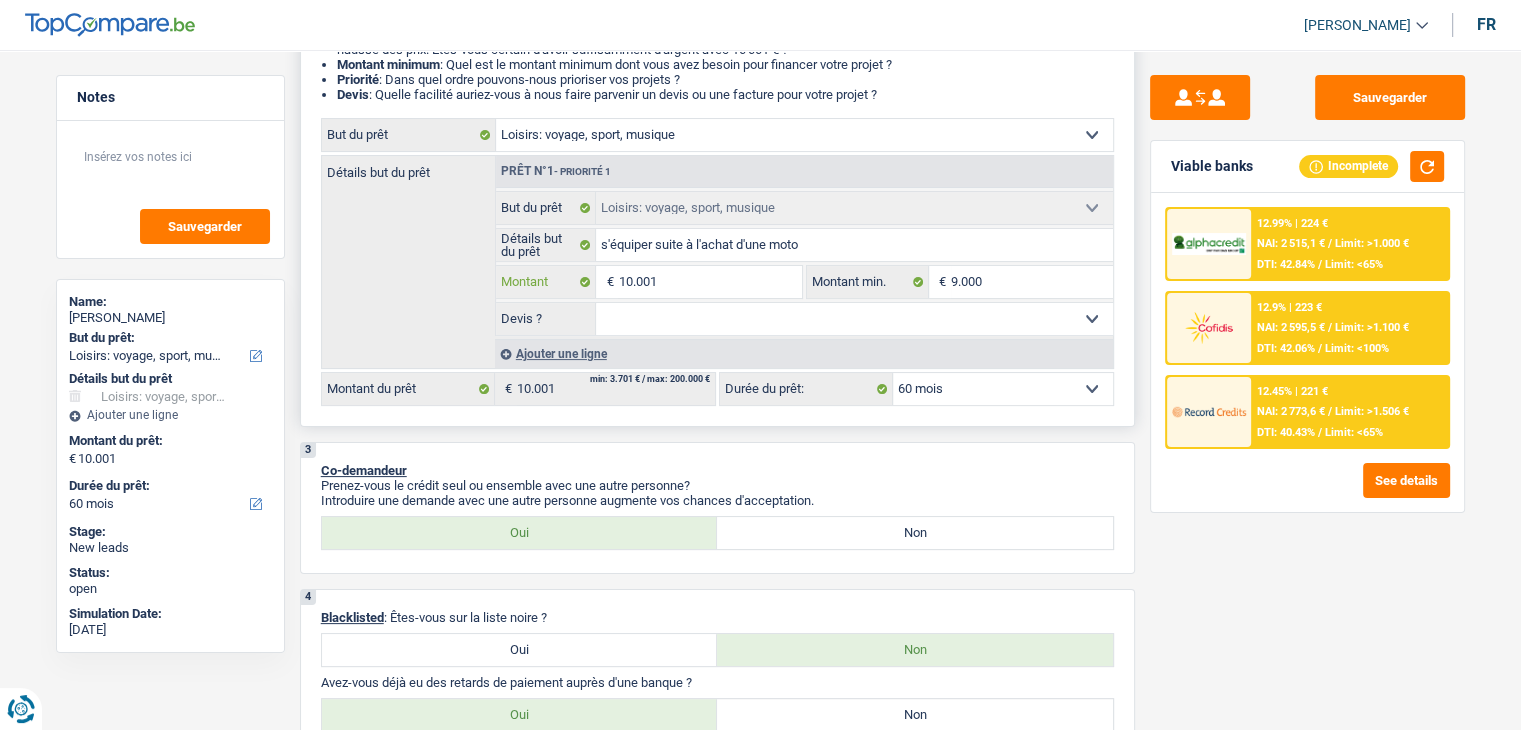 click on "10.001" at bounding box center (709, 282) 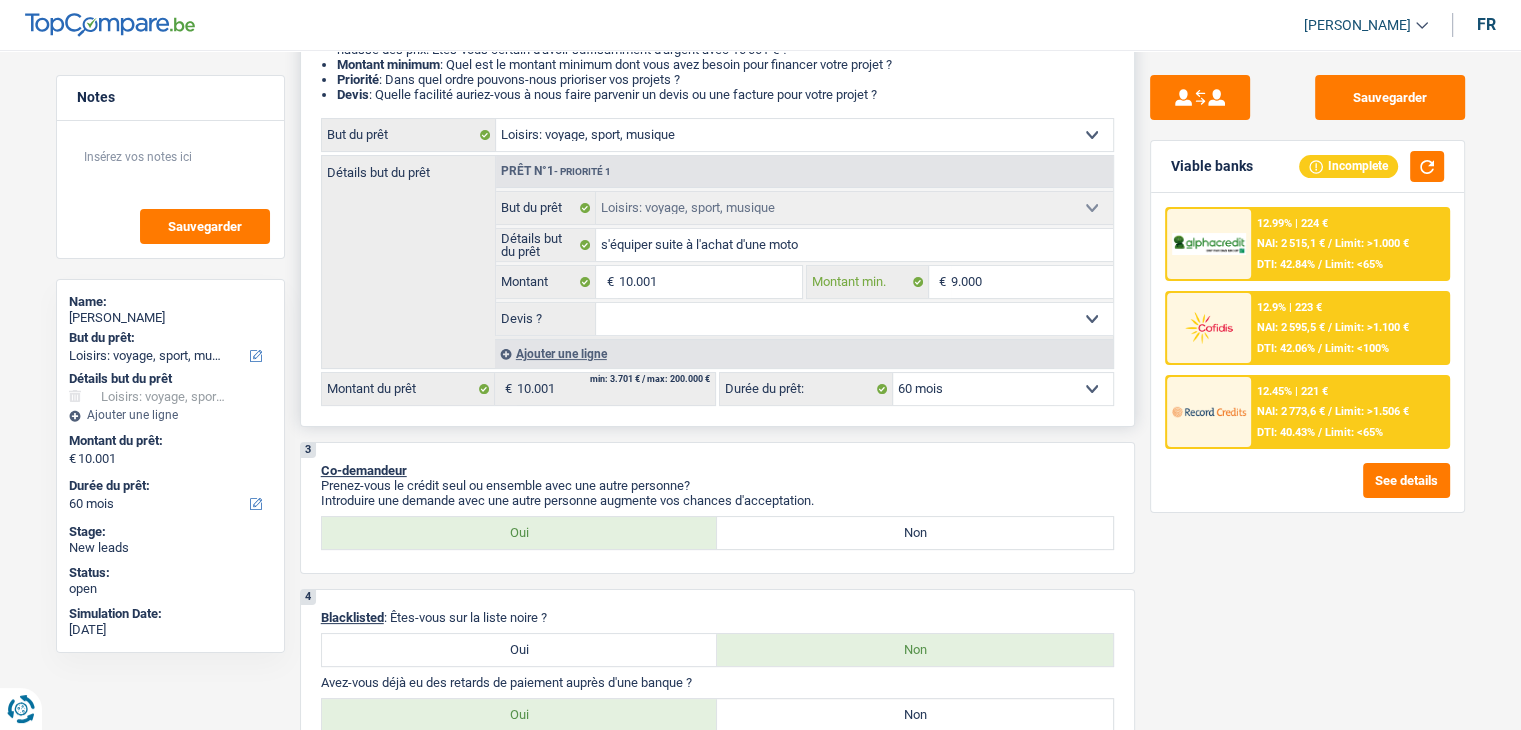 click on "9.000" at bounding box center (1032, 282) 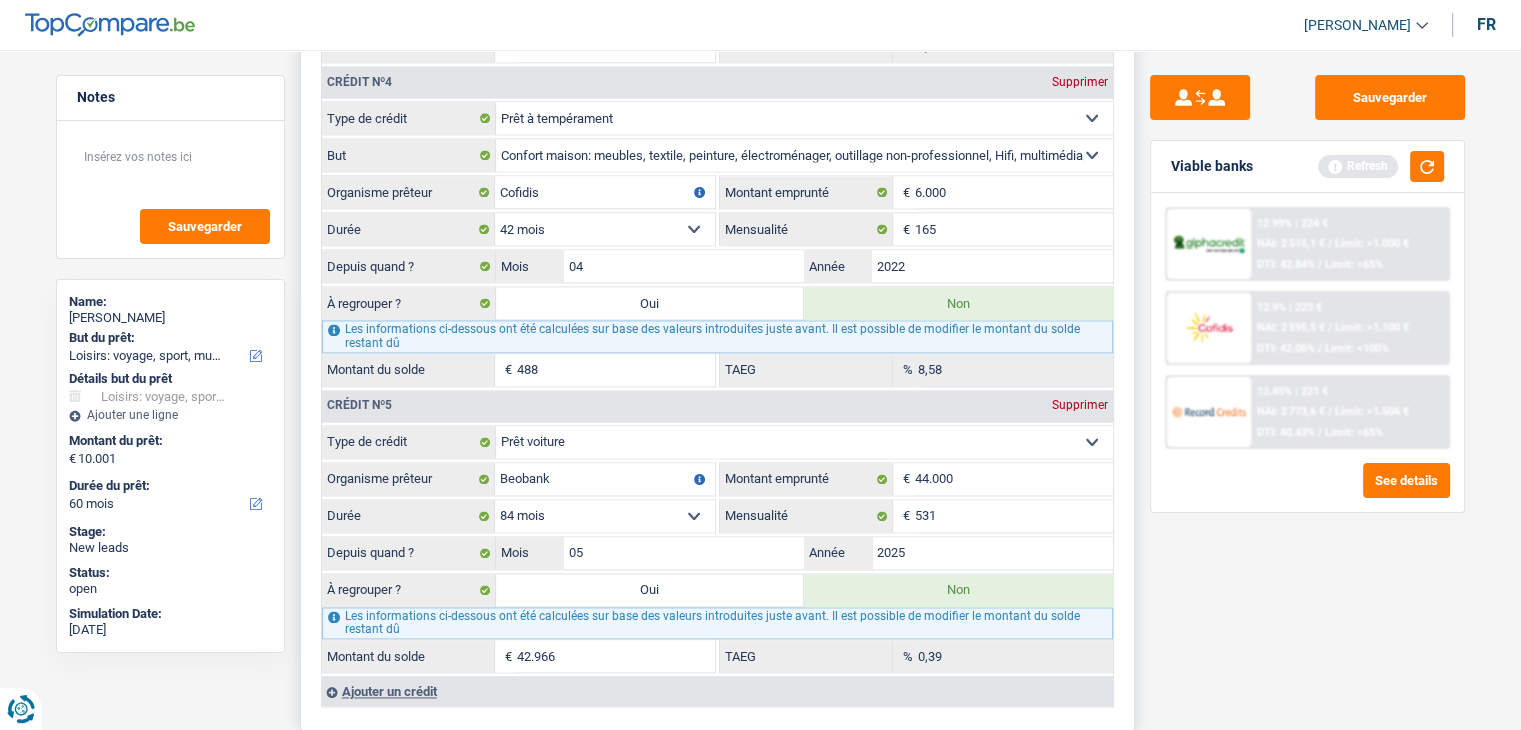 scroll, scrollTop: 2900, scrollLeft: 0, axis: vertical 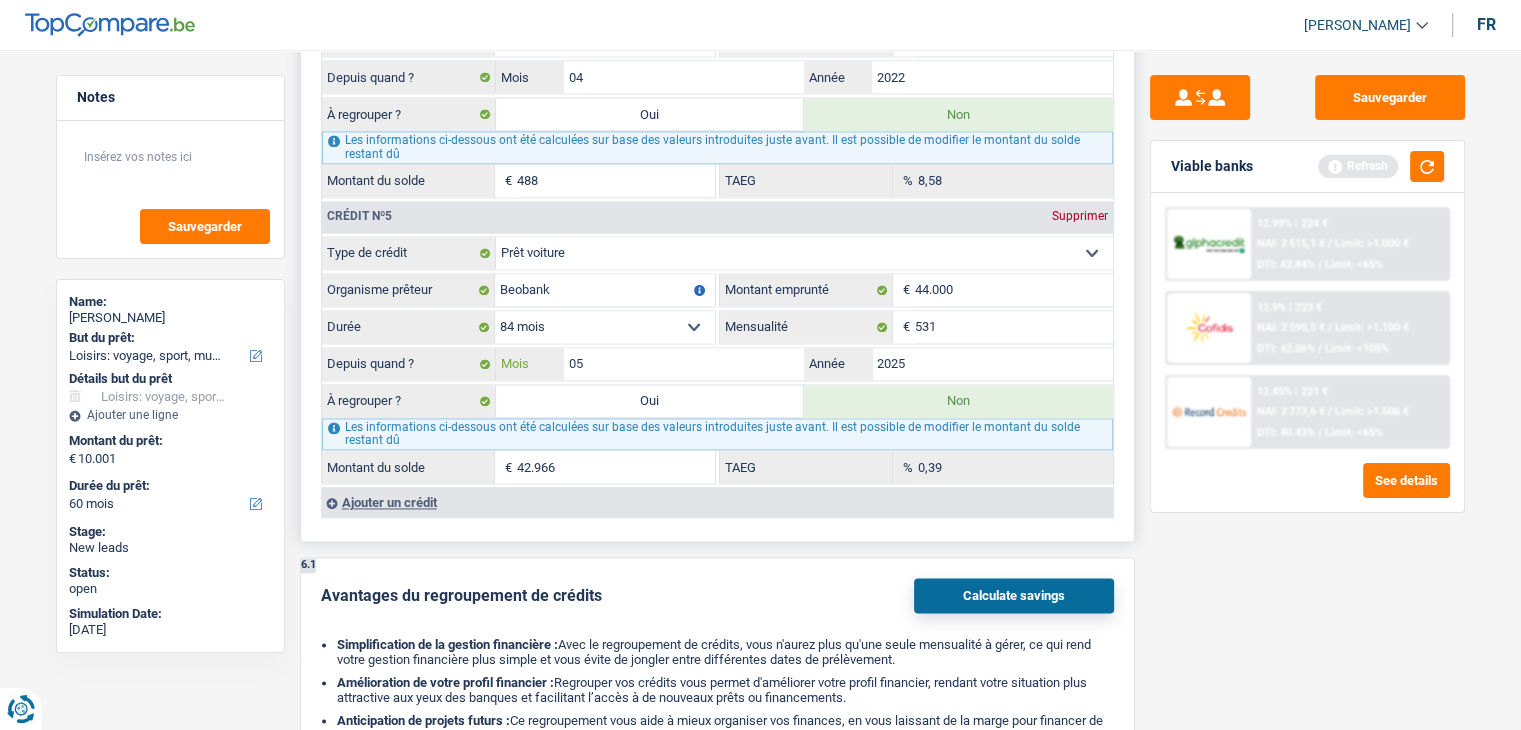 click on "05" at bounding box center (684, 364) 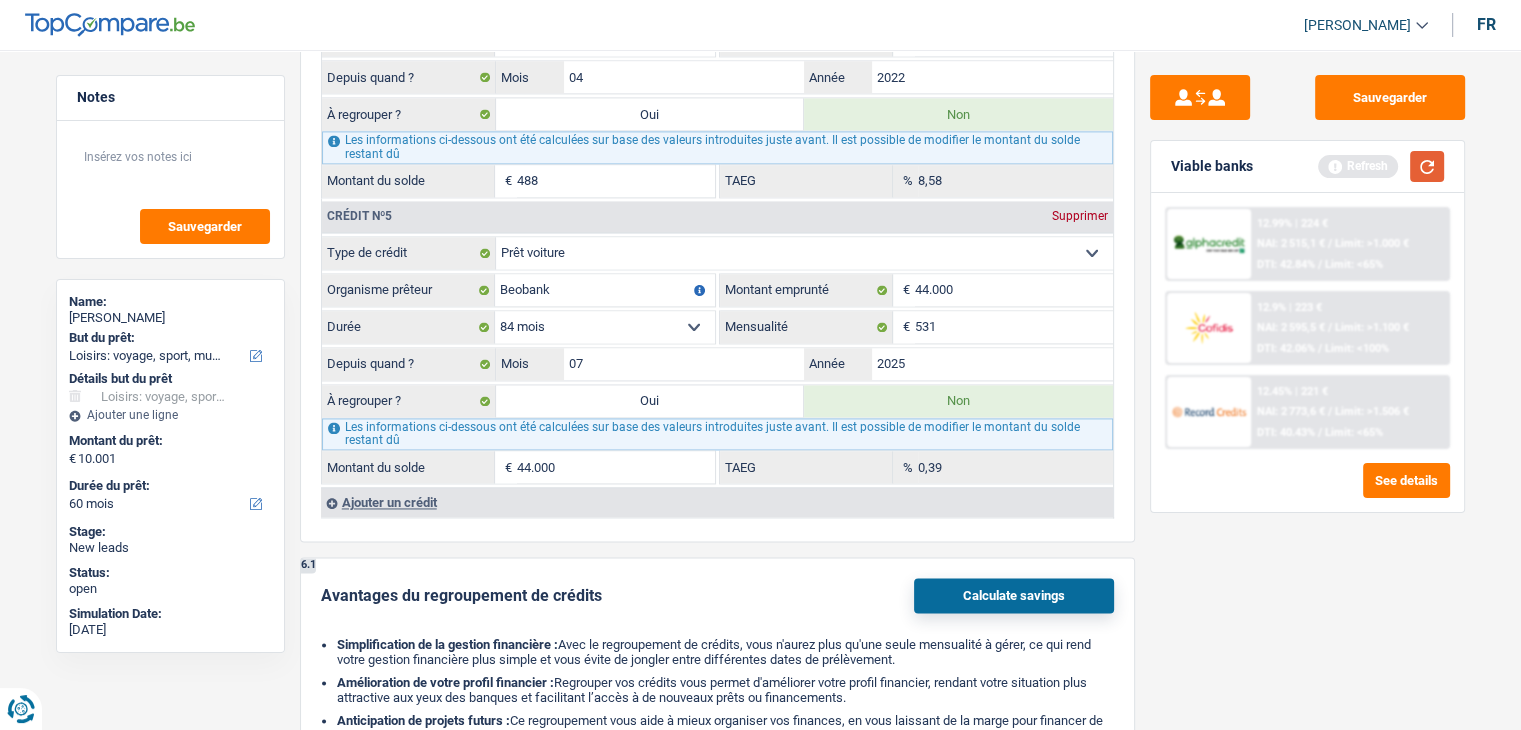 click at bounding box center (1427, 166) 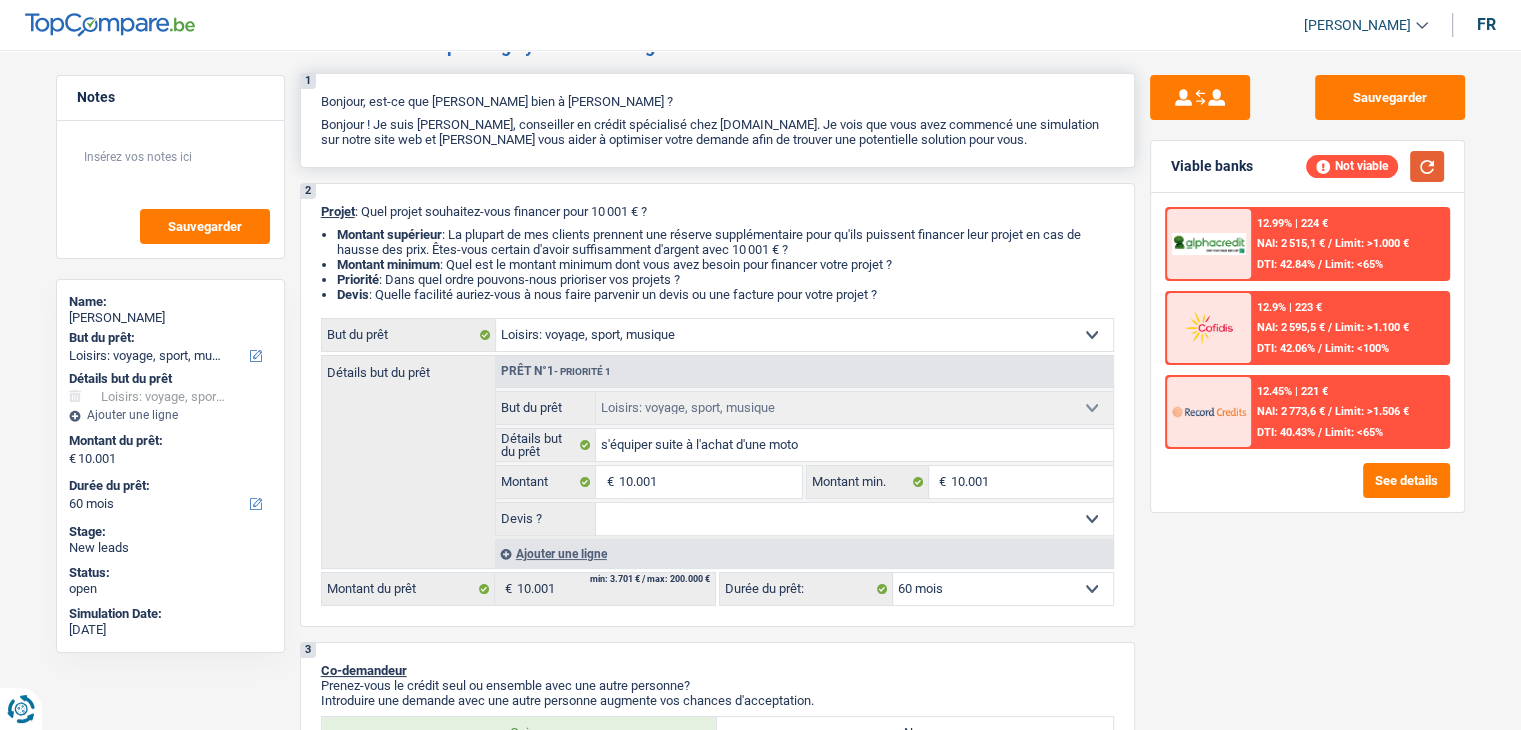scroll, scrollTop: 0, scrollLeft: 0, axis: both 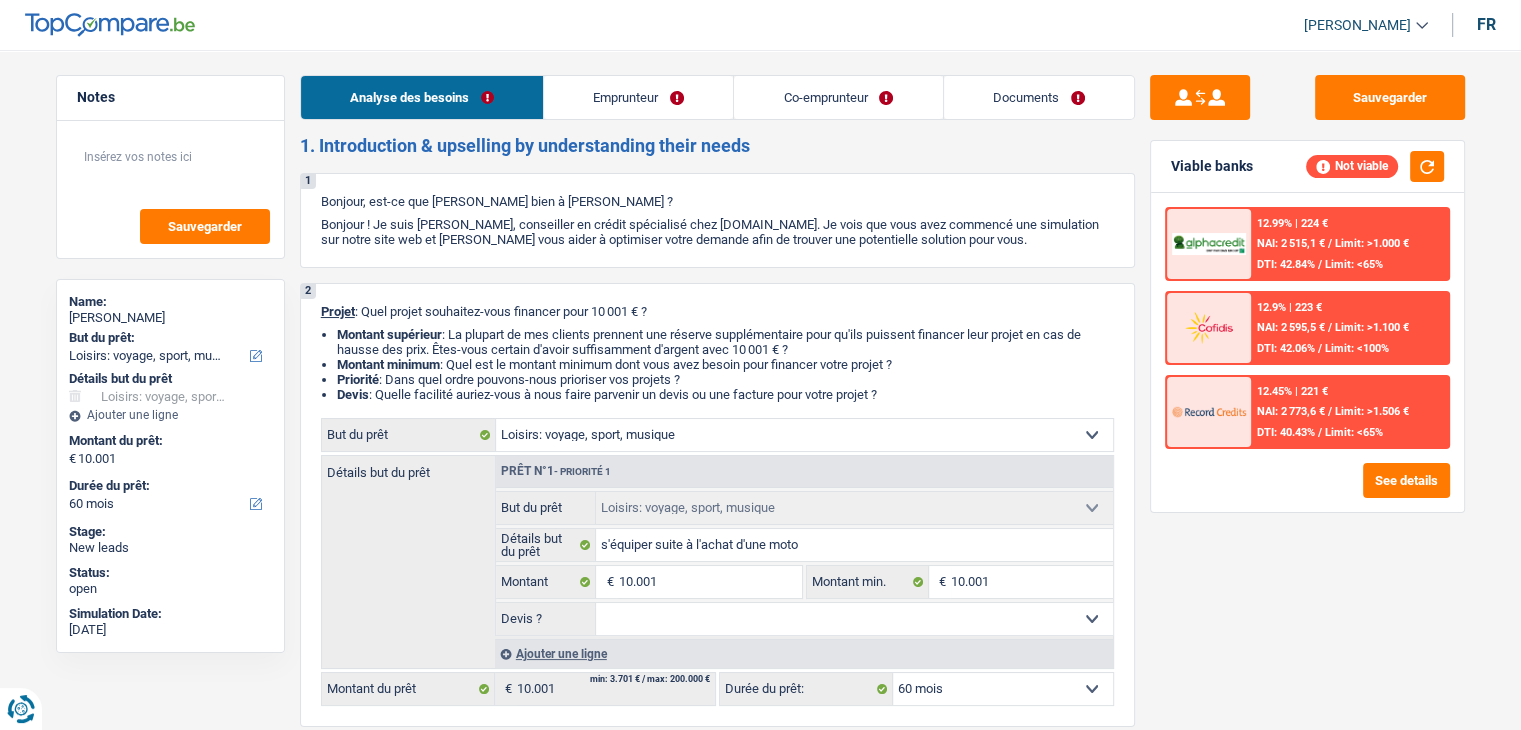 click on "Co-emprunteur" at bounding box center (838, 97) 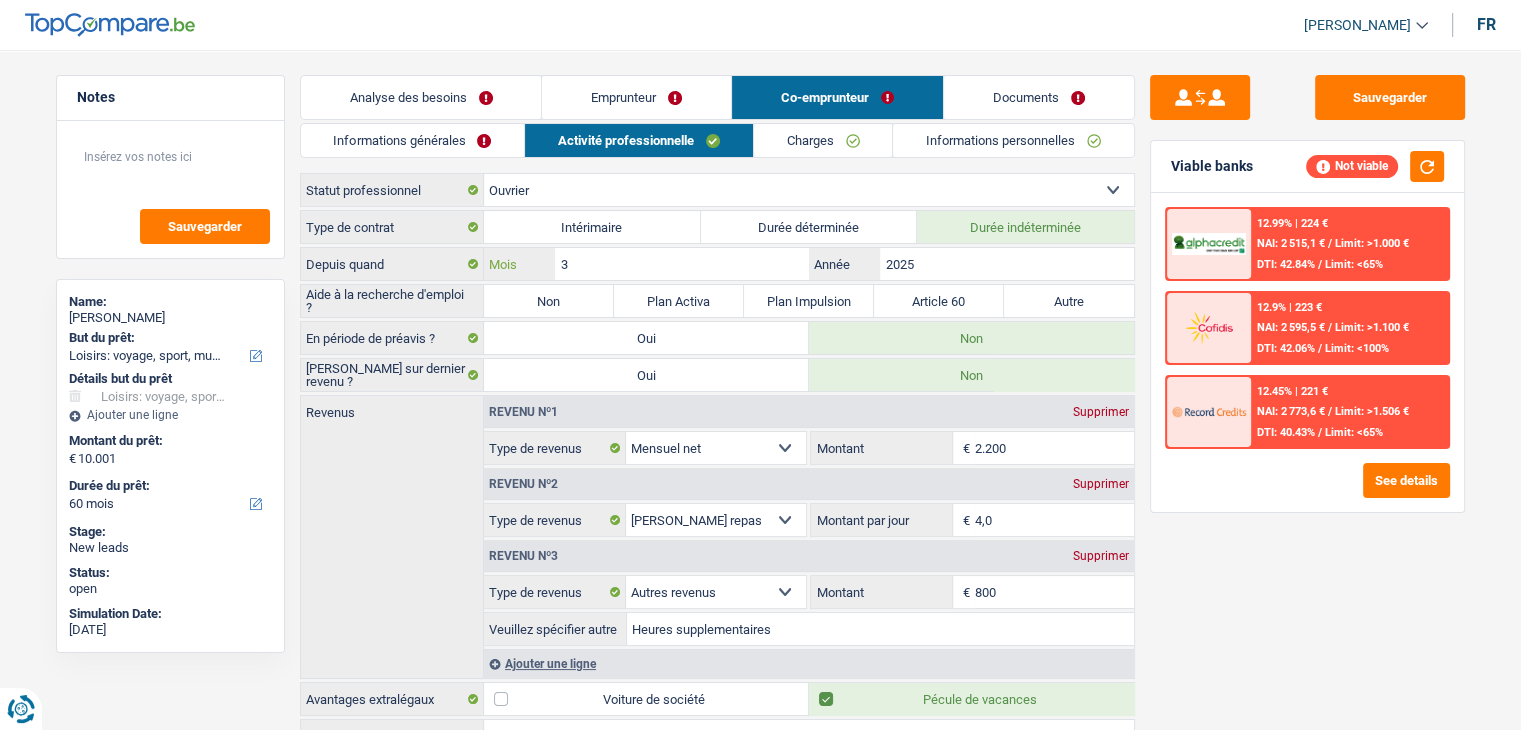 click on "3" at bounding box center (681, 264) 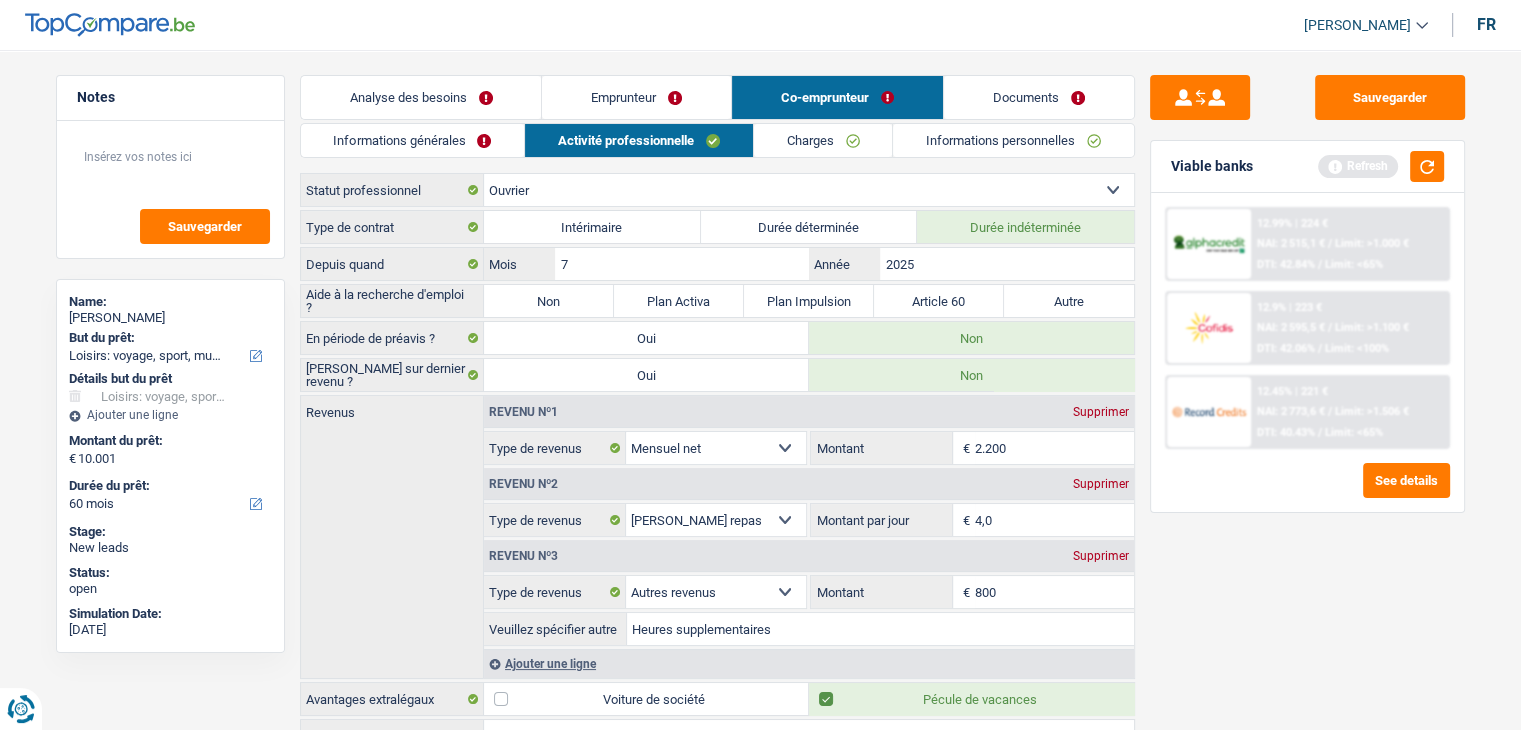 click on "Non" at bounding box center (549, 301) 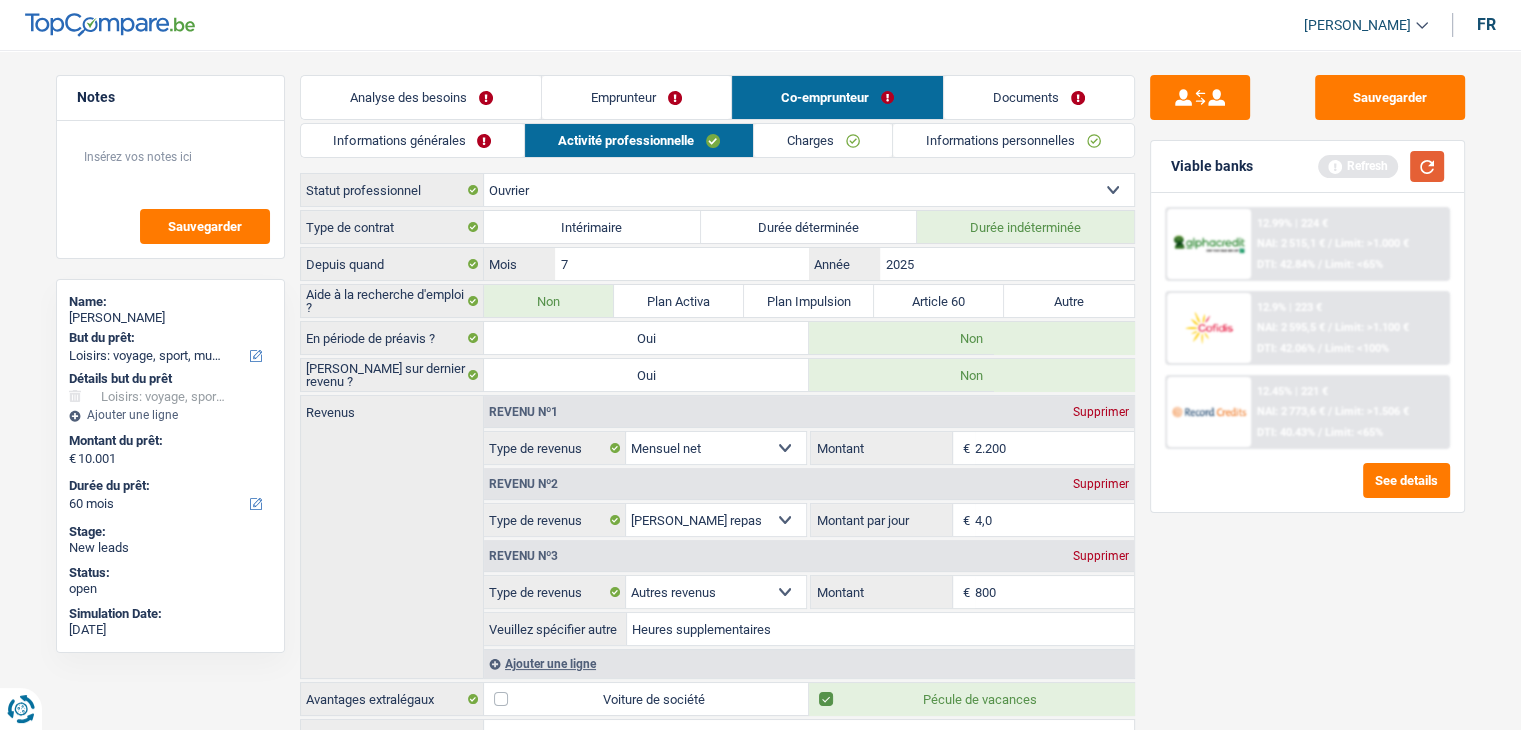 click at bounding box center (1427, 166) 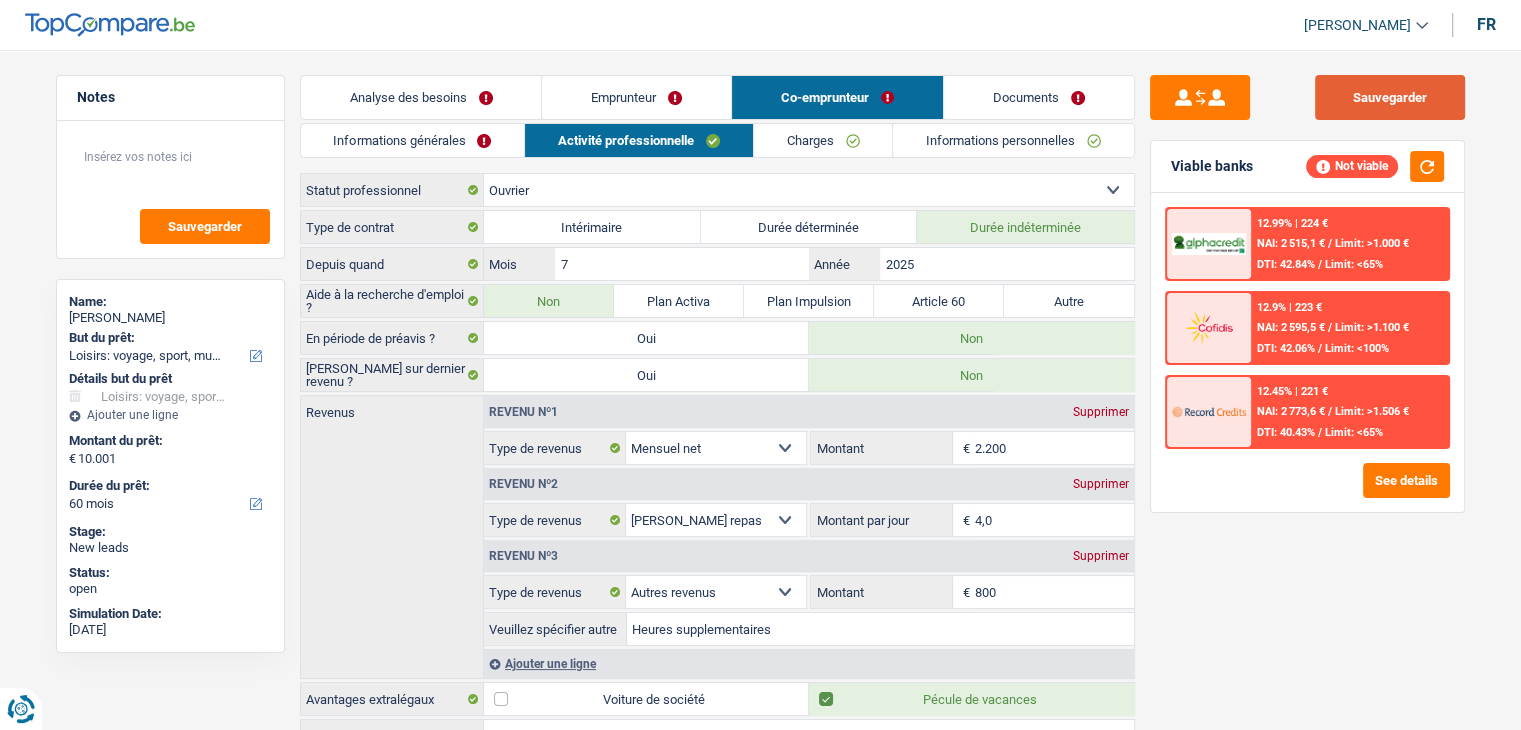 click on "Sauvegarder" at bounding box center (1390, 97) 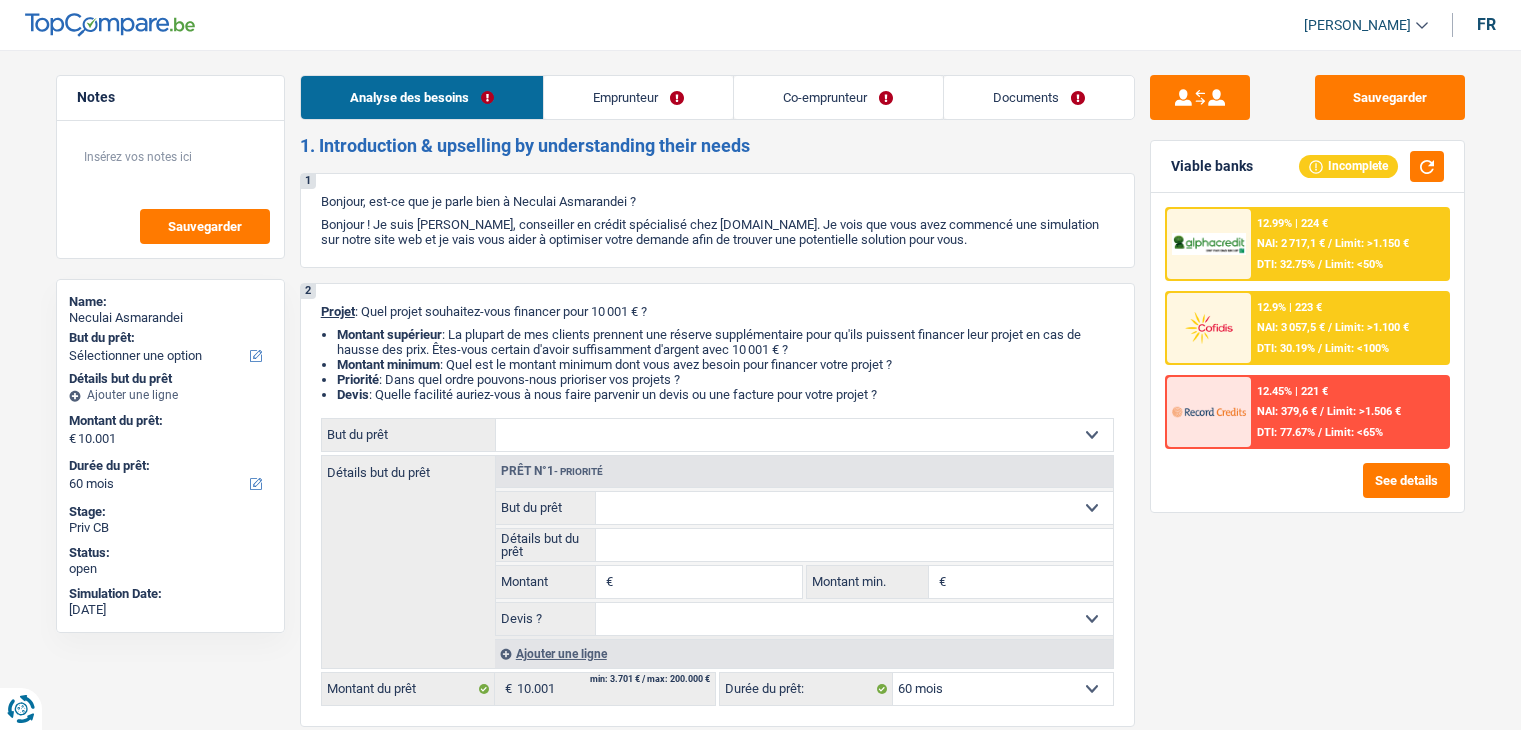 select on "60" 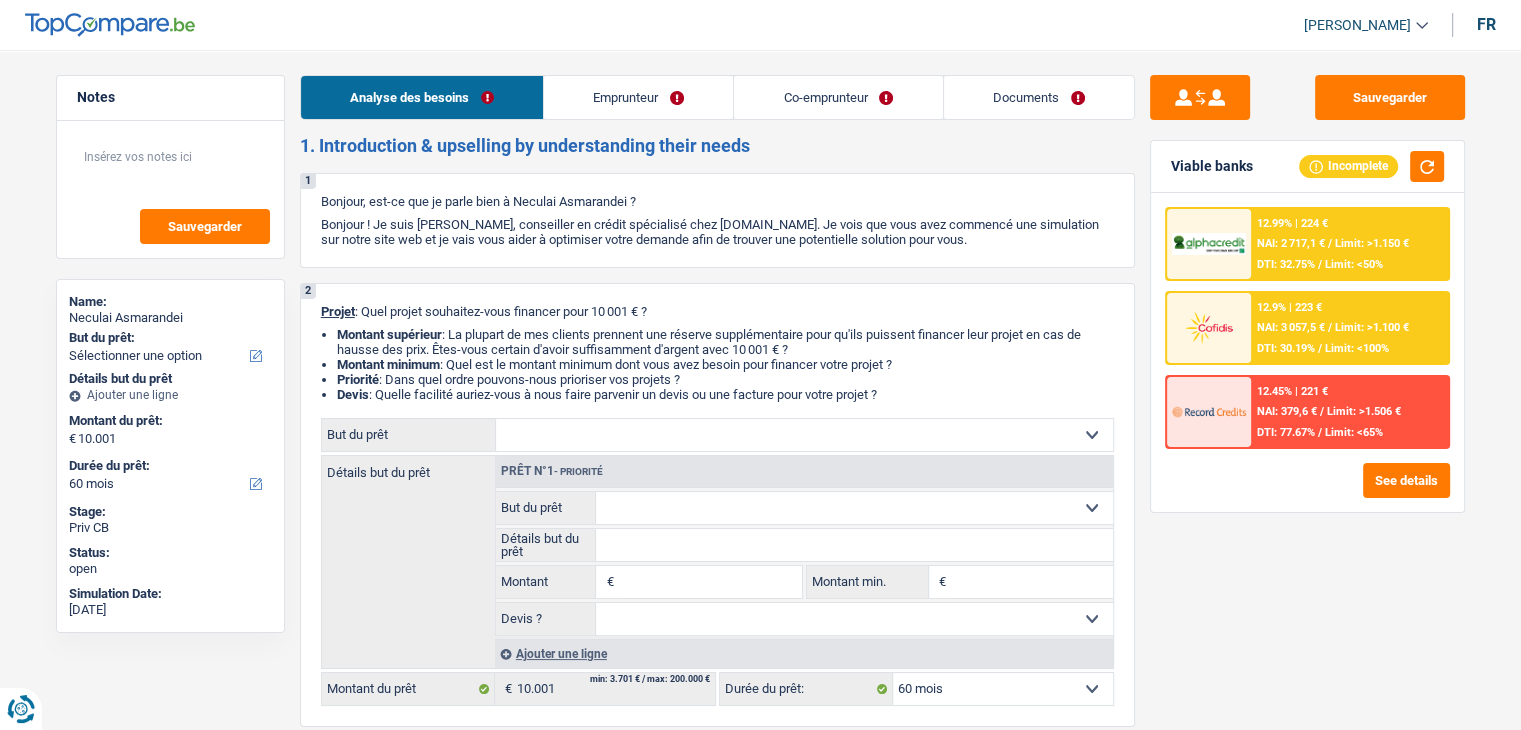 scroll, scrollTop: 0, scrollLeft: 0, axis: both 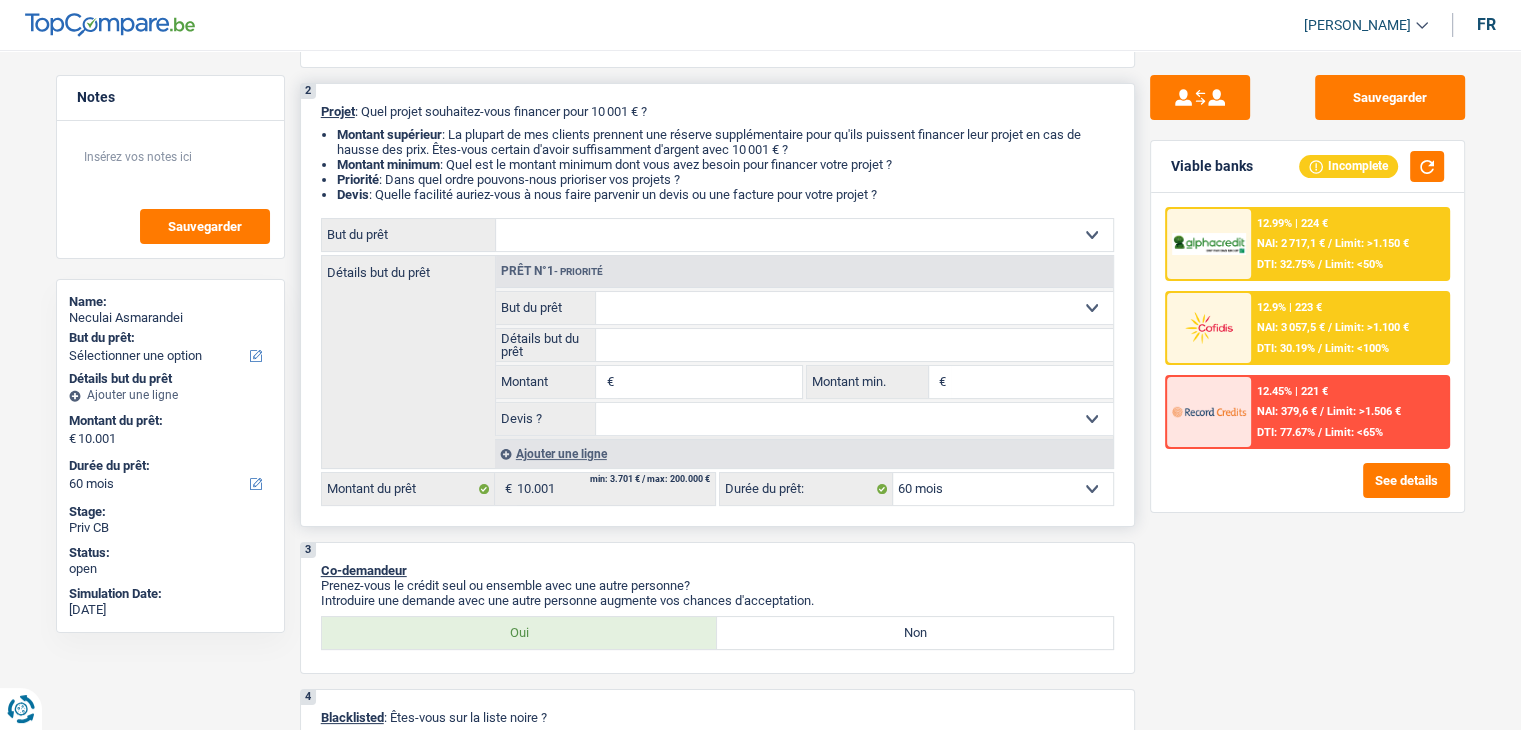 drag, startPoint x: 889, startPoint y: 202, endPoint x: 321, endPoint y: 107, distance: 575.8898 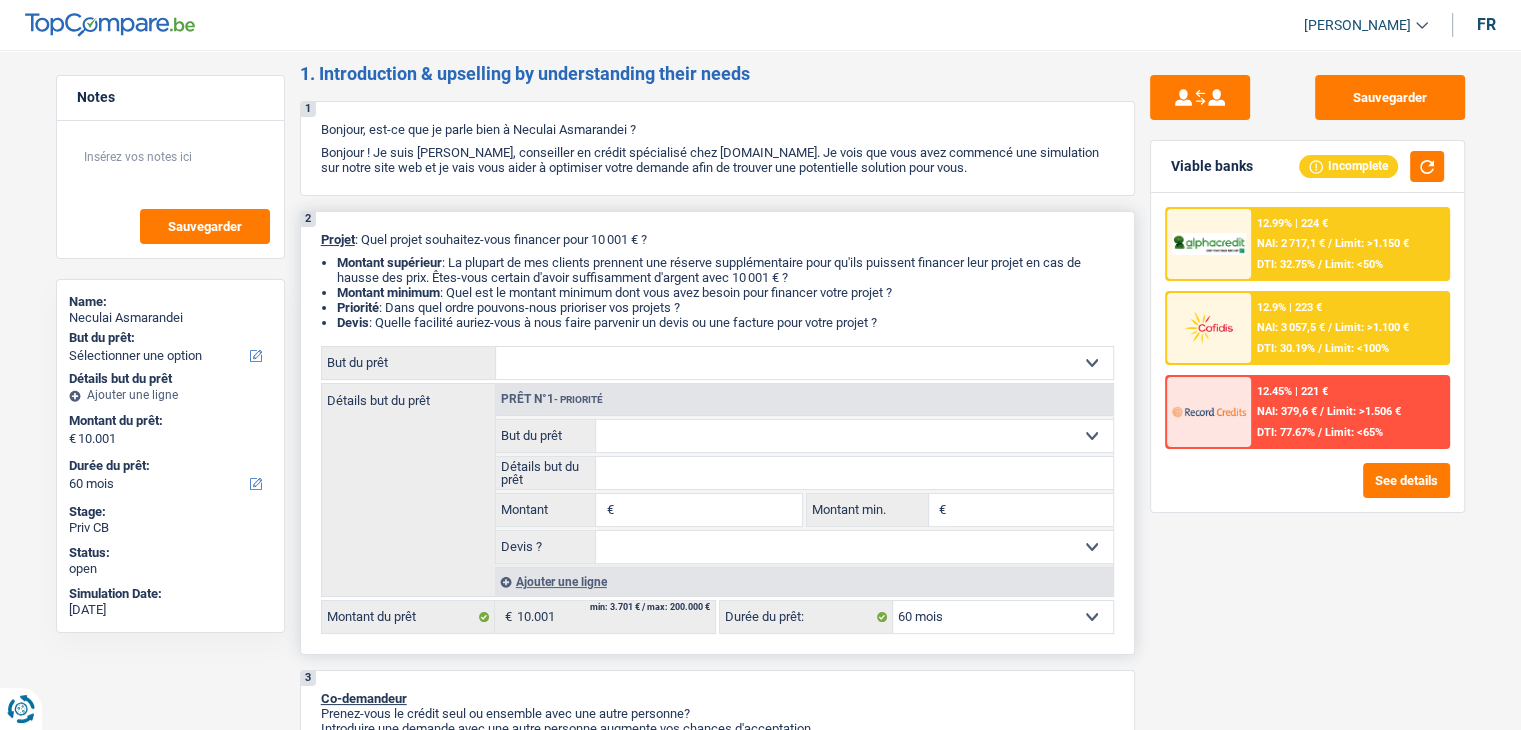 scroll, scrollTop: 0, scrollLeft: 0, axis: both 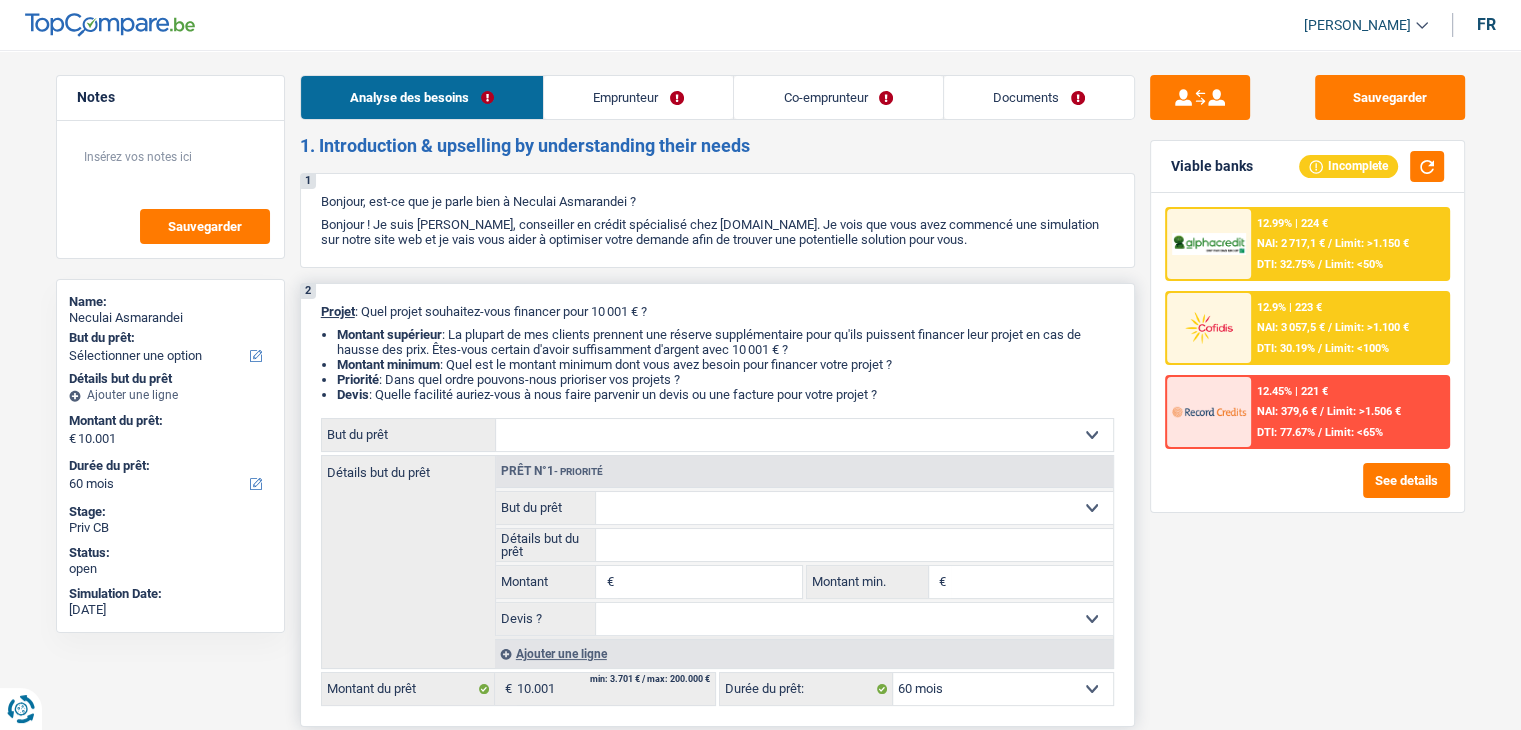 drag, startPoint x: 896, startPoint y: 393, endPoint x: 303, endPoint y: 299, distance: 600.40405 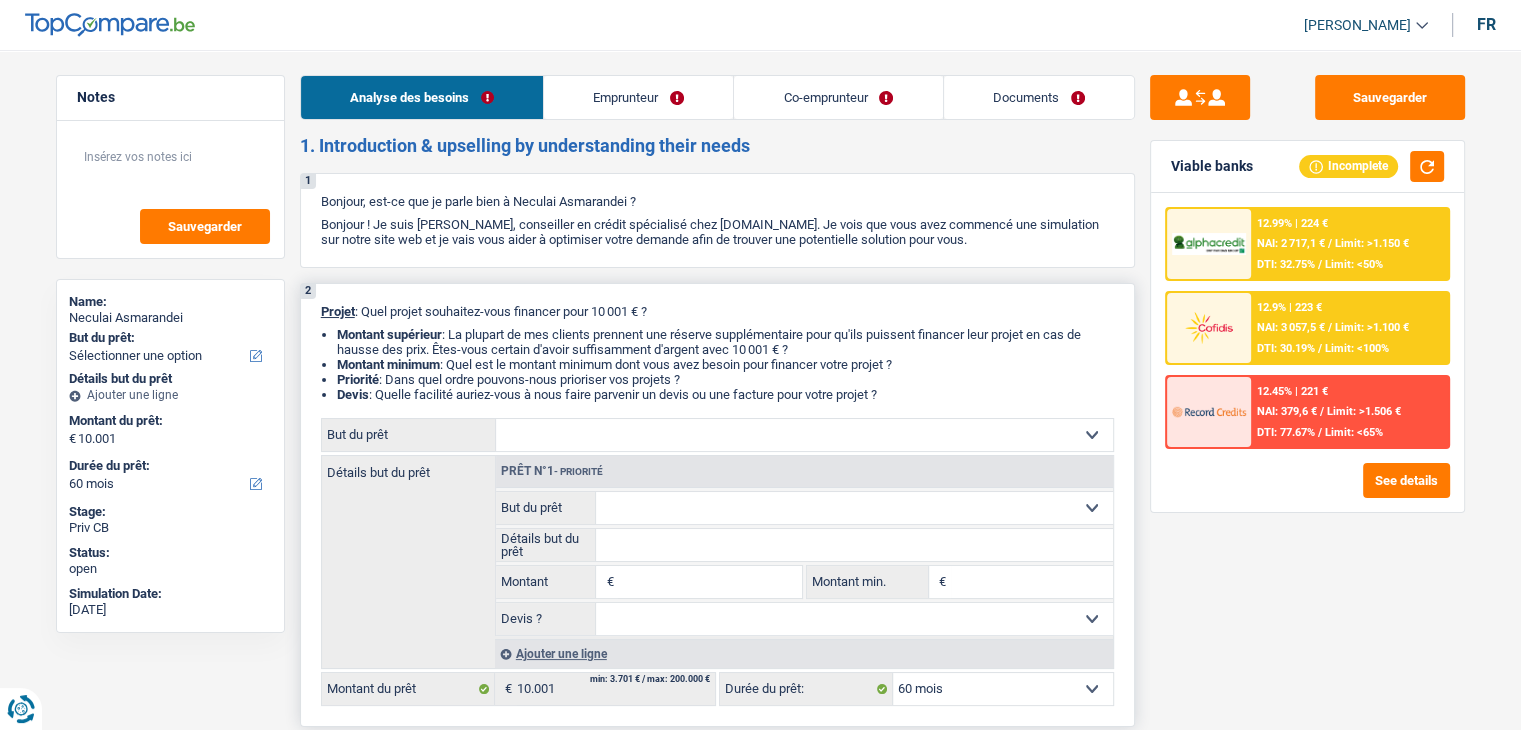 click on "Montant minimum : Quel est le montant minimum dont vous avez besoin pour financer votre projet ?" at bounding box center [725, 364] 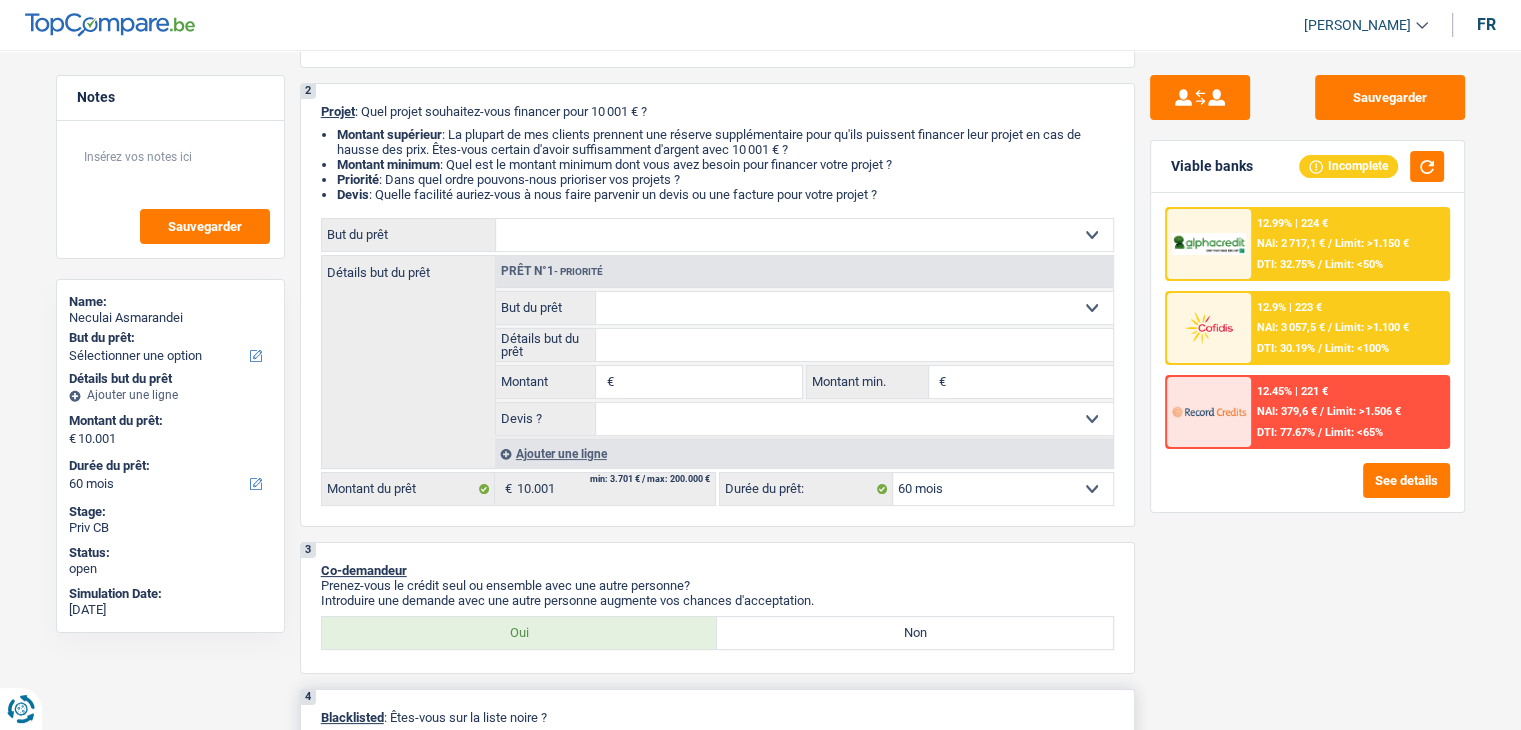 scroll, scrollTop: 0, scrollLeft: 0, axis: both 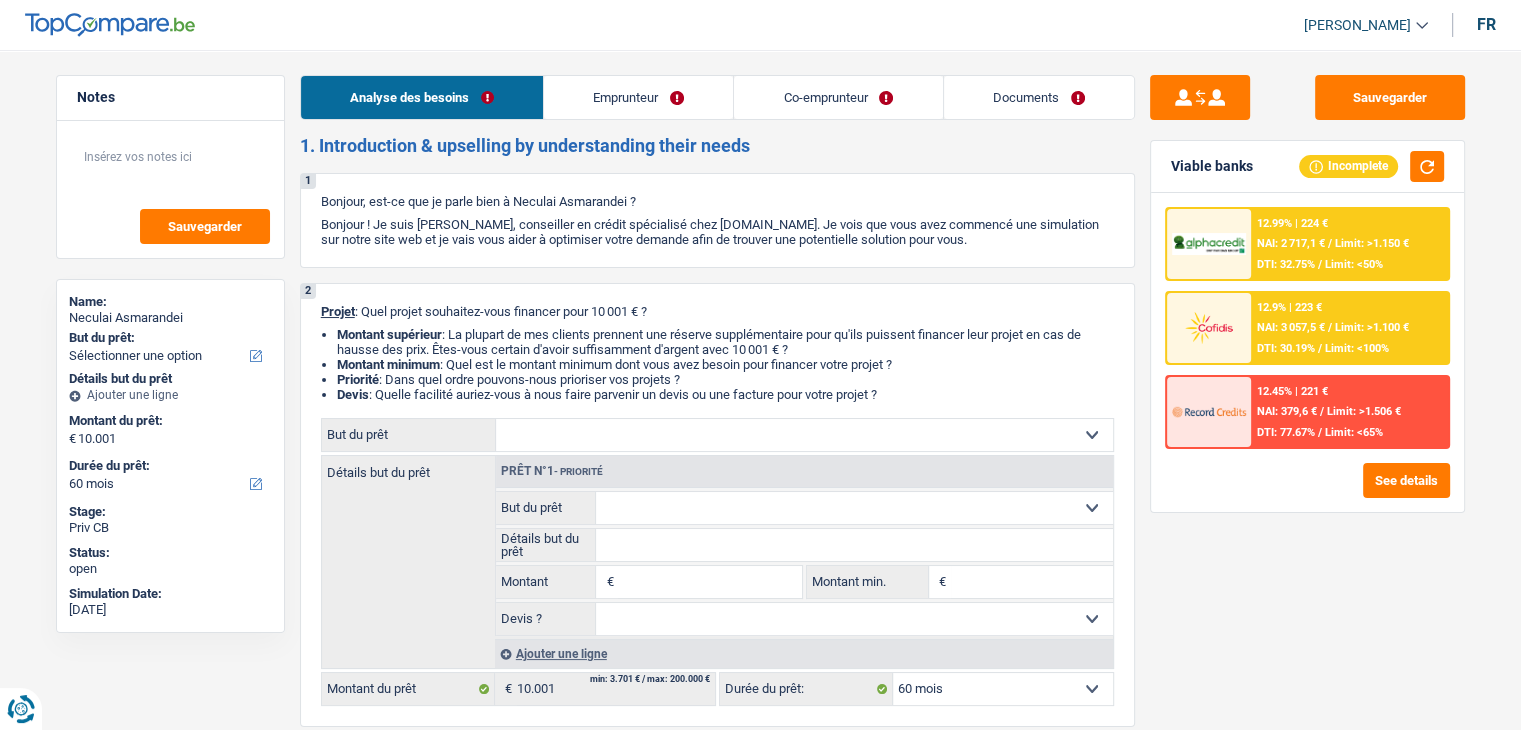 drag, startPoint x: 754, startPoint y: 145, endPoint x: 301, endPoint y: 145, distance: 453 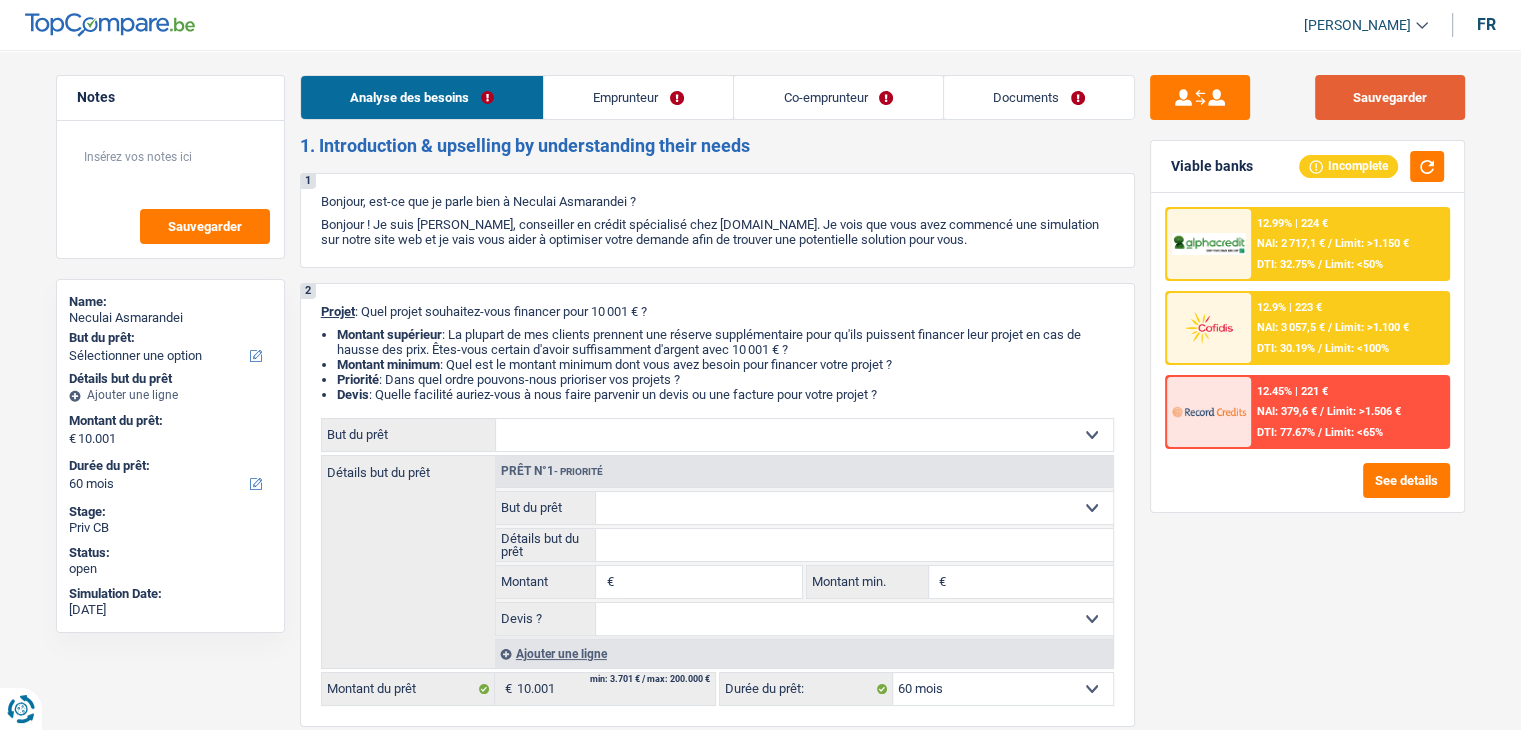 click on "Sauvegarder" at bounding box center (1390, 97) 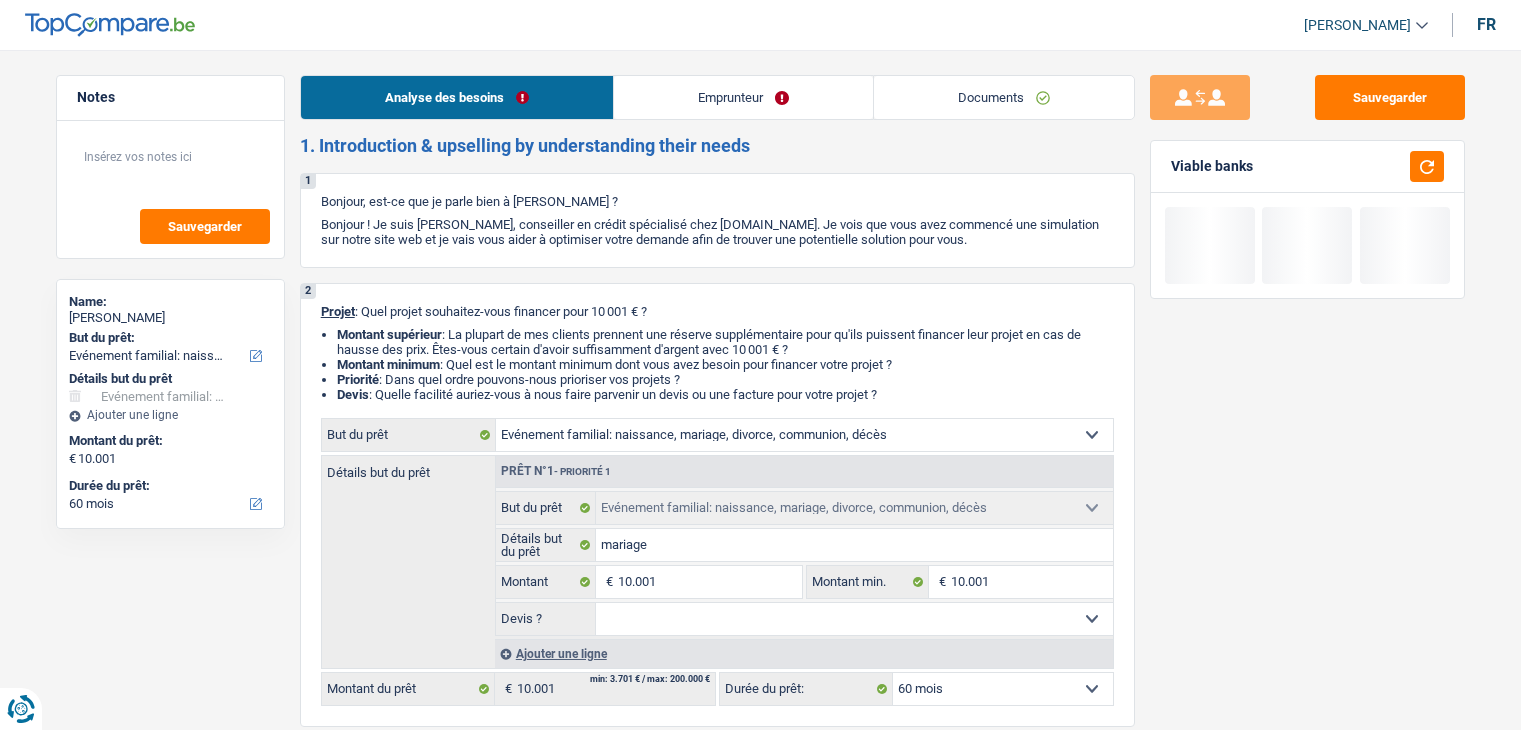 select on "familyEvent" 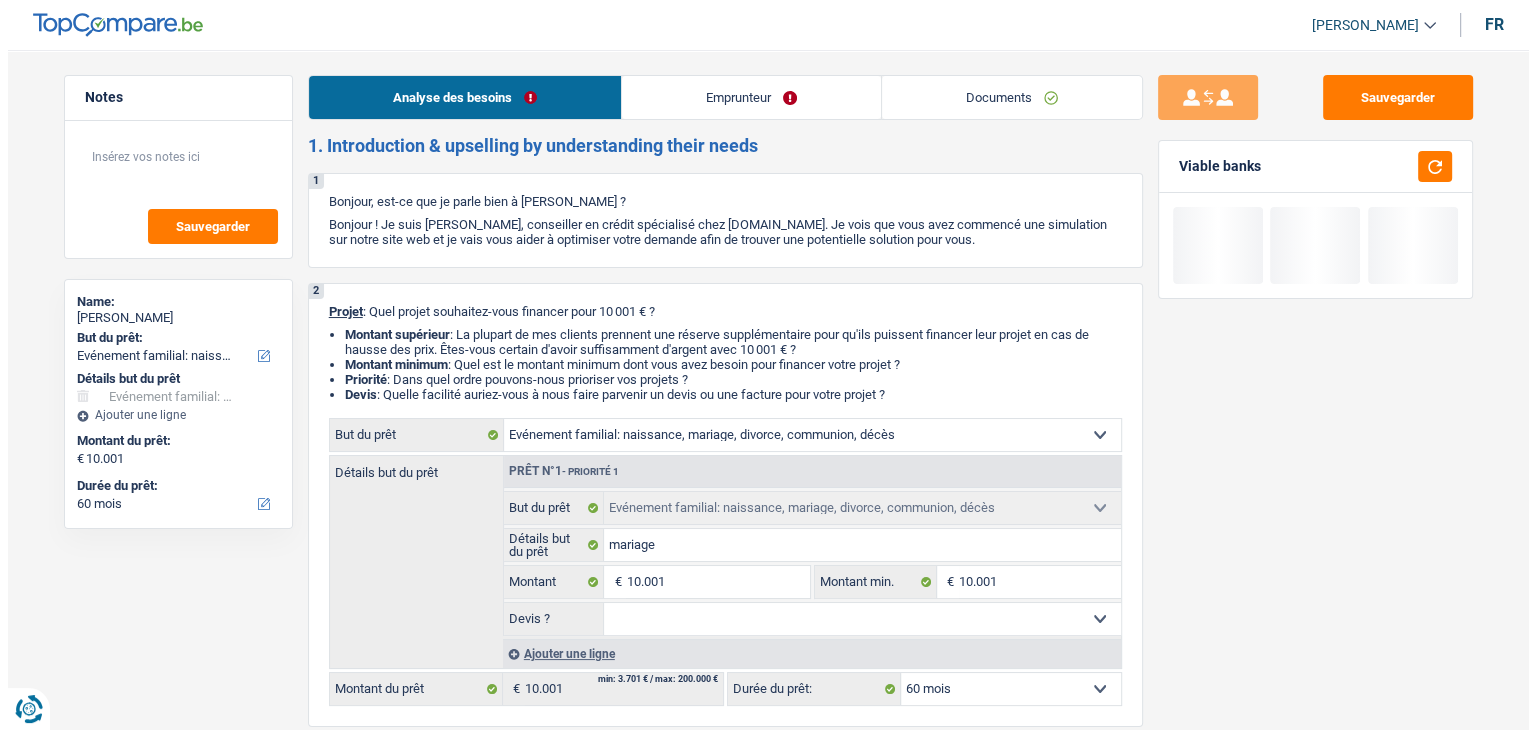 scroll, scrollTop: 0, scrollLeft: 0, axis: both 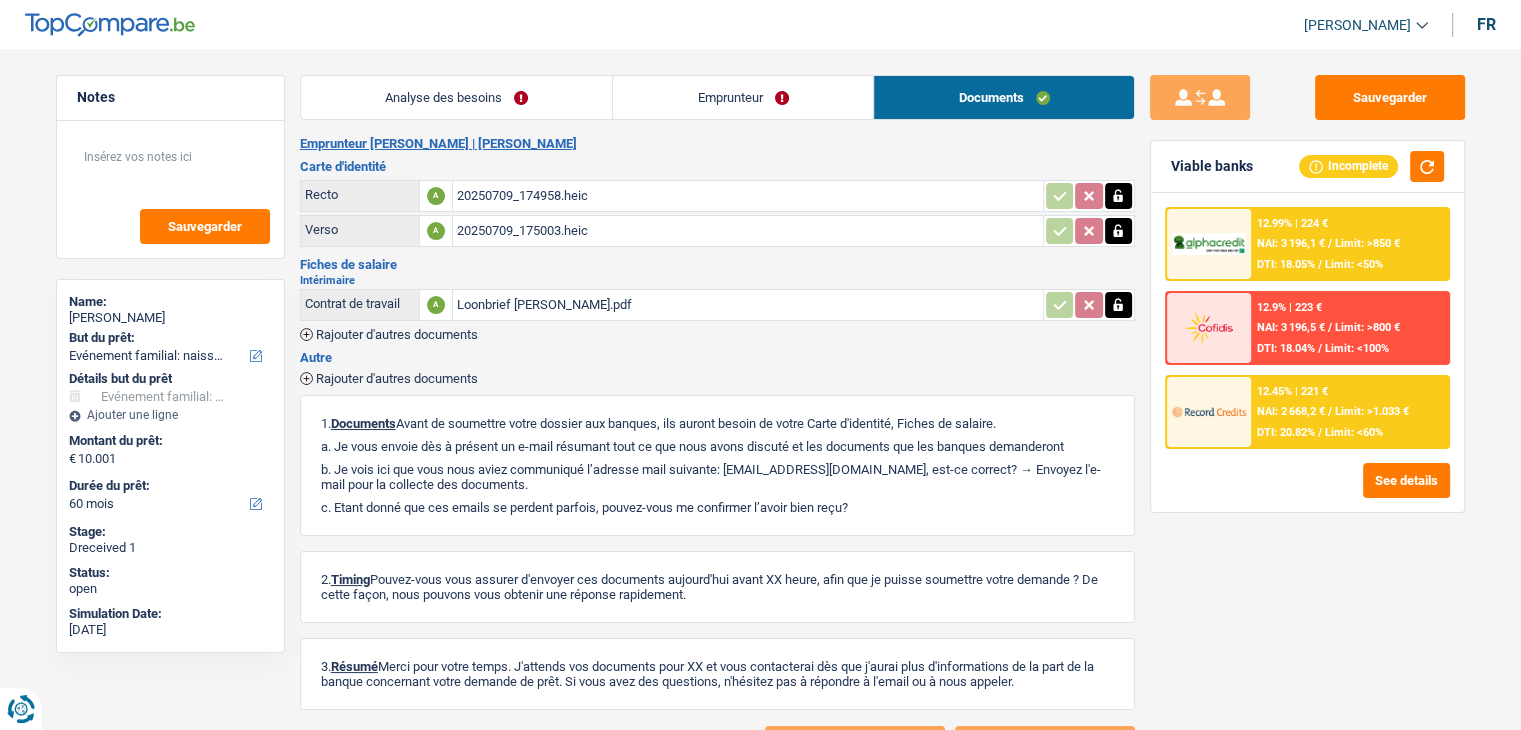 drag, startPoint x: 304, startPoint y: 296, endPoint x: 394, endPoint y: 304, distance: 90.35486 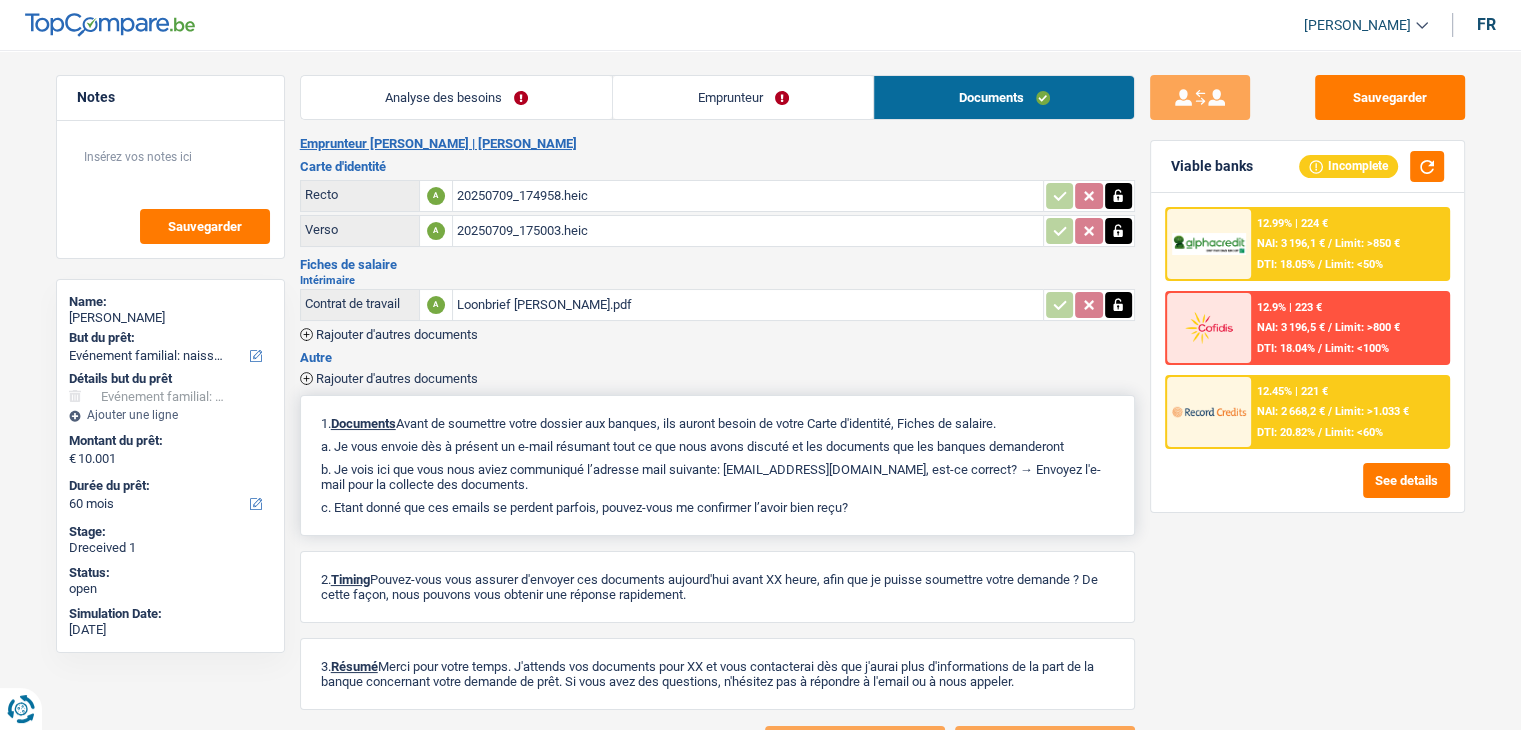 click on "1.  Documents
Avant de soumettre votre dossier aux banques, ils auront besoin de votre Carte d'identité, Fiches de salaire." at bounding box center [717, 423] 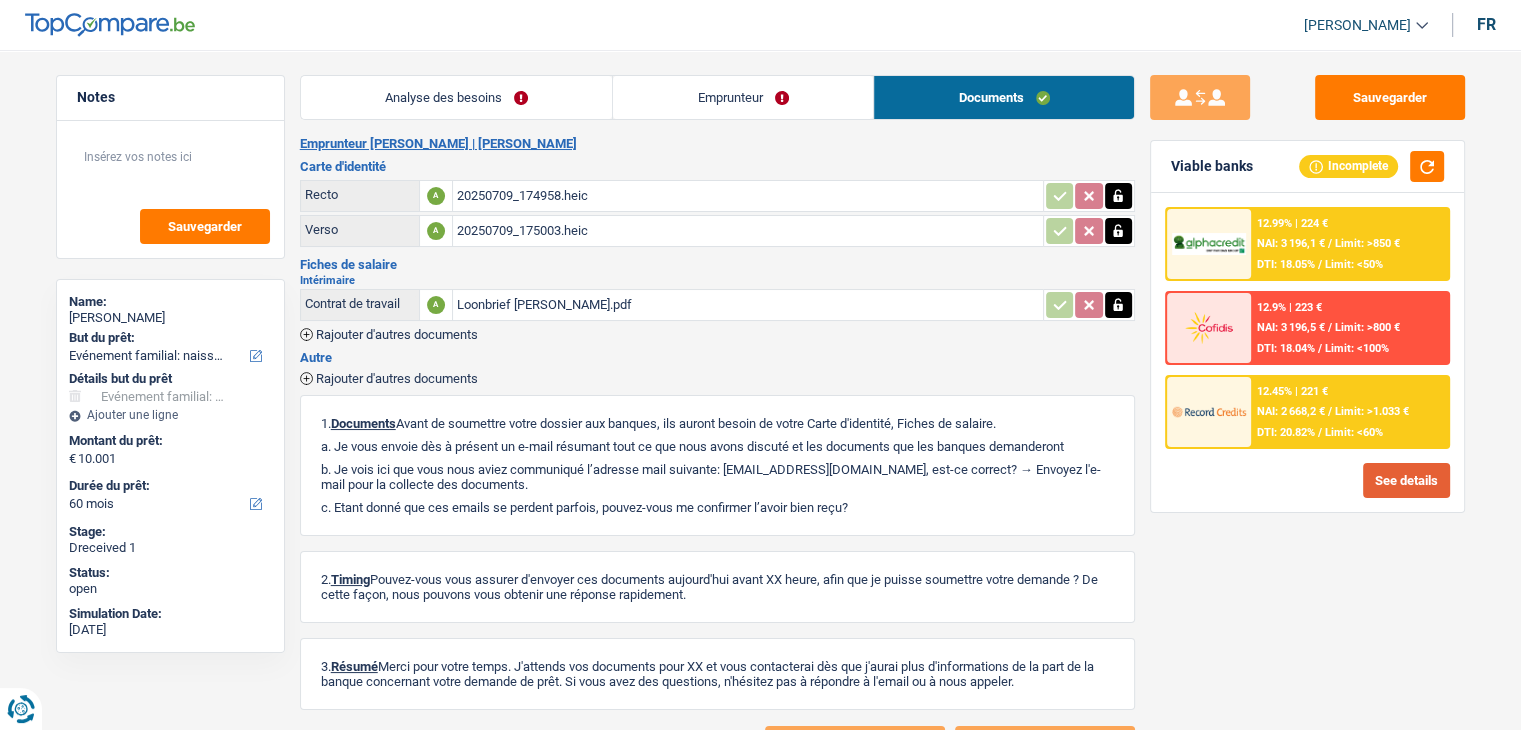click on "See details" at bounding box center [1406, 480] 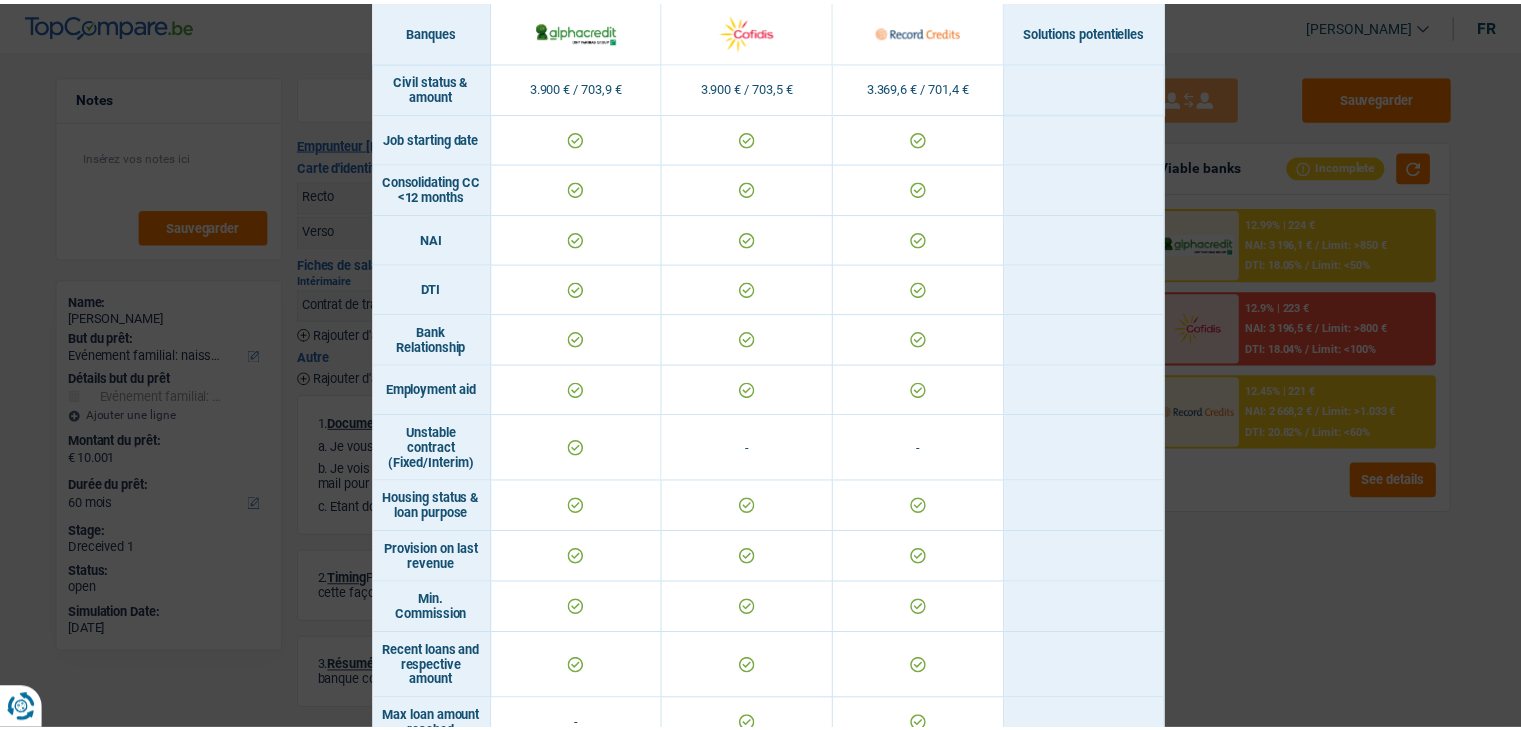 scroll, scrollTop: 1178, scrollLeft: 0, axis: vertical 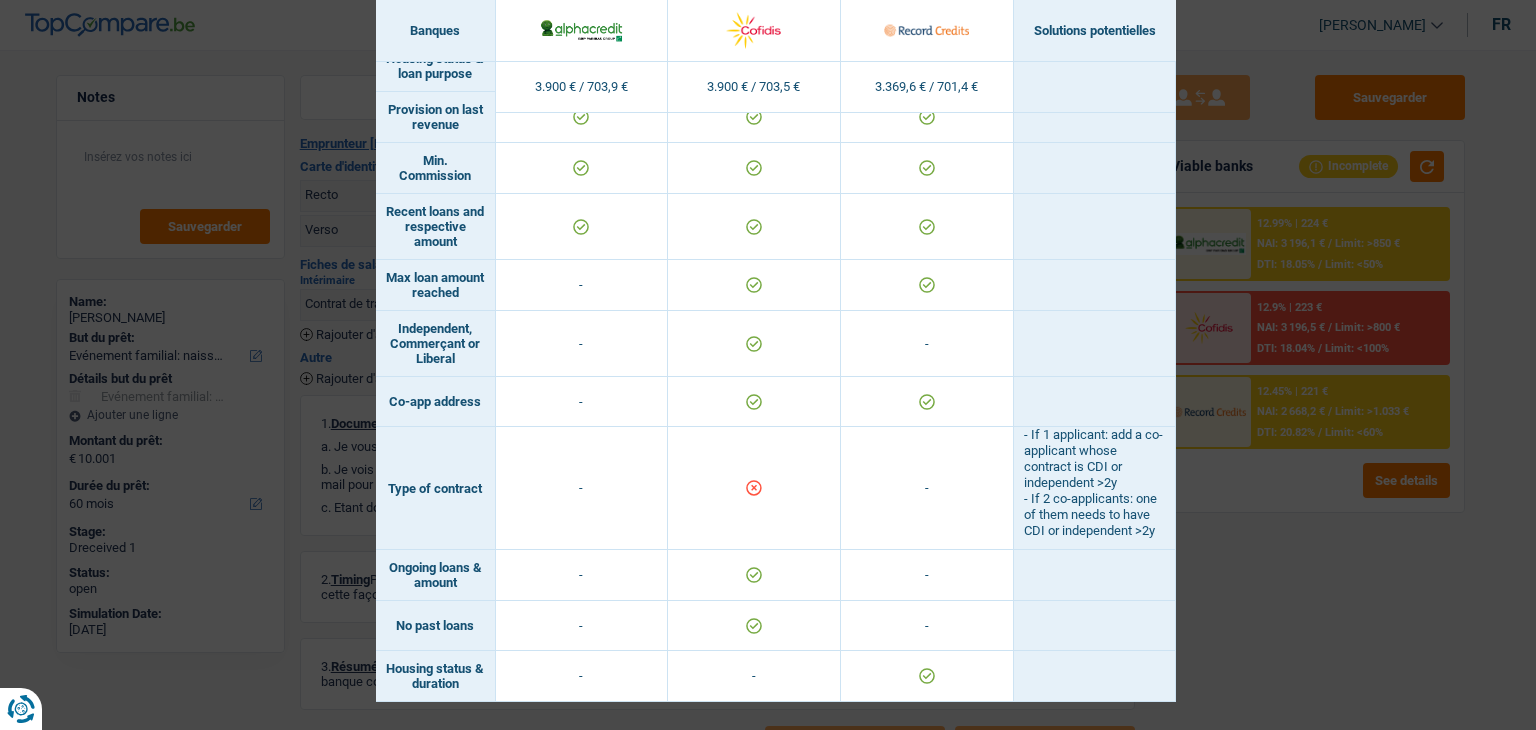 drag, startPoint x: 383, startPoint y: 477, endPoint x: 1139, endPoint y: 532, distance: 757.99805 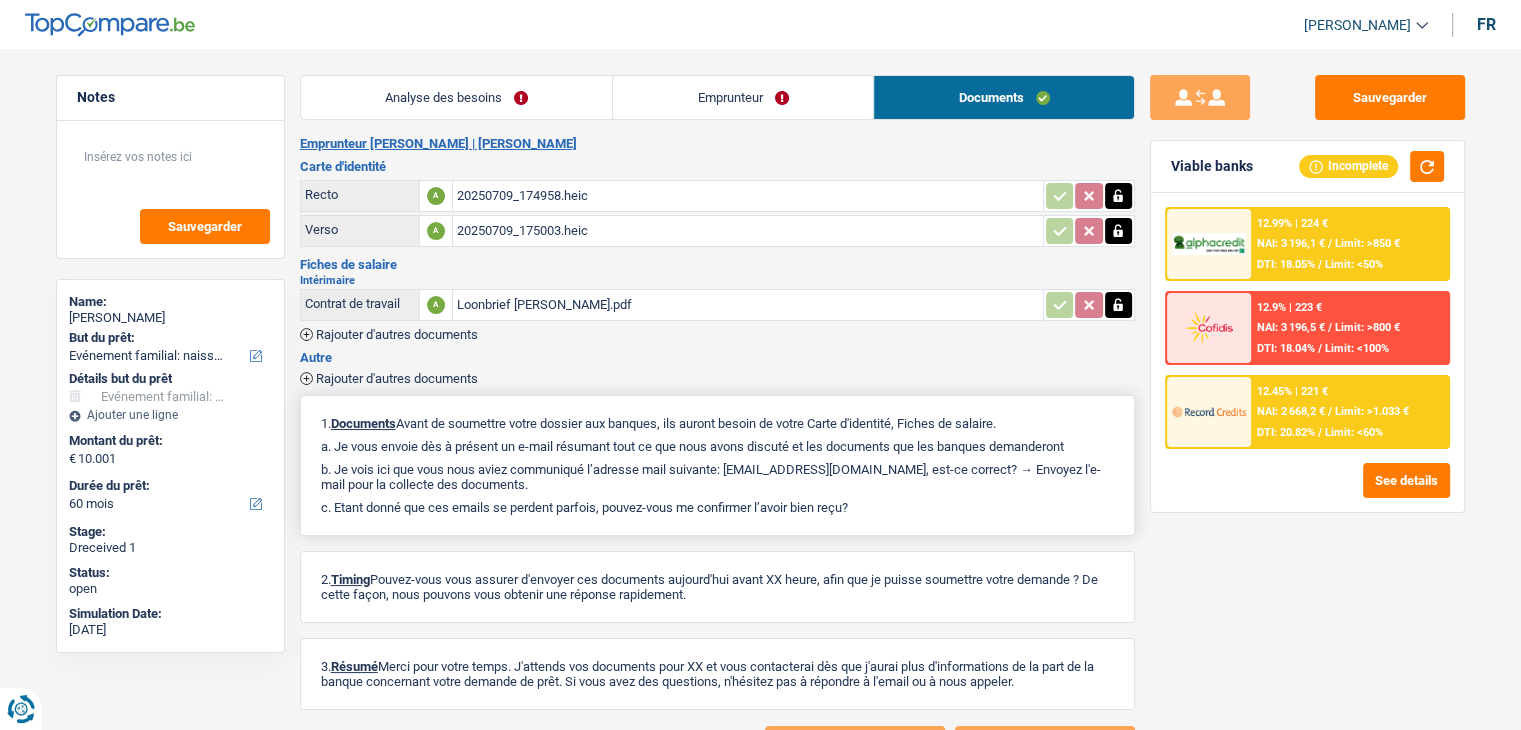 drag, startPoint x: 556, startPoint y: 369, endPoint x: 491, endPoint y: 400, distance: 72.013885 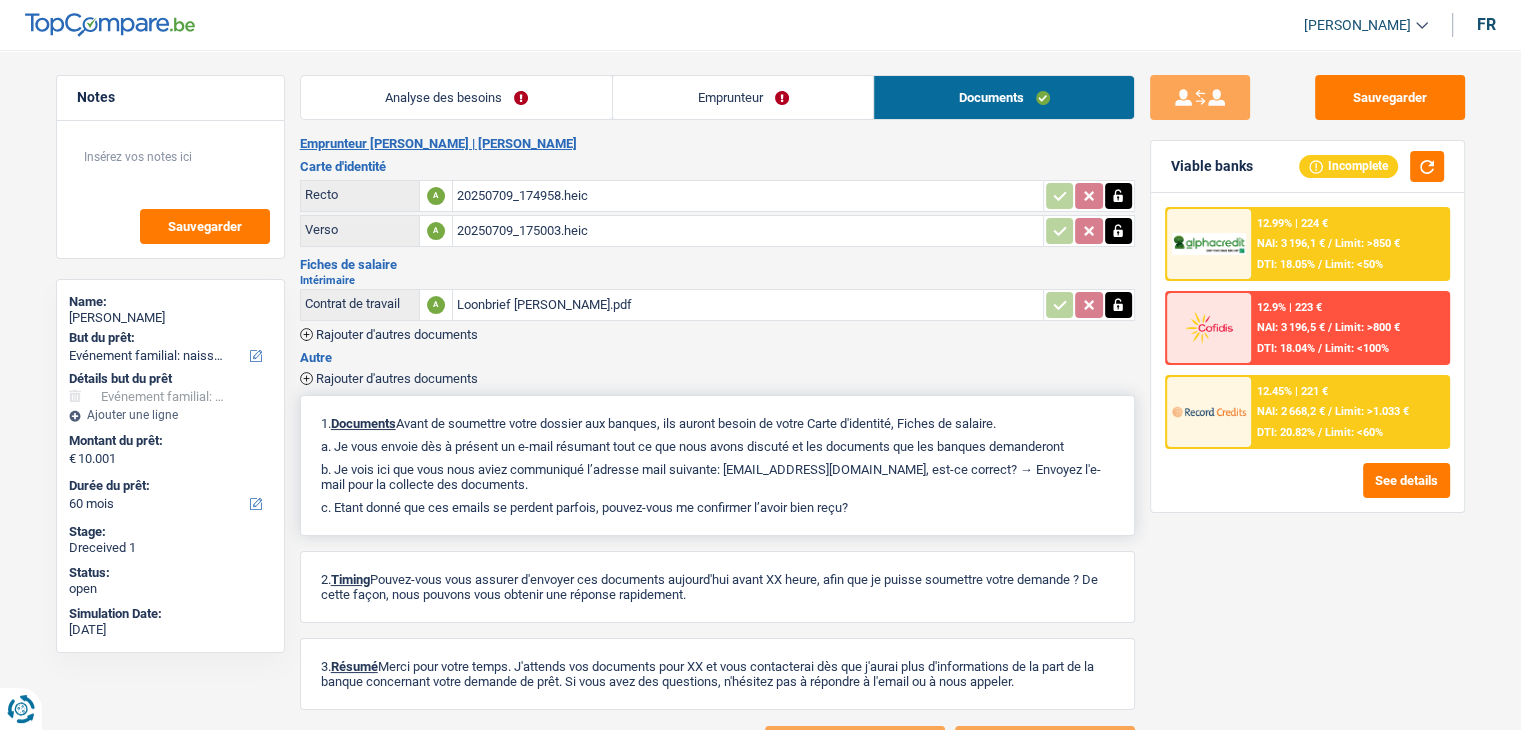 drag, startPoint x: 324, startPoint y: 417, endPoint x: 866, endPoint y: 505, distance: 549.0974 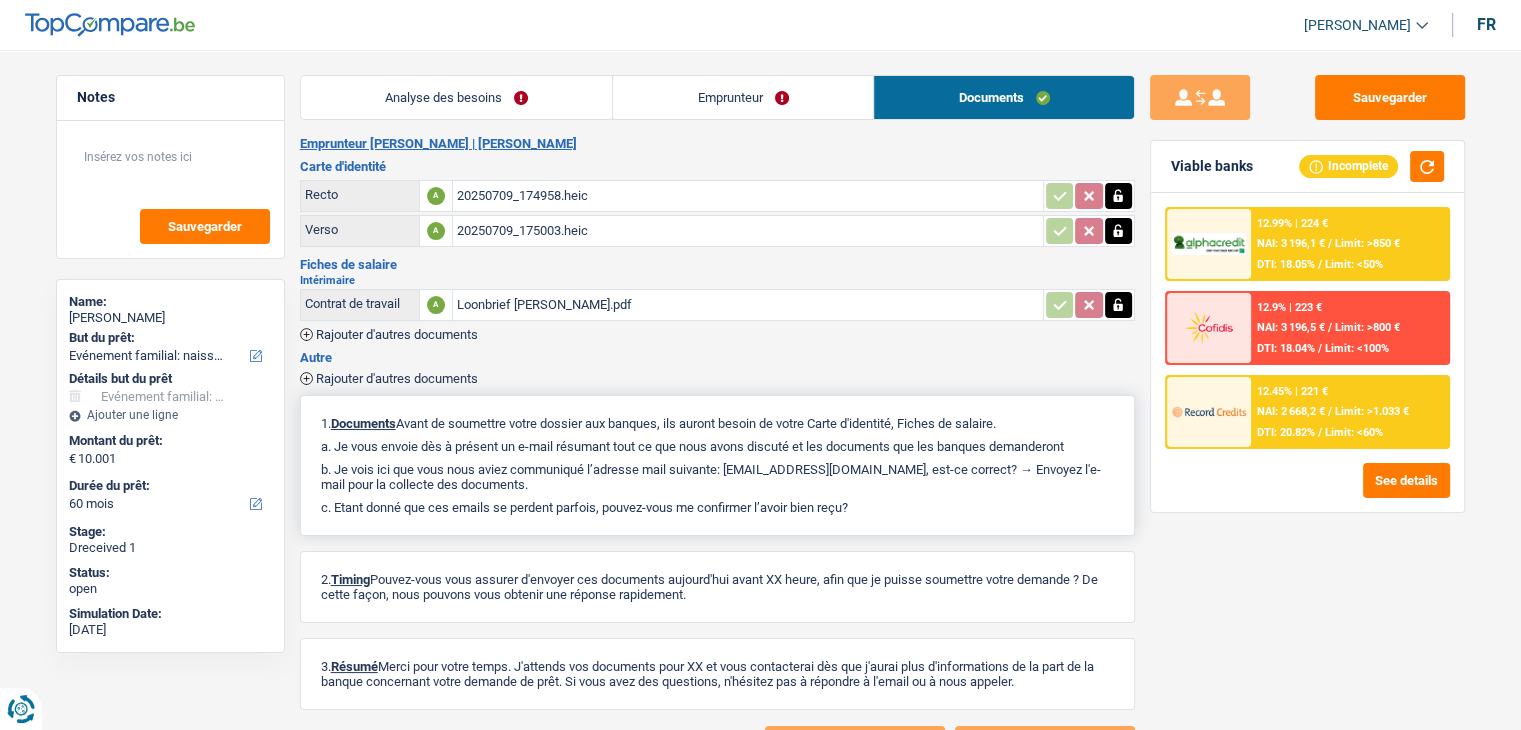 drag, startPoint x: 859, startPoint y: 502, endPoint x: 314, endPoint y: 409, distance: 552.8779 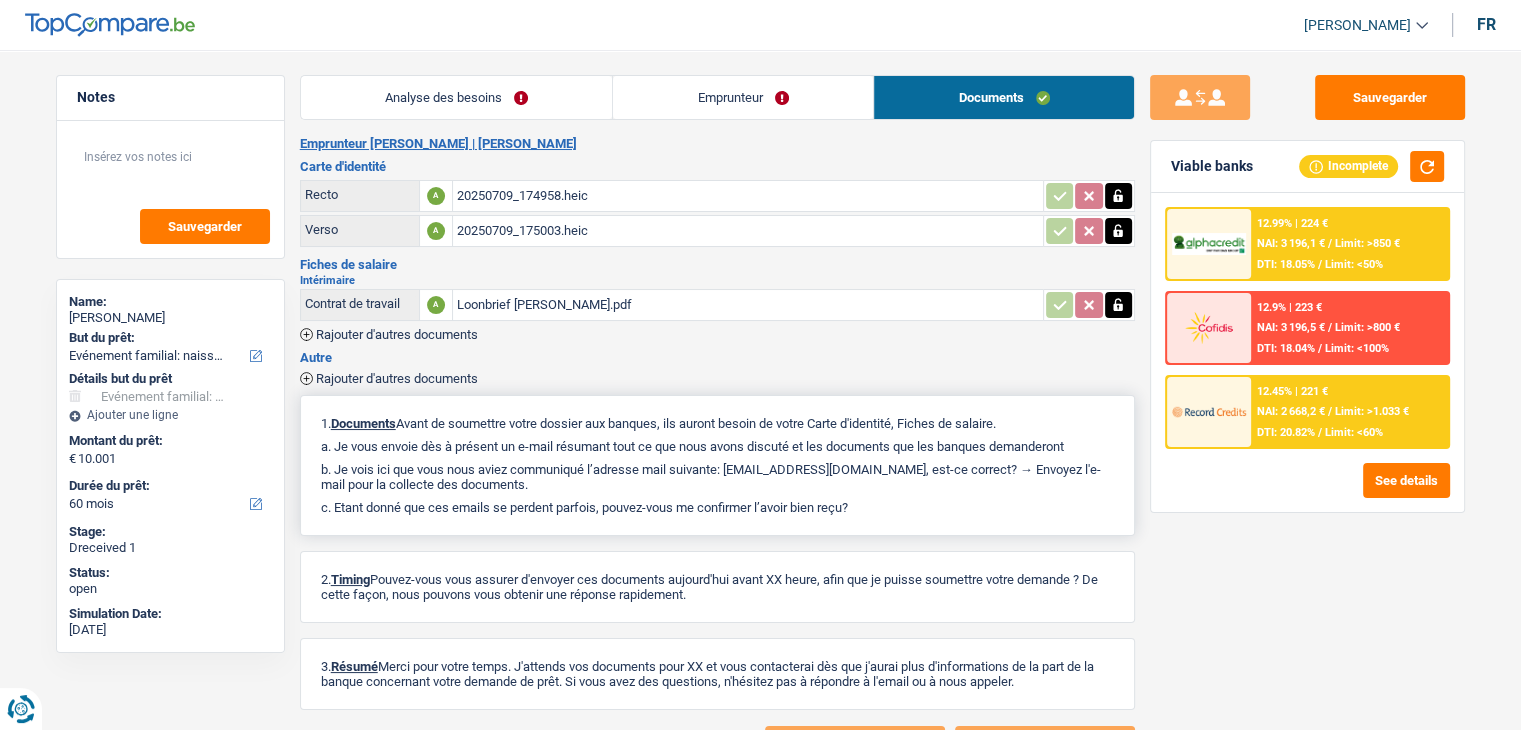 drag, startPoint x: 872, startPoint y: 505, endPoint x: 314, endPoint y: 393, distance: 569.12915 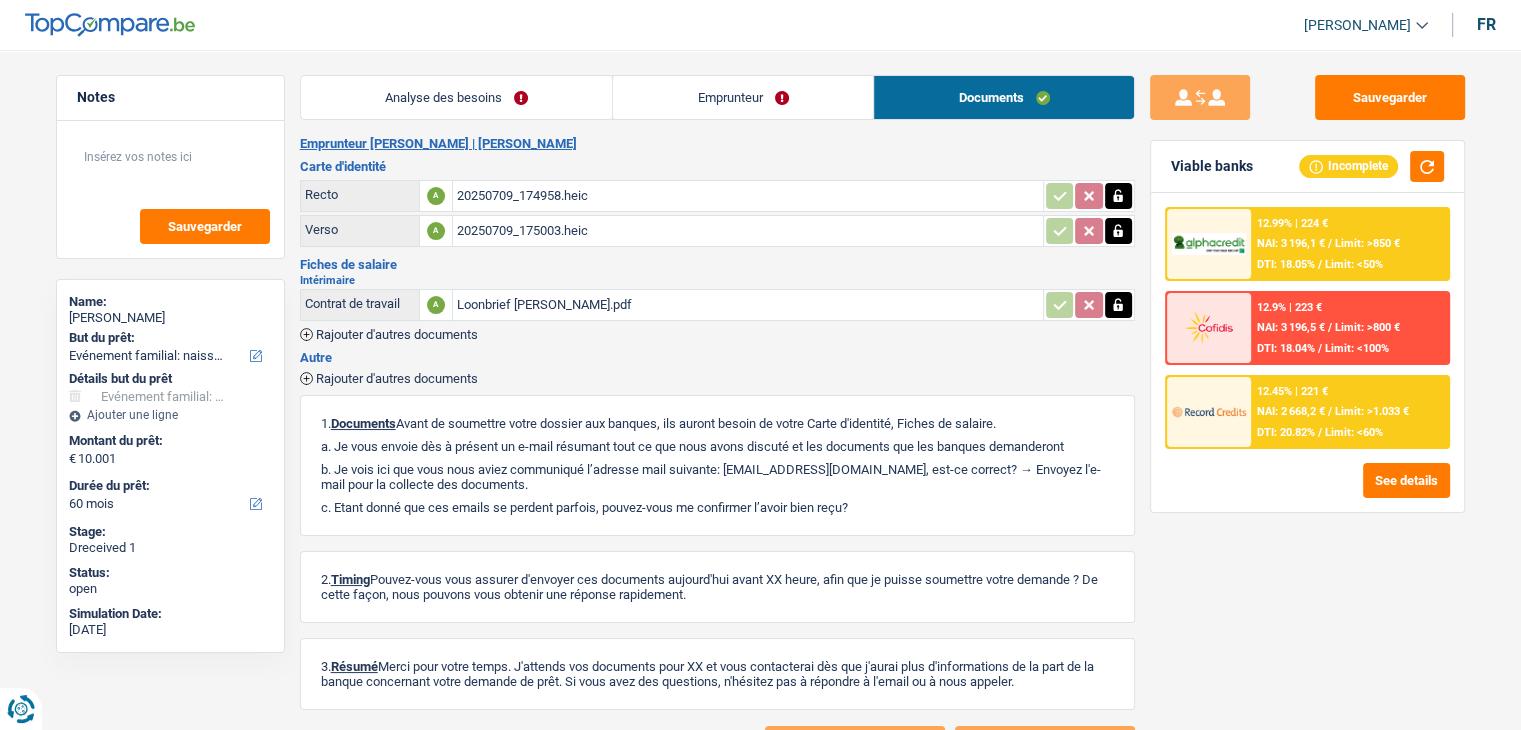 click on "Intérimaire" at bounding box center [717, 280] 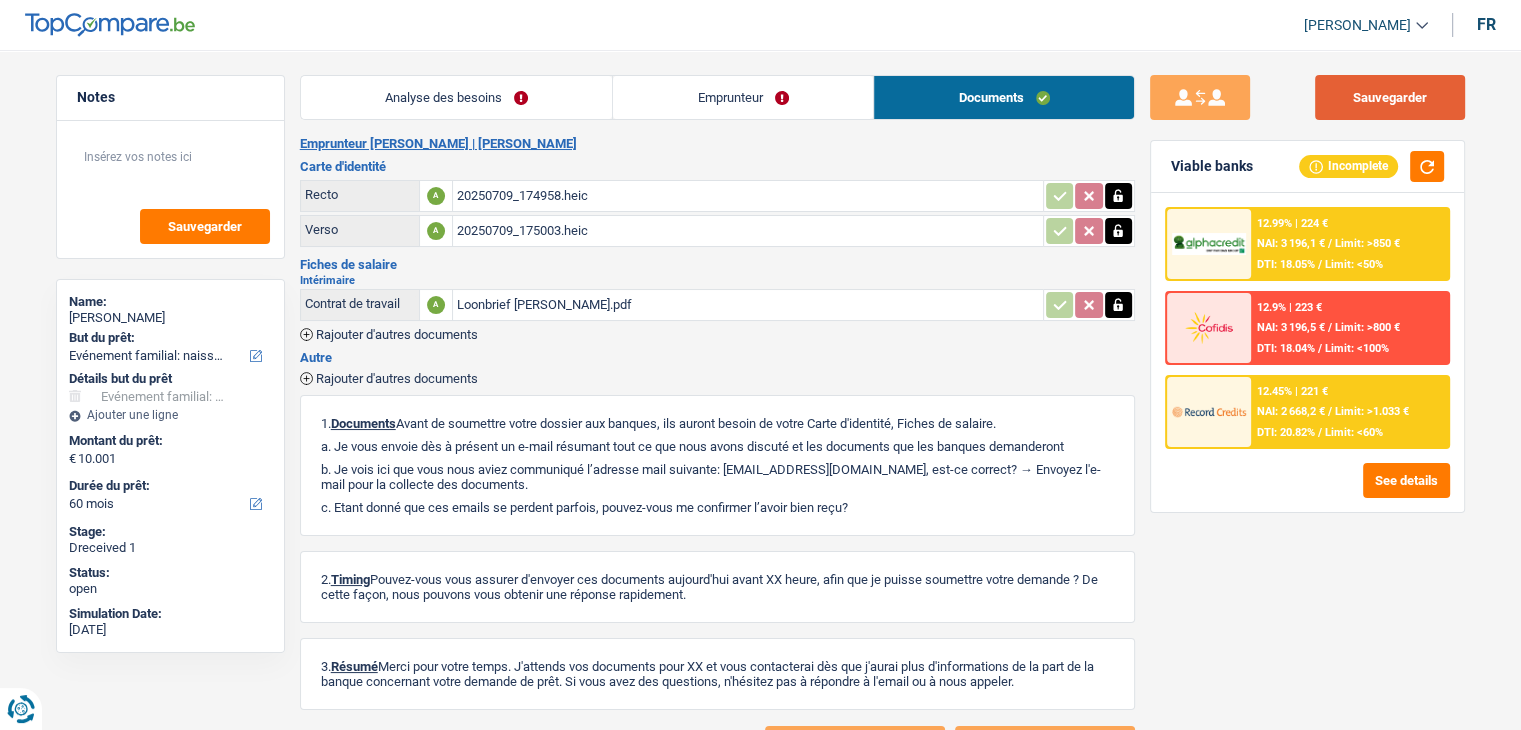click on "Sauvegarder" at bounding box center [1390, 97] 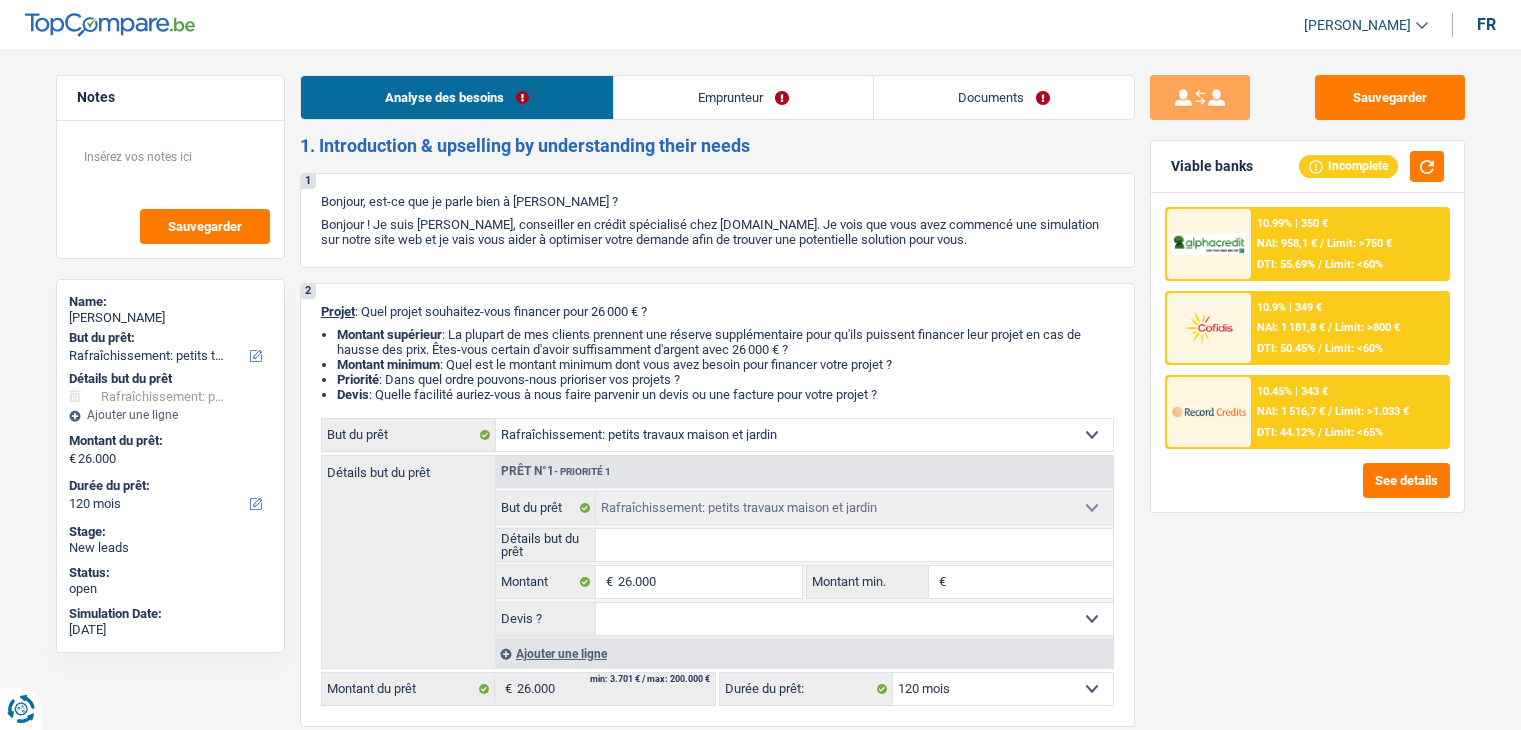 select on "houseOrGarden" 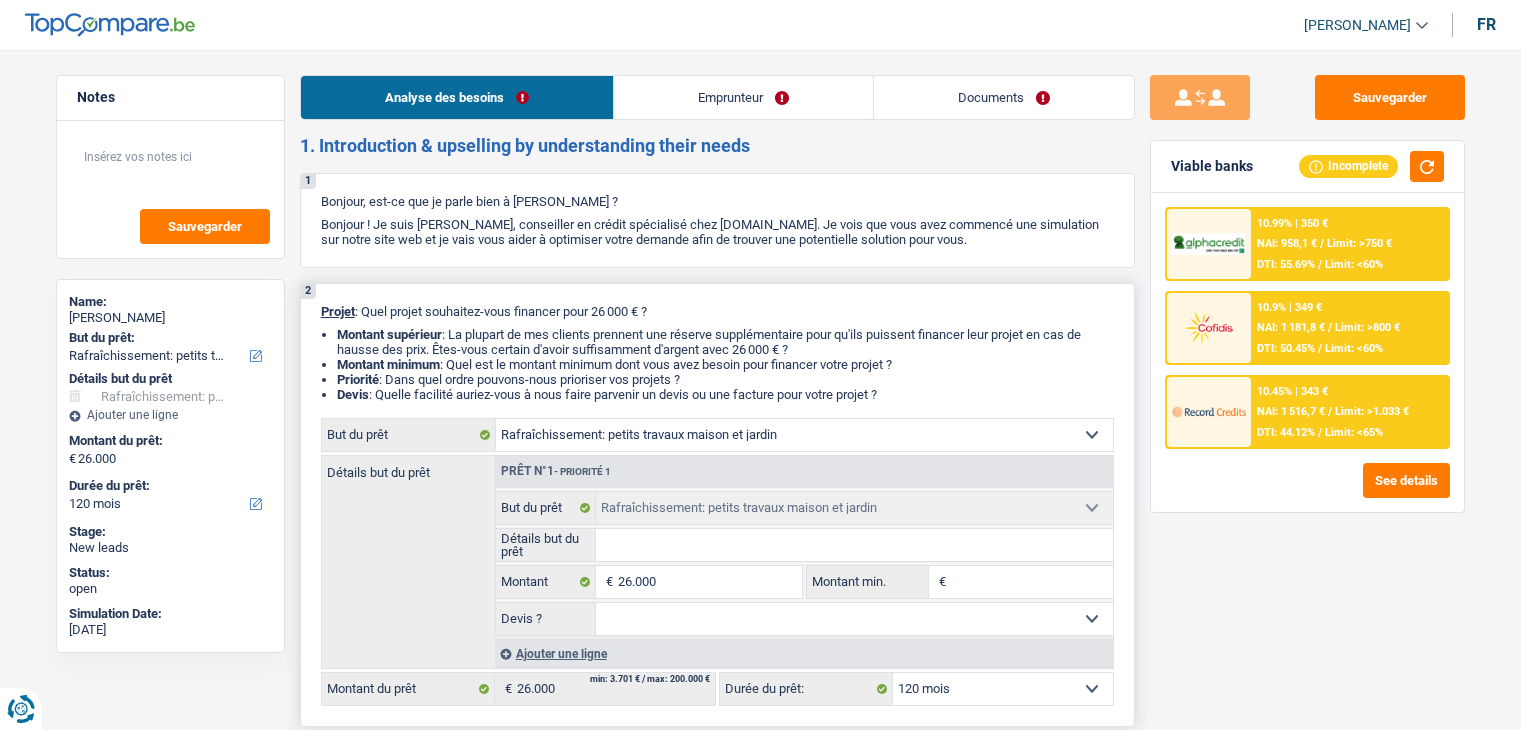 scroll, scrollTop: 0, scrollLeft: 0, axis: both 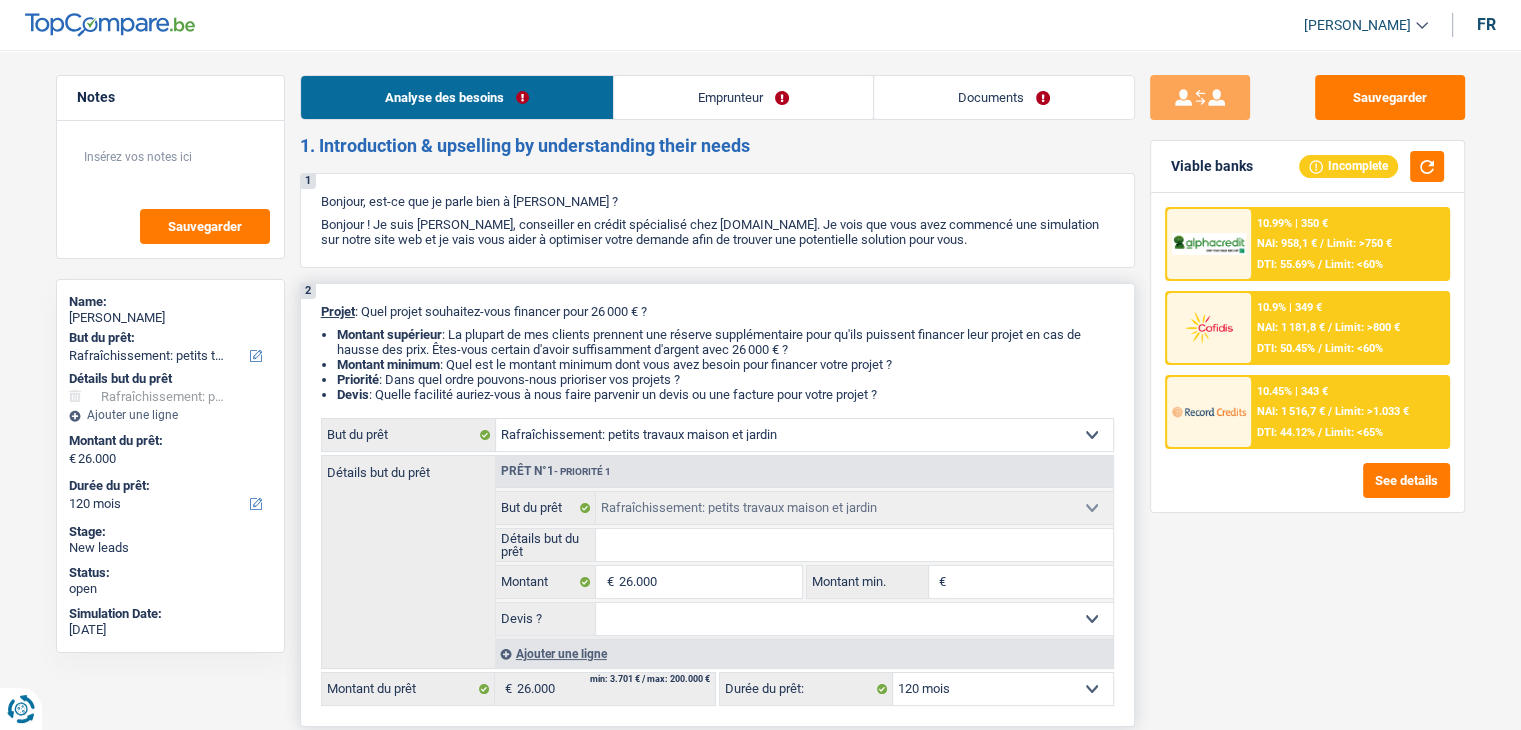 drag, startPoint x: 893, startPoint y: 393, endPoint x: 323, endPoint y: 299, distance: 577.6989 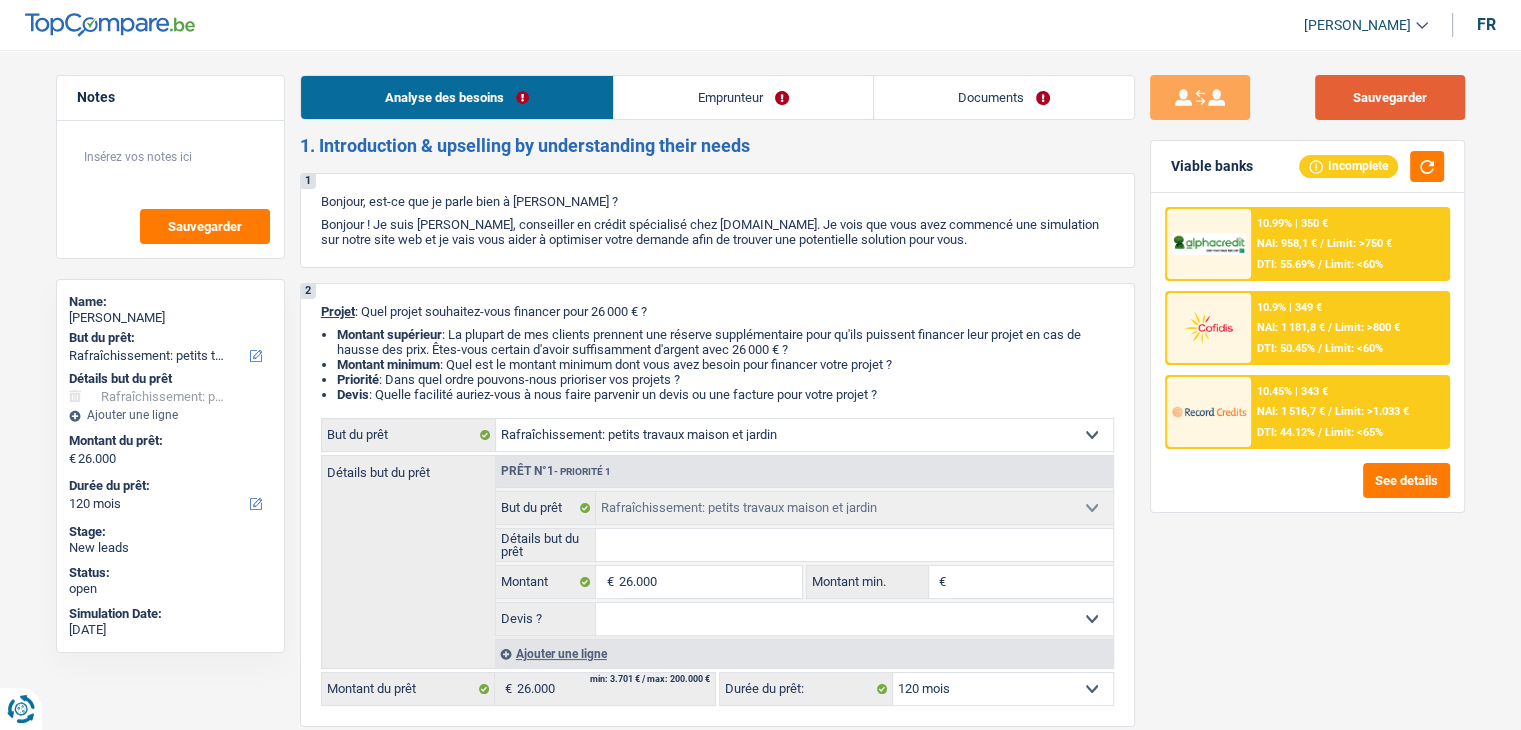 click on "Sauvegarder" at bounding box center (1390, 97) 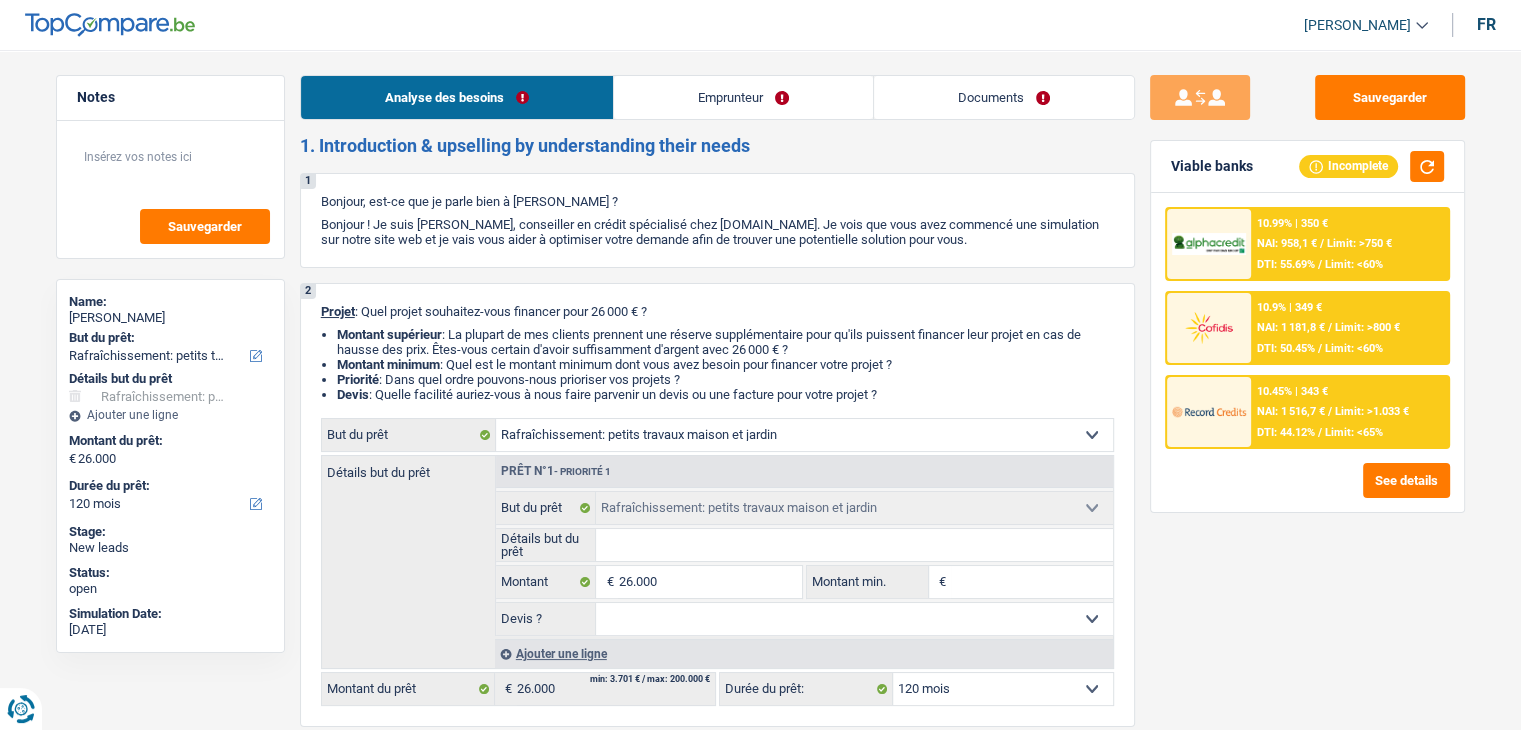 click on "Analyse des besoins Emprunteur Documents
1. Introduction & upselling by understanding their needs
1
Bonjour, est-ce que je parle bien à [PERSON_NAME] ?
Bonjour ! Je suis [PERSON_NAME], conseiller en crédit spécialisé chez [DOMAIN_NAME]. Je vois que vous avez commencé une simulation sur notre site web et je vais vous aider à optimiser votre demande afin de trouver une potentielle solution pour vous.
2   Projet  : Quel projet souhaitez-vous financer pour 26 000 € ?
Montant supérieur : La plupart de mes clients prennent une réserve supplémentaire pour qu'ils puissent financer leur projet en cas de hausse des prix. Êtes-vous certain d'avoir suffisamment d'argent avec 26 000 € ?   Montant minimum : Quel est le montant minimum dont vous avez besoin pour financer votre projet ?   Priorité : Dans quel ordre pouvons-nous prioriser vos projets ?   Devis     Hifi, multimédia, gsm, ordinateur Frais médicaux Frais d'études" at bounding box center [717, 1627] 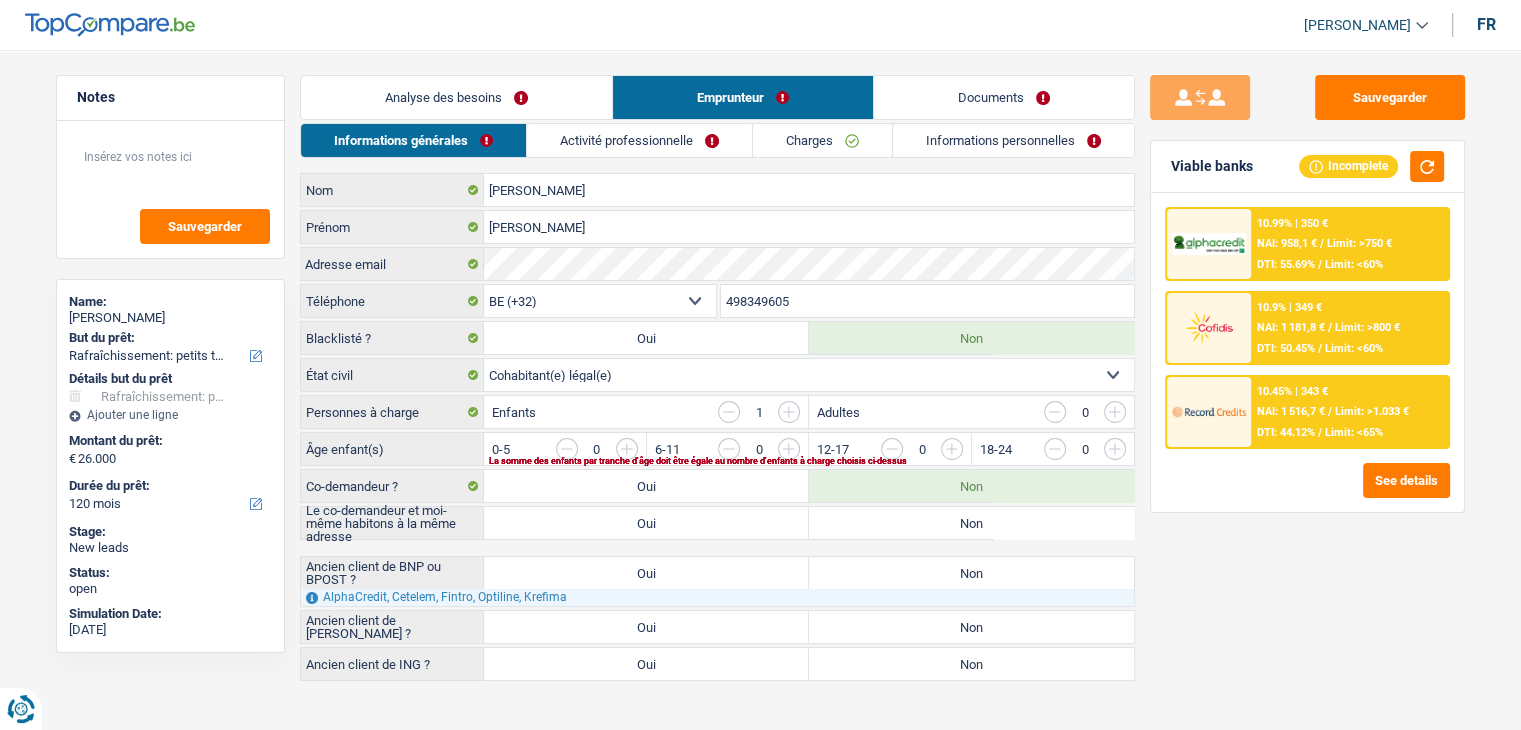 click on "Activité professionnelle" at bounding box center (639, 140) 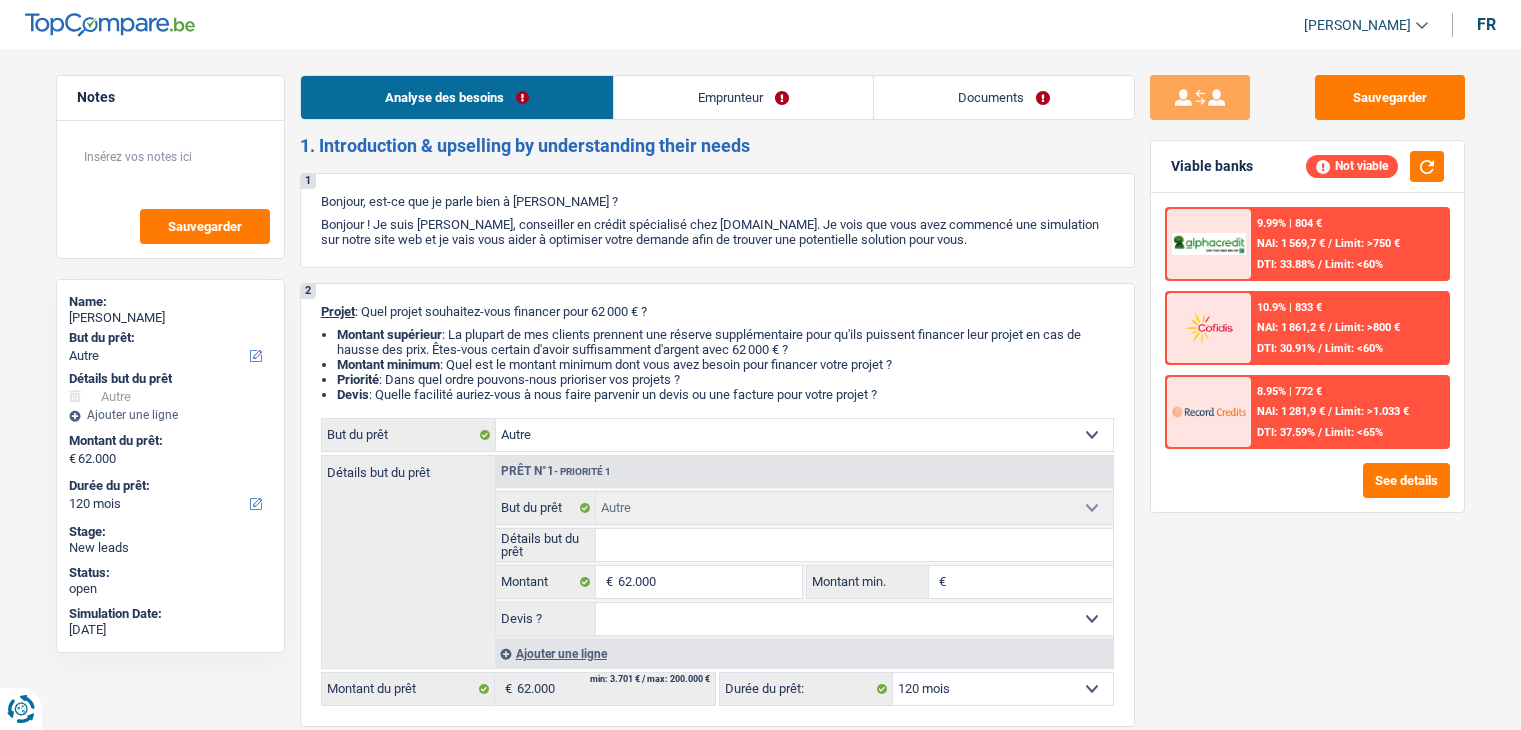 select on "other" 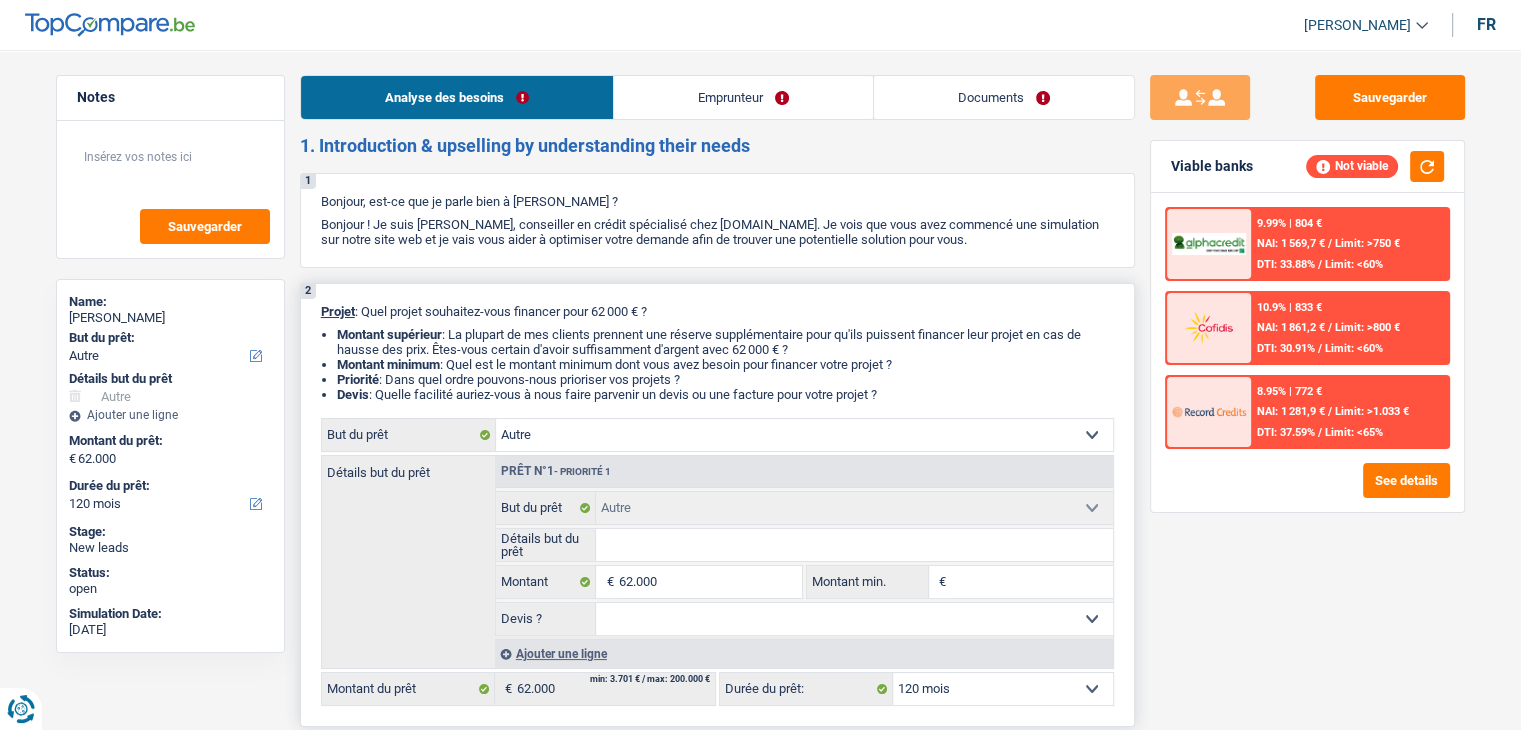 scroll, scrollTop: 0, scrollLeft: 0, axis: both 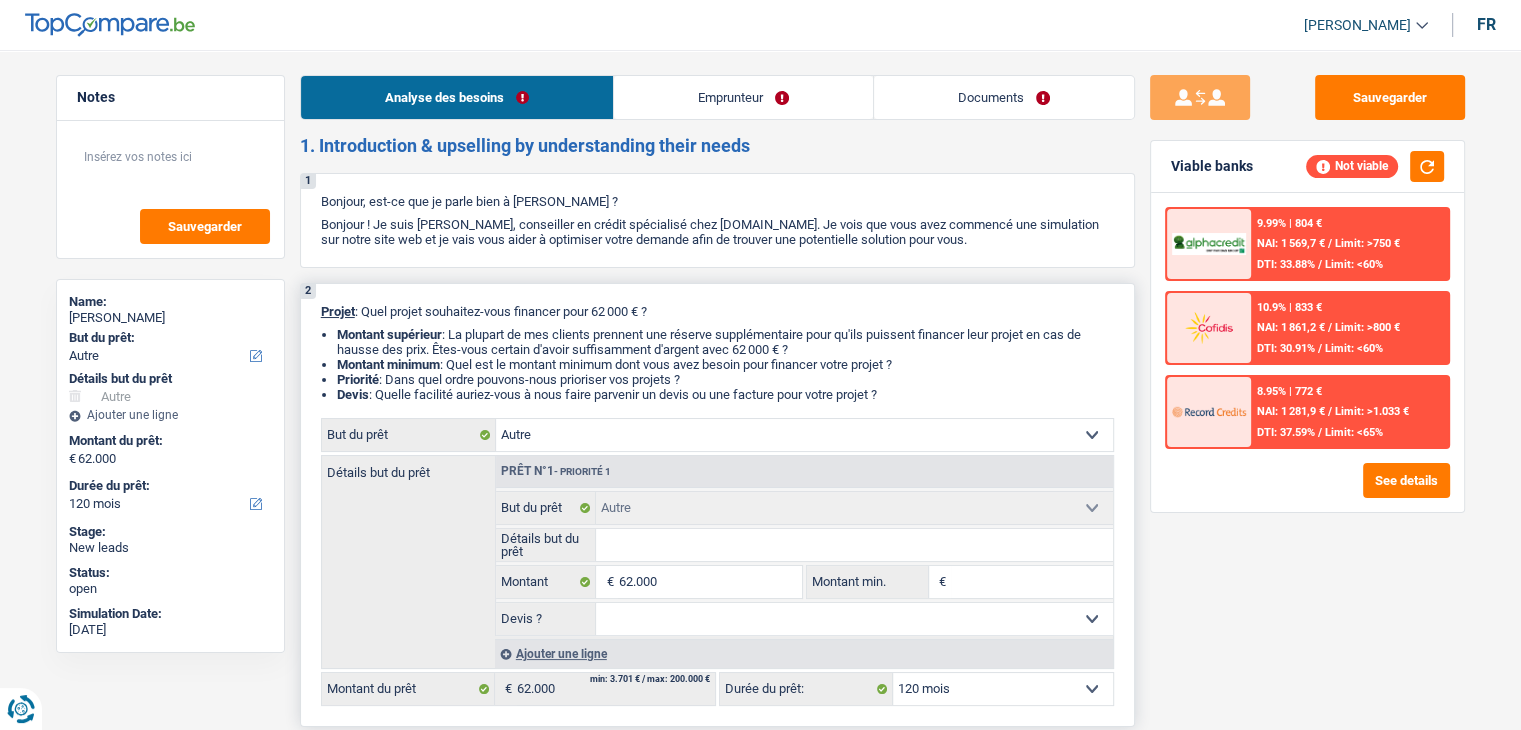 drag, startPoint x: 892, startPoint y: 394, endPoint x: 319, endPoint y: 313, distance: 578.69684 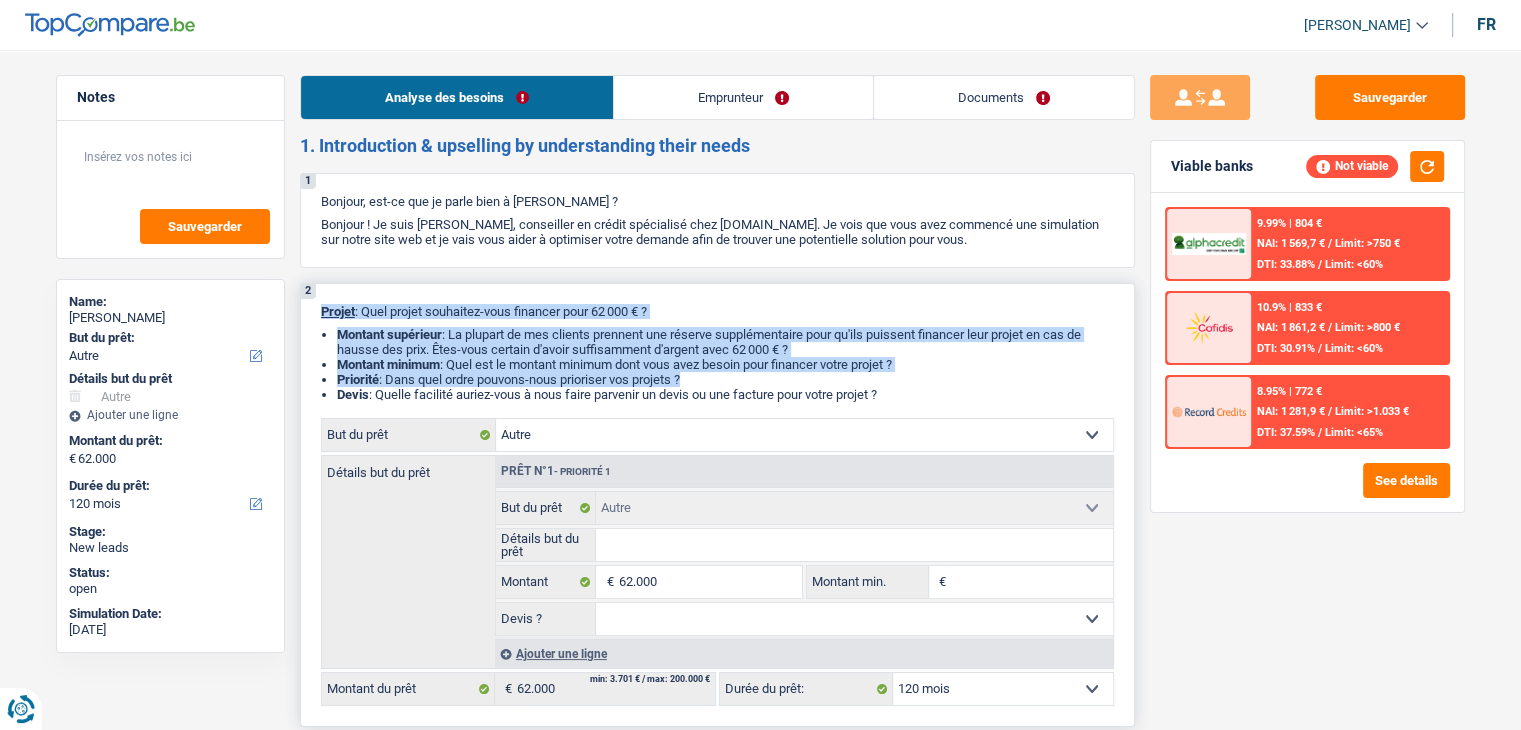 drag, startPoint x: 321, startPoint y: 306, endPoint x: 879, endPoint y: 381, distance: 563.01776 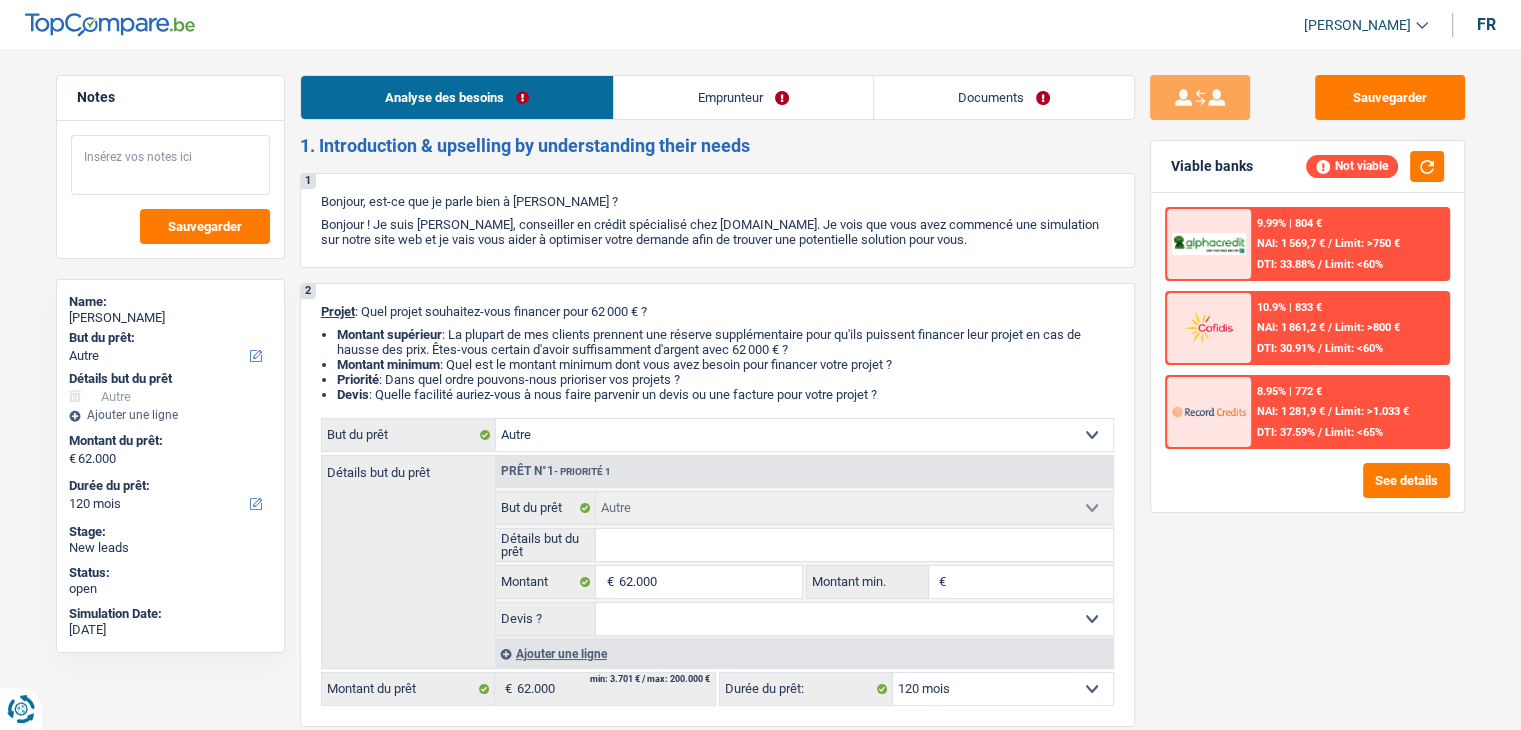 click at bounding box center (170, 165) 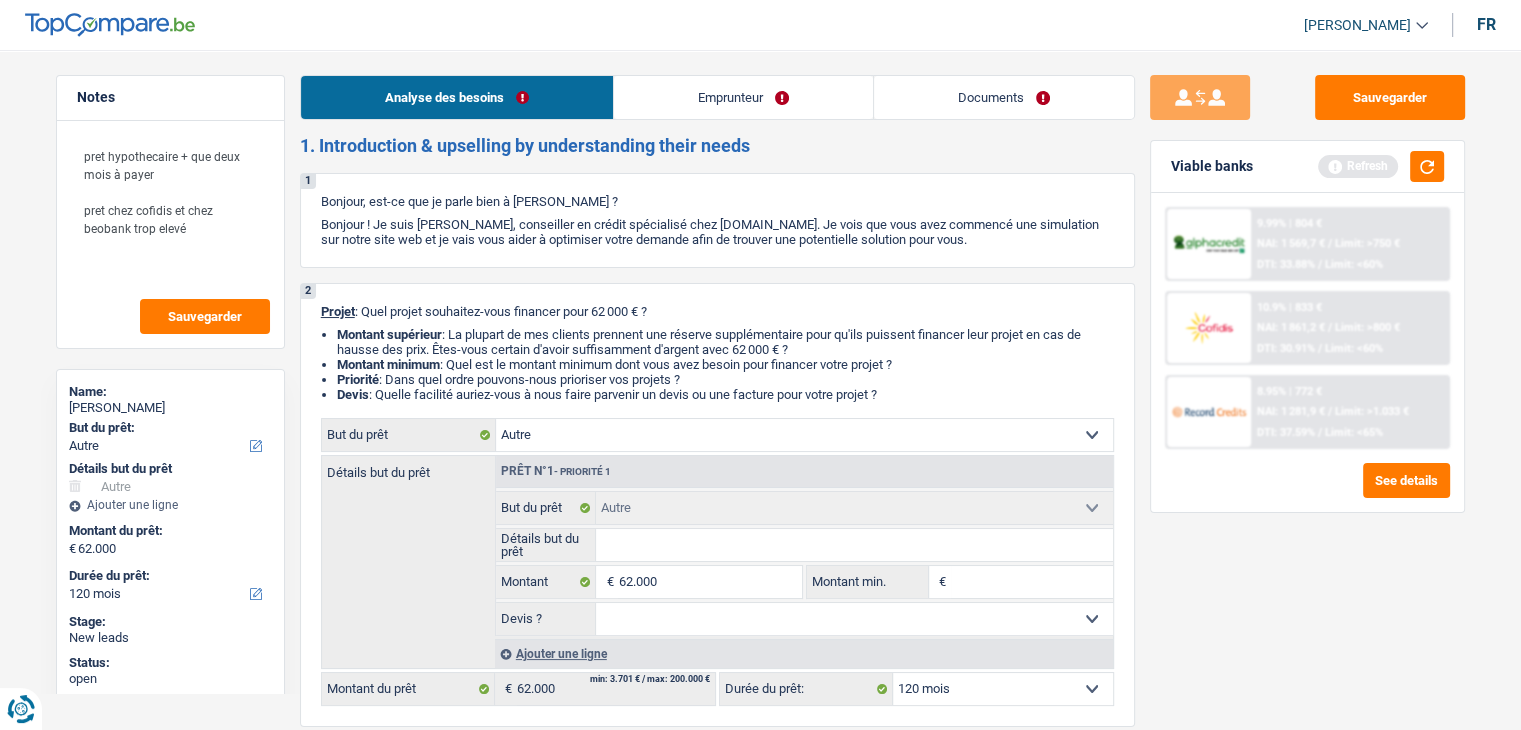 click on "Viable banks
Refresh" at bounding box center [1307, 167] 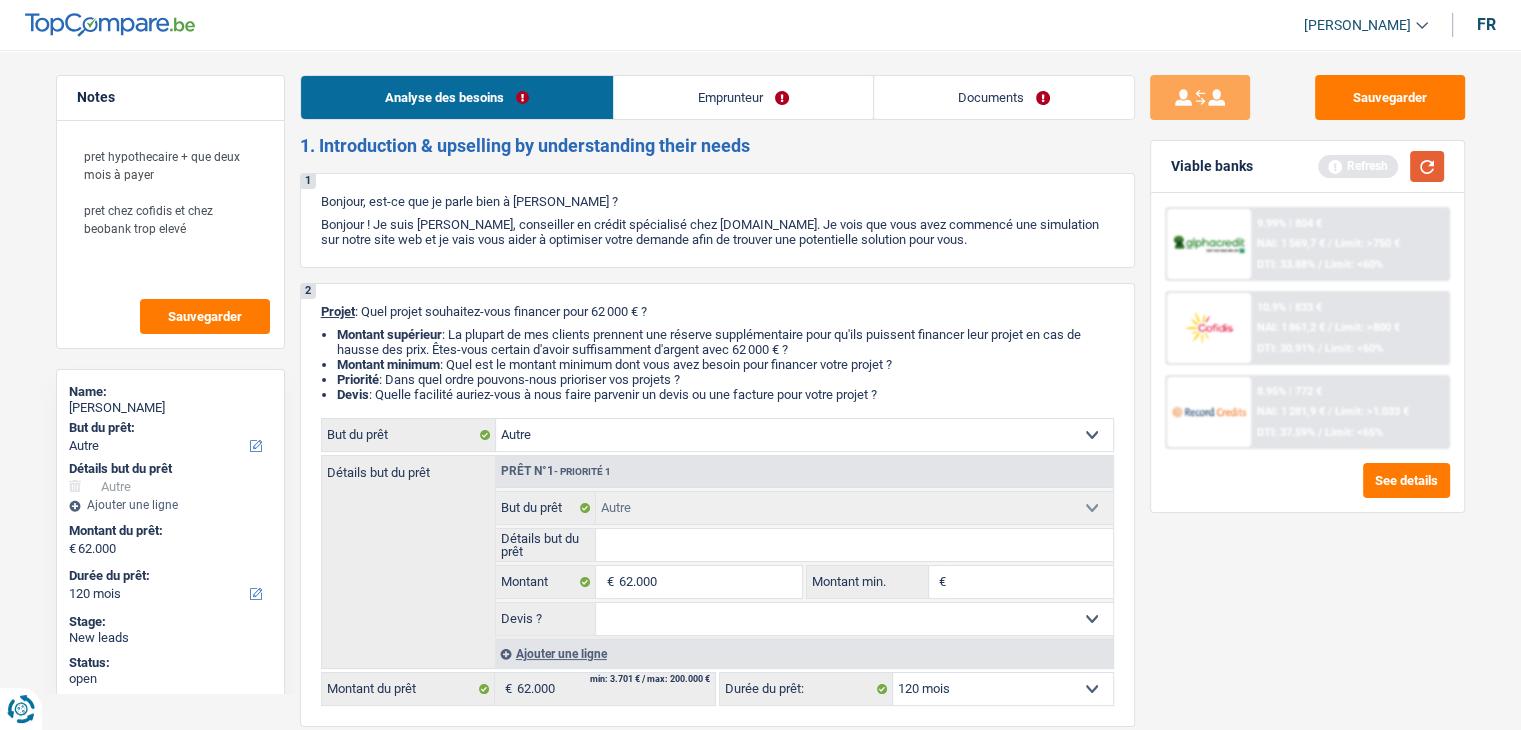 click at bounding box center [1427, 166] 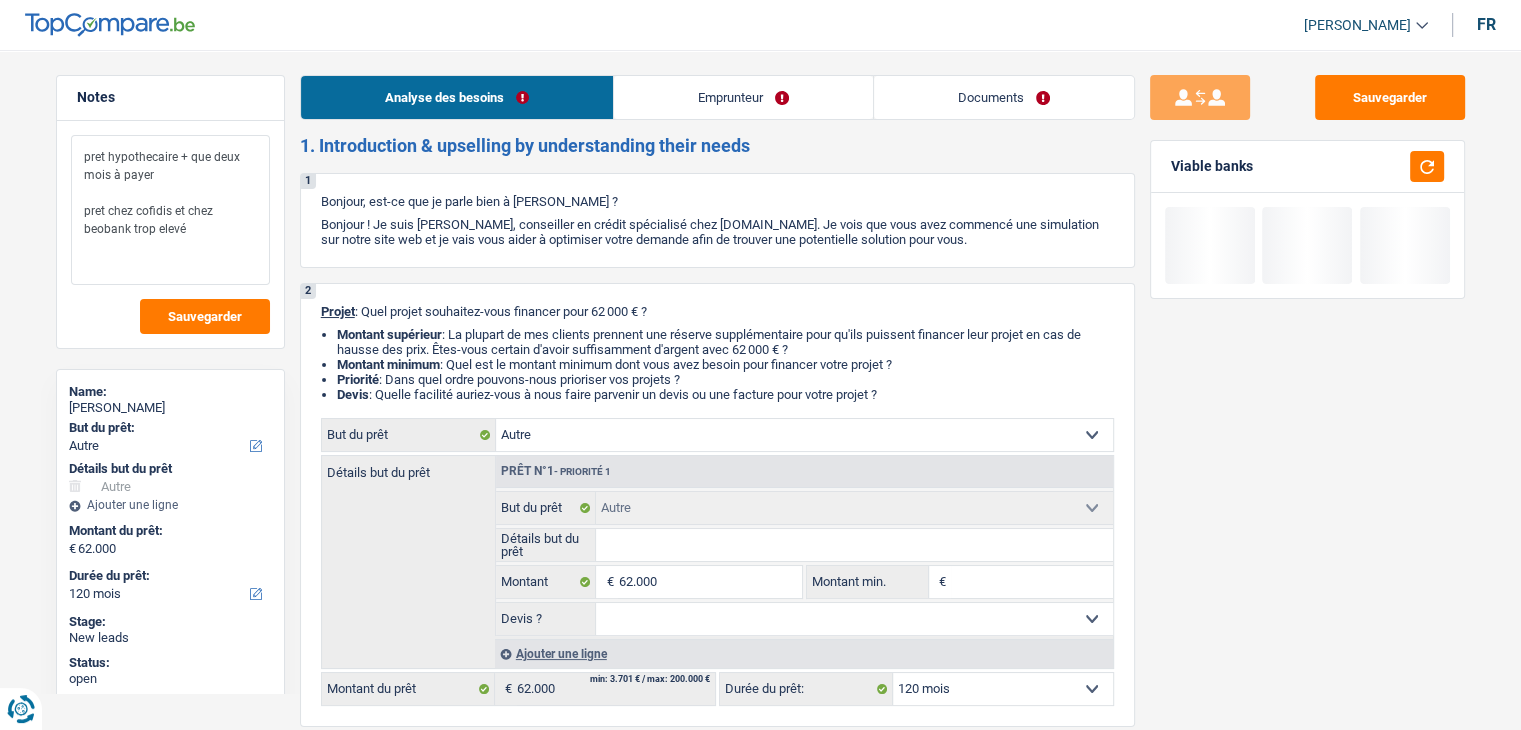 click on "pret hypothecaire + que deux mois à payer
pret chez cofidis et chez beobank trop elevé" at bounding box center (170, 210) 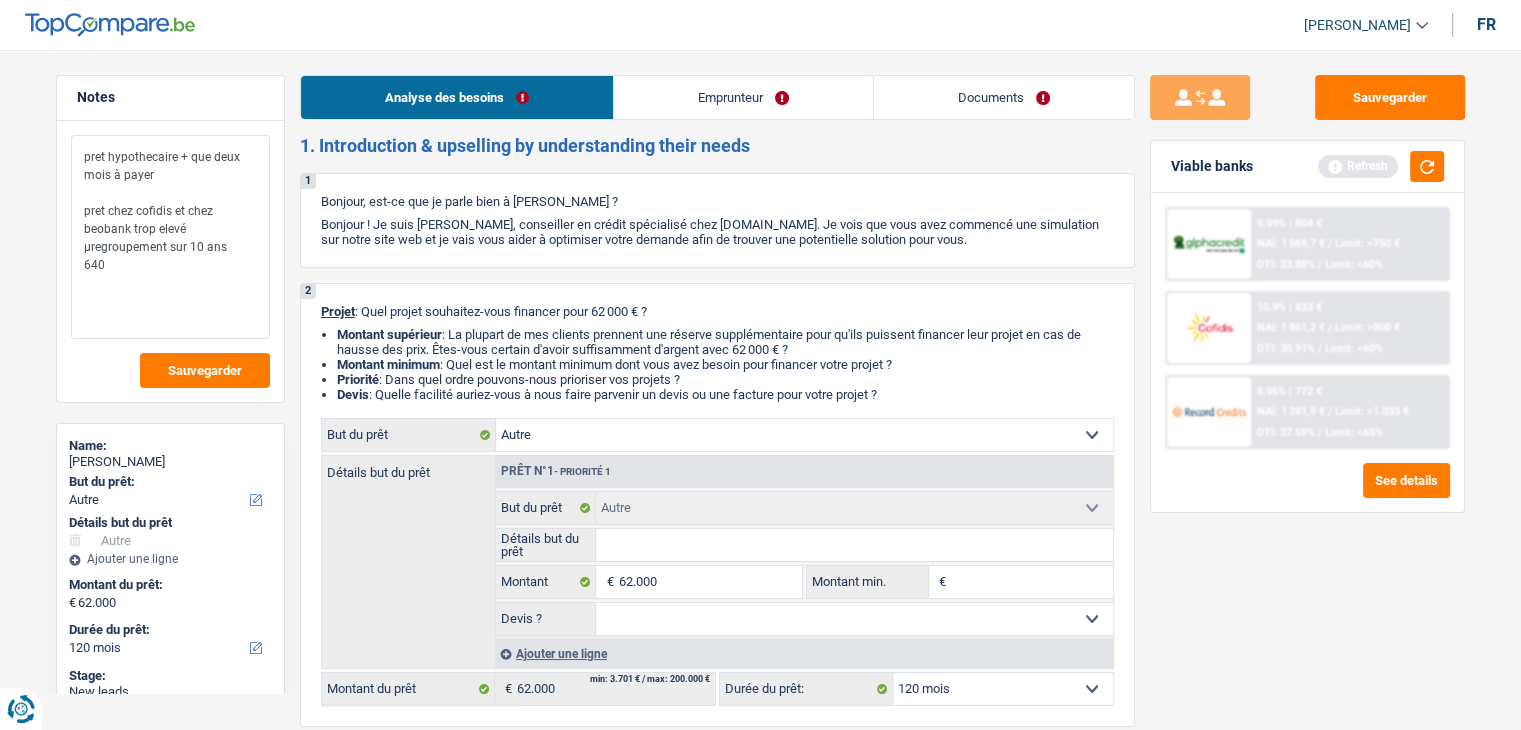 click on "pret hypothecaire + que deux mois à payer
pret chez cofidis et chez beobank trop elevé
µregroupement sur 10 ans
640" at bounding box center [170, 237] 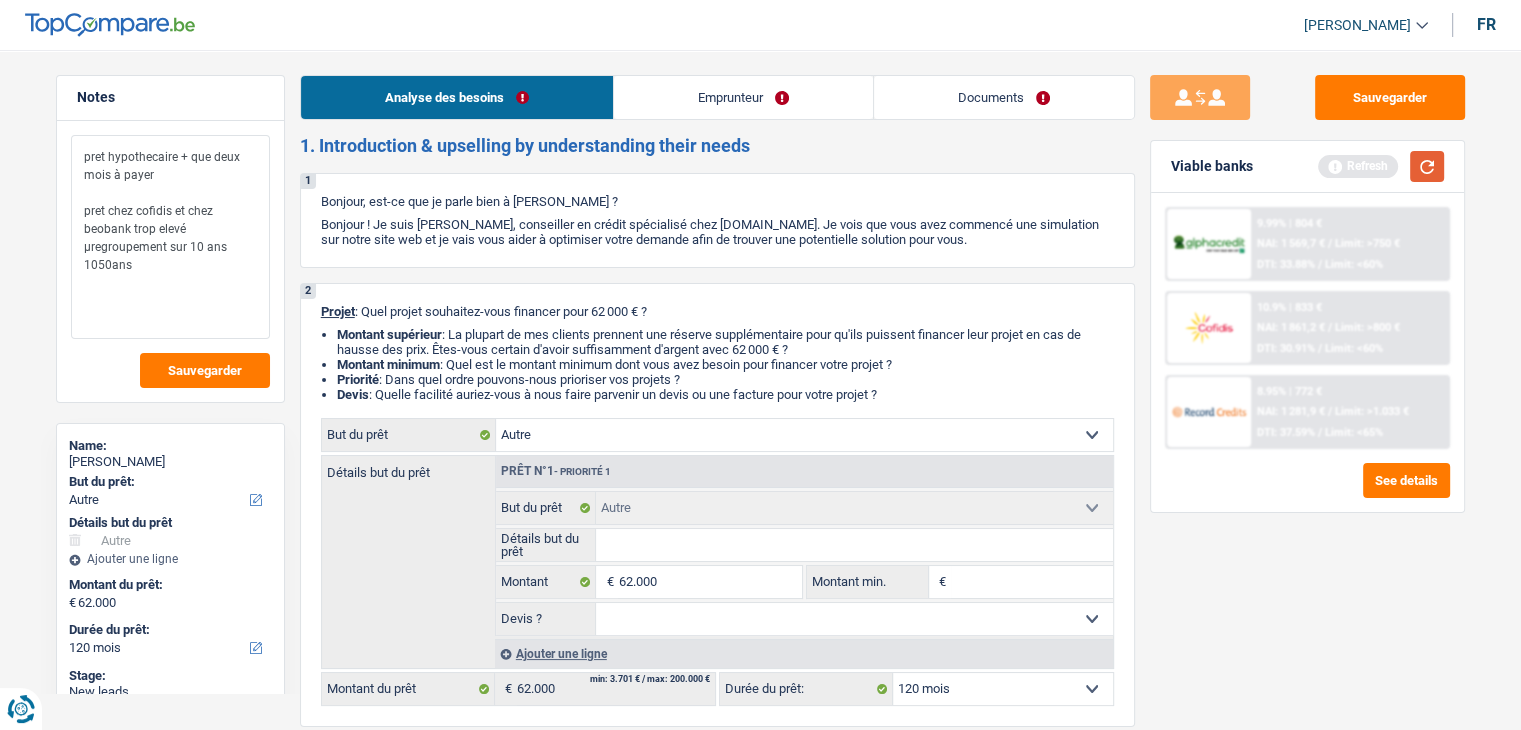 type on "pret hypothecaire + que deux mois à payer
pret chez cofidis et chez beobank trop elevé
µregroupement sur 10 ans
1050ans" 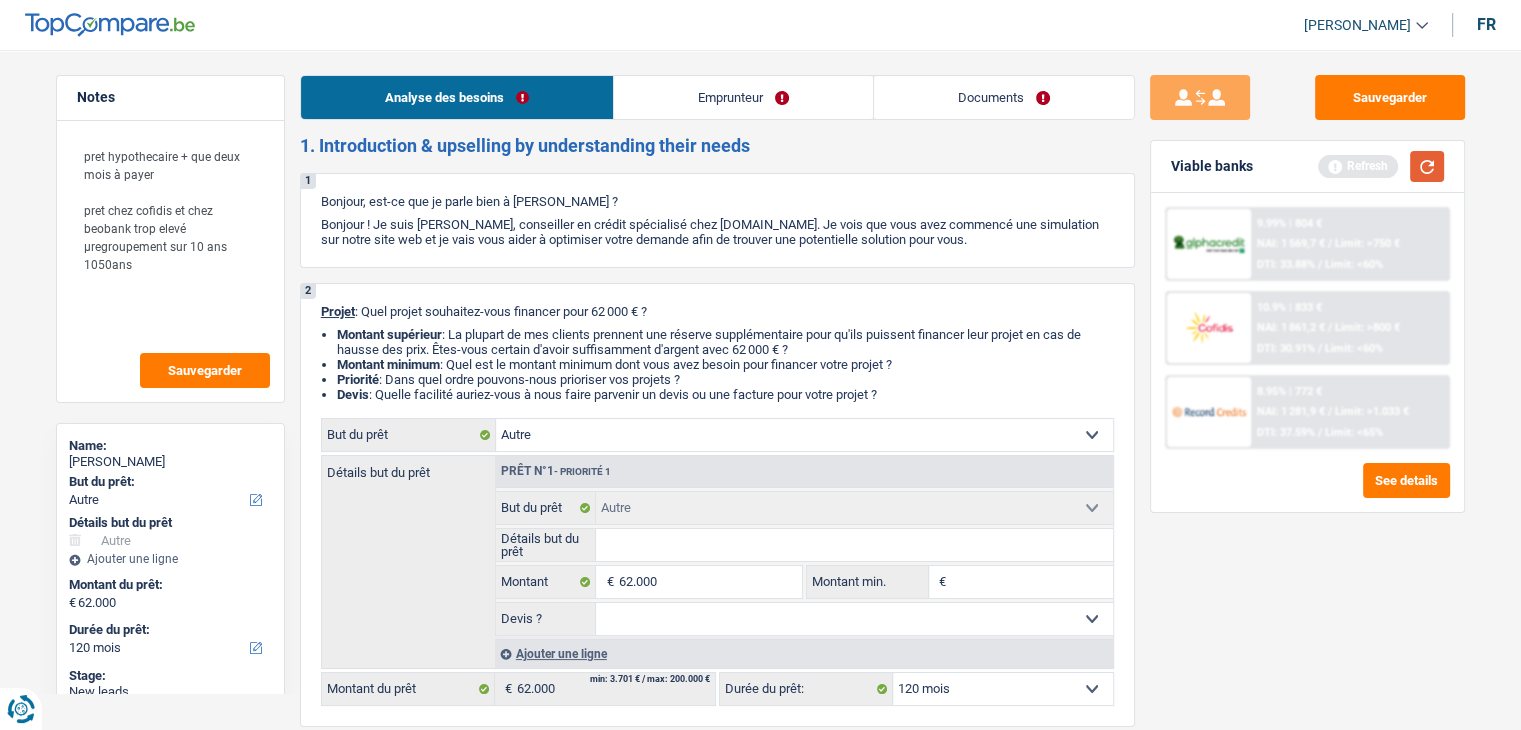 click at bounding box center [1427, 166] 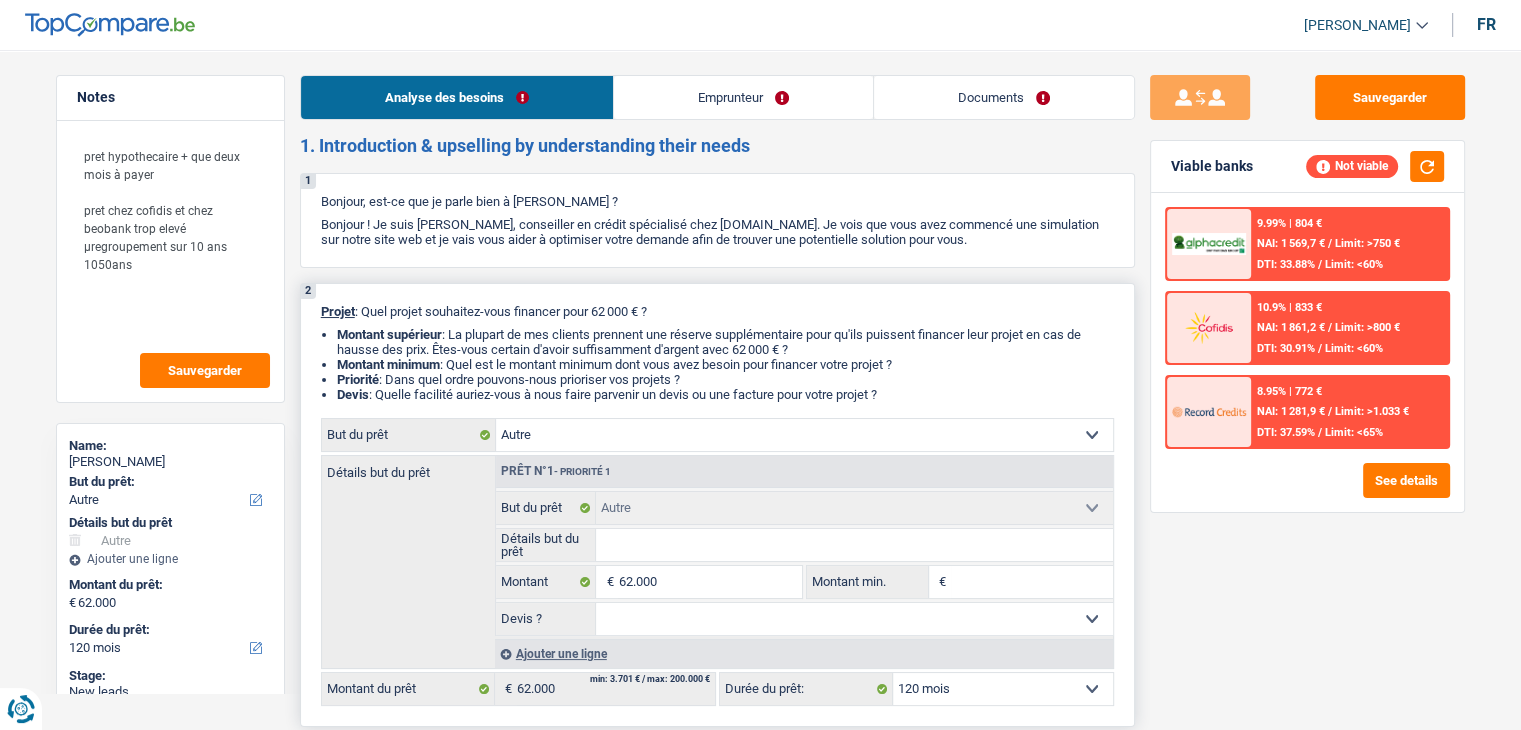 drag, startPoint x: 890, startPoint y: 400, endPoint x: 507, endPoint y: 333, distance: 388.81616 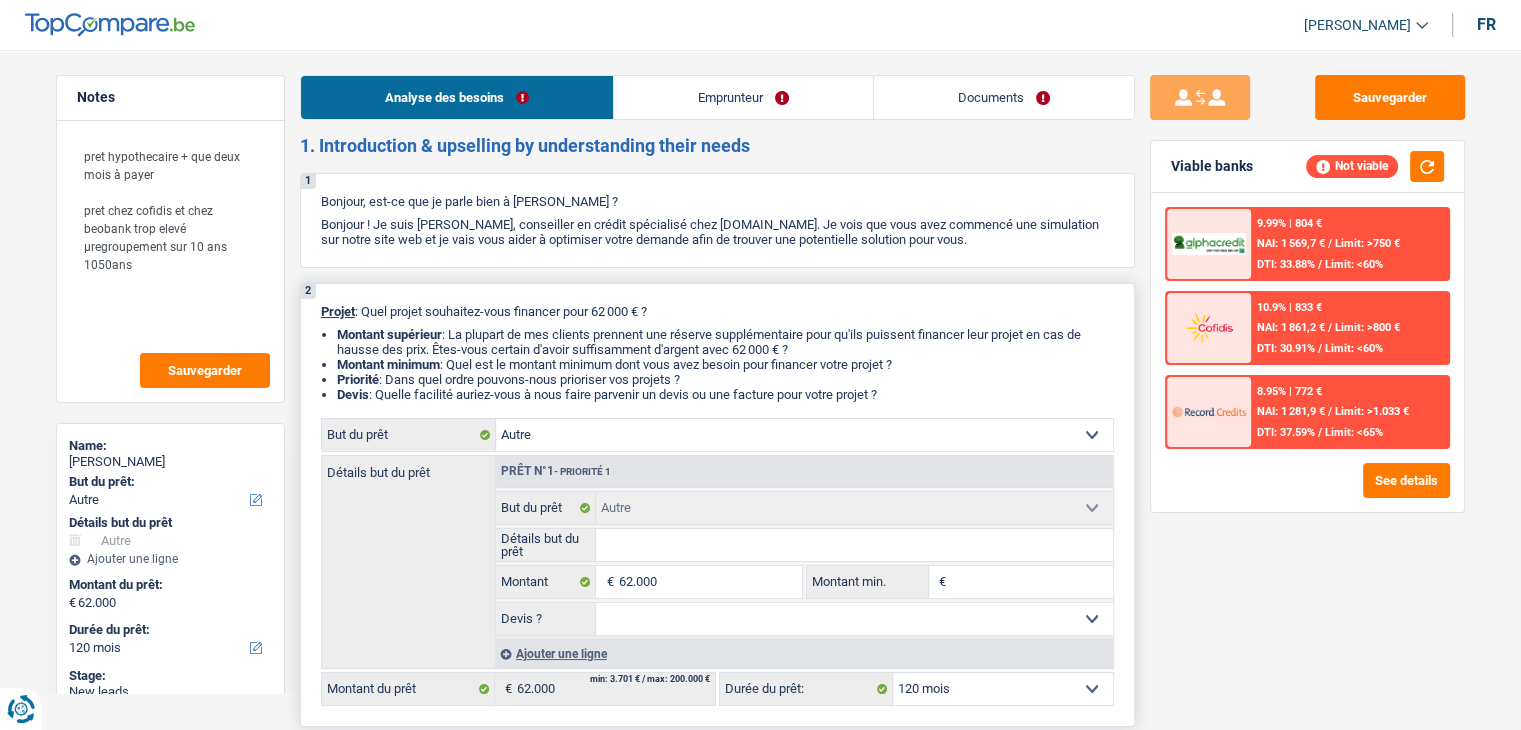 click on "Montant supérieur : La plupart de mes clients prennent une réserve supplémentaire pour qu'ils puissent financer leur projet en cas de hausse des prix. Êtes-vous certain d'avoir suffisamment d'argent avec 62 000 € ?" at bounding box center [725, 342] 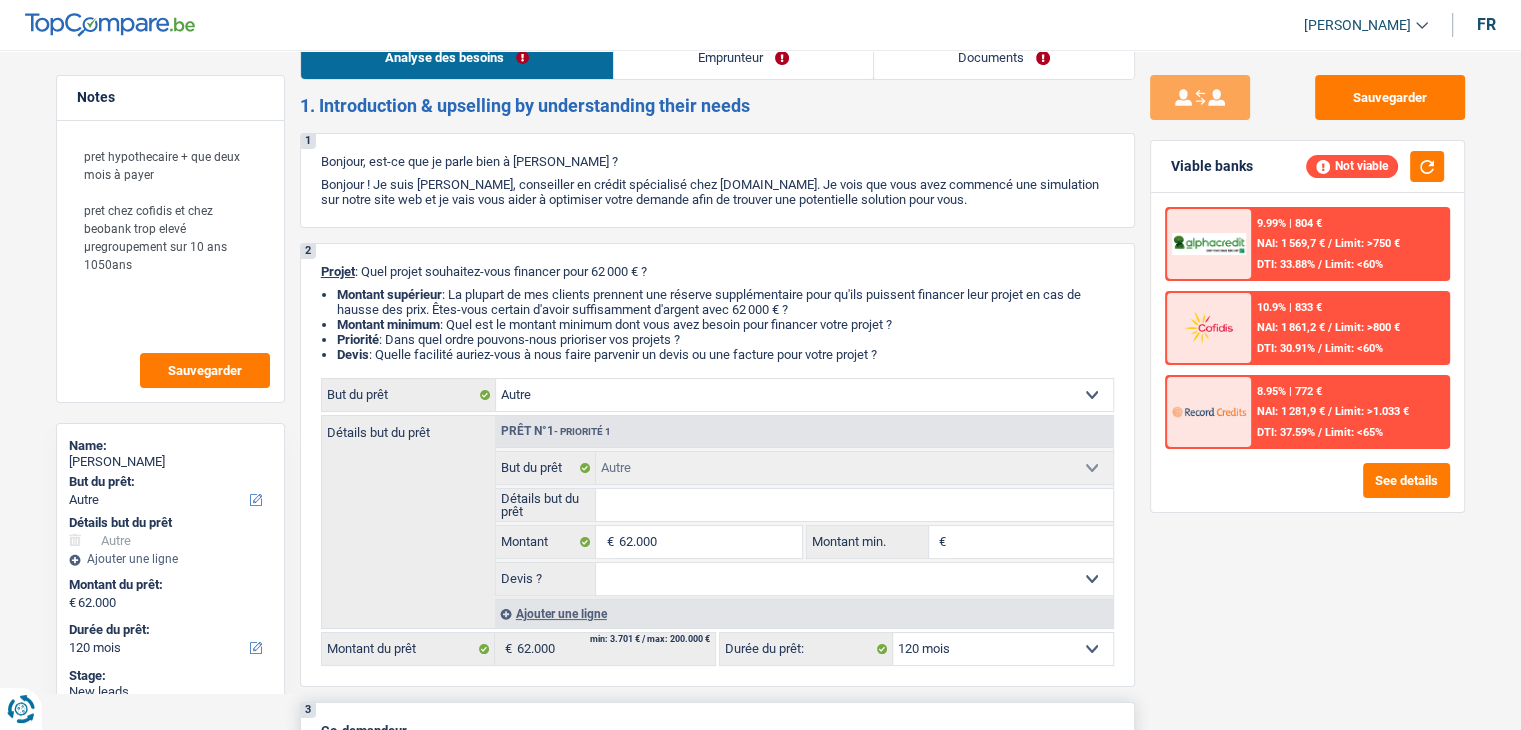 scroll, scrollTop: 0, scrollLeft: 0, axis: both 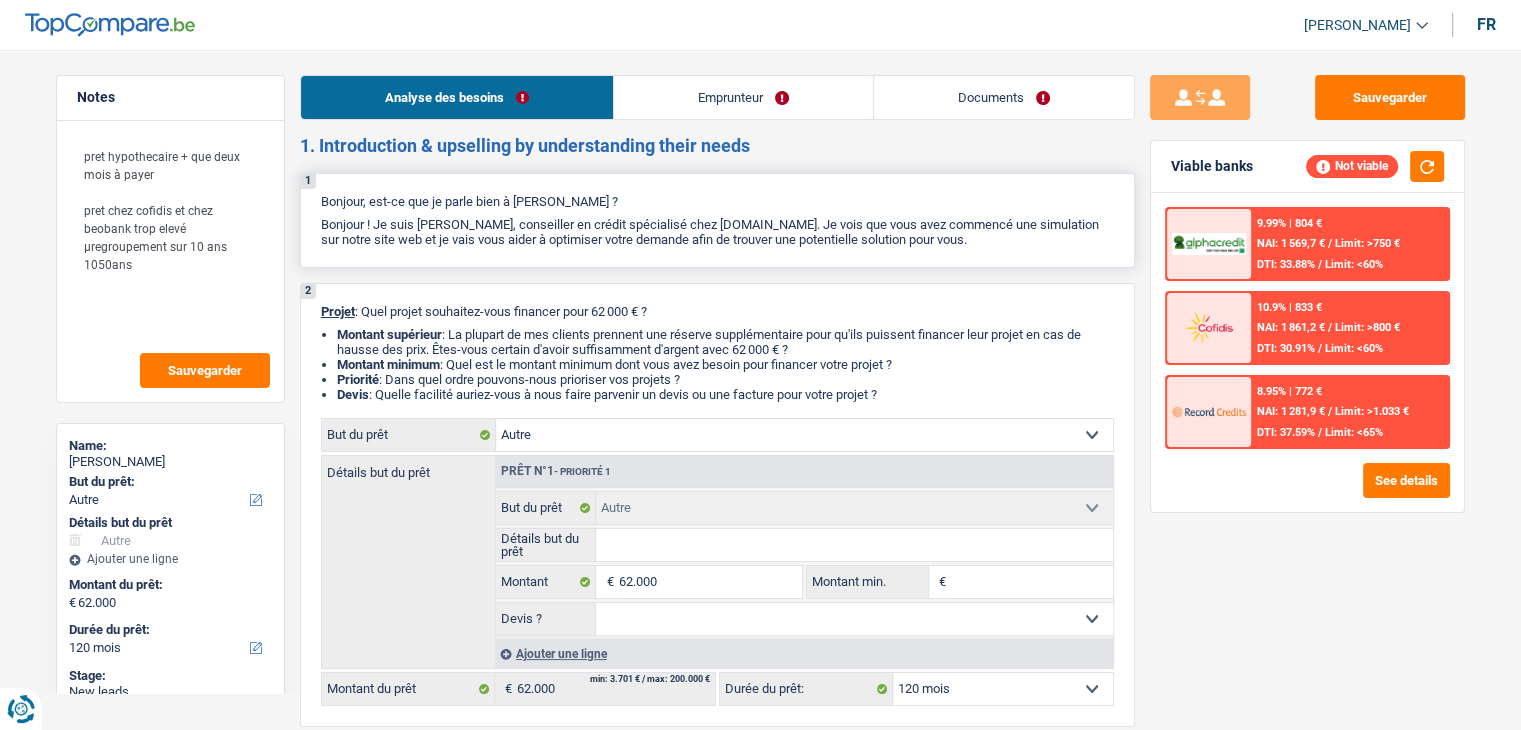 drag, startPoint x: 975, startPoint y: 238, endPoint x: 316, endPoint y: 195, distance: 660.40137 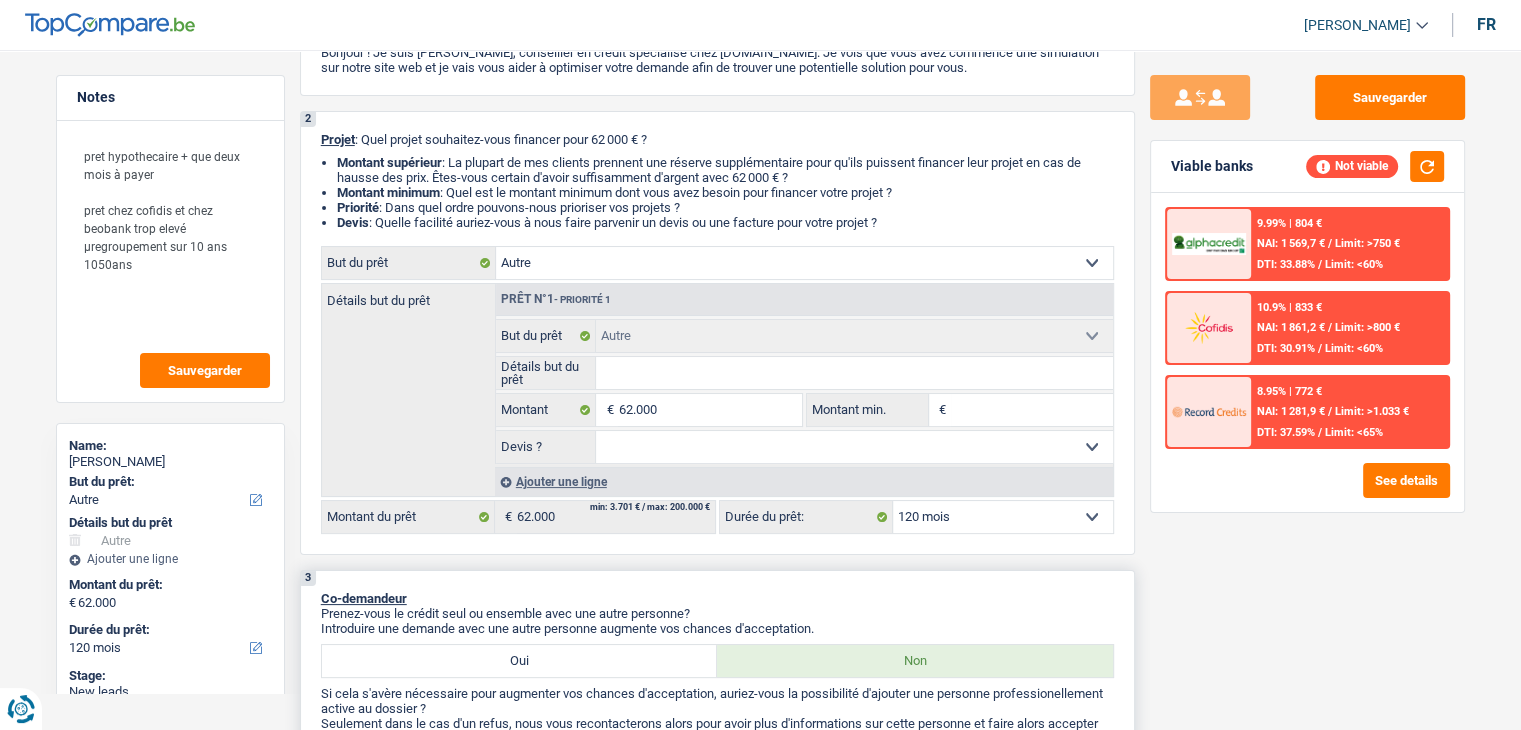 scroll, scrollTop: 300, scrollLeft: 0, axis: vertical 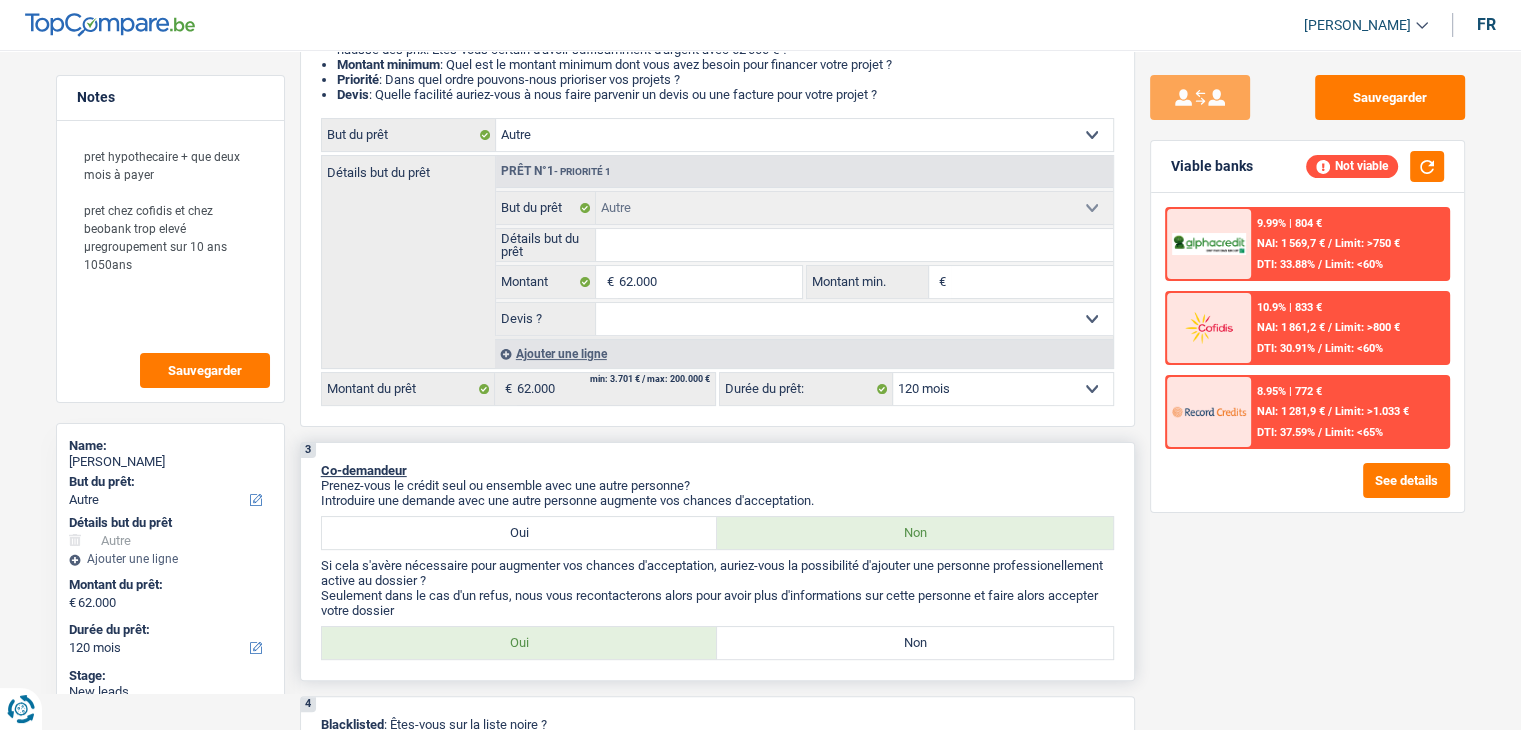 click on "Co-demandeur" at bounding box center (717, 470) 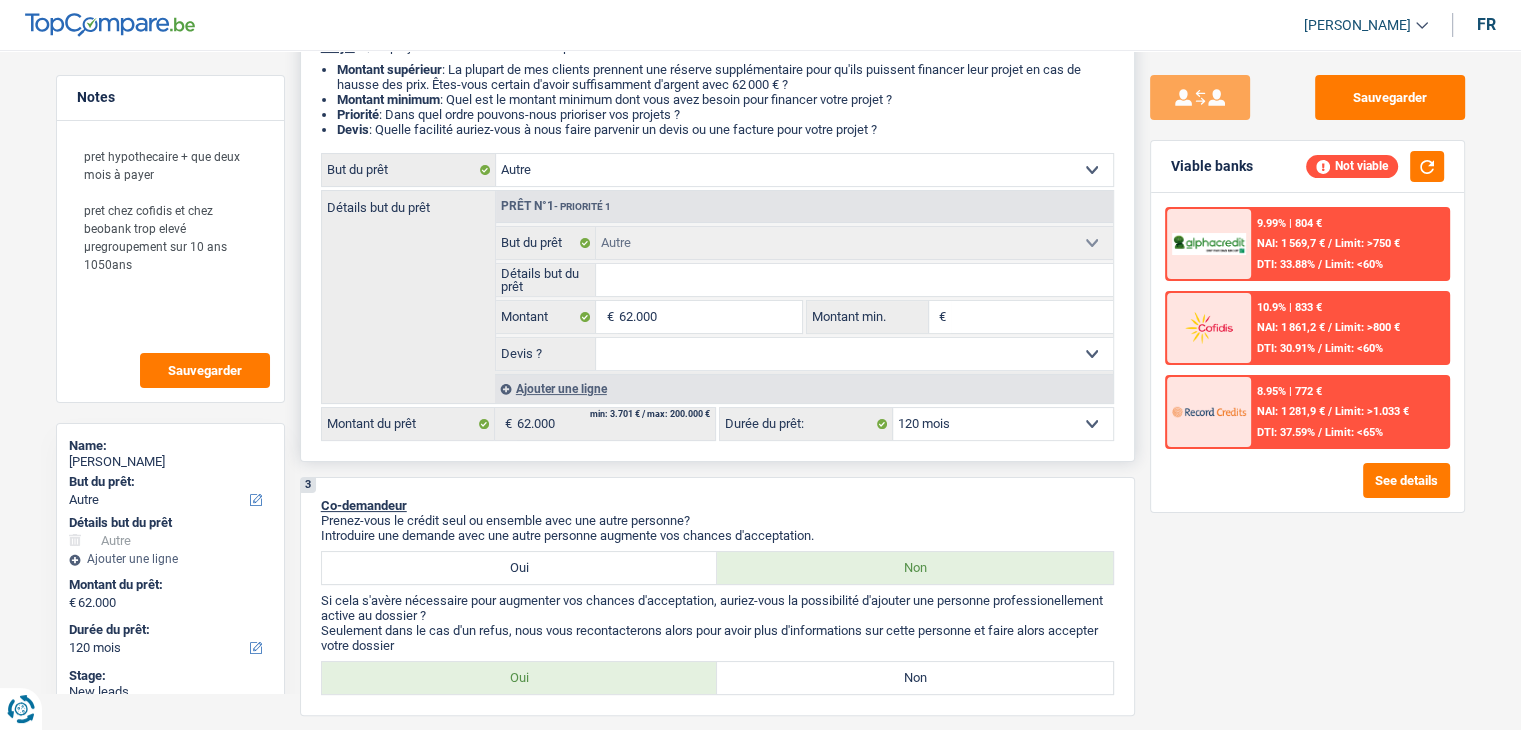 scroll, scrollTop: 600, scrollLeft: 0, axis: vertical 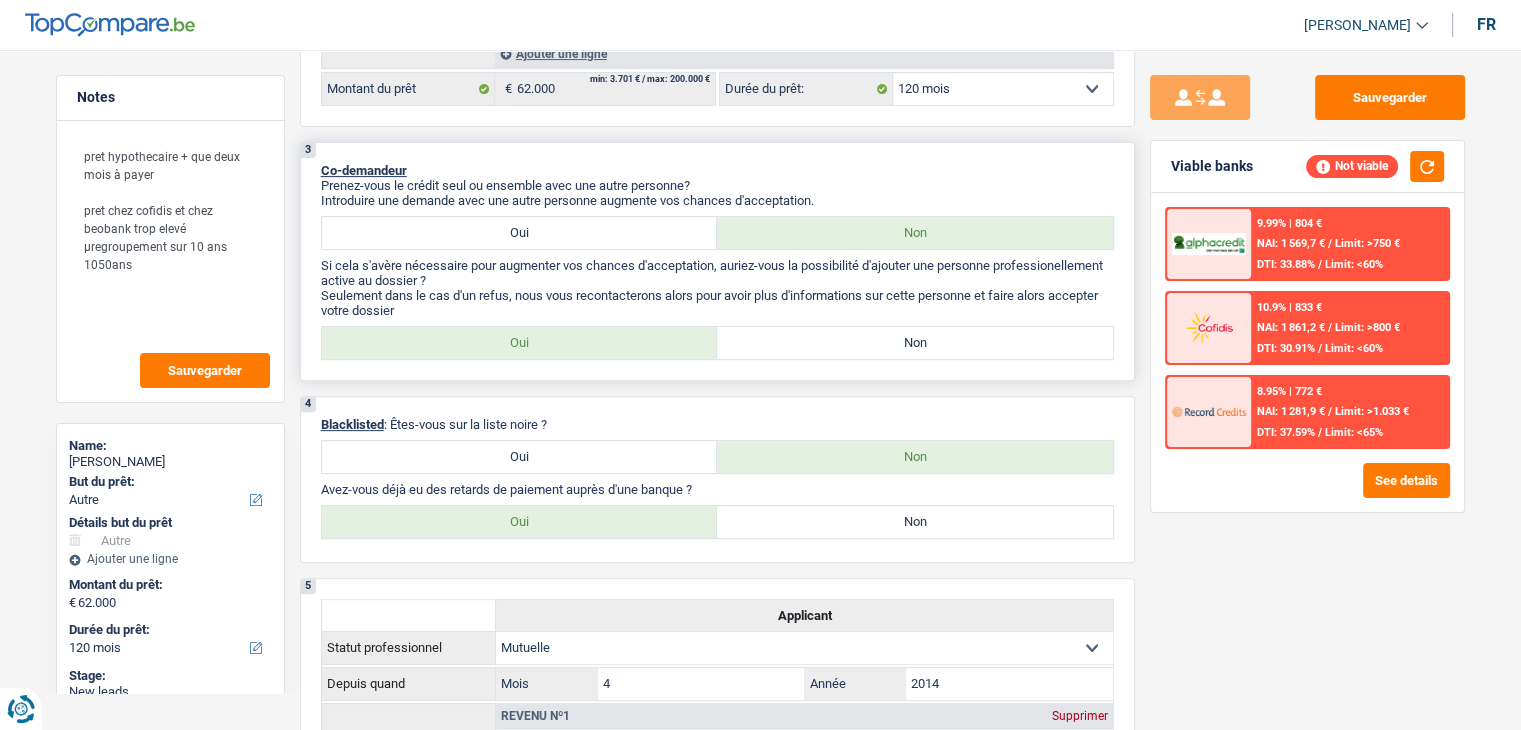 click on "Non" at bounding box center [915, 343] 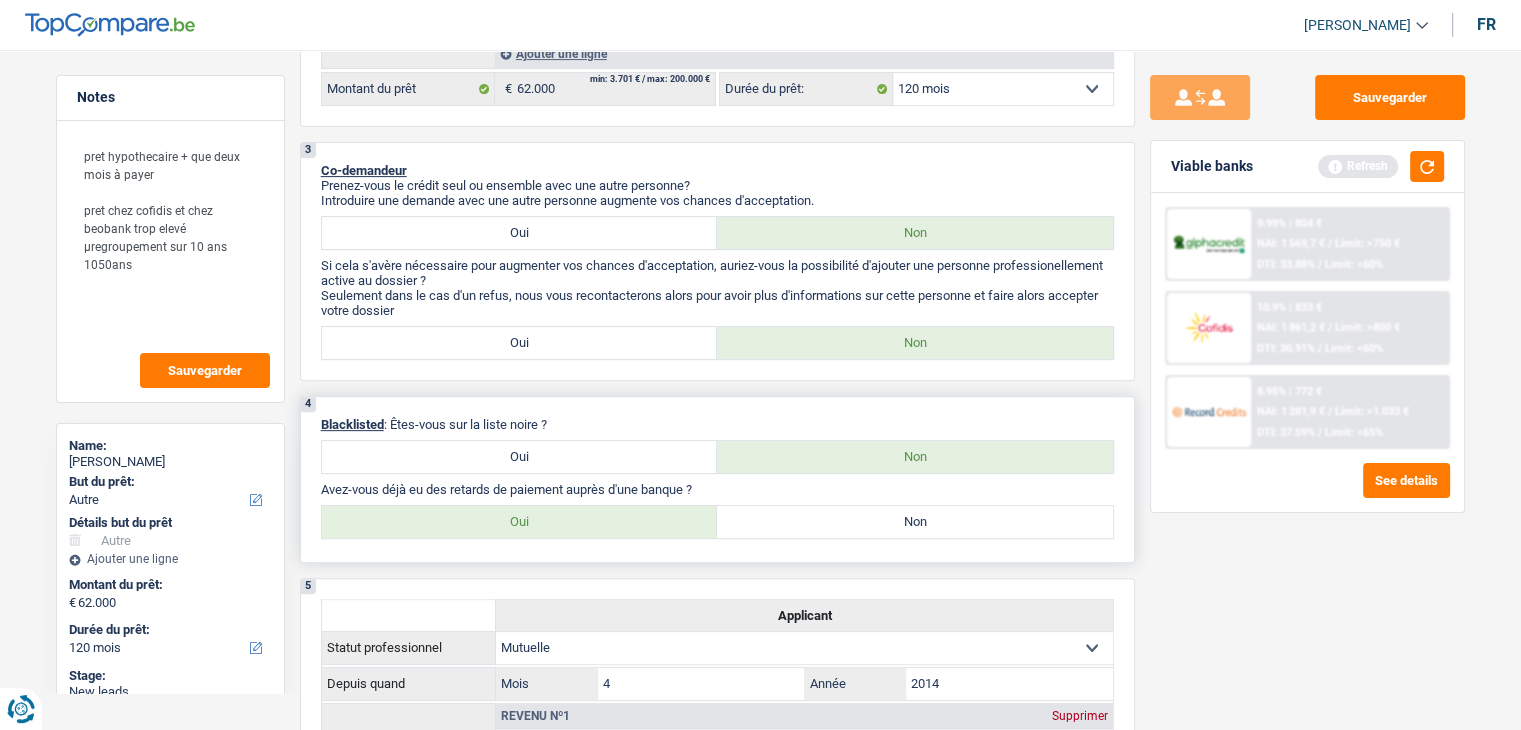 click on "Non" at bounding box center [915, 522] 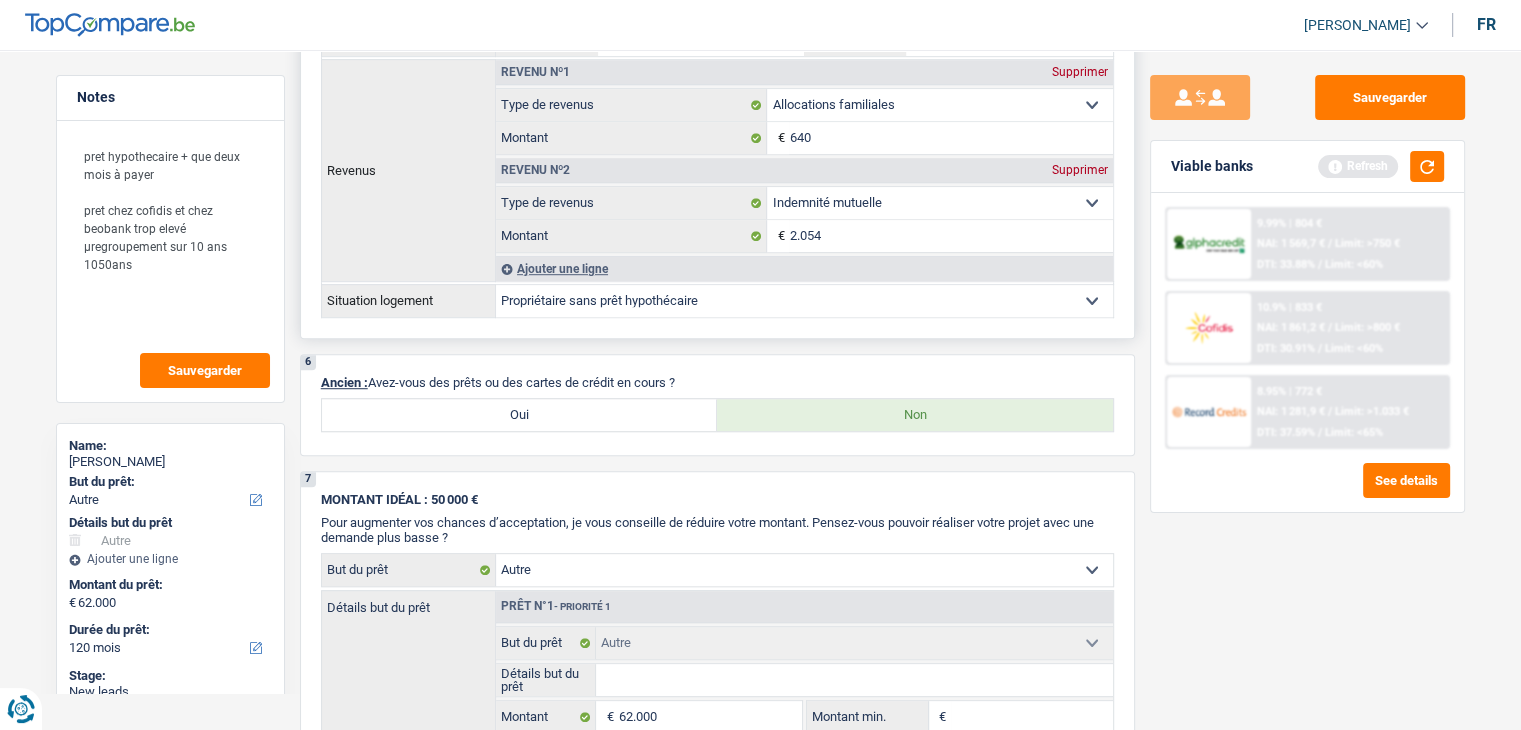 scroll, scrollTop: 1400, scrollLeft: 0, axis: vertical 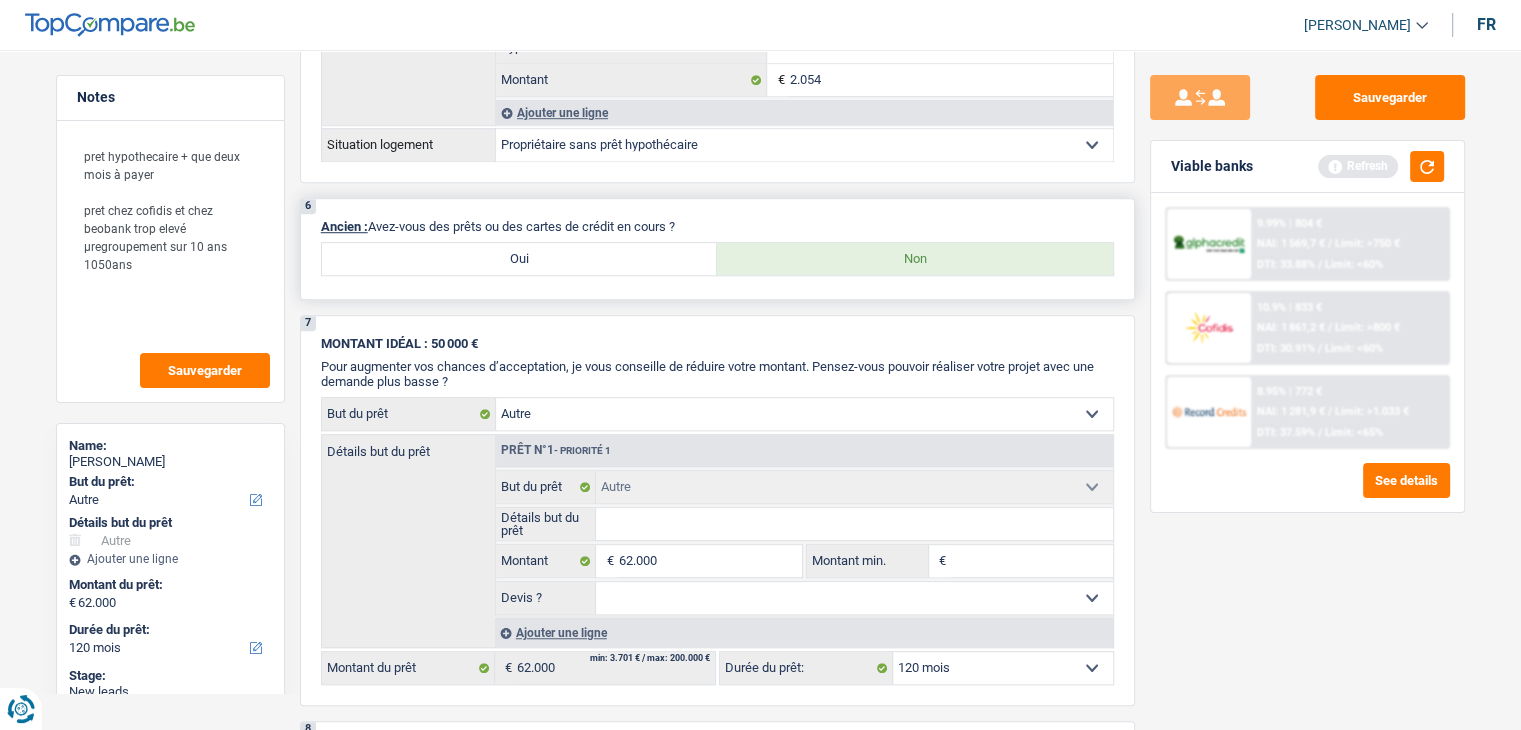 click on "Oui" at bounding box center [520, 259] 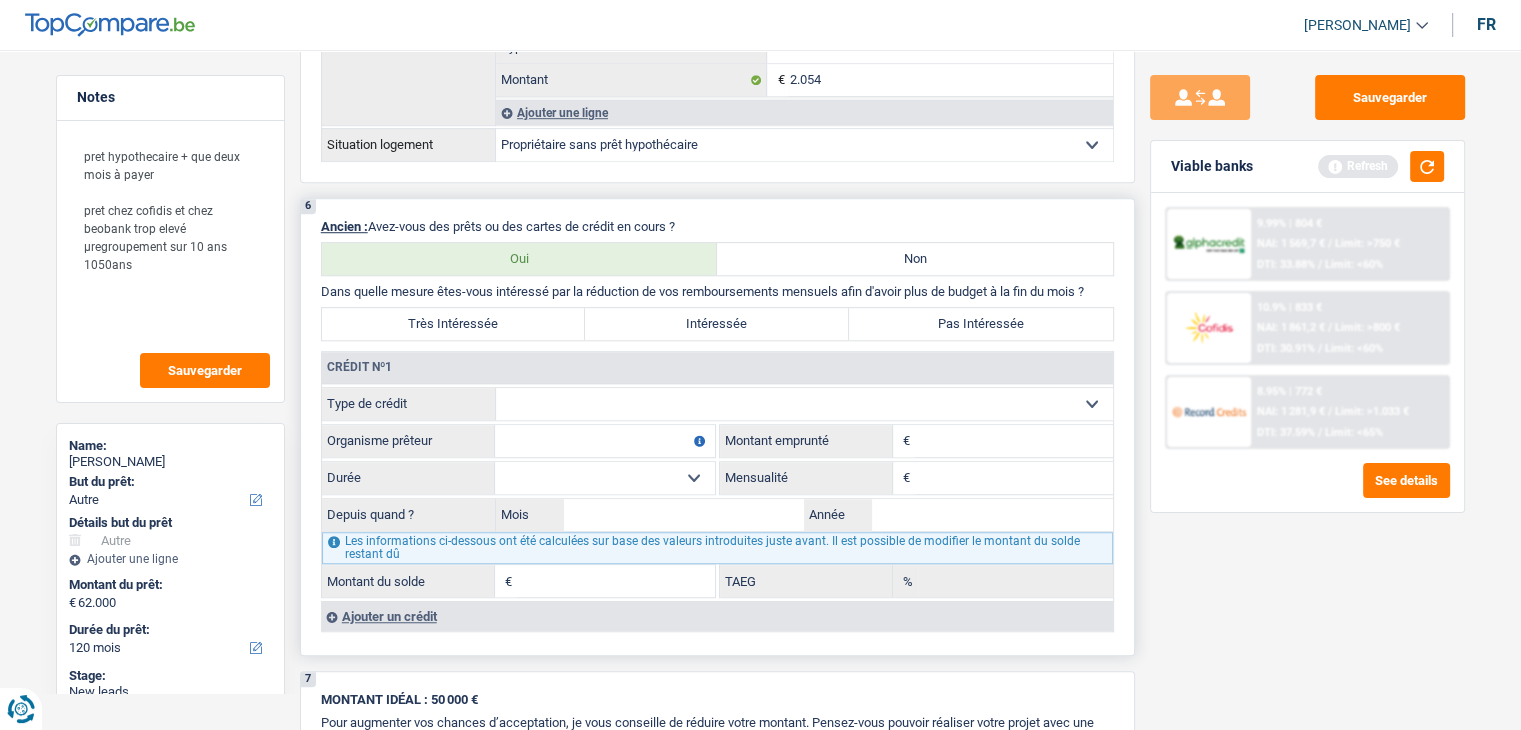 click on "Carte ou ouverture de crédit Prêt hypothécaire Vente à tempérament Prêt à tempérament Prêt rénovation Prêt voiture Regroupement d'un ou plusieurs crédits
Sélectionner une option" at bounding box center [804, 404] 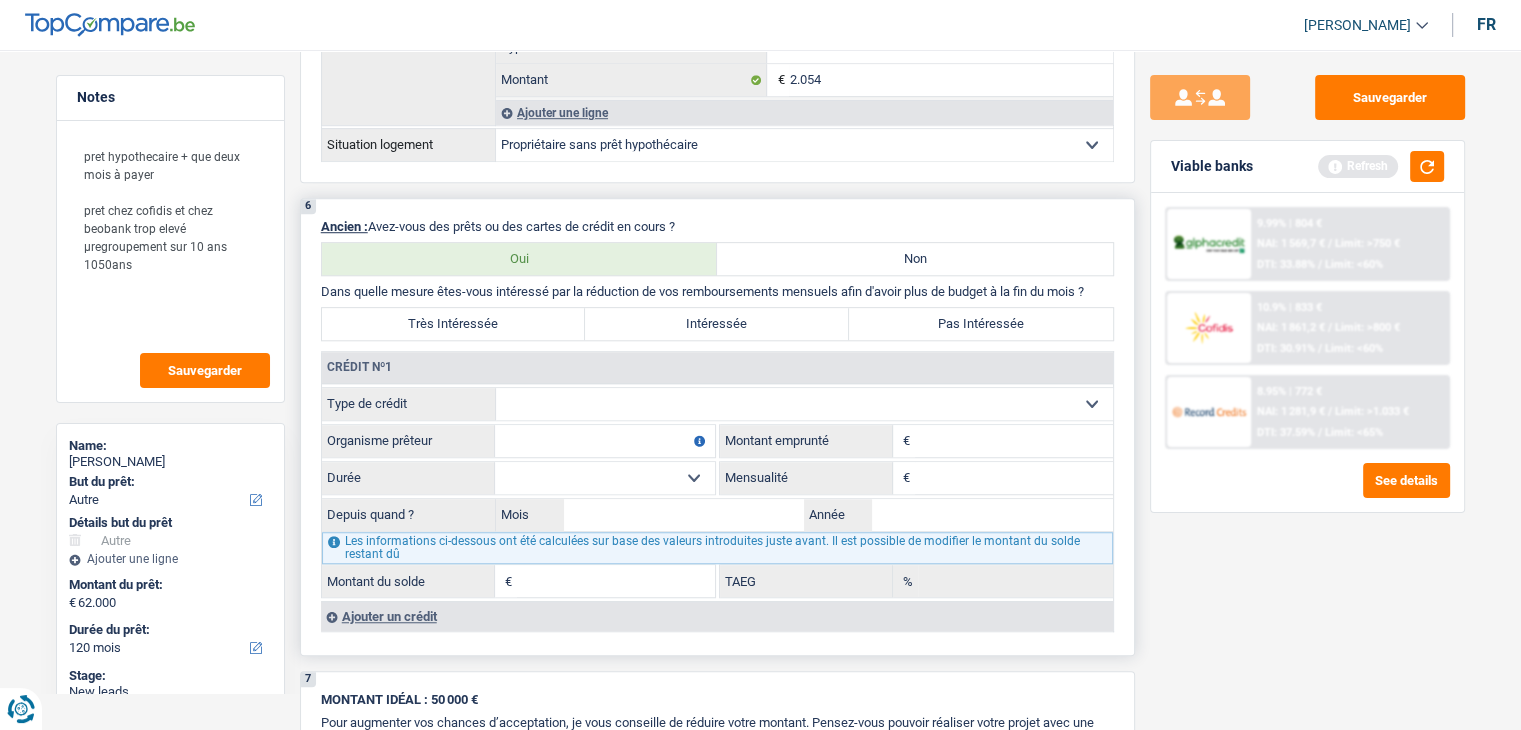 select on "mortgage" 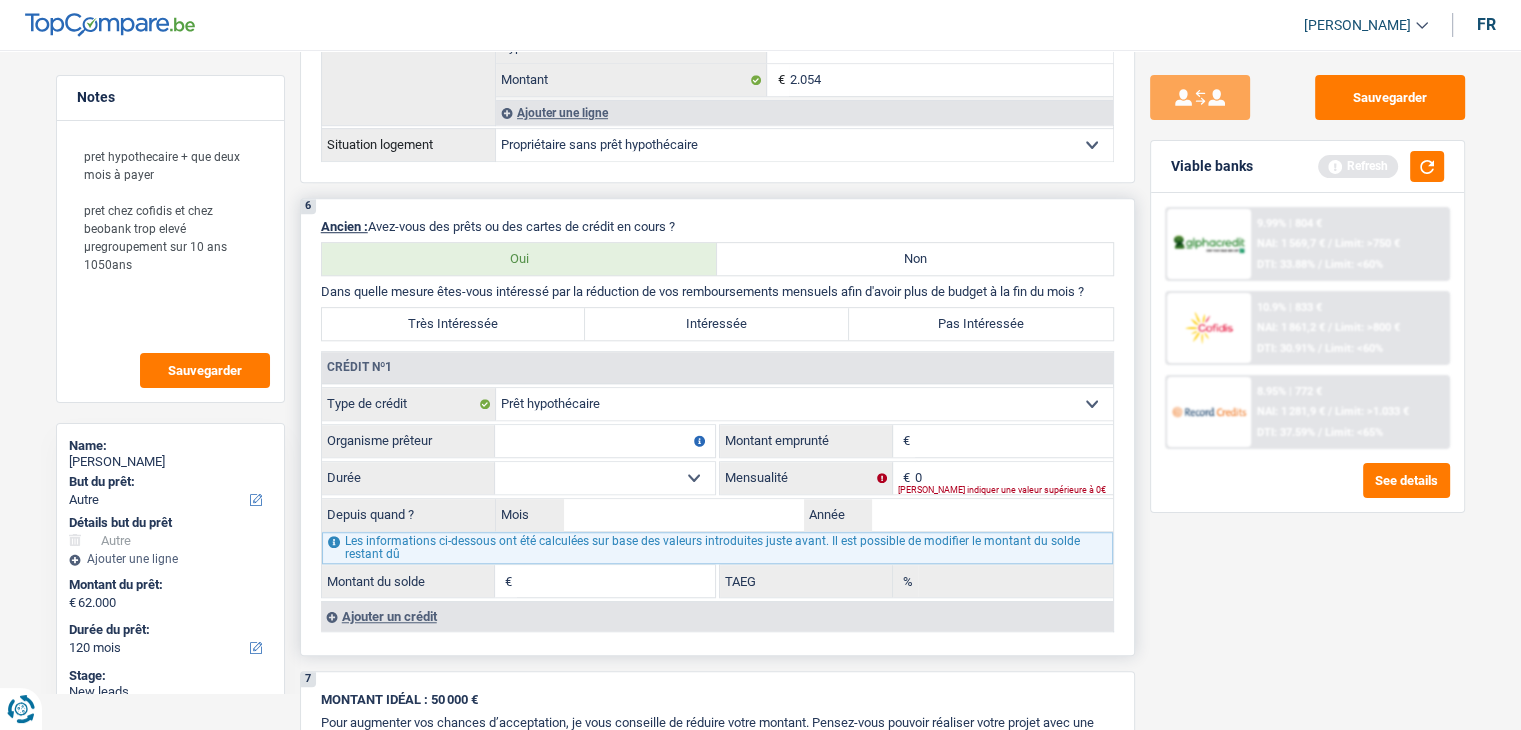 click on "Organisme prêteur" at bounding box center (605, 441) 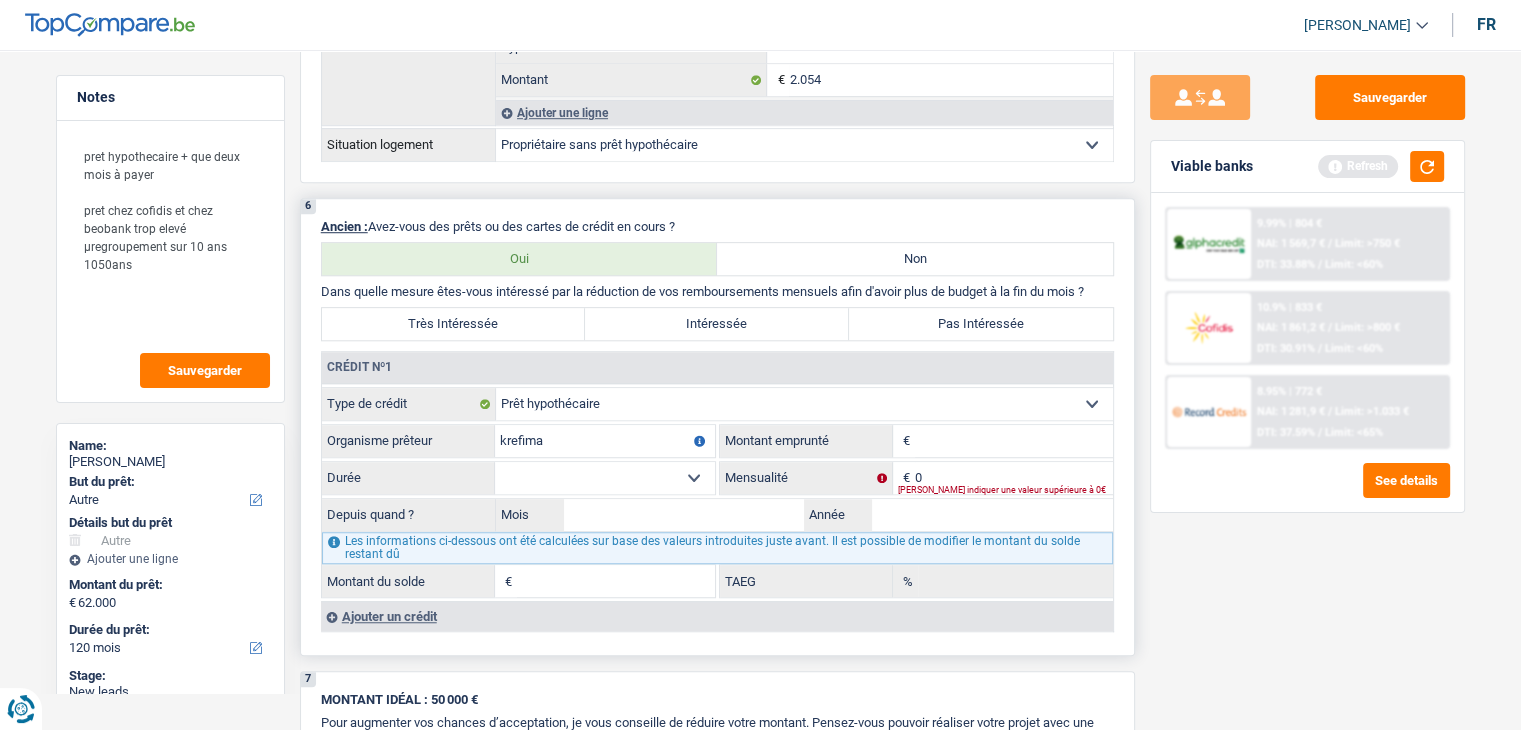 type on "krefima" 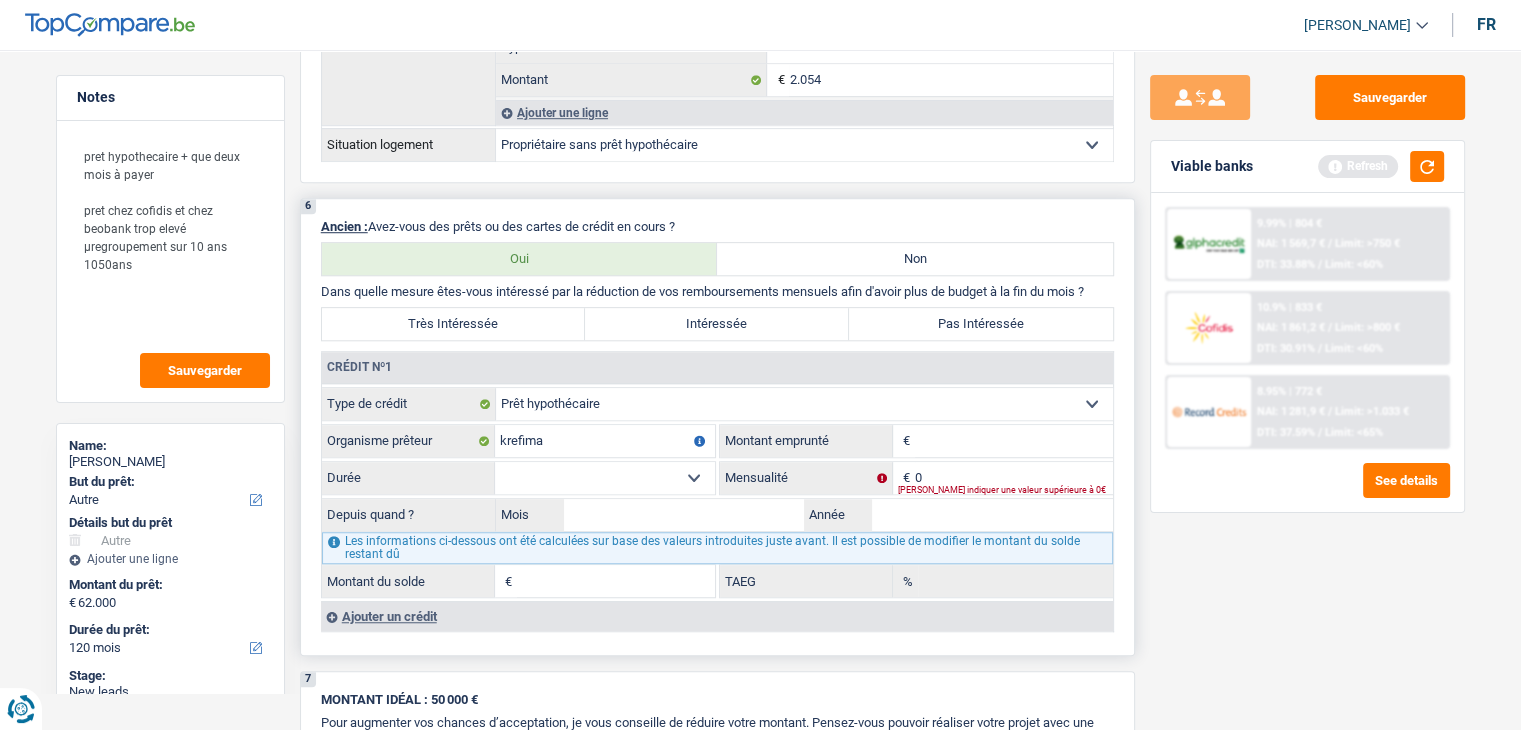 click on "Montant" at bounding box center [1014, 441] 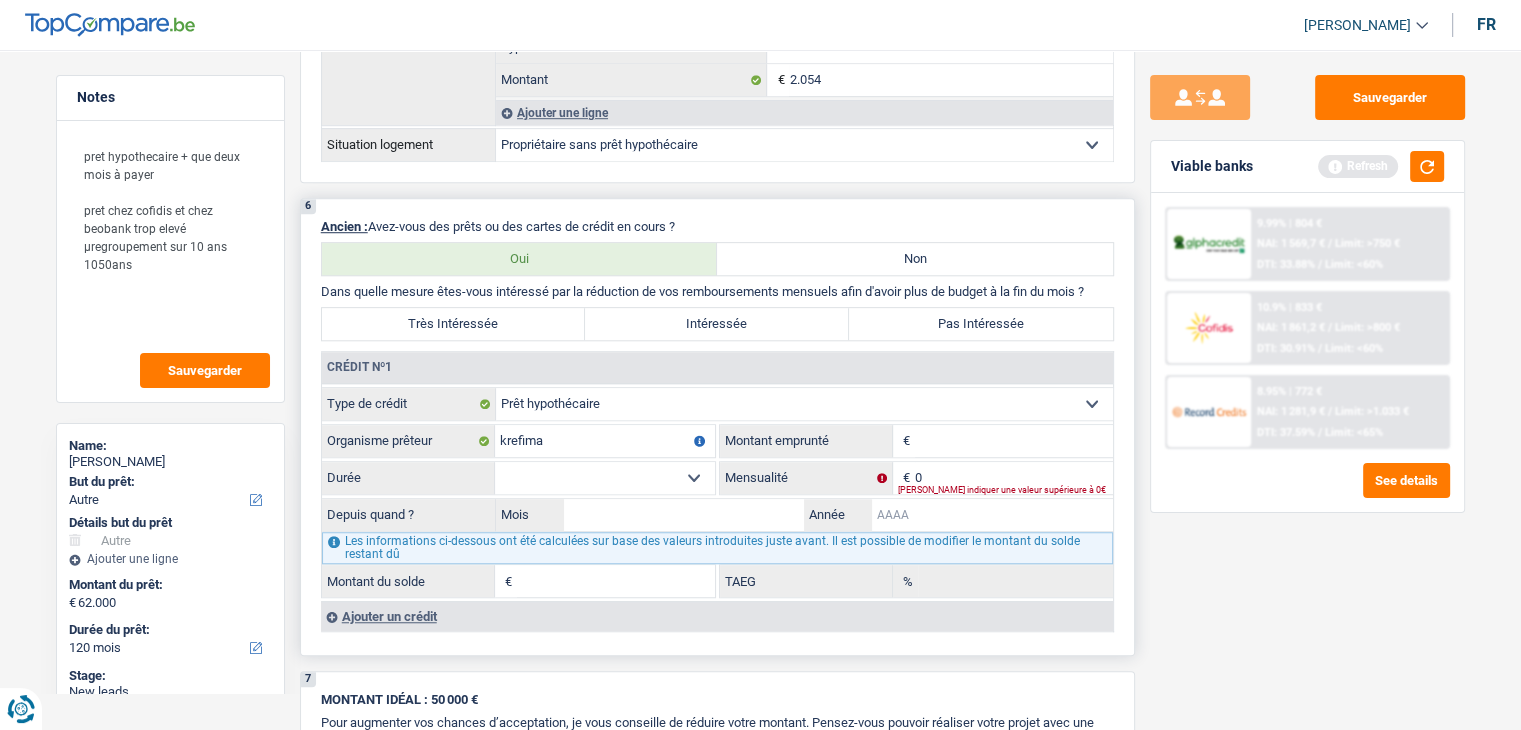 click on "Année" at bounding box center [992, 515] 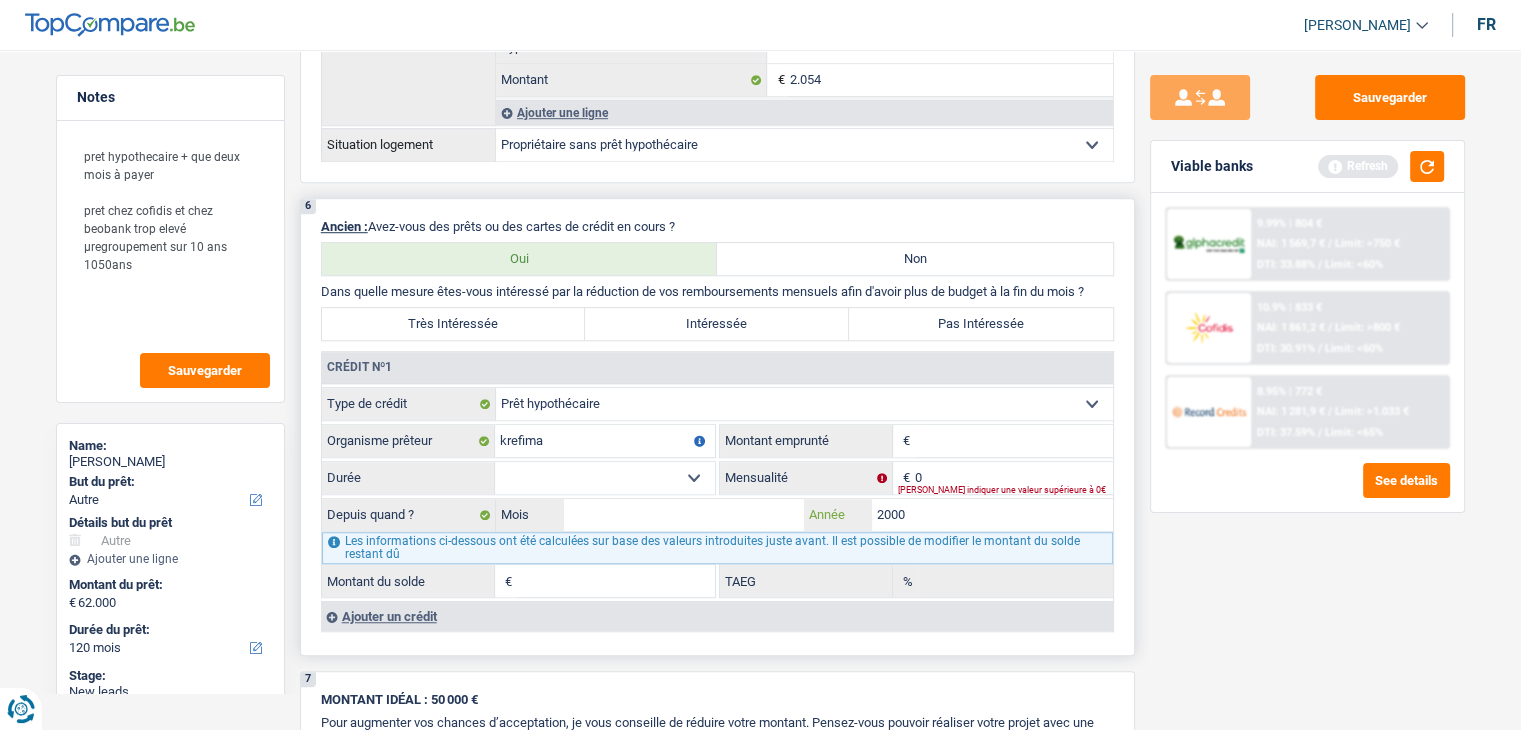 type on "2000" 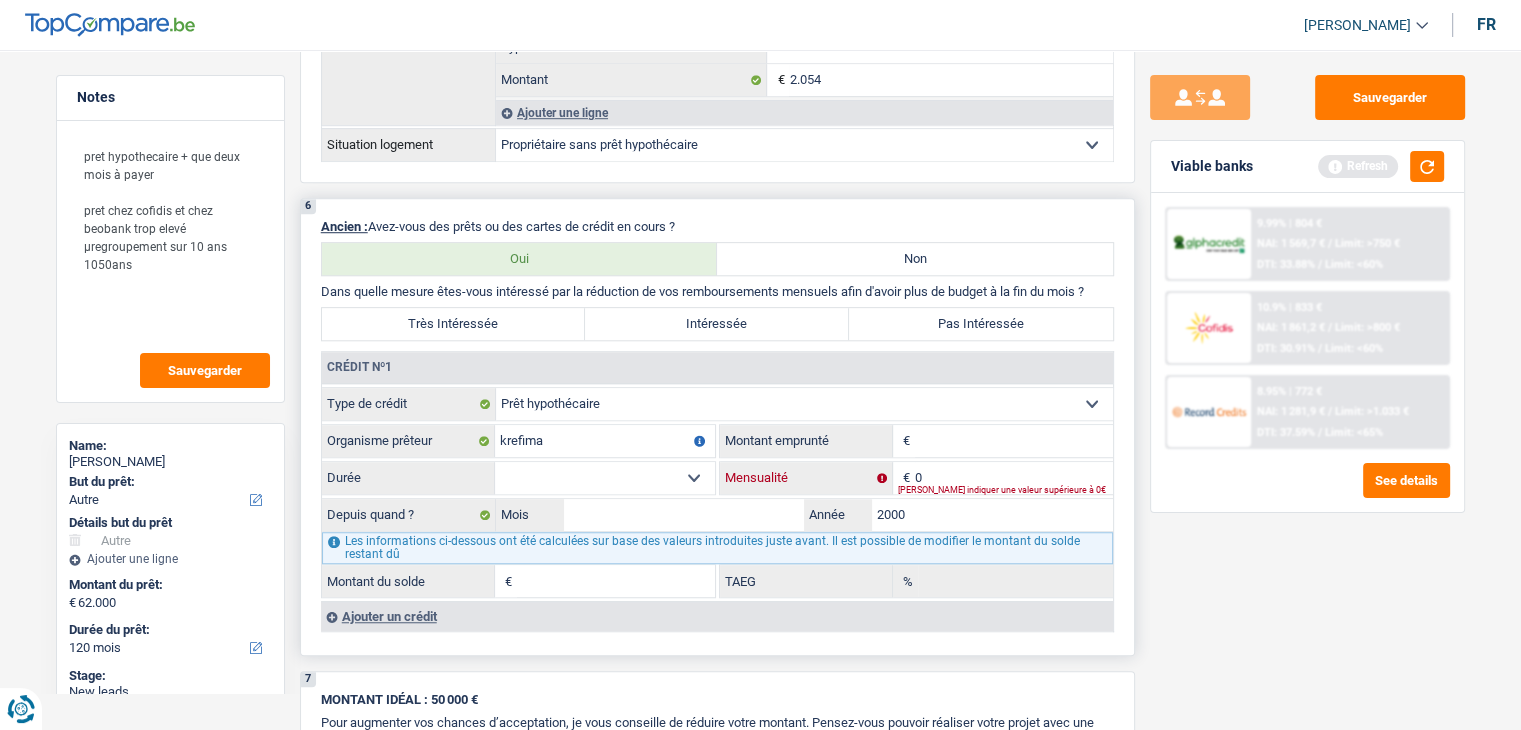 click on "0" at bounding box center [1014, 478] 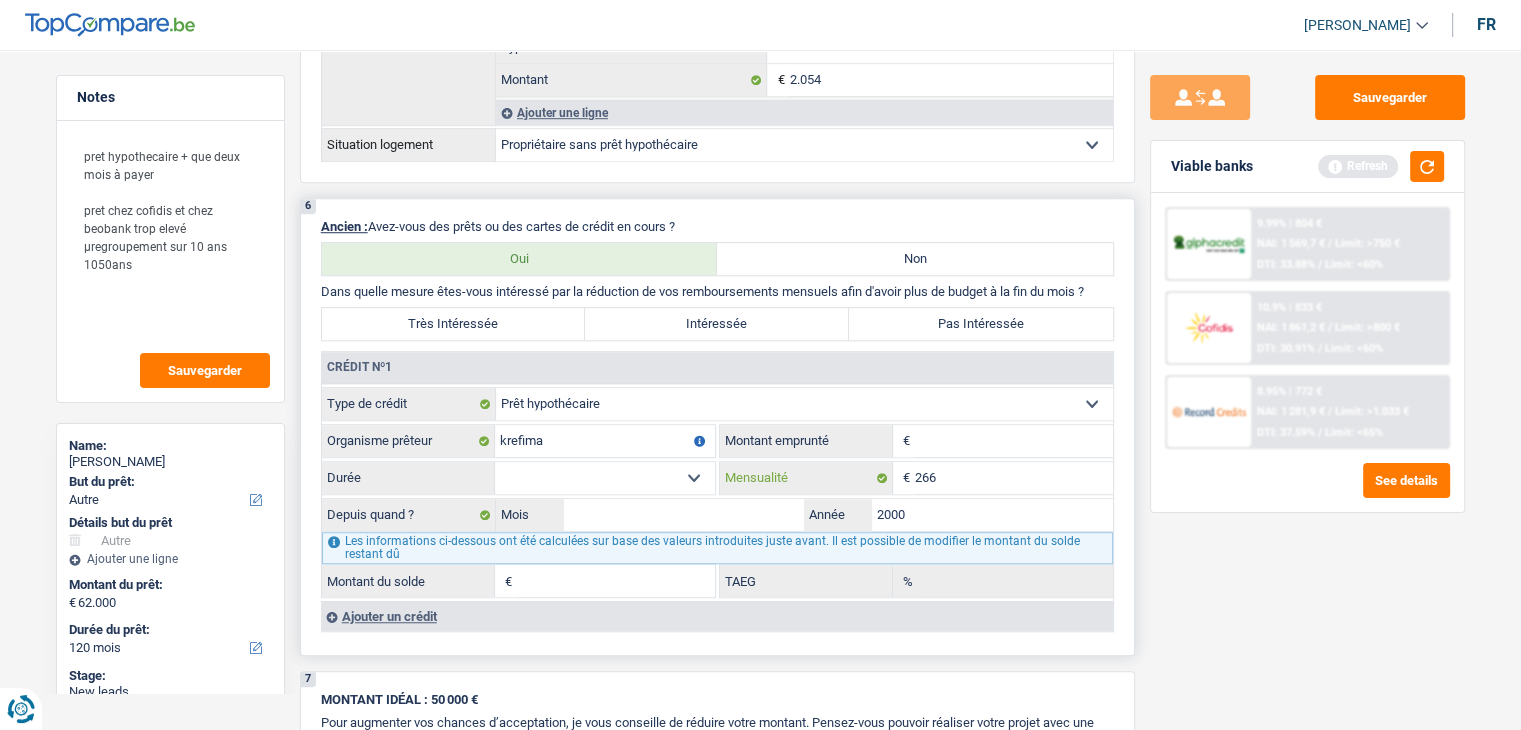 type on "266" 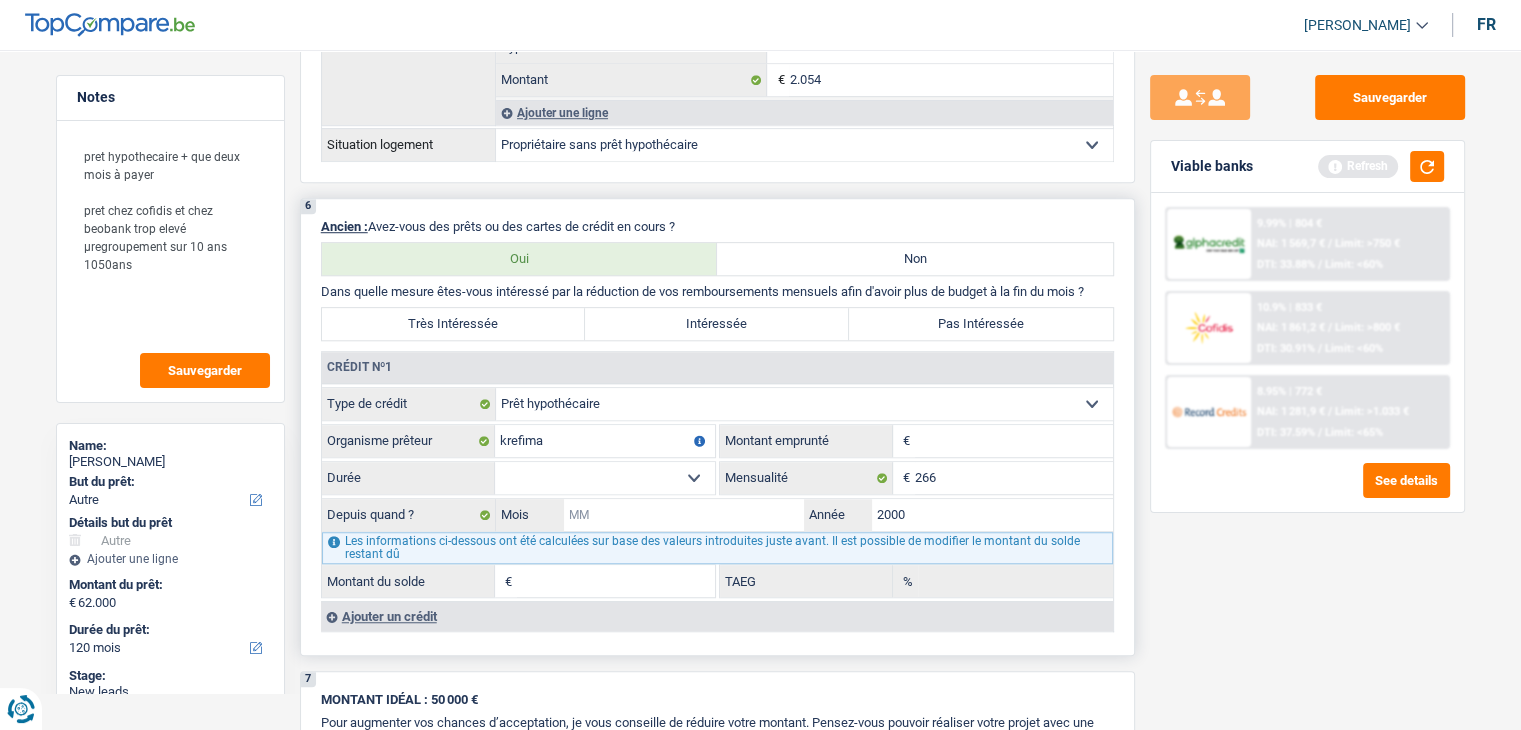 click on "Mois" at bounding box center (684, 515) 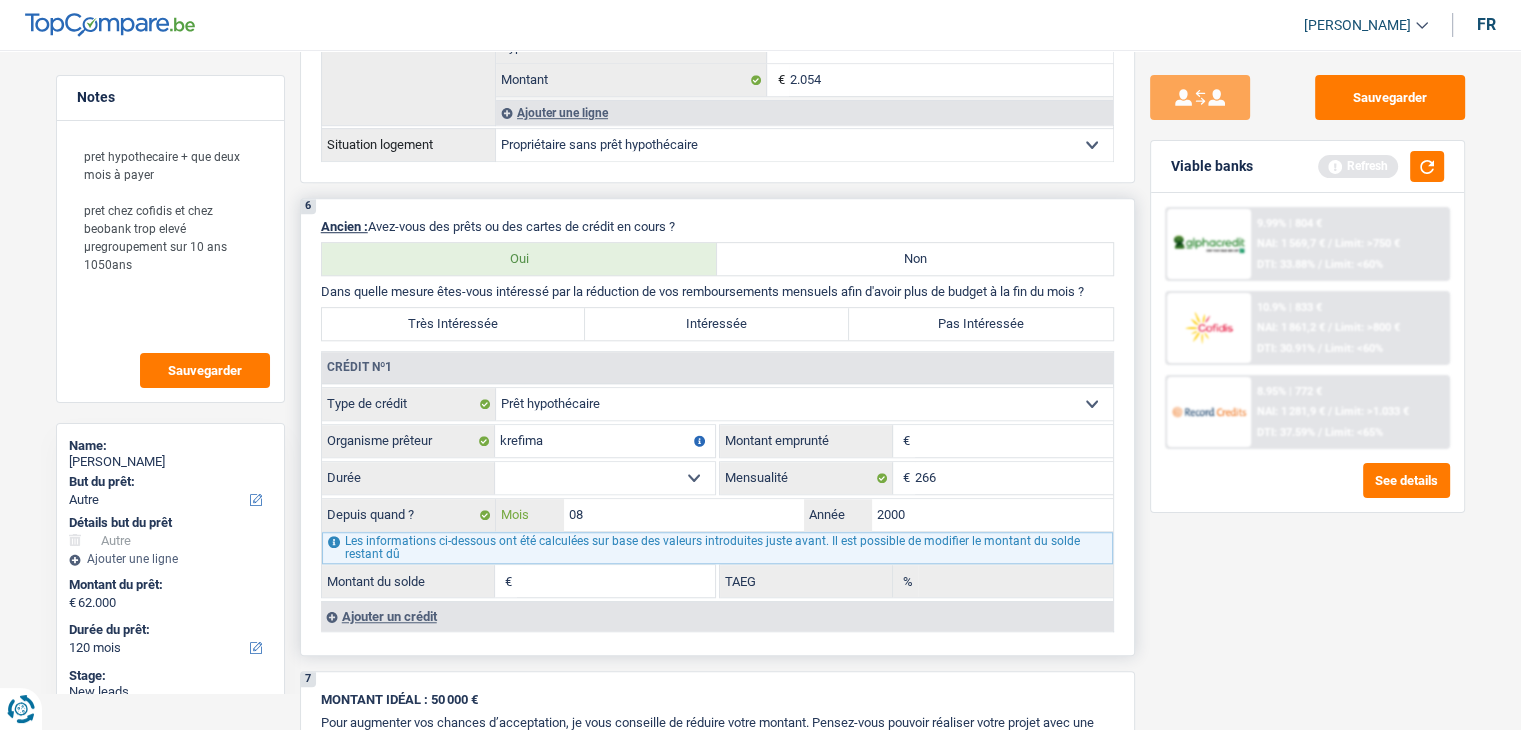 click on "08" at bounding box center [684, 515] 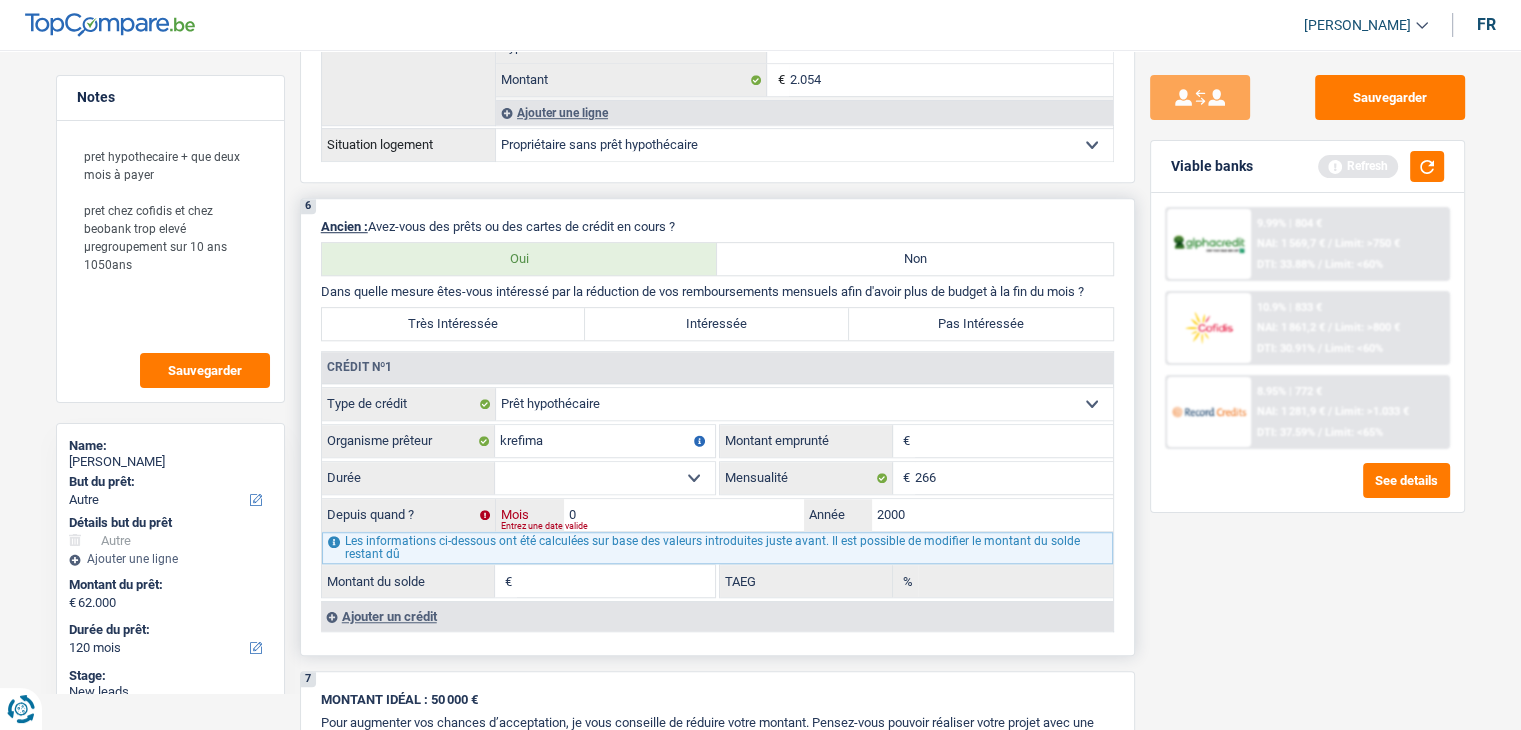 type on "09" 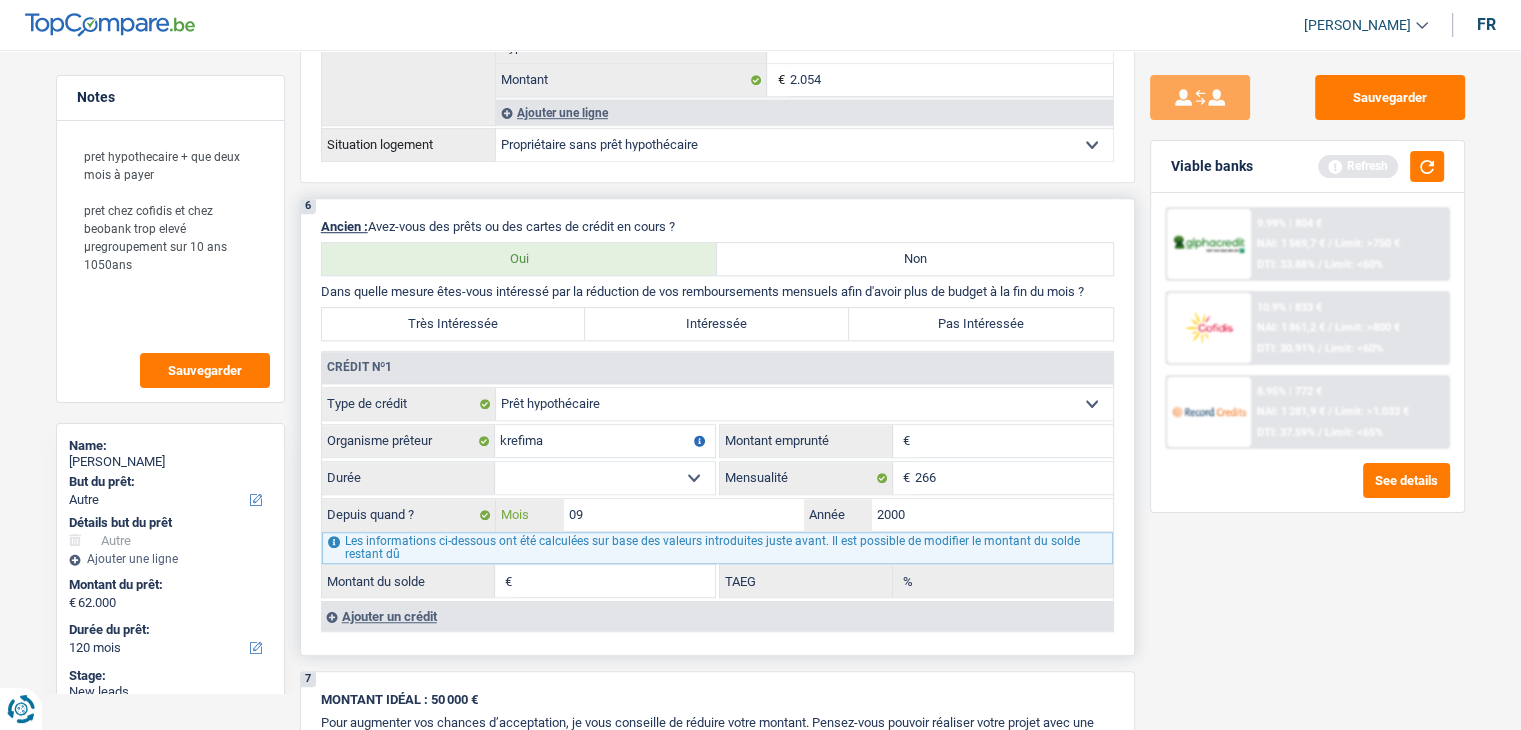 click on "09" at bounding box center (684, 515) 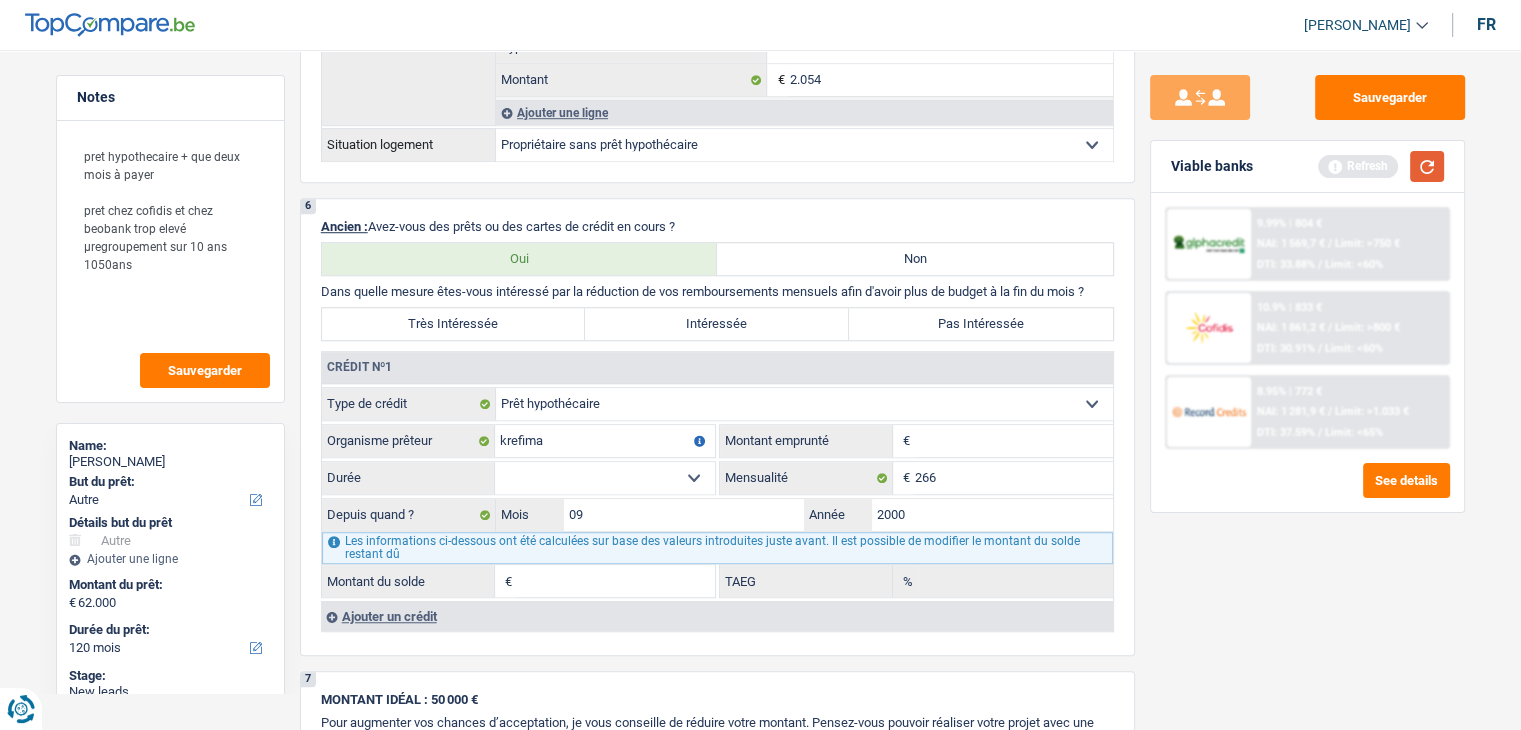 click at bounding box center [1427, 166] 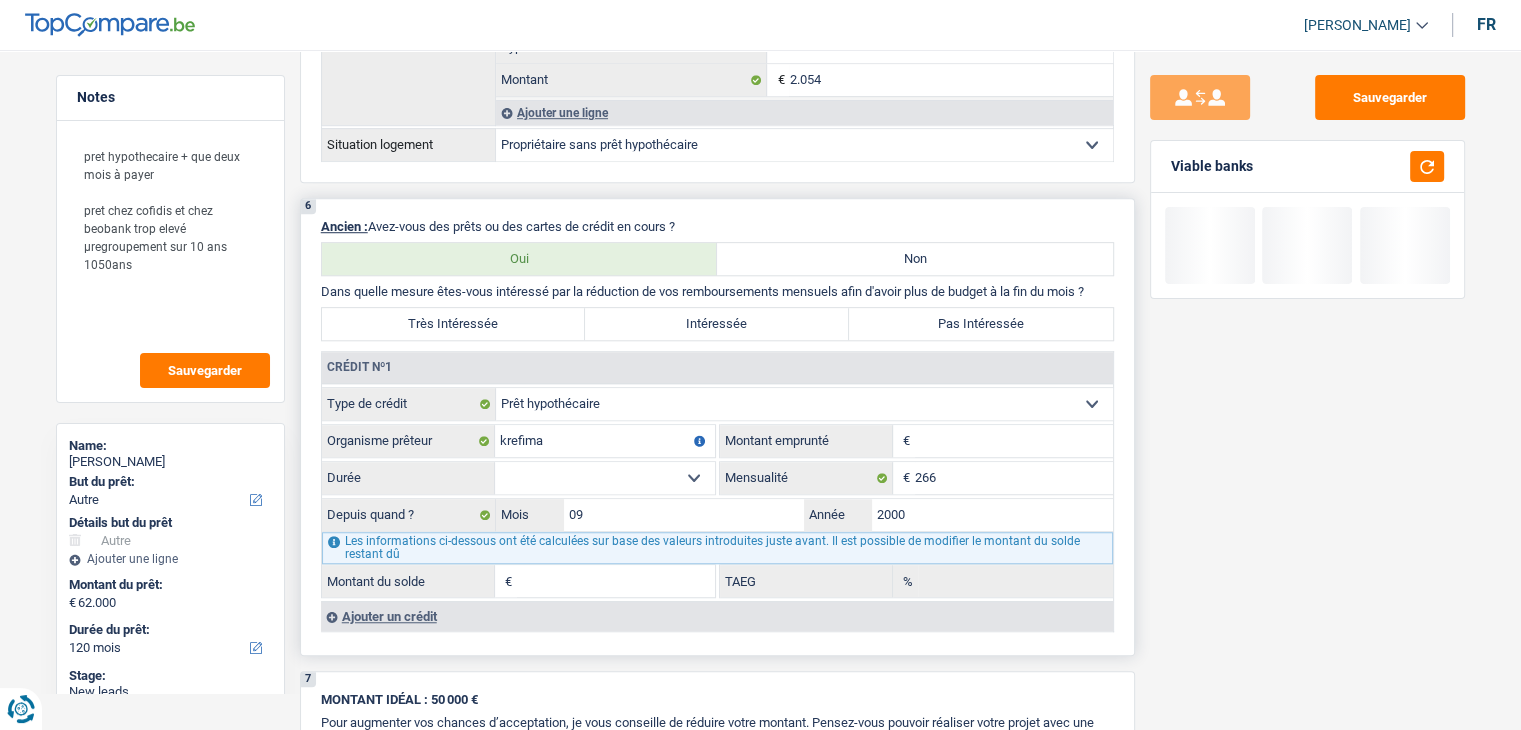 click on "120 mois 132 mois 144 mois 180 mois 240 mois 300 mois 360 mois 420 mois
Sélectionner une option" at bounding box center (605, 478) 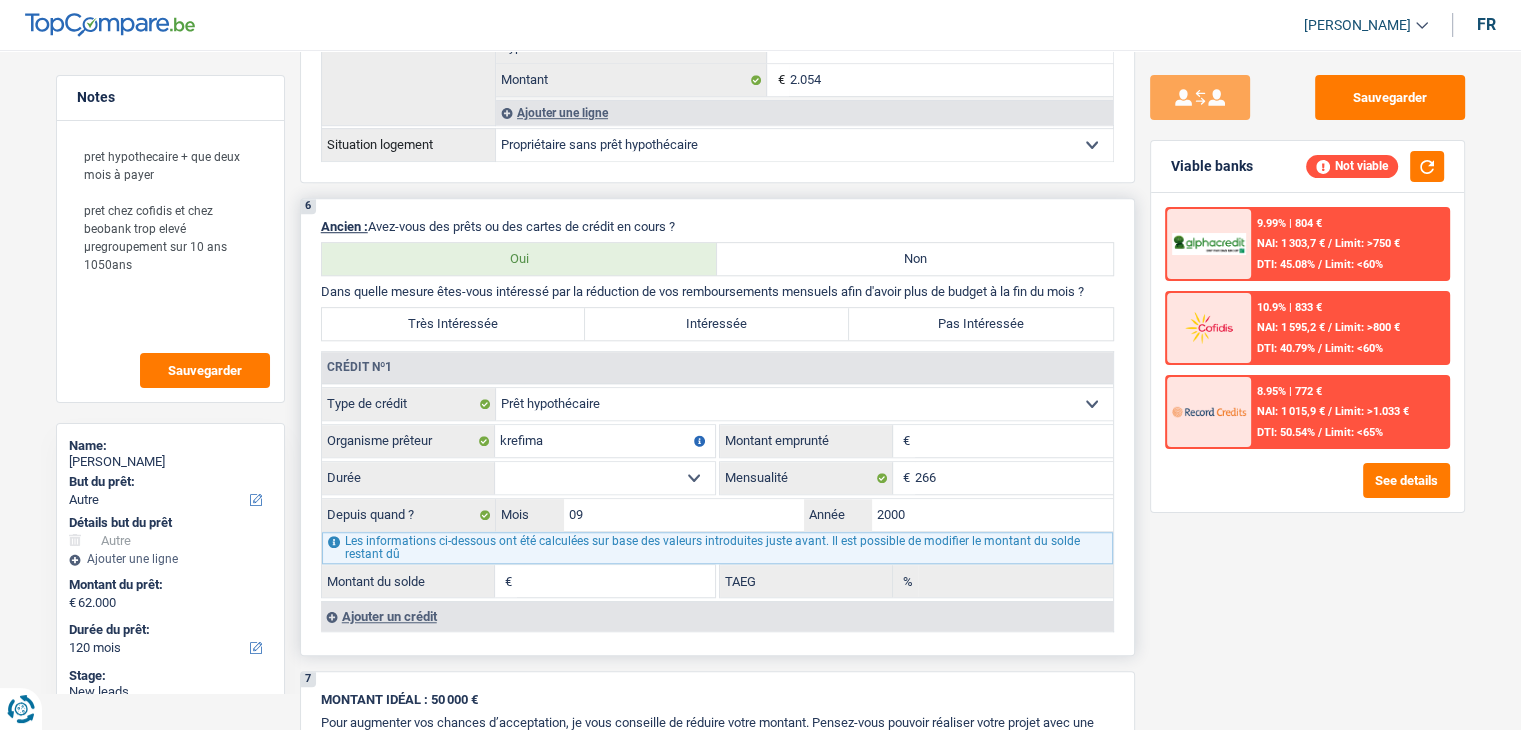 select on "300" 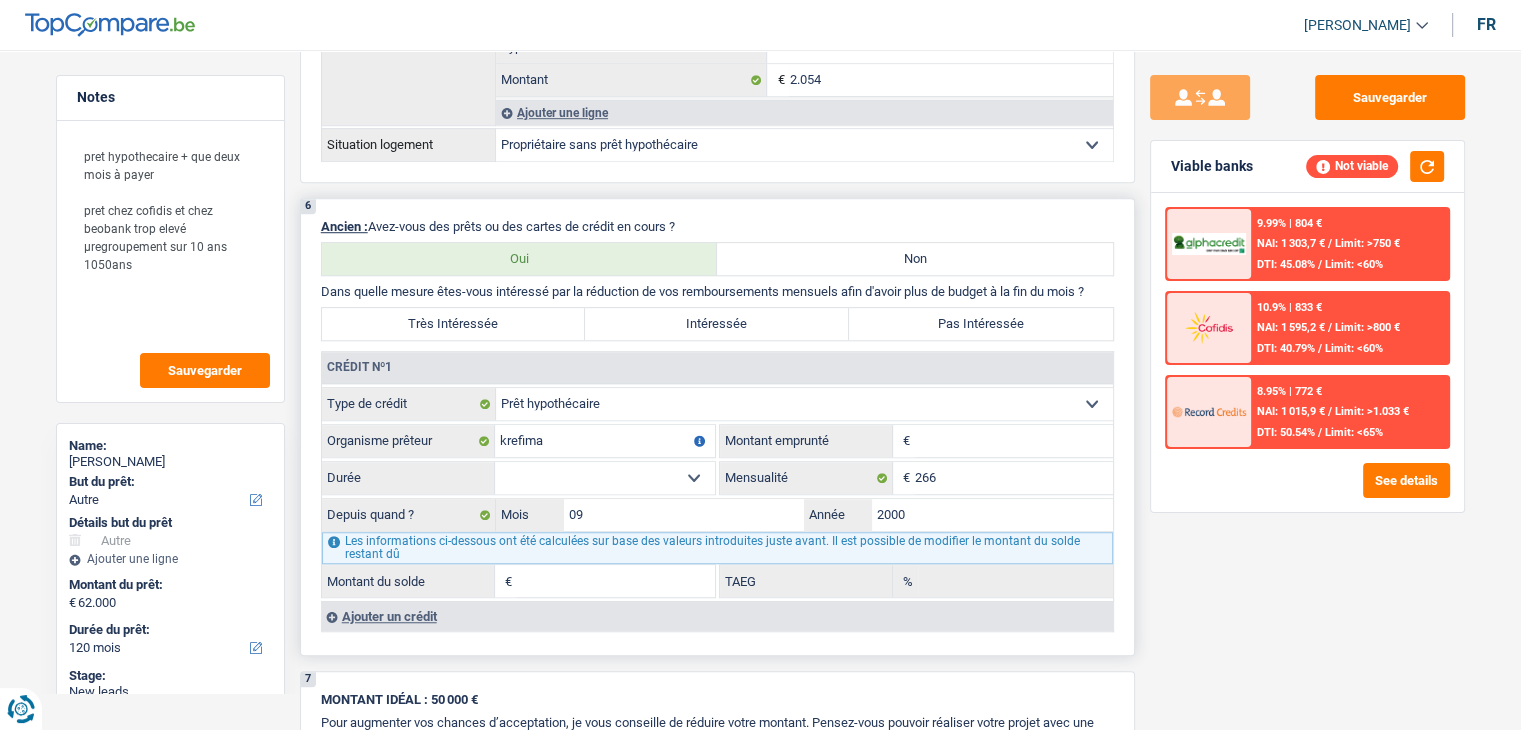 click on "120 mois 132 mois 144 mois 180 mois 240 mois 300 mois 360 mois 420 mois
Sélectionner une option" at bounding box center [605, 478] 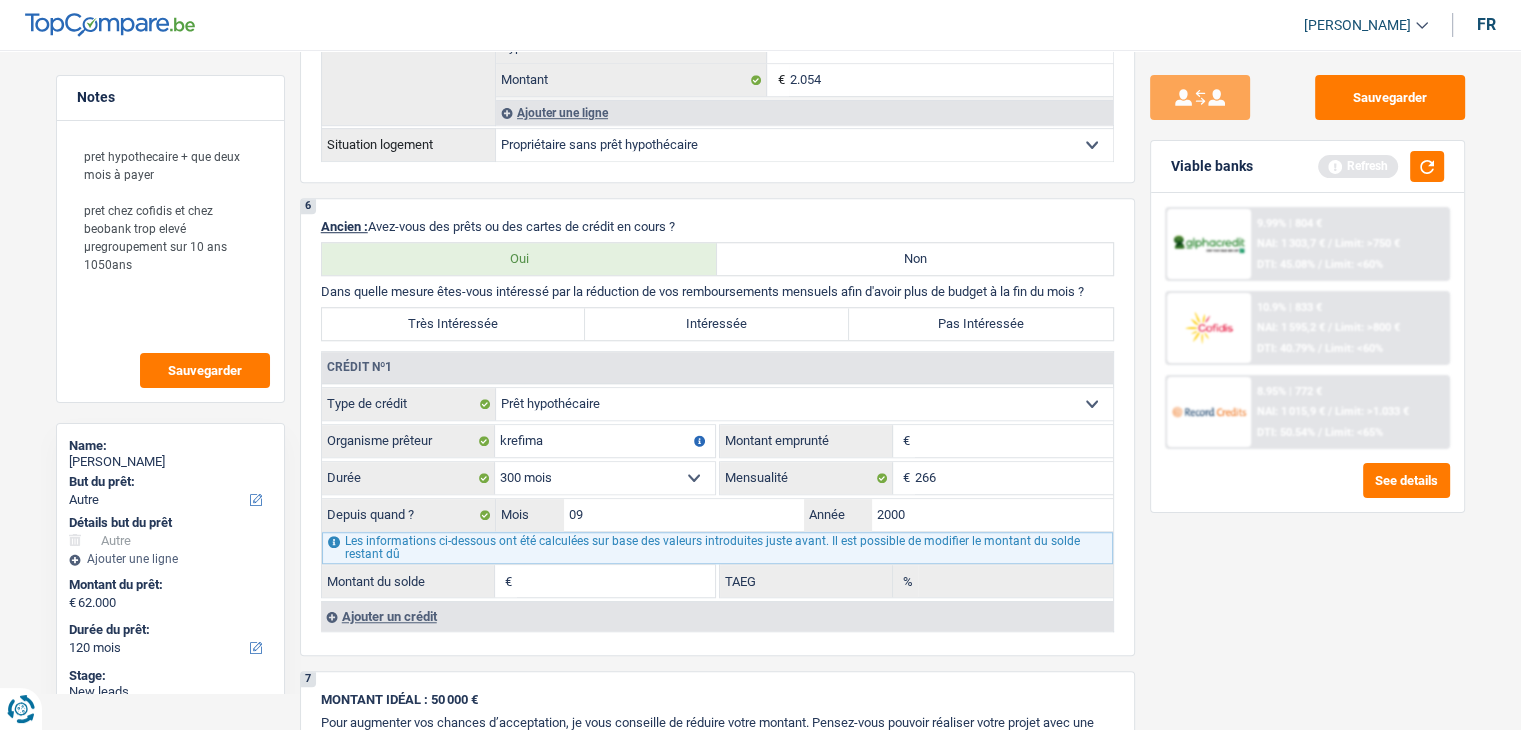 click on "Viable banks
Refresh" at bounding box center (1307, 167) 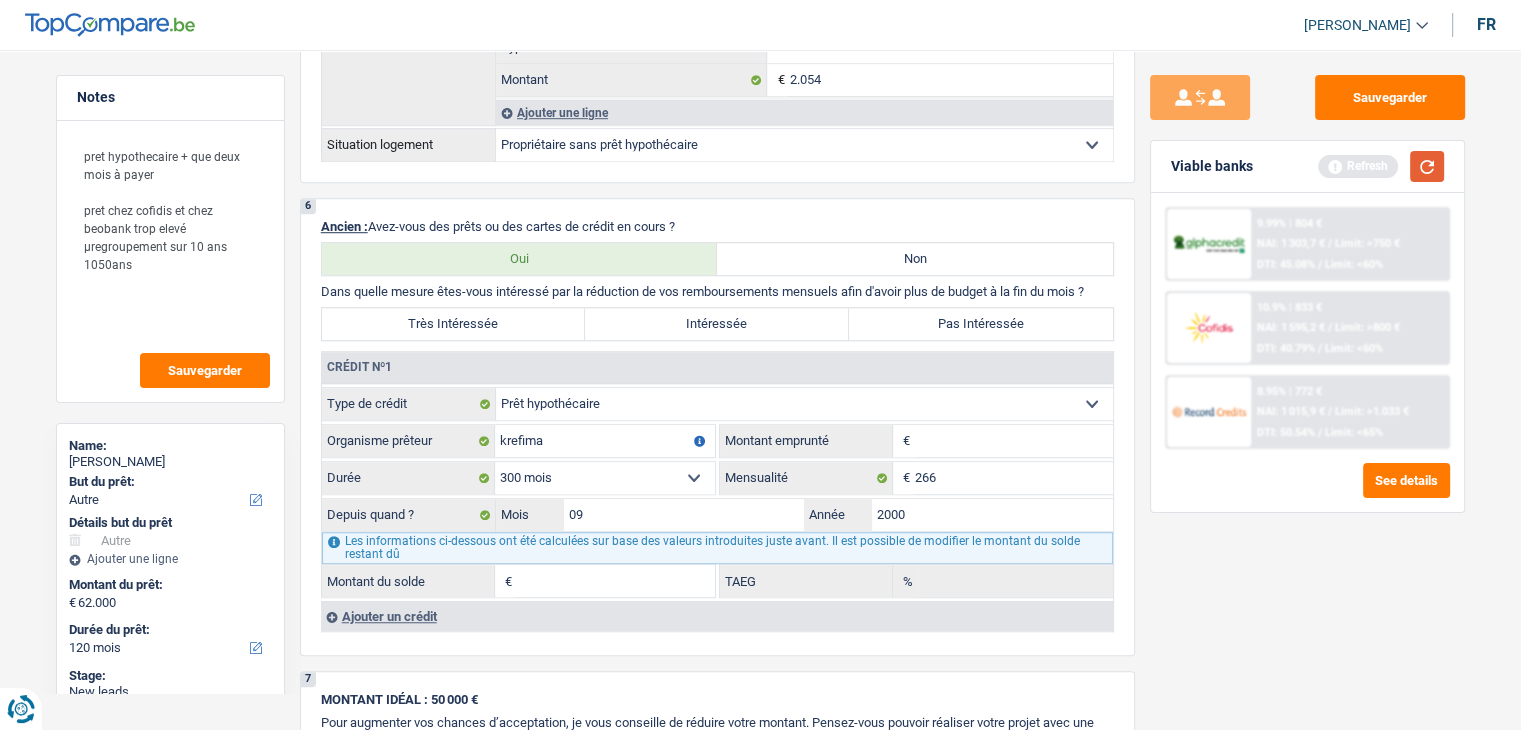 click at bounding box center (1427, 166) 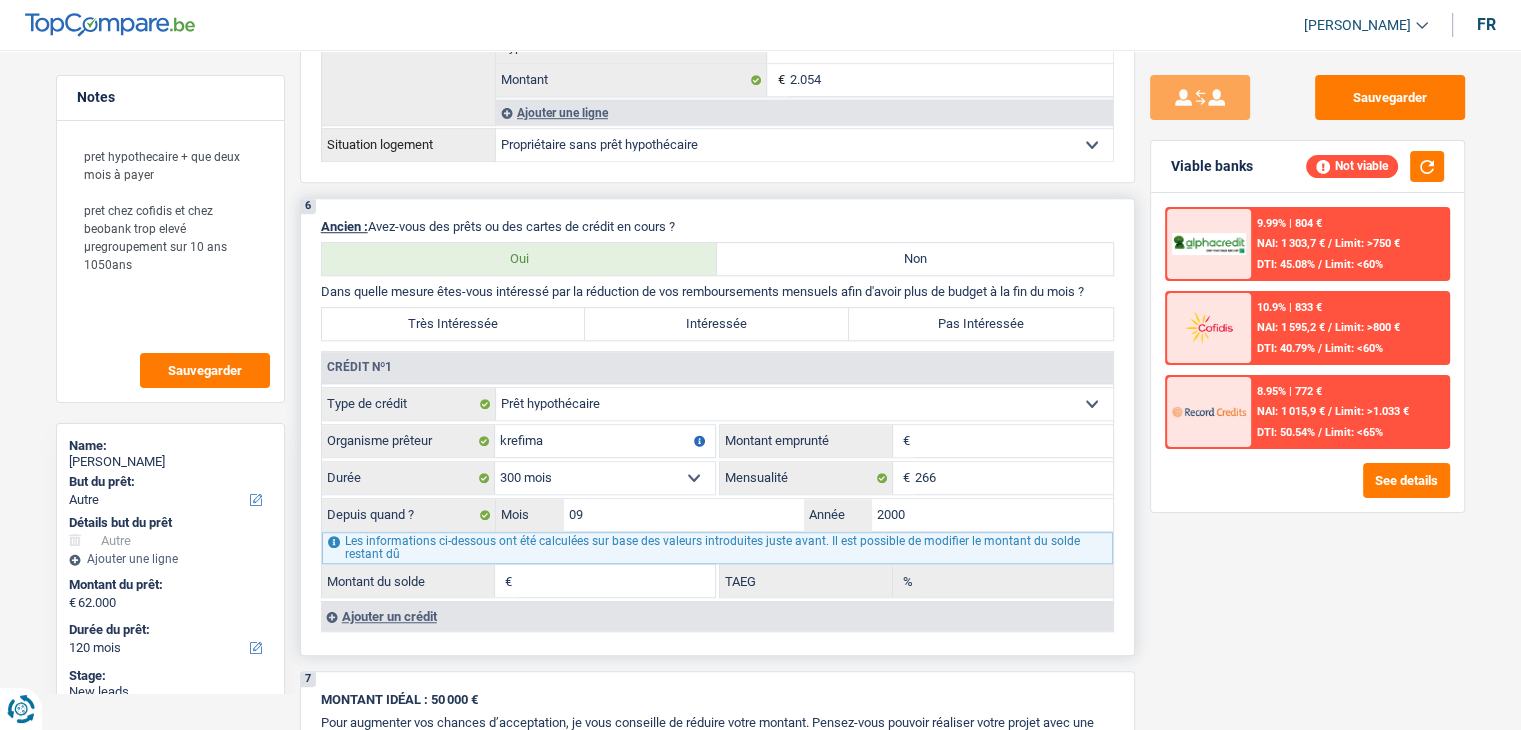 click on "Montant" at bounding box center [1014, 441] 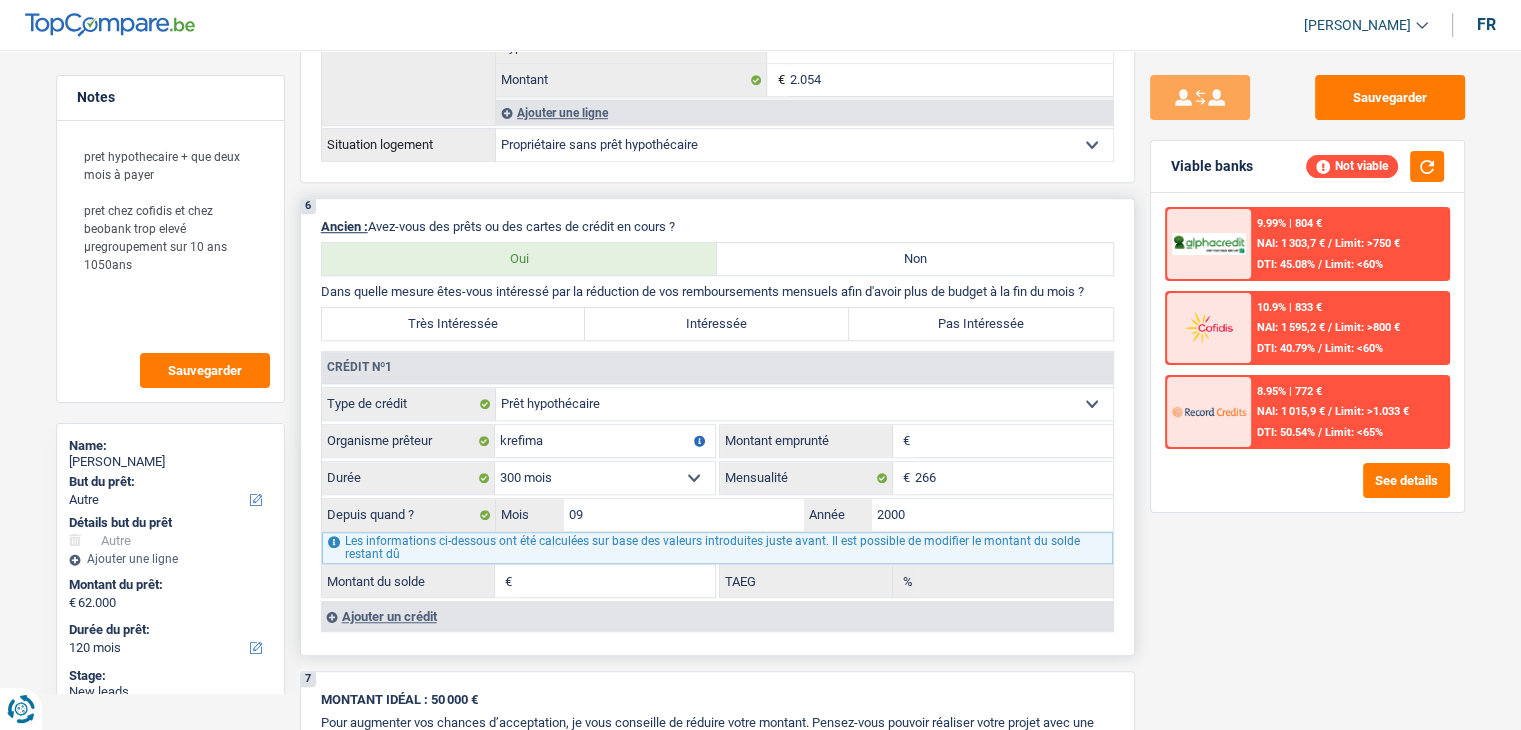 click on "Montant" at bounding box center (1014, 441) 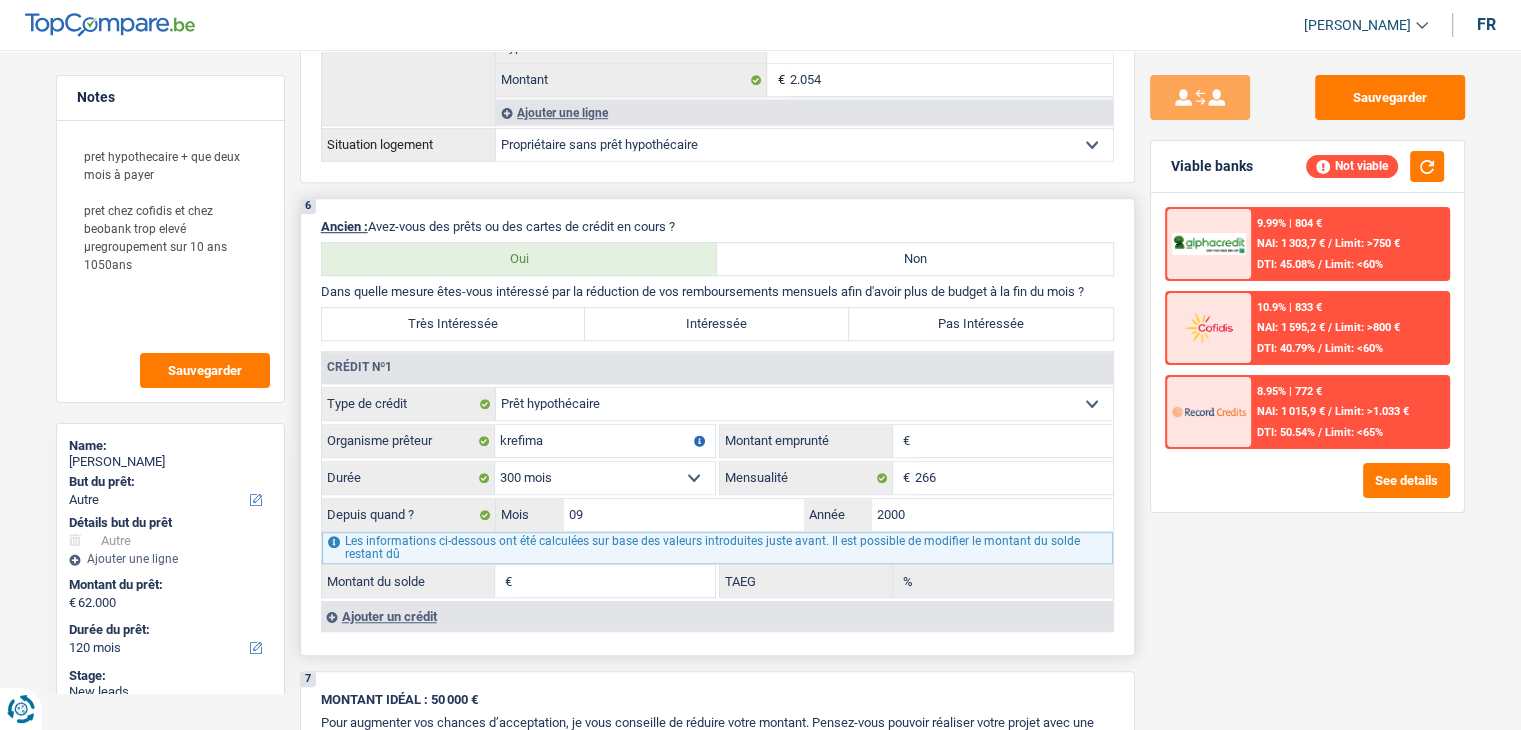 click on "Montant" at bounding box center (1014, 441) 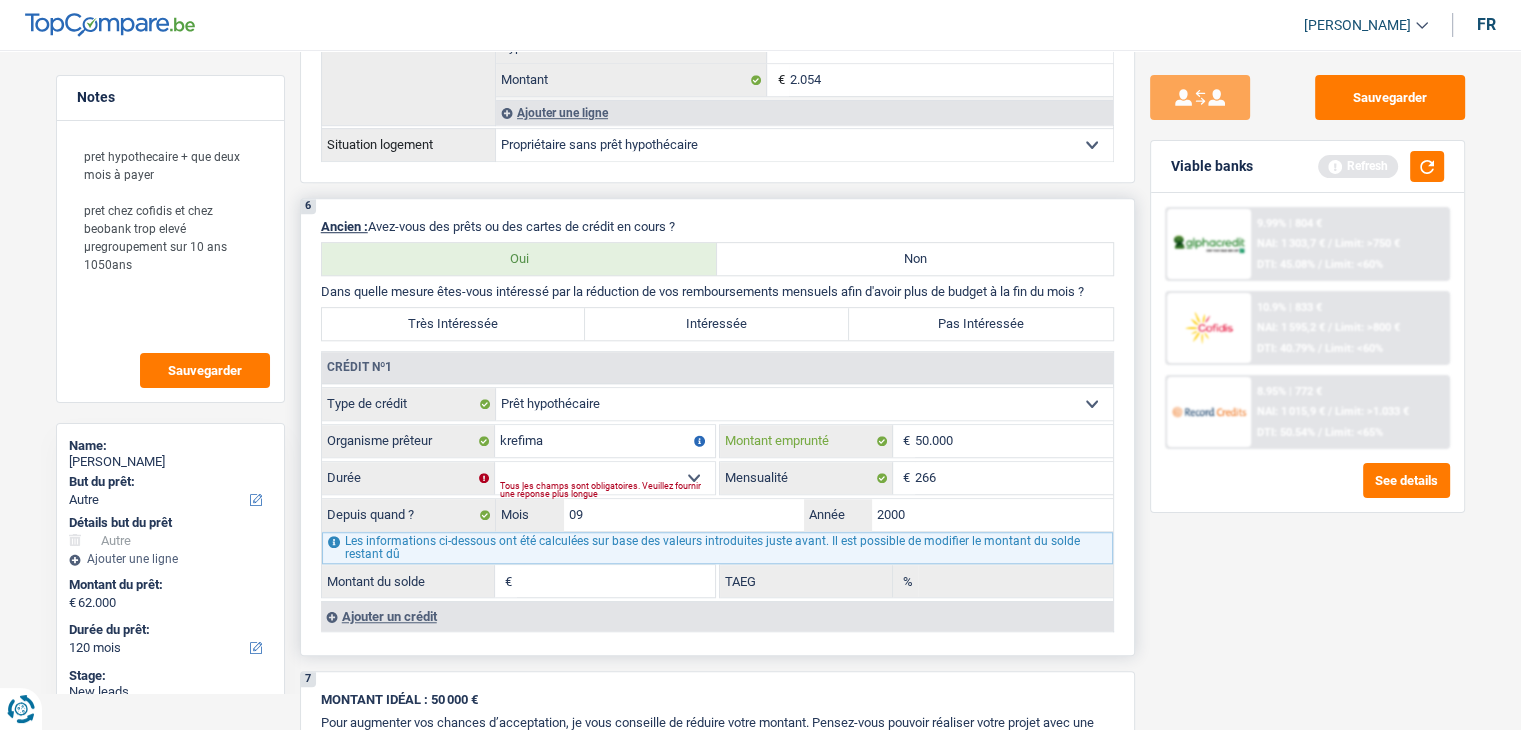 type on "50.000" 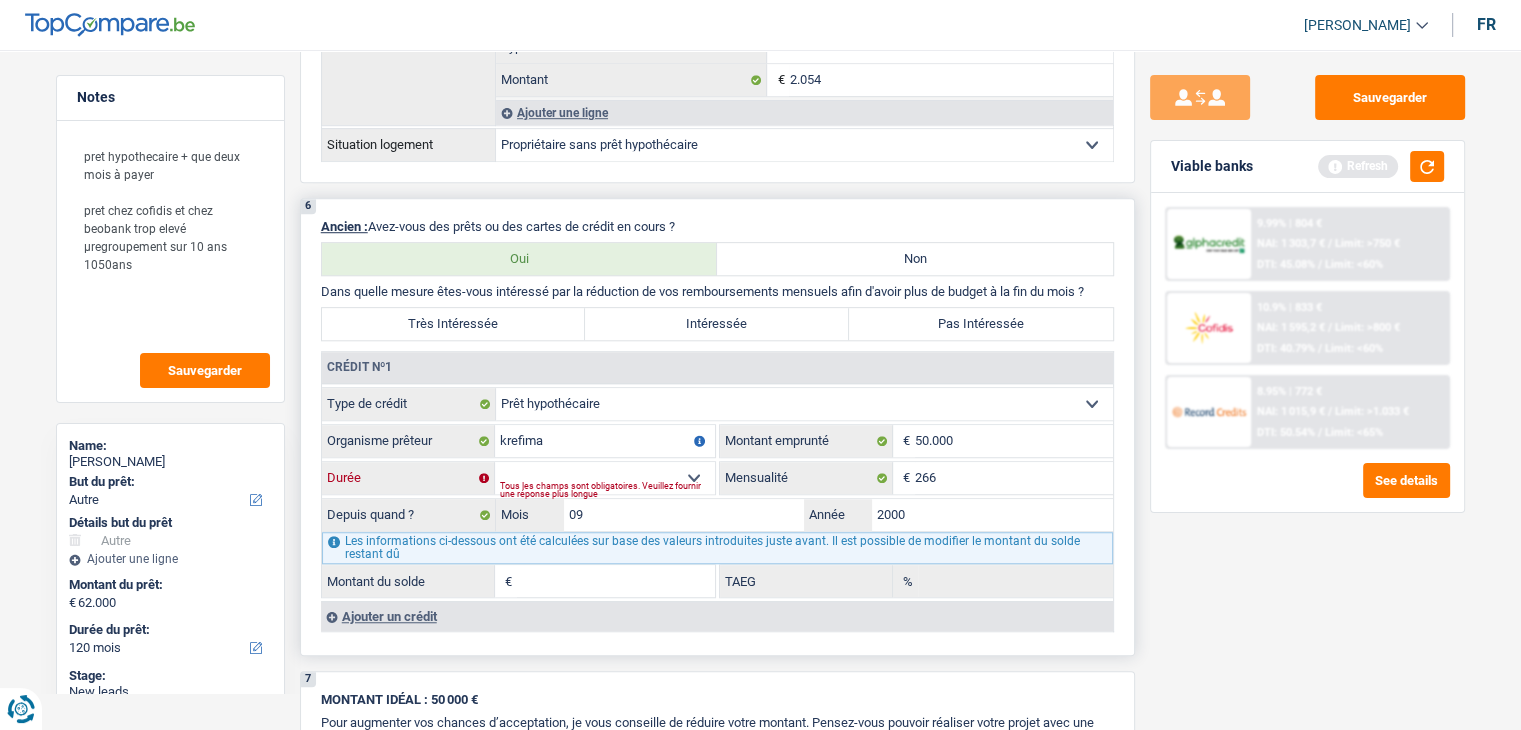 click on "120 mois 132 mois 144 mois 180 mois 240 mois 300 mois 360 mois 420 mois
Sélectionner une option" at bounding box center [605, 478] 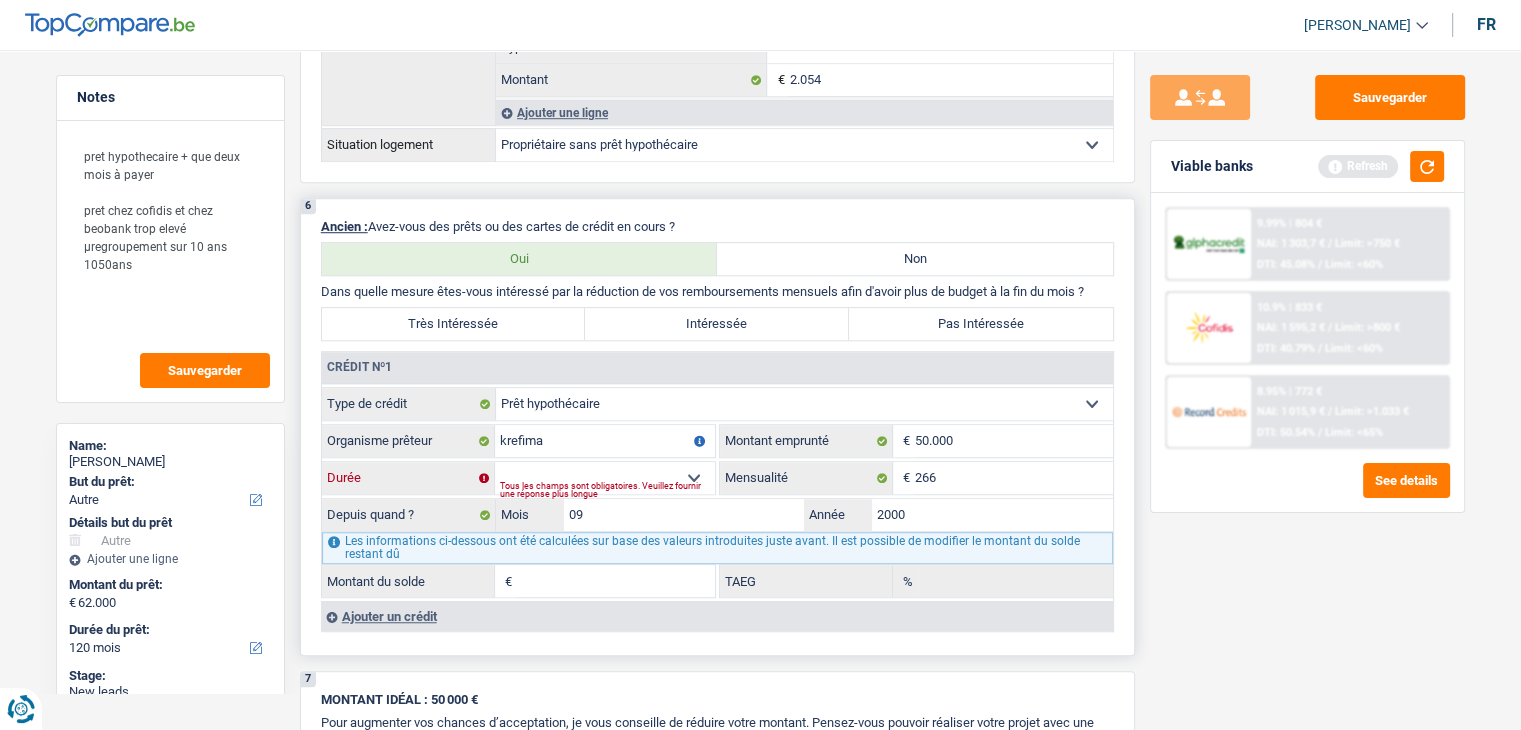 select on "300" 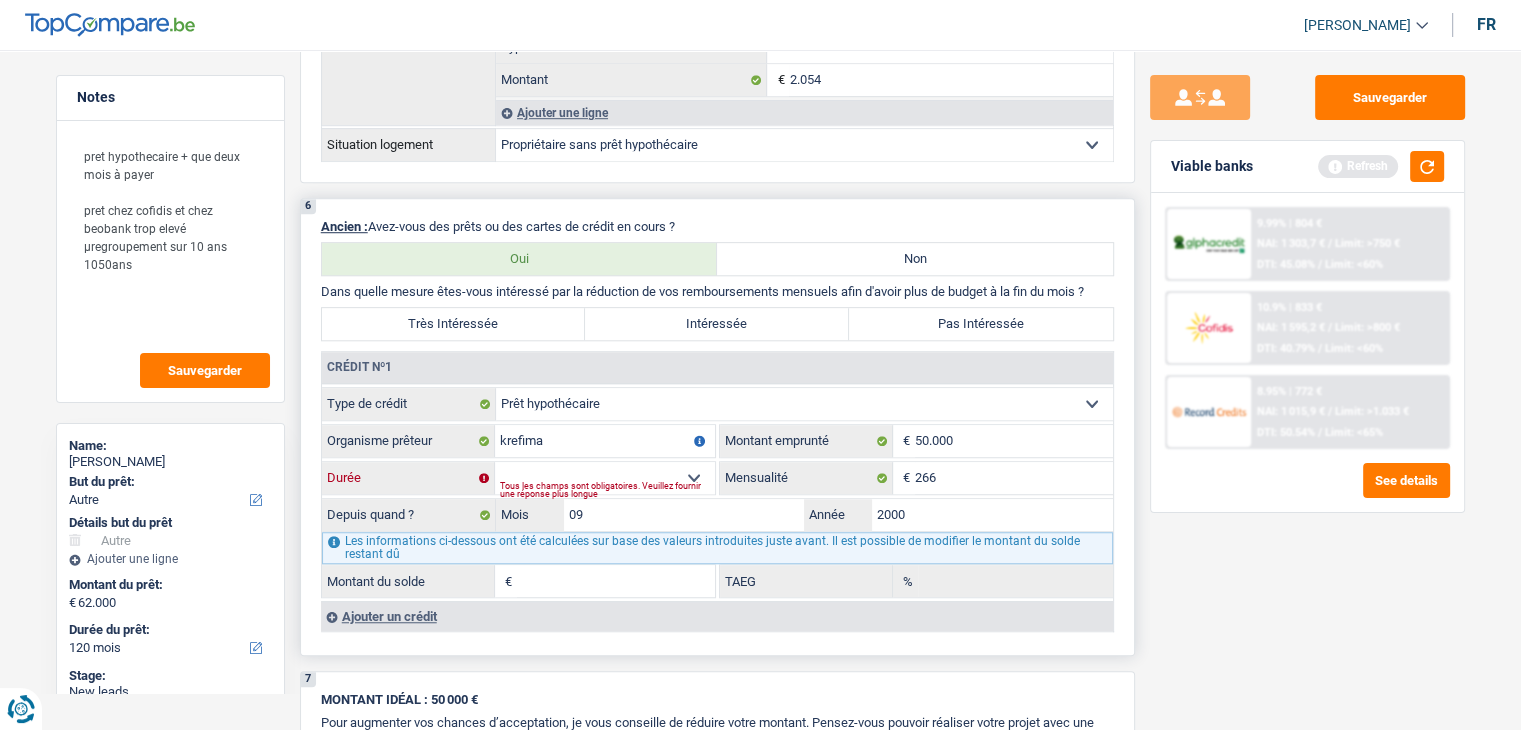 click on "120 mois 132 mois 144 mois 180 mois 240 mois 300 mois 360 mois 420 mois
Sélectionner une option" at bounding box center (605, 478) 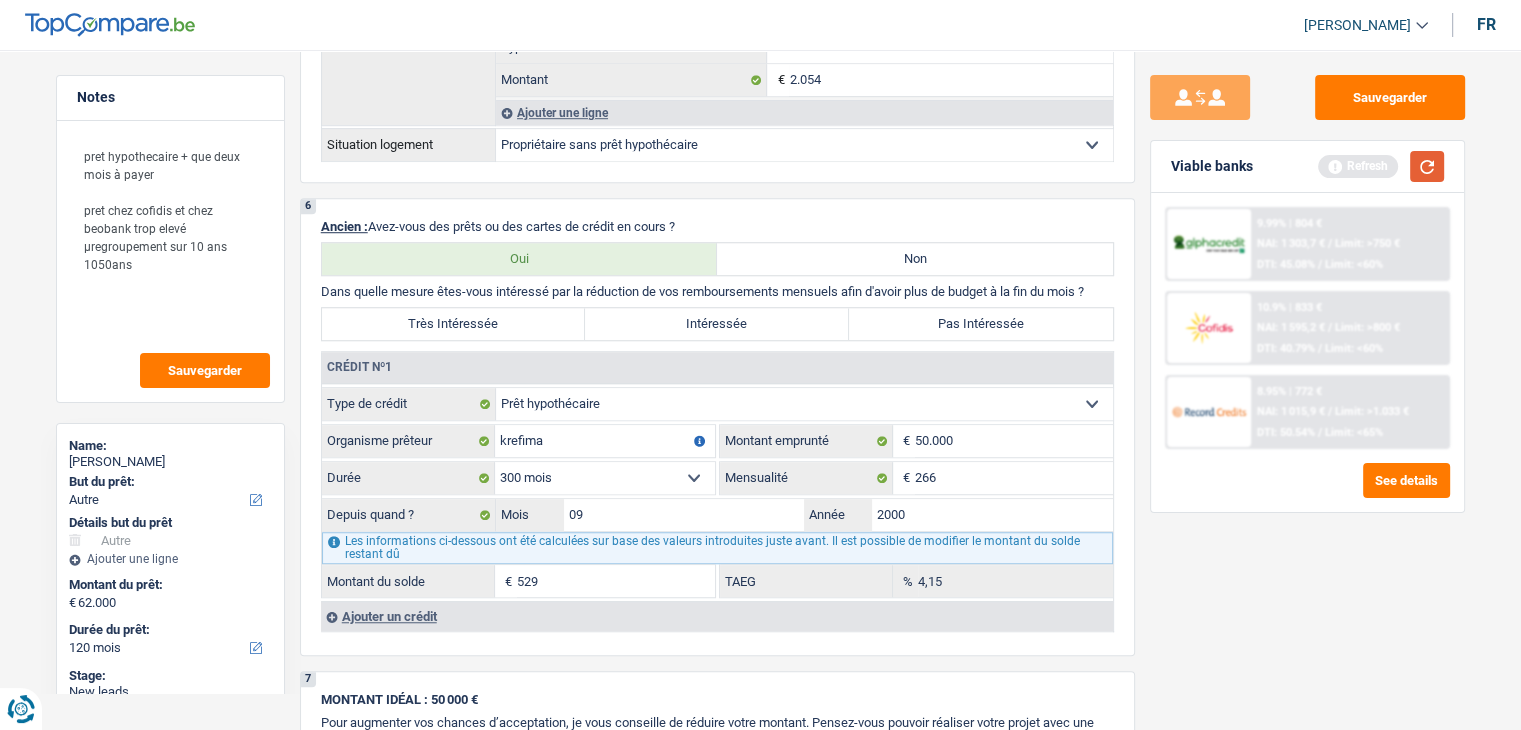 click at bounding box center (1427, 166) 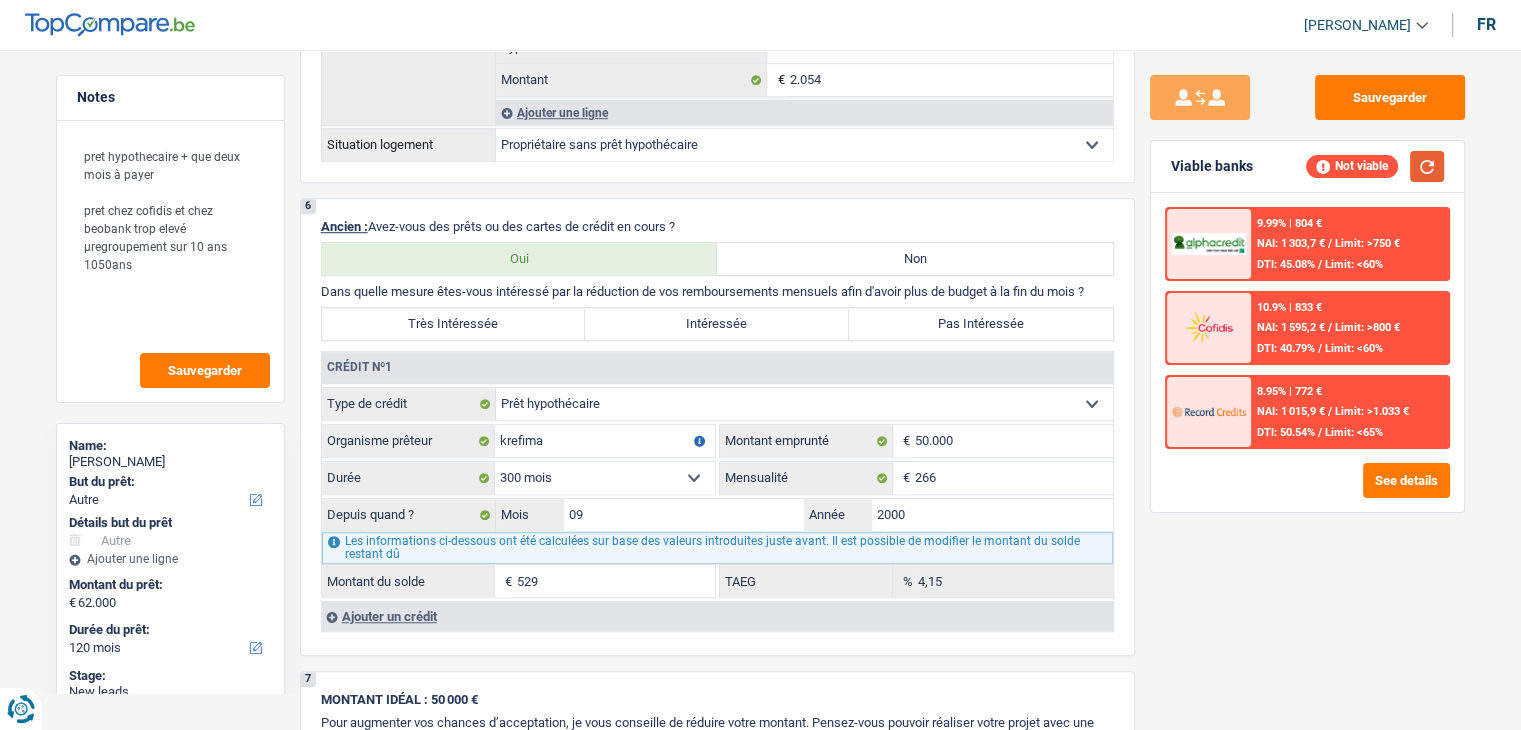 click at bounding box center [1427, 166] 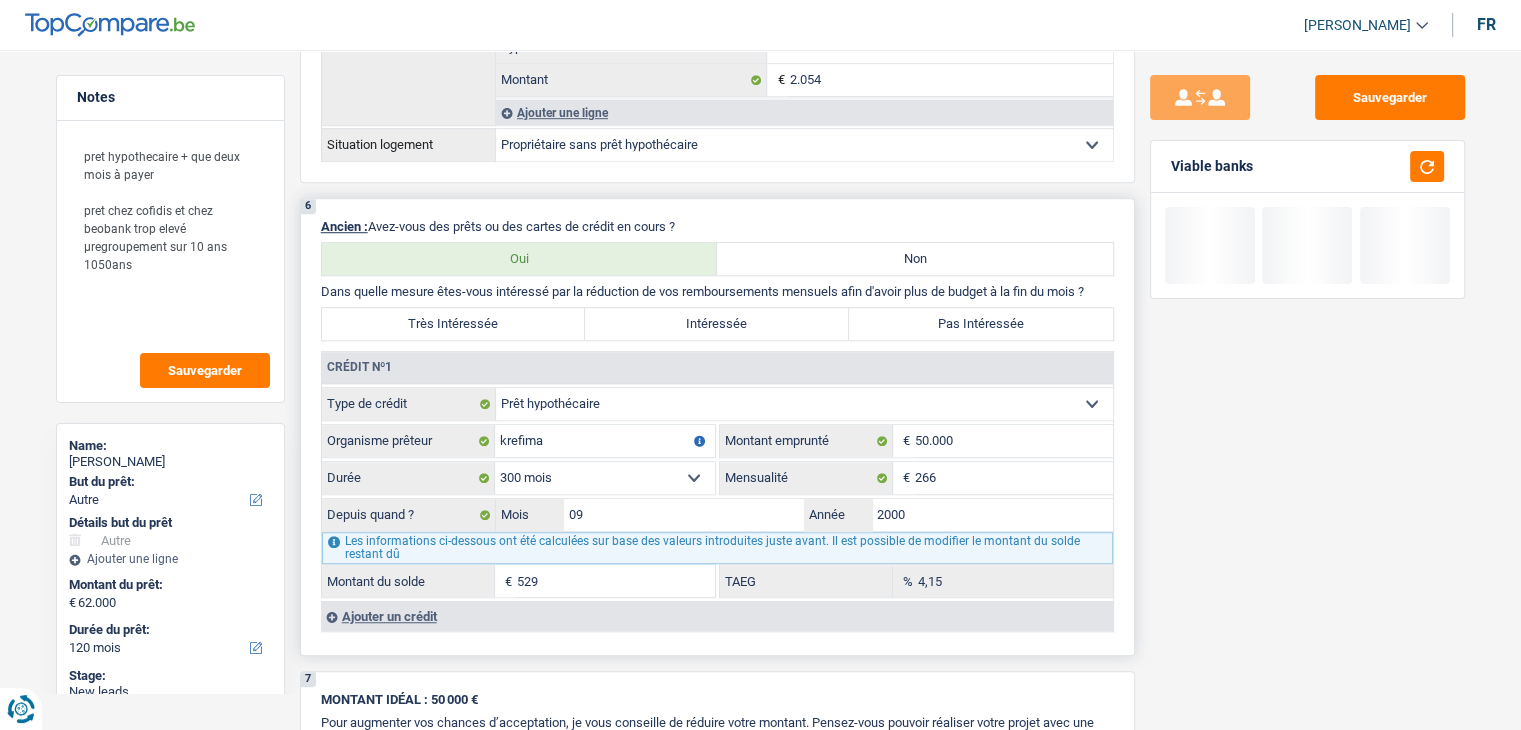 click on "Ajouter un crédit" at bounding box center (717, 616) 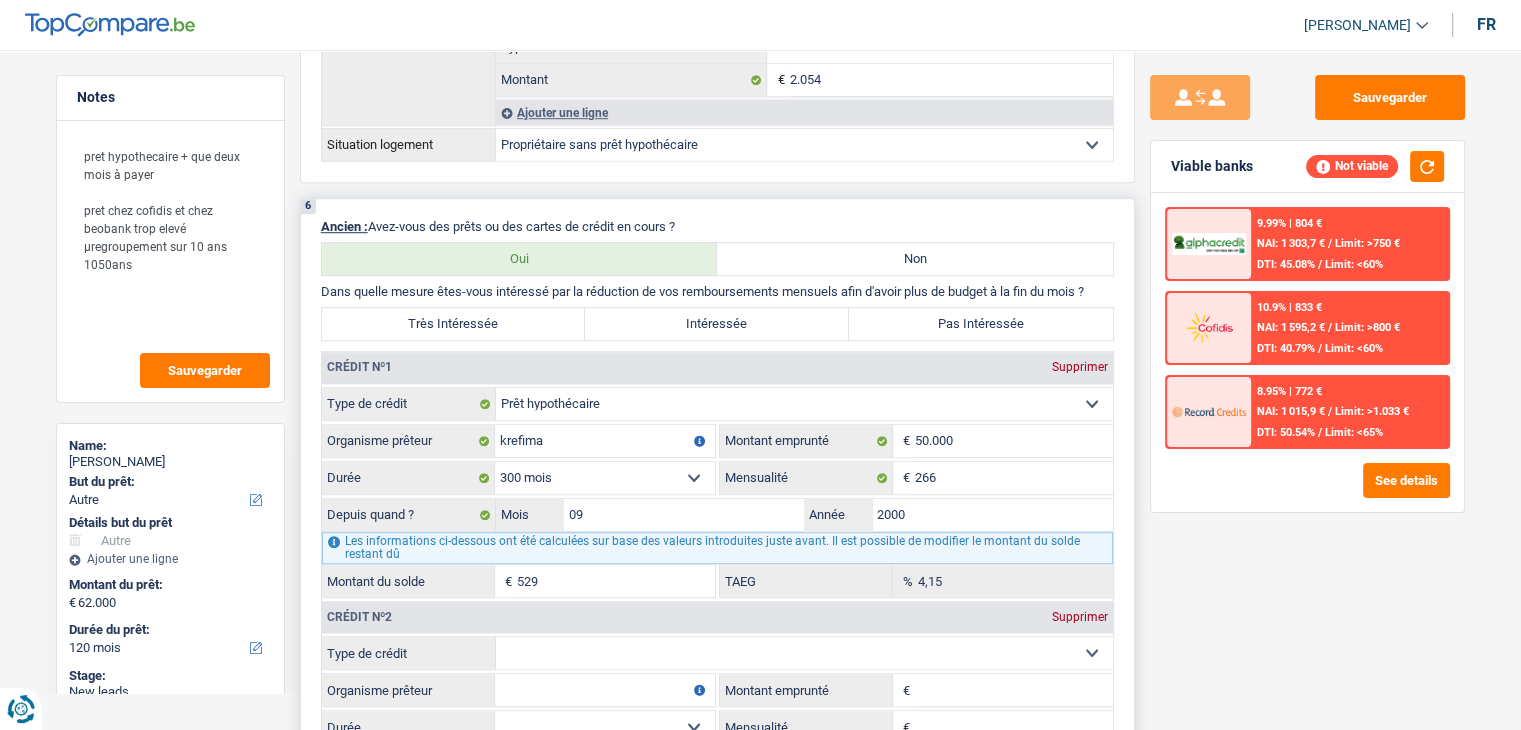 scroll, scrollTop: 1700, scrollLeft: 0, axis: vertical 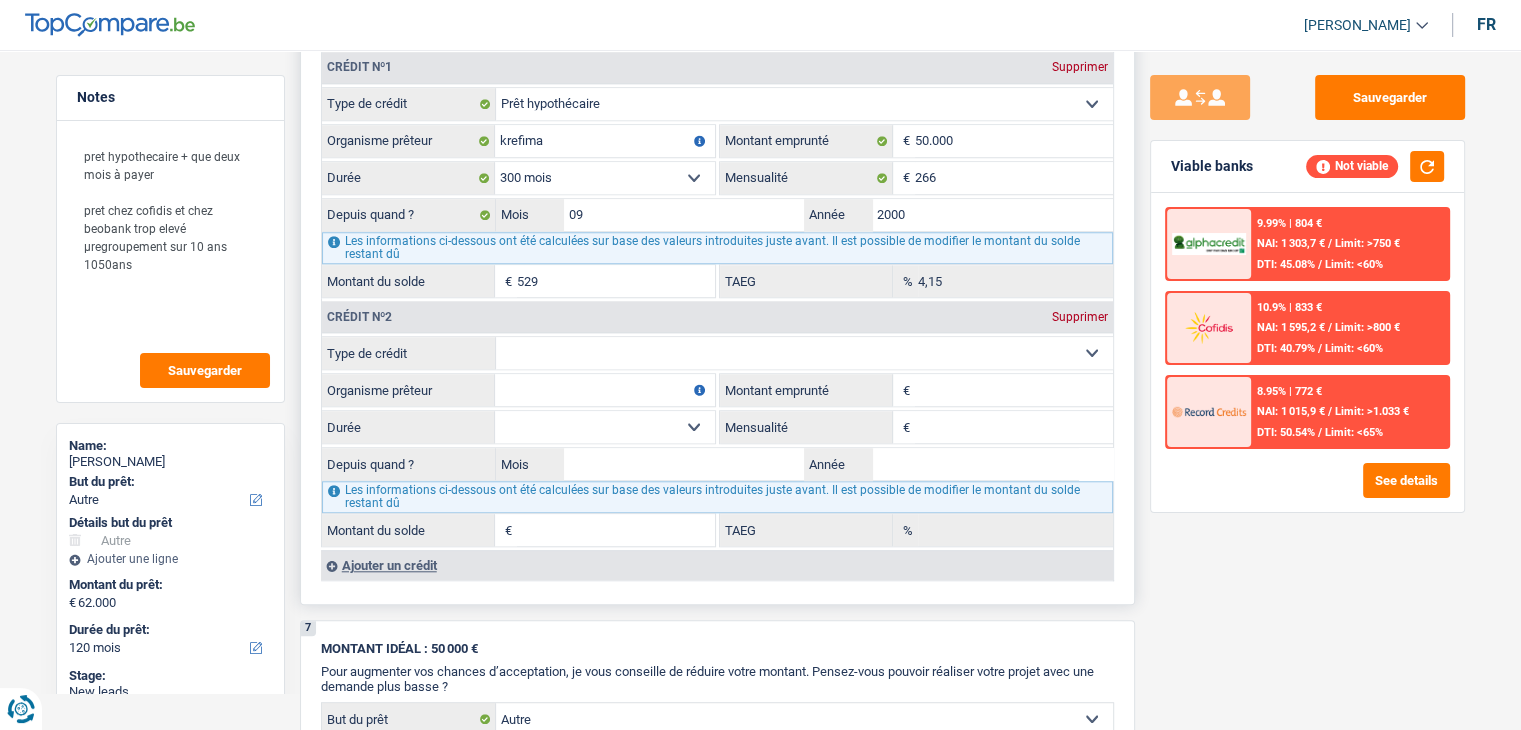 drag, startPoint x: 665, startPoint y: 351, endPoint x: 682, endPoint y: 354, distance: 17.262676 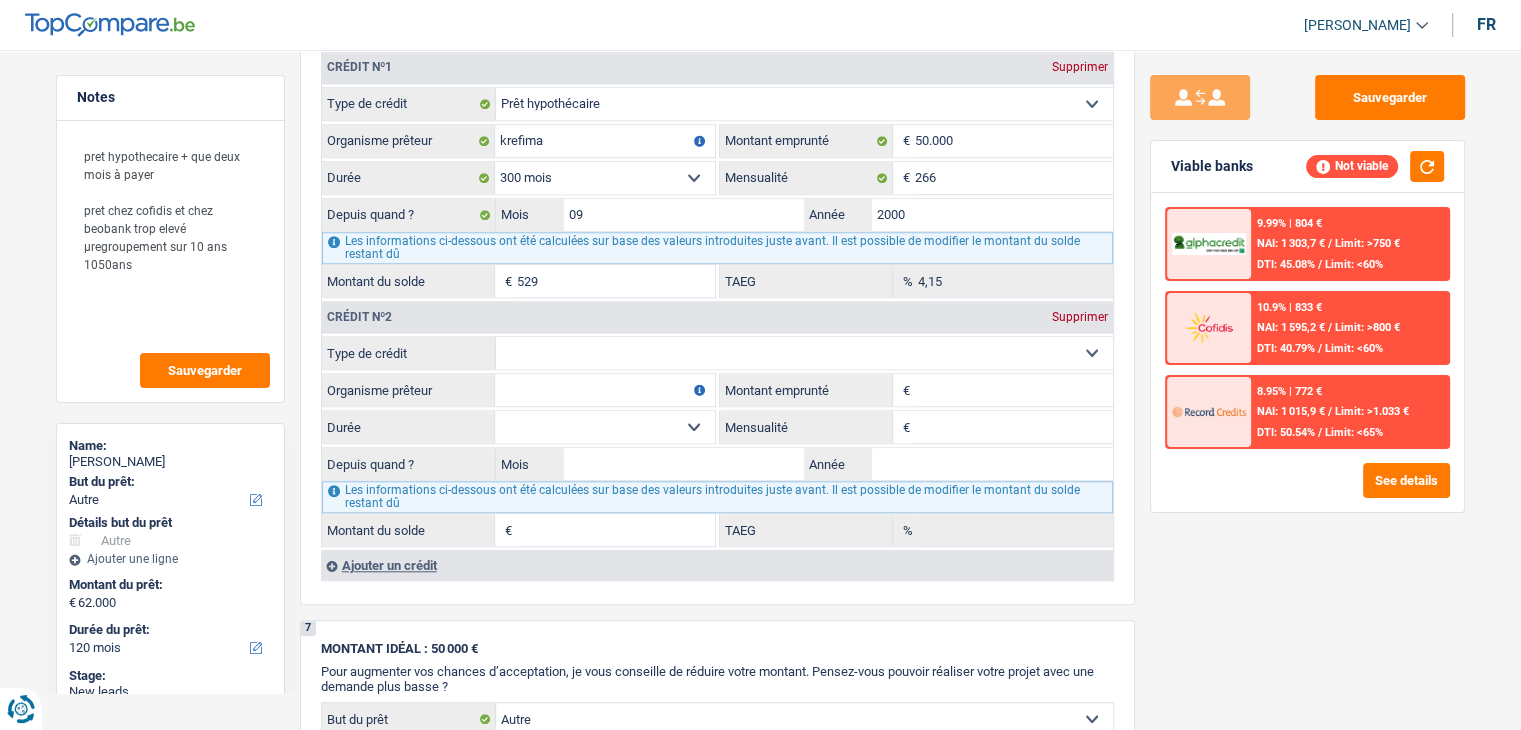 click on "Sauvegarder
Viable banks
Not viable
9.99% | 804 €
NAI: 1 303,7 €
/
Limit: >750 €
DTI: 45.08%
/
Limit: <60%
10.9% | 833 €
NAI: 1 595,2 €
/
Limit: >800 €
DTI: 40.79%
/
Limit: <60%
/       /" at bounding box center [1307, 384] 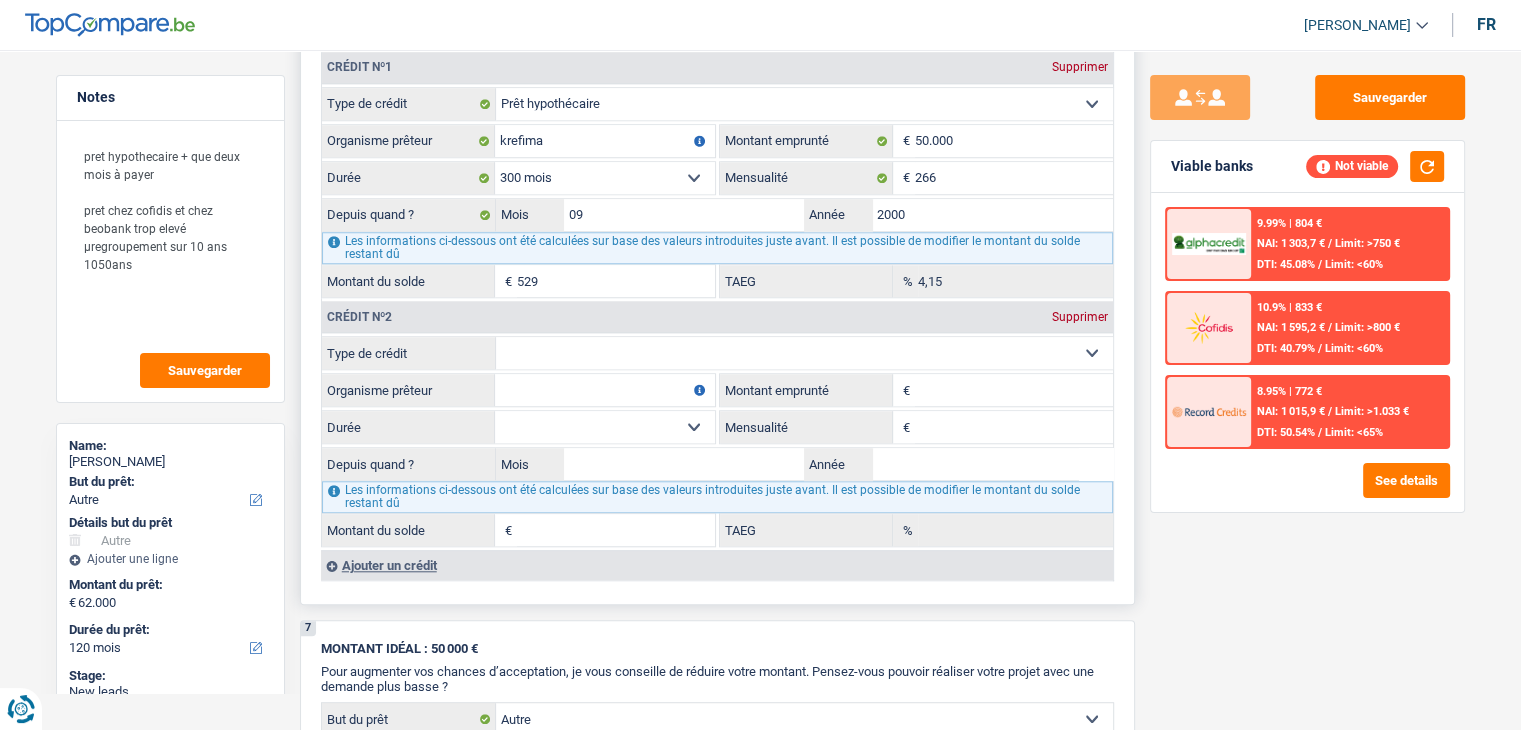 click on "Carte ou ouverture de crédit Prêt hypothécaire Vente à tempérament Prêt à tempérament Prêt rénovation Prêt voiture Regroupement d'un ou plusieurs crédits
Sélectionner une option" at bounding box center (804, 353) 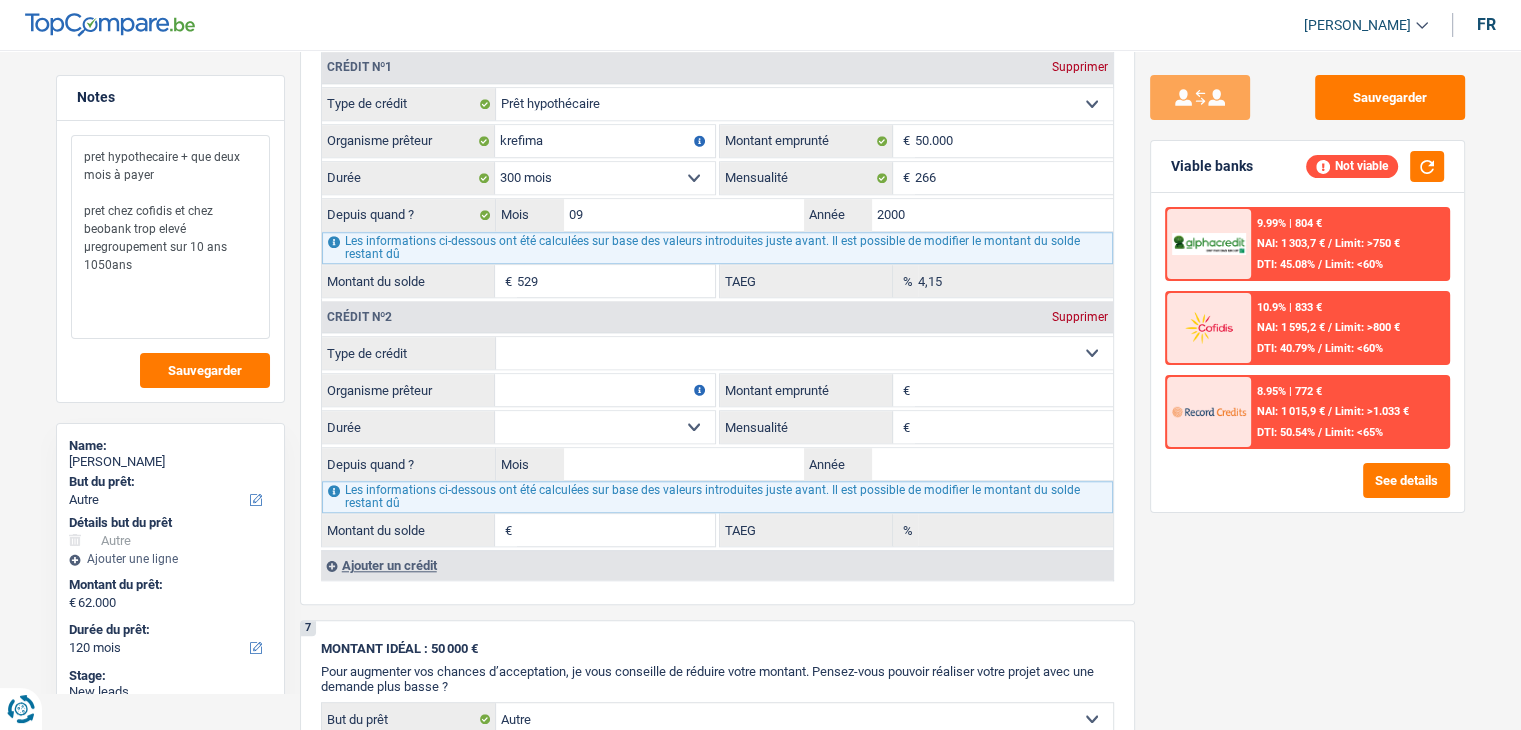 click on "pret hypothecaire + que deux mois à payer
pret chez cofidis et chez beobank trop elevé
µregroupement sur 10 ans
1050ans" at bounding box center (170, 237) 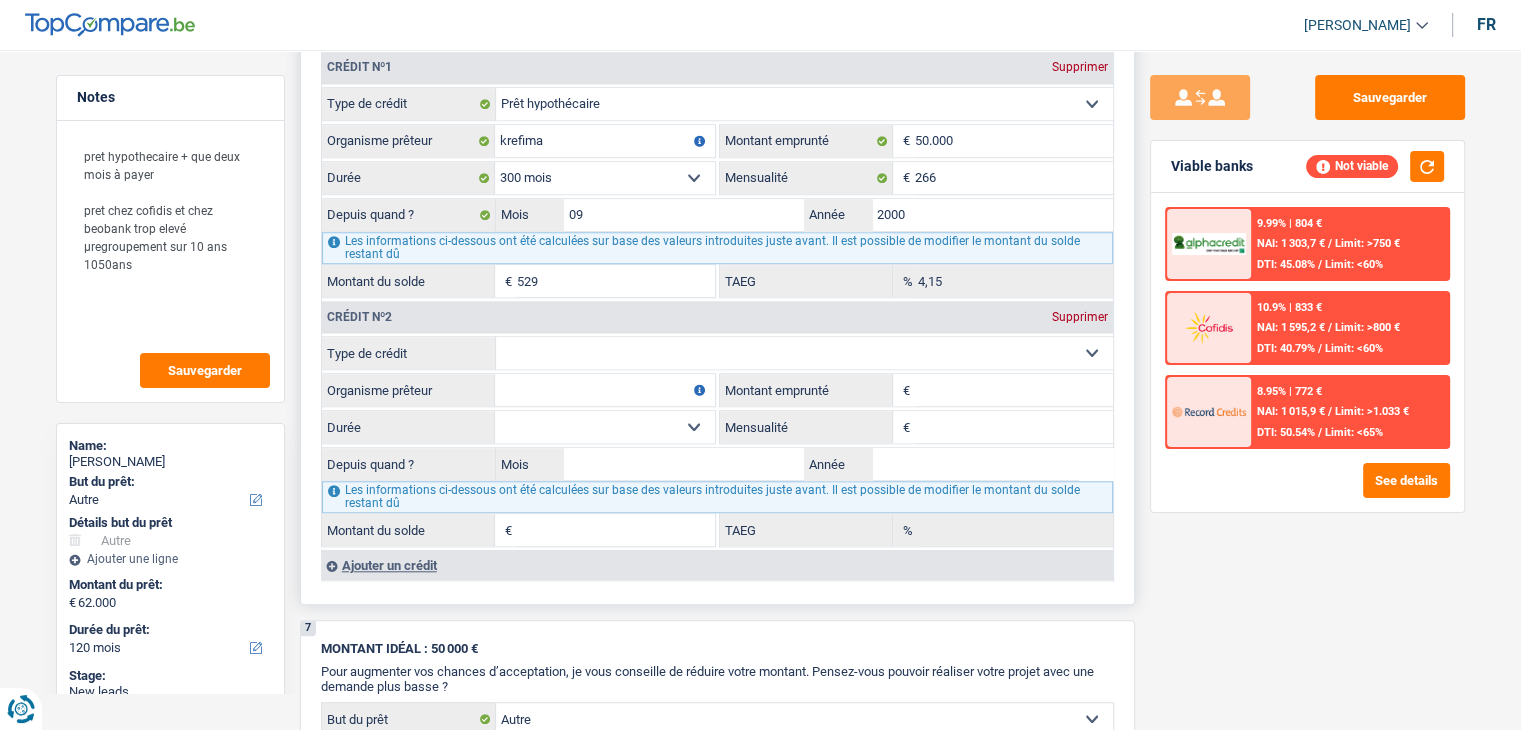 click on "Carte ou ouverture de crédit Prêt hypothécaire Vente à tempérament Prêt à tempérament Prêt rénovation Prêt voiture Regroupement d'un ou plusieurs crédits
Sélectionner une option" at bounding box center [804, 353] 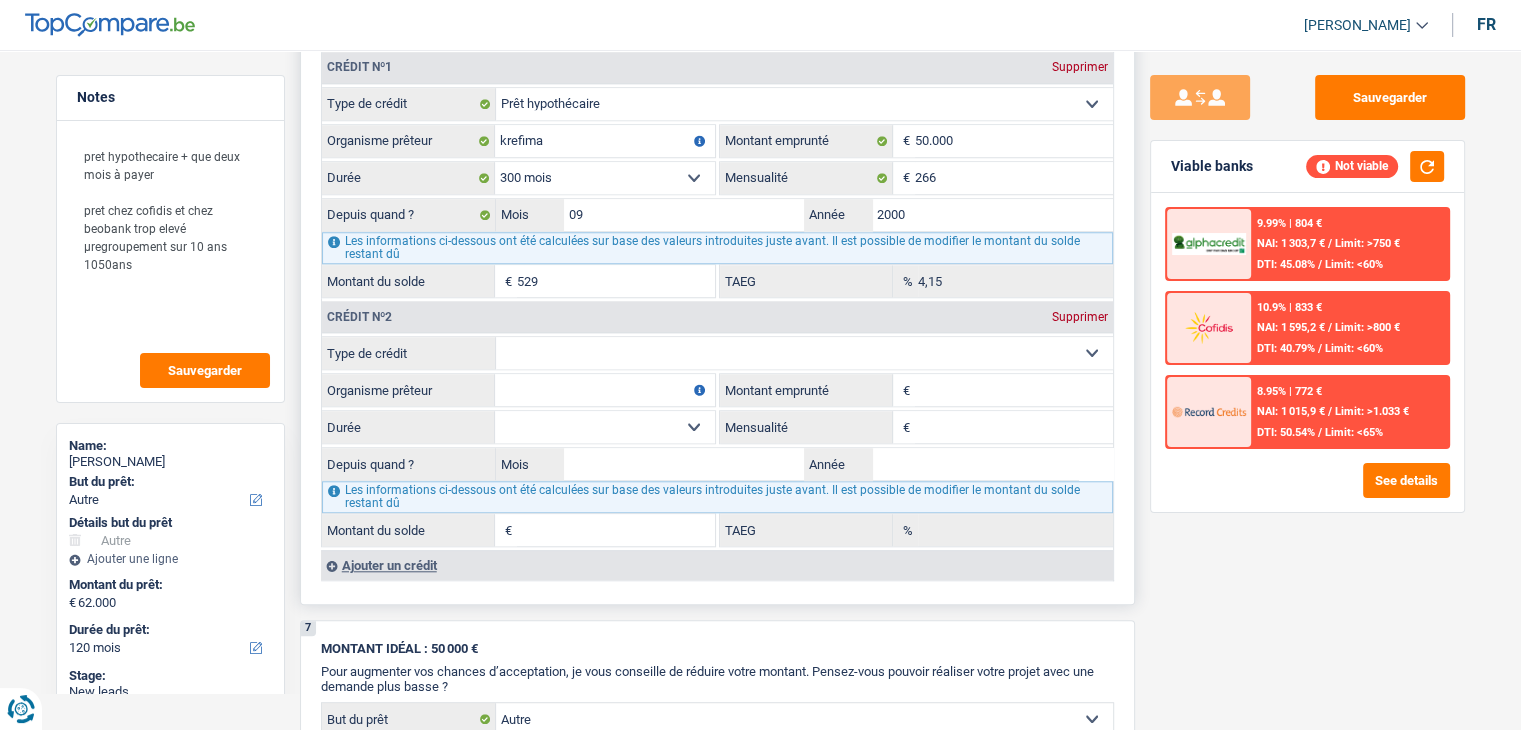 select on "personalLoan" 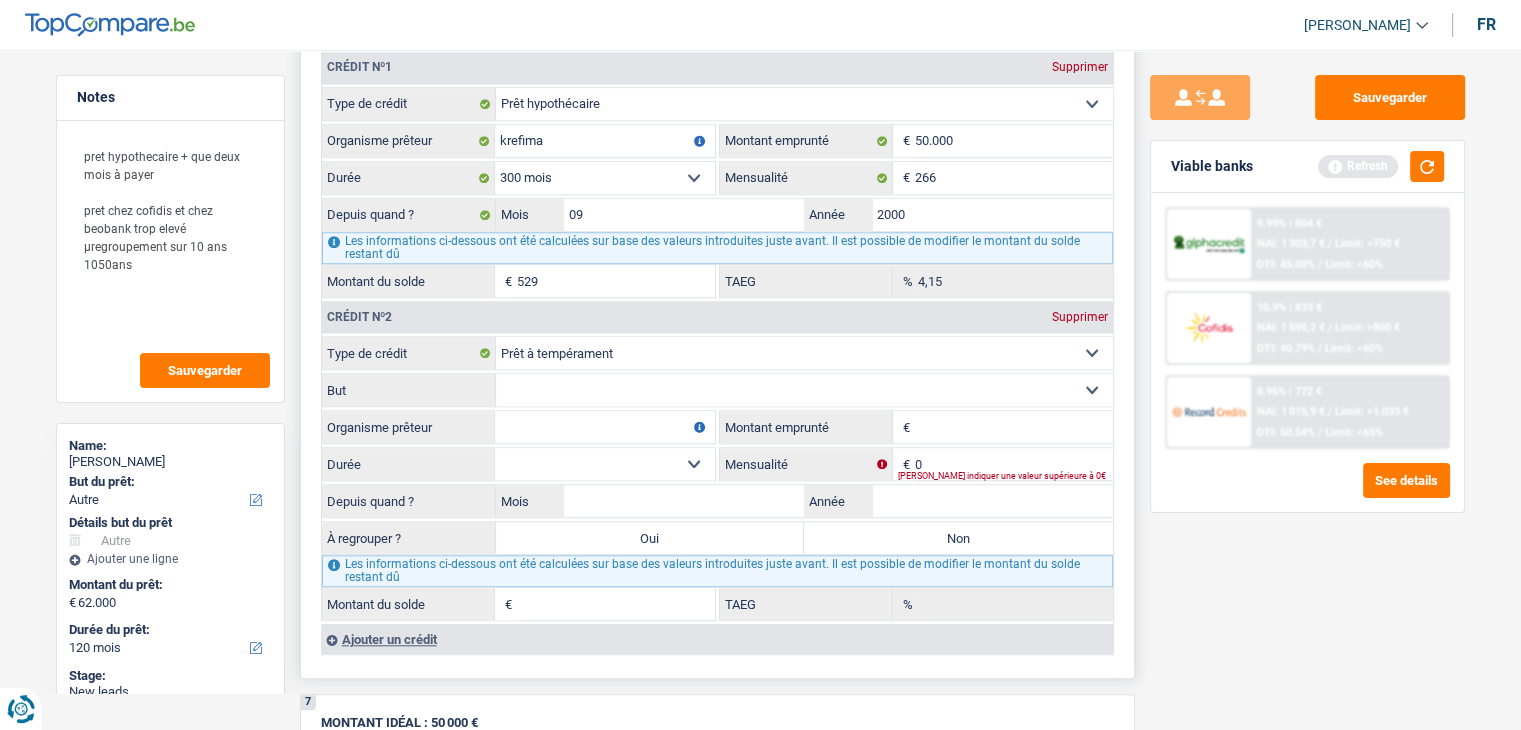 click on "Confort maison: meubles, textile, peinture, électroménager, outillage non-professionnel, Hifi, multimédia, gsm, ordinateur, Frais installation, déménagement Evénement familial: naissance, mariage, divorce, communion, décès Frais médicaux Frais d'études Remboursement prêt Frais permis de conduire Loisirs: voyage, sport, musique Petits travaux maison et jardin Frais divers (max 2.000€) Frais judiciaires Réparation voiture Autre
Sélectionner une option" at bounding box center (804, 390) 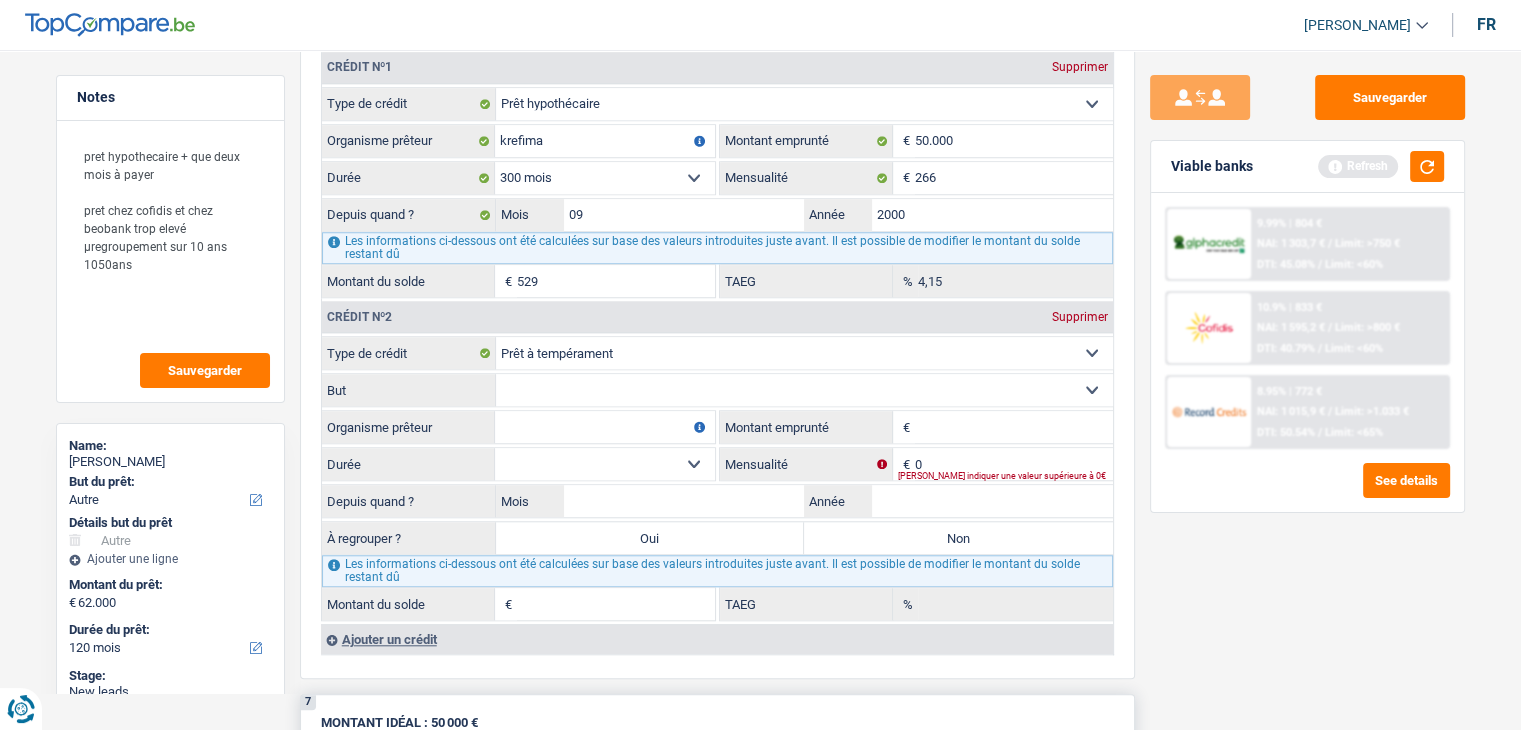 select on "other" 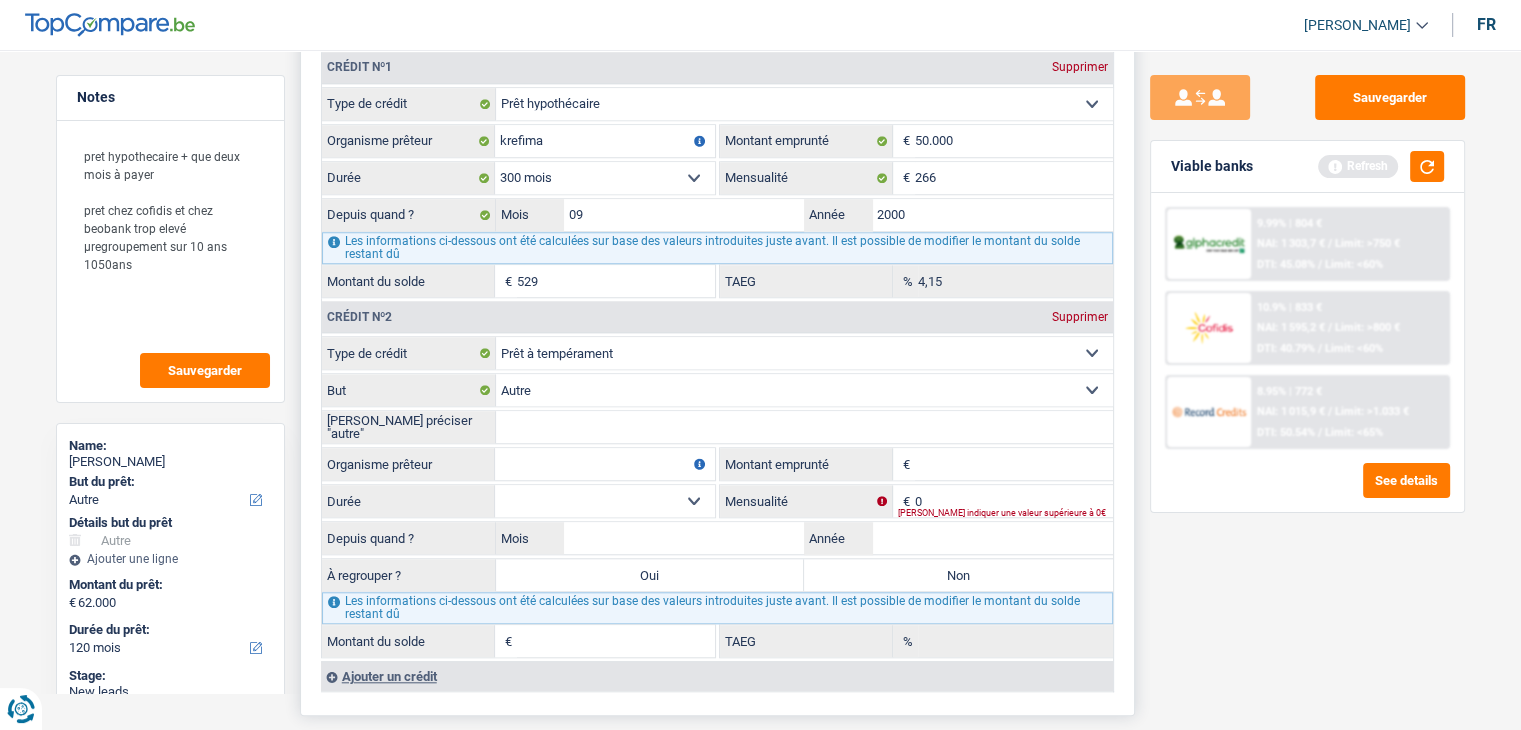 click on "[PERSON_NAME] préciser "autre"" at bounding box center [804, 427] 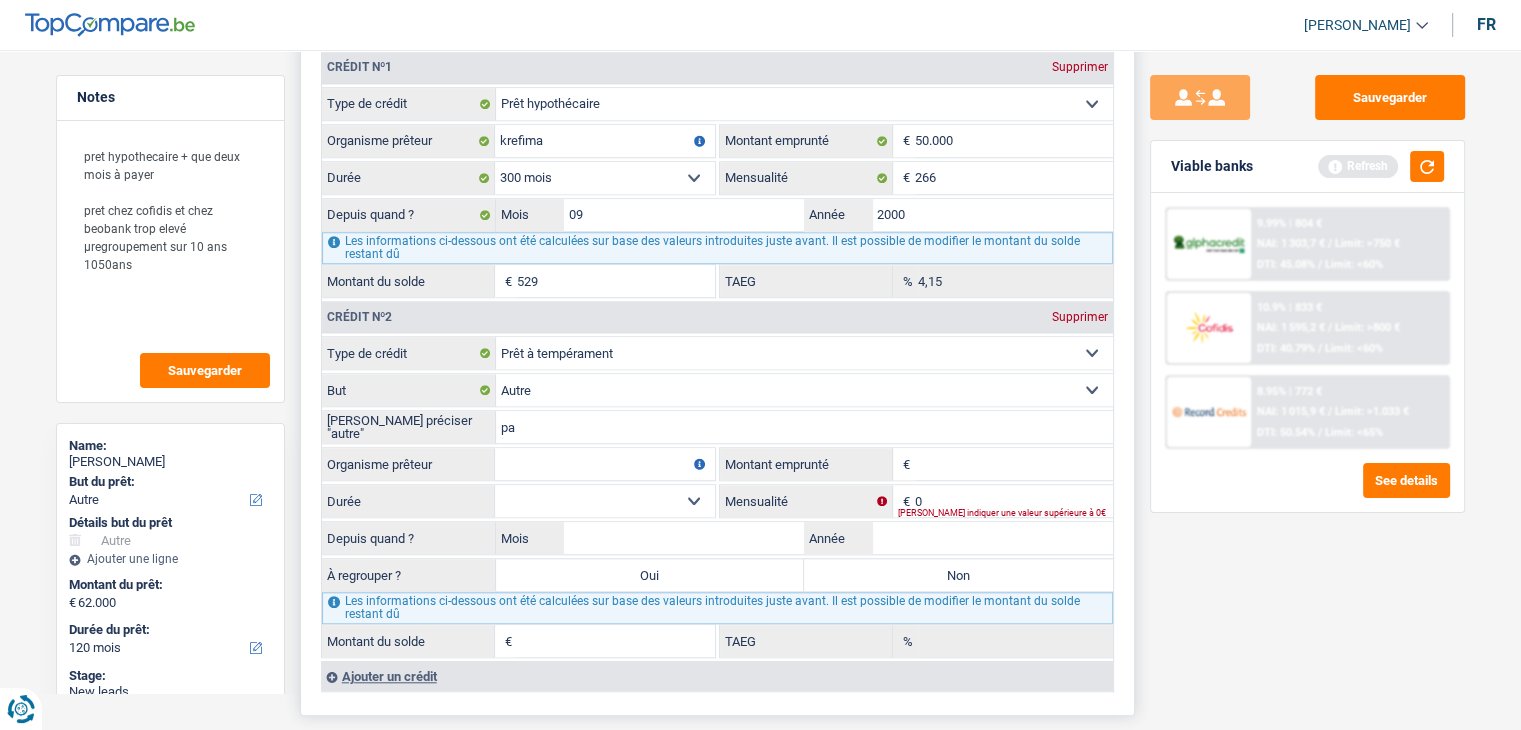 type on "p" 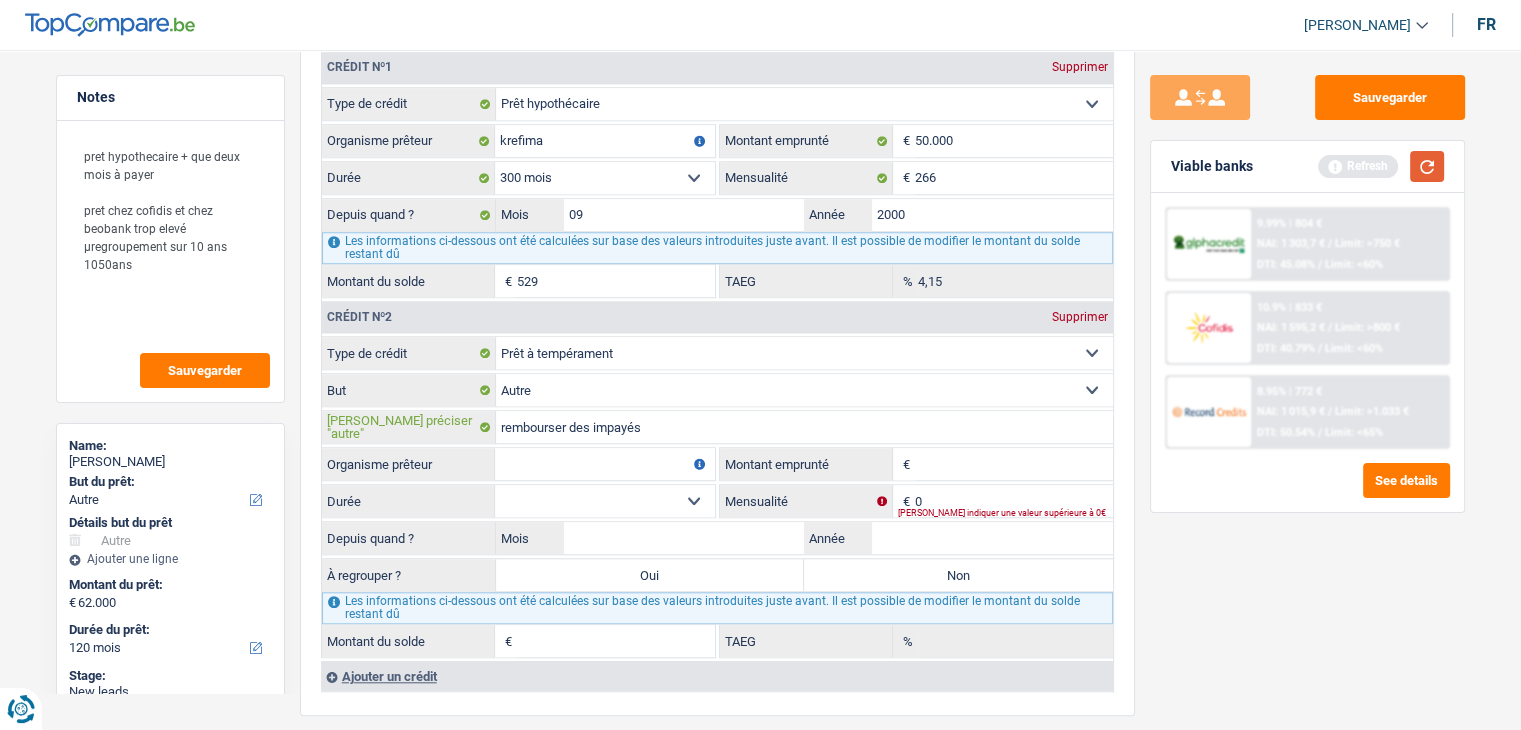 type on "rembourser des impayés" 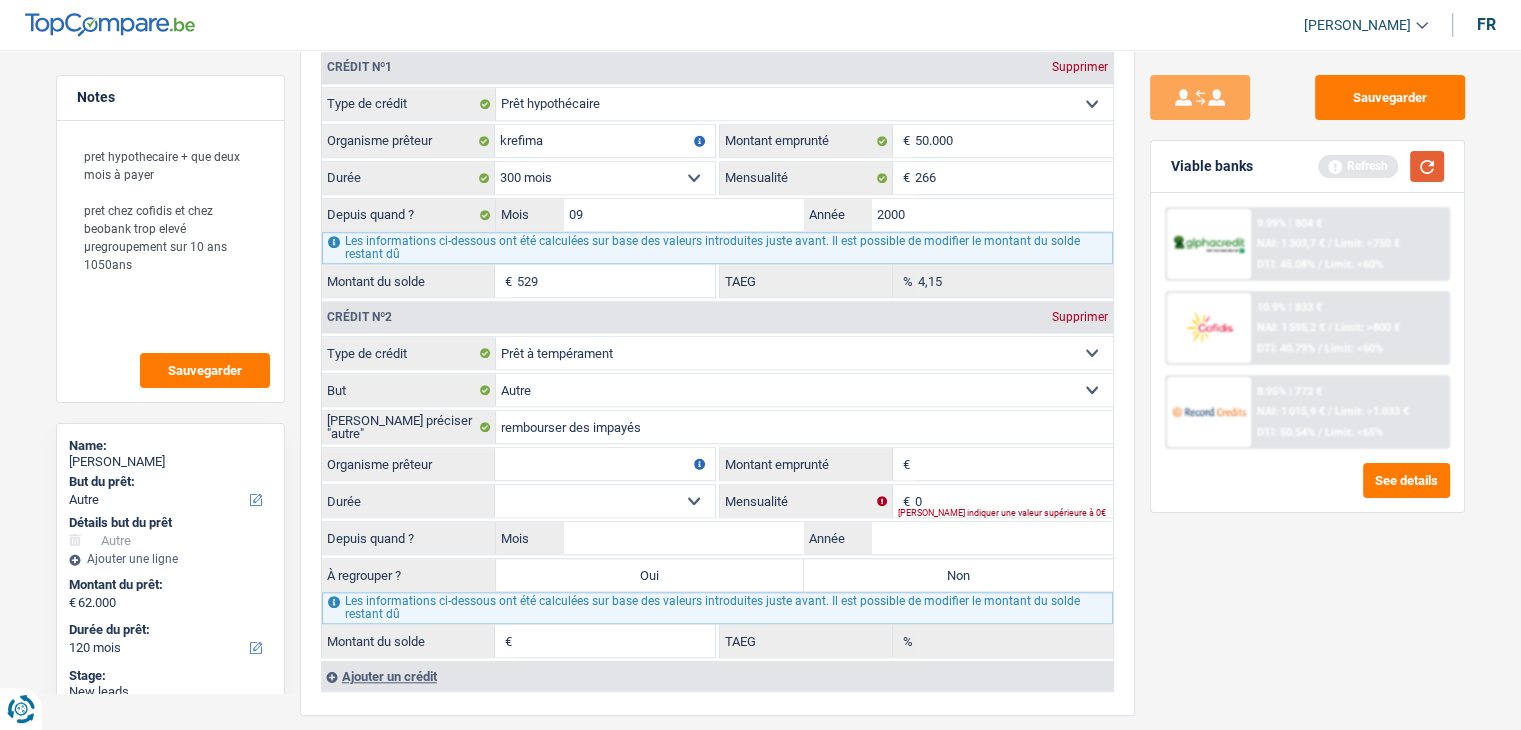 click at bounding box center (1427, 166) 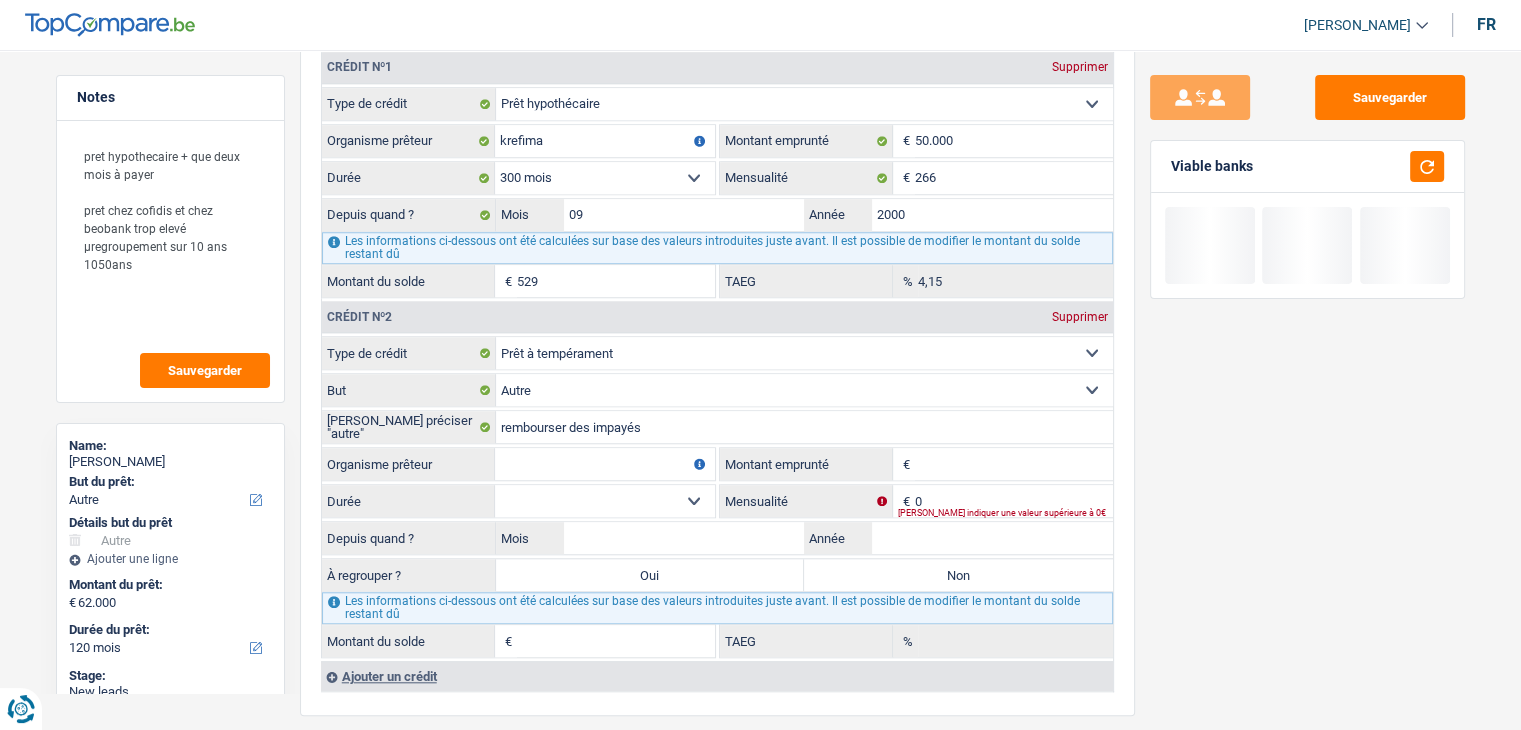 drag, startPoint x: 1250, startPoint y: 166, endPoint x: 1158, endPoint y: 169, distance: 92.0489 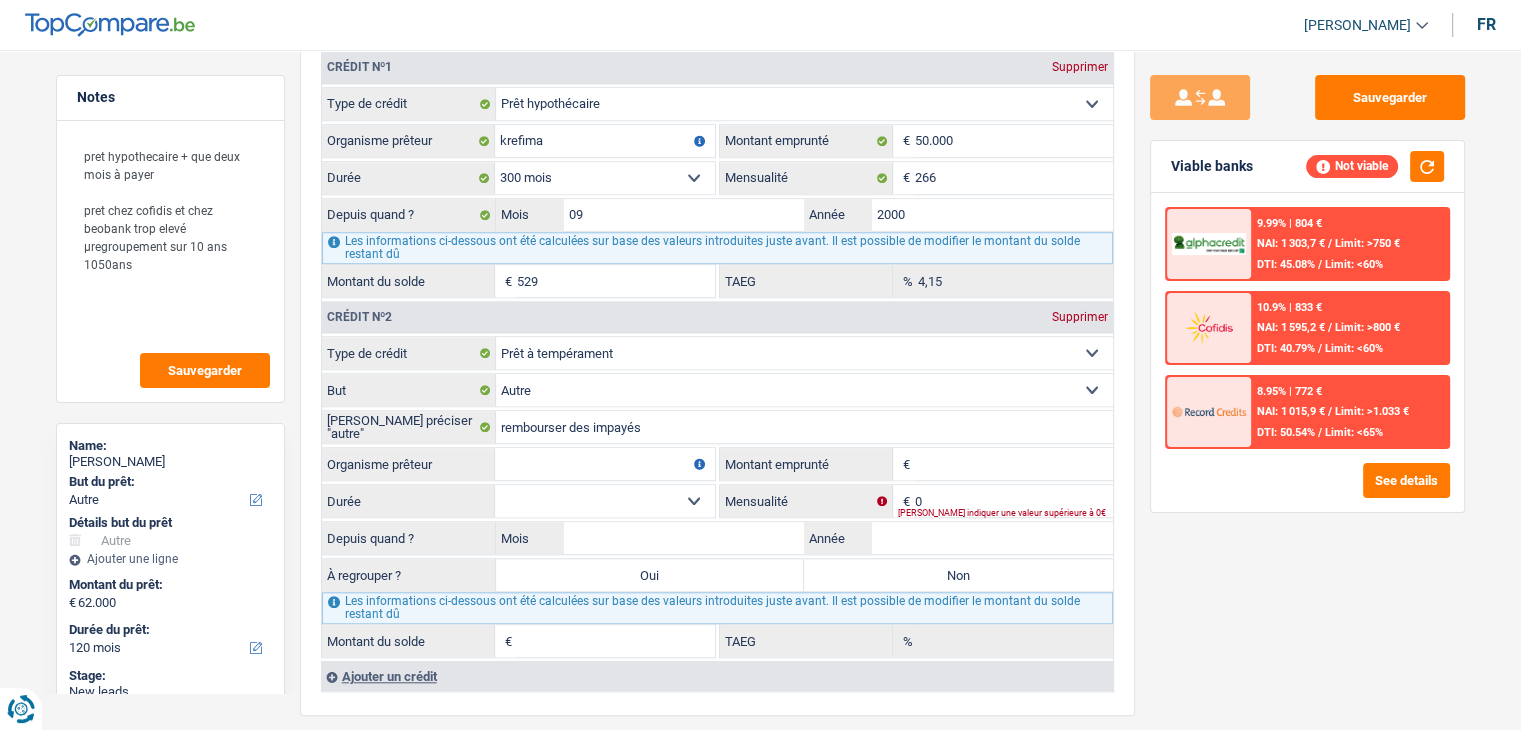 drag, startPoint x: 1167, startPoint y: 165, endPoint x: 1235, endPoint y: 153, distance: 69.050705 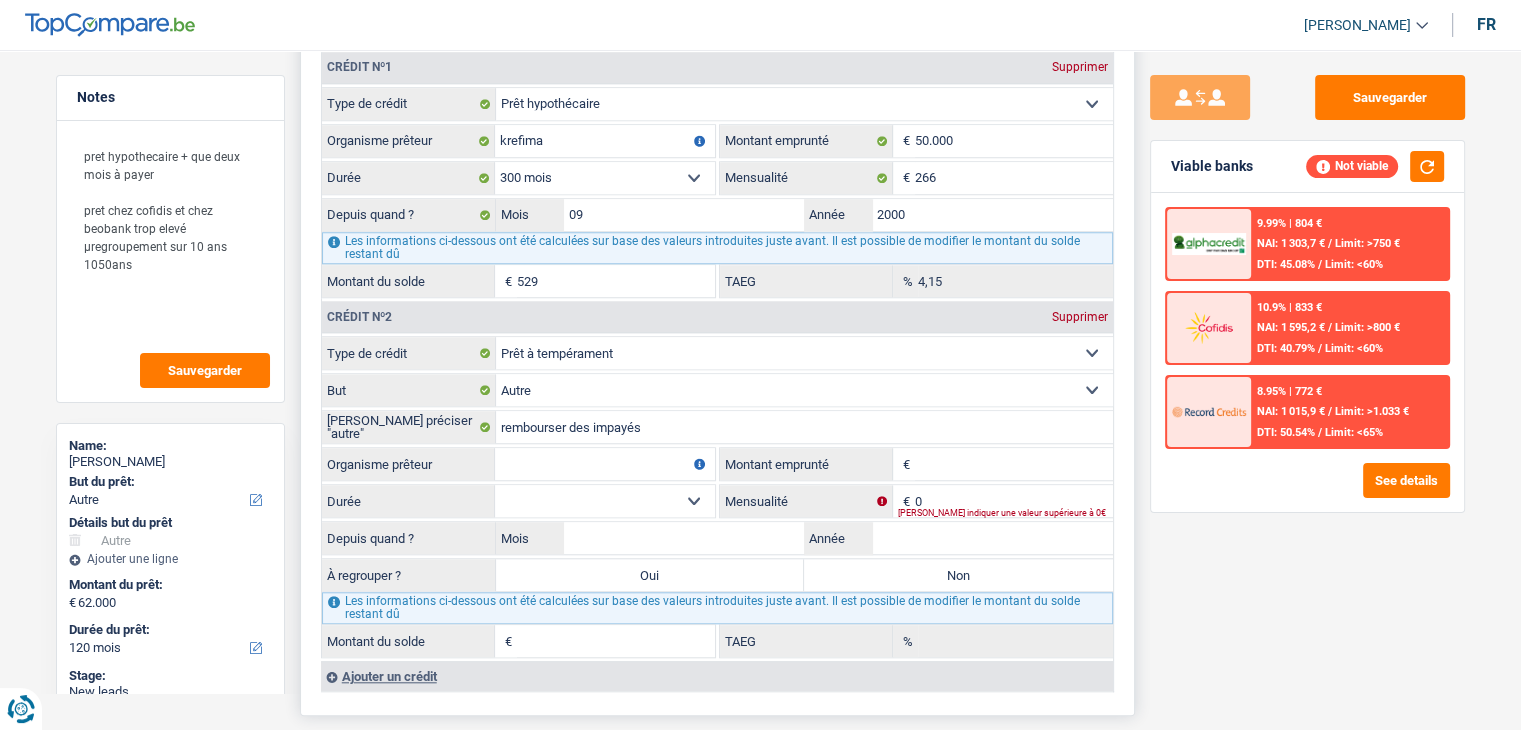 click on "Organisme prêteur" at bounding box center [605, 464] 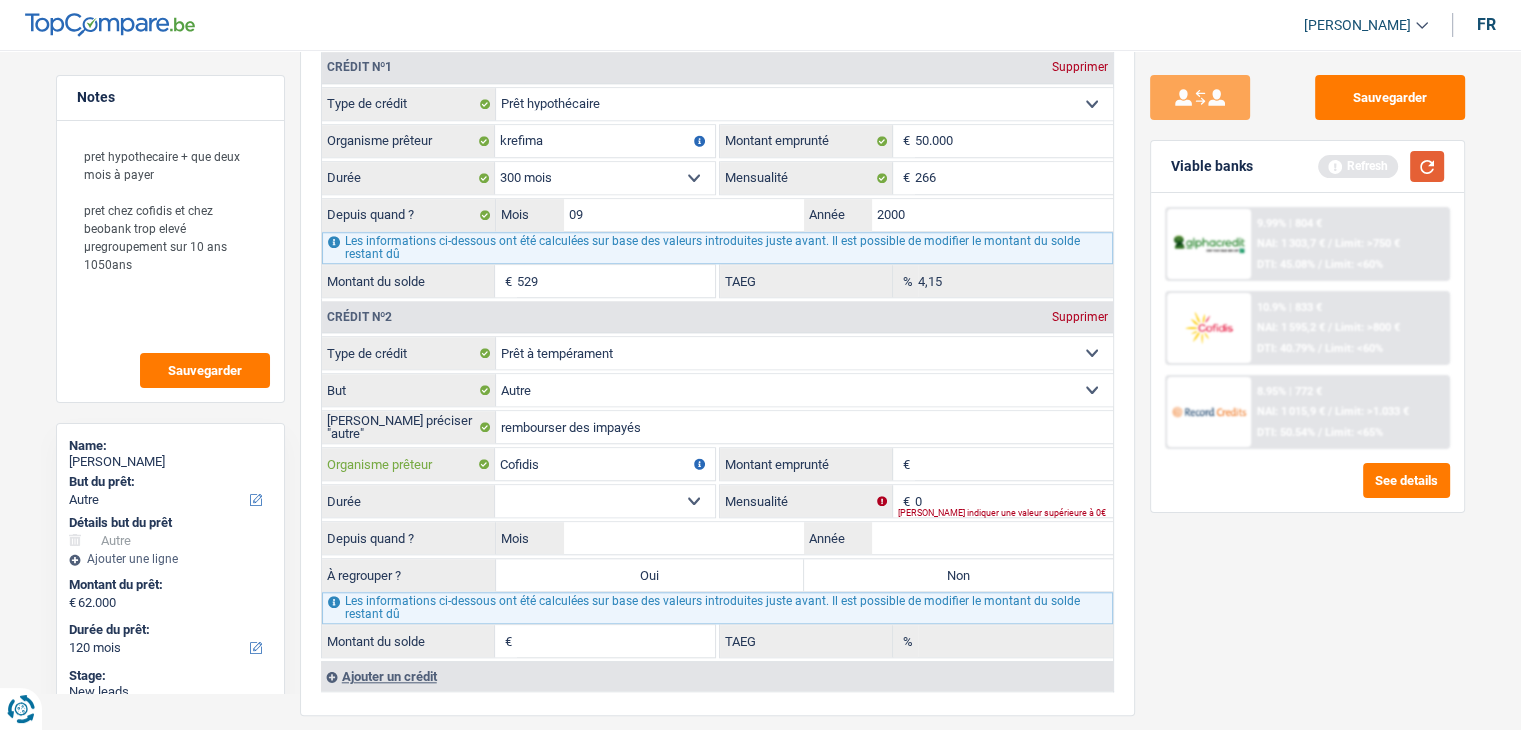 type on "Cofidis" 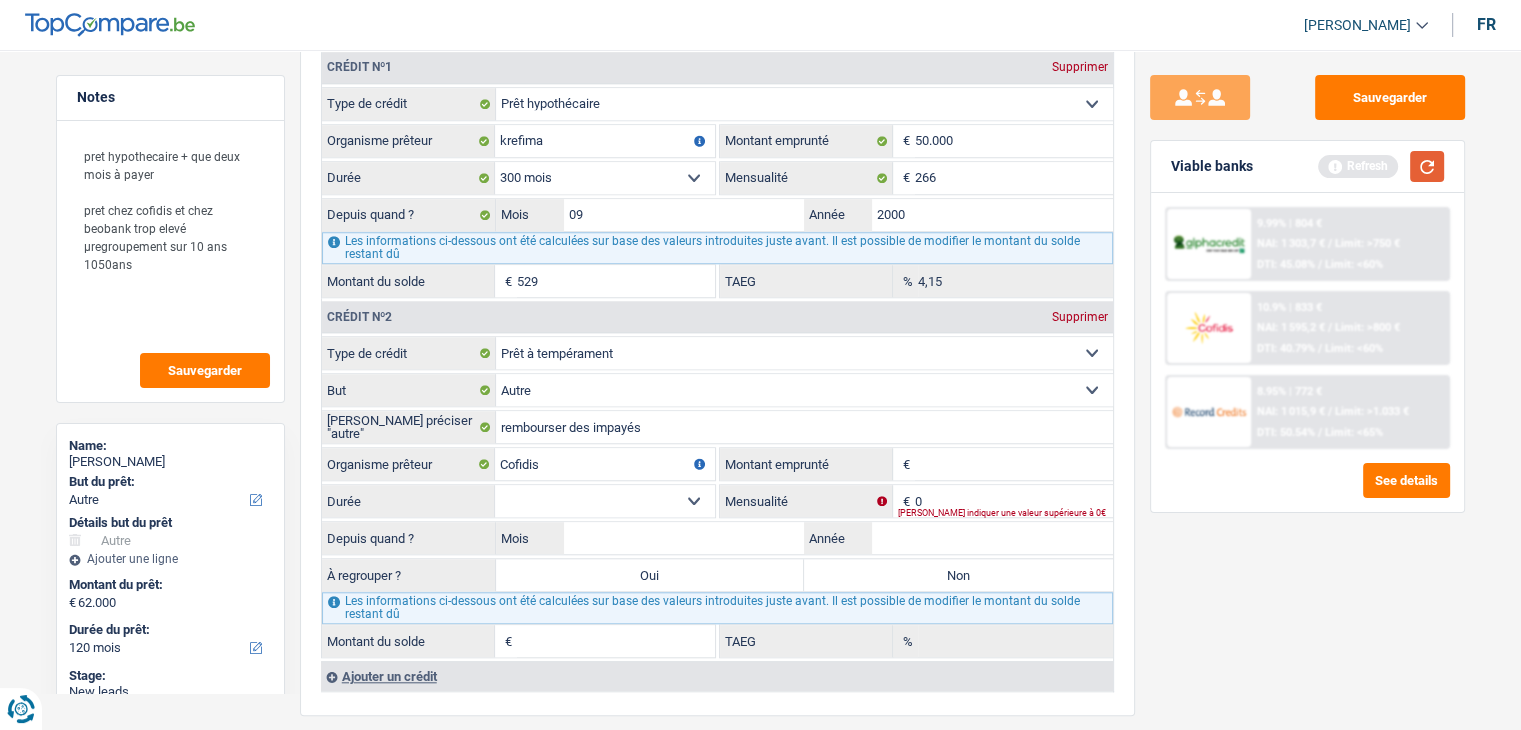 click at bounding box center (1427, 166) 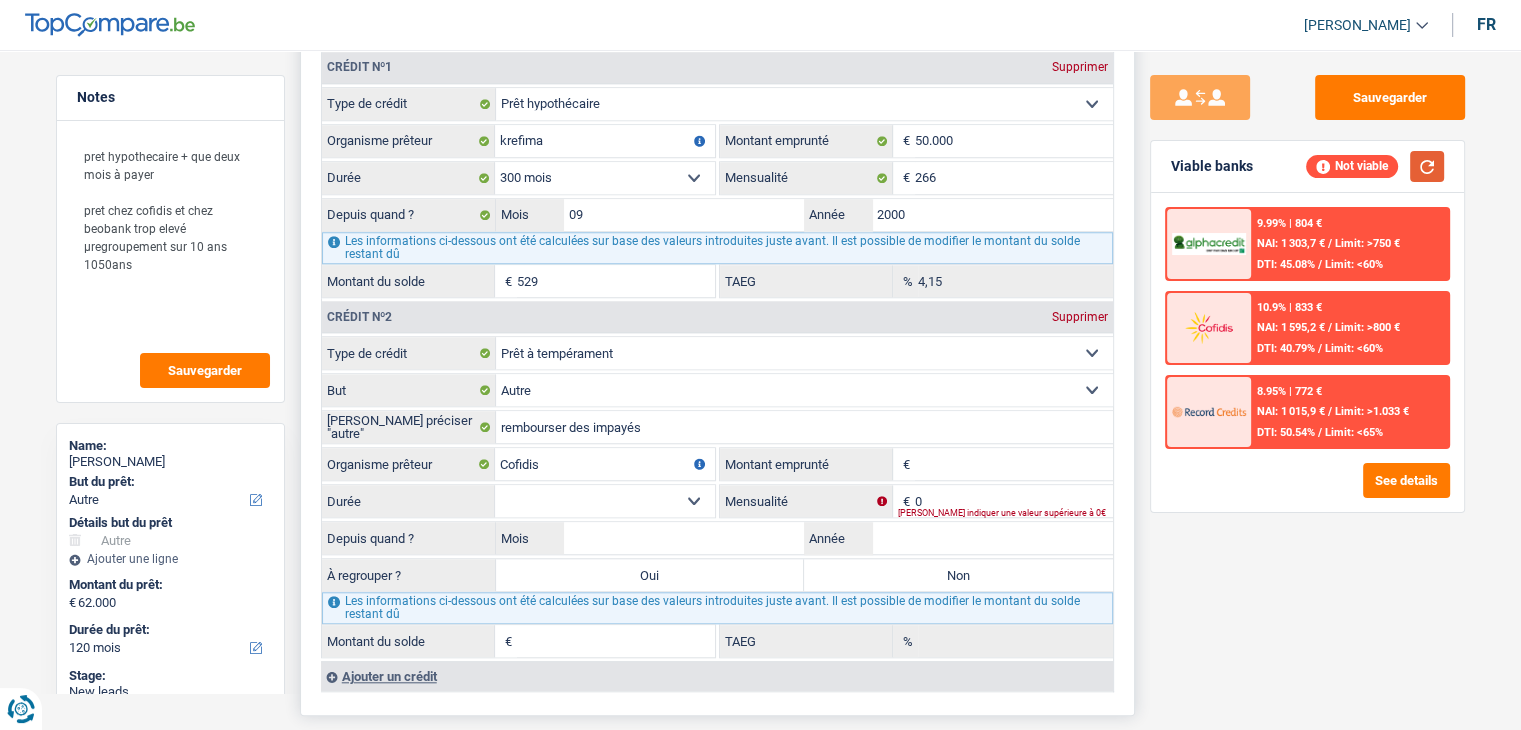 scroll, scrollTop: 1900, scrollLeft: 0, axis: vertical 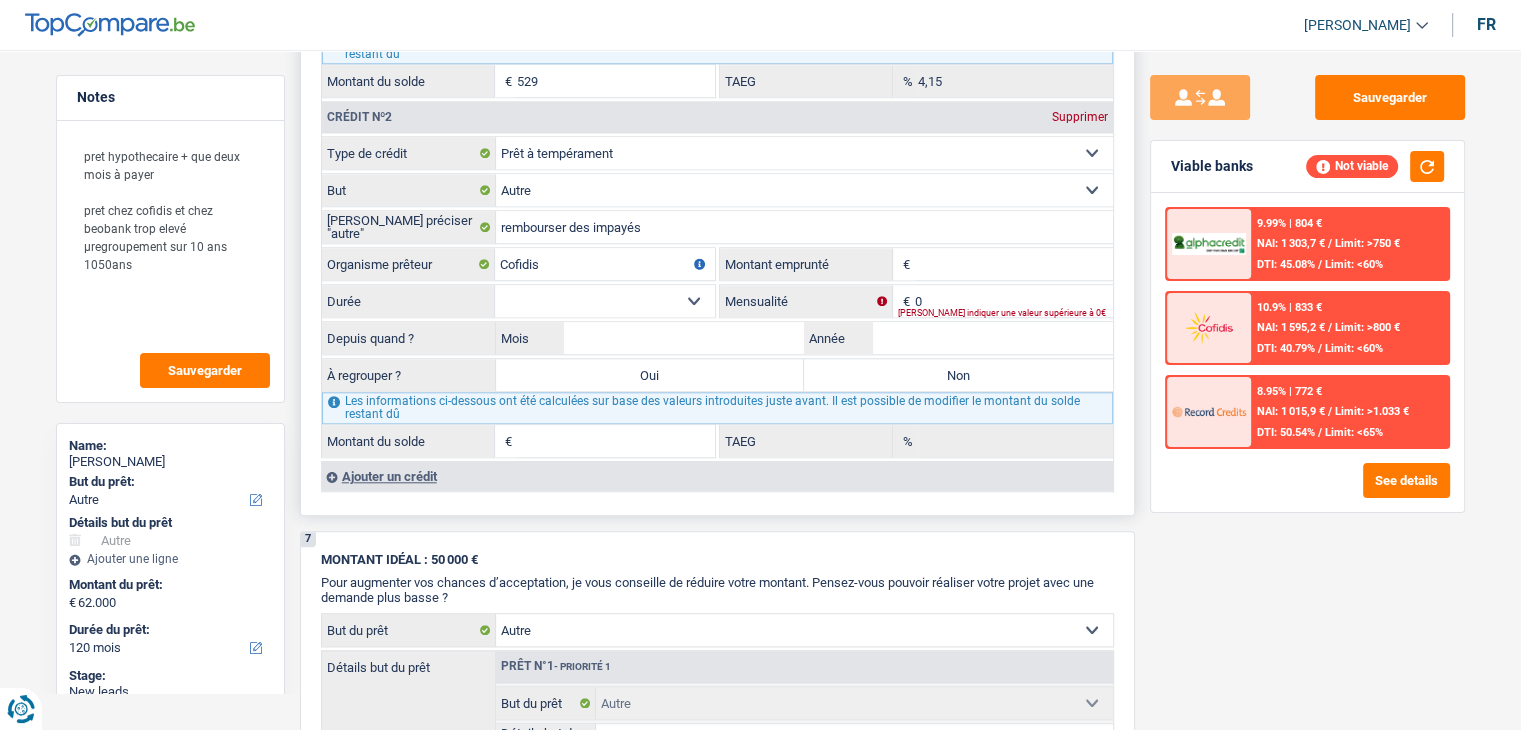 click on "Ajouter un crédit" at bounding box center [717, 476] 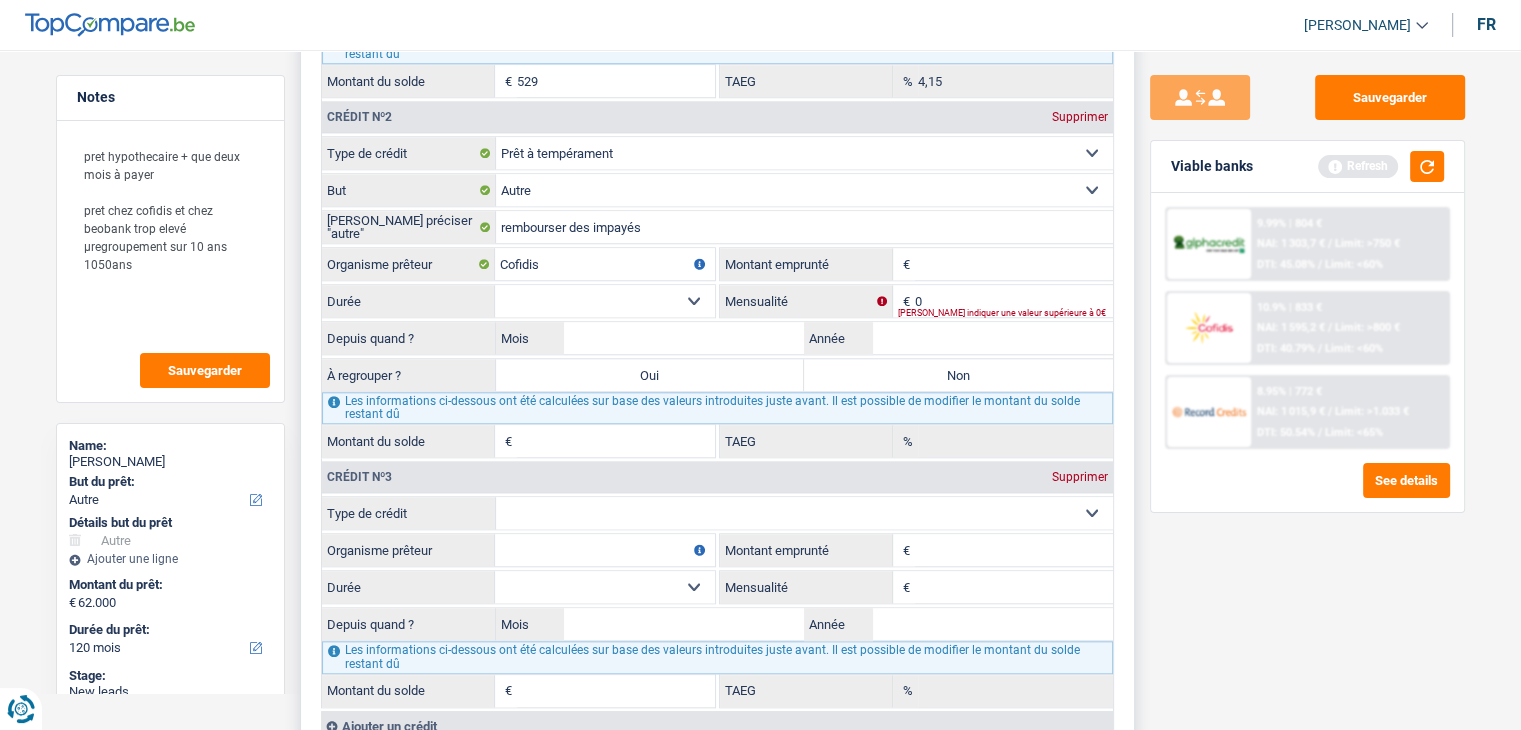 drag, startPoint x: 548, startPoint y: 497, endPoint x: 560, endPoint y: 508, distance: 16.27882 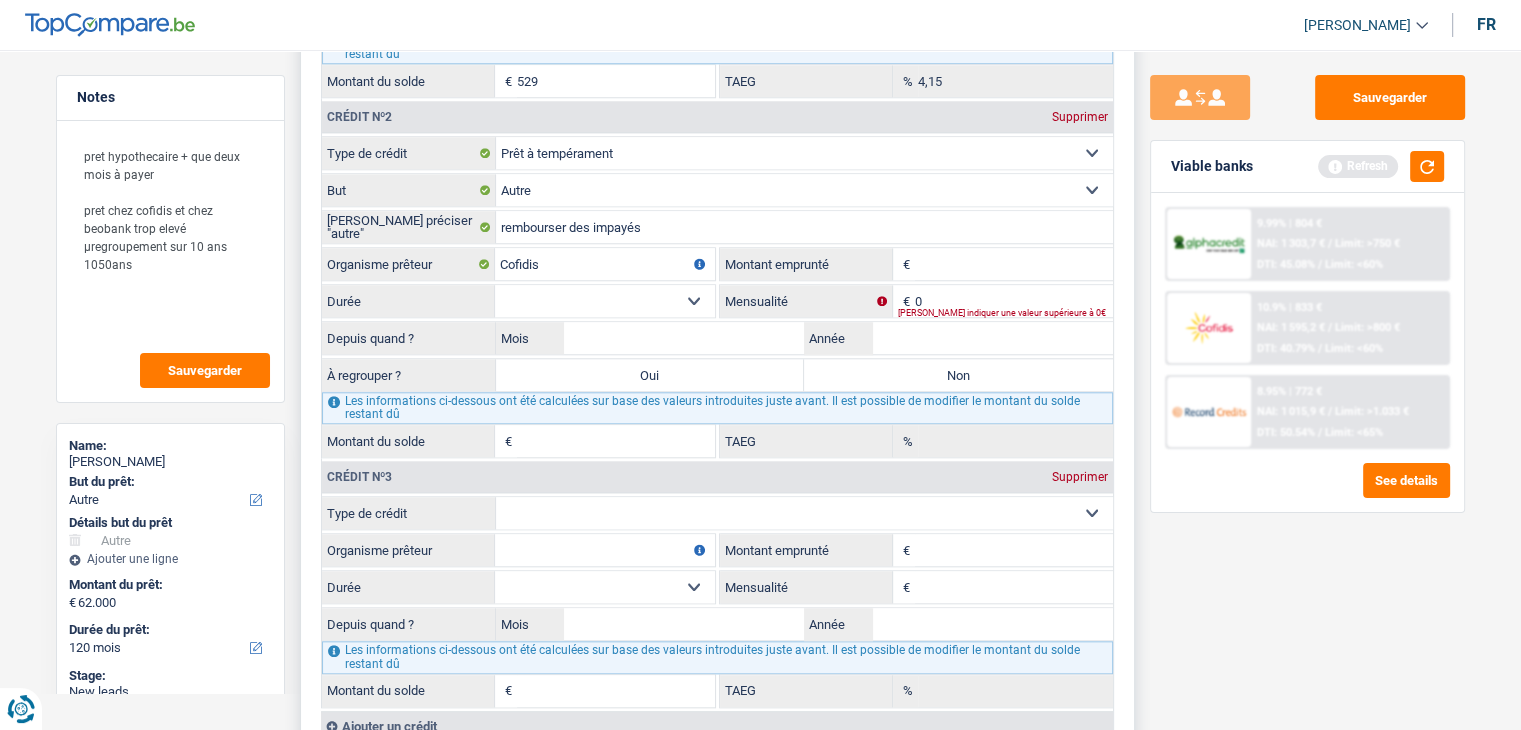 select on "personalLoan" 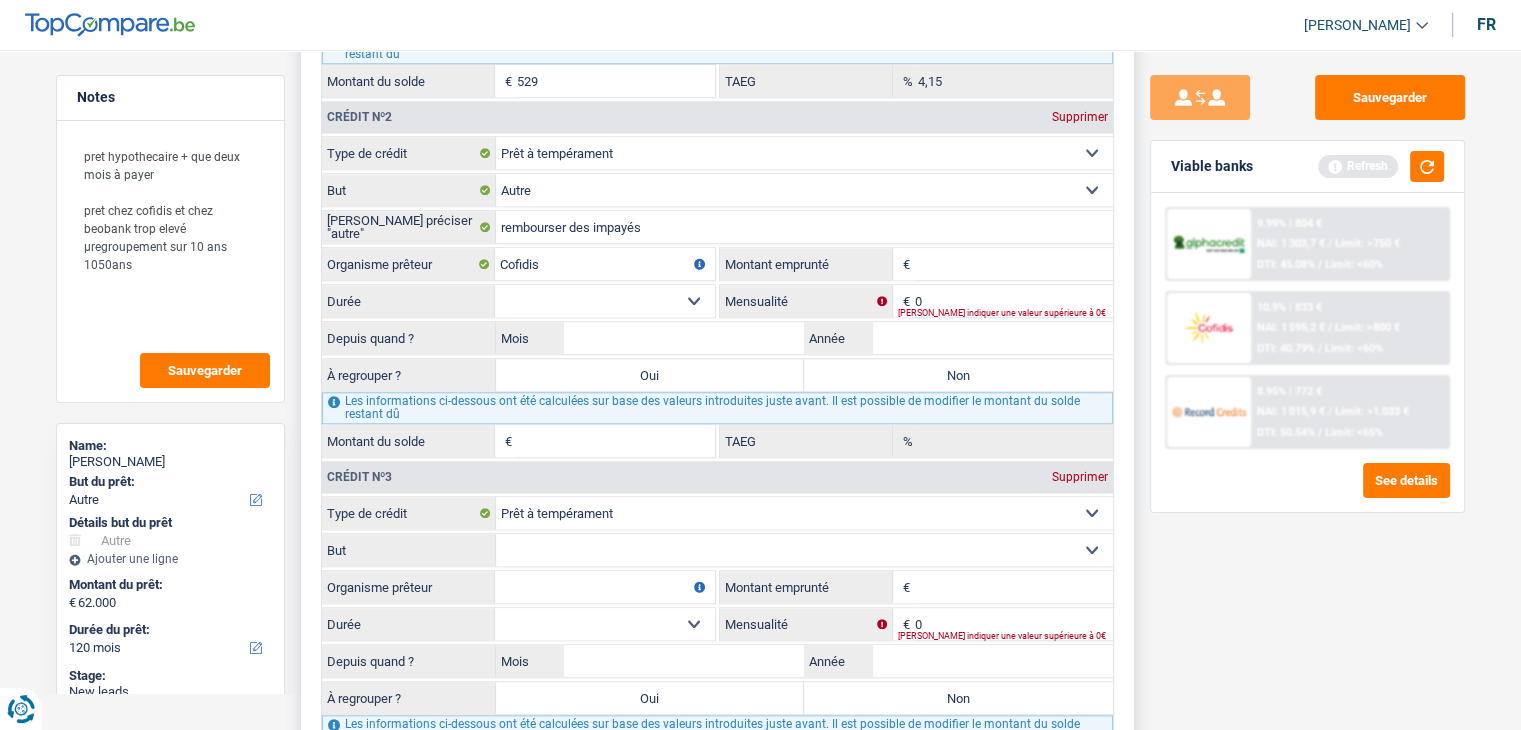 click on "Confort maison: meubles, textile, peinture, électroménager, outillage non-professionnel, Hifi, multimédia, gsm, ordinateur, Frais installation, déménagement Evénement familial: naissance, mariage, divorce, communion, décès Frais médicaux Frais d'études Remboursement prêt Frais permis de conduire Loisirs: voyage, sport, musique Petits travaux maison et jardin Frais divers (max 2.000€) Frais judiciaires Réparation voiture Autre
Sélectionner une option" at bounding box center [804, 550] 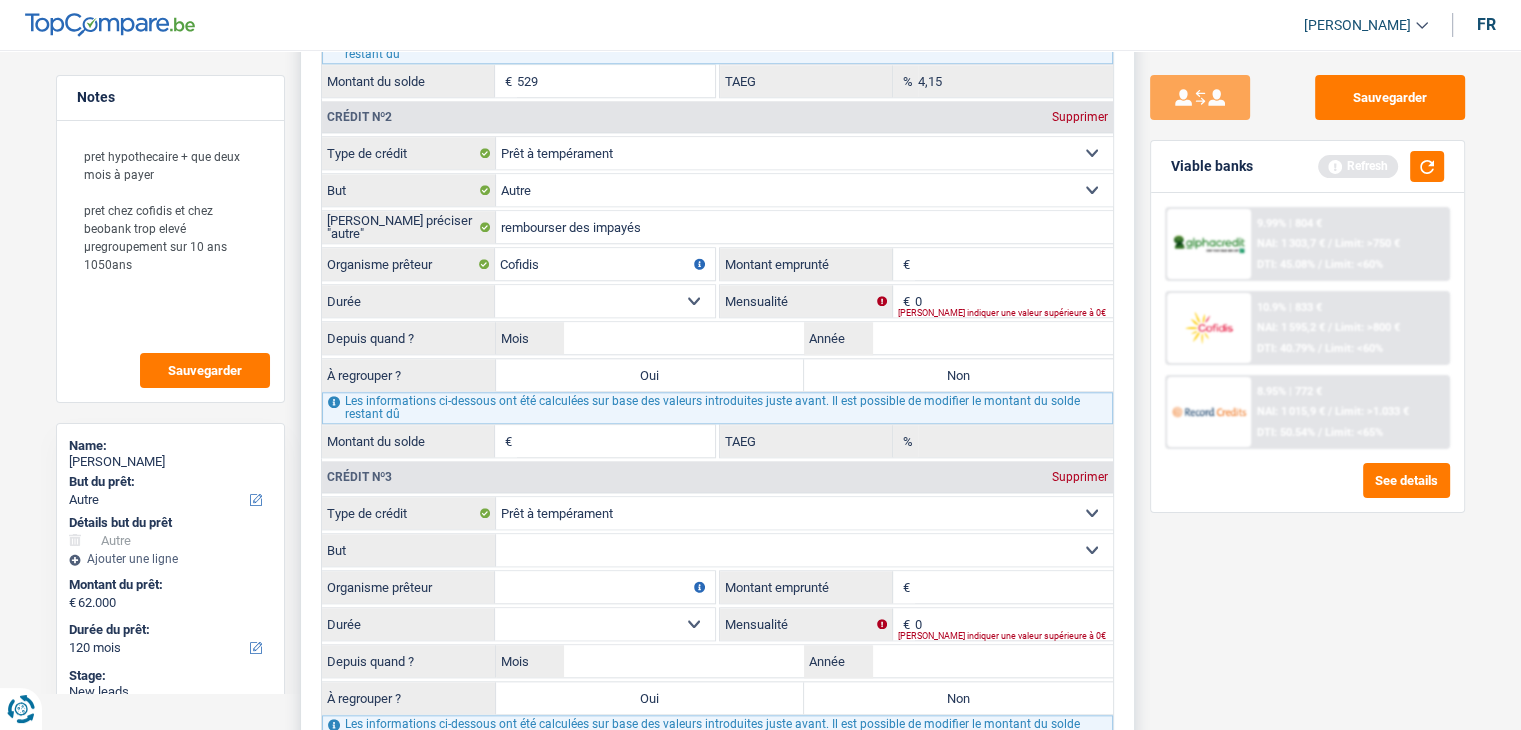 select on "other" 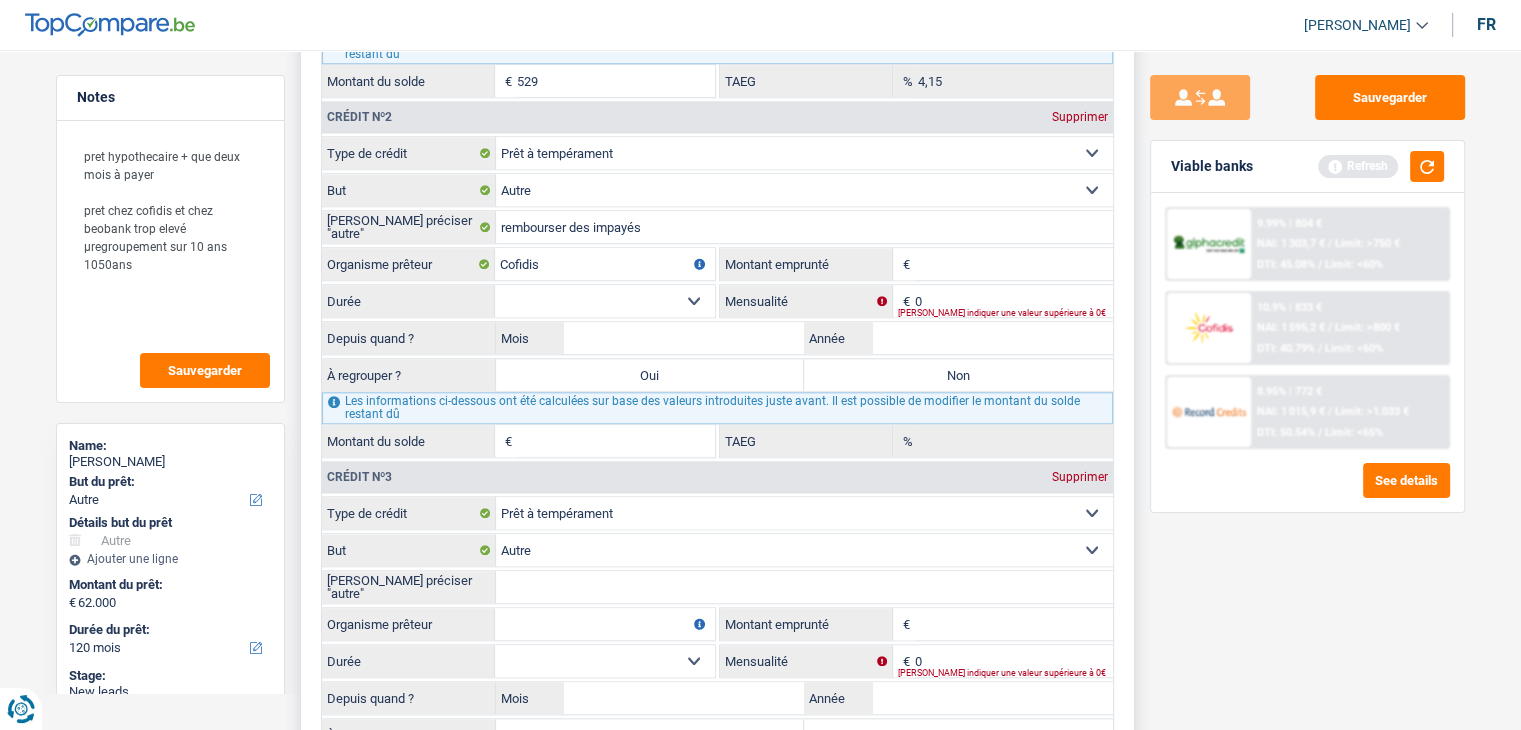 click on "[PERSON_NAME] préciser "autre"" at bounding box center [804, 587] 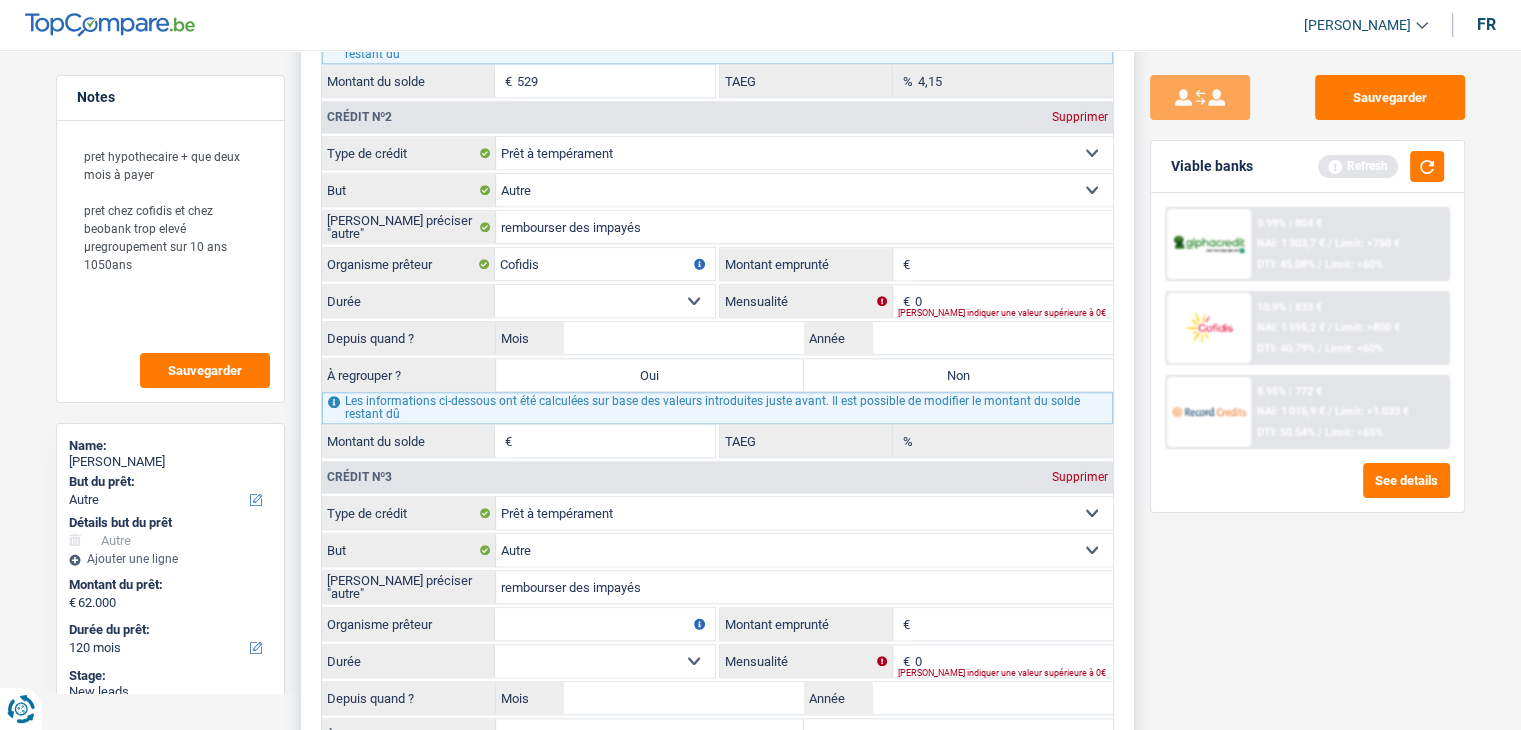 type on "rembourser des impayés" 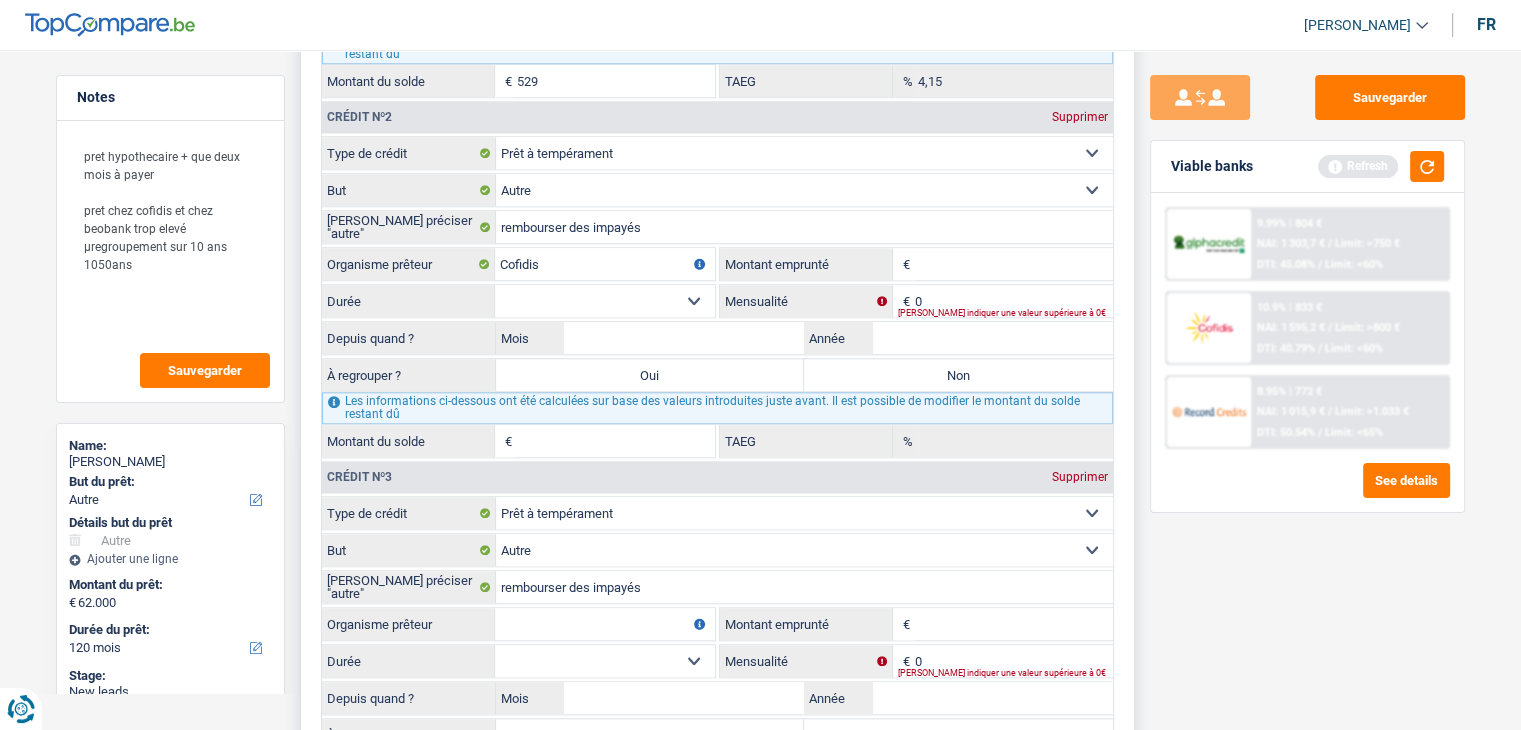 click on "Organisme prêteur" at bounding box center (605, 624) 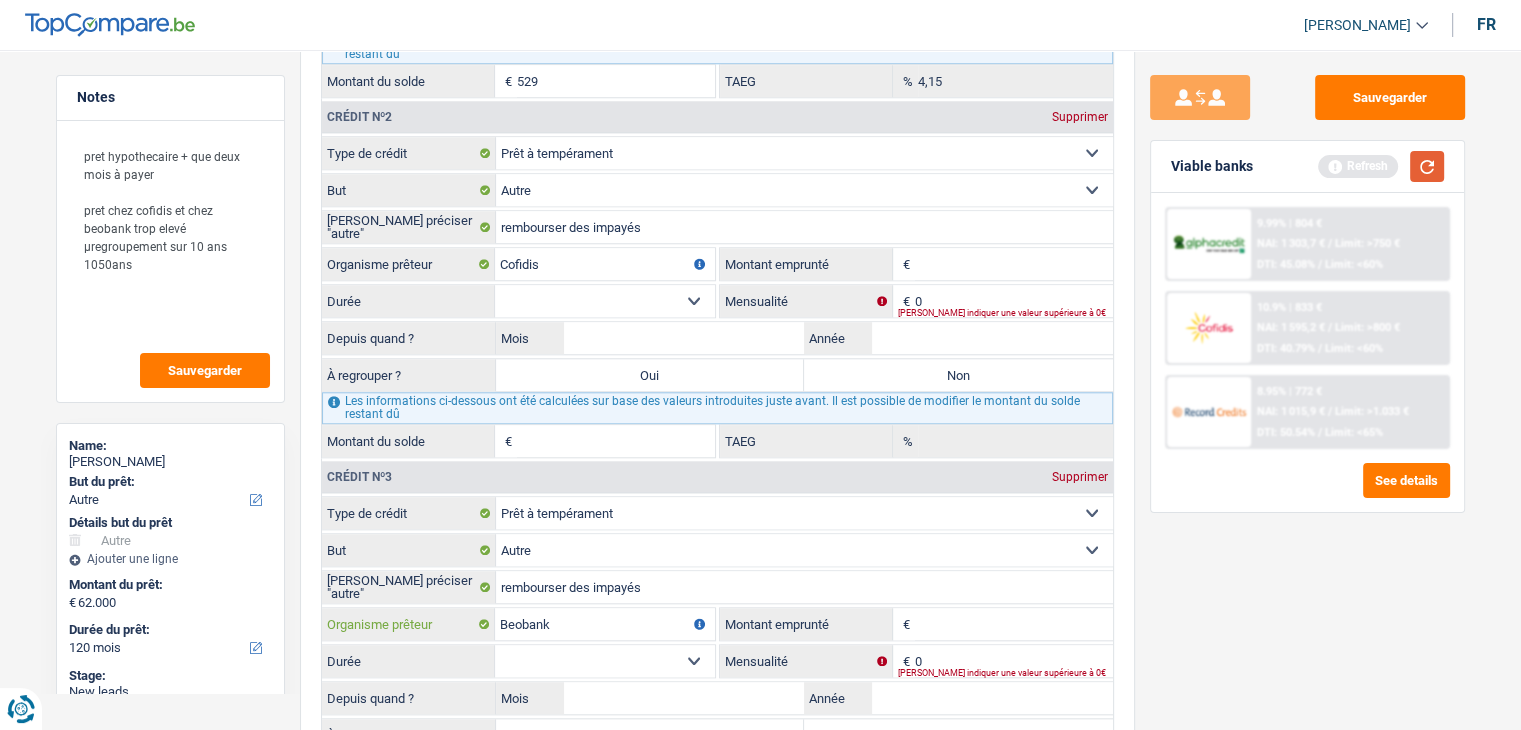 type on "Beobank" 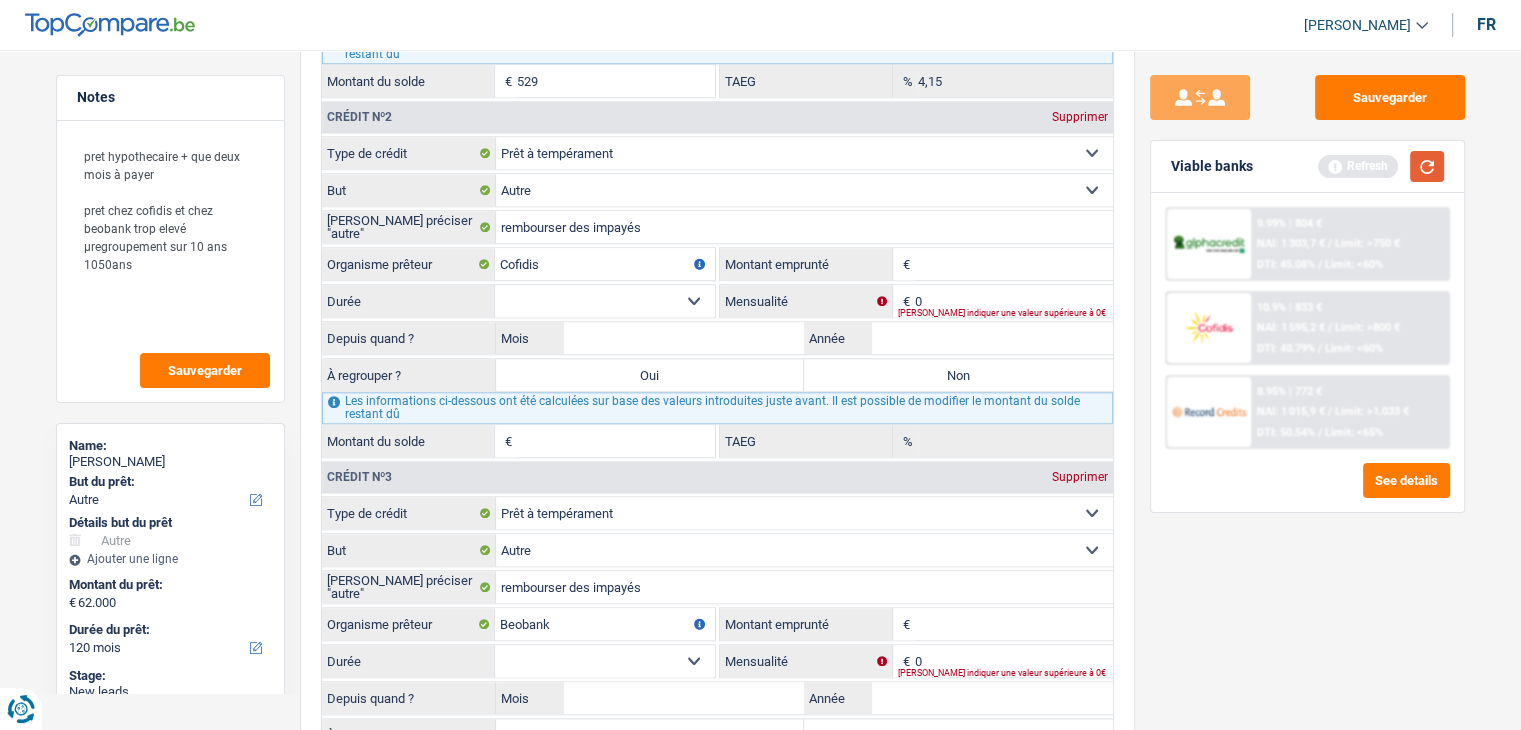click at bounding box center (1427, 166) 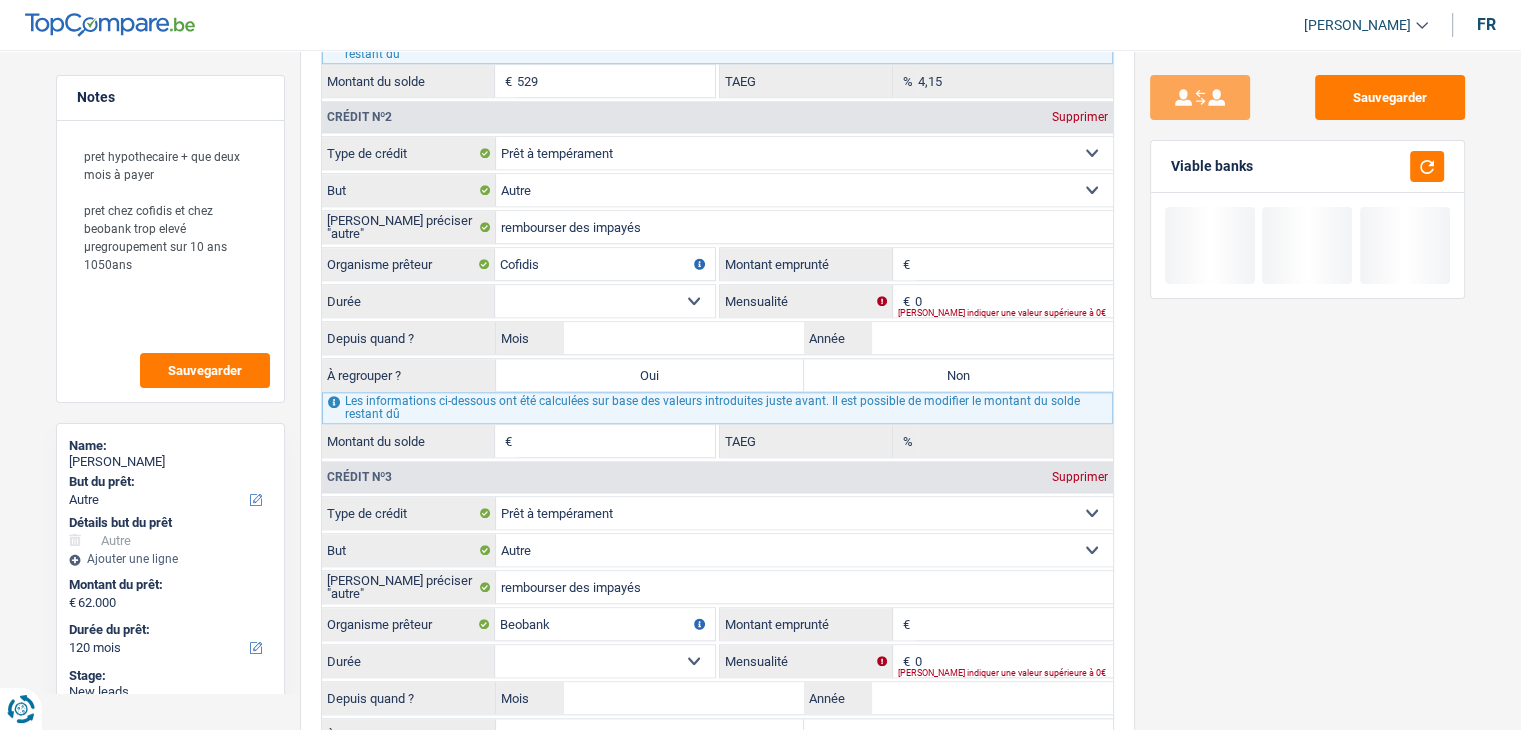 click on "Sauvegarder
Viable banks" at bounding box center [1307, 384] 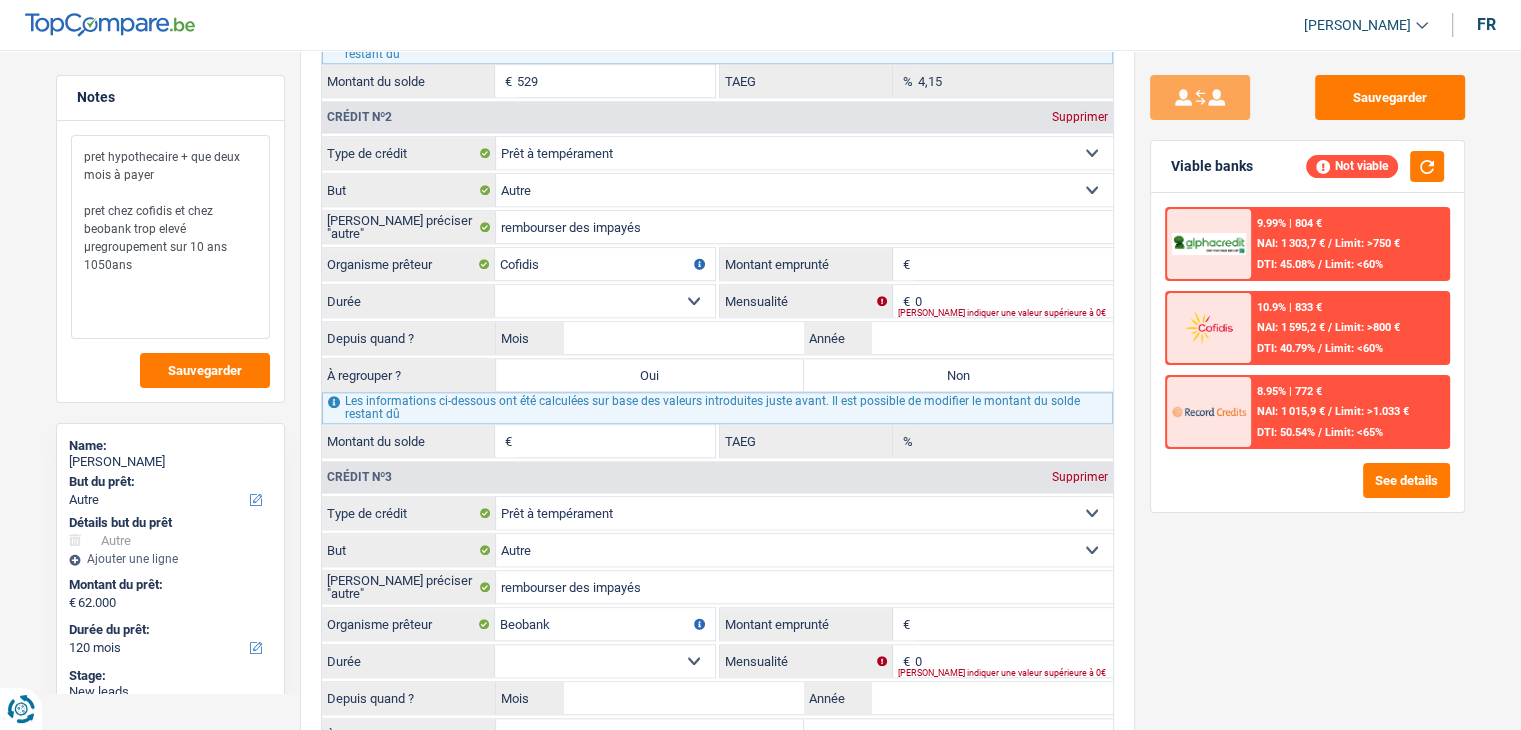 click on "pret hypothecaire + que deux mois à payer
pret chez cofidis et chez beobank trop elevé
µregroupement sur 10 ans
1050ans" at bounding box center (170, 237) 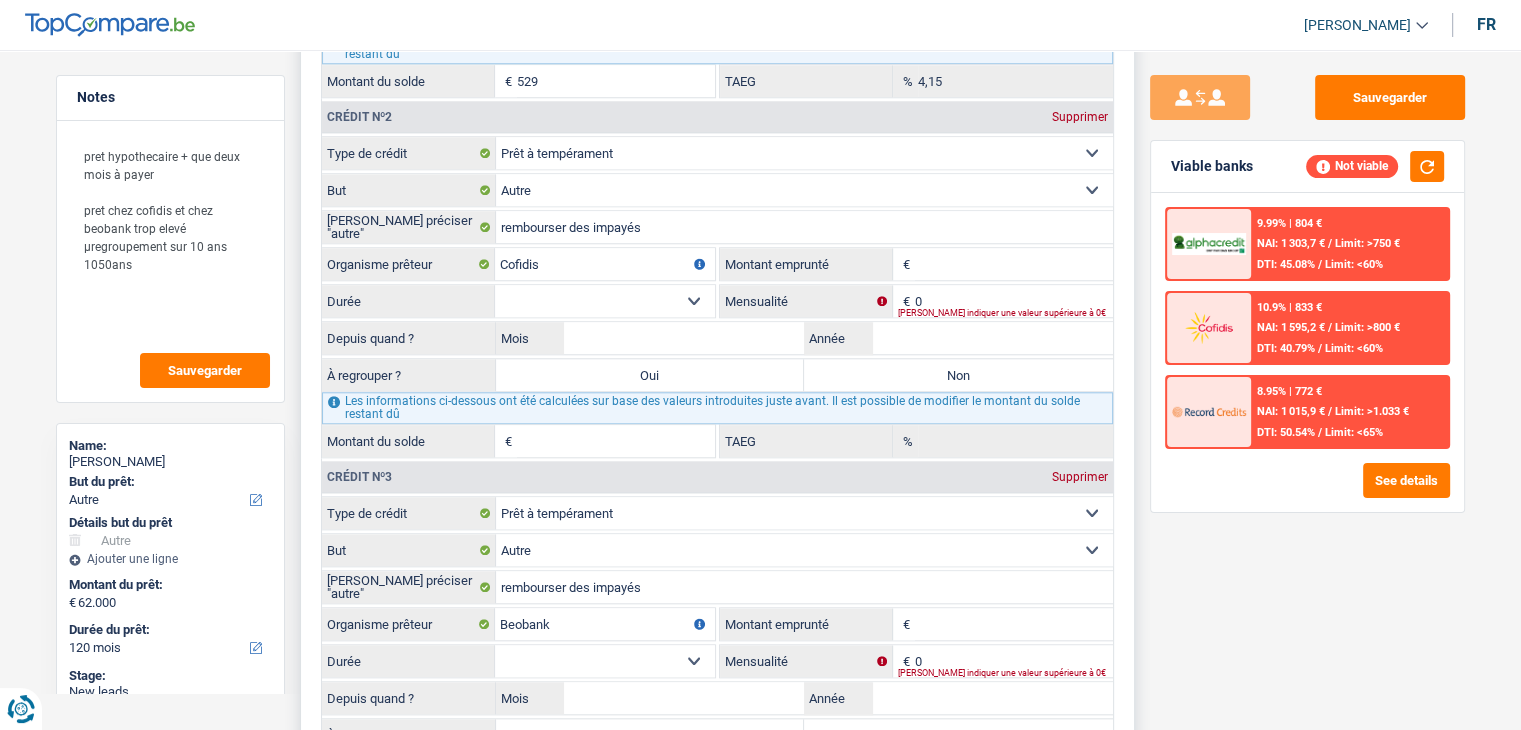 click on "12 mois 18 mois 24 mois
Sélectionner une option" at bounding box center (605, 301) 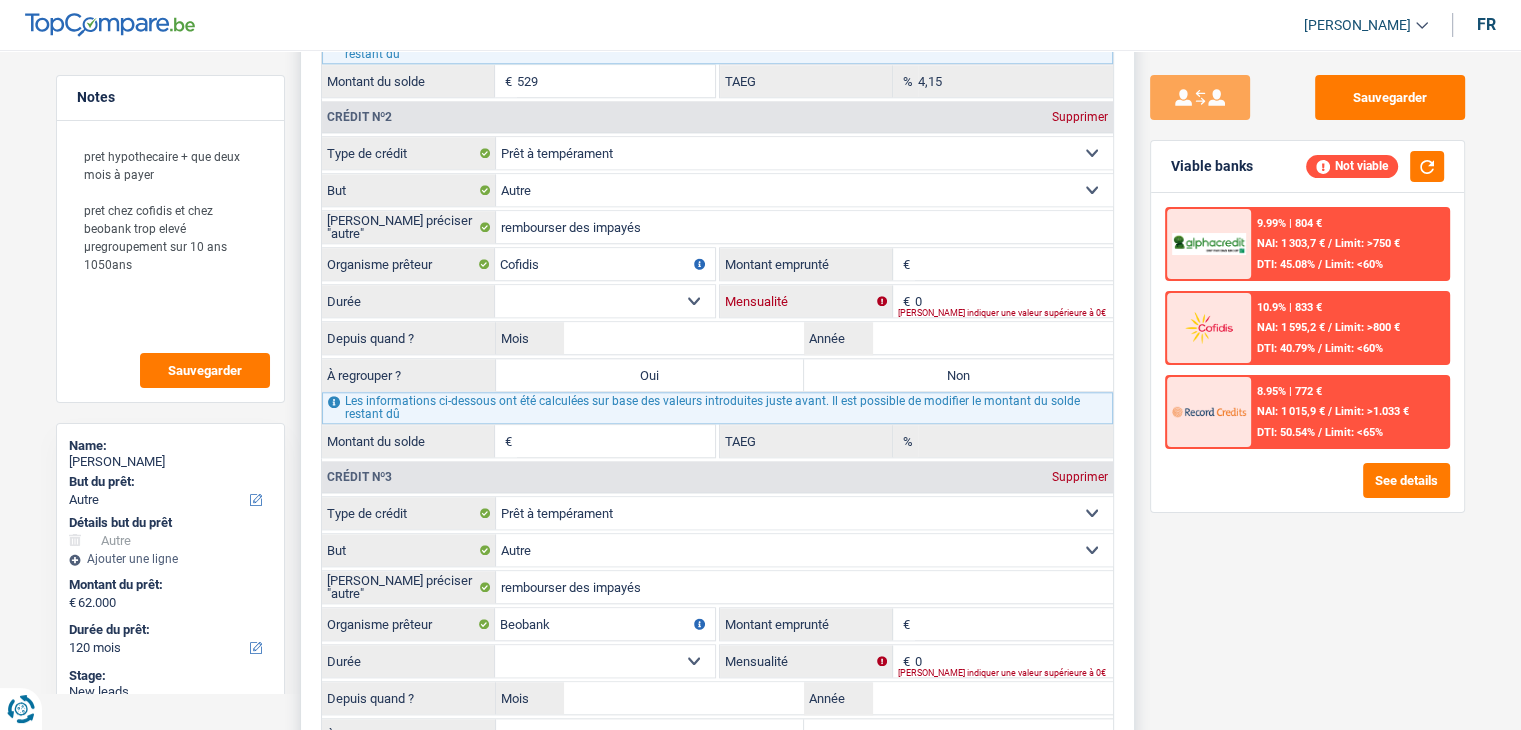 click on "0" at bounding box center (1014, 301) 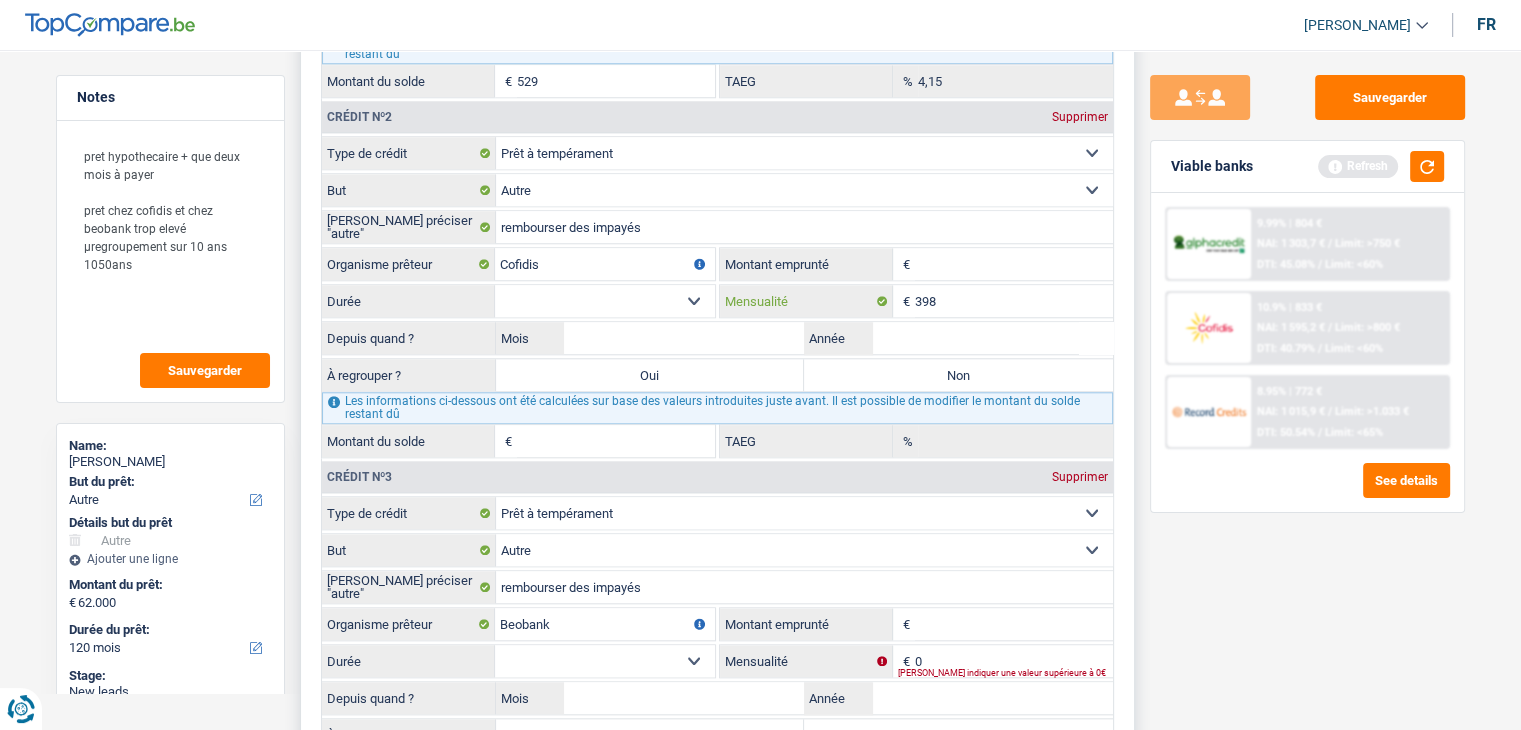 type on "398" 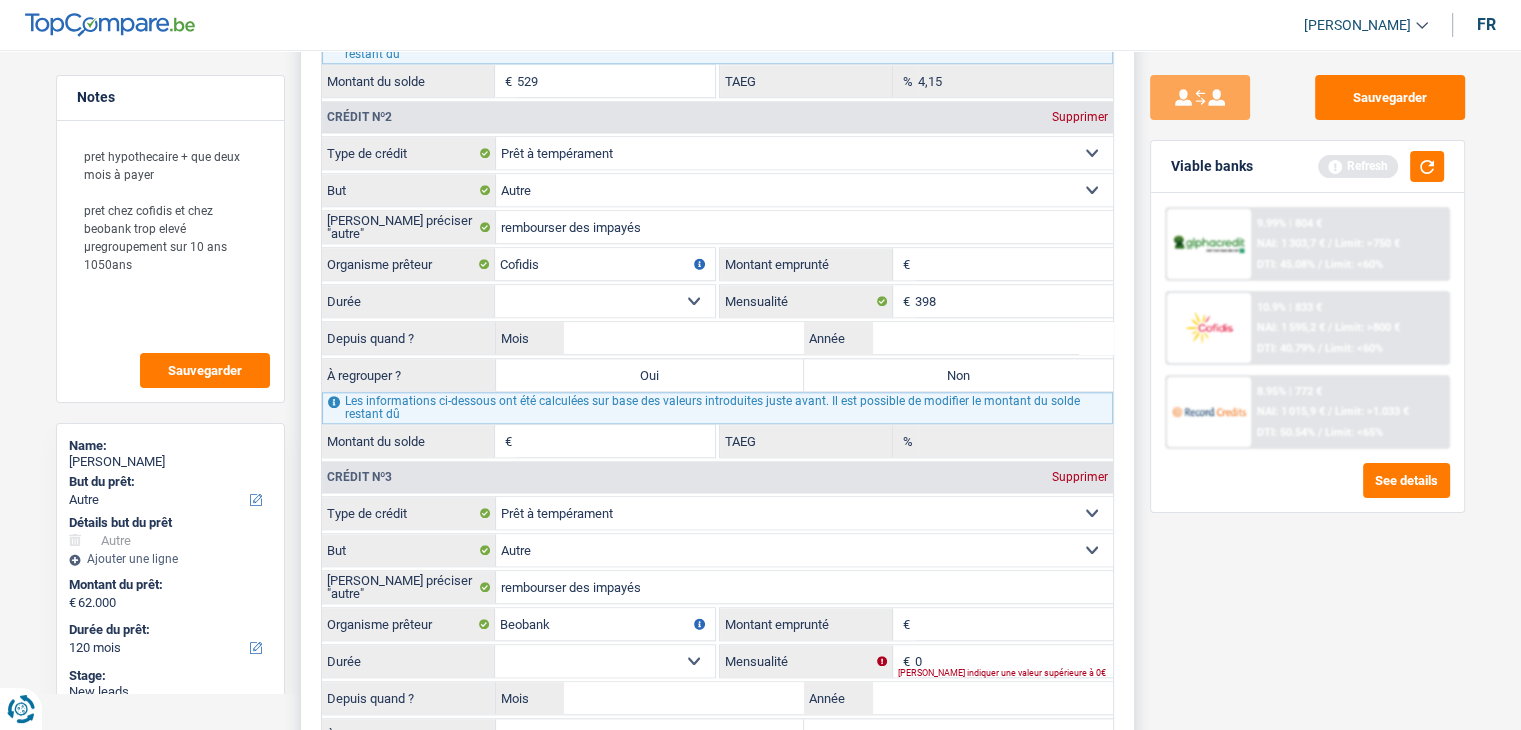 click on "12 mois 18 mois 24 mois
Sélectionner une option" at bounding box center (605, 301) 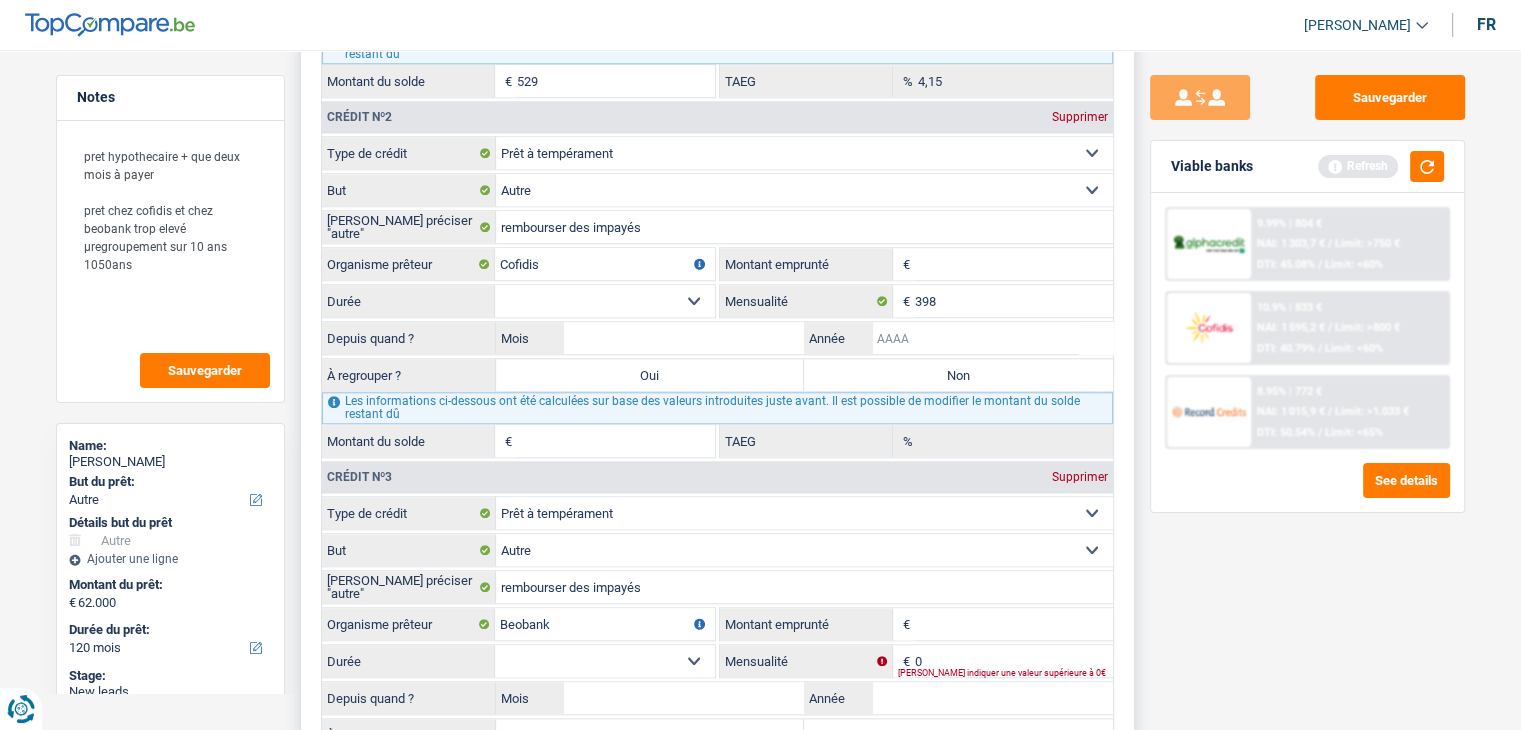 click on "Année" at bounding box center (992, 338) 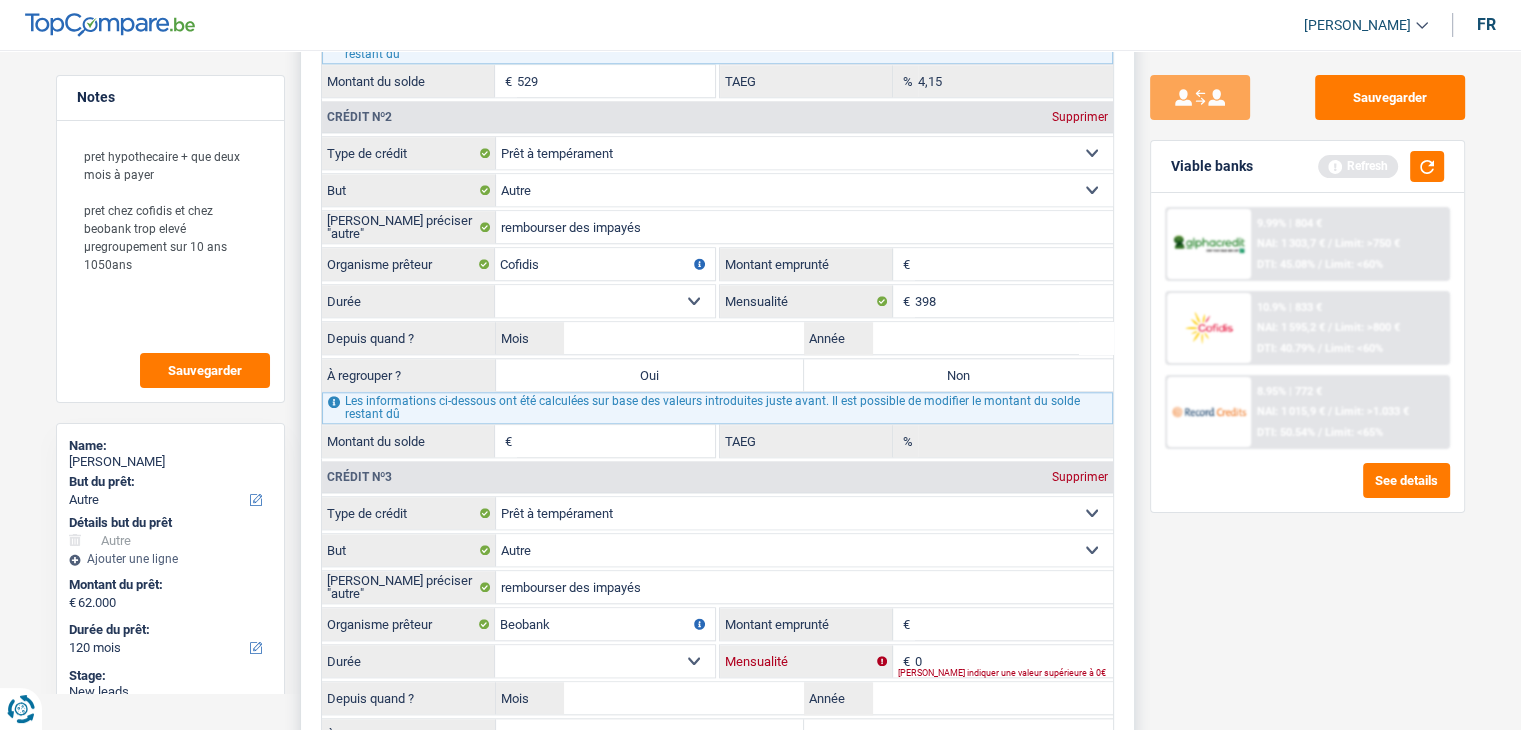 click on "0" at bounding box center [1014, 661] 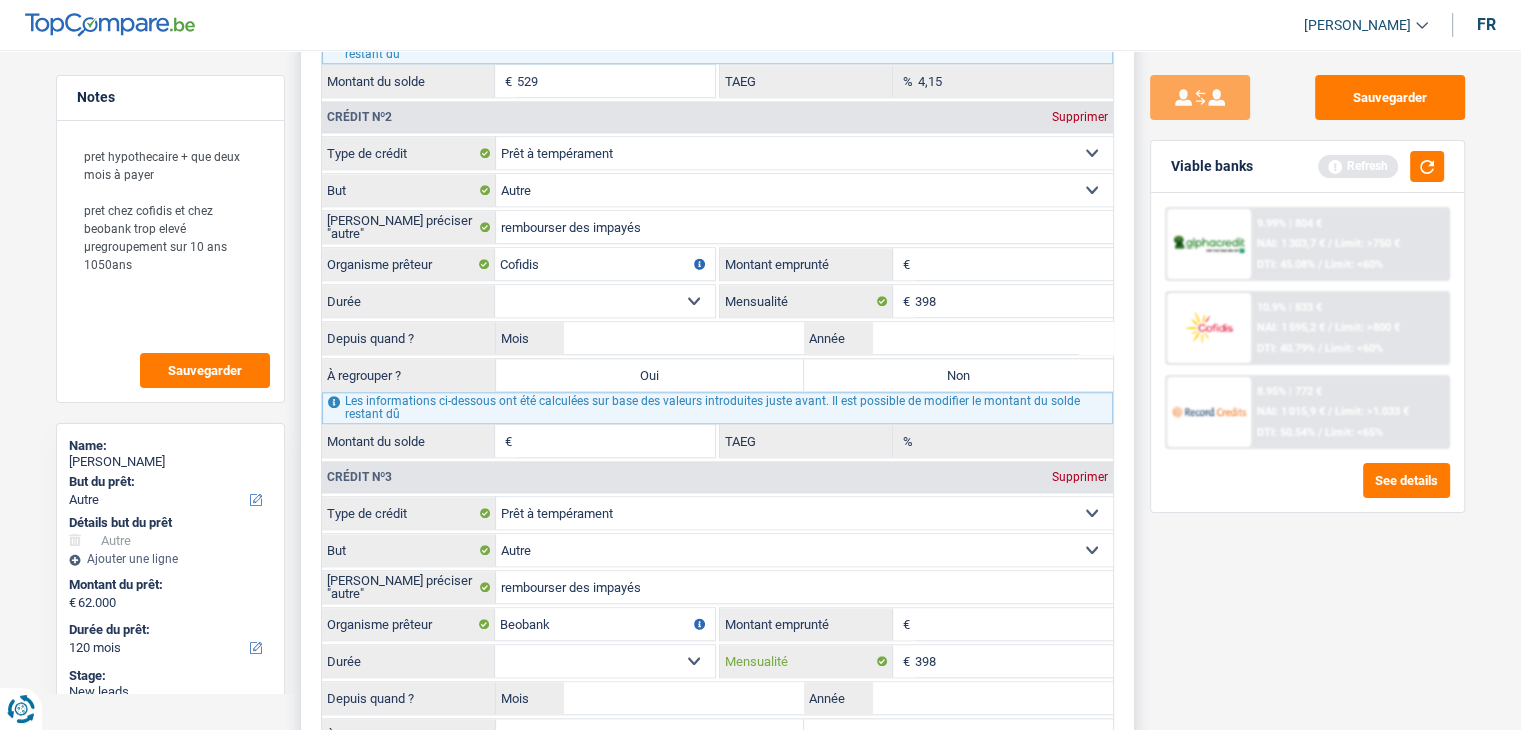 type on "398" 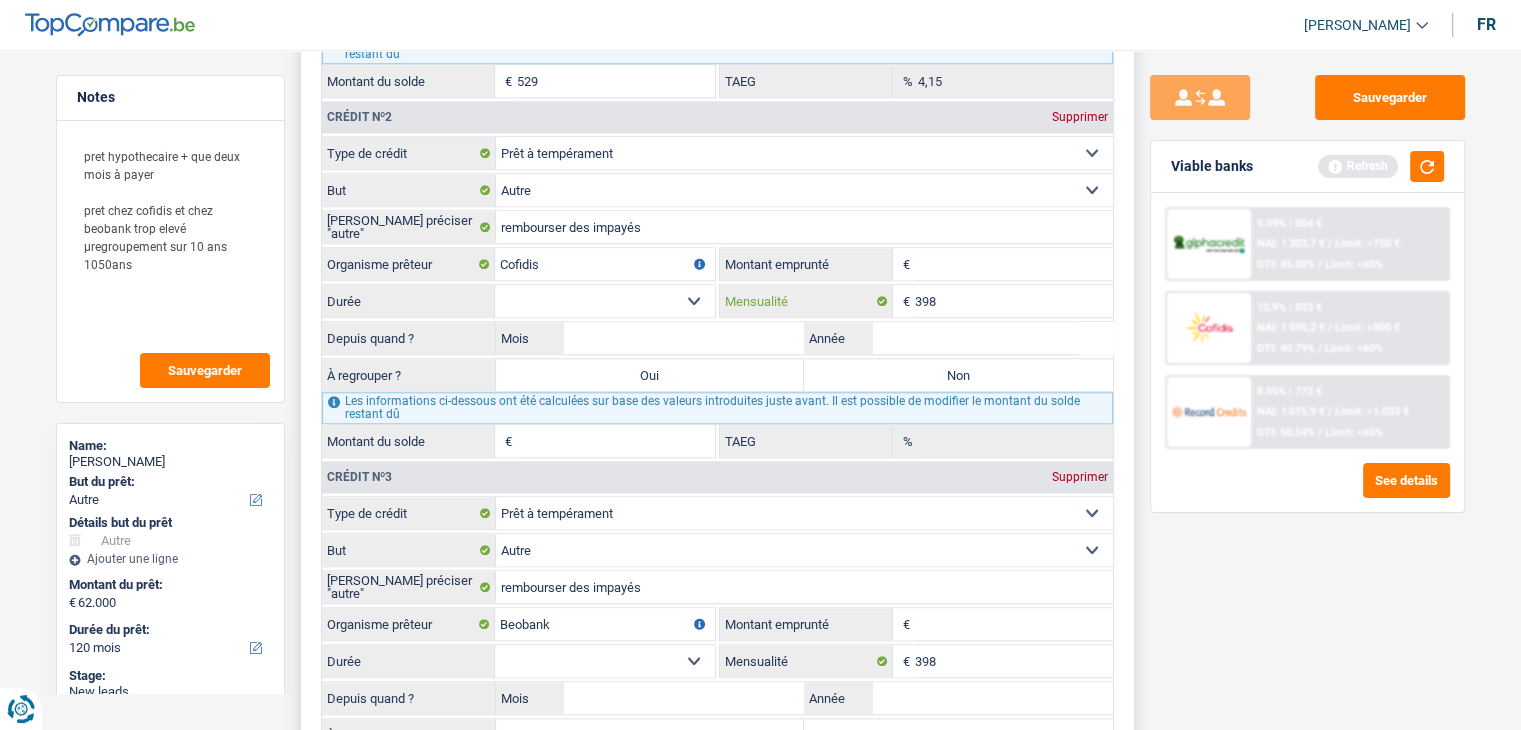 click on "398" at bounding box center [1014, 301] 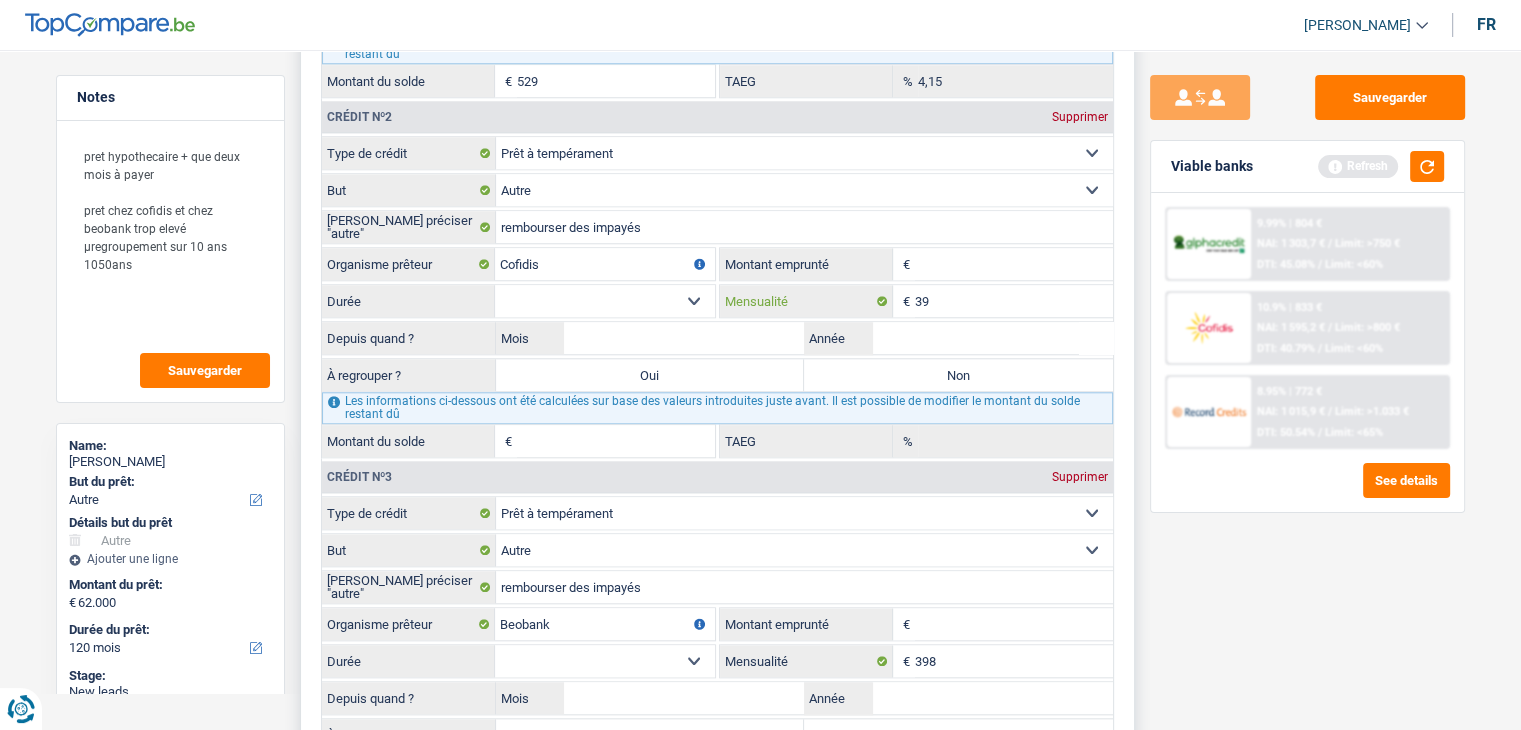 type on "3" 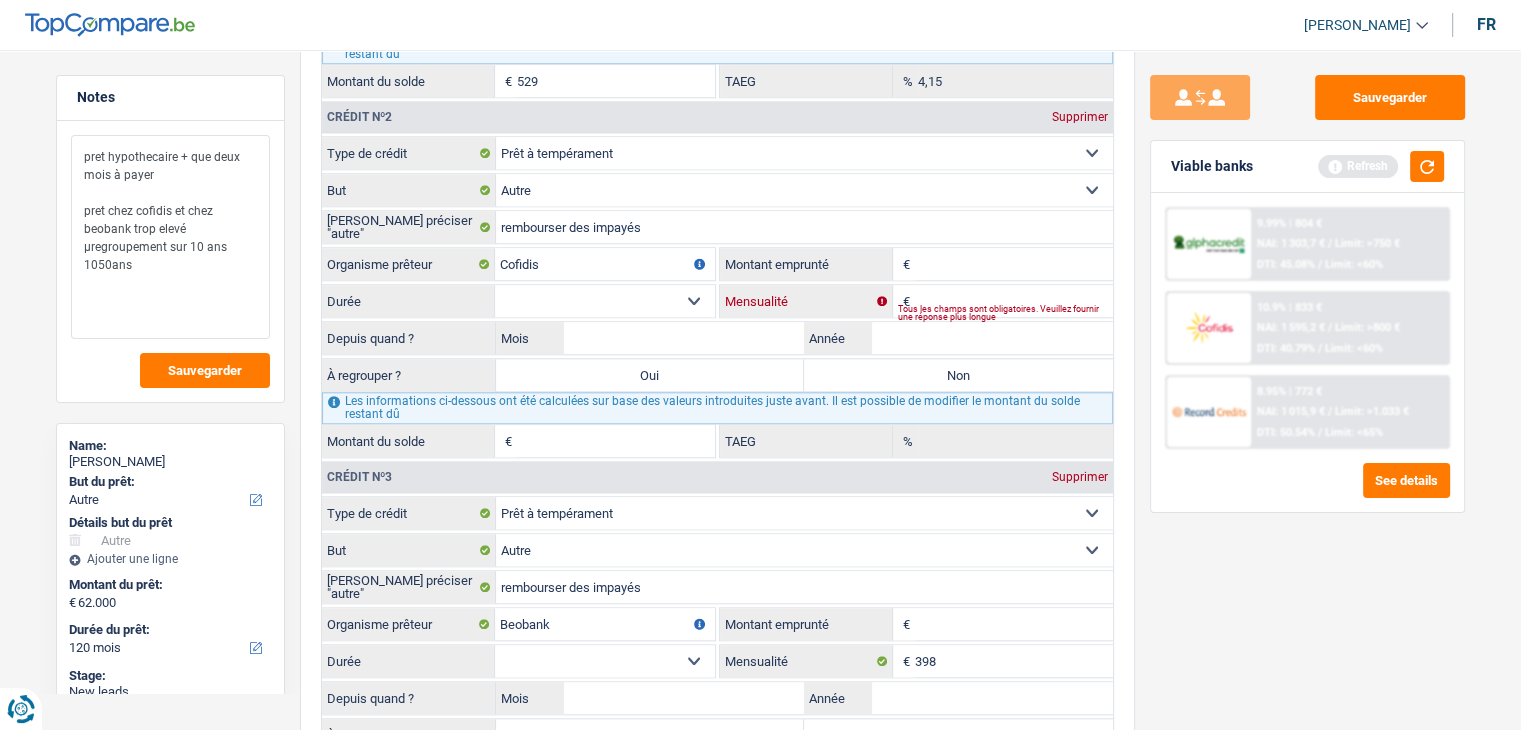 type 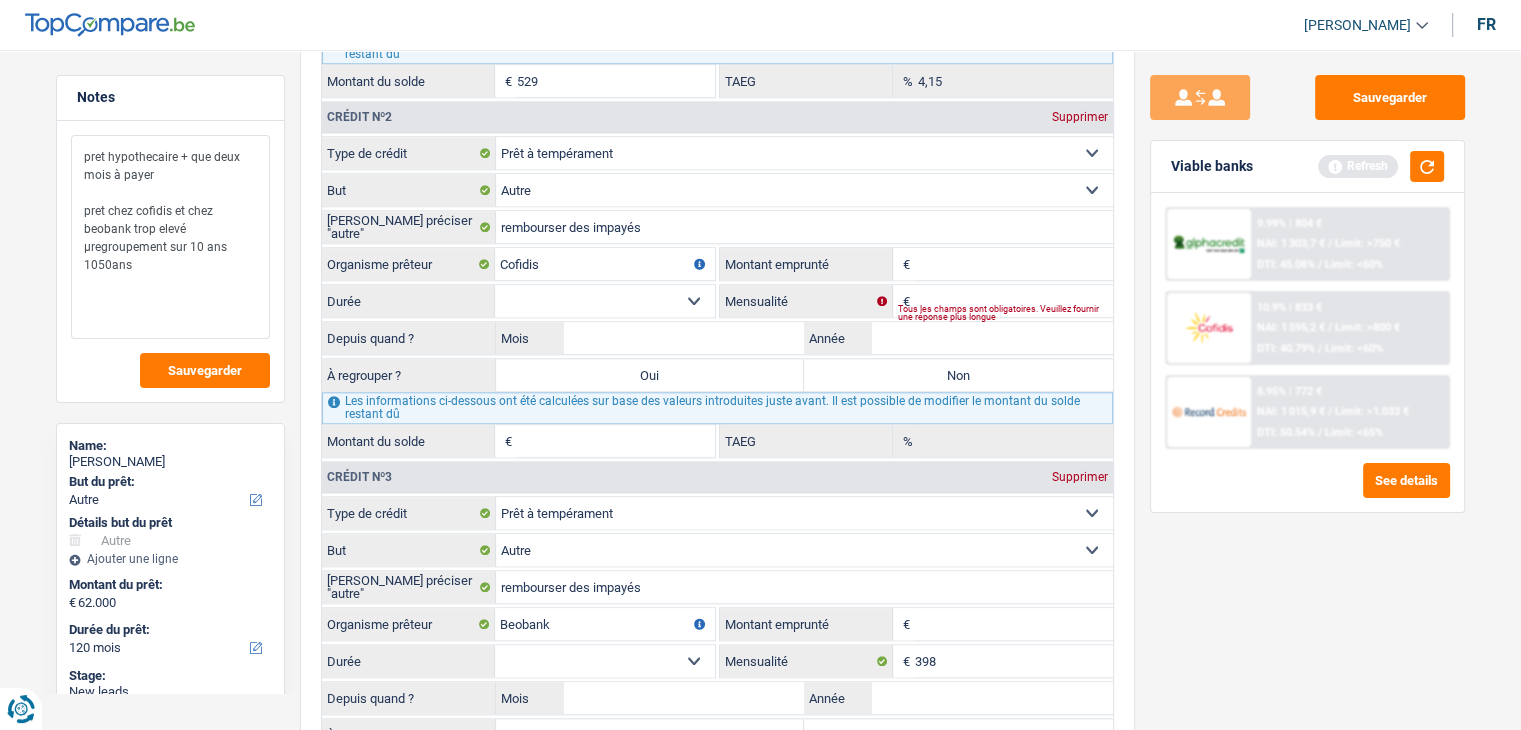 click on "pret hypothecaire + que deux mois à payer
pret chez cofidis et chez beobank trop elevé
µregroupement sur 10 ans
1050ans" at bounding box center (170, 237) 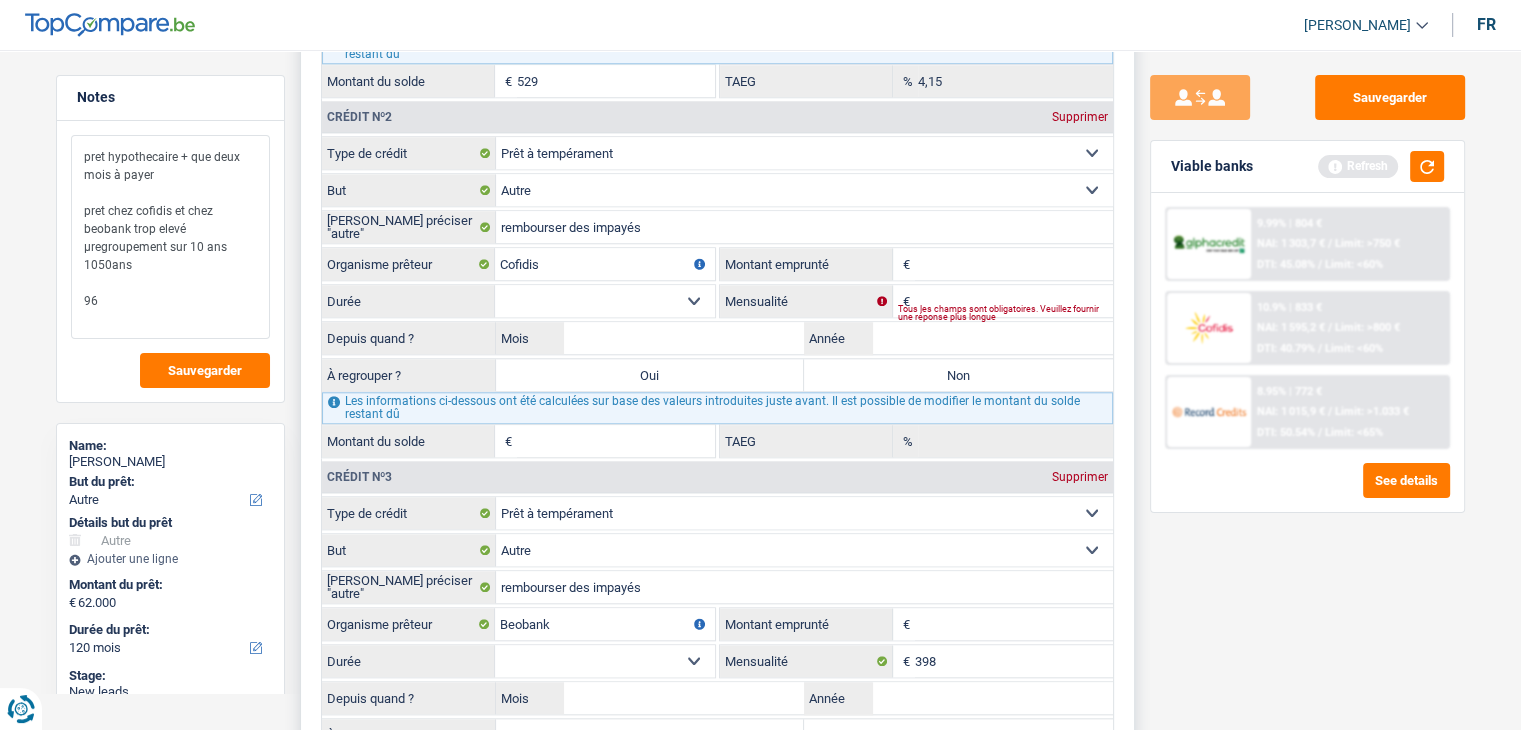 type on "pret hypothecaire + que deux mois à payer
pret chez cofidis et chez beobank trop elevé
µregroupement sur 10 ans
1050ans
96" 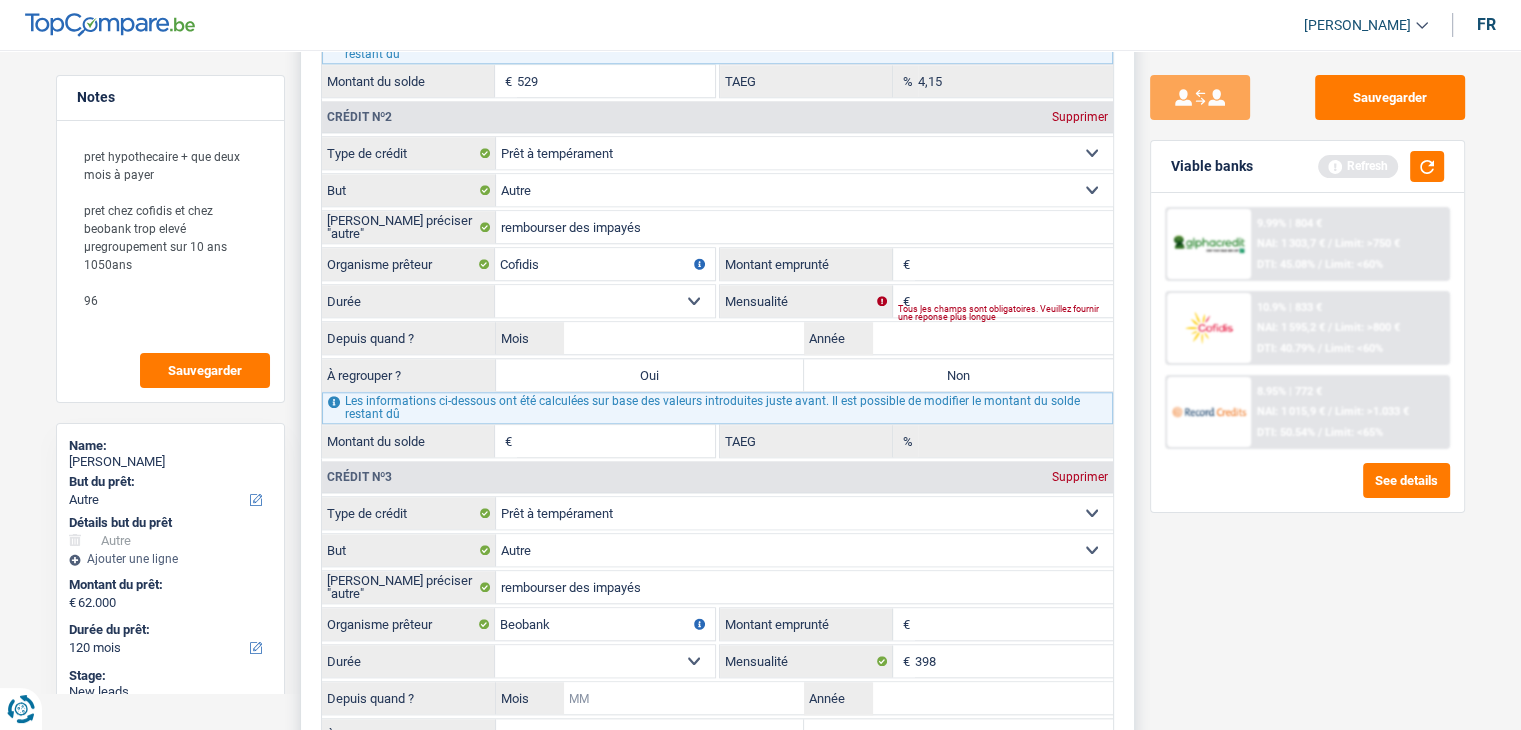 click on "Mois" at bounding box center [684, 698] 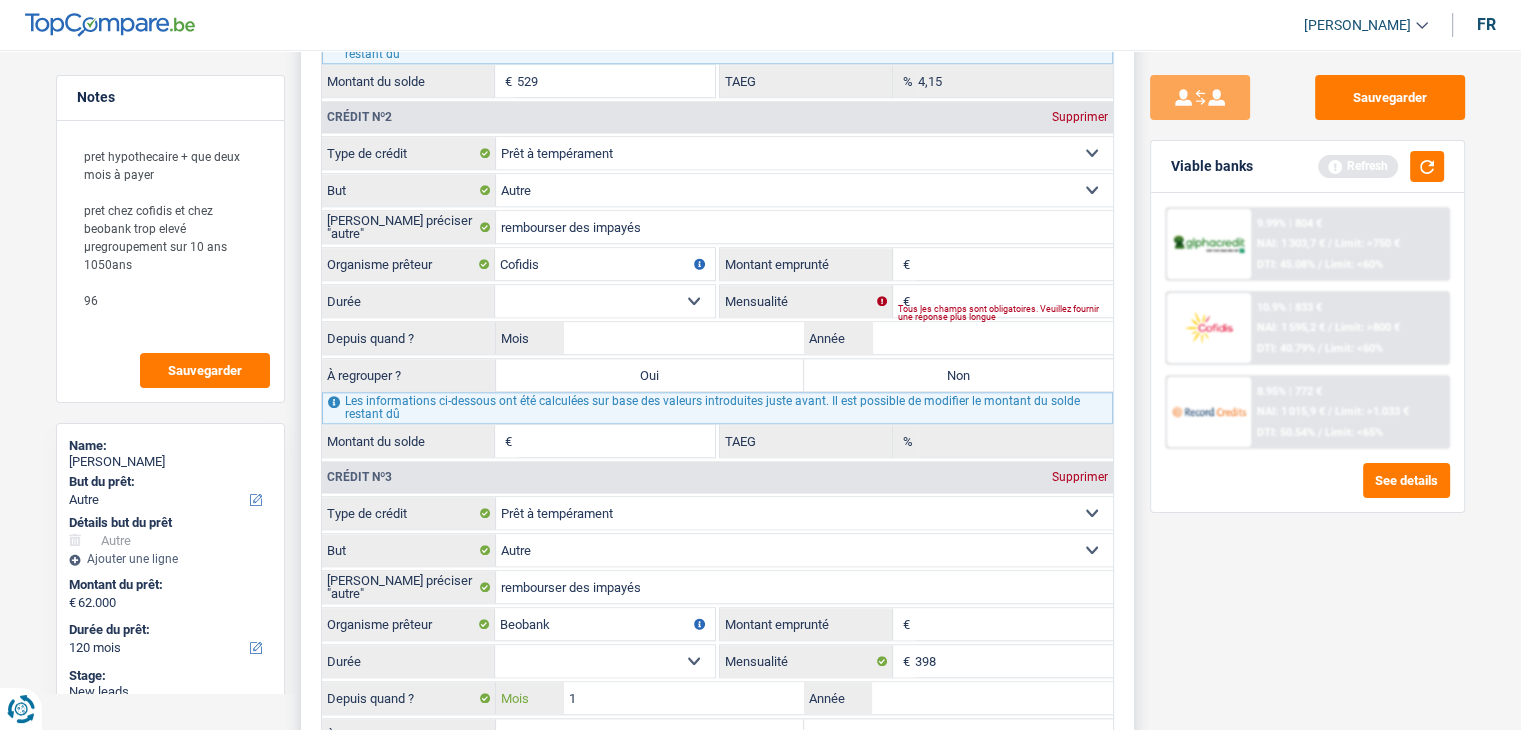 type on "10" 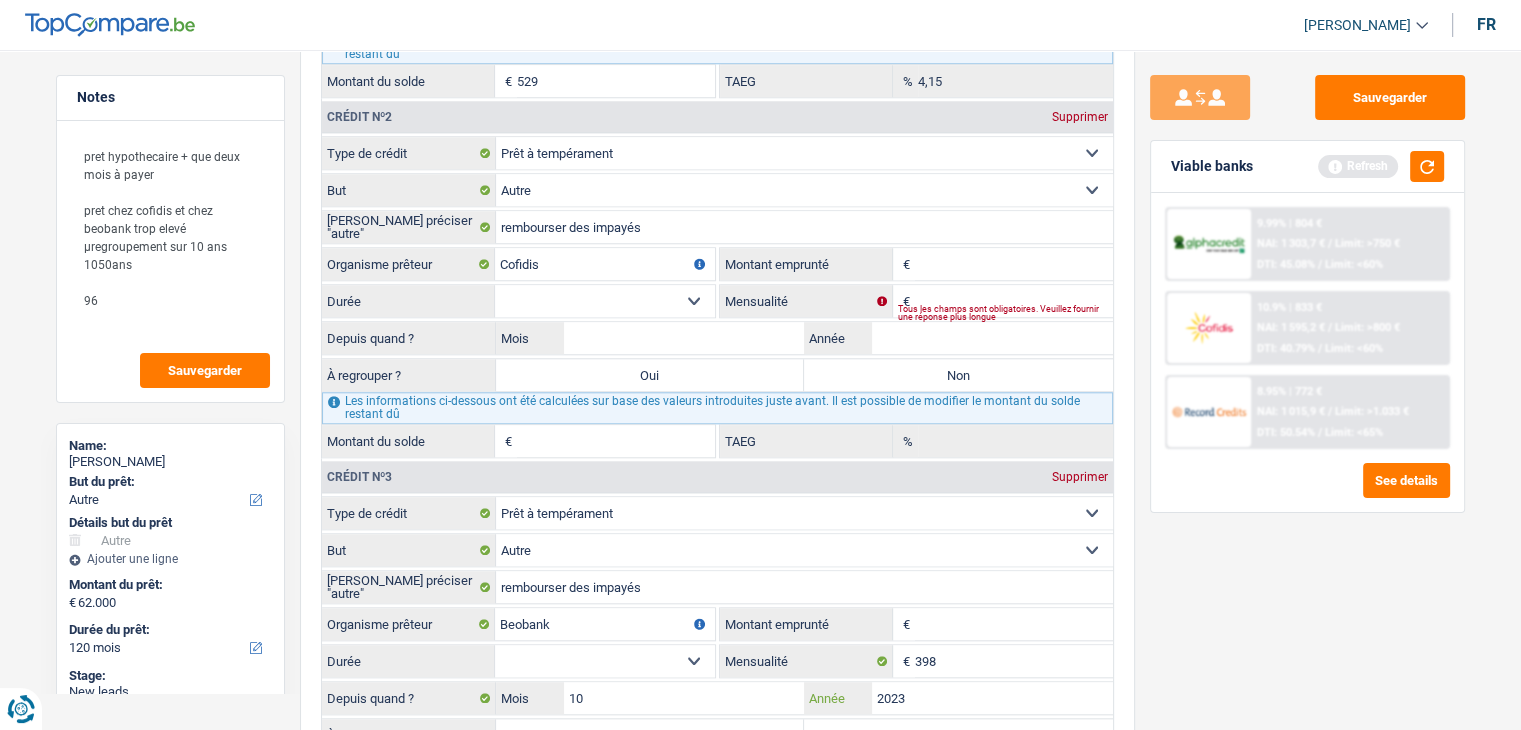 type on "2023" 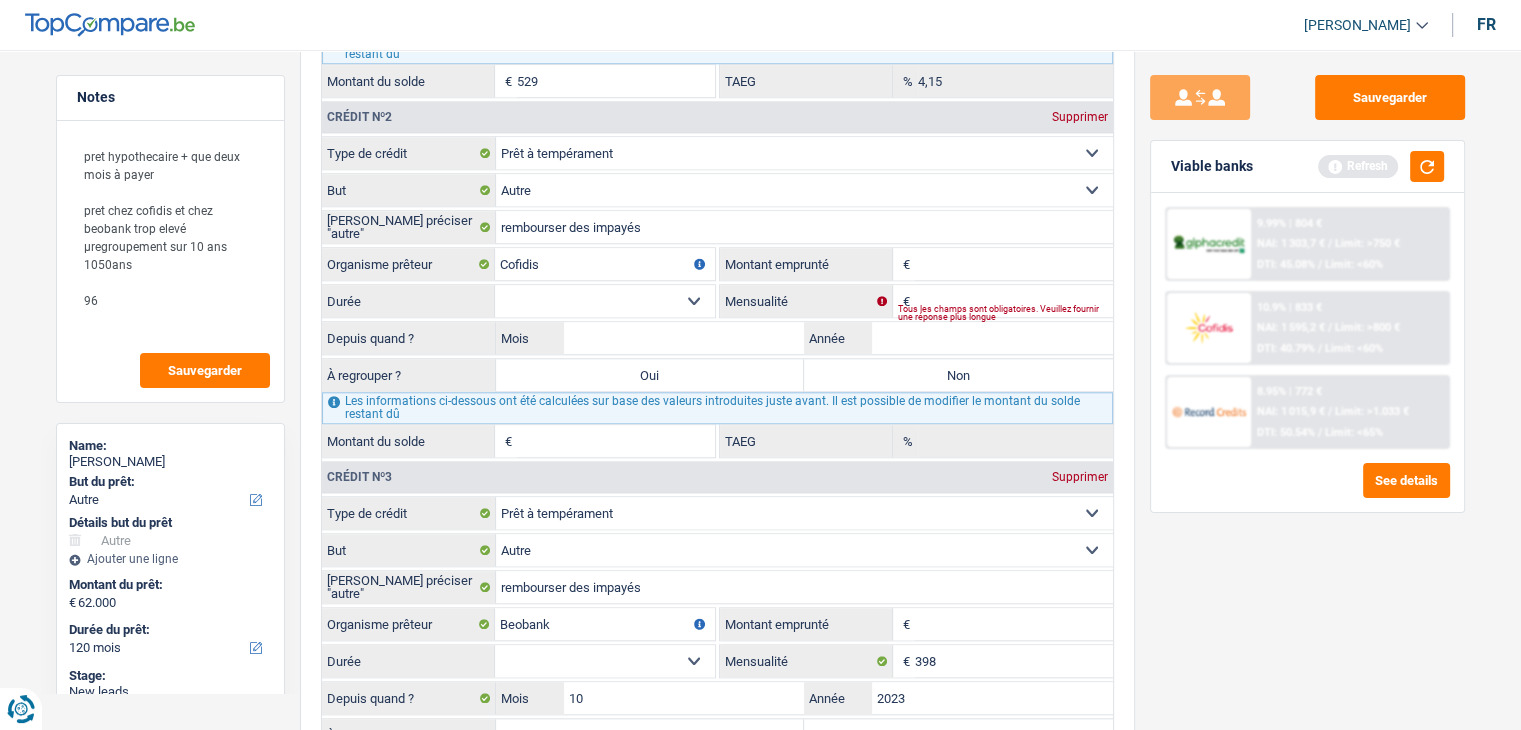 click on "Sauvegarder
Viable banks
Refresh
9.99% | 804 €
NAI: 1 303,7 €
/
Limit: >750 €
DTI: 45.08%
/
Limit: <60%
10.9% | 833 €
NAI: 1 595,2 €
/
Limit: >800 €
DTI: 40.79%
/
Limit: <60%
/       /" at bounding box center (1307, 384) 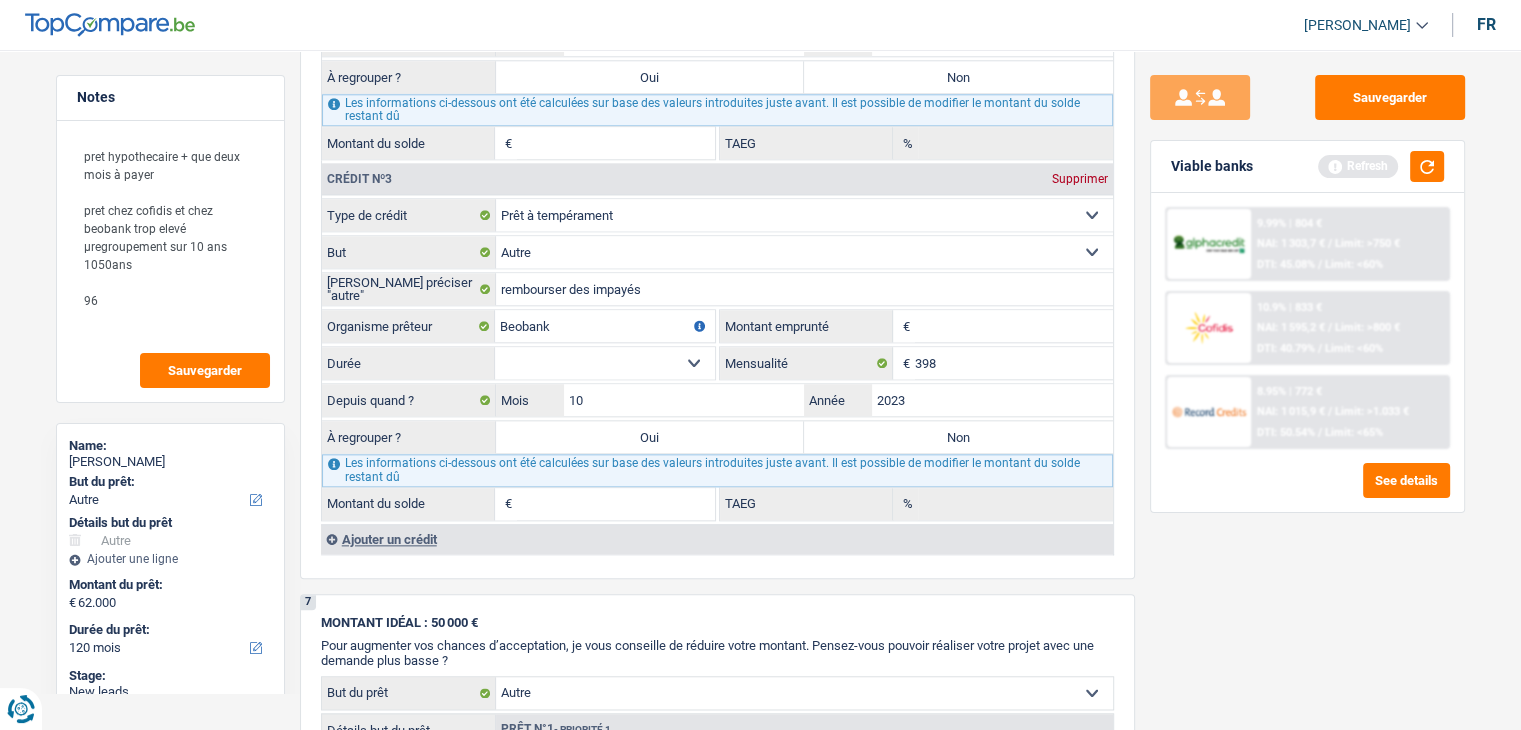 scroll, scrollTop: 2200, scrollLeft: 0, axis: vertical 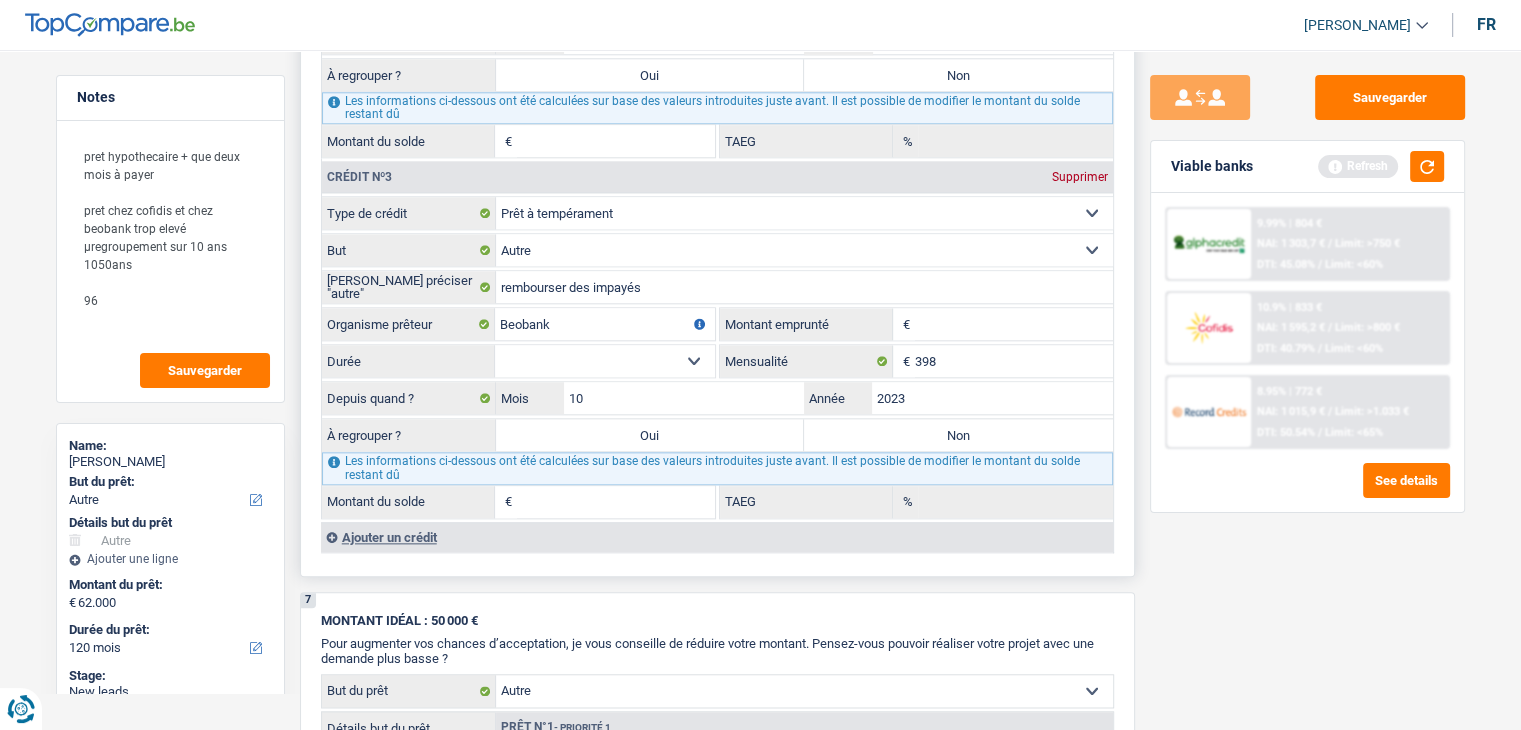 click on "Montant emprunté" at bounding box center (1014, 324) 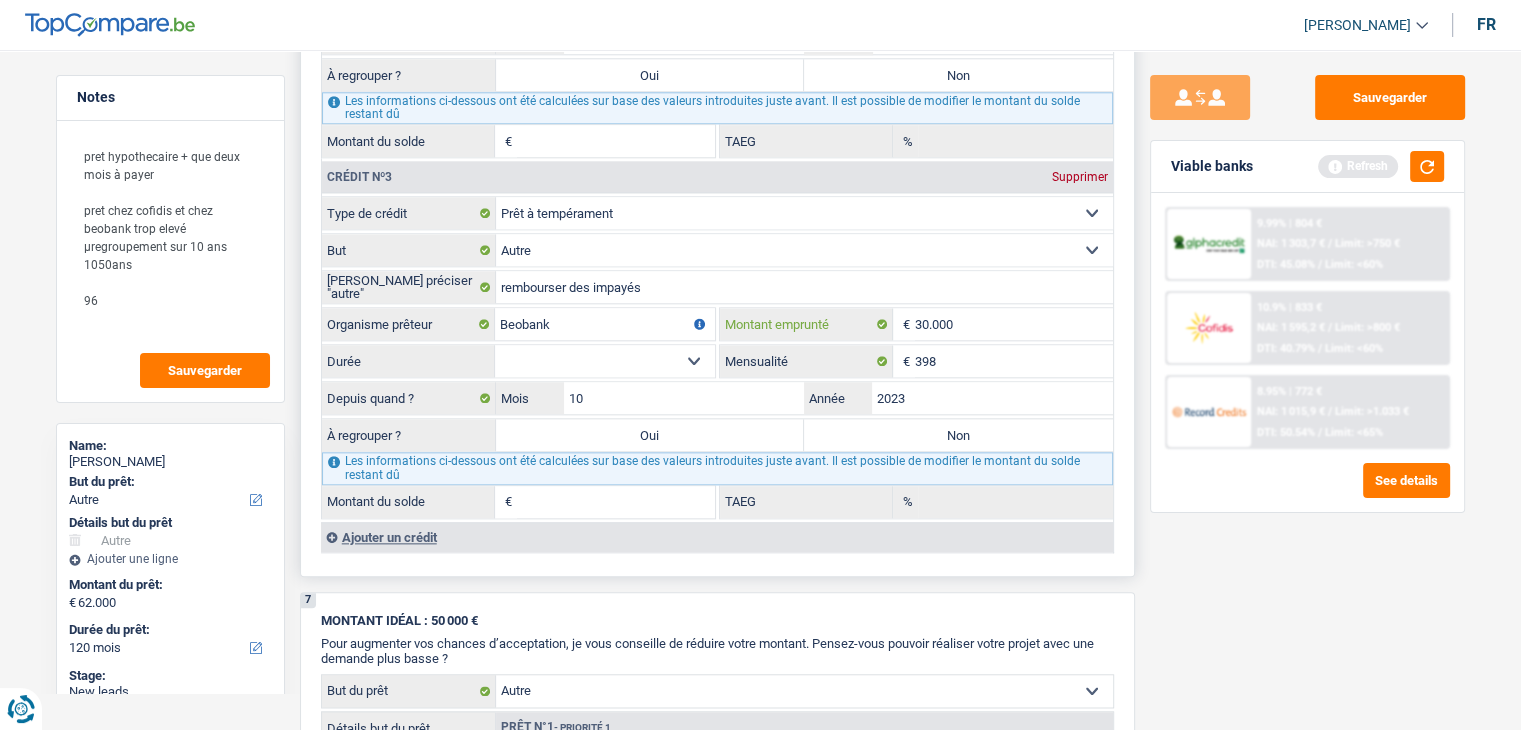 type on "30.000" 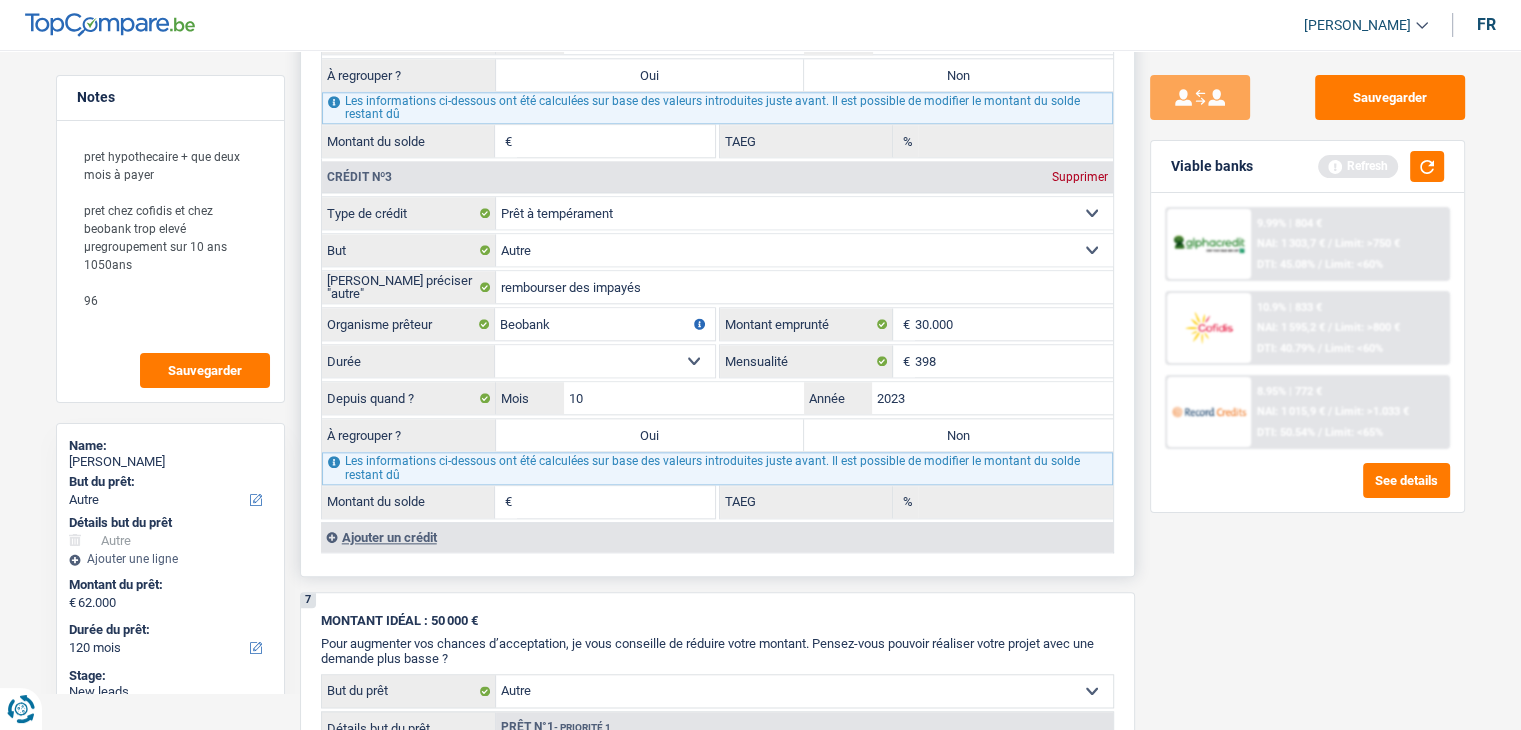 click on "12 mois 18 mois 24 mois 30 mois 36 mois 42 mois 48 mois 60 mois 72 mois 84 mois 96 mois 120 mois
Sélectionner une option" at bounding box center [605, 361] 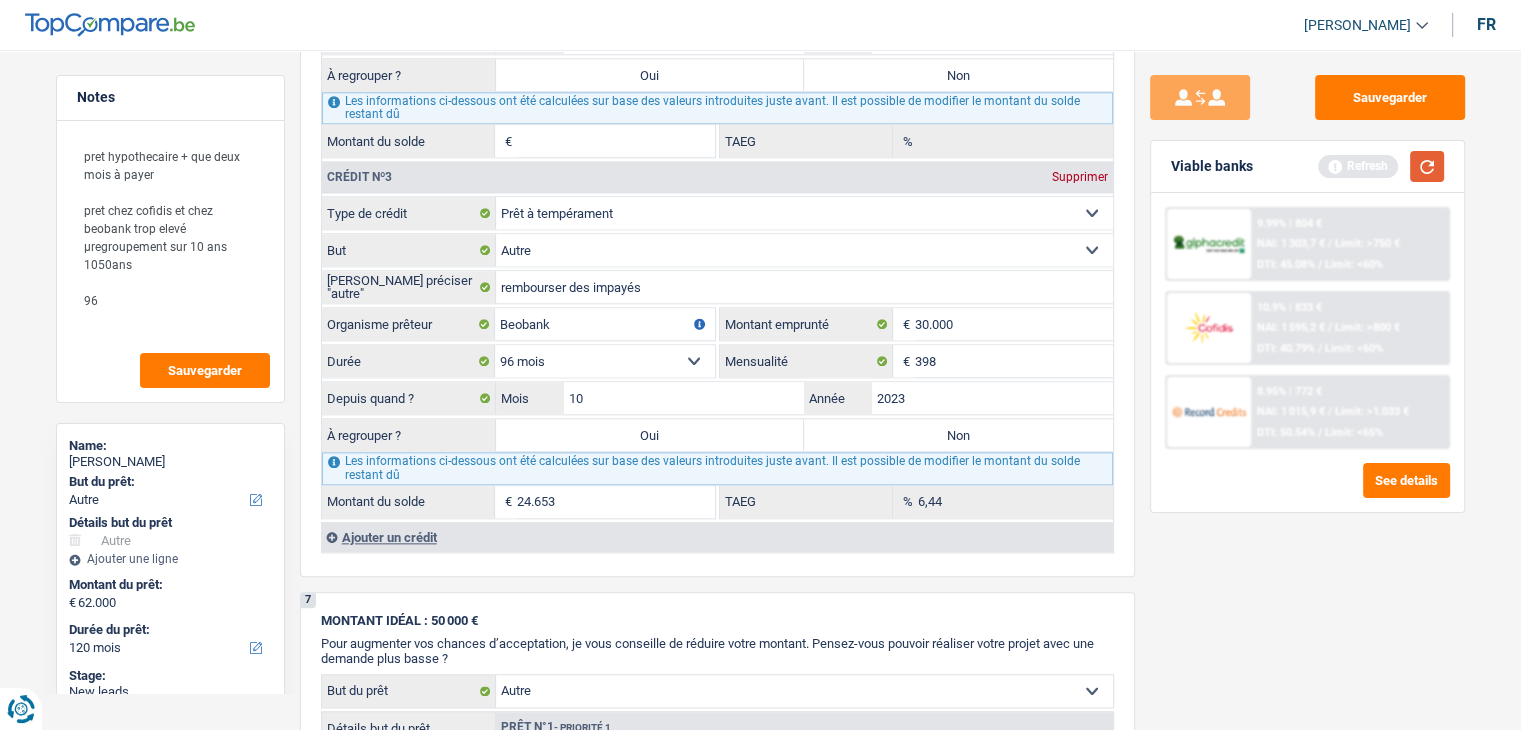 click at bounding box center (1427, 166) 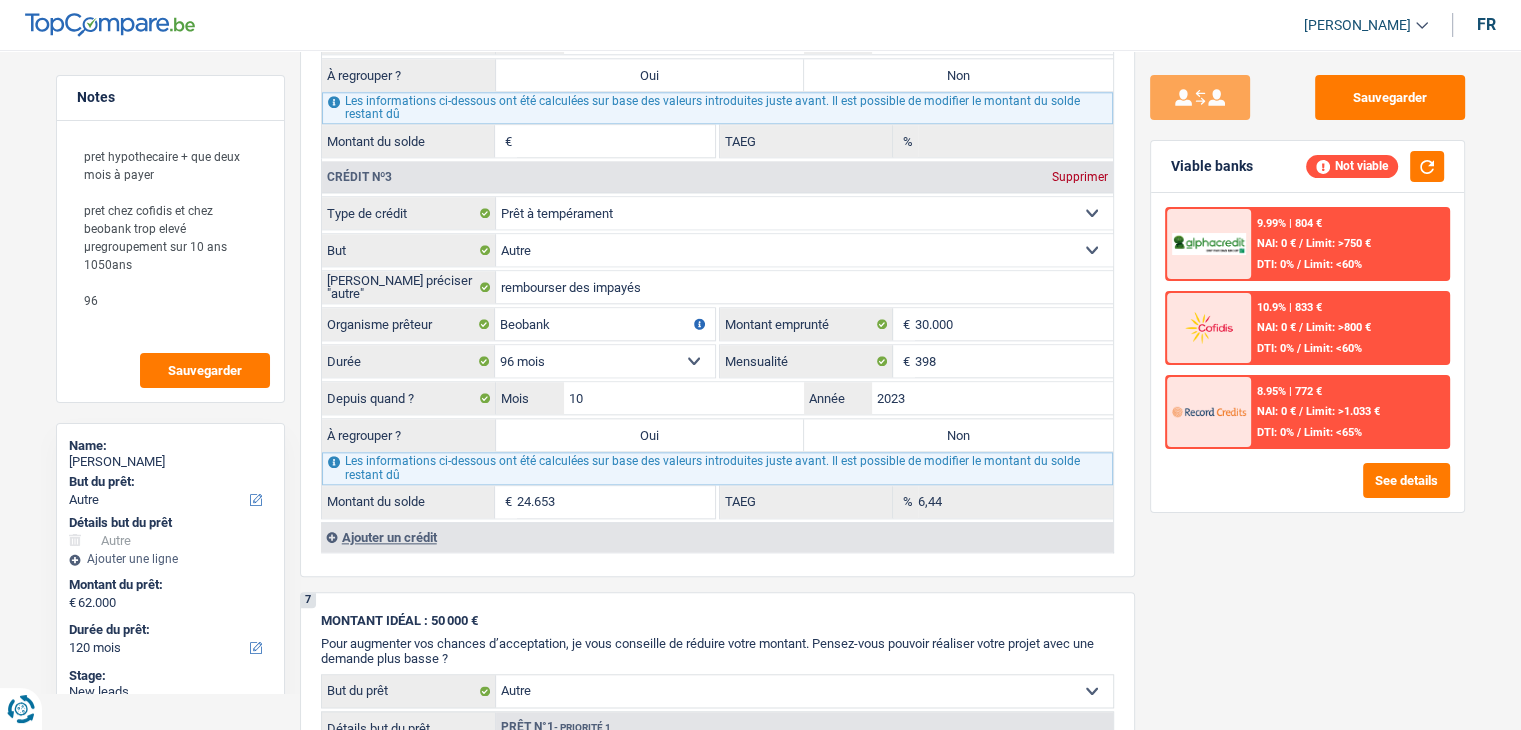 click on "Sauvegarder
Viable banks
Not viable
9.99% | 804 €
NAI: 0 €
/
Limit: >750 €
DTI: 0%
/
Limit: <60%
10.9% | 833 €
NAI: 0 €
/
Limit: >800 €
DTI: 0%
/
Limit: <60%
/       /" at bounding box center [1307, 384] 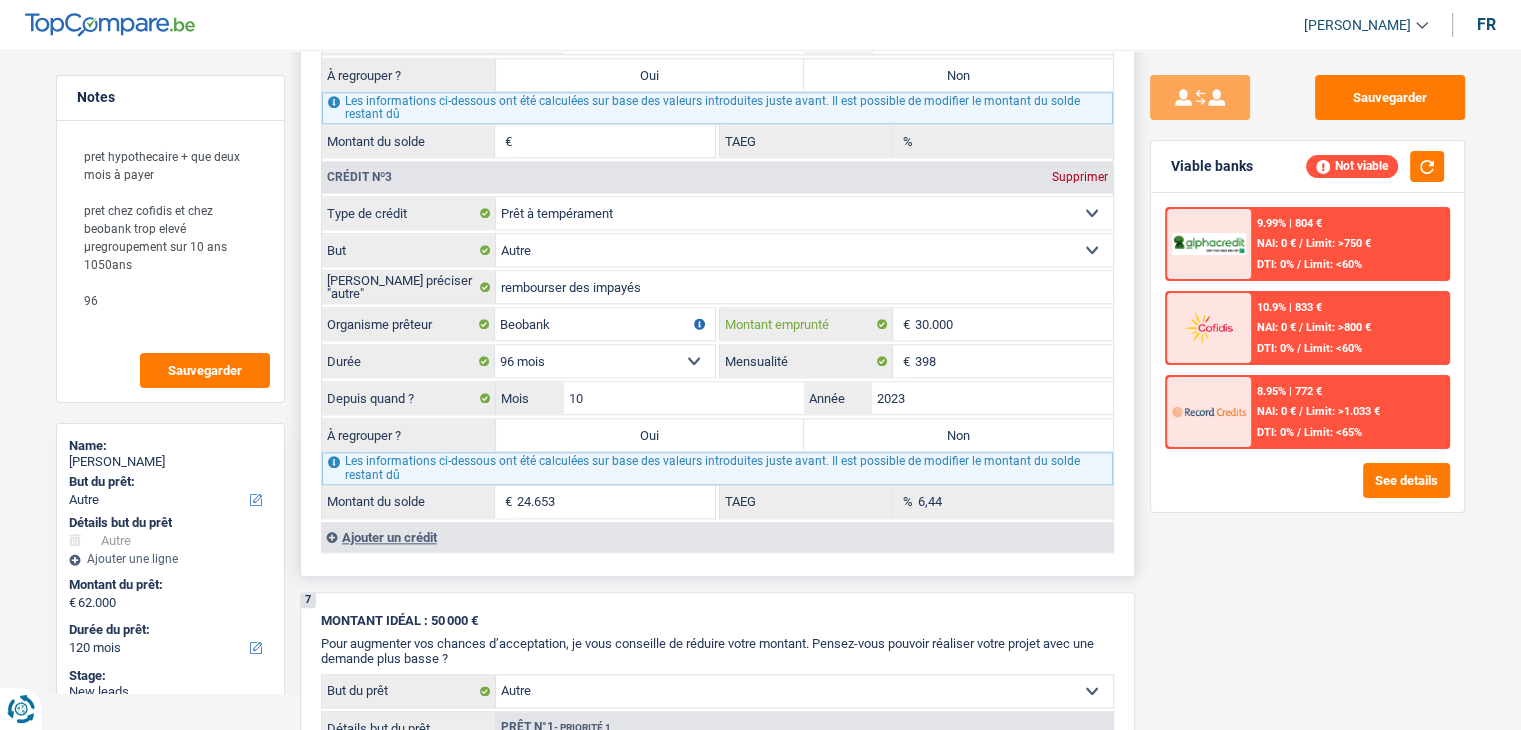 click on "30.000" at bounding box center [1014, 324] 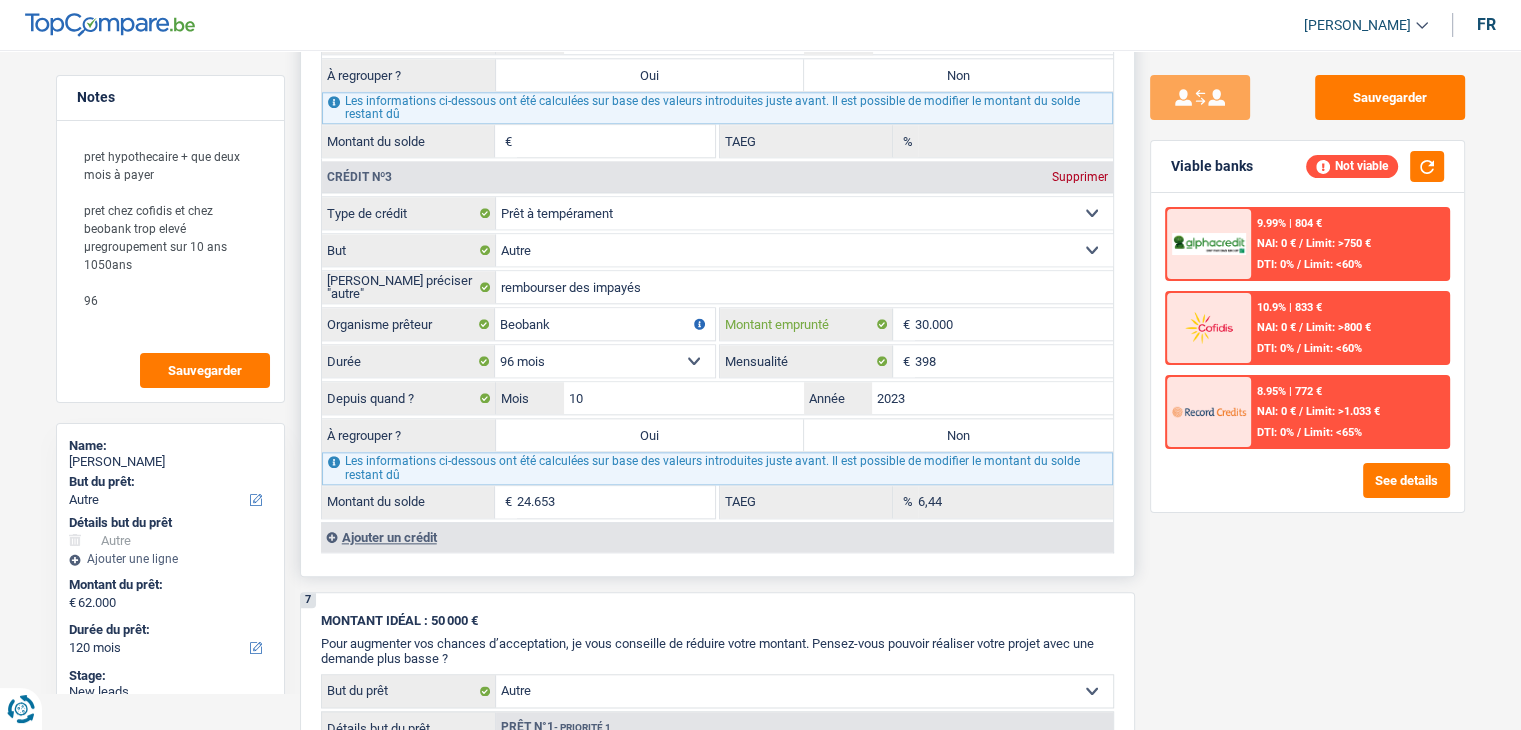 type on "3.000" 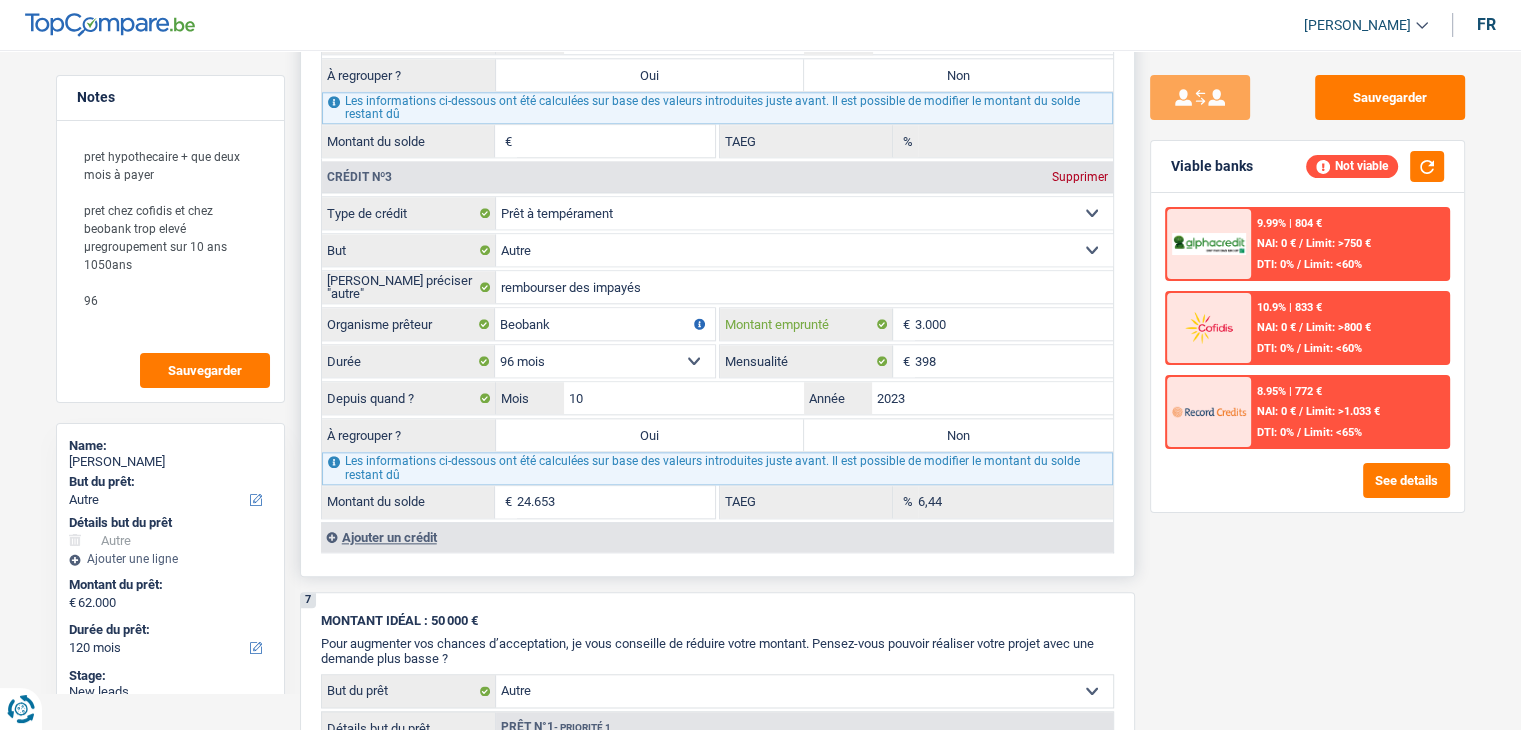 select 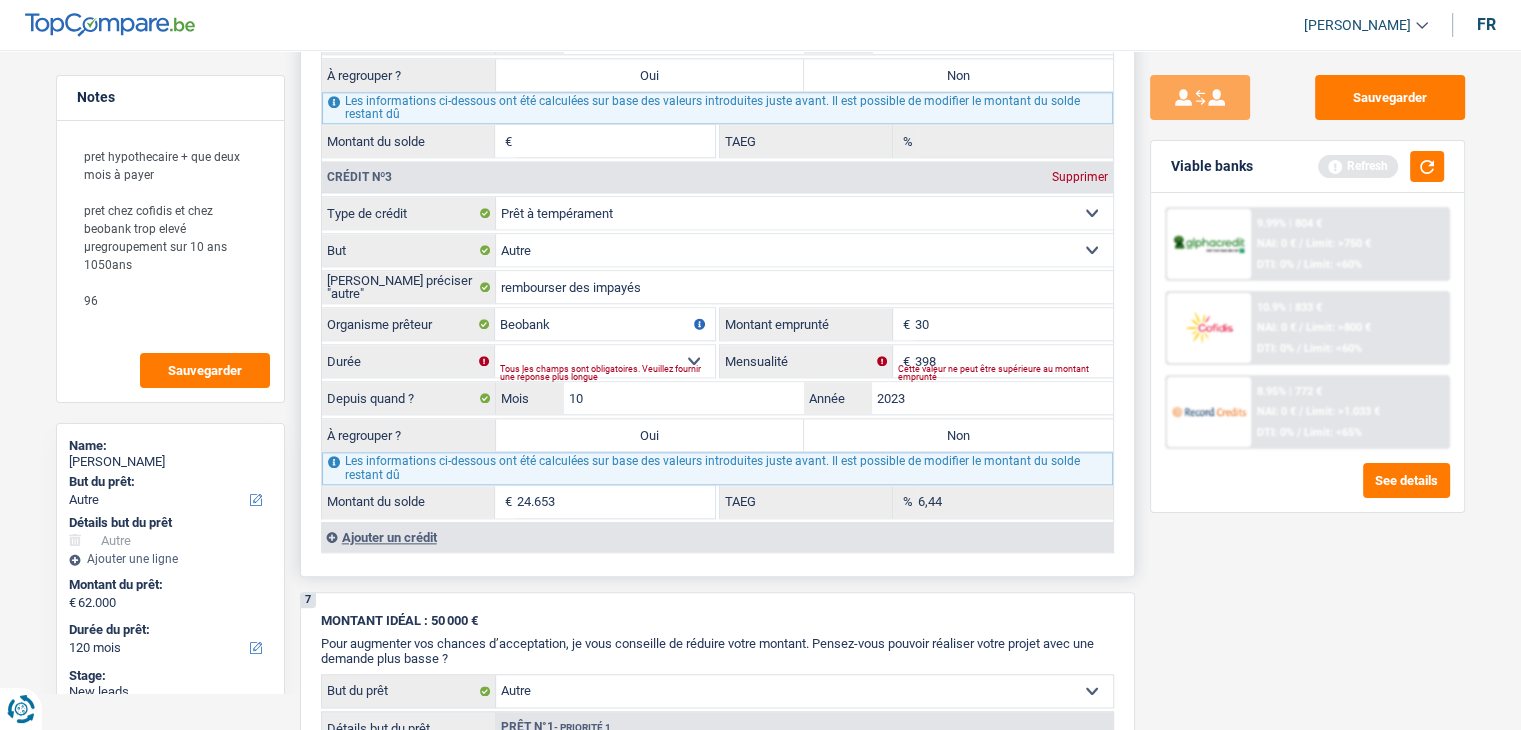 type on "3" 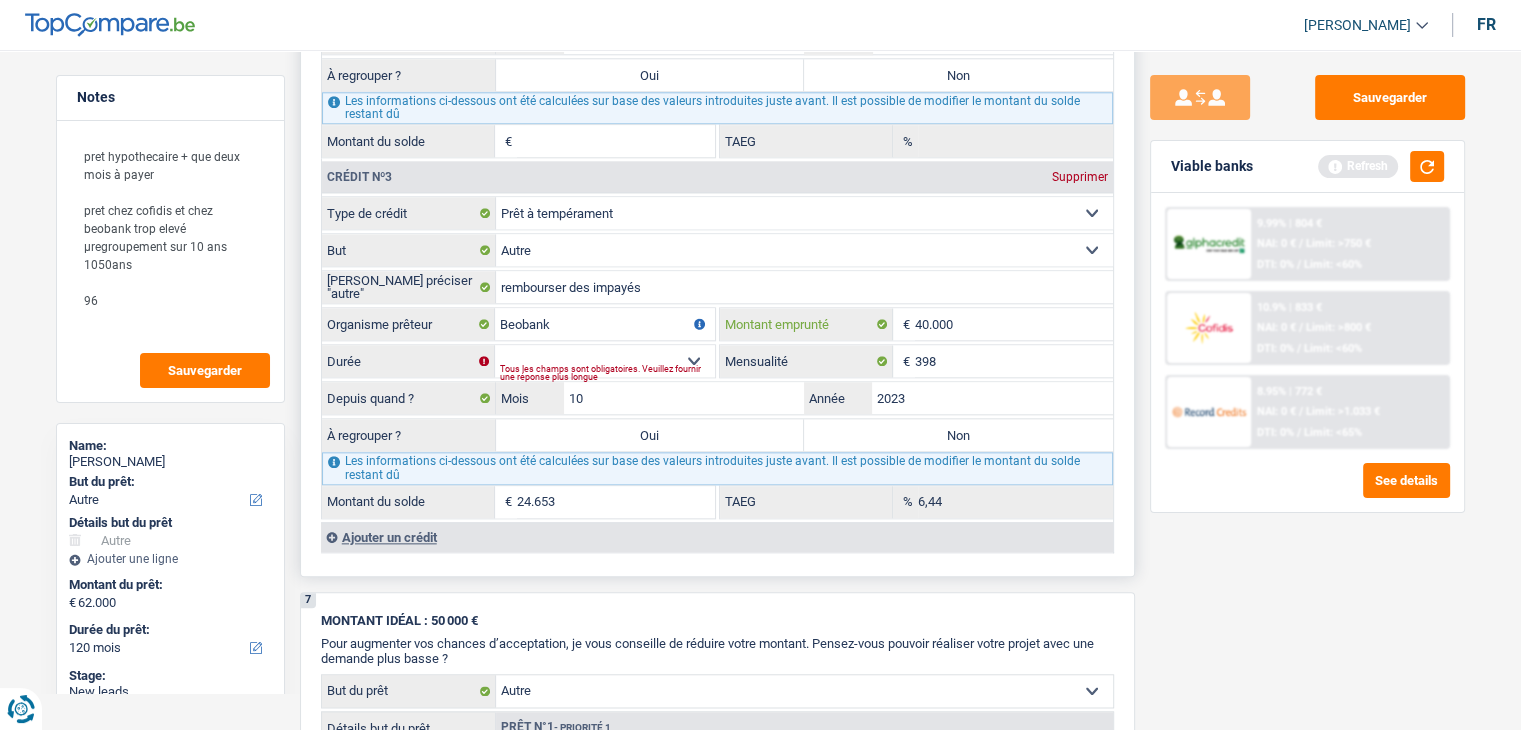 type on "40.000" 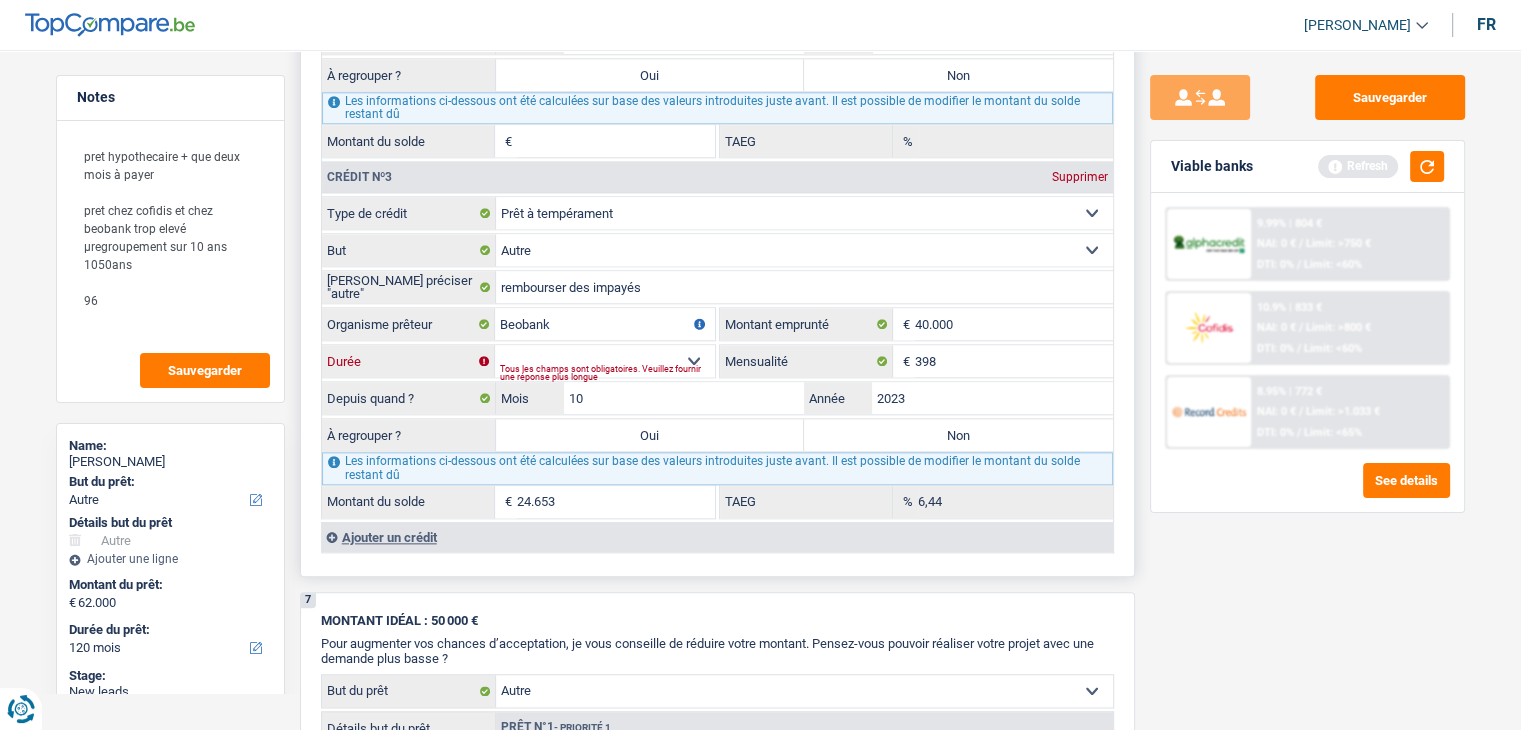 drag, startPoint x: 676, startPoint y: 339, endPoint x: 682, endPoint y: 355, distance: 17.088007 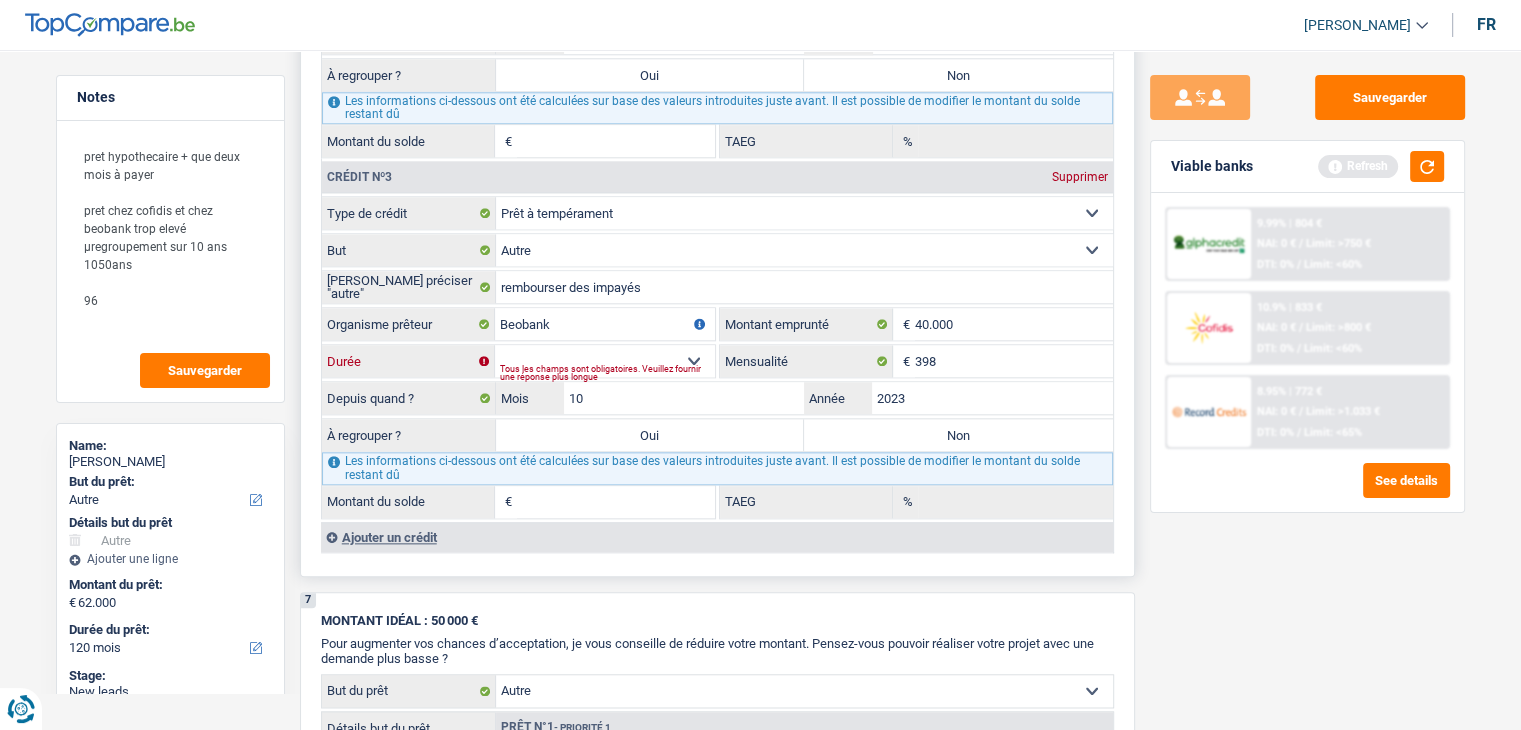select on "96" 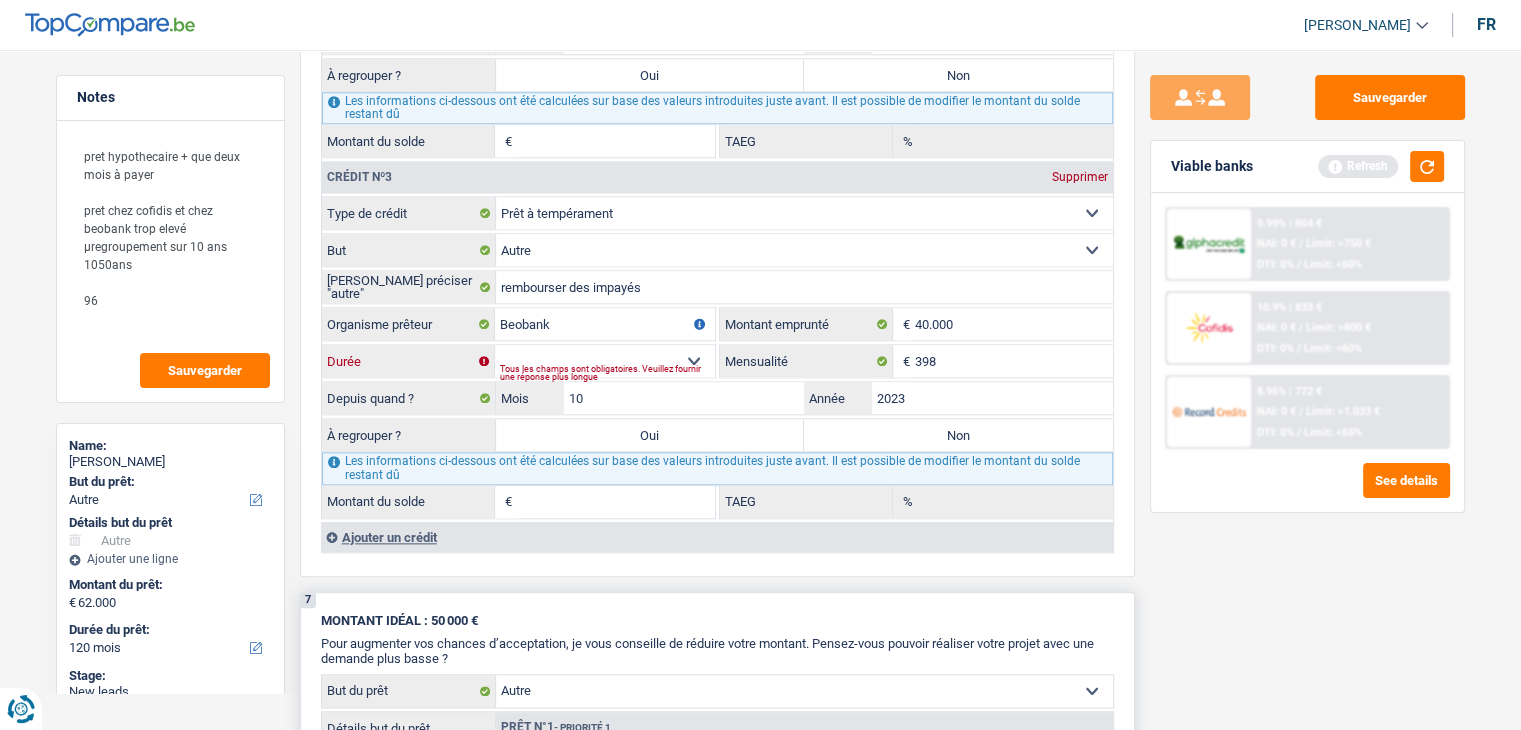 type on "30.940" 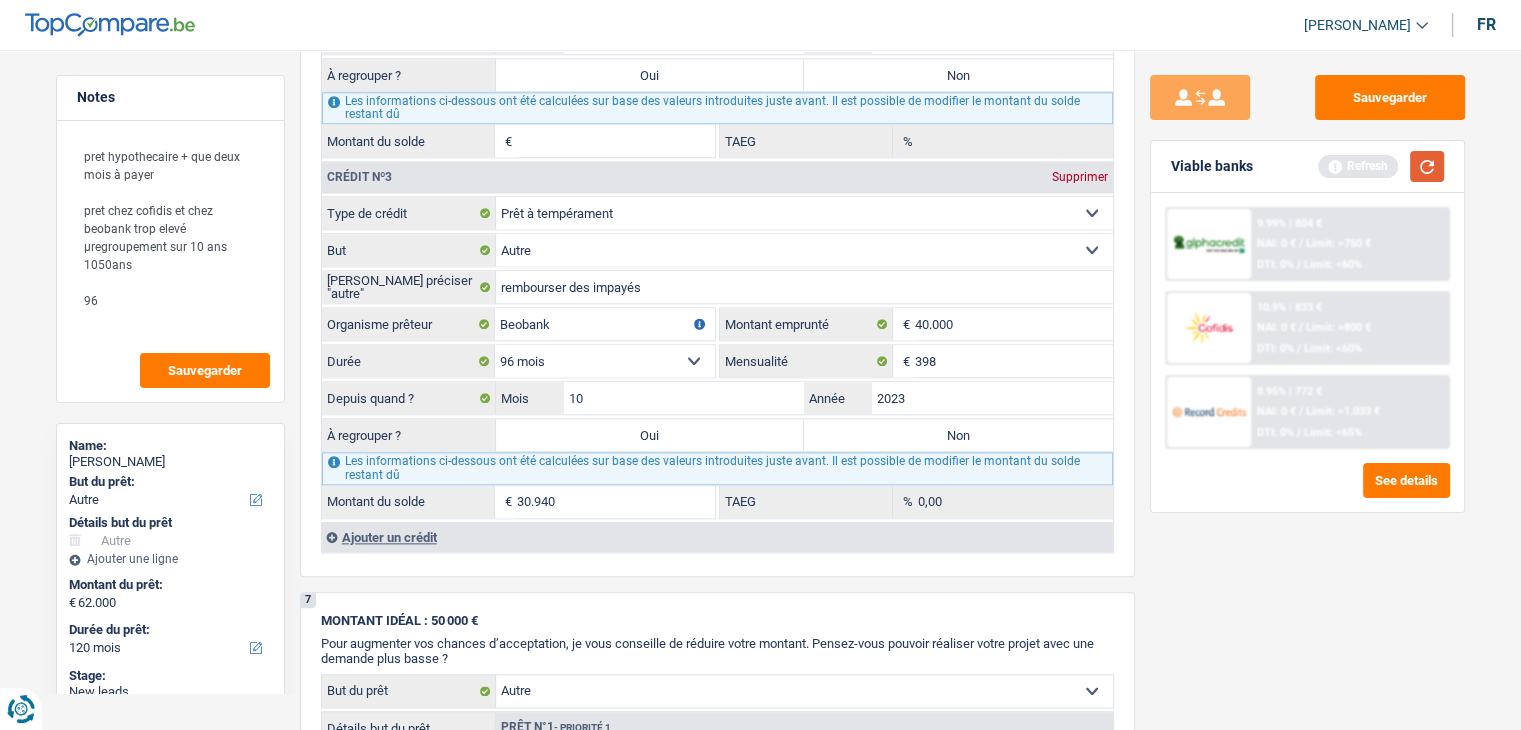 click at bounding box center (1427, 166) 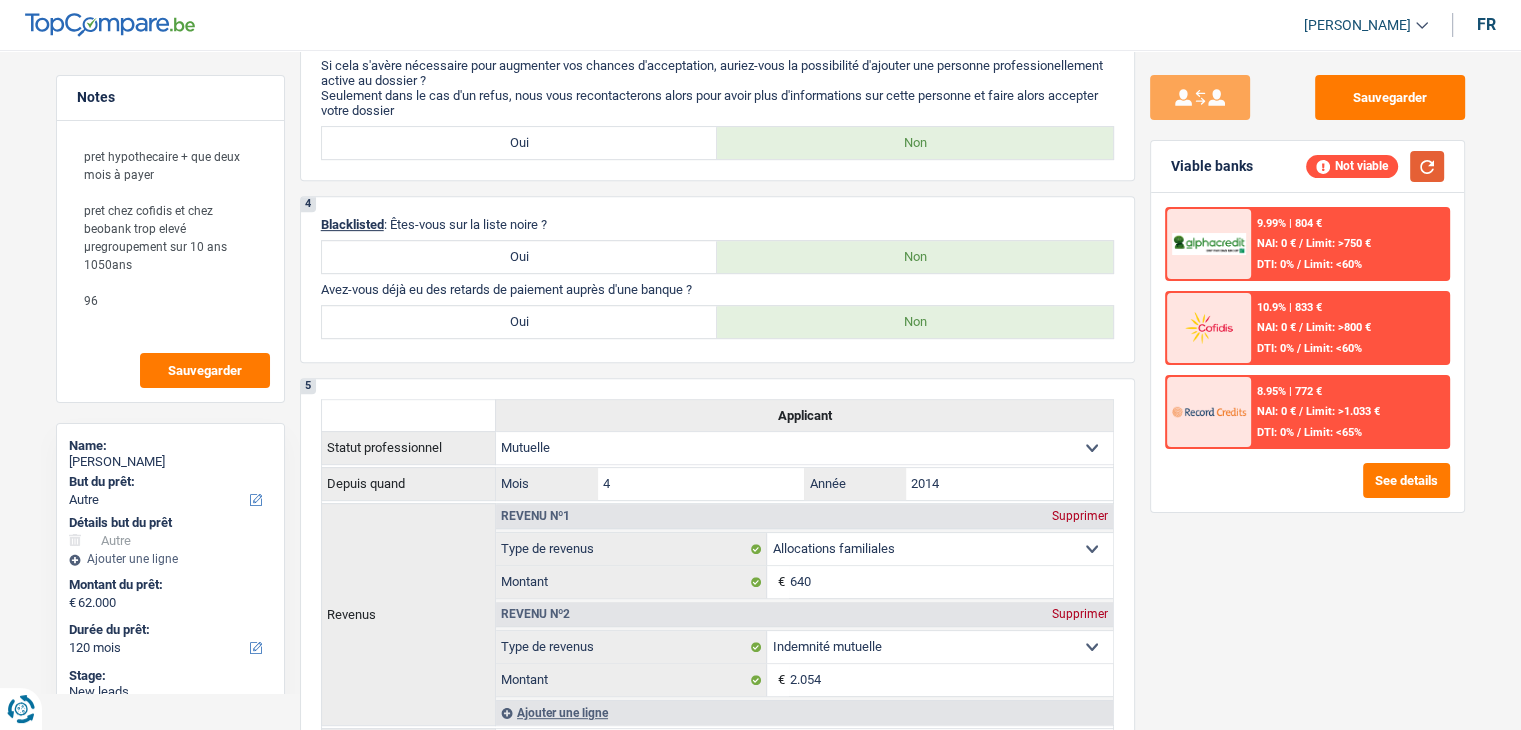 scroll, scrollTop: 0, scrollLeft: 0, axis: both 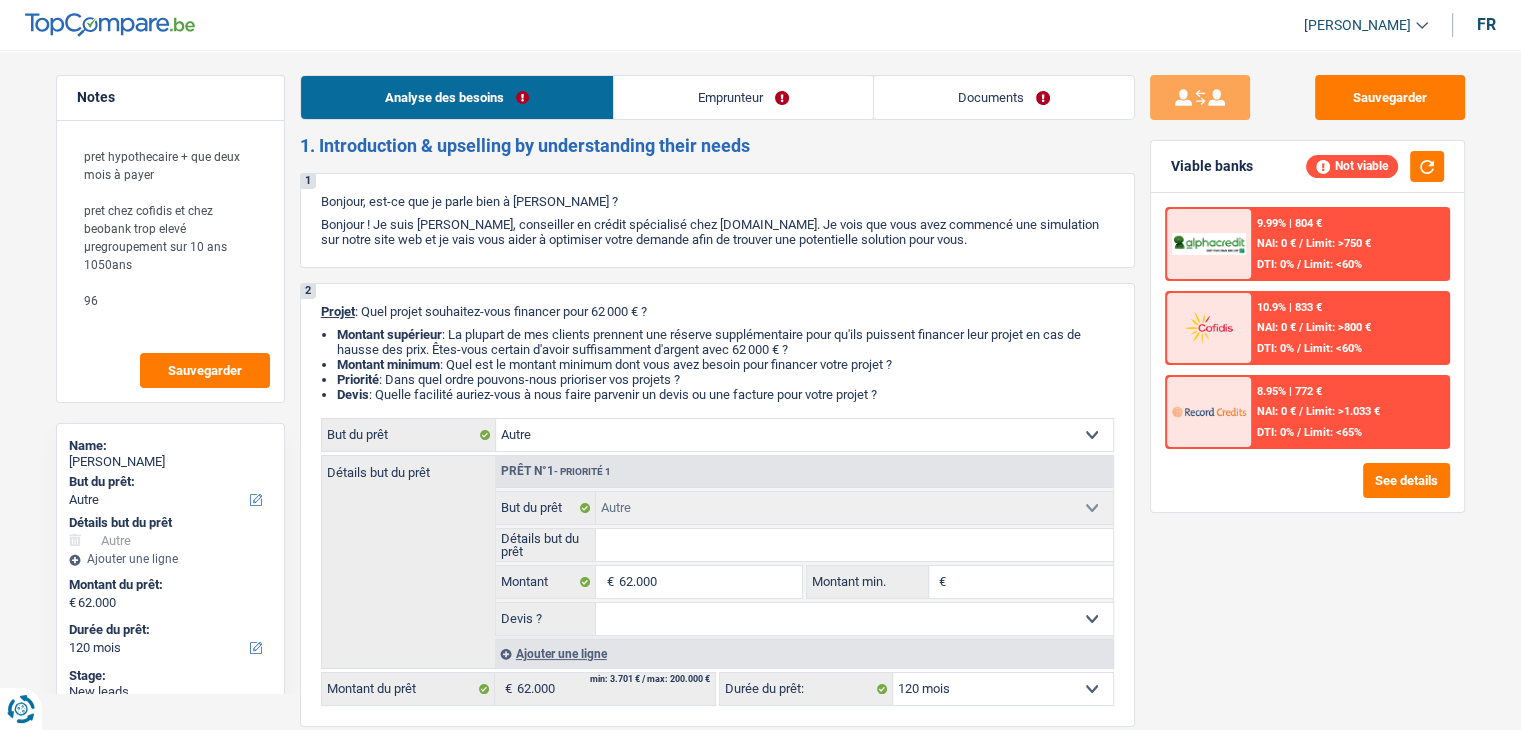click on "Emprunteur" at bounding box center [743, 97] 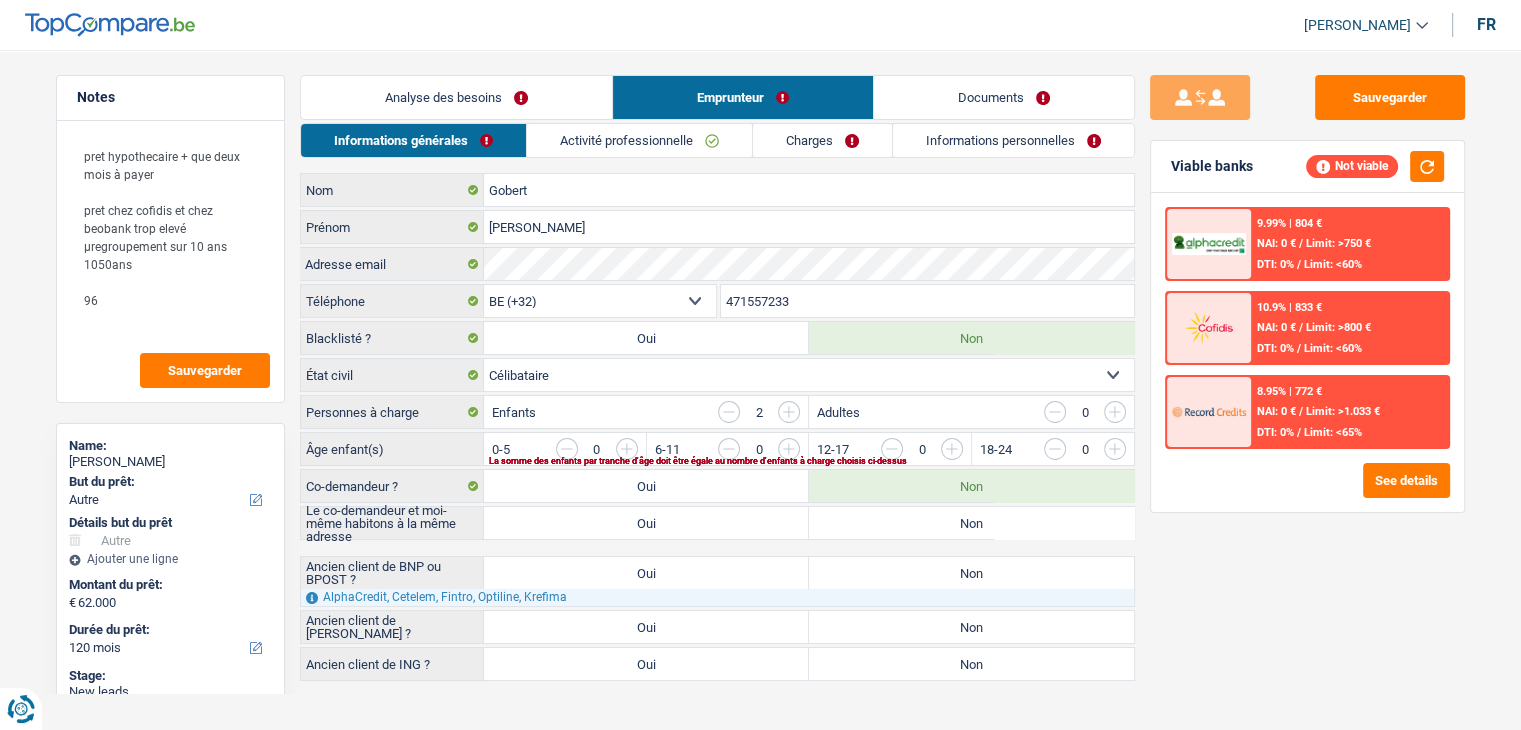 click on "Activité professionnelle" at bounding box center (639, 140) 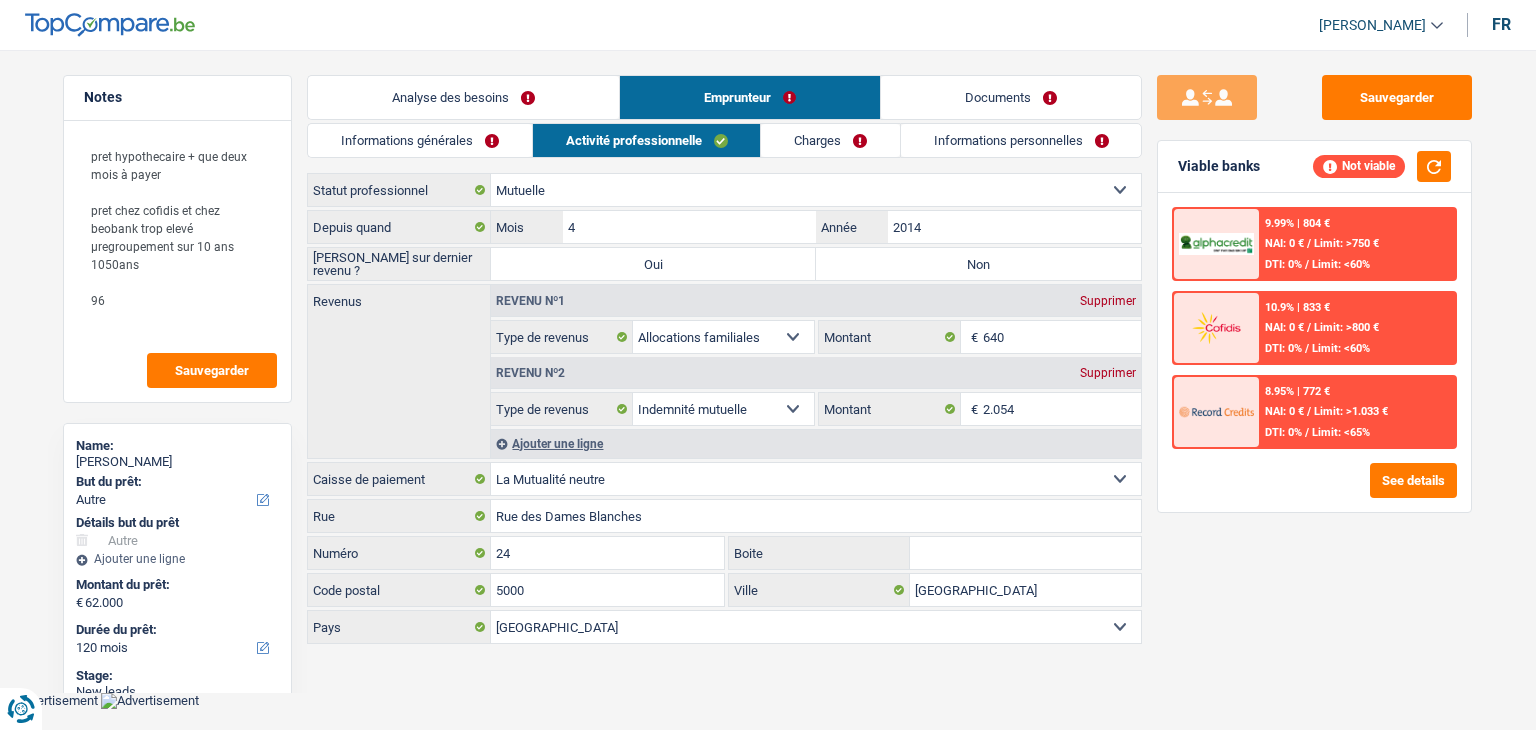 click on "Charges" at bounding box center [830, 140] 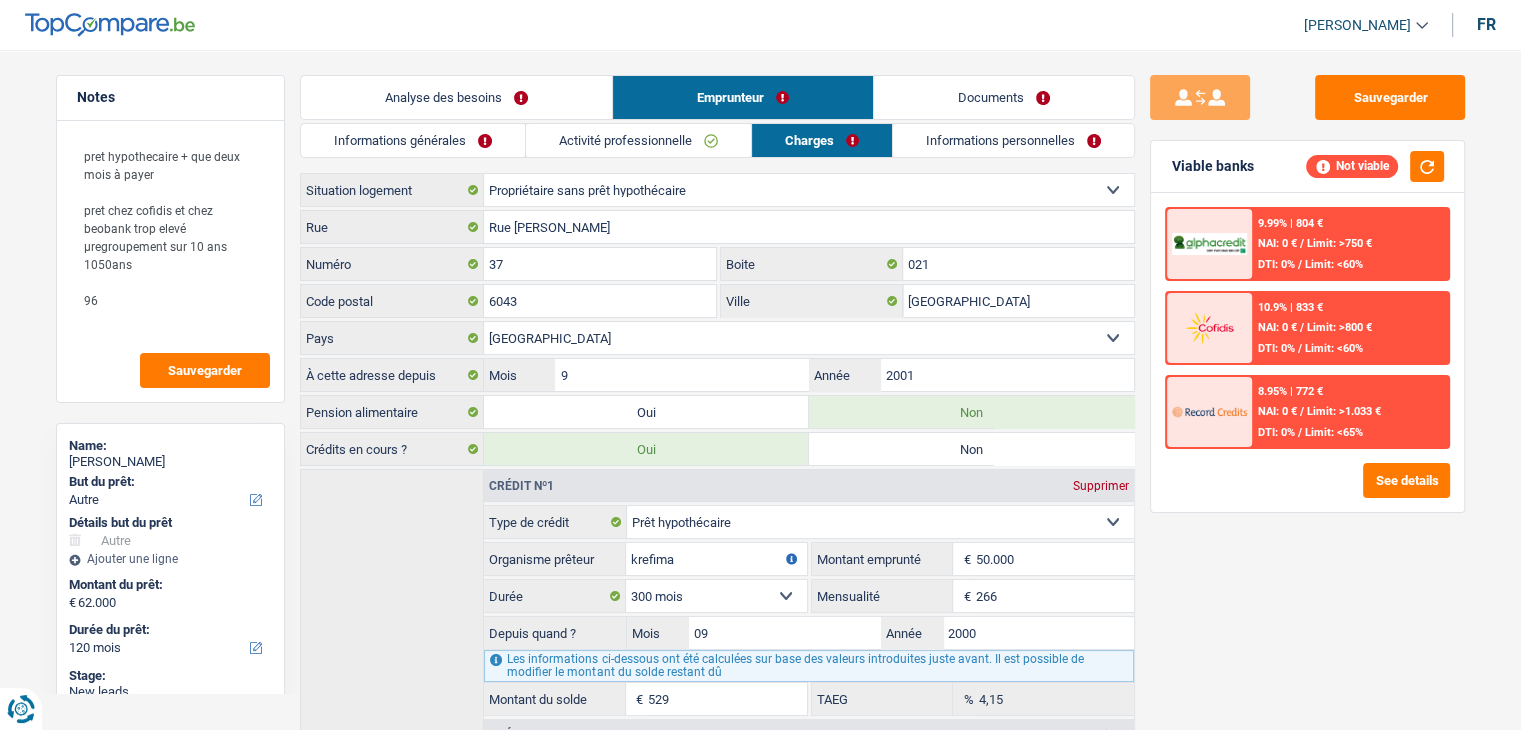 click on "Informations personnelles" at bounding box center (1013, 140) 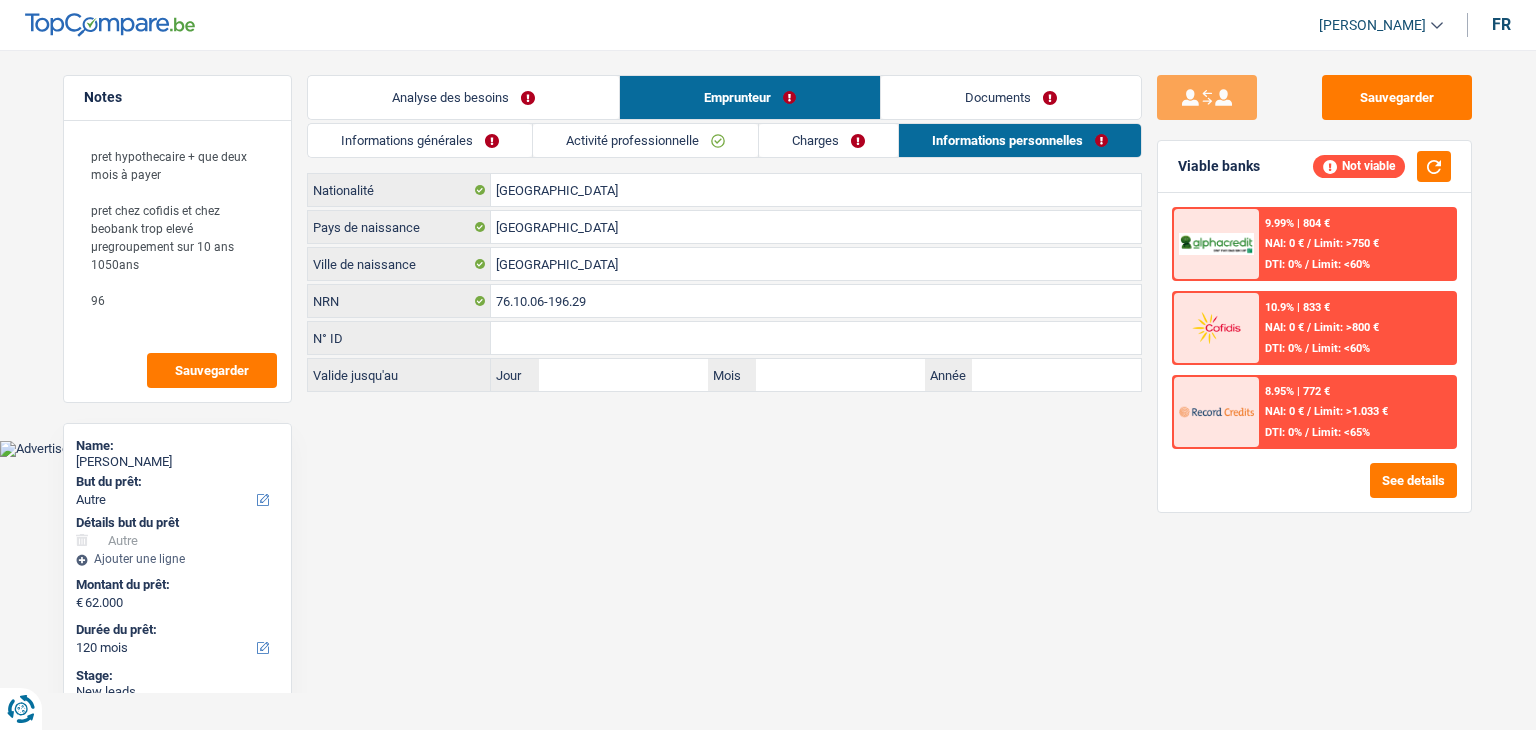 click on "Documents" at bounding box center [1011, 97] 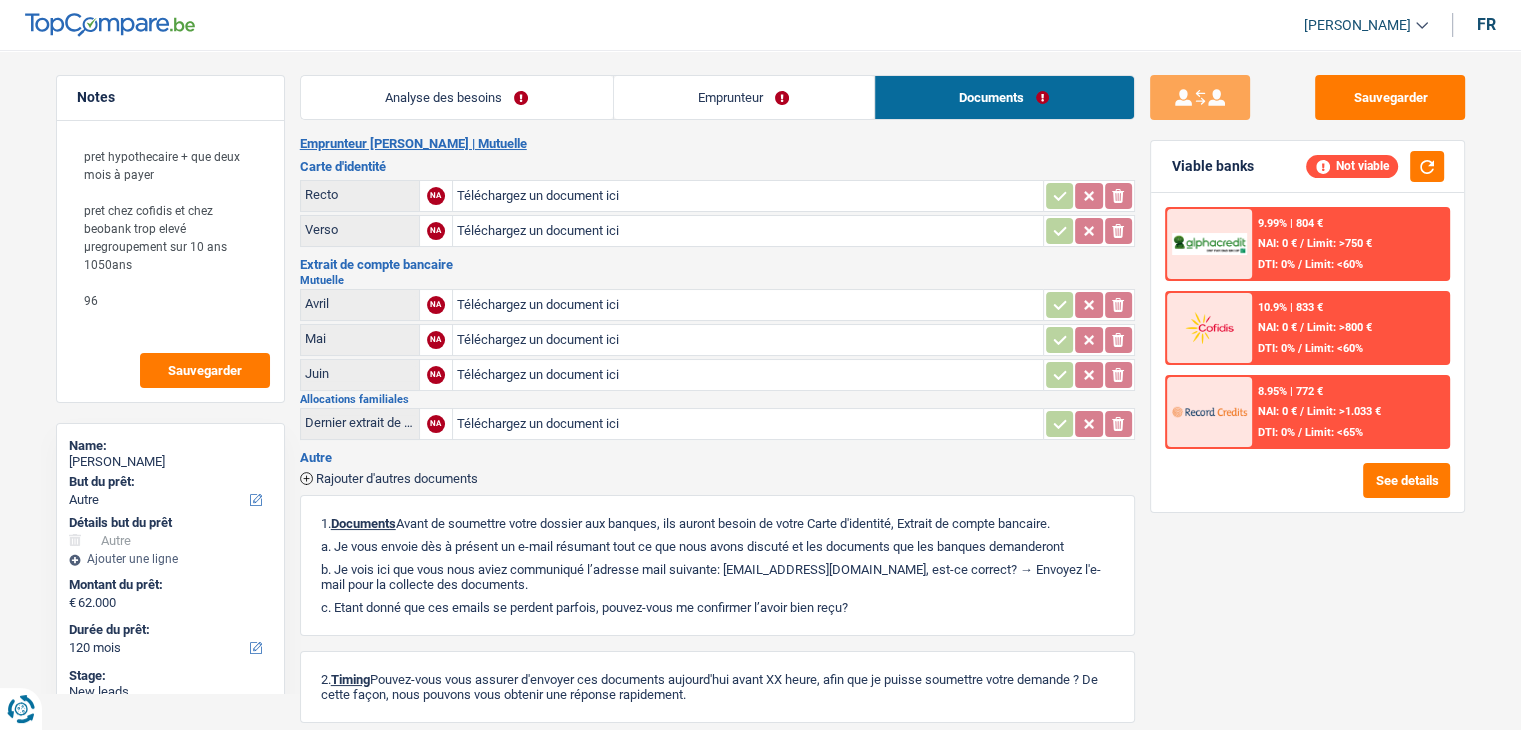 click on "Emprunteur" at bounding box center (744, 97) 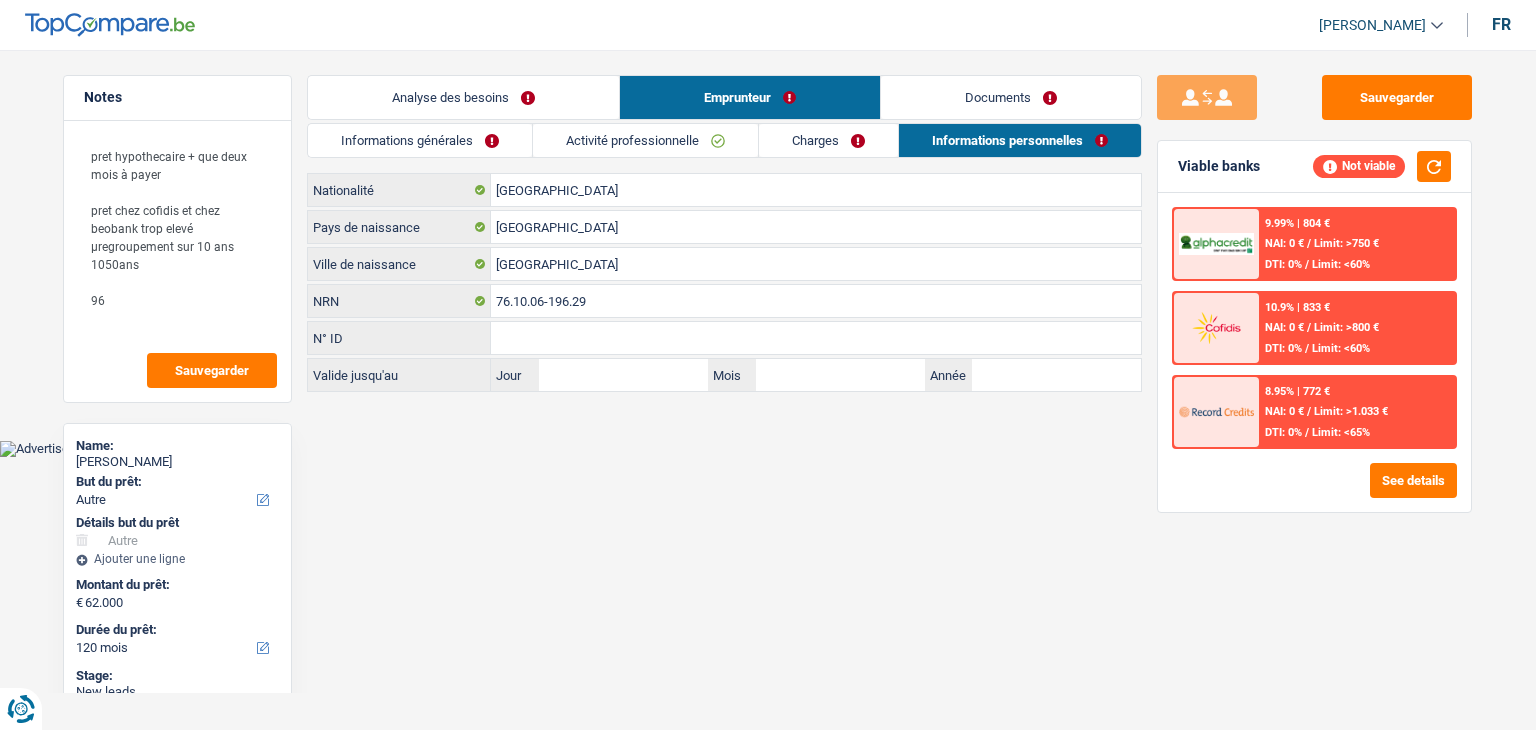 click on "Analyse des besoins" at bounding box center [463, 97] 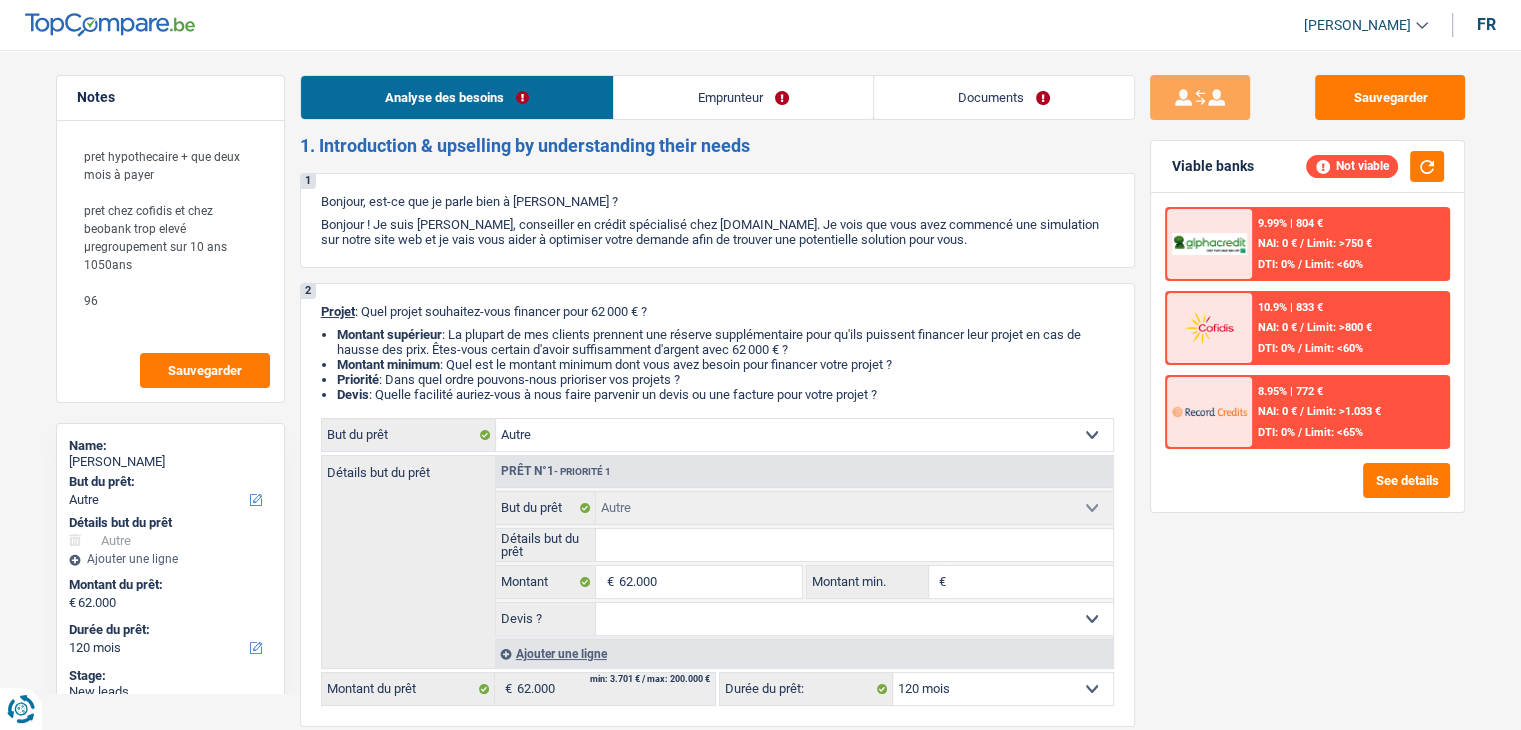 click on "Notes
pret hypothecaire + que deux mois à payer
pret chez cofidis et chez beobank trop elevé
µregroupement sur 10 ans
1050ans
96
Sauvegarder
Name:   [PERSON_NAME]   But du prêt: Confort maison: meubles, textile, peinture, électroménager, outillage non-professionnel Hifi, multimédia, gsm, ordinateur Aménagement: frais d'installation, déménagement Evénement familial: naissance, mariage, divorce, communion, décès Frais médicaux Frais d'études Frais permis de conduire Loisirs: voyage, sport, musique Rafraîchissement: petits travaux maison et jardin Frais judiciaires Réparation voiture Prêt rénovation Prêt énergie Prêt voiture Taxes, impôts non professionnels Rénovation bien à l'étranger Dettes familiales Assurance Autre
Sélectionner une option
Détails but du prêt
Hifi, multimédia, gsm, ordinateur Aménagement: frais d'installation, déménagement" at bounding box center [760, 1928] 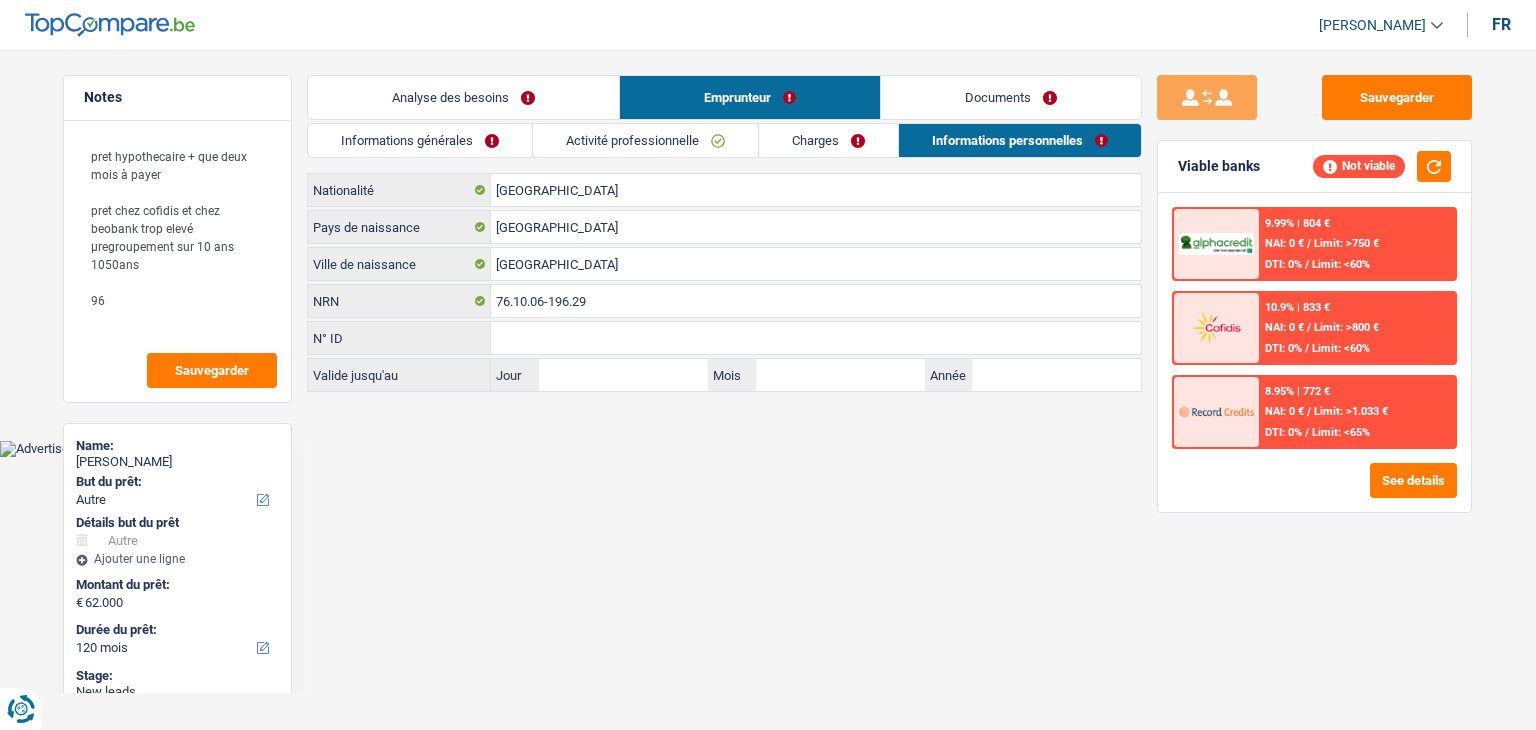click on "Activité professionnelle" at bounding box center [645, 140] 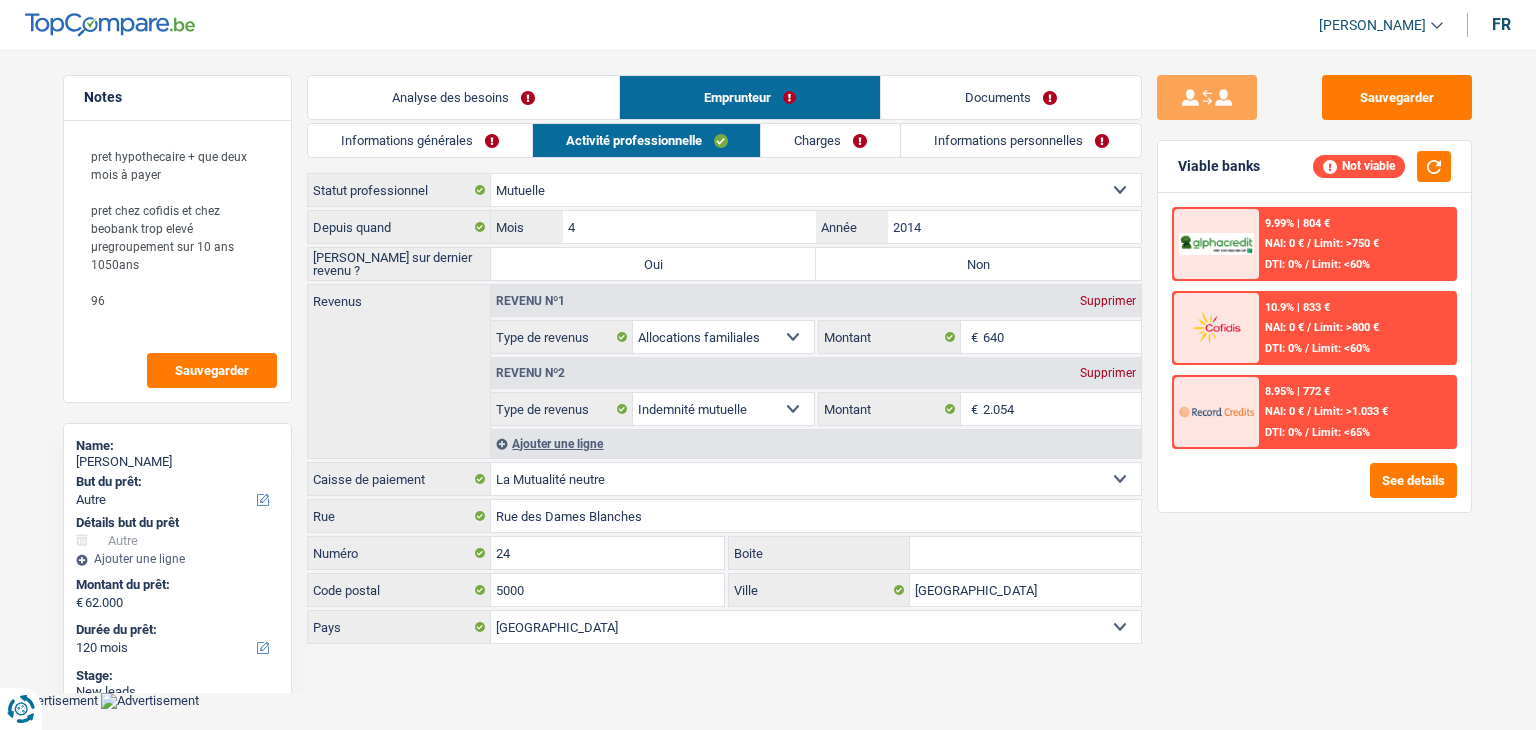 click on "Informations générales" at bounding box center [420, 140] 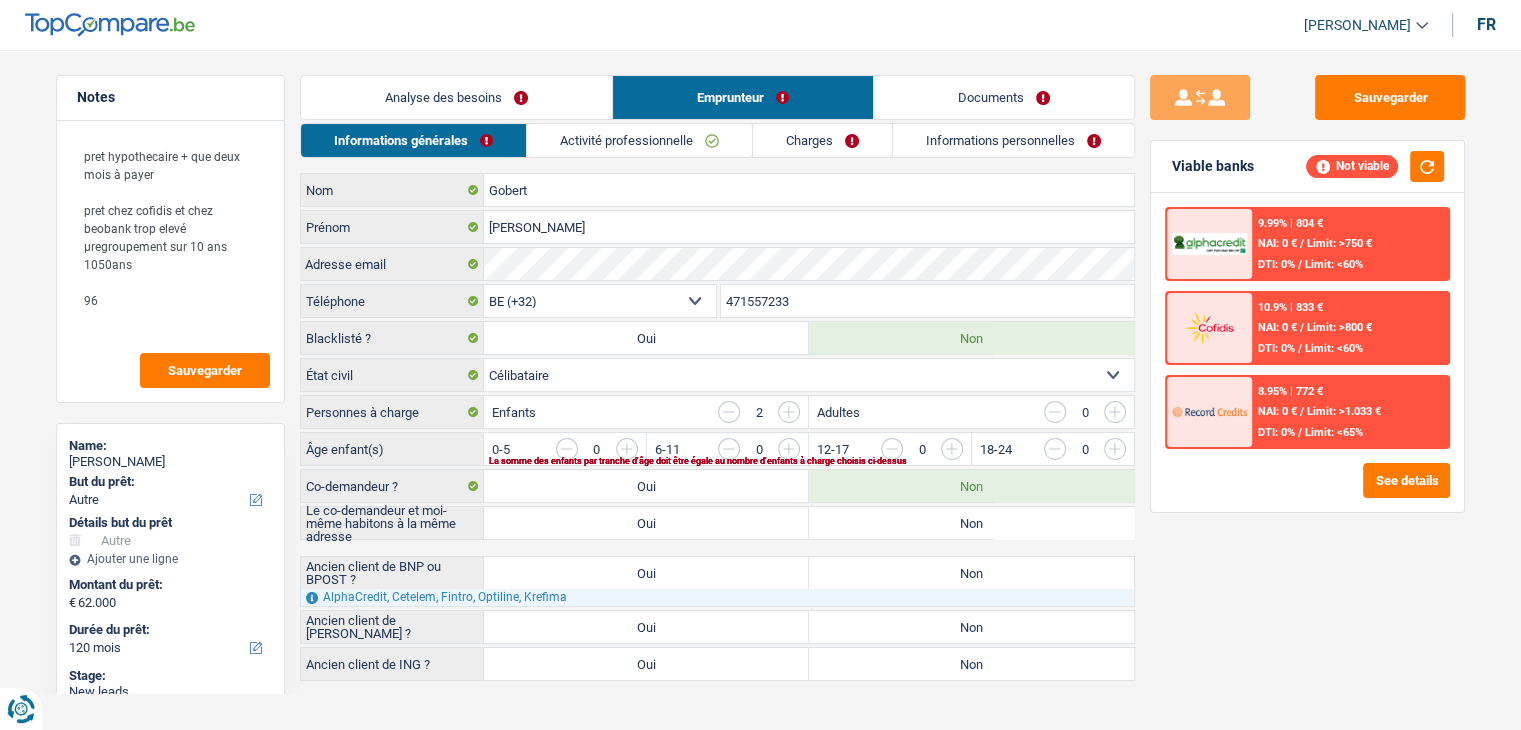 click on "Analyse des besoins" at bounding box center [456, 97] 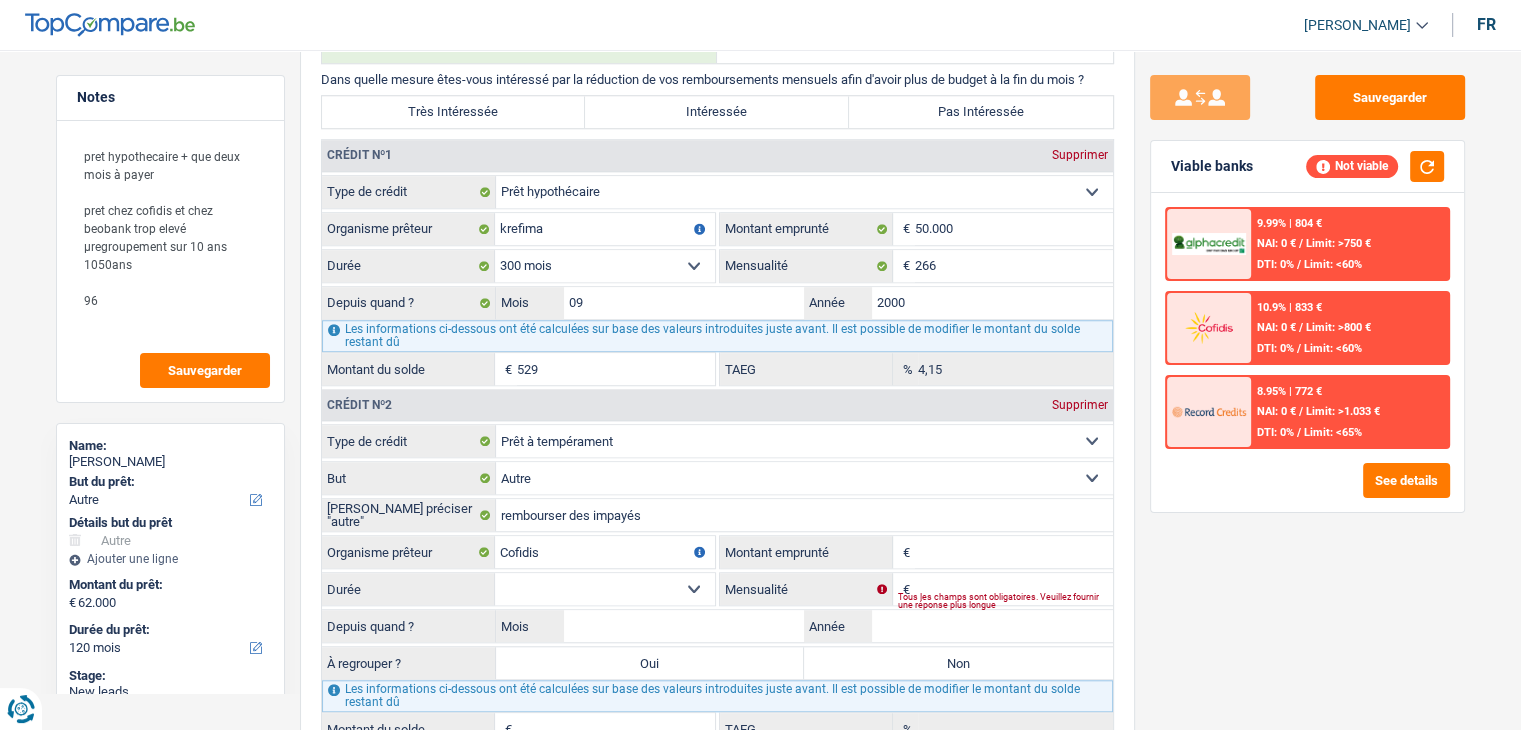 scroll, scrollTop: 1600, scrollLeft: 0, axis: vertical 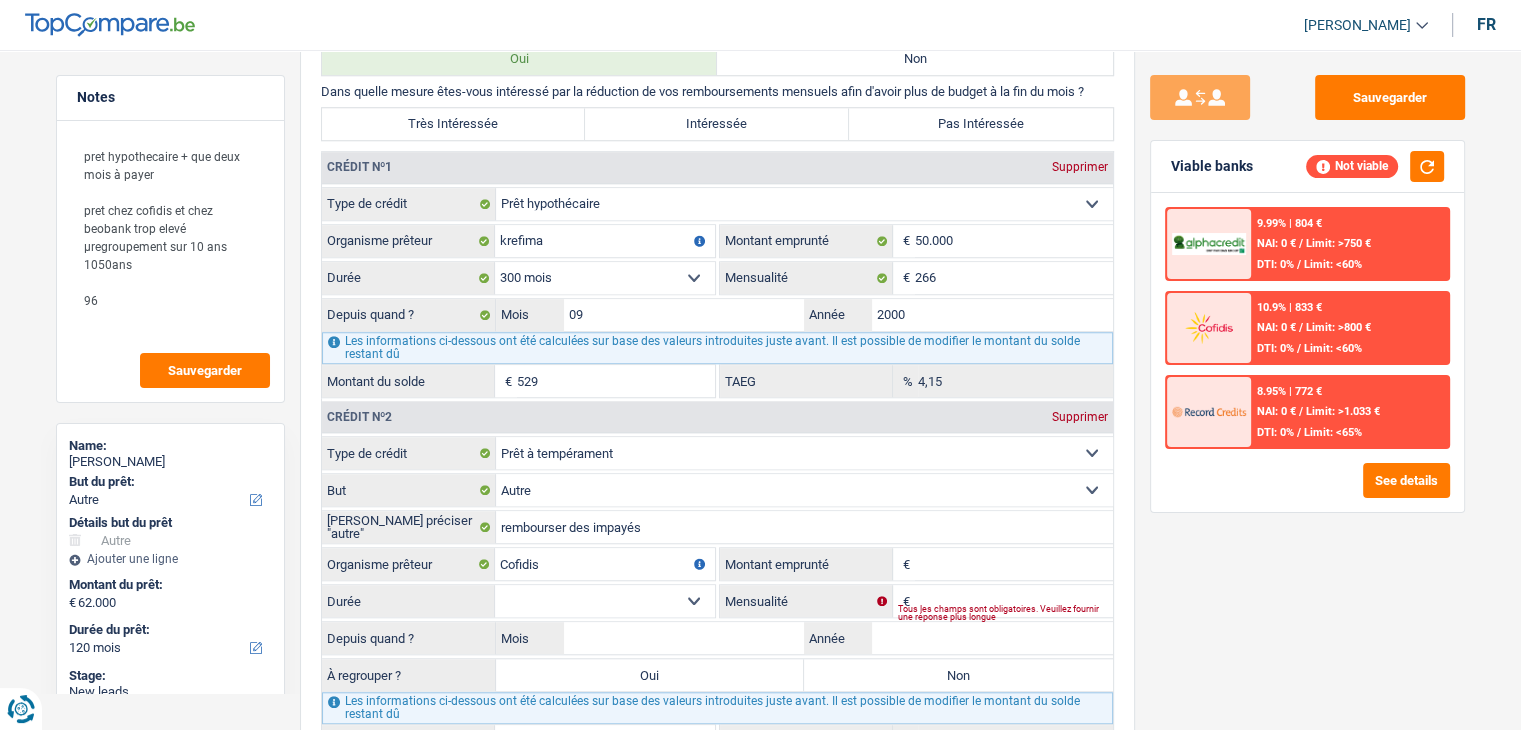 click on "Sauvegarder
Viable banks
Not viable
9.99% | 804 €
NAI: 0 €
/
Limit: >750 €
DTI: 0%
/
Limit: <60%
10.9% | 833 €
NAI: 0 €
/
Limit: >800 €
DTI: 0%
/
Limit: <60%
/       /" at bounding box center (1307, 384) 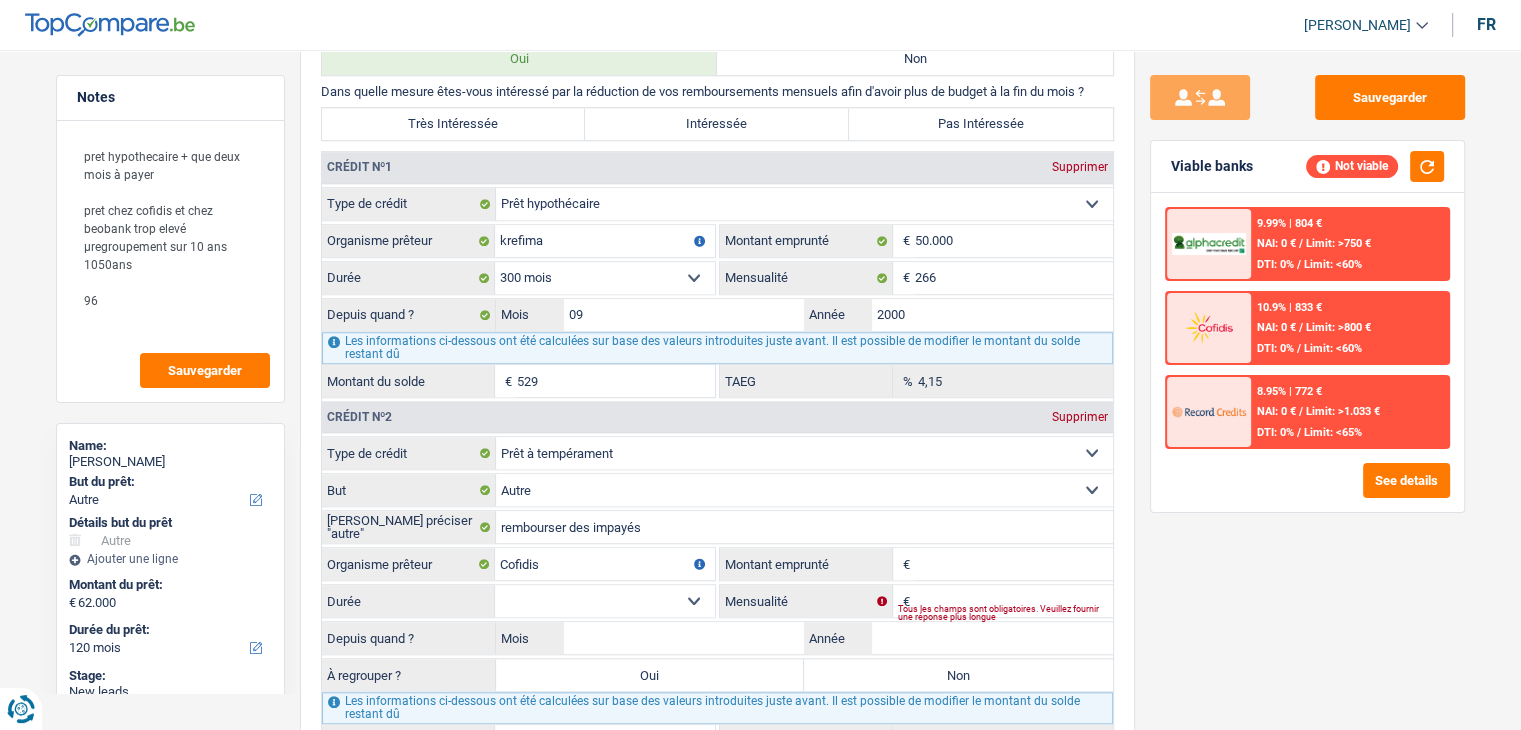 click on "Sauvegarder
Viable banks
Not viable
9.99% | 804 €
NAI: 0 €
/
Limit: >750 €
DTI: 0%
/
Limit: <60%
10.9% | 833 €
NAI: 0 €
/
Limit: >800 €
DTI: 0%
/
Limit: <60%
/       /" at bounding box center (1307, 384) 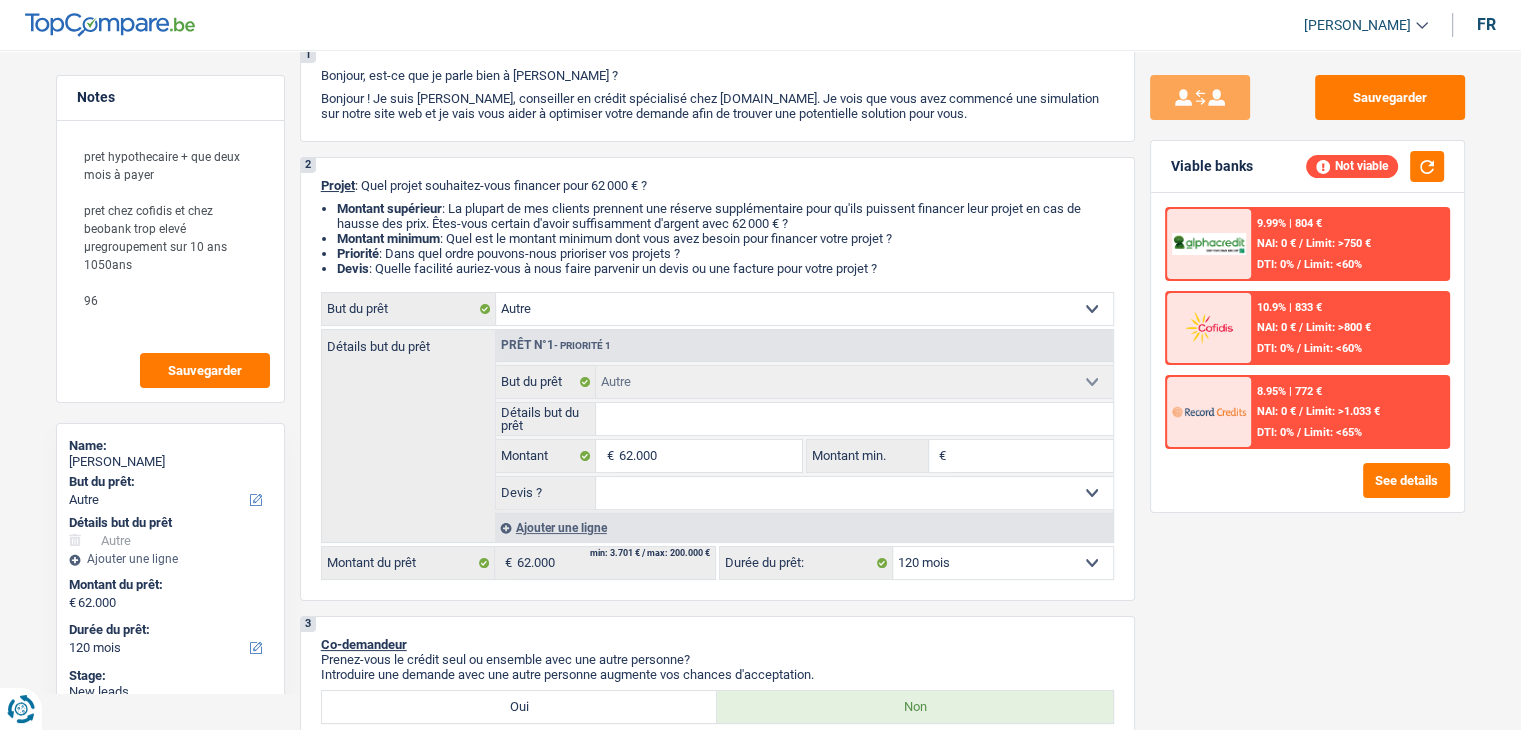 scroll, scrollTop: 0, scrollLeft: 0, axis: both 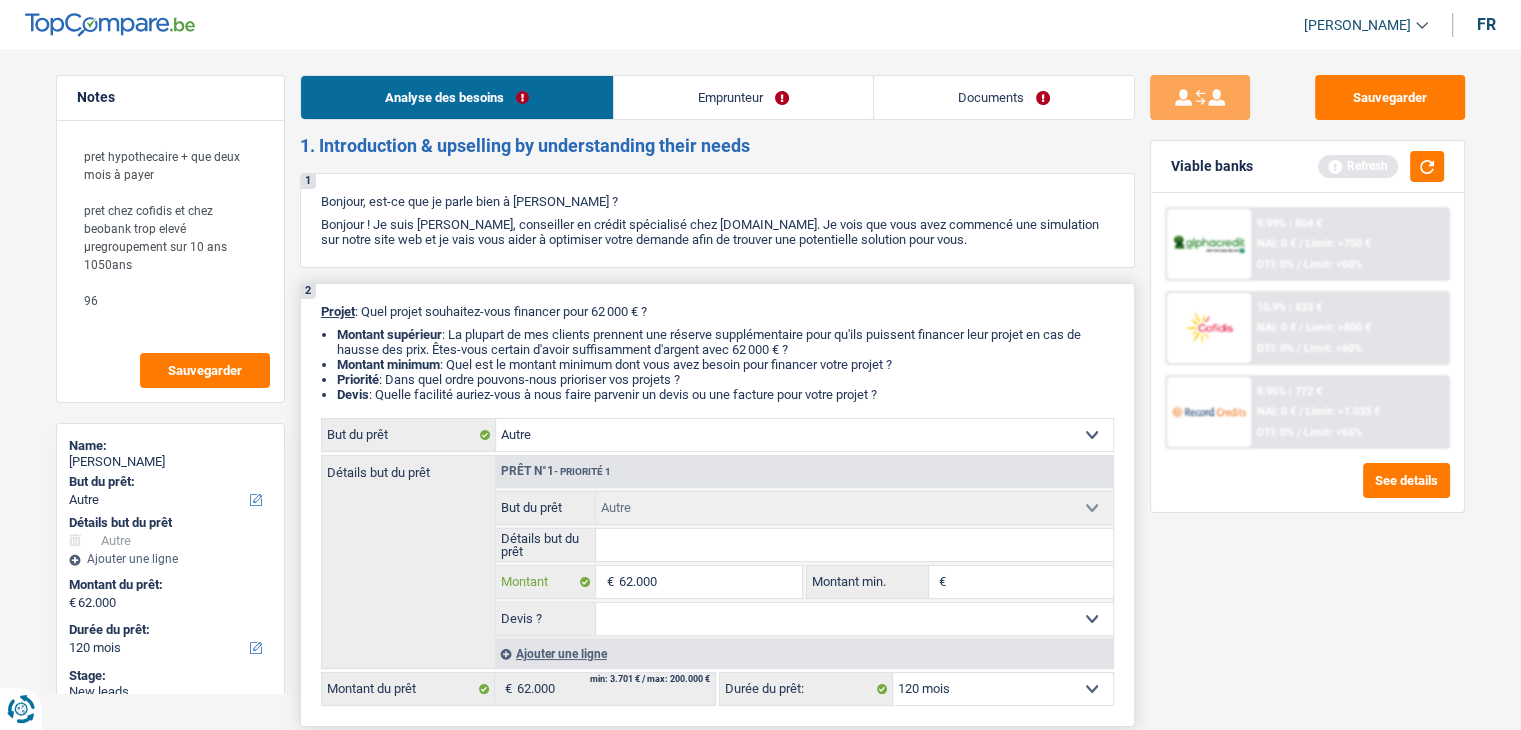 click on "62.000" at bounding box center [709, 582] 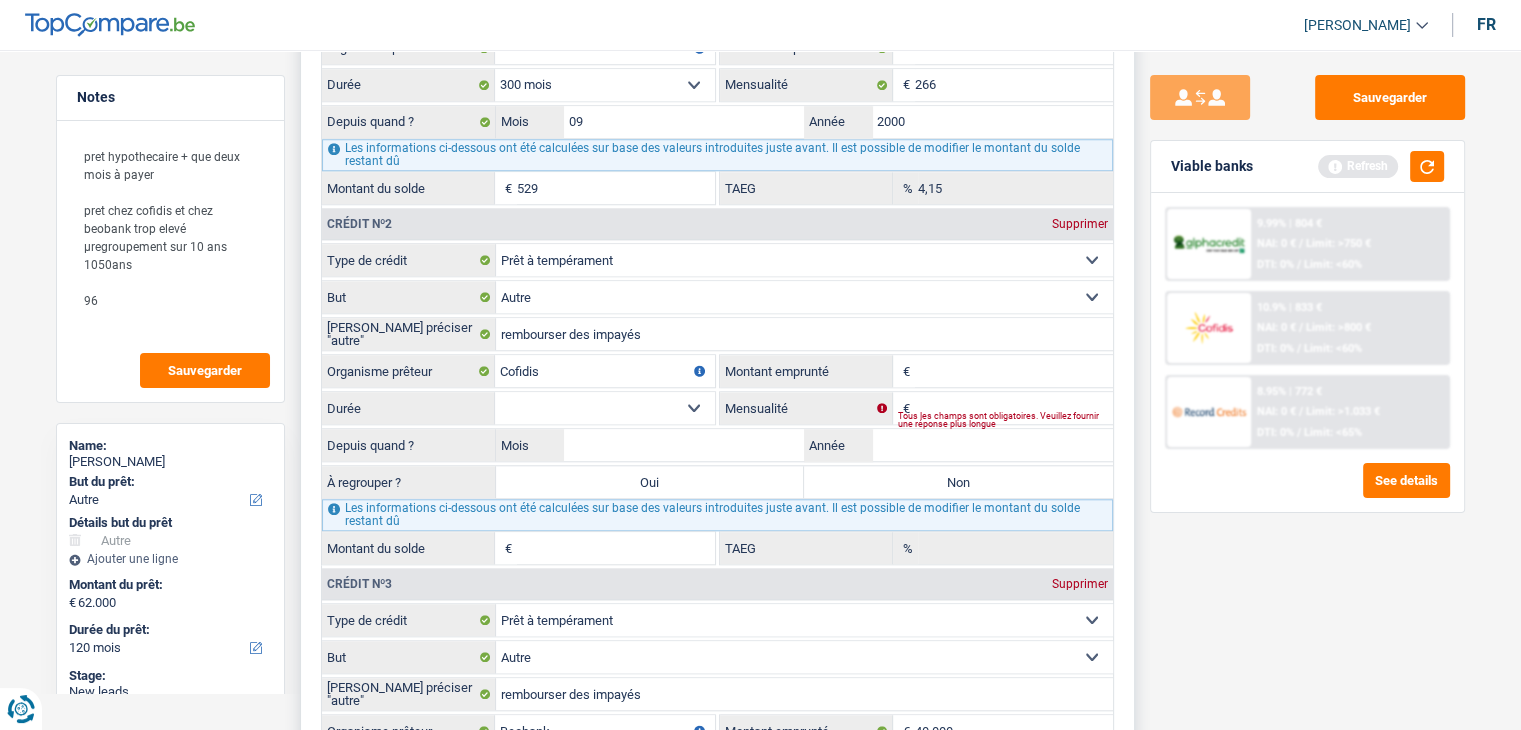 scroll, scrollTop: 1400, scrollLeft: 0, axis: vertical 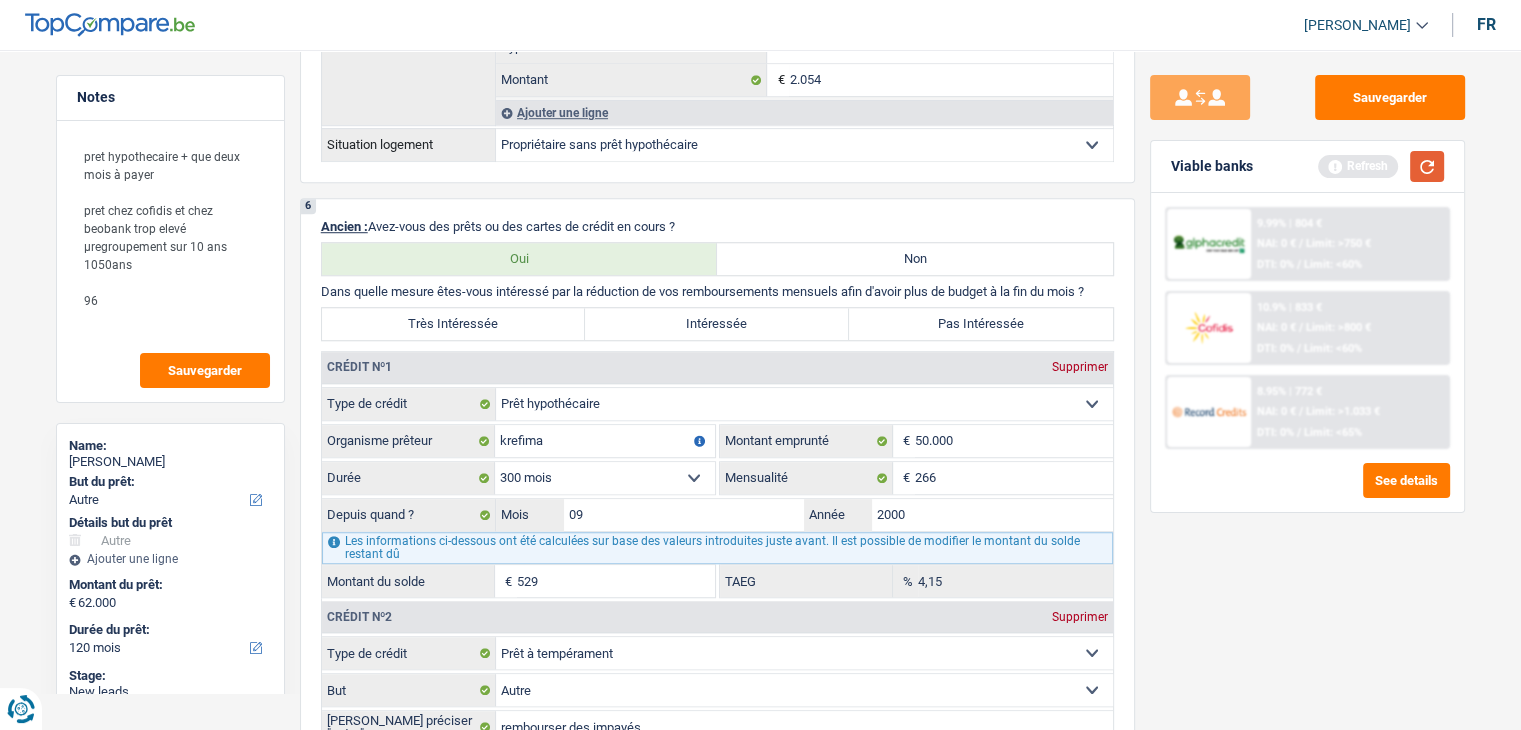 click at bounding box center [1427, 166] 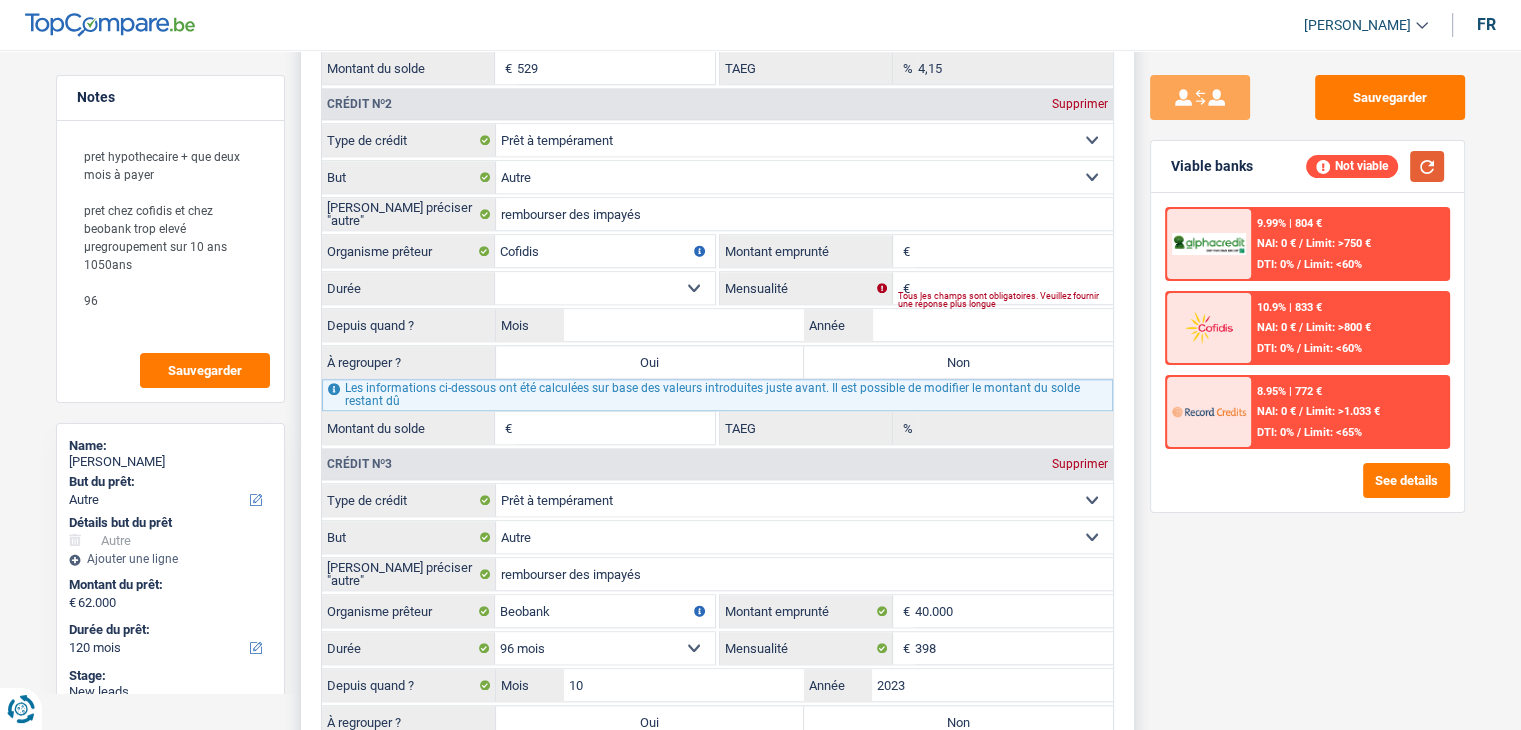 scroll, scrollTop: 2100, scrollLeft: 0, axis: vertical 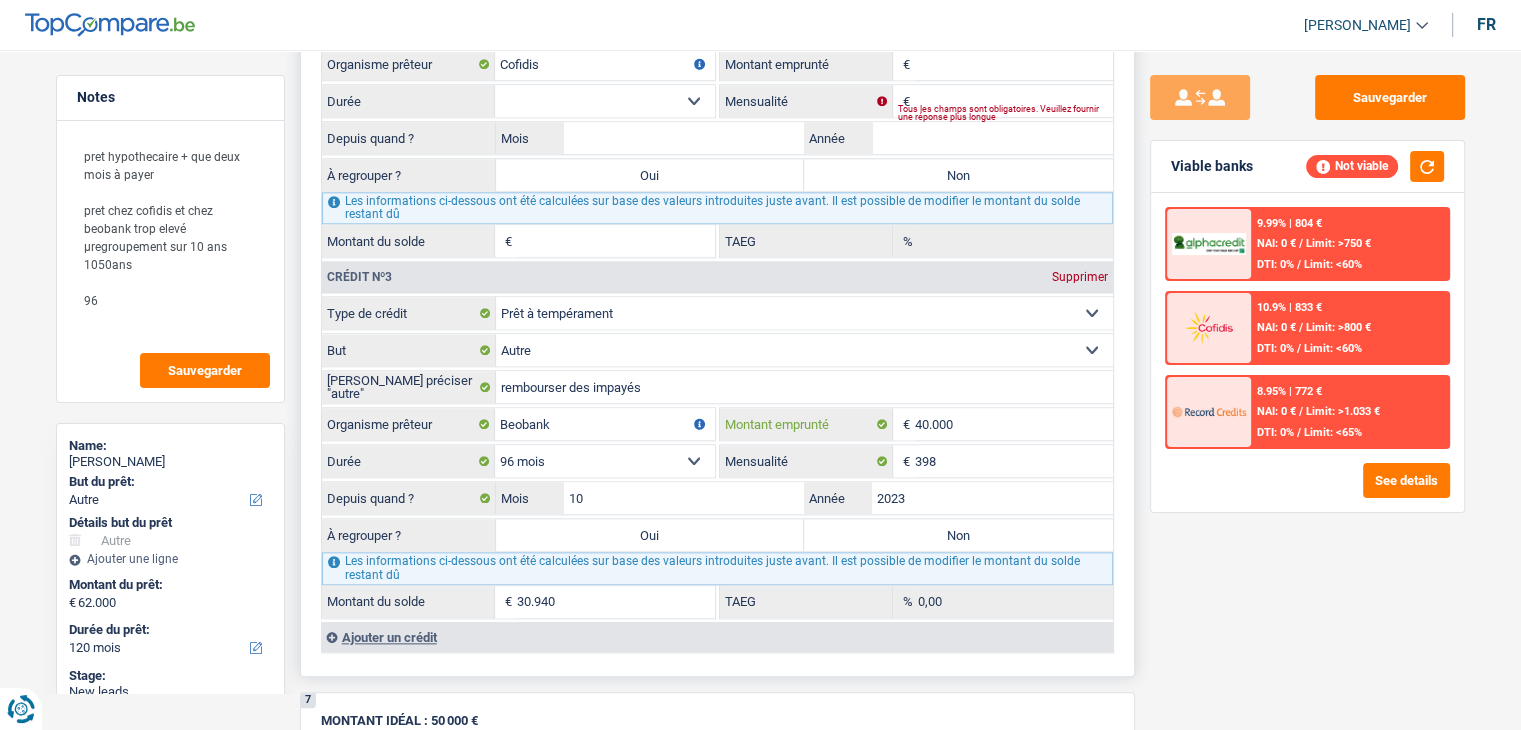 click on "40.000" at bounding box center (1014, 424) 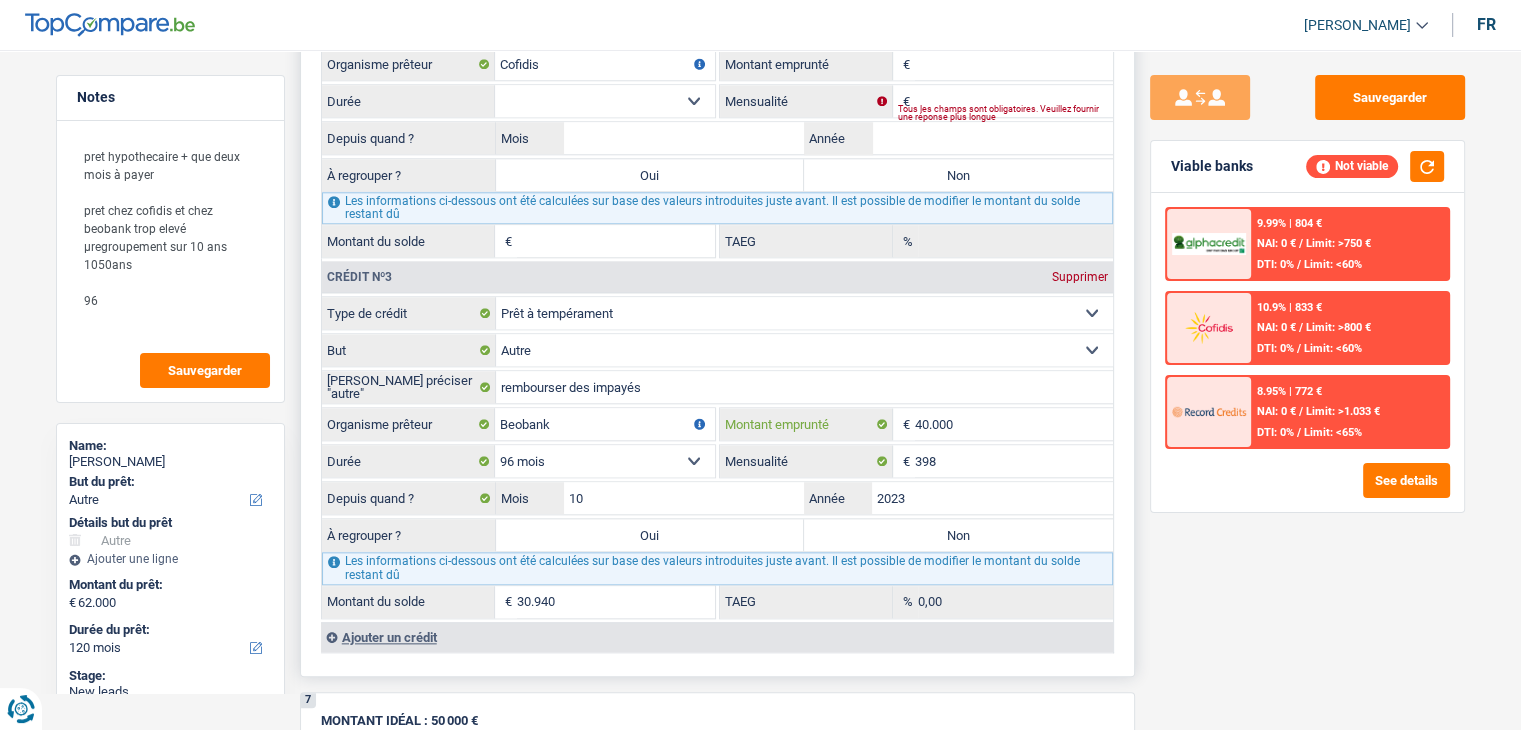 type on "4.000" 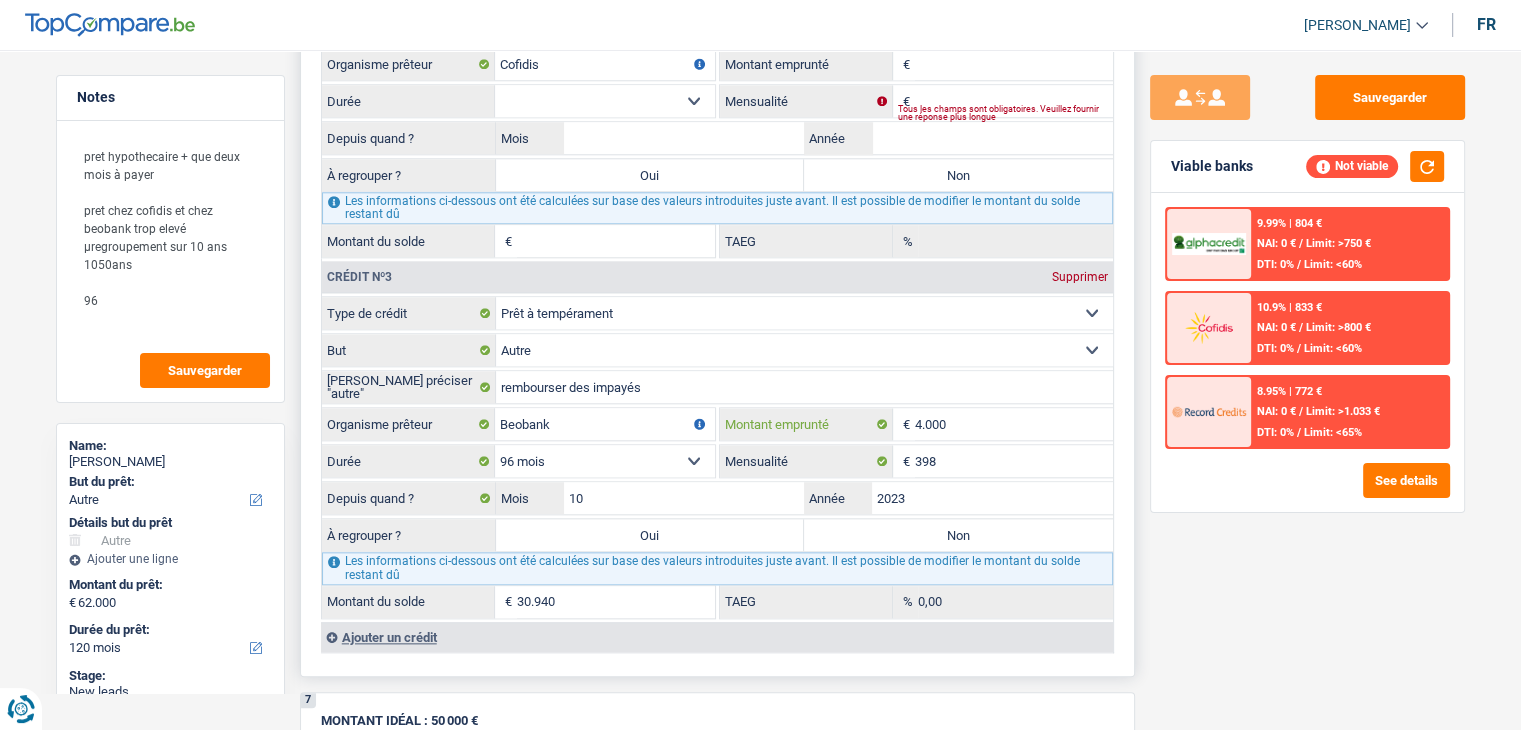 select 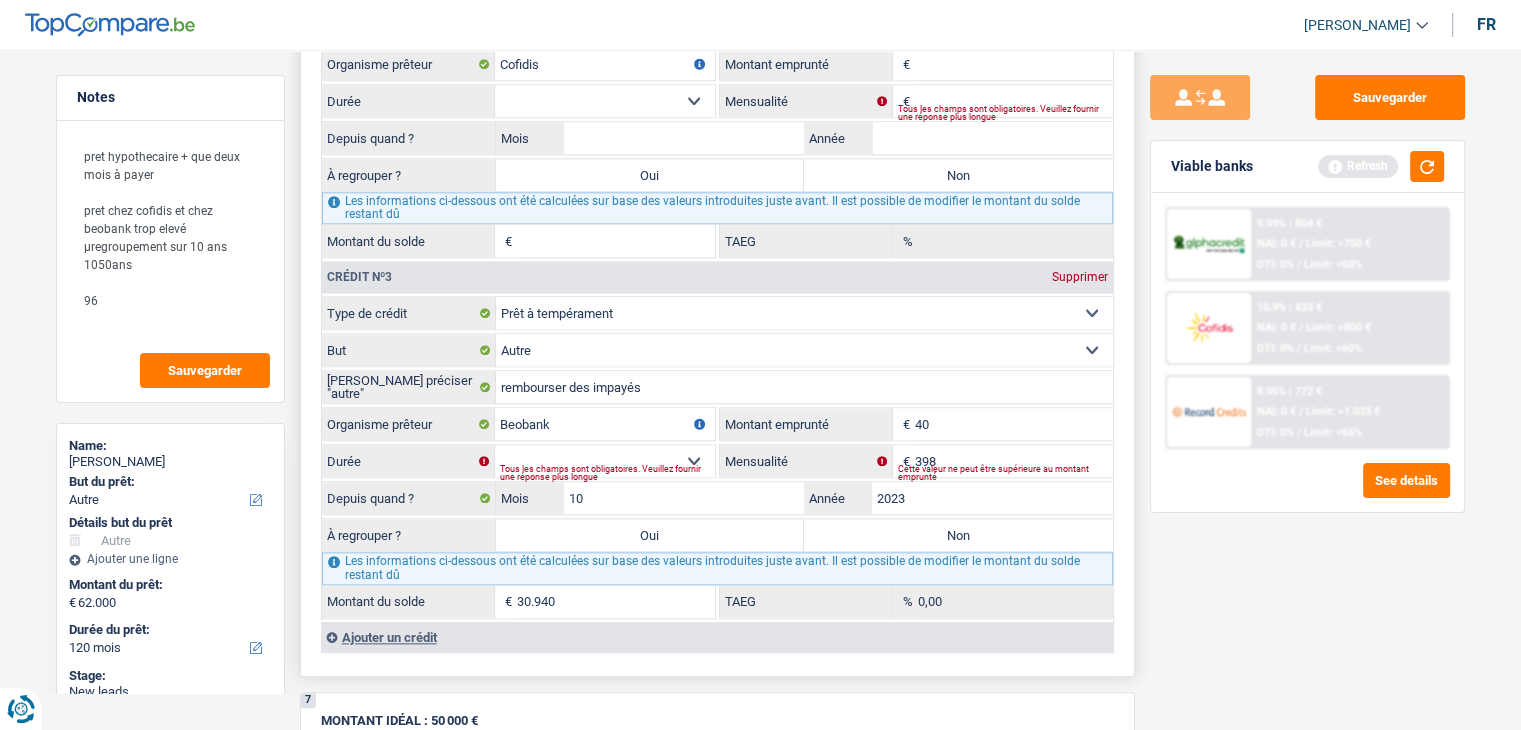 type on "4" 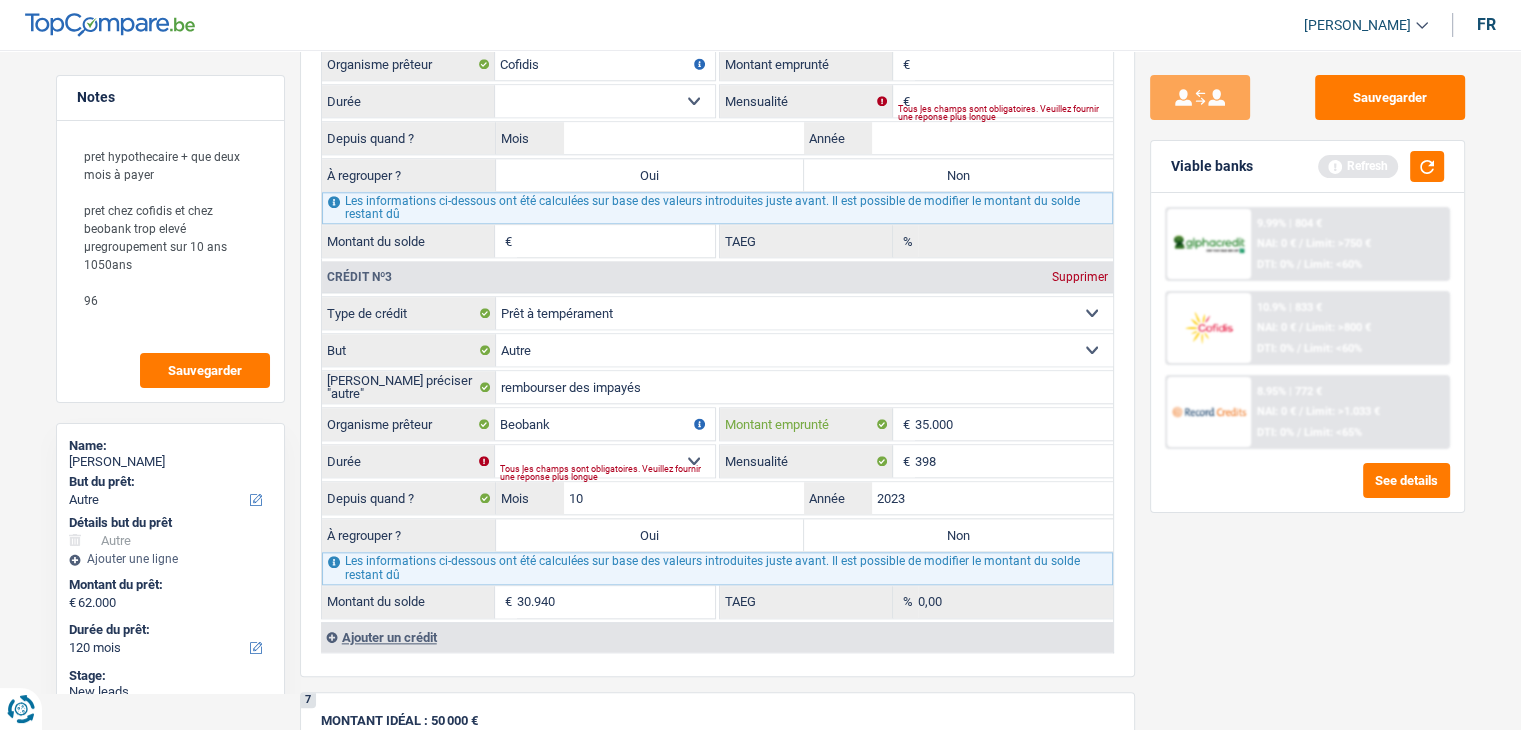 type on "35.000" 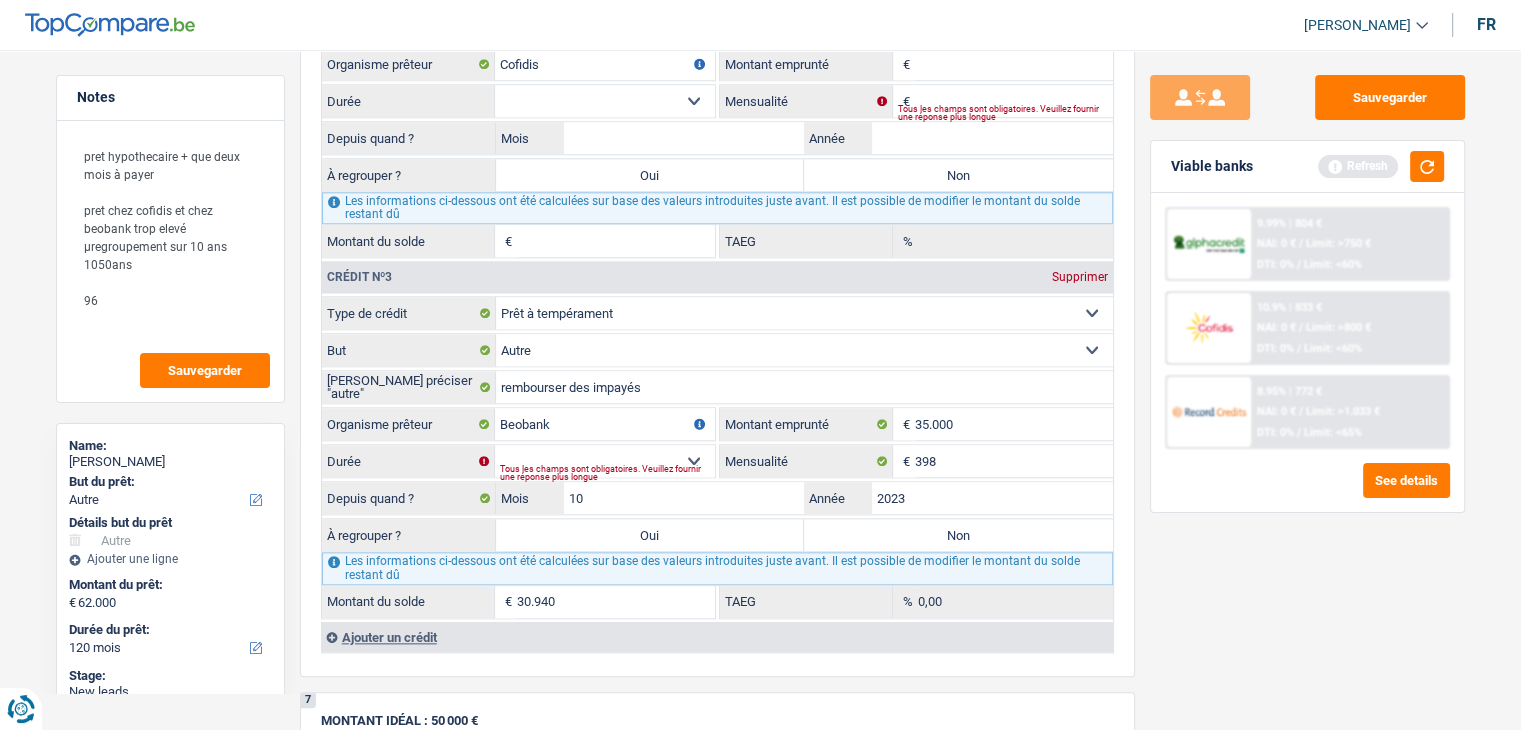 type 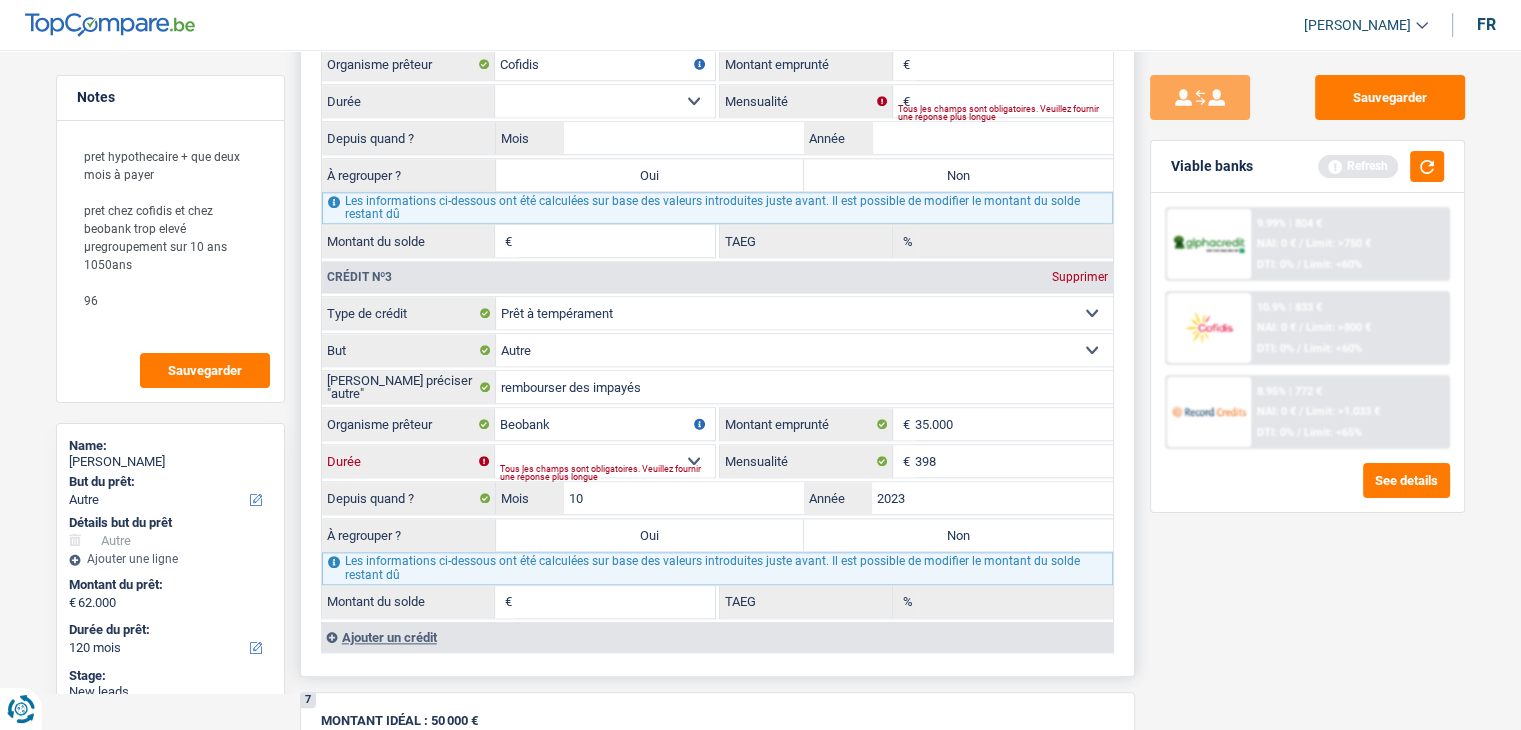 drag, startPoint x: 668, startPoint y: 445, endPoint x: 658, endPoint y: 451, distance: 11.661903 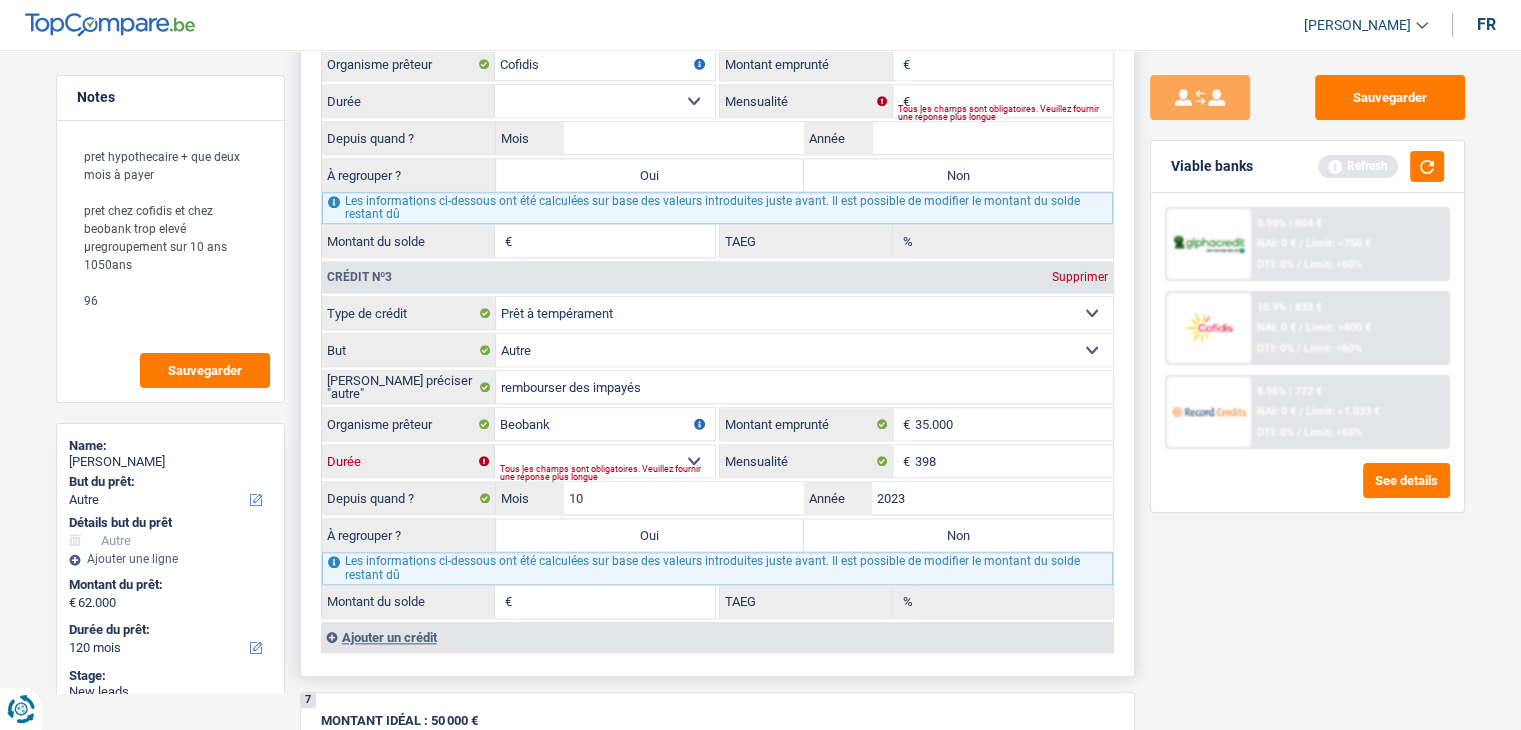 select on "96" 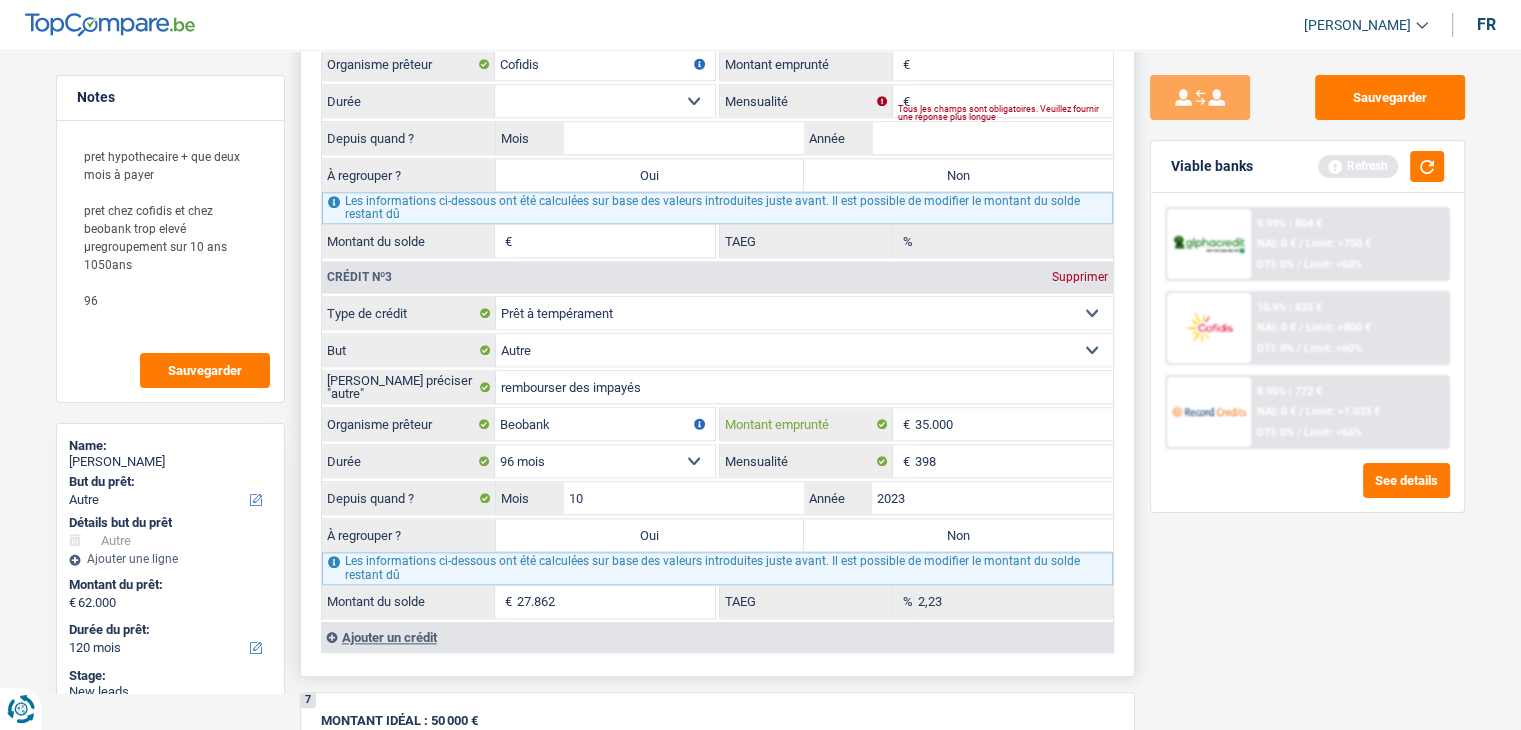 drag, startPoint x: 928, startPoint y: 409, endPoint x: 995, endPoint y: 422, distance: 68.24954 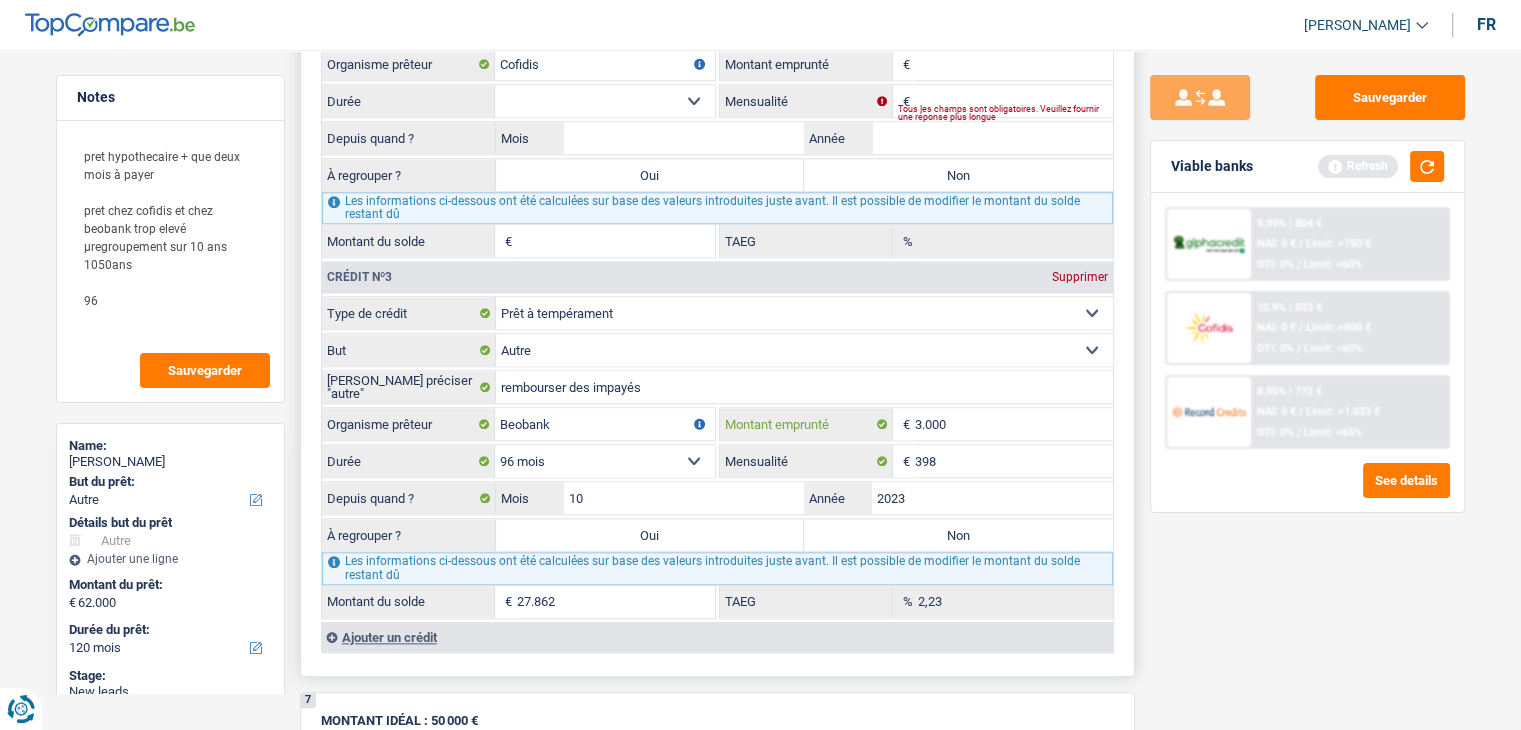 select 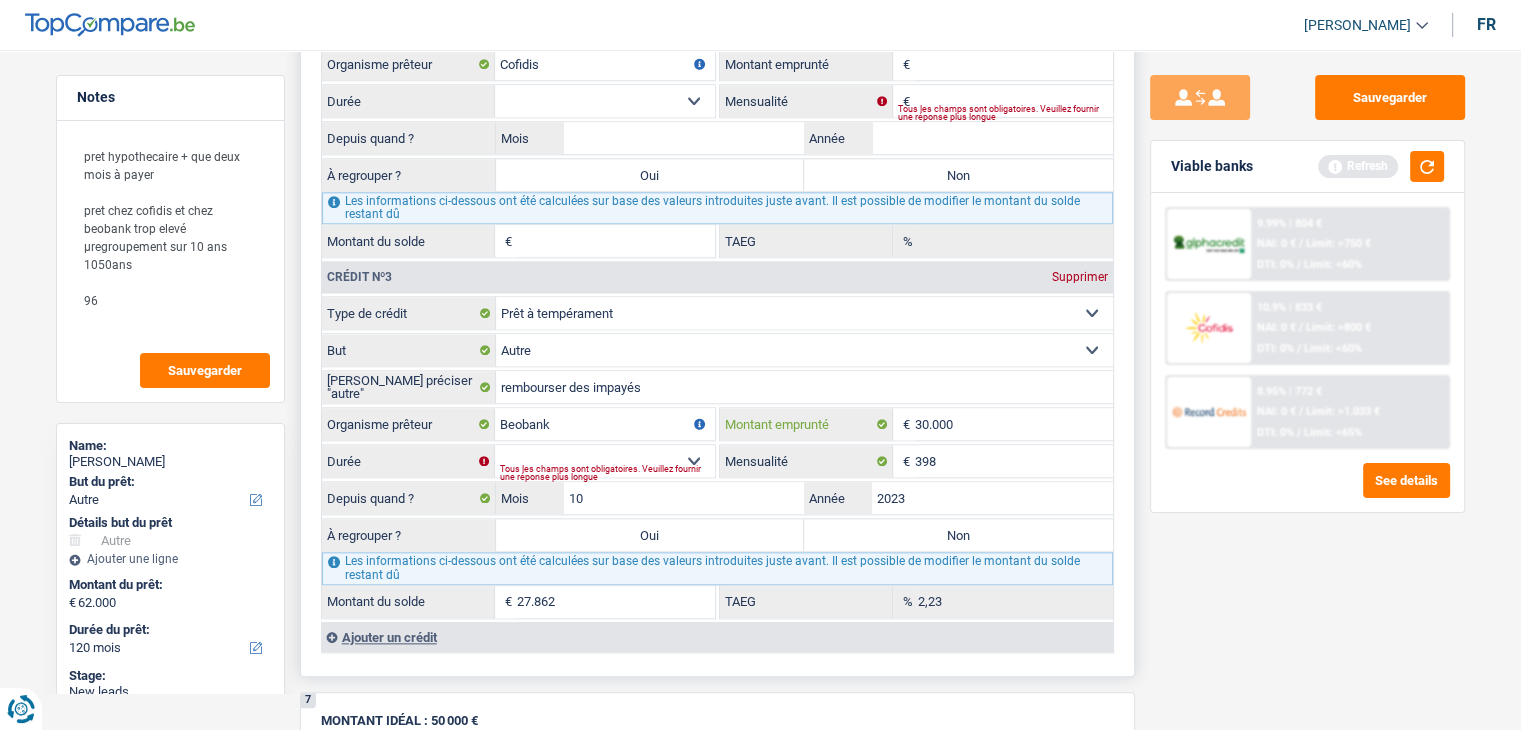 type on "30.000" 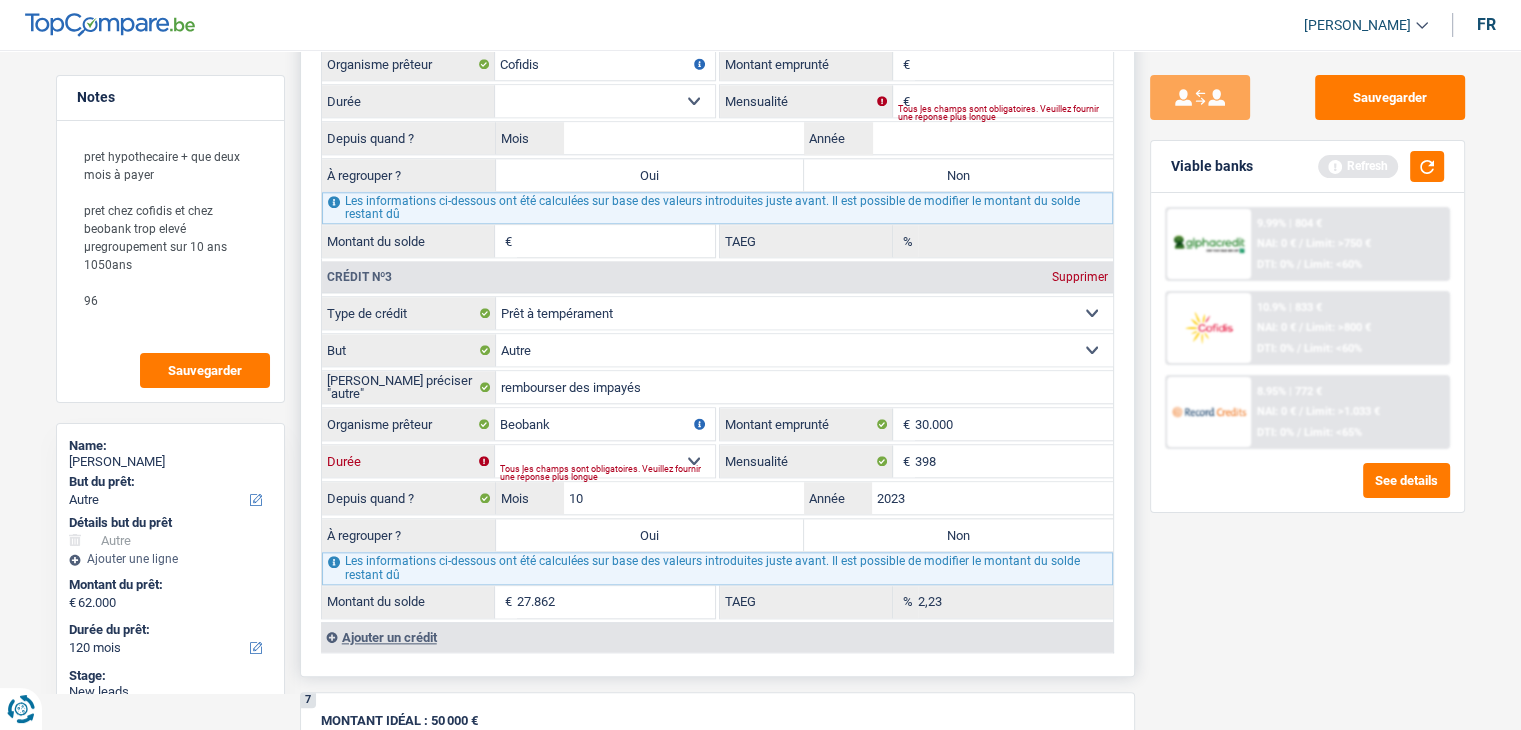 type 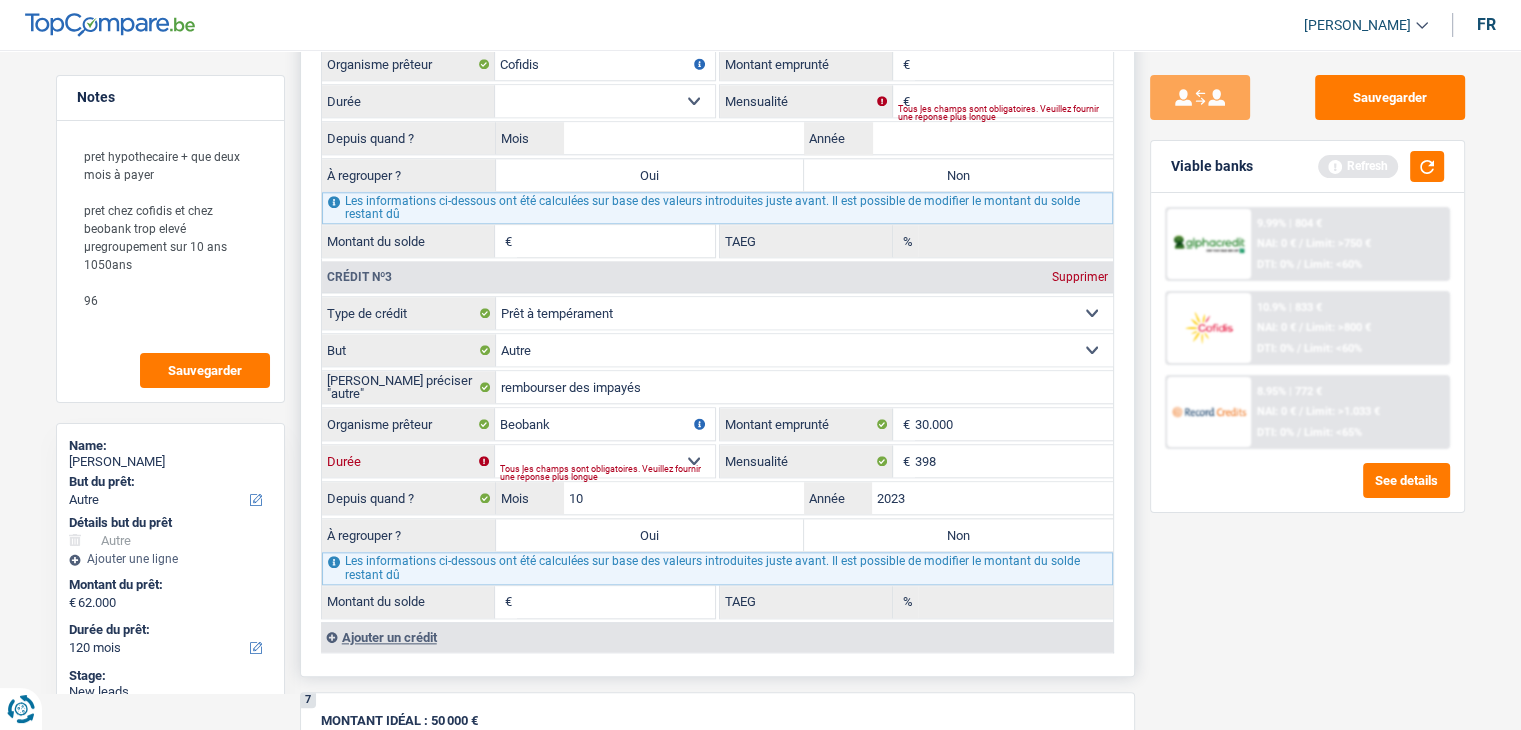 click on "12 mois 18 mois 24 mois 30 mois 36 mois 42 mois 48 mois 60 mois 72 mois 84 mois 96 mois 120 mois
Sélectionner une option" at bounding box center (605, 461) 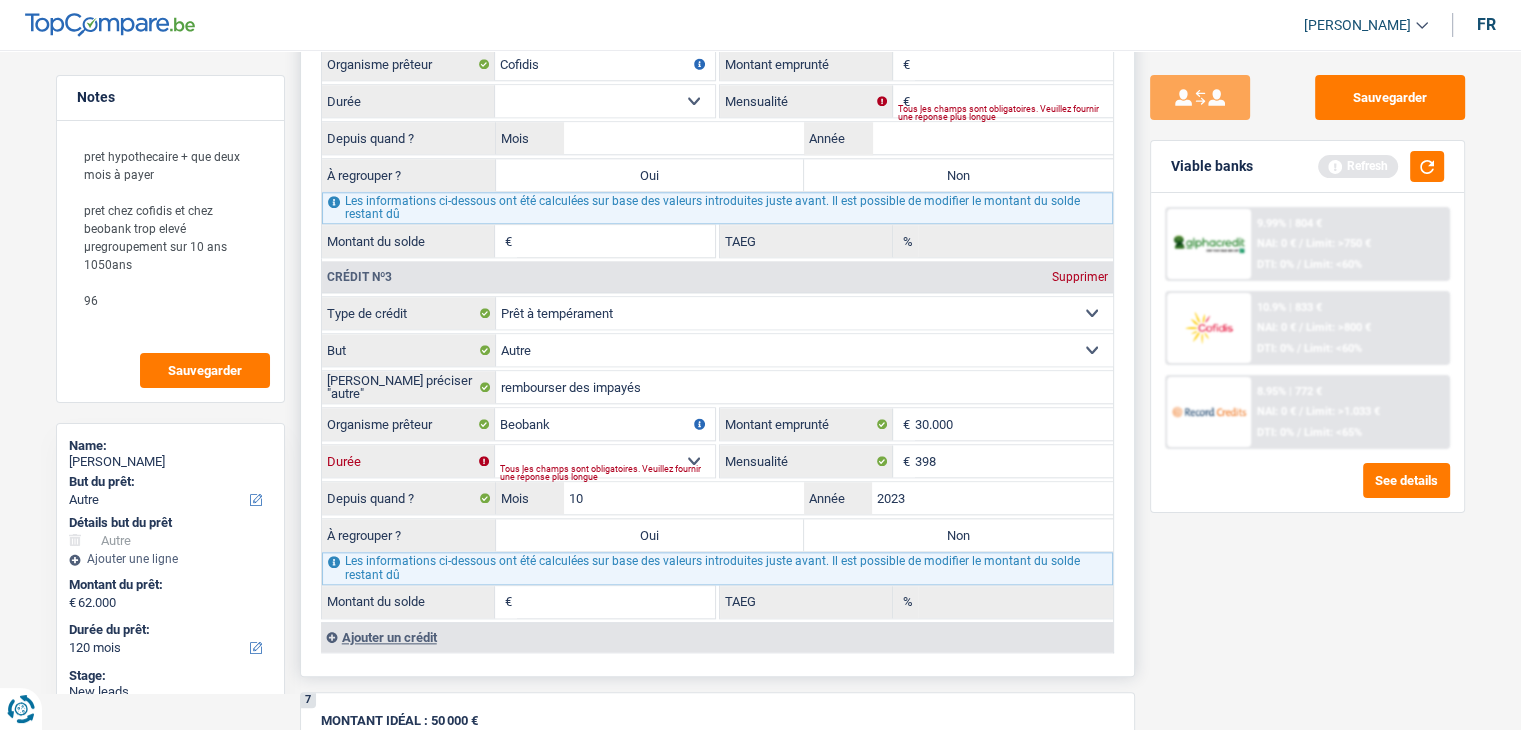 type on "24.653" 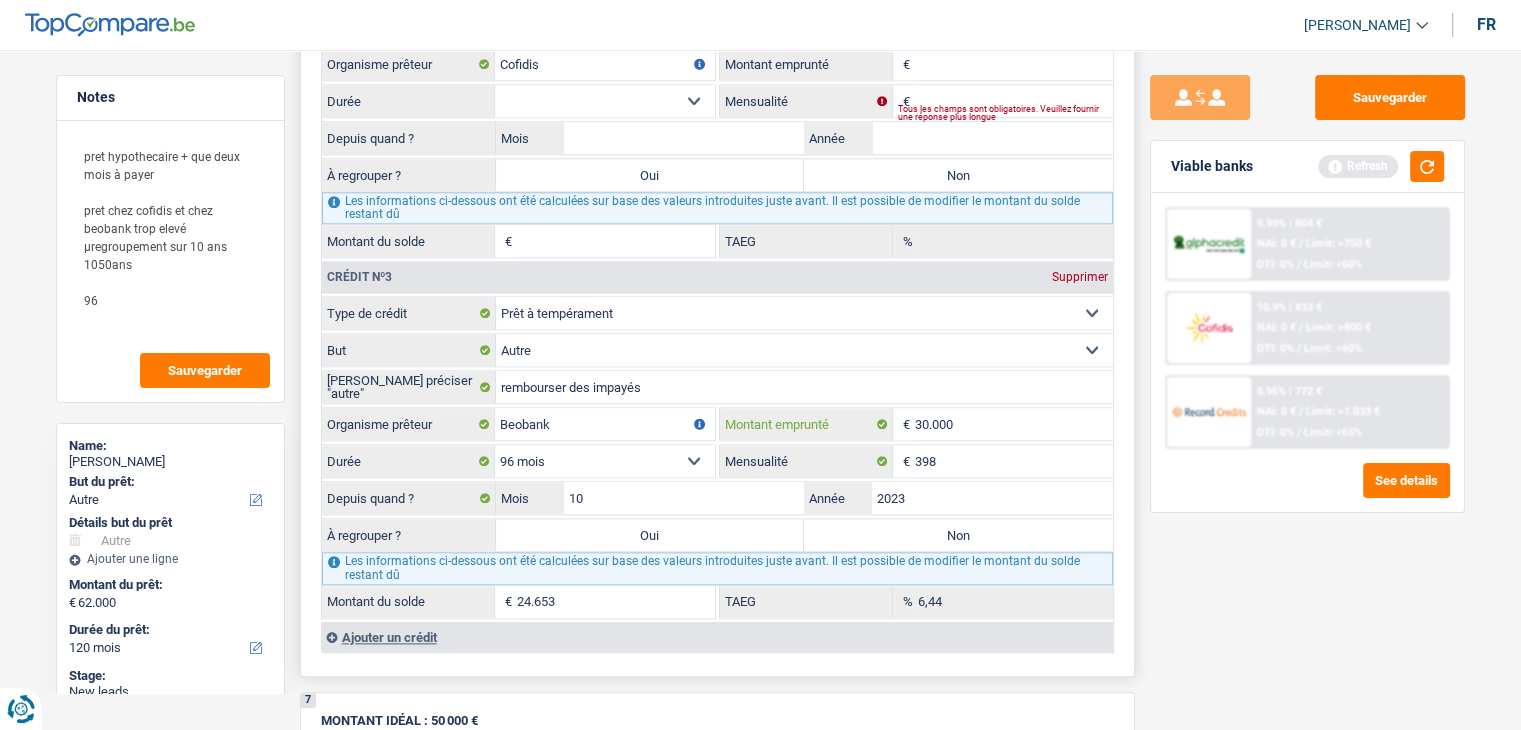 click on "30.000" at bounding box center (1014, 424) 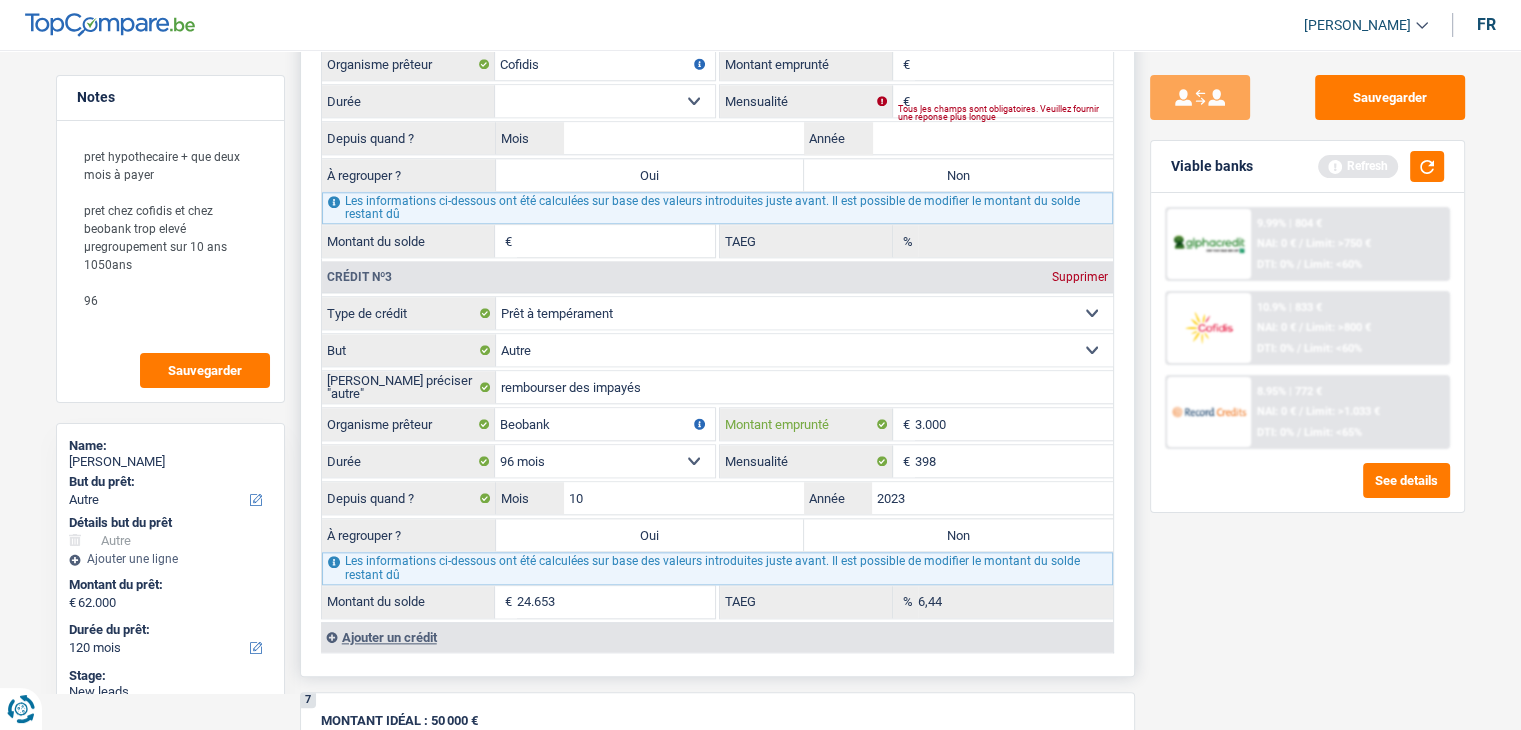 select 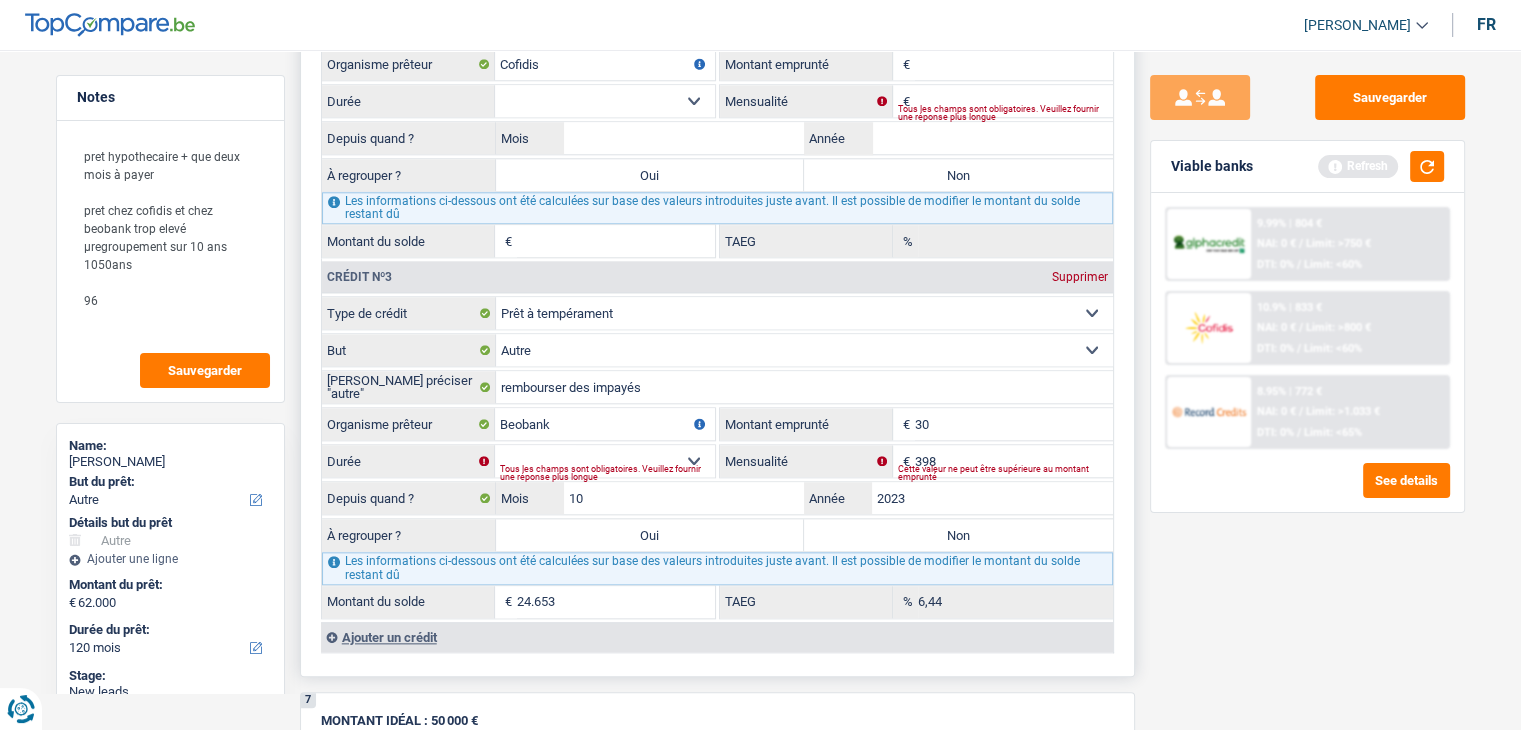 type on "3" 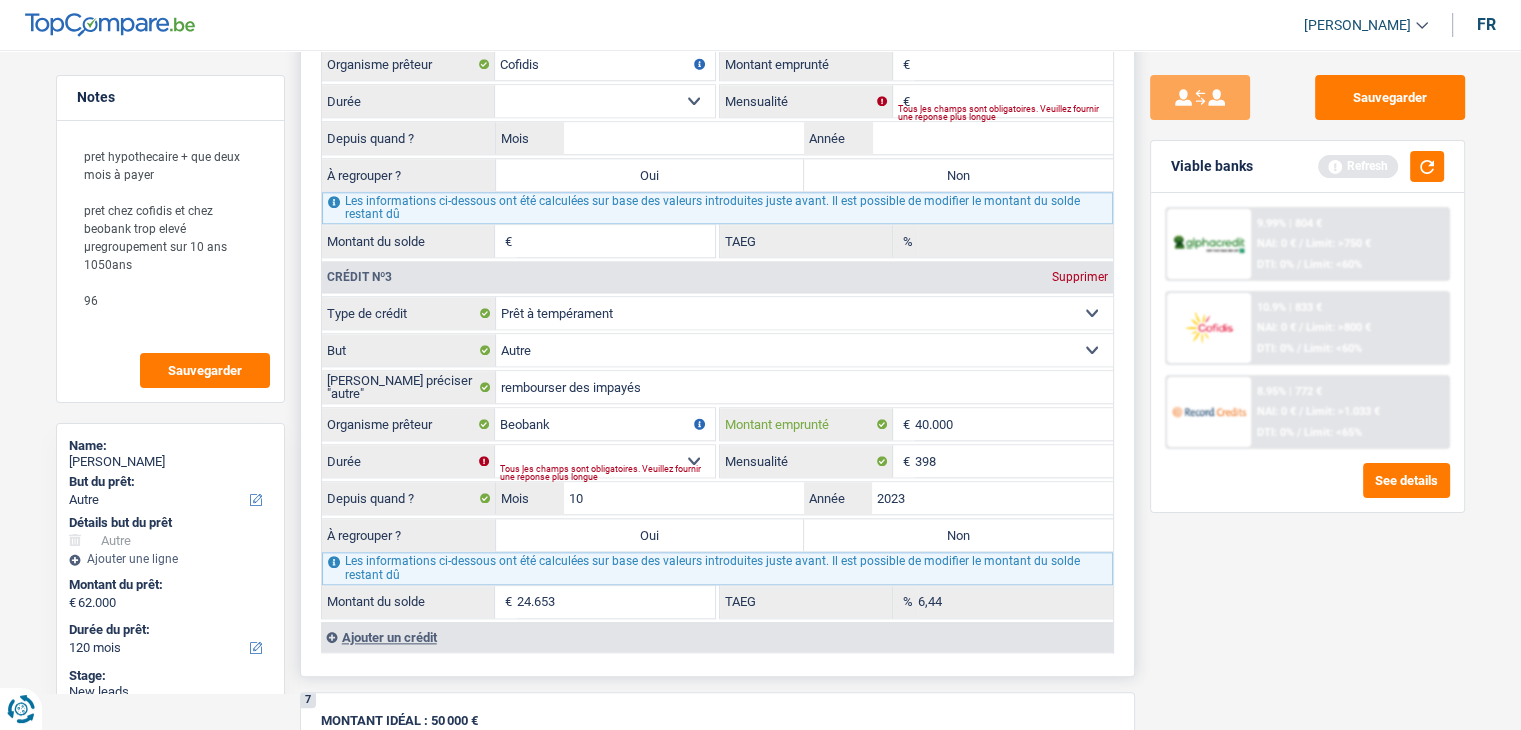 type on "40.000" 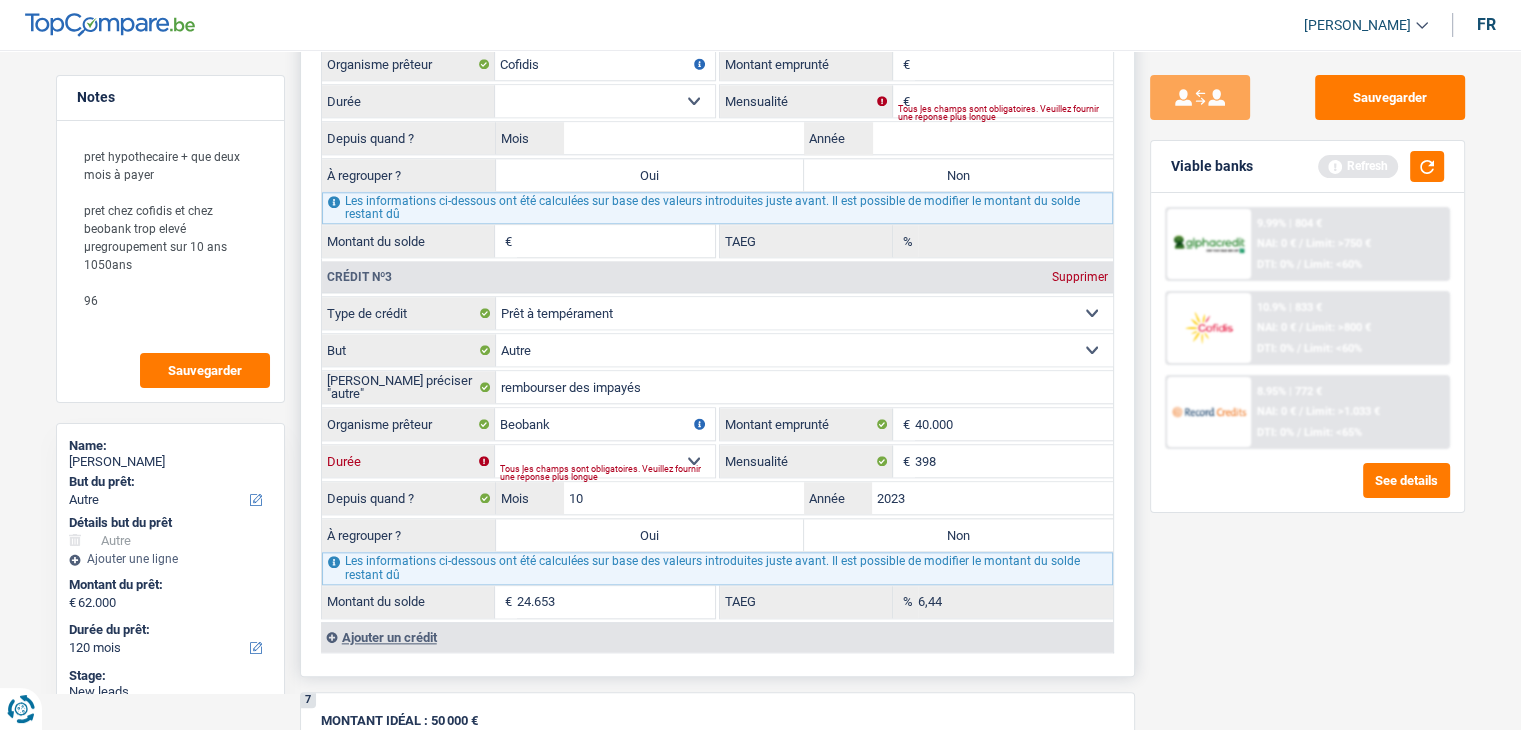 click on "12 mois 18 mois 24 mois 30 mois 36 mois 42 mois 48 mois 60 mois 72 mois 84 mois 96 mois 120 mois
Sélectionner une option" at bounding box center [605, 461] 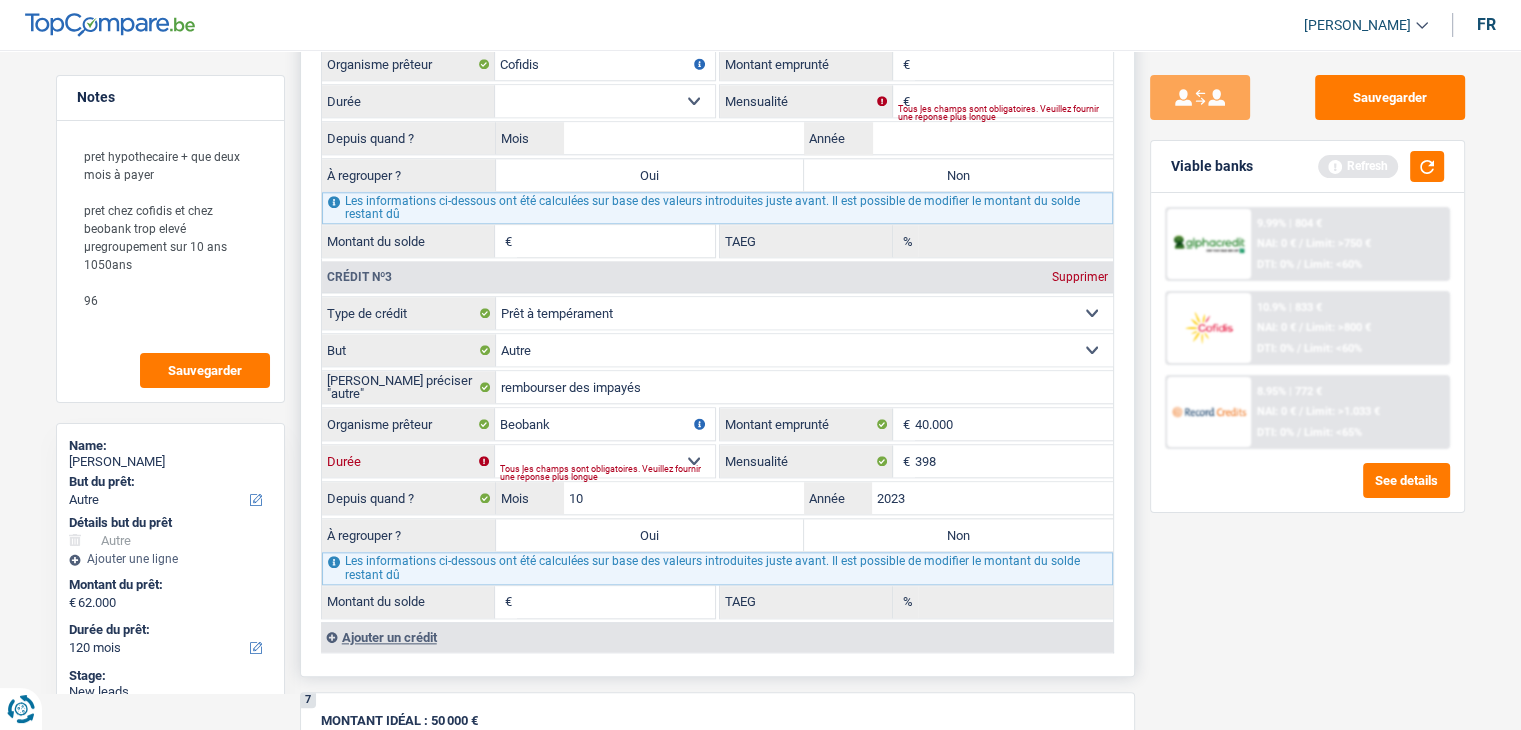 select on "96" 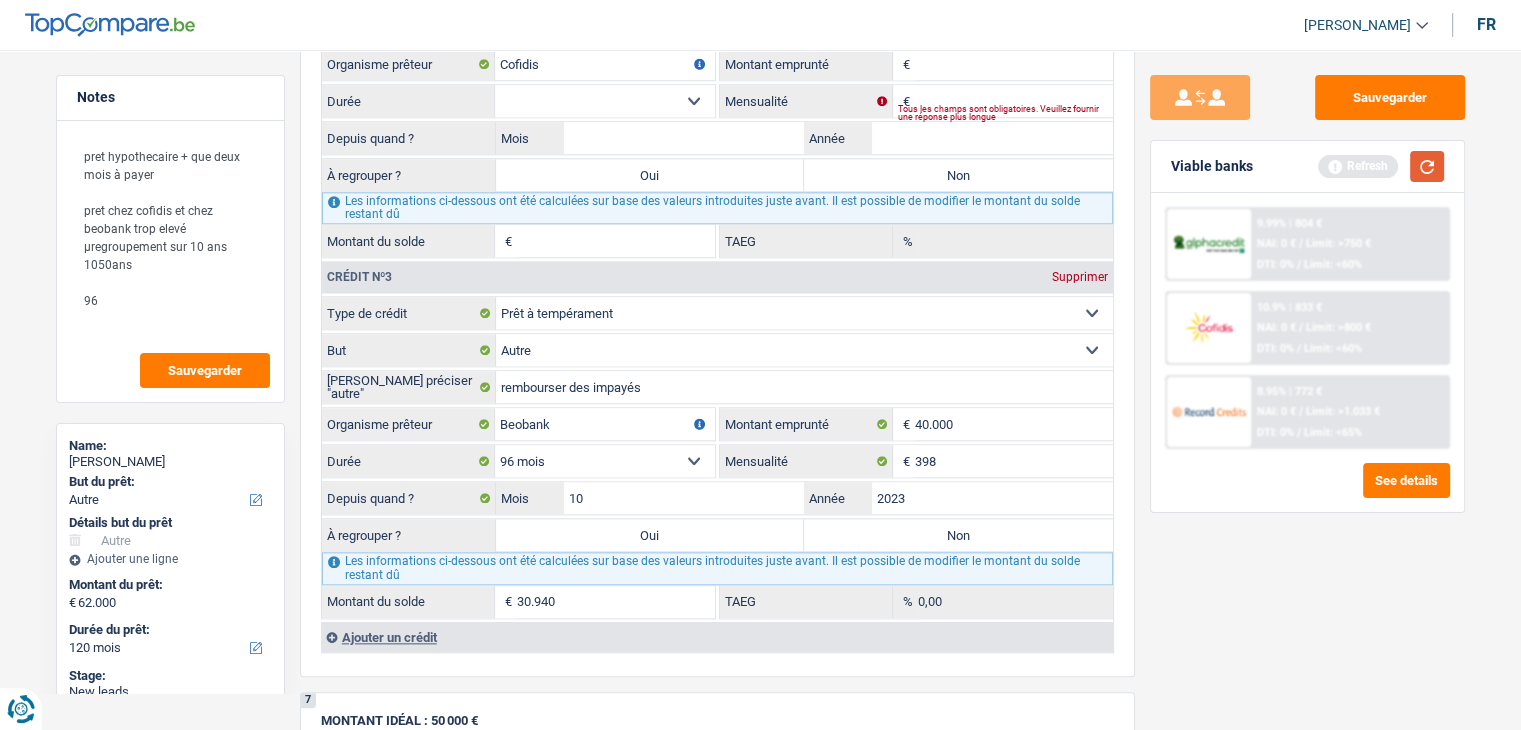 click at bounding box center (1427, 166) 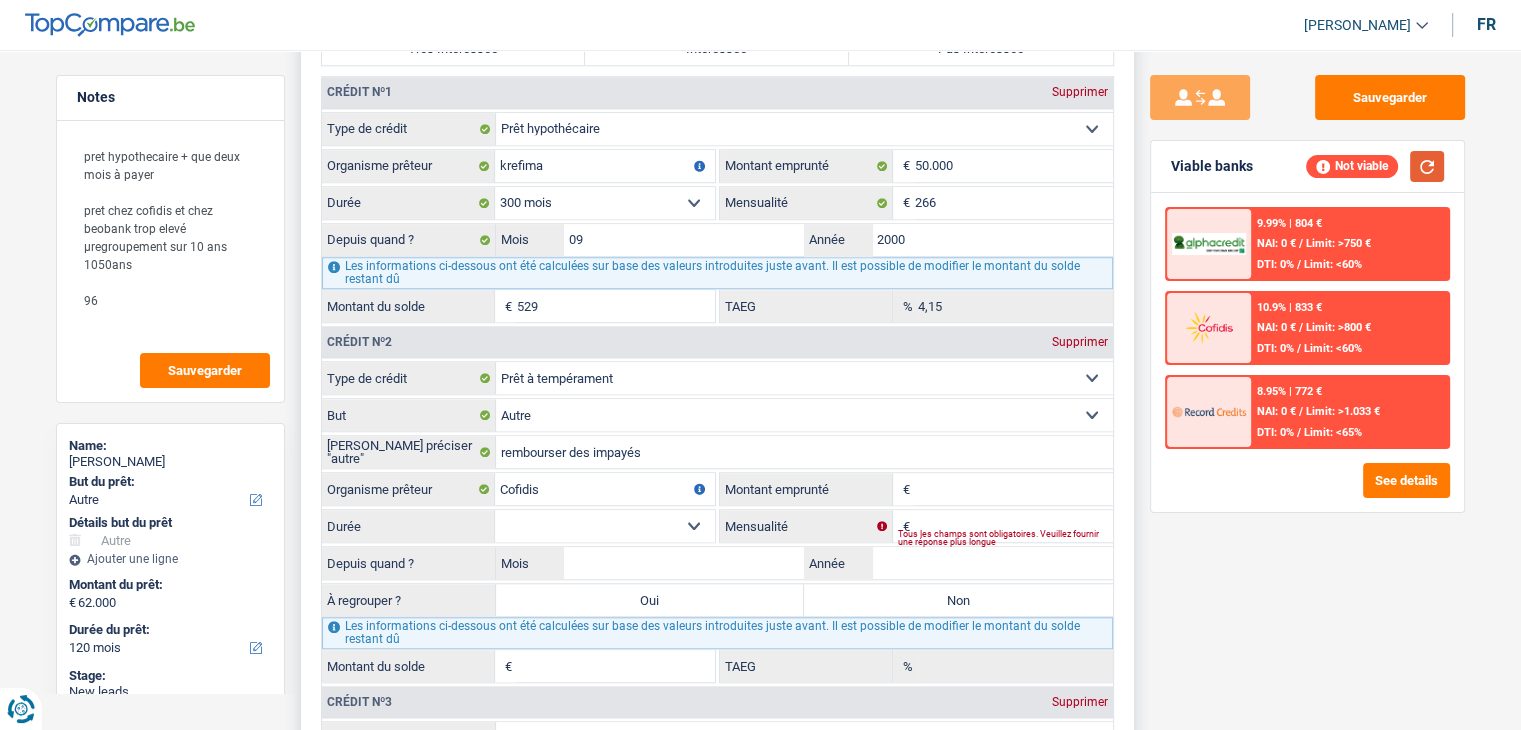 scroll, scrollTop: 1500, scrollLeft: 0, axis: vertical 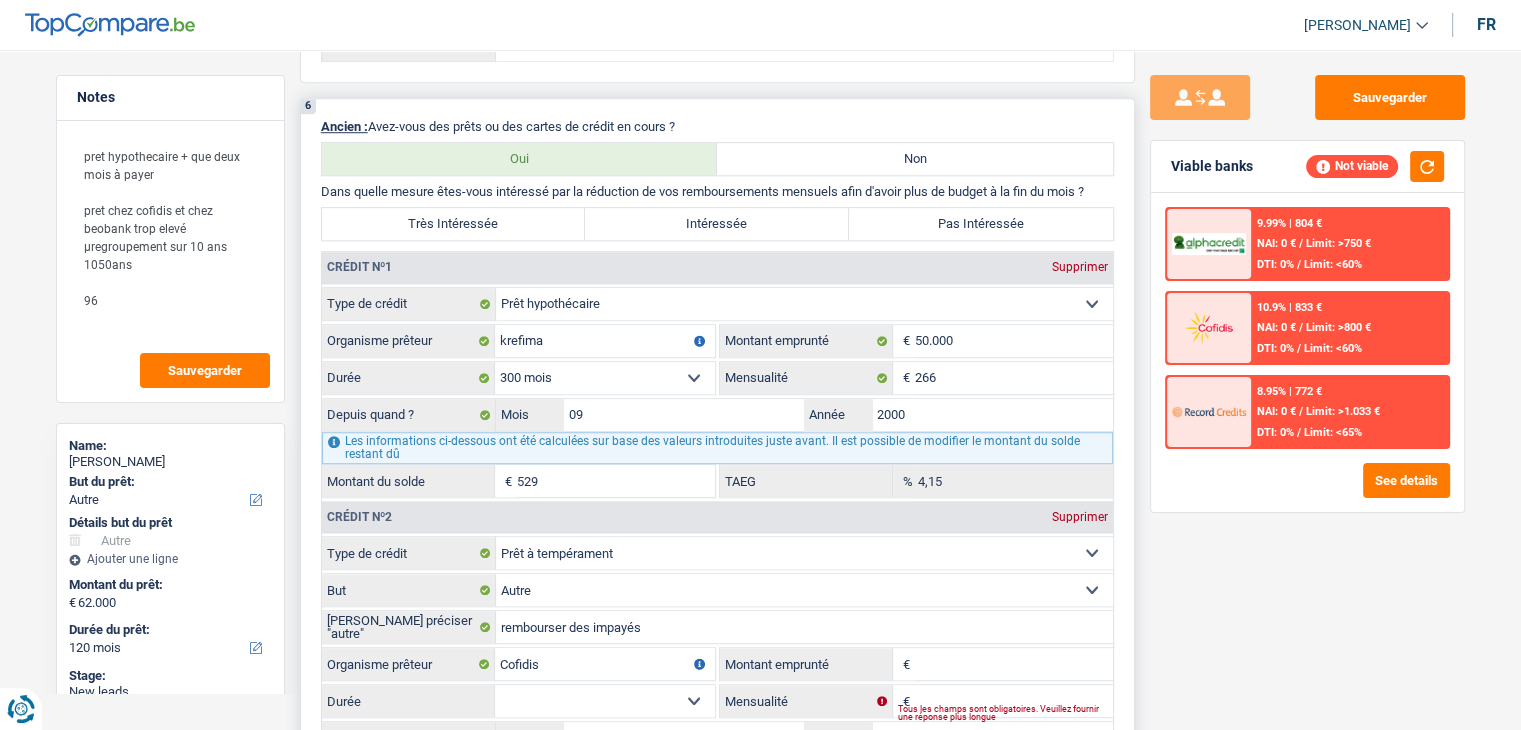 click on "6   Ancien :  Avez-vous des prêts ou des cartes de crédit en cours ?
Oui
Non
Dans quelle mesure êtes-vous intéressé par la réduction de vos remboursements mensuels afin d'avoir plus de budget à la fin du mois ?
Très Intéressée
Intéressée
Pas Intéressée
Crédit nº1
Supprimer
Carte ou ouverture de crédit Prêt hypothécaire Vente à tempérament Prêt à tempérament Prêt rénovation Prêt voiture Regroupement d'un ou plusieurs crédits
Sélectionner une option
Type de crédit
krefima           50.000" at bounding box center (717, 687) 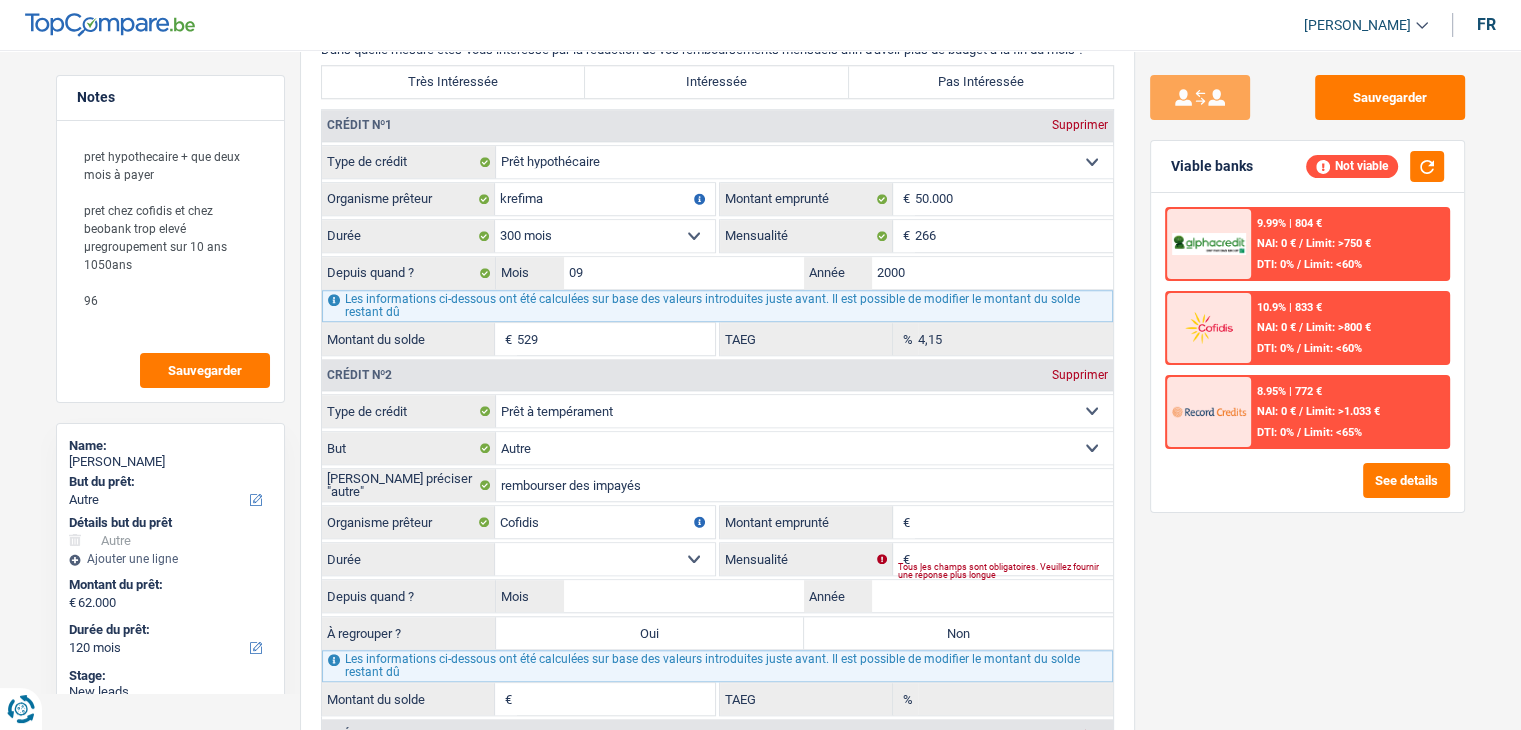 scroll, scrollTop: 1800, scrollLeft: 0, axis: vertical 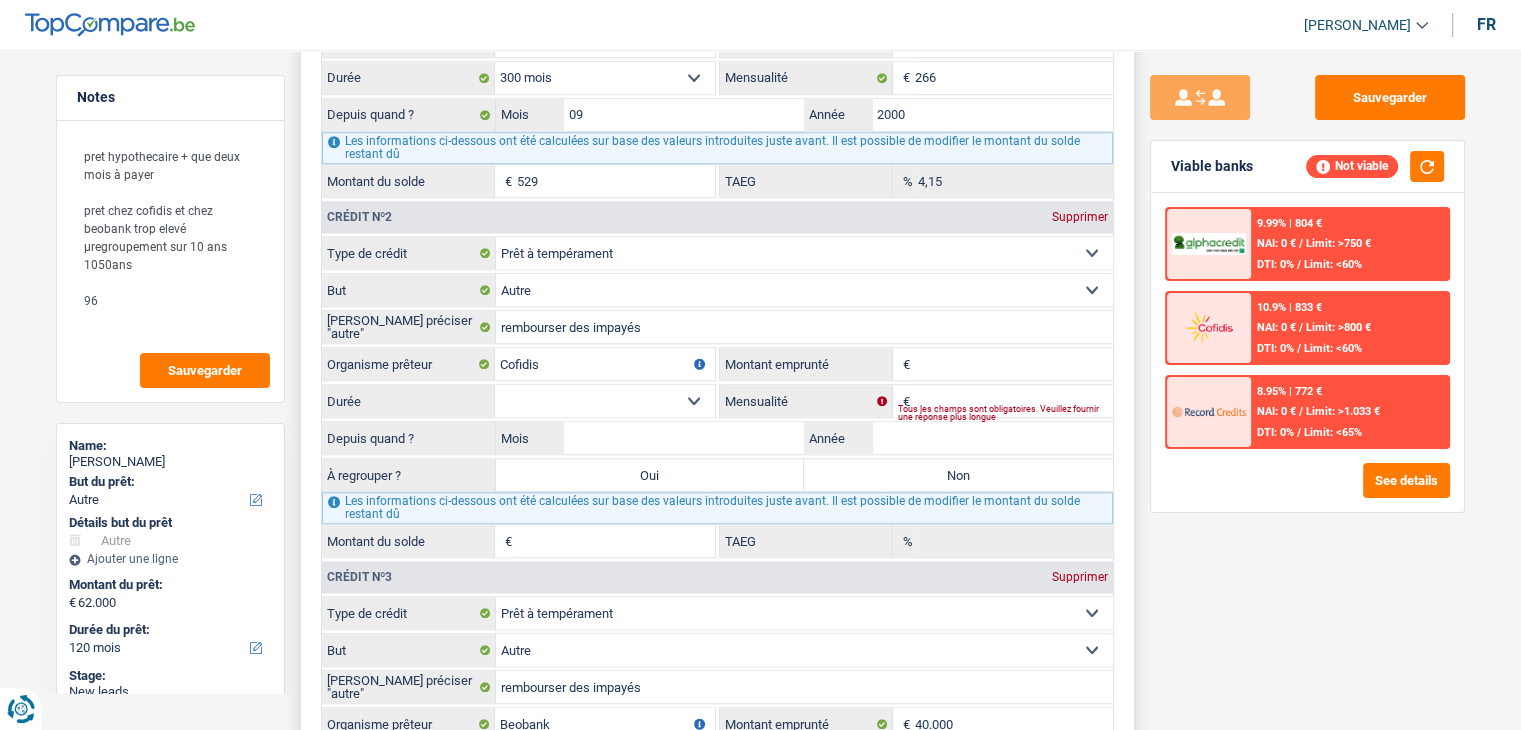click on "Montant du solde" at bounding box center (616, 541) 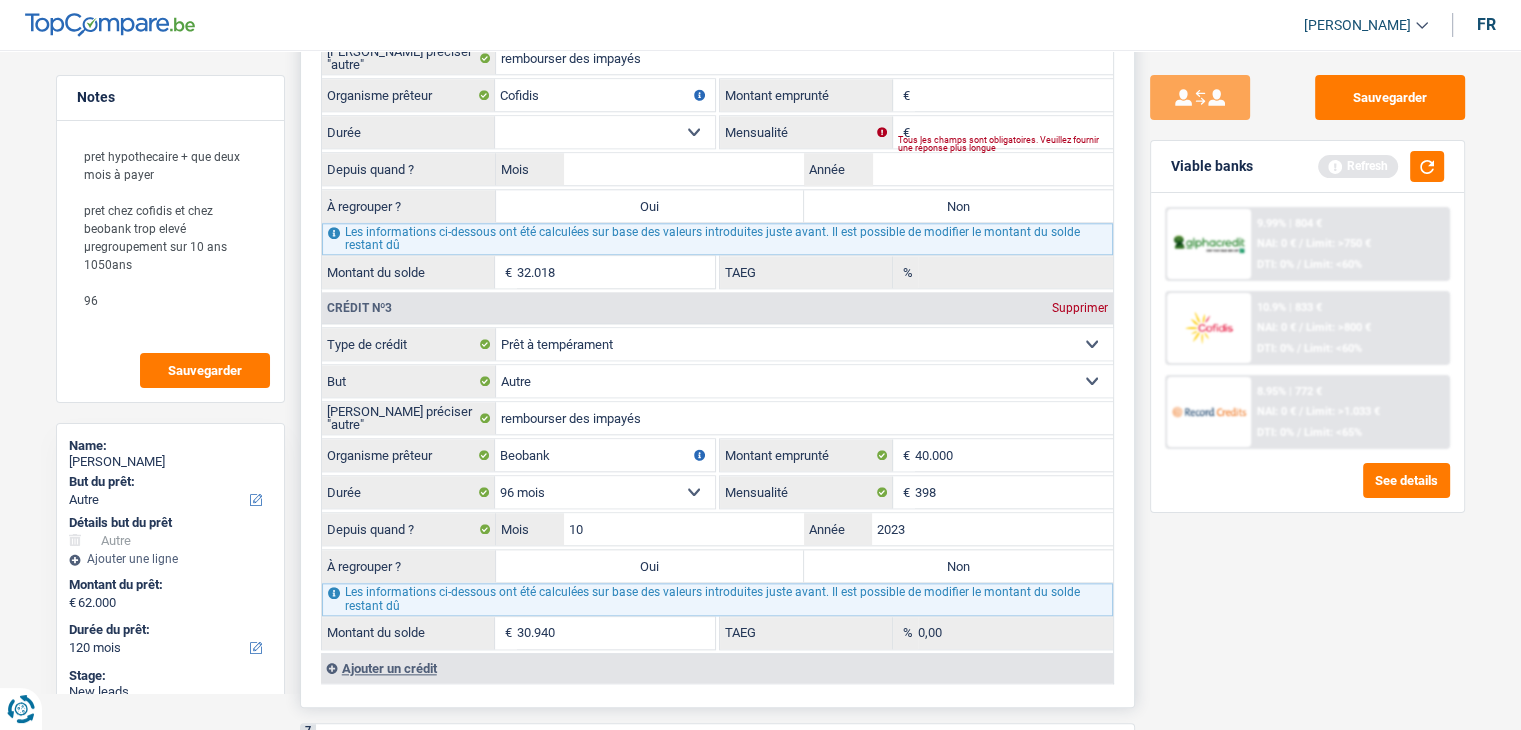 scroll, scrollTop: 2100, scrollLeft: 0, axis: vertical 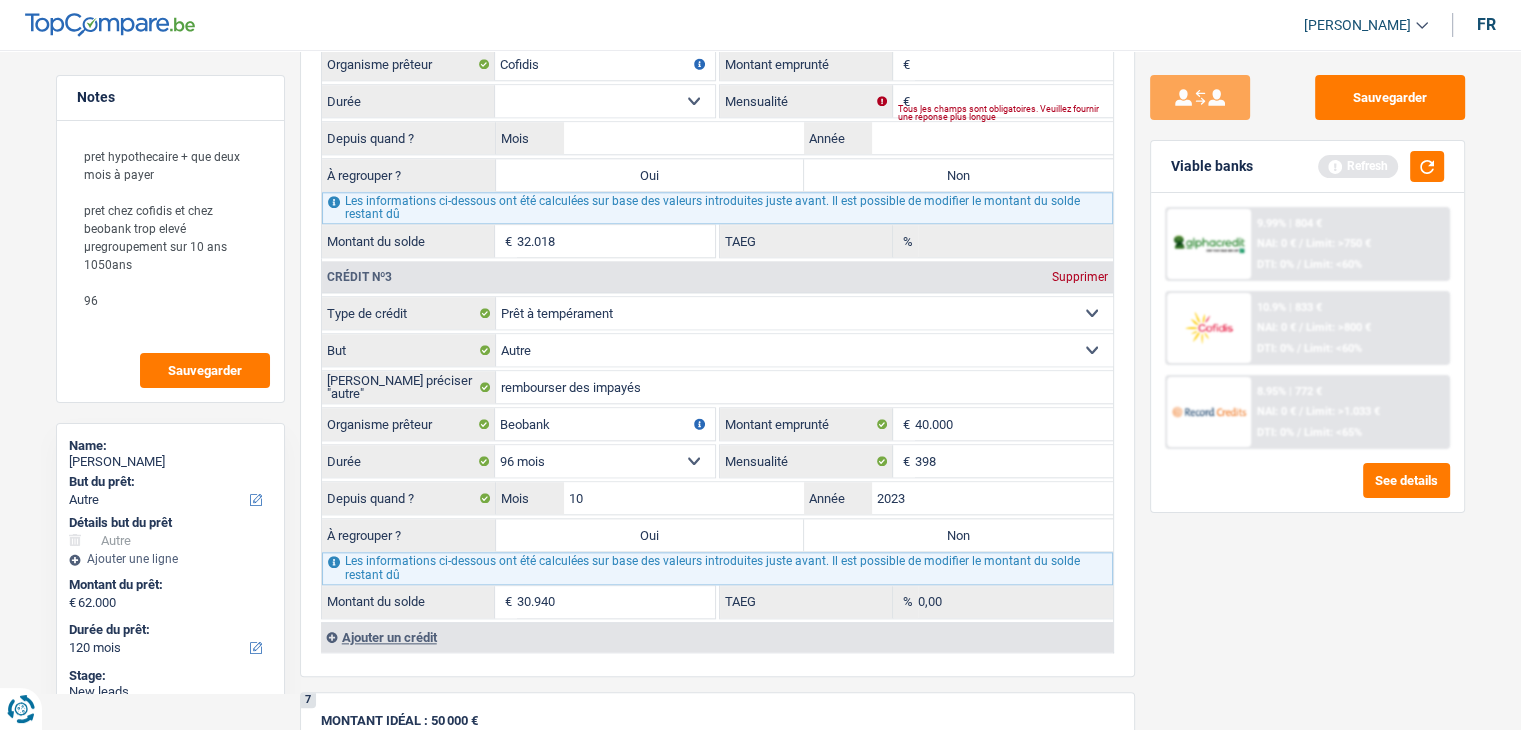 type on "32.018" 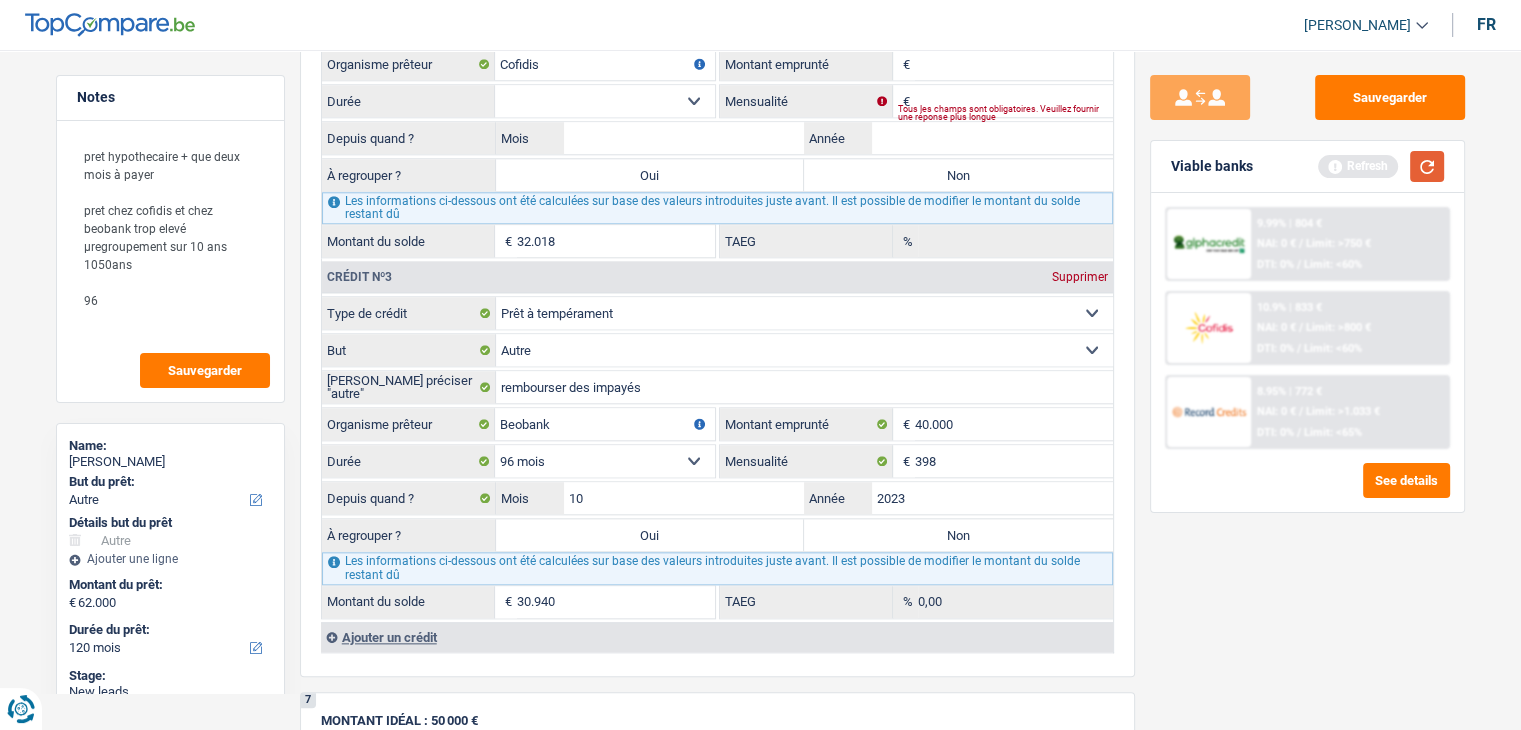 click at bounding box center [1427, 166] 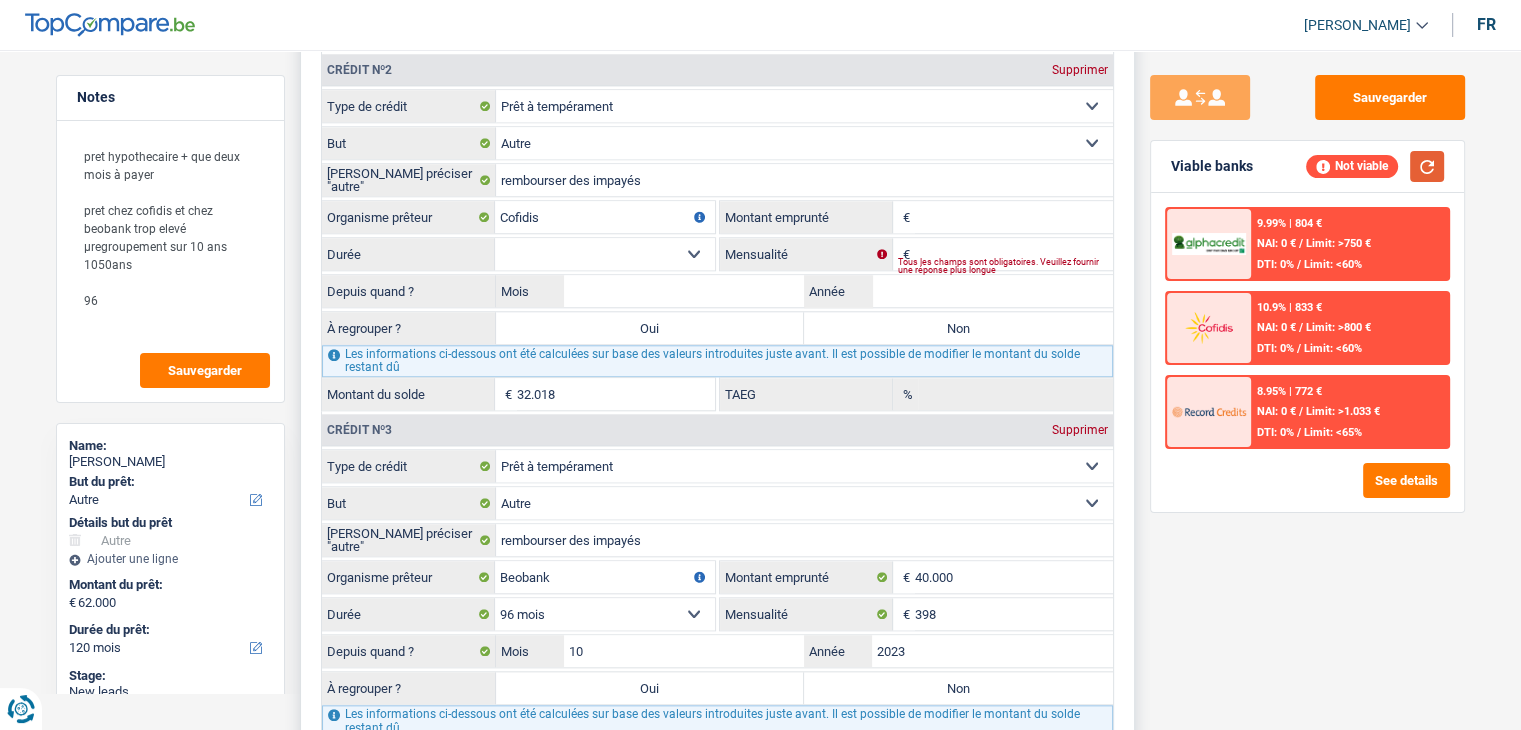 scroll, scrollTop: 1900, scrollLeft: 0, axis: vertical 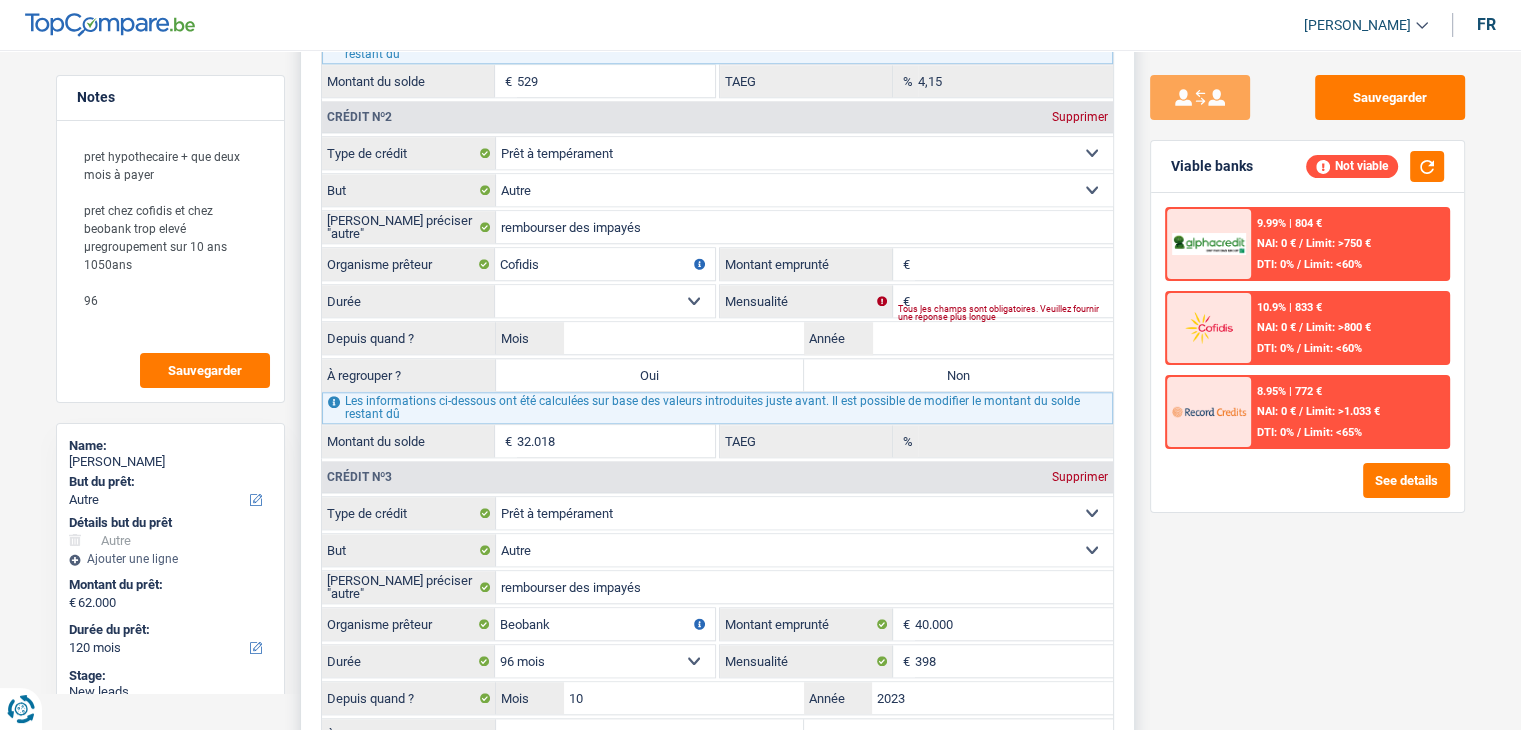 click on "Montant emprunté" at bounding box center (1014, 264) 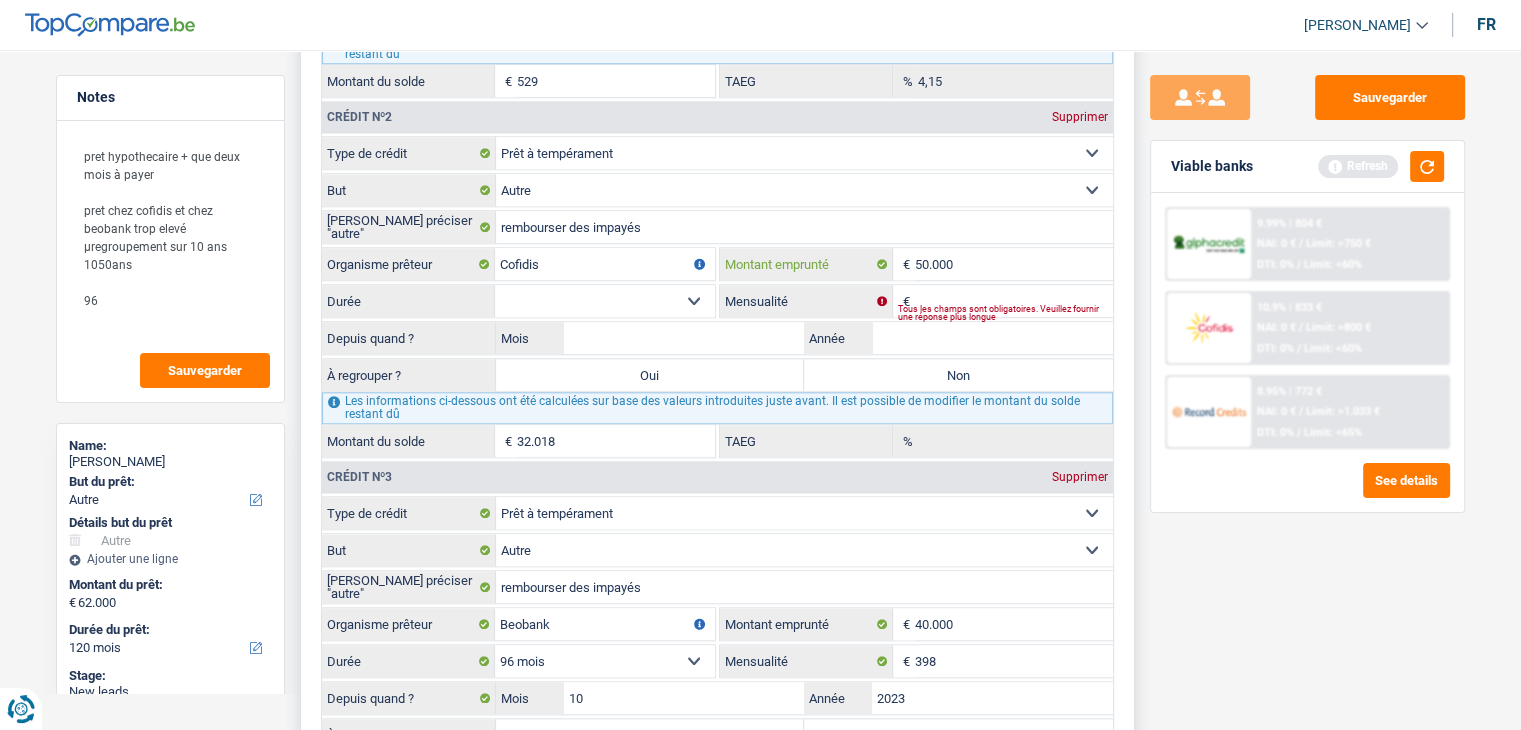 type on "50.000" 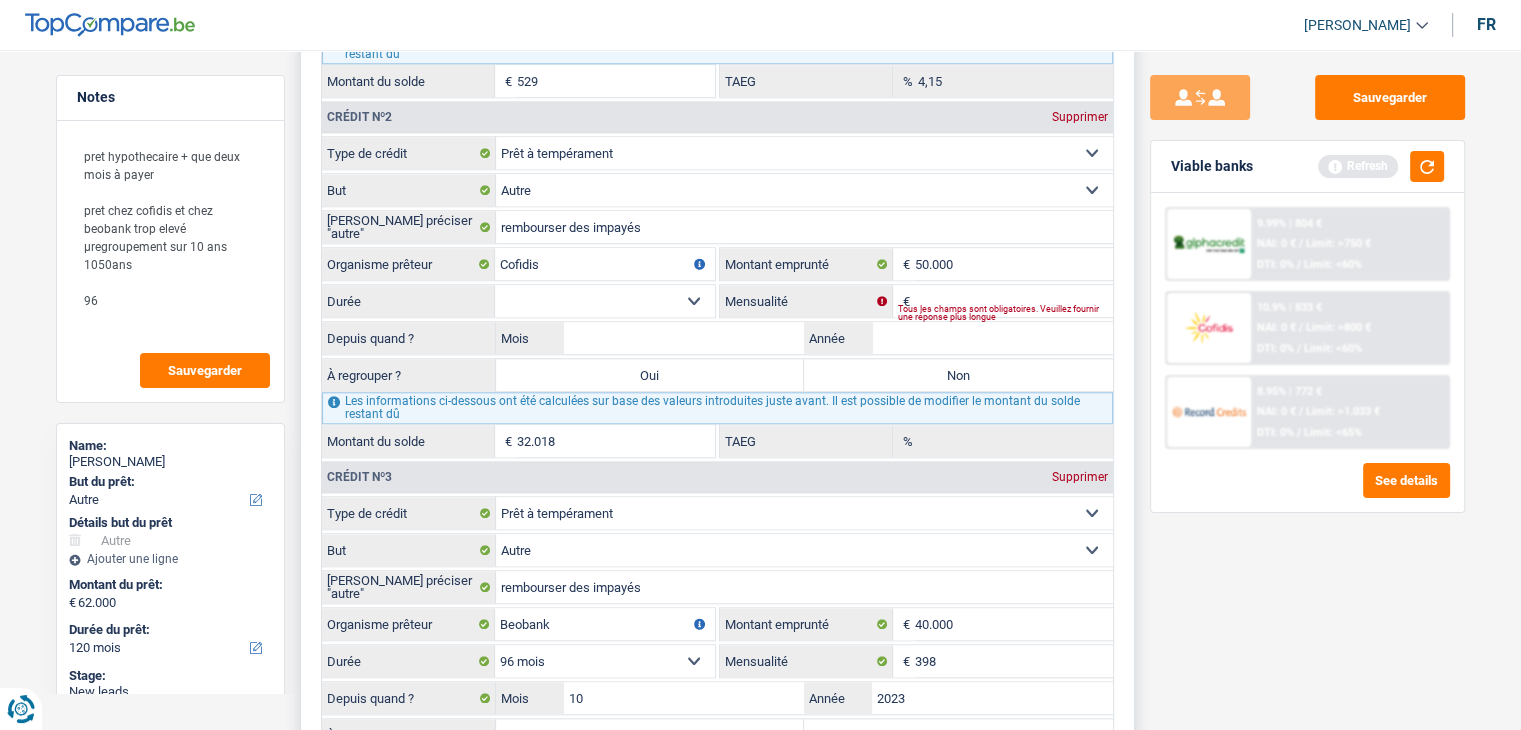 type 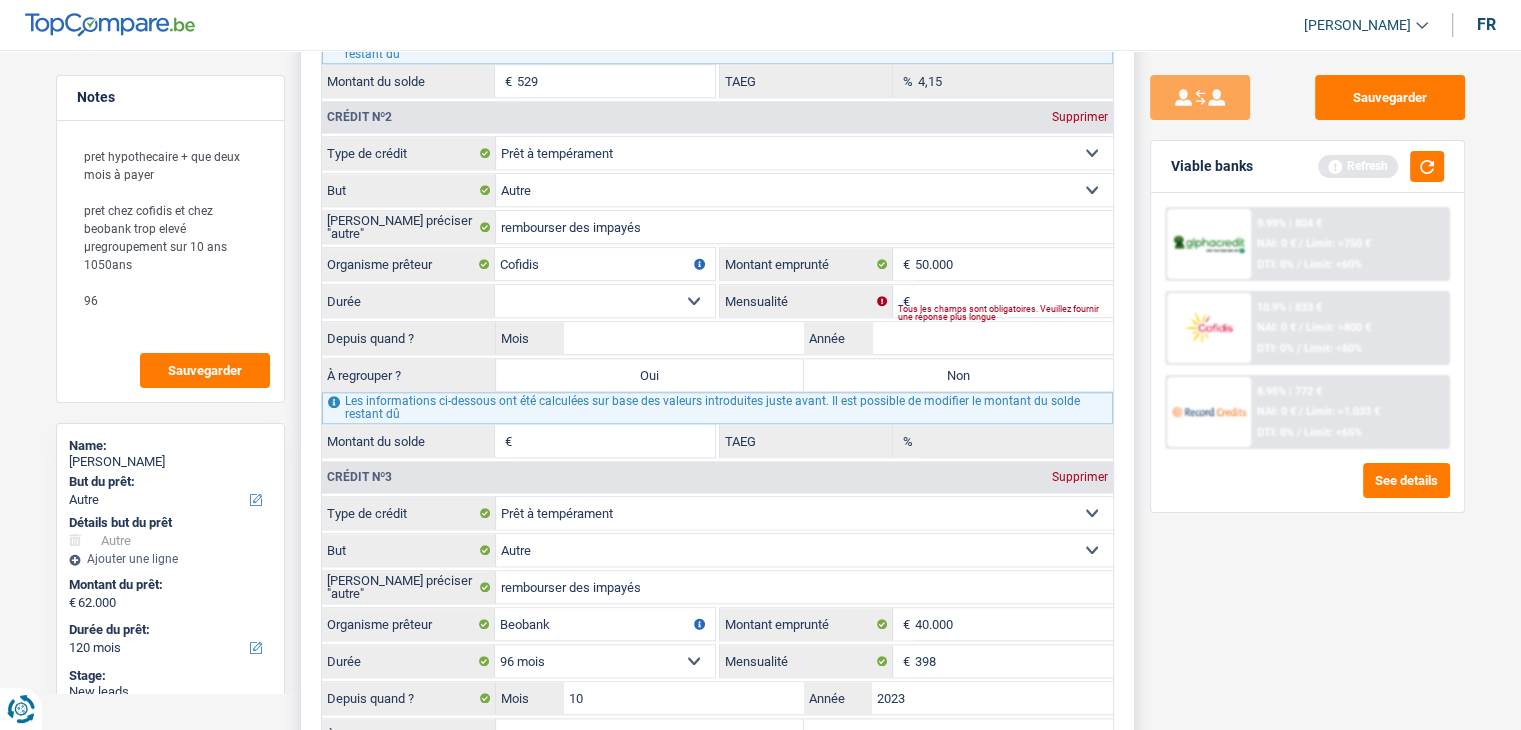 click on "12 mois 18 mois 24 mois 30 mois 36 mois 42 mois 48 mois 60 mois 72 mois 84 mois 96 mois 120 mois
Sélectionner une option" at bounding box center [605, 301] 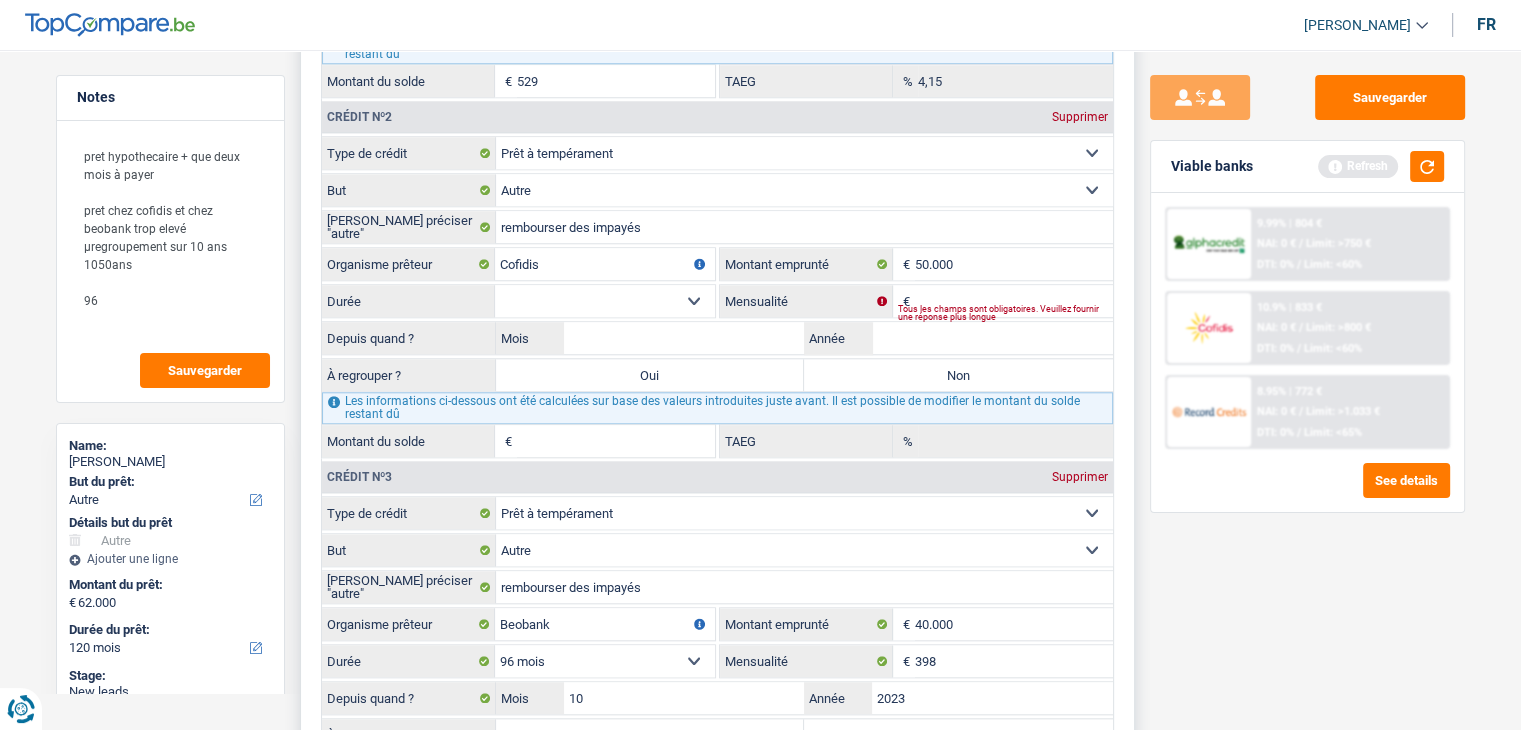 select on "120" 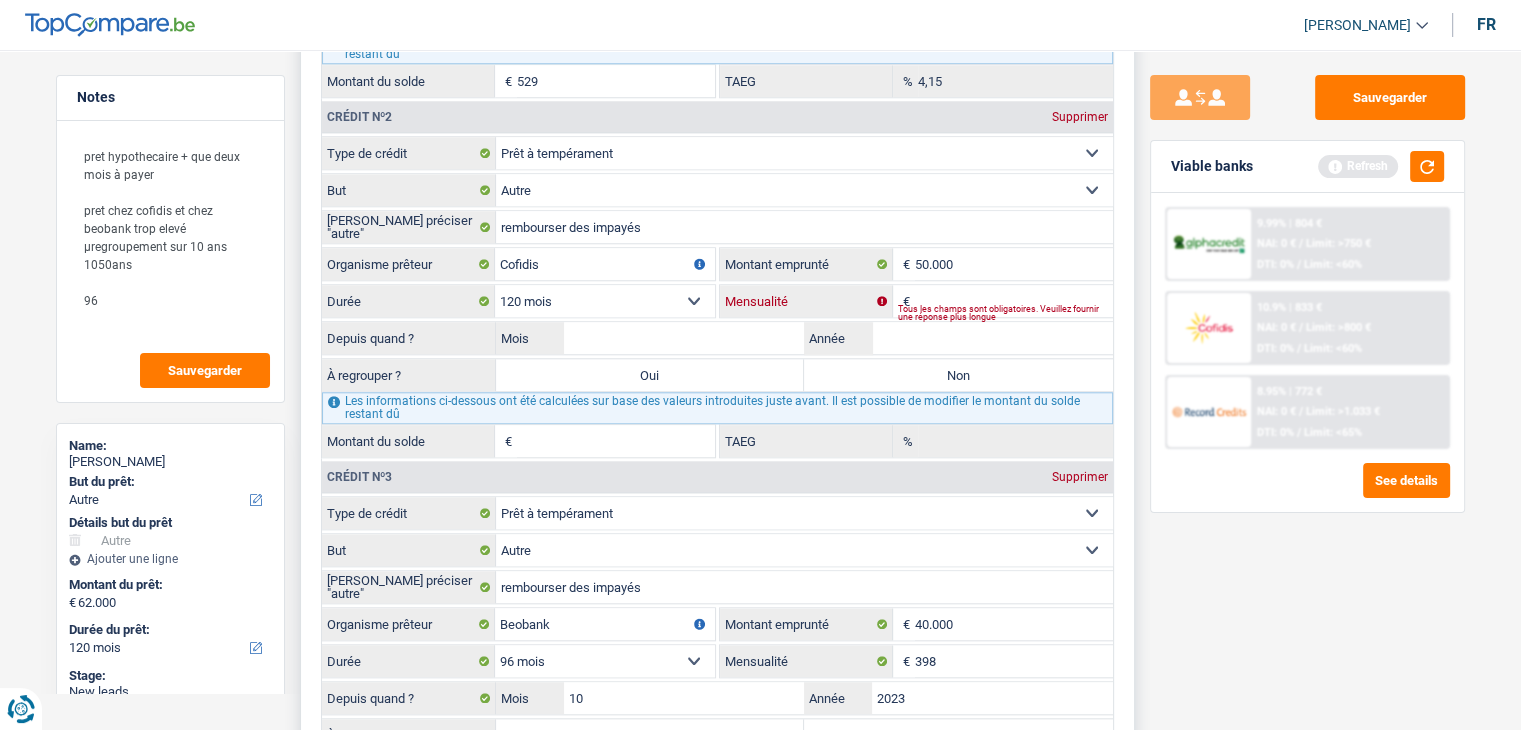 click on "Mensualité" at bounding box center (1014, 301) 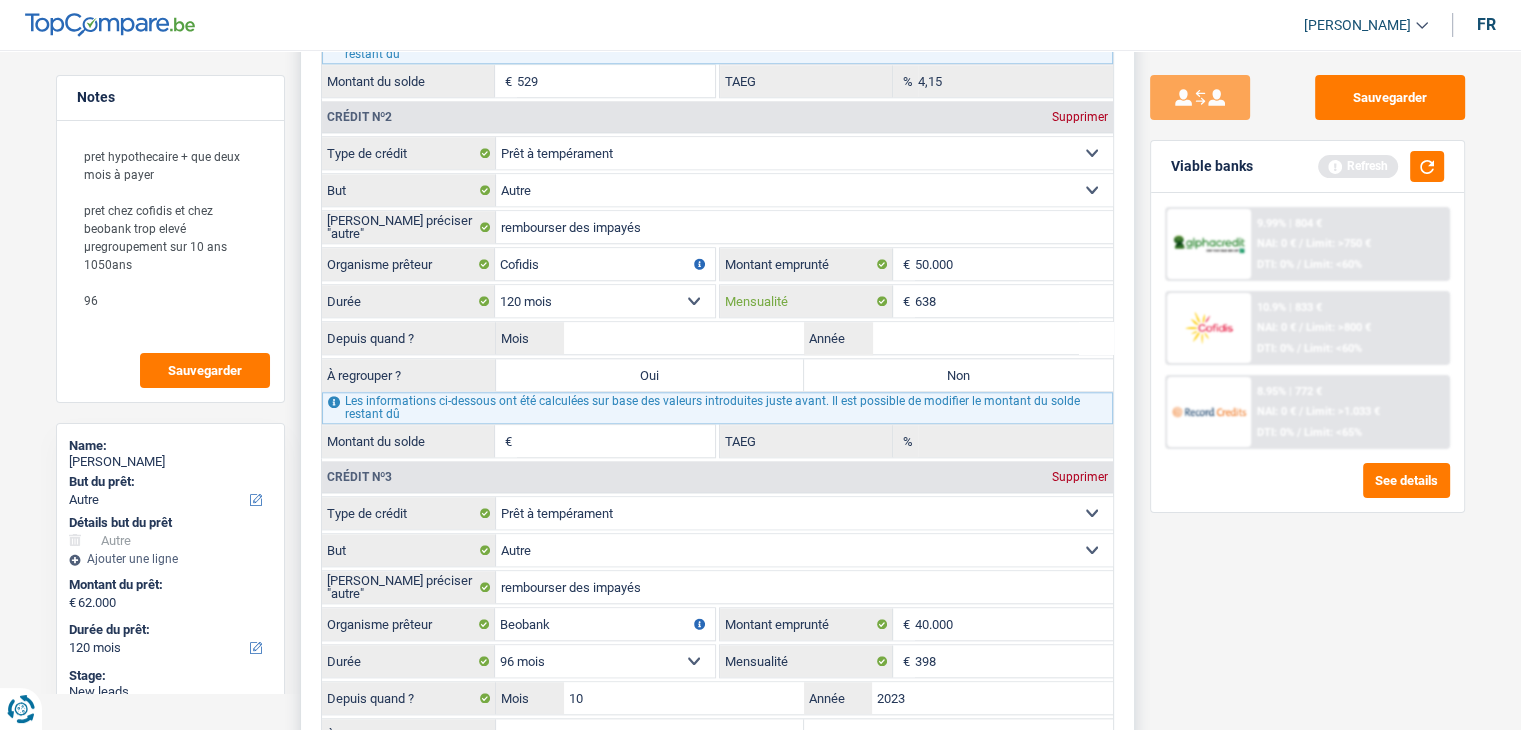 type on "638" 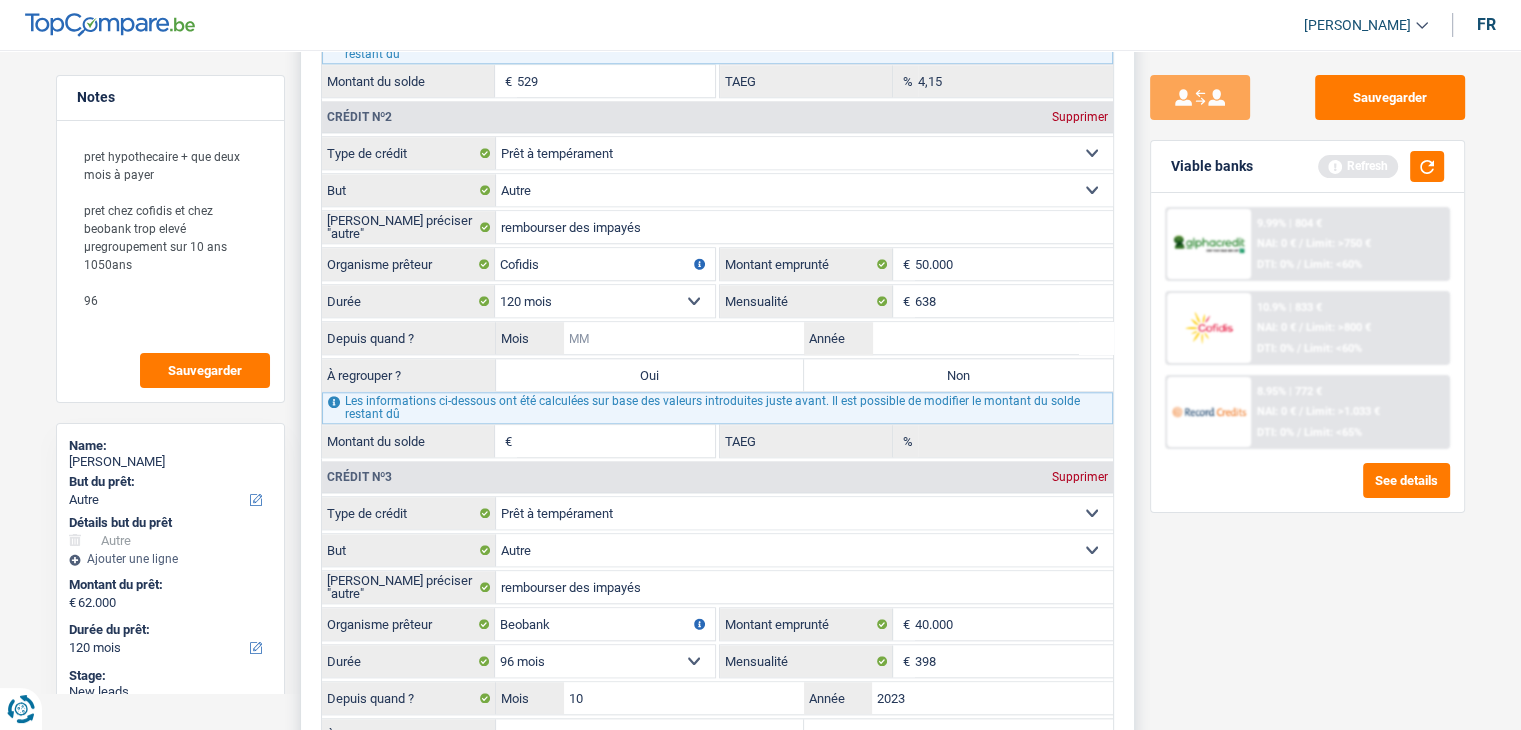 click on "Mois" at bounding box center [684, 338] 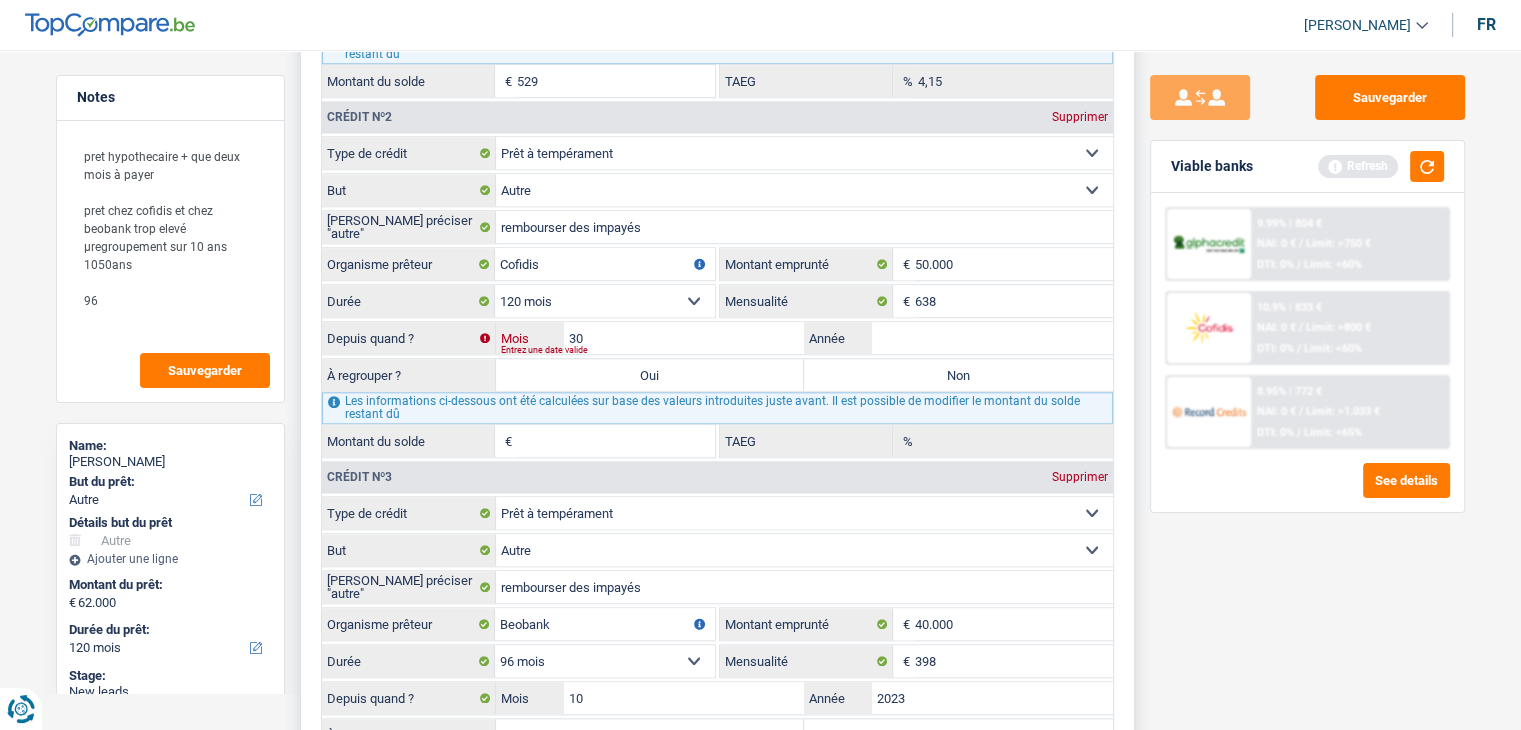 type on "3" 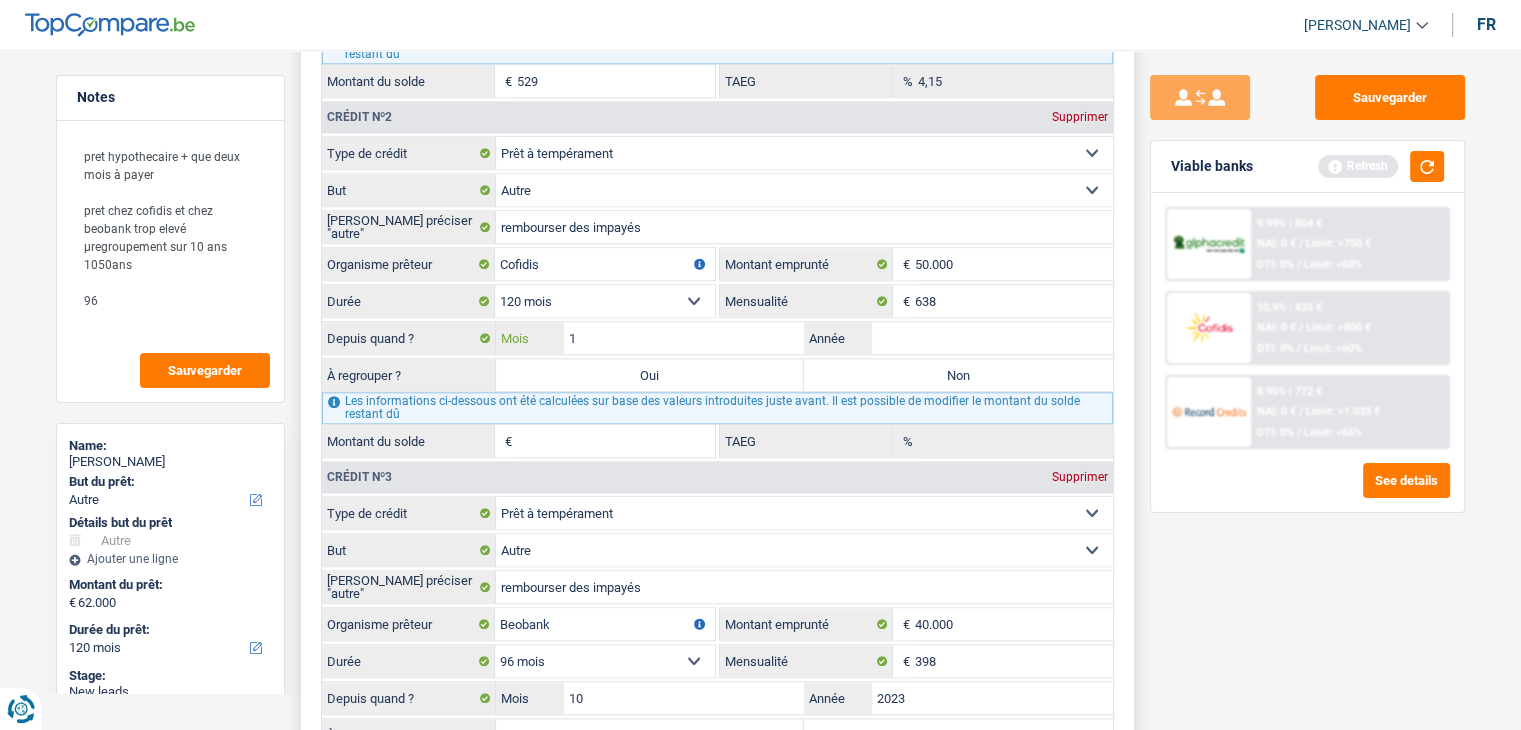 type on "11" 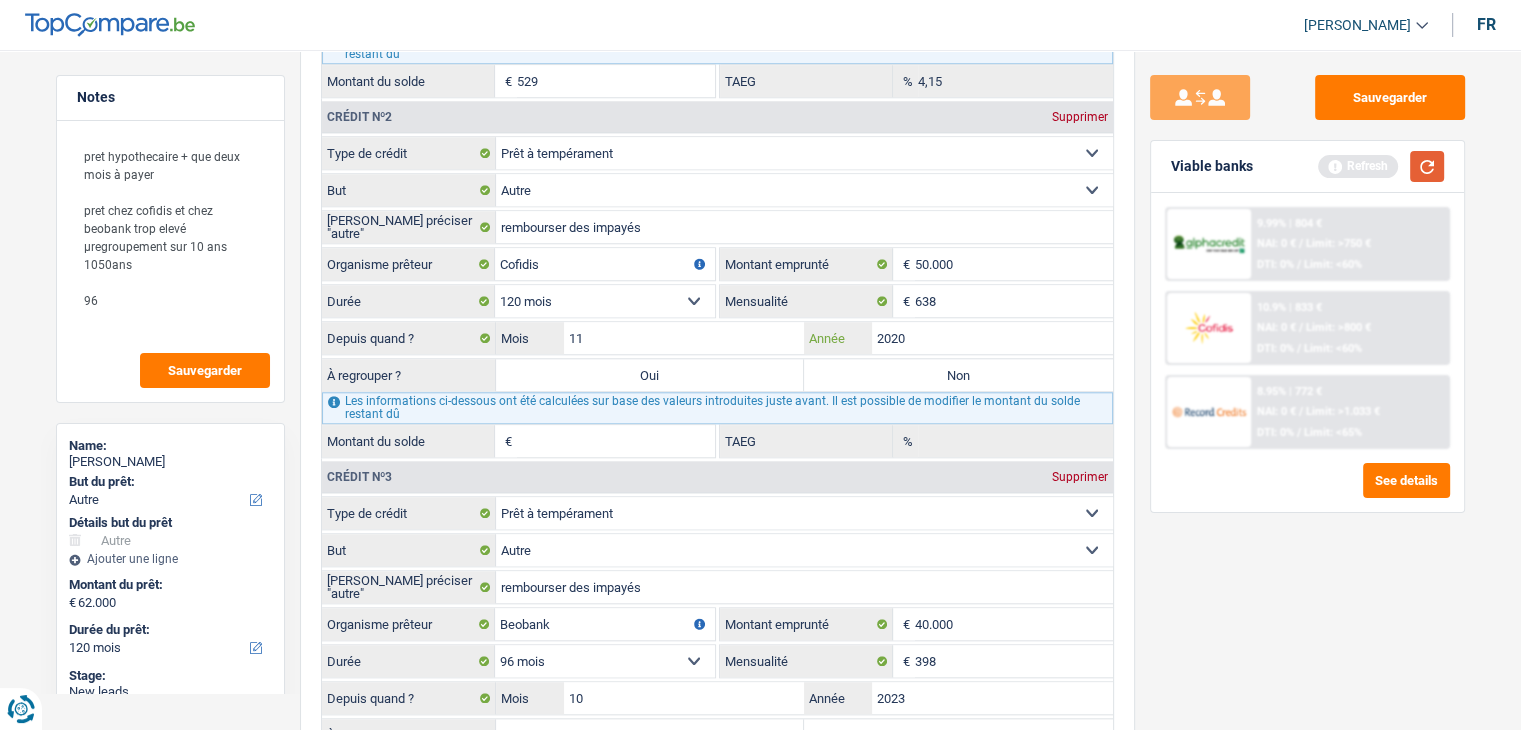 type on "2020" 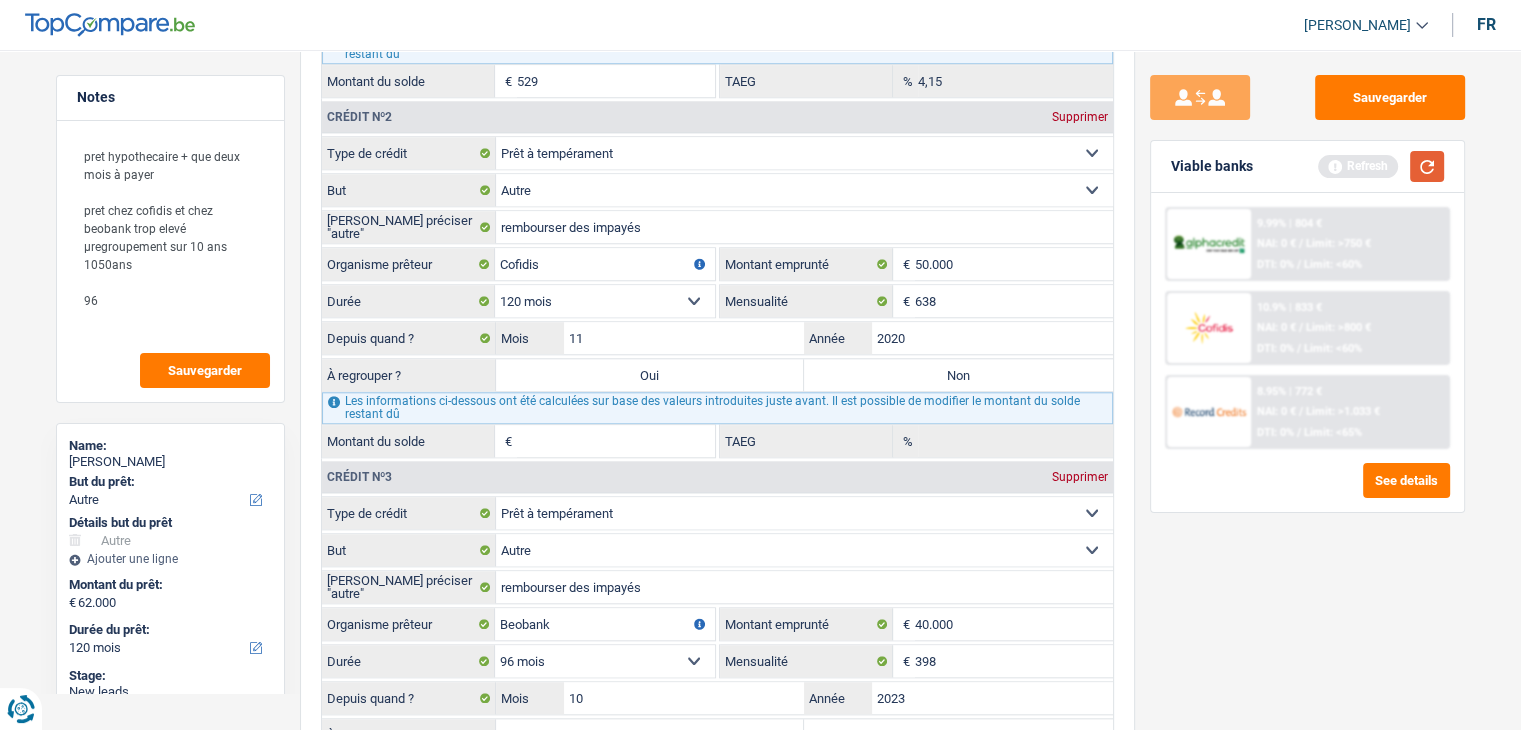 click at bounding box center [1427, 166] 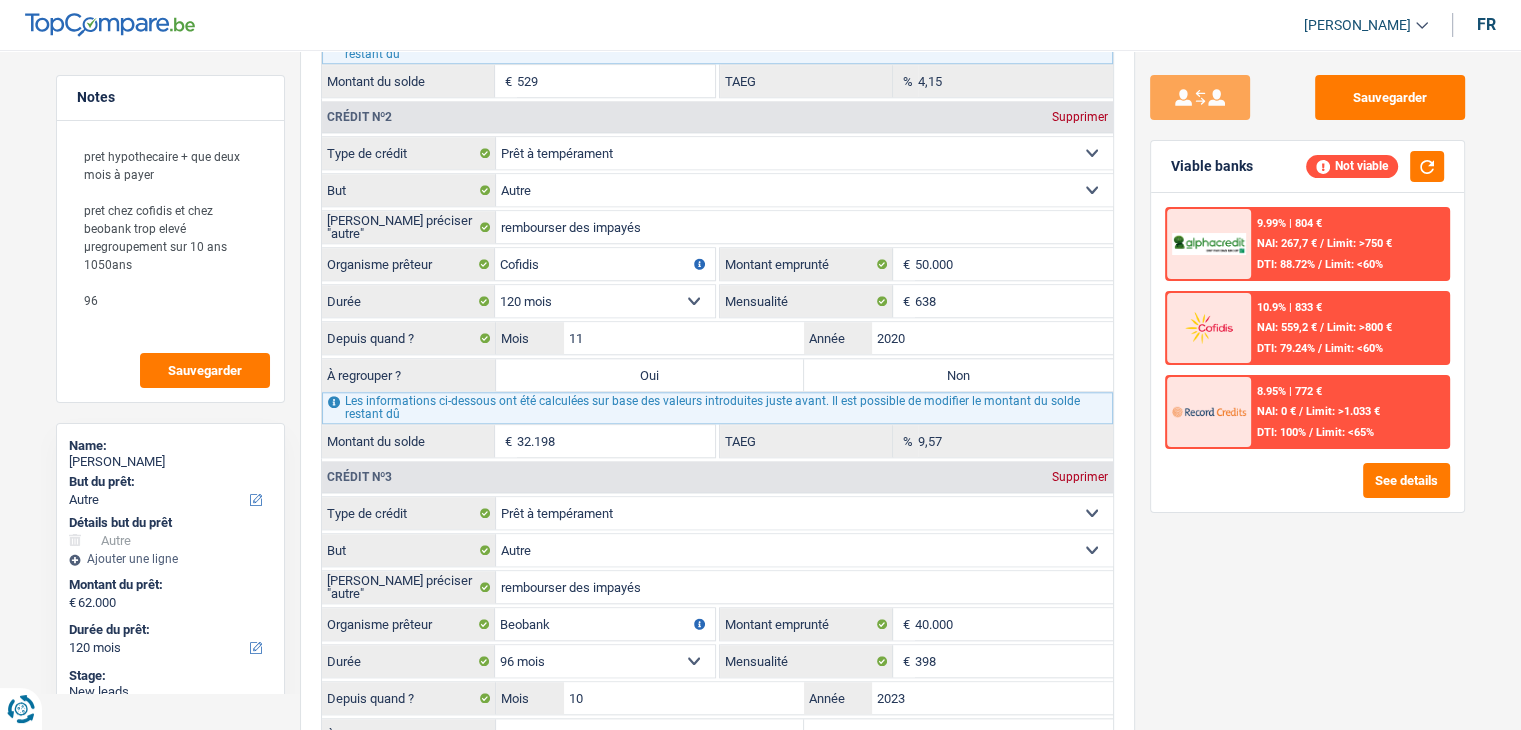 click on "Sauvegarder
Viable banks
Not viable
9.99% | 804 €
NAI: 267,7 €
/
Limit: >750 €
DTI: 88.72%
/
Limit: <60%
10.9% | 833 €
NAI: 559,2 €
/
Limit: >800 €
DTI: 79.24%
/
Limit: <60%
/       /" at bounding box center (1307, 384) 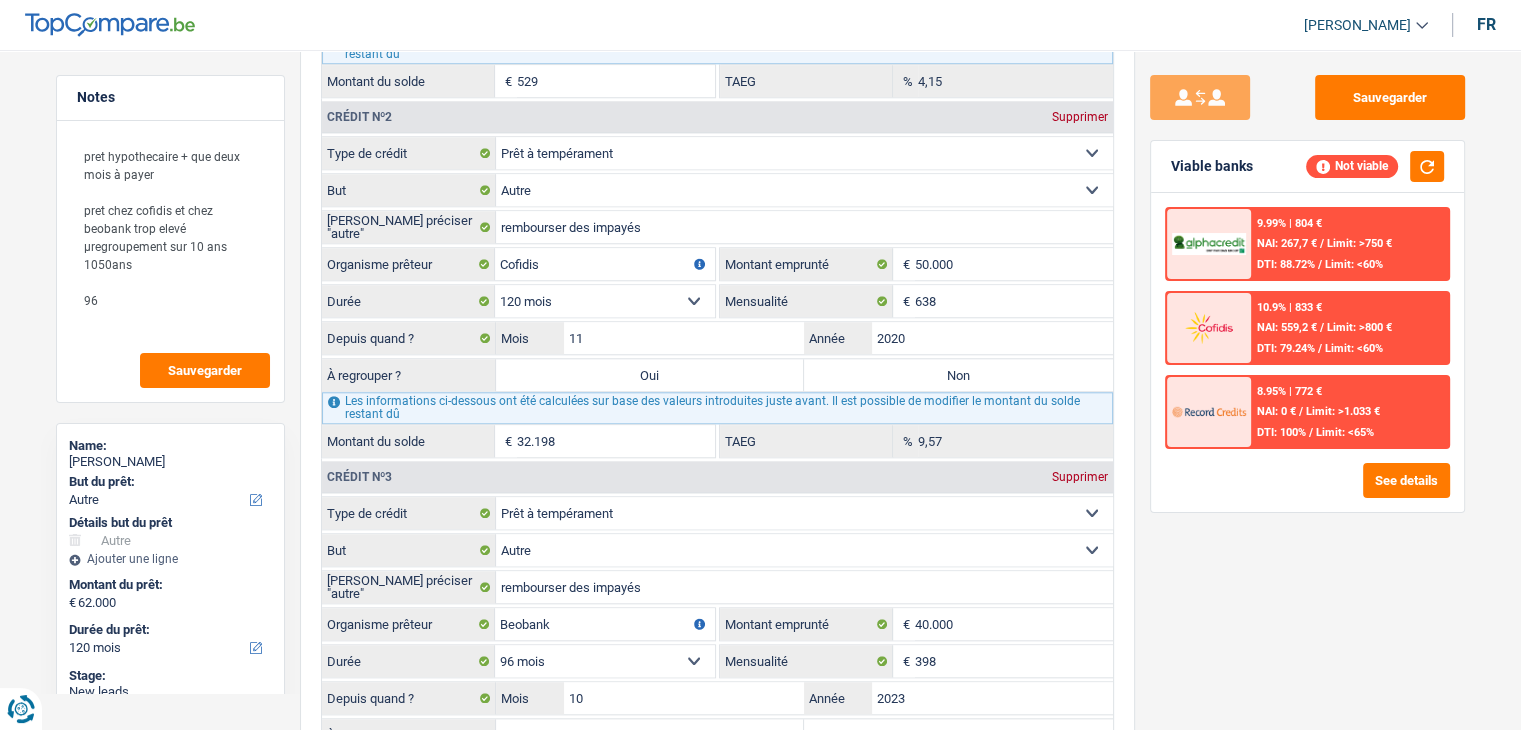 click on "Sauvegarder
Viable banks
Not viable
9.99% | 804 €
NAI: 267,7 €
/
Limit: >750 €
DTI: 88.72%
/
Limit: <60%
10.9% | 833 €
NAI: 559,2 €
/
Limit: >800 €
DTI: 79.24%
/
Limit: <60%
/       /" at bounding box center (1307, 384) 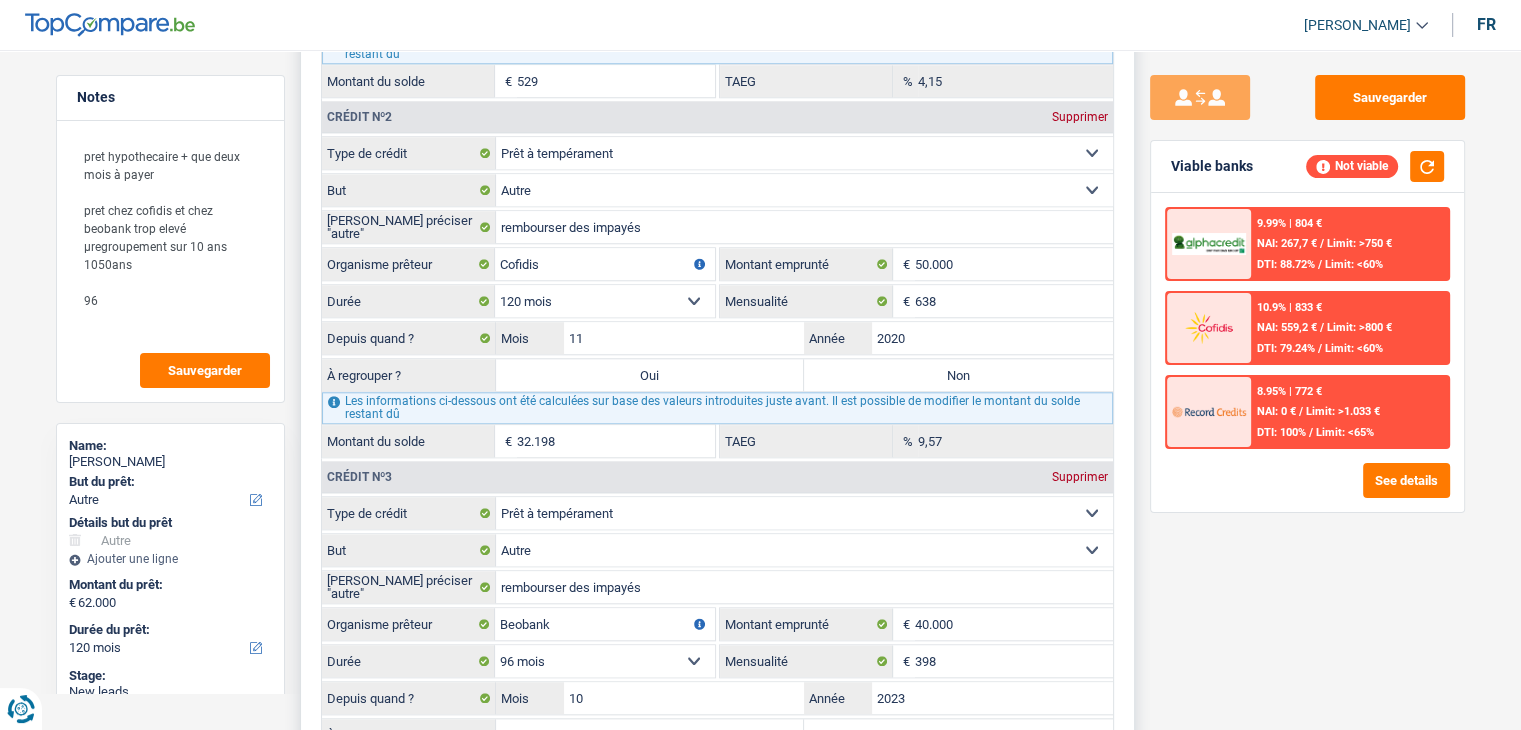 click on "32.198" at bounding box center (616, 441) 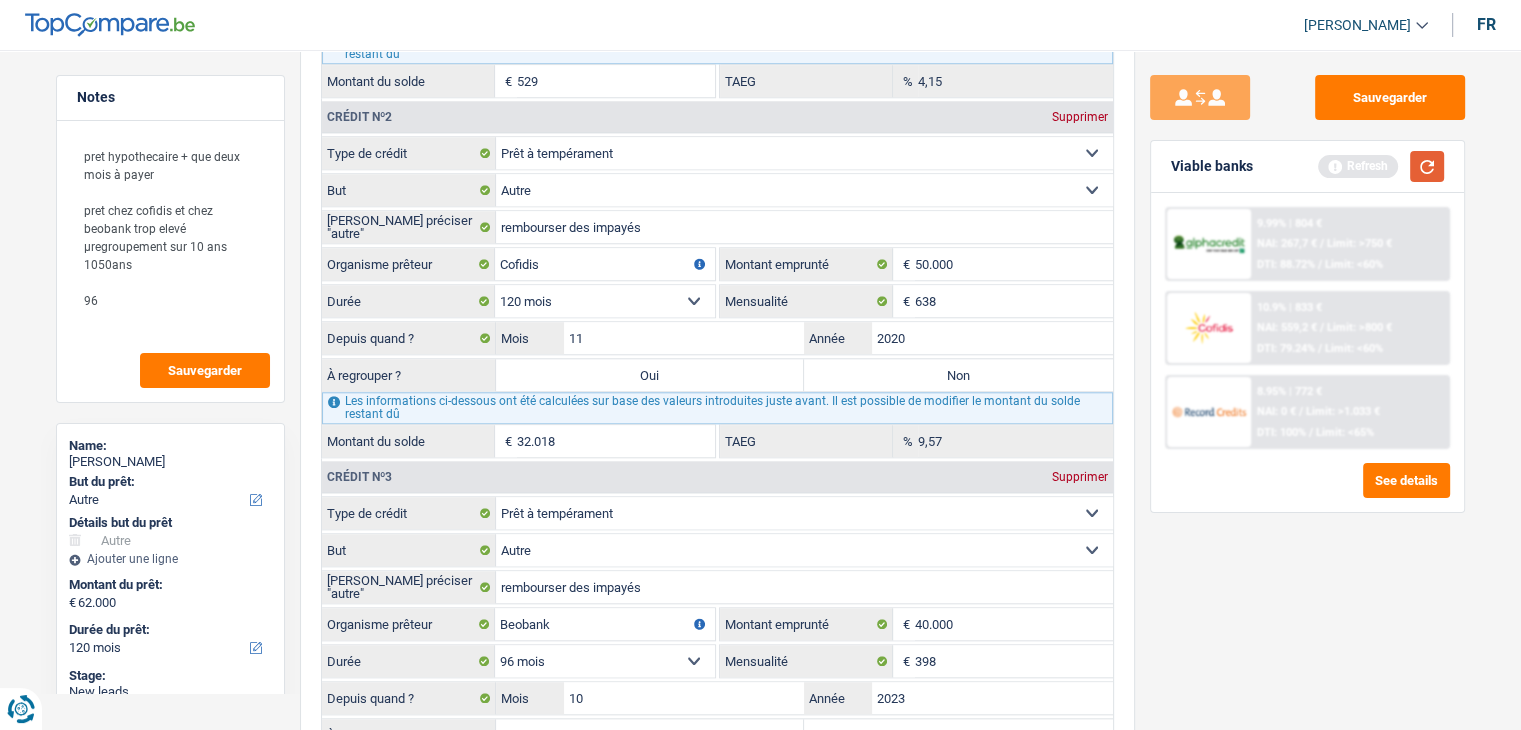 type on "32.018" 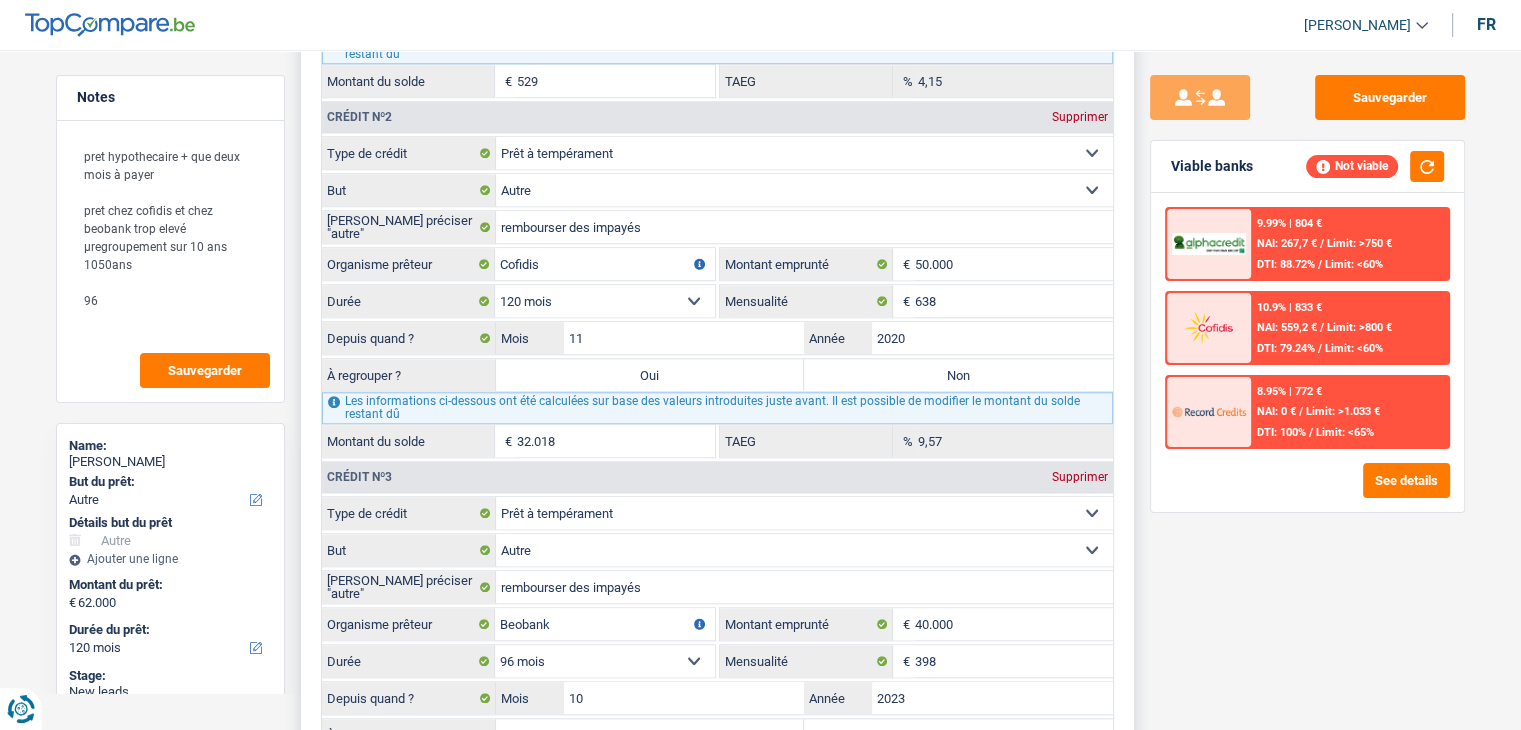 click on "Oui" at bounding box center (650, 375) 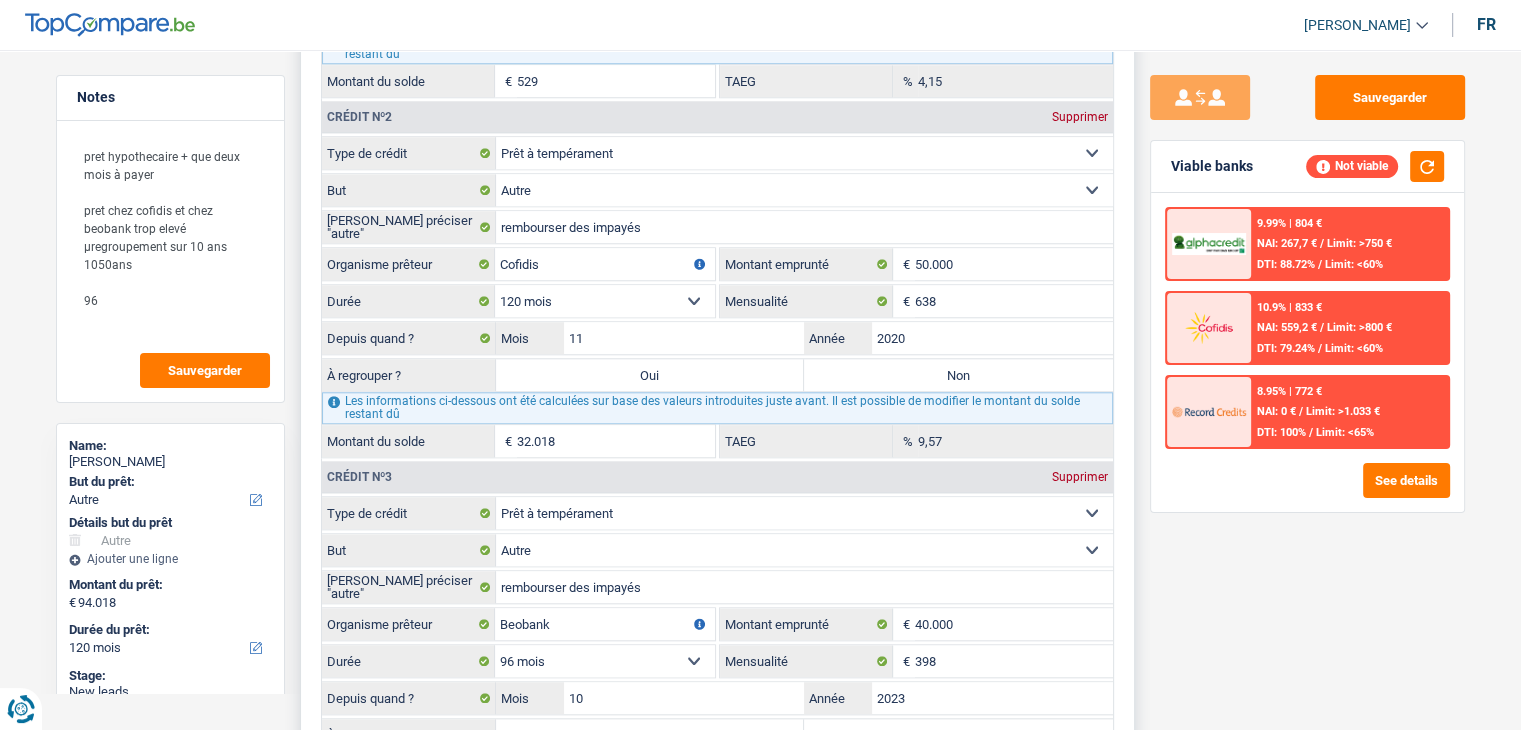 type on "32.018" 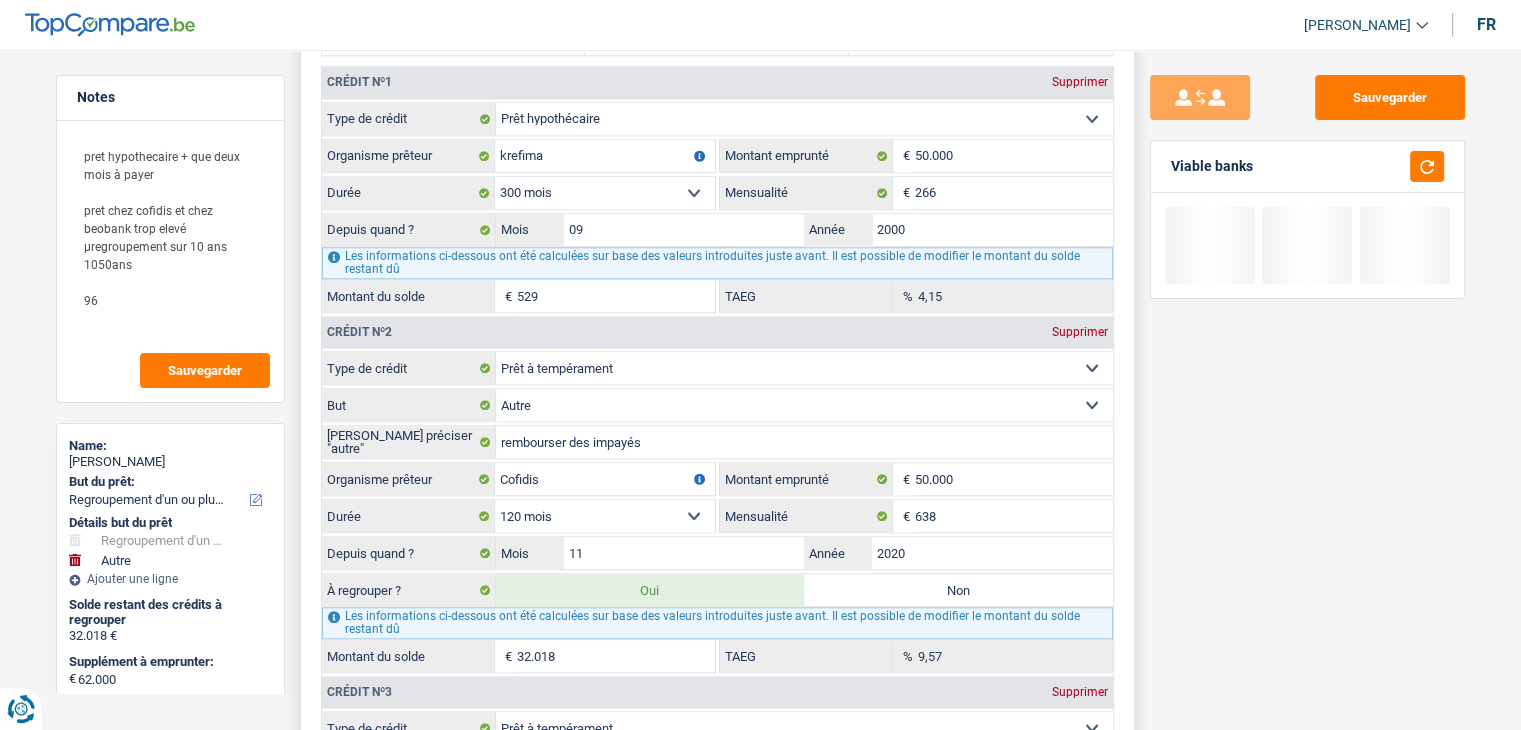 click on "Carte ou ouverture de crédit Prêt hypothécaire Vente à tempérament Prêt à tempérament Prêt rénovation Prêt voiture Regroupement d'un ou plusieurs crédits
Sélectionner une option" at bounding box center [804, 368] 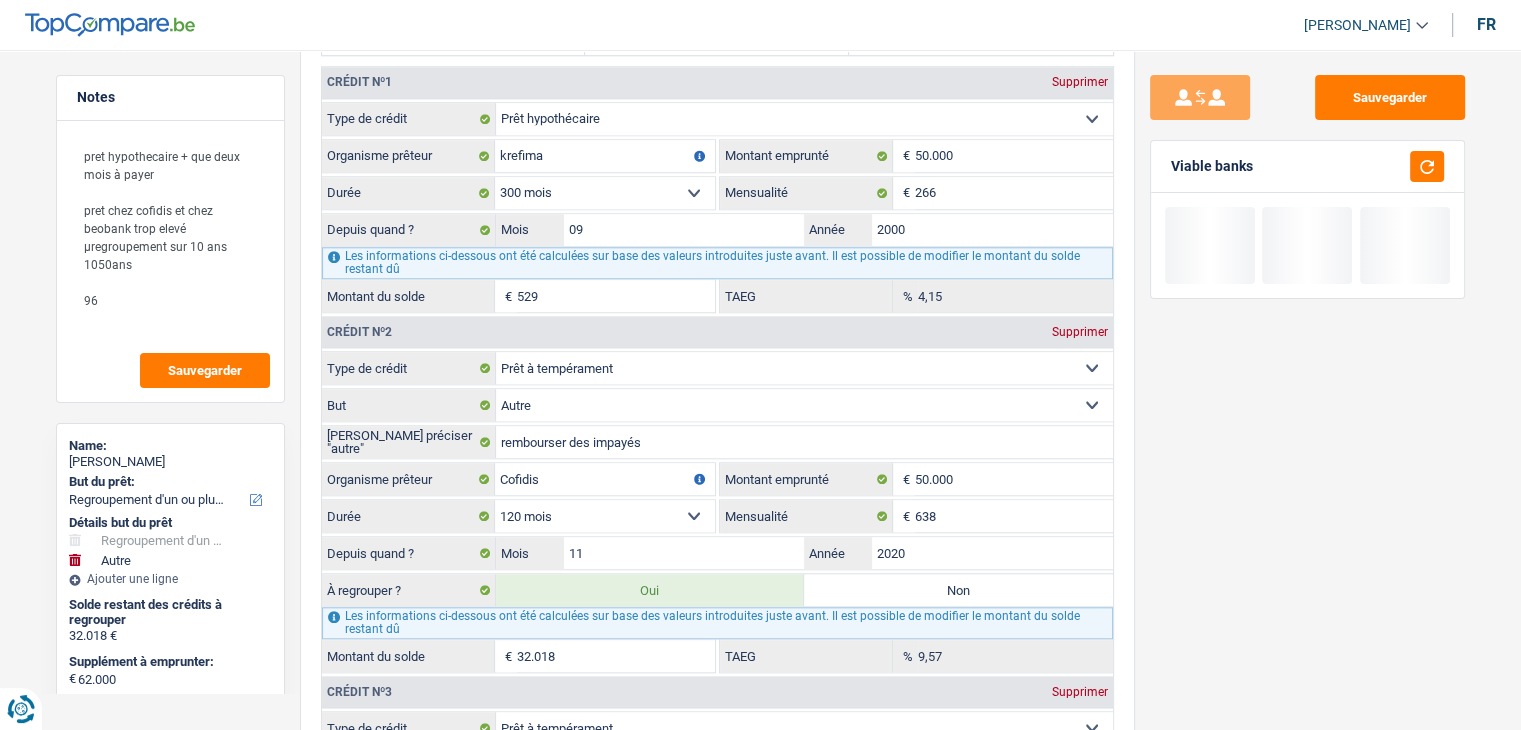 click on "Sauvegarder
Viable banks" at bounding box center [1307, 384] 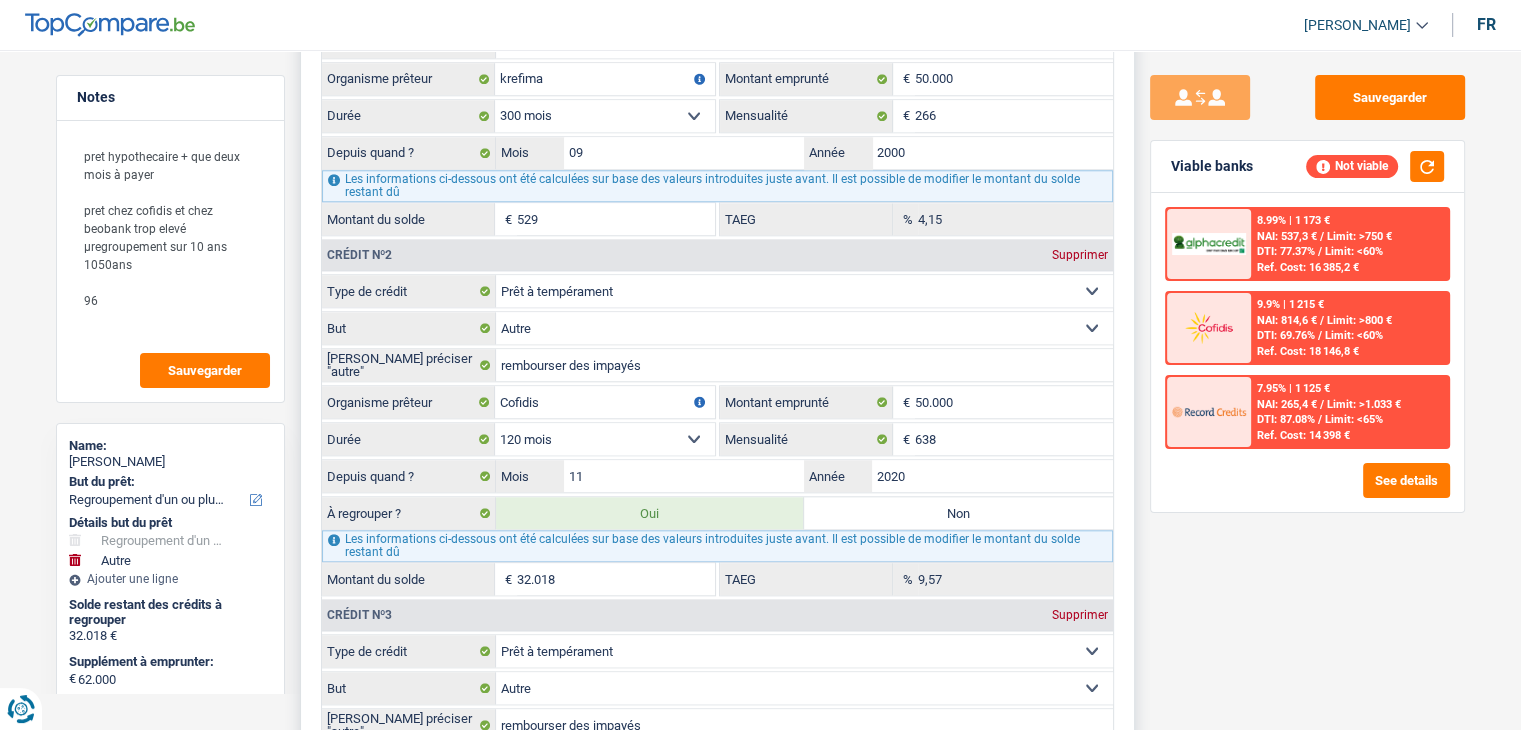 scroll, scrollTop: 2000, scrollLeft: 0, axis: vertical 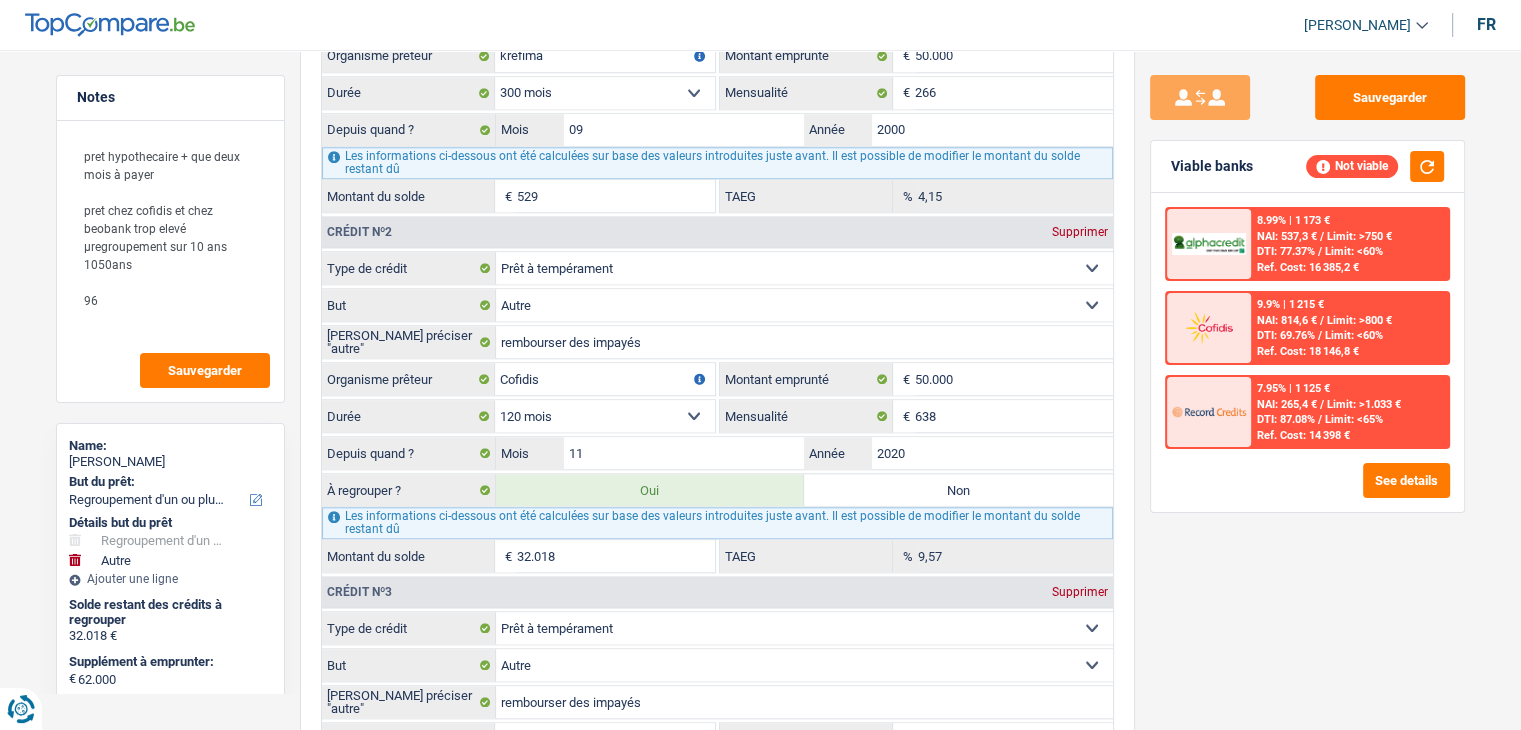 click on "Sauvegarder
Viable banks
Not viable
8.99% | 1 173 €
NAI: 537,3 €
/
Limit: >750 €
DTI: 77.37%
/
Limit: <60%
Ref. Cost: 16 385,2 €
9.9% | 1 215 €
NAI: 814,6 €
/
Limit: >800 €
DTI: 69.76%
/               /       /" at bounding box center (1307, 384) 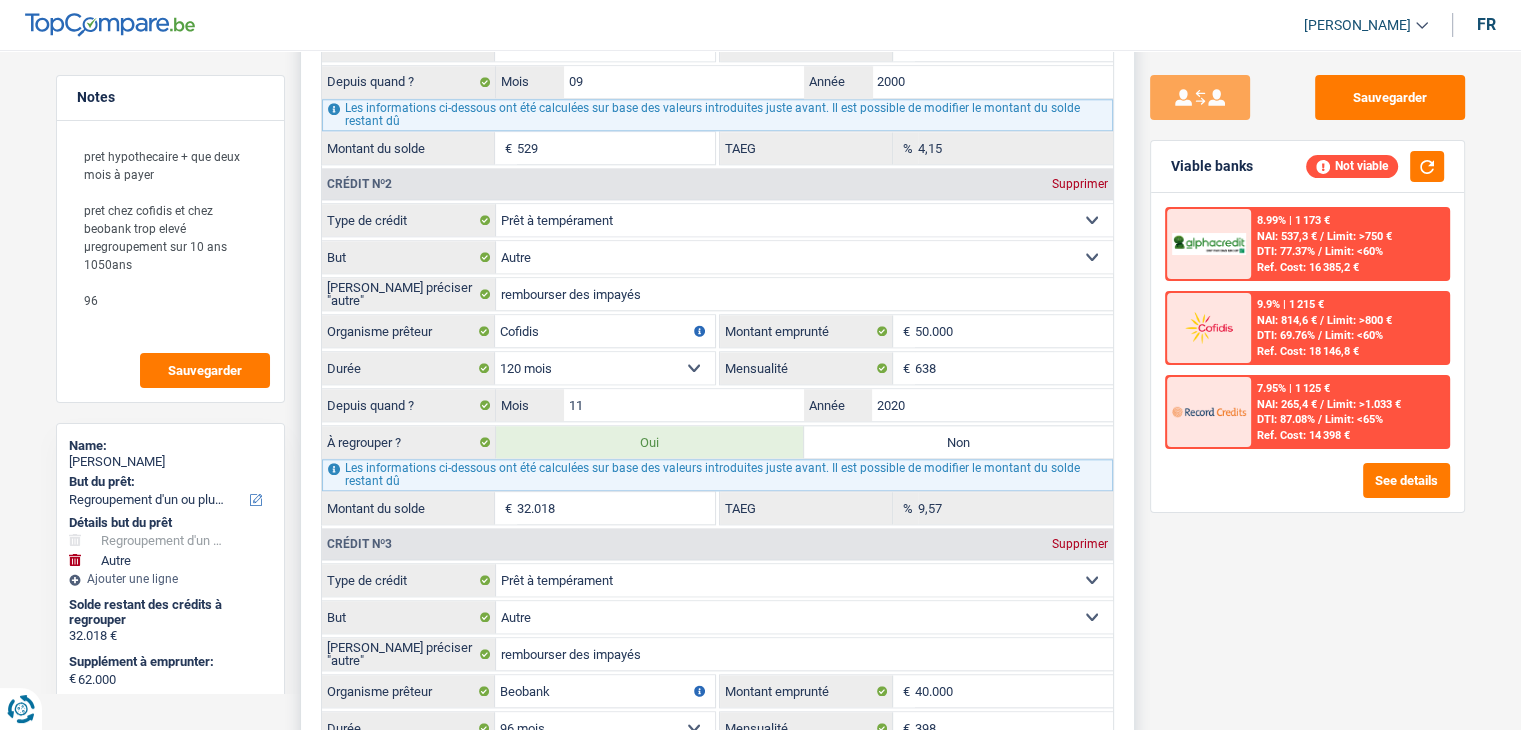 scroll, scrollTop: 2300, scrollLeft: 0, axis: vertical 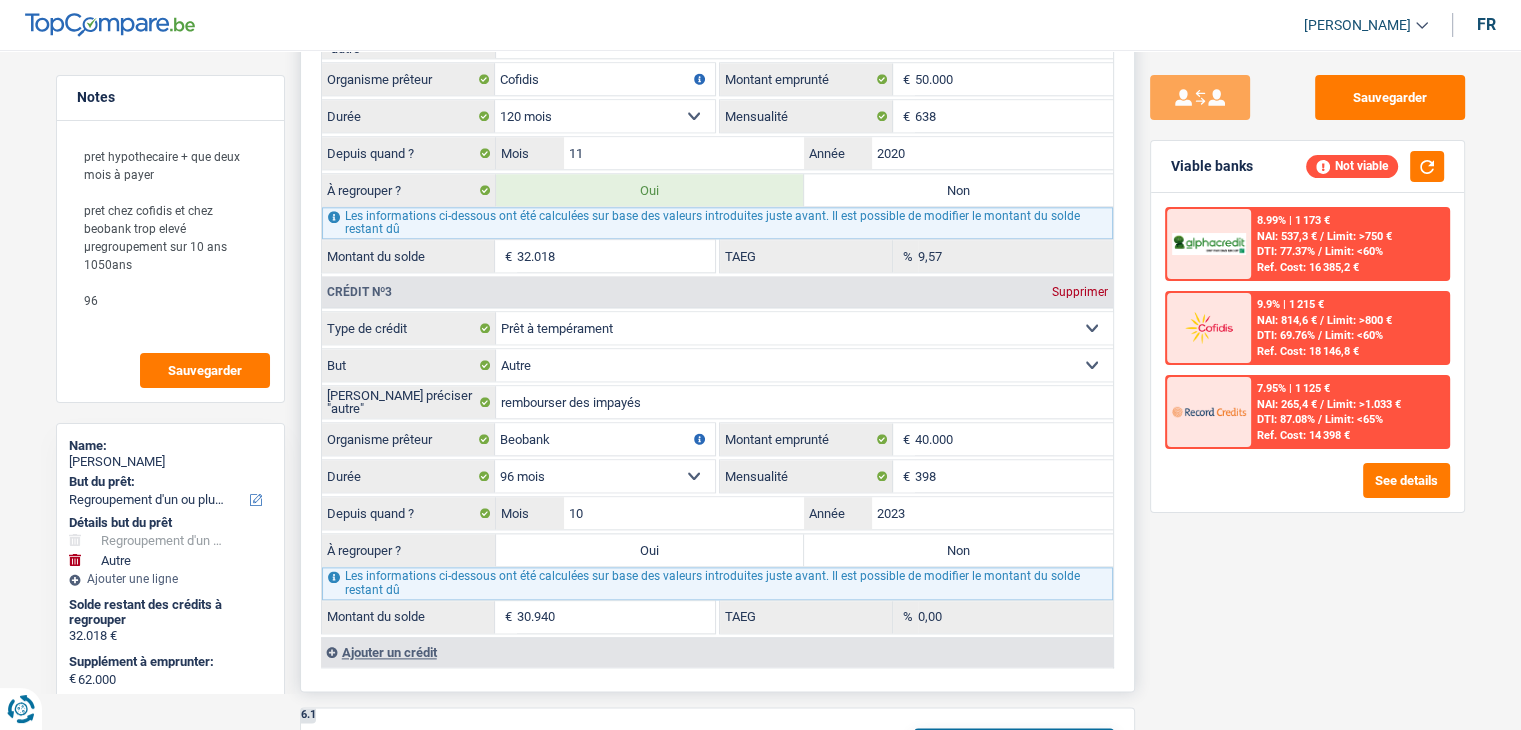 click on "Oui" at bounding box center (650, 550) 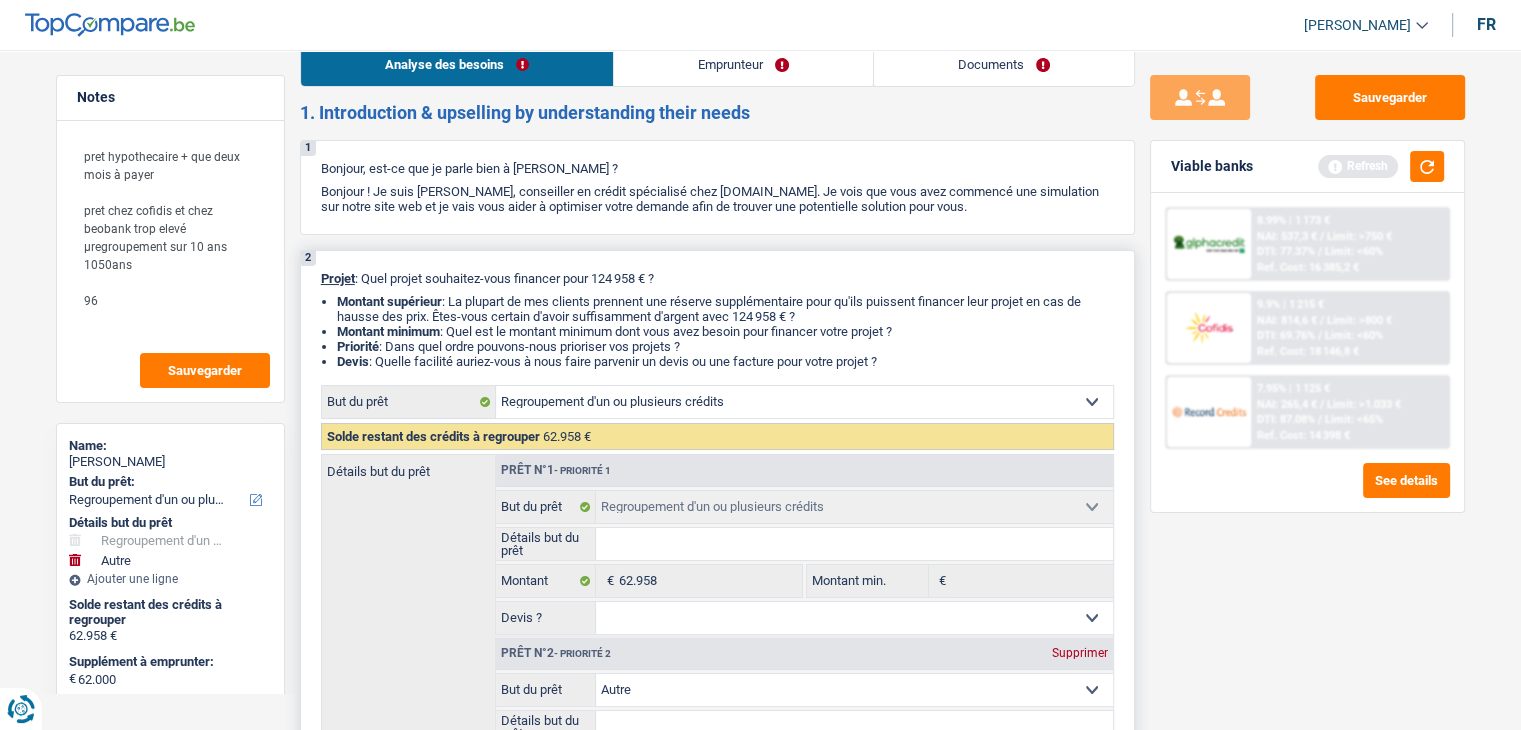 scroll, scrollTop: 300, scrollLeft: 0, axis: vertical 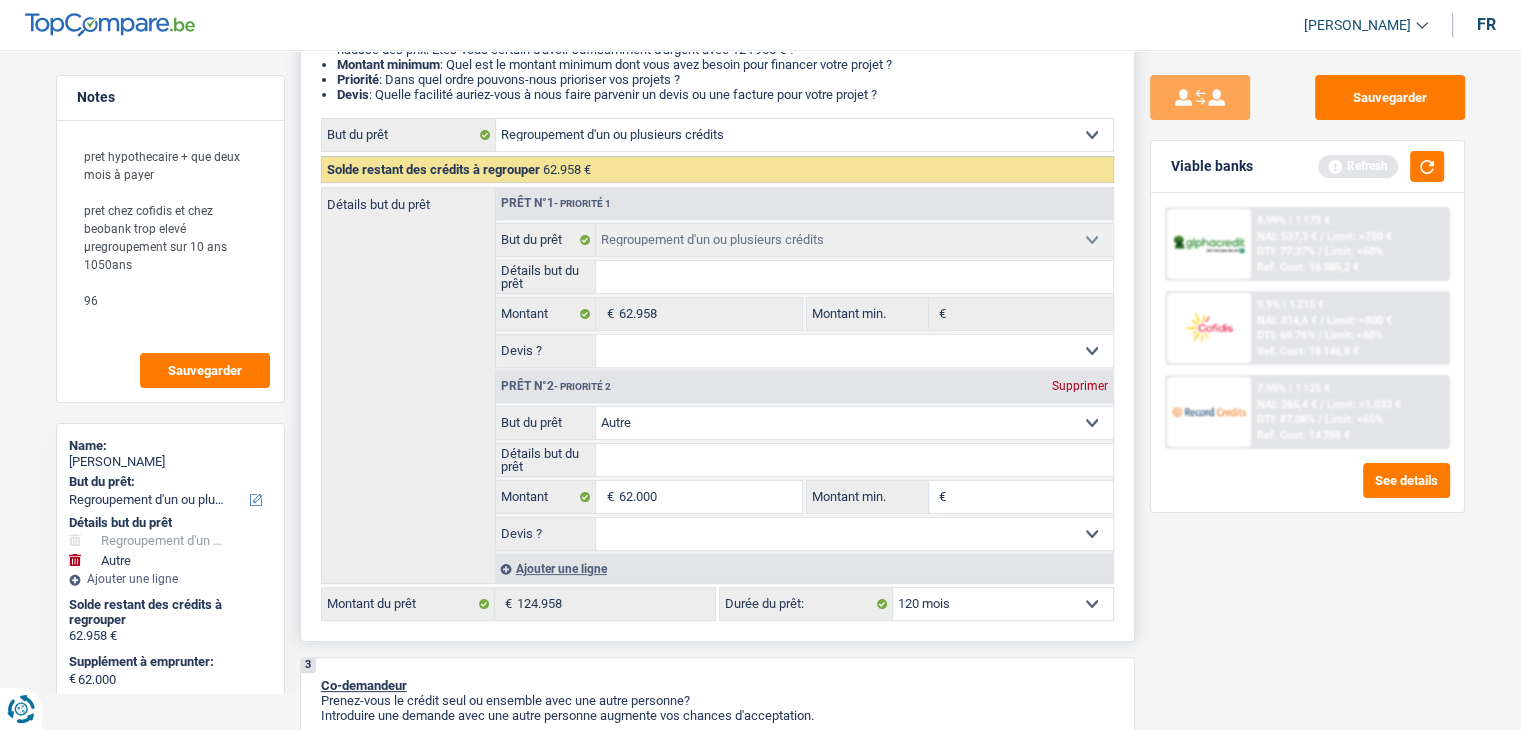 click on "Supprimer" at bounding box center (1080, 386) 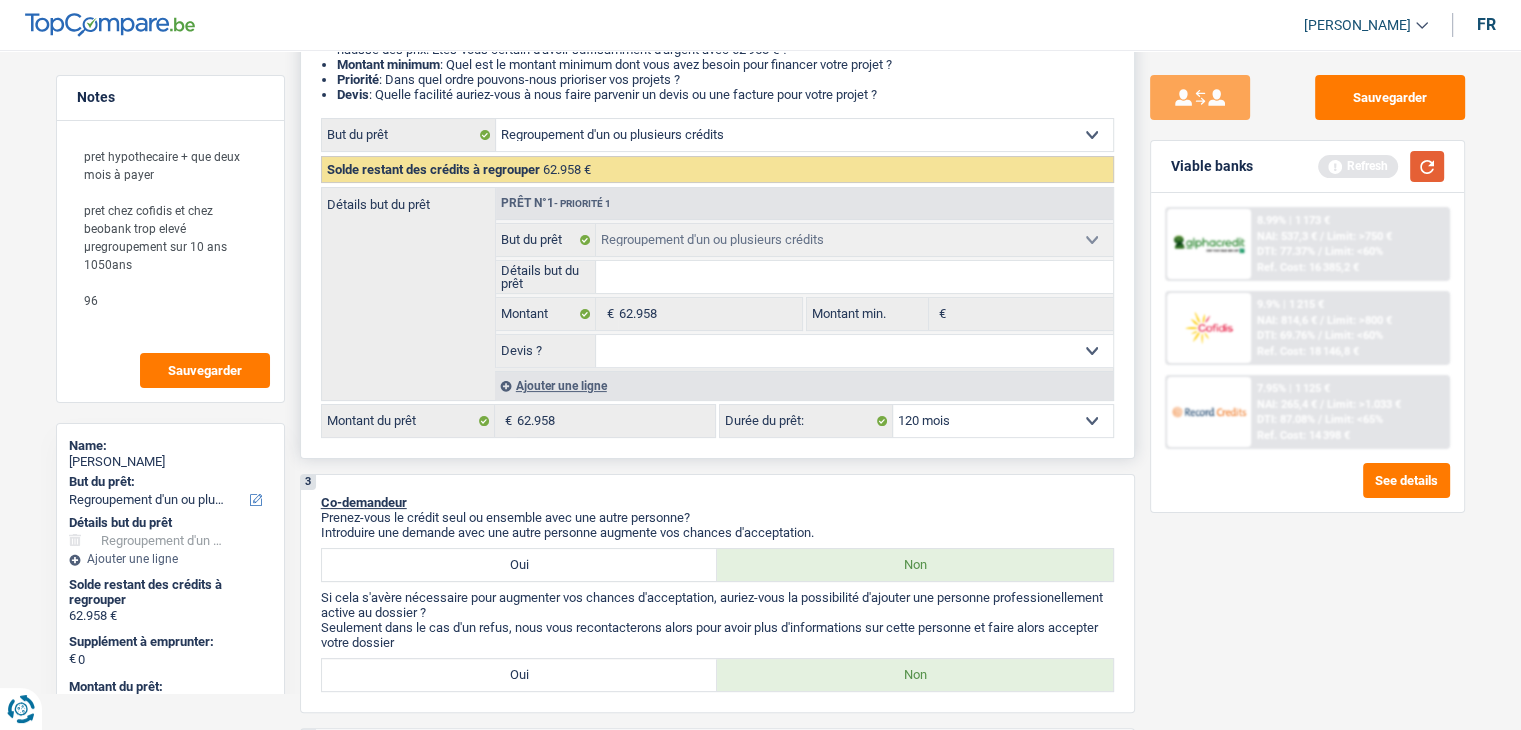 click at bounding box center [1427, 166] 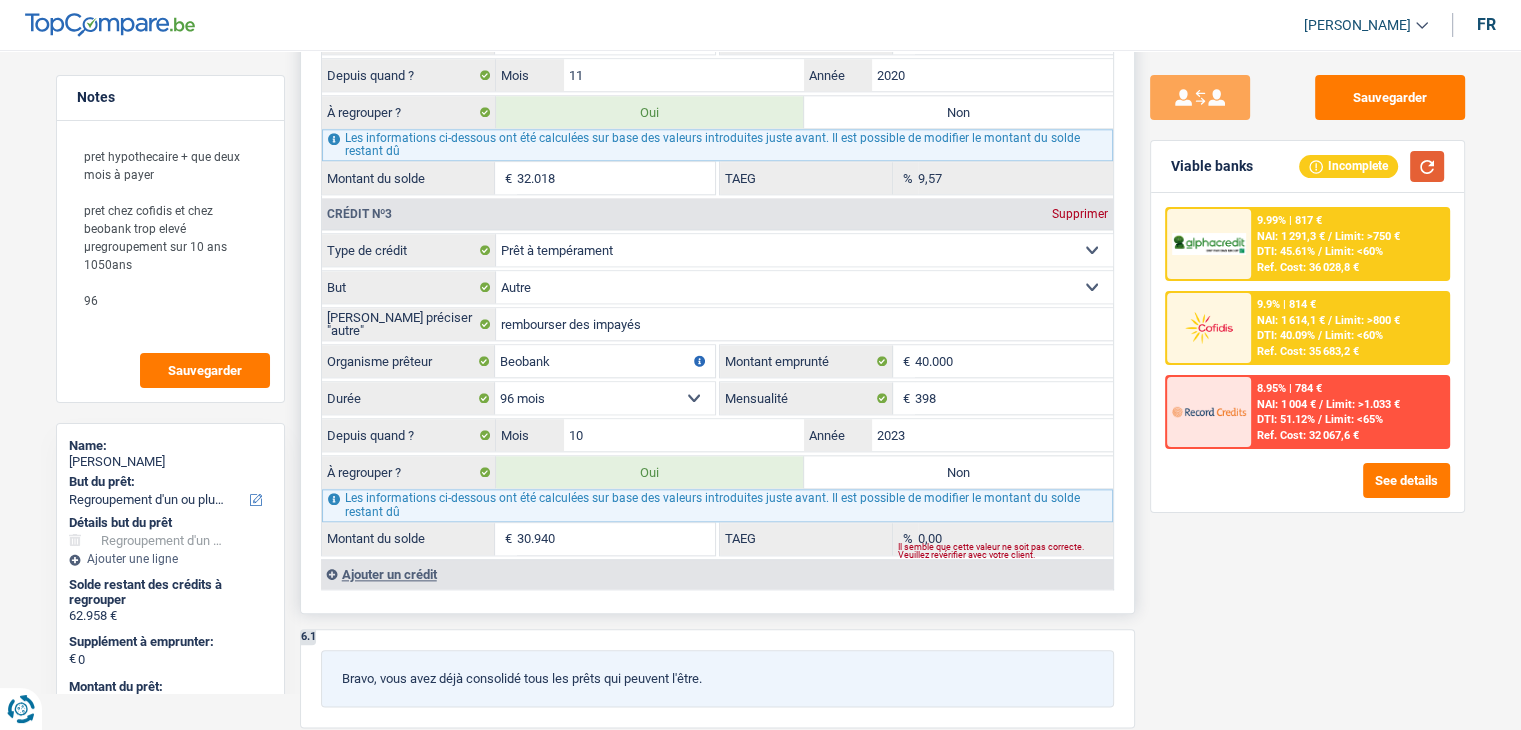 scroll, scrollTop: 2000, scrollLeft: 0, axis: vertical 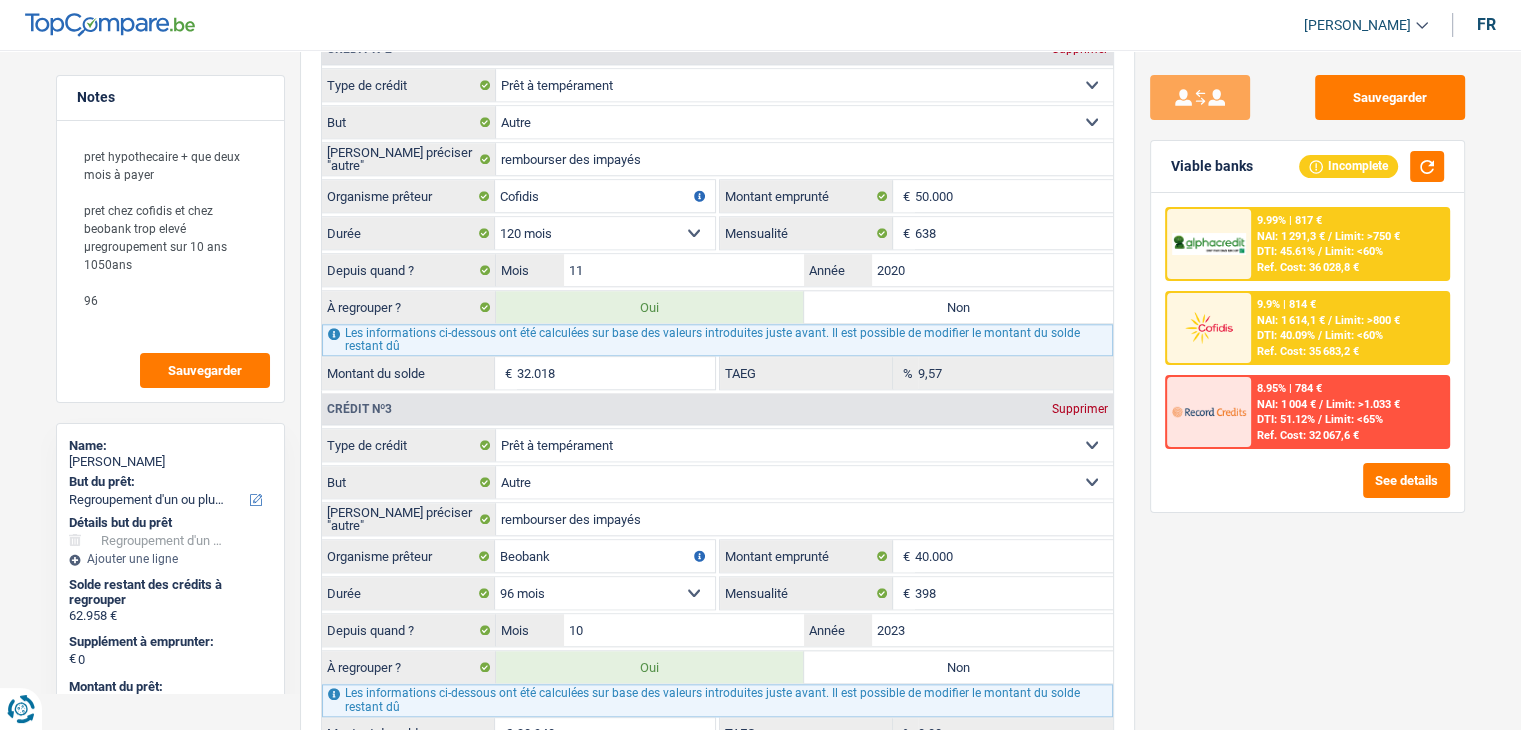 click on "Sauvegarder
Viable banks
Incomplete
9.99% | 817 €
NAI: 1 291,3 €
/
Limit: >750 €
DTI: 45.61%
/
Limit: <60%
Ref. Cost: 36 028,8 €
9.9% | 814 €
NAI: 1 614,1 €
/
Limit: >800 €
DTI: 40.09%
/               /       /" at bounding box center [1307, 384] 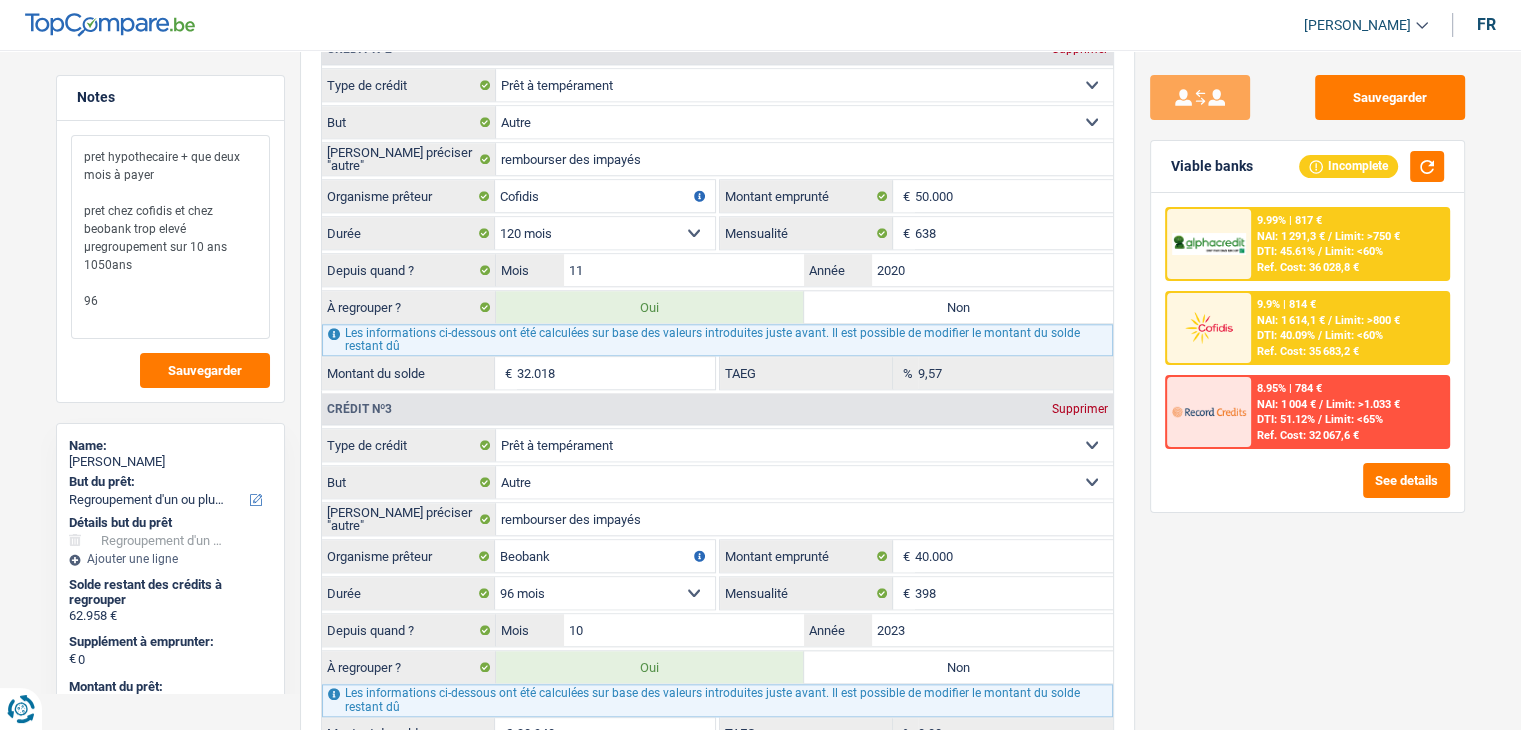 click on "pret hypothecaire + que deux mois à payer
pret chez cofidis et chez beobank trop elevé
µregroupement sur 10 ans
1050ans
96" at bounding box center (170, 237) 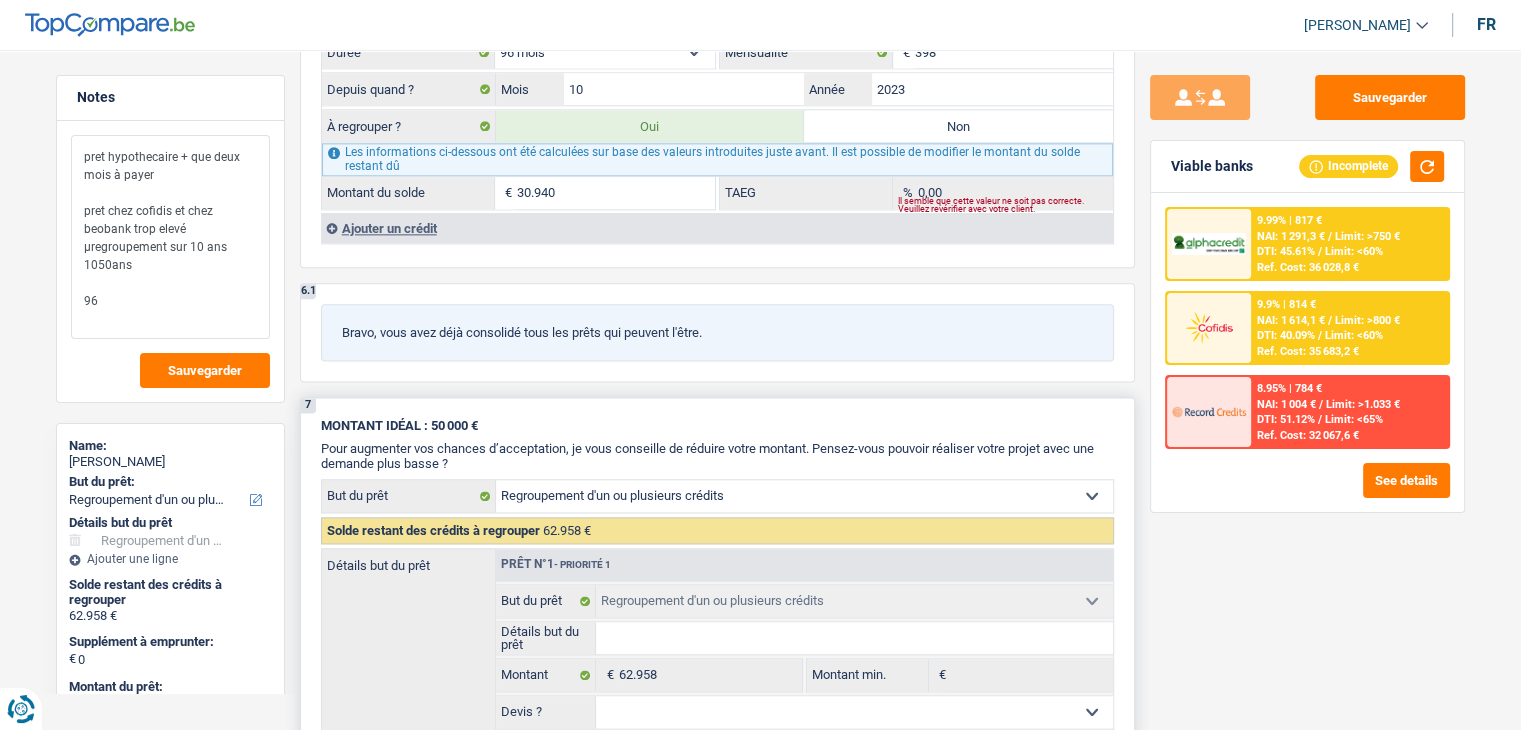 scroll, scrollTop: 3000, scrollLeft: 0, axis: vertical 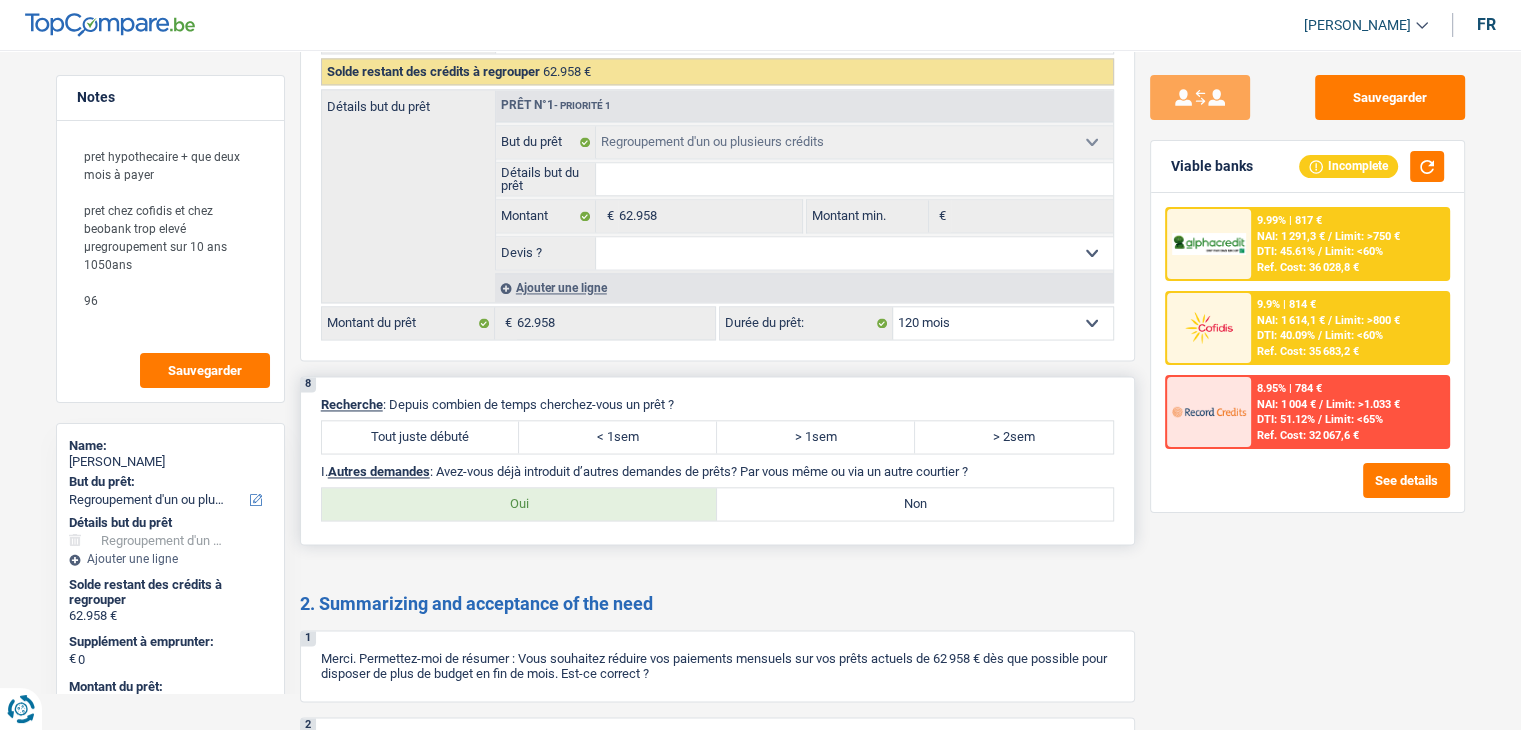 click on "Tout juste débuté" at bounding box center [421, 437] 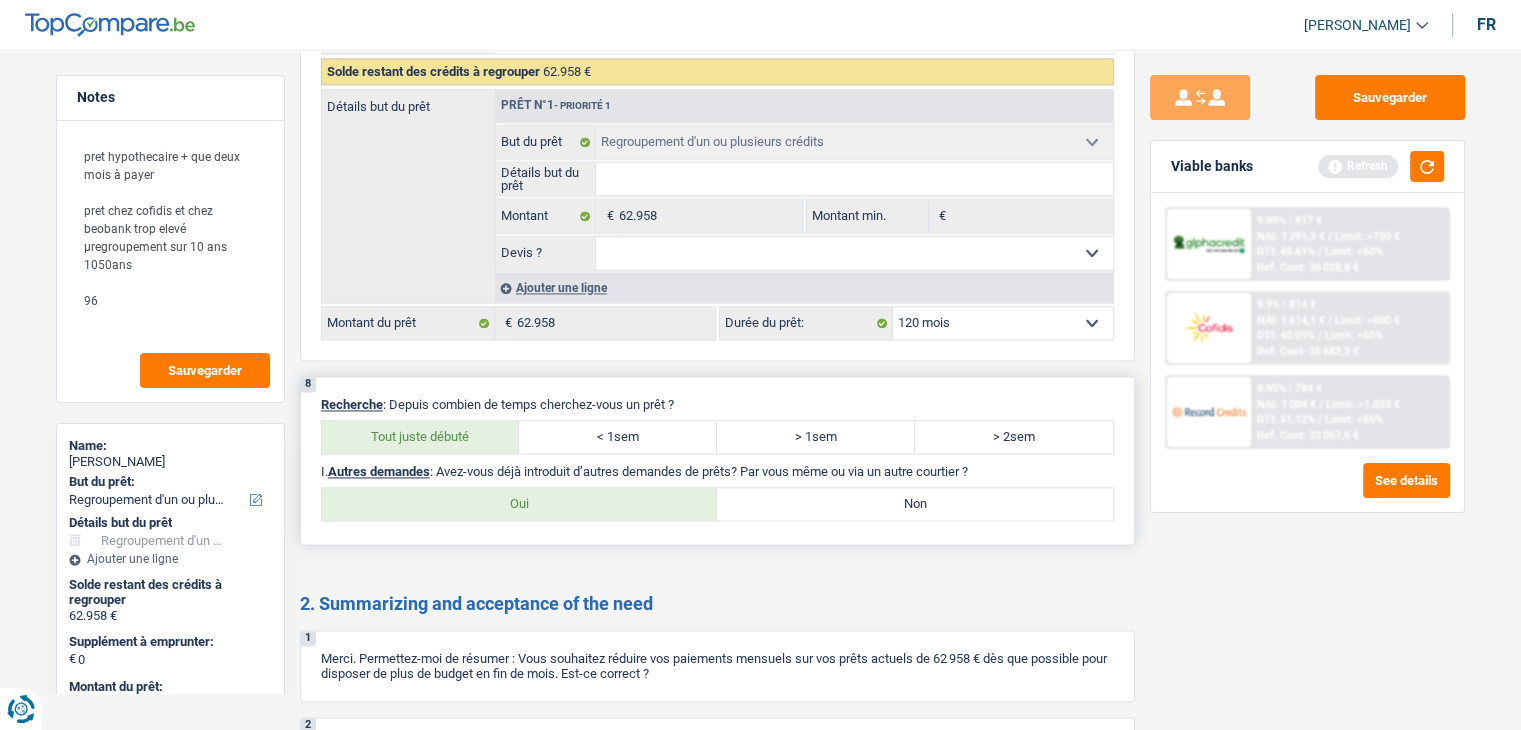 click on "Non" at bounding box center [915, 504] 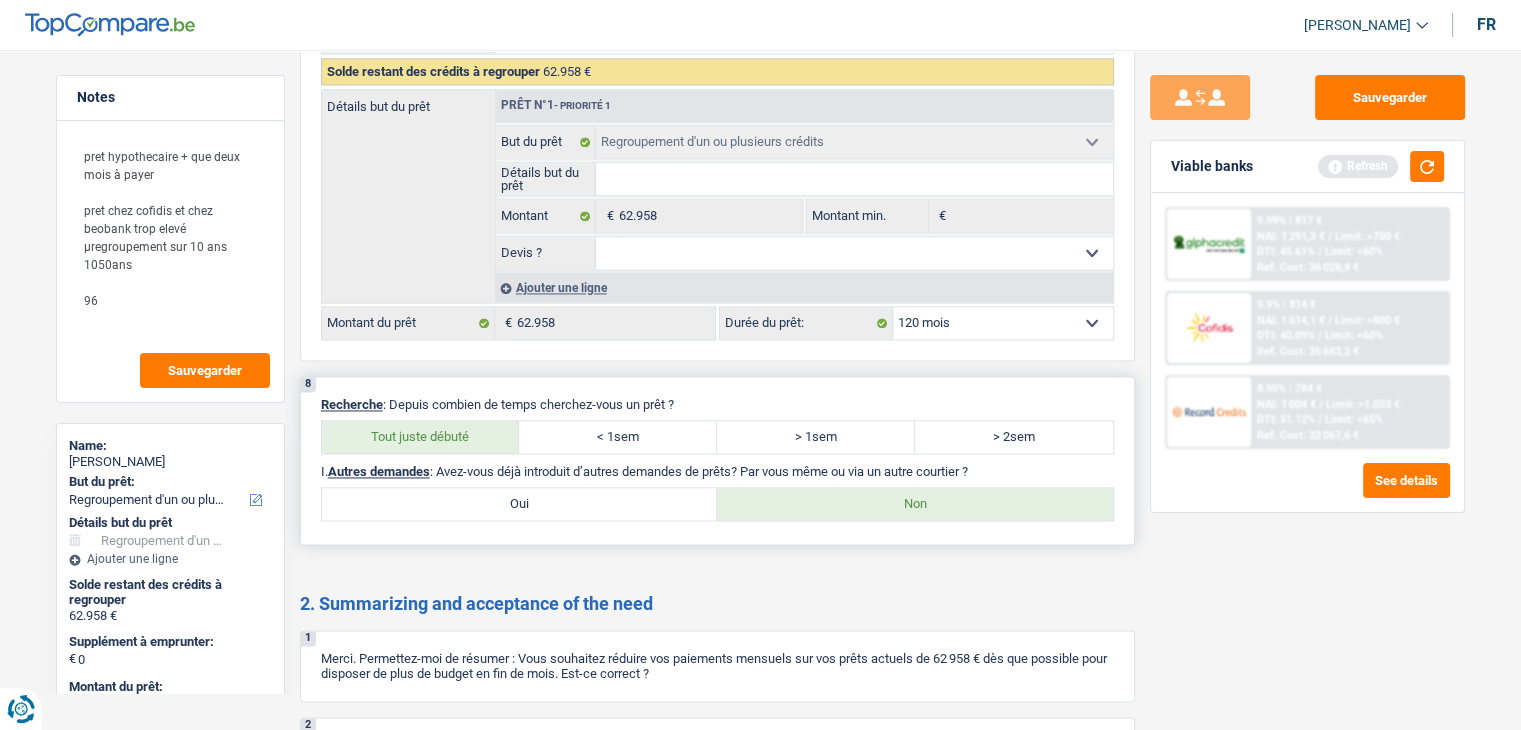 scroll, scrollTop: 3268, scrollLeft: 0, axis: vertical 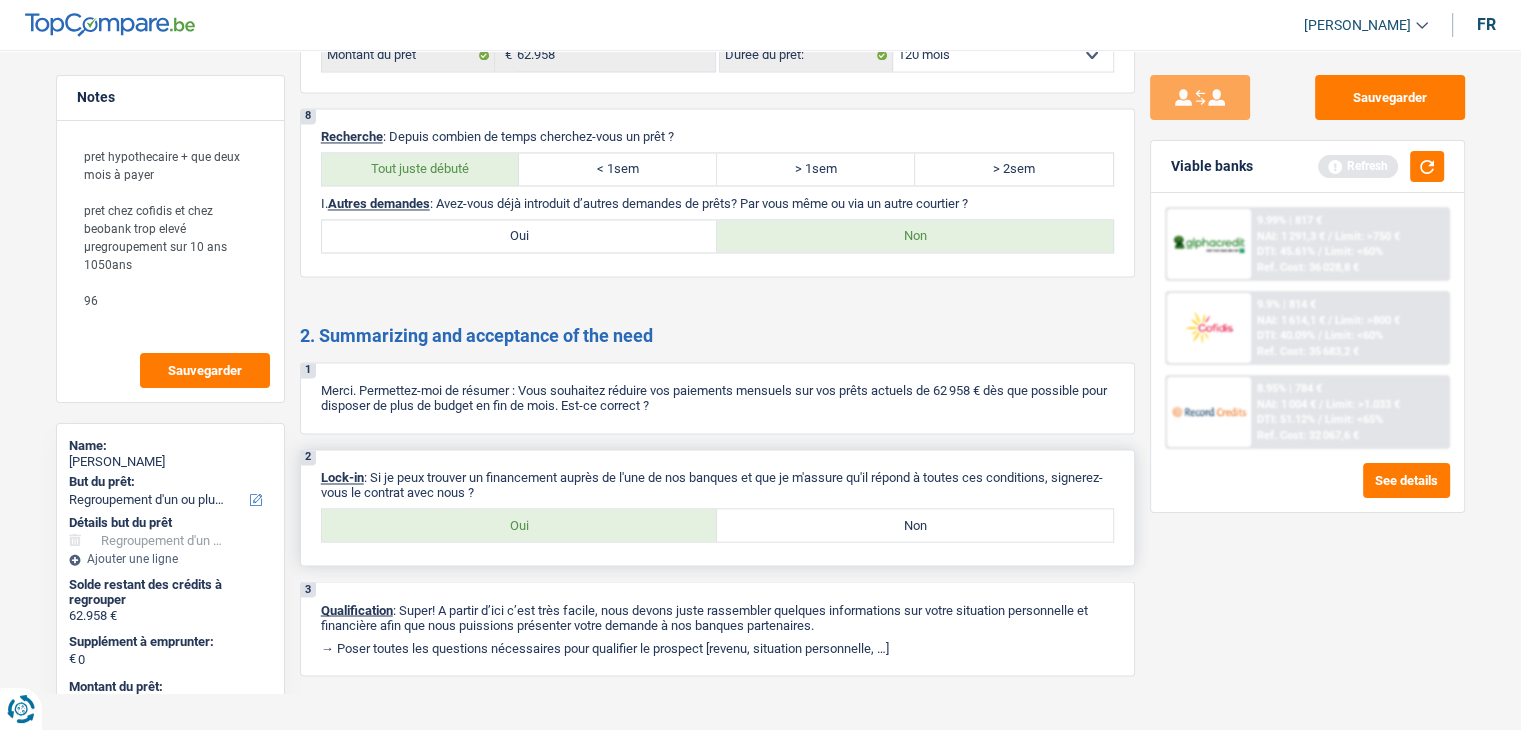 click on "Oui" at bounding box center [520, 525] 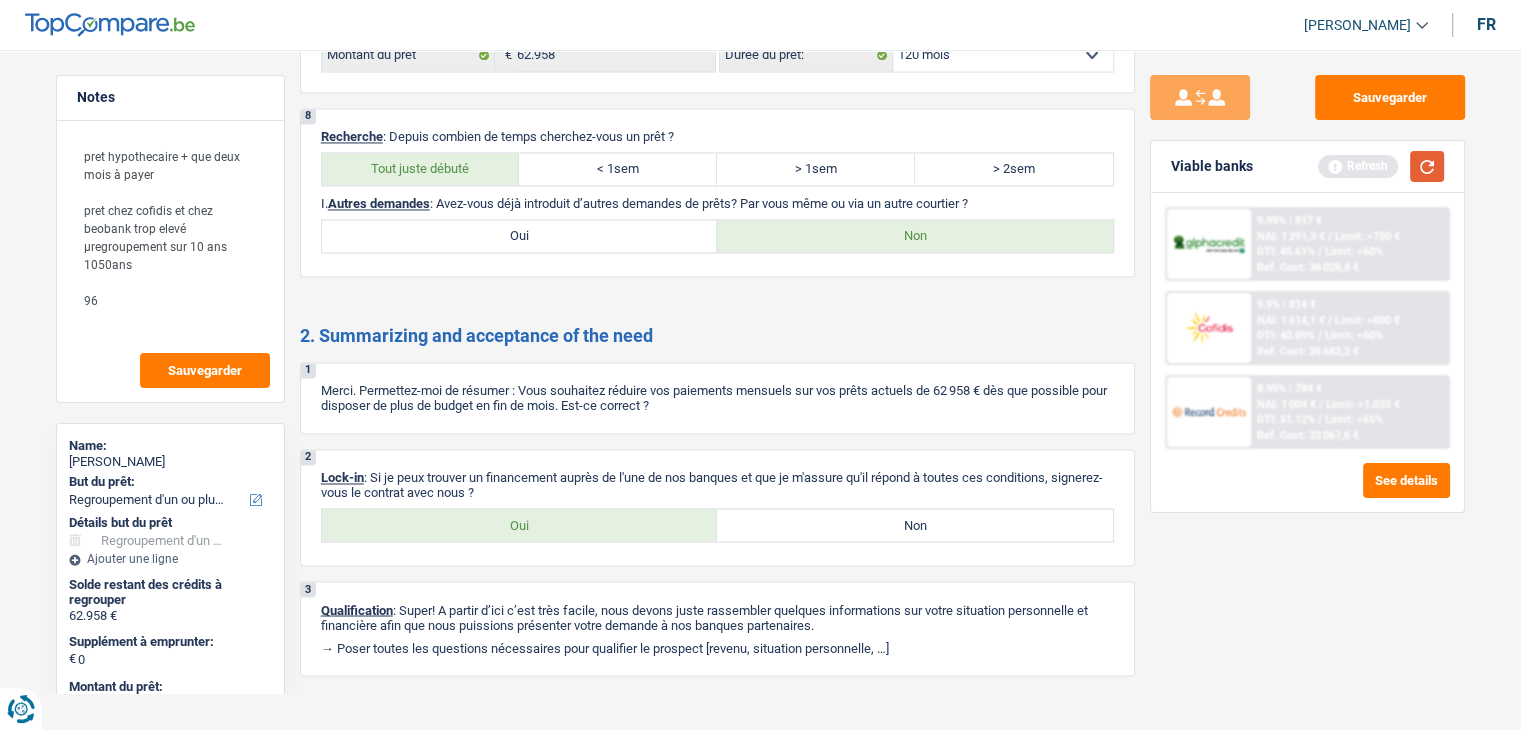 click at bounding box center (1427, 166) 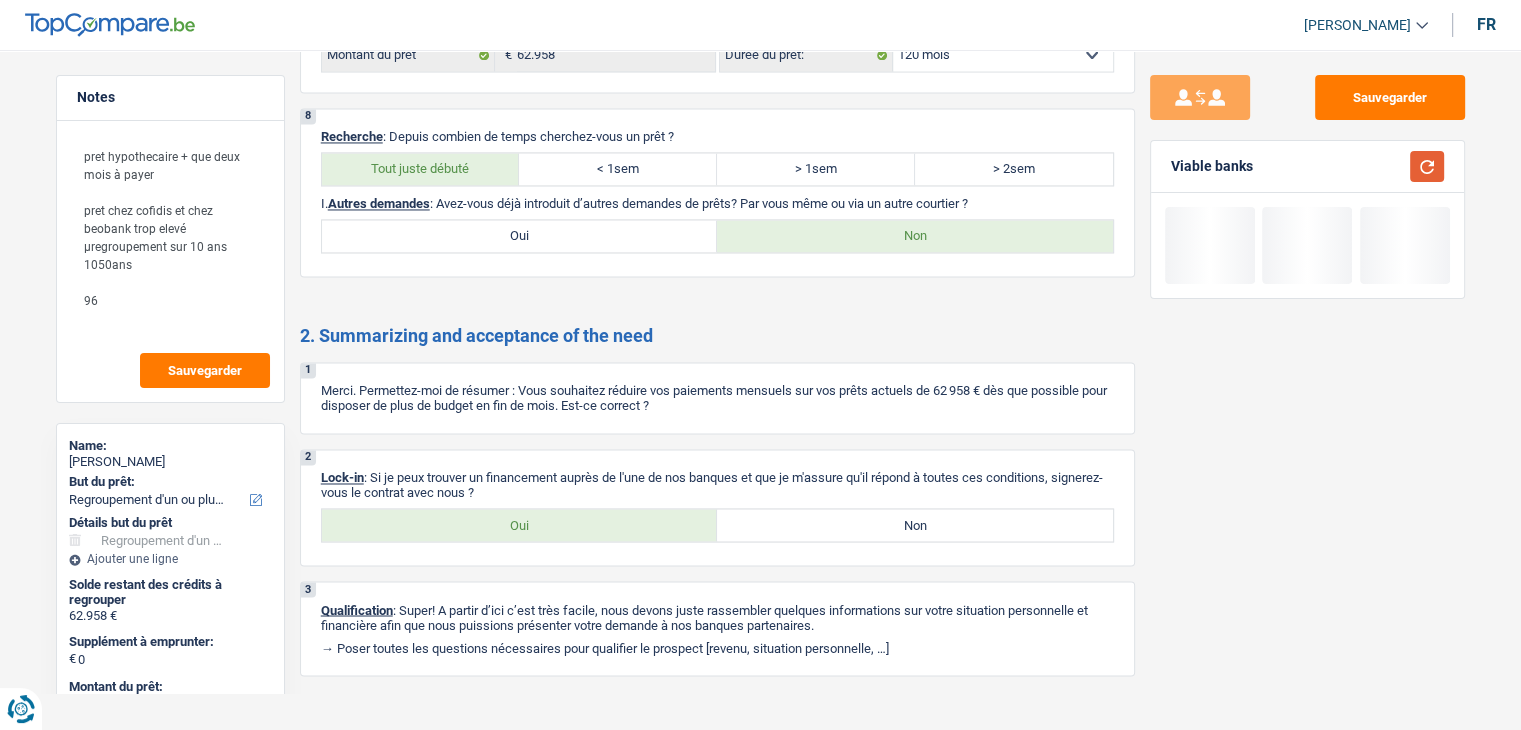 click at bounding box center (1427, 166) 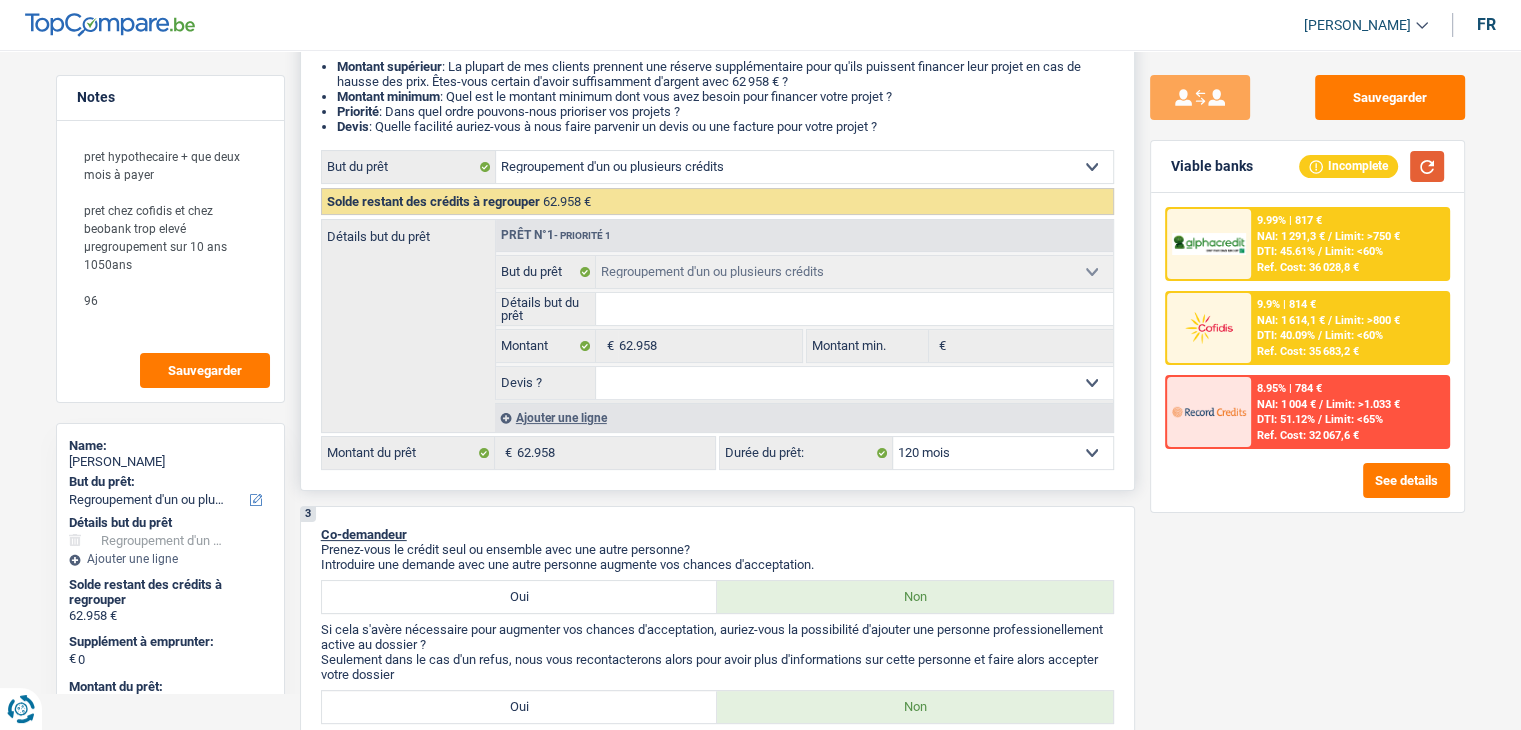 scroll, scrollTop: 0, scrollLeft: 0, axis: both 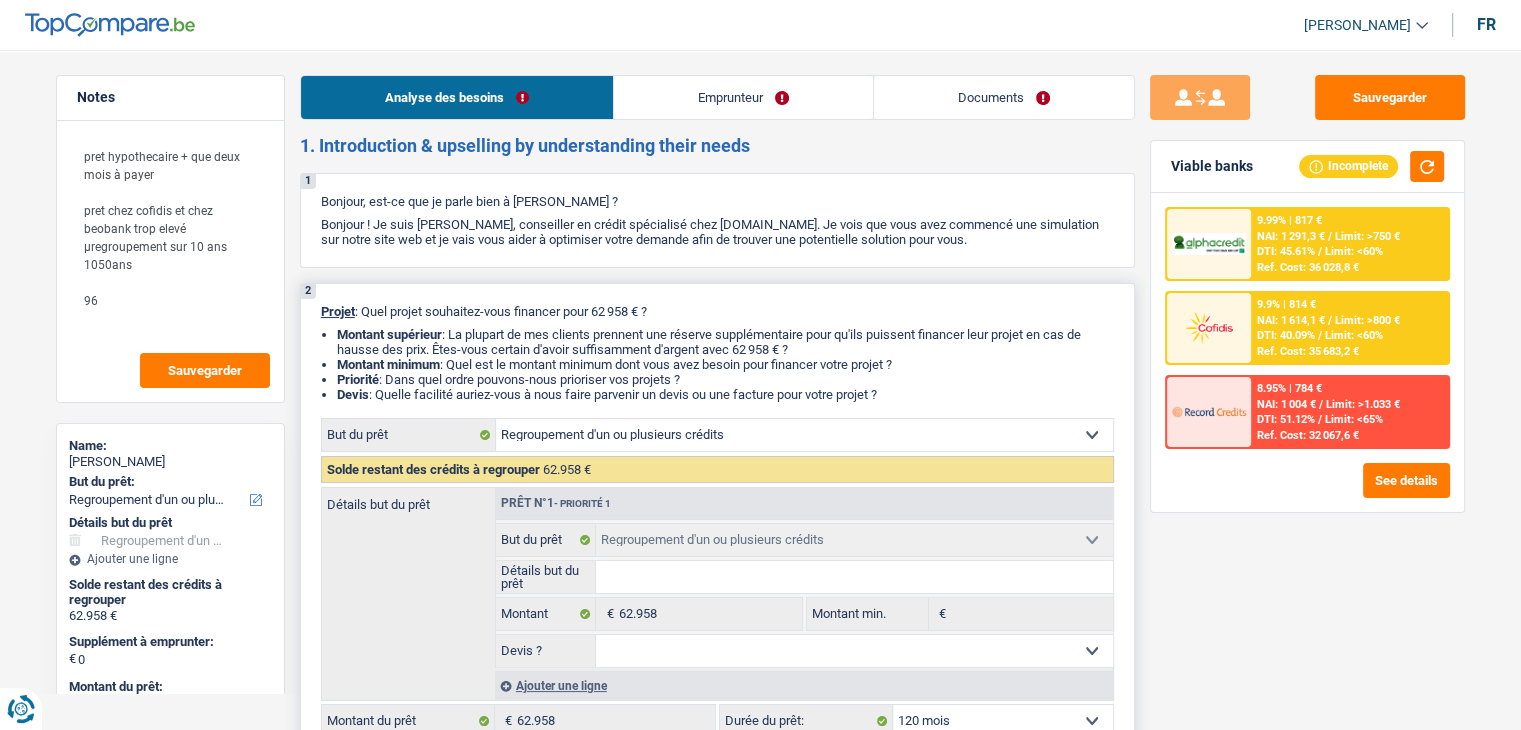 click on "Emprunteur" at bounding box center (743, 97) 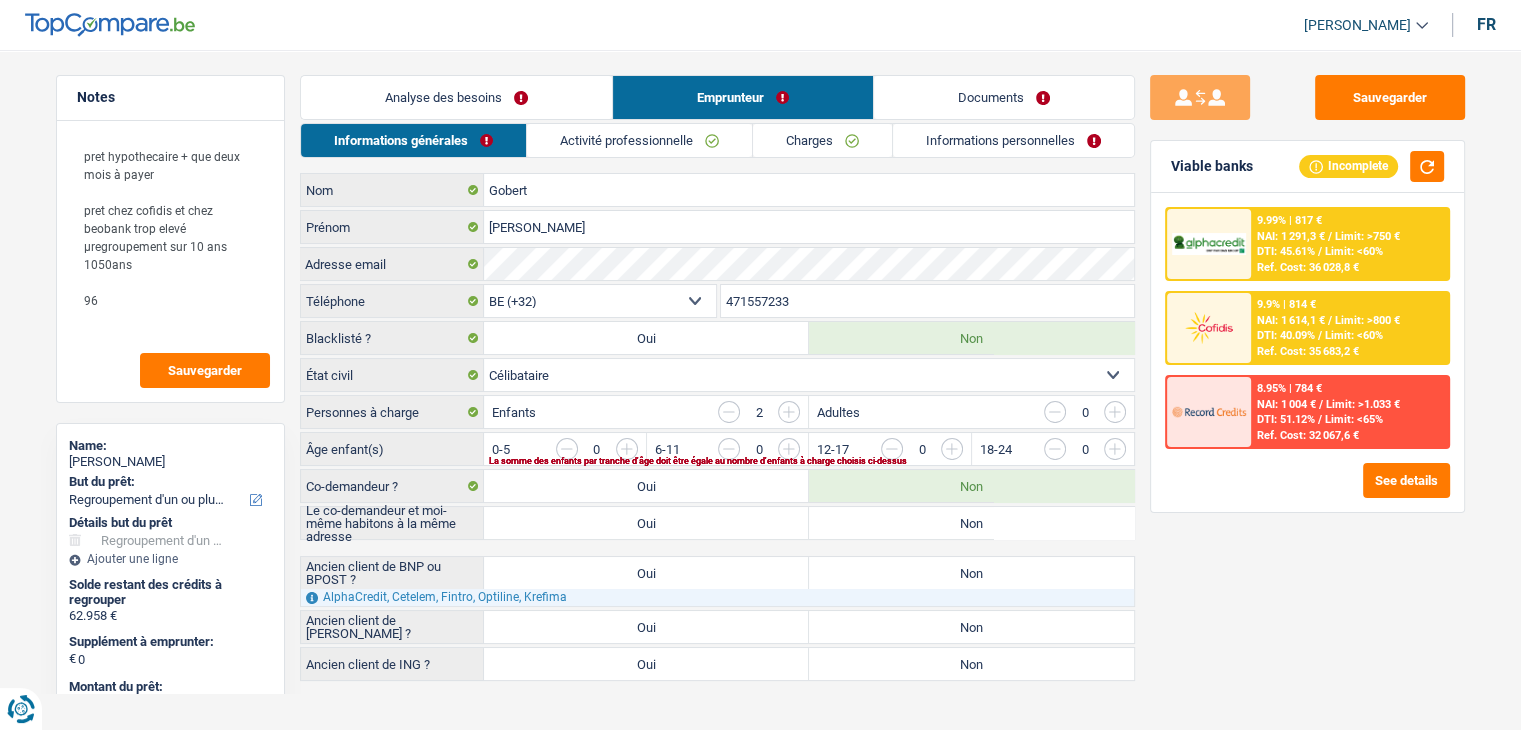 click on "Sauvegarder
Viable banks
Incomplete
9.99% | 817 €
NAI: 1 291,3 €
/
Limit: >750 €
DTI: 45.61%
/
Limit: <60%
Ref. Cost: 36 028,8 €
9.9% | 814 €
NAI: 1 614,1 €
/
Limit: >800 €
DTI: 40.09%
/               /       /" at bounding box center (1307, 384) 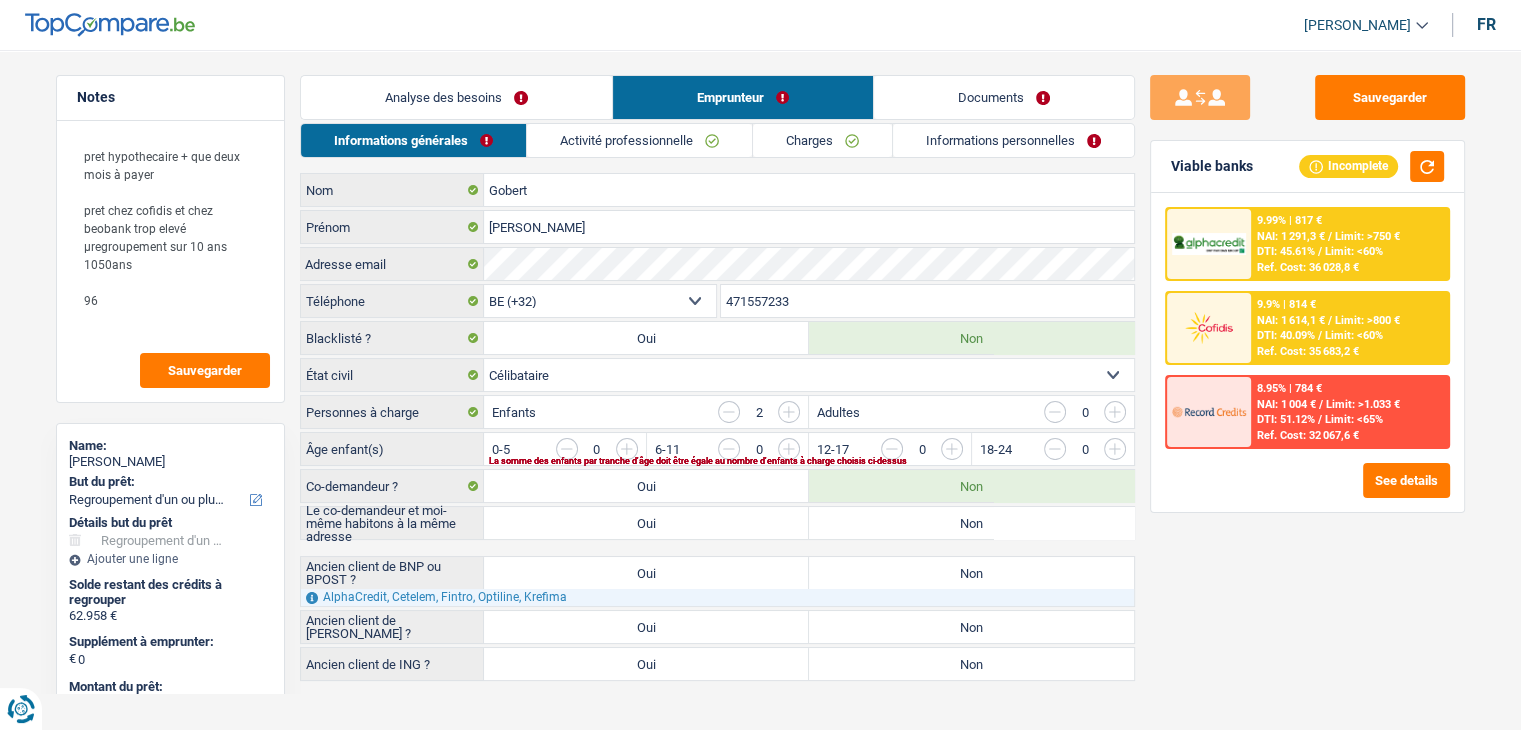 click on "Sauvegarder
Viable banks
Incomplete
9.99% | 817 €
NAI: 1 291,3 €
/
Limit: >750 €
DTI: 45.61%
/
Limit: <60%
Ref. Cost: 36 028,8 €
9.9% | 814 €
NAI: 1 614,1 €
/
Limit: >800 €
DTI: 40.09%
/               /       /" at bounding box center [1307, 384] 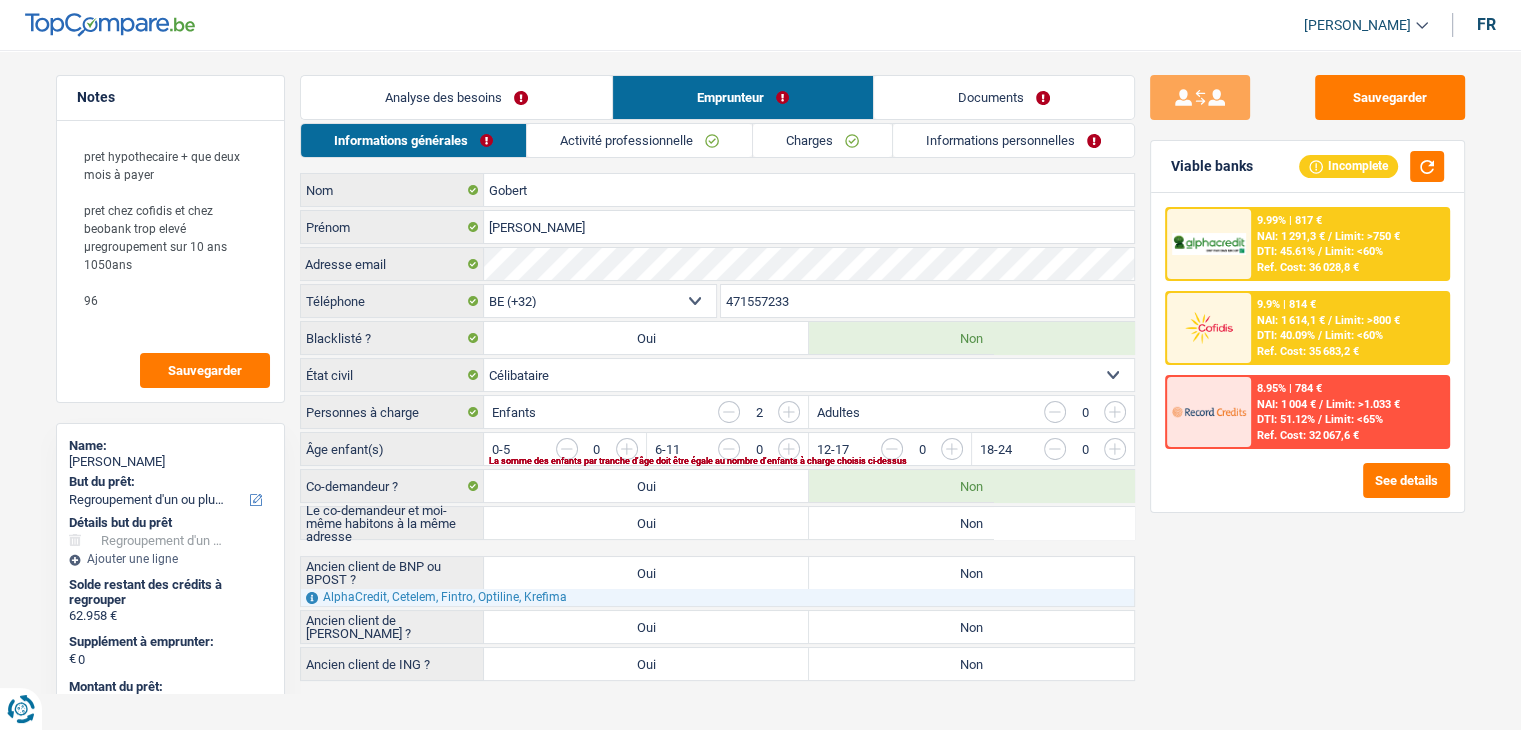 click at bounding box center [1520, 454] 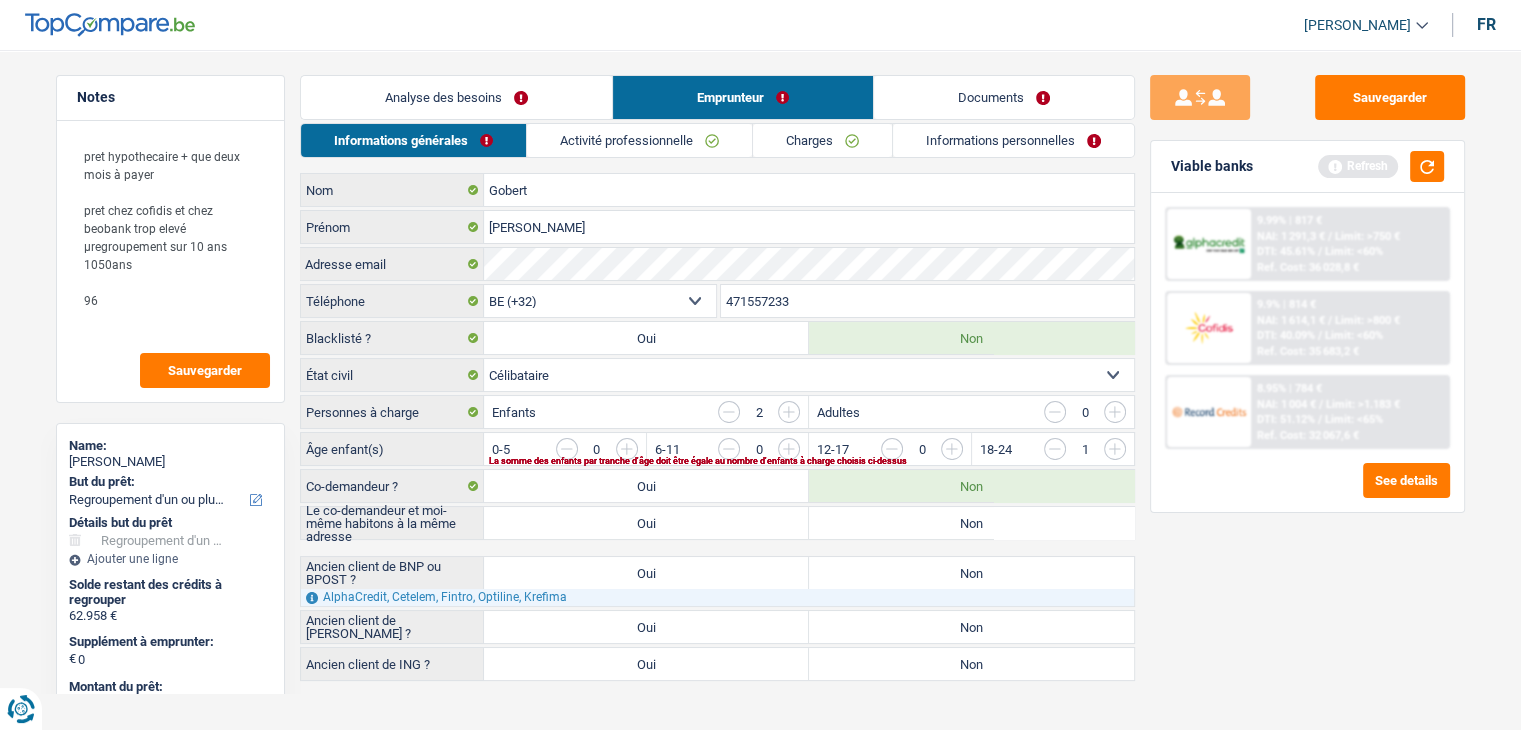 click at bounding box center [1357, 454] 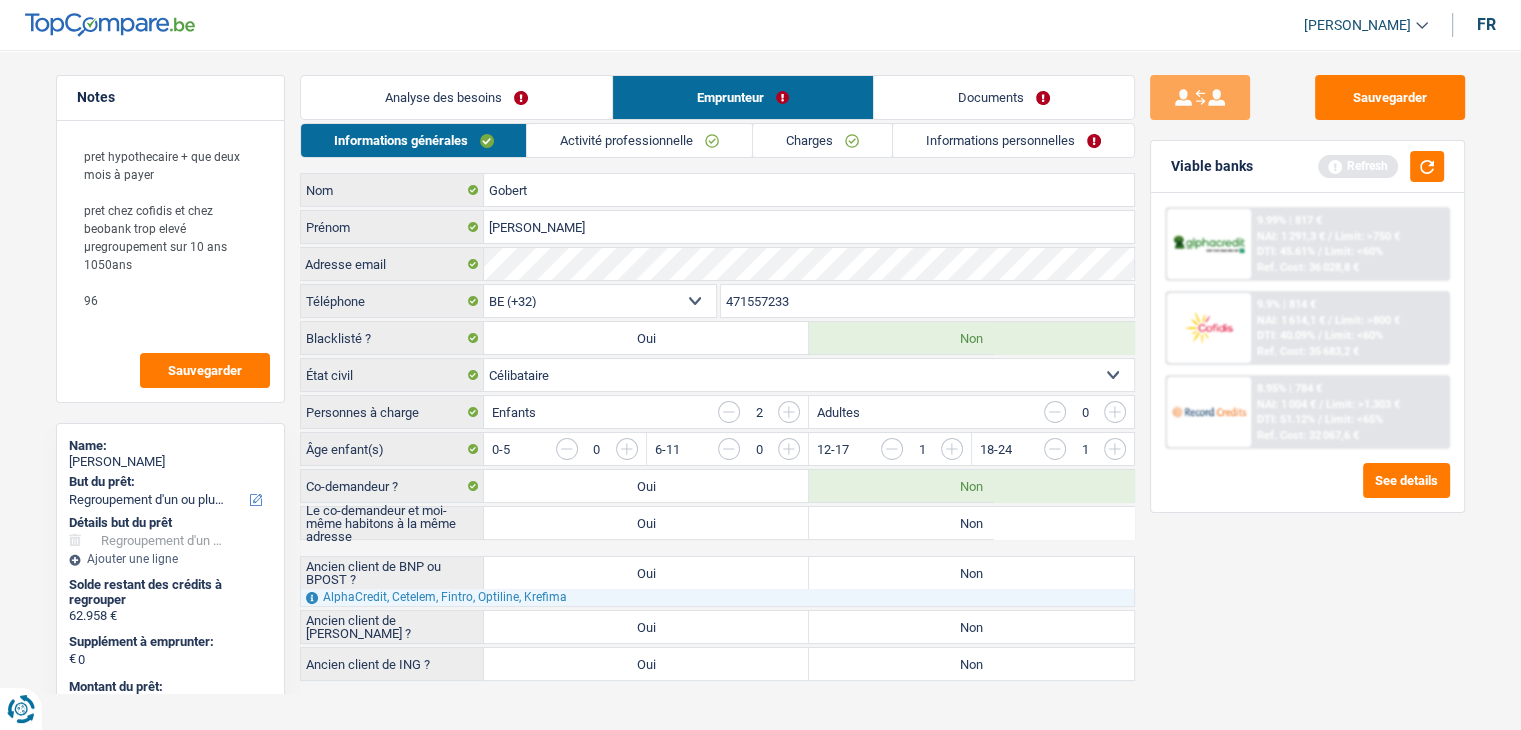 click on "Non" at bounding box center [971, 523] 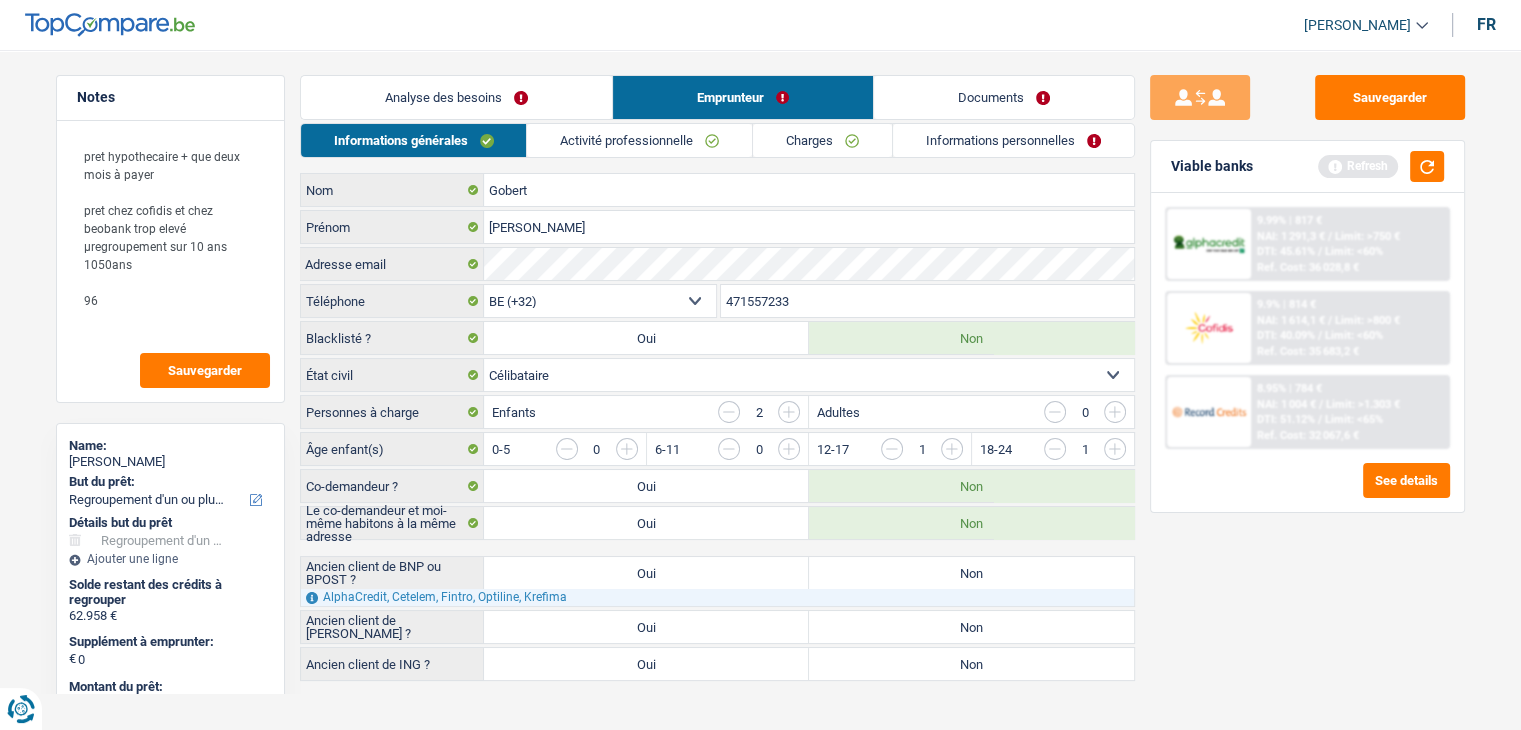 click on "Analyse des besoins" at bounding box center (456, 97) 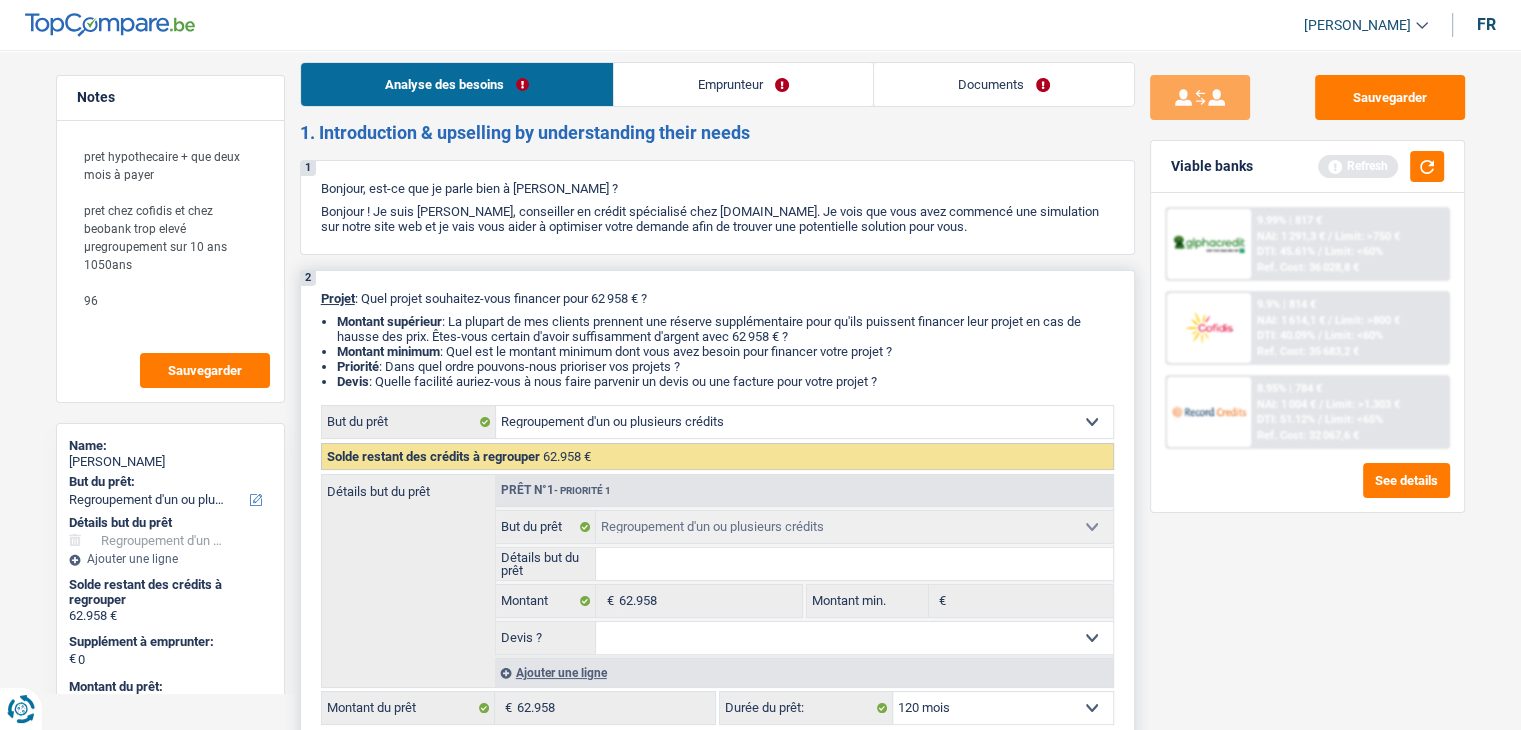scroll, scrollTop: 0, scrollLeft: 0, axis: both 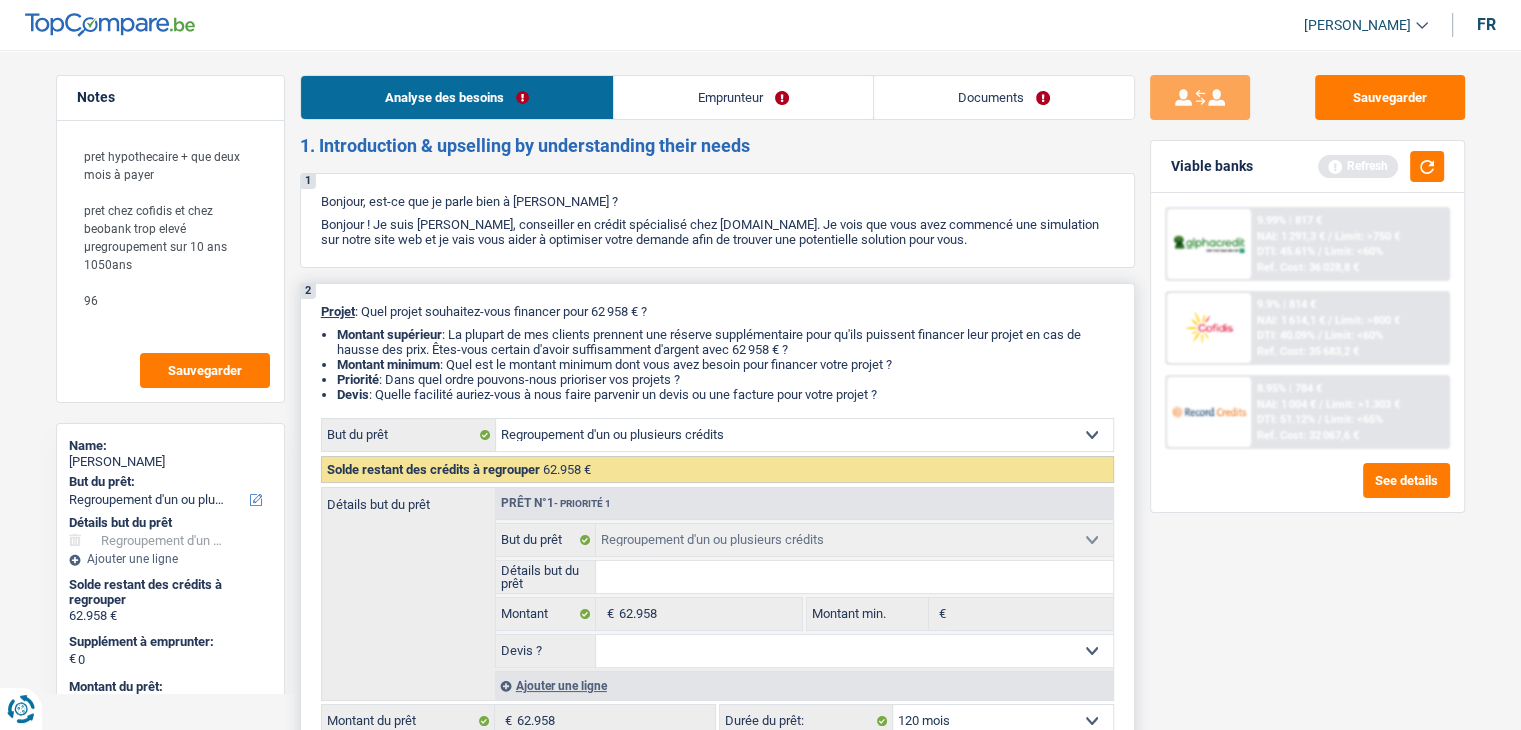 click on "Emprunteur" at bounding box center [743, 97] 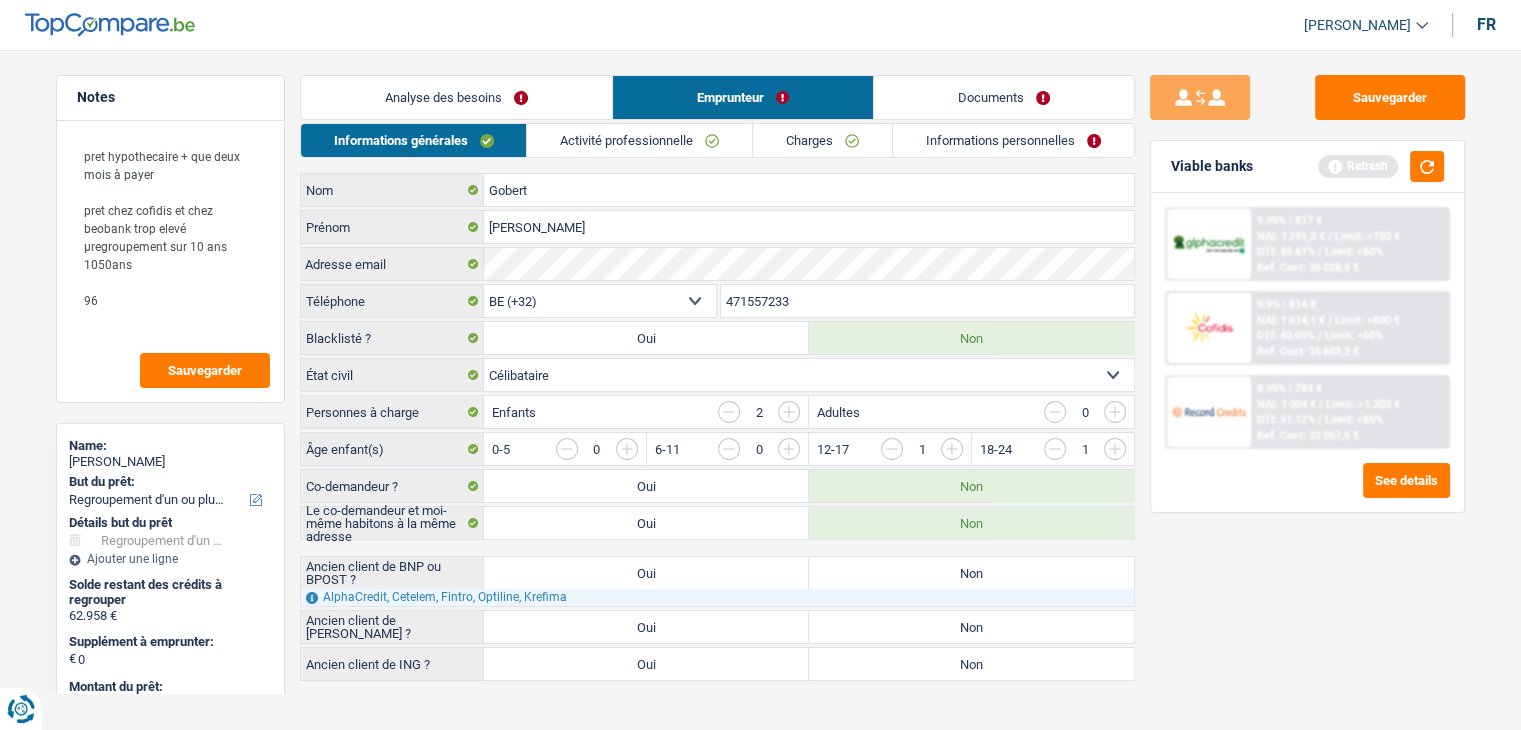 click on "Activité professionnelle" at bounding box center [639, 140] 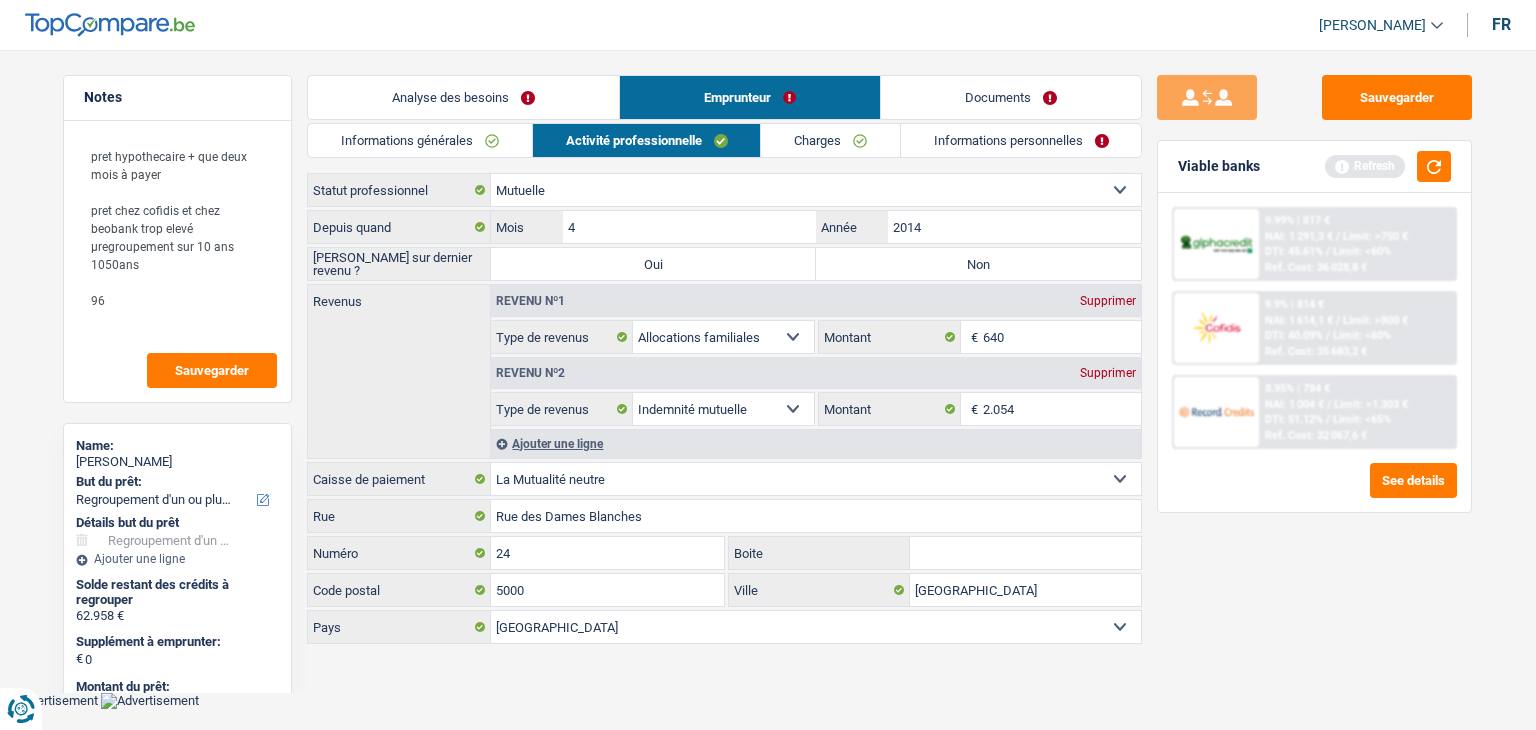 click on "Informations générales" at bounding box center [420, 140] 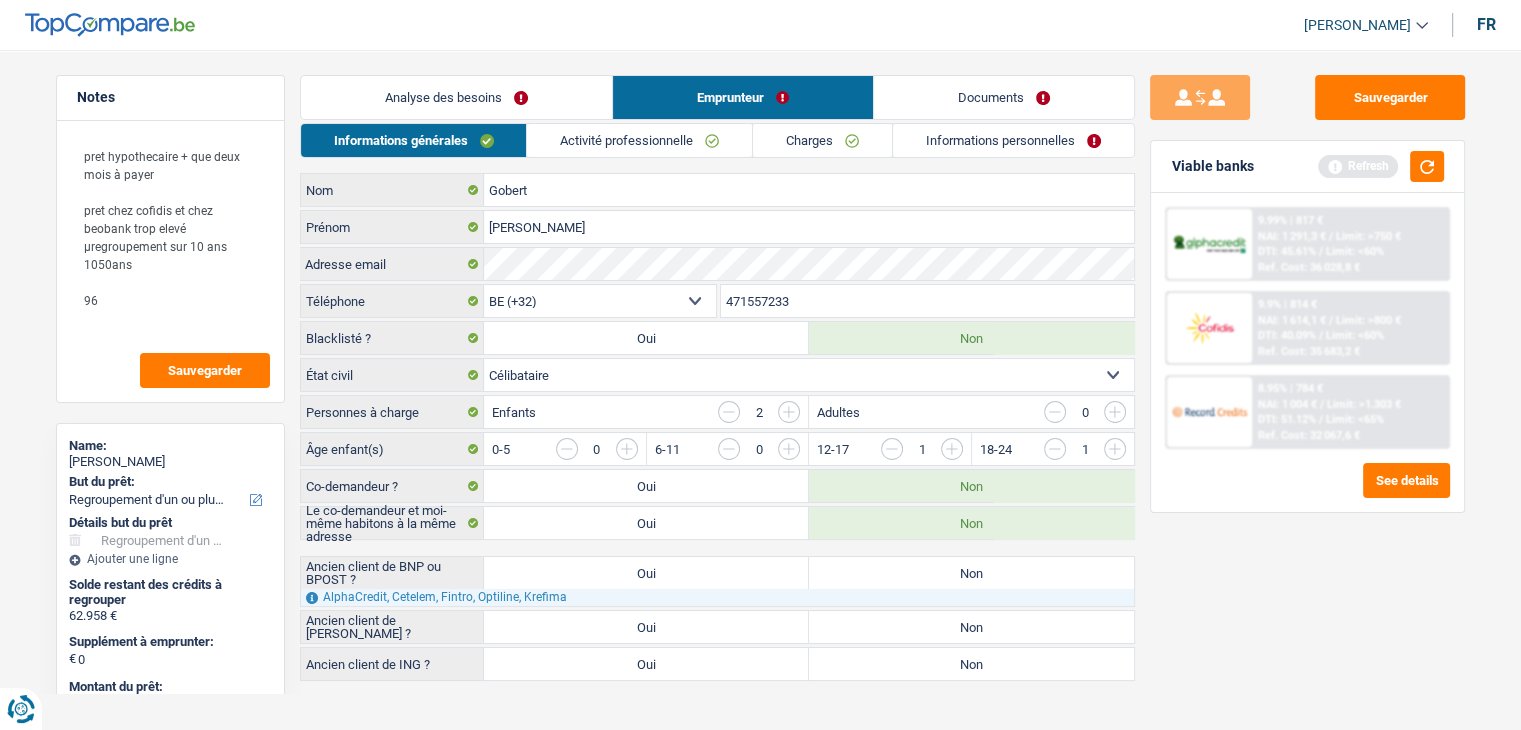 click on "Oui" at bounding box center (646, 573) 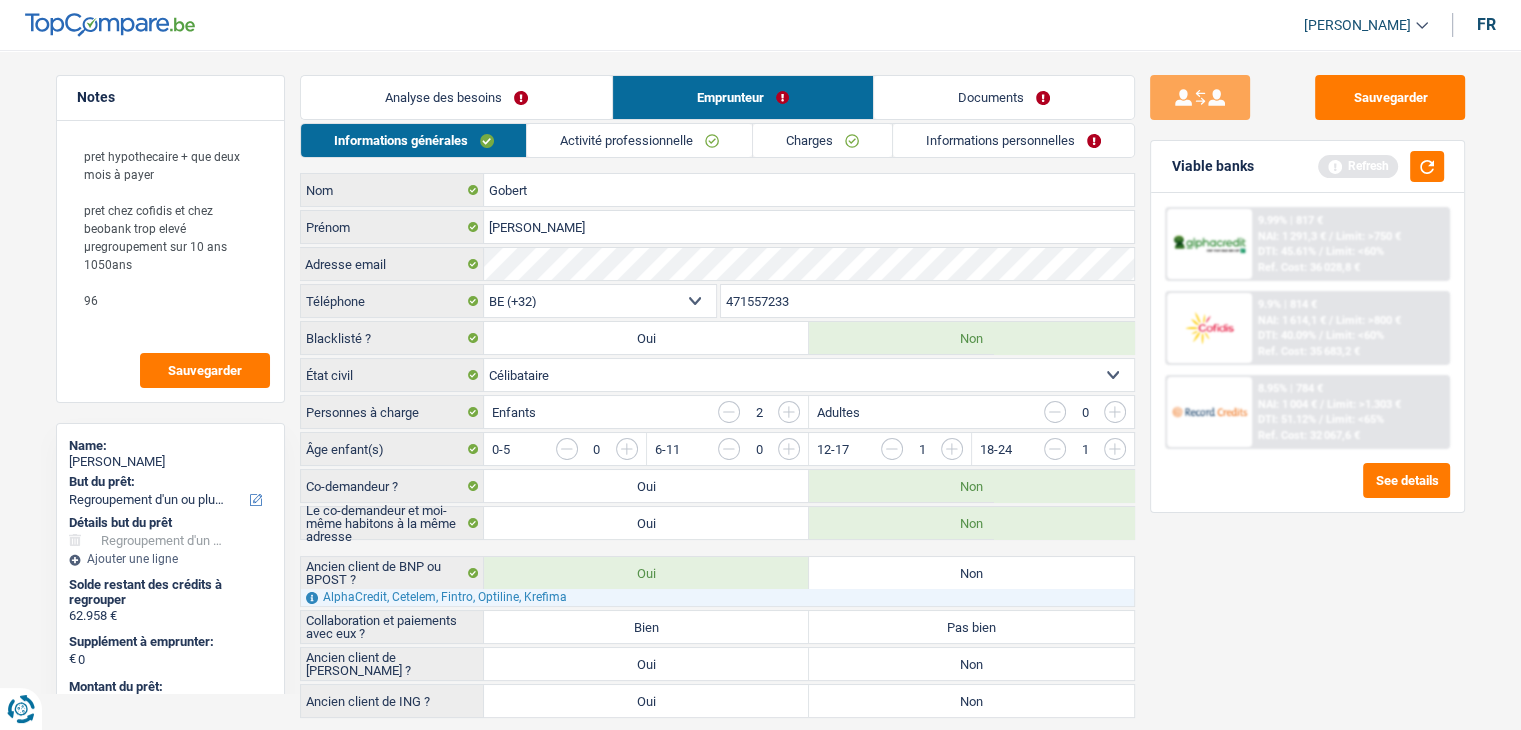 click on "Bien" at bounding box center [646, 627] 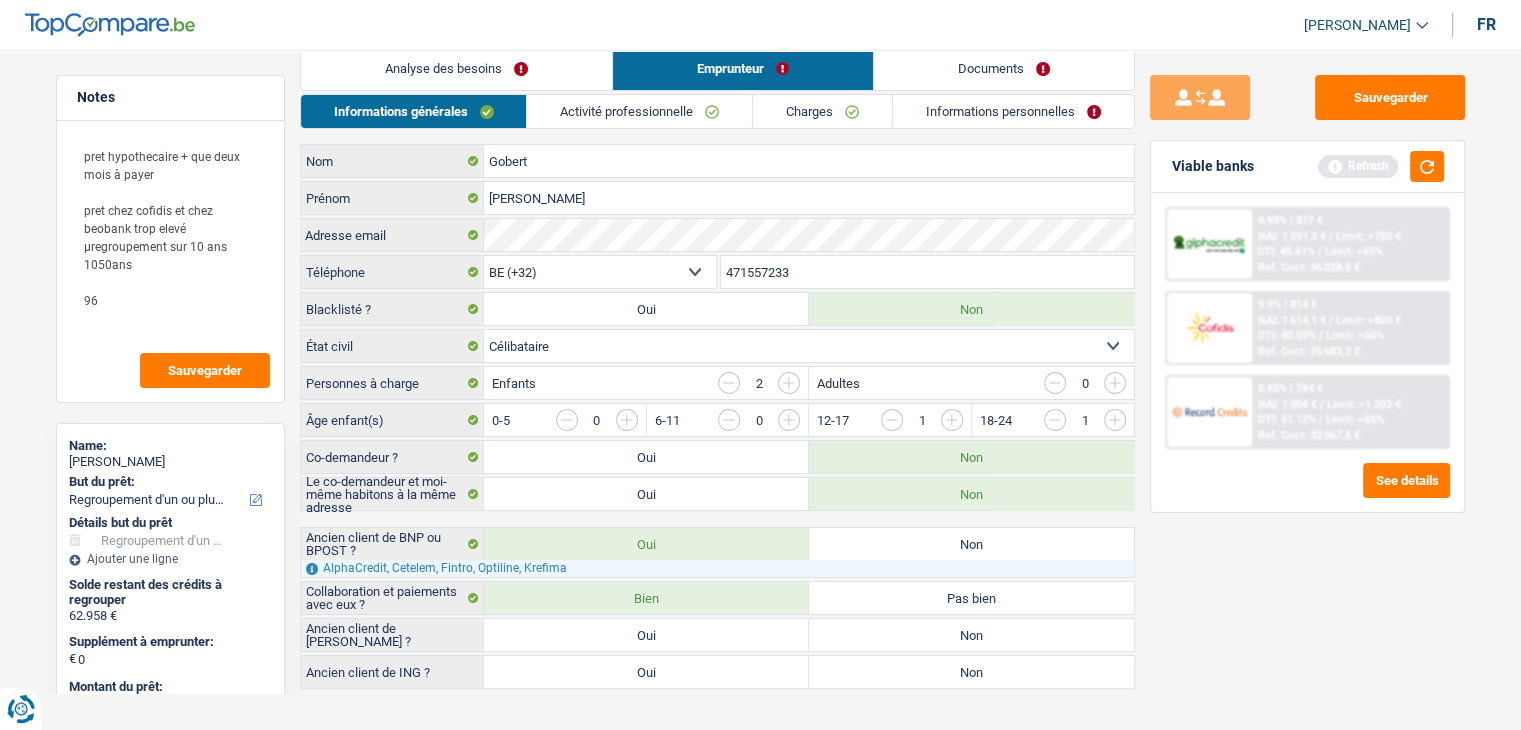 scroll, scrollTop: 46, scrollLeft: 0, axis: vertical 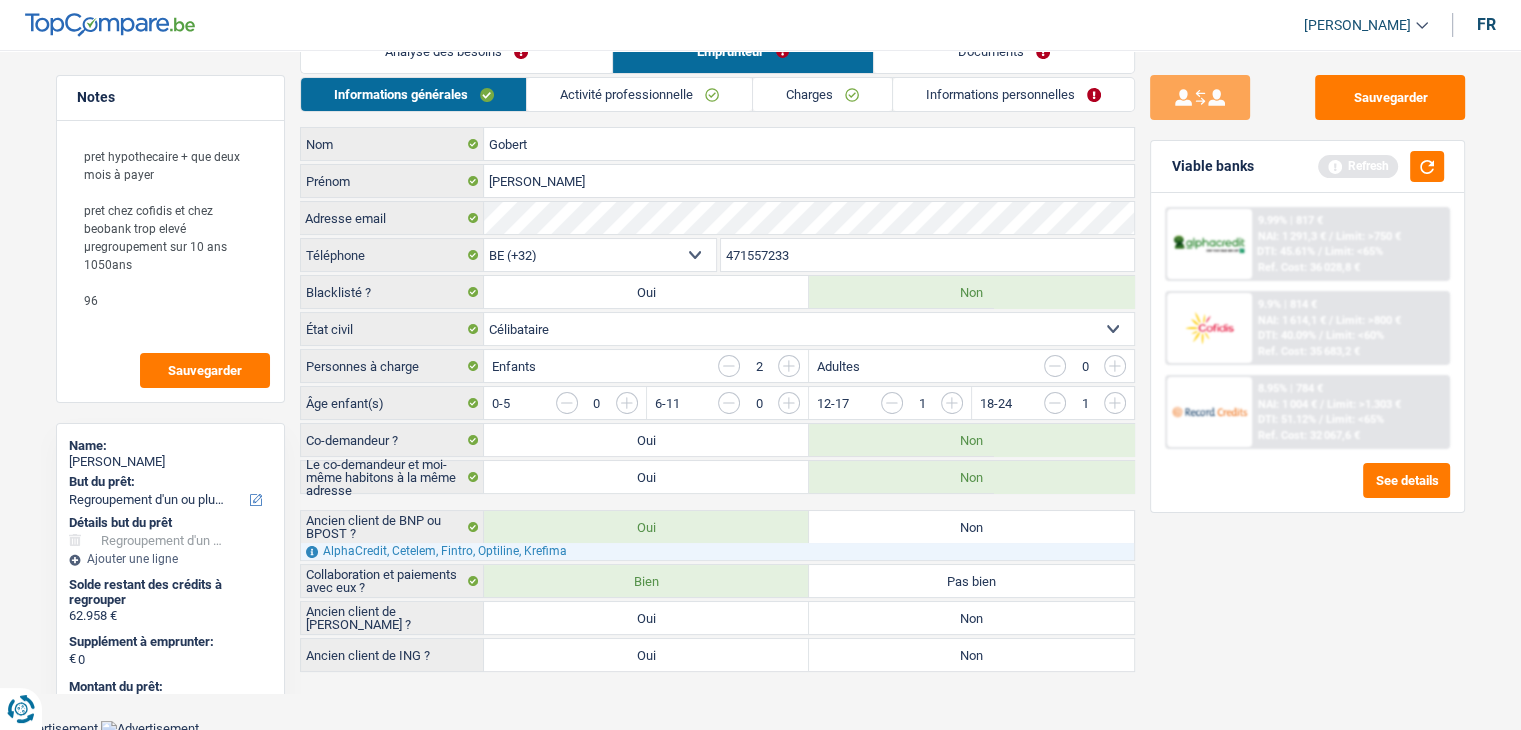 click on "Oui" at bounding box center (646, 618) 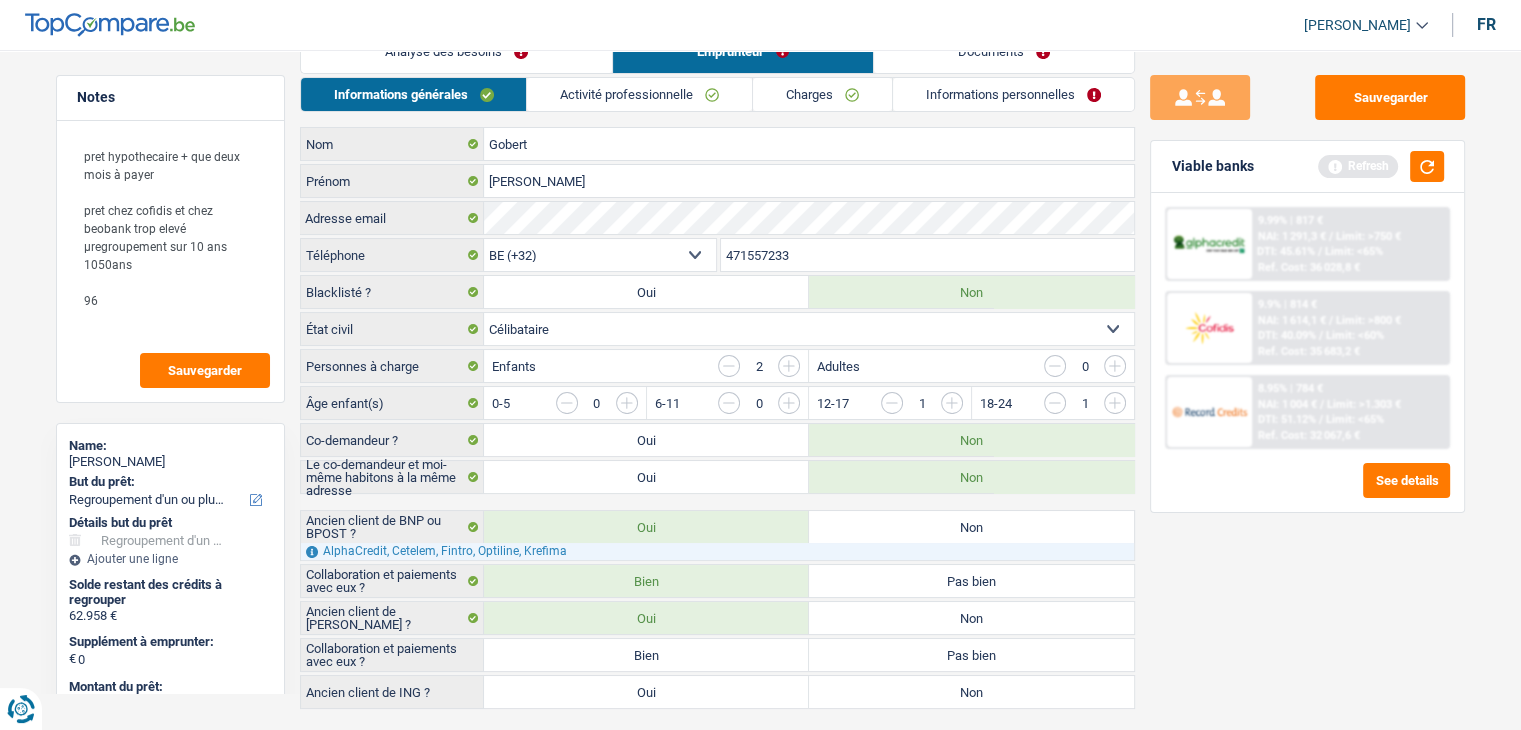 click on "Bien" at bounding box center [646, 655] 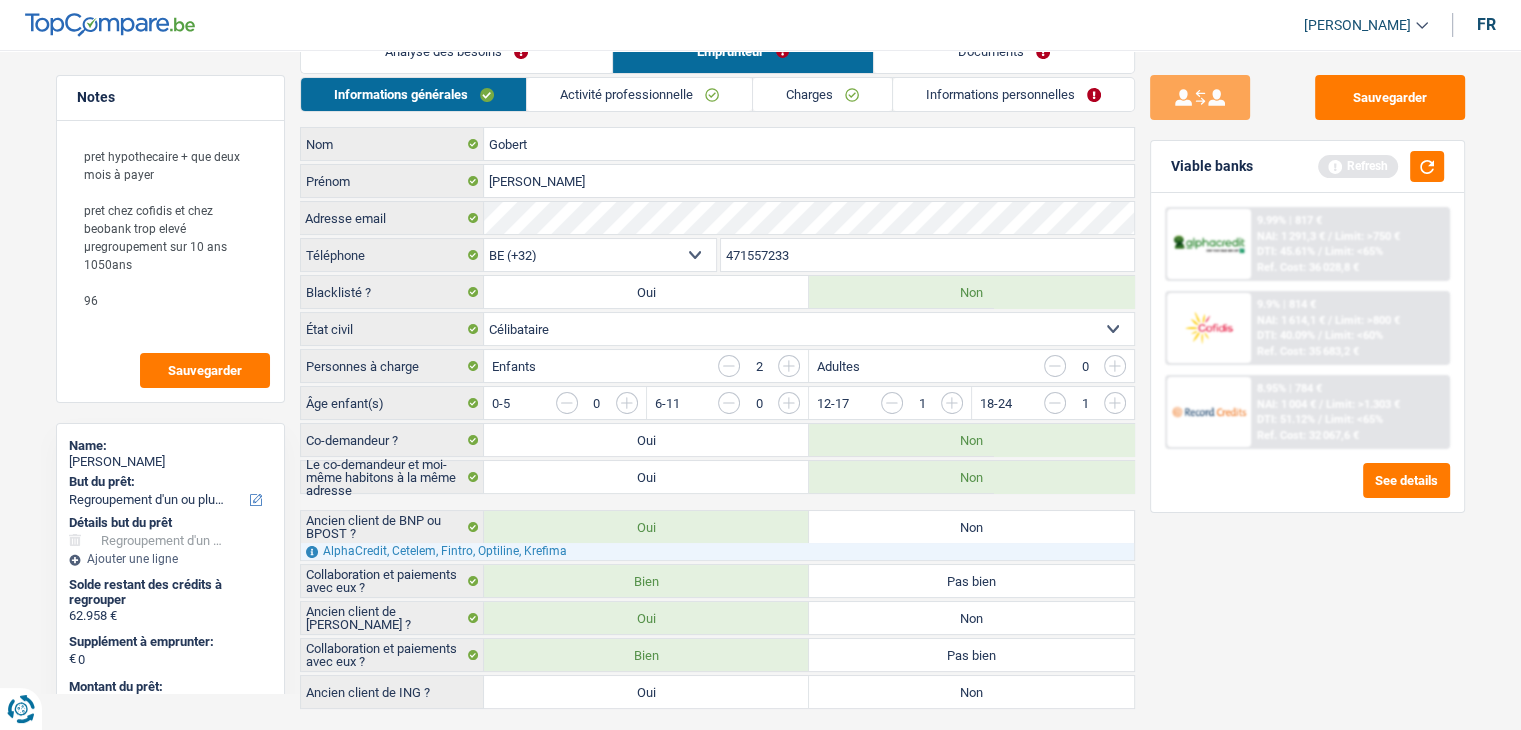 click on "Oui" at bounding box center (646, 692) 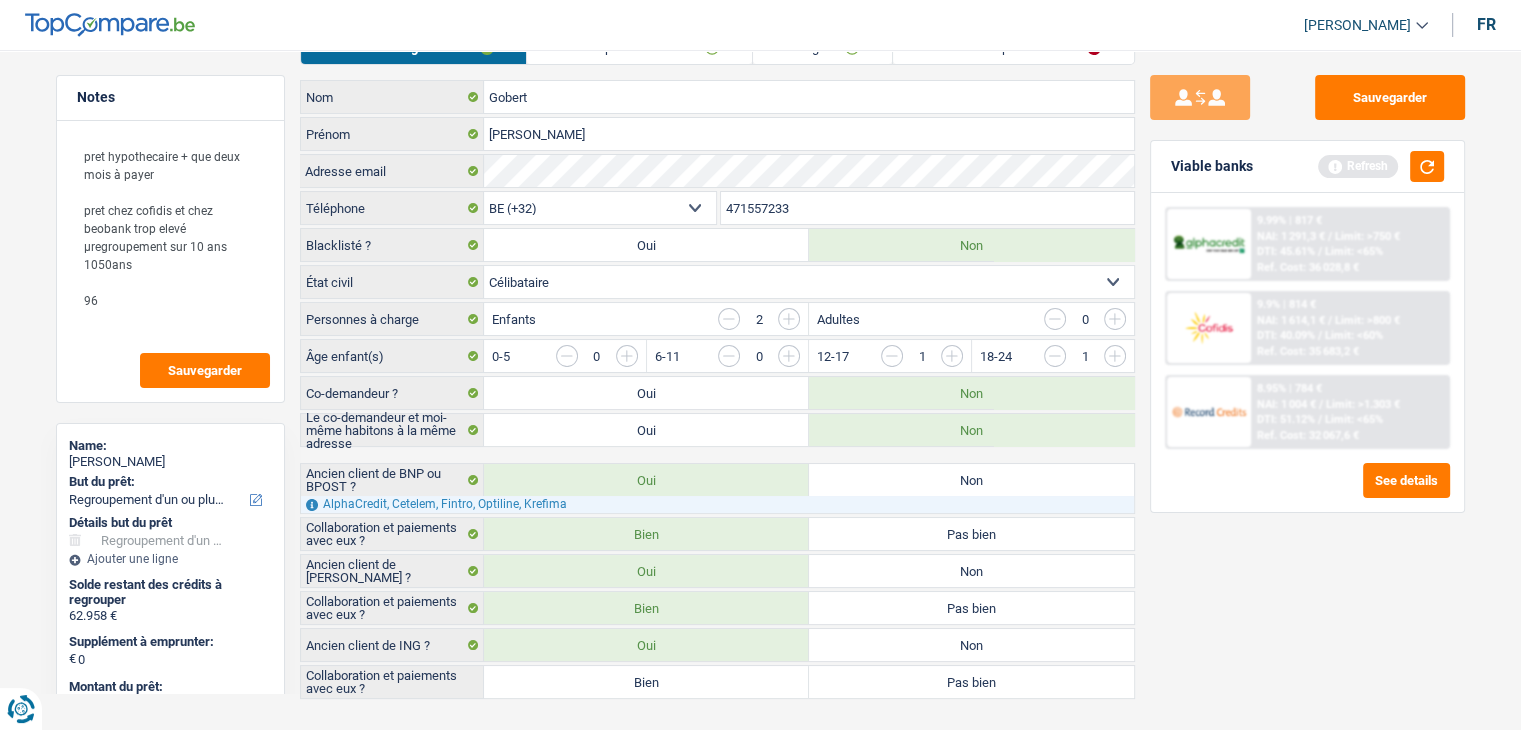 scroll, scrollTop: 119, scrollLeft: 0, axis: vertical 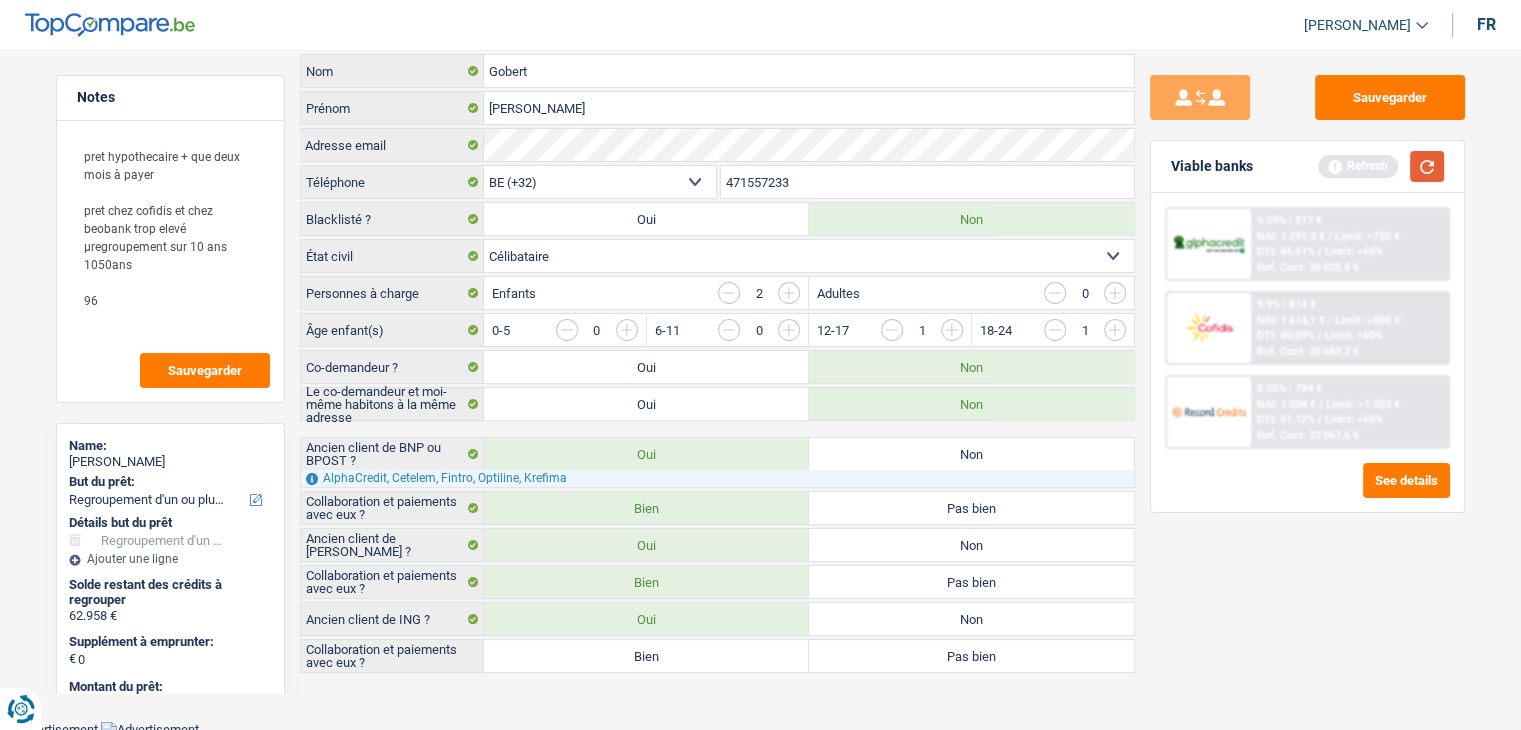 click at bounding box center (1427, 166) 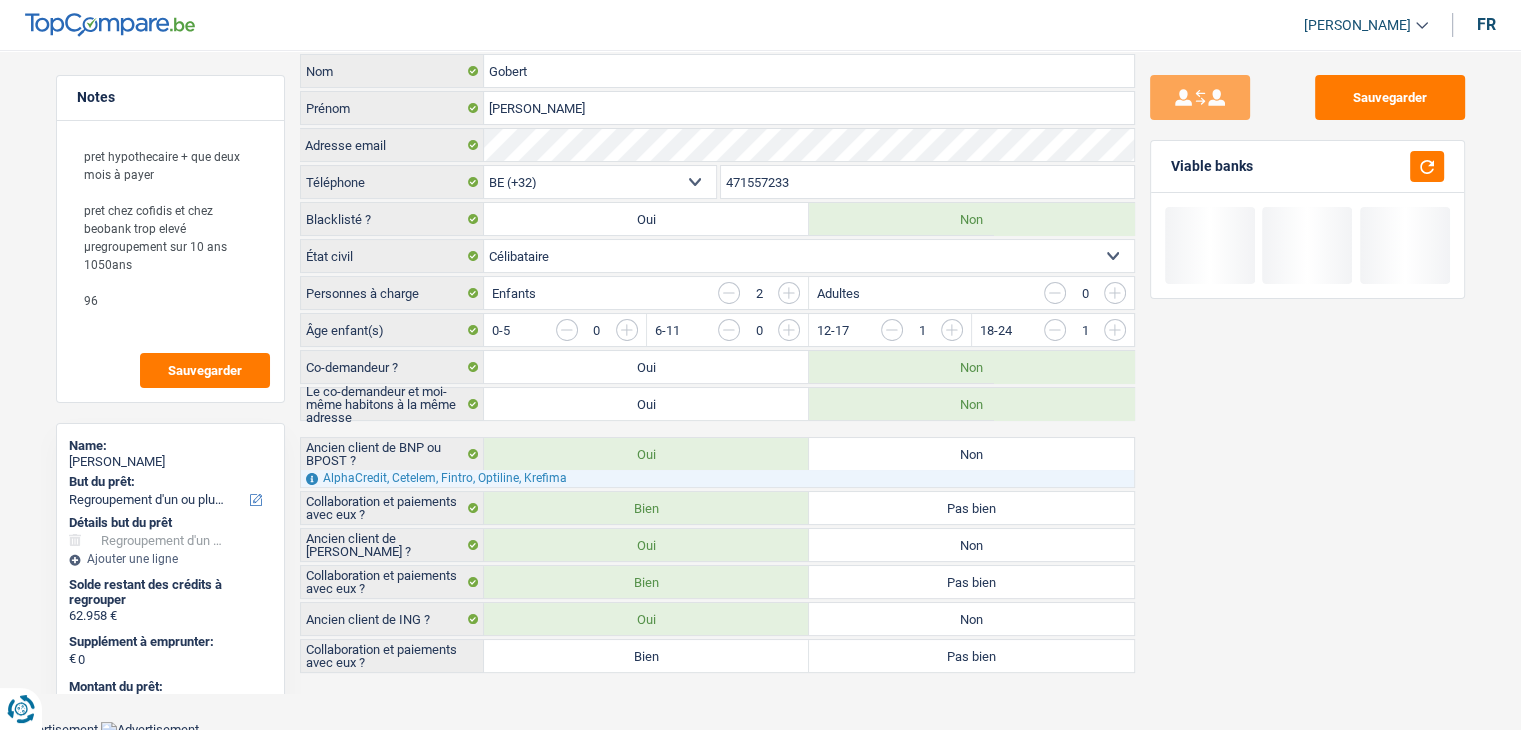click on "Bien" at bounding box center (646, 656) 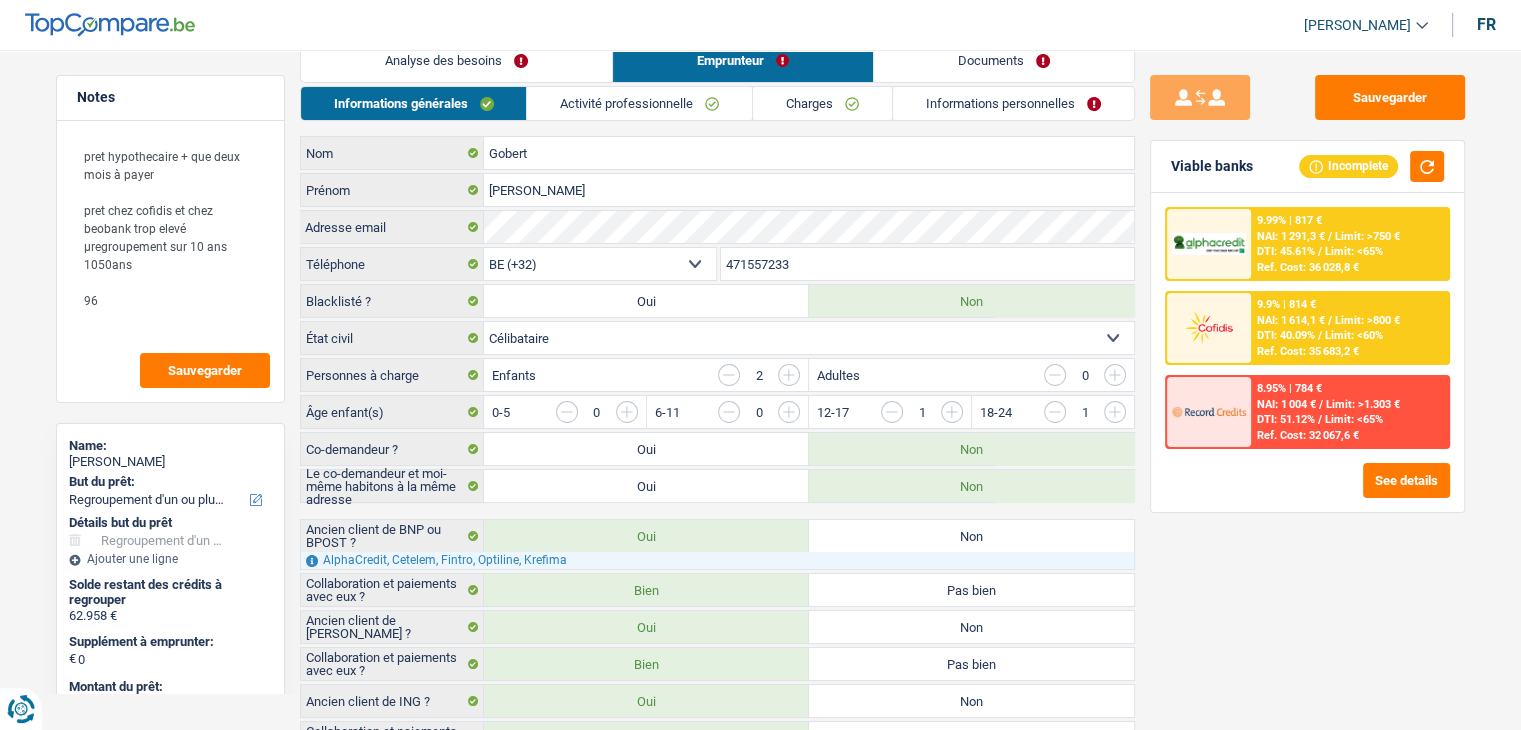 scroll, scrollTop: 0, scrollLeft: 0, axis: both 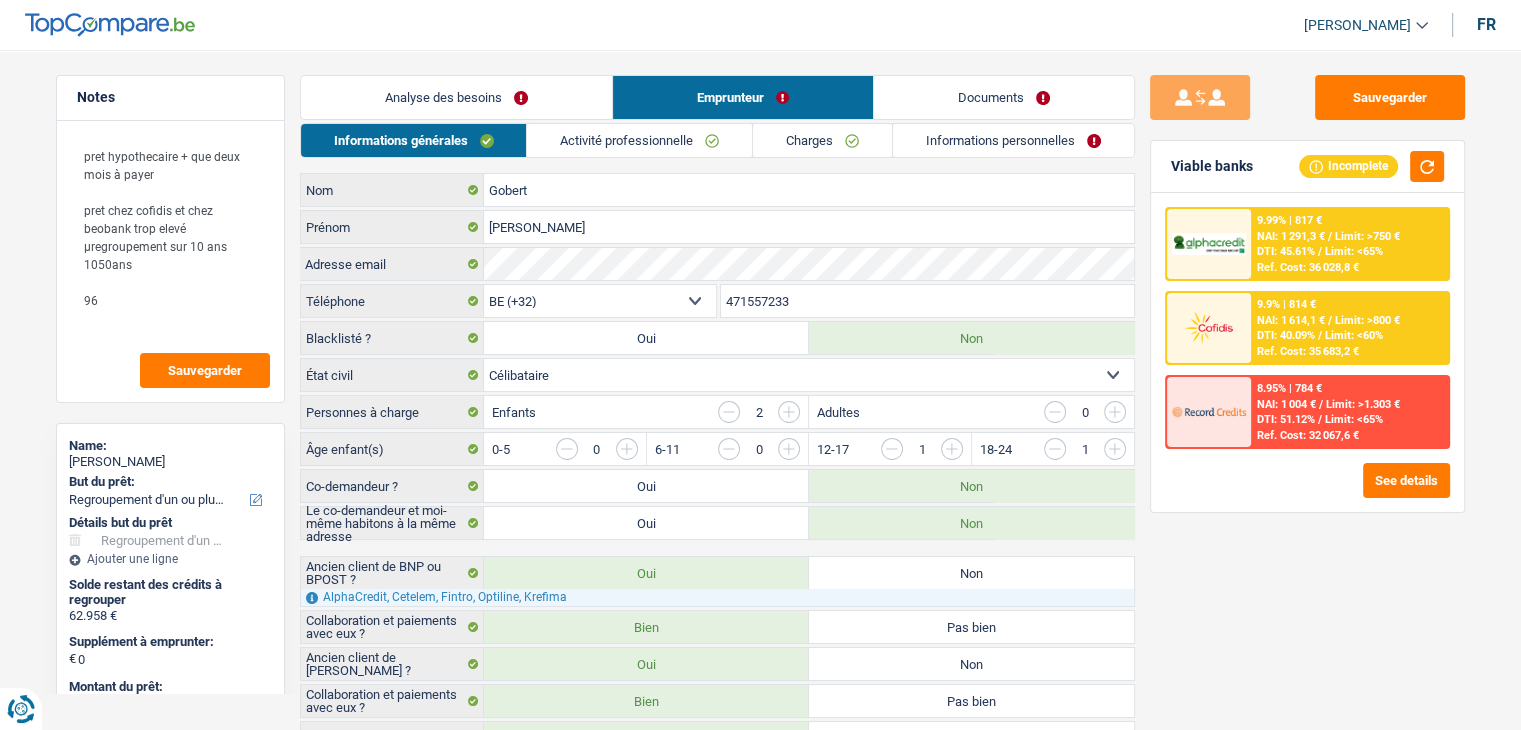 click on "Activité professionnelle" at bounding box center (639, 140) 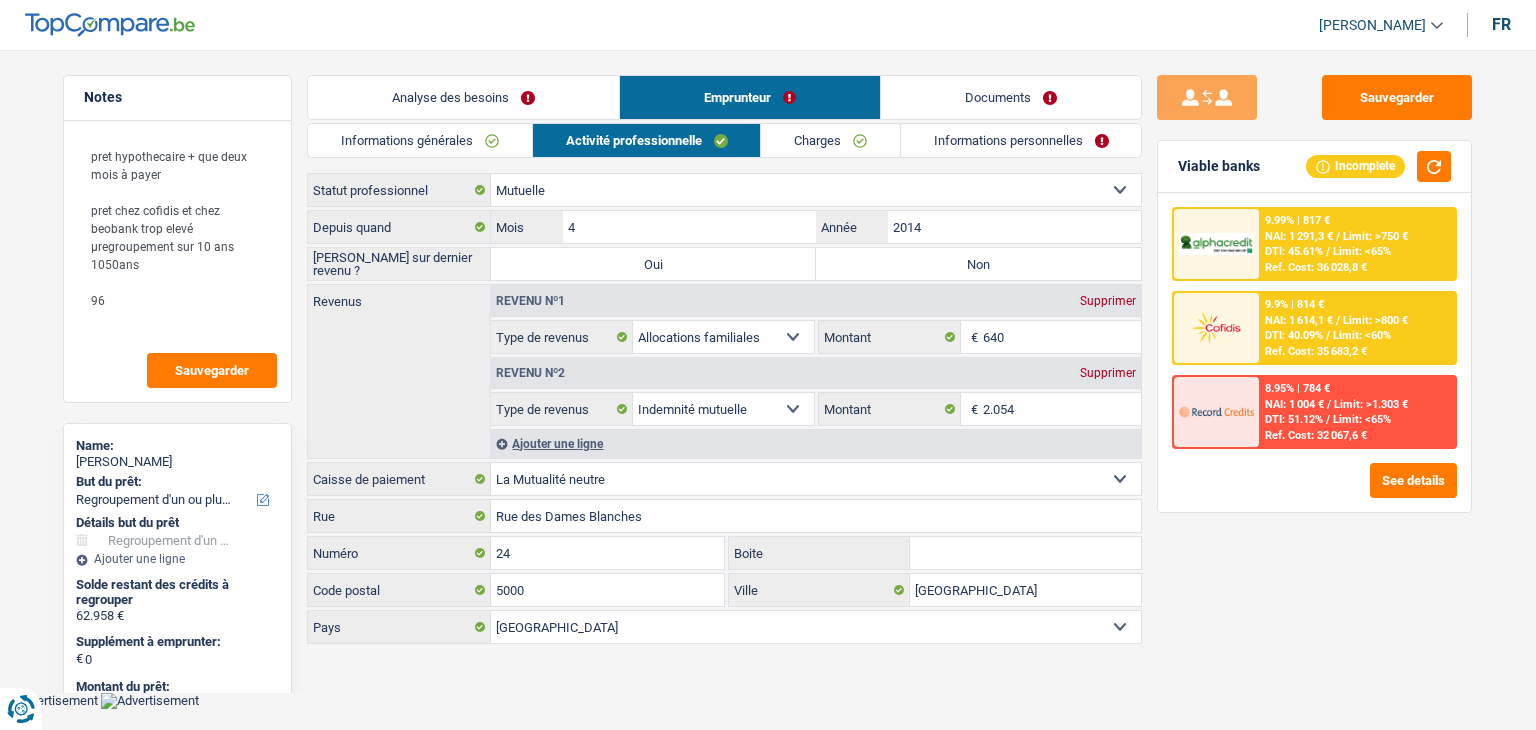 drag, startPoint x: 435, startPoint y: 190, endPoint x: 323, endPoint y: 190, distance: 112 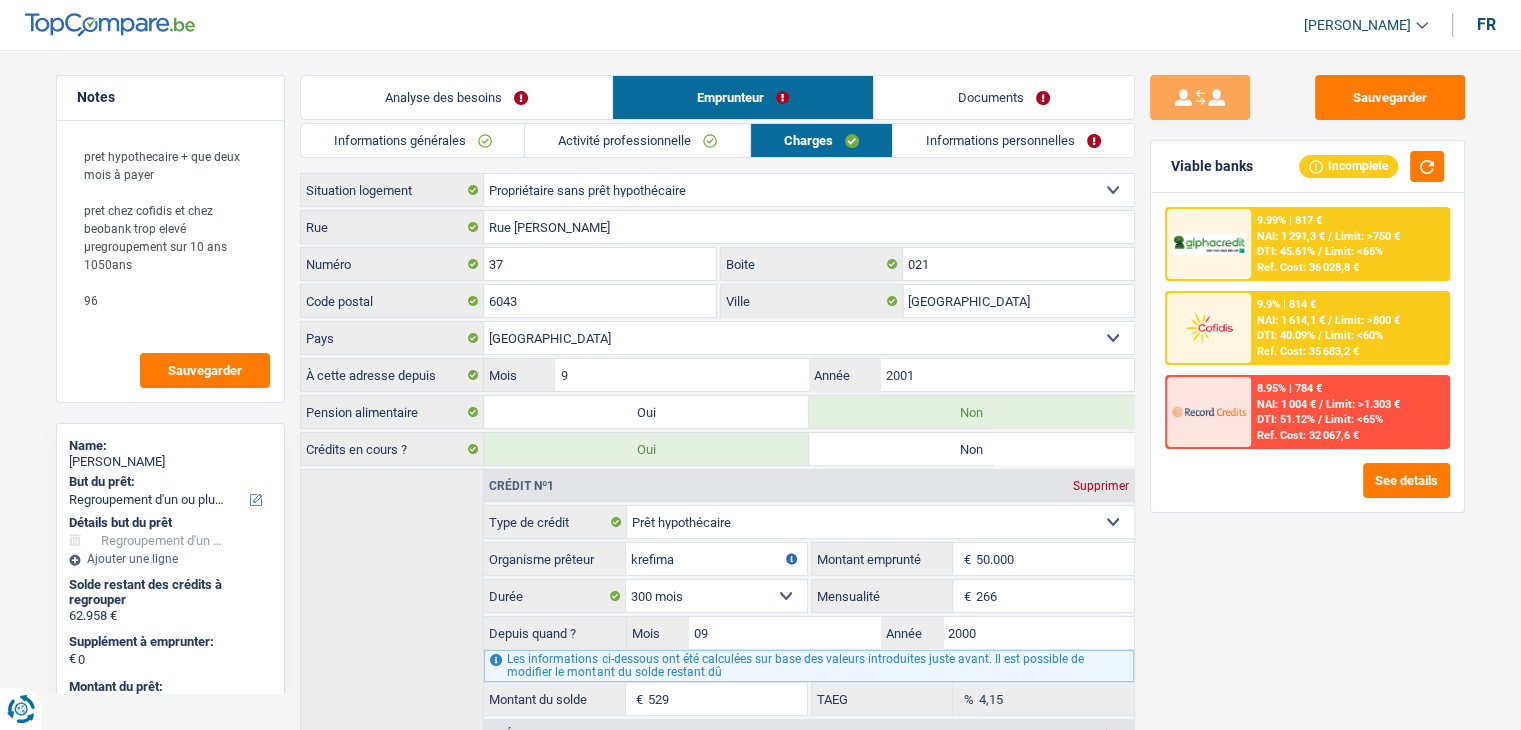 click on "Activité professionnelle" at bounding box center [637, 140] 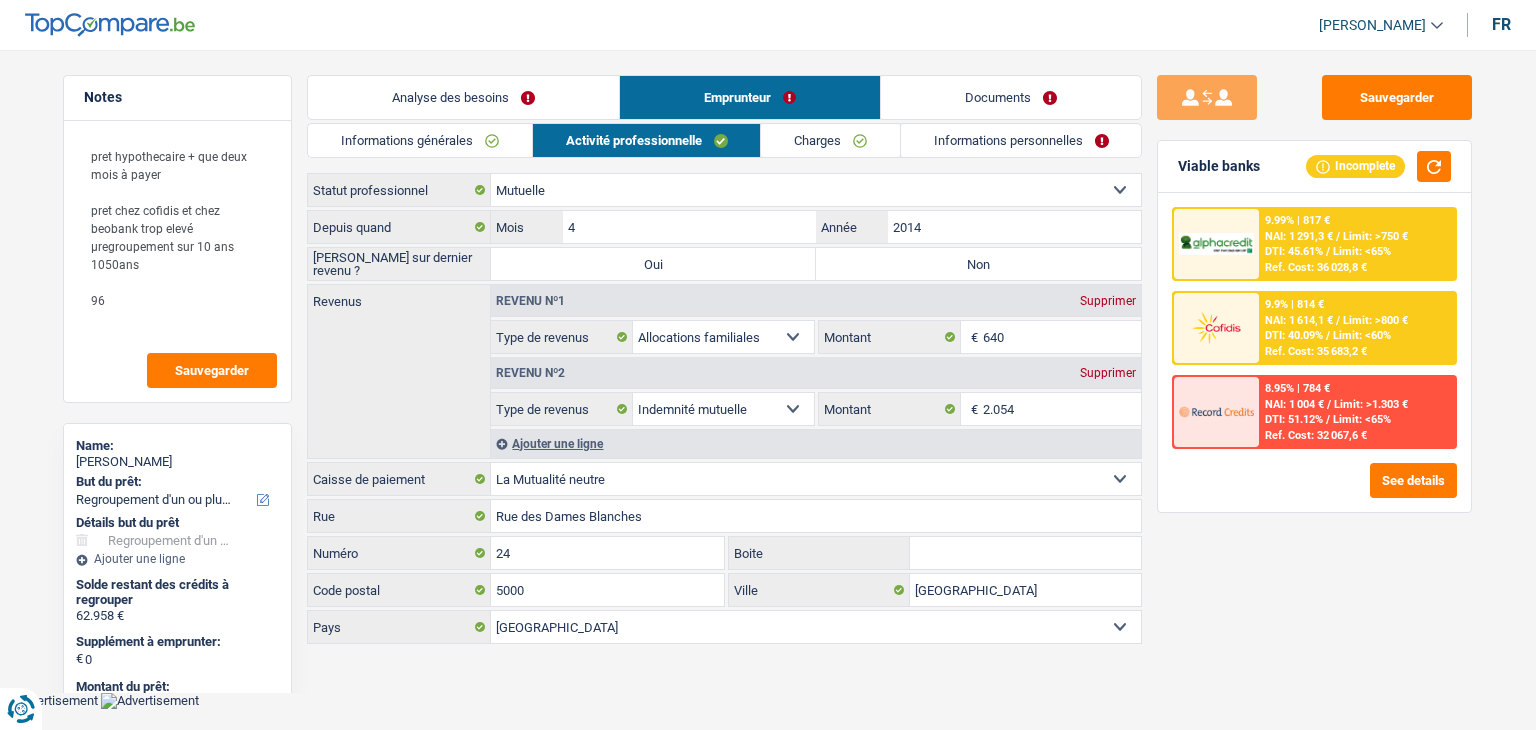 click on "Sauvegarder
Viable banks
Incomplete
9.99% | 817 €
NAI: 1 291,3 €
/
Limit: >750 €
DTI: 45.61%
/
Limit: <65%
Ref. Cost: 36 028,8 €
9.9% | 814 €
NAI: 1 614,1 €
/
Limit: >800 €
DTI: 40.09%
/               /       /" at bounding box center (1314, 384) 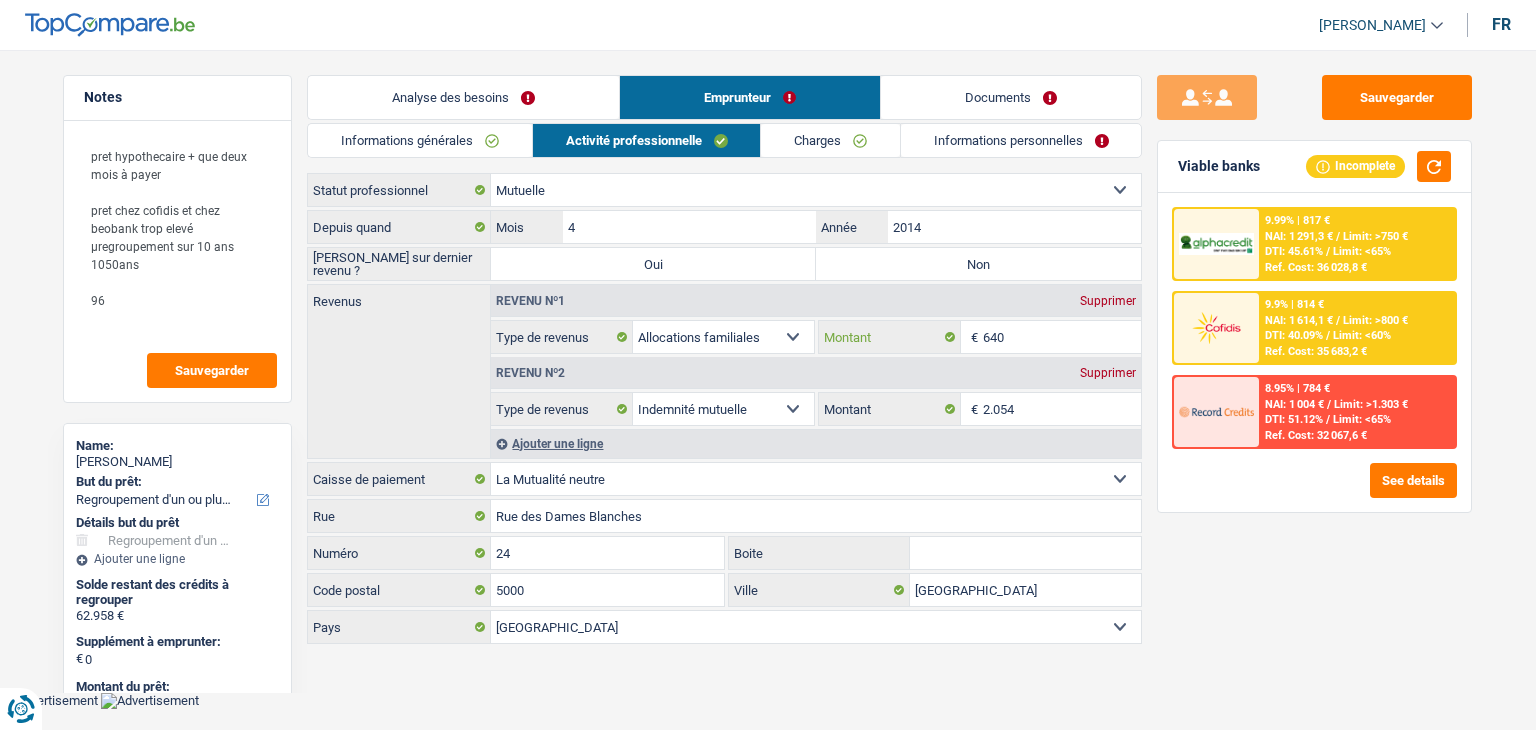 click on "640" at bounding box center [1062, 337] 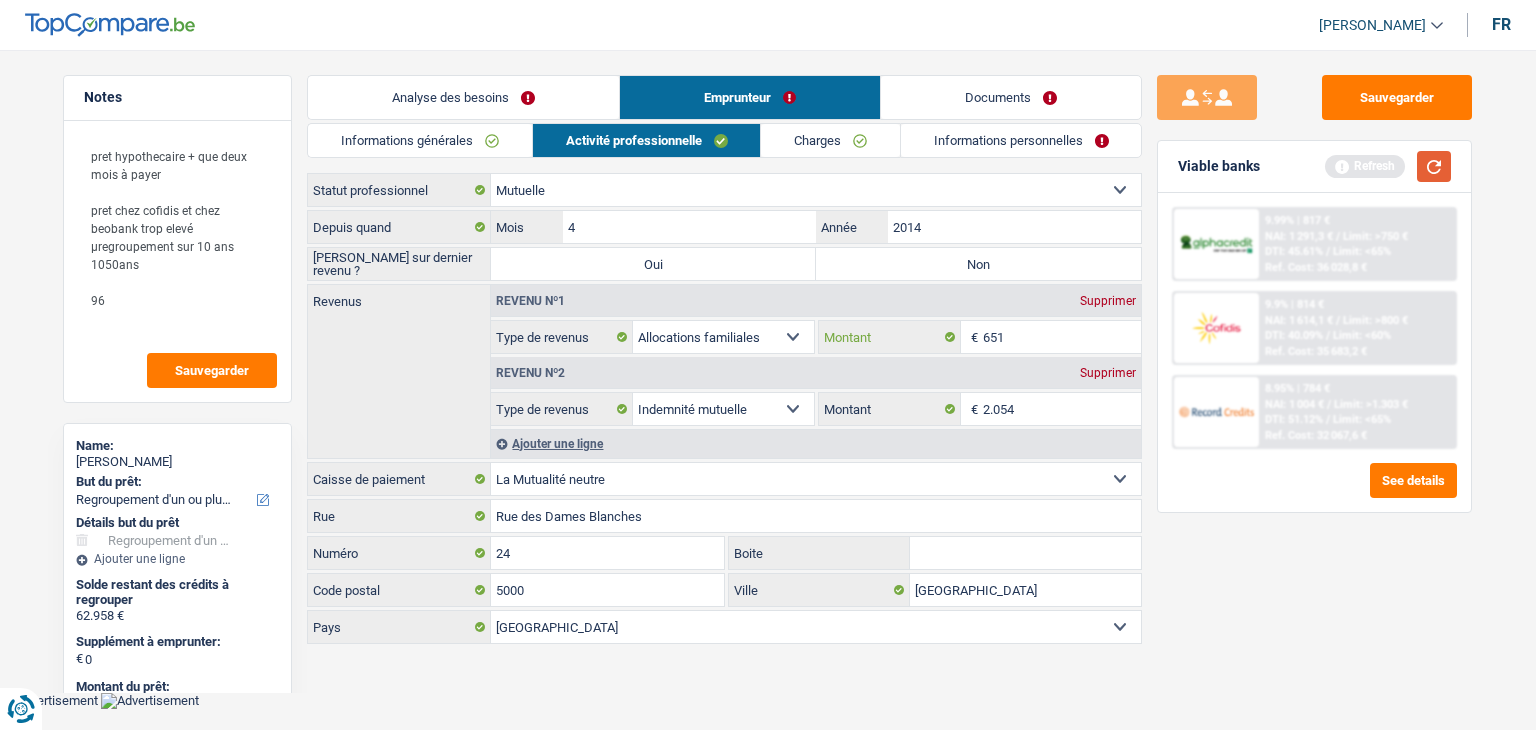 type on "651" 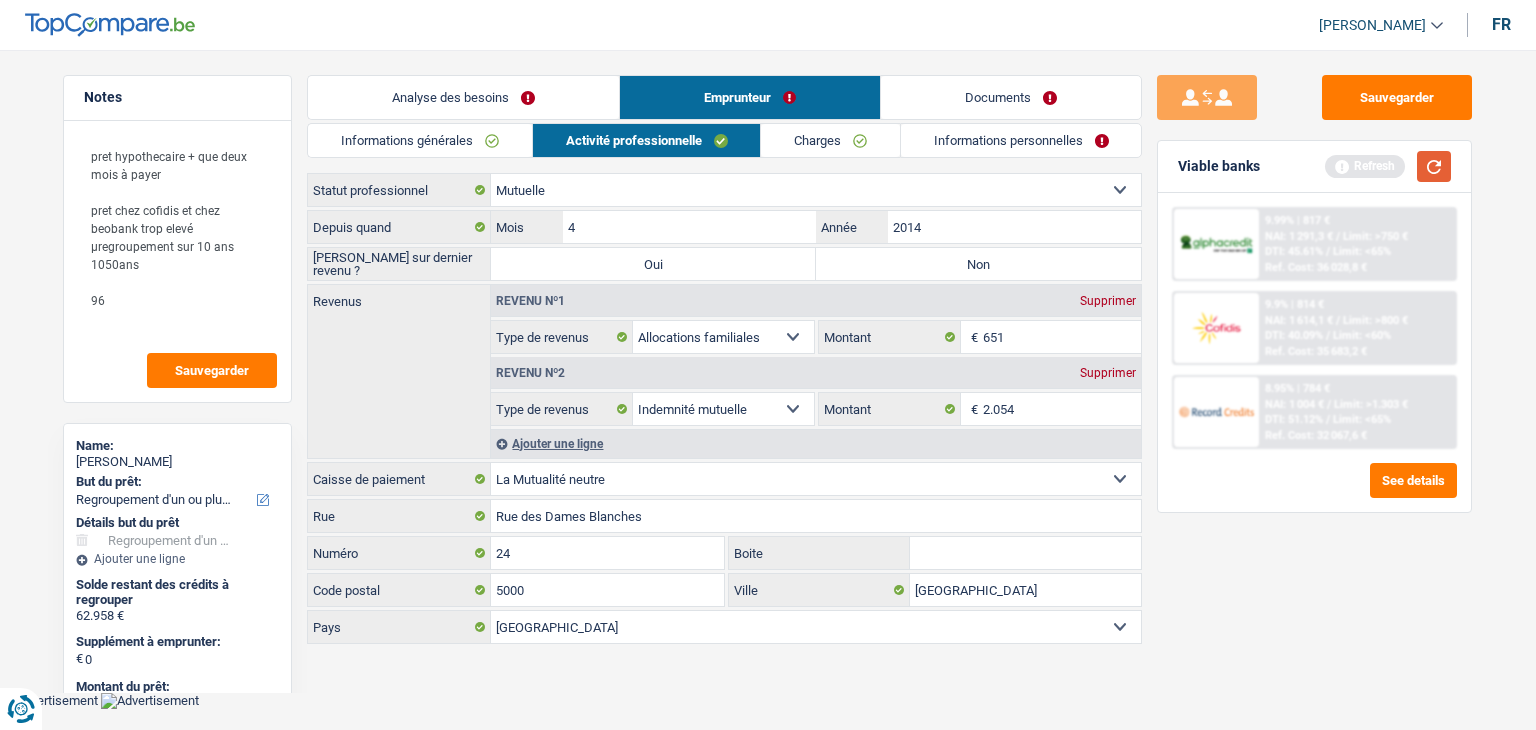 click at bounding box center [1434, 166] 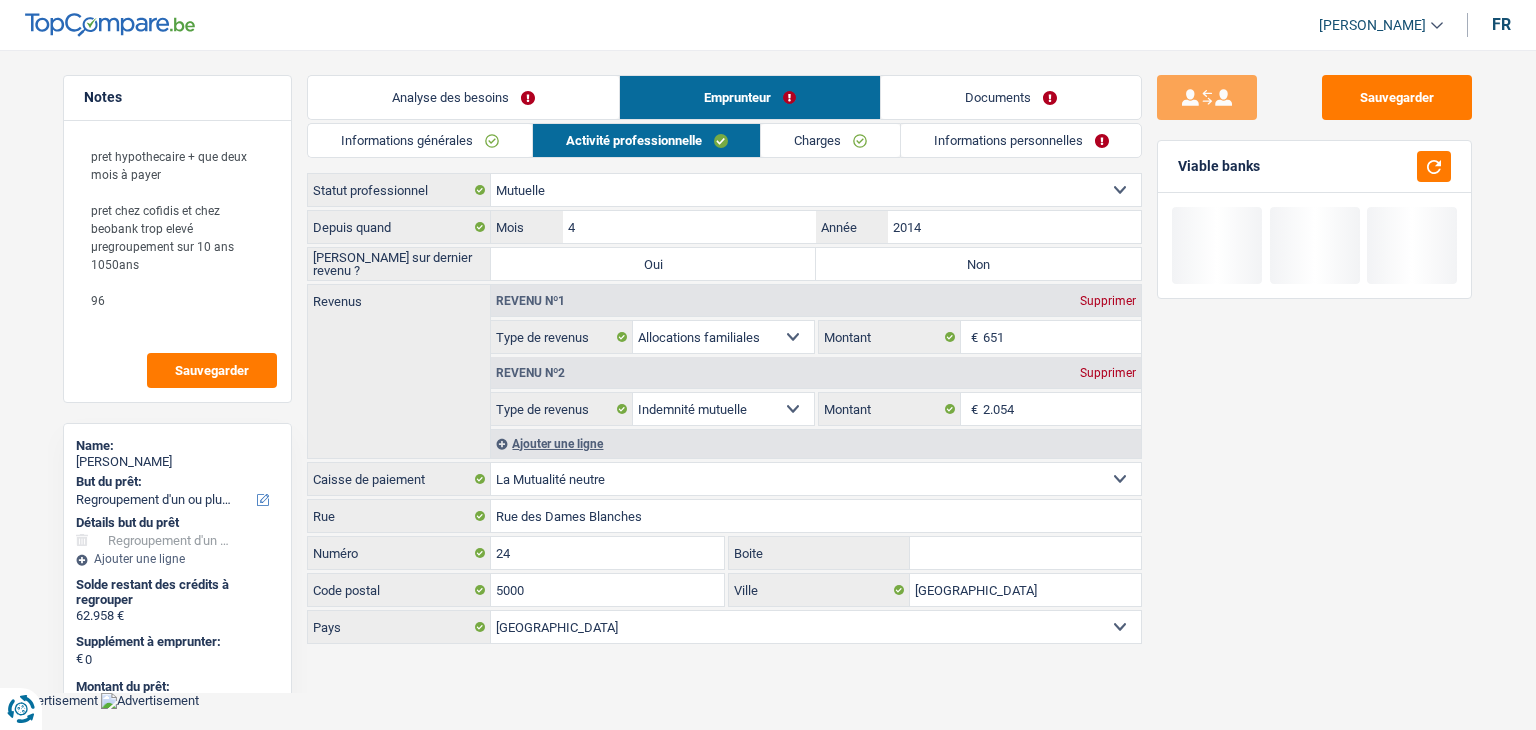 click on "Charges" at bounding box center [830, 140] 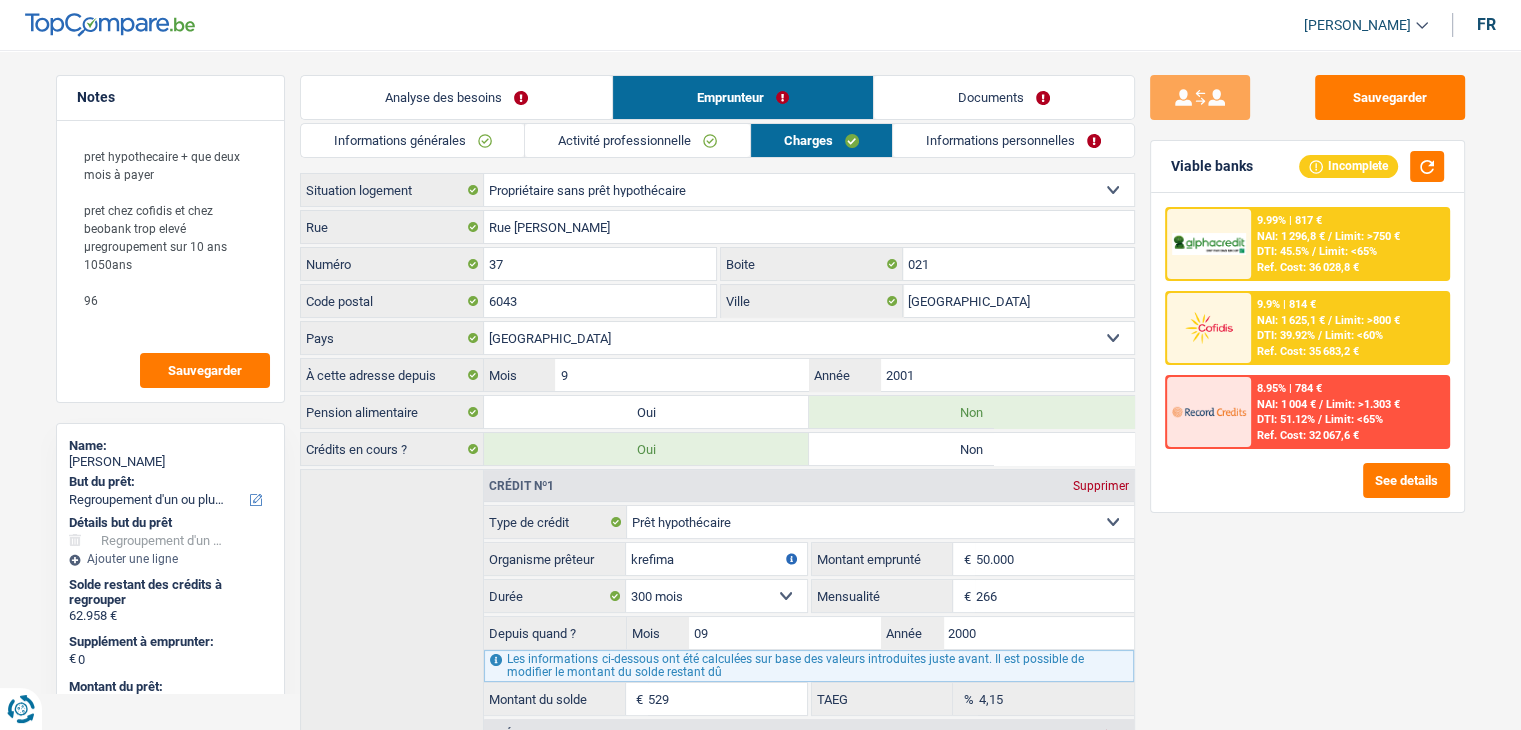 click on "Locataire Propriétaire avec prêt hypothécaire Propriétaire sans prêt hypothécaire Logé(e) par la famille Concierge
Sélectionner une option" at bounding box center (809, 190) 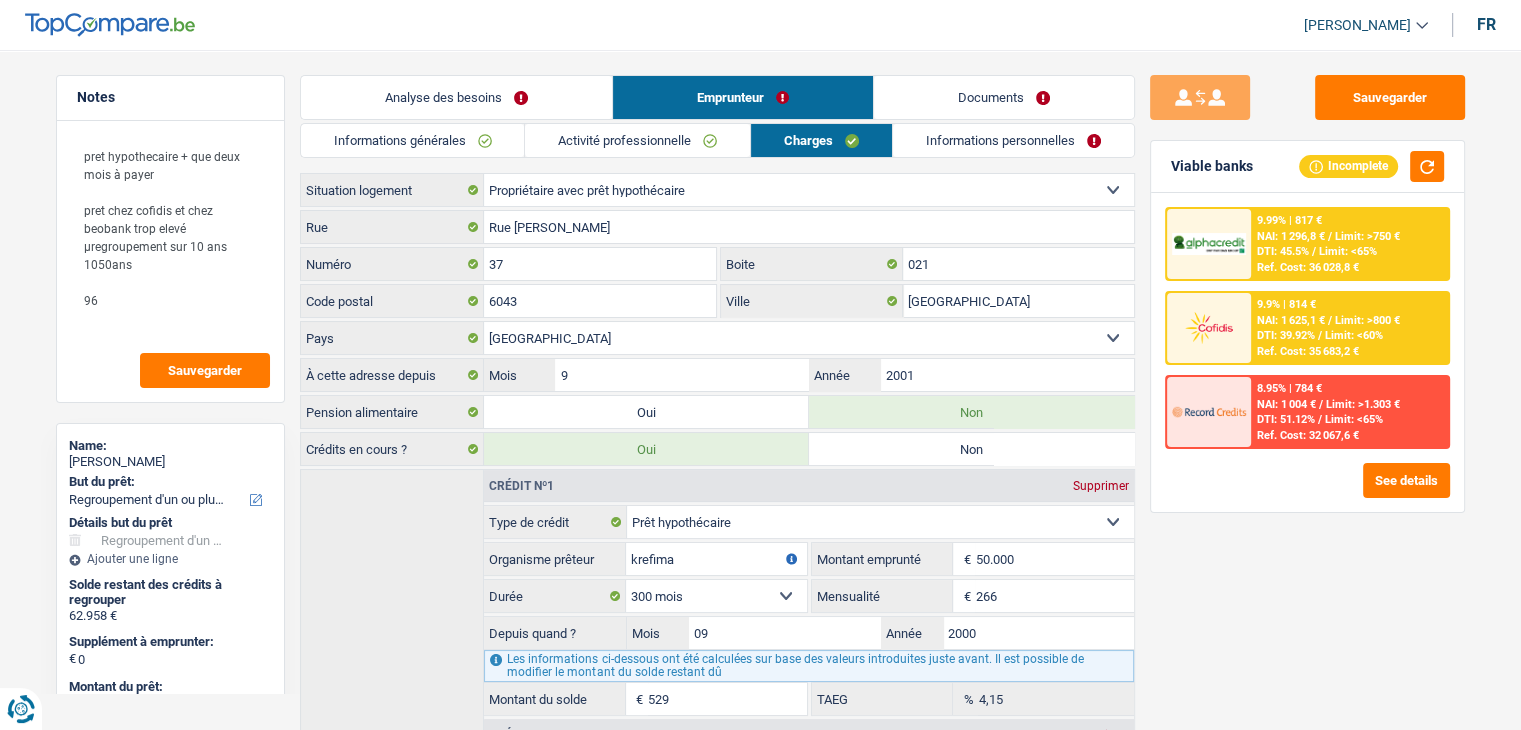 click on "Locataire Propriétaire avec prêt hypothécaire Propriétaire sans prêt hypothécaire Logé(e) par la famille Concierge
Sélectionner une option" at bounding box center (809, 190) 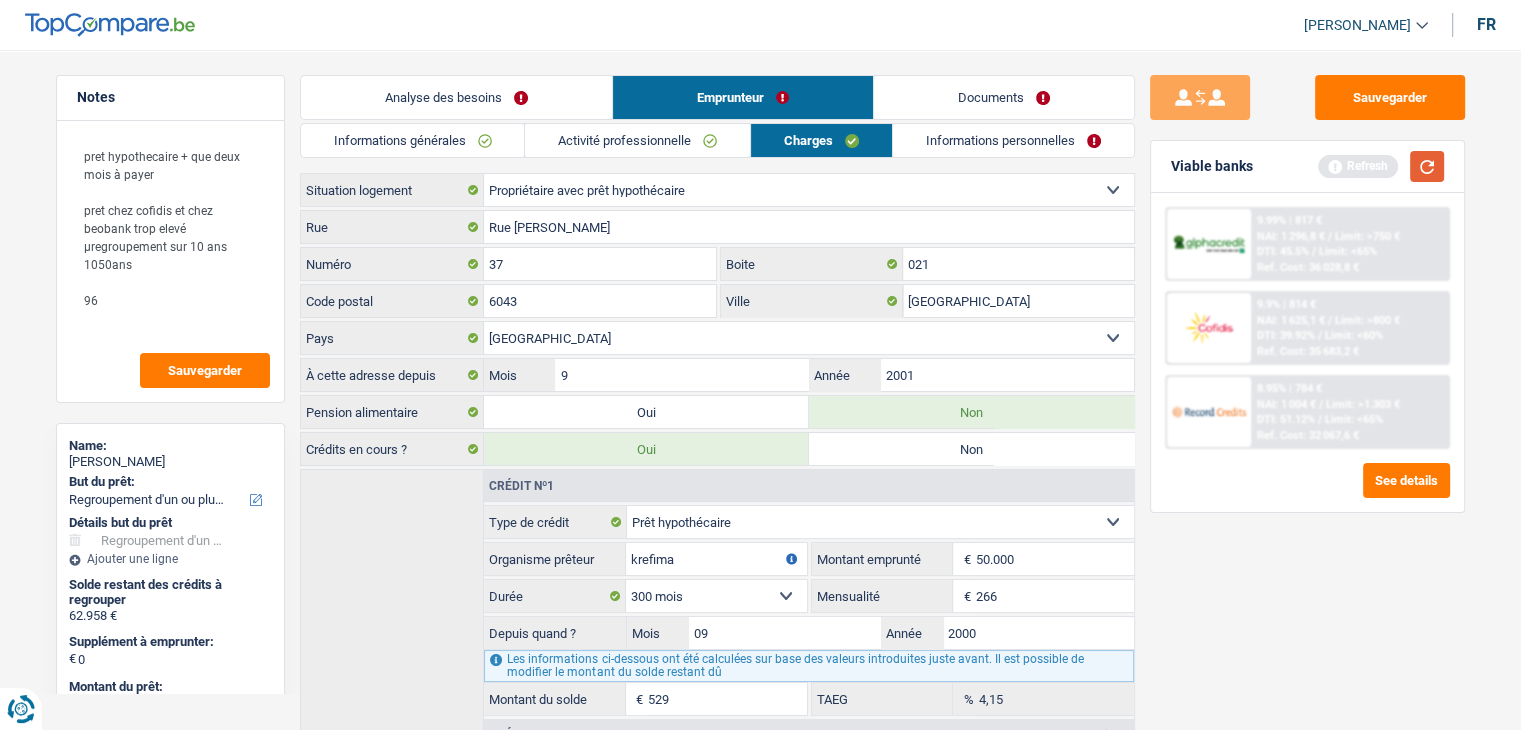 click at bounding box center [1427, 166] 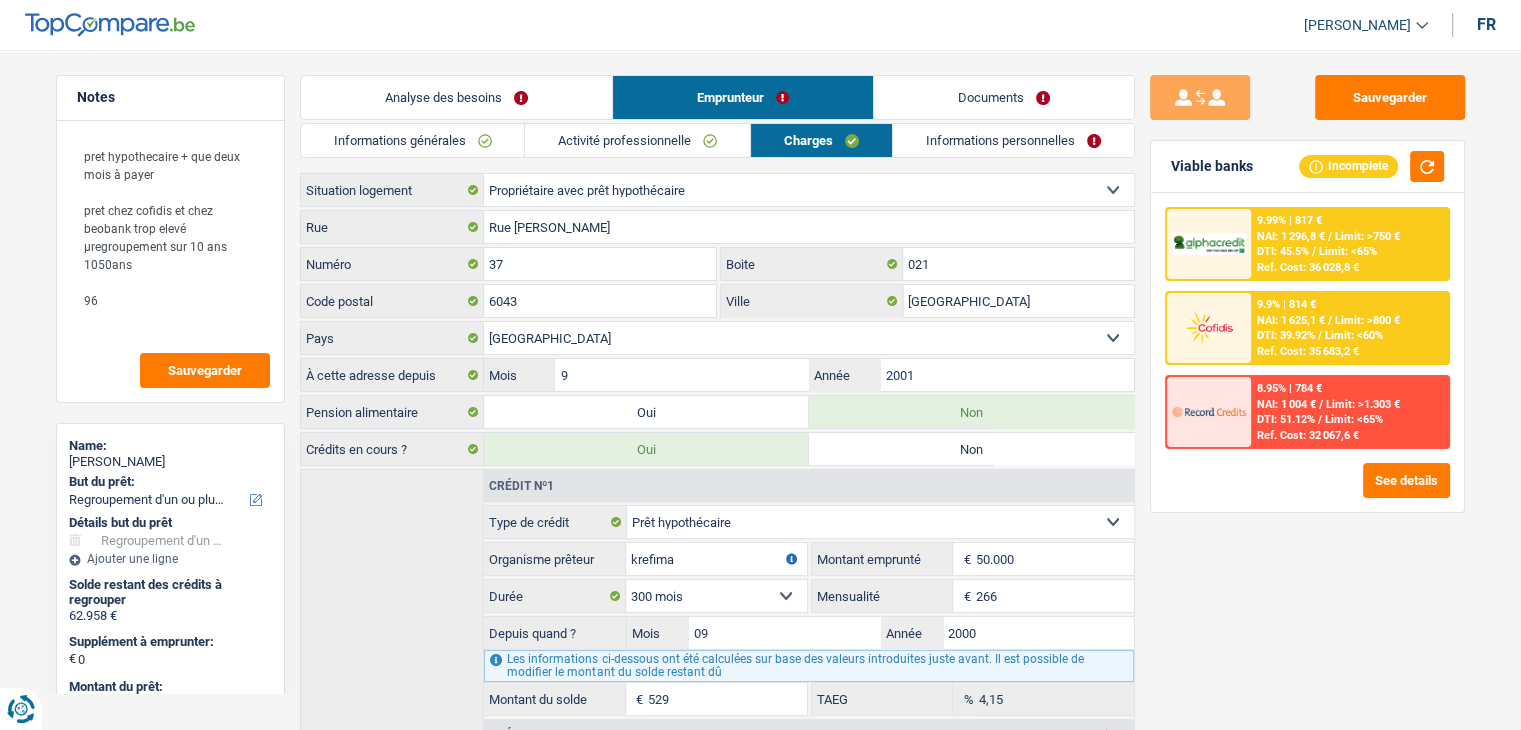 click on "Sauvegarder
Viable banks
Incomplete
9.99% | 817 €
NAI: 1 296,8 €
/
Limit: >750 €
DTI: 45.5%
/
Limit: <65%
Ref. Cost: 36 028,8 €
9.9% | 814 €
NAI: 1 625,1 €
/
Limit: >800 €
DTI: 39.92%
/               /       /" at bounding box center [1307, 384] 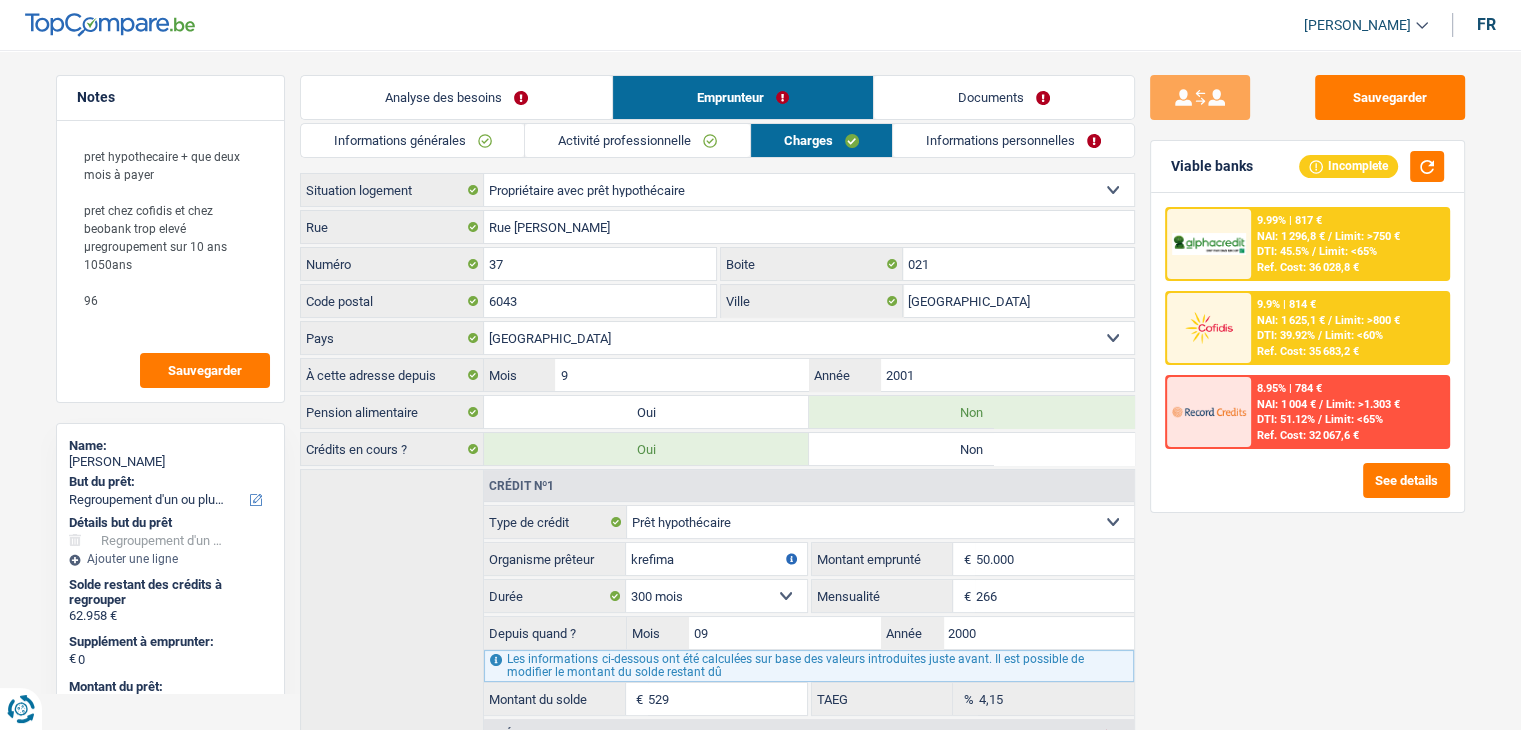 click on "Sauvegarder
Viable banks
Incomplete
9.99% | 817 €
NAI: 1 296,8 €
/
Limit: >750 €
DTI: 45.5%
/
Limit: <65%
Ref. Cost: 36 028,8 €
9.9% | 814 €
NAI: 1 625,1 €
/
Limit: >800 €
DTI: 39.92%
/               /       /" at bounding box center (1307, 384) 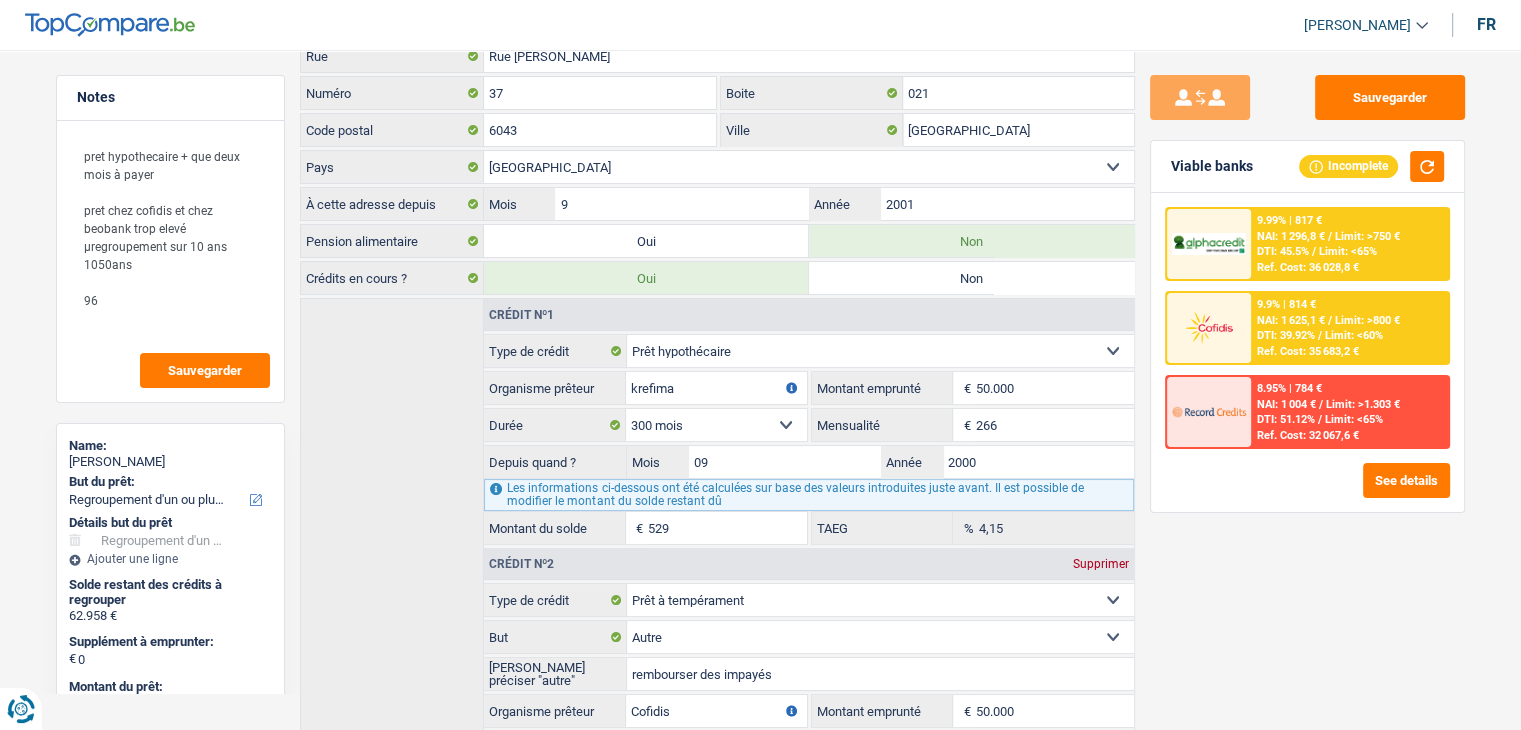 scroll, scrollTop: 0, scrollLeft: 0, axis: both 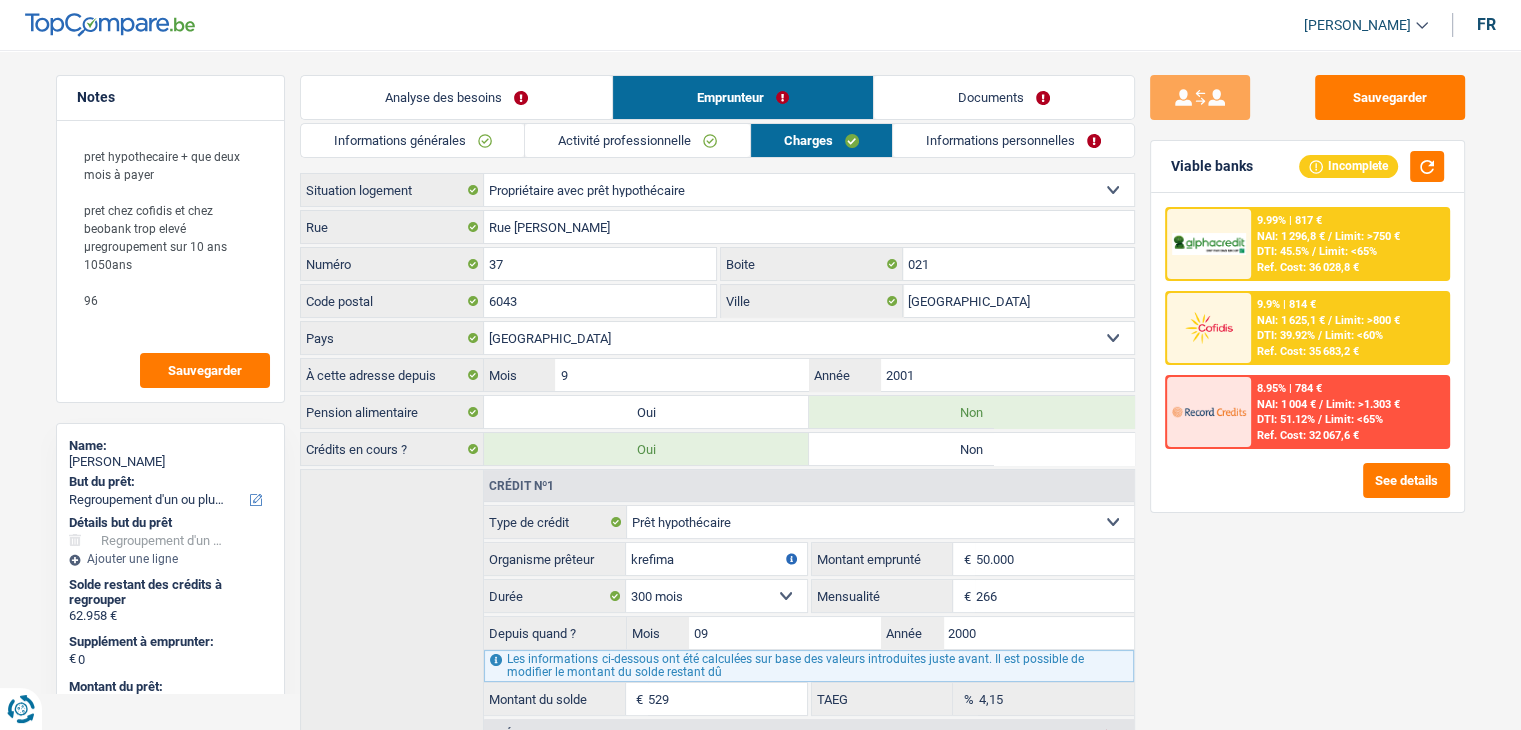 click on "Documents" at bounding box center (1004, 97) 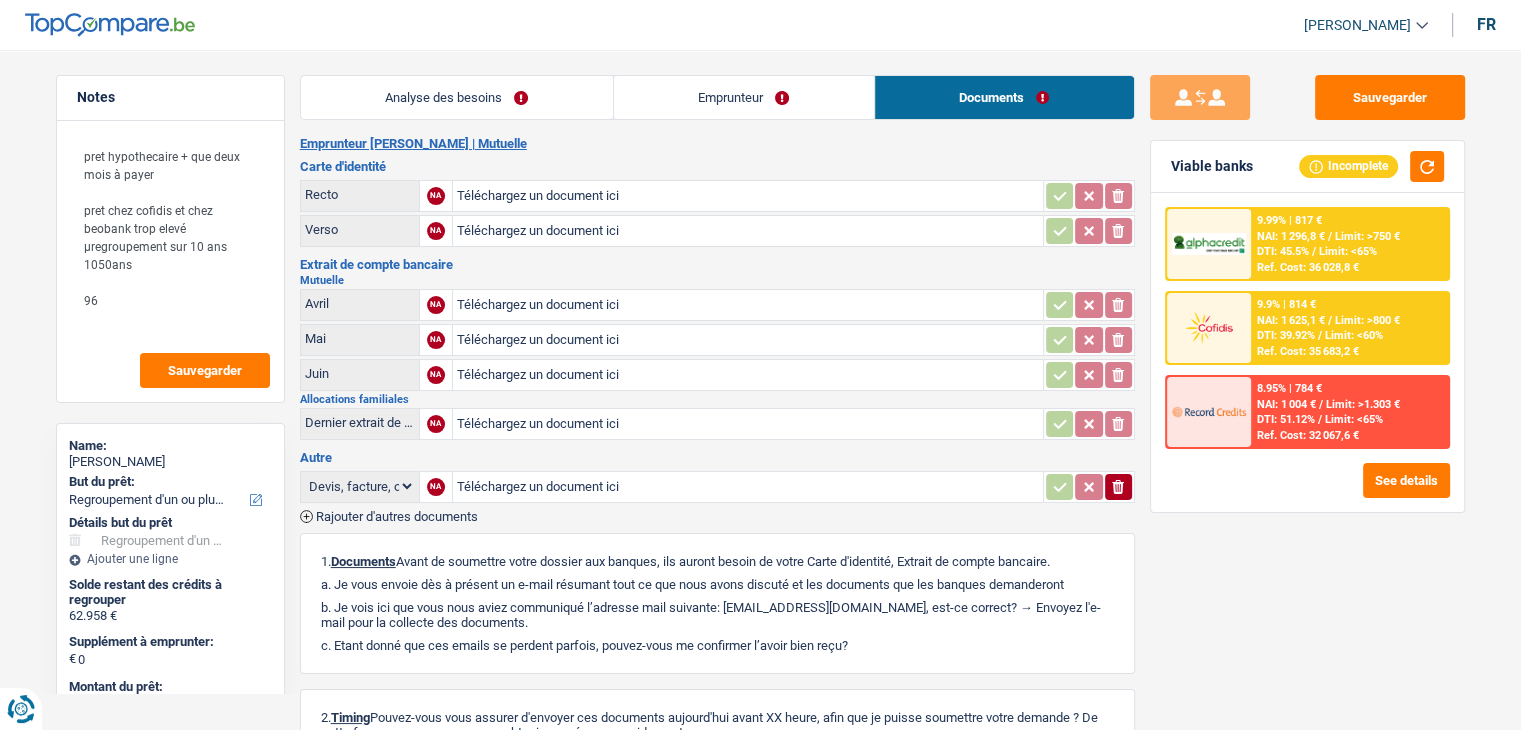click on "Emprunteur" at bounding box center [744, 97] 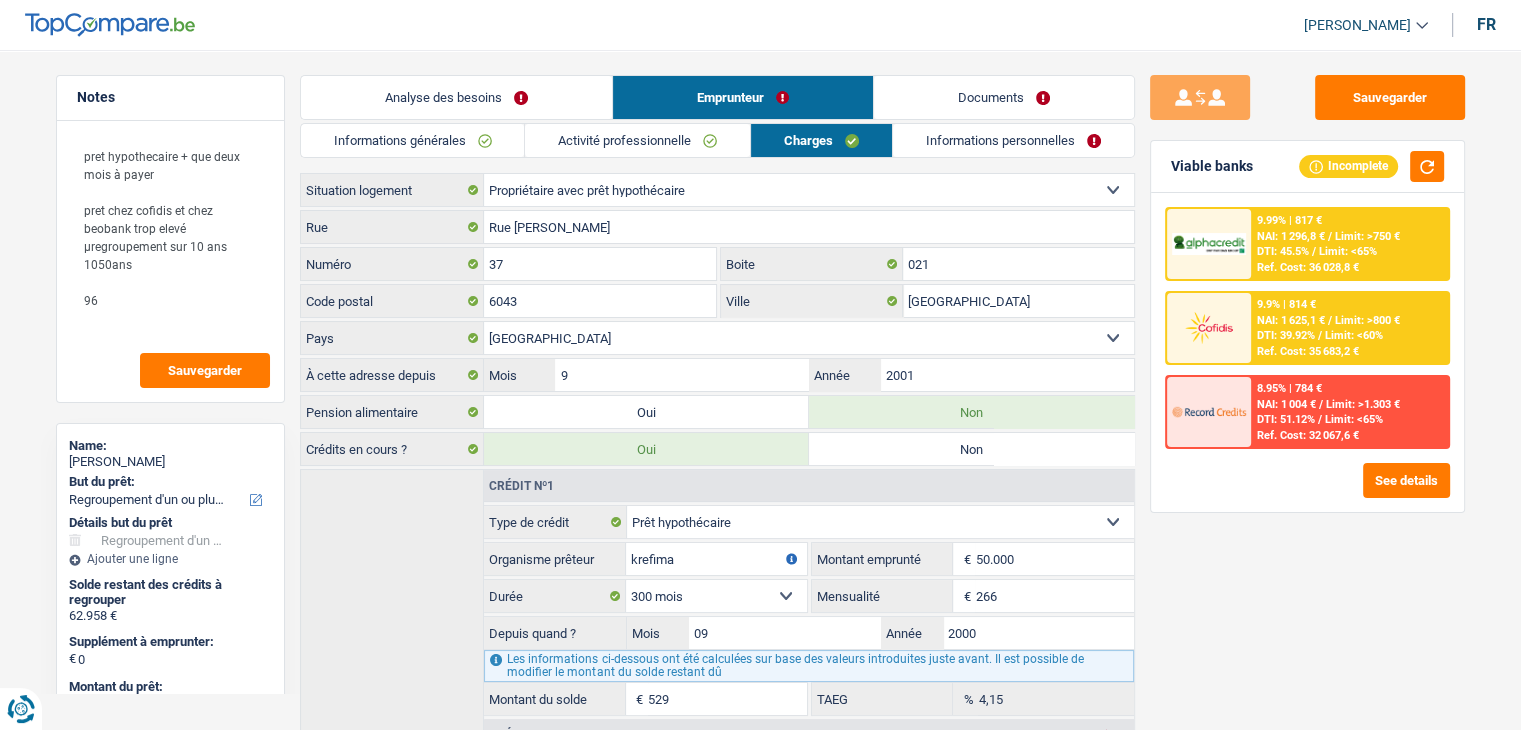 click on "Informations personnelles" at bounding box center [1013, 140] 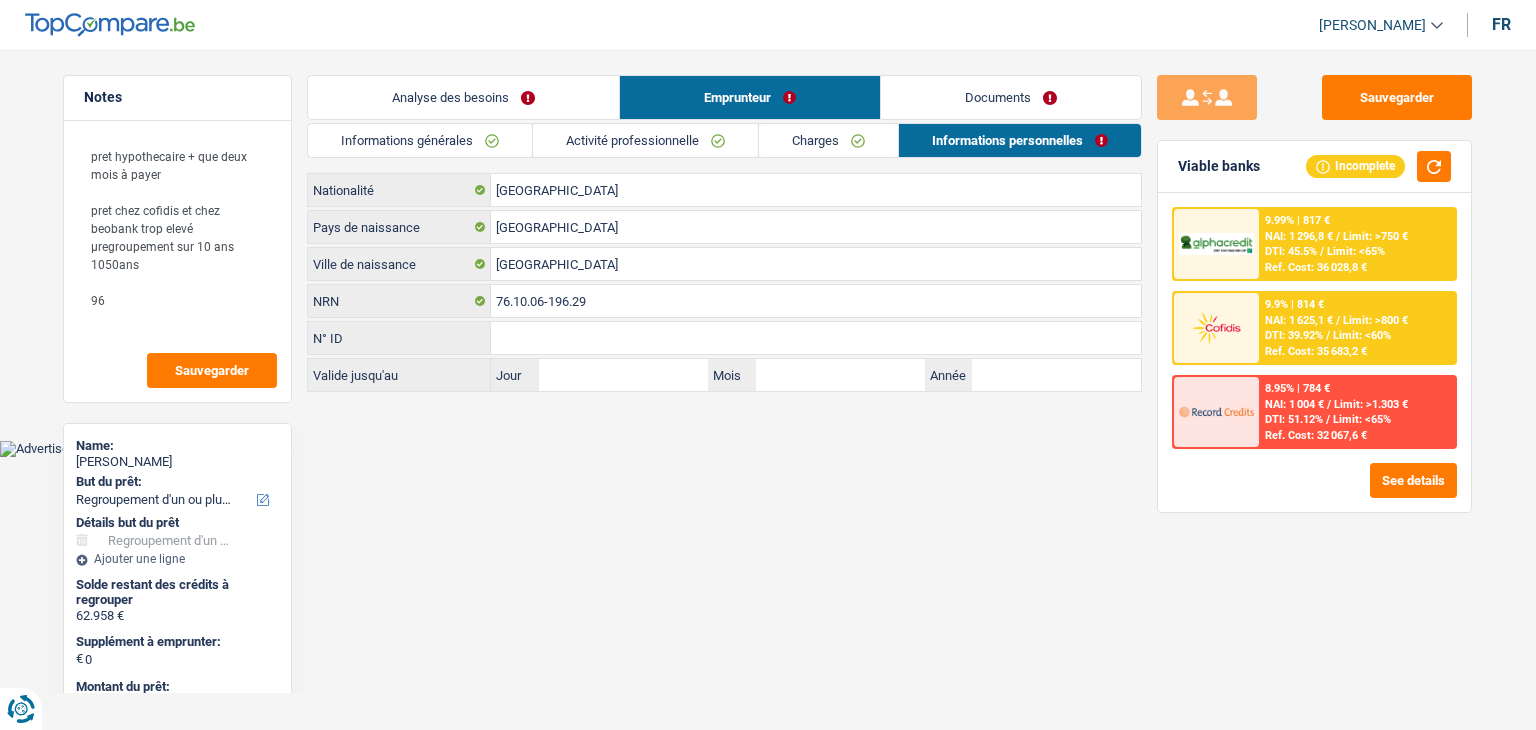 click on "Documents" at bounding box center [1011, 97] 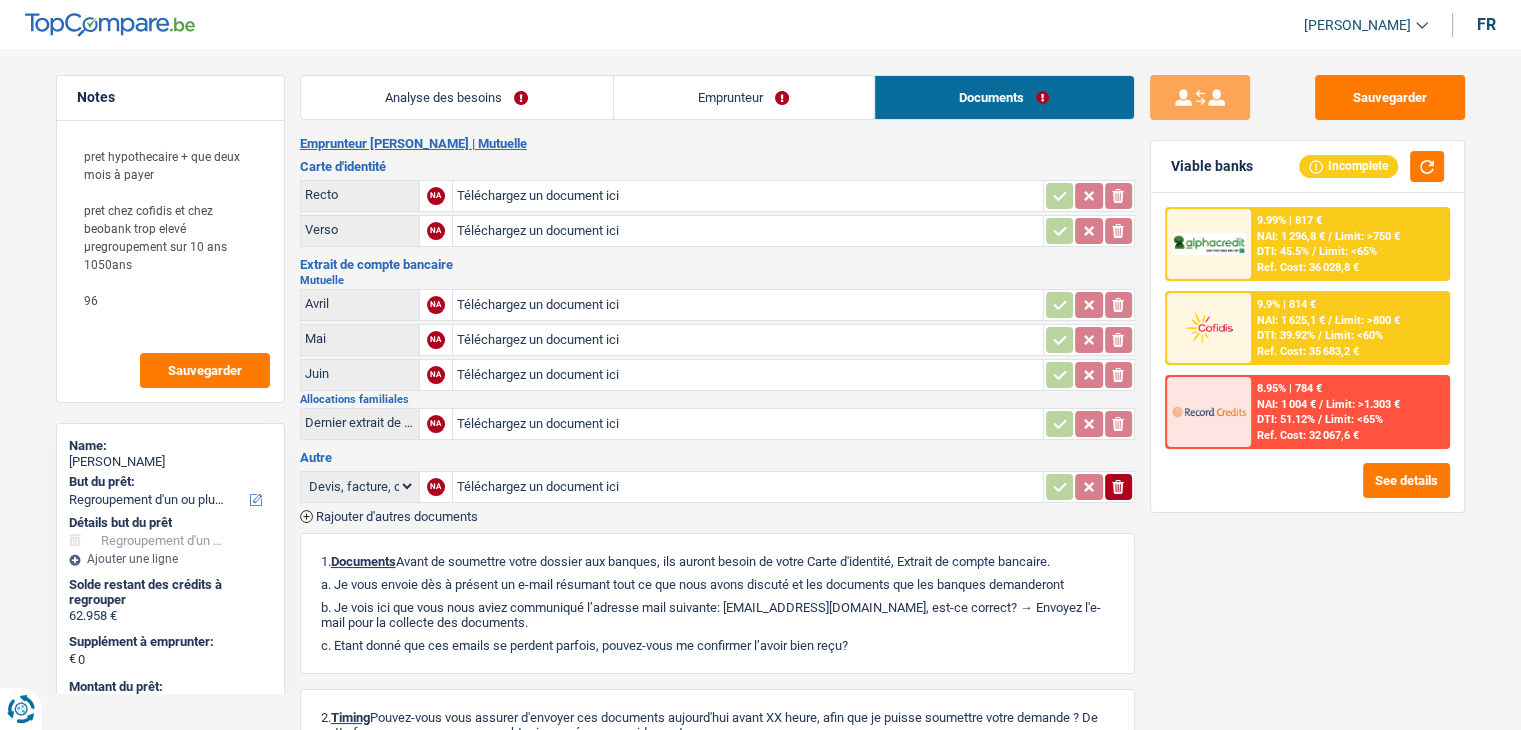 click on "Emprunteur" at bounding box center (744, 97) 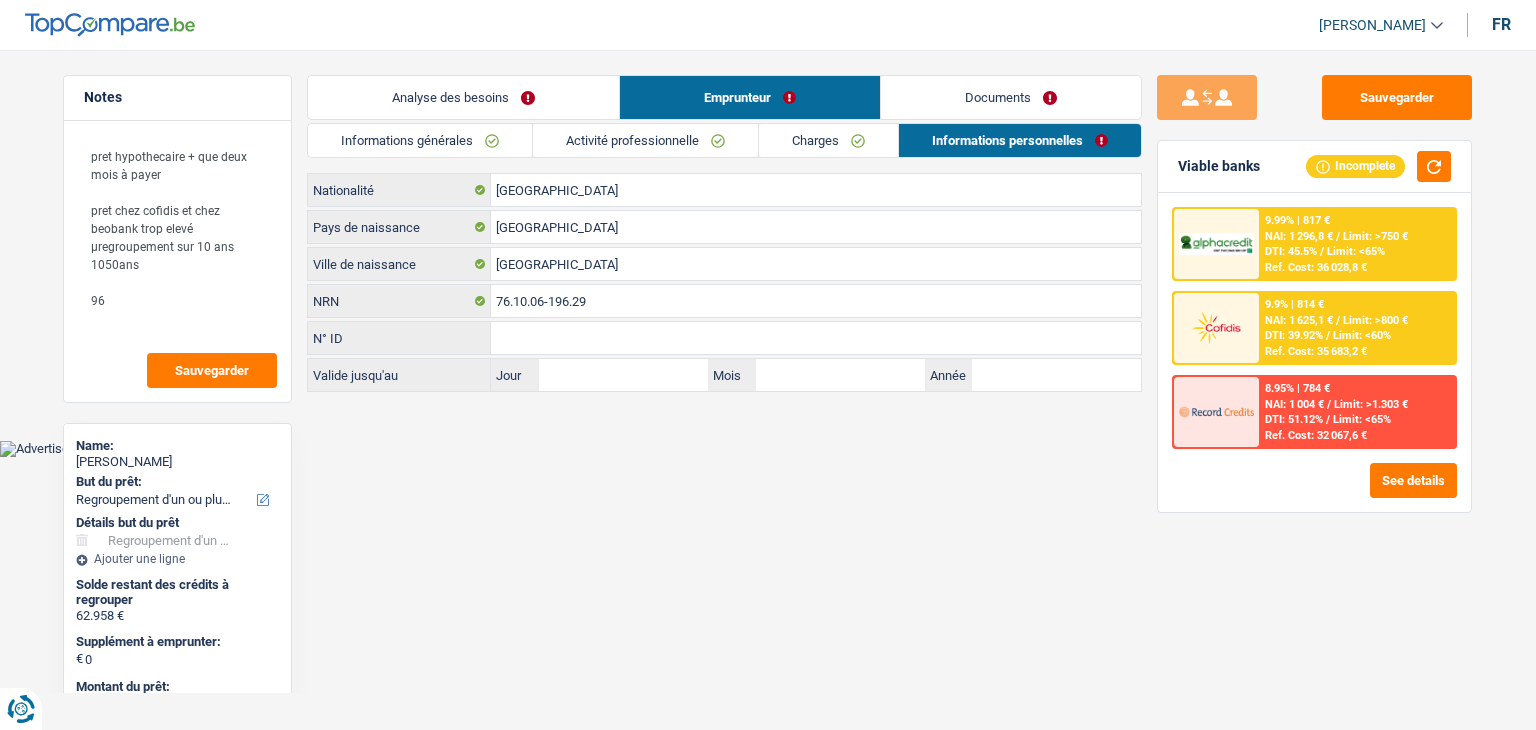 click on "Ref. Cost: 36 028,8 €" at bounding box center (1316, 267) 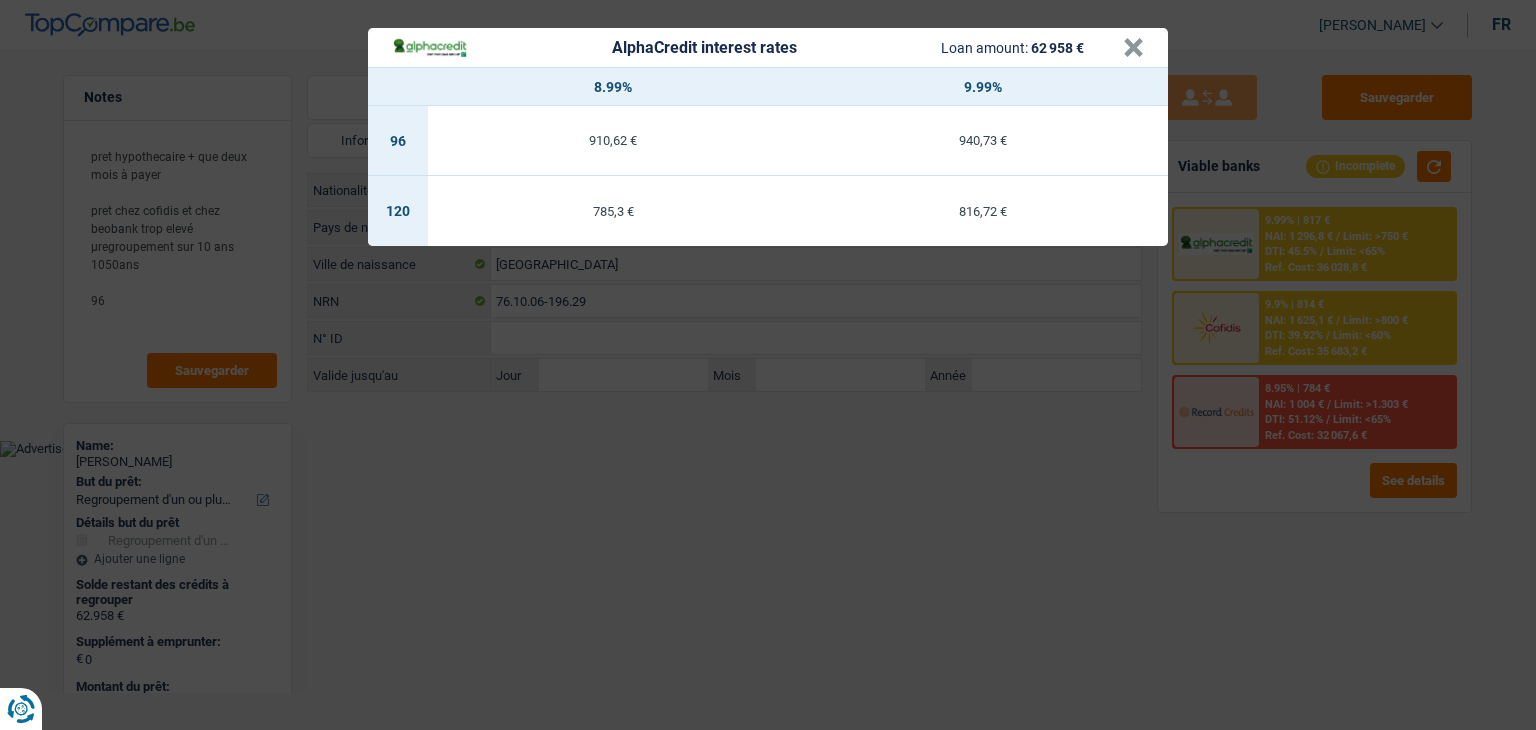 click on "AlphaCredit interest rates
Loan amount:
62 958 €
×
8.99%
9.99%
96
910,62 €
940,73 €
120
785,3 €
816,72 €" at bounding box center (768, 365) 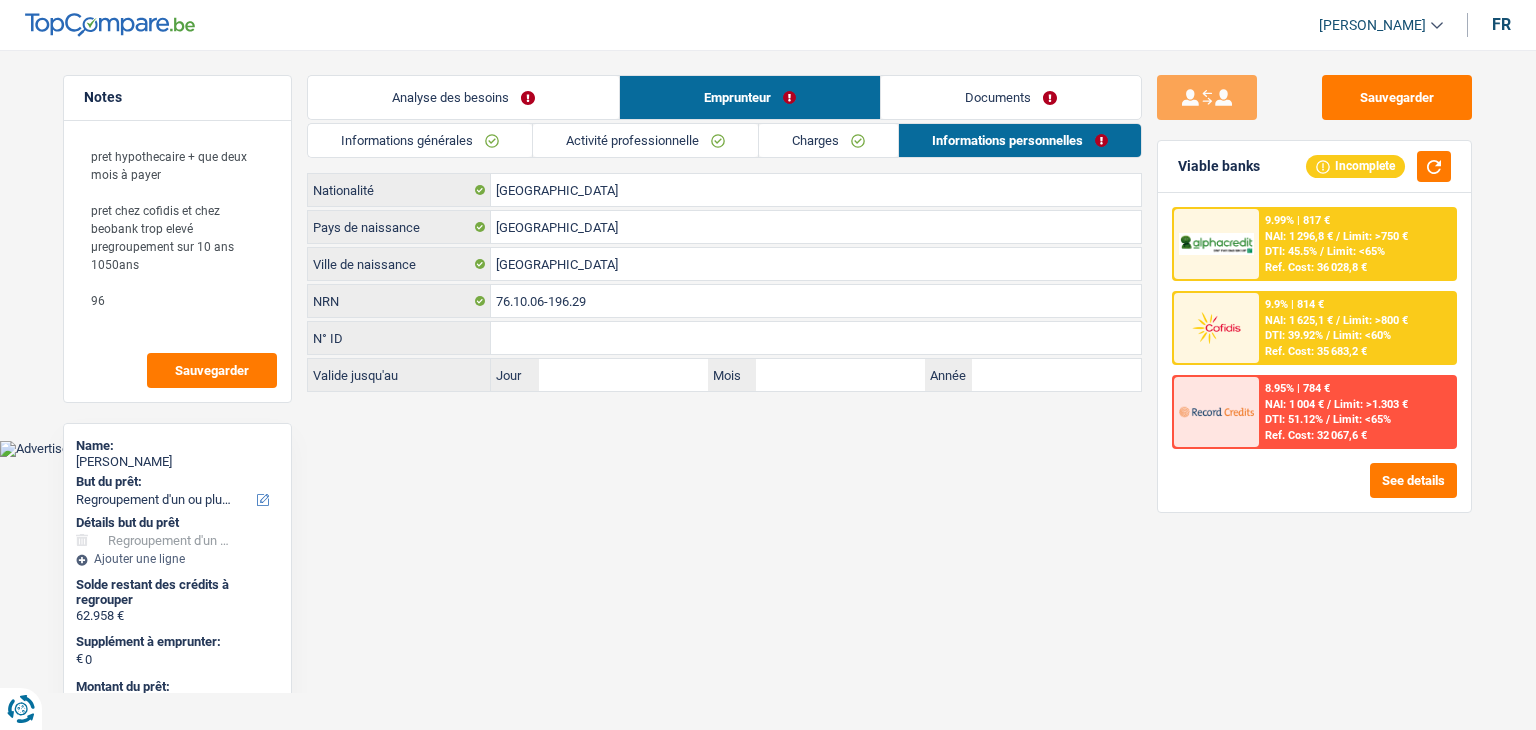click on "Limit: >800 €" at bounding box center (1375, 320) 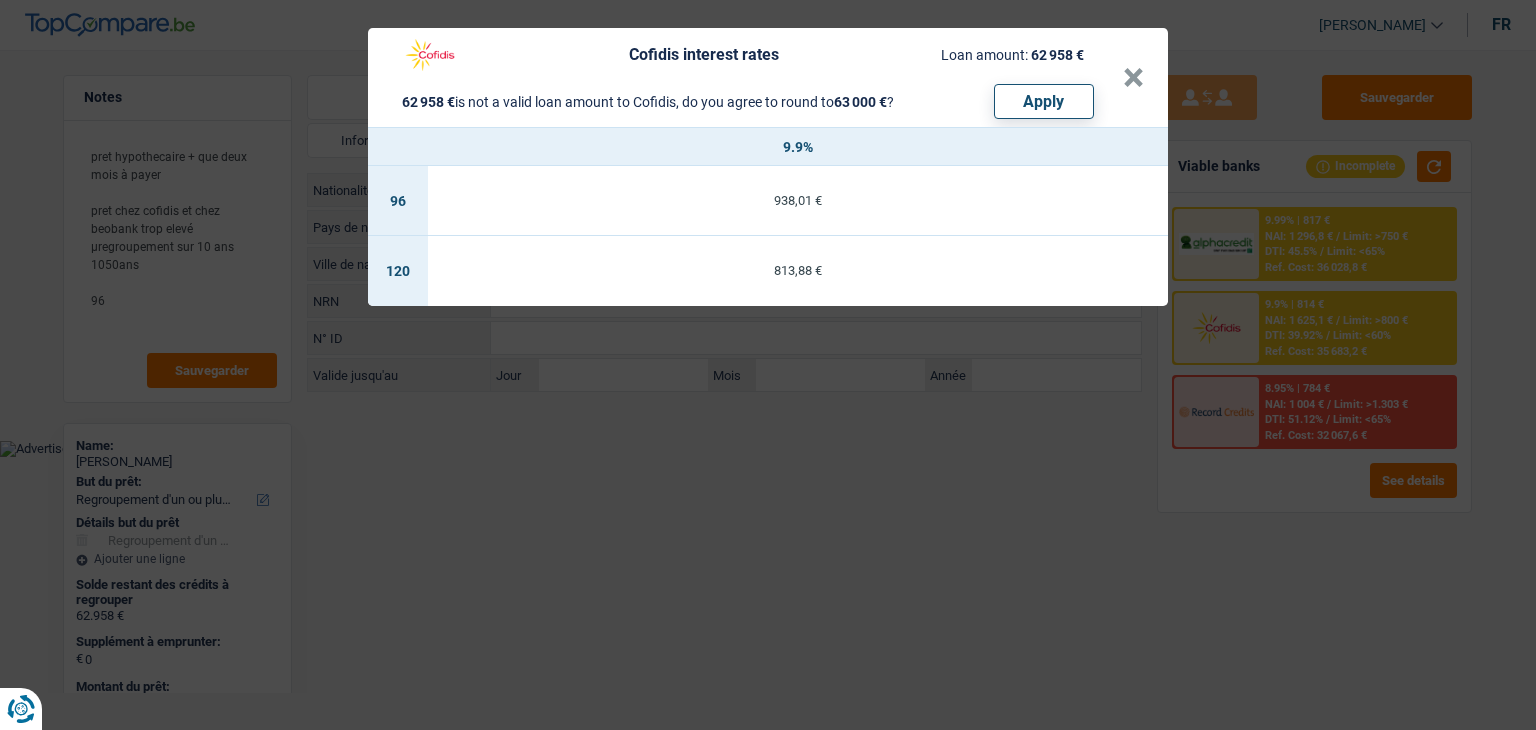 click on "Cofidis interest rates
Loan amount:
62 958 €
62 958 €  is not a valid loan amount to Cofidis, do you agree to round to  63 000 € ?
Apply
×
9.9%
96
938,01 €
120
813,88 €" at bounding box center (768, 365) 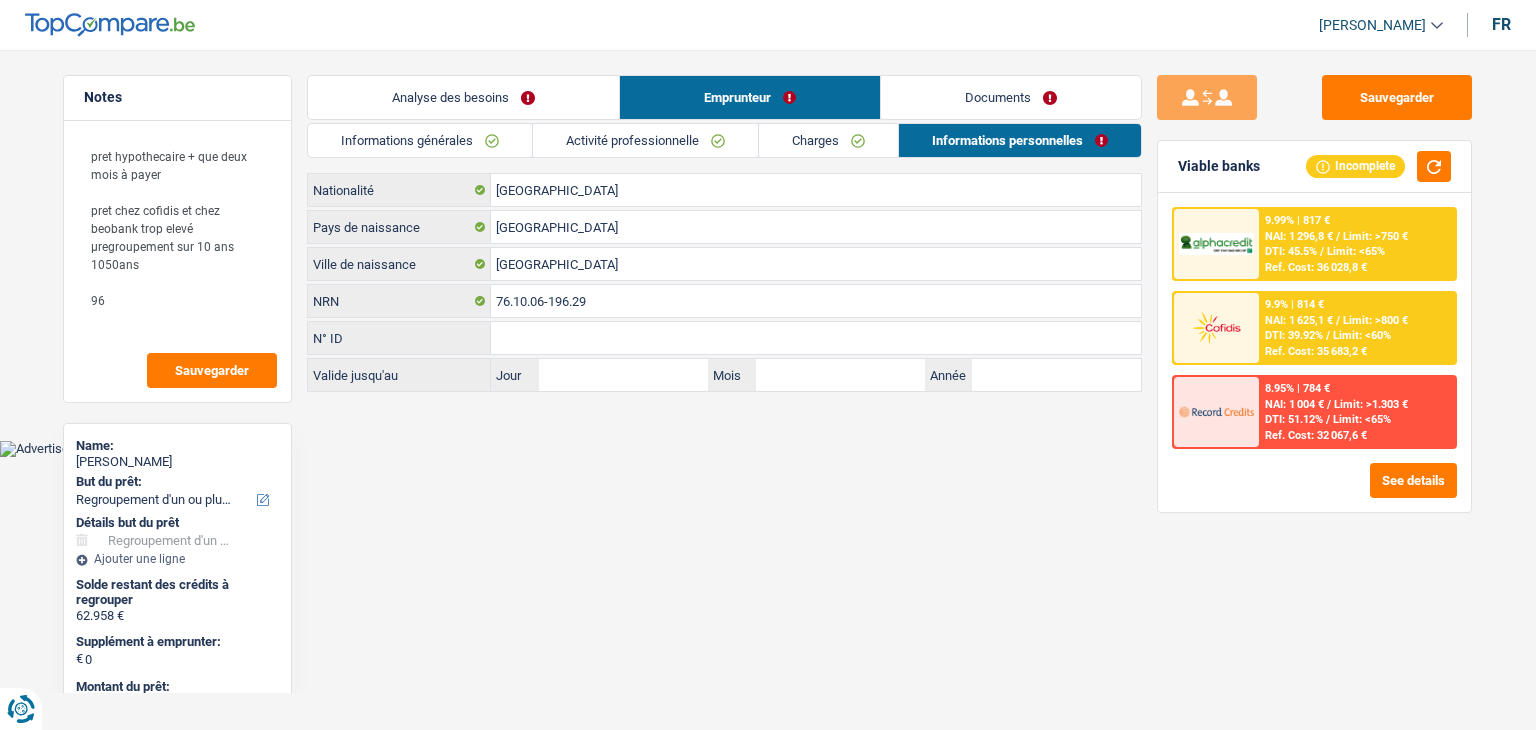 click at bounding box center (1216, 244) 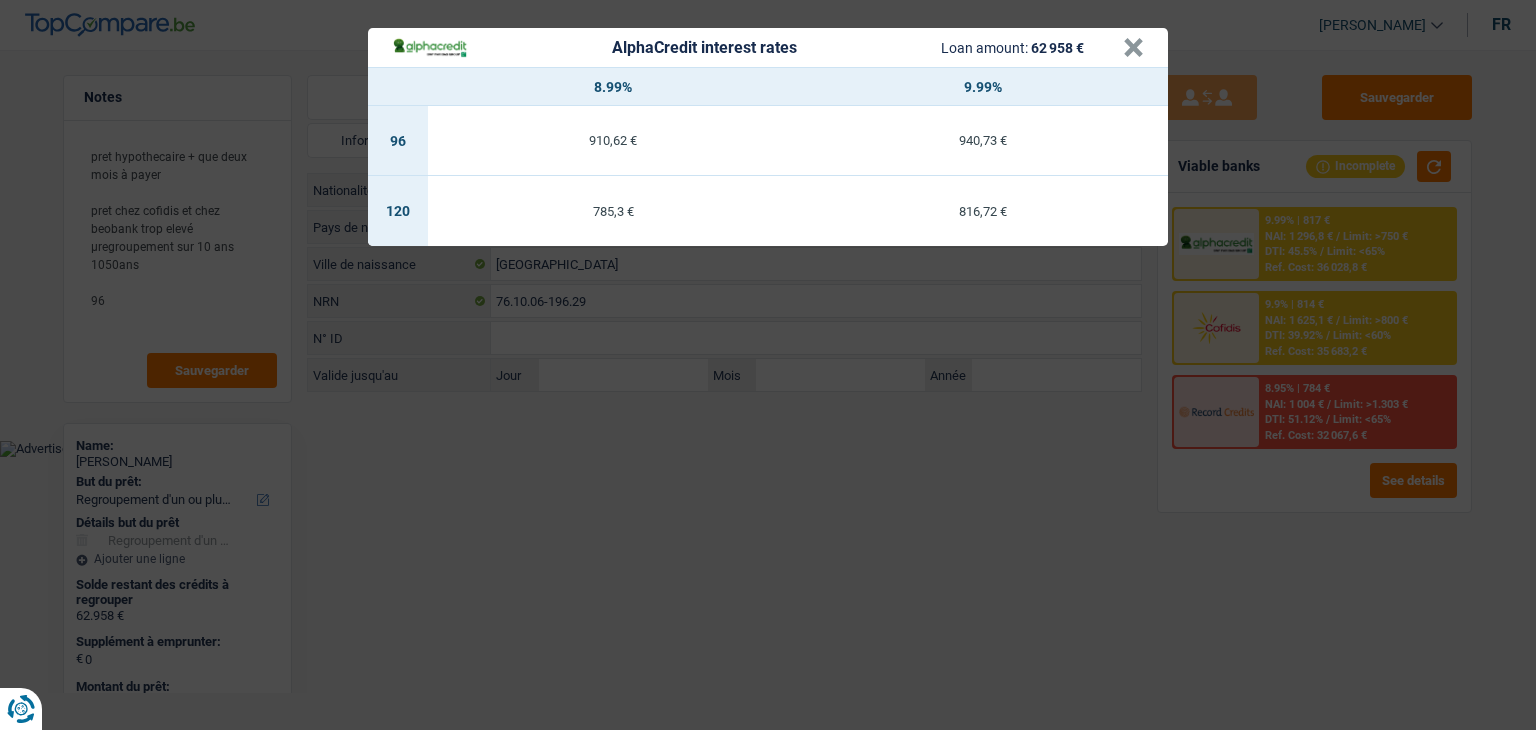 click on "AlphaCredit interest rates
Loan amount:
62 958 €
×
8.99%
9.99%
96
910,62 €
940,73 €
120
785,3 €
816,72 €" at bounding box center (768, 365) 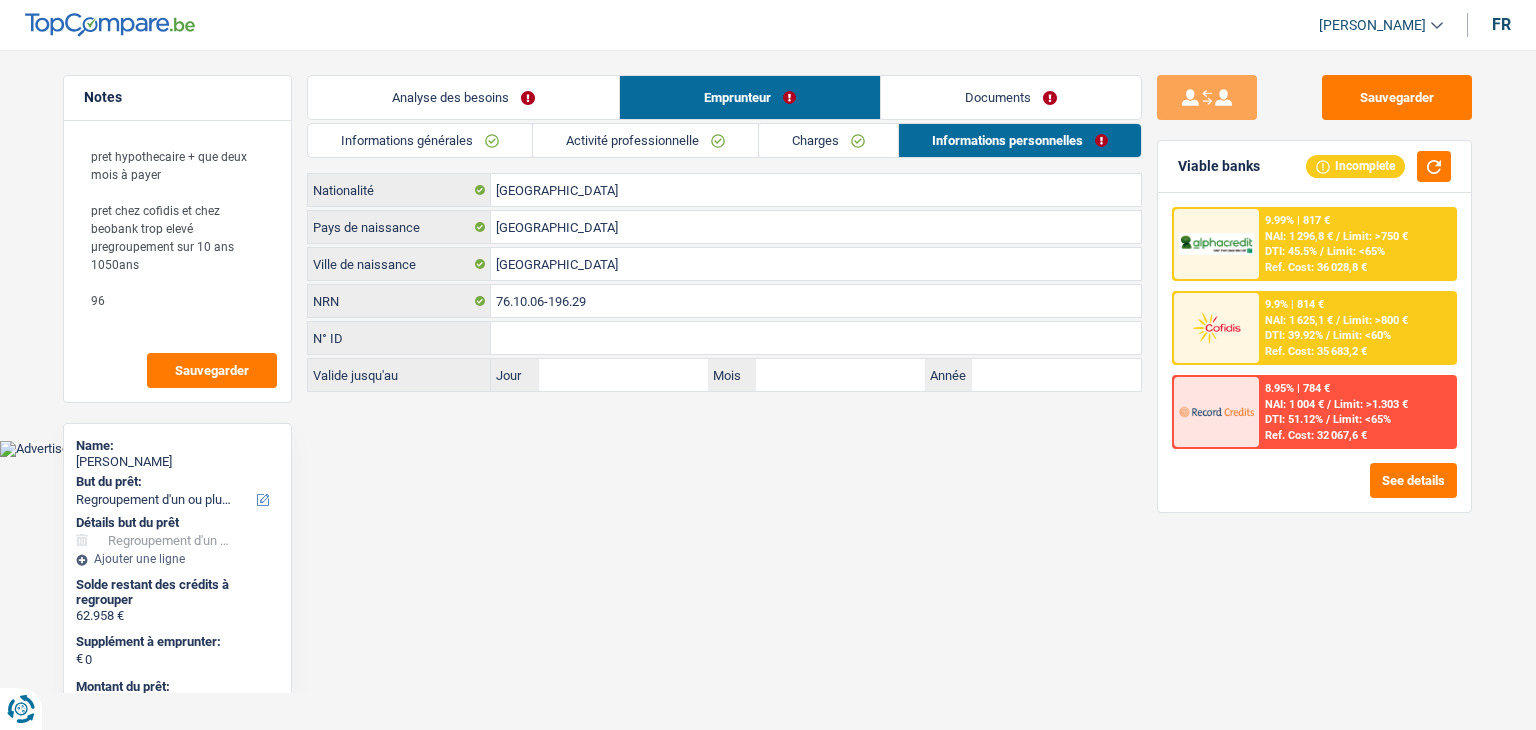 click at bounding box center (1216, 328) 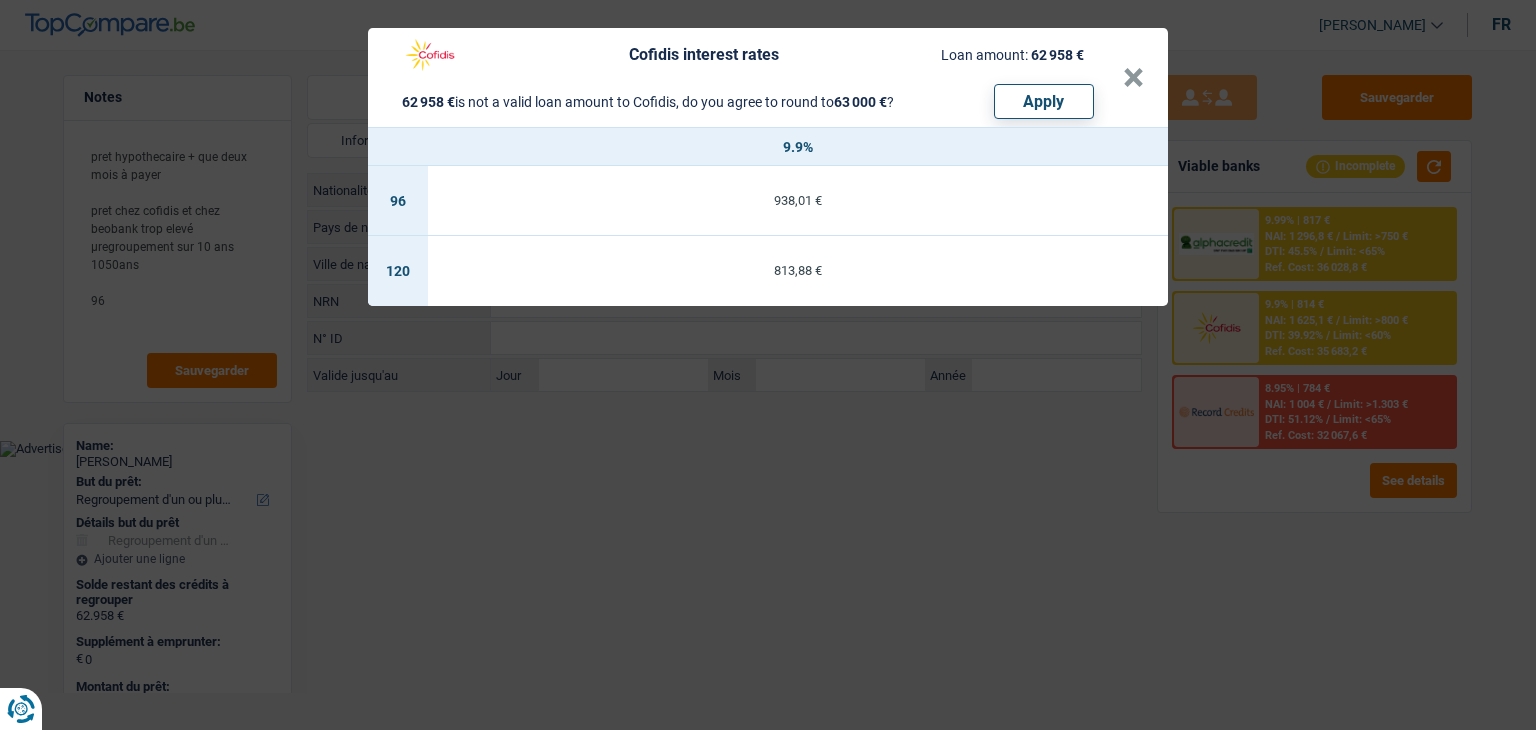 click on "Cofidis interest rates
Loan amount:
62 958 €
62 958 €  is not a valid loan amount to Cofidis, do you agree to round to  63 000 € ?
Apply
×
9.9%
96
938,01 €
120
813,88 €" at bounding box center [768, 365] 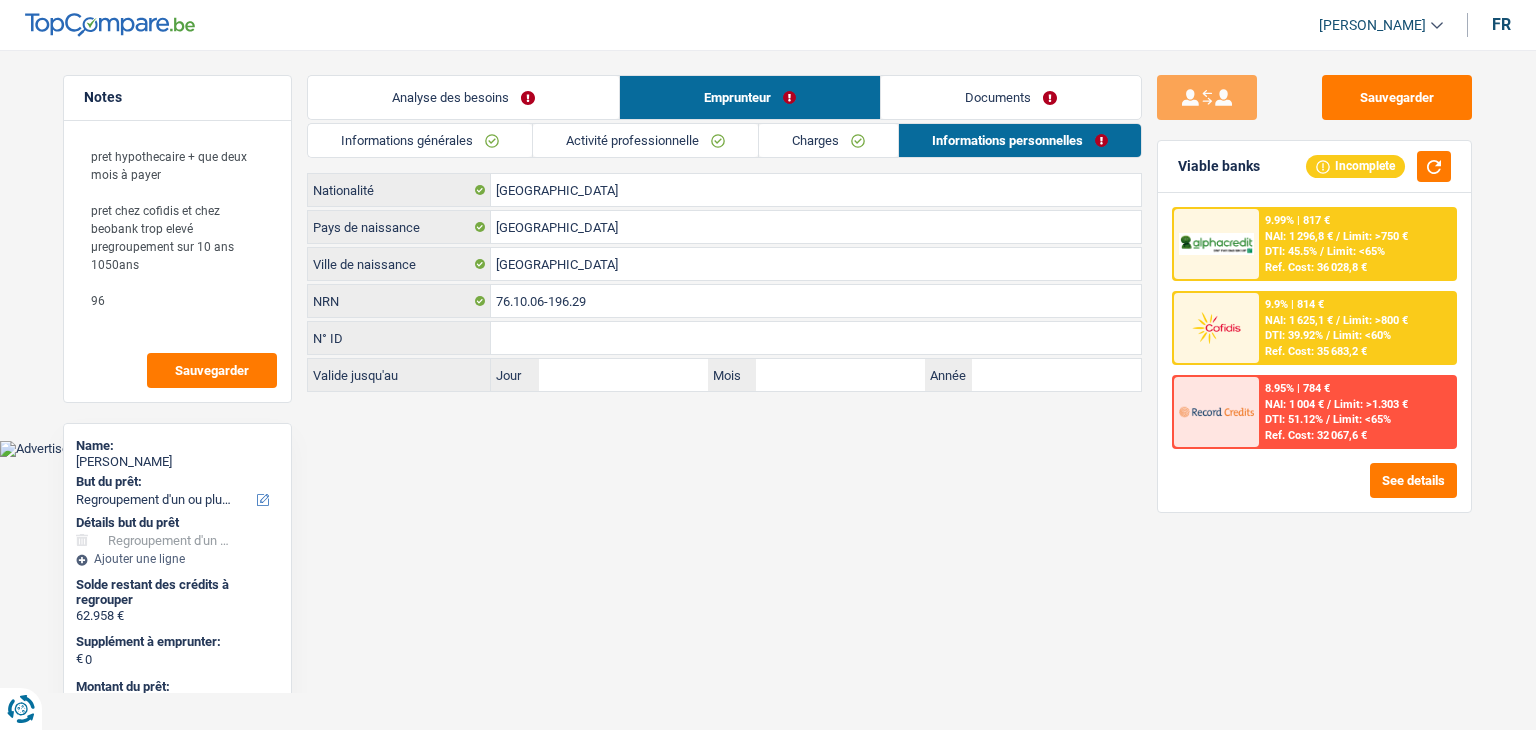 click on "Analyse des besoins" at bounding box center [463, 97] 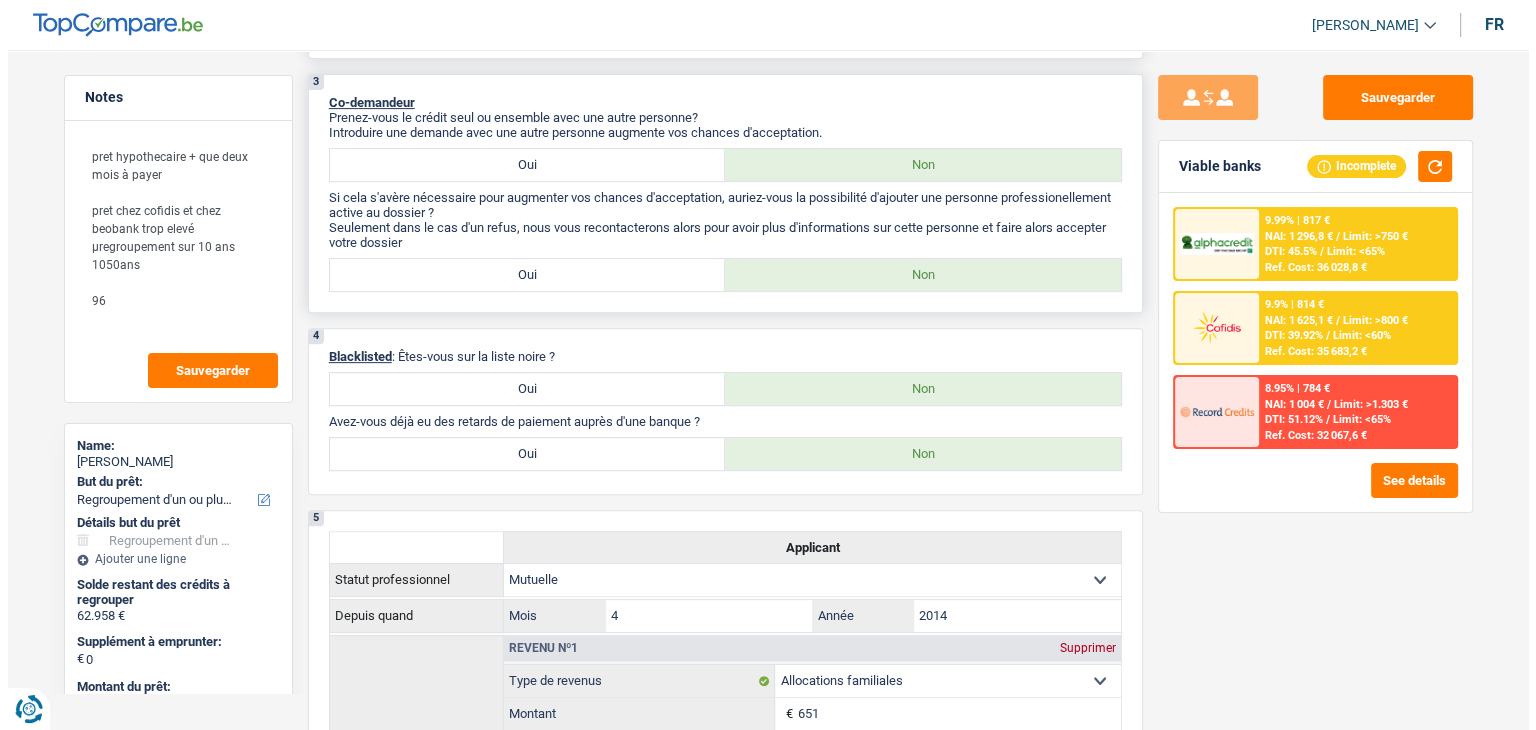 scroll, scrollTop: 500, scrollLeft: 0, axis: vertical 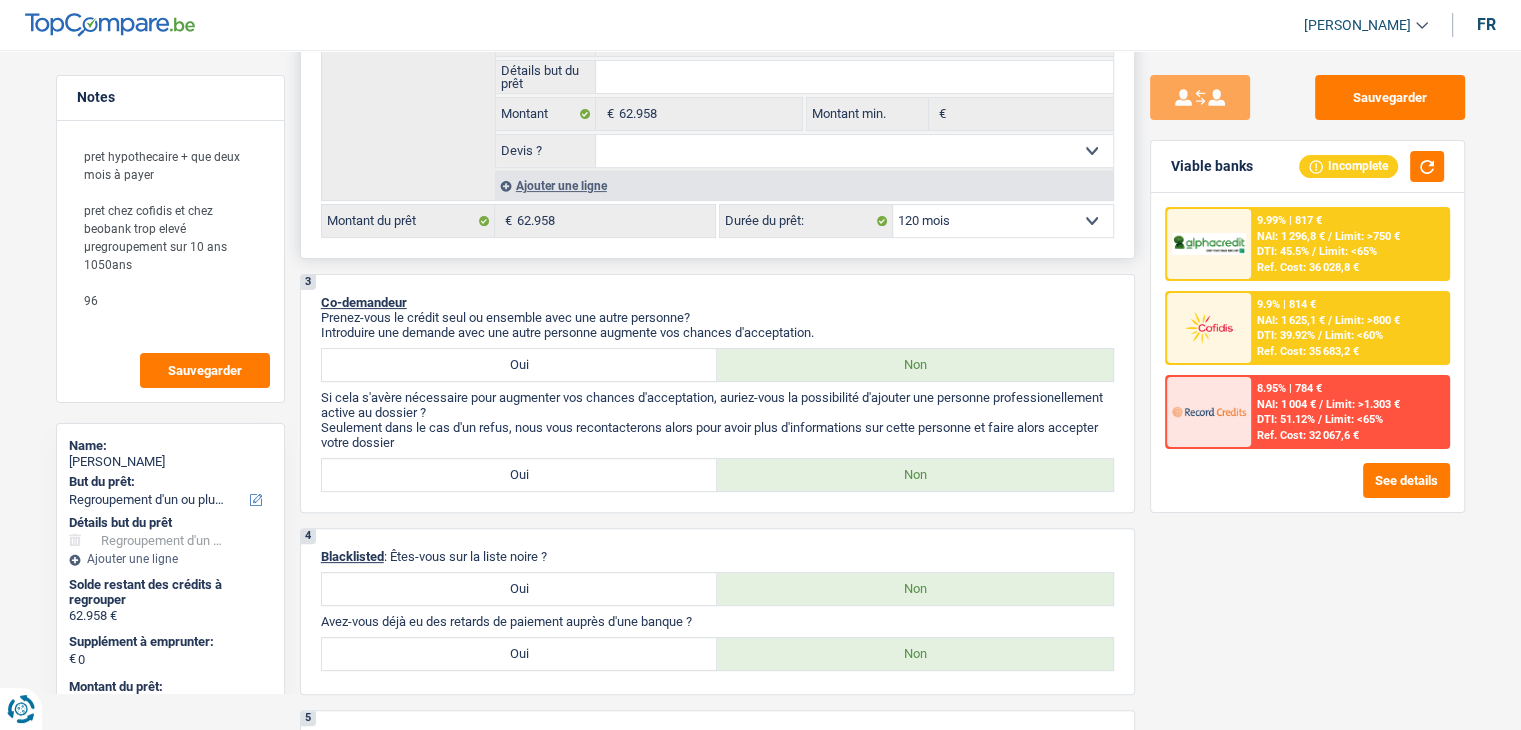 click on "12 mois 18 mois 24 mois 30 mois 36 mois 42 mois 48 mois 60 mois 72 mois 84 mois 96 mois 120 mois 132 mois 144 mois
Sélectionner une option" at bounding box center [1003, 221] 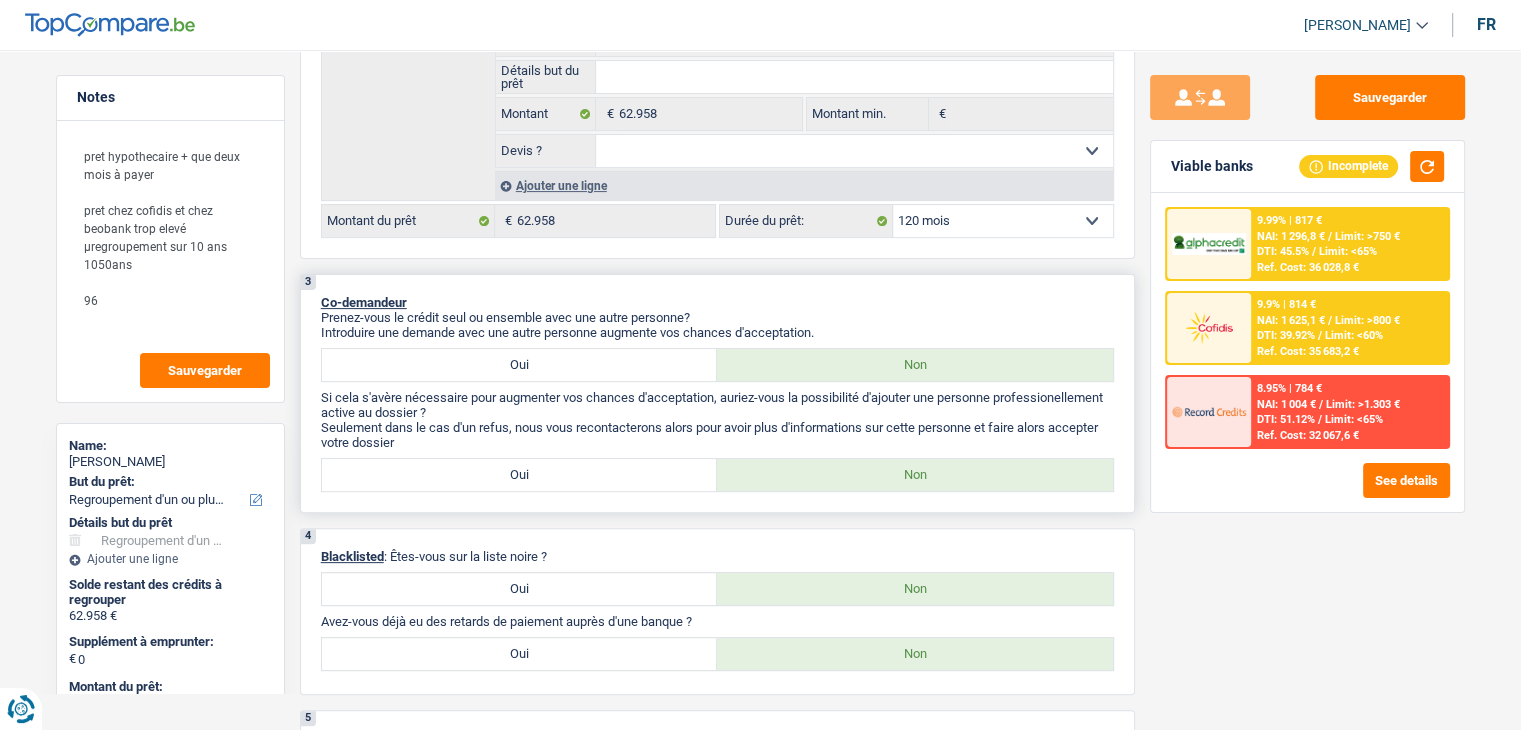 click on "Co-demandeur" at bounding box center (717, 302) 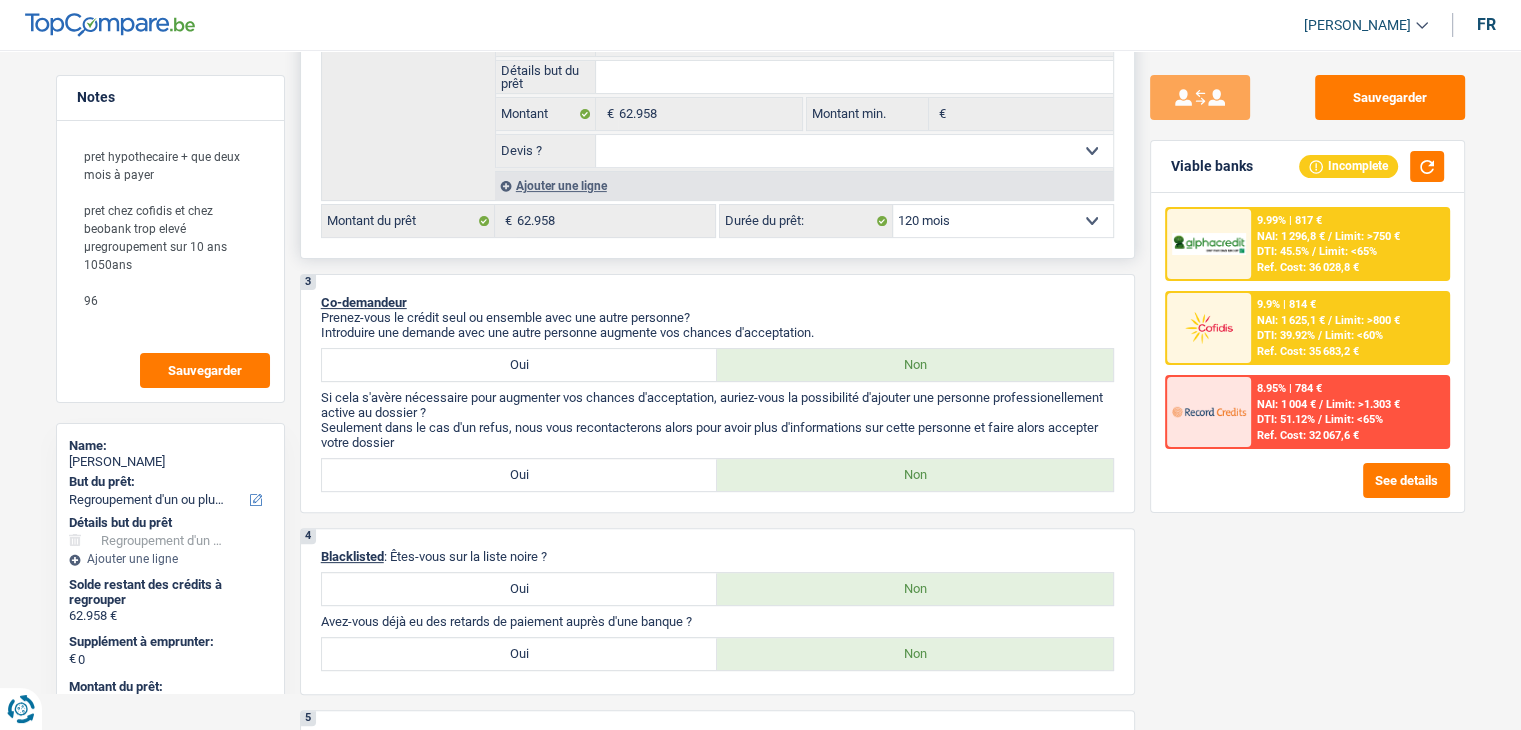 click on "2   Projet  : Quel projet souhaitez-vous financer pour 62 958 € ?
Montant supérieur : La plupart de mes clients prennent une réserve supplémentaire pour qu'ils puissent financer leur projet en cas de hausse des prix. Êtes-vous certain d'avoir suffisamment d'argent avec 62 958 € ?   Montant minimum : Quel est le montant minimum dont vous avez besoin pour financer votre projet ?   Priorité : Dans quel ordre pouvons-nous prioriser vos projets ?   Devis   : Quelle facilité auriez-vous à nous faire parvenir un devis ou une facture pour votre projet ?
Confort maison: meubles, textile, peinture, électroménager, outillage non-professionnel Hifi, multimédia, gsm, ordinateur Aménagement: frais d'installation, déménagement Evénement familial: naissance, mariage, divorce, communion, décès Frais médicaux Frais d'études Frais permis de conduire Regroupement d'un ou plusieurs crédits Loisirs: voyage, sport, musique Rafraîchissement: petits travaux maison et jardin" at bounding box center (717, 21) 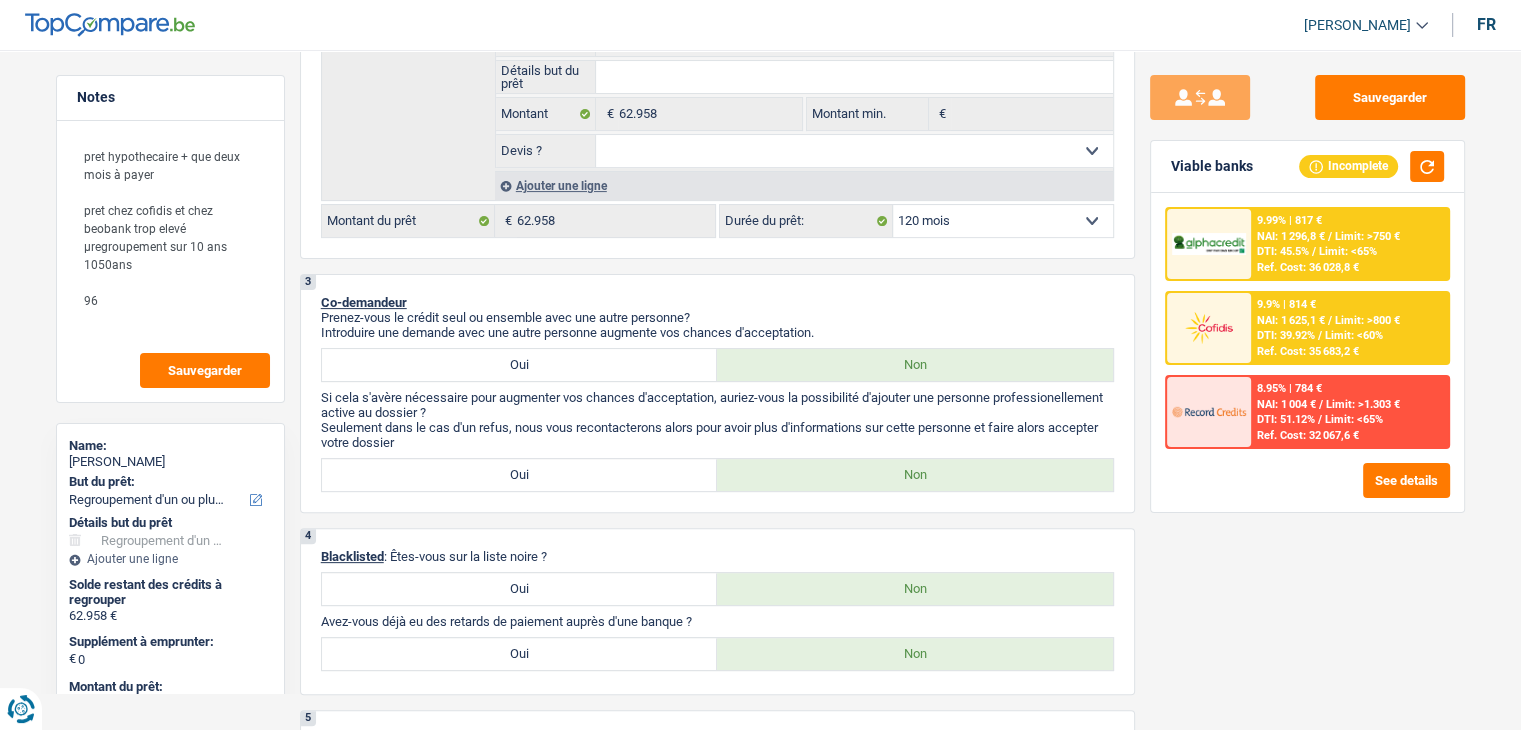 click on "8.95% | 784 €
NAI: 1 004 €
/
Limit: >1.303 €
DTI: 51.12%
/
Limit: <65%
Ref. Cost: 32 067,6 €" at bounding box center (1349, 412) 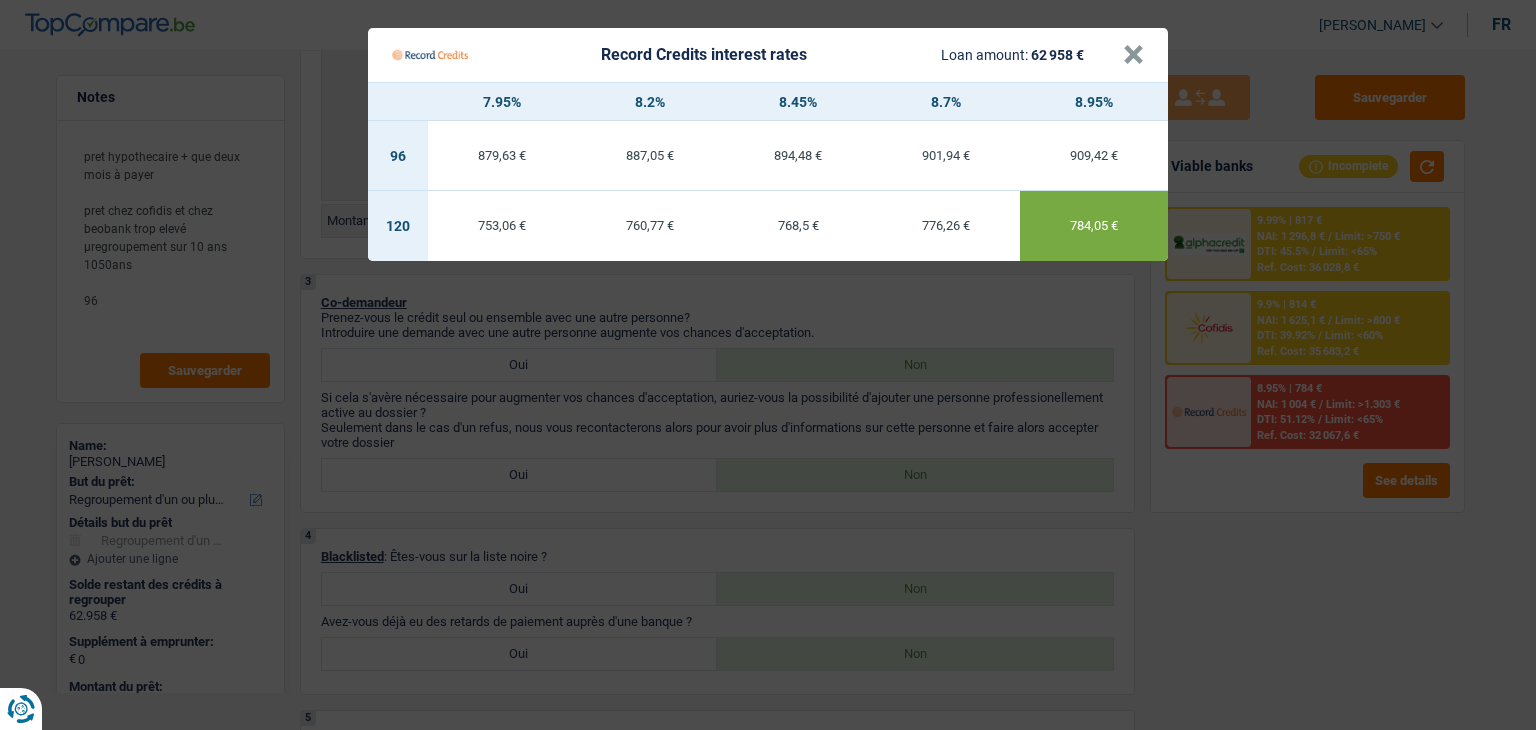 click on "Record Credits interest rates
Loan amount:
62 958 €
×
7.95%
8.2%
8.45%
8.7%
8.95%
96
879,63 €
887,05 €
894,48 €
901,94 €
909,42 €
120
753,06 €
760,77 €
768,5 €
776,26 €
784,05 €" at bounding box center [768, 365] 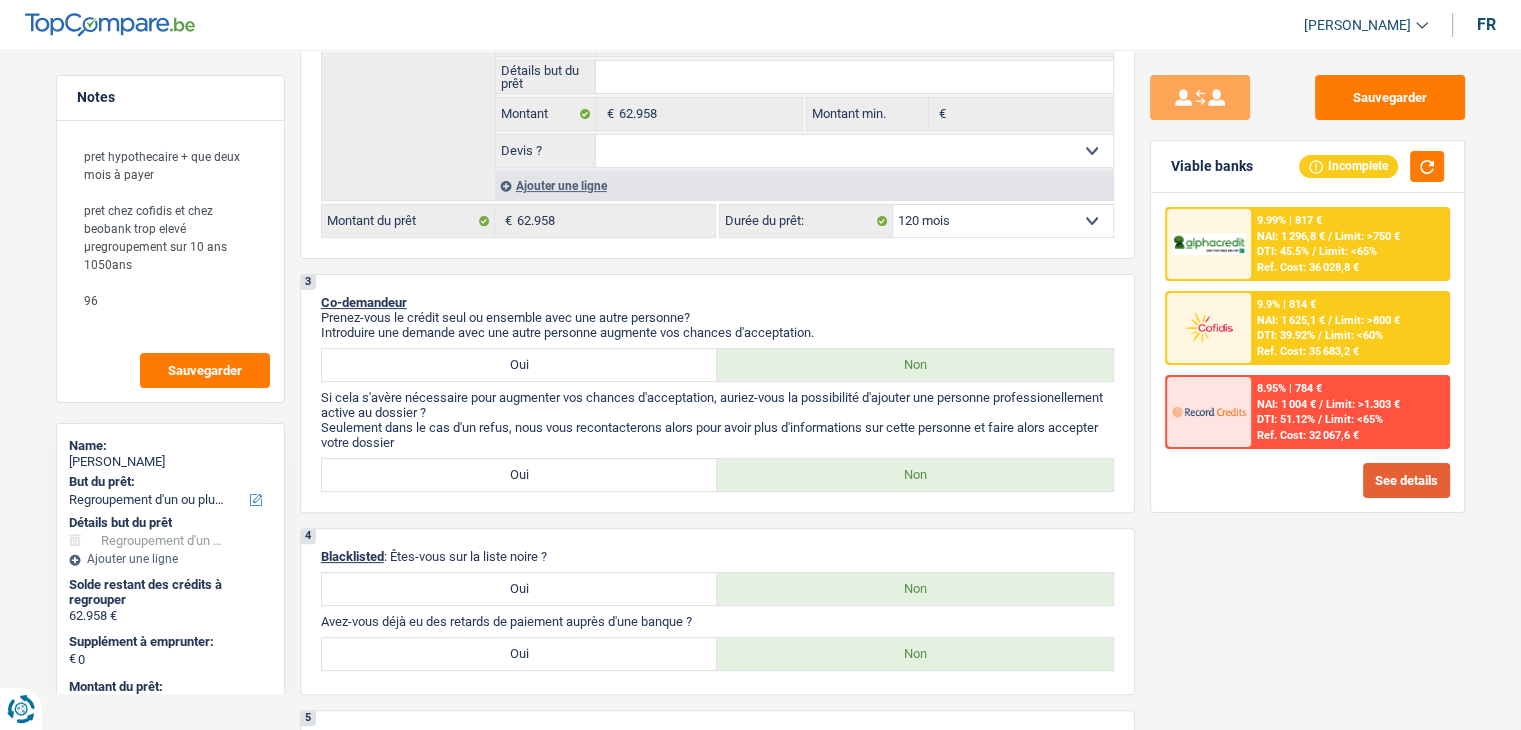 click on "See details" at bounding box center [1406, 480] 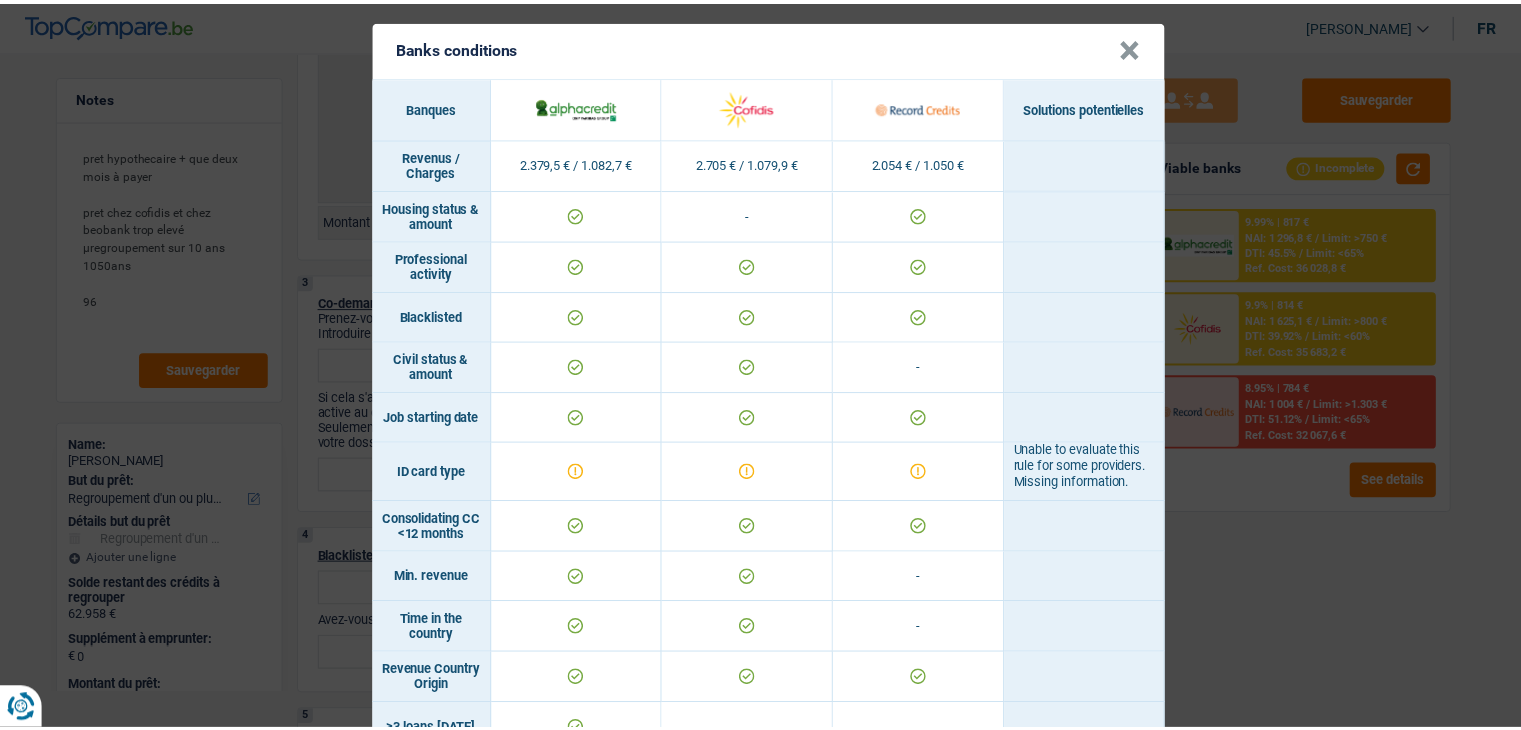 scroll, scrollTop: 508, scrollLeft: 0, axis: vertical 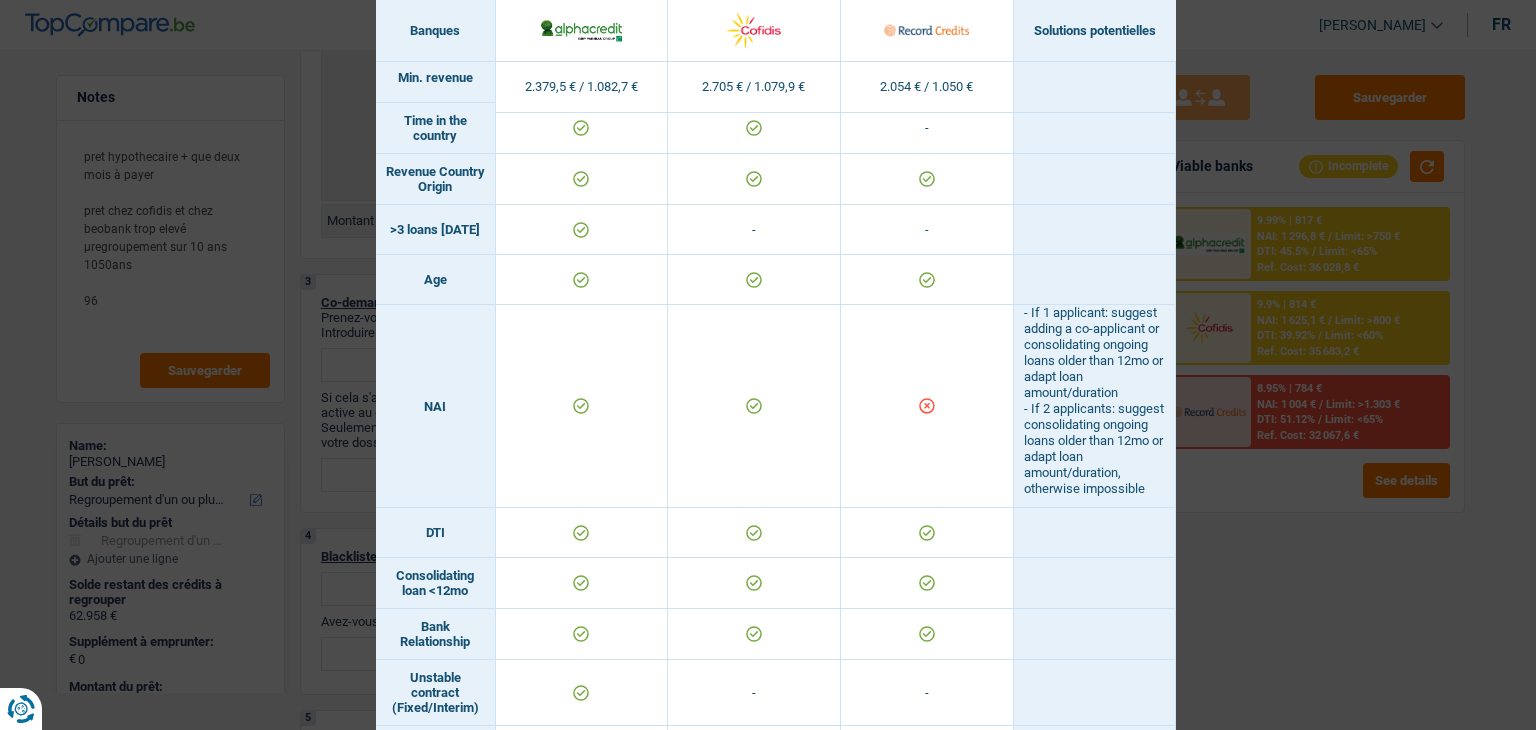 click on "Banks conditions ×
Banques
Solutions potentielles
Revenus / Charges
2.379,5 € / 1.082,7 €
2.705 € / 1.079,9 €
2.054 € / 1.050 €
Housing status & amount
-
Professional activity
Blacklisted" at bounding box center [768, 365] 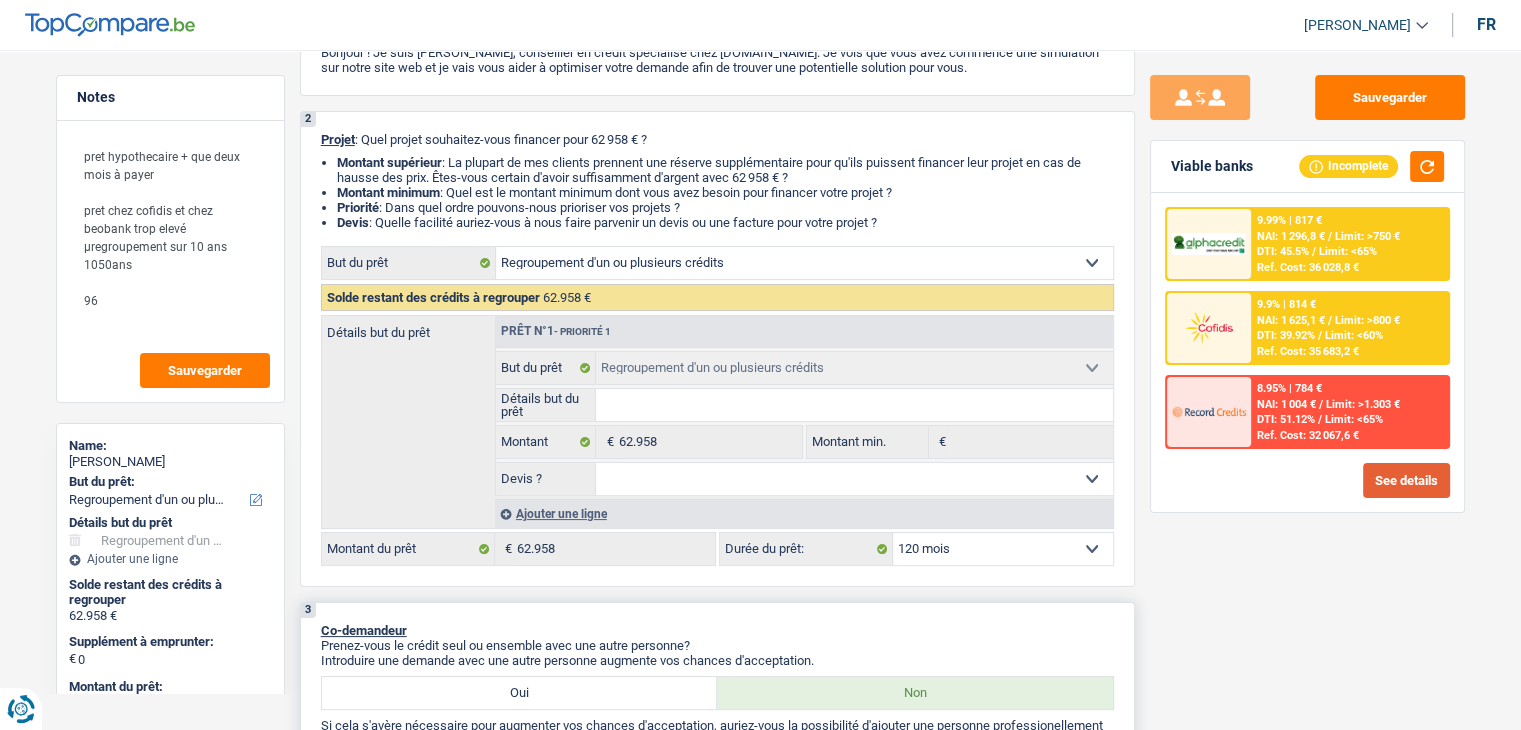 scroll, scrollTop: 400, scrollLeft: 0, axis: vertical 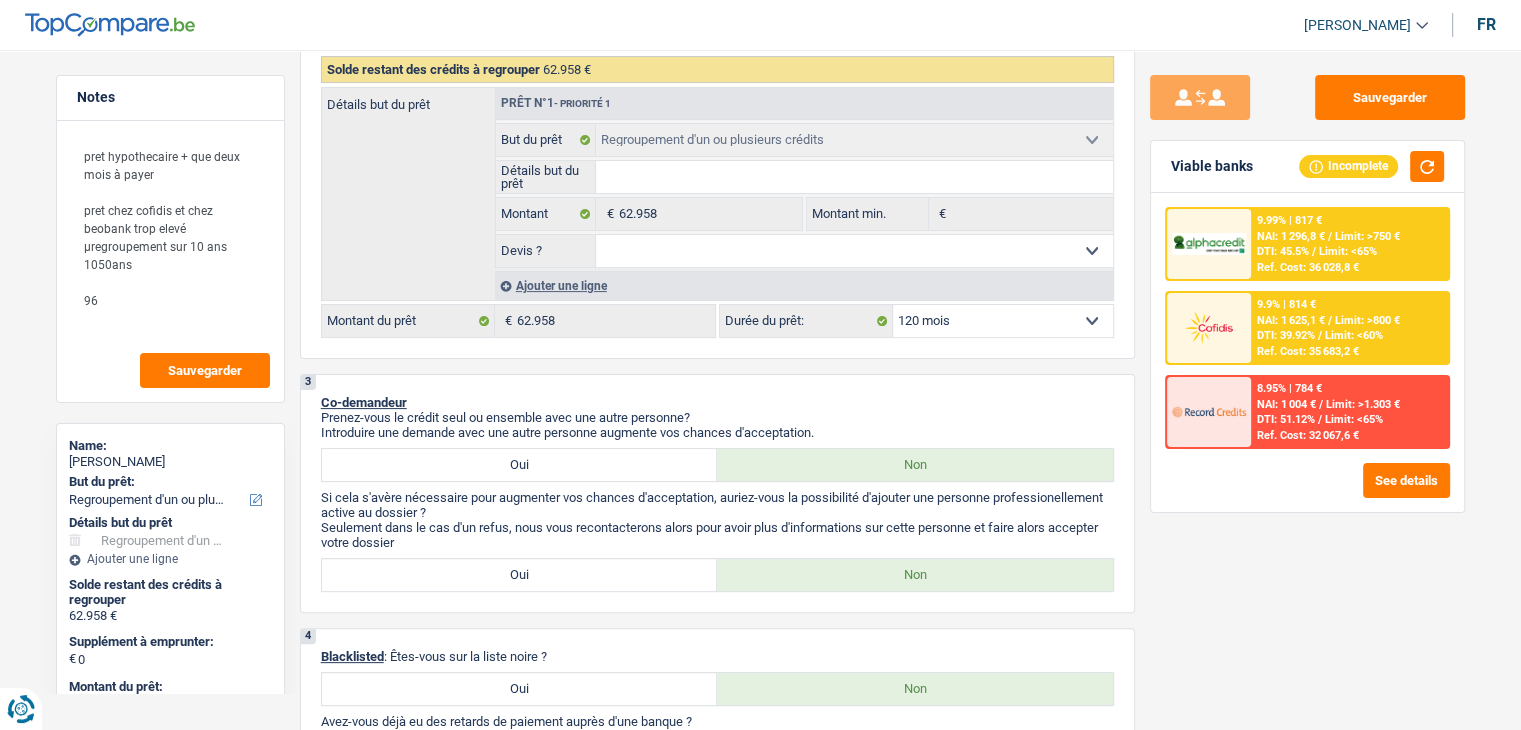 click at bounding box center [1209, 327] 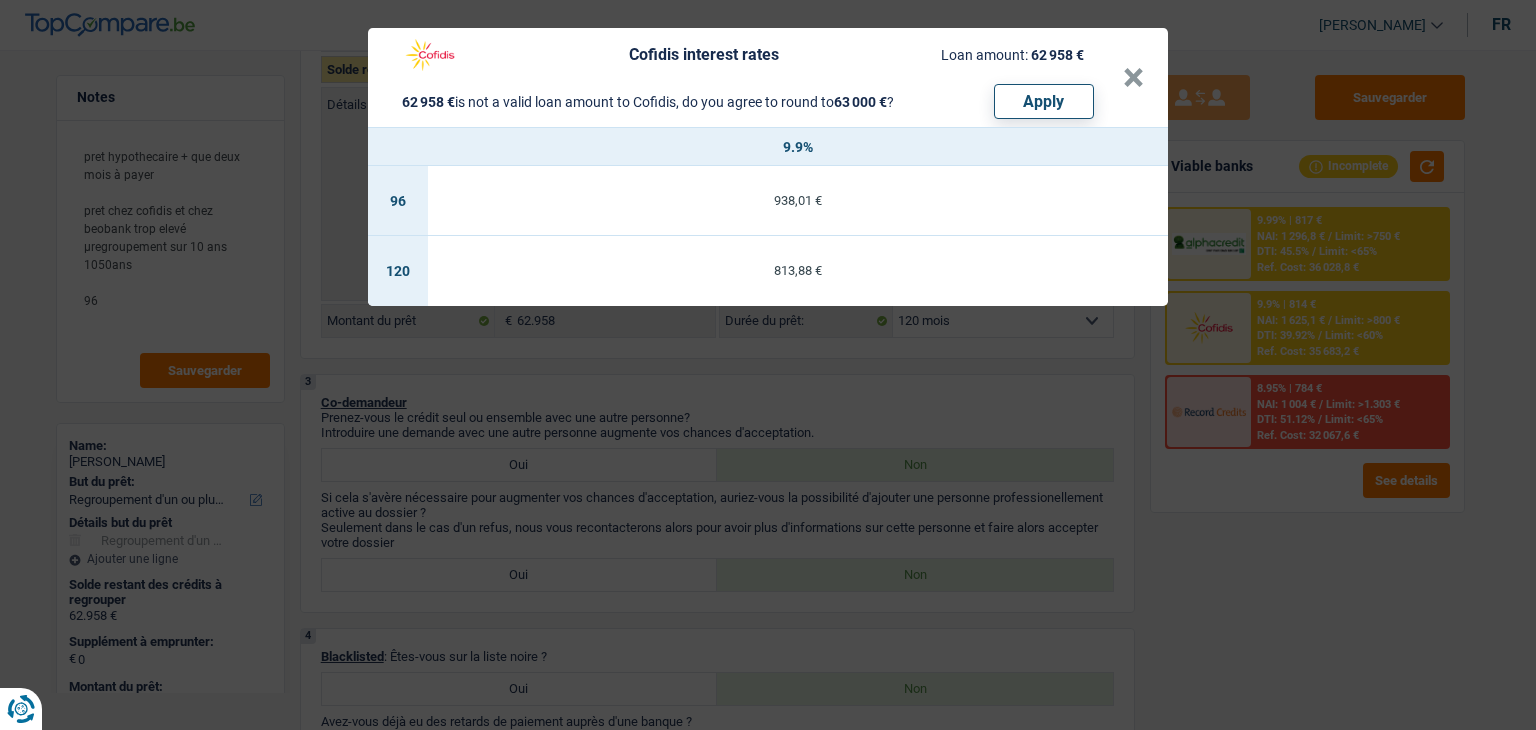click on "Cofidis interest rates
Loan amount:
62 958 €
62 958 €  is not a valid loan amount to Cofidis, do you agree to round to  63 000 € ?
Apply
×
9.9%
96
938,01 €
120
813,88 €" at bounding box center (768, 365) 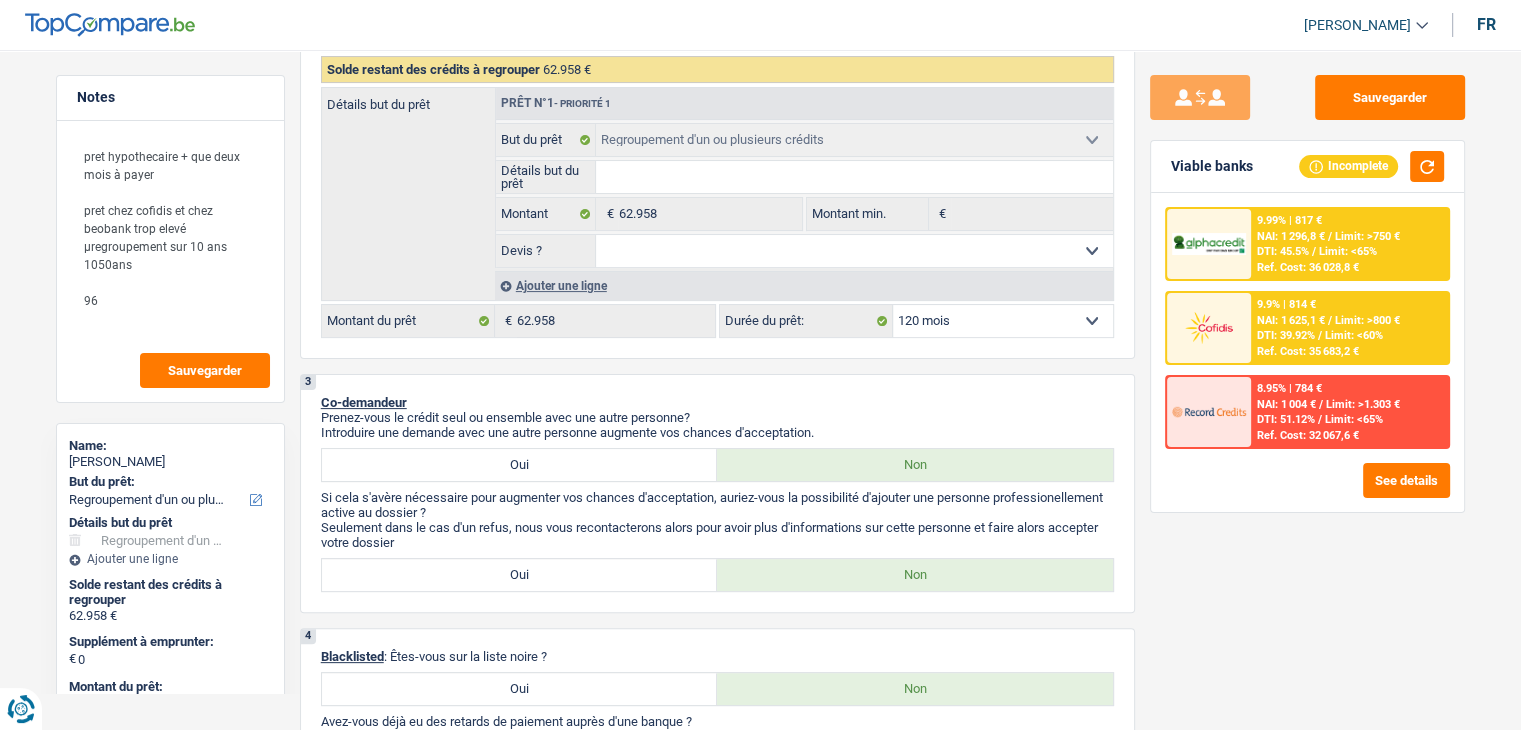 click on "DTI: 45.5%" at bounding box center [1283, 251] 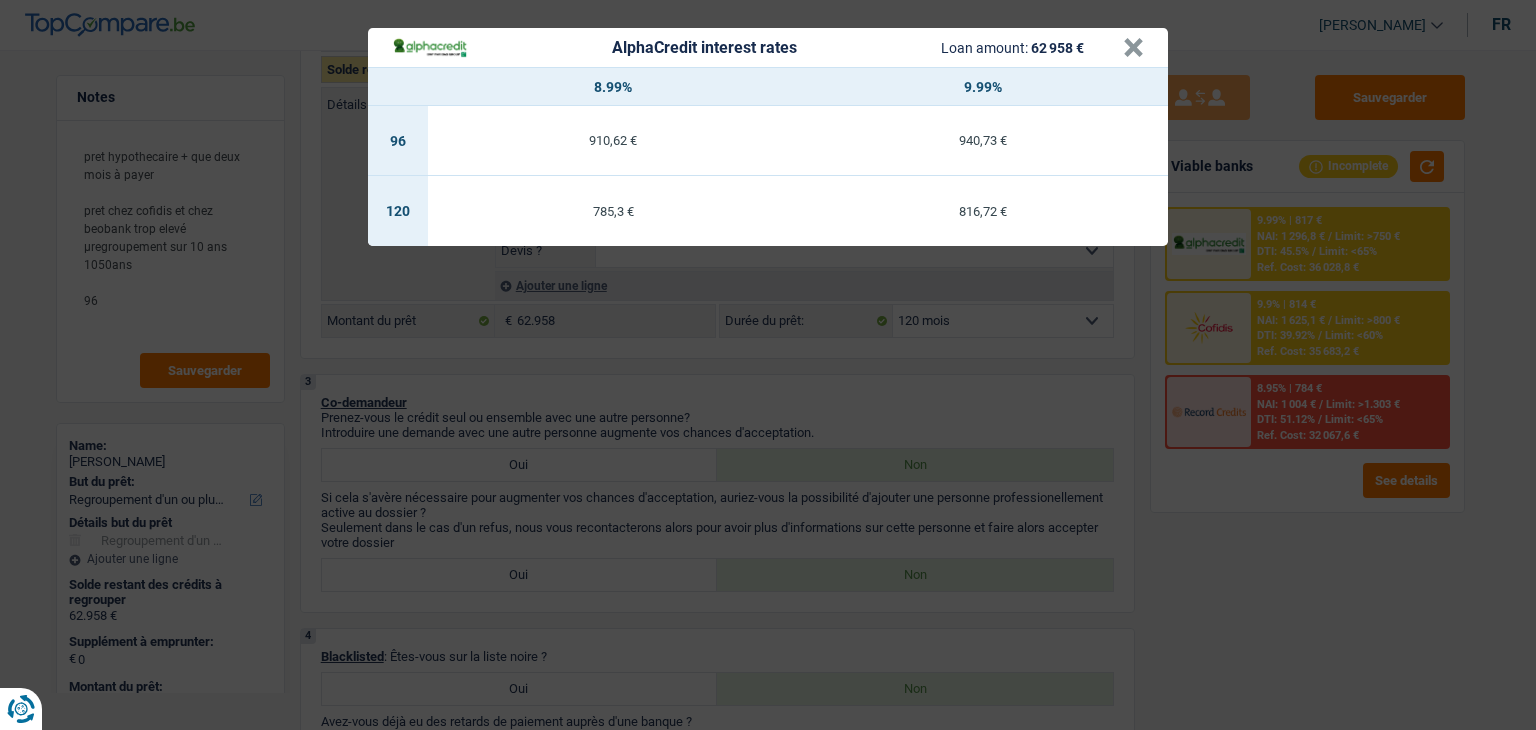 click on "AlphaCredit interest rates
Loan amount:
62 958 €
×
8.99%
9.99%
96
910,62 €
940,73 €
120
785,3 €
816,72 €" at bounding box center (768, 365) 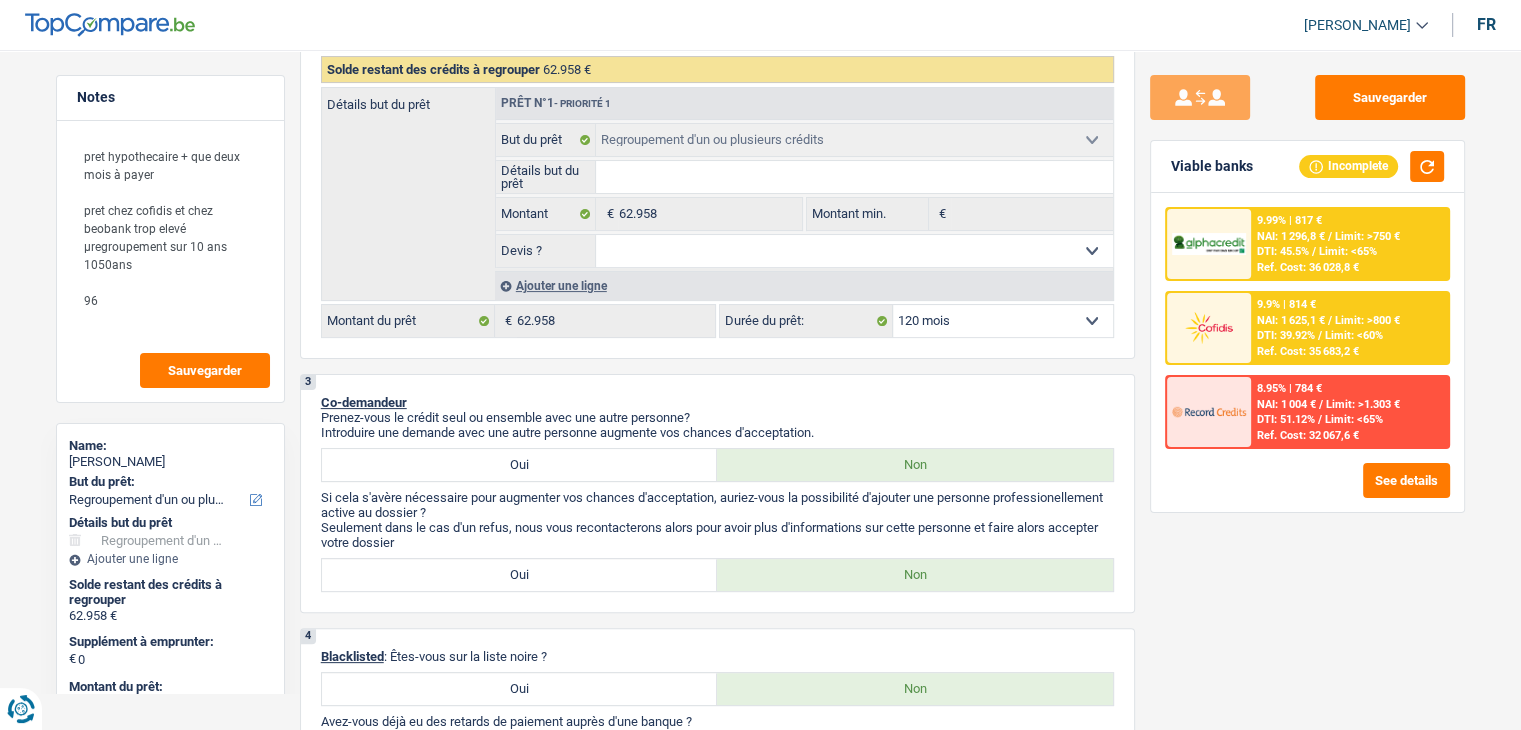 click on "9.9% | 814 €
NAI: 1 625,1 €
/
Limit: >800 €
DTI: 39.92%
/
Limit: <60%
Ref. Cost: 35 683,2 €" at bounding box center (1349, 328) 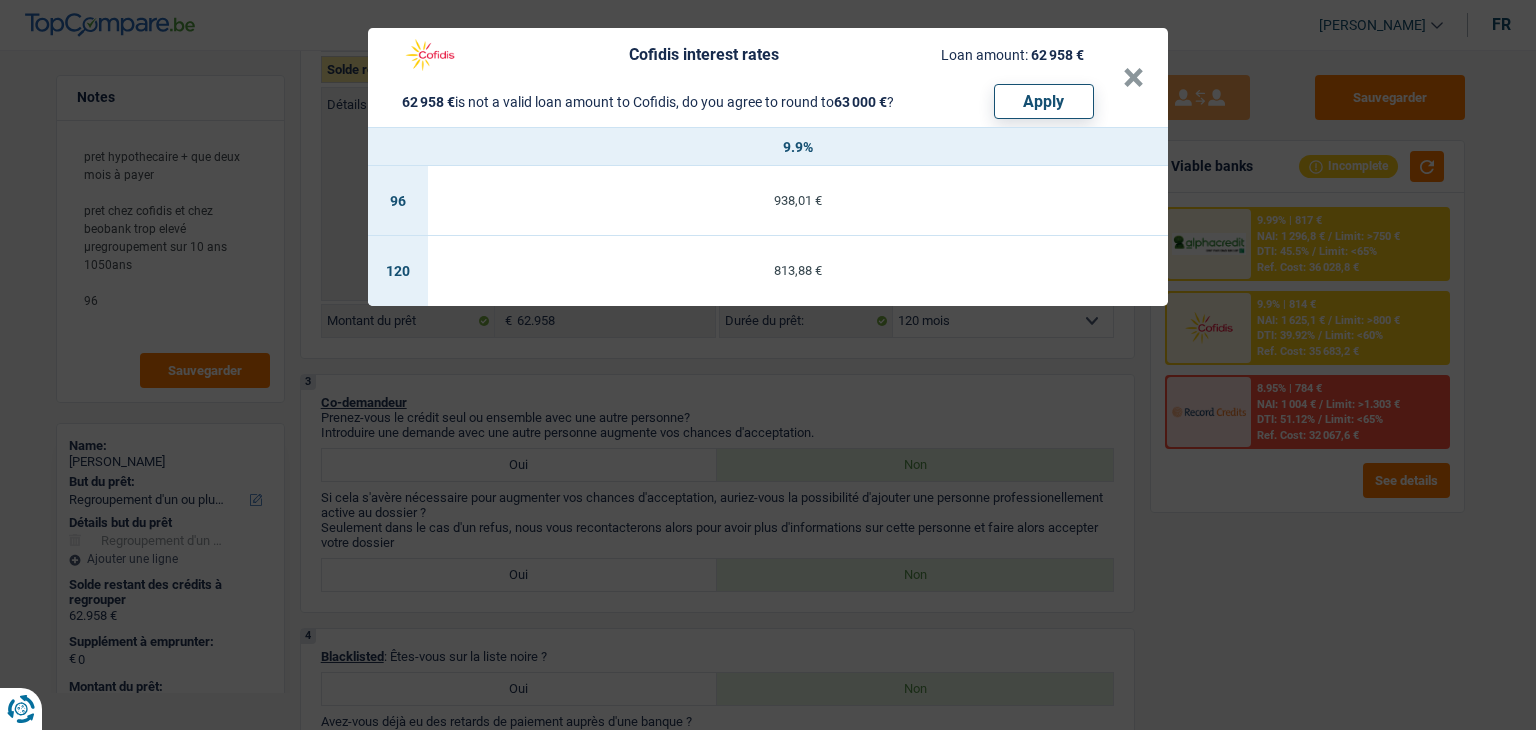 click on "Cofidis interest rates
Loan amount:
62 958 €
62 958 €  is not a valid loan amount to Cofidis, do you agree to round to  63 000 € ?
Apply
×
9.9%
96
938,01 €
120
813,88 €" at bounding box center [768, 365] 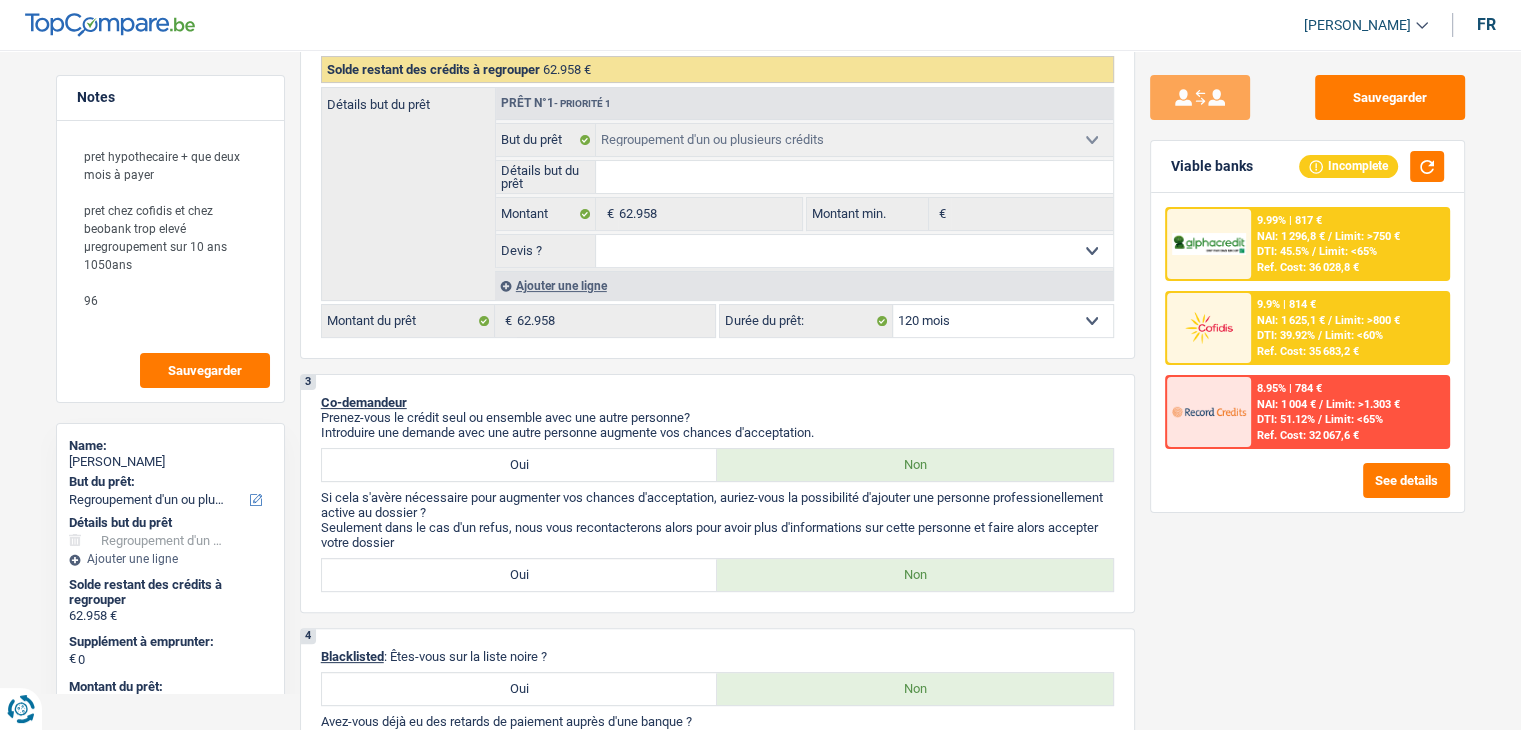 click on "DTI: 45.5%" at bounding box center (1283, 251) 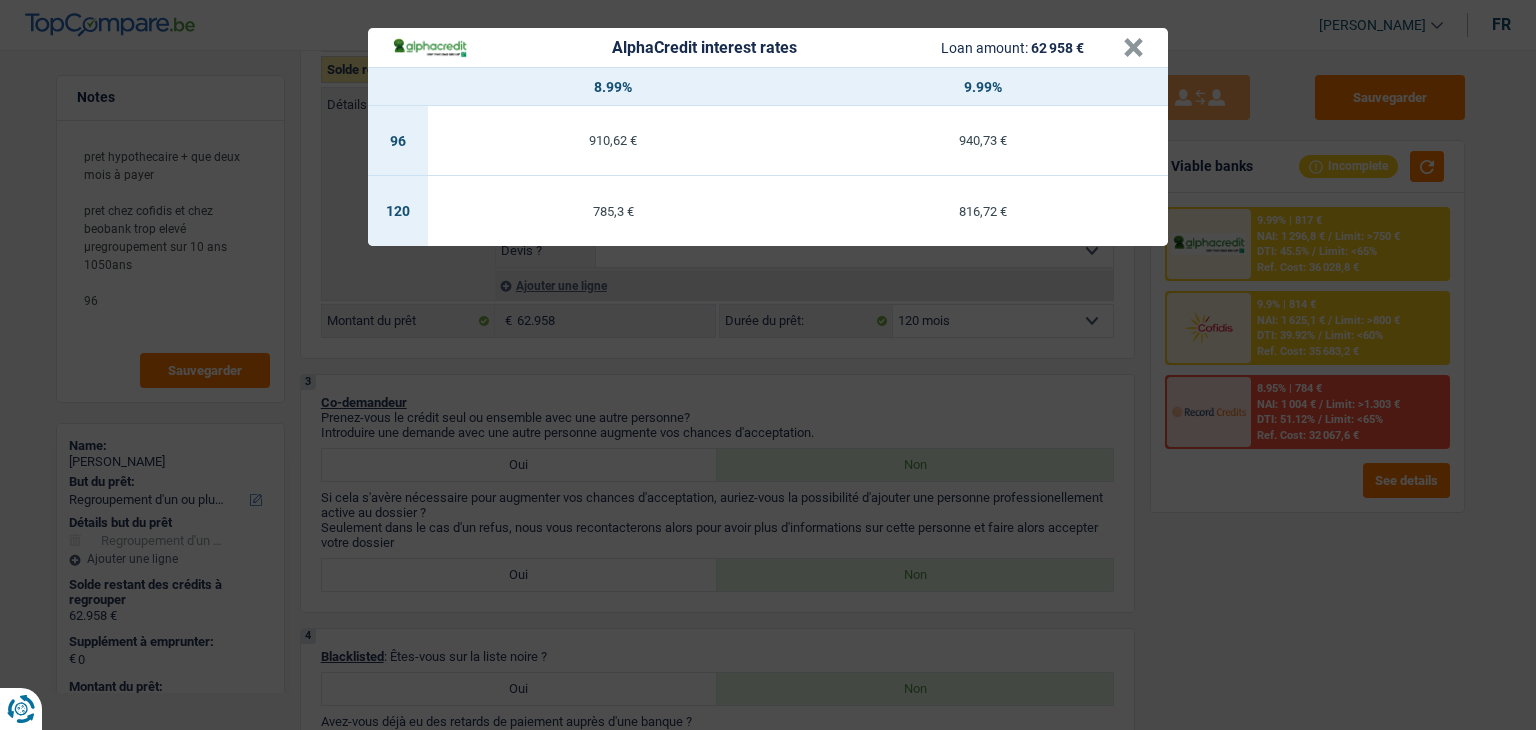 click on "AlphaCredit interest rates
Loan amount:
62 958 €
×
8.99%
9.99%
96
910,62 €
940,73 €
120
785,3 €
816,72 €" at bounding box center (768, 365) 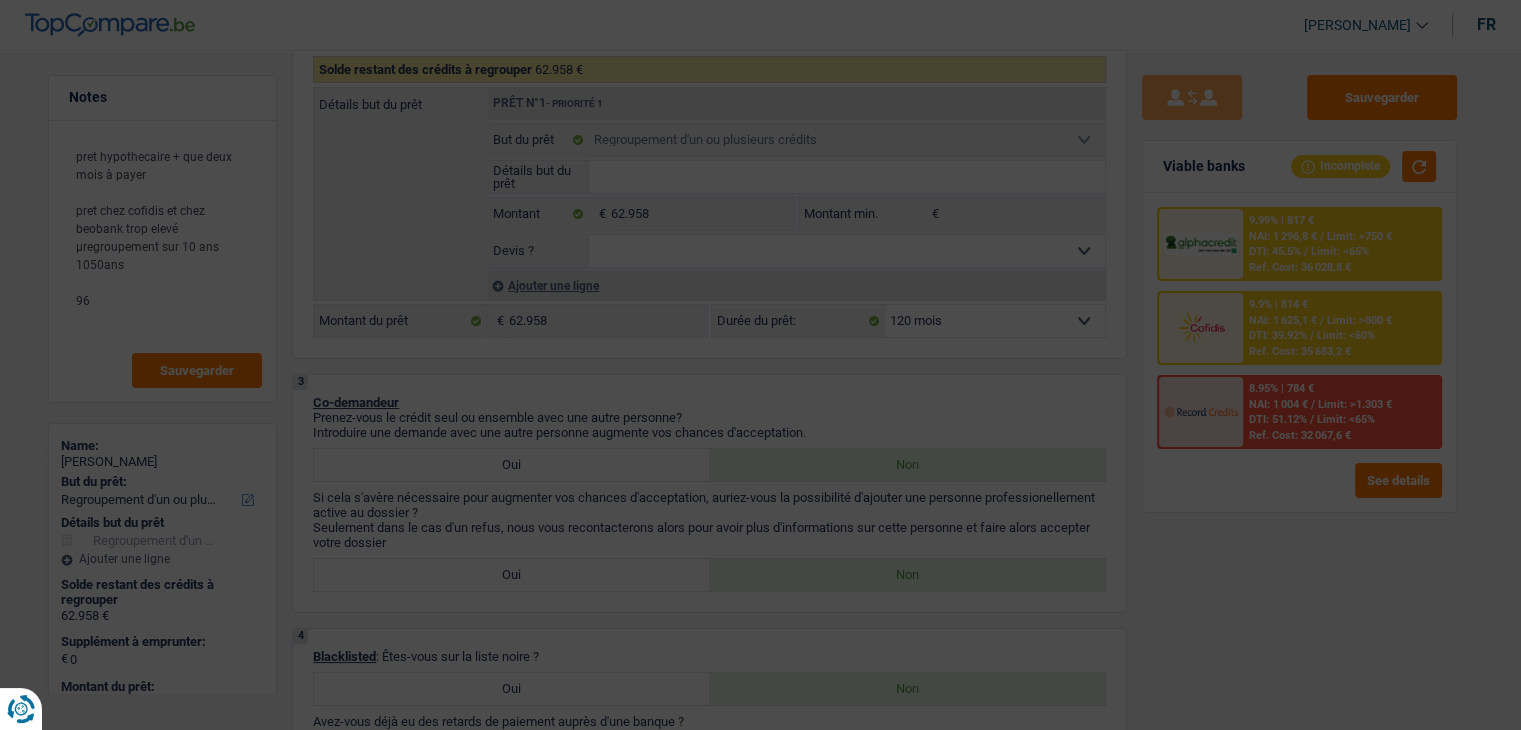 click on "DTI: 39.92%" at bounding box center [1279, 335] 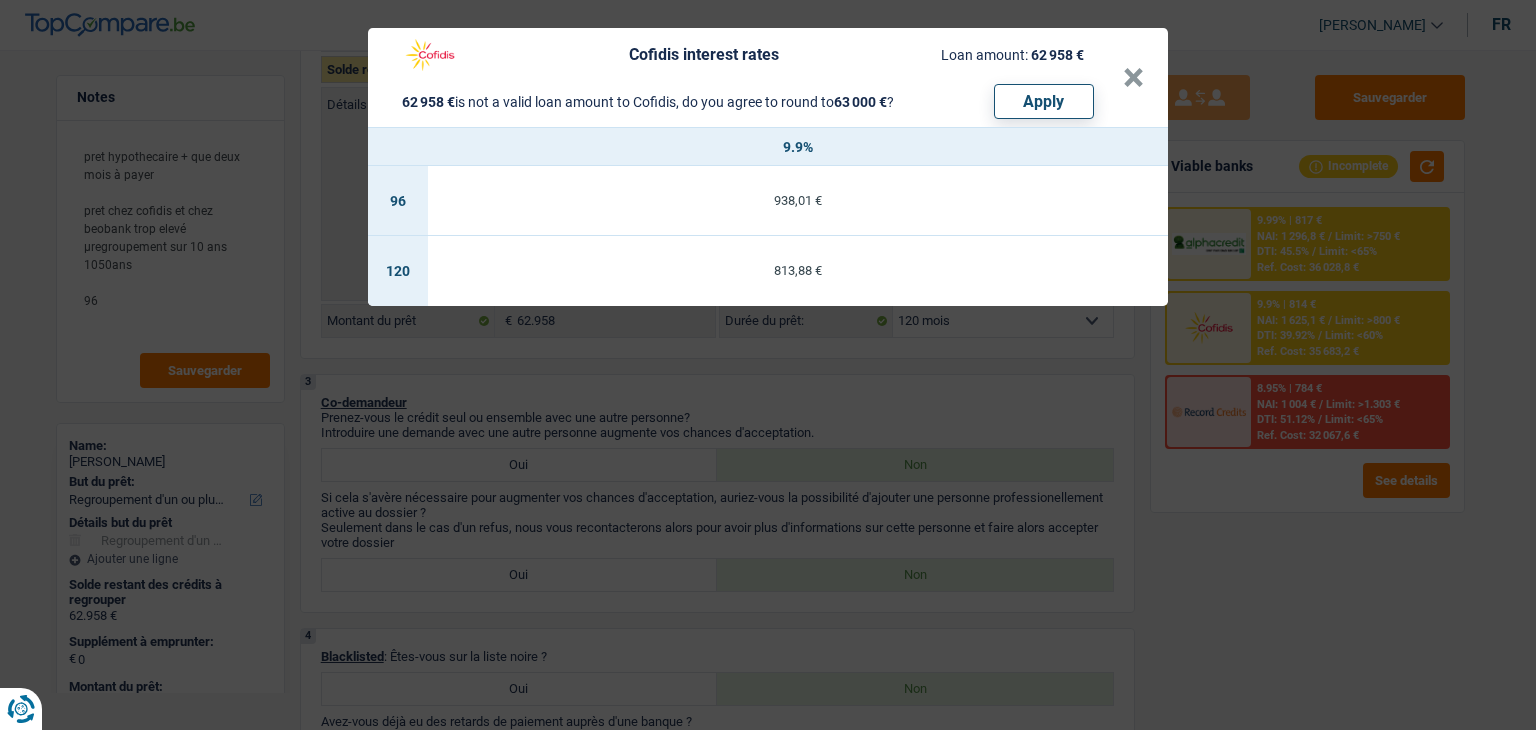 click on "Cofidis interest rates
Loan amount:
62 958 €
62 958 €  is not a valid loan amount to Cofidis, do you agree to round to  63 000 € ?
Apply
×
9.9%
96
938,01 €
120
813,88 €" at bounding box center (768, 365) 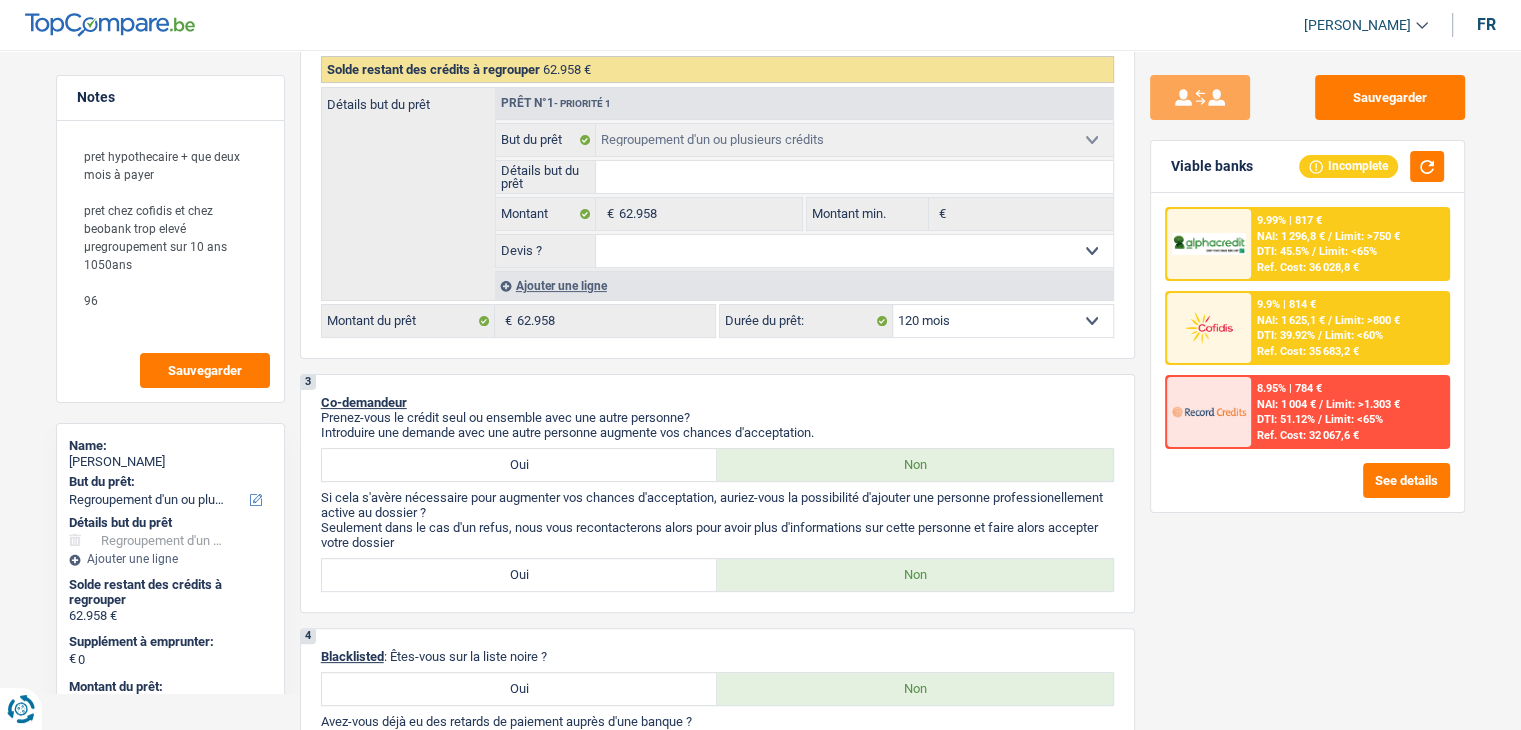 click on "9.99% | 817 €" at bounding box center (1289, 220) 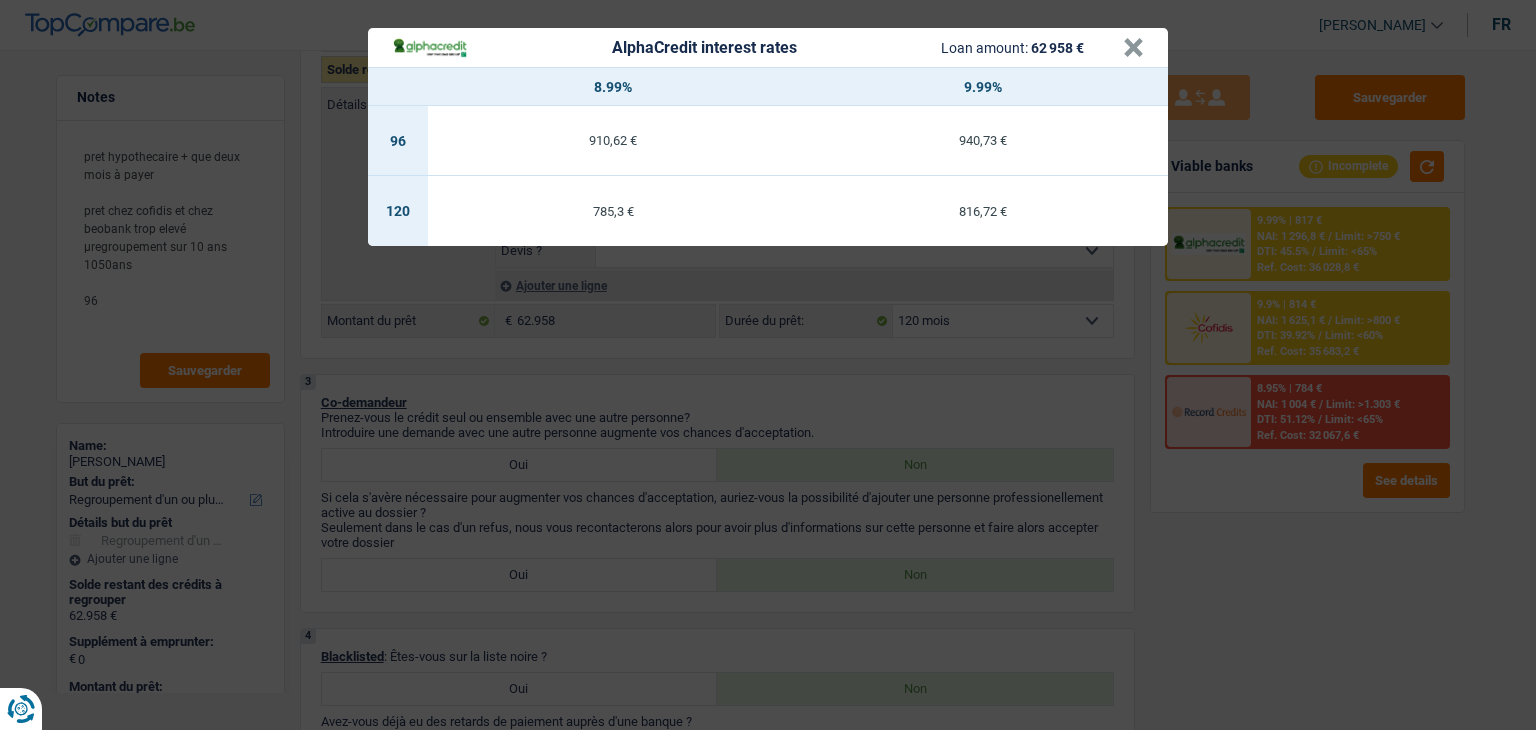 click on "AlphaCredit interest rates
Loan amount:
62 958 €
×
8.99%
9.99%
96
910,62 €
940,73 €
120
785,3 €
816,72 €" at bounding box center [768, 365] 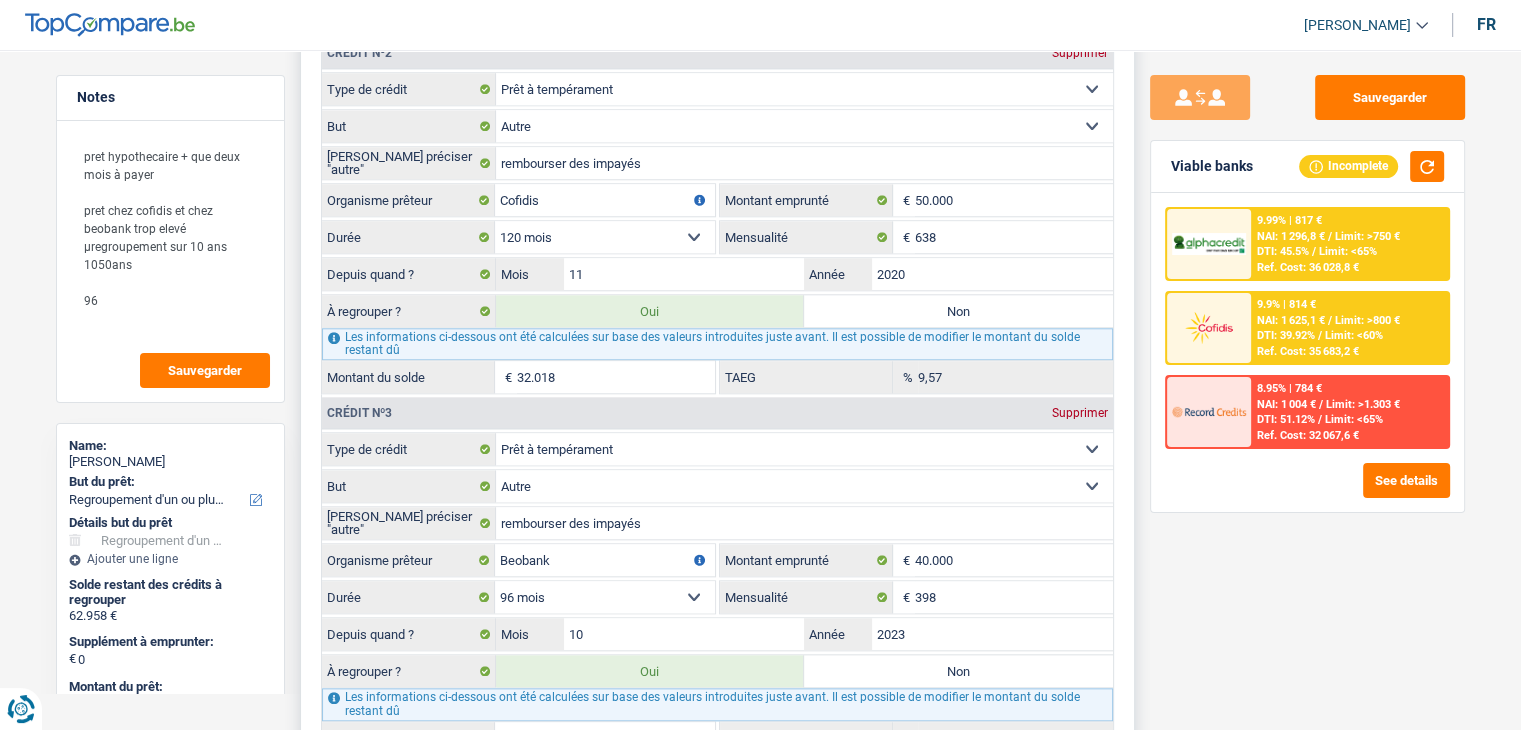 scroll, scrollTop: 2000, scrollLeft: 0, axis: vertical 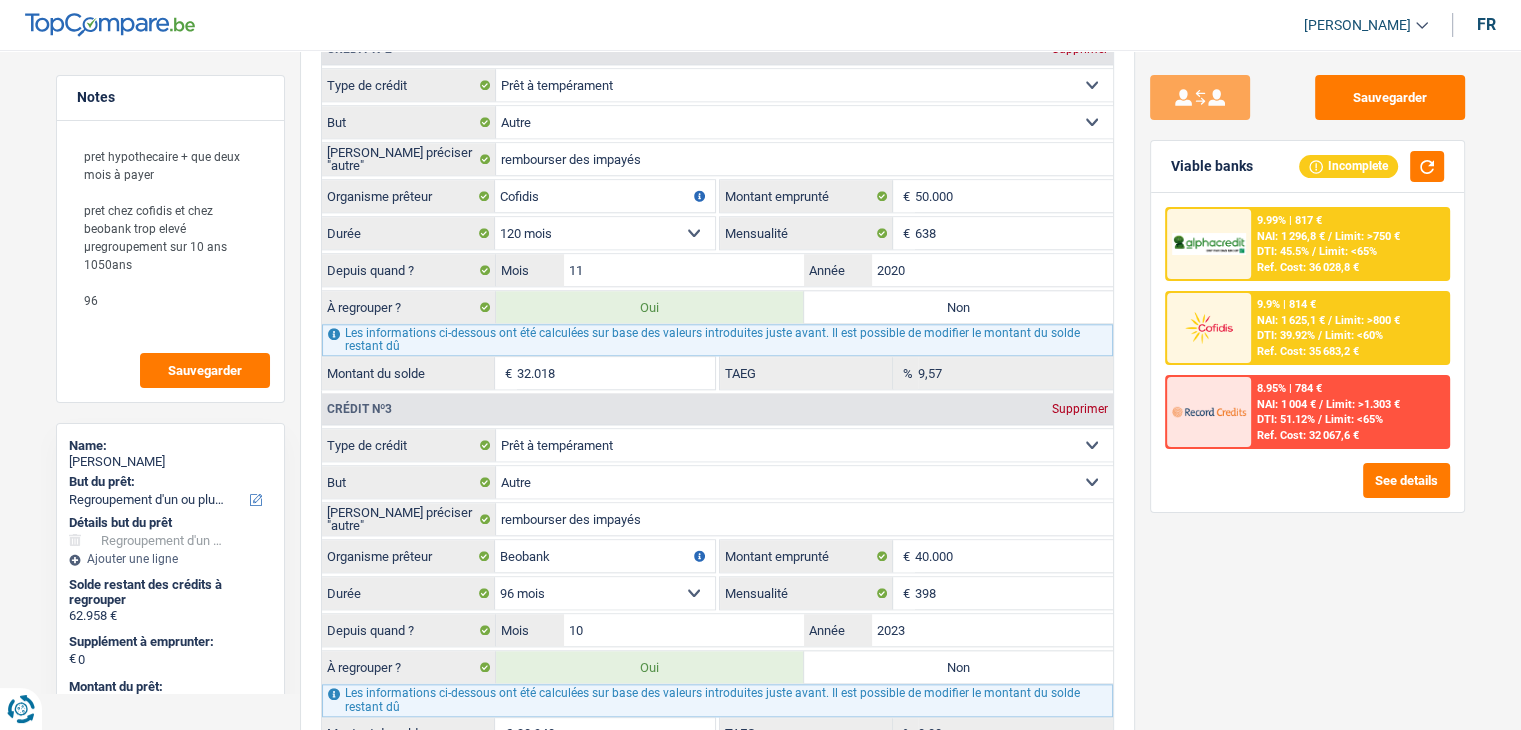 click on "9.99% | 817 €
NAI: 1 296,8 €
/
Limit: >750 €
DTI: 45.5%
/
Limit: <65%
Ref. Cost: 36 028,8 €" at bounding box center [1349, 244] 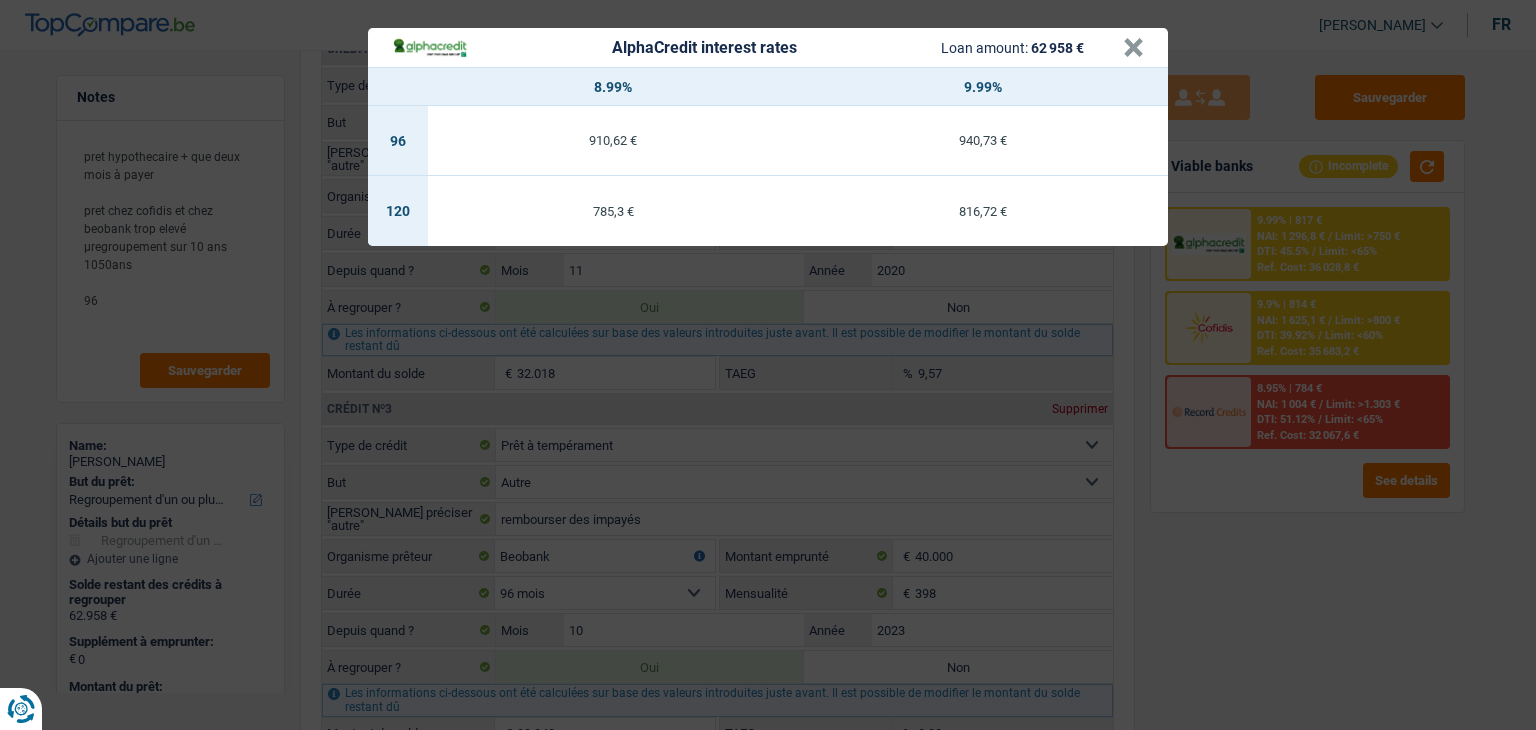 click on "AlphaCredit interest rates
Loan amount:
62 958 €
×
8.99%
9.99%
96
910,62 €
940,73 €
120
785,3 €
816,72 €" at bounding box center (768, 365) 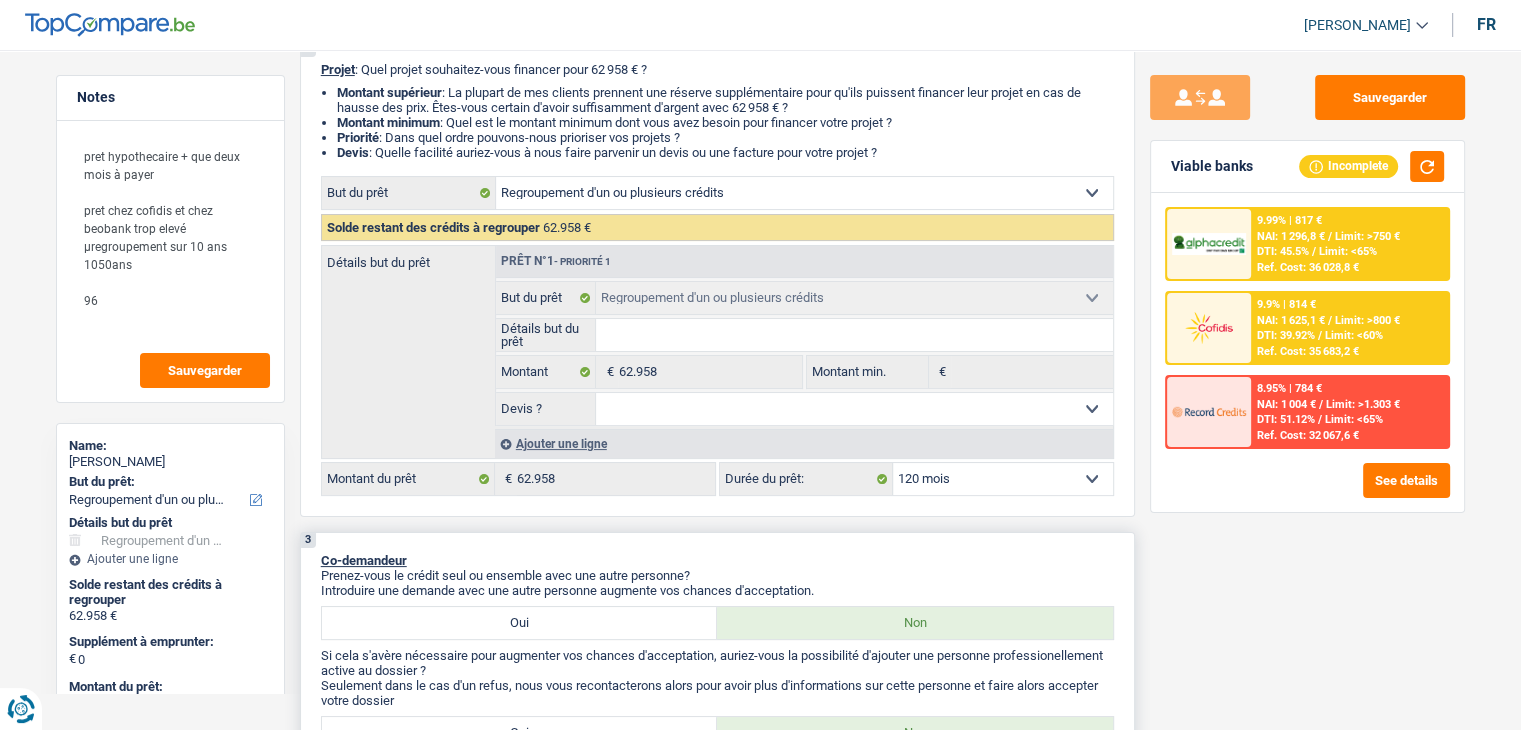 scroll, scrollTop: 400, scrollLeft: 0, axis: vertical 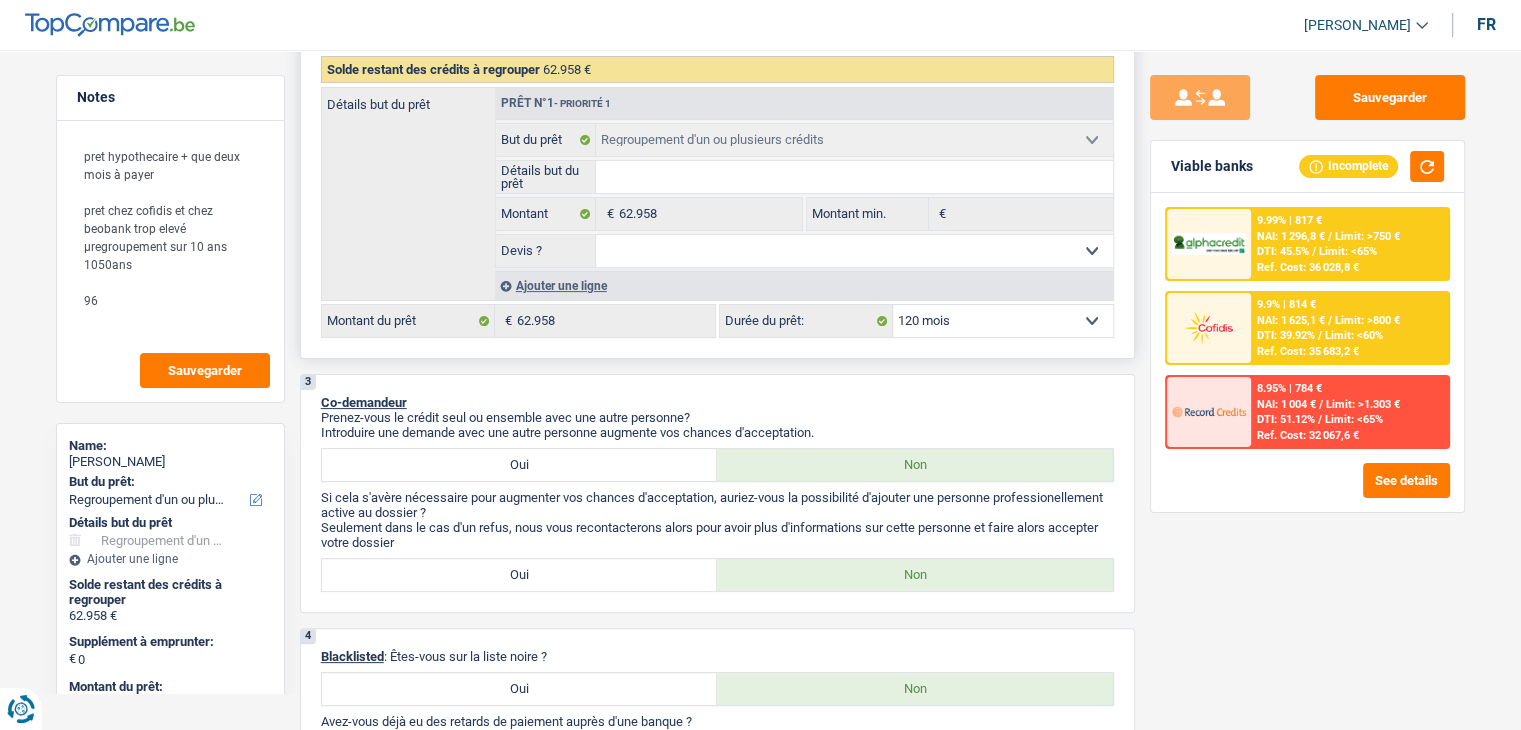 click on "12 mois 18 mois 24 mois 30 mois 36 mois 42 mois 48 mois 60 mois 72 mois 84 mois 96 mois 120 mois 132 mois 144 mois
Sélectionner une option" at bounding box center [1003, 321] 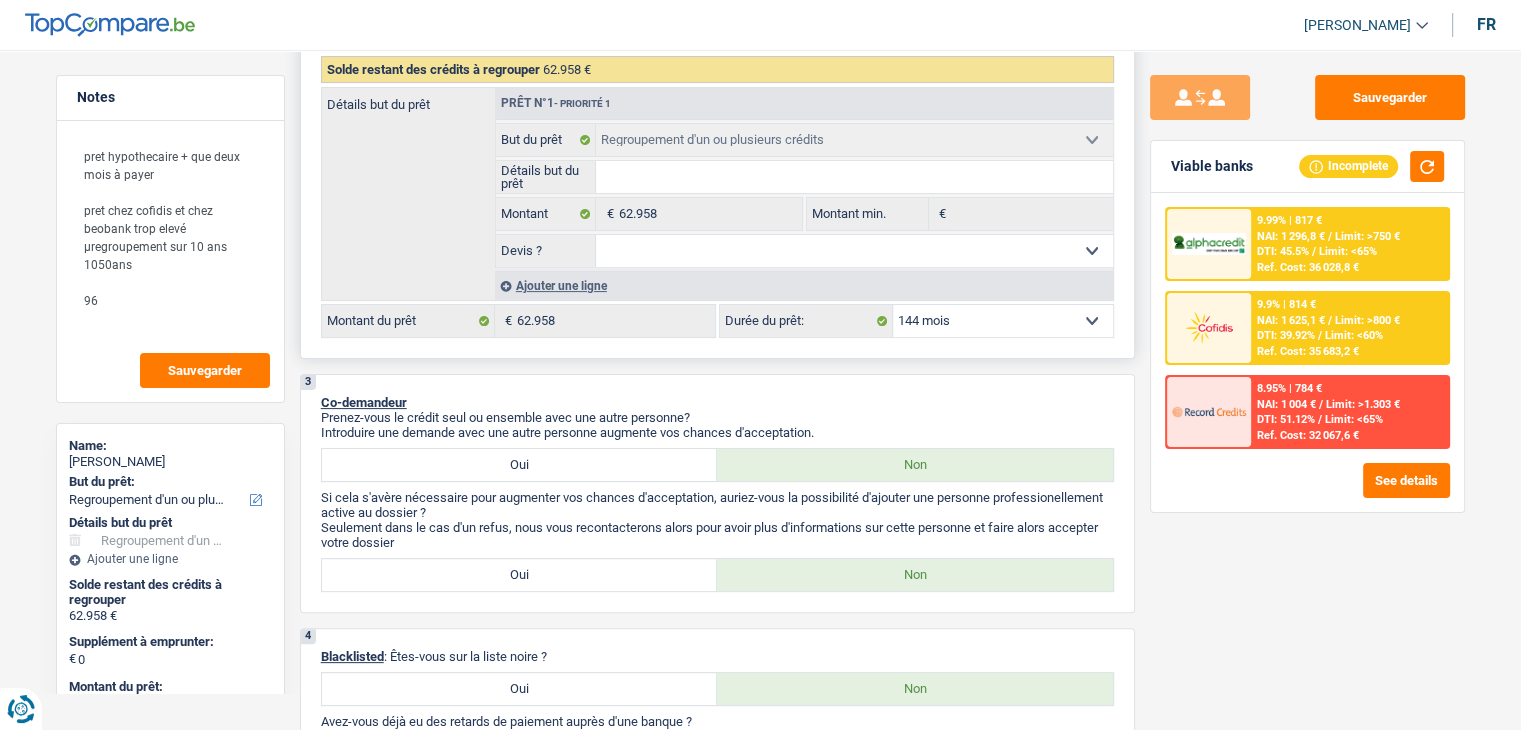 click on "12 mois 18 mois 24 mois 30 mois 36 mois 42 mois 48 mois 60 mois 72 mois 84 mois 96 mois 120 mois 132 mois 144 mois
Sélectionner une option" at bounding box center (1003, 321) 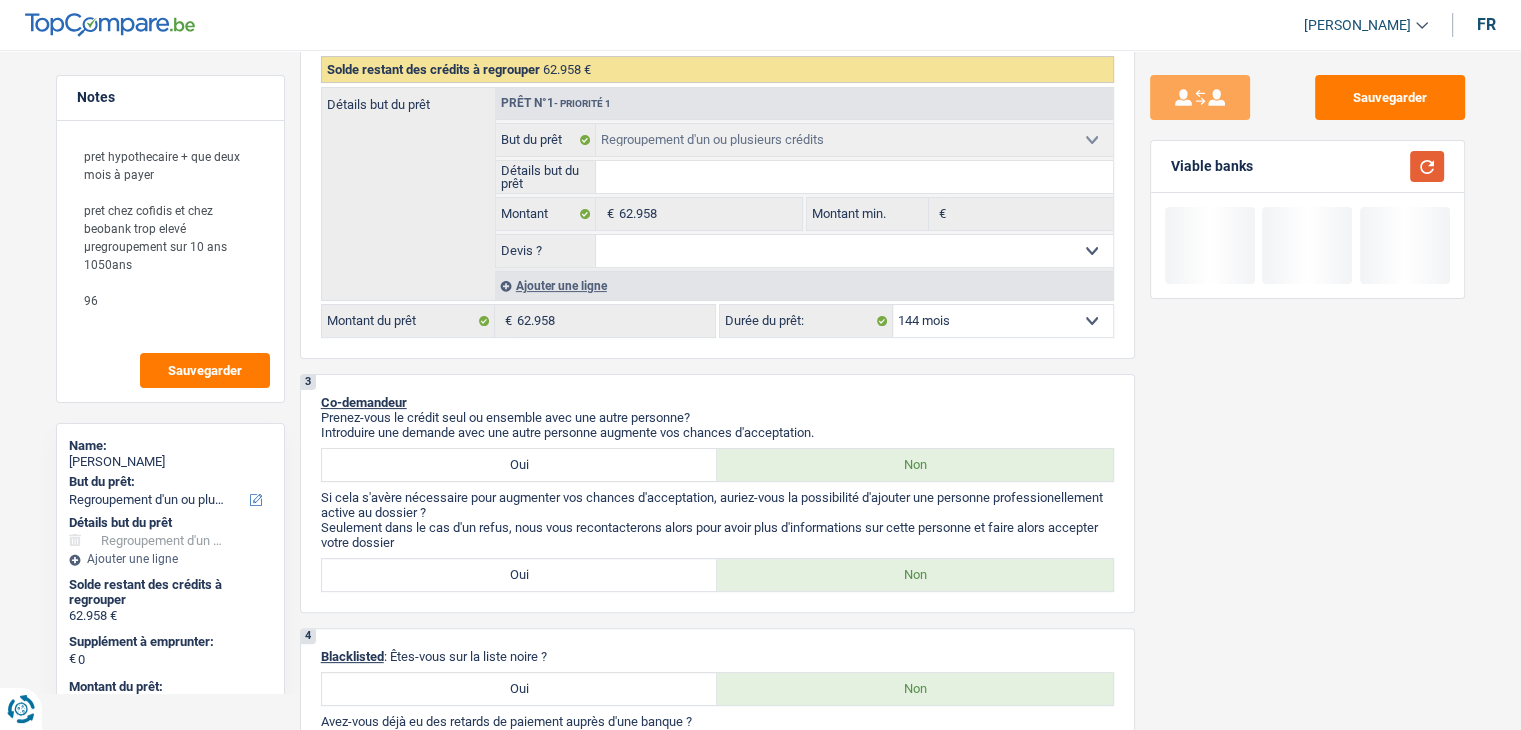 click at bounding box center [1427, 166] 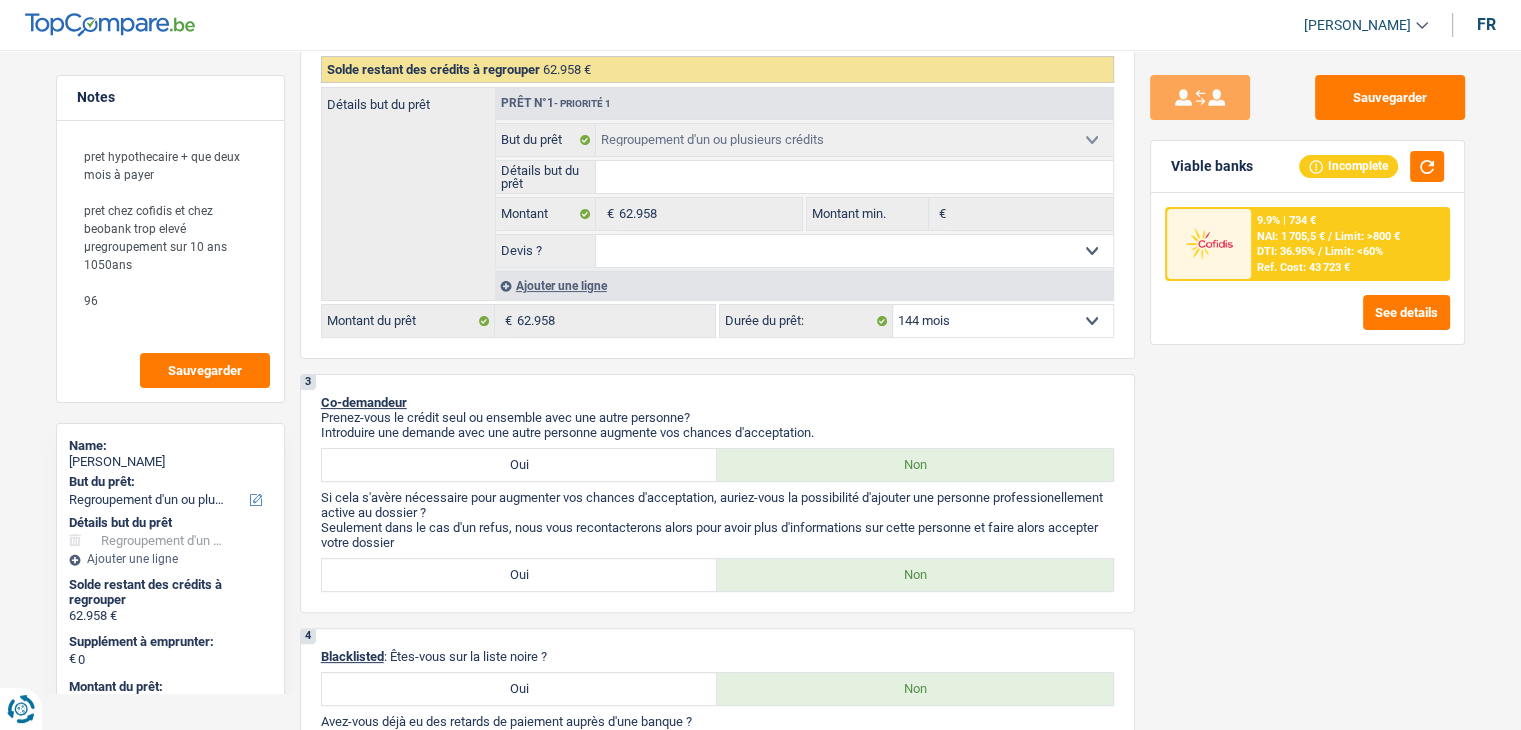 click on "Limit: <60%" at bounding box center (1354, 251) 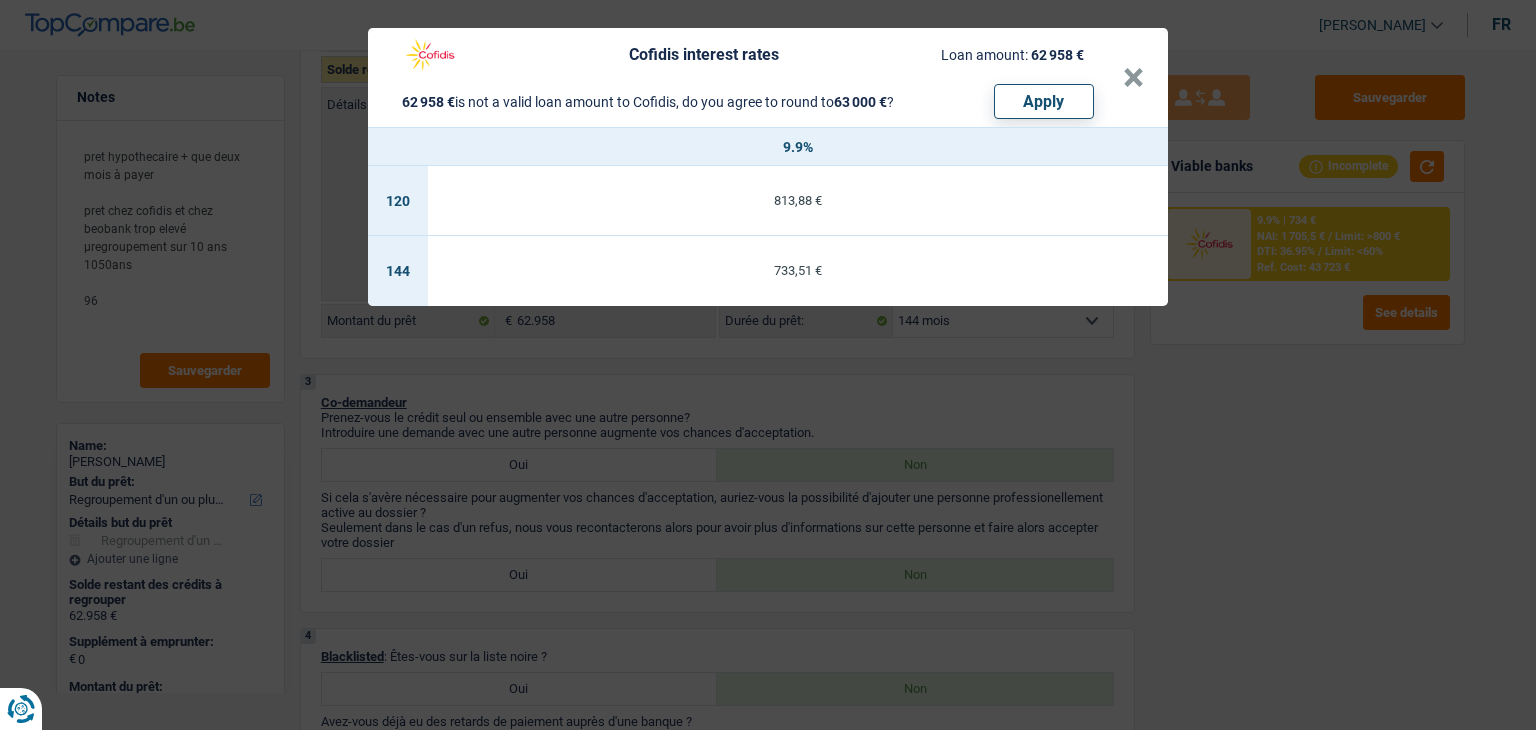 click on "Cofidis interest rates
Loan amount:
62 958 €
62 958 €  is not a valid loan amount to Cofidis, do you agree to round to  63 000 € ?
Apply
×
9.9%
120
813,88 €
144
733,51 €" at bounding box center (768, 365) 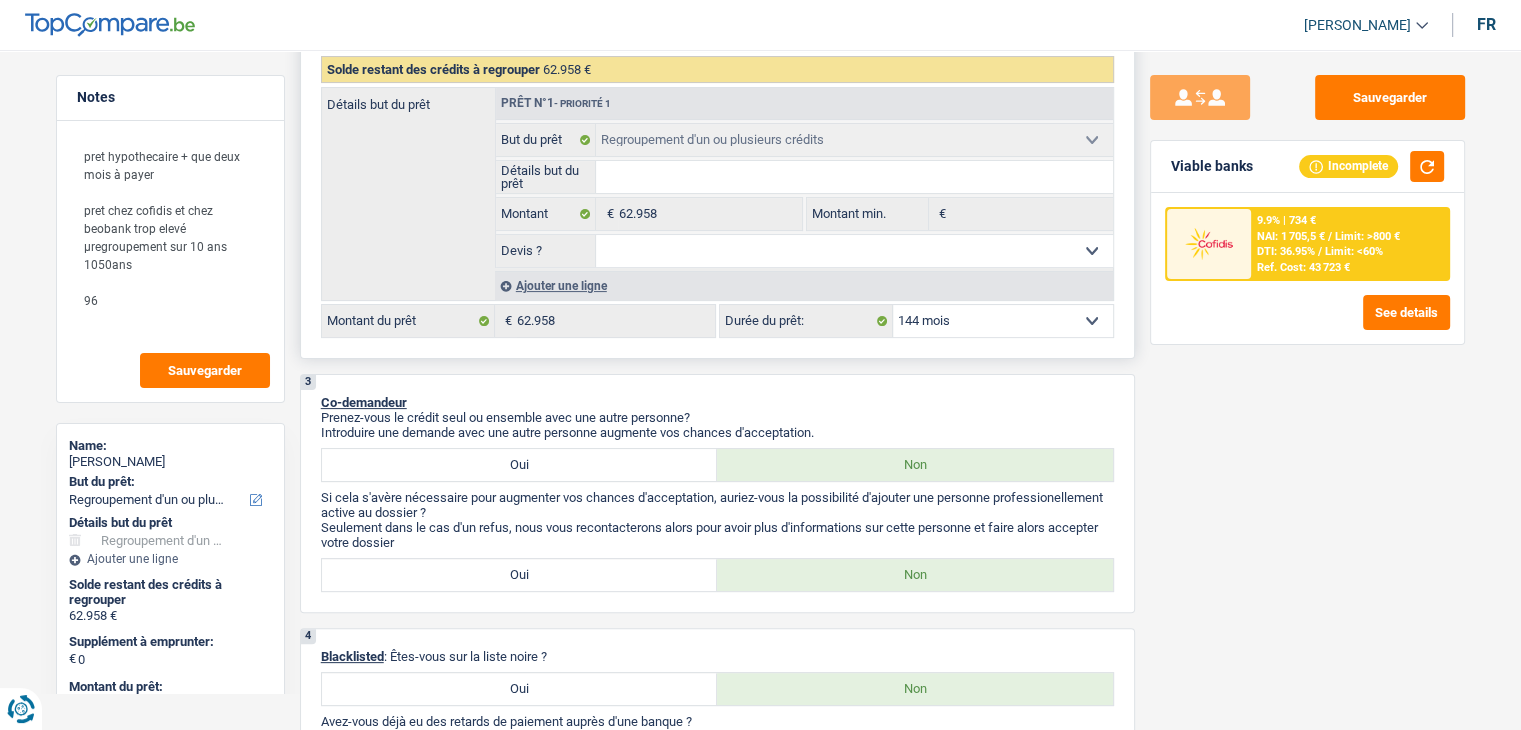 click on "12 mois 18 mois 24 mois 30 mois 36 mois 42 mois 48 mois 60 mois 72 mois 84 mois 96 mois 120 mois 132 mois 144 mois
Sélectionner une option" at bounding box center [1003, 321] 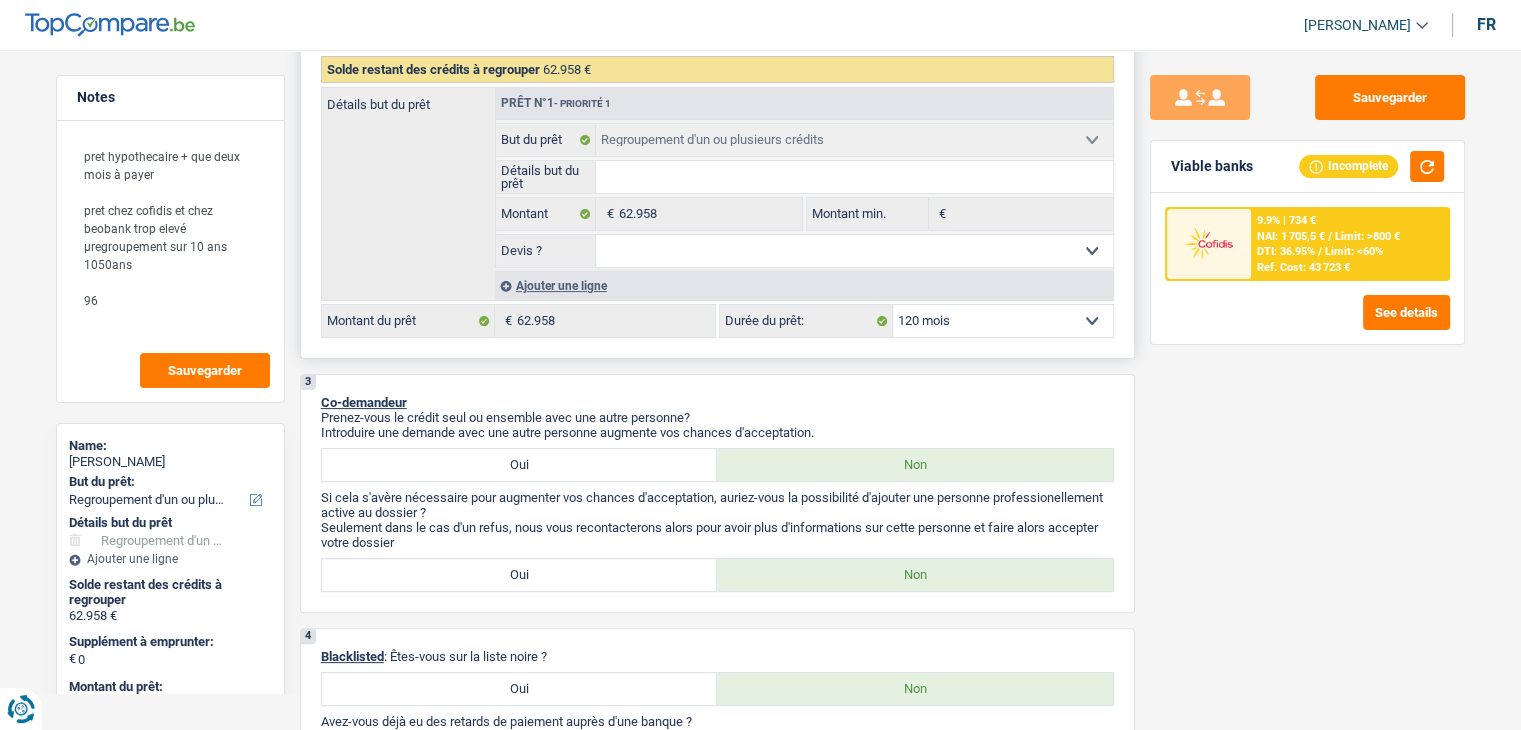 click on "12 mois 18 mois 24 mois 30 mois 36 mois 42 mois 48 mois 60 mois 72 mois 84 mois 96 mois 120 mois 132 mois 144 mois
Sélectionner une option" at bounding box center [1003, 321] 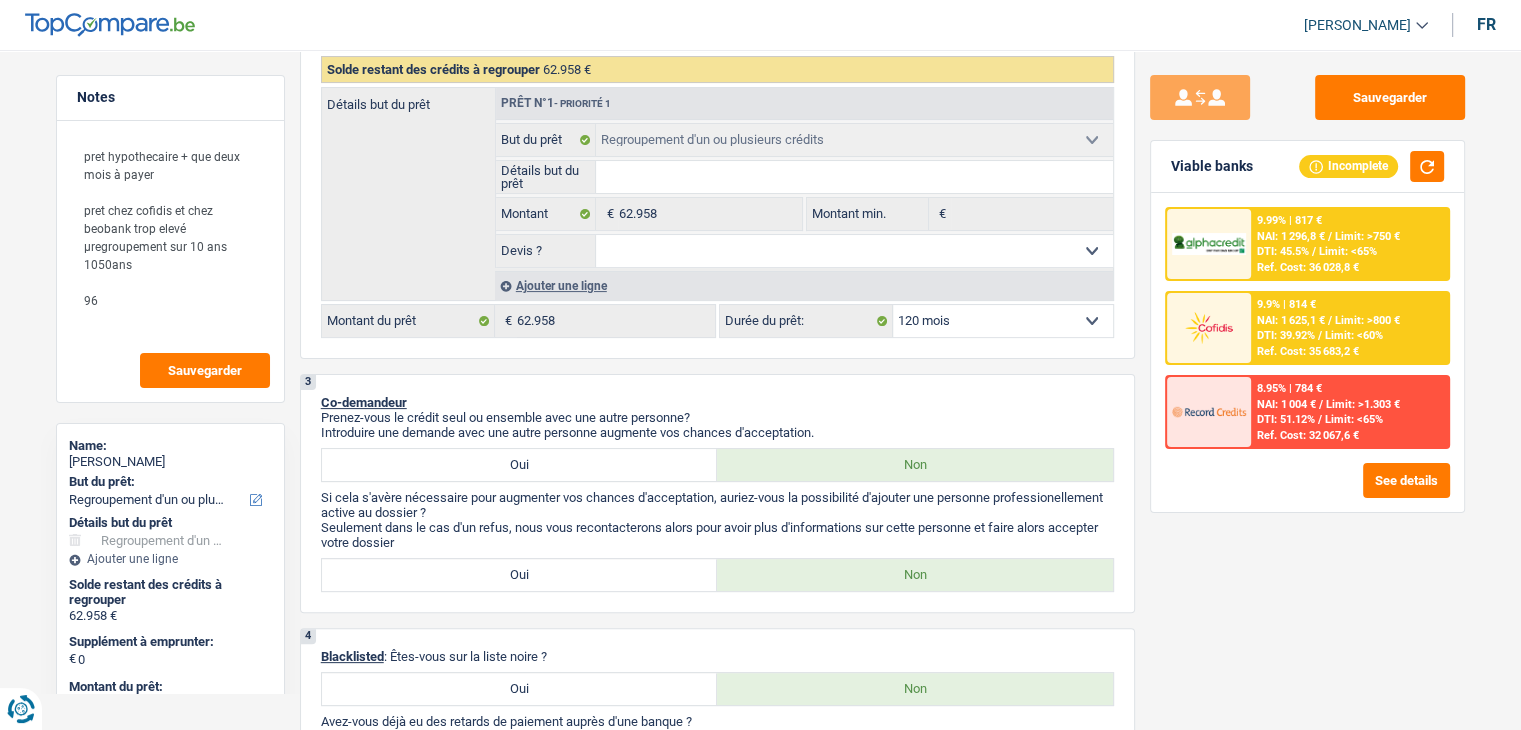 click at bounding box center [1209, 327] 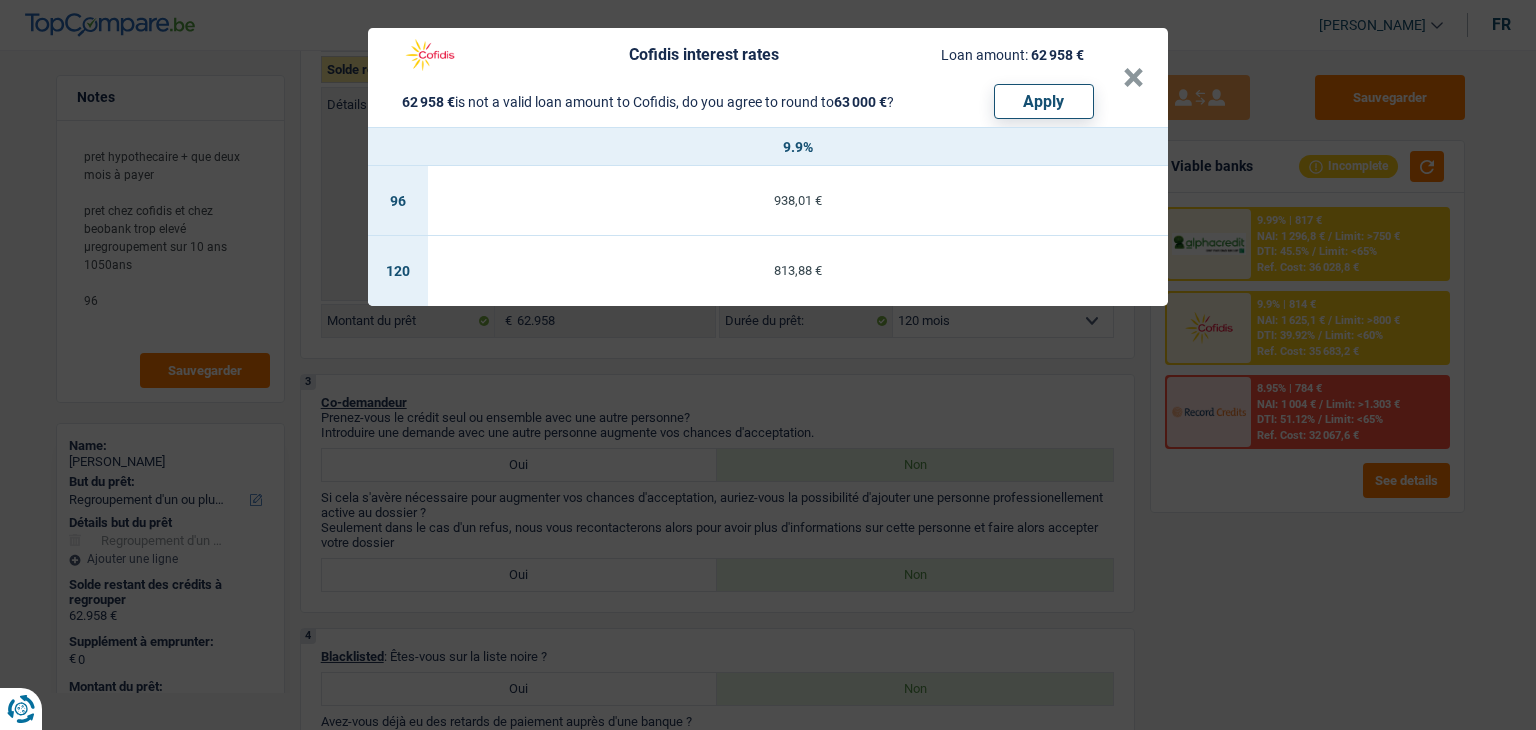 click on "Cofidis interest rates
Loan amount:
62 958 €
62 958 €  is not a valid loan amount to Cofidis, do you agree to round to  63 000 € ?
Apply
×
9.9%
96
938,01 €
120
813,88 €" at bounding box center (768, 365) 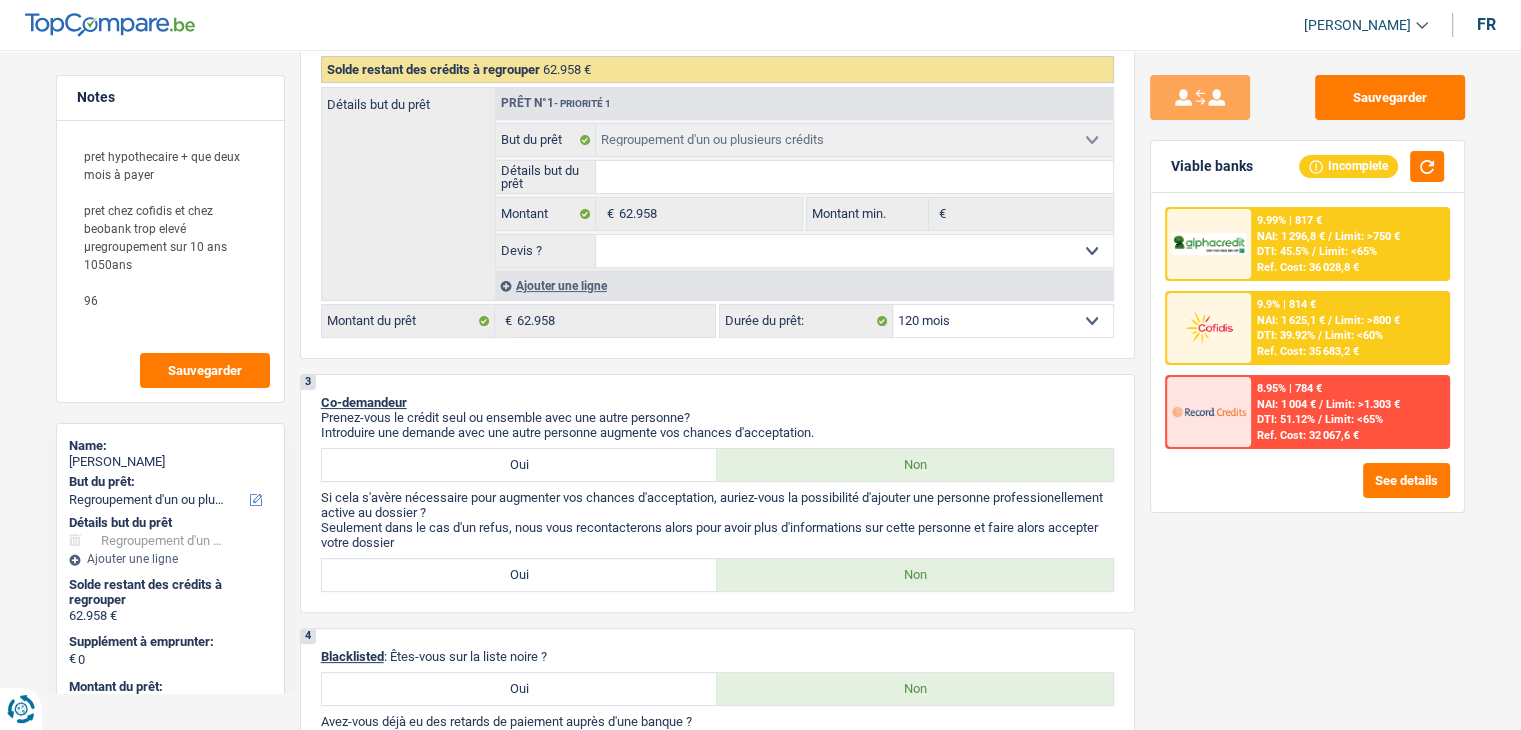 click on "NAI: 1 296,8 €" at bounding box center [1291, 236] 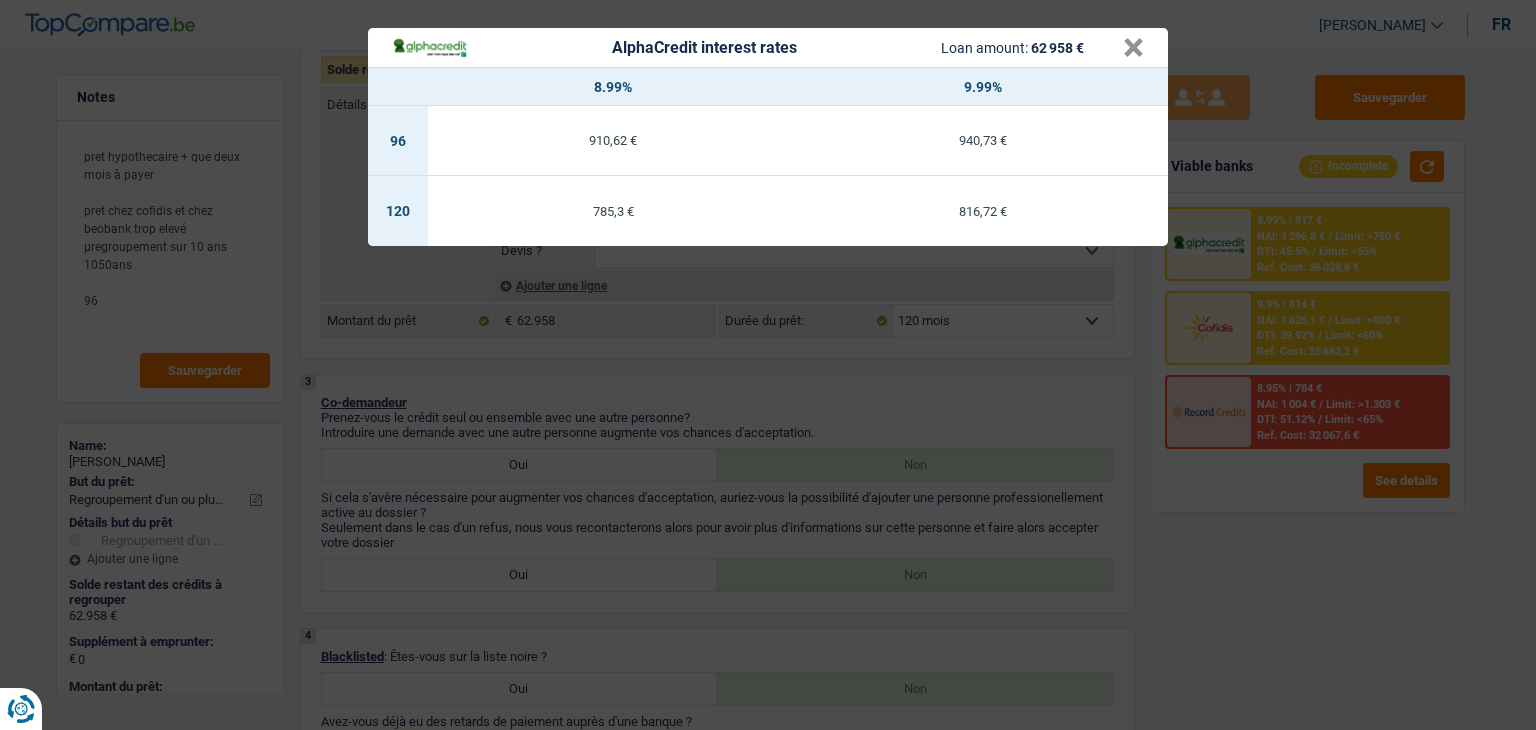 click on "AlphaCredit interest rates
Loan amount:
62 958 €
×
8.99%
9.99%
96
910,62 €
940,73 €
120
785,3 €
816,72 €" at bounding box center [768, 365] 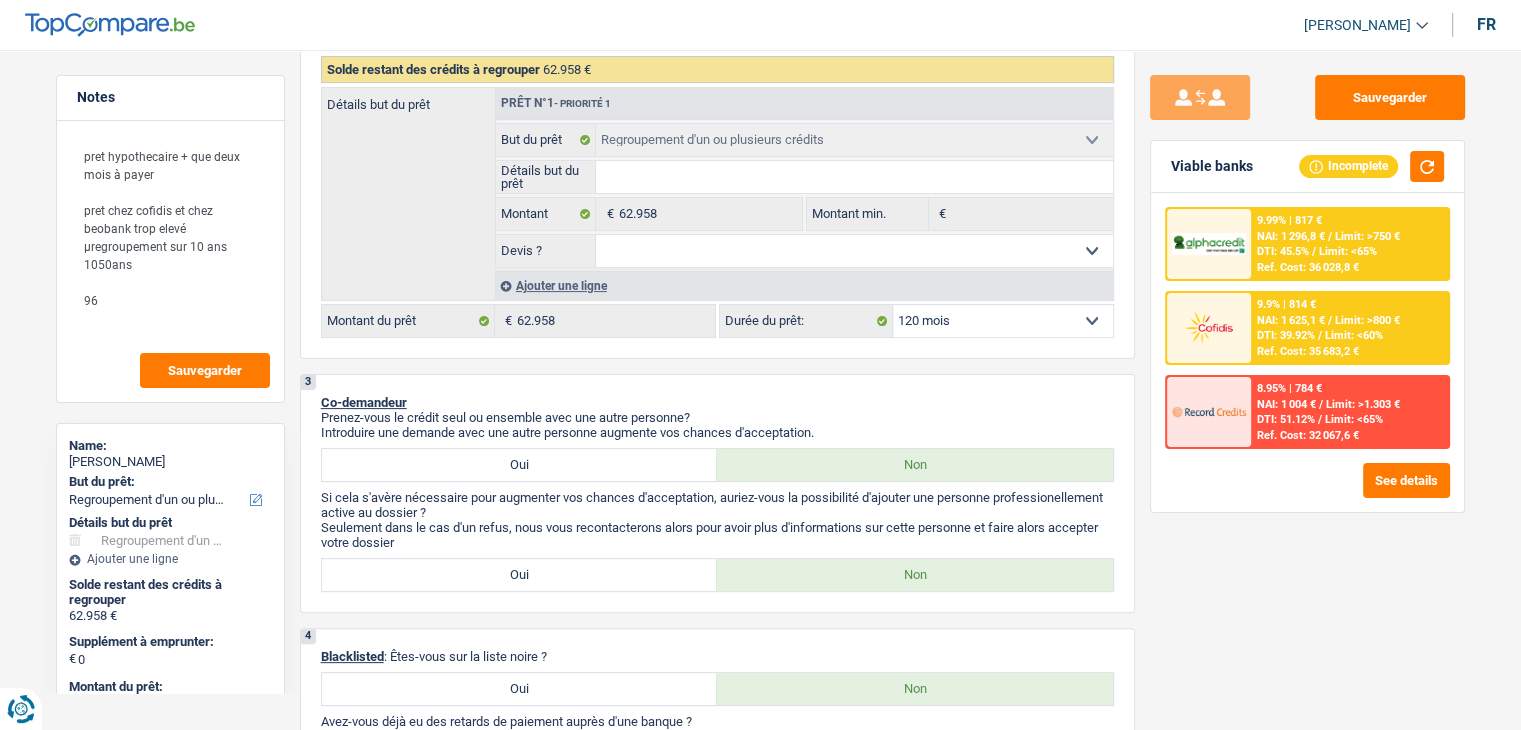 click on "Sauvegarder
Viable banks
Incomplete
9.99% | 817 €
NAI: 1 296,8 €
/
Limit: >750 €
DTI: 45.5%
/
Limit: <65%
Ref. Cost: 36 028,8 €
9.9% | 814 €
NAI: 1 625,1 €
/
Limit: >800 €
DTI: 39.92%
/               /       /" at bounding box center (1307, 384) 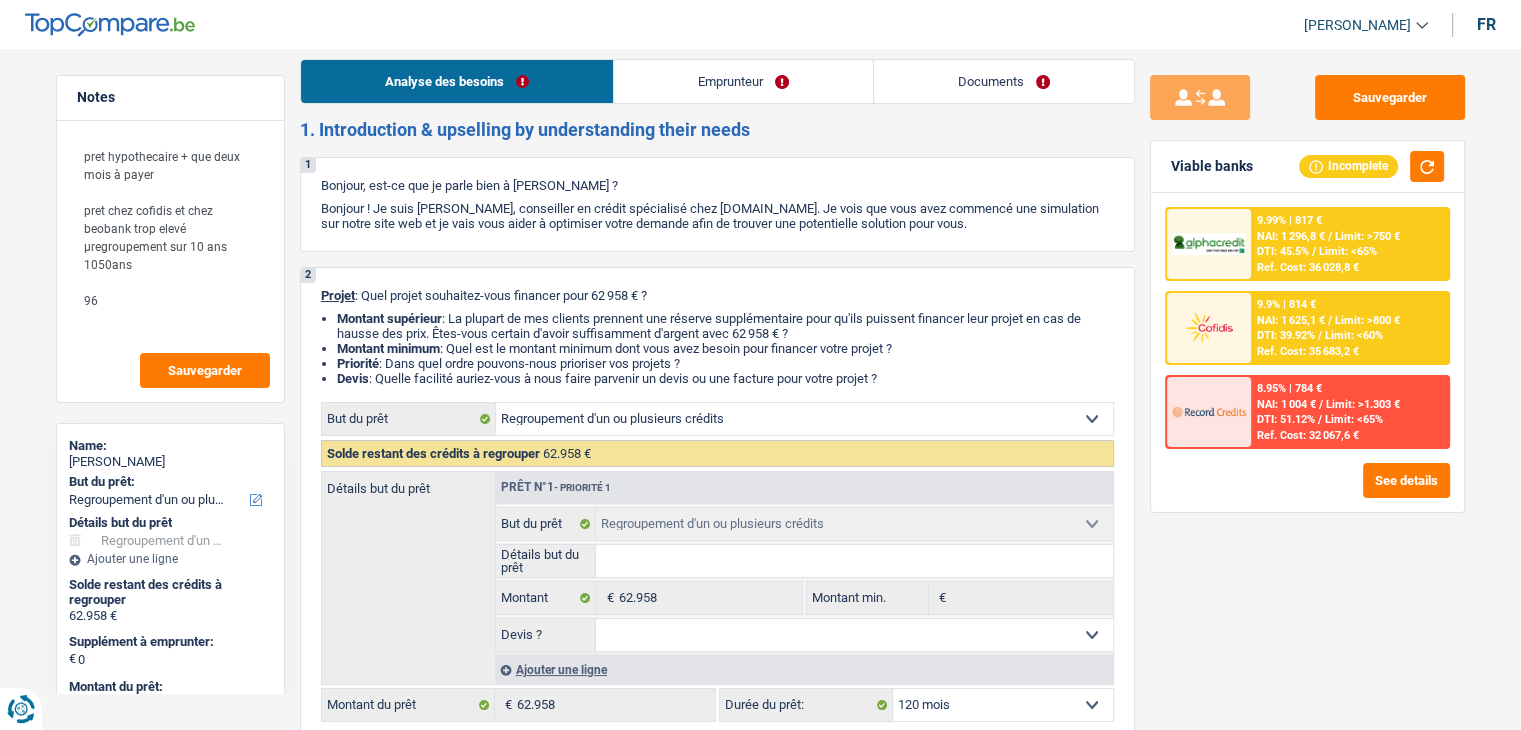 scroll, scrollTop: 0, scrollLeft: 0, axis: both 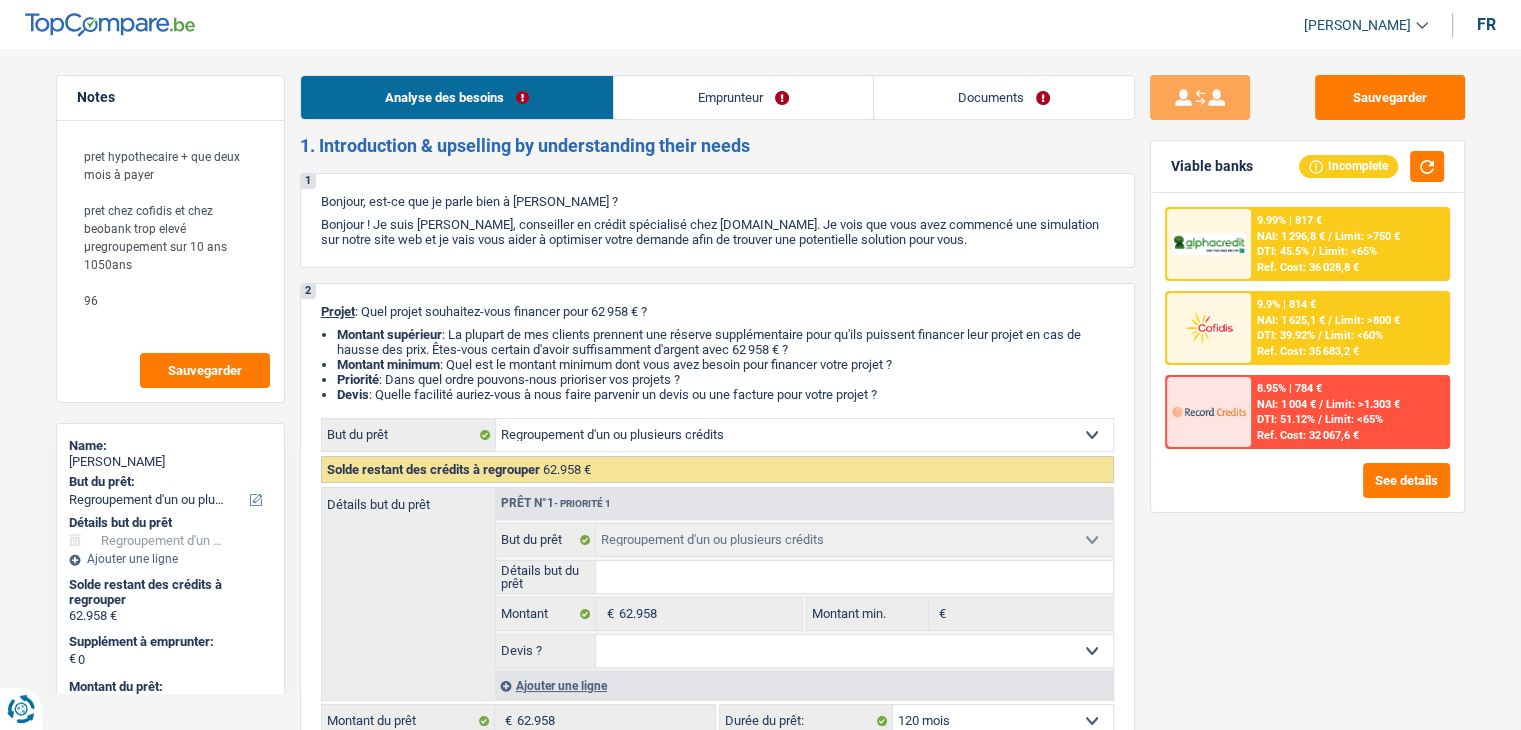 click at bounding box center (1209, 244) 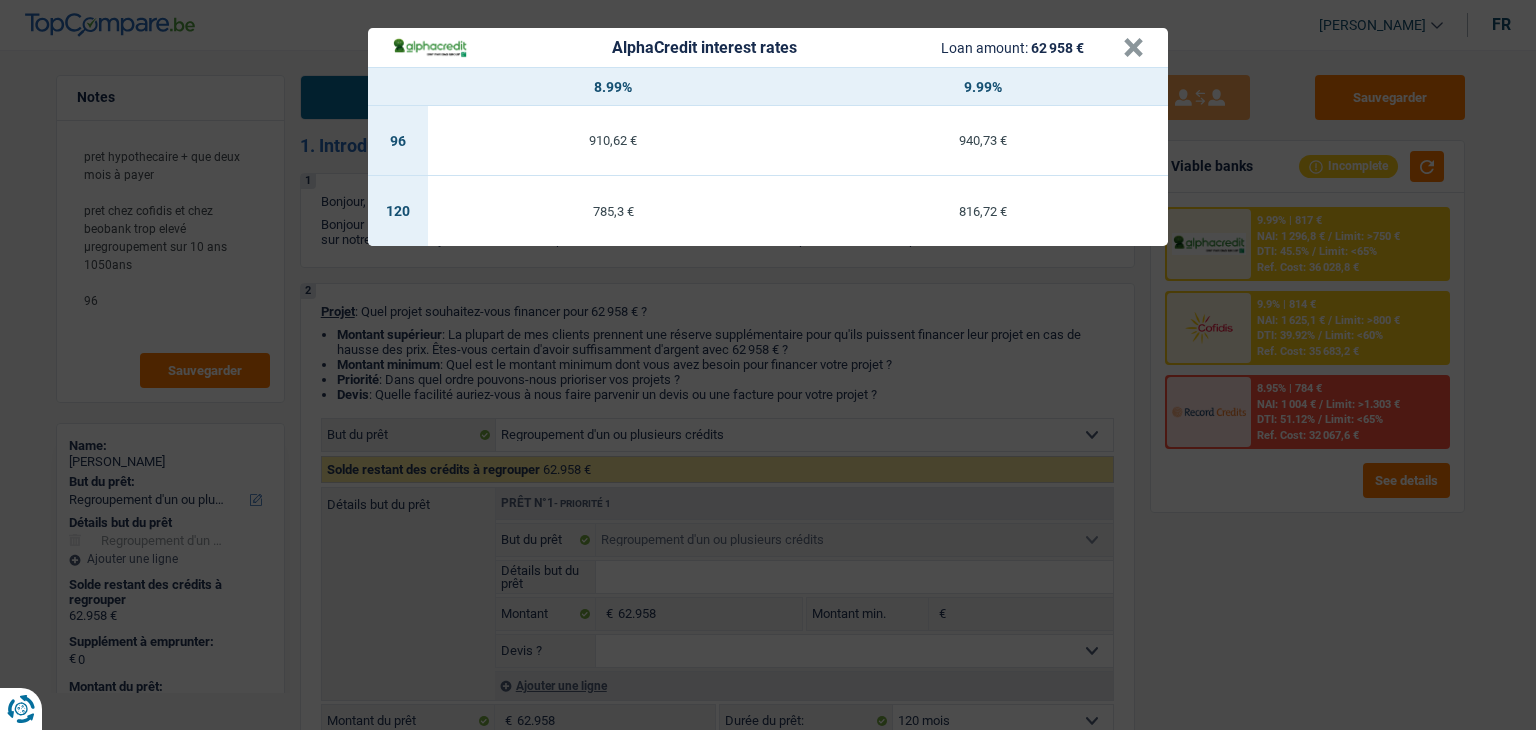 click on "AlphaCredit interest rates
Loan amount:
62 958 €
×
8.99%
9.99%
96
910,62 €
940,73 €
120
785,3 €
816,72 €" at bounding box center (768, 365) 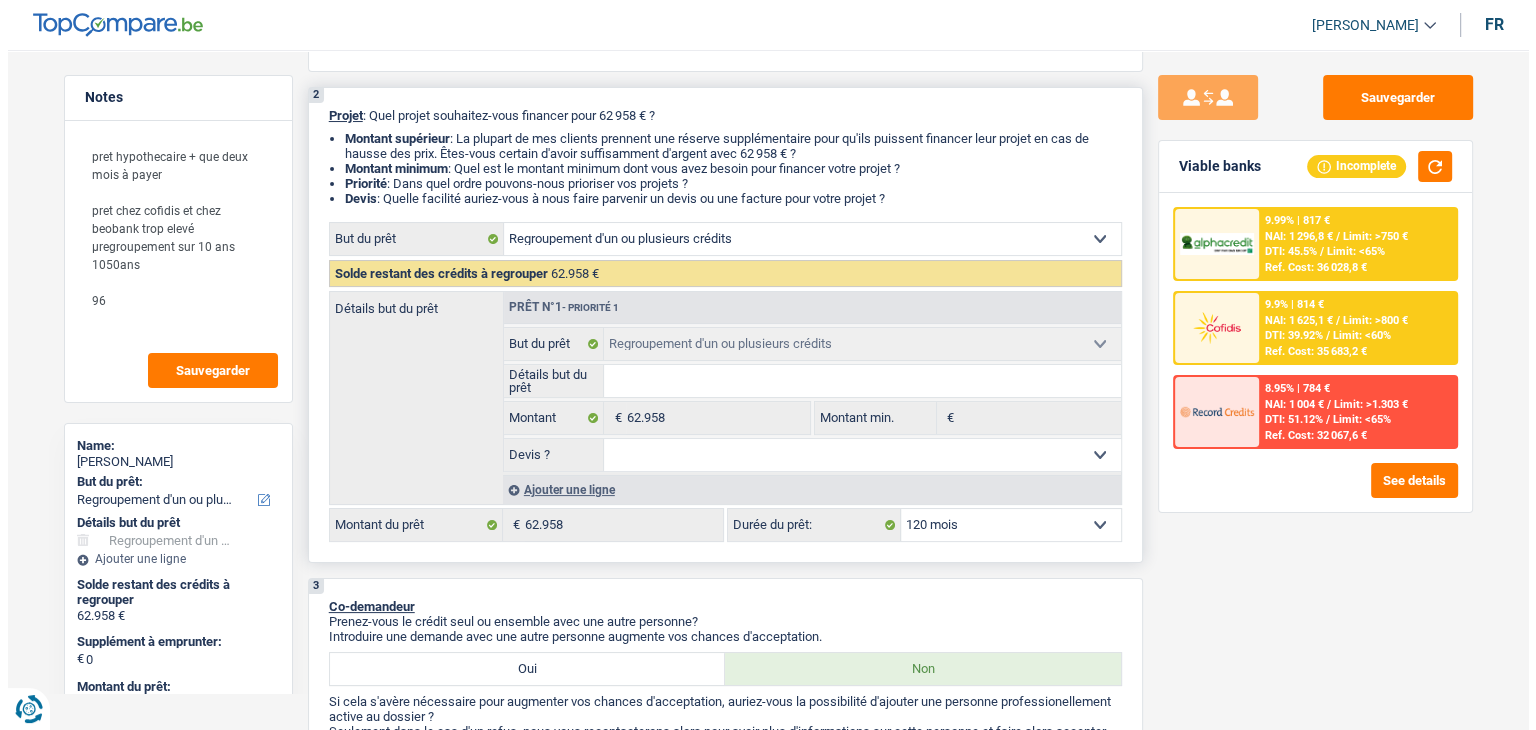 scroll, scrollTop: 500, scrollLeft: 0, axis: vertical 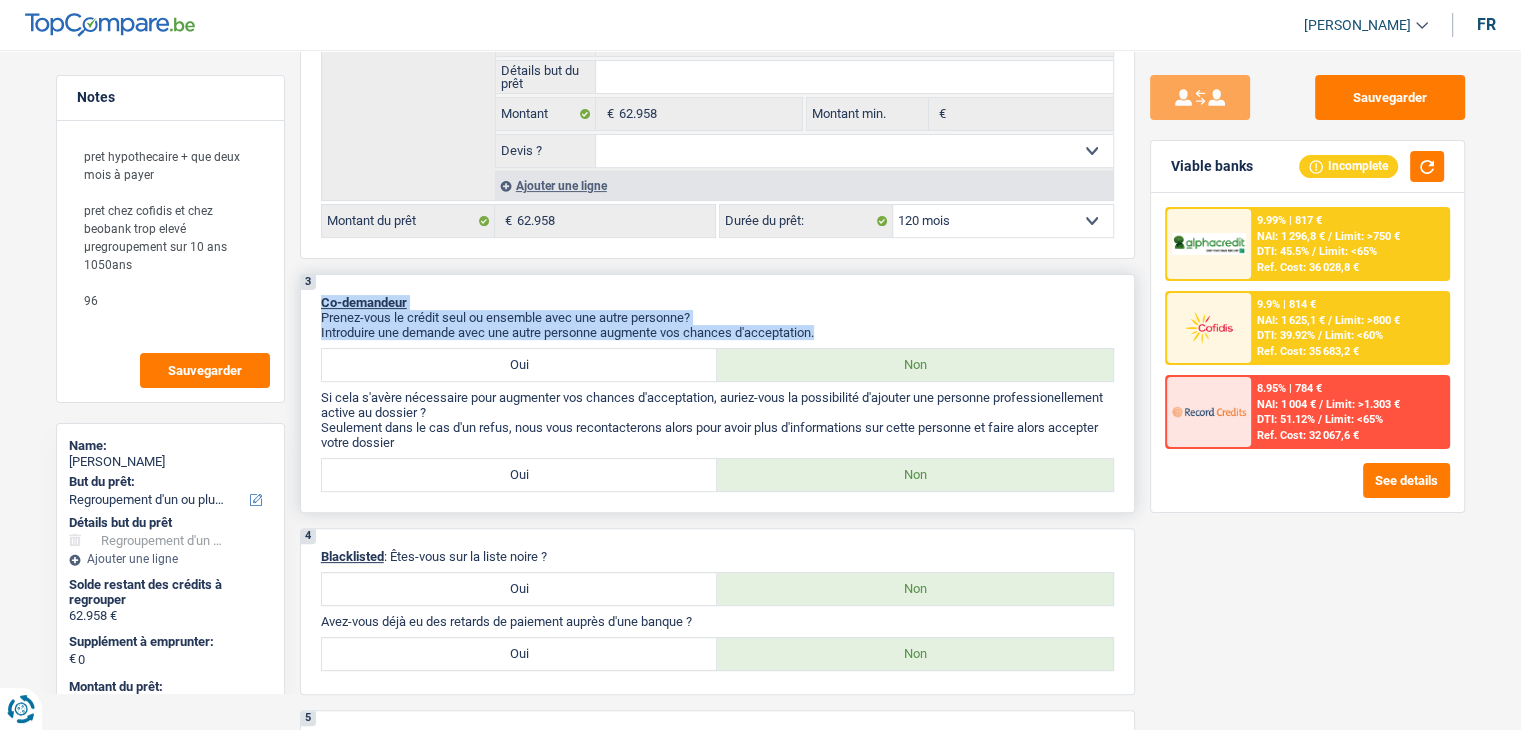drag, startPoint x: 828, startPoint y: 330, endPoint x: 303, endPoint y: 287, distance: 526.758 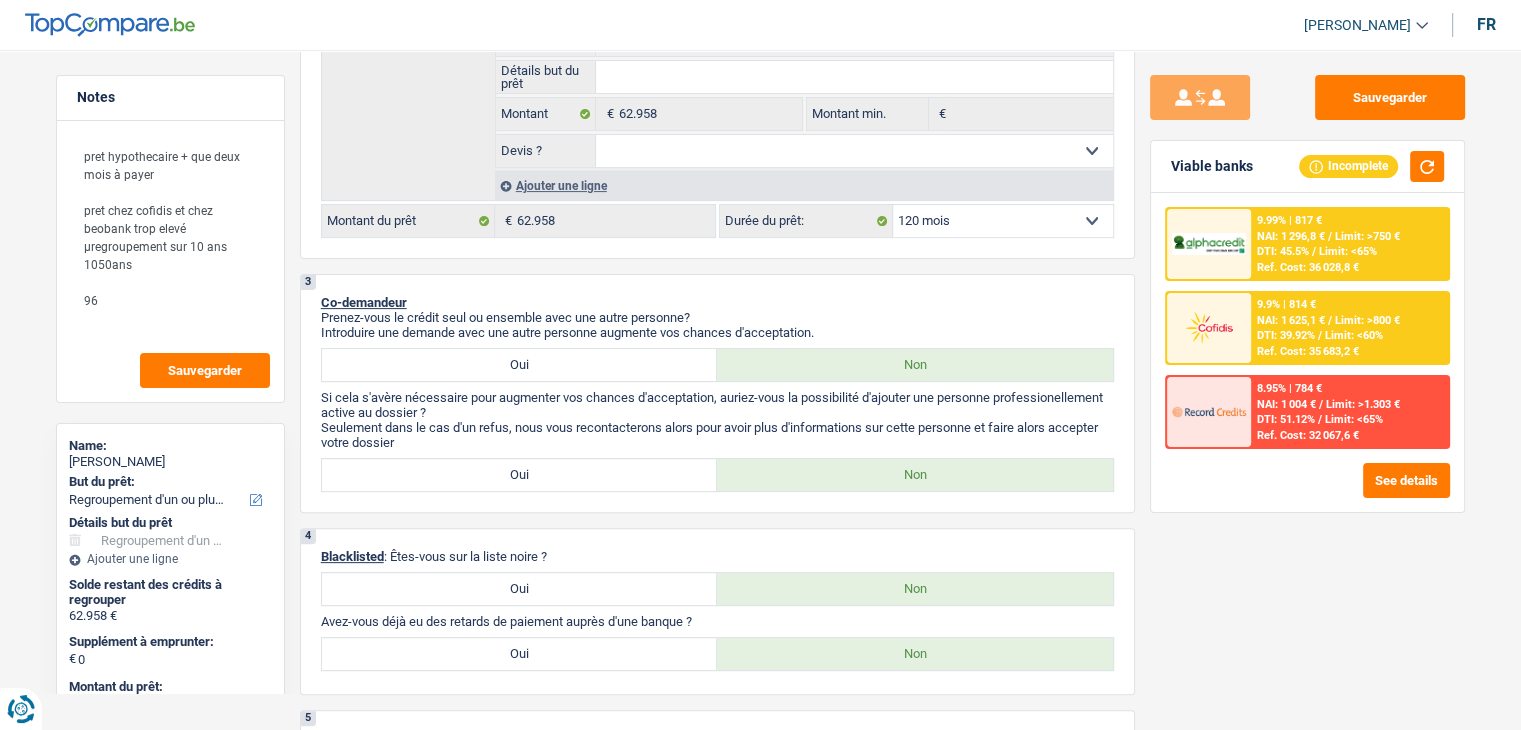 click on "9.99% | 817 €
NAI: 1 296,8 €
/
Limit: >750 €
DTI: 45.5%
/
Limit: <65%
Ref. Cost: 36 028,8 €" at bounding box center [1349, 244] 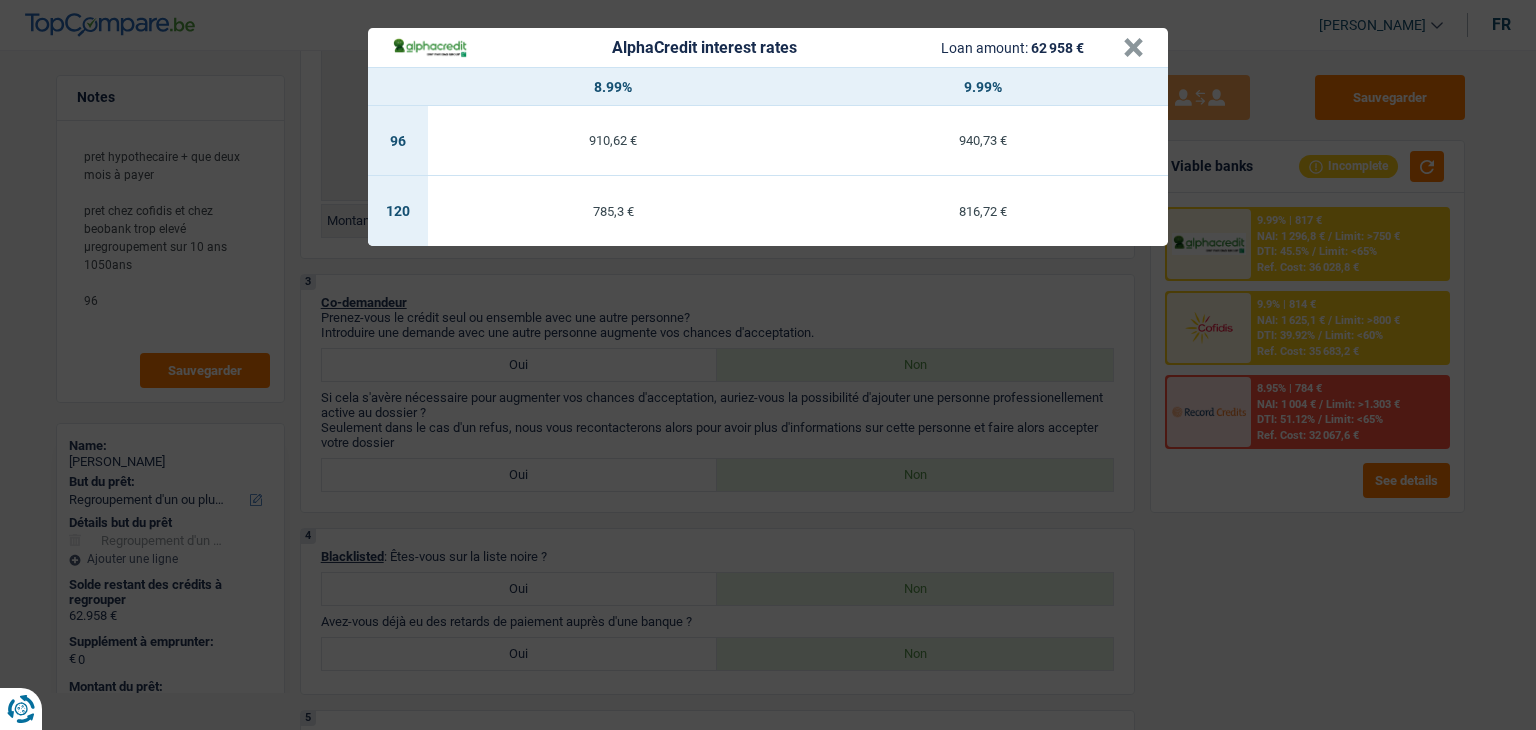 click on "AlphaCredit interest rates
Loan amount:
62 958 €
×
8.99%
9.99%
96
910,62 €
940,73 €
120
785,3 €
816,72 €" at bounding box center (768, 365) 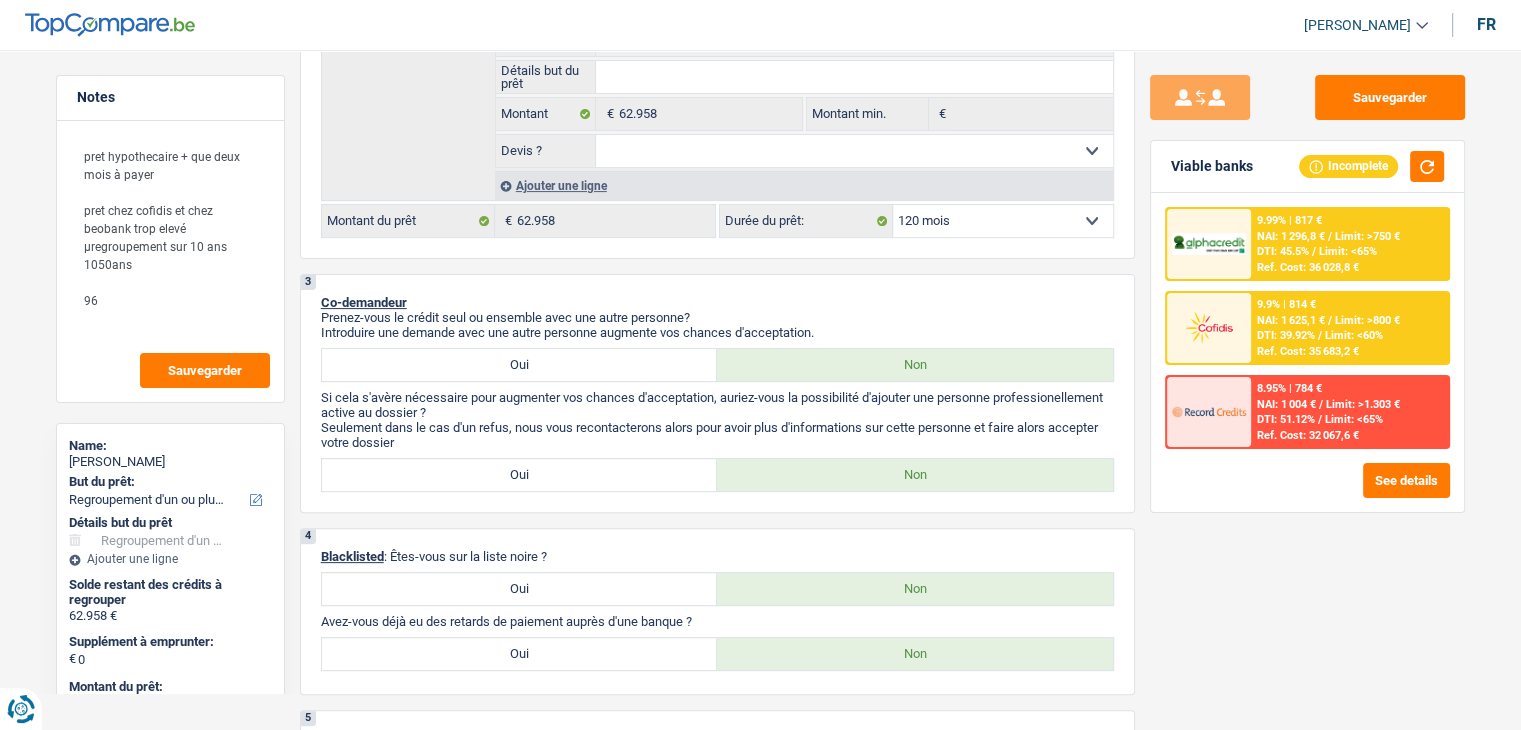 click on "9.99% | 817 €
NAI: 1 296,8 €
/
Limit: >750 €
DTI: 45.5%
/
Limit: <65%
Ref. Cost: 36 028,8 €
9.9% | 814 €
NAI: 1 625,1 €
/
Limit: >800 €
DTI: 39.92%
/
Limit: <60%
/       /" at bounding box center [1307, 328] 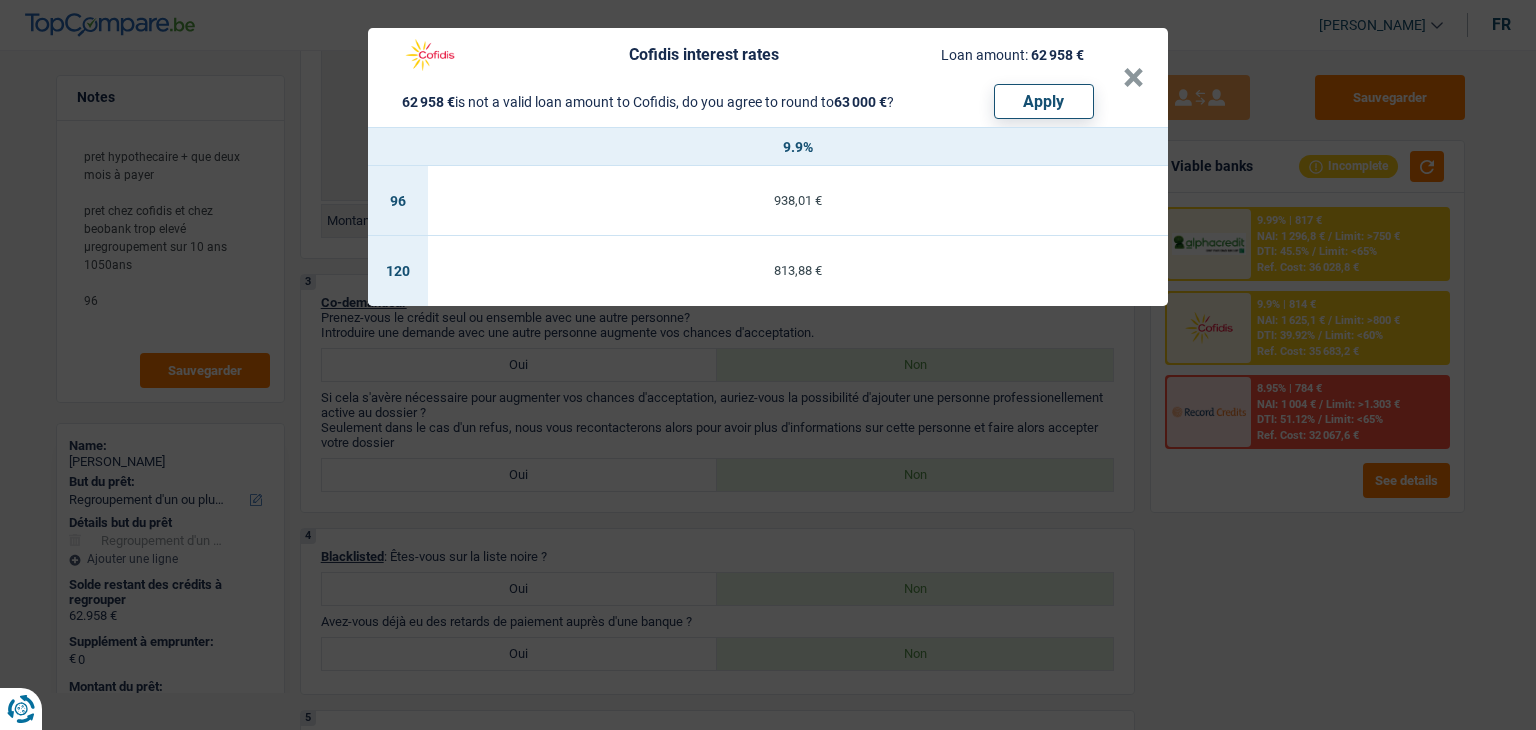 click on "Cofidis interest rates
Loan amount:
62 958 €
62 958 €  is not a valid loan amount to Cofidis, do you agree to round to  63 000 € ?
Apply
×
9.9%
96
938,01 €
120
813,88 €" at bounding box center (768, 365) 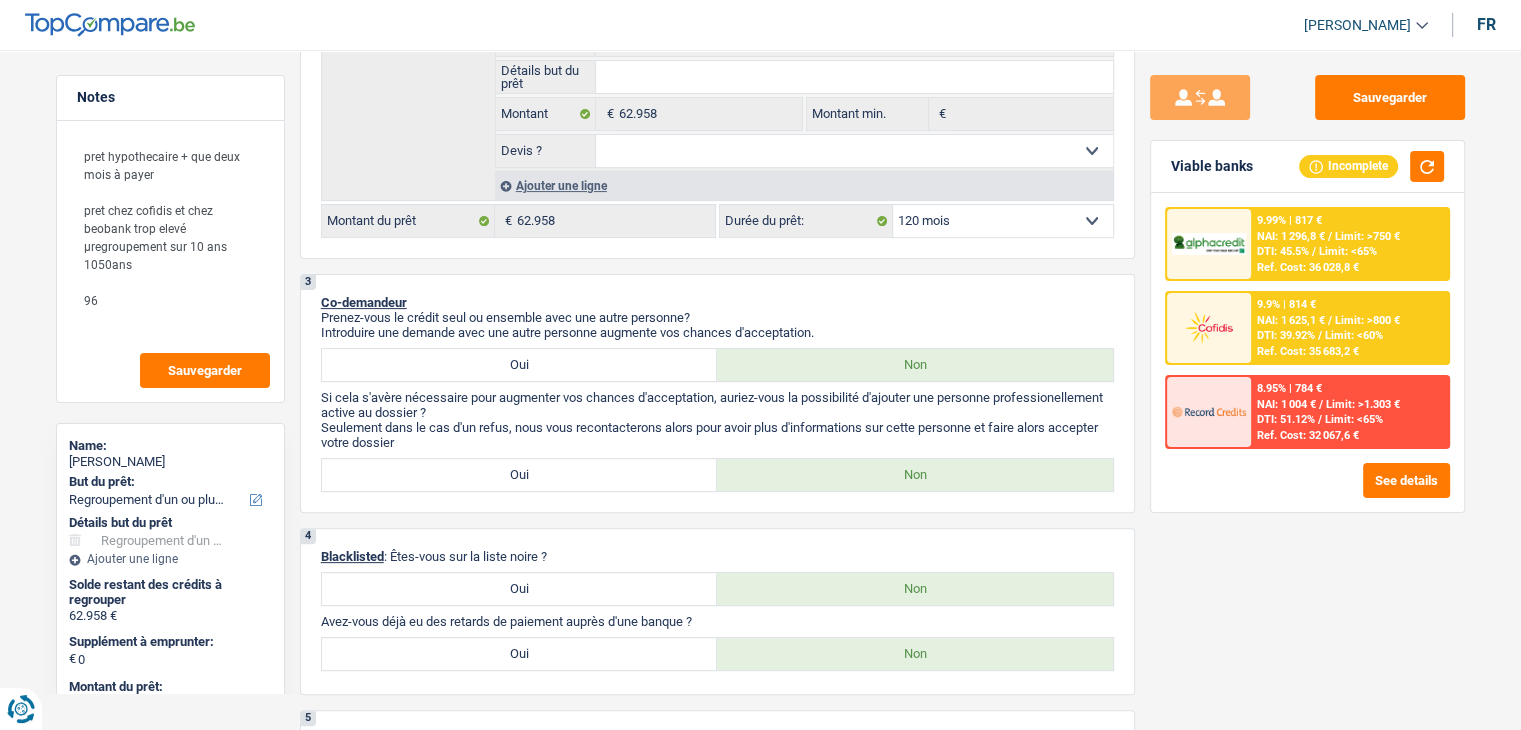 click at bounding box center [1209, 411] 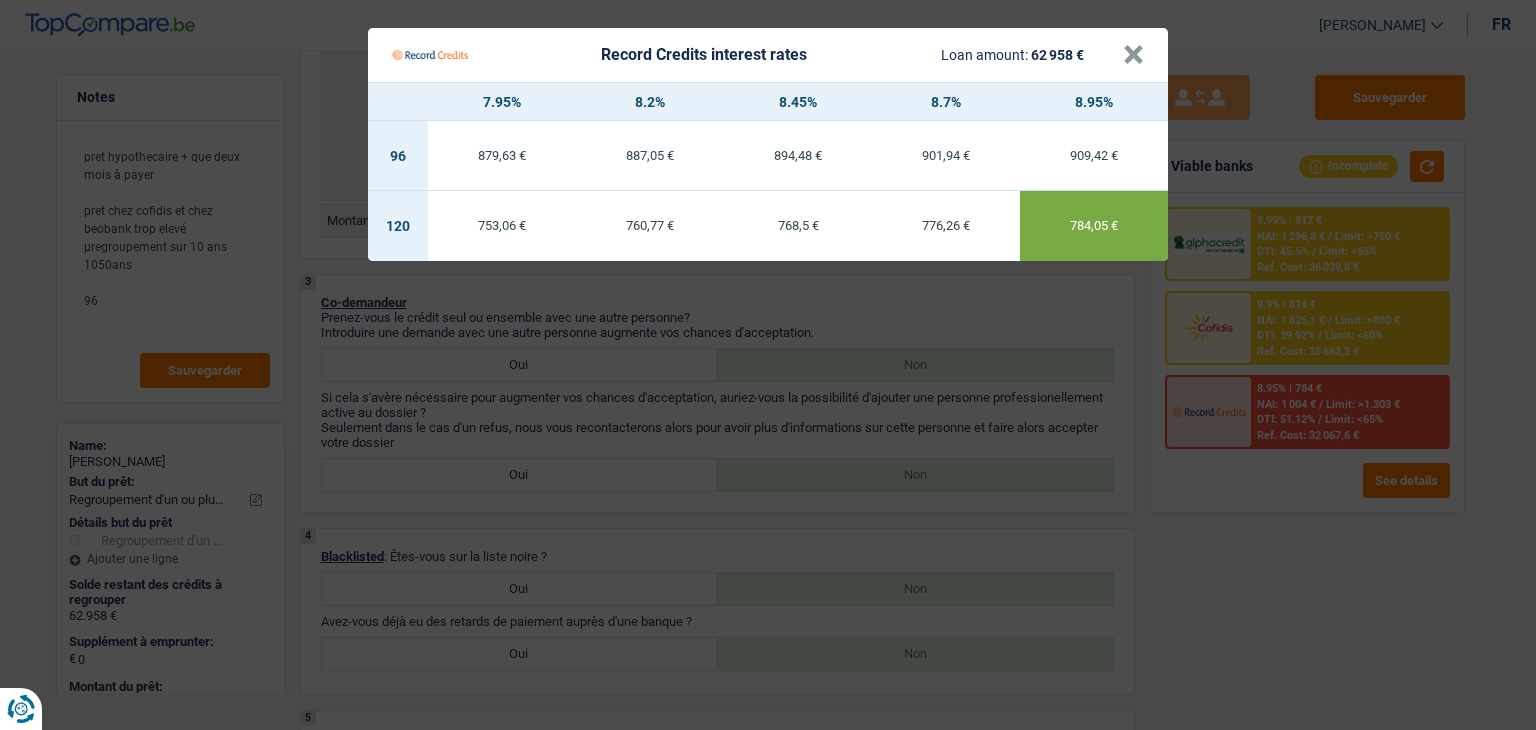 click on "Record Credits interest rates
Loan amount:
62 958 €
×
7.95%
8.2%
8.45%
8.7%
8.95%
96
879,63 €
887,05 €
894,48 €
901,94 €
909,42 €
120
753,06 €
760,77 €
768,5 €
776,26 €
784,05 €" at bounding box center (768, 365) 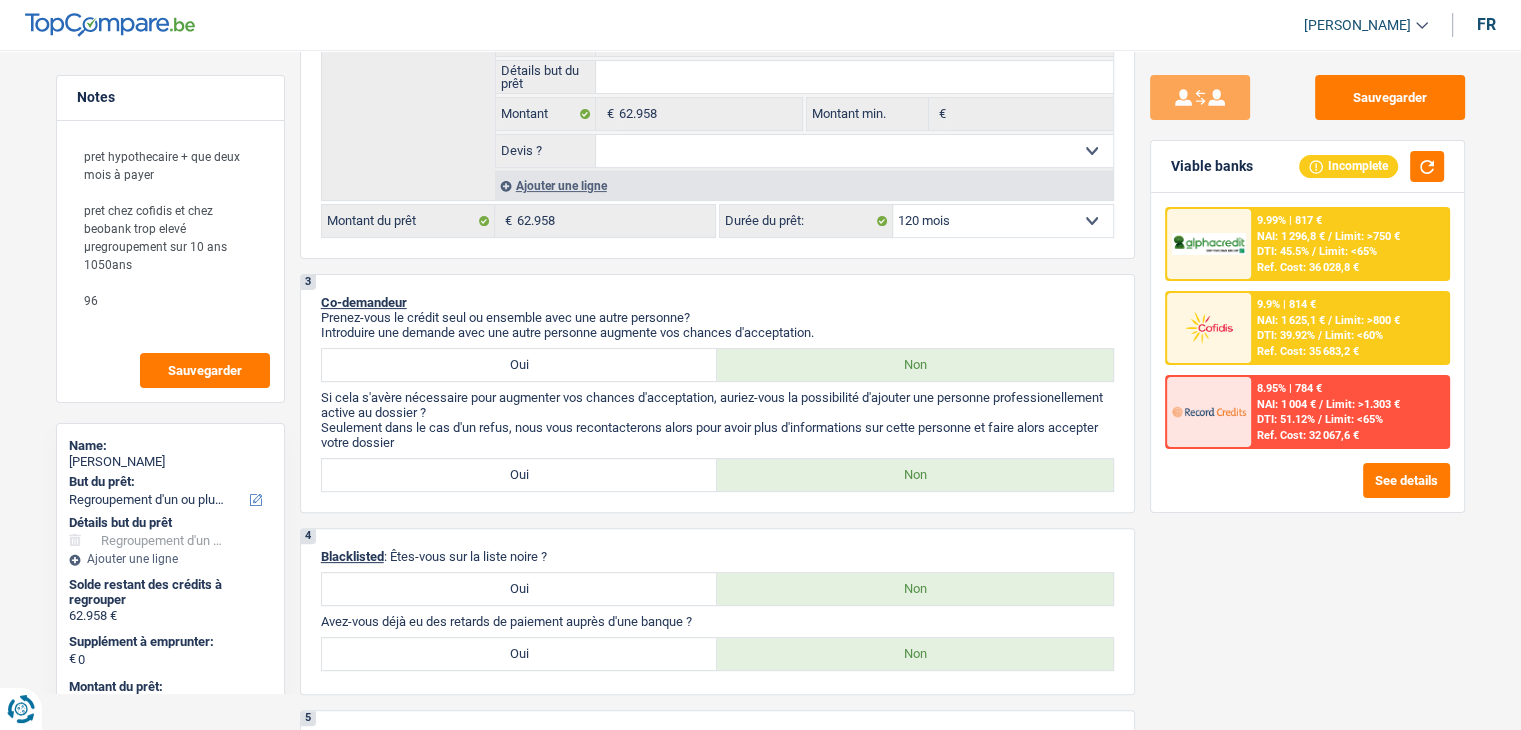 click at bounding box center [1209, 244] 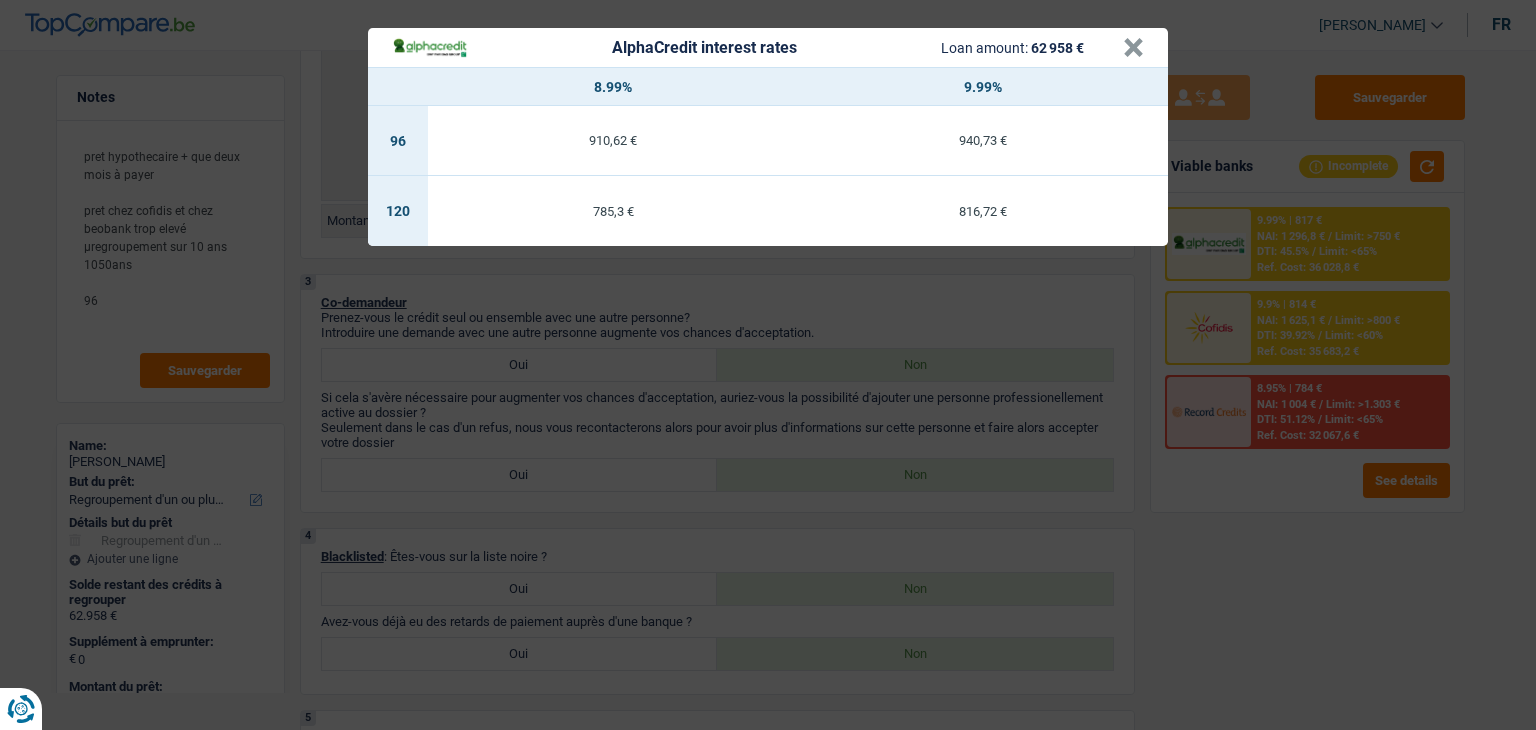 click on "AlphaCredit interest rates
Loan amount:
62 958 €
×
8.99%
9.99%
96
910,62 €
940,73 €
120
785,3 €
816,72 €" at bounding box center (768, 365) 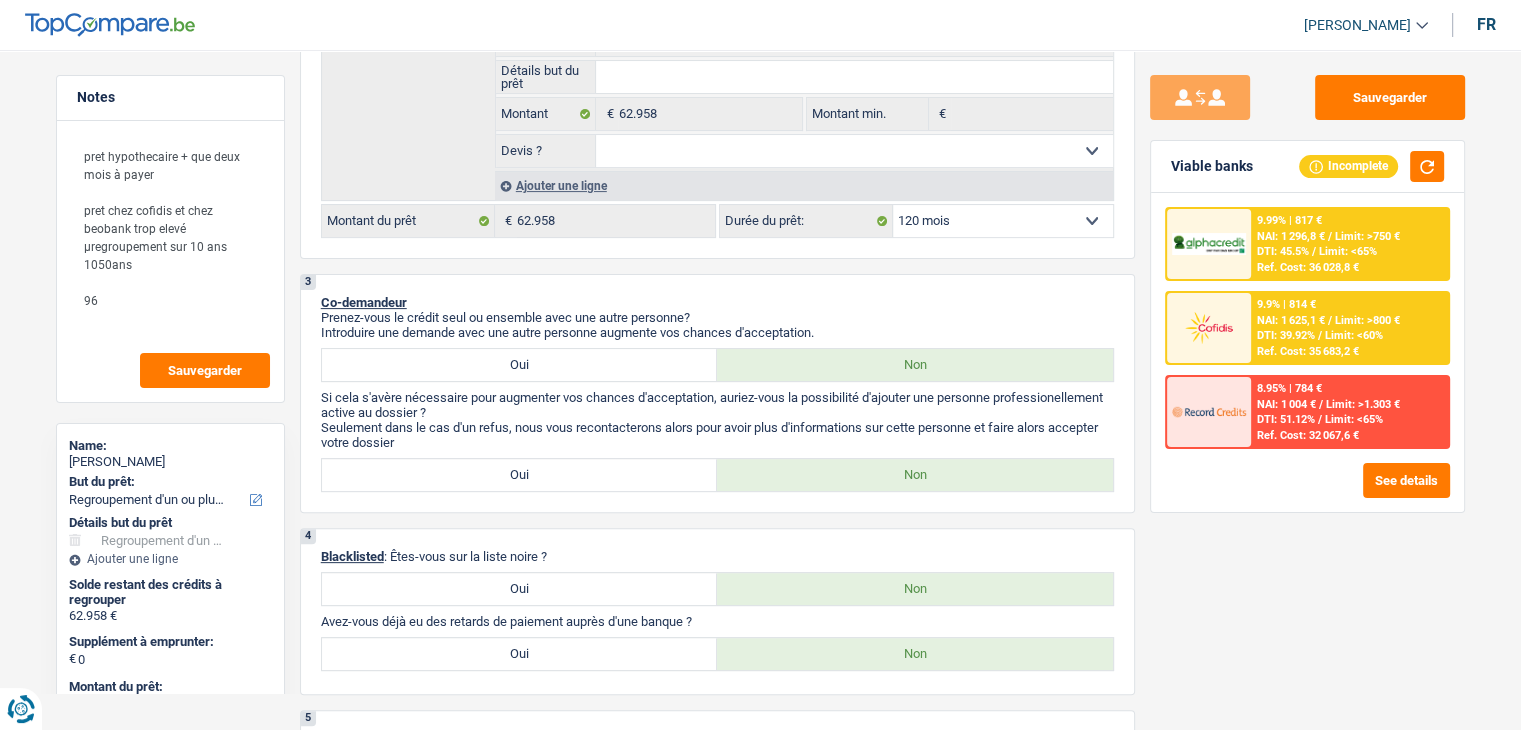 click at bounding box center (1209, 244) 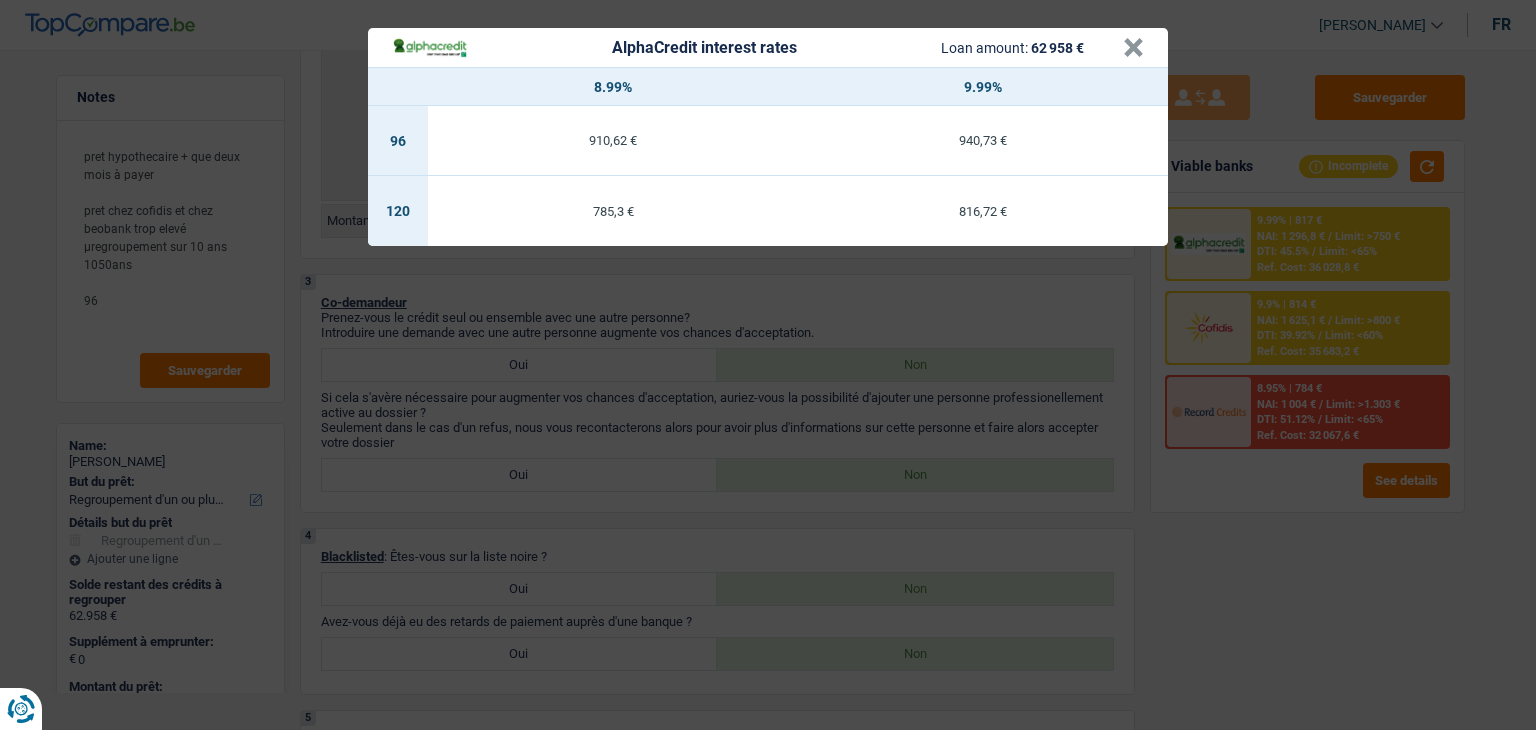 click on "AlphaCredit interest rates
Loan amount:
62 958 €
×
8.99%
9.99%
96
910,62 €
940,73 €
120
785,3 €
816,72 €" at bounding box center (768, 365) 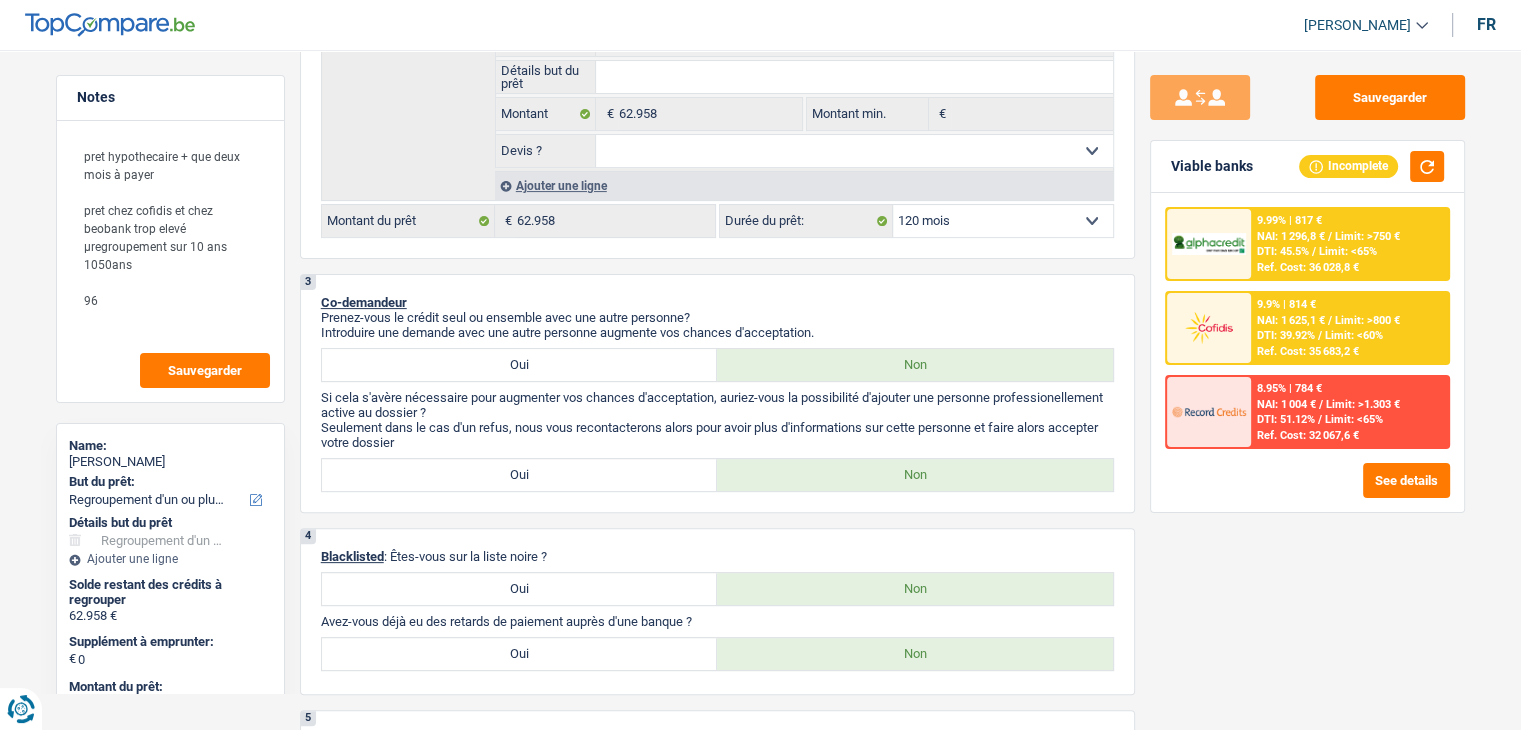 click at bounding box center (1209, 244) 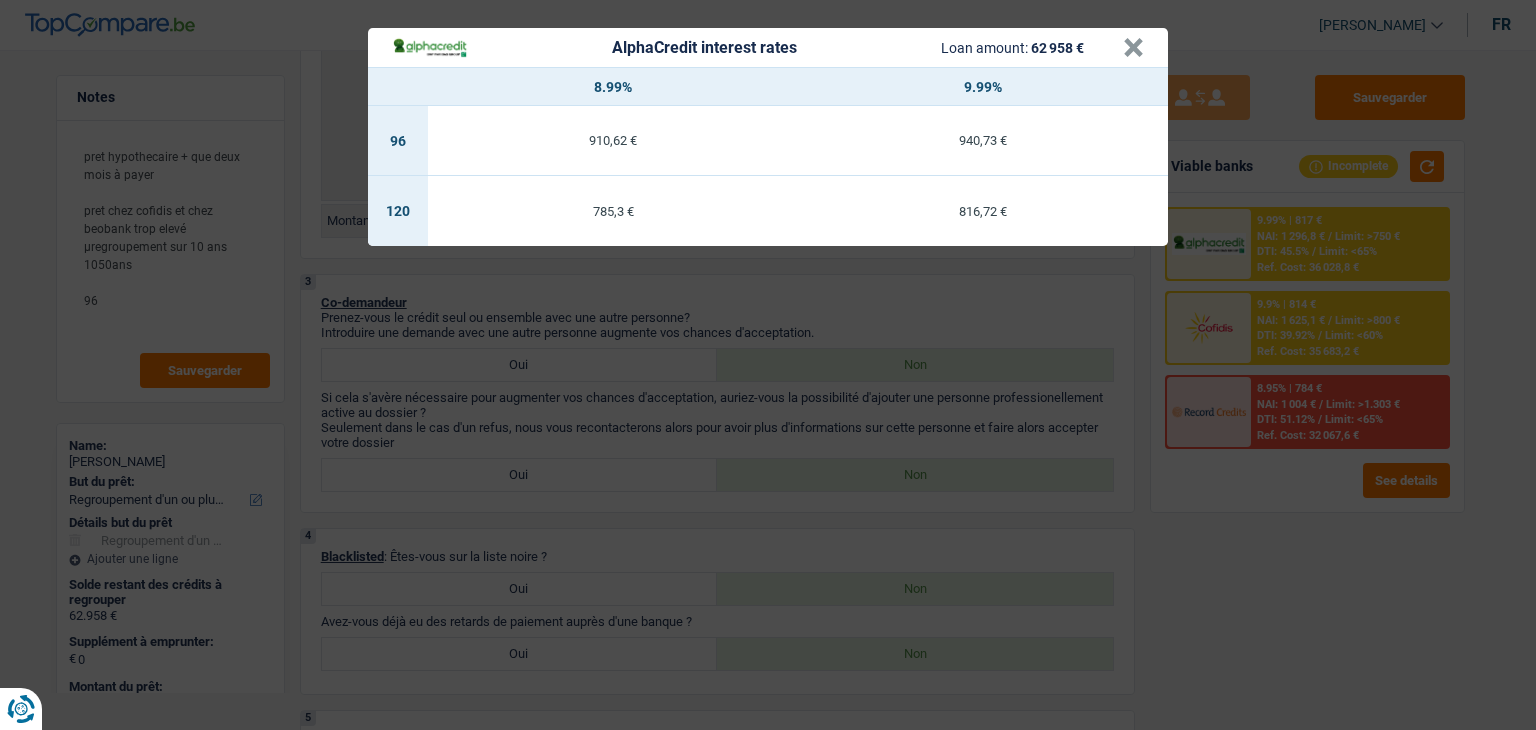 click on "AlphaCredit interest rates
Loan amount:
62 958 €
×
8.99%
9.99%
96
910,62 €
940,73 €
120
785,3 €
816,72 €" at bounding box center (768, 365) 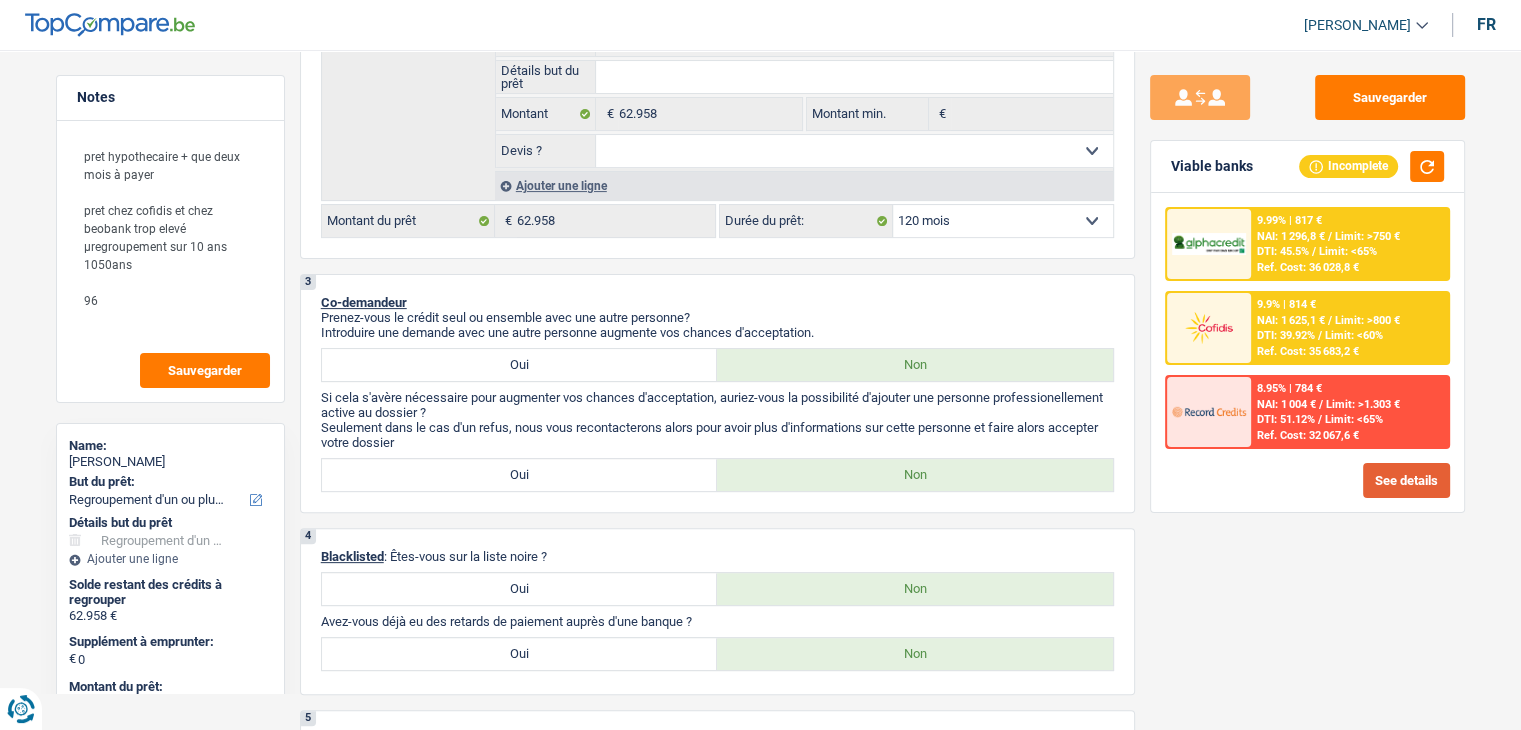 click on "See details" at bounding box center (1406, 480) 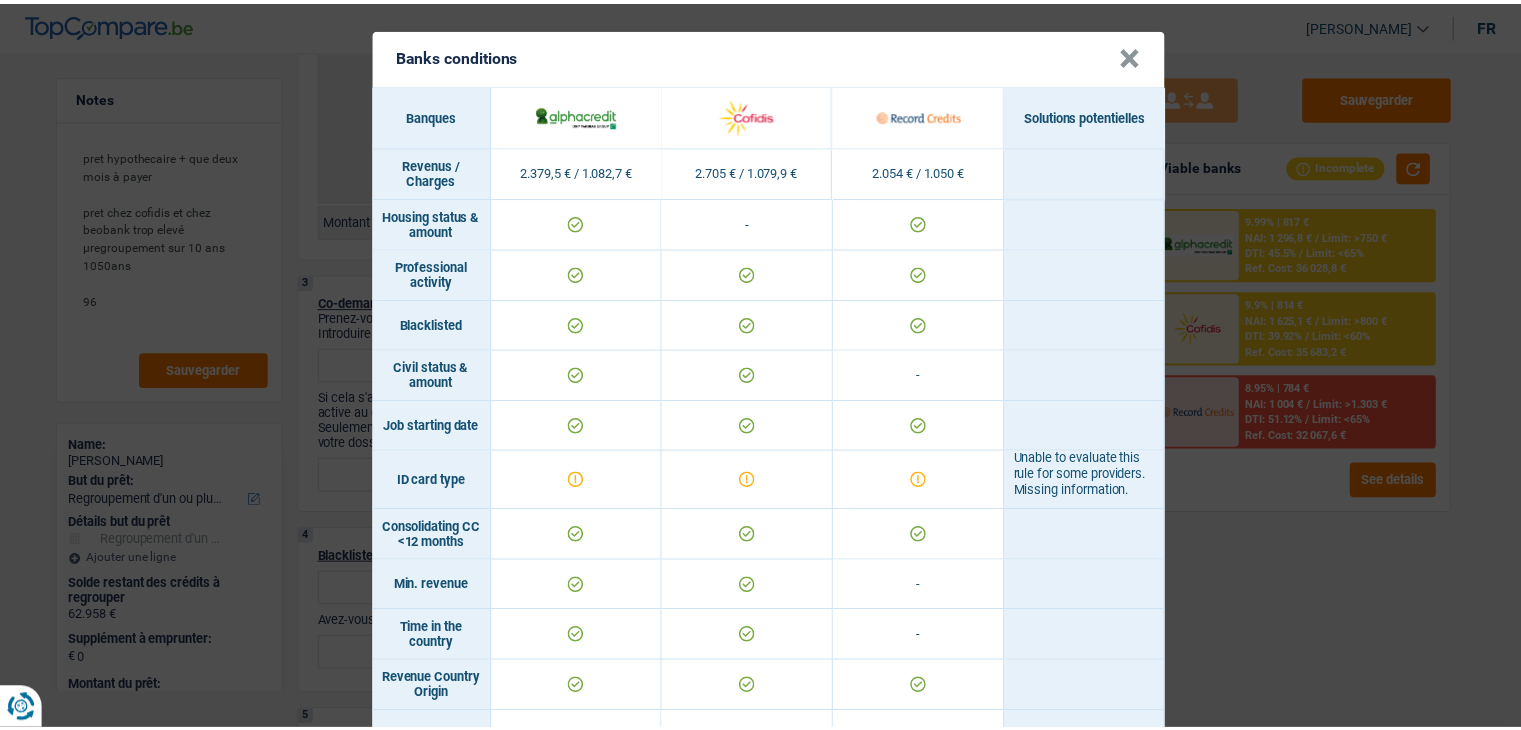scroll, scrollTop: 0, scrollLeft: 0, axis: both 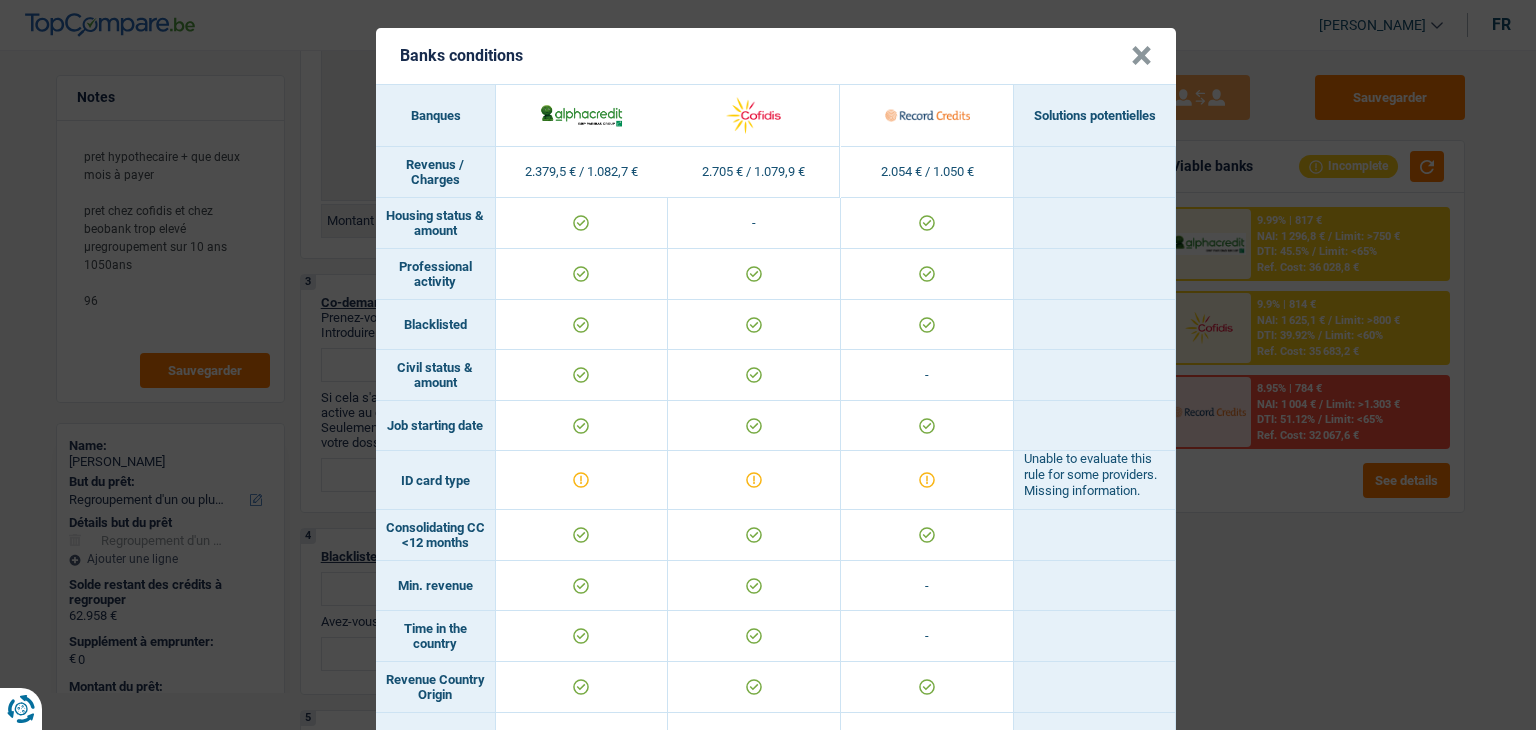 click on "Banks conditions ×
Banques
Solutions potentielles
Revenus / Charges
2.379,5 € / 1.082,7 €
2.705 € / 1.079,9 €
2.054 € / 1.050 €
Housing status & amount
-
Professional activity
Blacklisted" at bounding box center [768, 365] 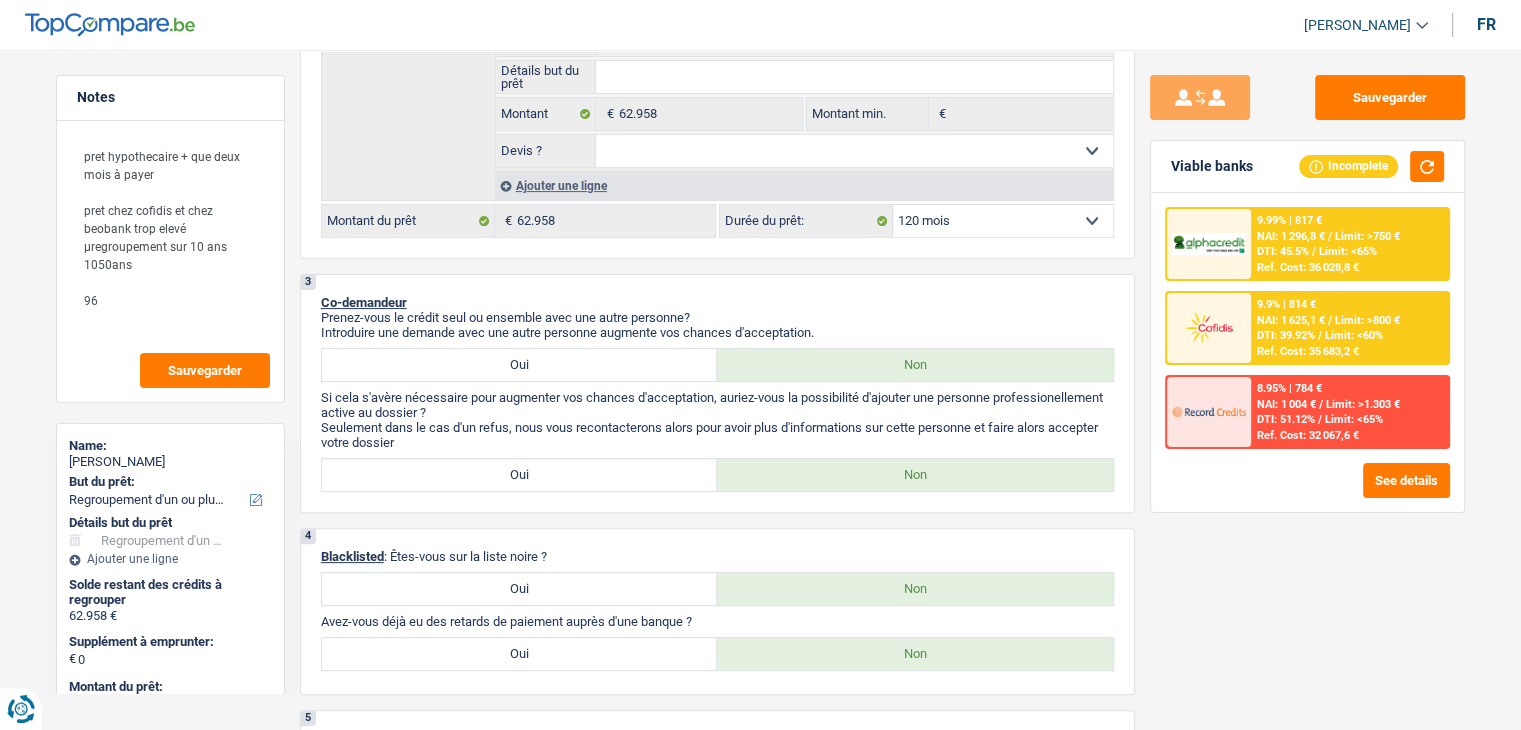 click on "8.95% | 784 €
NAI: 1 004 €
/
Limit: >1.303 €
DTI: 51.12%
/
Limit: <65%
Ref. Cost: 32 067,6 €" at bounding box center [1349, 412] 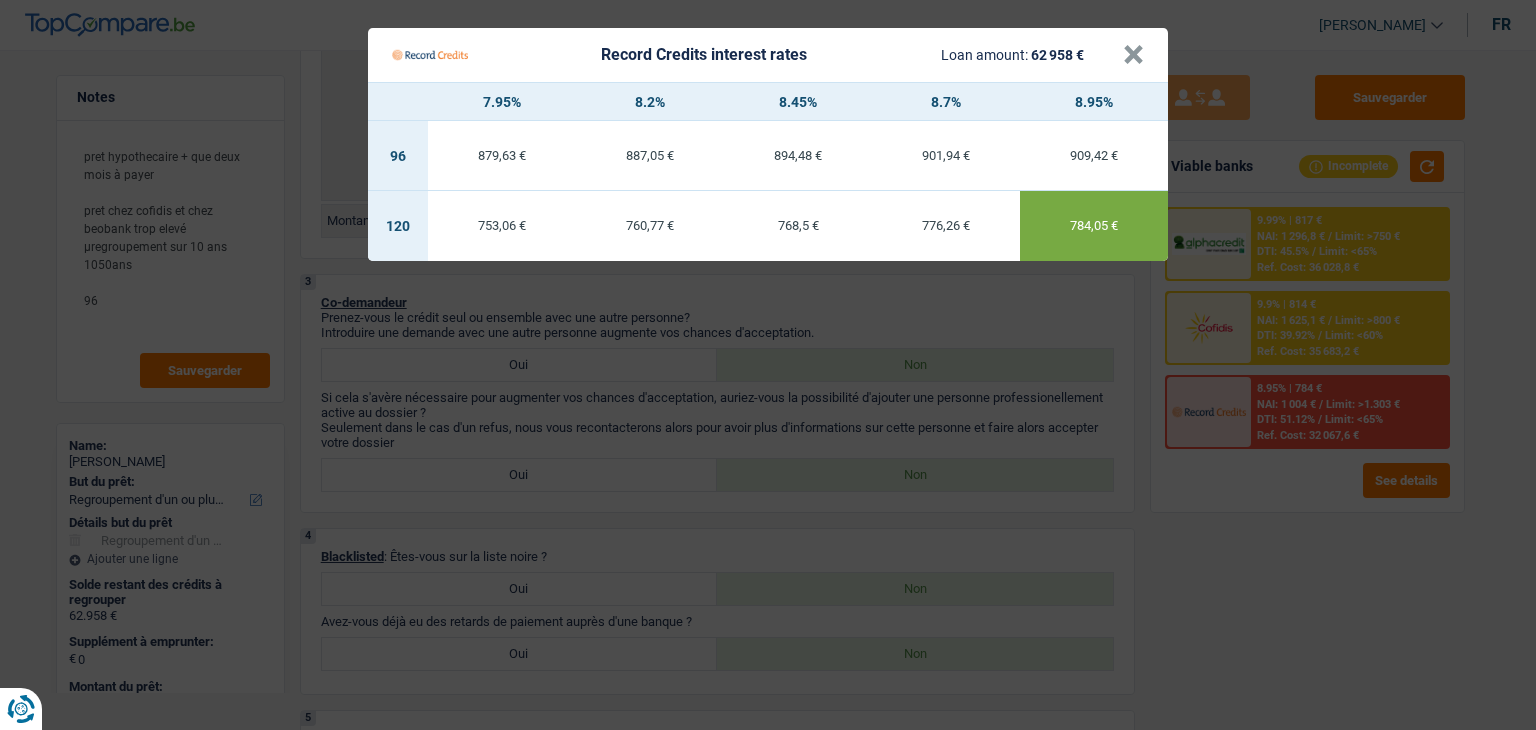 click on "Record Credits interest rates
Loan amount:
62 958 €
×
7.95%
8.2%
8.45%
8.7%
8.95%
96
879,63 €
887,05 €
894,48 €
901,94 €
909,42 €
120
753,06 €
760,77 €
768,5 €
776,26 €
784,05 €" at bounding box center (768, 365) 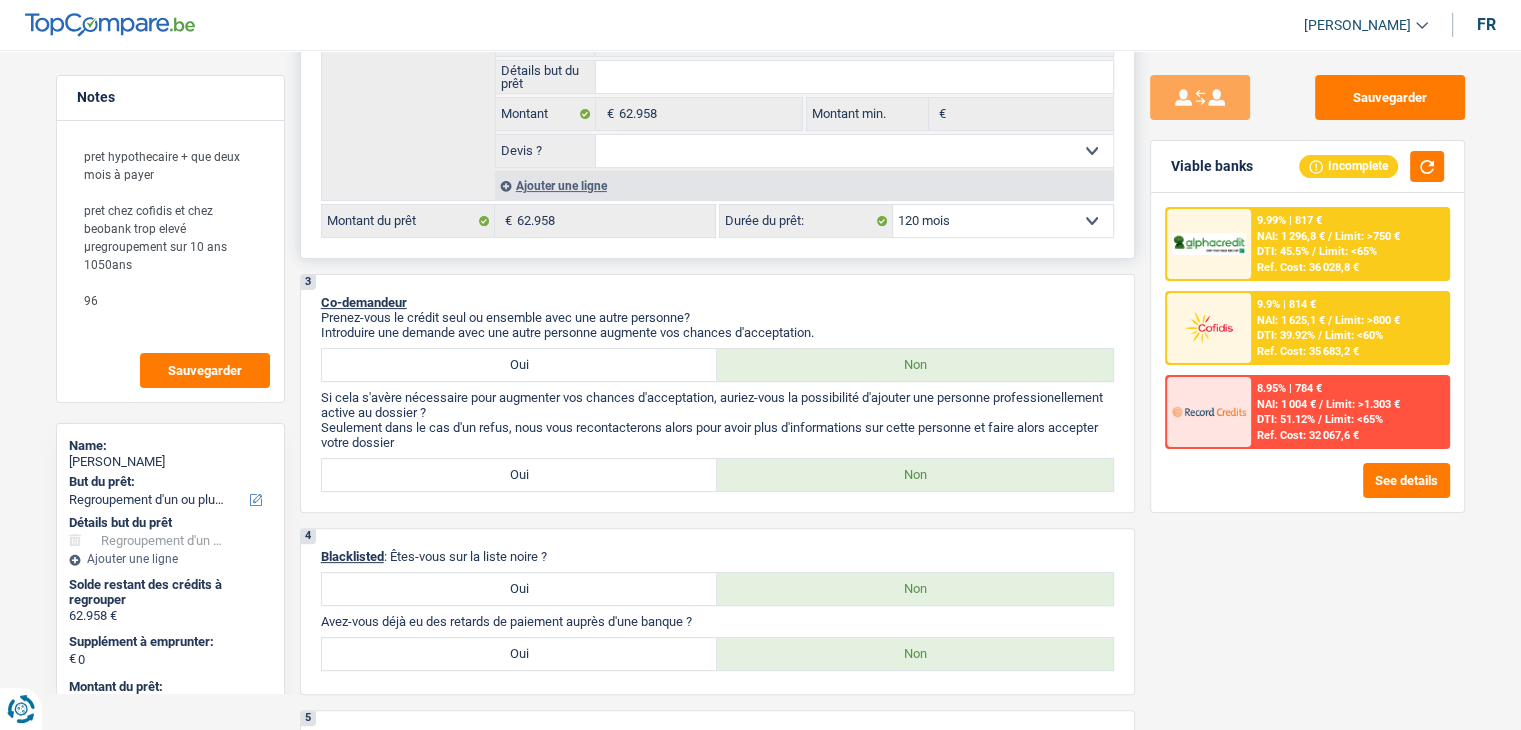 click on "12 mois 18 mois 24 mois 30 mois 36 mois 42 mois 48 mois 60 mois 72 mois 84 mois 96 mois 120 mois 132 mois 144 mois
Sélectionner une option" at bounding box center [1003, 221] 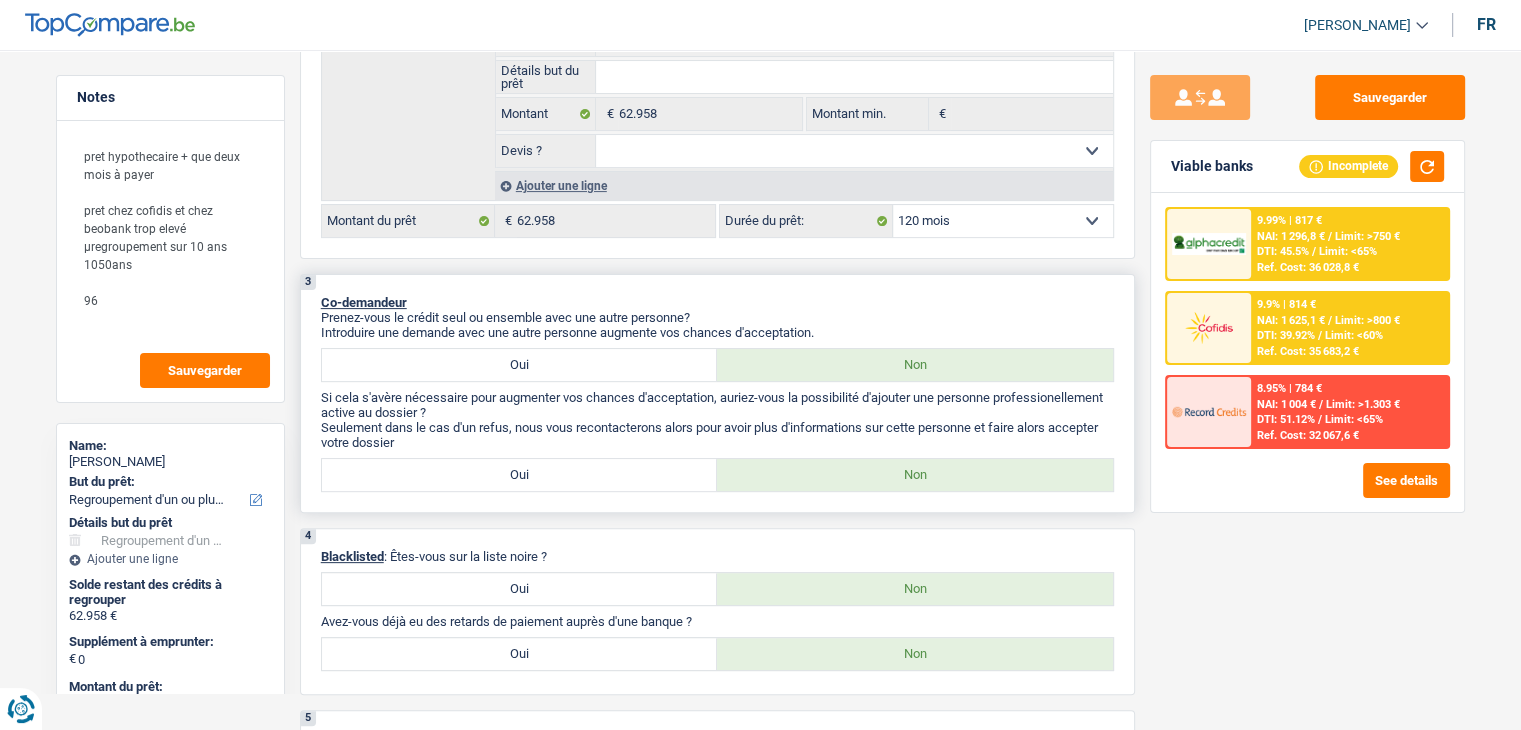 click on "Prenez-vous le crédit seul ou ensemble avec une autre personne?" at bounding box center [717, 317] 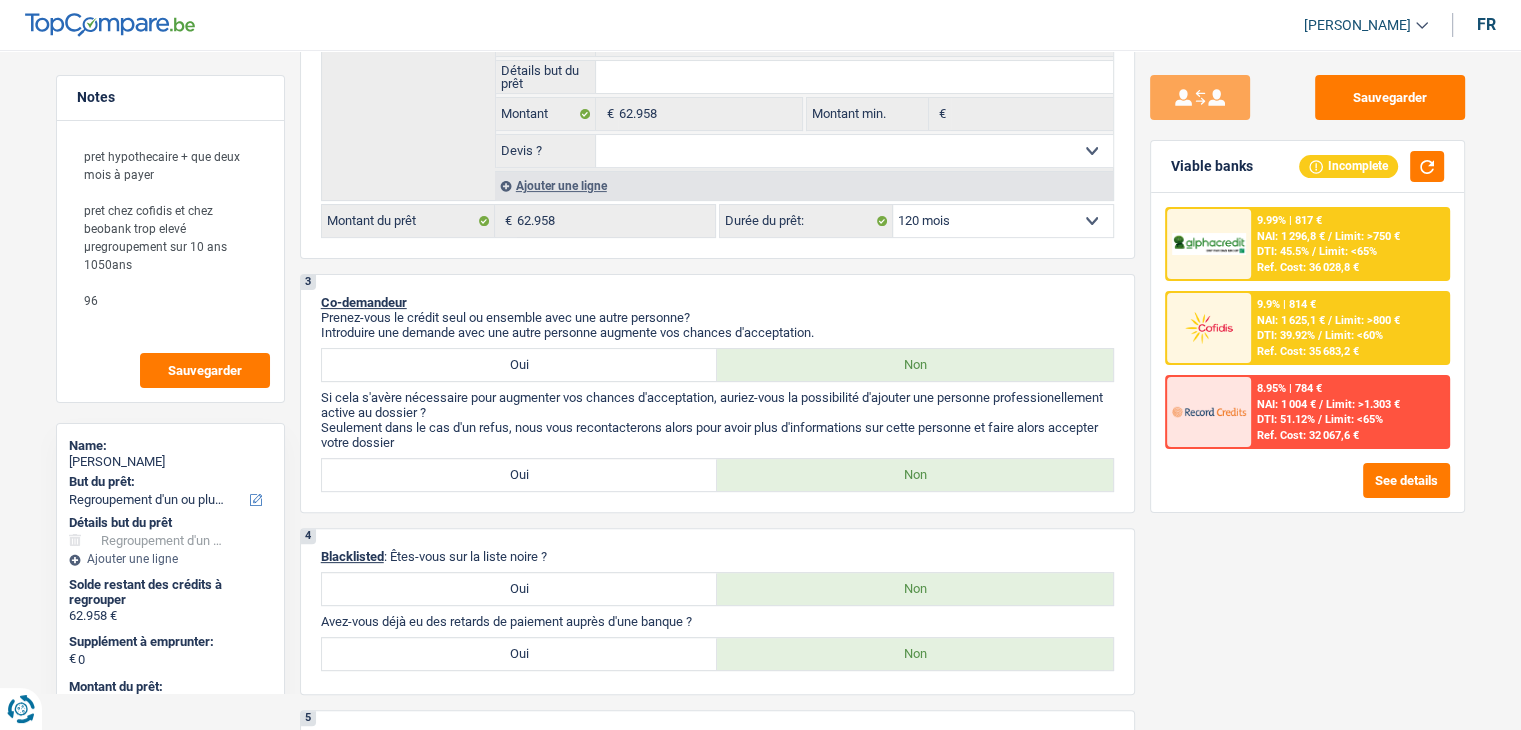 click at bounding box center (1209, 327) 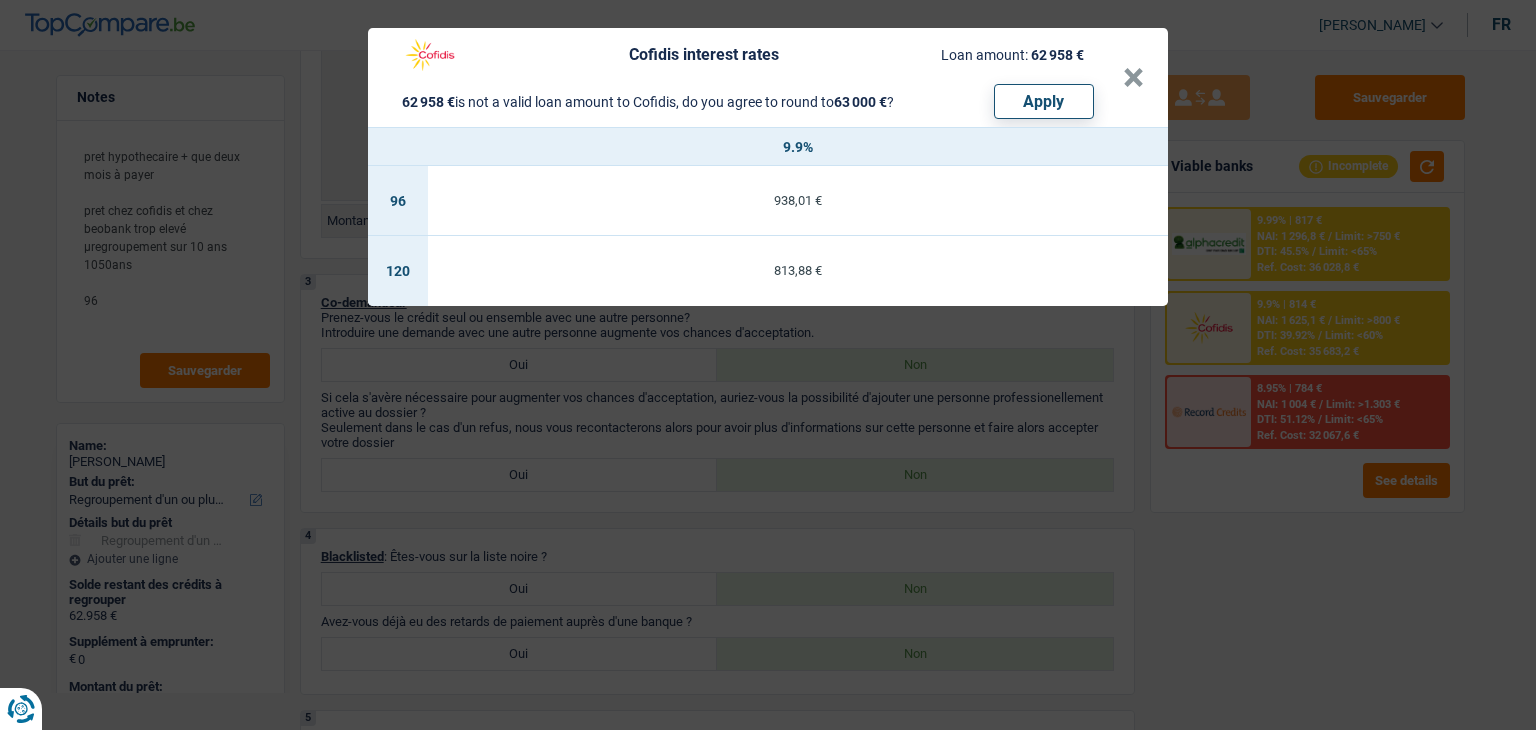 click on "Cofidis interest rates
Loan amount:
62 958 €
62 958 €  is not a valid loan amount to Cofidis, do you agree to round to  63 000 € ?
Apply
×
9.9%
96
938,01 €
120
813,88 €" at bounding box center (768, 365) 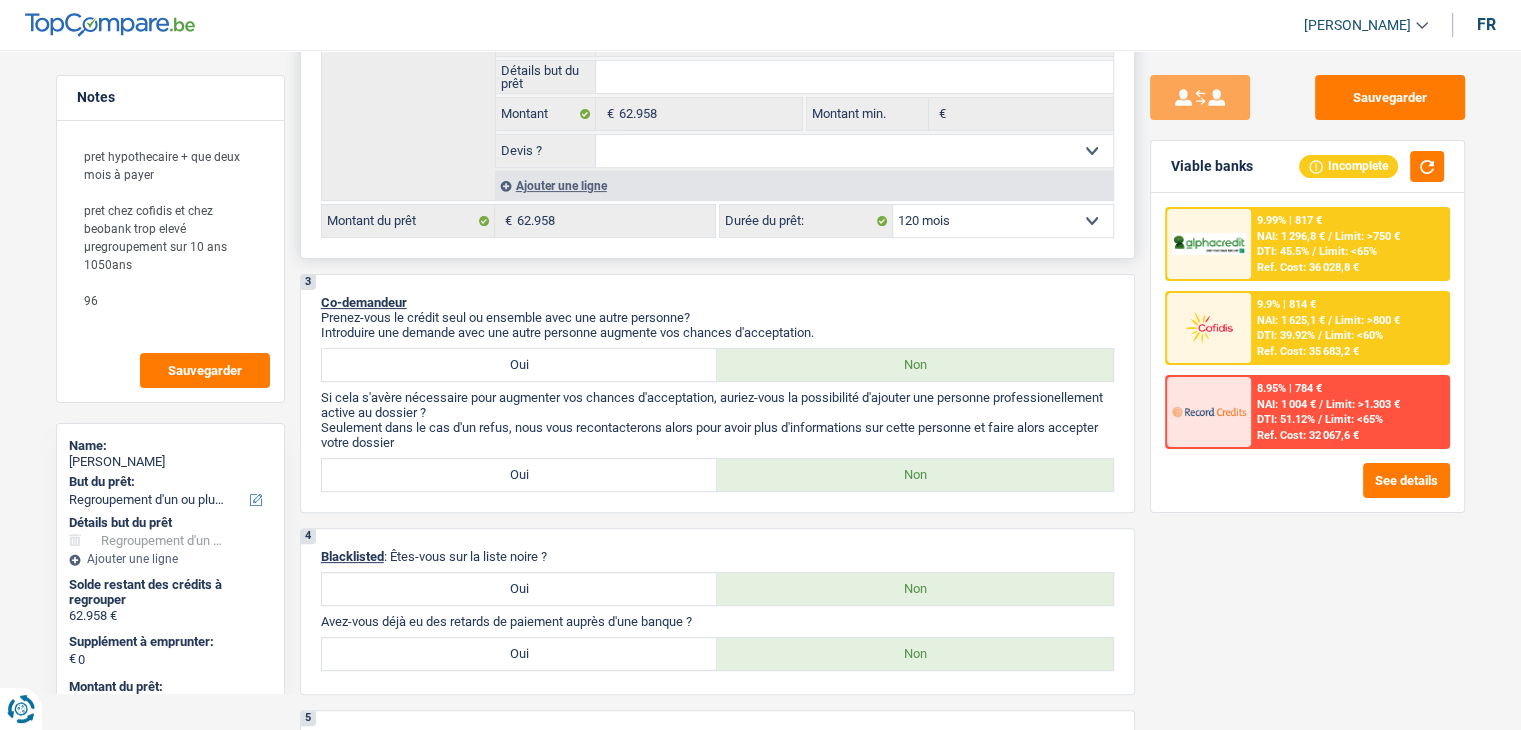 click on "12 mois 18 mois 24 mois 30 mois 36 mois 42 mois 48 mois 60 mois 72 mois 84 mois 96 mois 120 mois 132 mois 144 mois
Sélectionner une option" at bounding box center (1003, 221) 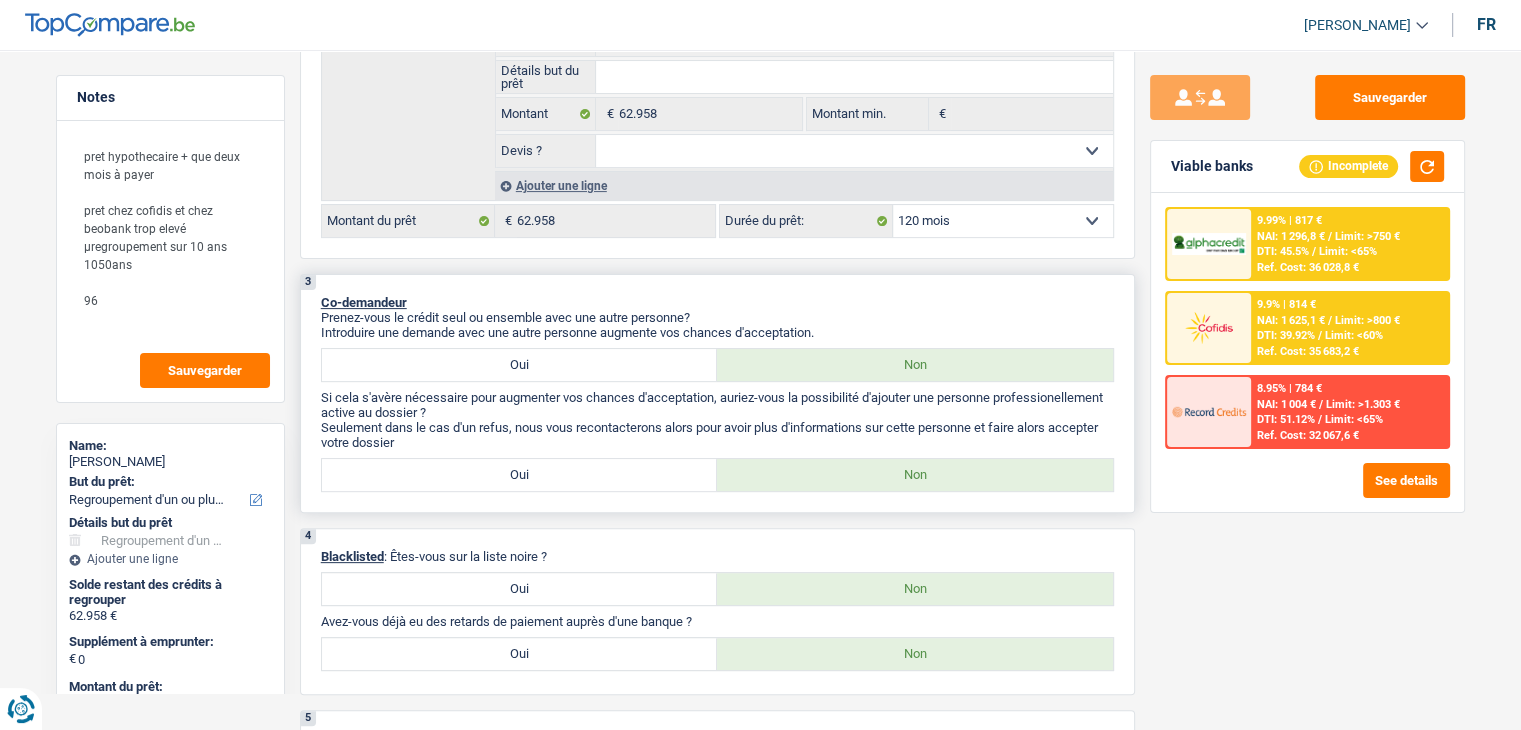 click on "Introduire une demande avec une autre personne augmente vos chances d'acceptation." at bounding box center [717, 332] 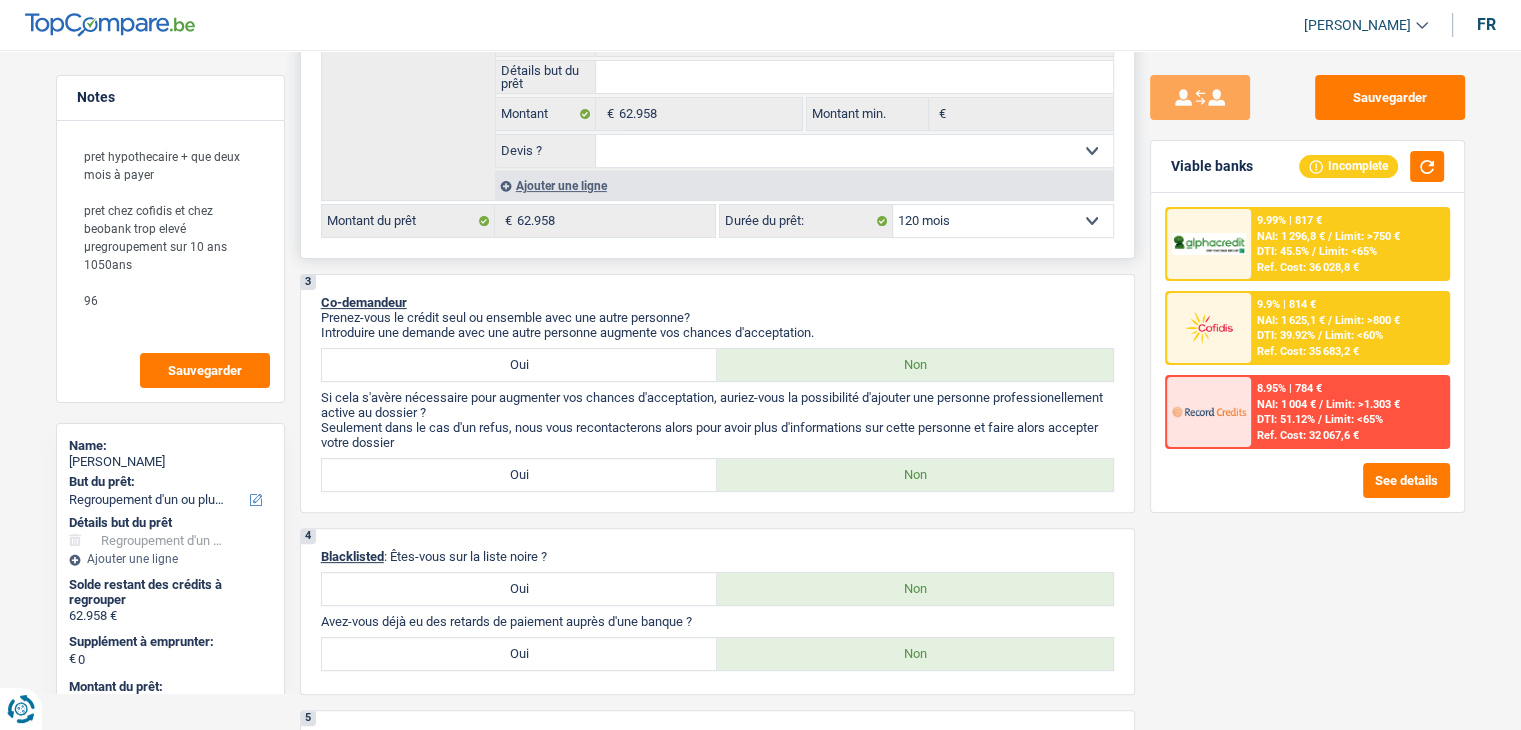 click on "12 mois 18 mois 24 mois 30 mois 36 mois 42 mois 48 mois 60 mois 72 mois 84 mois 96 mois 120 mois 132 mois 144 mois
Sélectionner une option" at bounding box center (1003, 221) 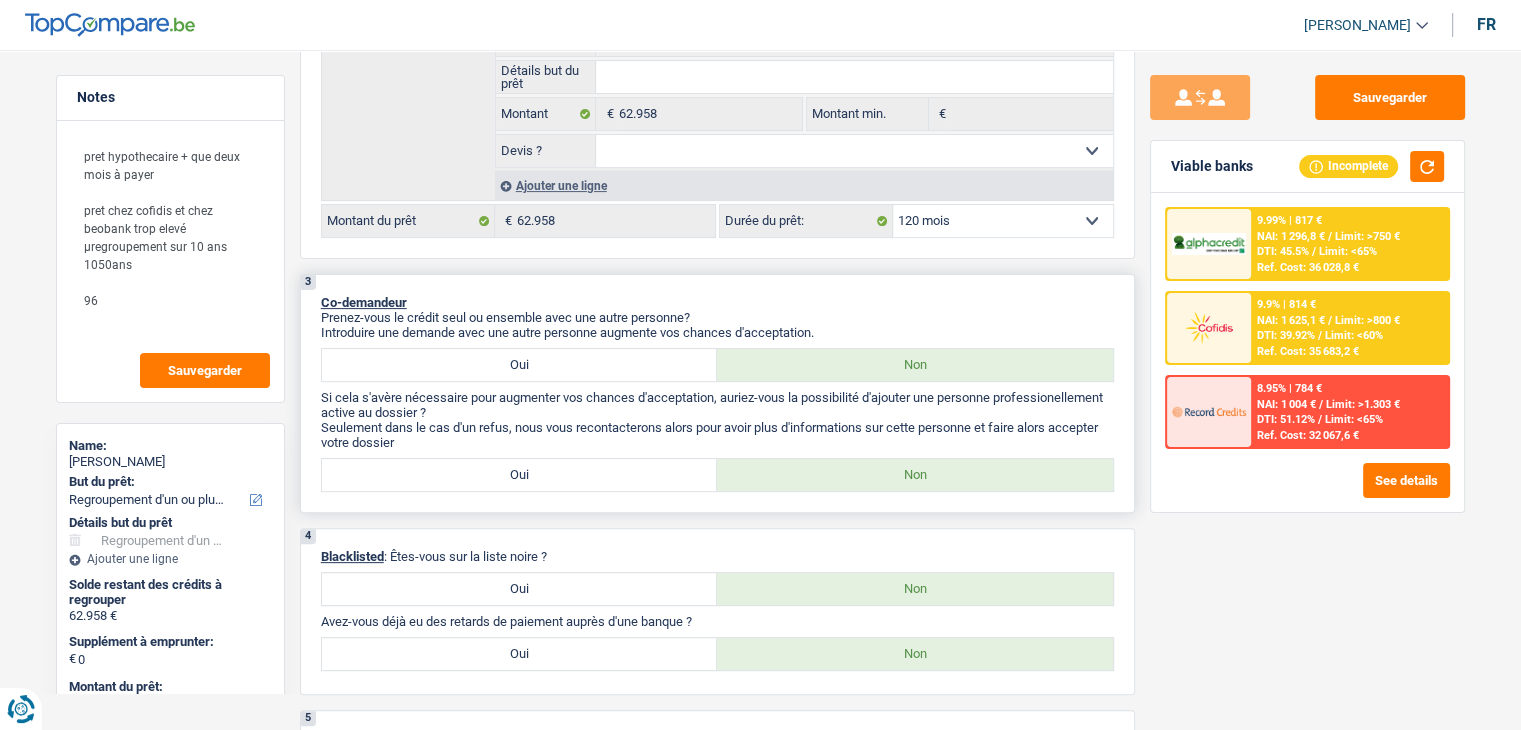 click on "Introduire une demande avec une autre personne augmente vos chances d'acceptation." at bounding box center (717, 332) 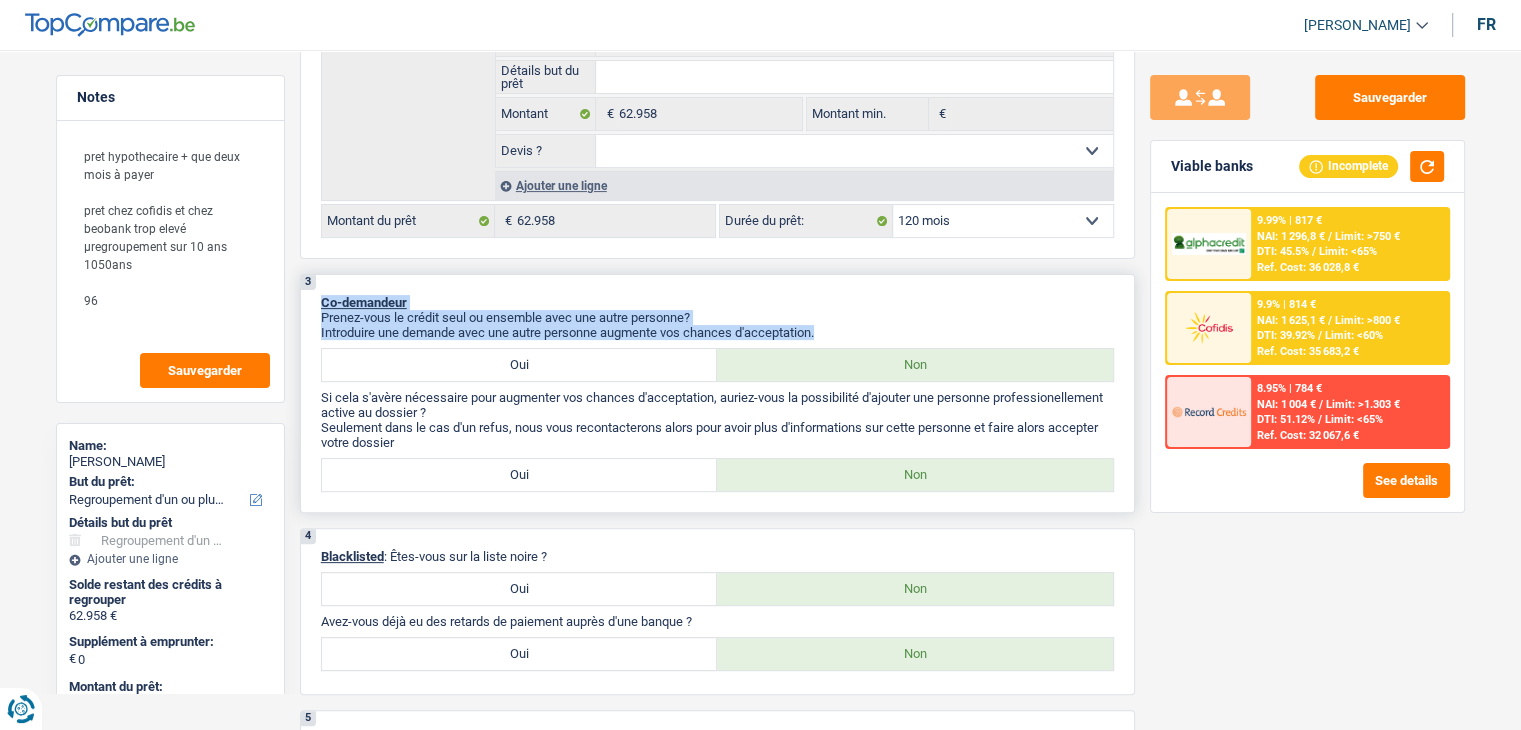 drag, startPoint x: 836, startPoint y: 332, endPoint x: 312, endPoint y: 292, distance: 525.5245 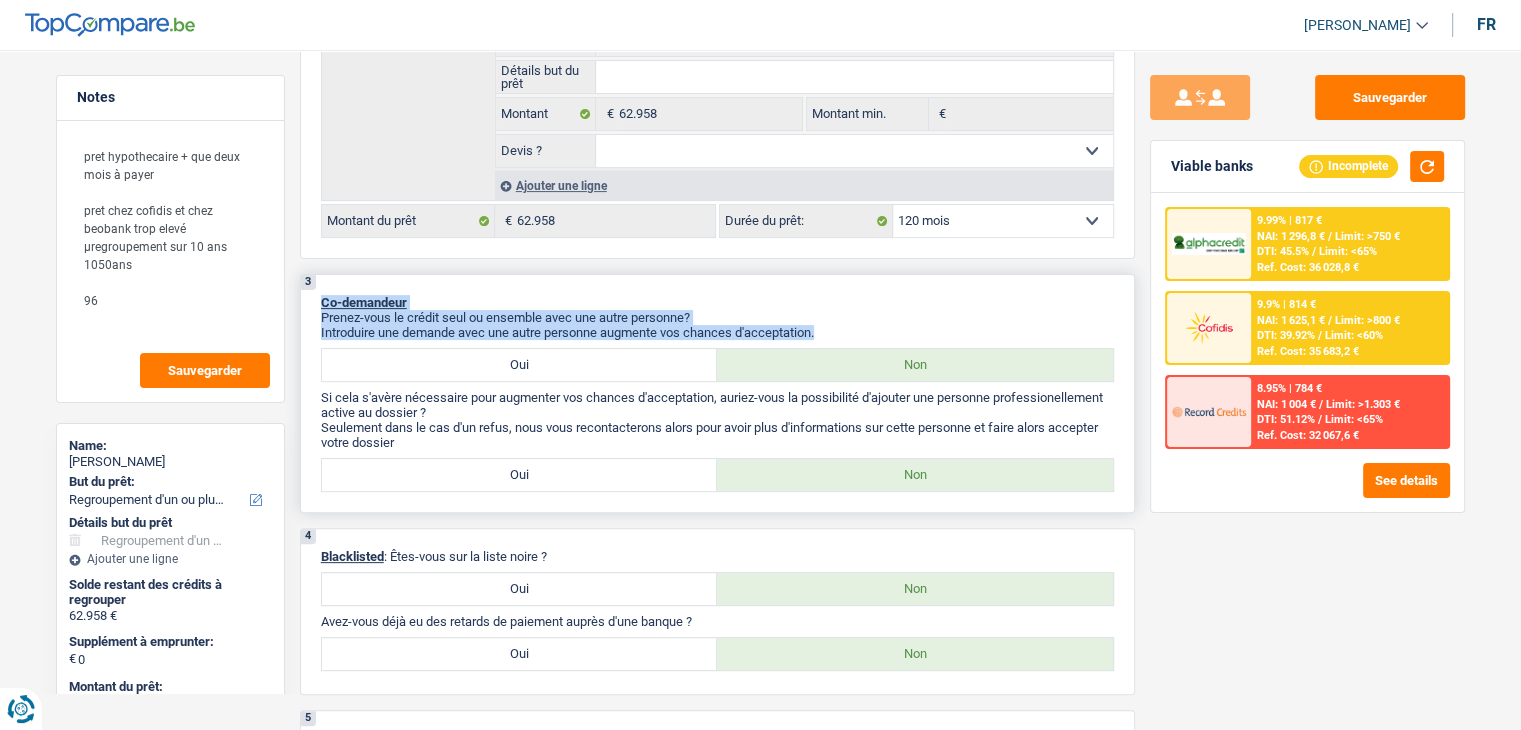 drag, startPoint x: 324, startPoint y: 299, endPoint x: 825, endPoint y: 323, distance: 501.57452 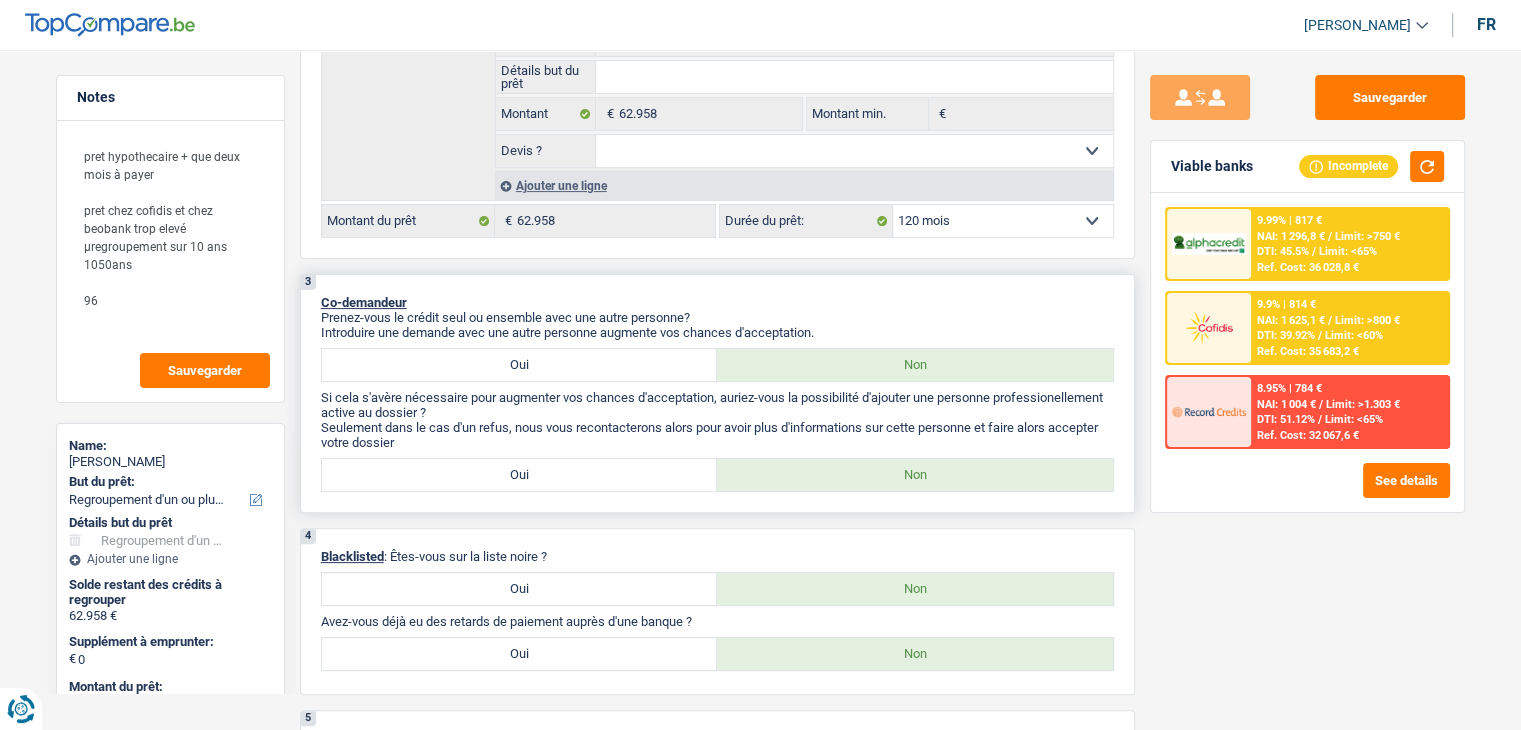 click on "Co-demandeur" at bounding box center [364, 302] 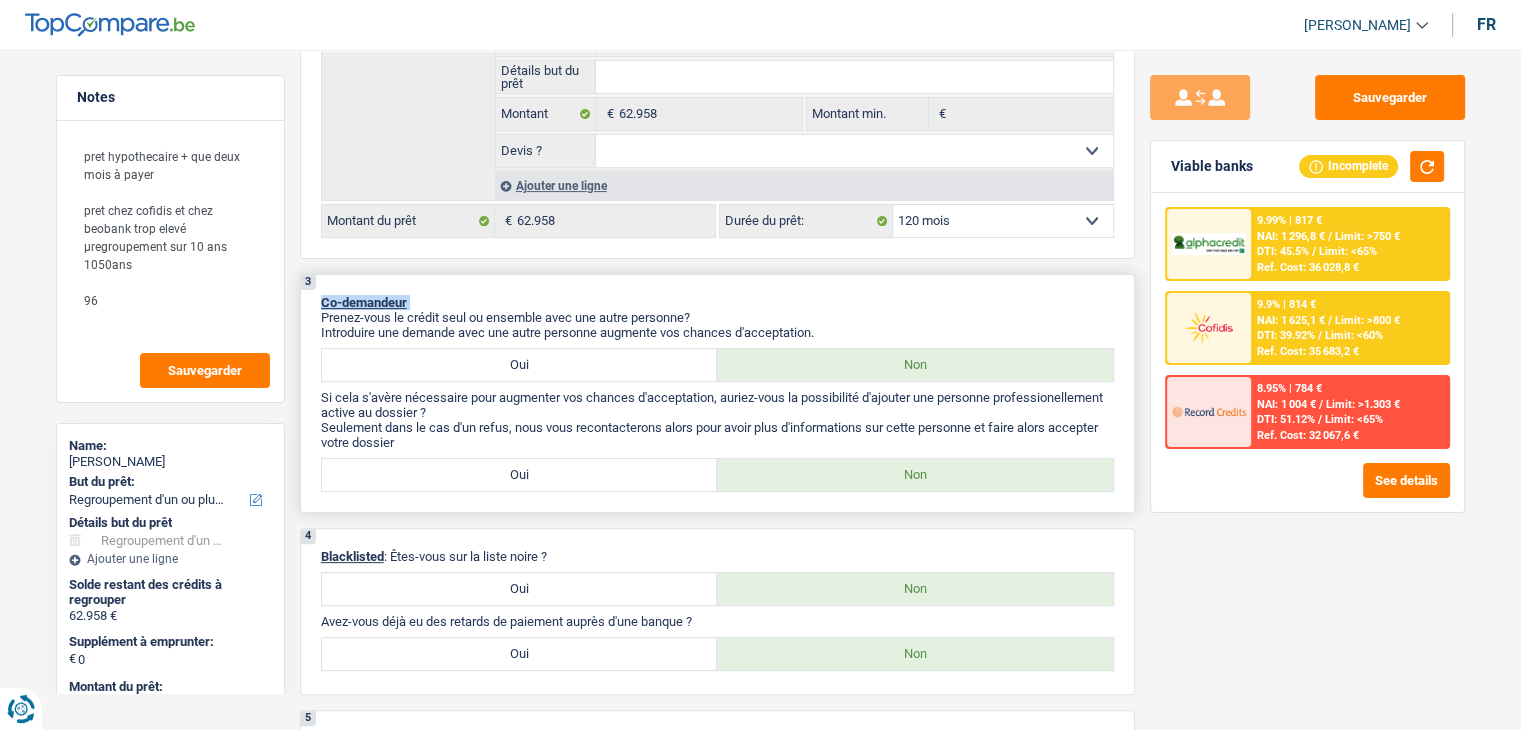 drag, startPoint x: 323, startPoint y: 300, endPoint x: 508, endPoint y: 301, distance: 185.0027 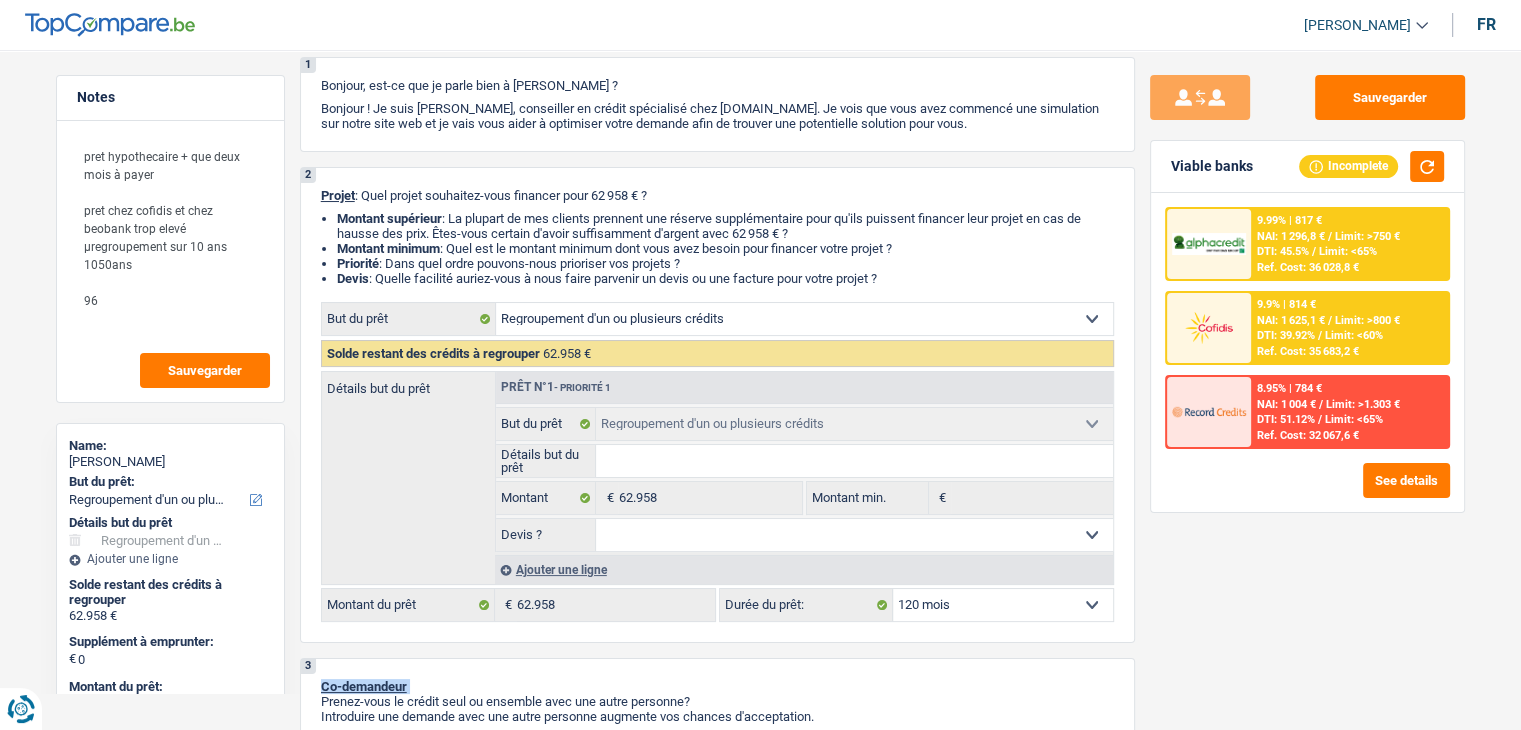 scroll, scrollTop: 0, scrollLeft: 0, axis: both 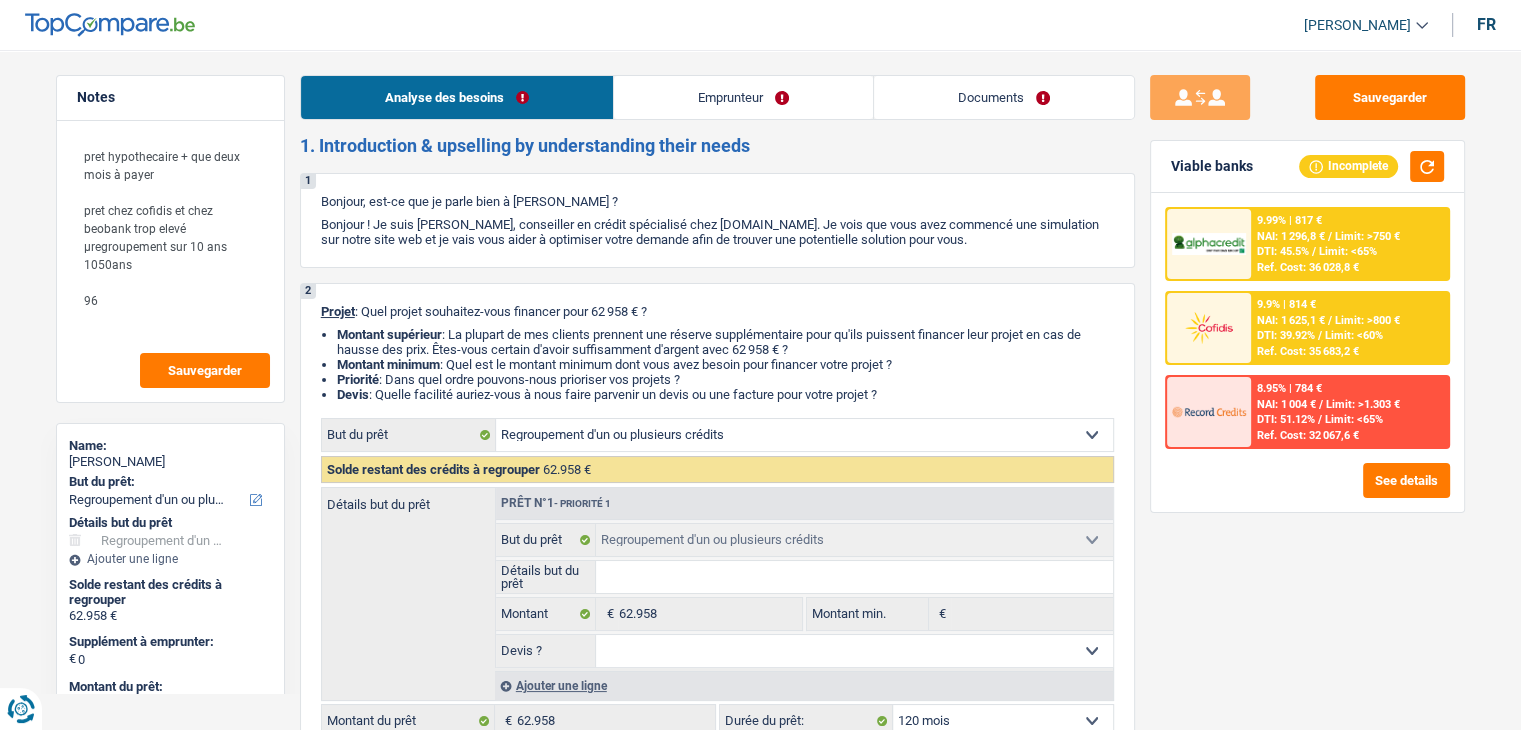 click on "Documents" at bounding box center (1004, 97) 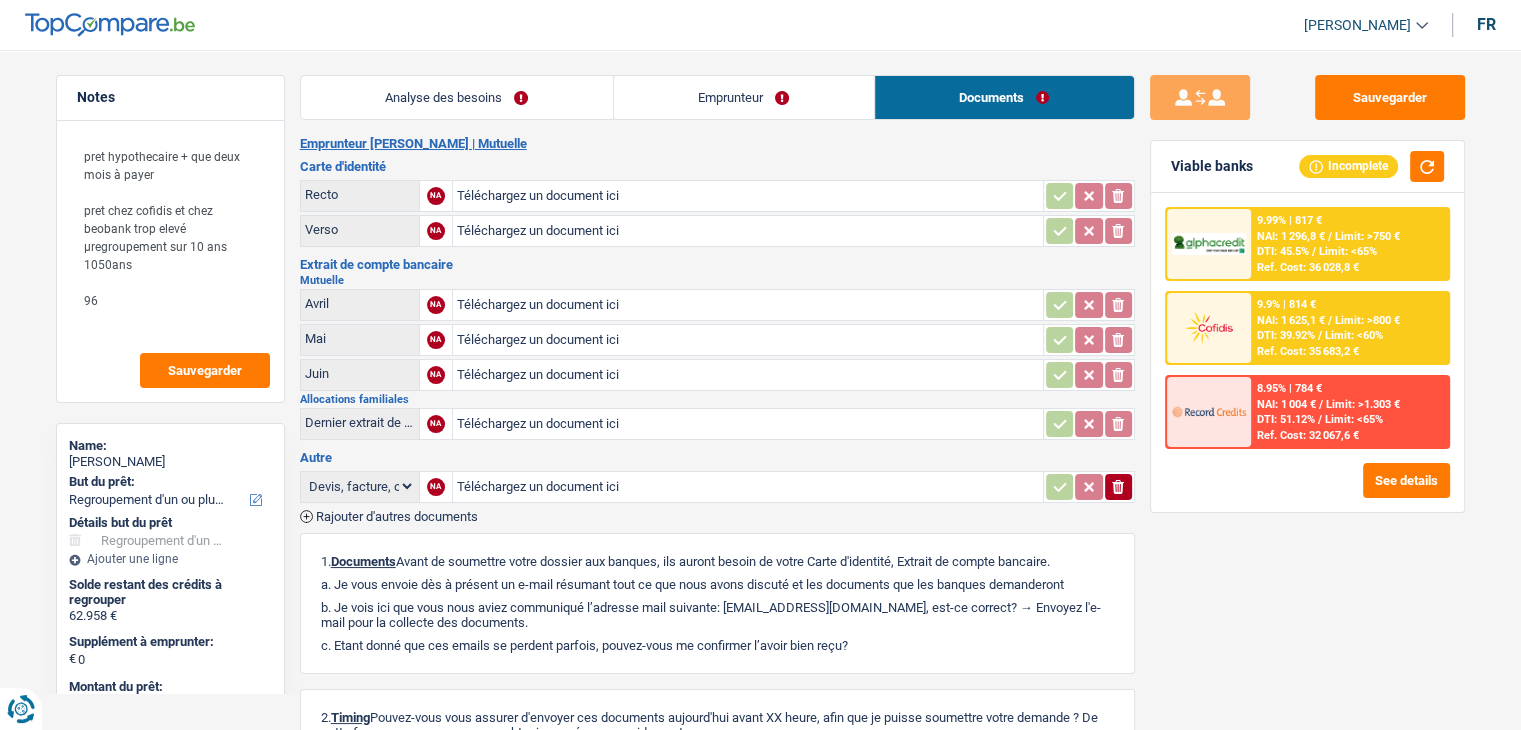 click on "Emprunteur" at bounding box center (744, 97) 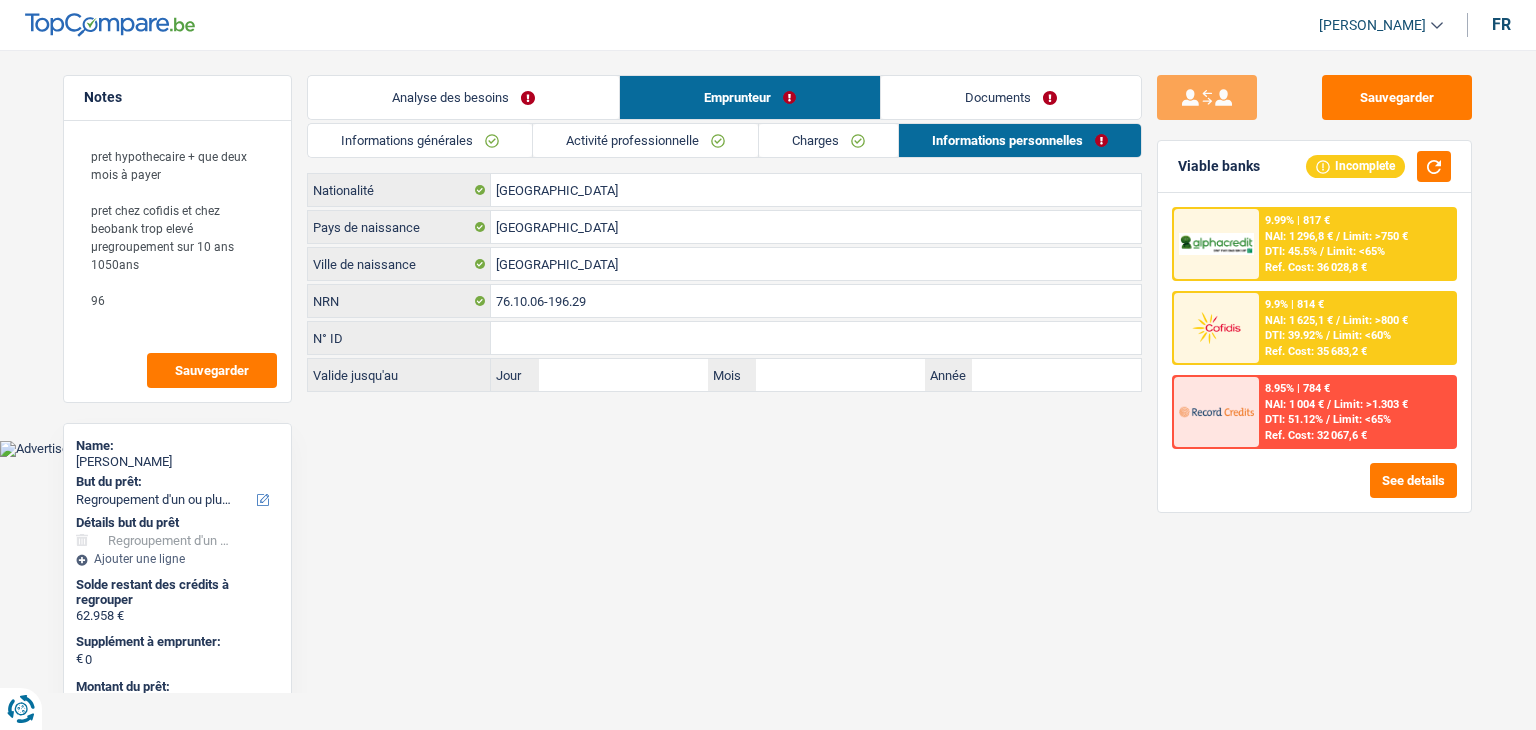 click on "Emprunteur" at bounding box center [750, 97] 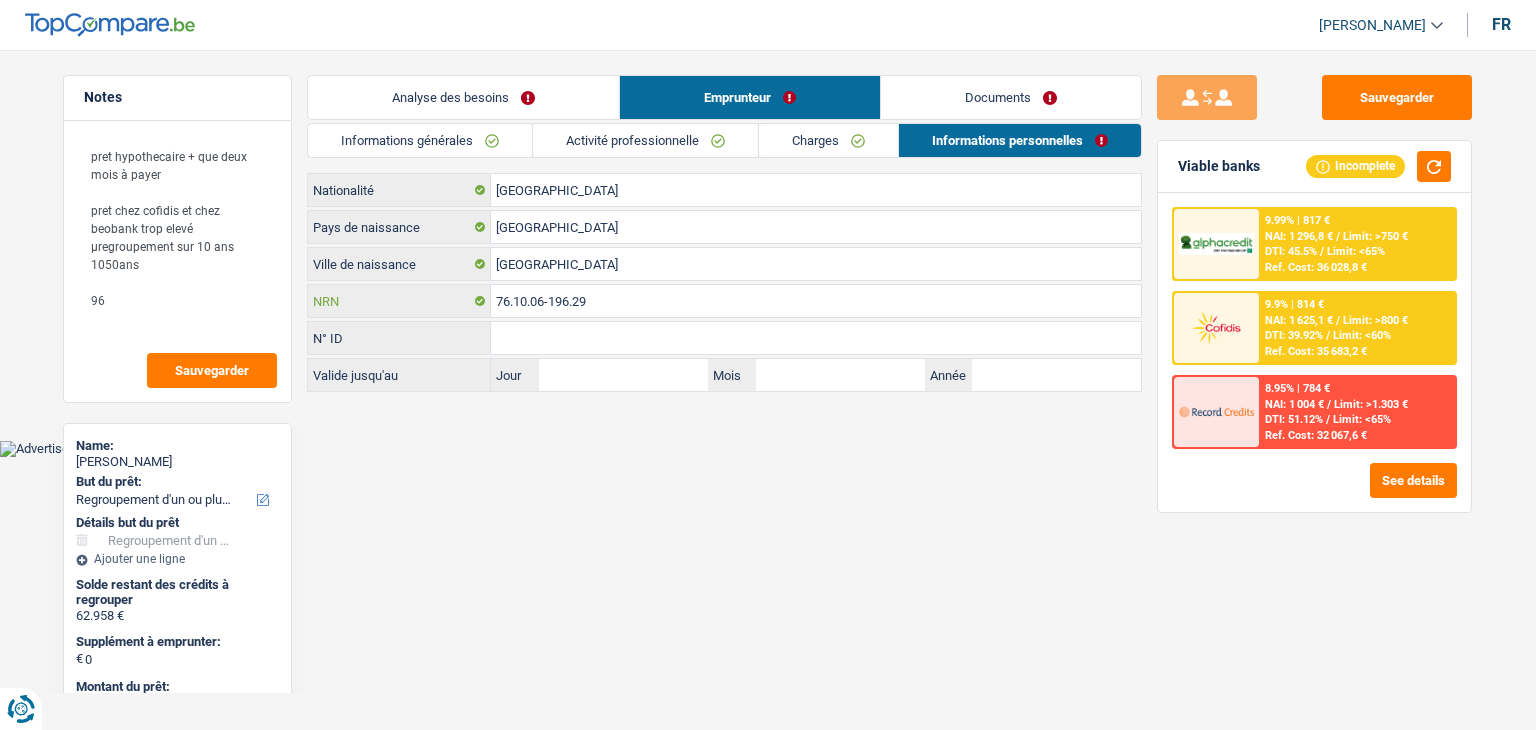 drag, startPoint x: 508, startPoint y: 301, endPoint x: 480, endPoint y: 298, distance: 28.160255 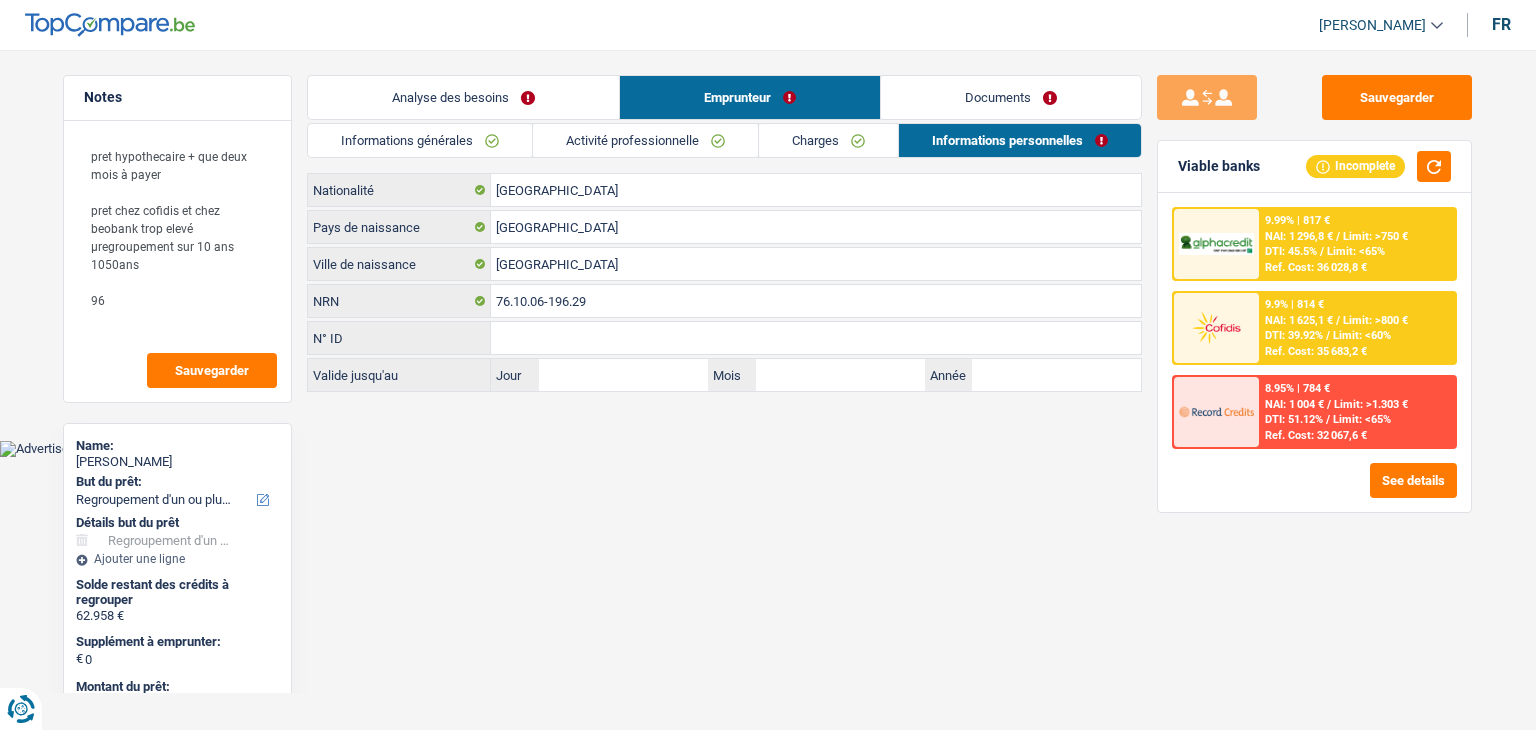 click on "Analyse des besoins" at bounding box center [463, 97] 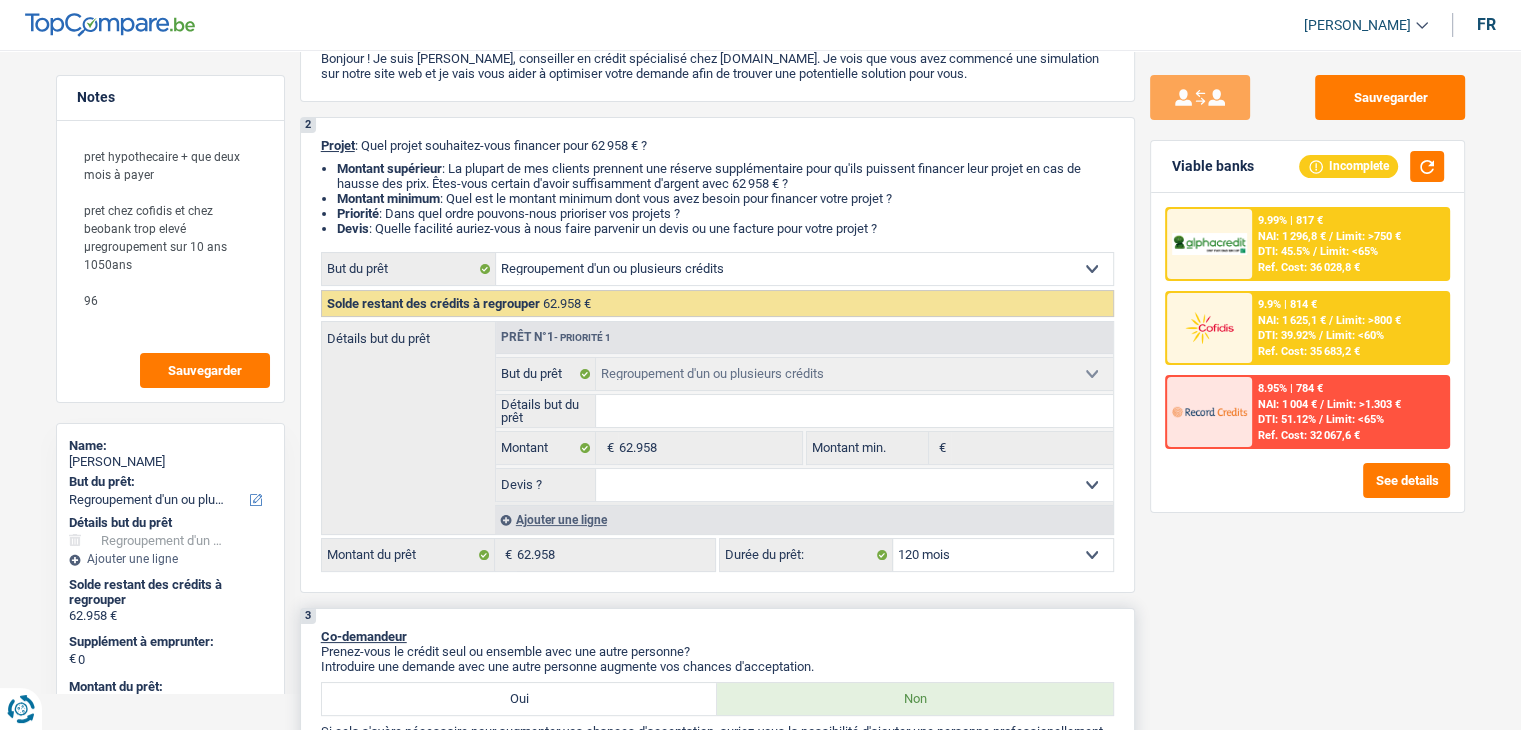scroll, scrollTop: 600, scrollLeft: 0, axis: vertical 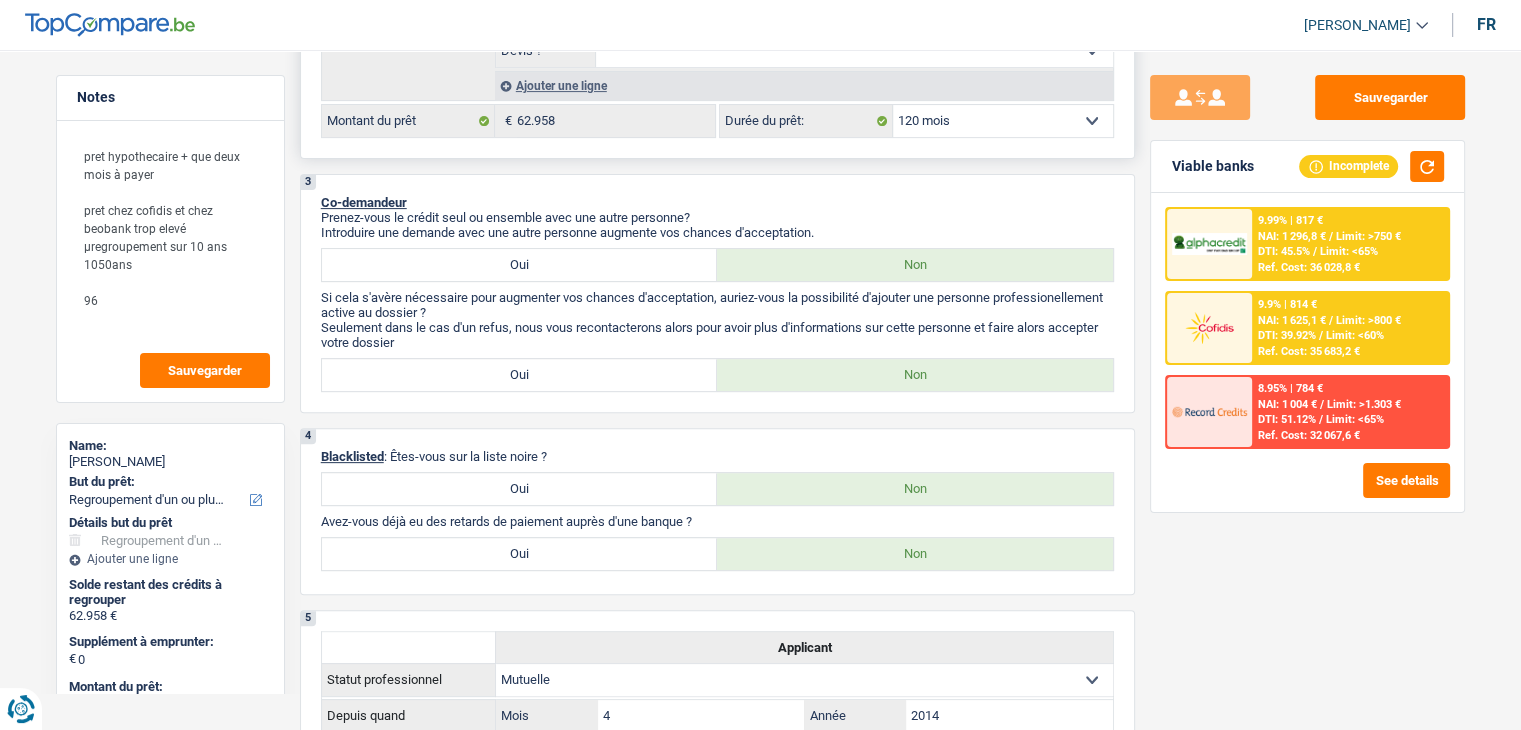 click on "12 mois 18 mois 24 mois 30 mois 36 mois 42 mois 48 mois 60 mois 72 mois 84 mois 96 mois 120 mois 132 mois 144 mois
Sélectionner une option" at bounding box center (1003, 121) 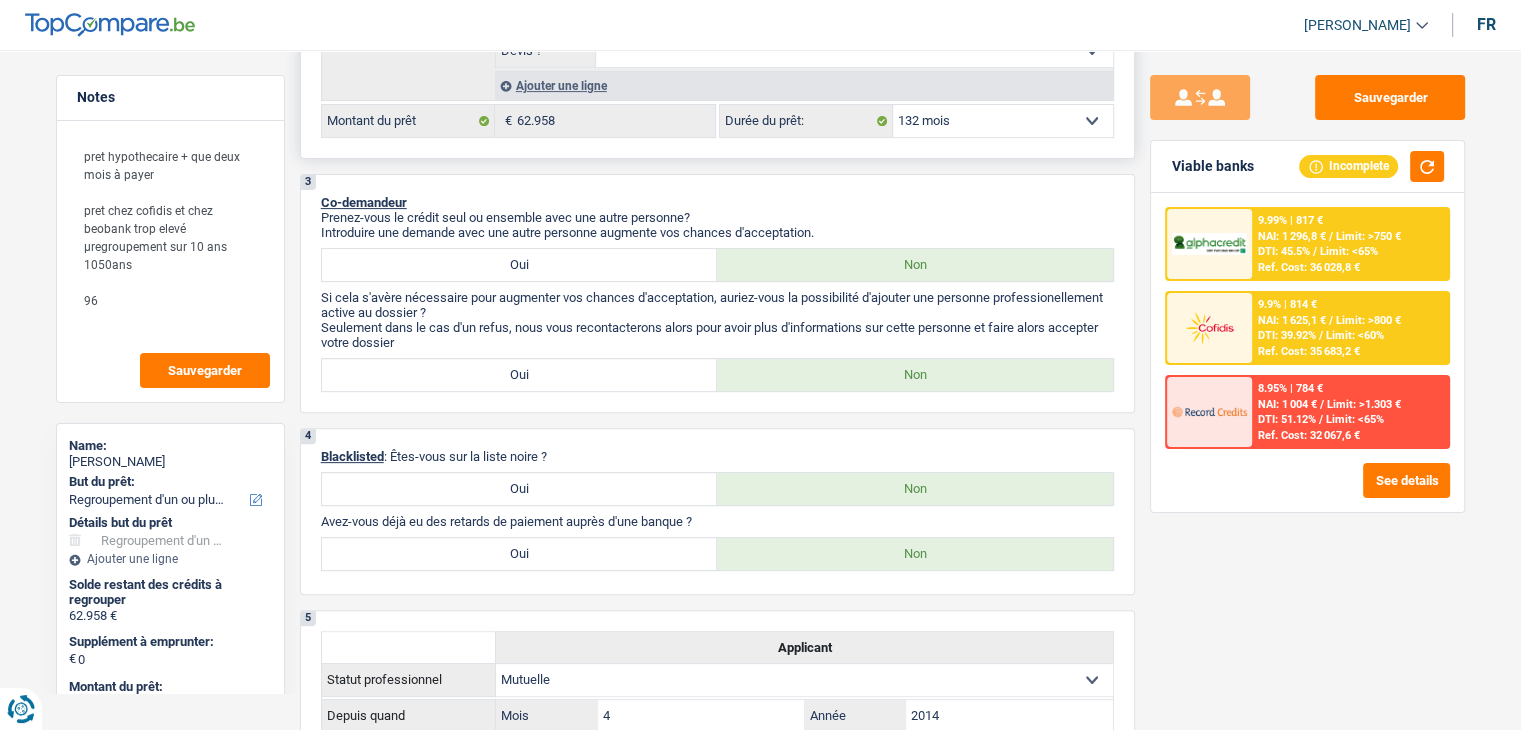 click on "12 mois 18 mois 24 mois 30 mois 36 mois 42 mois 48 mois 60 mois 72 mois 84 mois 96 mois 120 mois 132 mois 144 mois
Sélectionner une option" at bounding box center (1003, 121) 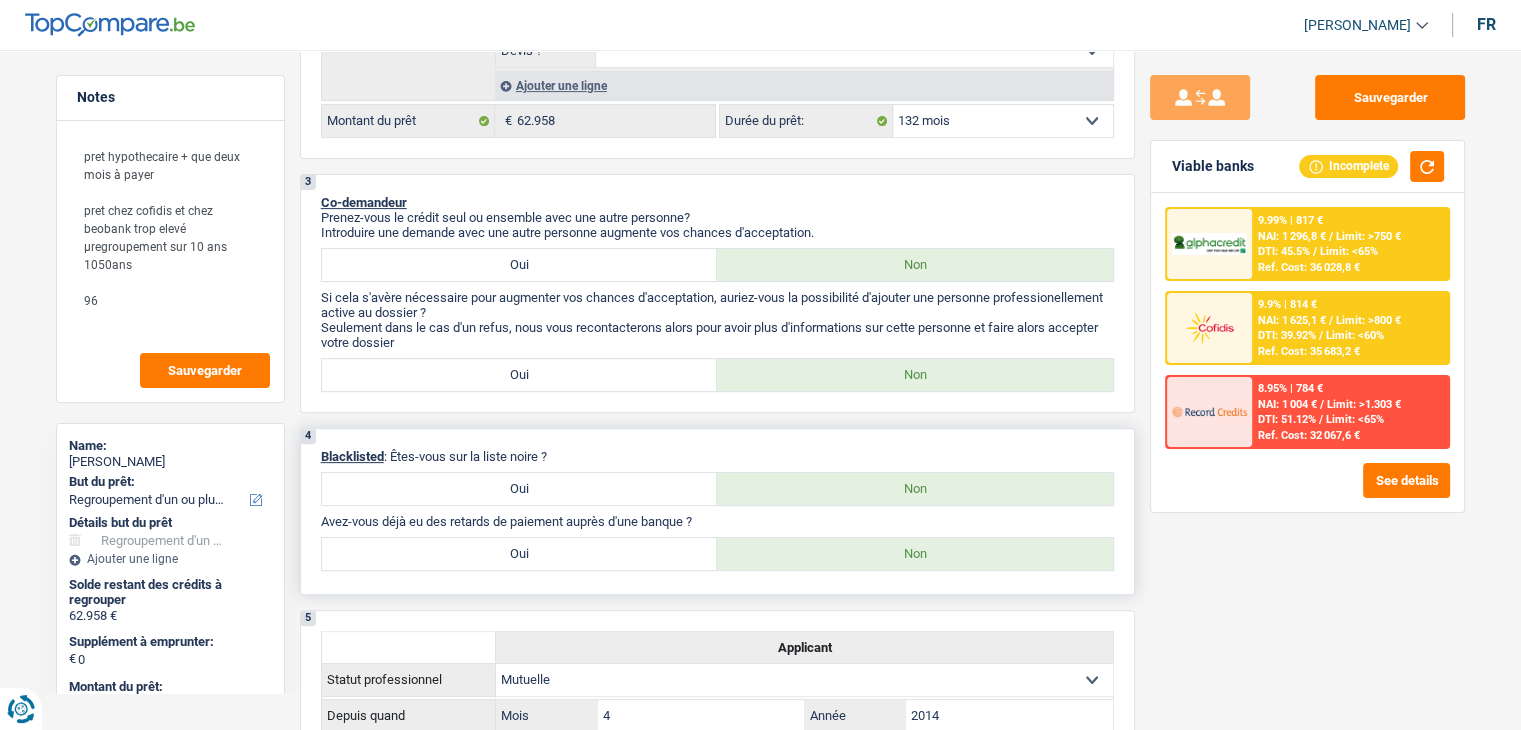 select on "132" 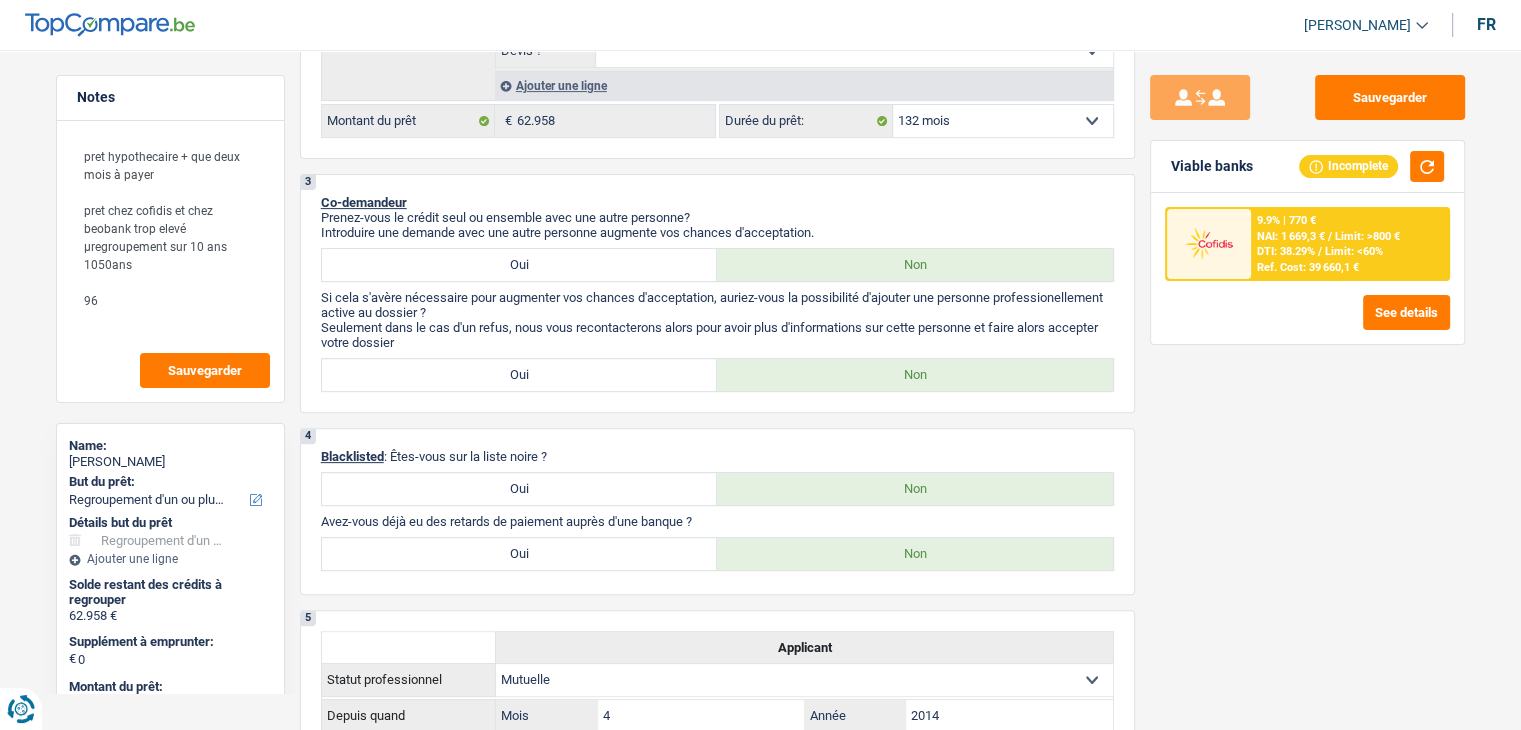 click on "DTI: 38.29%" at bounding box center (1286, 251) 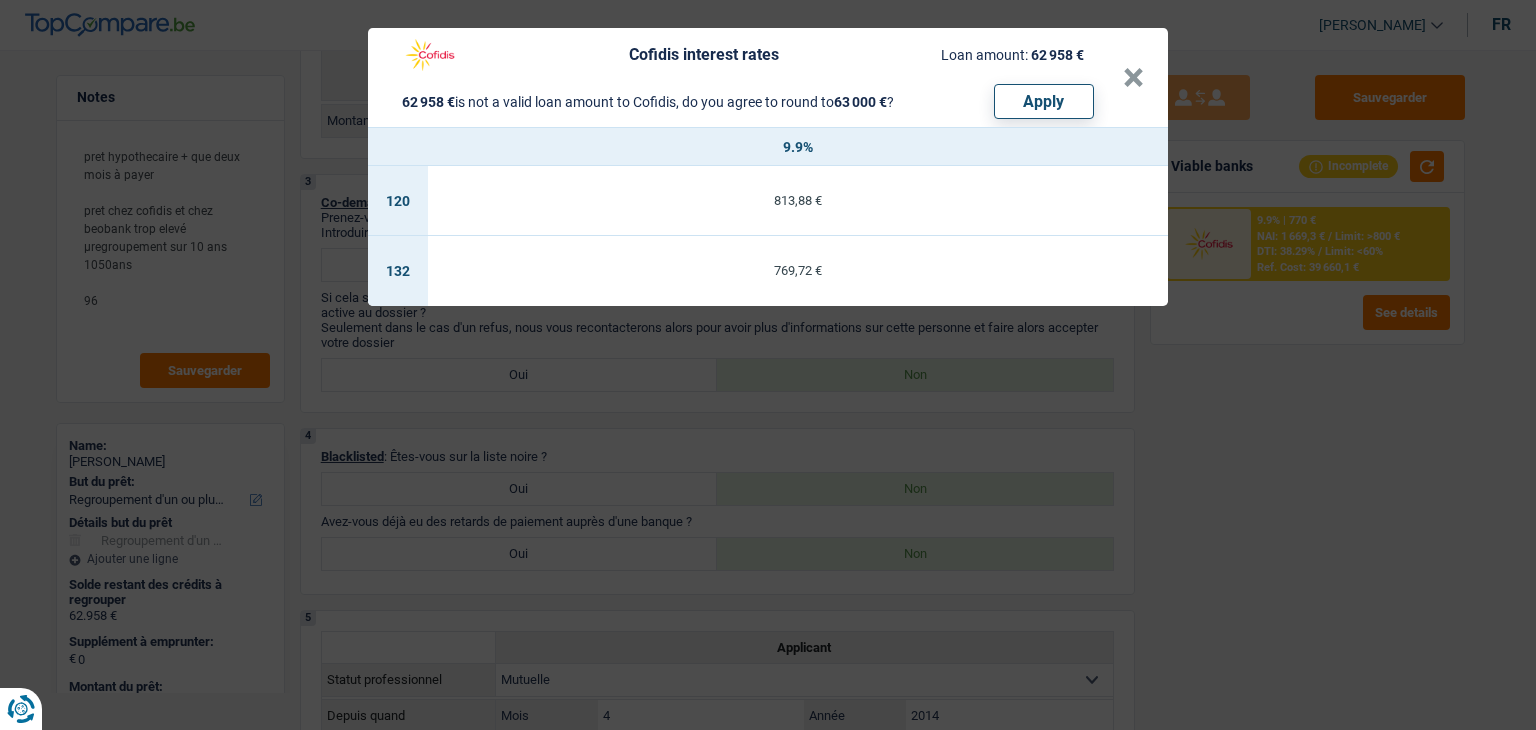 click on "Cofidis interest rates
Loan amount:
62 958 €
62 958 €  is not a valid loan amount to Cofidis, do you agree to round to  63 000 € ?
Apply
×
9.9%
120
813,88 €
132
769,72 €" at bounding box center (768, 365) 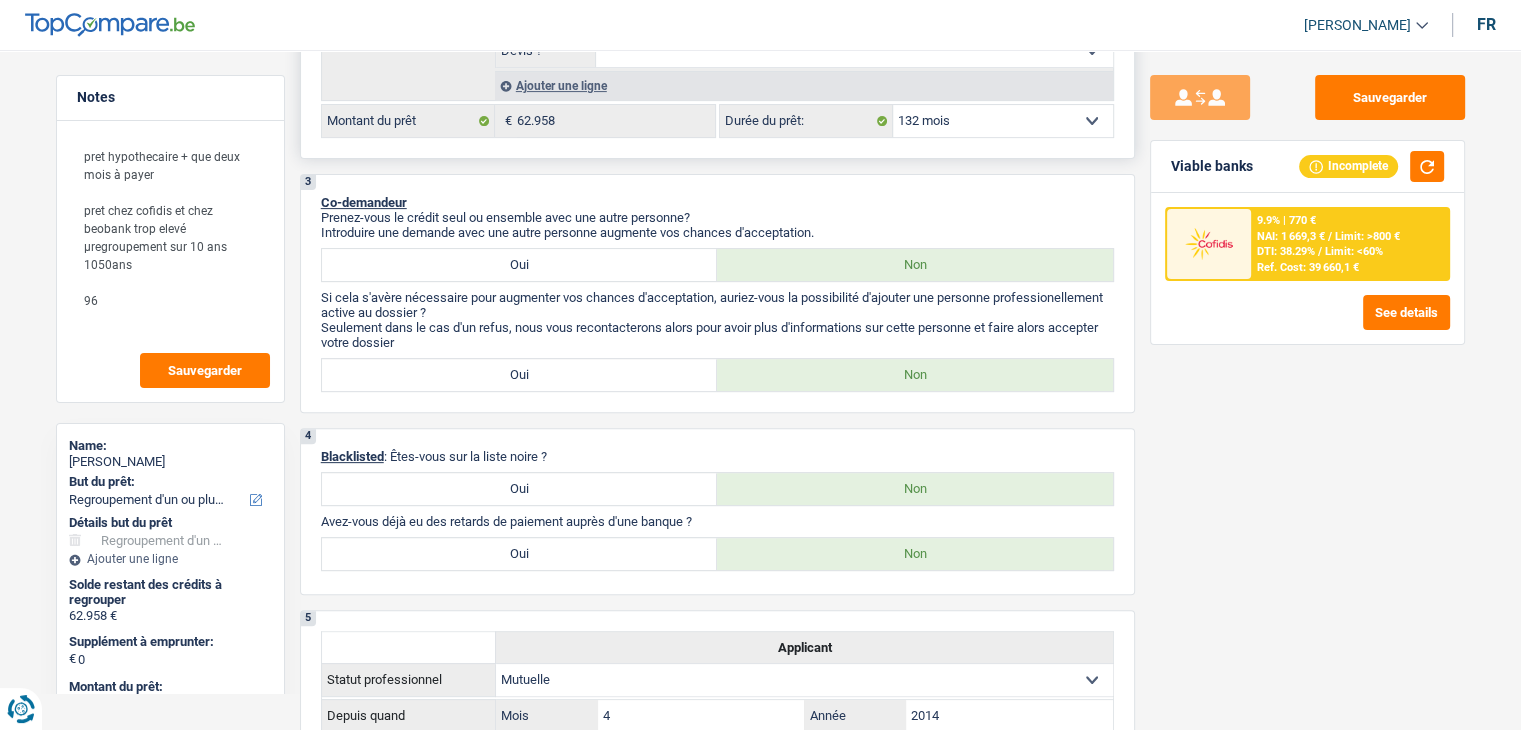 click on "12 mois 18 mois 24 mois 30 mois 36 mois 42 mois 48 mois 60 mois 72 mois 84 mois 96 mois 120 mois 132 mois 144 mois
Sélectionner une option" at bounding box center (1003, 121) 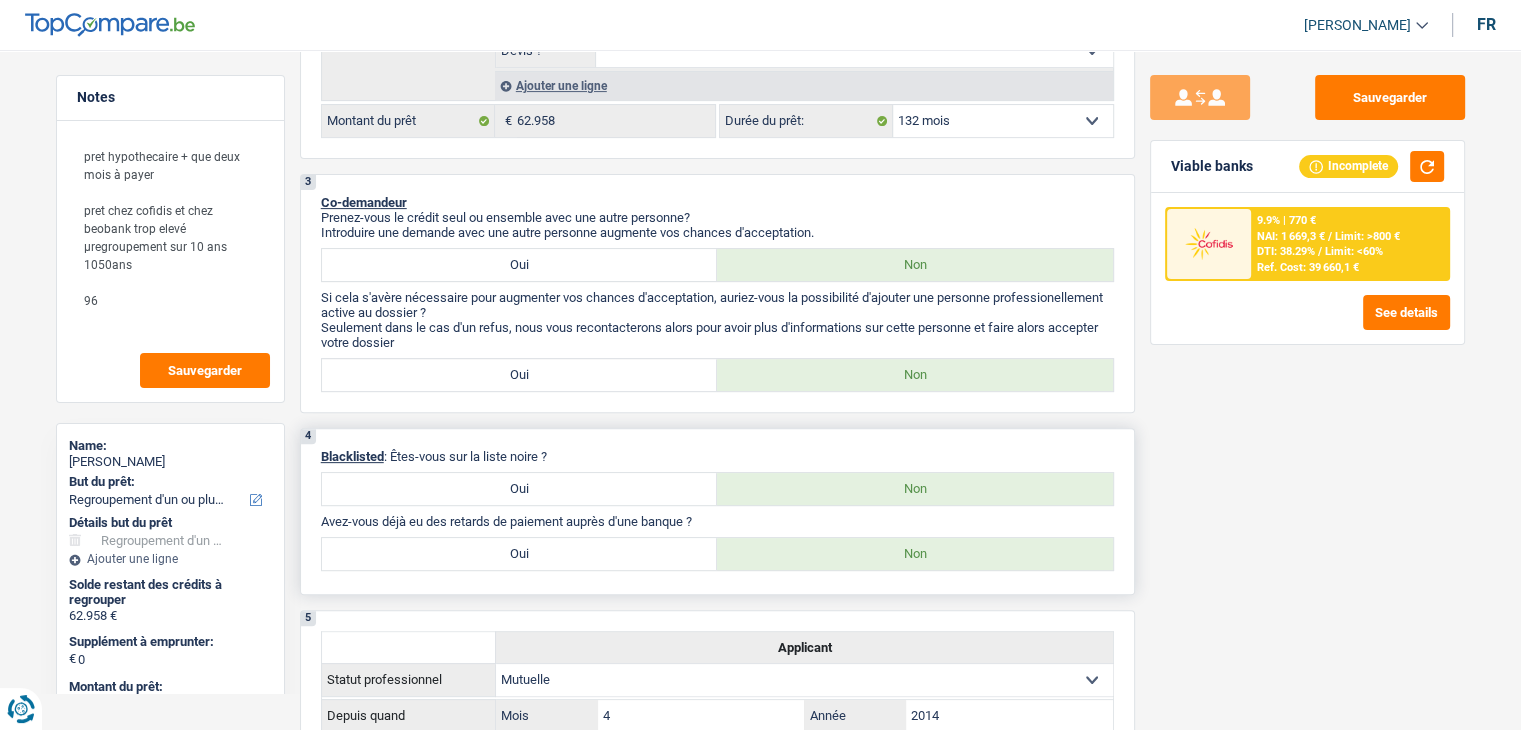 select on "144" 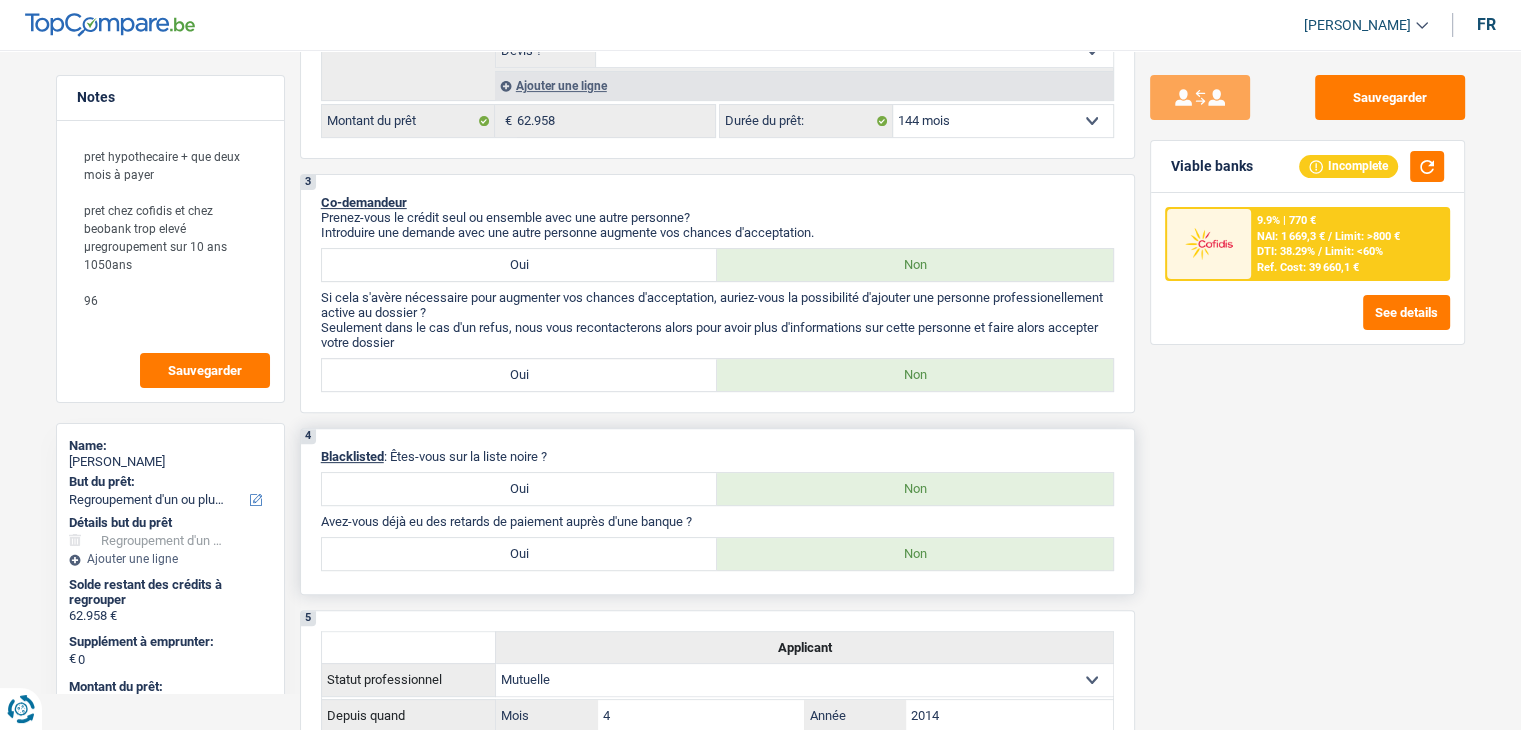 click on "12 mois 18 mois 24 mois 30 mois 36 mois 42 mois 48 mois 60 mois 72 mois 84 mois 96 mois 120 mois 132 mois 144 mois
Sélectionner une option" at bounding box center [1003, 121] 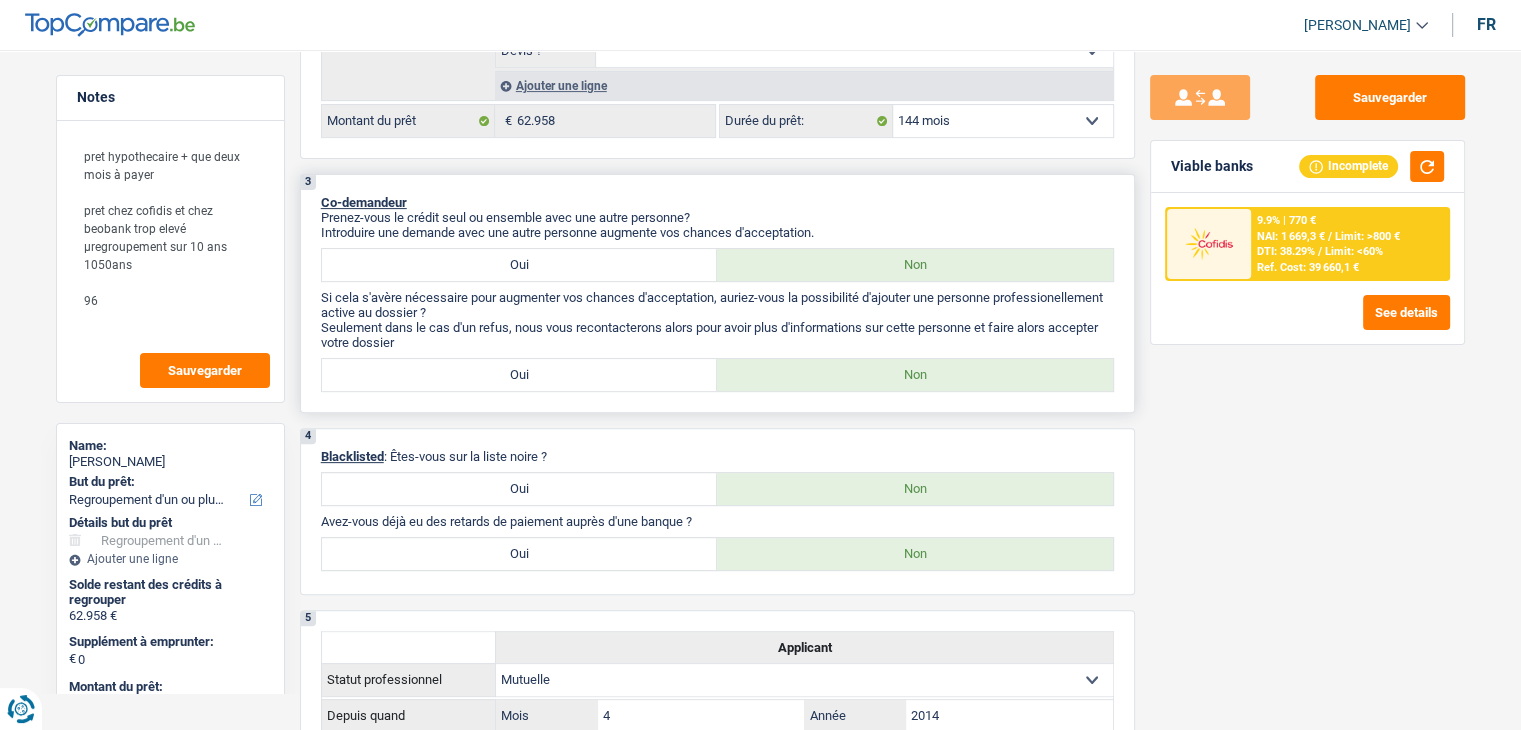 select on "144" 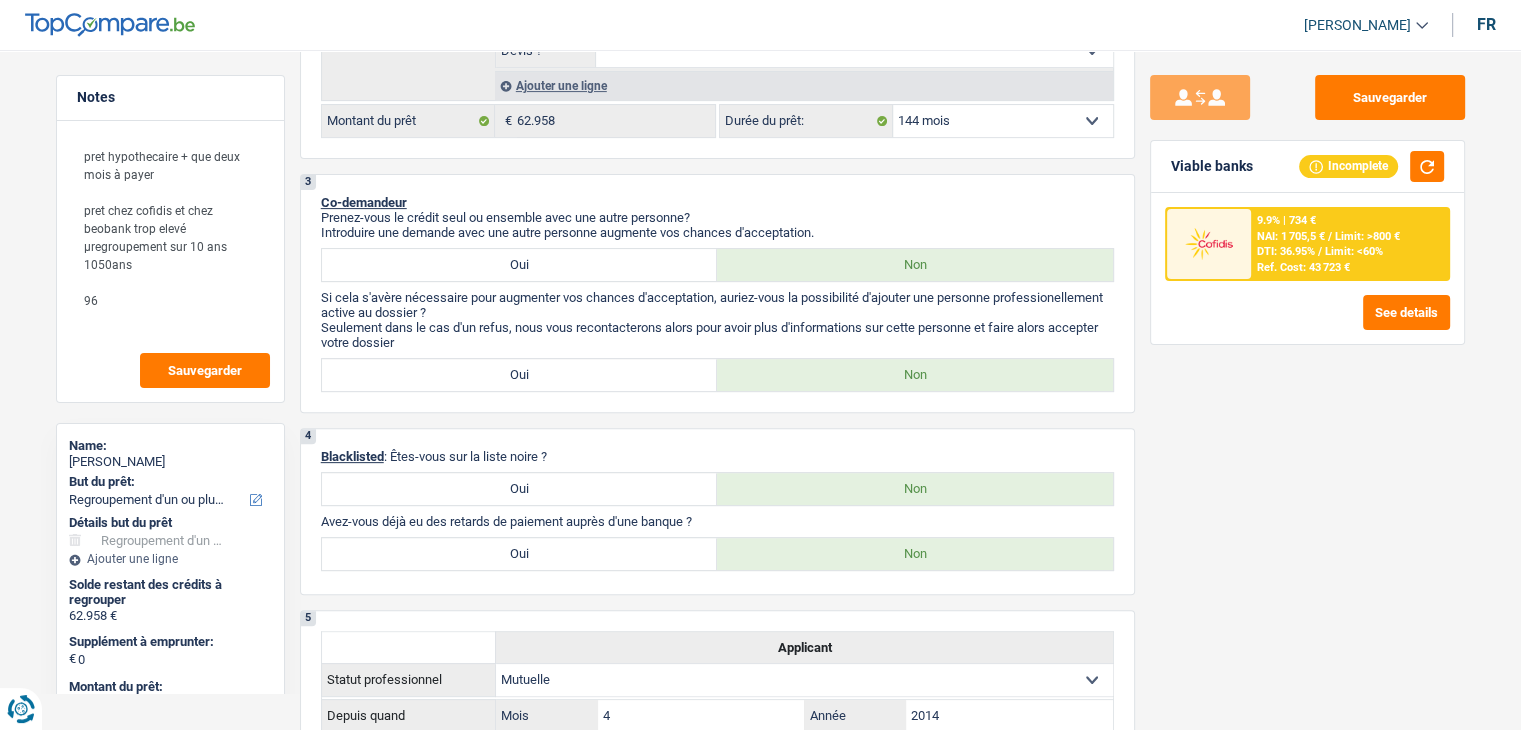 click on "9.9% | 734 €
NAI: 1 705,5 €
/
Limit: >800 €
DTI: 36.95%
/
Limit: <60%
Ref. Cost: 43 723 €" at bounding box center (1349, 244) 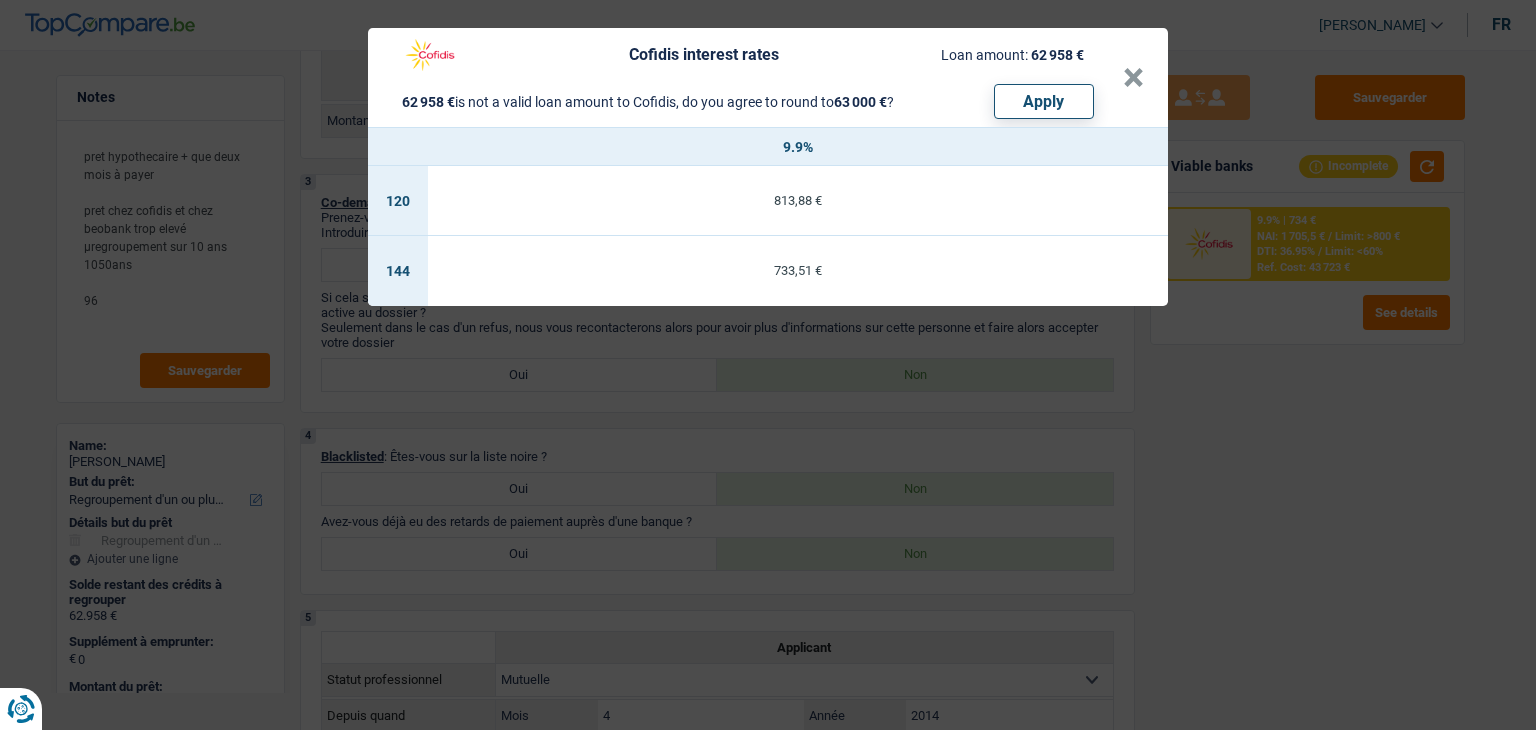 click on "Cofidis interest rates
Loan amount:
62 958 €
62 958 €  is not a valid loan amount to Cofidis, do you agree to round to  63 000 € ?
Apply
×
9.9%
120
813,88 €
144
733,51 €" at bounding box center (768, 365) 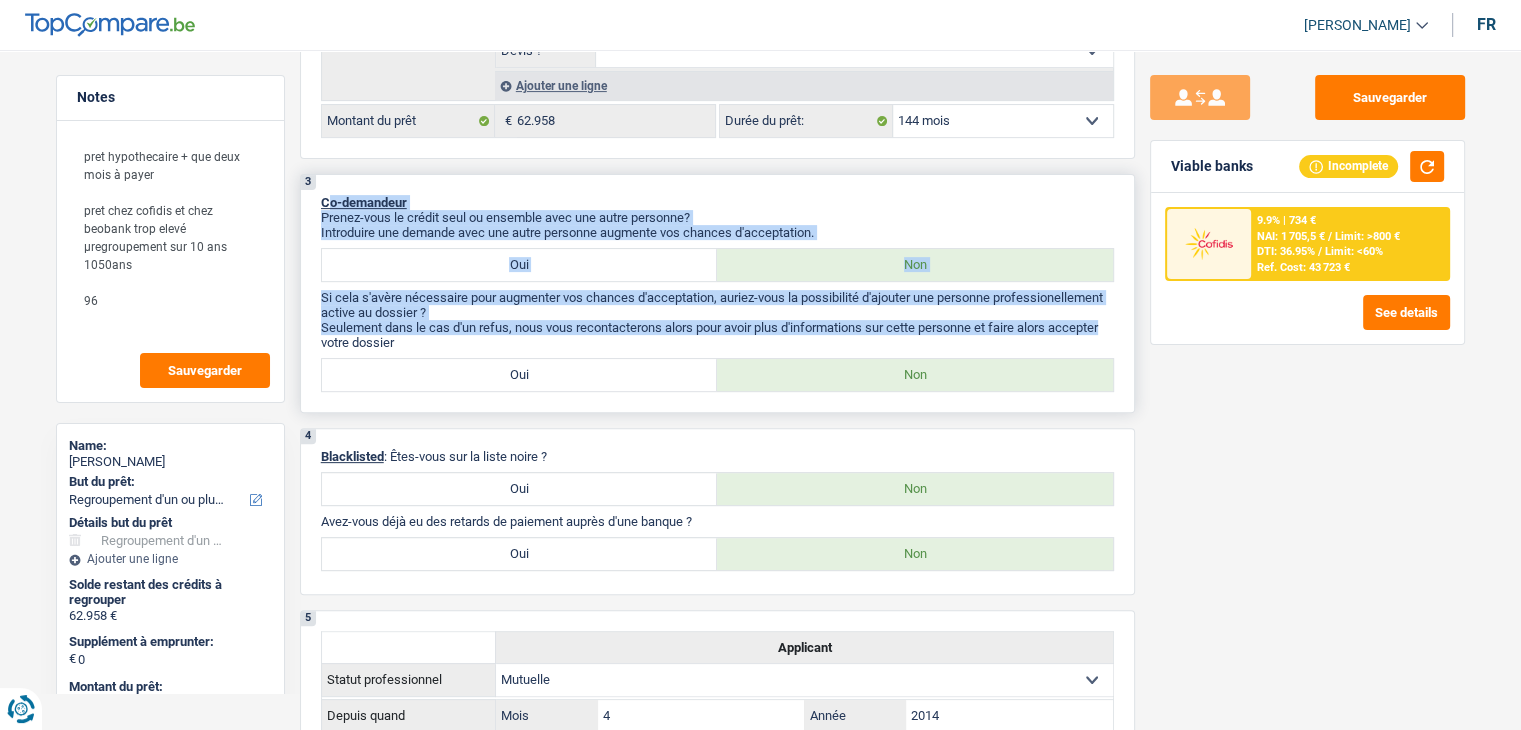 drag, startPoint x: 1114, startPoint y: 326, endPoint x: 327, endPoint y: 201, distance: 796.8651 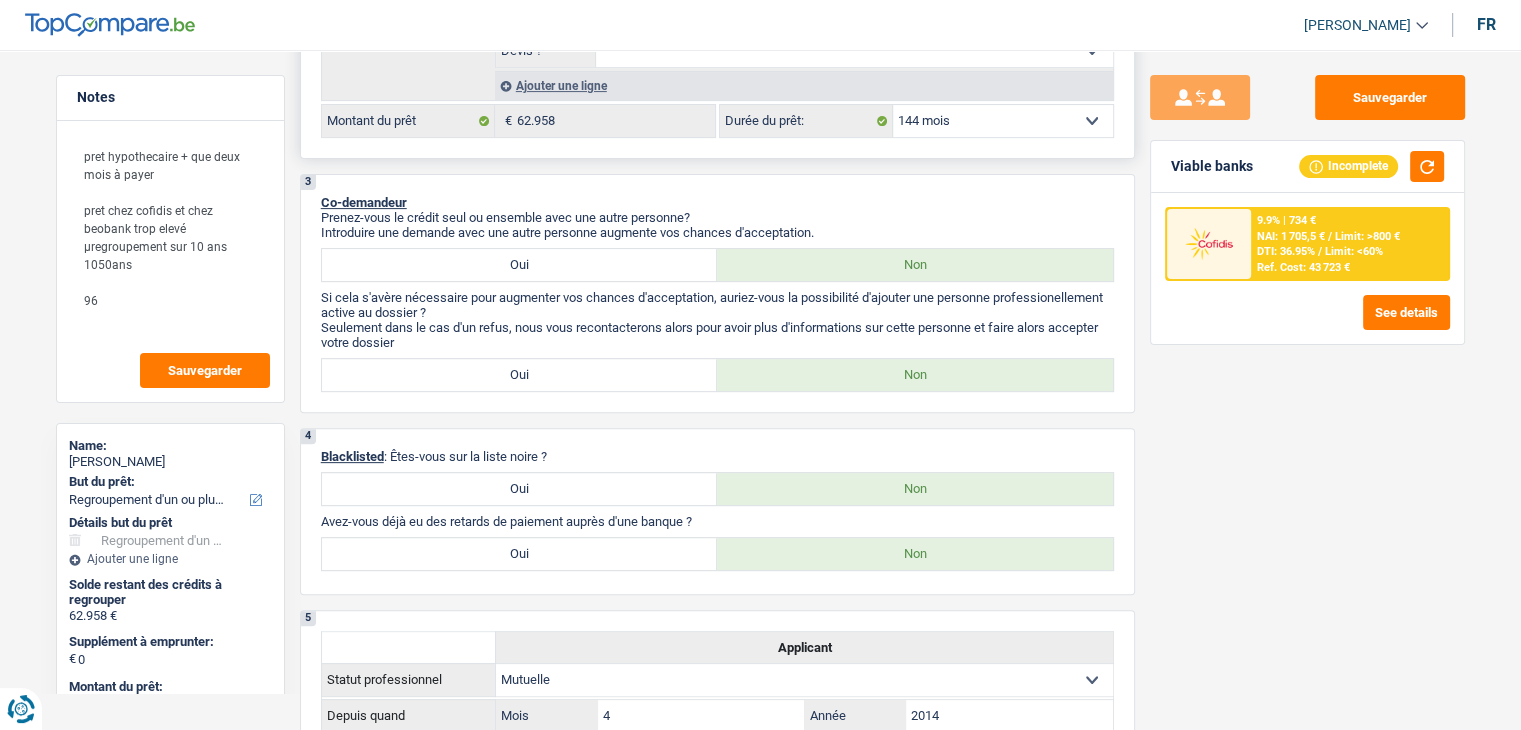 click on "12 mois 18 mois 24 mois 30 mois 36 mois 42 mois 48 mois 60 mois 72 mois 84 mois 96 mois 120 mois 132 mois 144 mois
Sélectionner une option" at bounding box center (1003, 121) 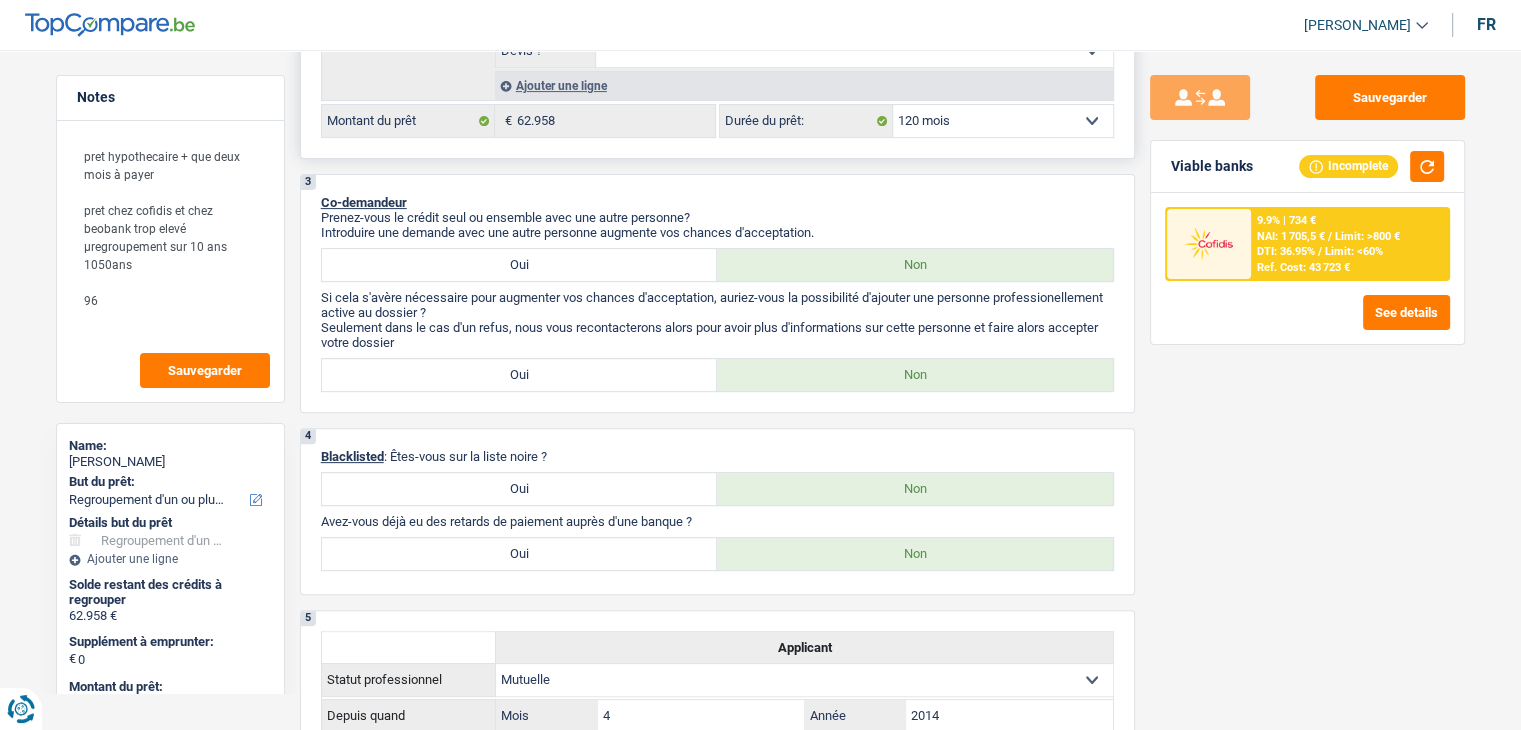click on "12 mois 18 mois 24 mois 30 mois 36 mois 42 mois 48 mois 60 mois 72 mois 84 mois 96 mois 120 mois 132 mois 144 mois
Sélectionner une option" at bounding box center [1003, 121] 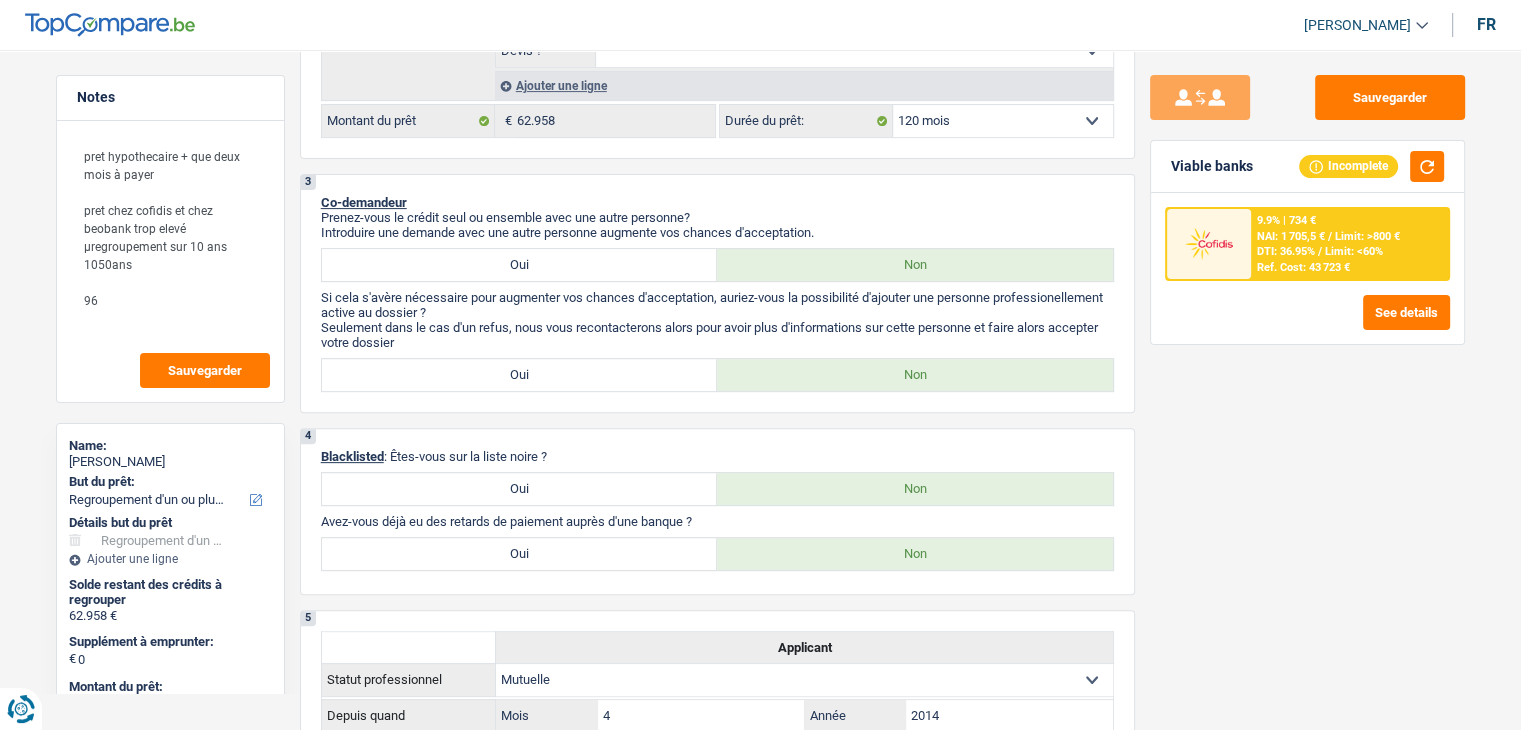 select on "120" 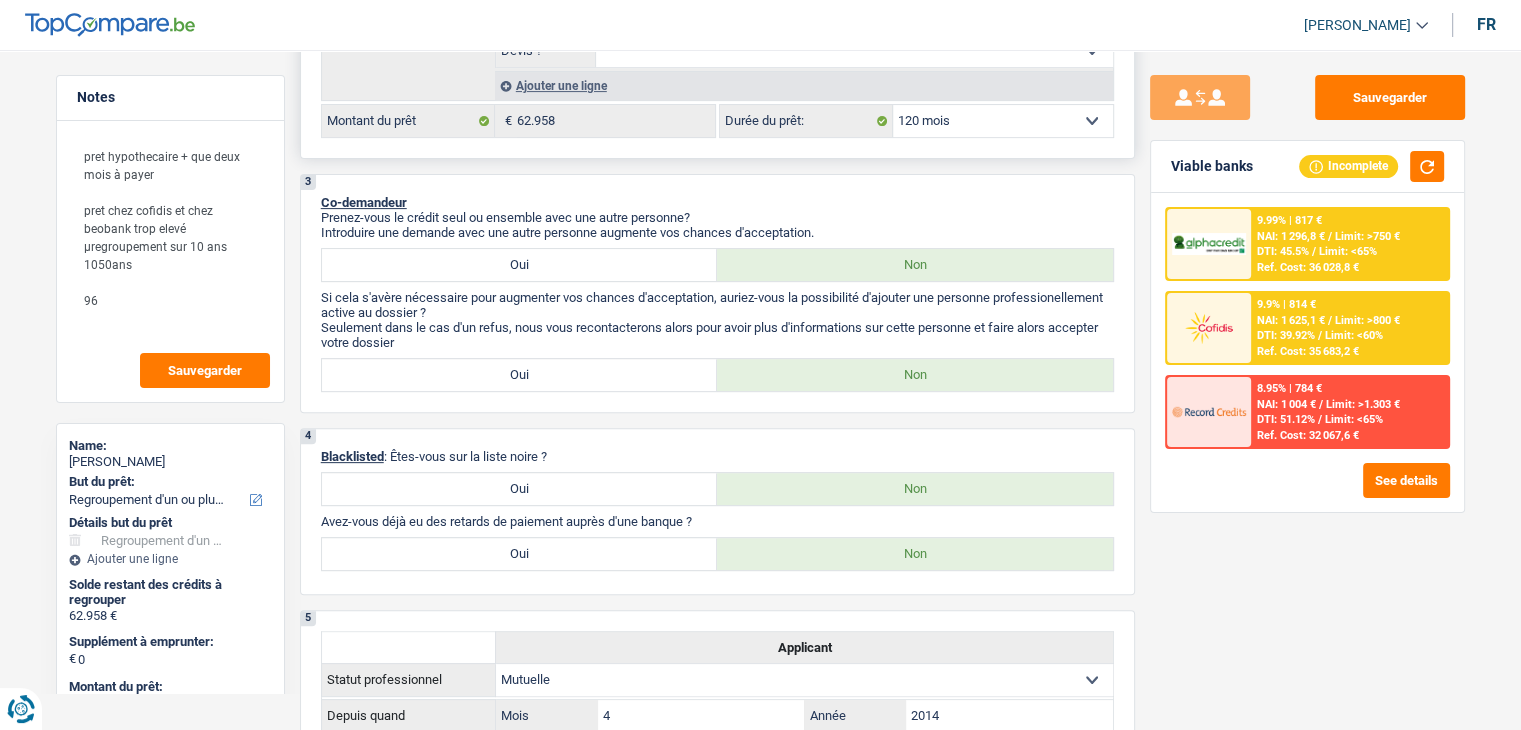 click on "12 mois 18 mois 24 mois 30 mois 36 mois 42 mois 48 mois 60 mois 72 mois 84 mois 96 mois 120 mois 132 mois 144 mois
Sélectionner une option" at bounding box center (1003, 121) 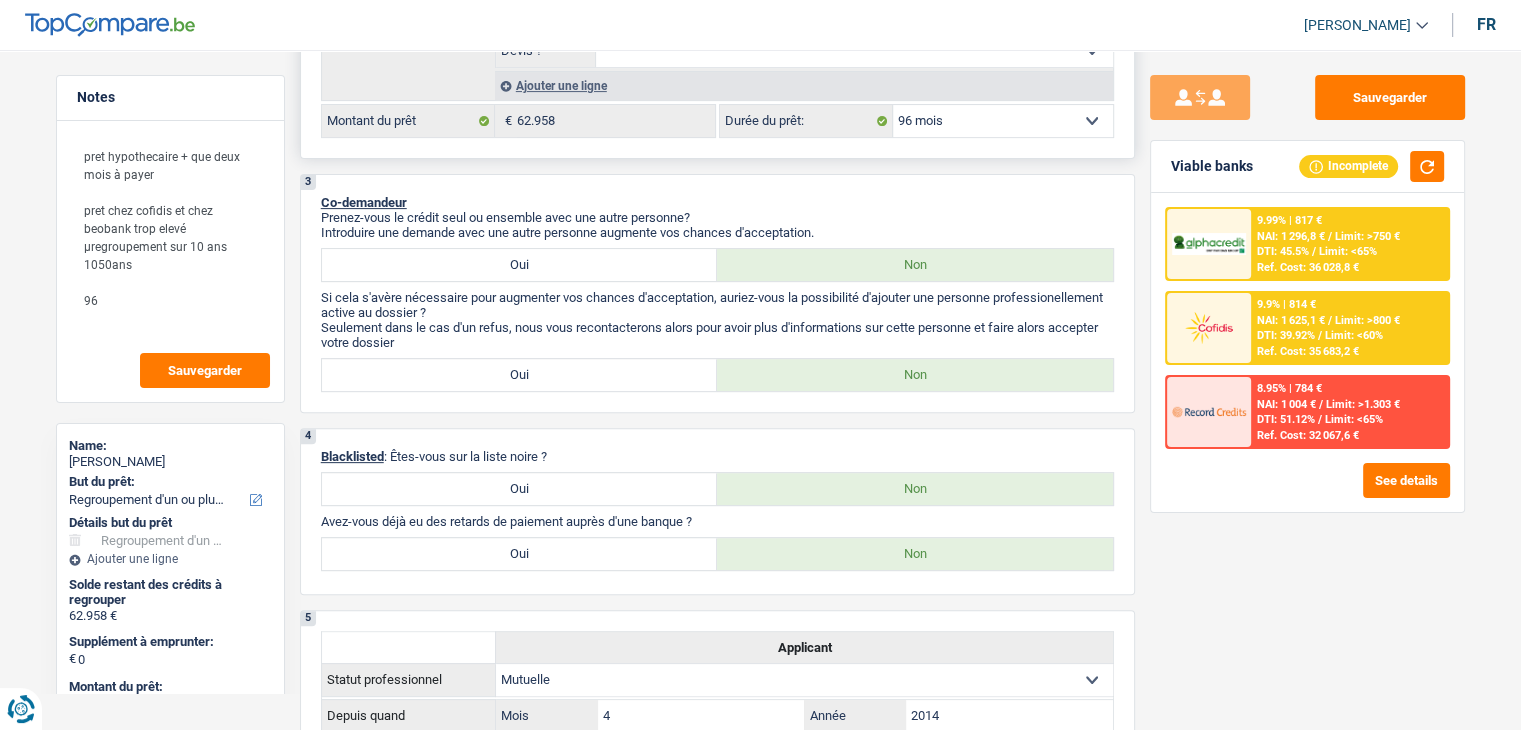 click on "12 mois 18 mois 24 mois 30 mois 36 mois 42 mois 48 mois 60 mois 72 mois 84 mois 96 mois 120 mois 132 mois 144 mois
Sélectionner une option" at bounding box center (1003, 121) 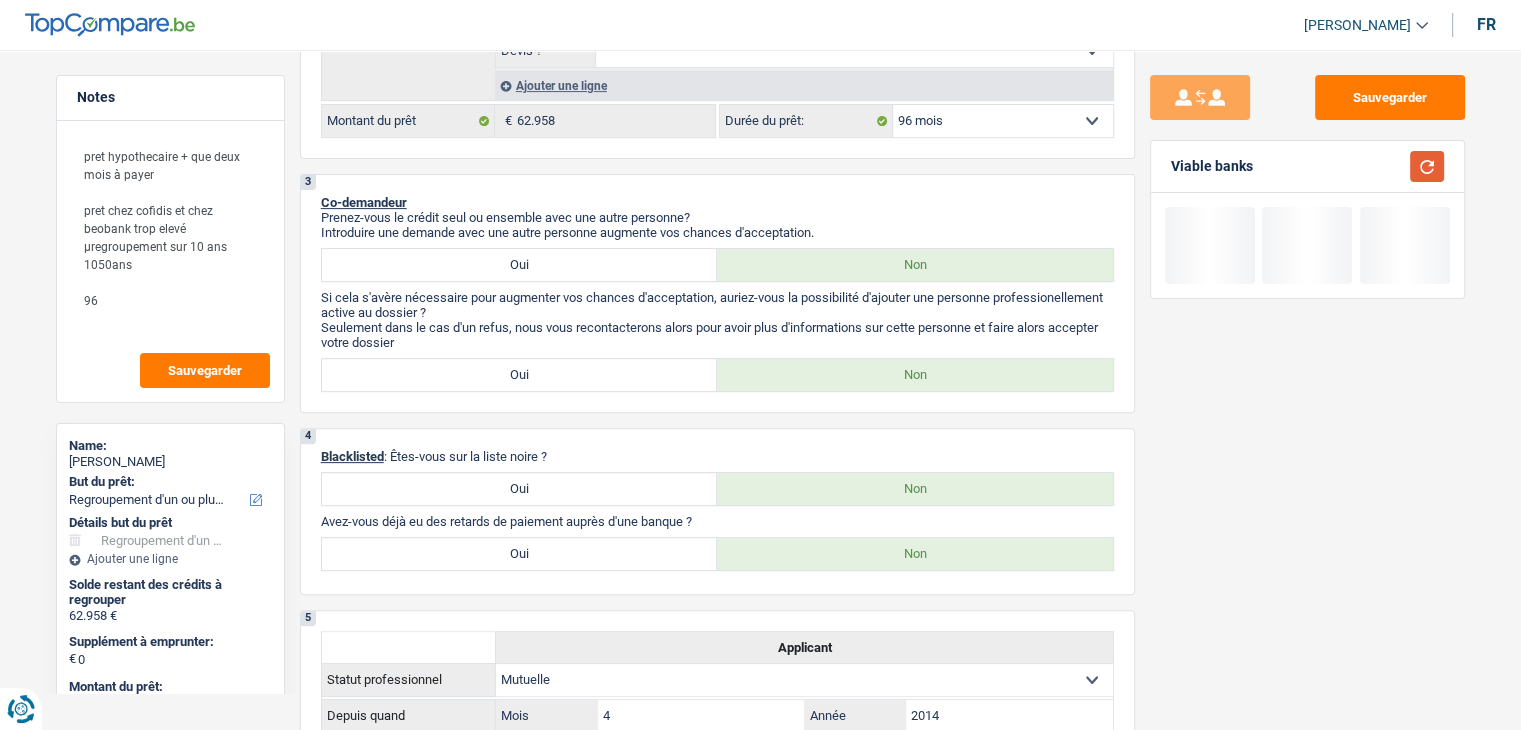 click at bounding box center [1427, 166] 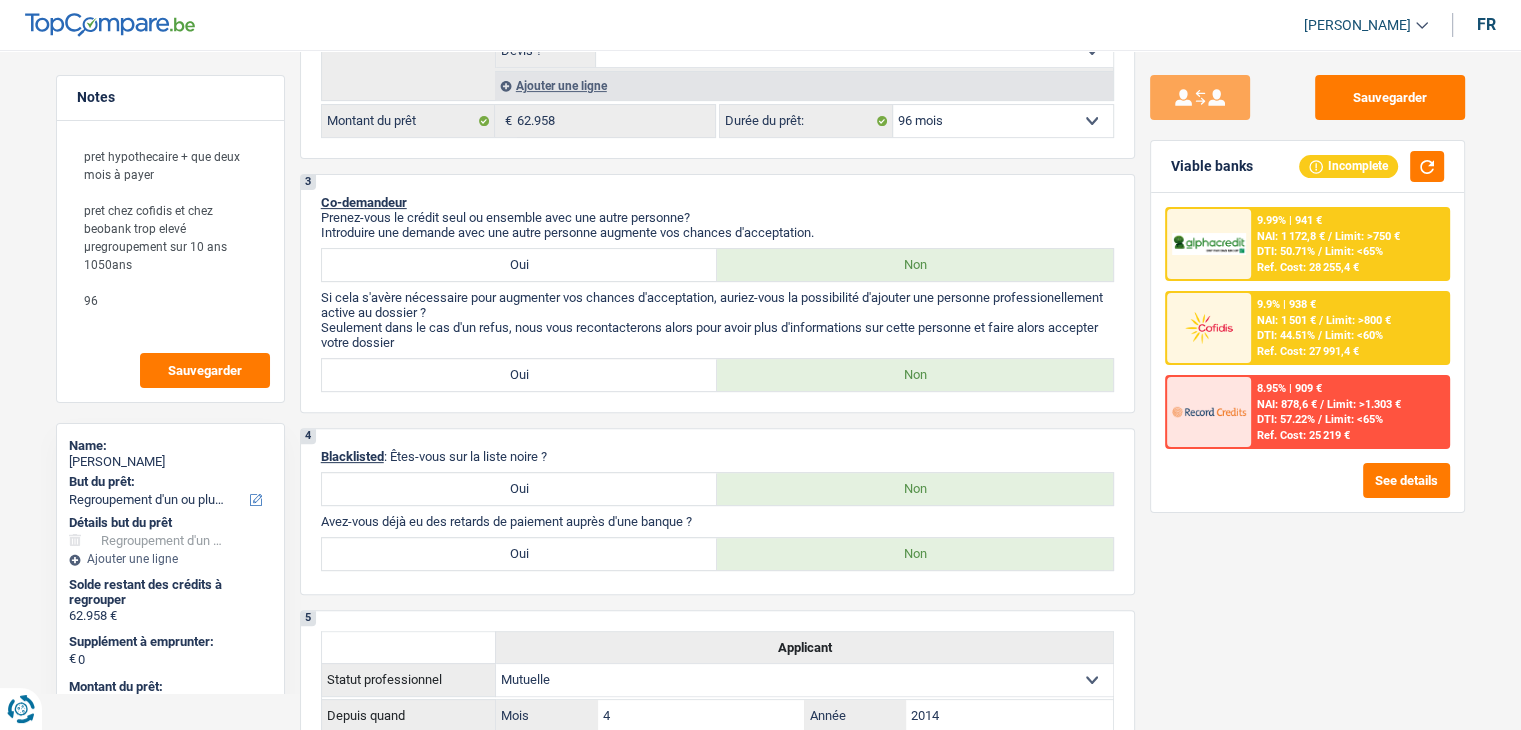 click on "9.9% | 938 €
NAI: 1 501 €
/
Limit: >800 €
DTI: 44.51%
/
Limit: <60%
Ref. Cost: 27 991,4 €" at bounding box center [1349, 328] 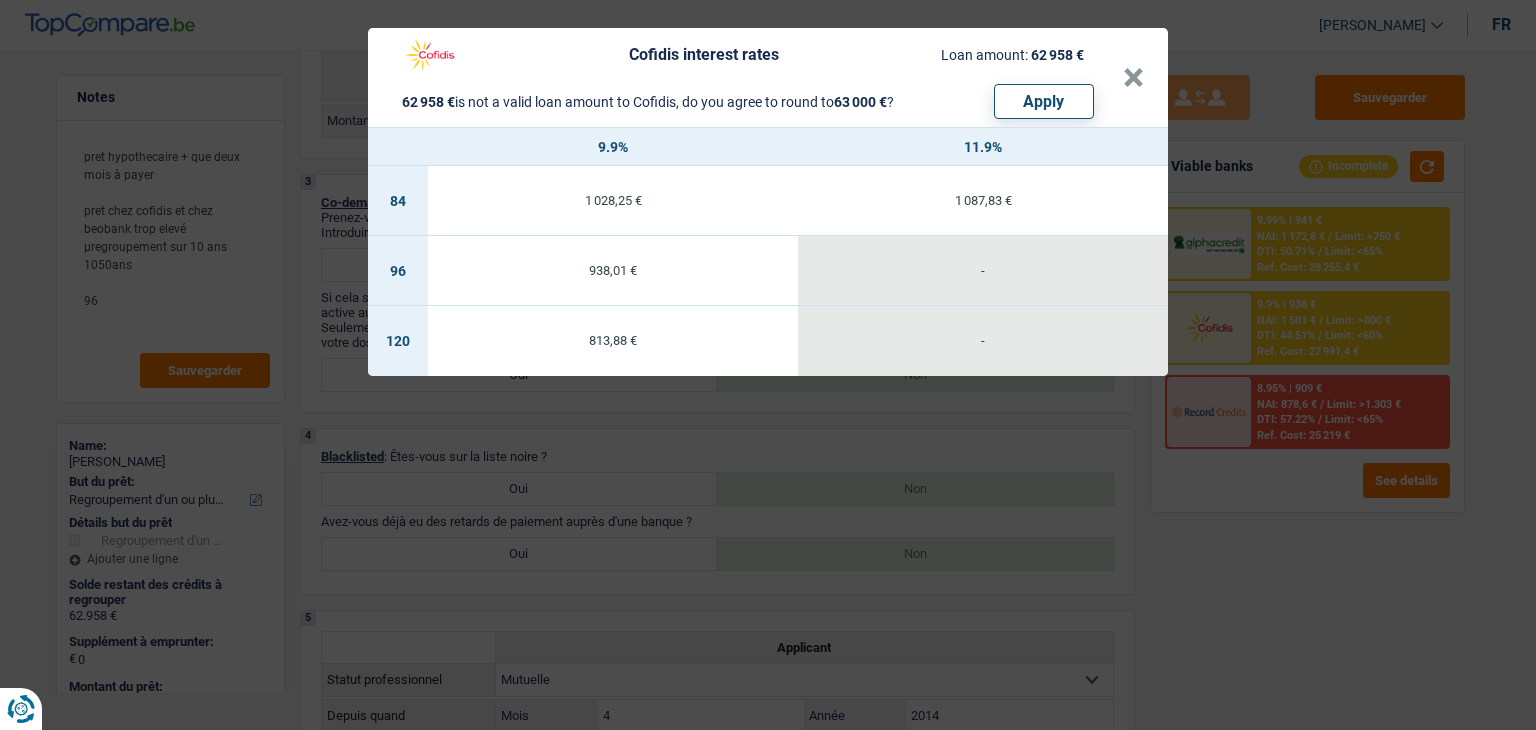 click on "Cofidis interest rates
Loan amount:
62 958 €
62 958 €  is not a valid loan amount to Cofidis, do you agree to round to  63 000 € ?
Apply
×
9.9%
11.9%
84
1 028,25 €
1 087,83 €
96
938,01 €
-
120
813,88 €
-" at bounding box center (768, 365) 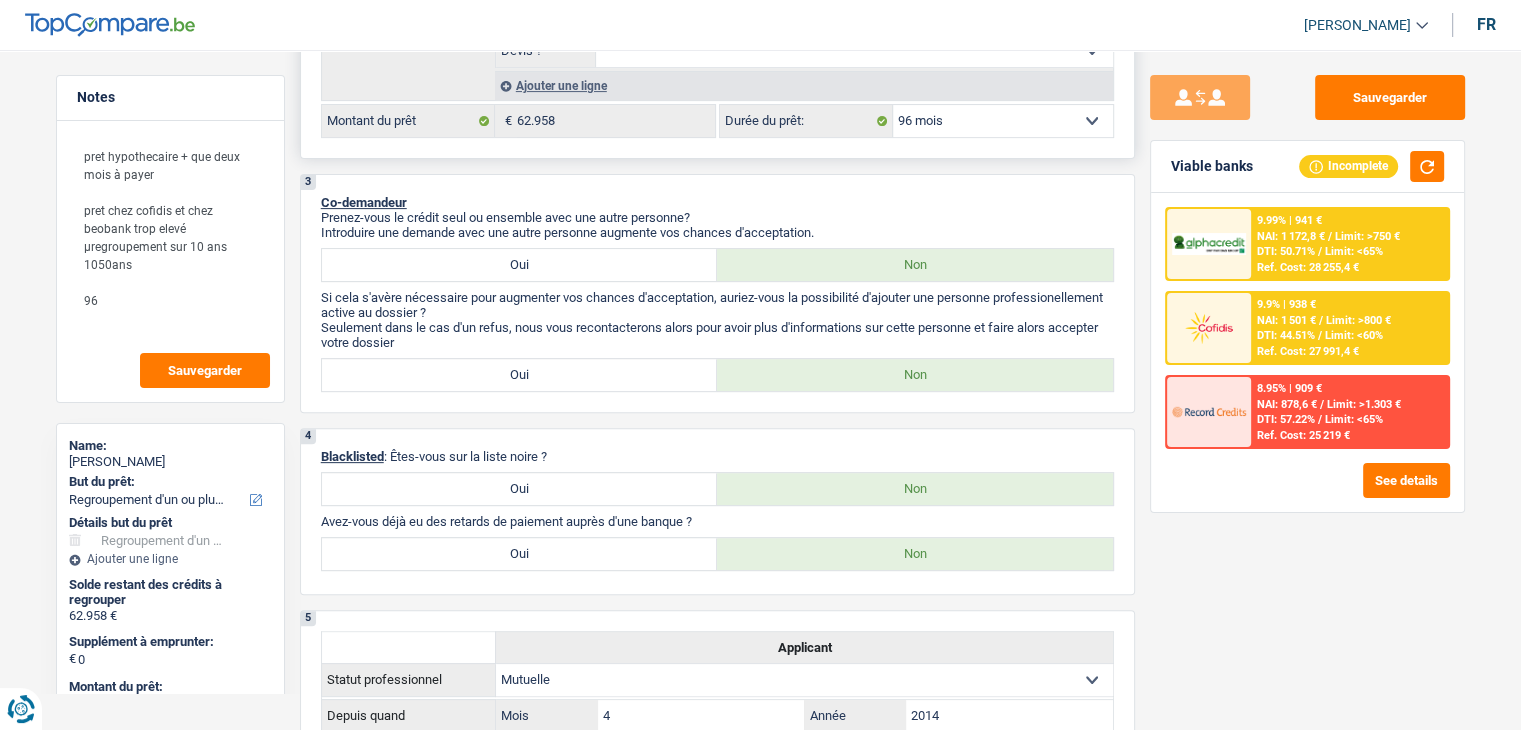 click on "12 mois 18 mois 24 mois 30 mois 36 mois 42 mois 48 mois 60 mois 72 mois 84 mois 96 mois 120 mois 132 mois 144 mois
Sélectionner une option" at bounding box center (1003, 121) 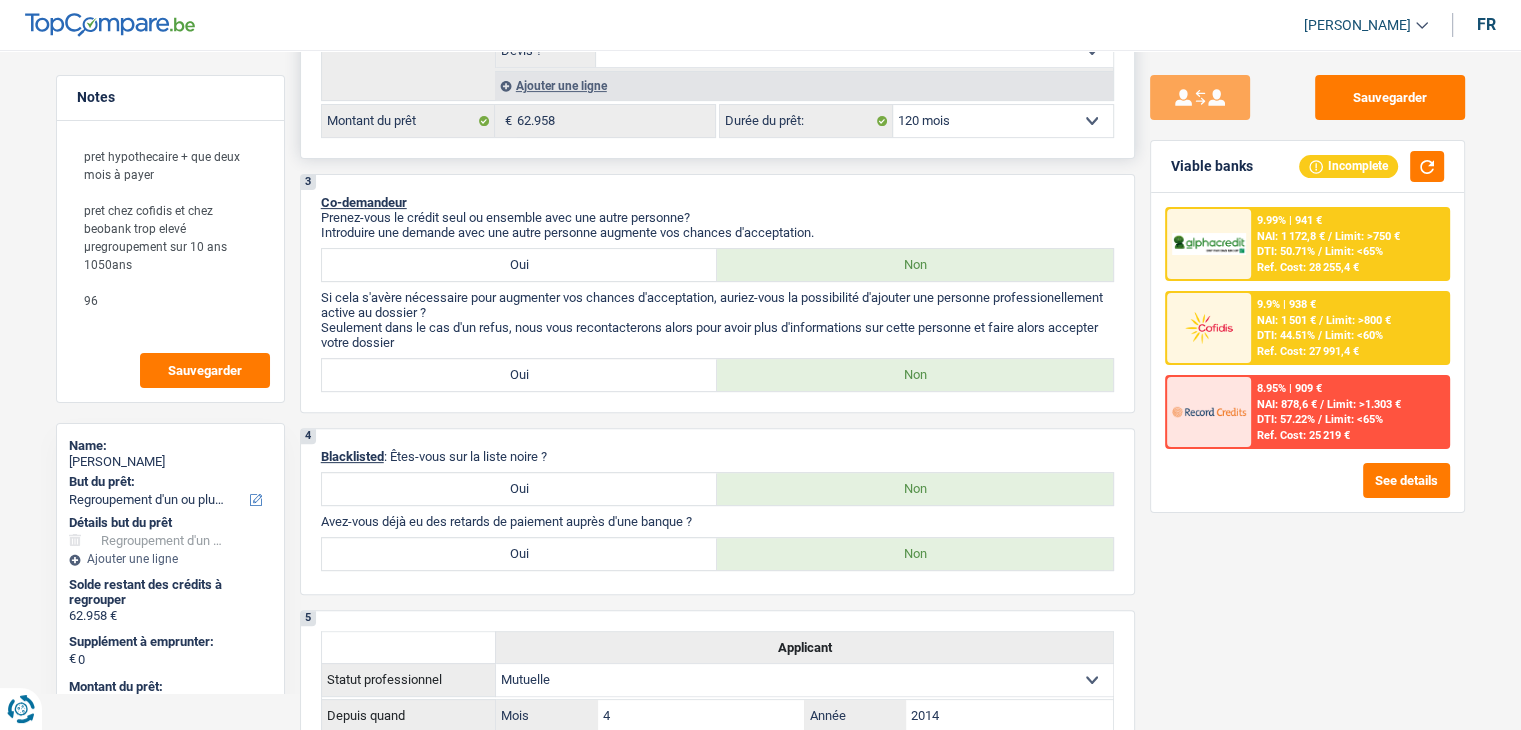 click on "12 mois 18 mois 24 mois 30 mois 36 mois 42 mois 48 mois 60 mois 72 mois 84 mois 96 mois 120 mois 132 mois 144 mois
Sélectionner une option" at bounding box center [1003, 121] 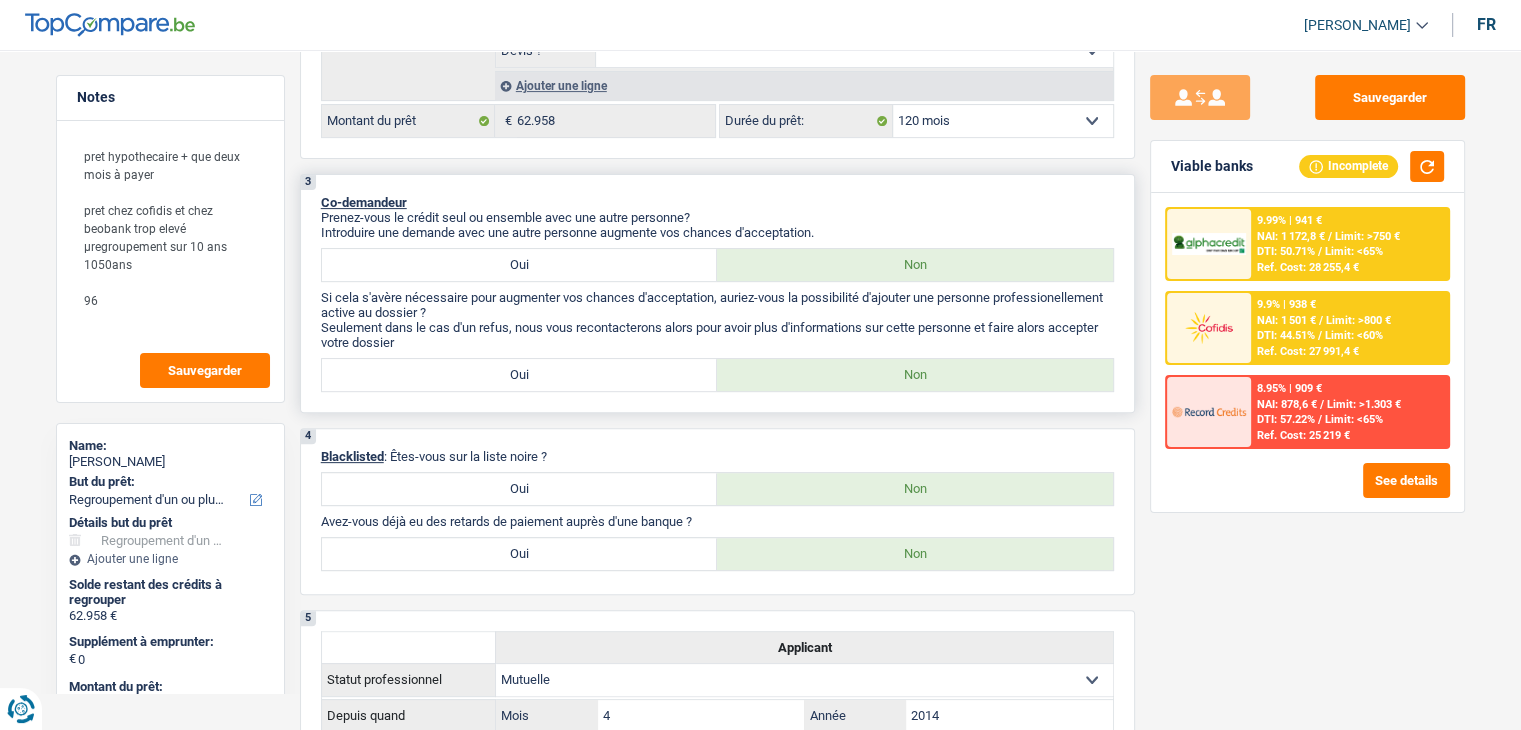 select on "120" 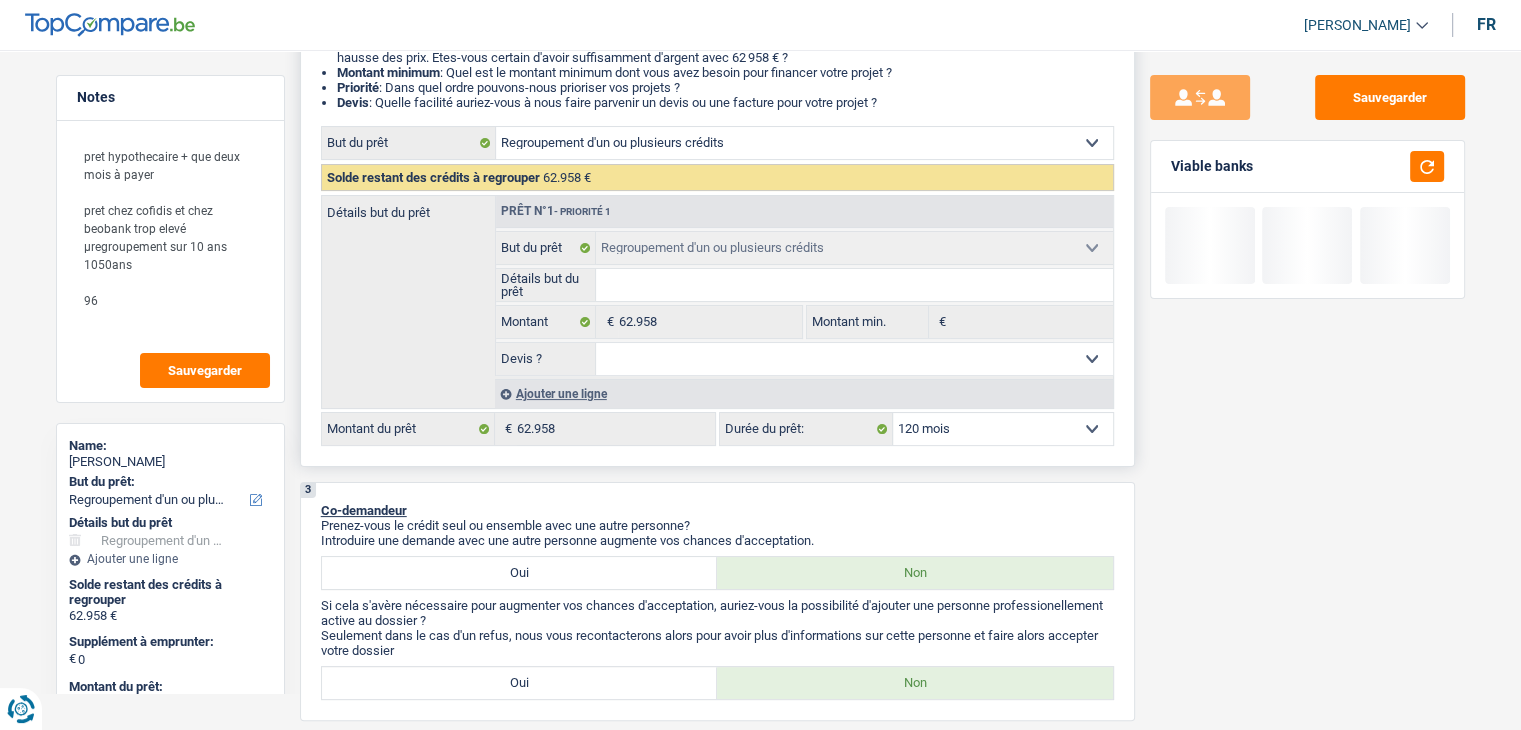 scroll, scrollTop: 0, scrollLeft: 0, axis: both 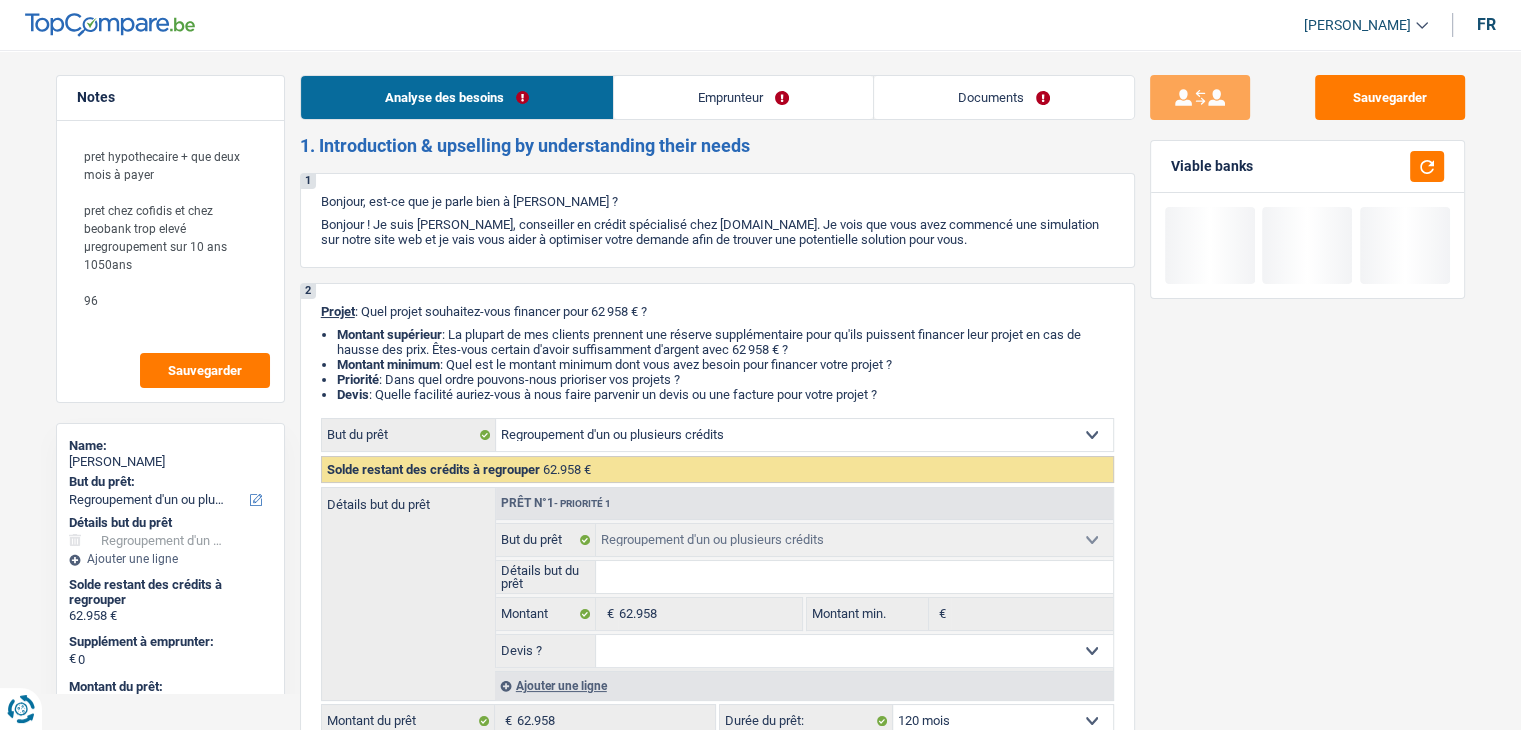 click on "Documents" at bounding box center (1004, 97) 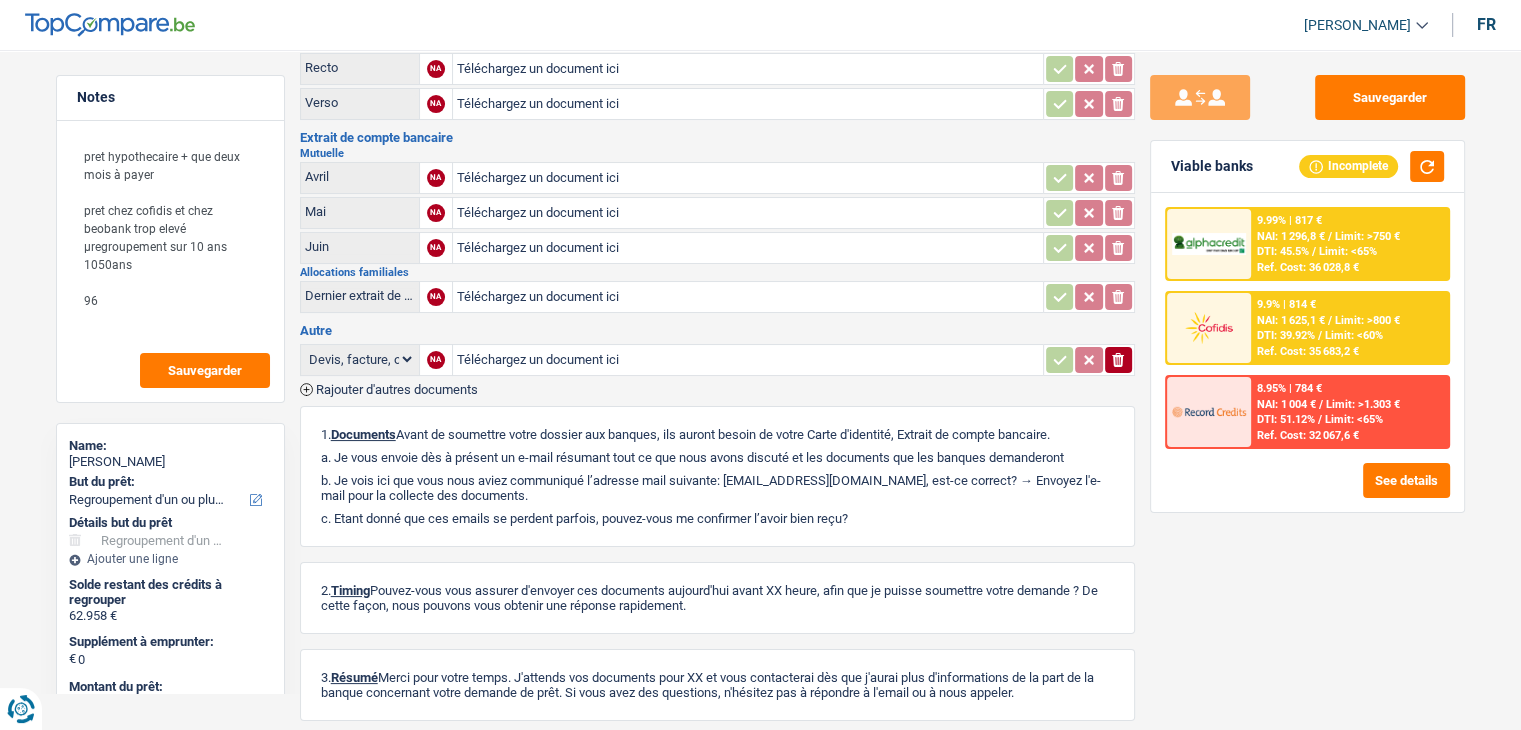 scroll, scrollTop: 0, scrollLeft: 0, axis: both 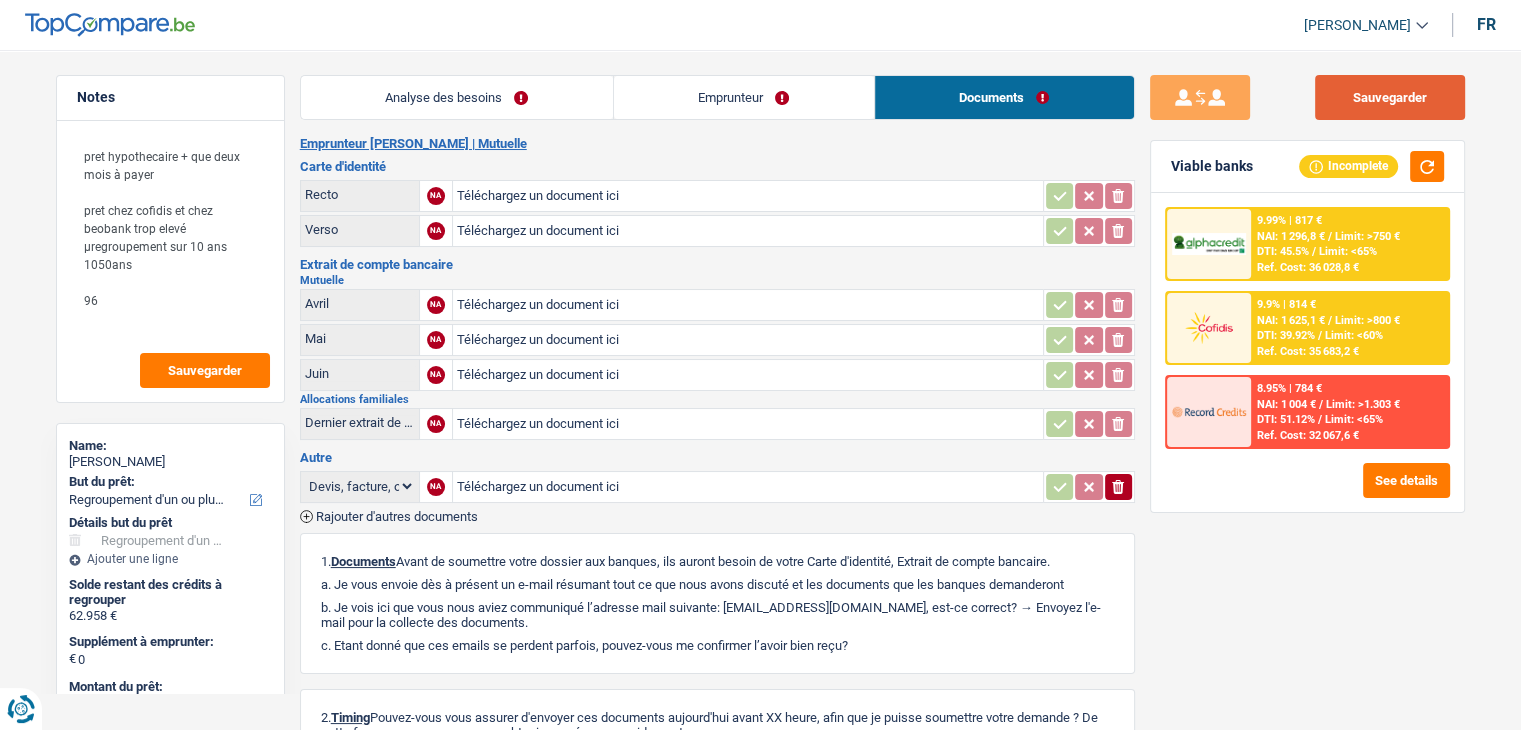 click on "Sauvegarder" at bounding box center [1390, 97] 